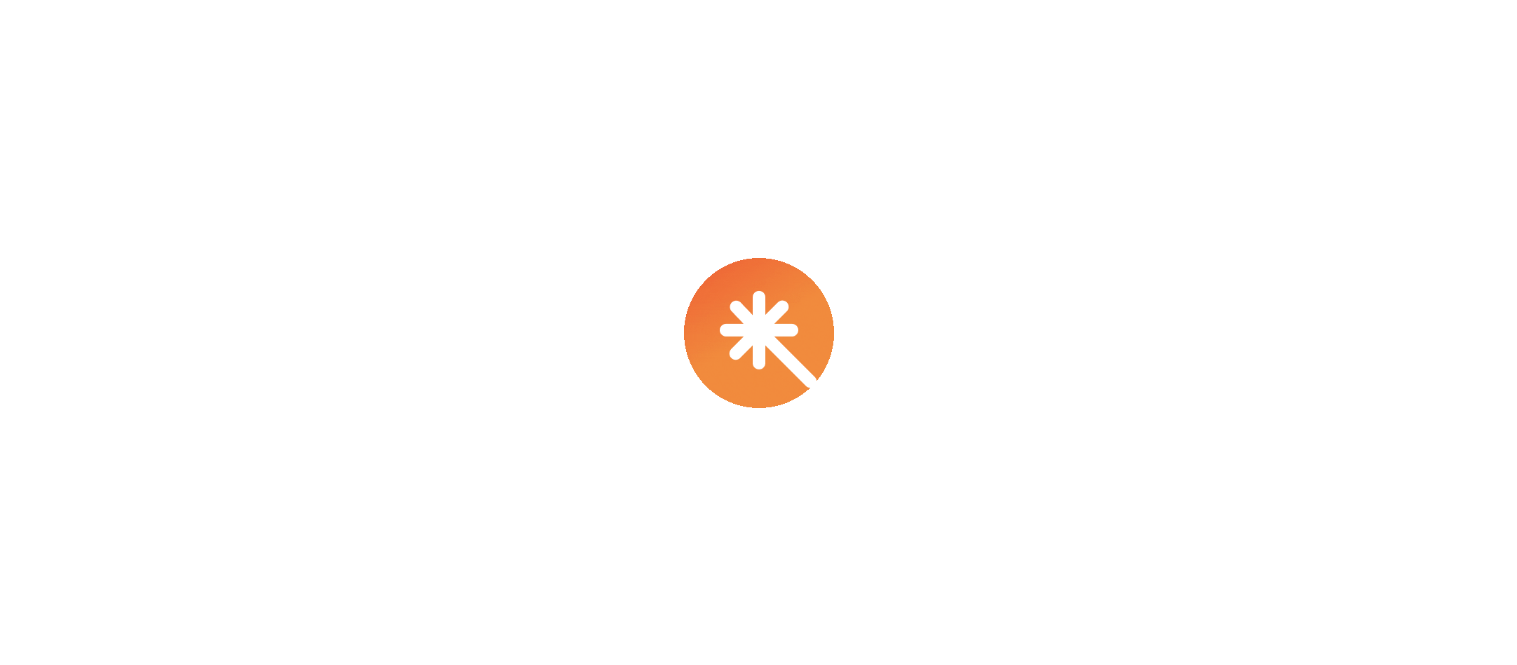 scroll, scrollTop: 0, scrollLeft: 0, axis: both 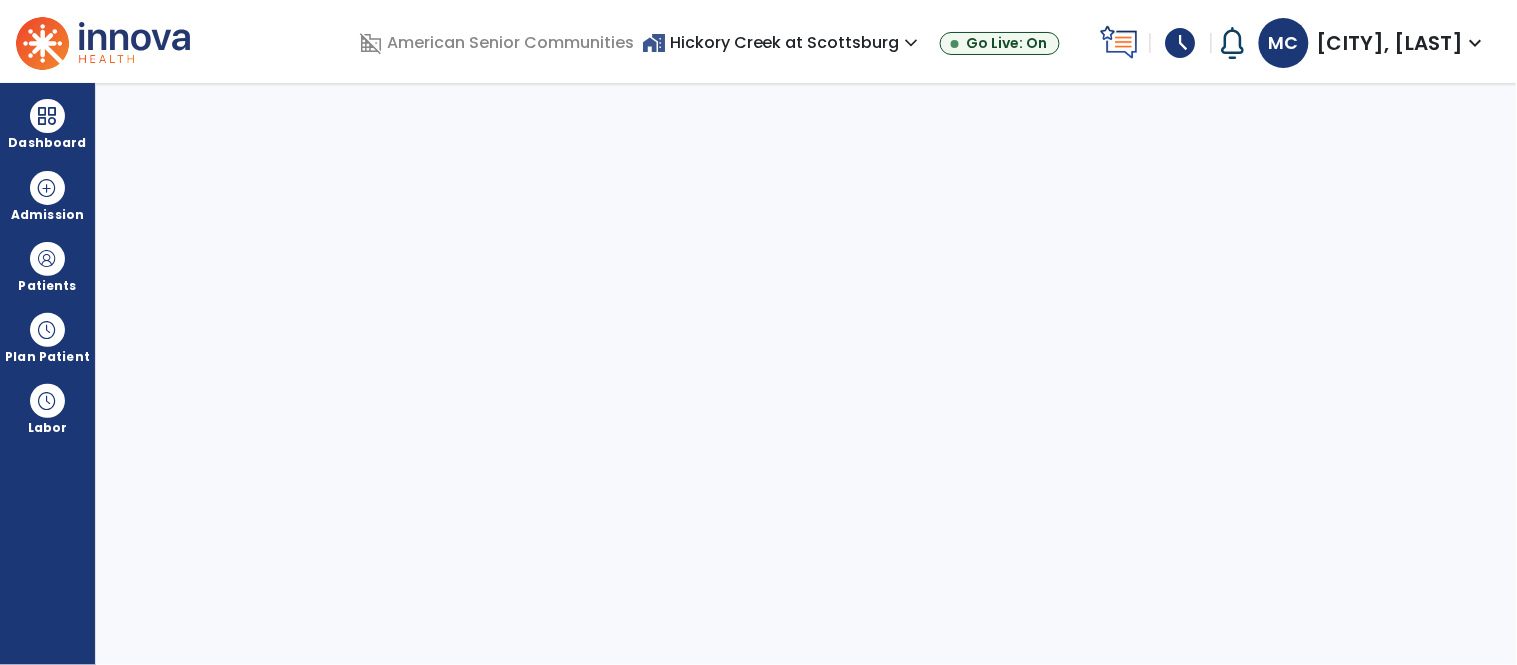 select on "****" 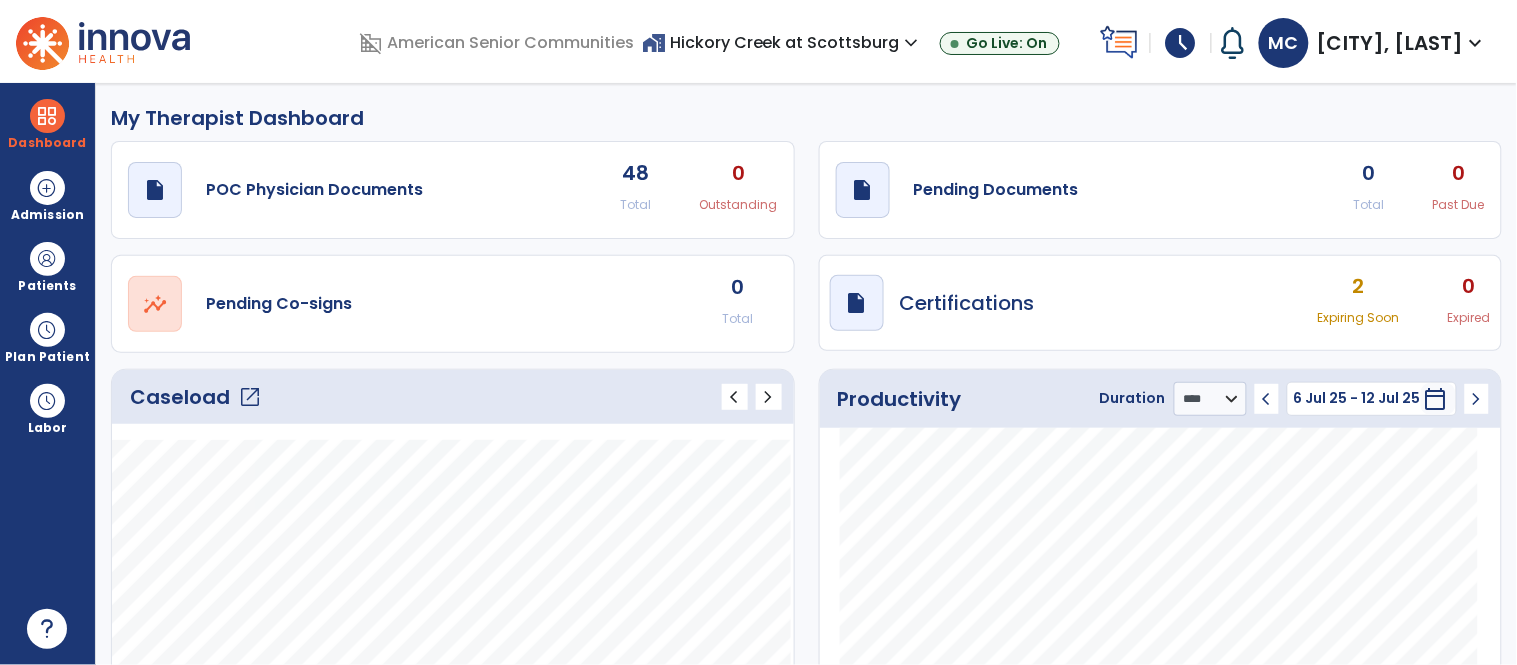 click on "home_work Hickory Creek at Scottsburg expand_more" at bounding box center [783, 42] 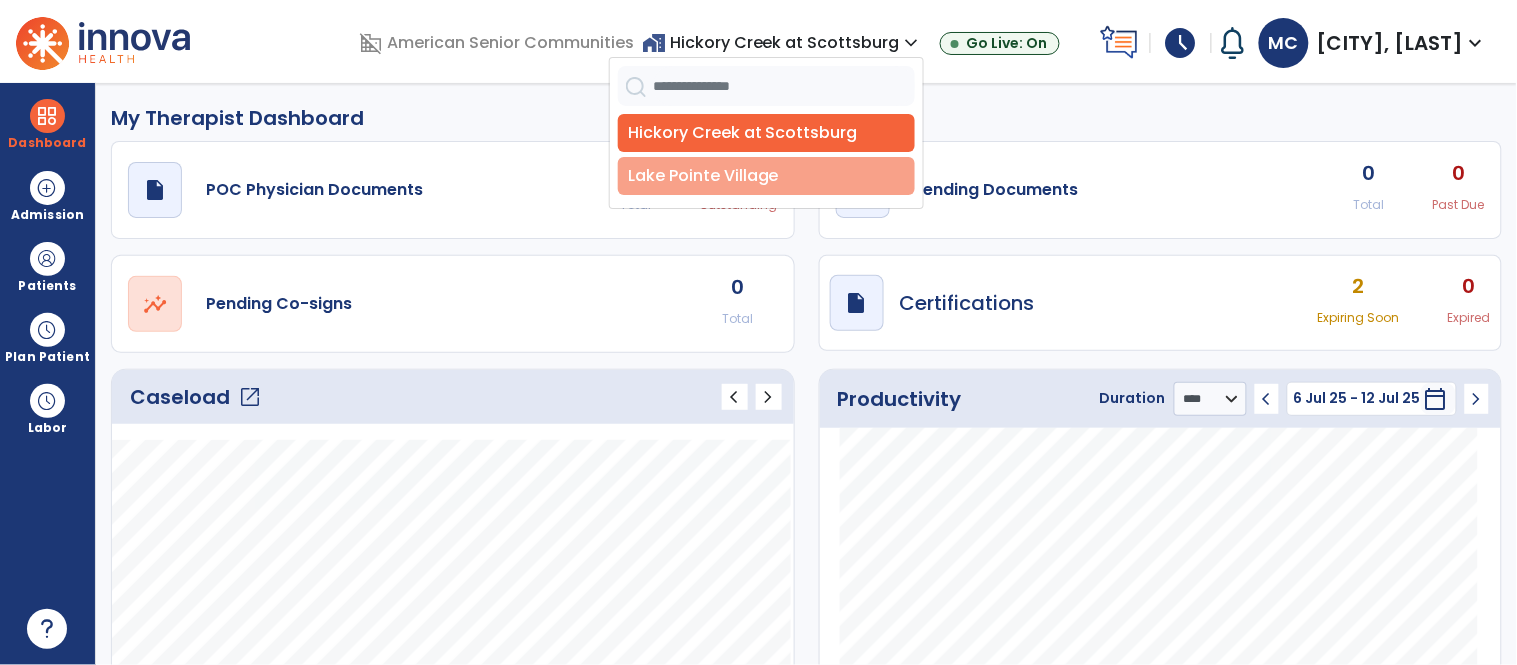 click on "Lake Pointe Village" at bounding box center (766, 176) 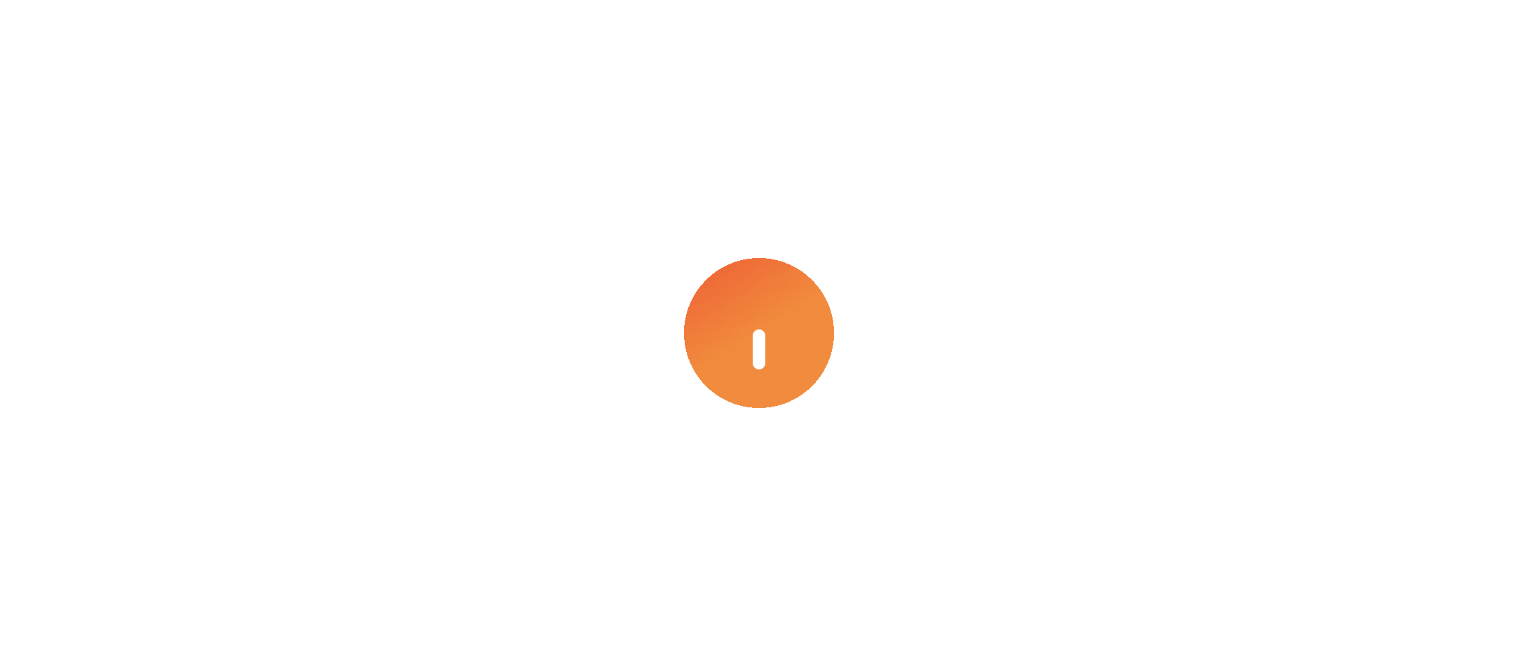 scroll, scrollTop: 0, scrollLeft: 0, axis: both 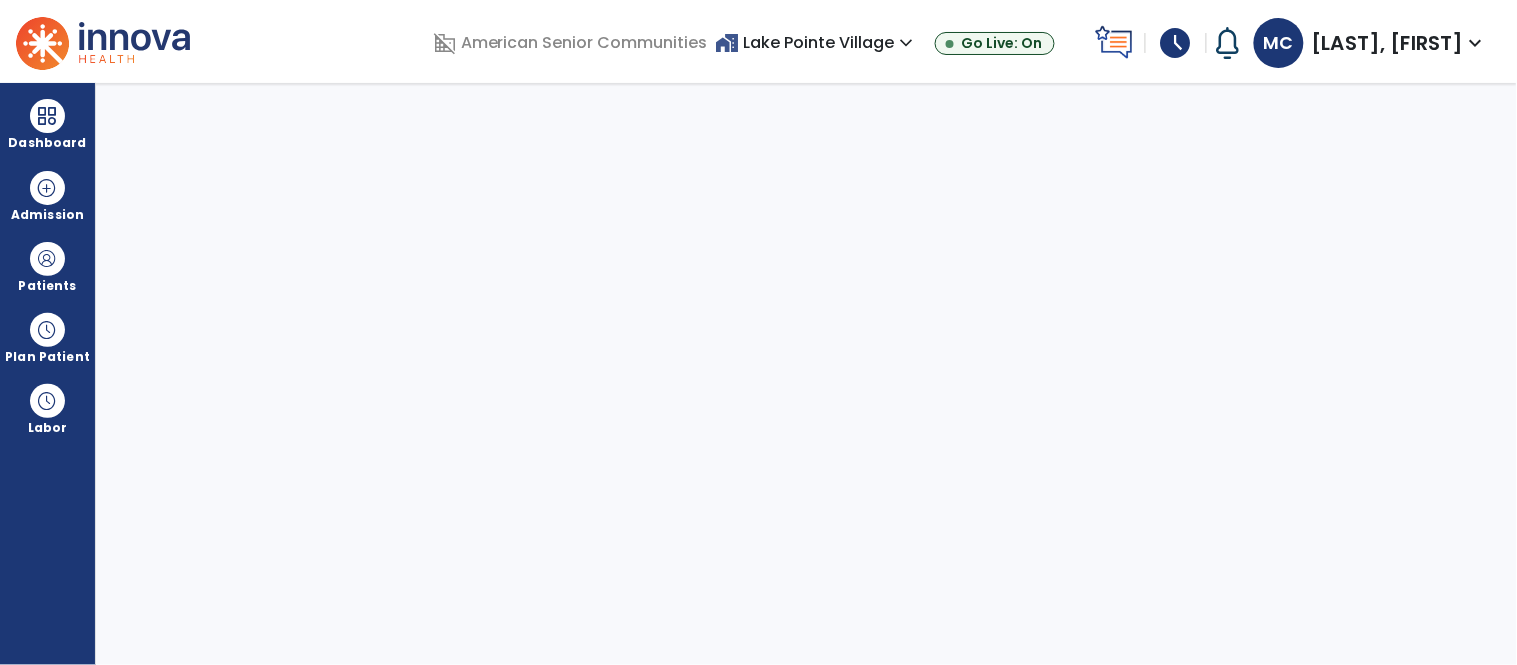 select on "****" 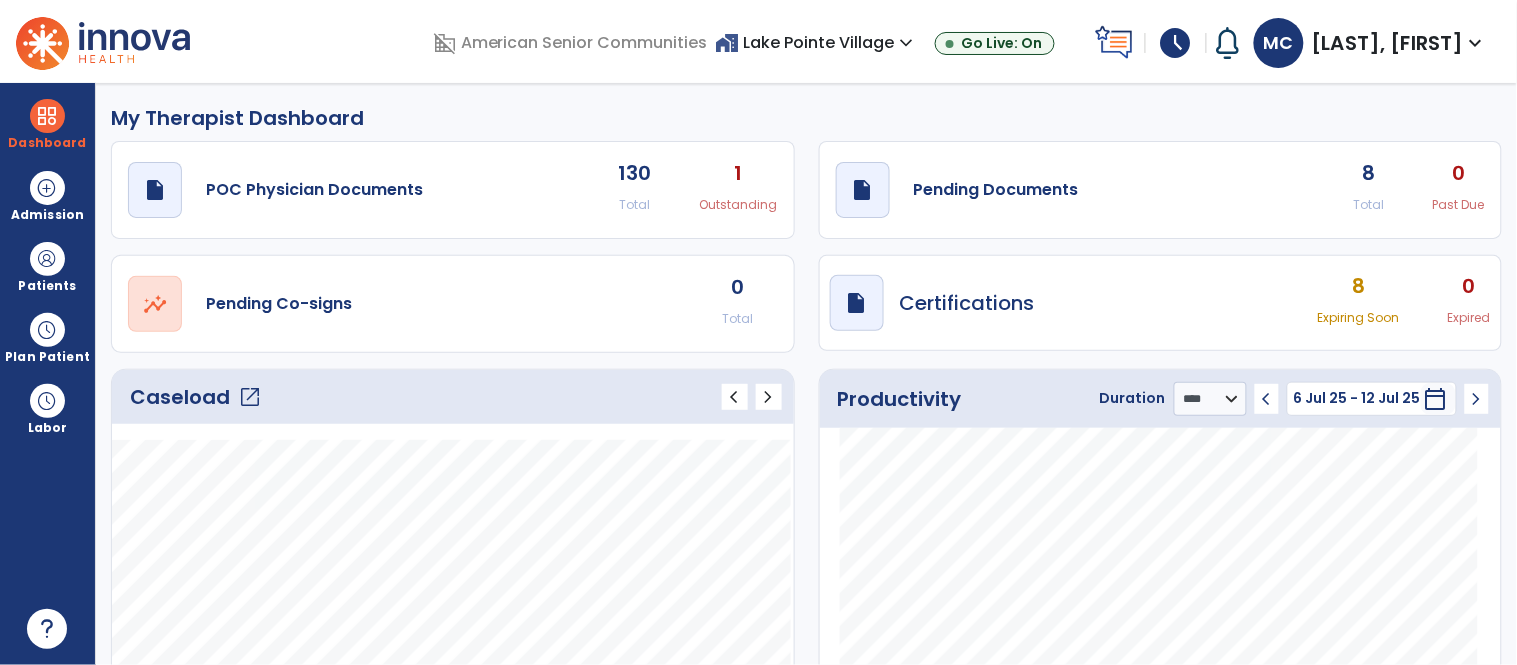 click on "open_in_new" 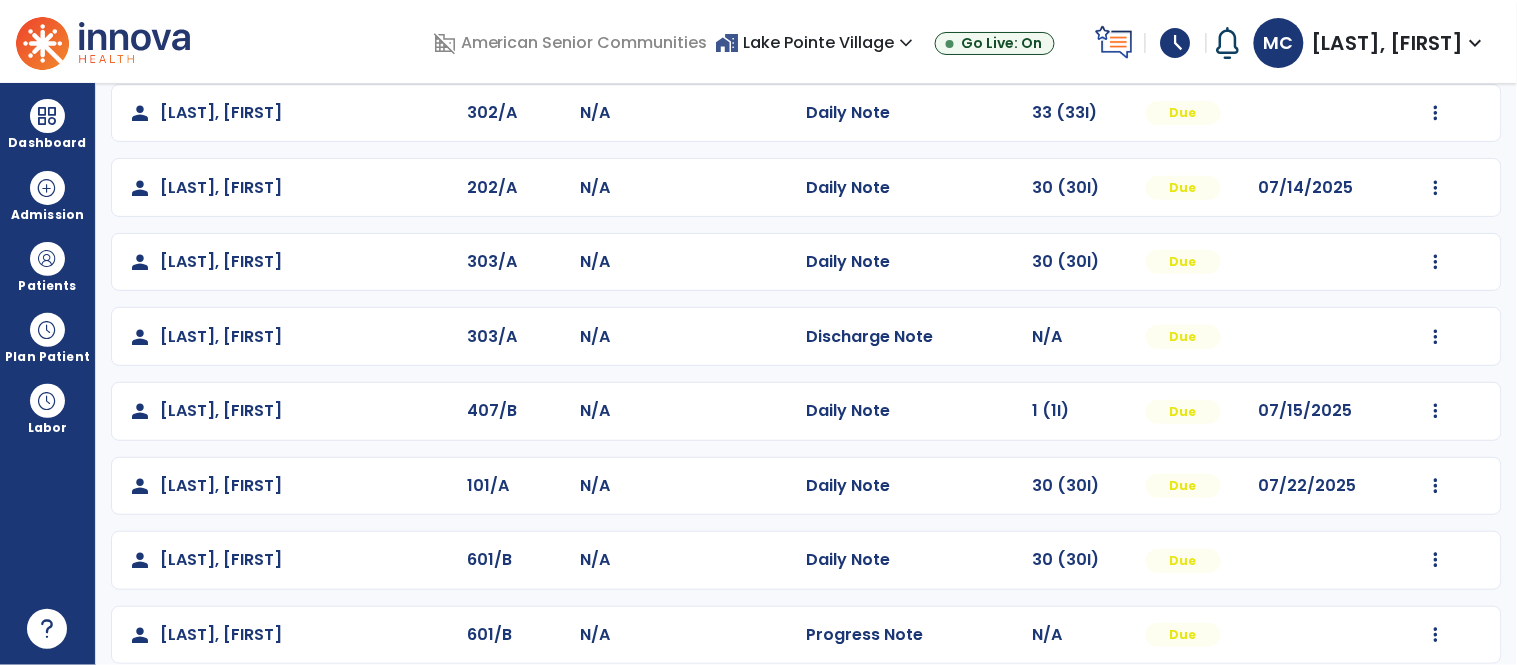scroll, scrollTop: 196, scrollLeft: 0, axis: vertical 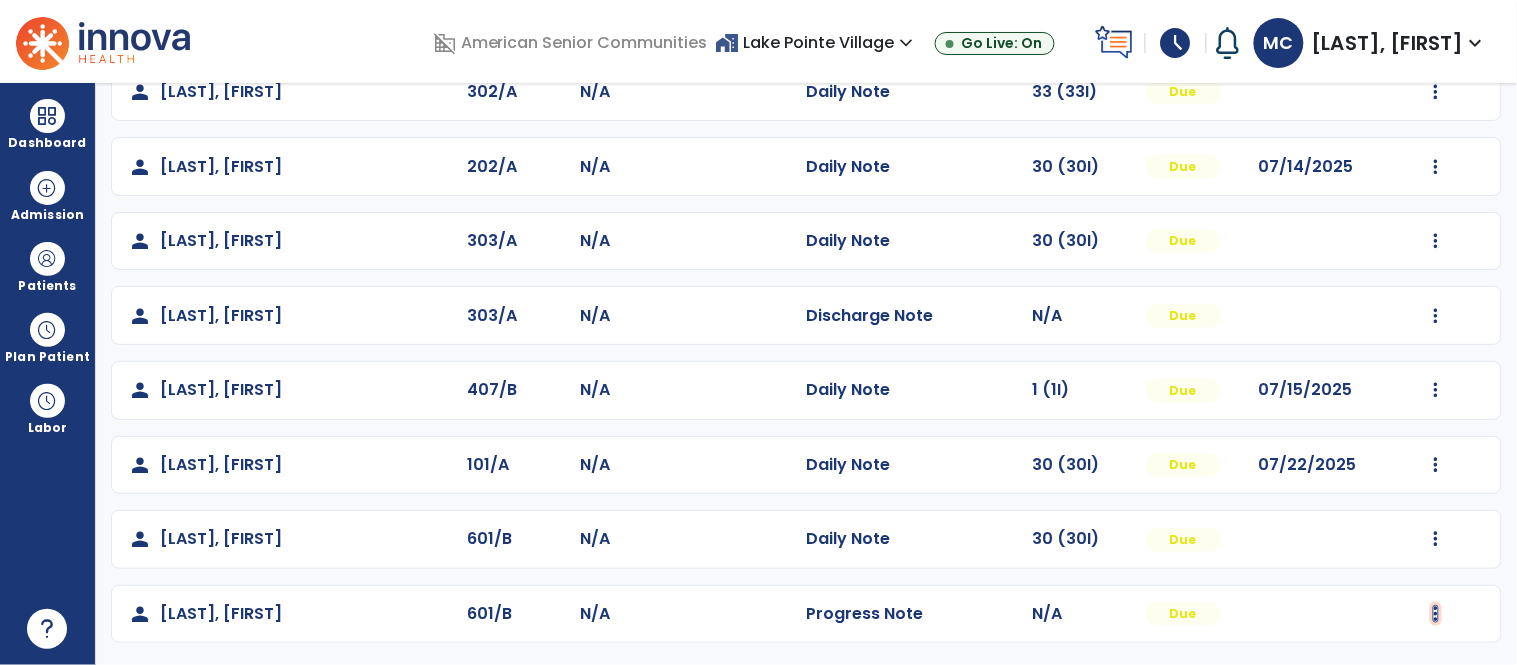 click at bounding box center (1436, 92) 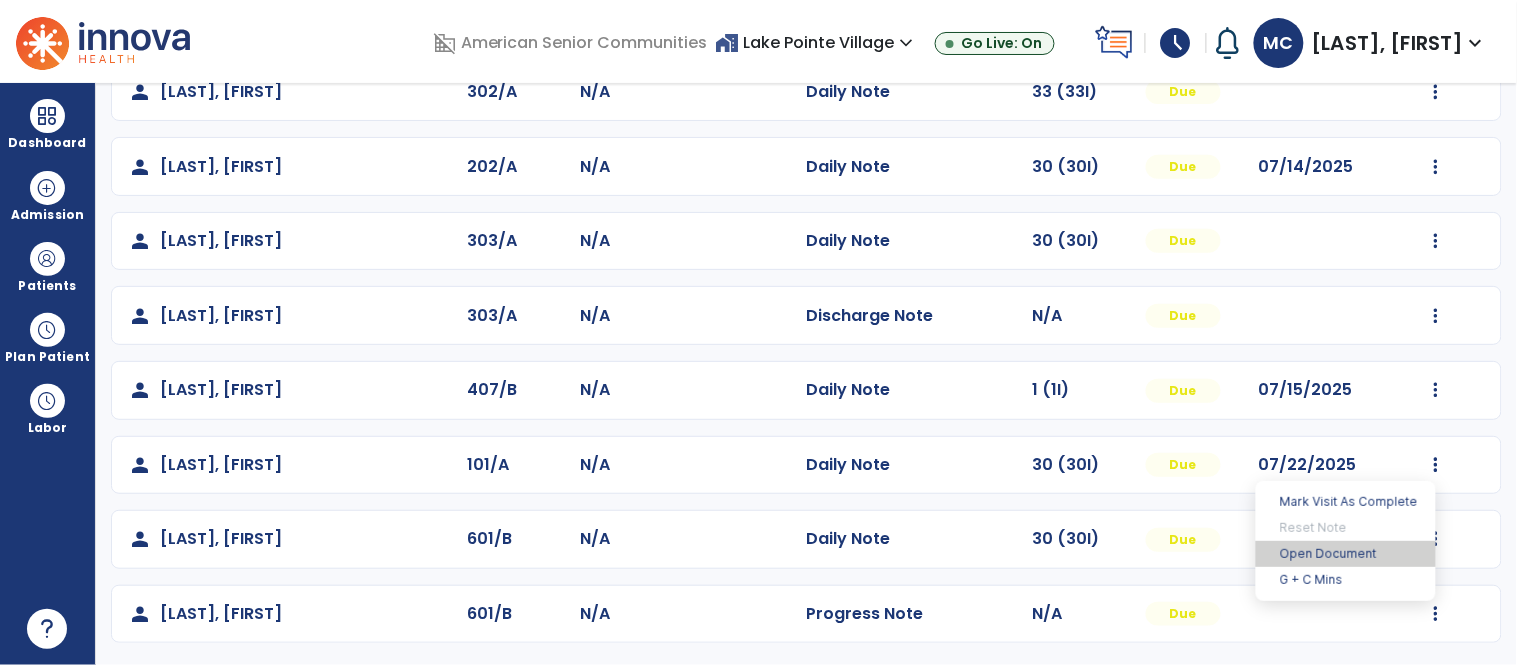 click on "Open Document" at bounding box center [1346, 554] 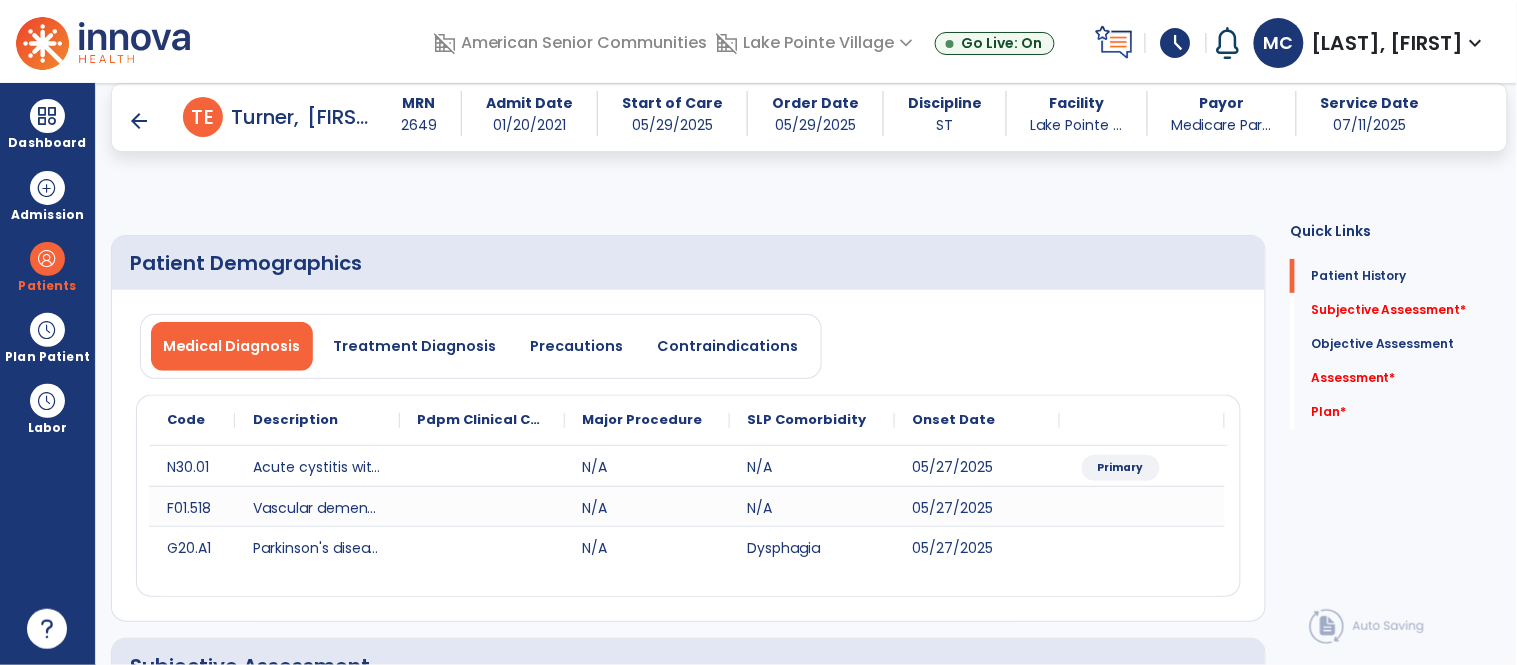scroll, scrollTop: 215, scrollLeft: 0, axis: vertical 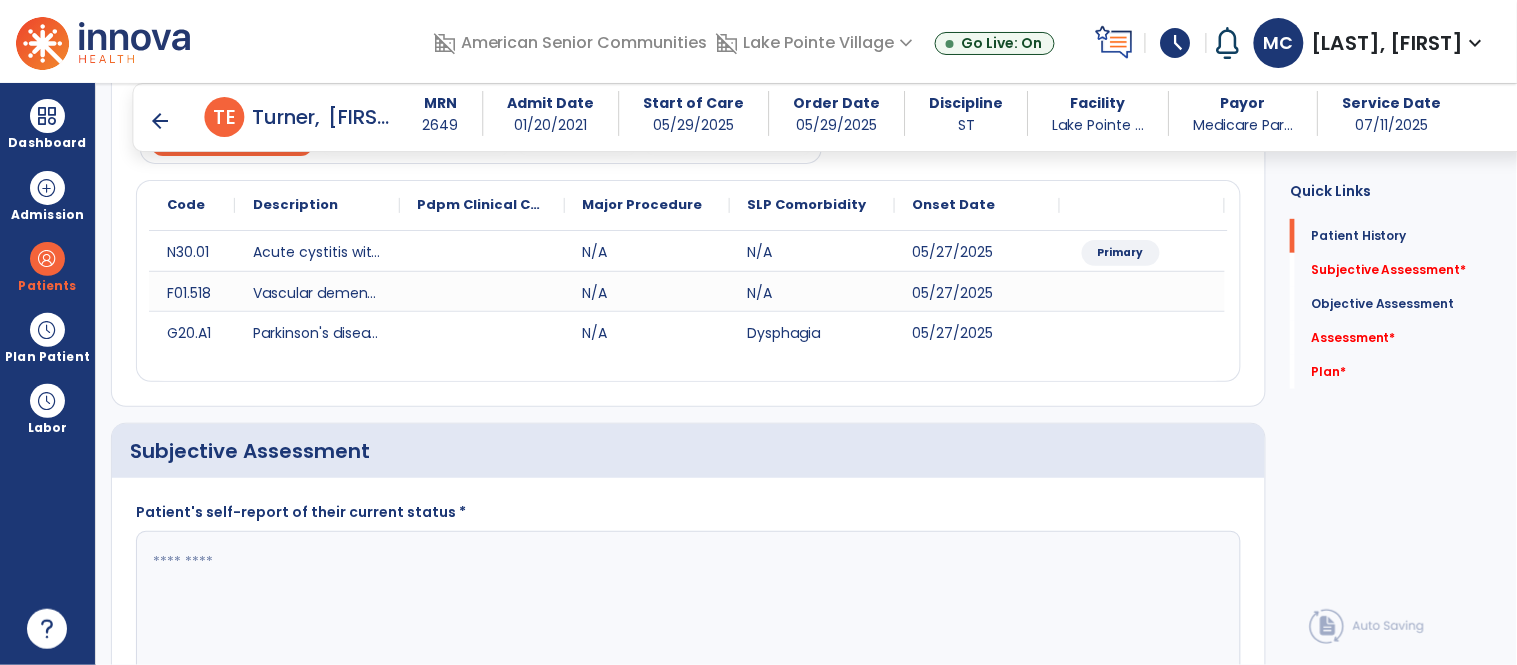 click 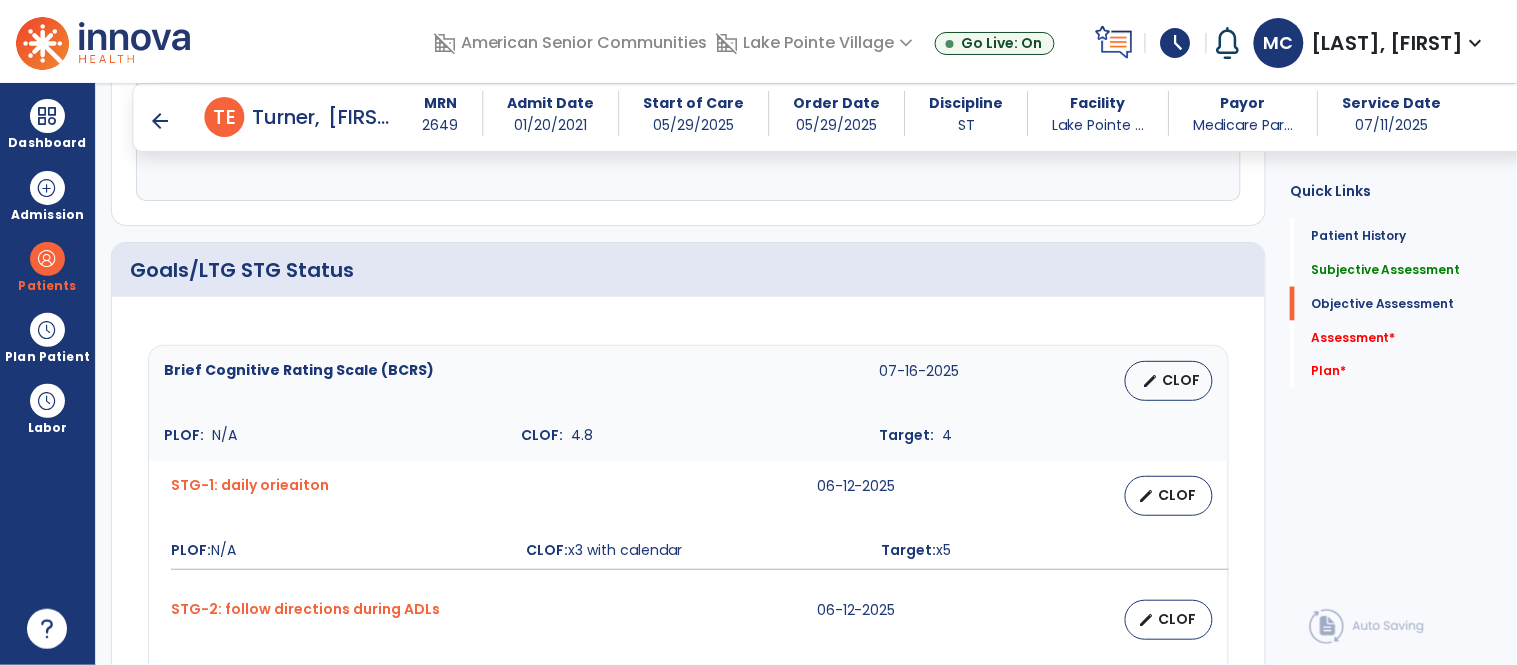 scroll, scrollTop: 820, scrollLeft: 0, axis: vertical 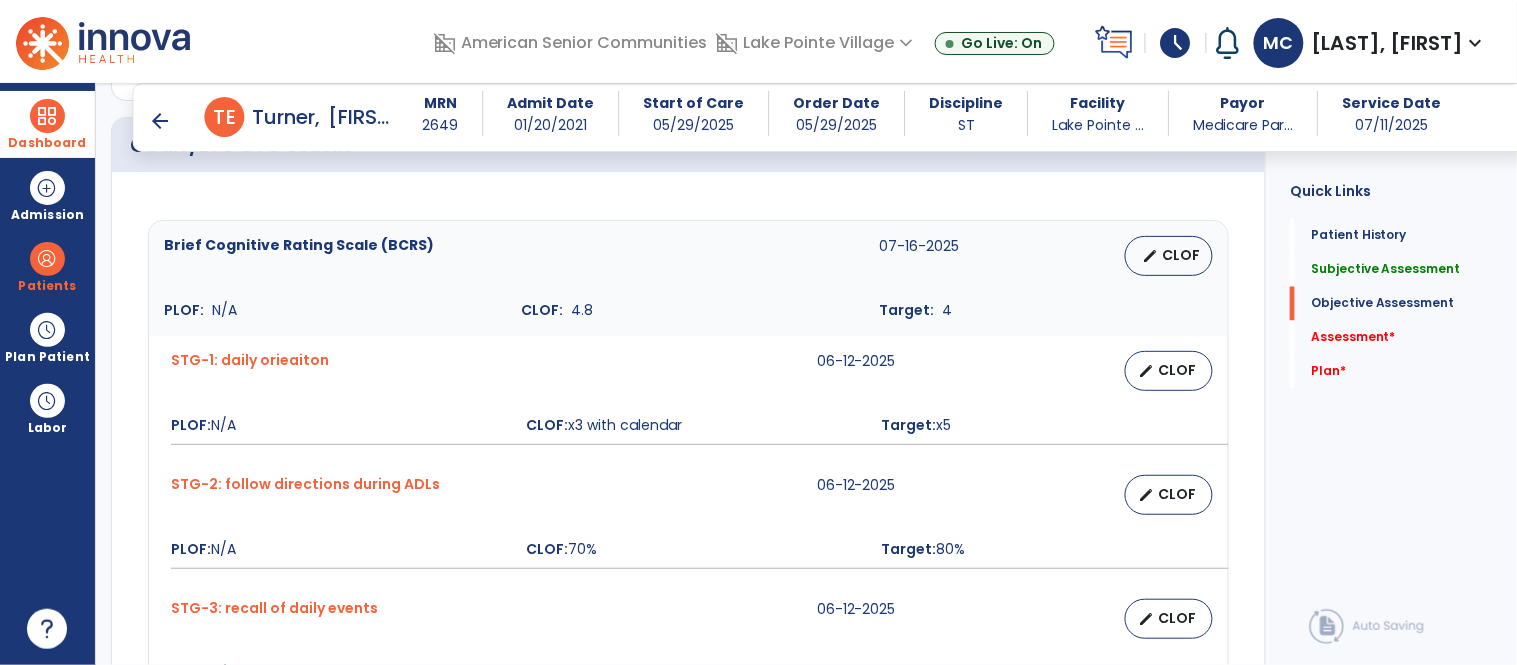 type on "********" 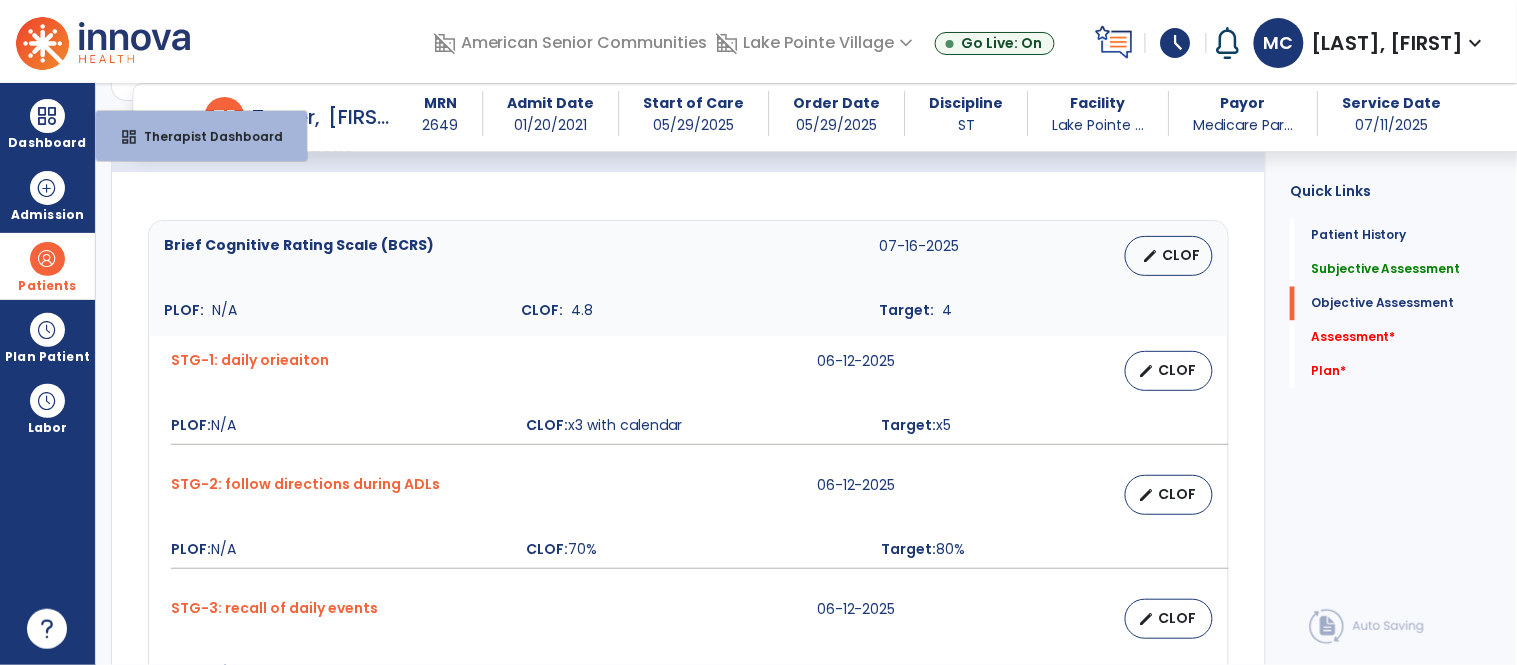 click at bounding box center (47, 259) 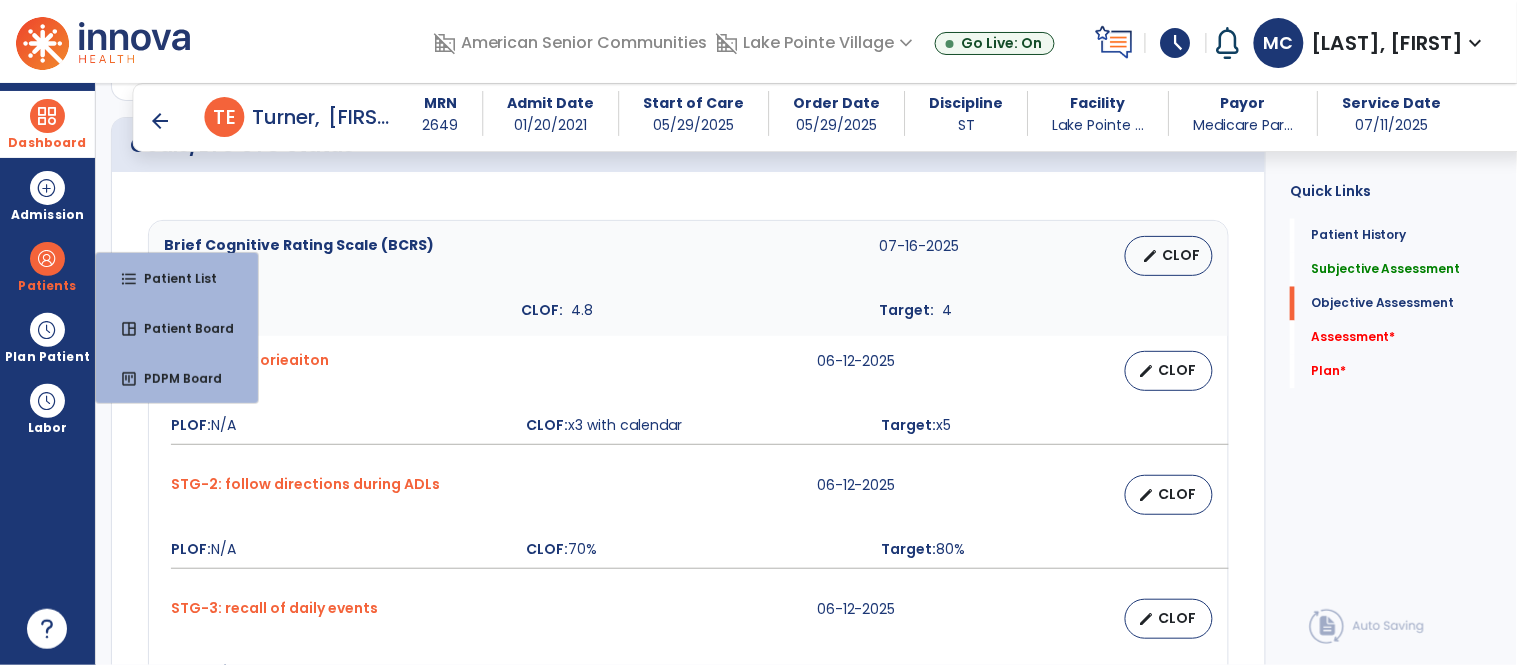click at bounding box center [47, 116] 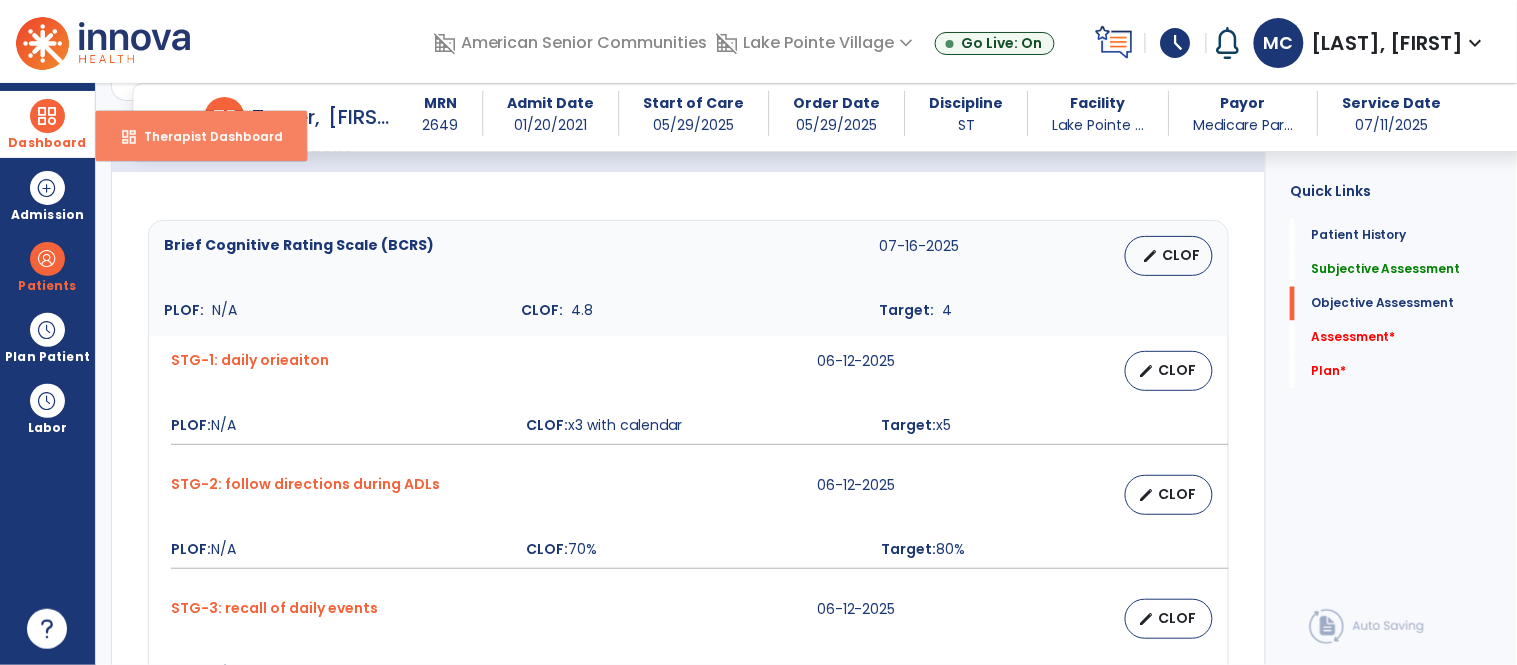 click on "dashboard" at bounding box center [129, 137] 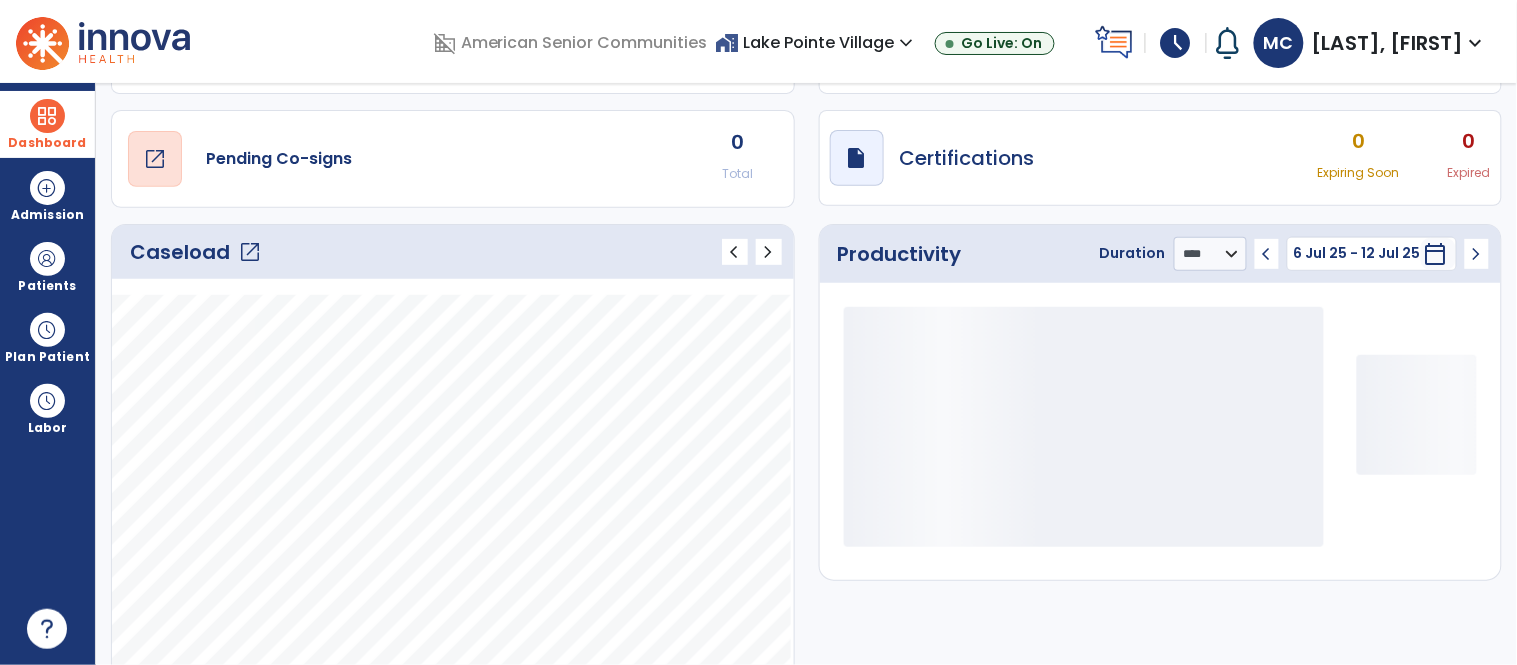 scroll, scrollTop: 145, scrollLeft: 0, axis: vertical 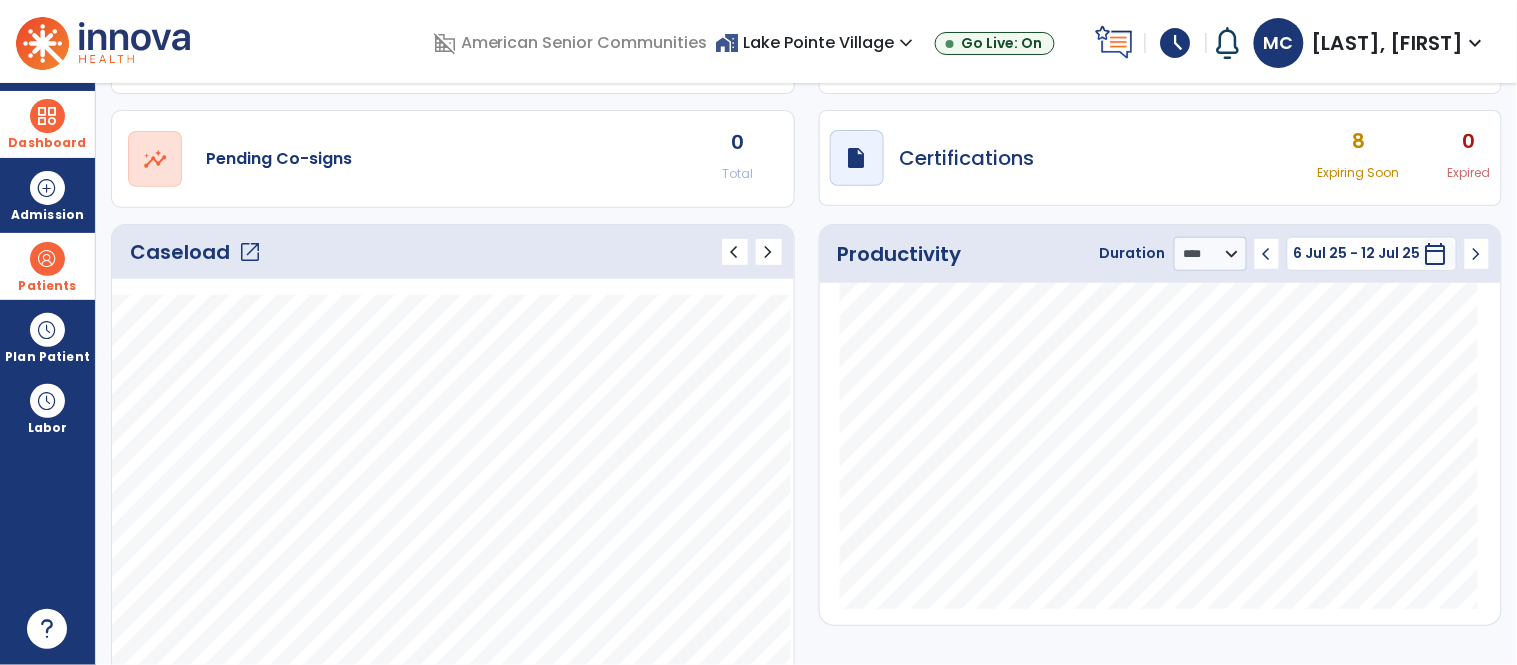 click at bounding box center (47, 259) 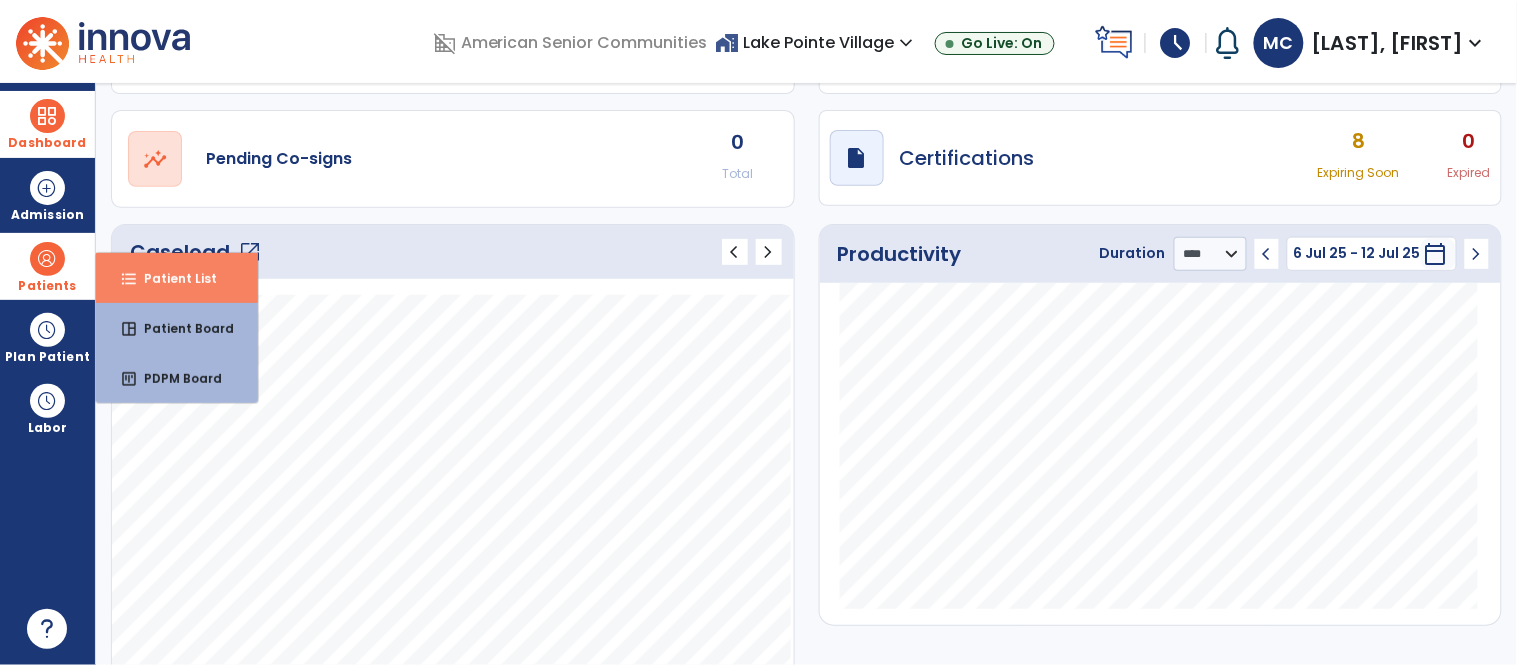 click on "Patient List" at bounding box center [172, 278] 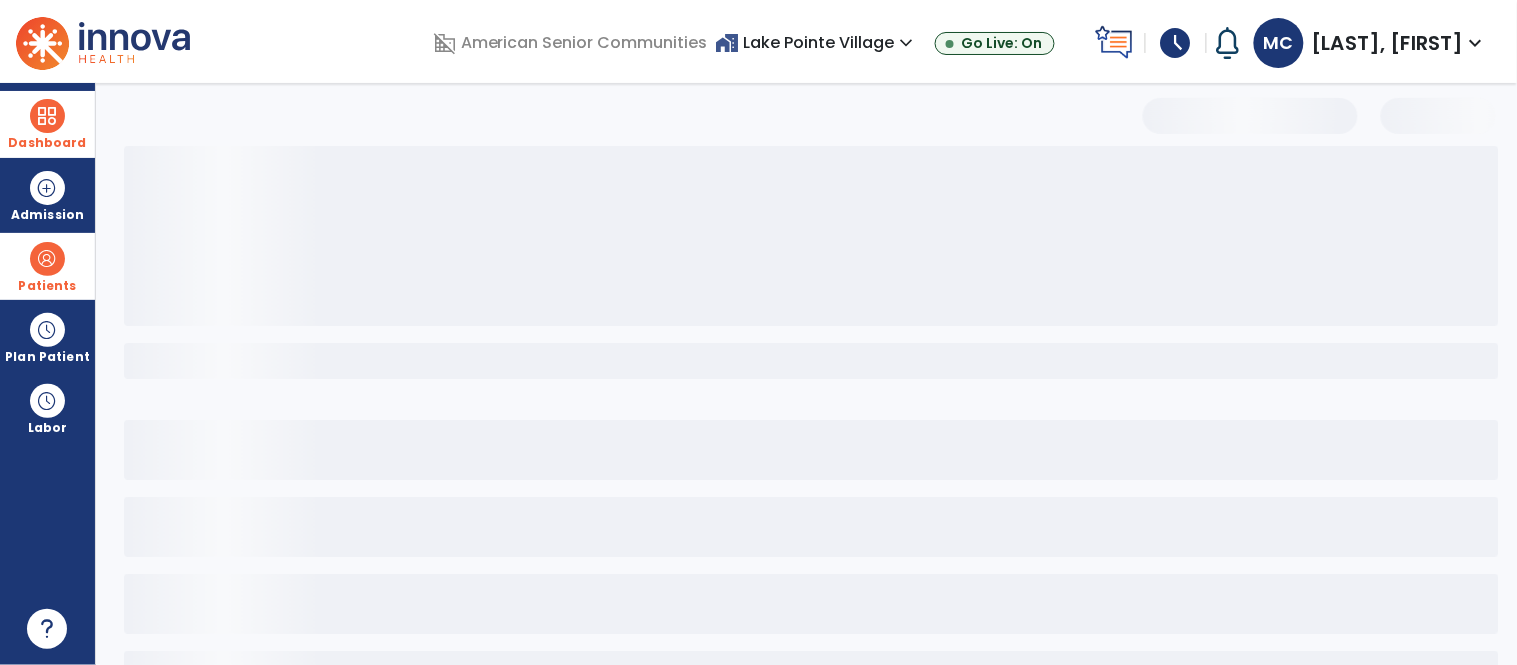 scroll, scrollTop: 77, scrollLeft: 0, axis: vertical 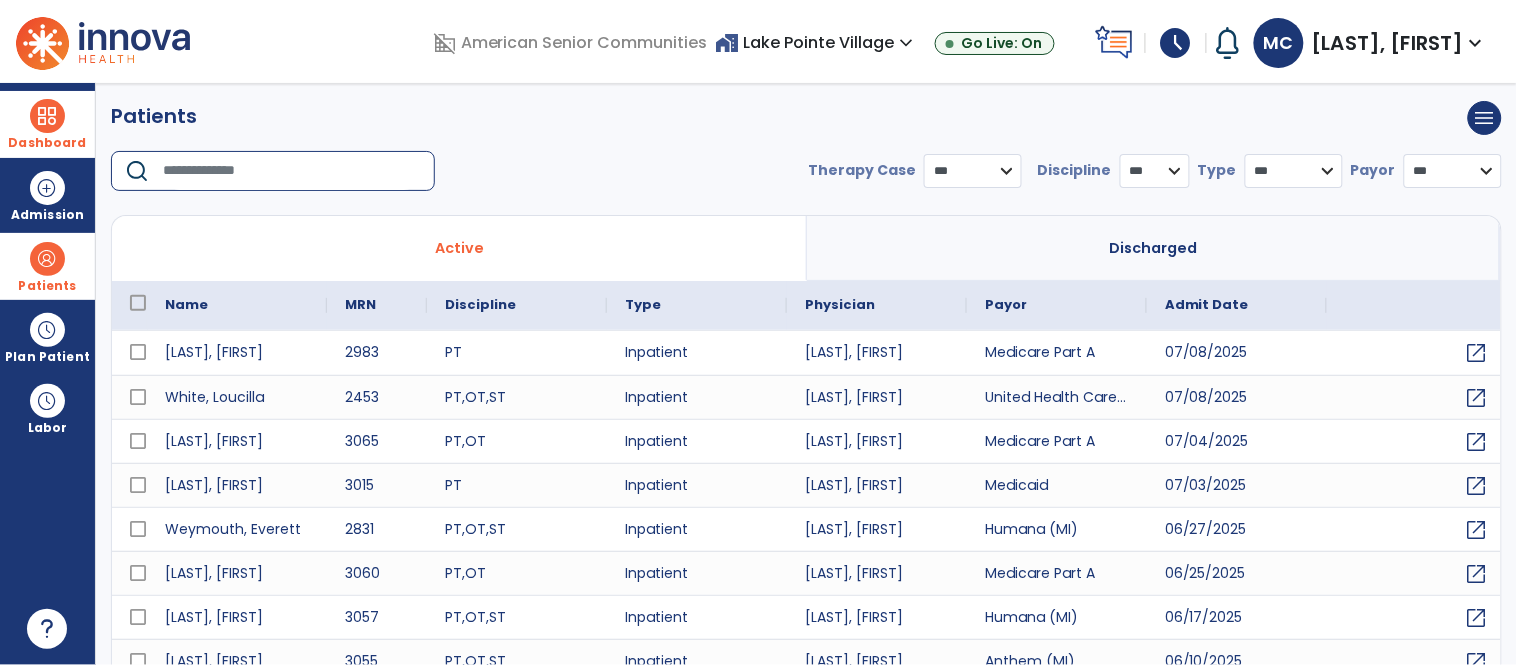 click at bounding box center (292, 171) 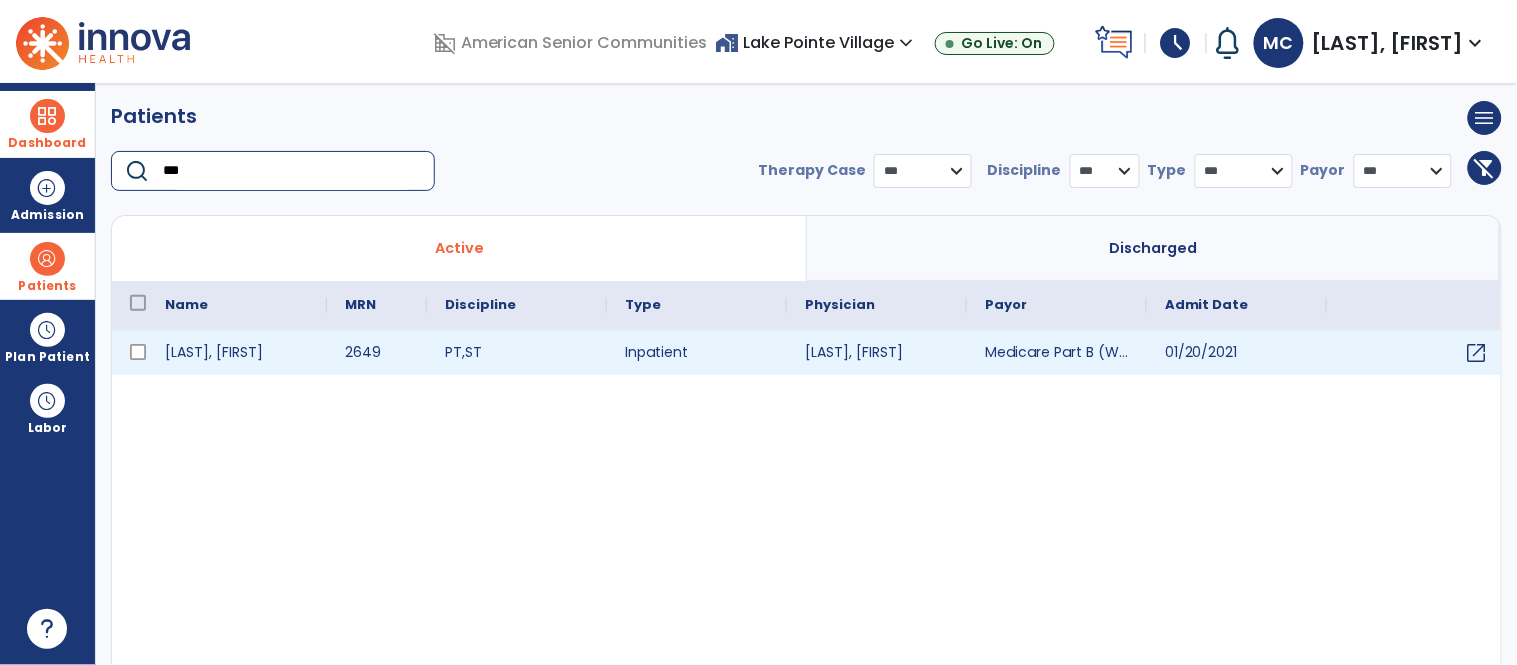 type on "***" 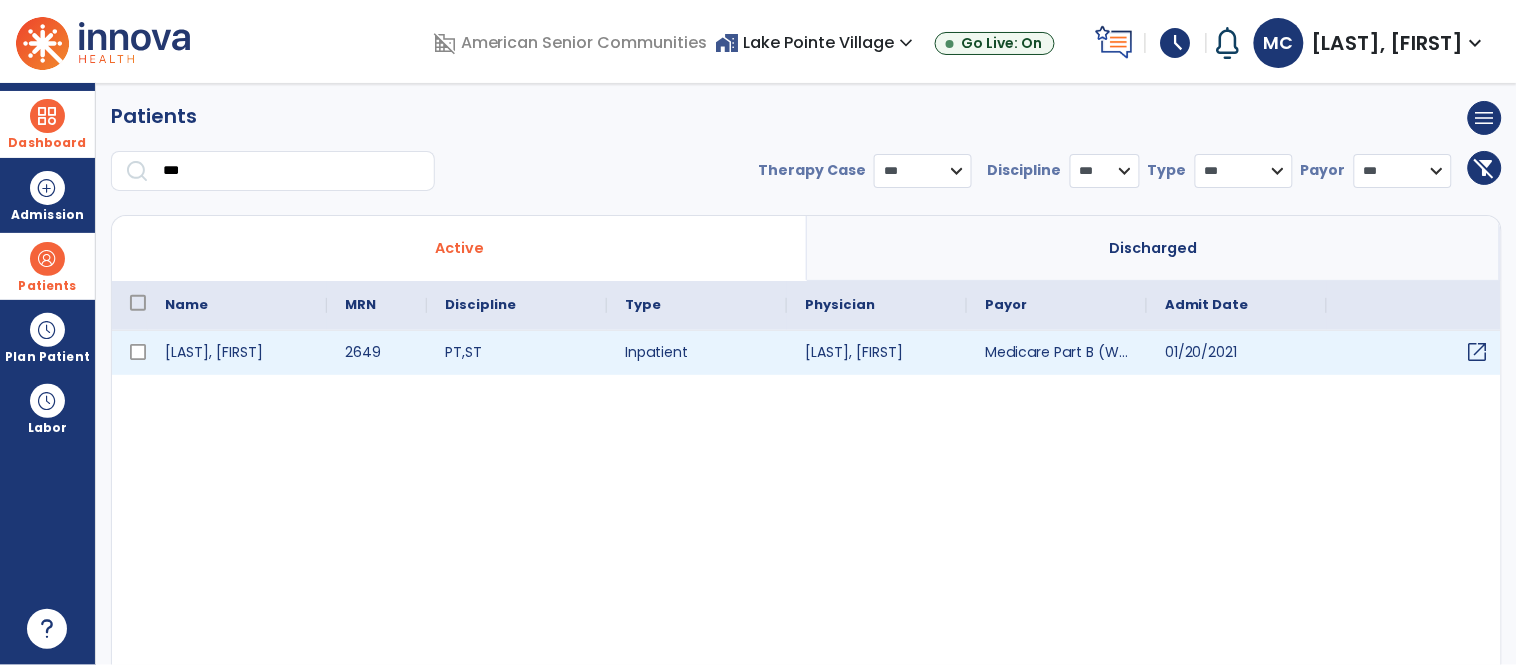 click on "open_in_new" at bounding box center (1478, 352) 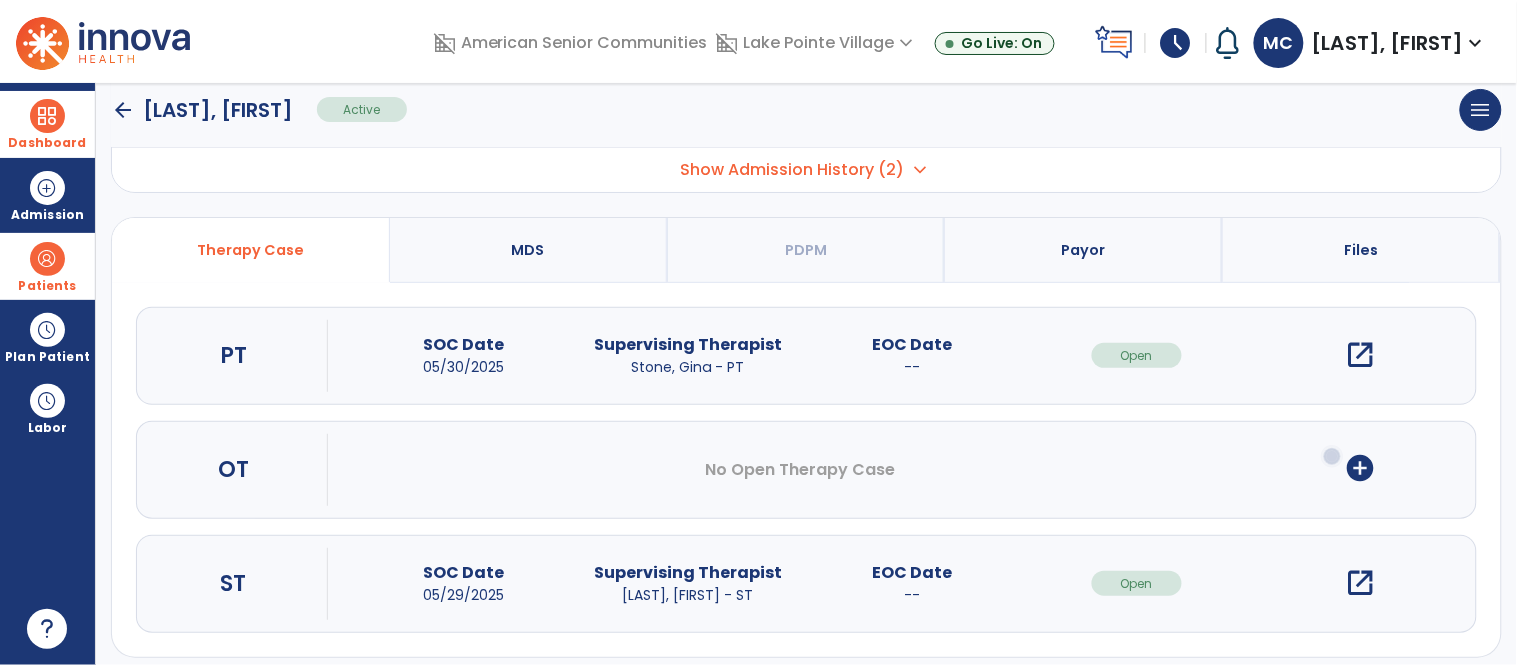 scroll, scrollTop: 141, scrollLeft: 0, axis: vertical 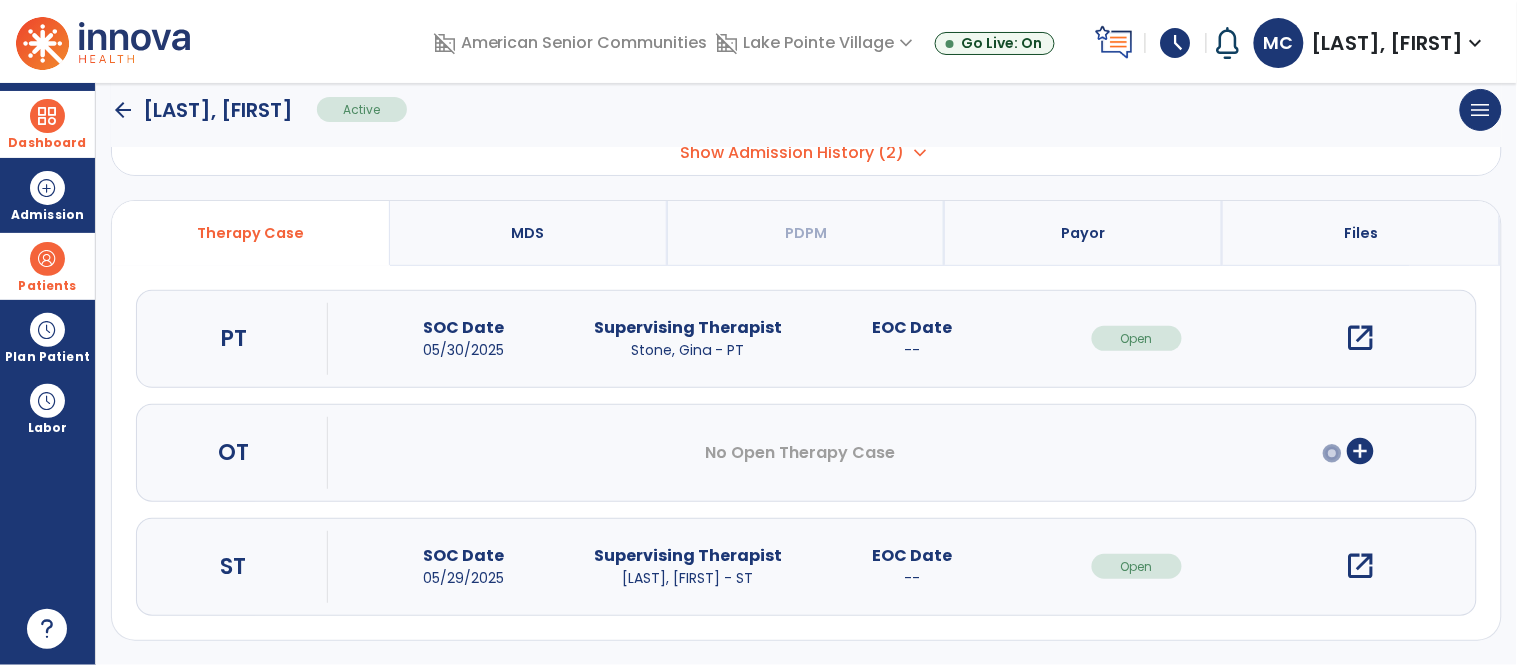 click on "open_in_new" at bounding box center [1361, 566] 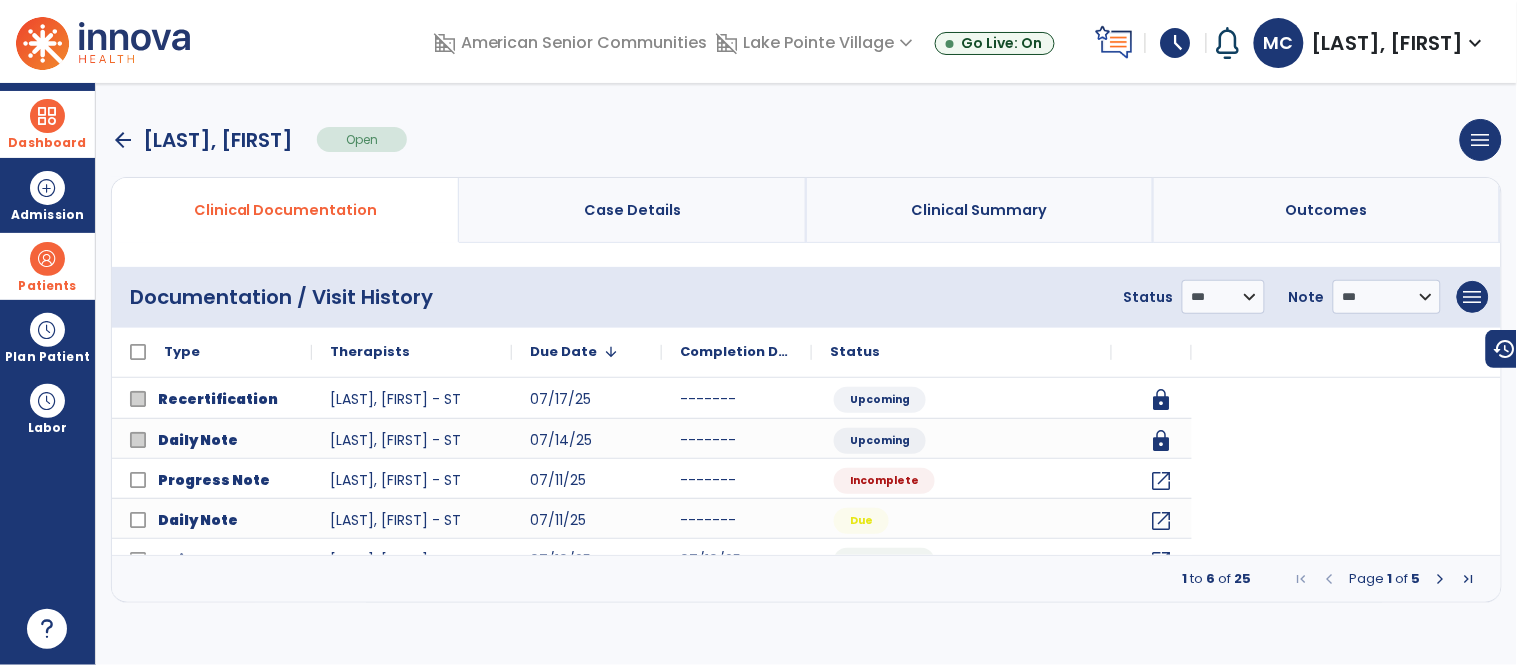 scroll, scrollTop: 0, scrollLeft: 0, axis: both 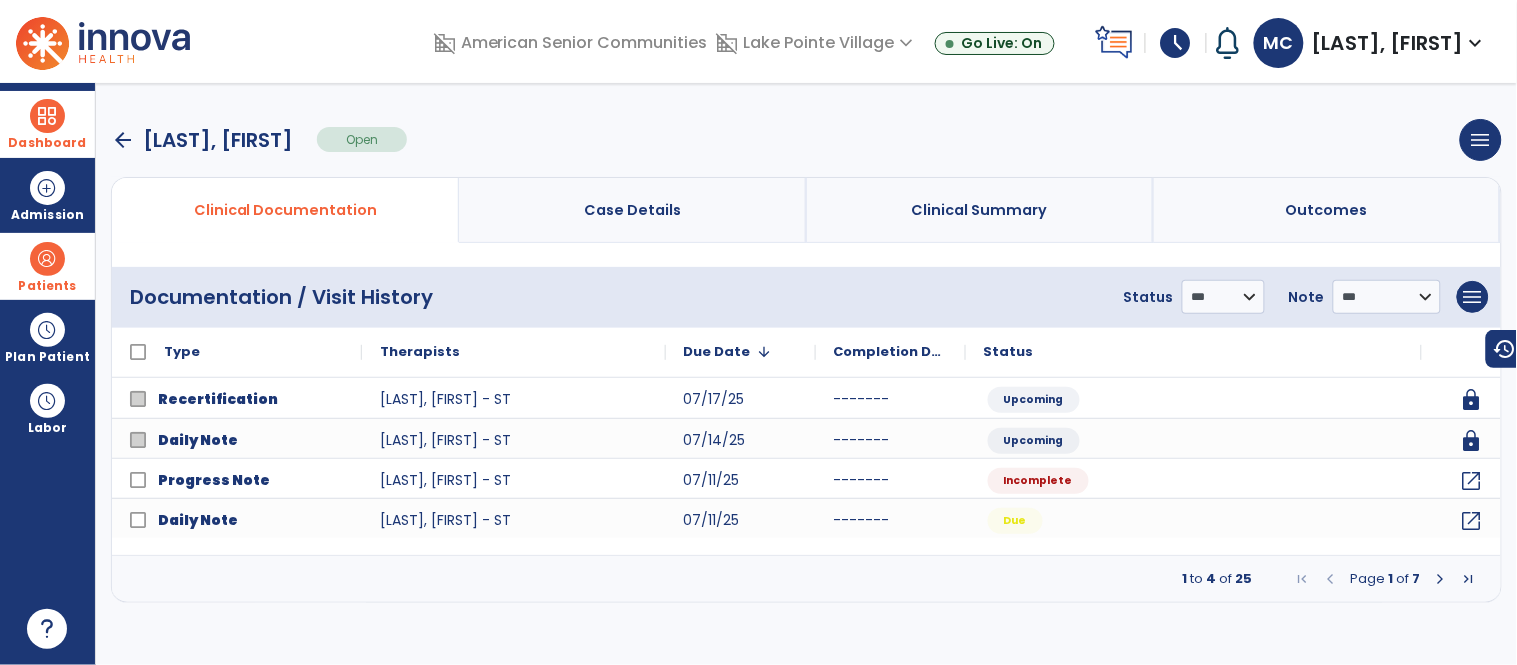 click at bounding box center [47, 116] 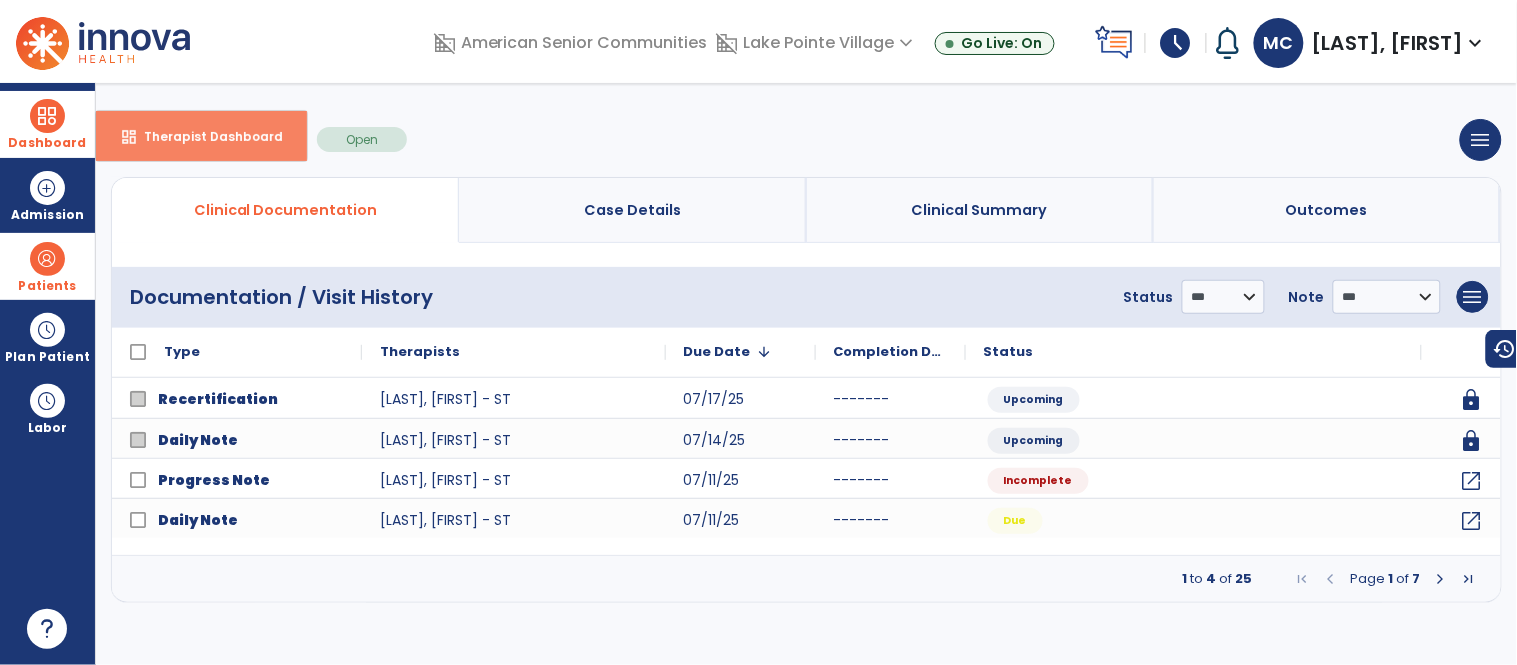 click on "dashboard  Therapist Dashboard" at bounding box center (201, 136) 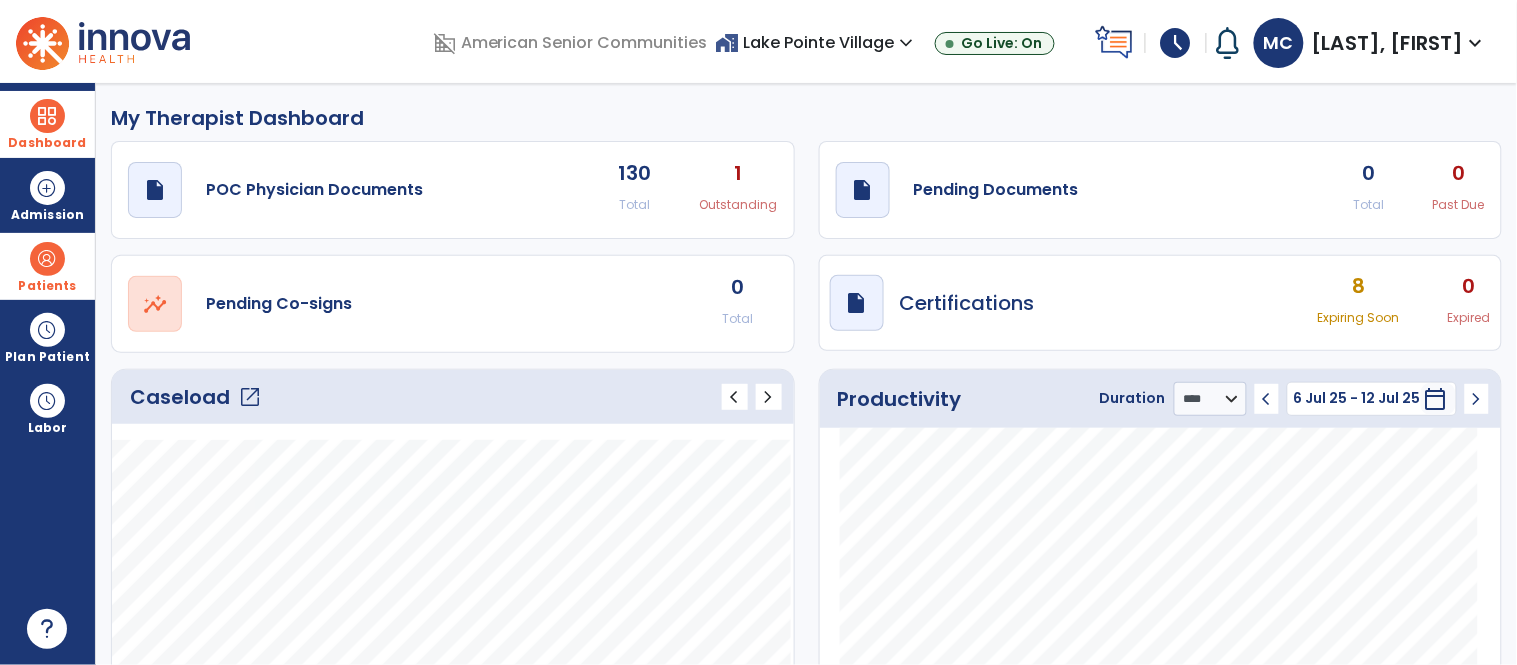 click on "open_in_new" 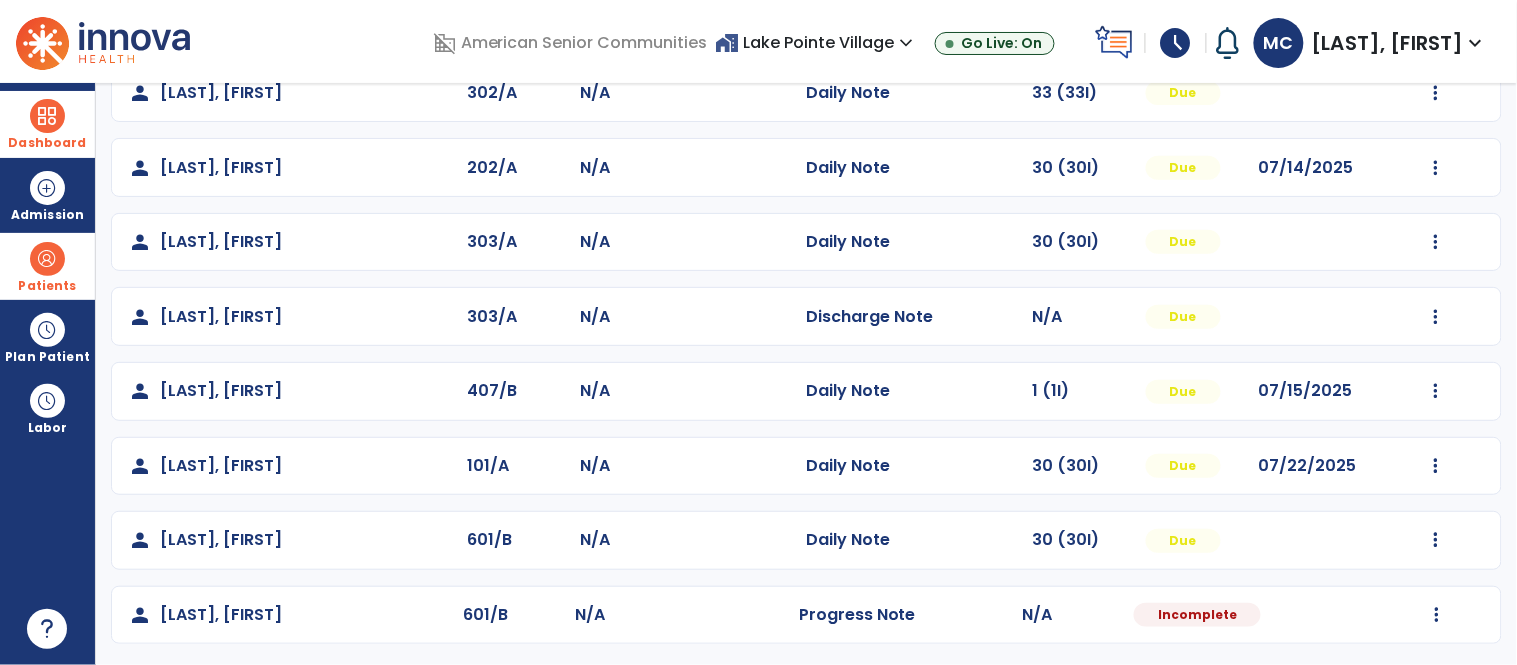 scroll, scrollTop: 196, scrollLeft: 0, axis: vertical 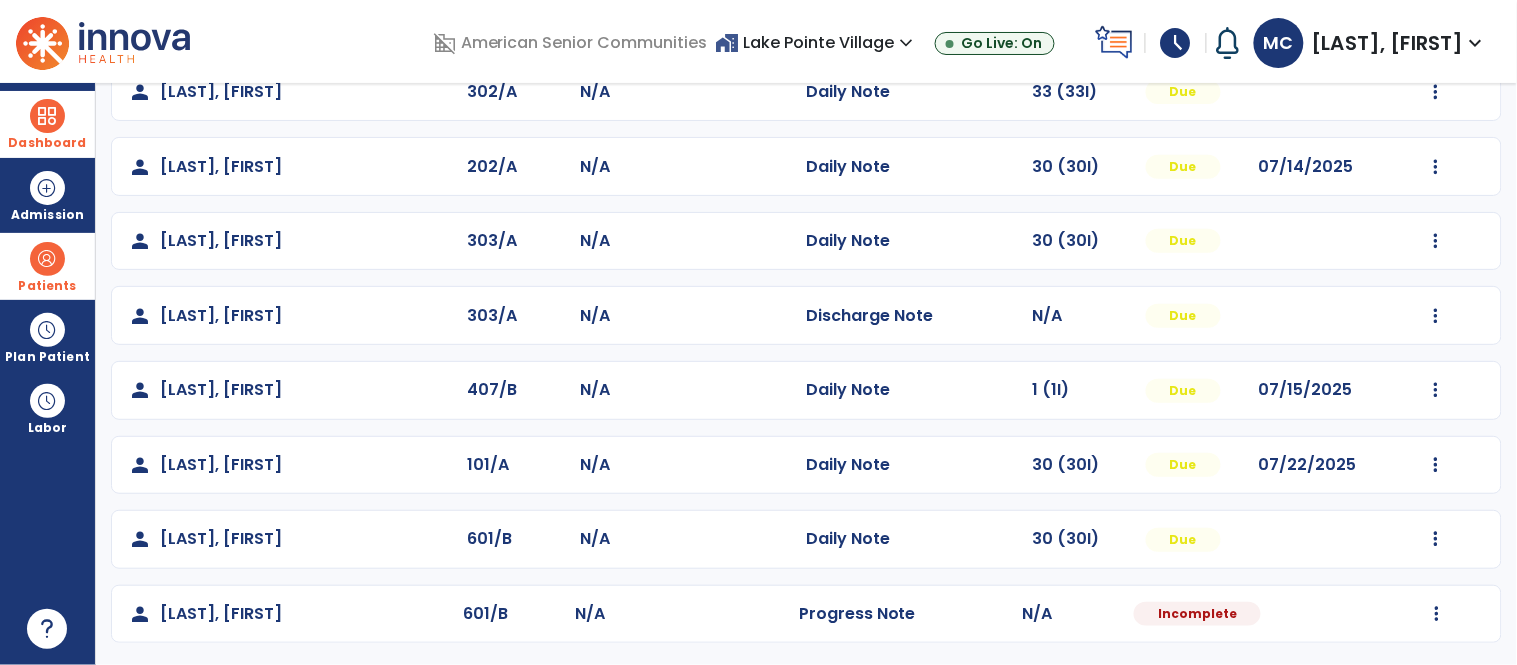 click on "Mark Visit As Complete   Reset Note   Open Document   G + C Mins" 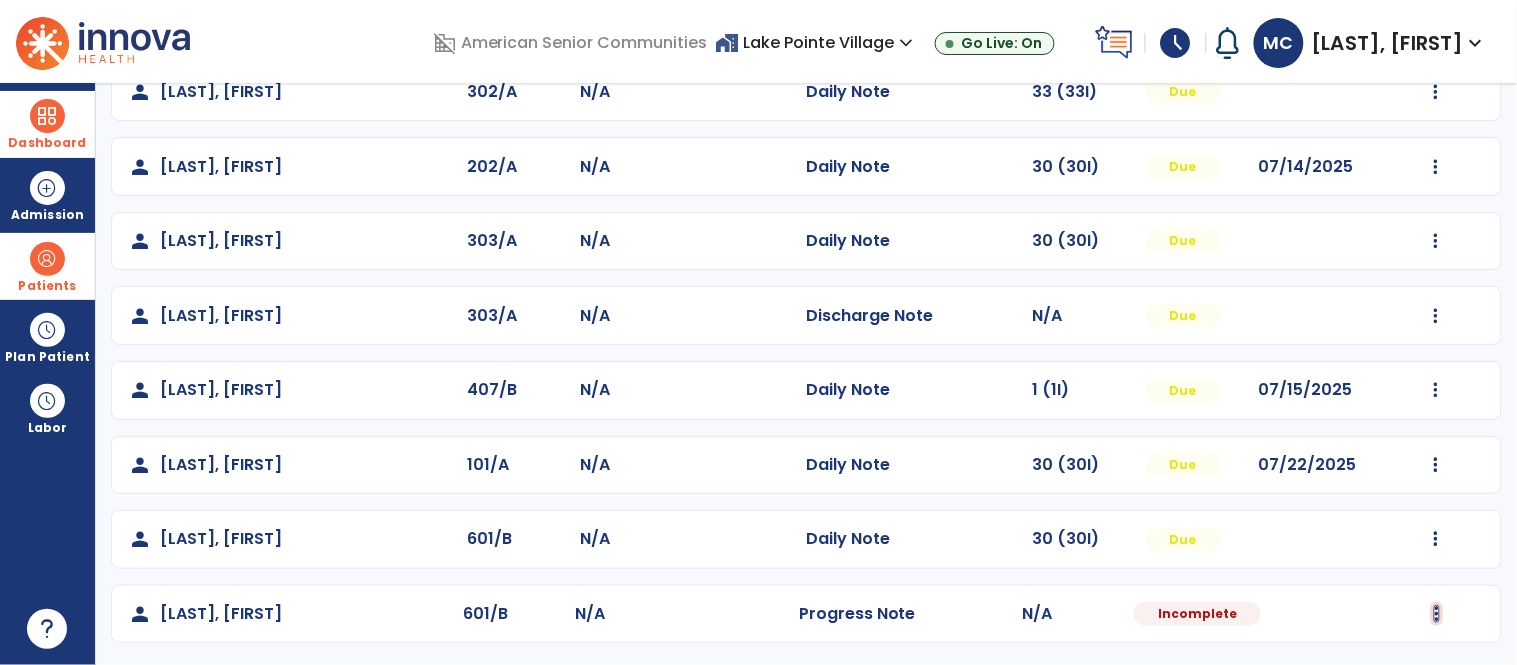 click at bounding box center (1436, 92) 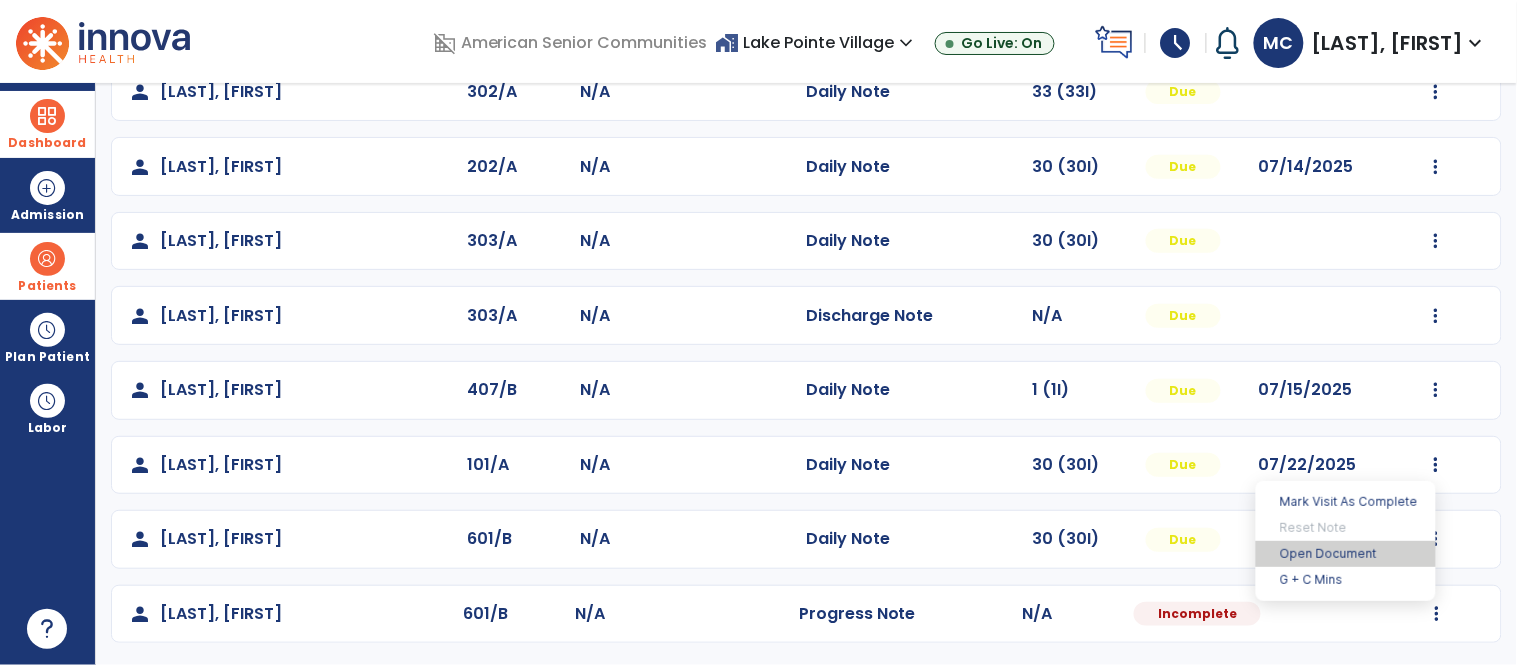 click on "Open Document" at bounding box center (1346, 554) 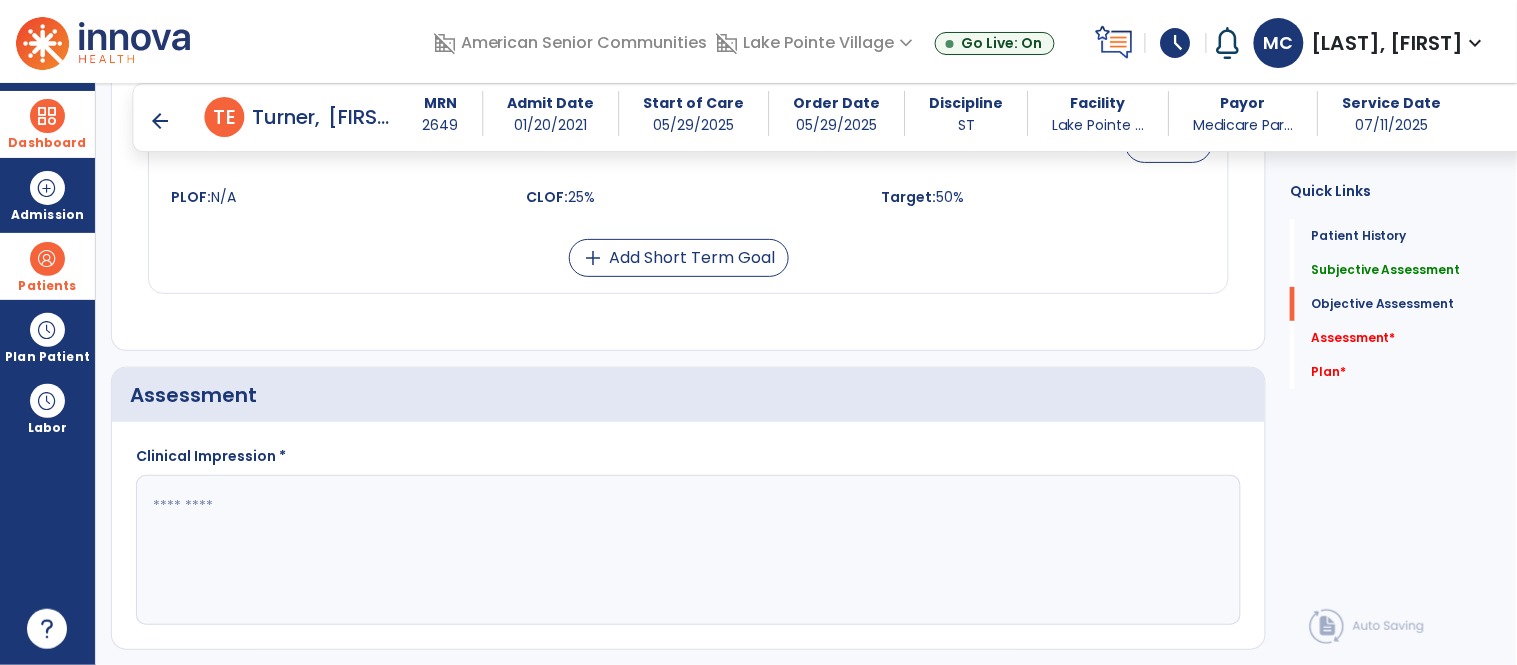 scroll, scrollTop: 2015, scrollLeft: 0, axis: vertical 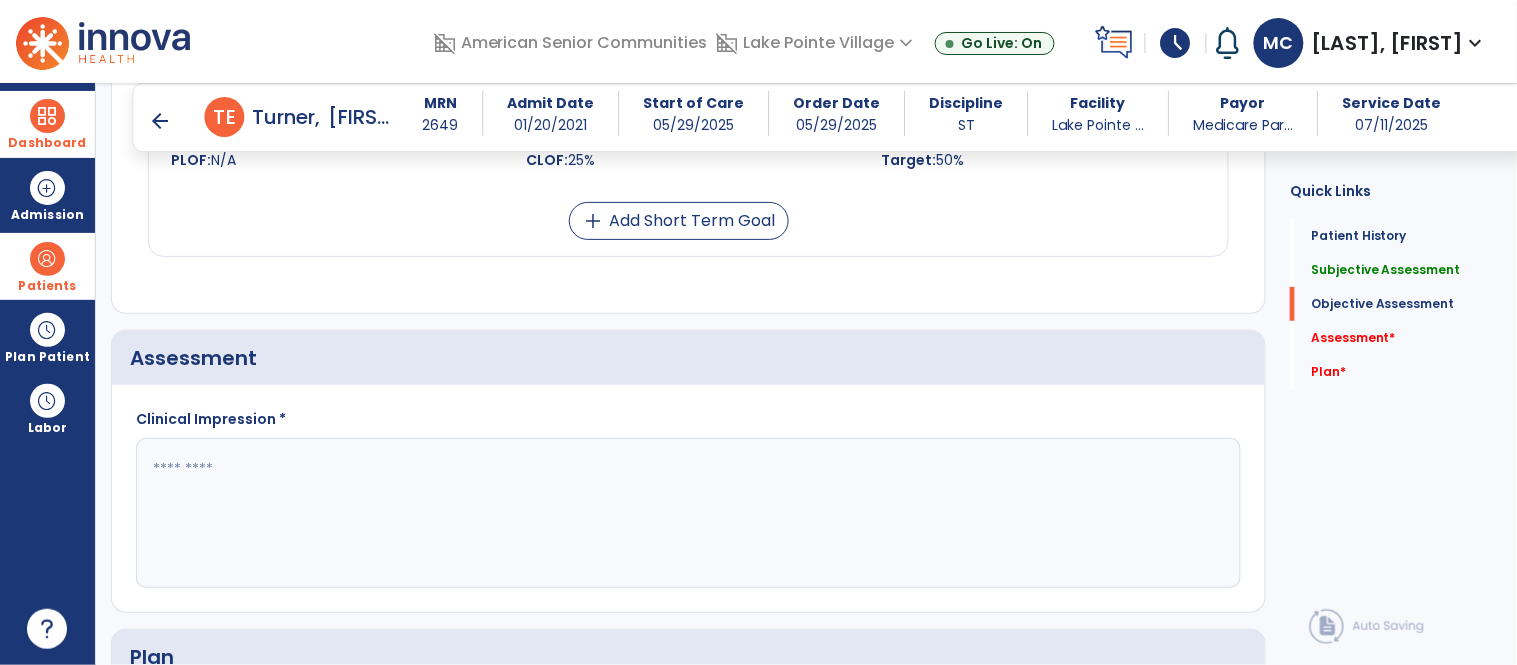 click 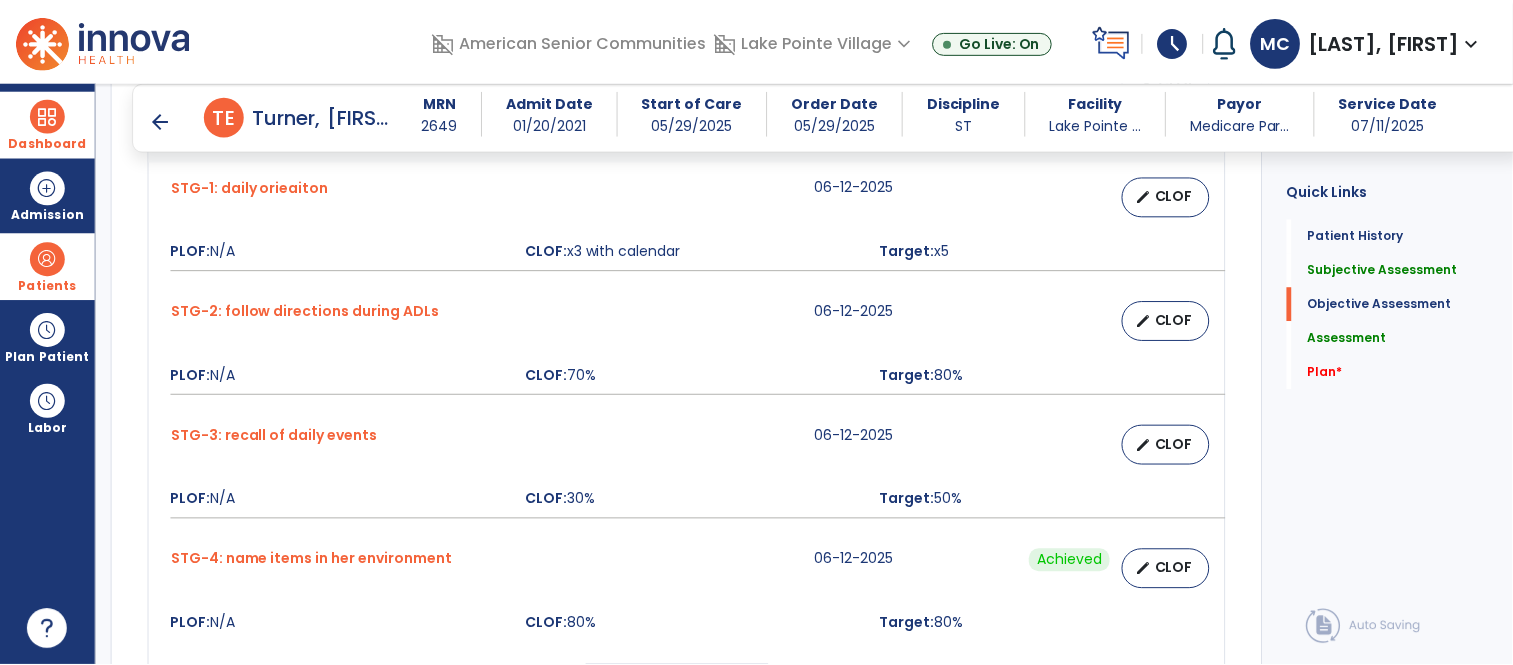 scroll, scrollTop: 997, scrollLeft: 0, axis: vertical 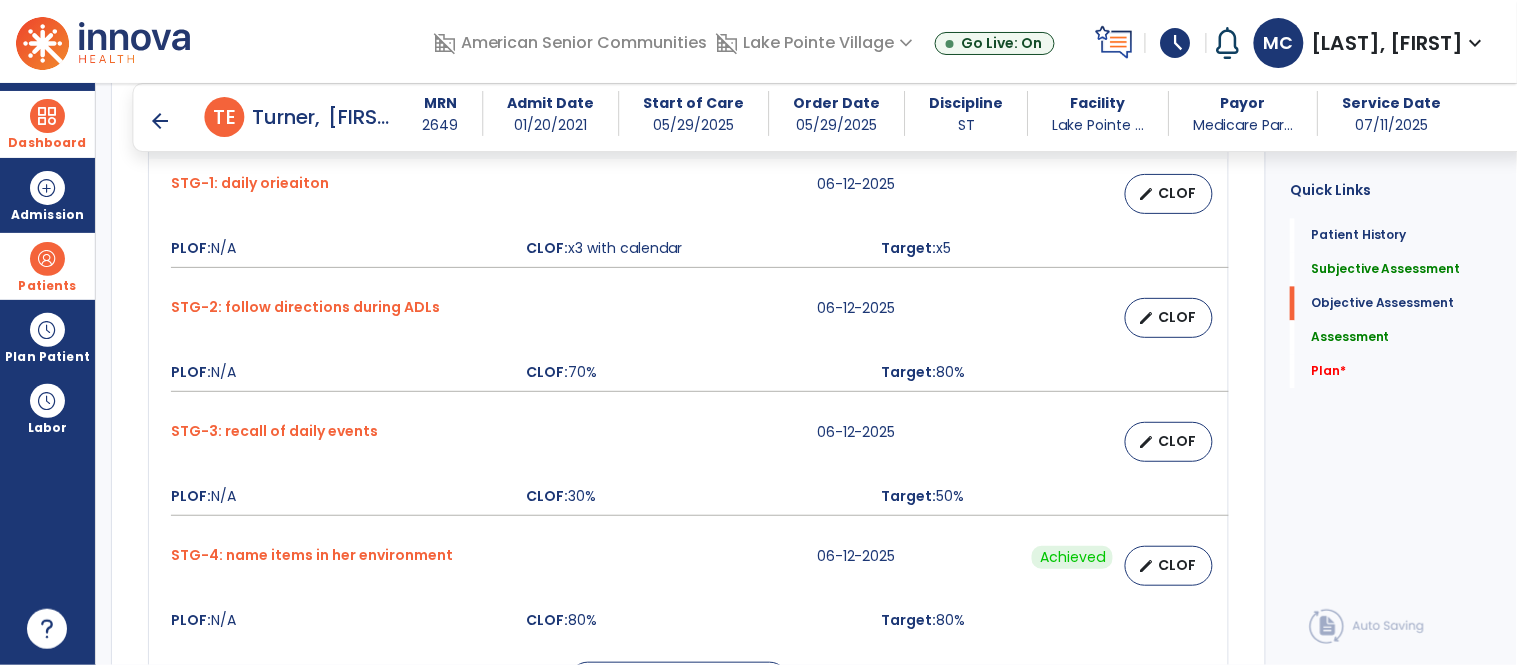 type on "**********" 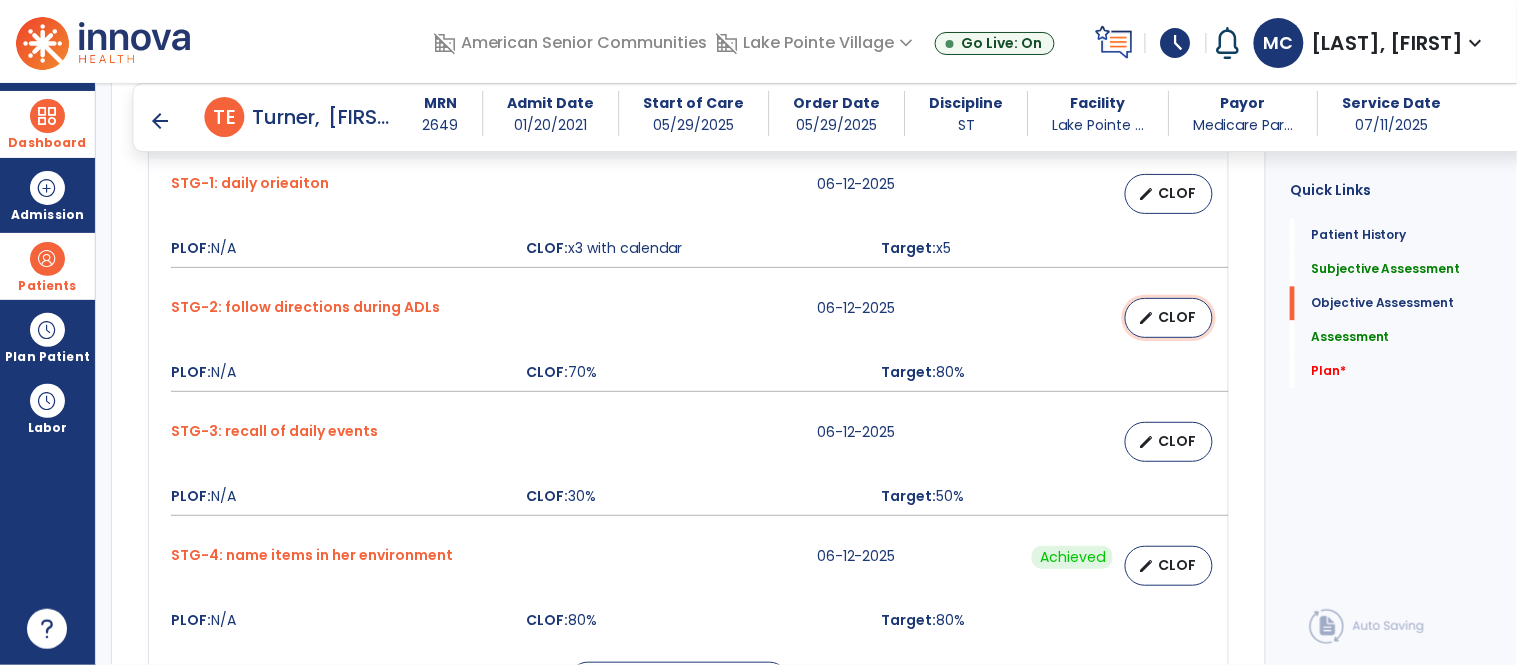 click on "CLOF" at bounding box center [1177, 317] 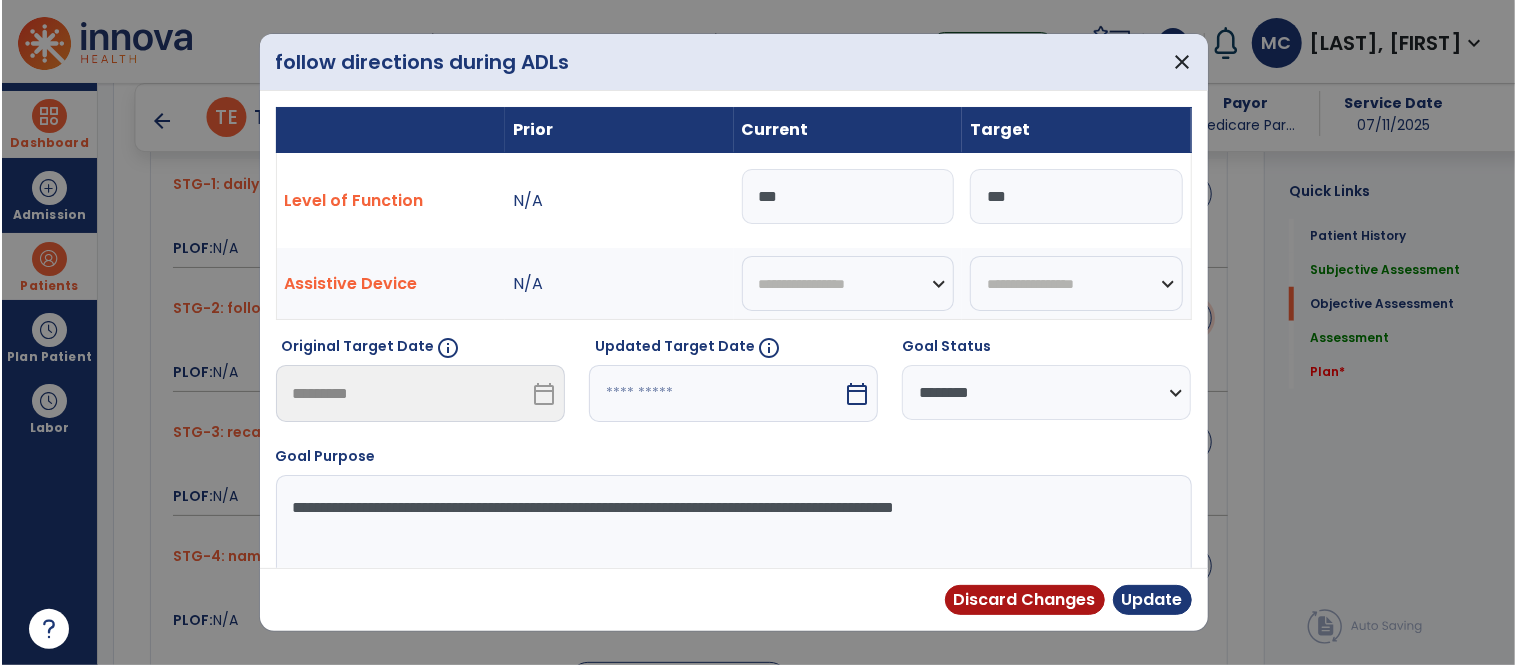 scroll, scrollTop: 997, scrollLeft: 0, axis: vertical 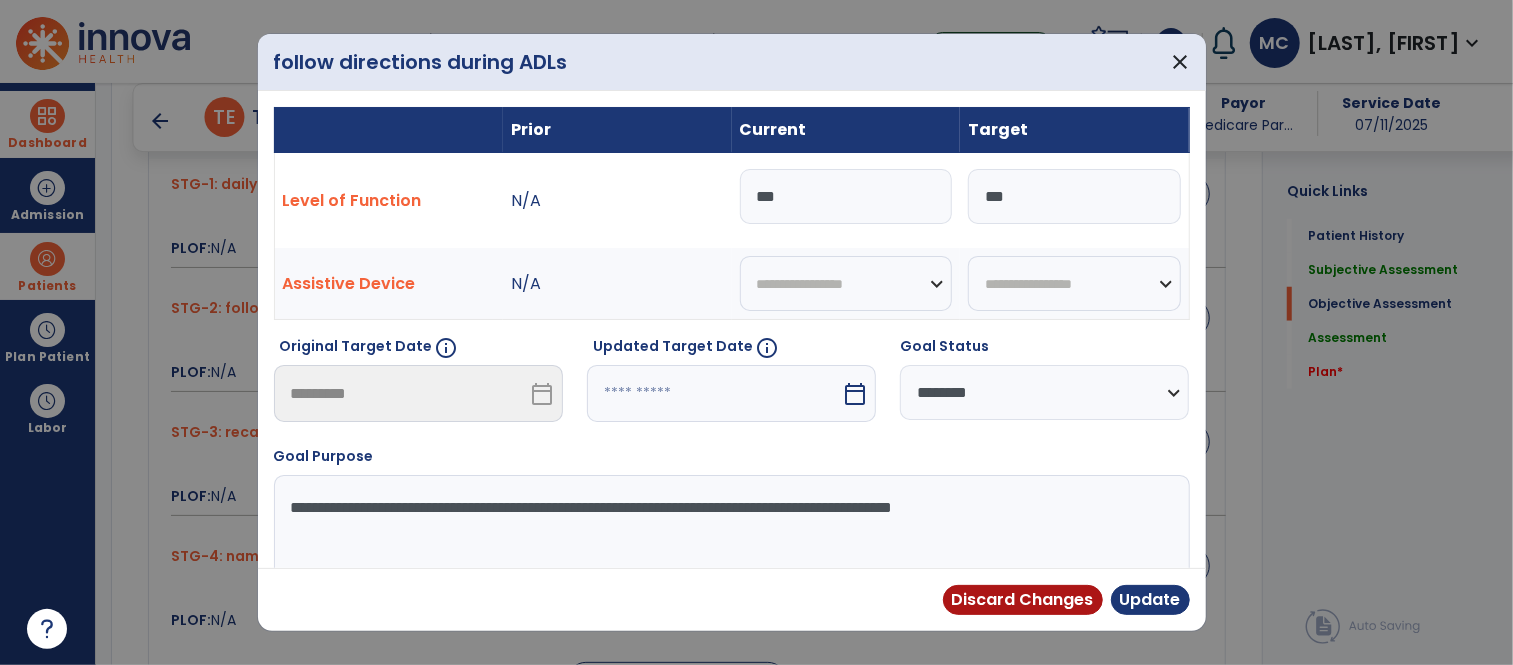 click on "**********" at bounding box center (1044, 392) 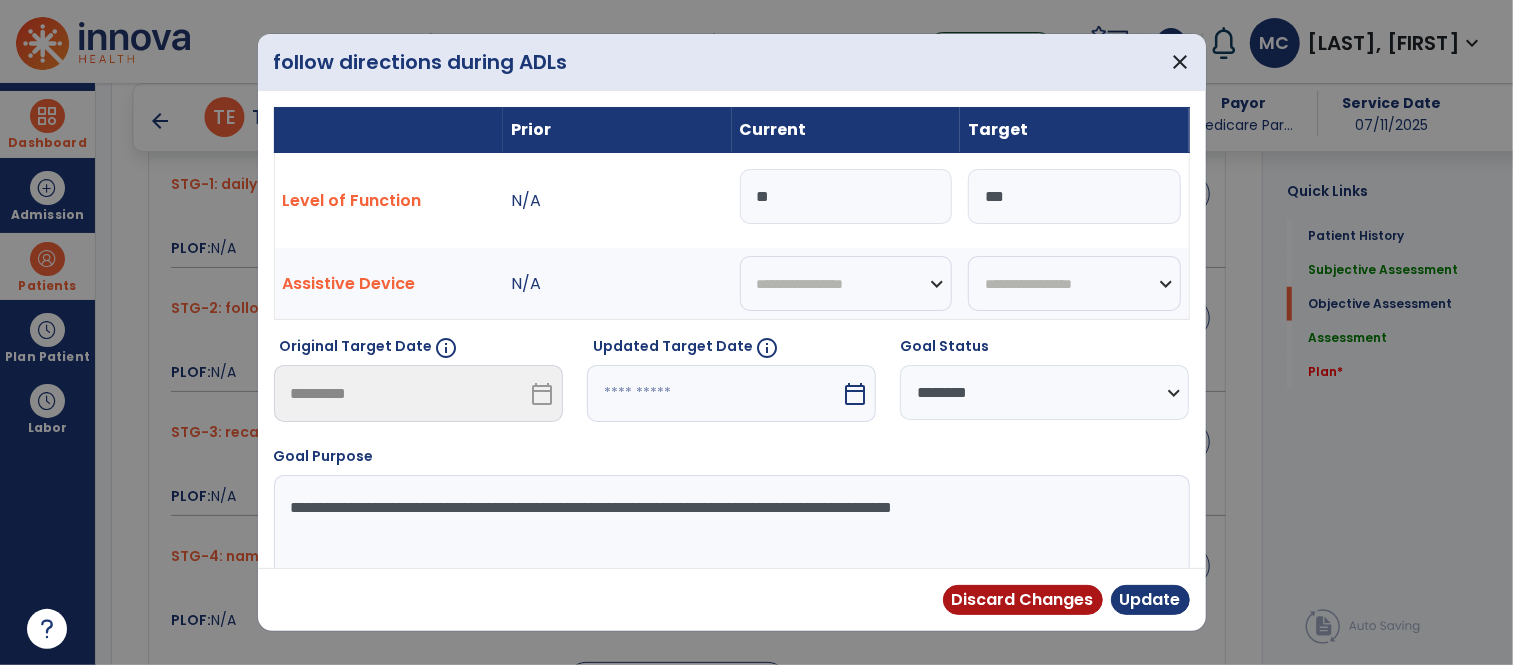 type on "***" 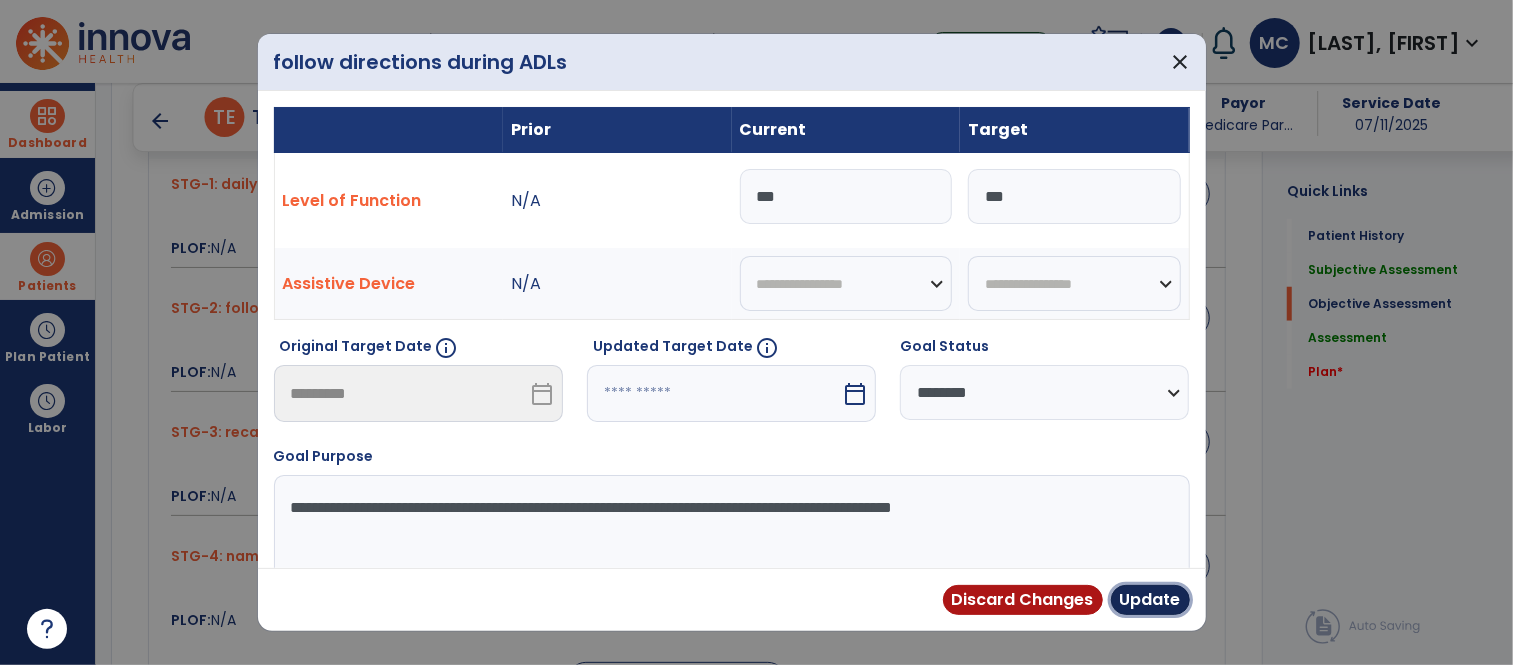 click on "Update" at bounding box center (1150, 600) 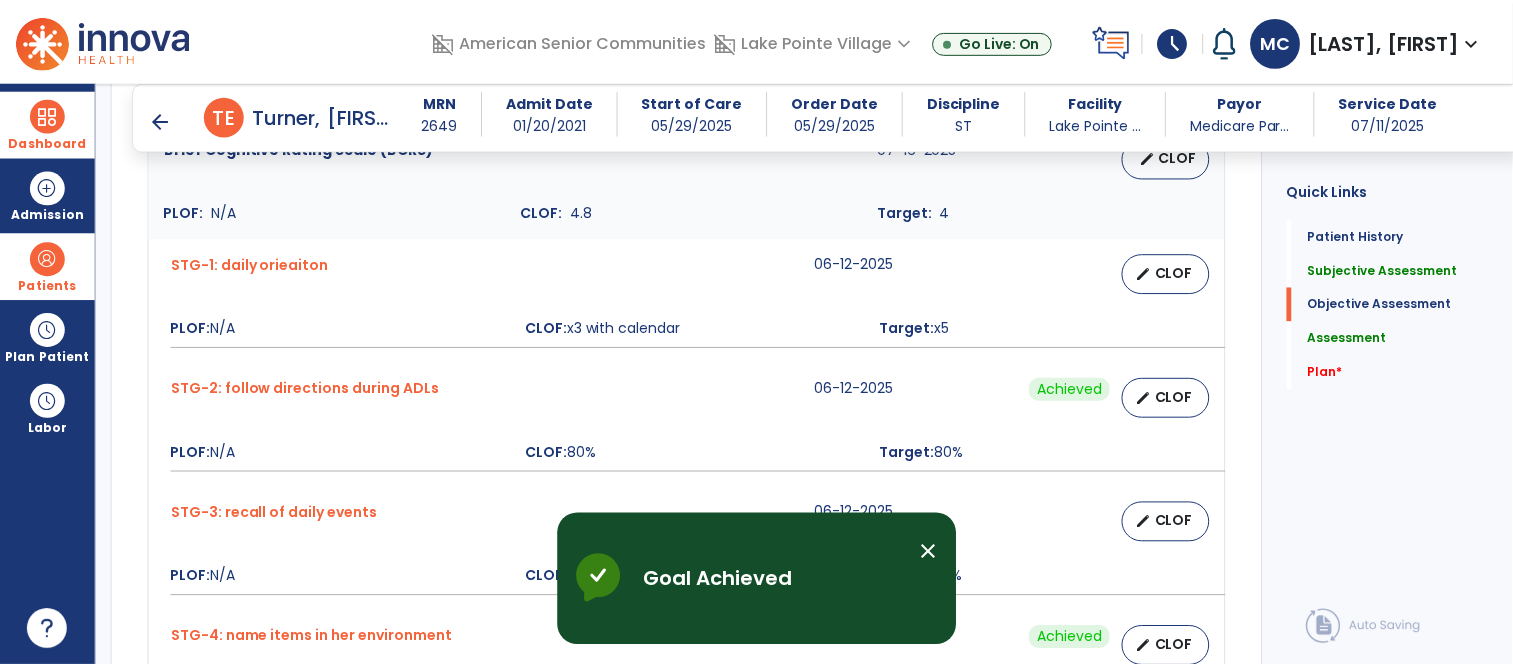scroll, scrollTop: 916, scrollLeft: 0, axis: vertical 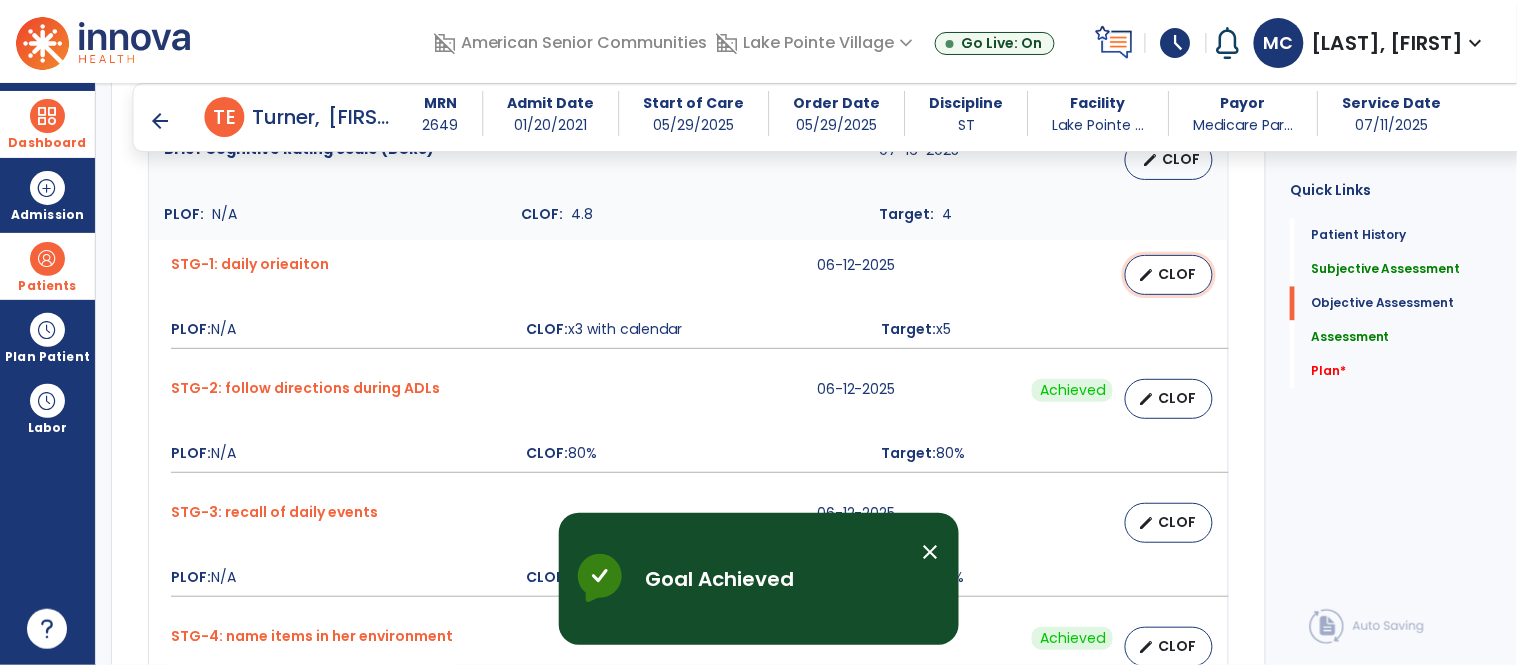 click on "CLOF" at bounding box center (1177, 274) 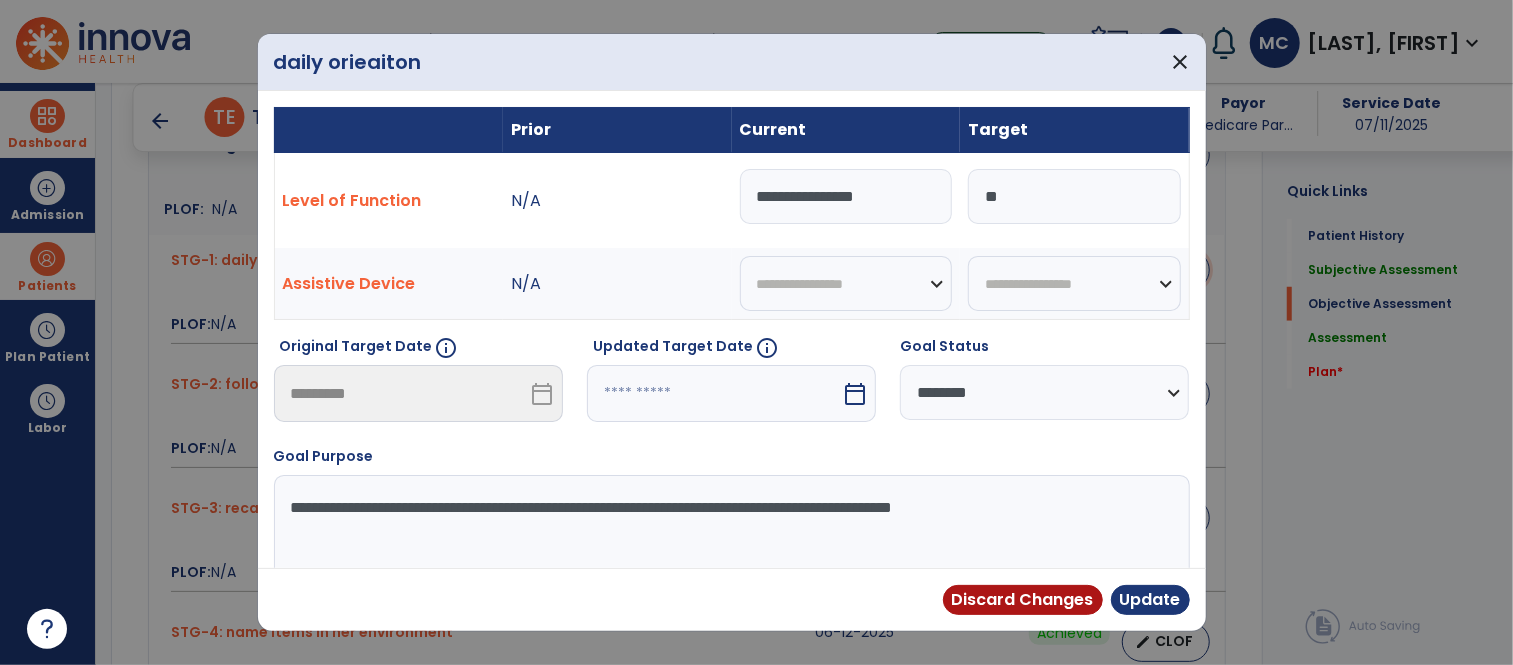 scroll, scrollTop: 916, scrollLeft: 0, axis: vertical 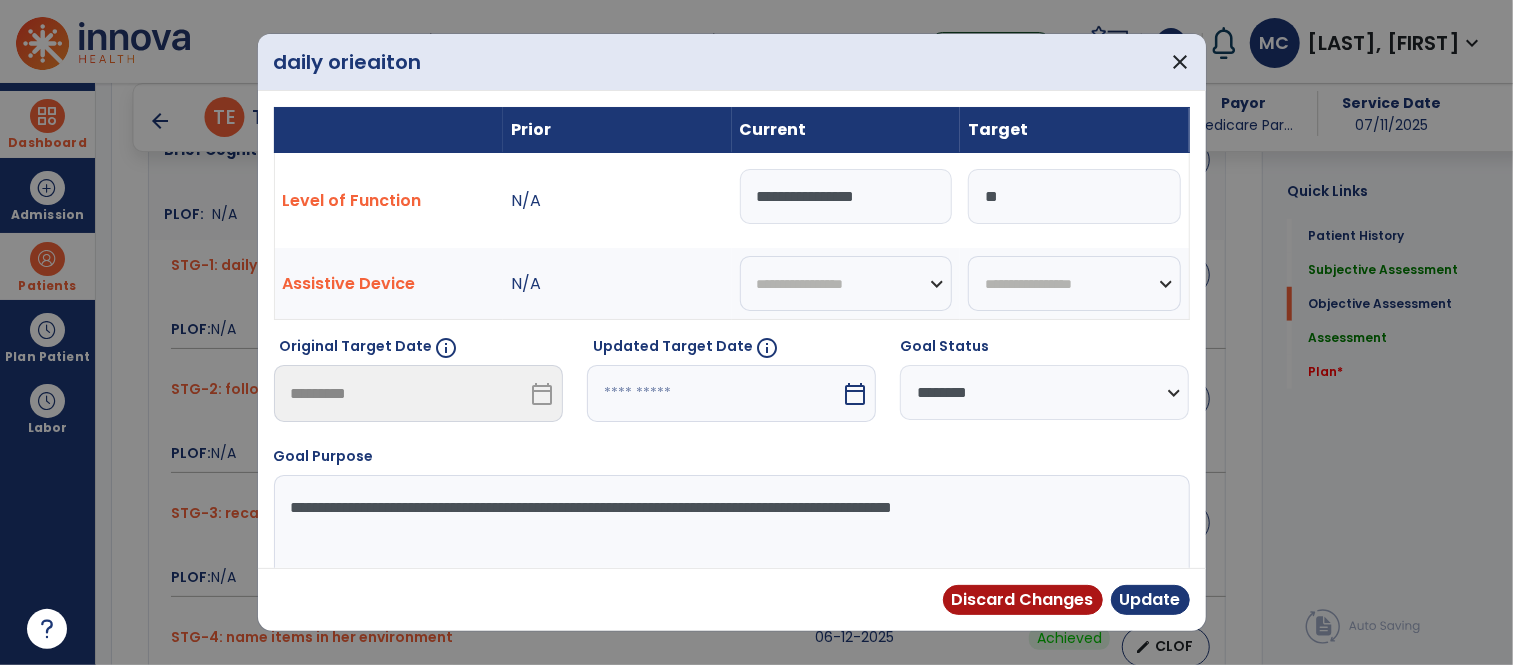 click on "**********" at bounding box center (846, 196) 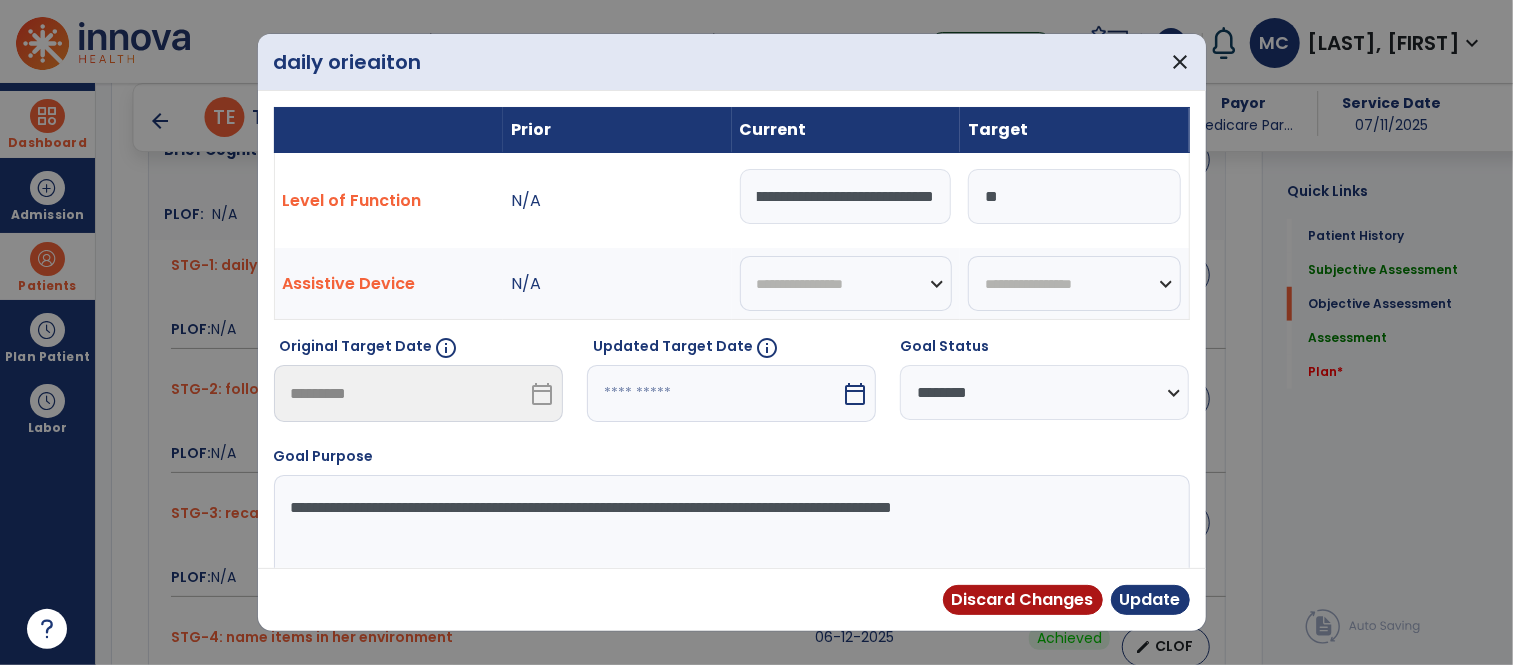 scroll, scrollTop: 0, scrollLeft: 68, axis: horizontal 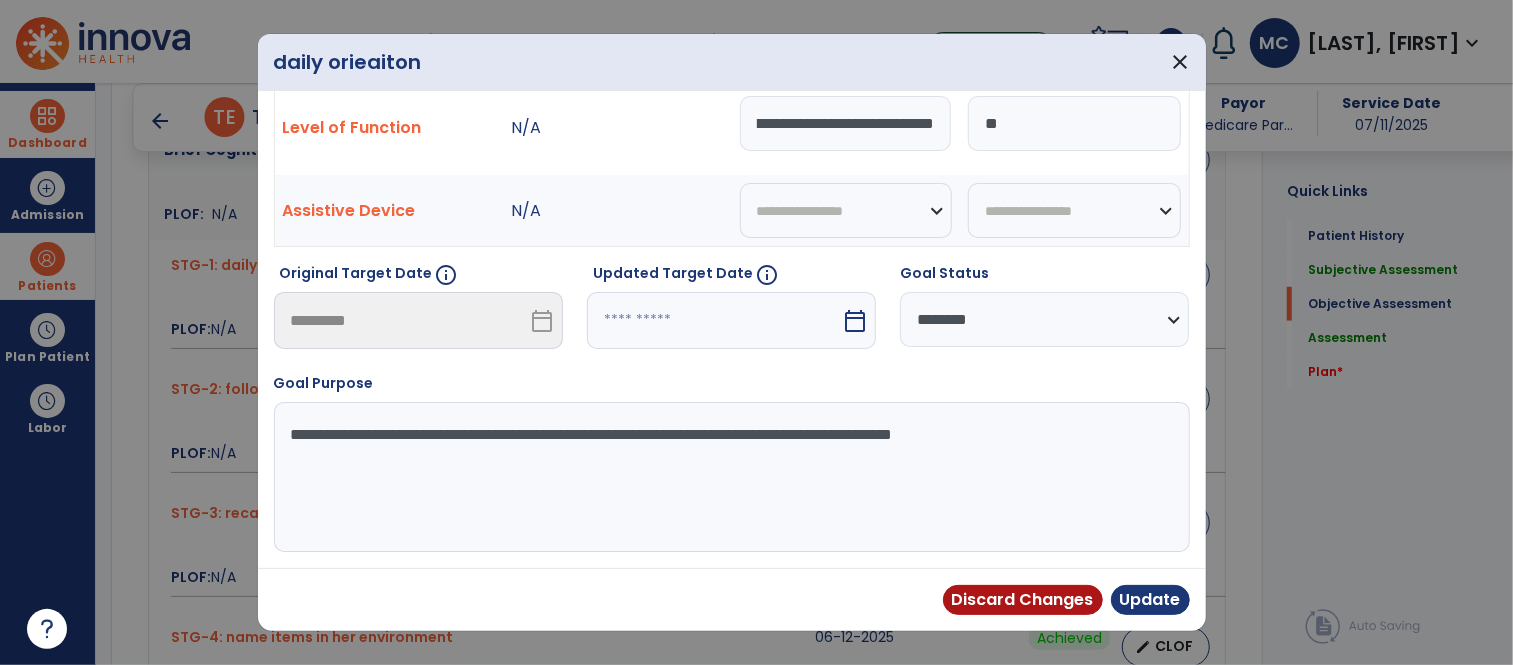 type on "**********" 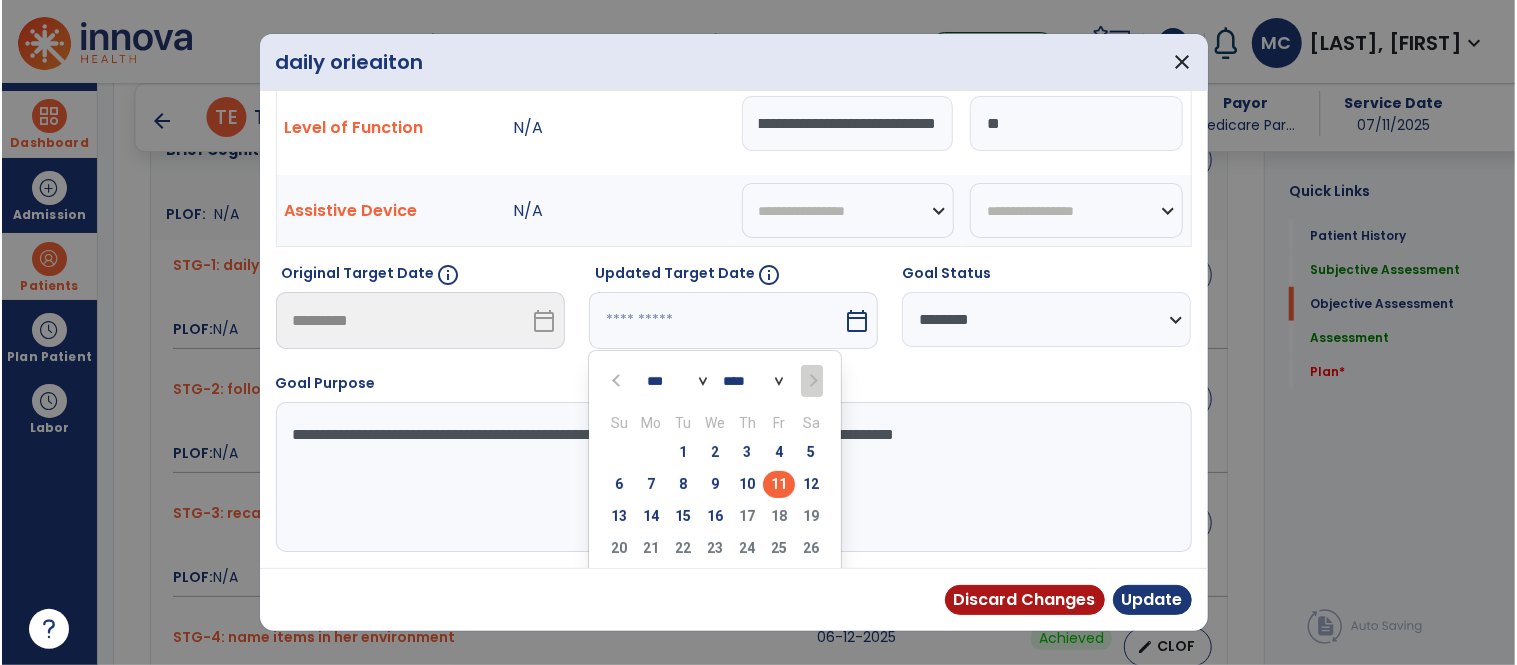 scroll, scrollTop: 0, scrollLeft: 0, axis: both 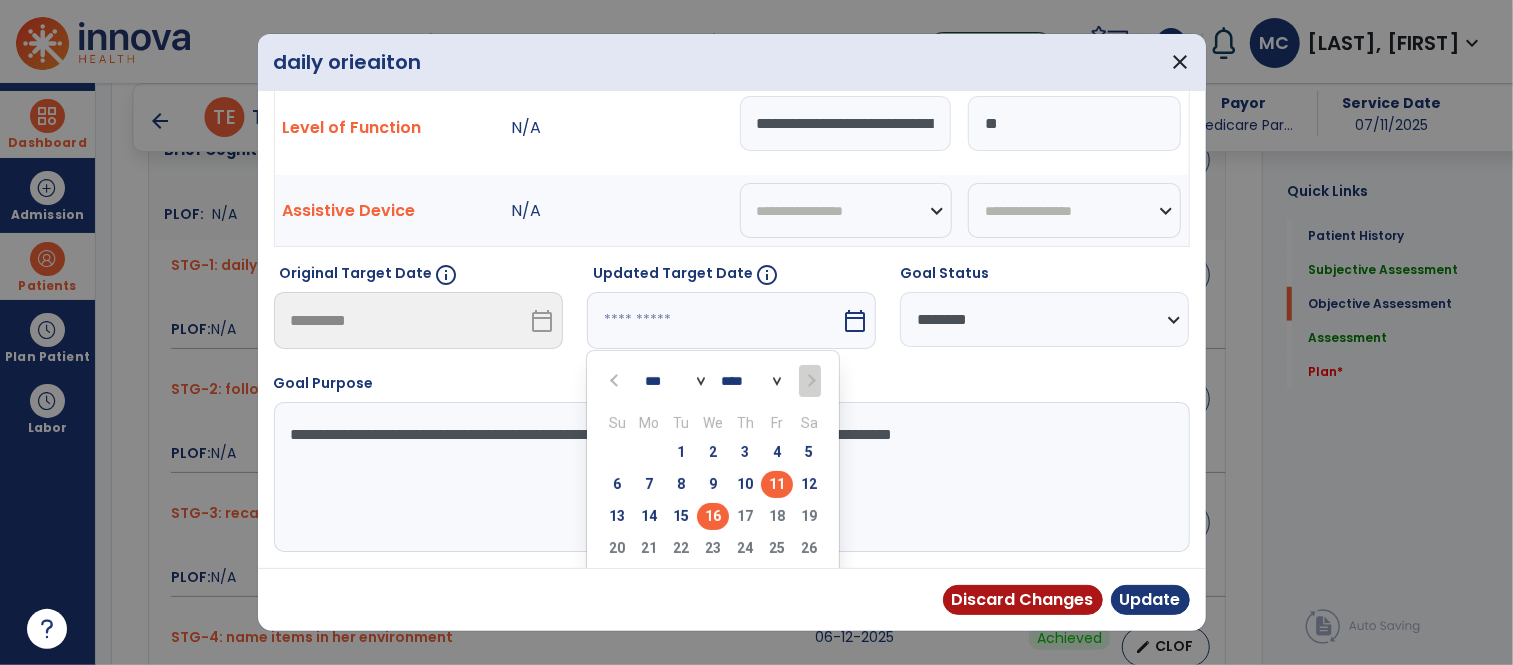 click on "16" at bounding box center (713, 516) 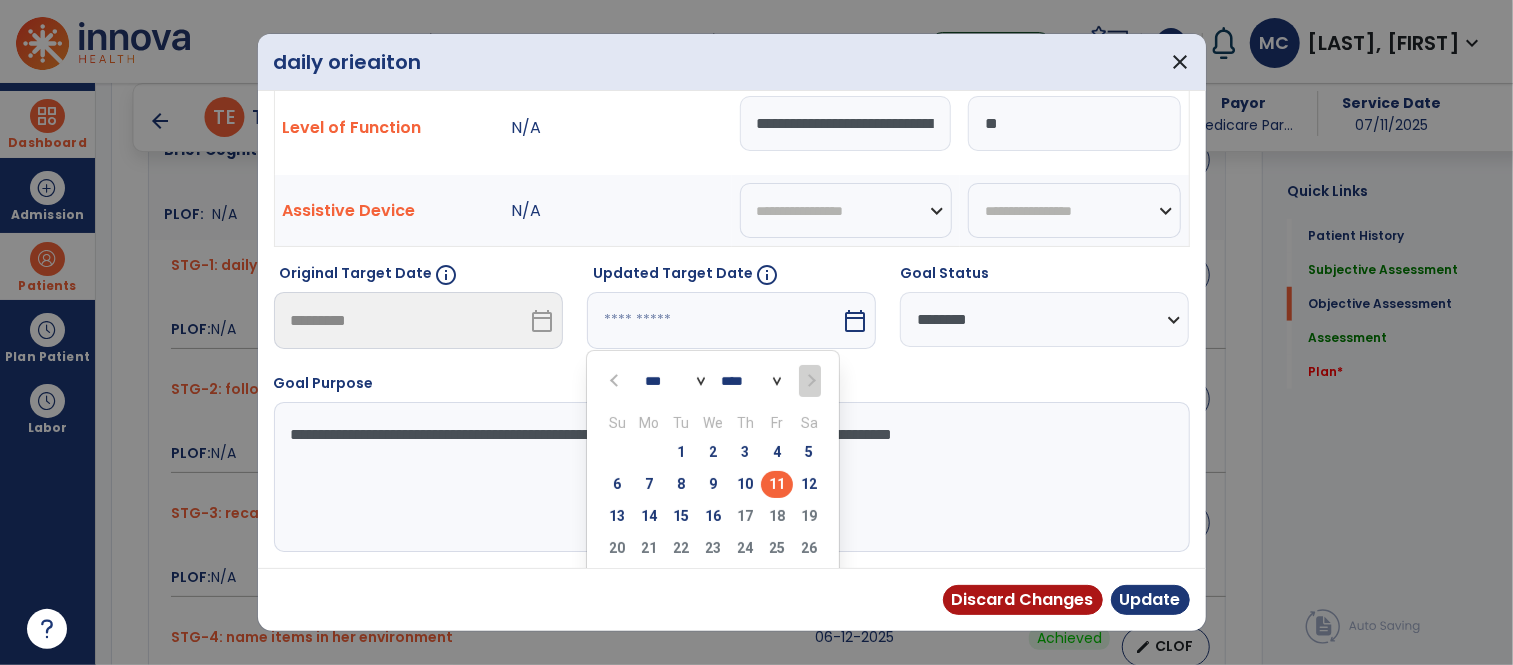 type on "*********" 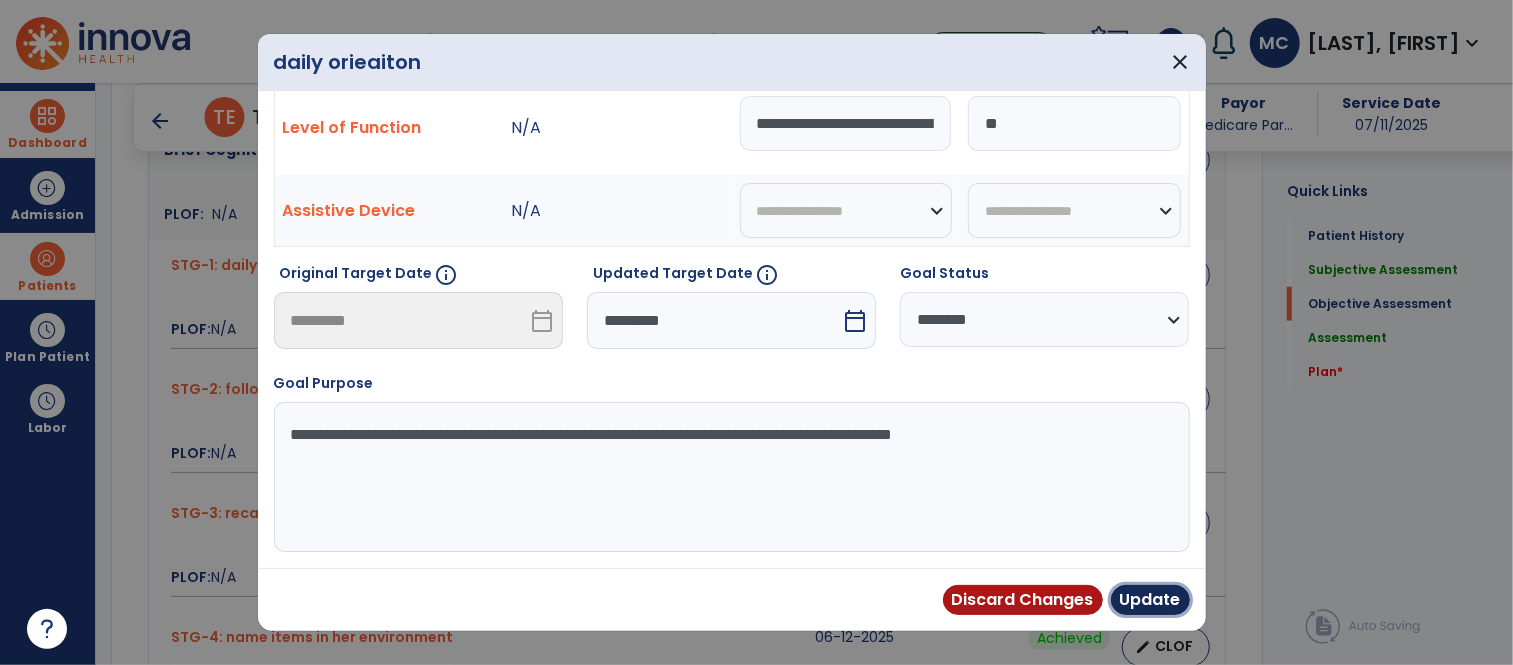 click on "Update" at bounding box center [1150, 600] 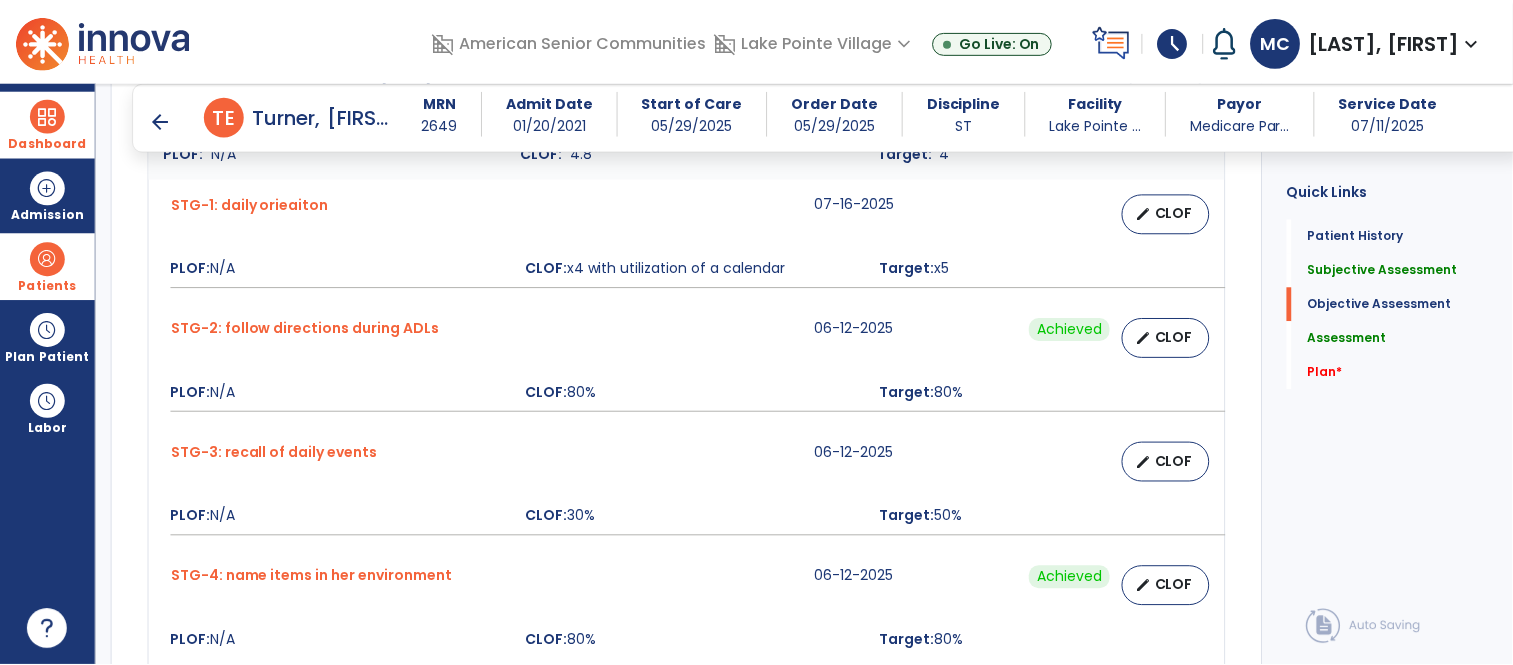 scroll, scrollTop: 1007, scrollLeft: 0, axis: vertical 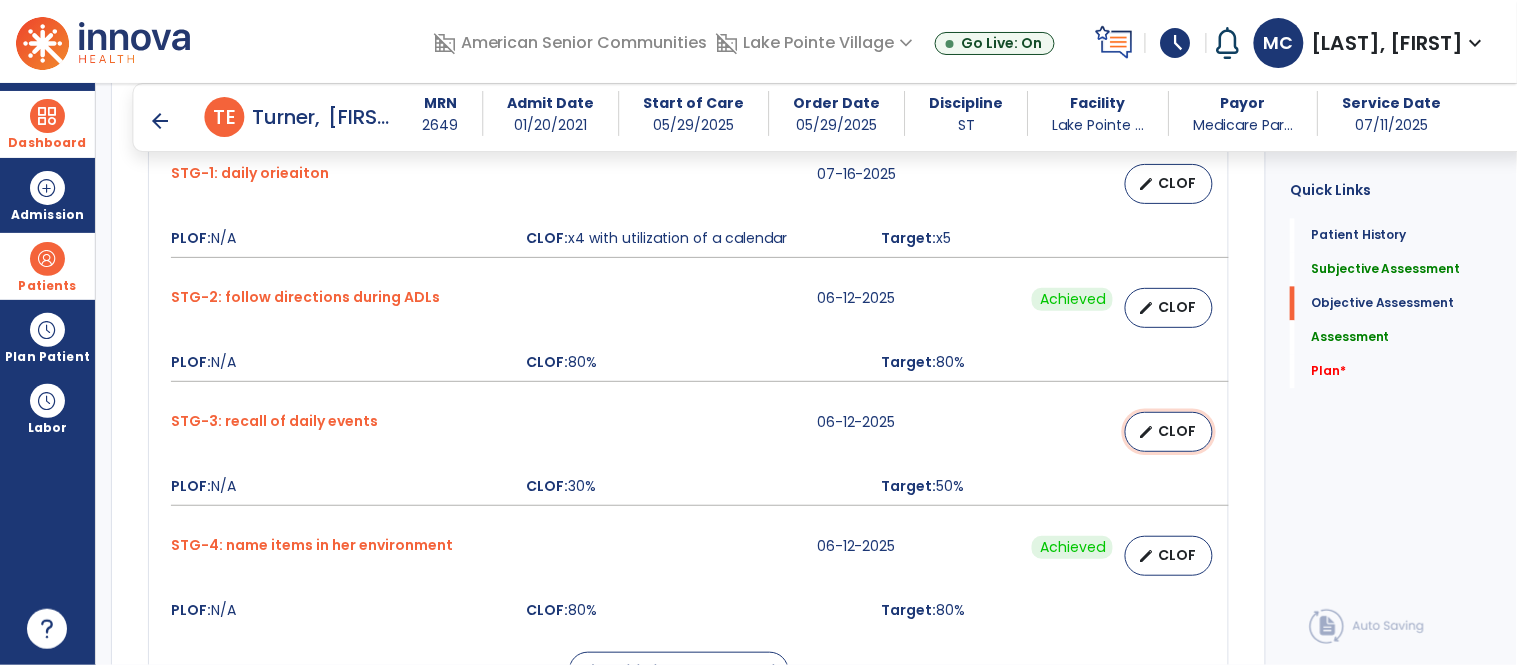 click on "CLOF" at bounding box center [1177, 431] 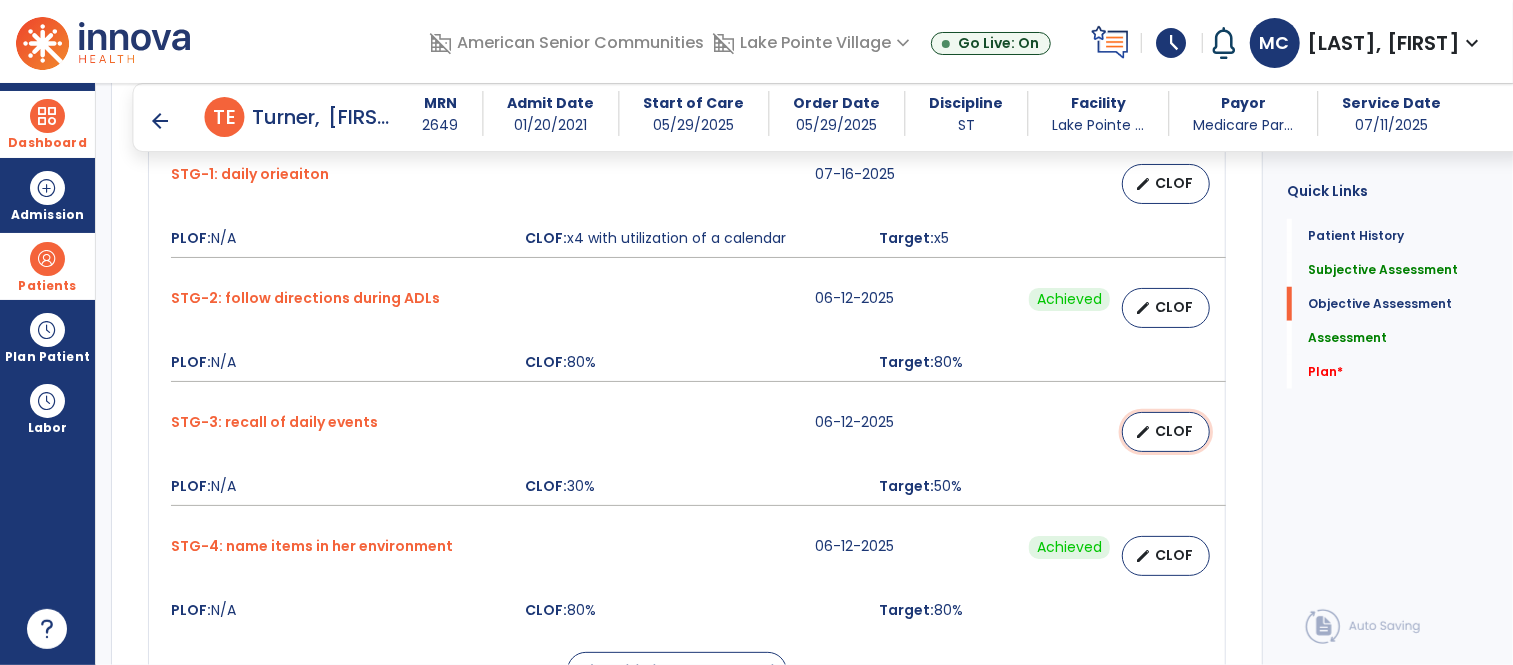 select on "********" 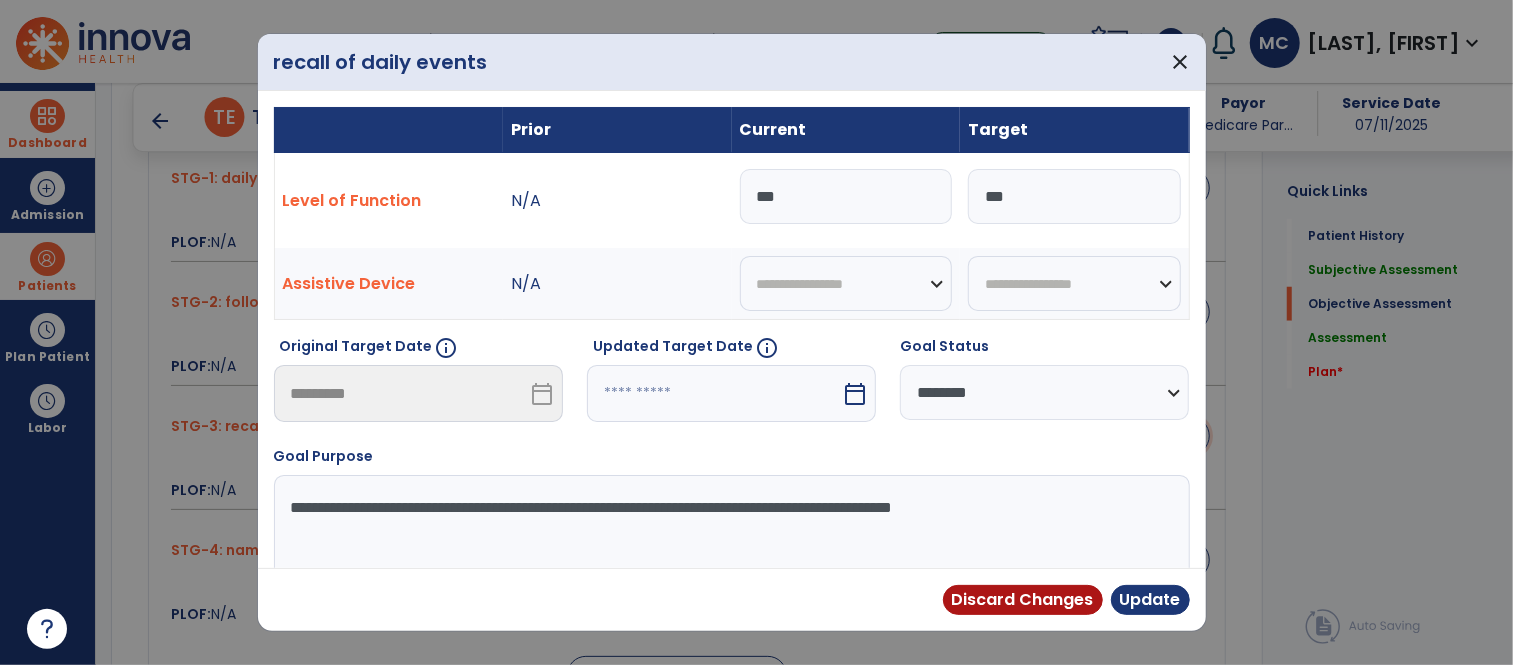 scroll, scrollTop: 1007, scrollLeft: 0, axis: vertical 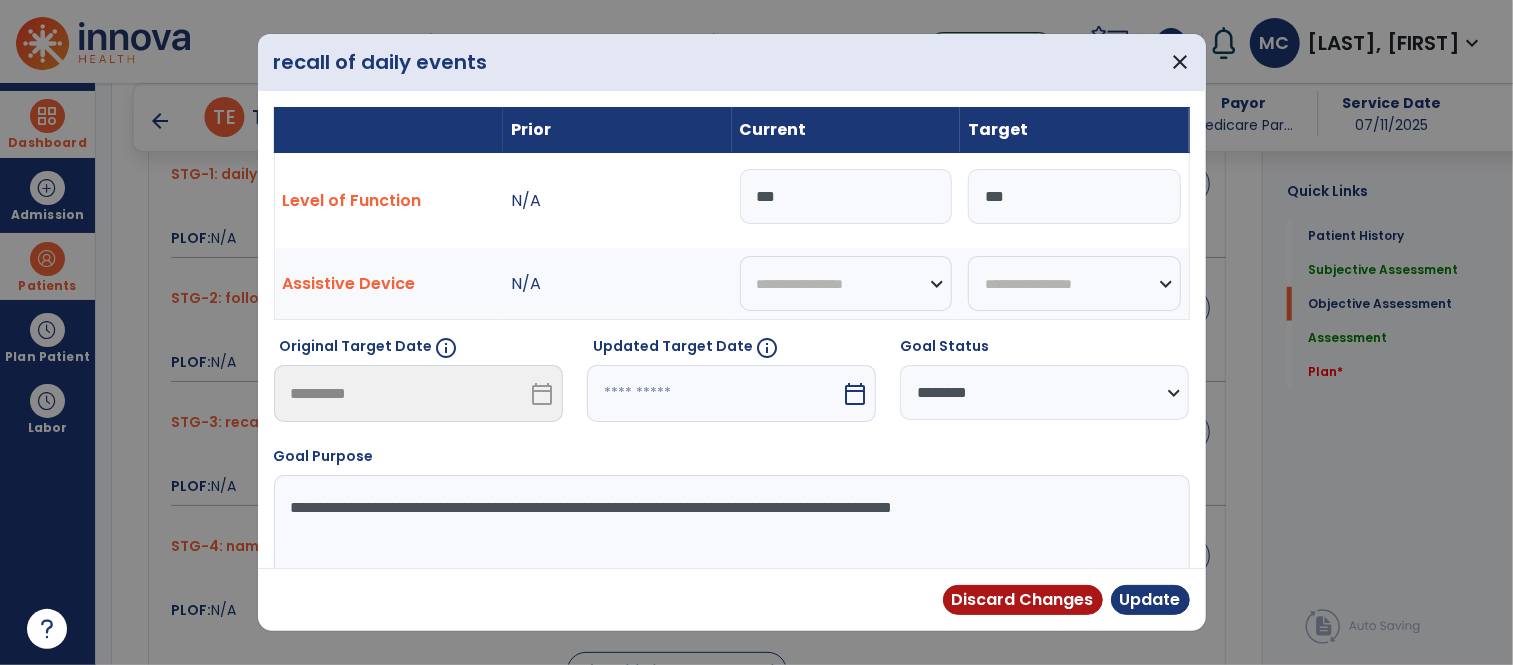 drag, startPoint x: 780, startPoint y: 211, endPoint x: 685, endPoint y: 211, distance: 95 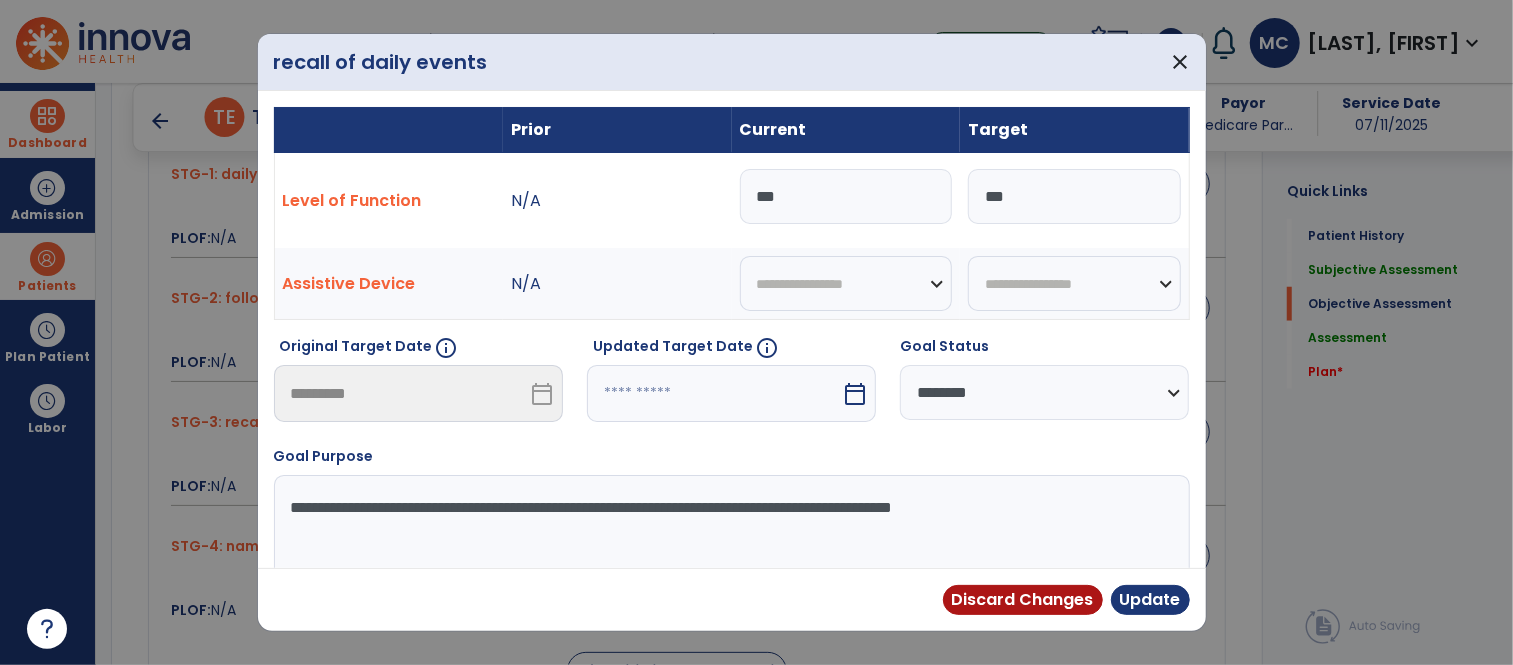type on "***" 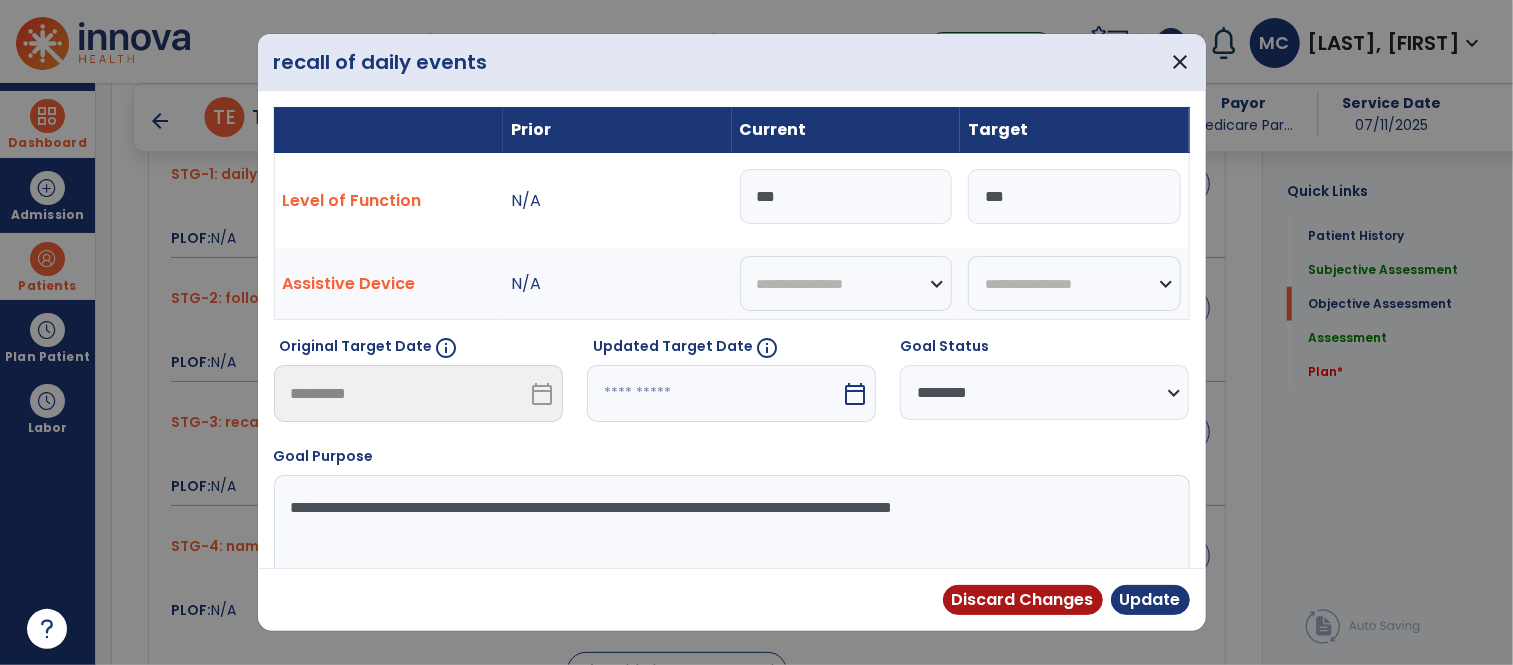 select on "*" 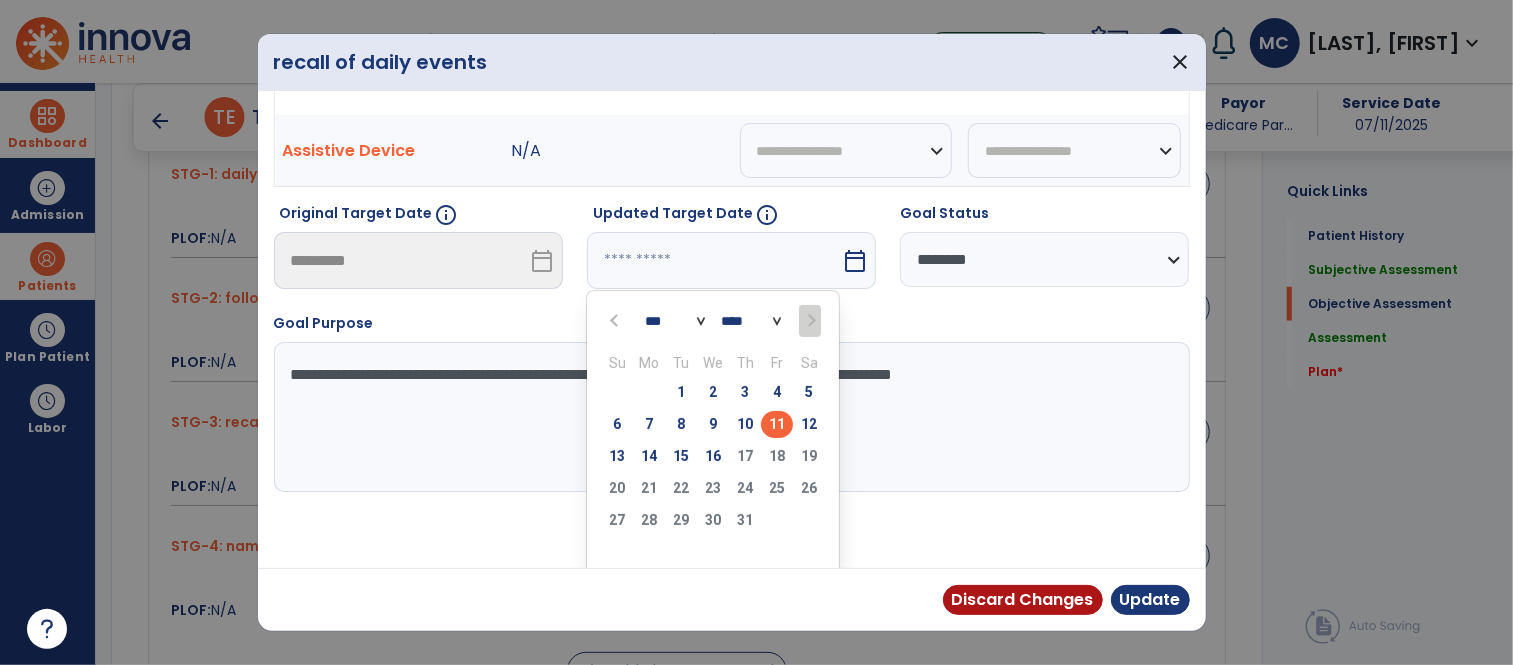 scroll, scrollTop: 152, scrollLeft: 0, axis: vertical 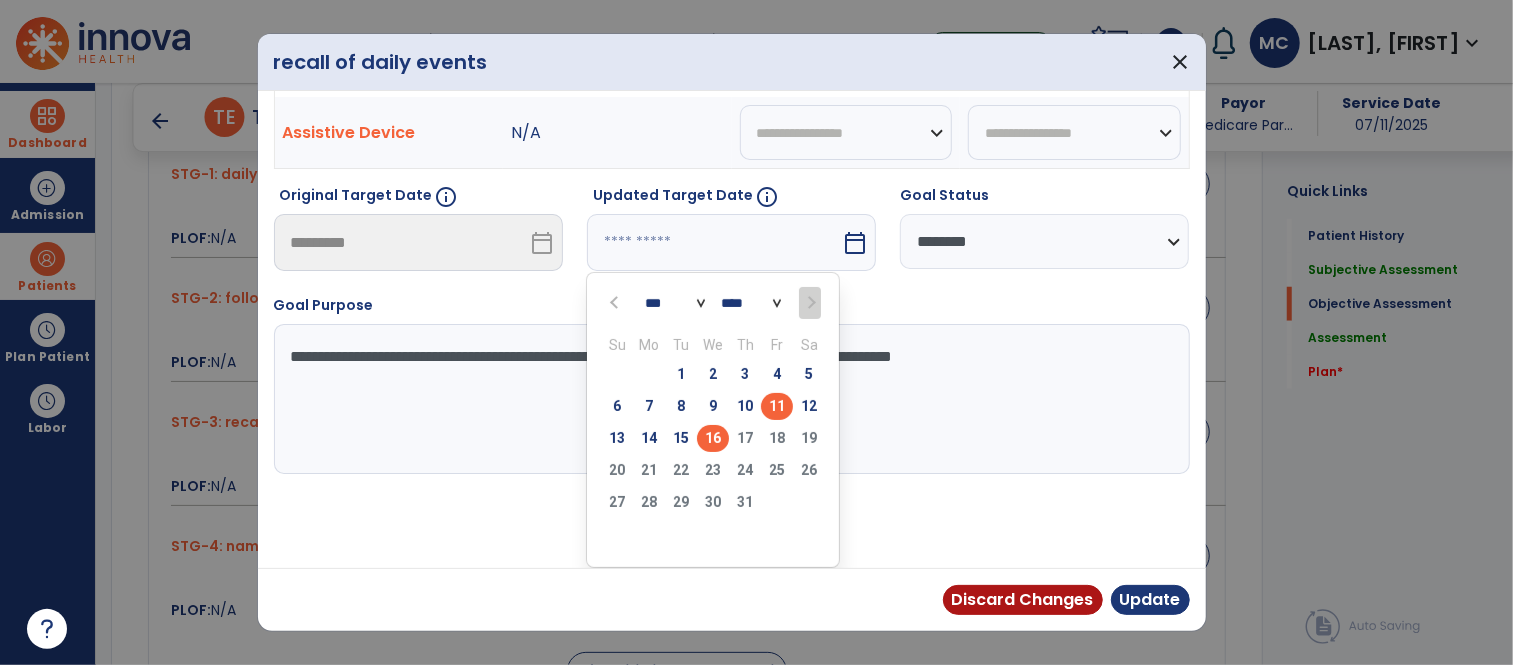 click on "16" at bounding box center (713, 438) 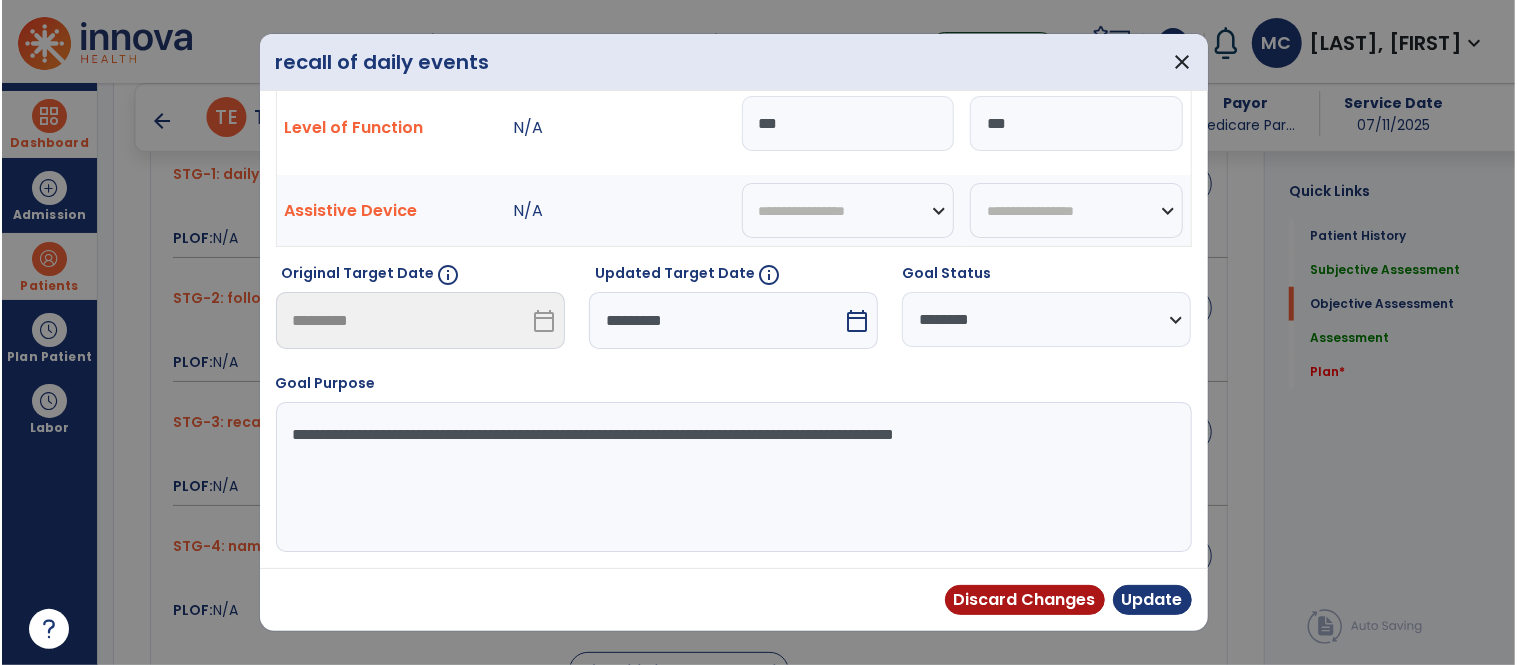 scroll, scrollTop: 73, scrollLeft: 0, axis: vertical 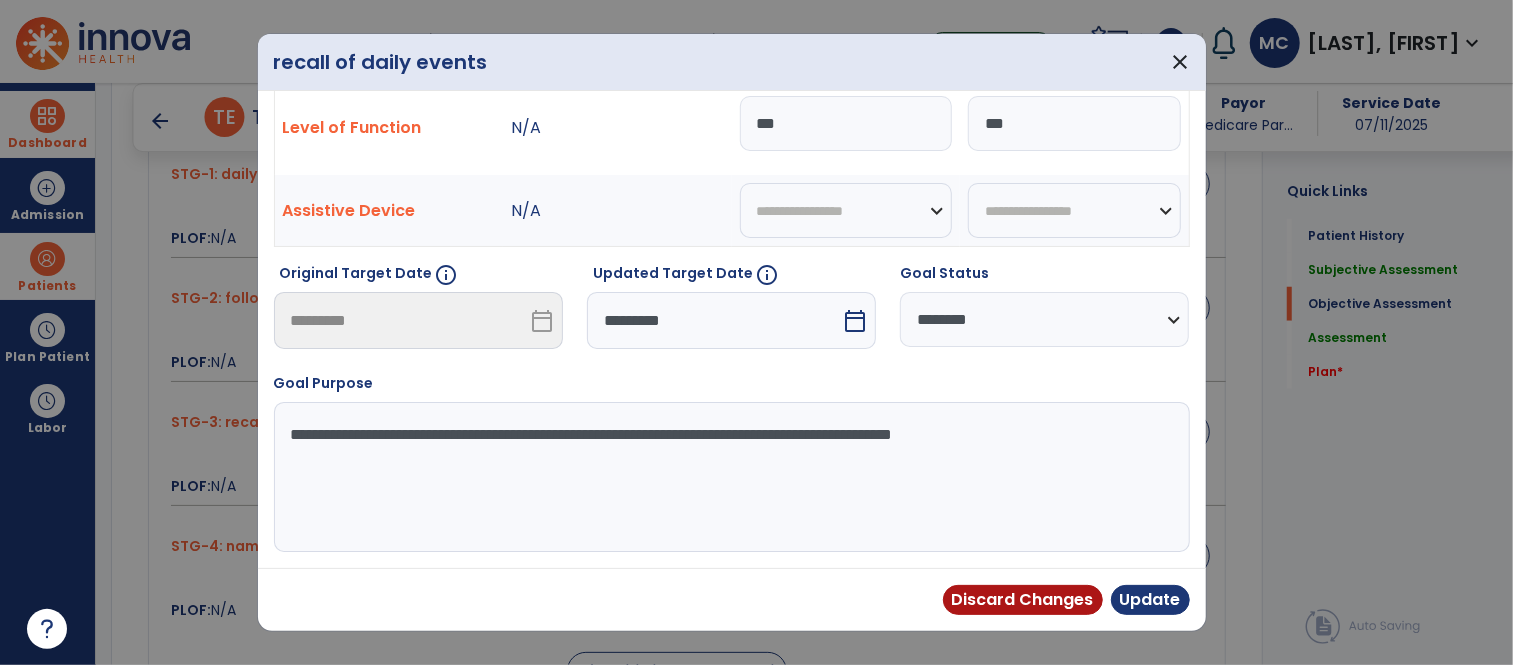 drag, startPoint x: 1139, startPoint y: 148, endPoint x: 911, endPoint y: 155, distance: 228.10744 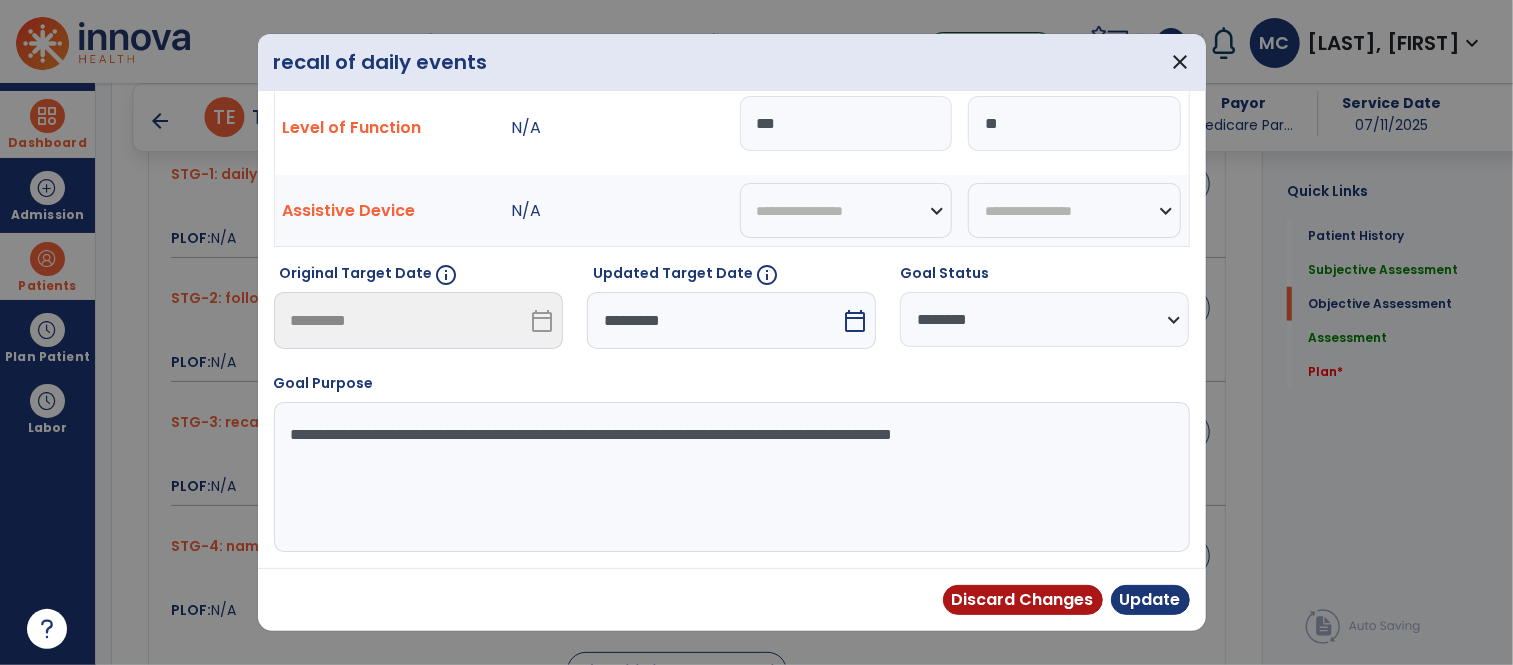 type on "***" 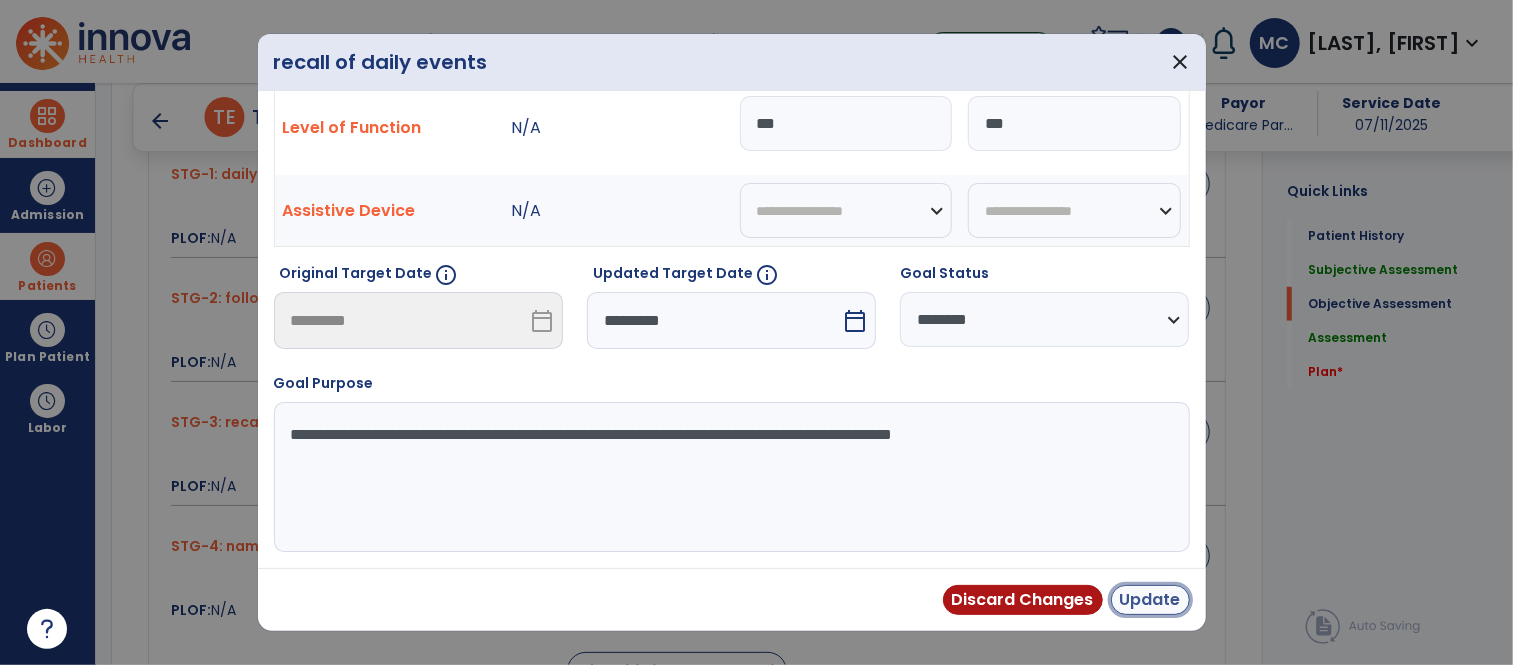 click on "Update" at bounding box center (1150, 600) 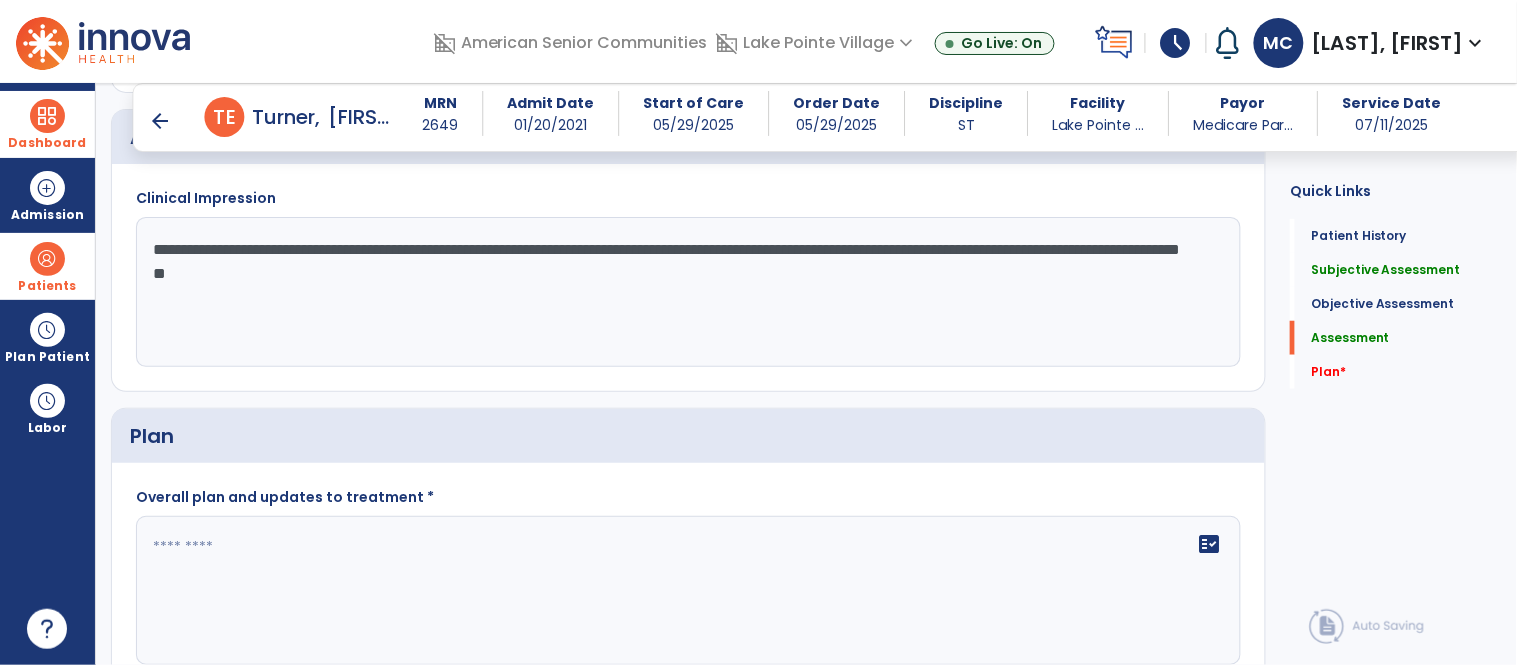 scroll, scrollTop: 2233, scrollLeft: 0, axis: vertical 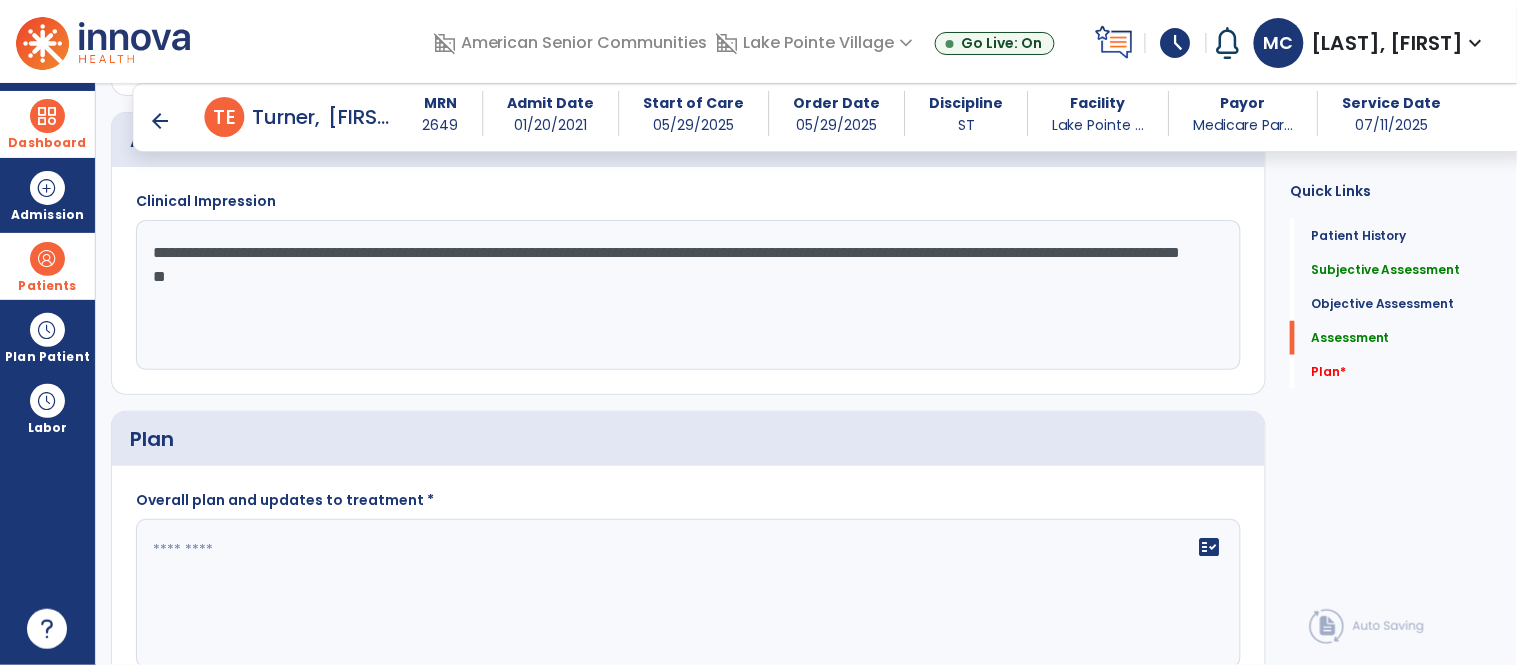 click on "**********" 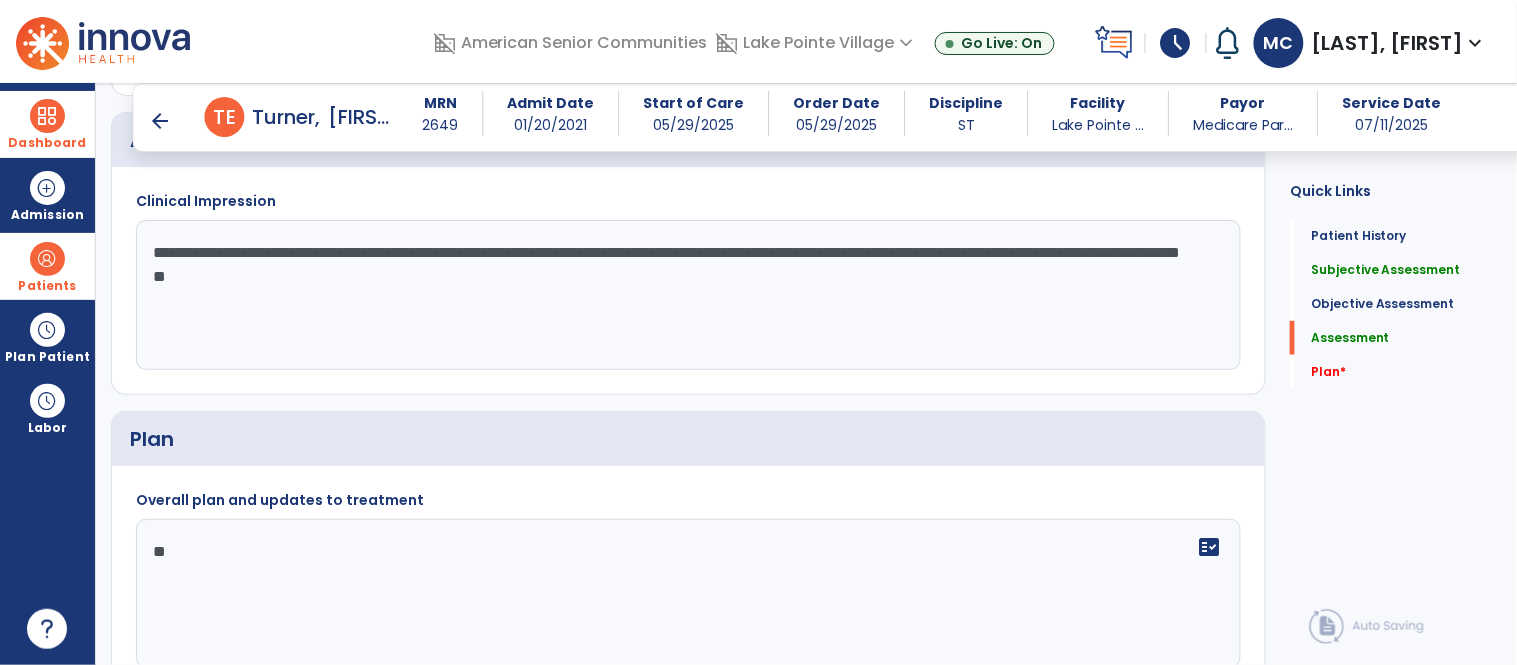 type on "*" 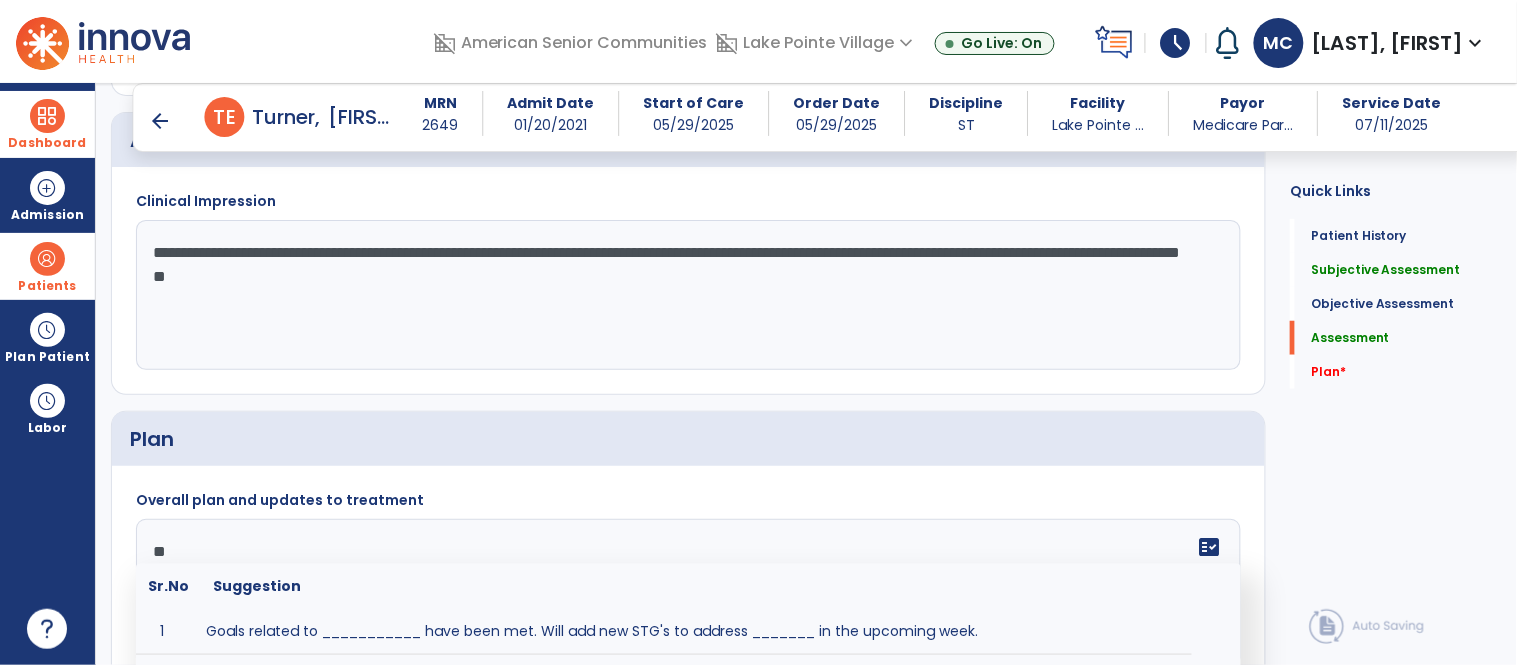 type on "*" 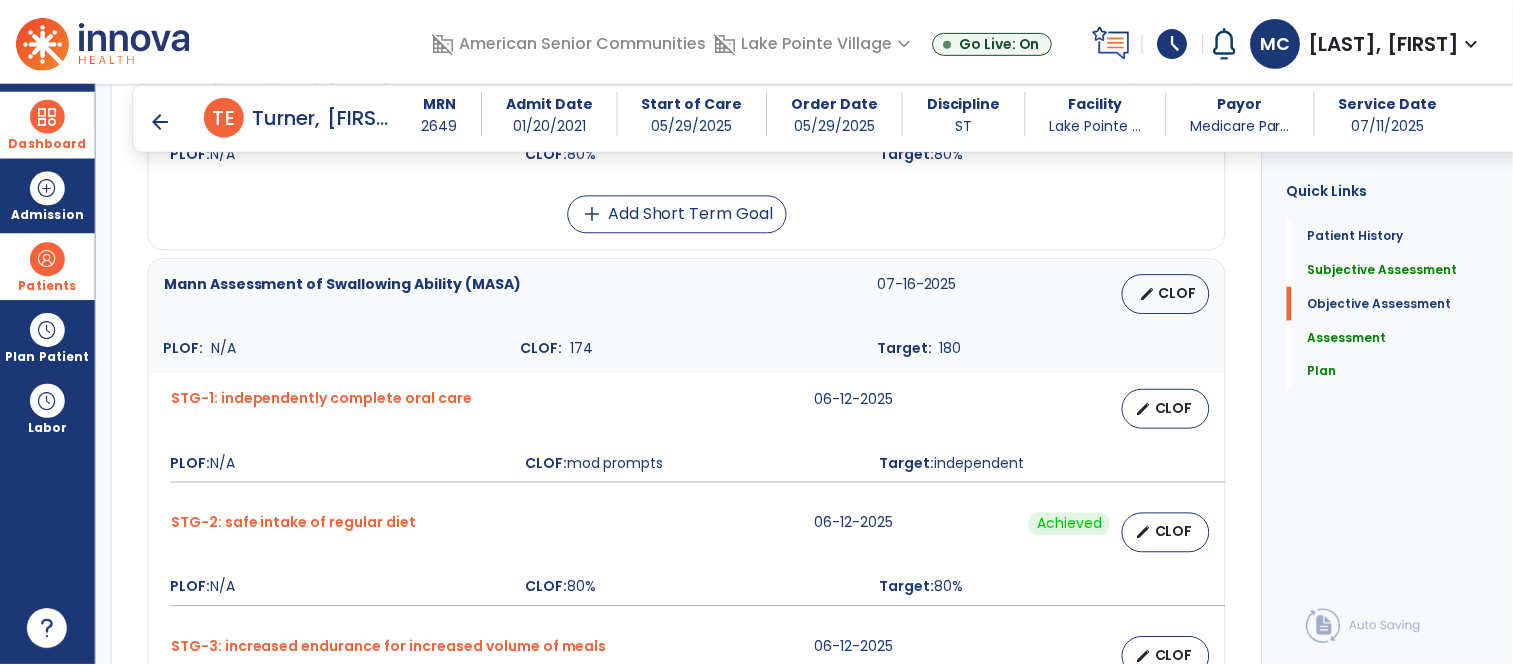 scroll, scrollTop: 1484, scrollLeft: 0, axis: vertical 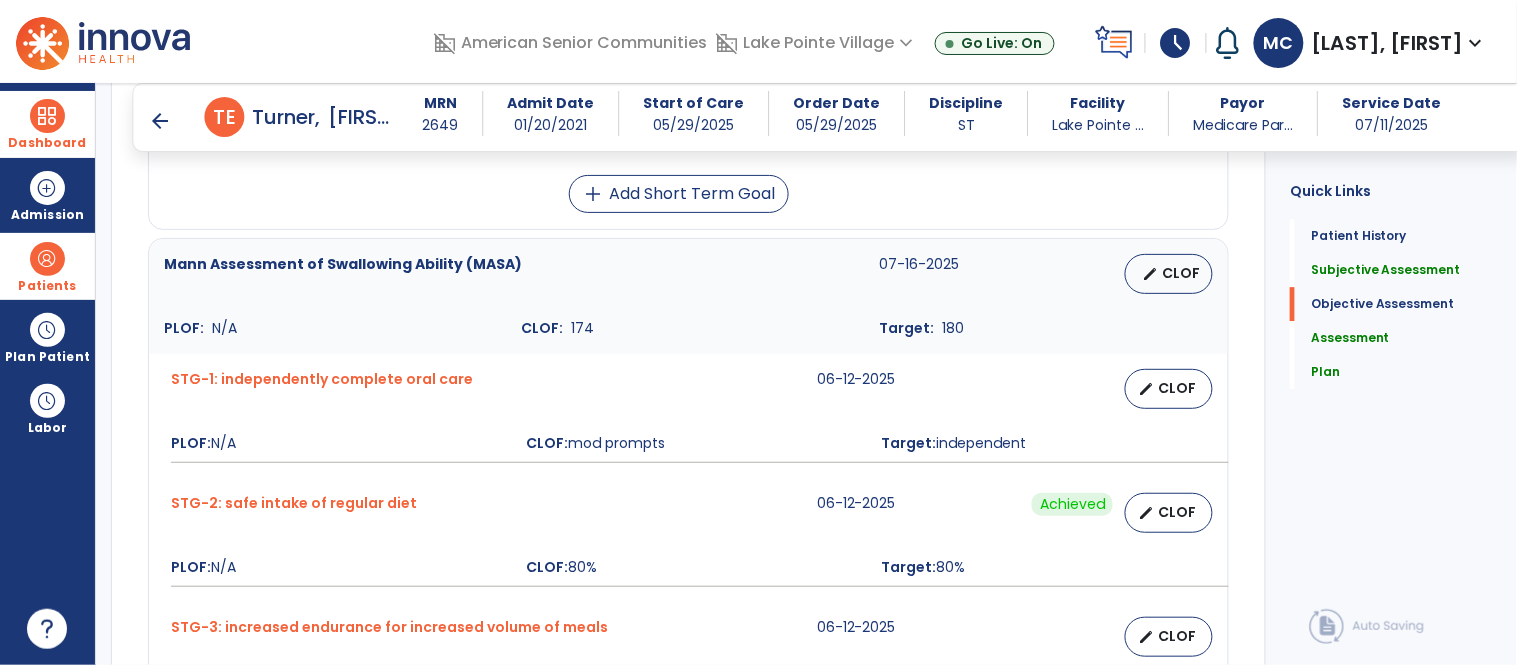 type on "**********" 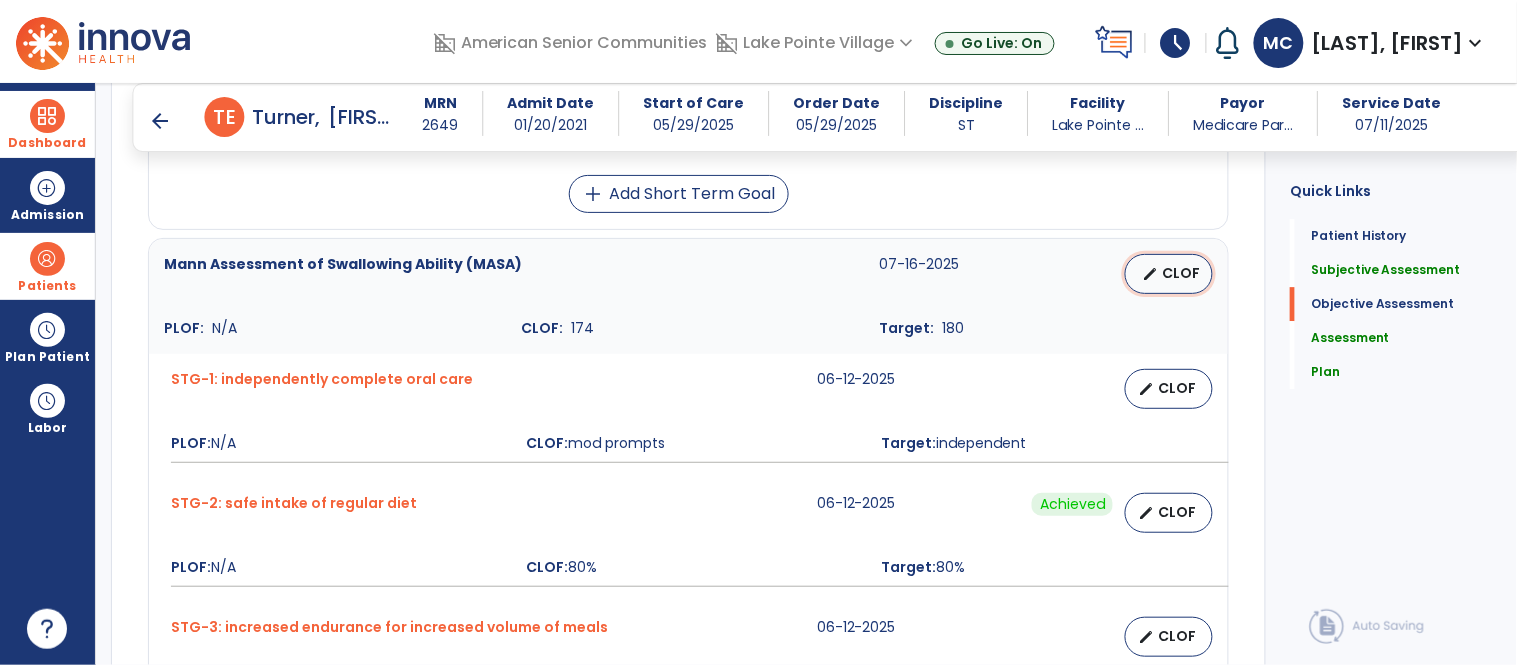 click on "edit   CLOF" at bounding box center (1169, 274) 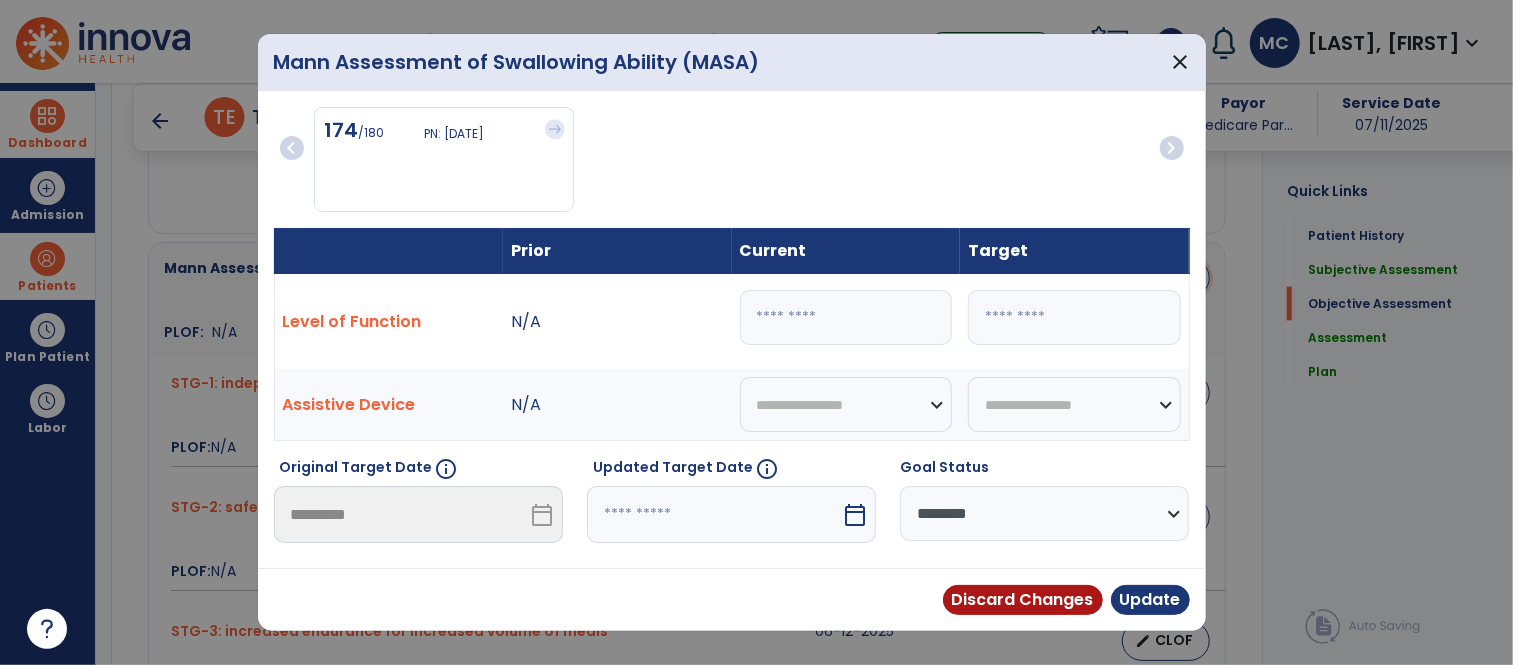 scroll, scrollTop: 1484, scrollLeft: 0, axis: vertical 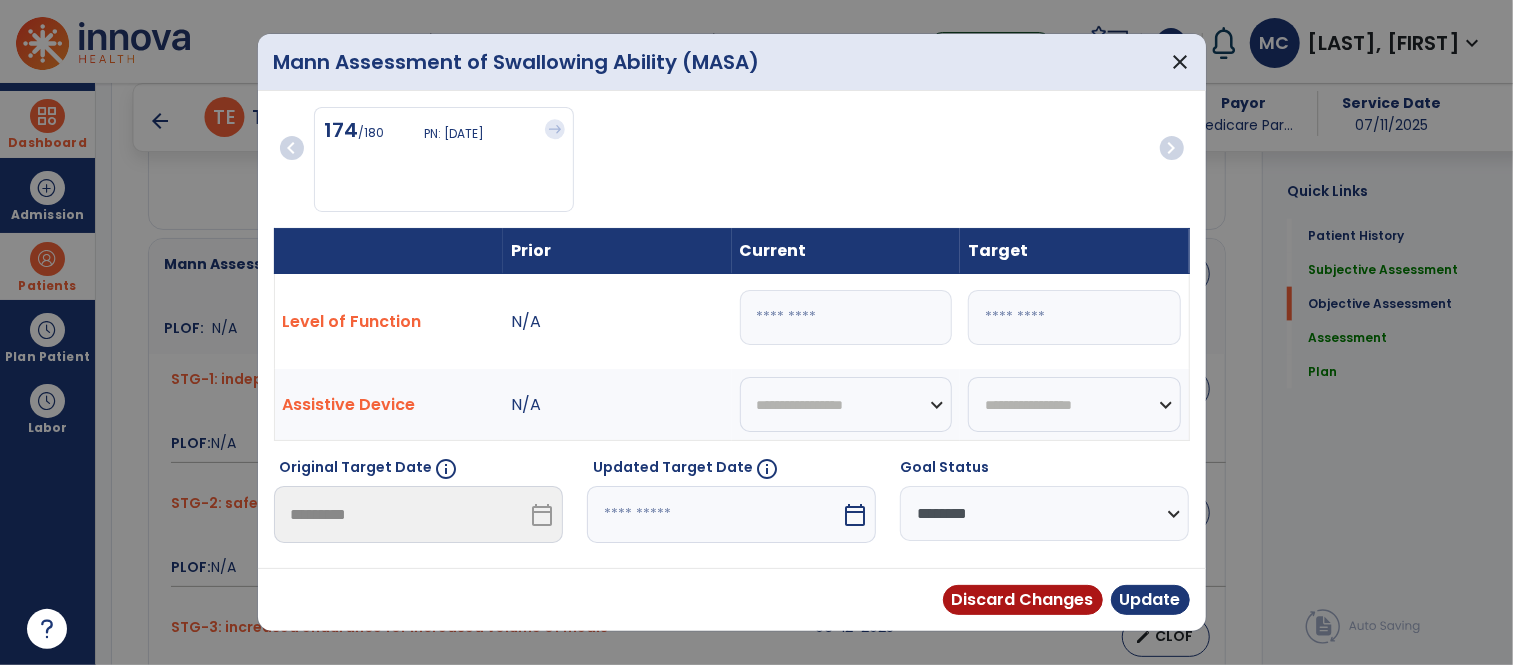 drag, startPoint x: 794, startPoint y: 325, endPoint x: 684, endPoint y: 329, distance: 110.0727 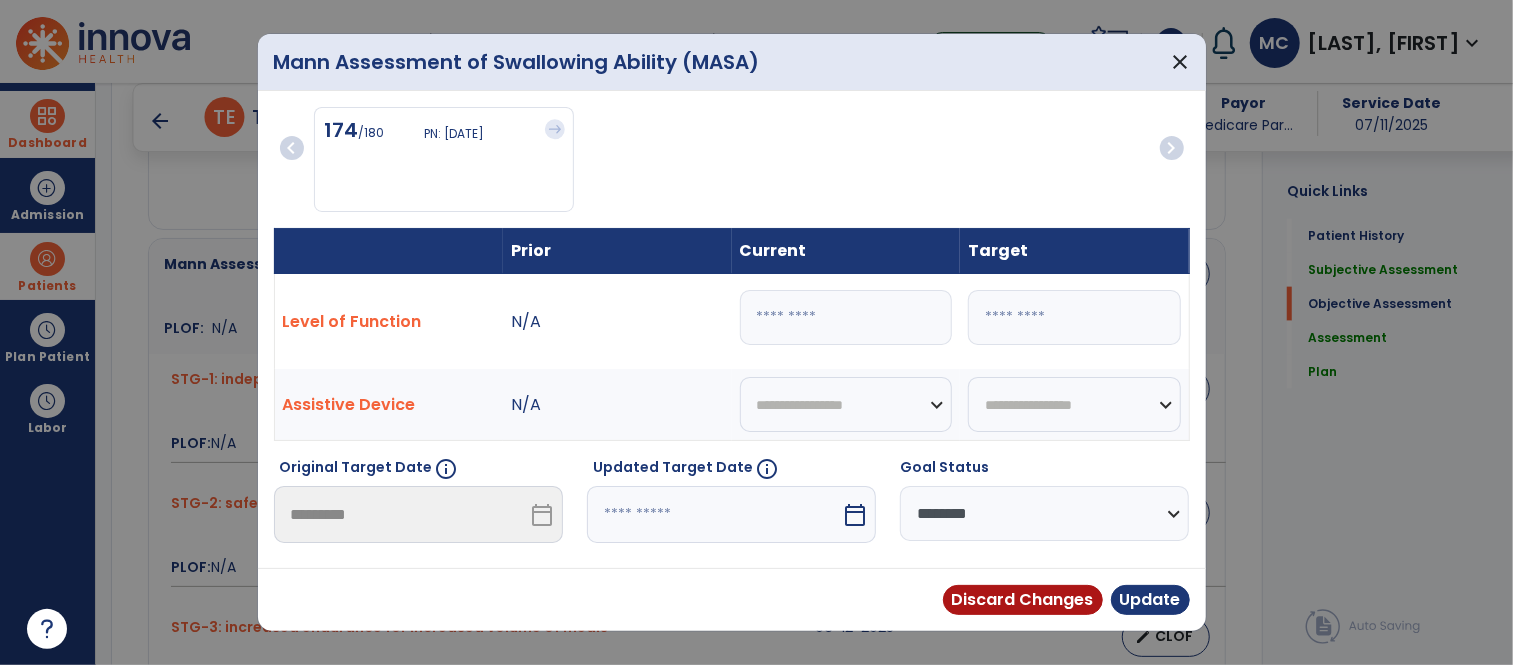 select on "********" 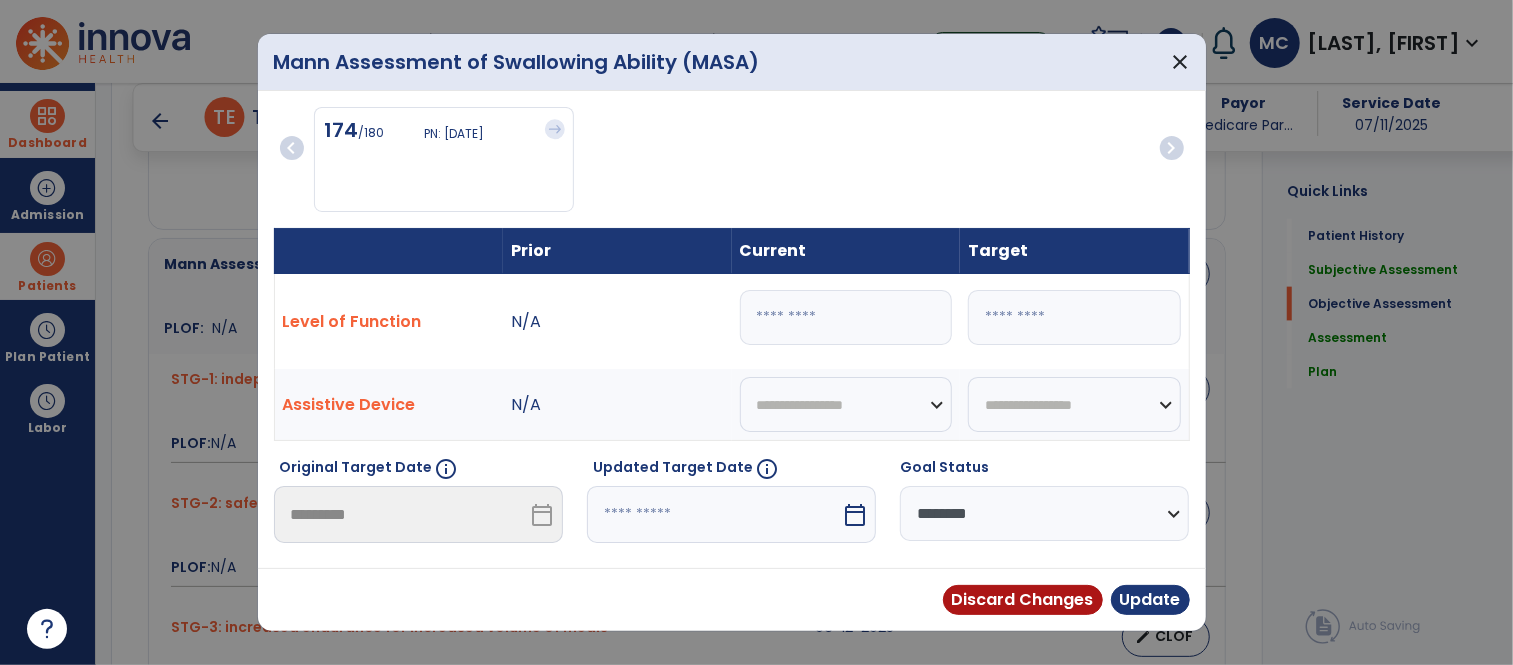 click on "**********" at bounding box center (1044, 513) 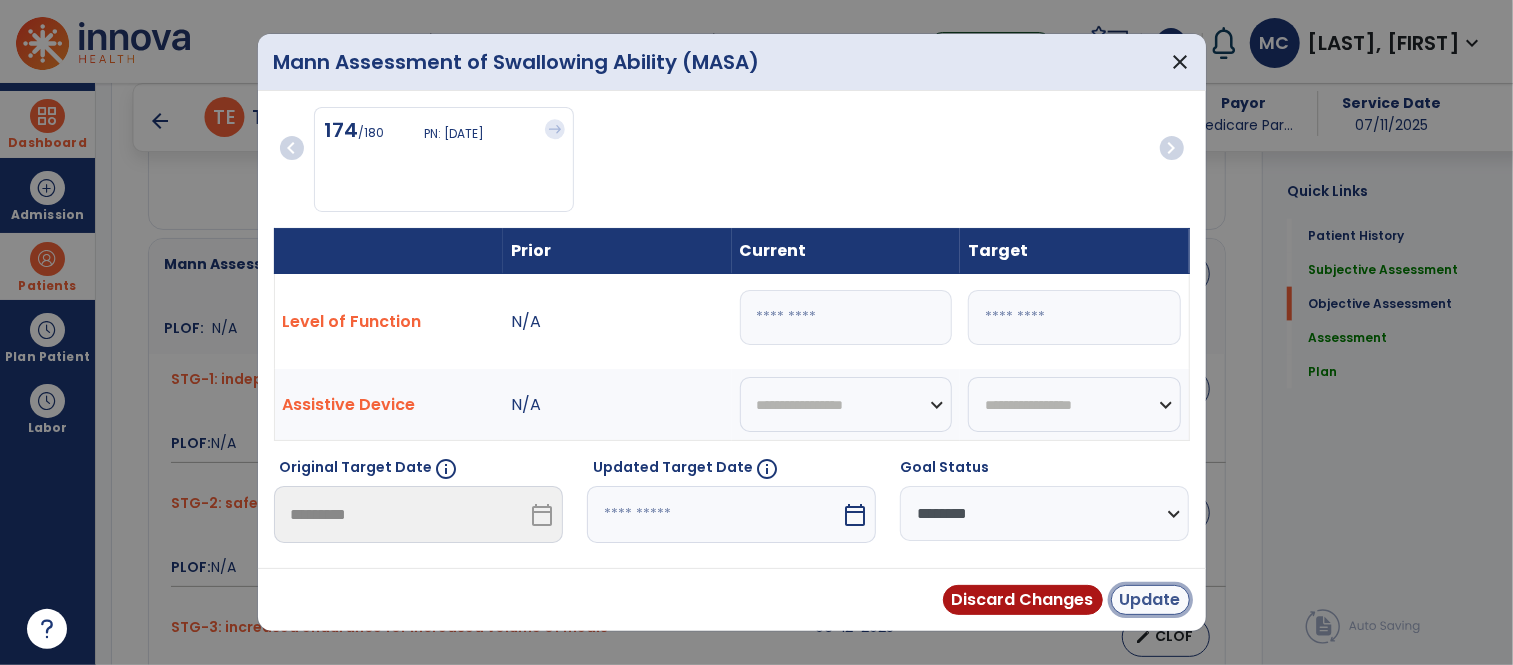 click on "Update" at bounding box center [1150, 600] 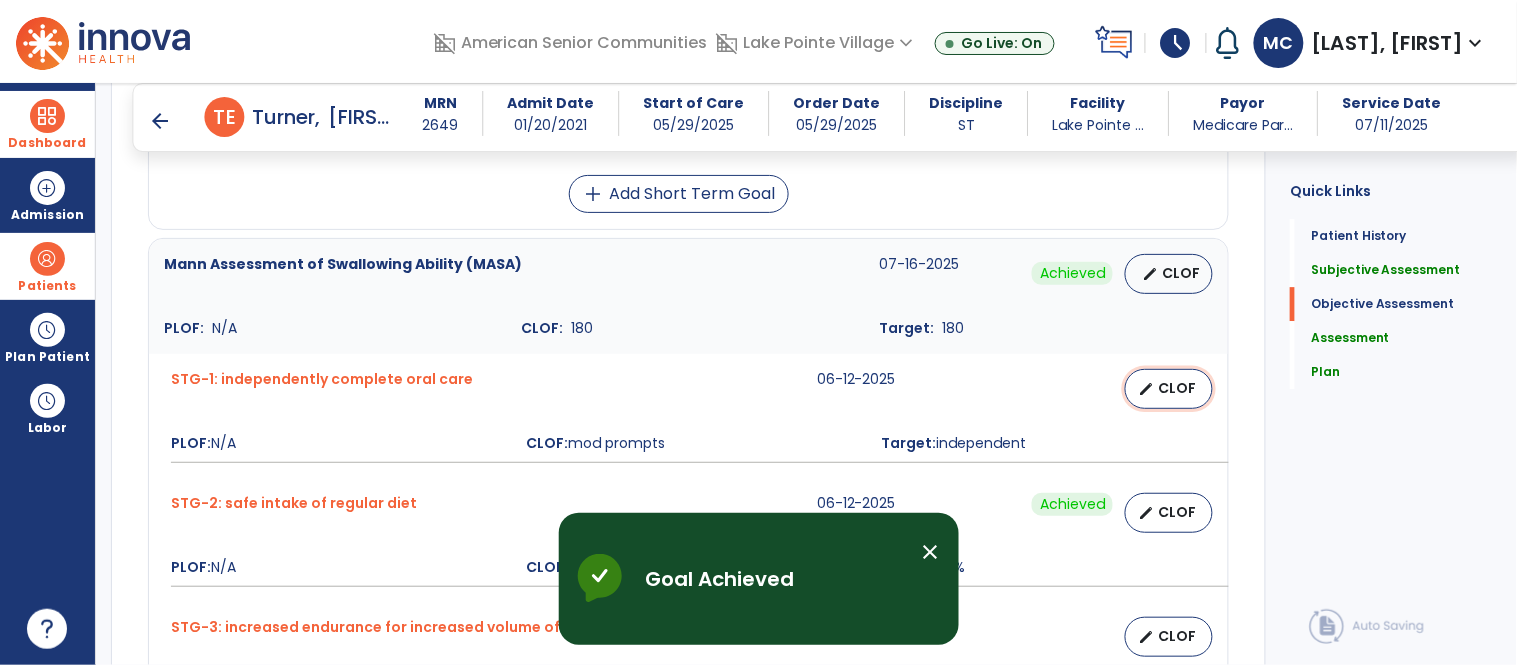 click on "edit   CLOF" at bounding box center [1169, 389] 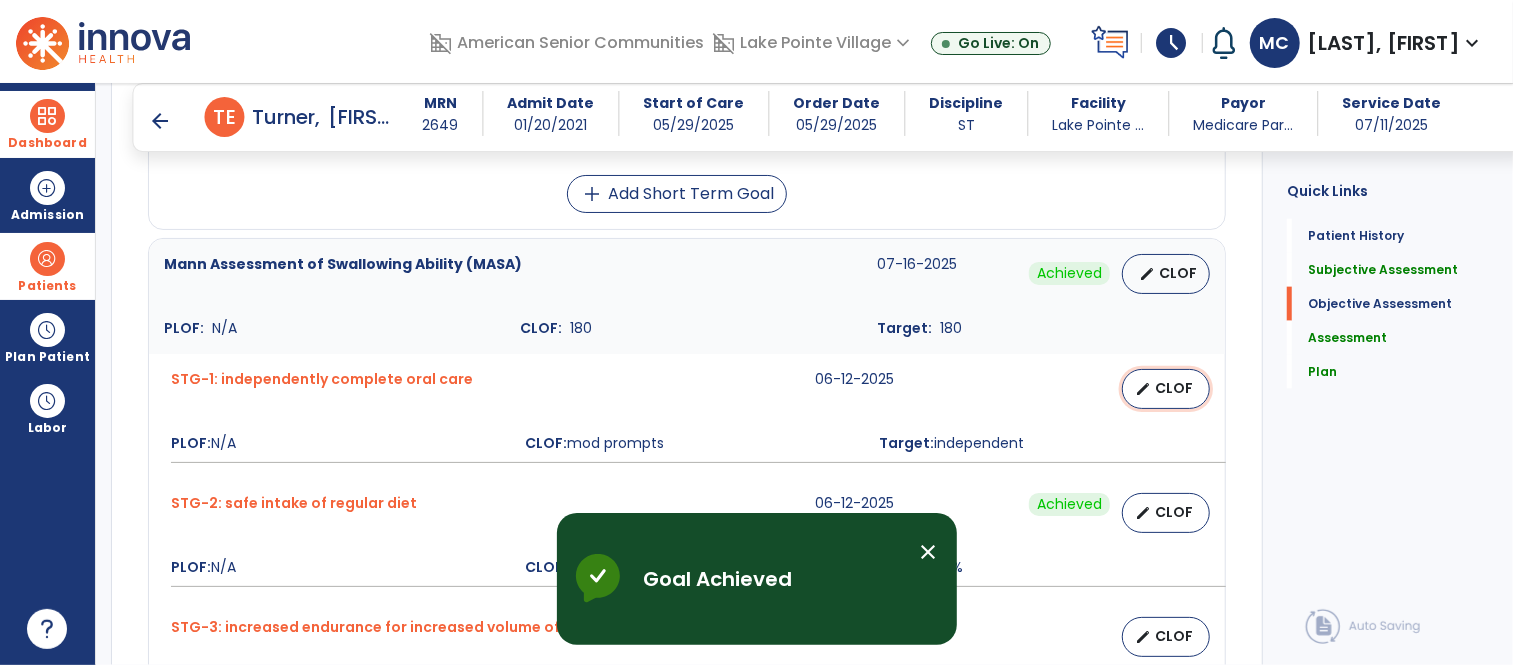 select on "********" 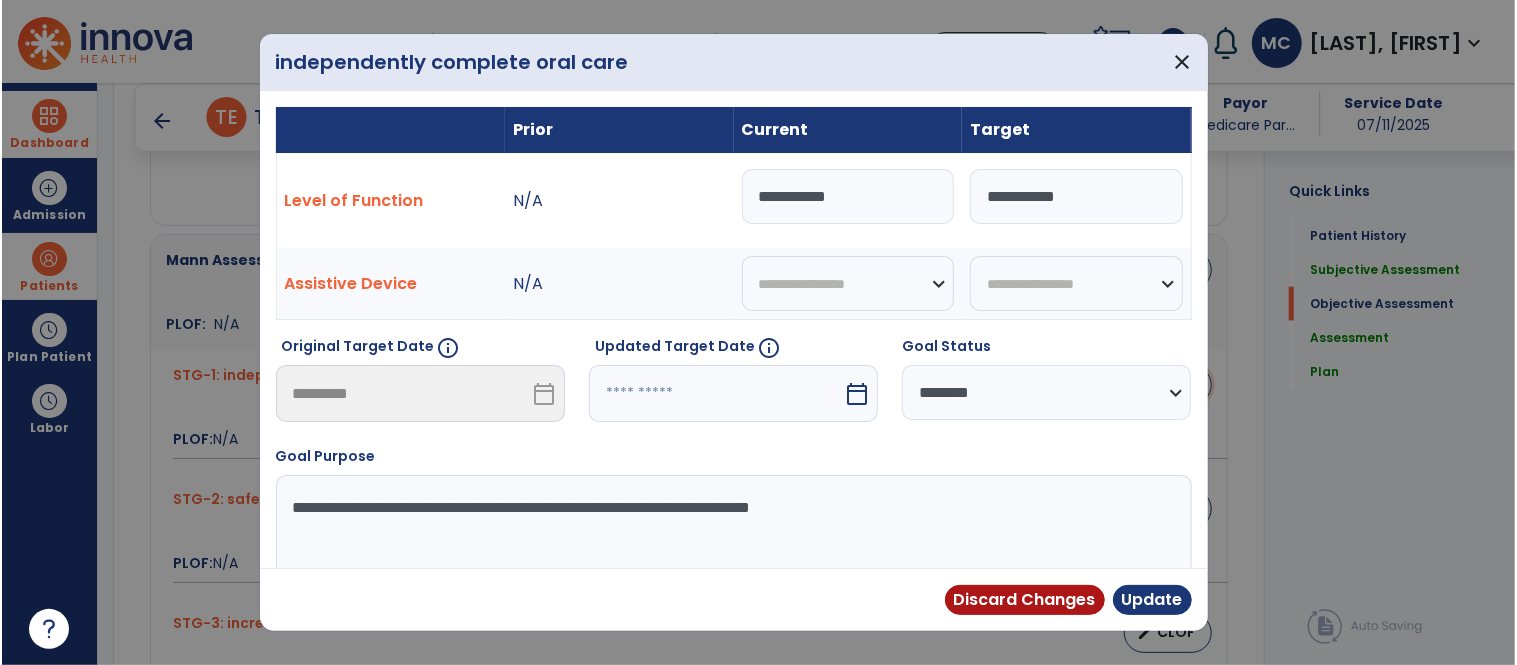scroll, scrollTop: 1484, scrollLeft: 0, axis: vertical 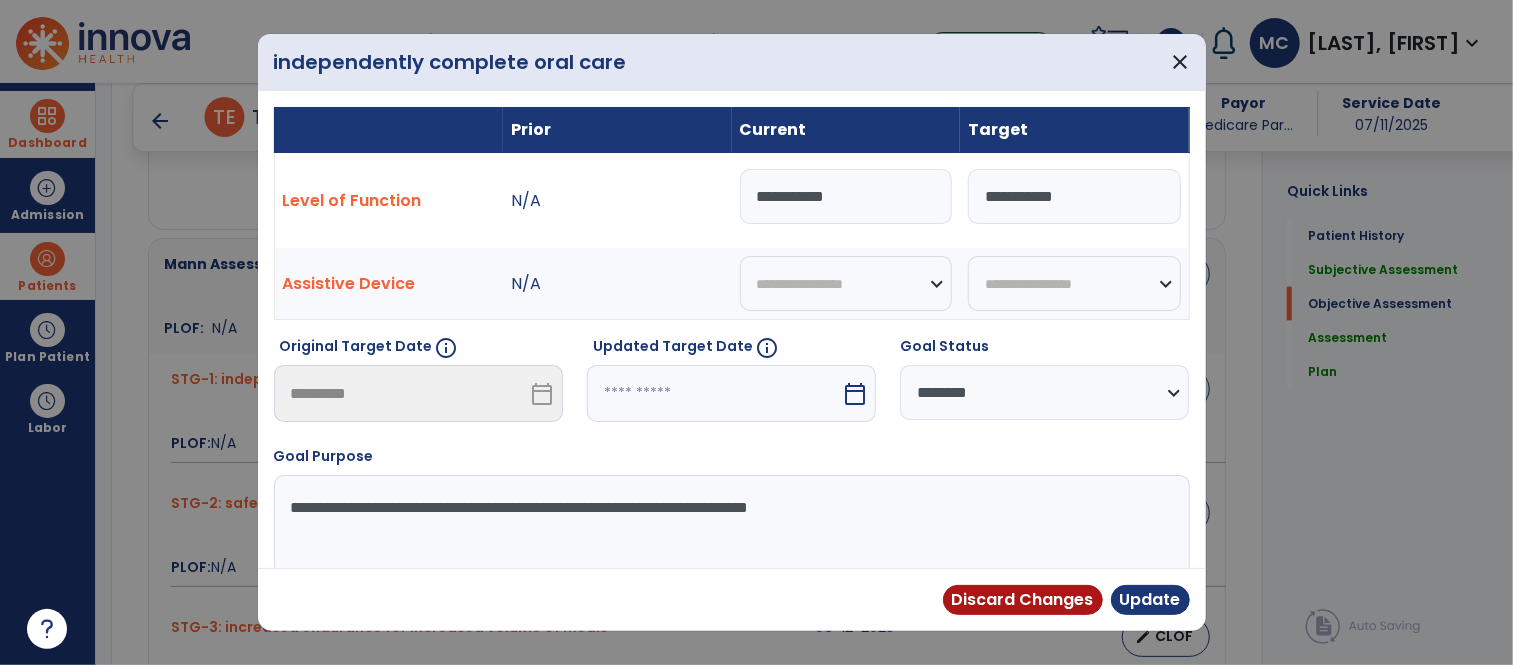 drag, startPoint x: 875, startPoint y: 195, endPoint x: 636, endPoint y: 195, distance: 239 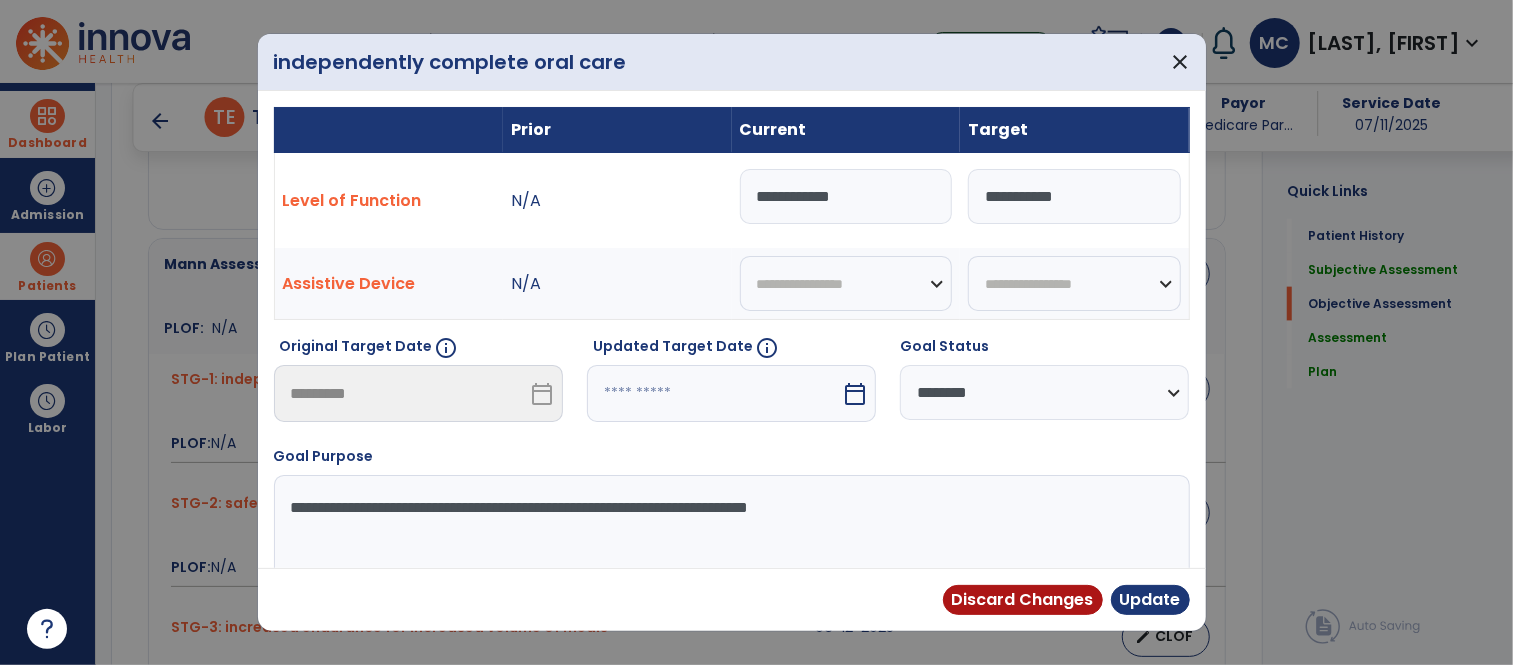 type on "**********" 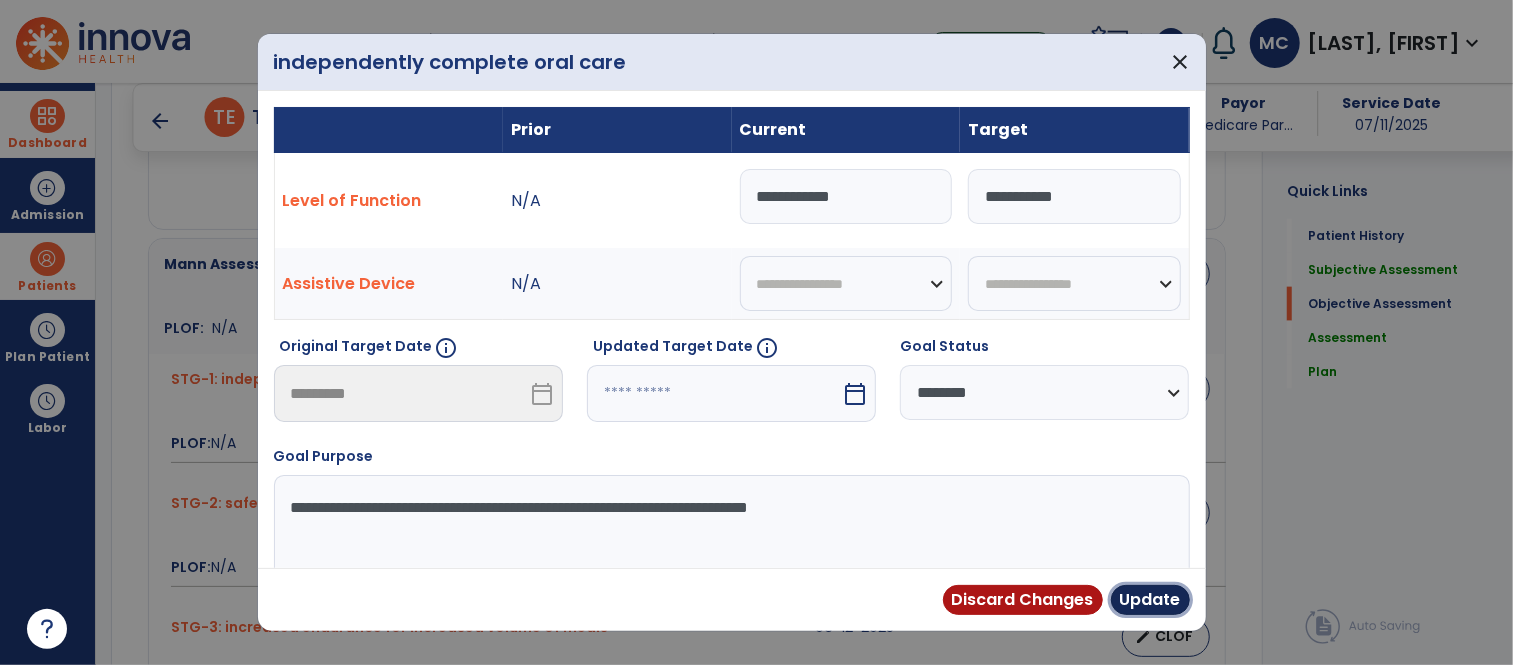 click on "Update" at bounding box center [1150, 600] 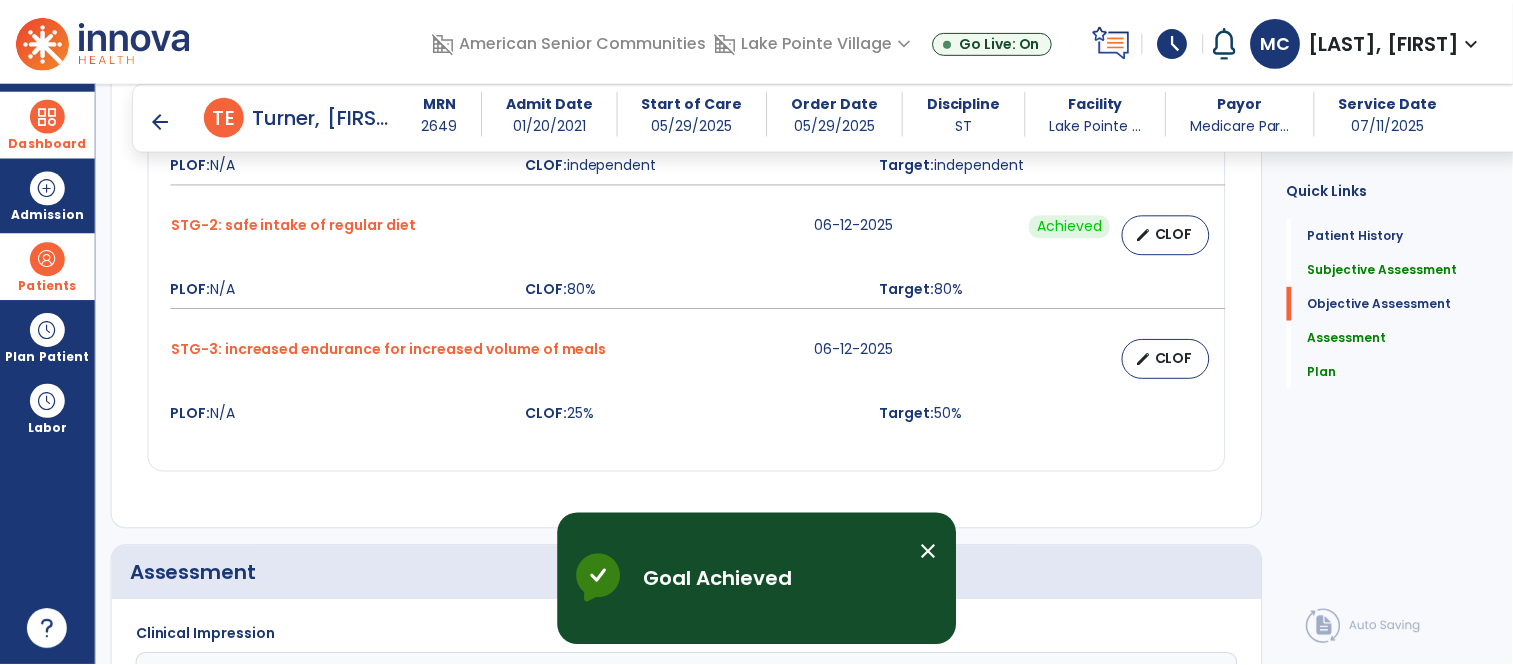 scroll, scrollTop: 1763, scrollLeft: 0, axis: vertical 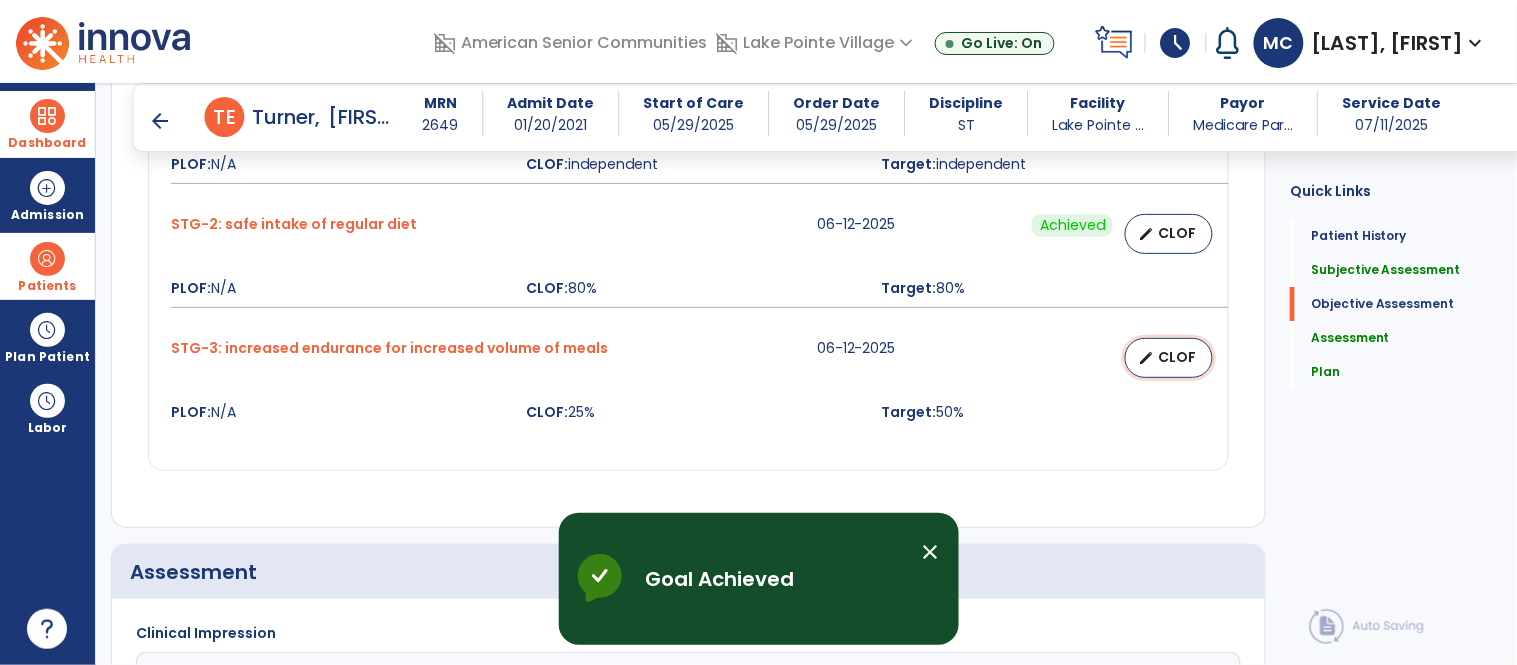 click on "CLOF" at bounding box center [1177, 357] 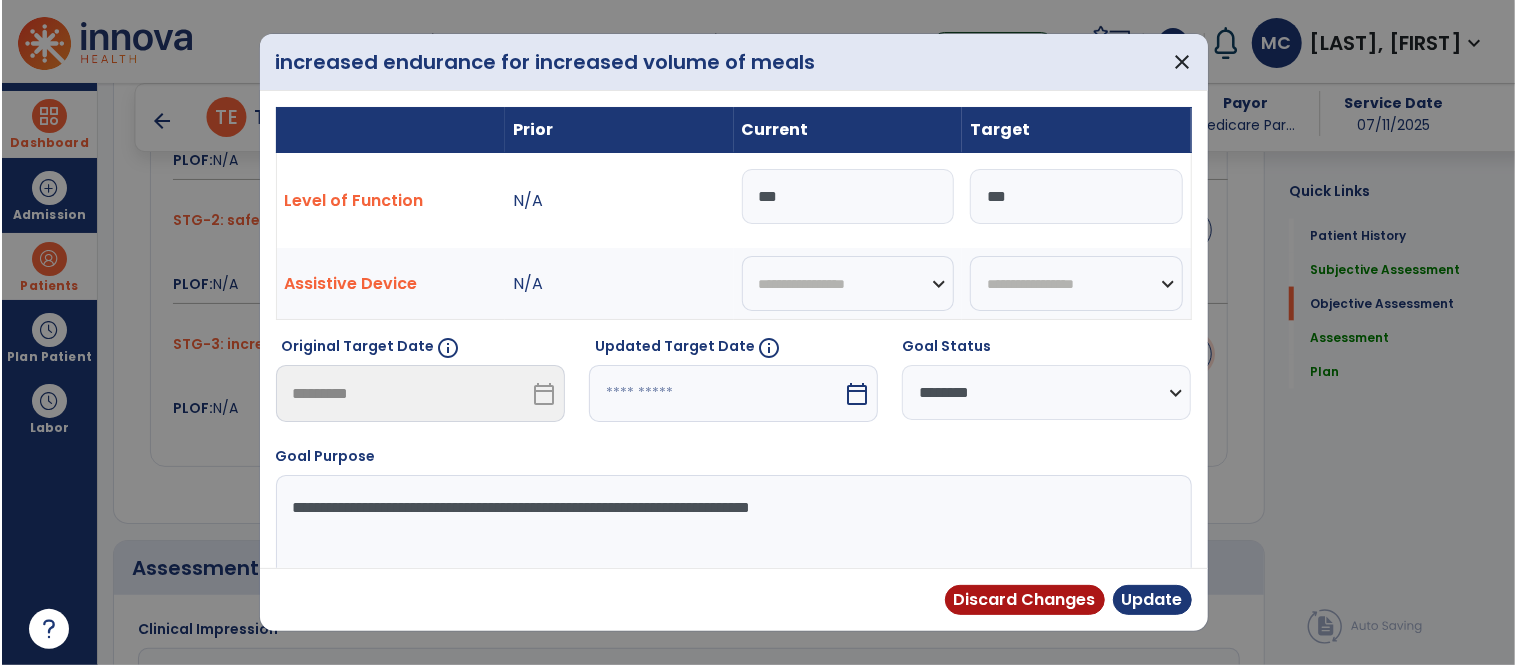 scroll, scrollTop: 1763, scrollLeft: 0, axis: vertical 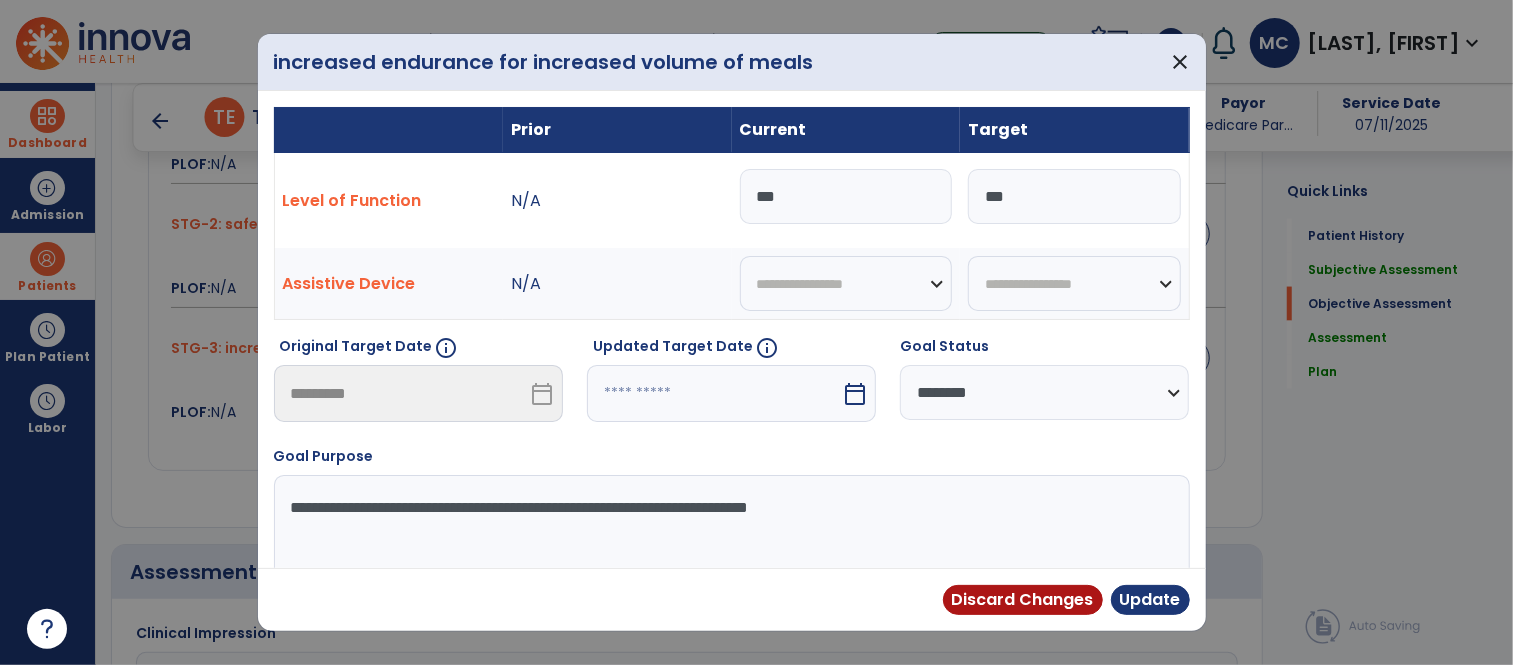 drag, startPoint x: 827, startPoint y: 199, endPoint x: 702, endPoint y: 196, distance: 125.035995 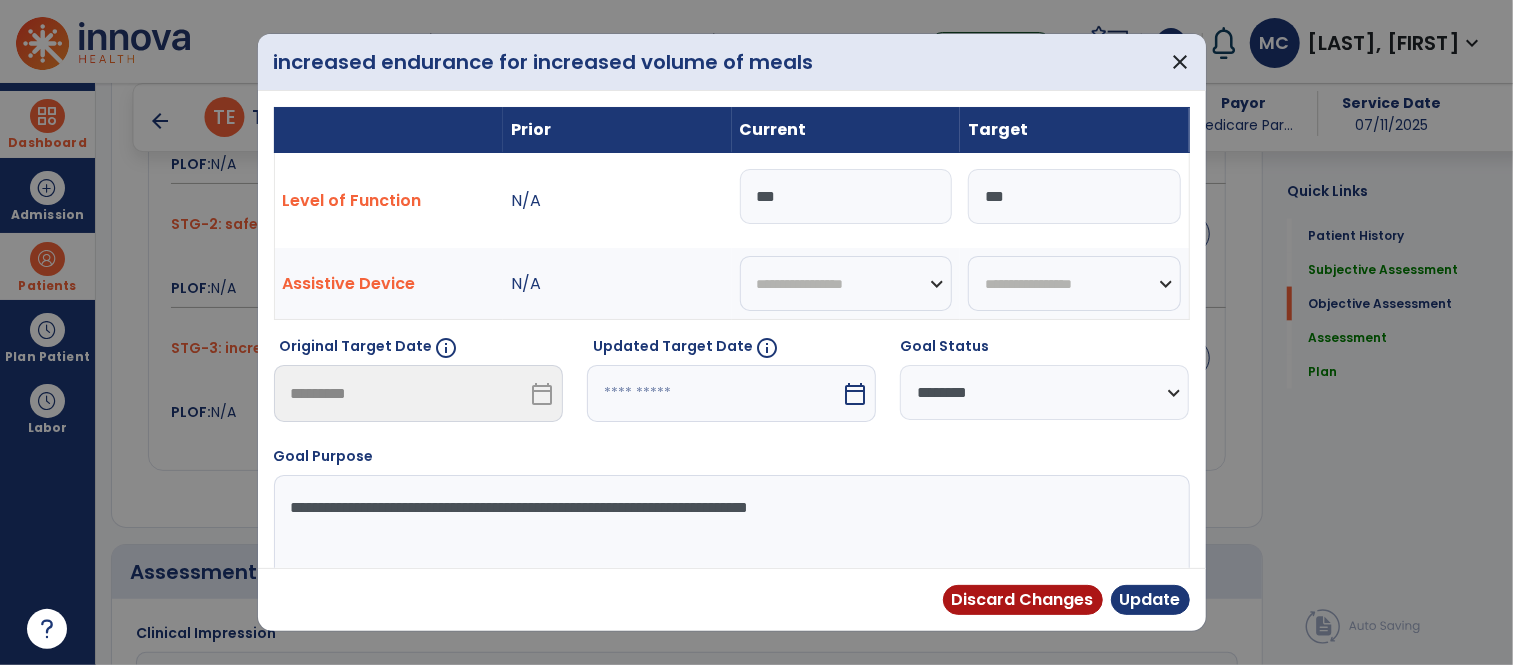 type on "***" 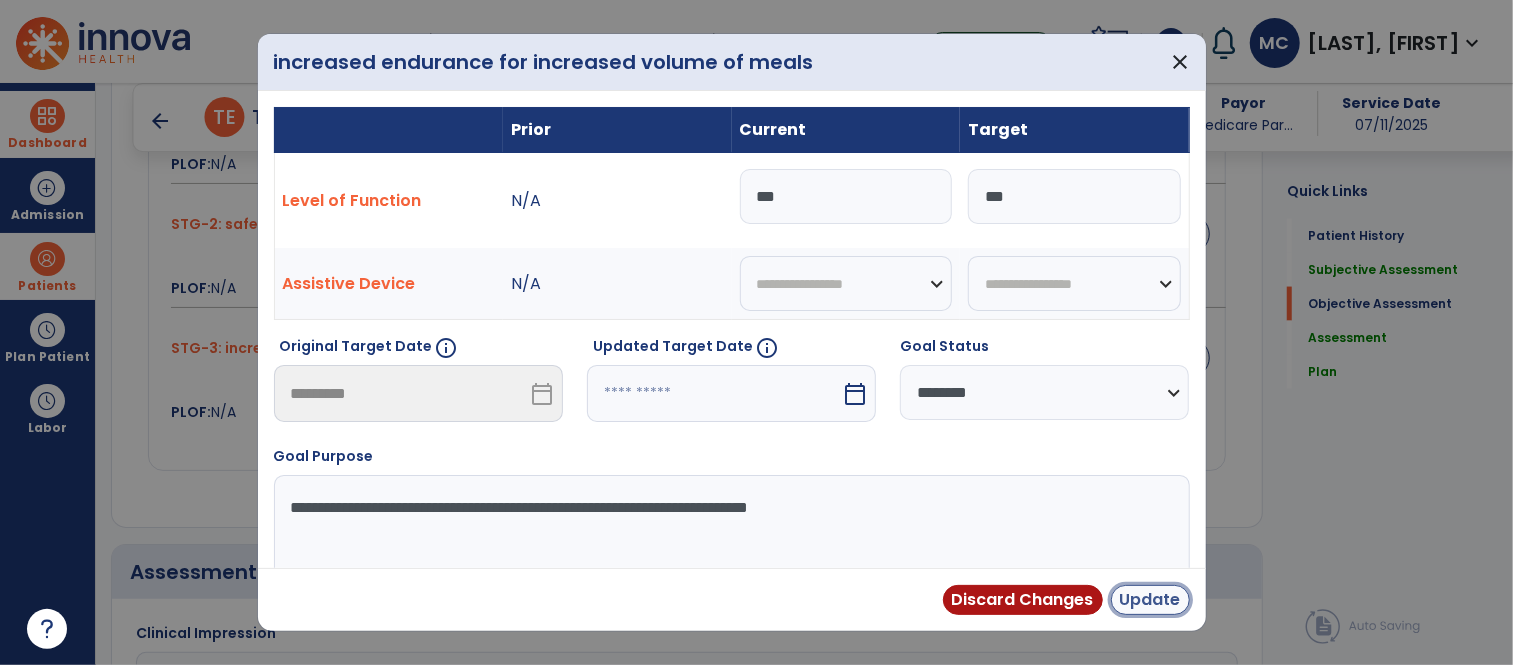 click on "Update" at bounding box center [1150, 600] 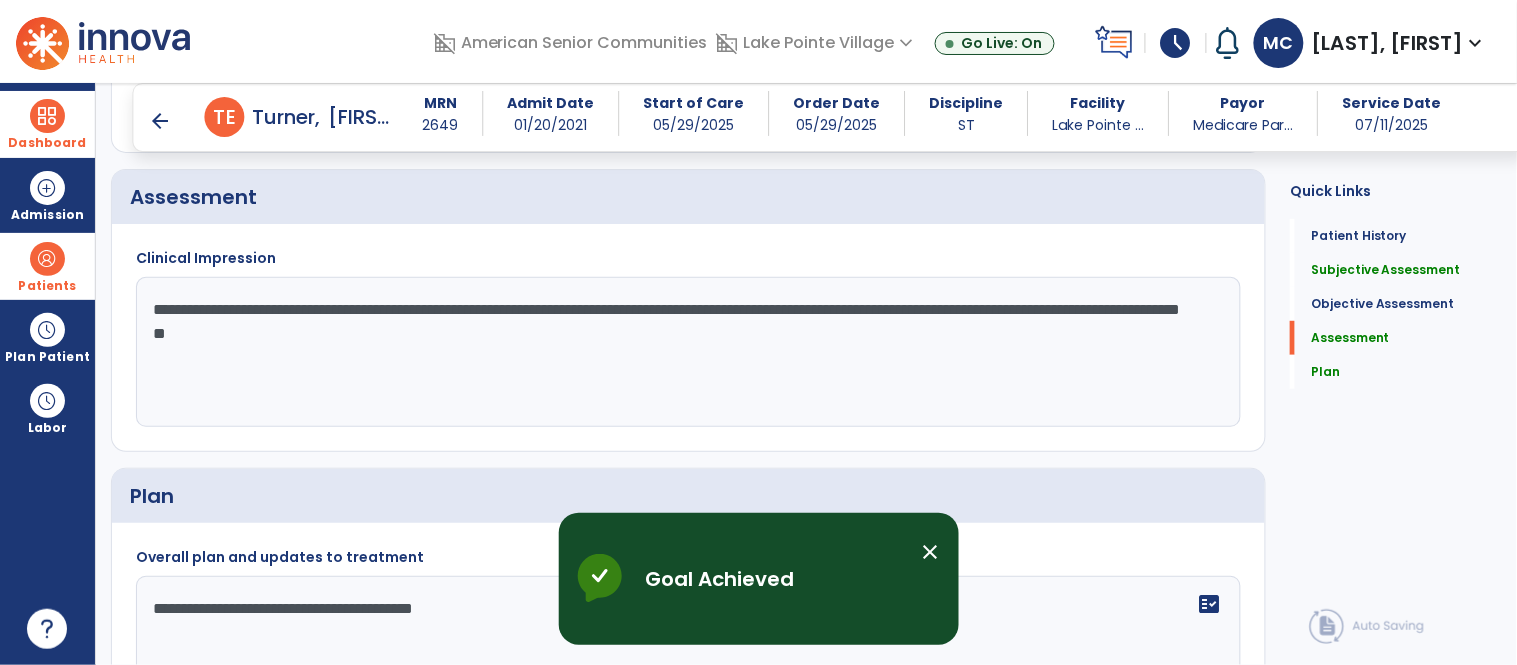scroll, scrollTop: 2183, scrollLeft: 0, axis: vertical 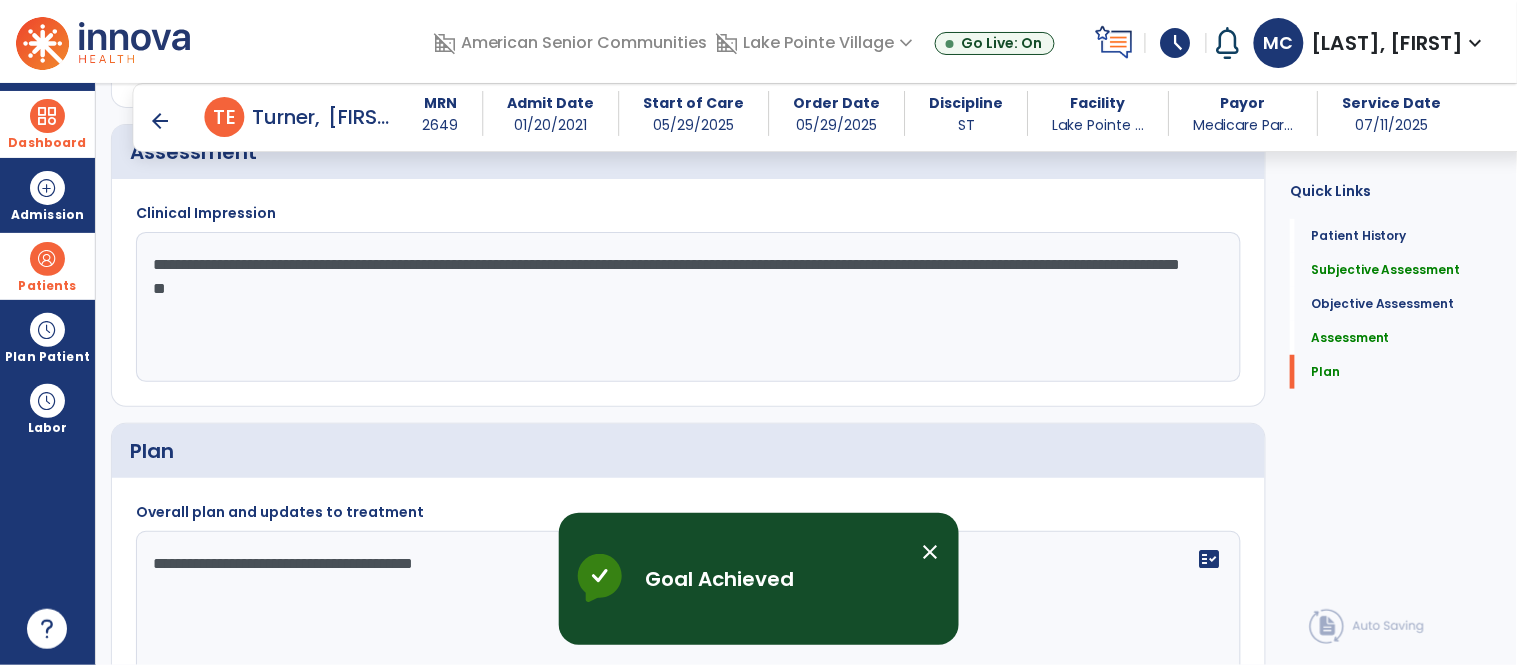 click on "**********" 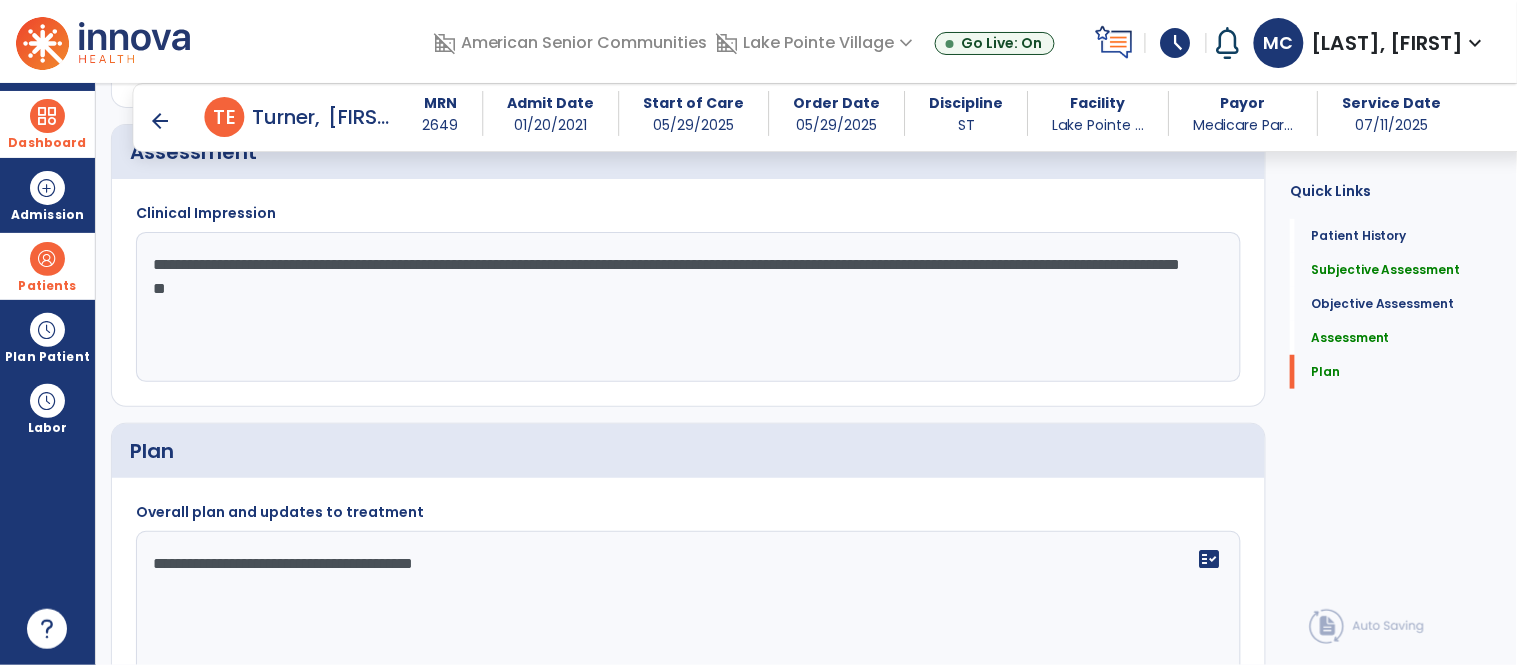 click on "**********" 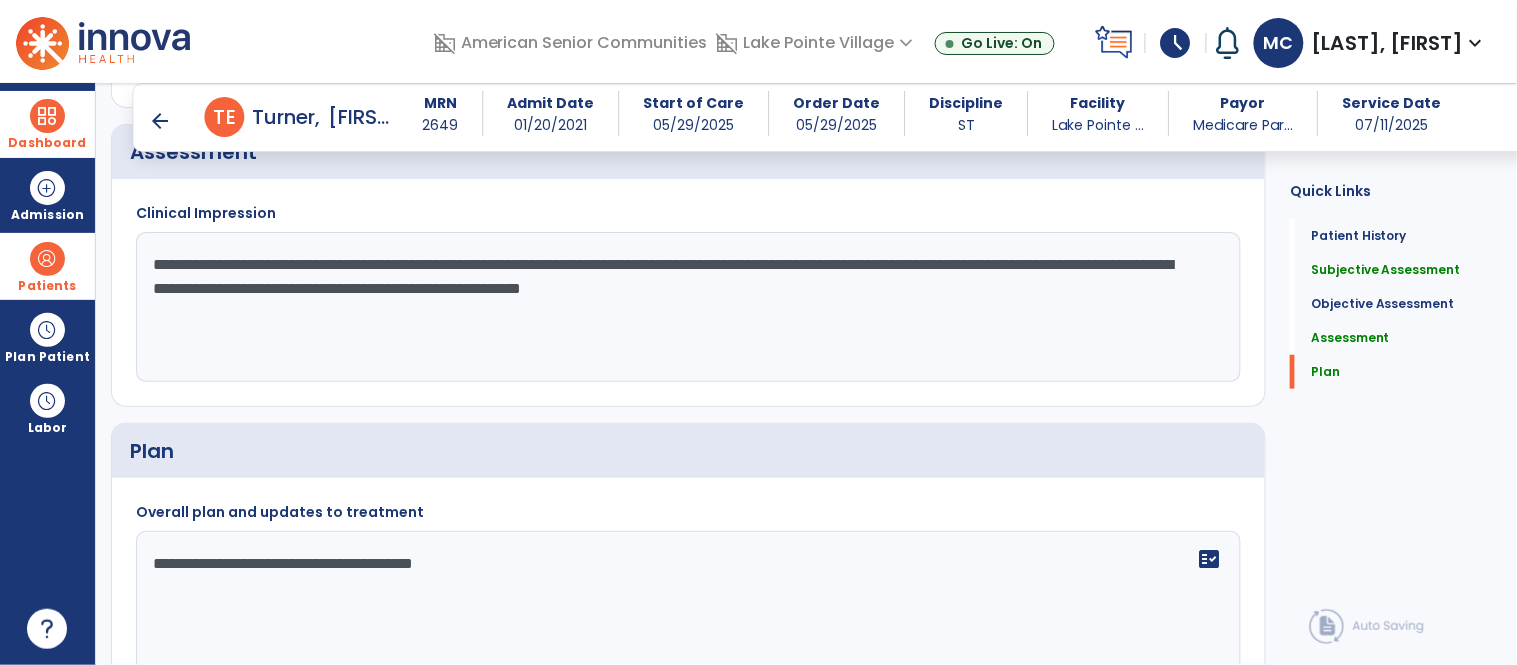 type on "**********" 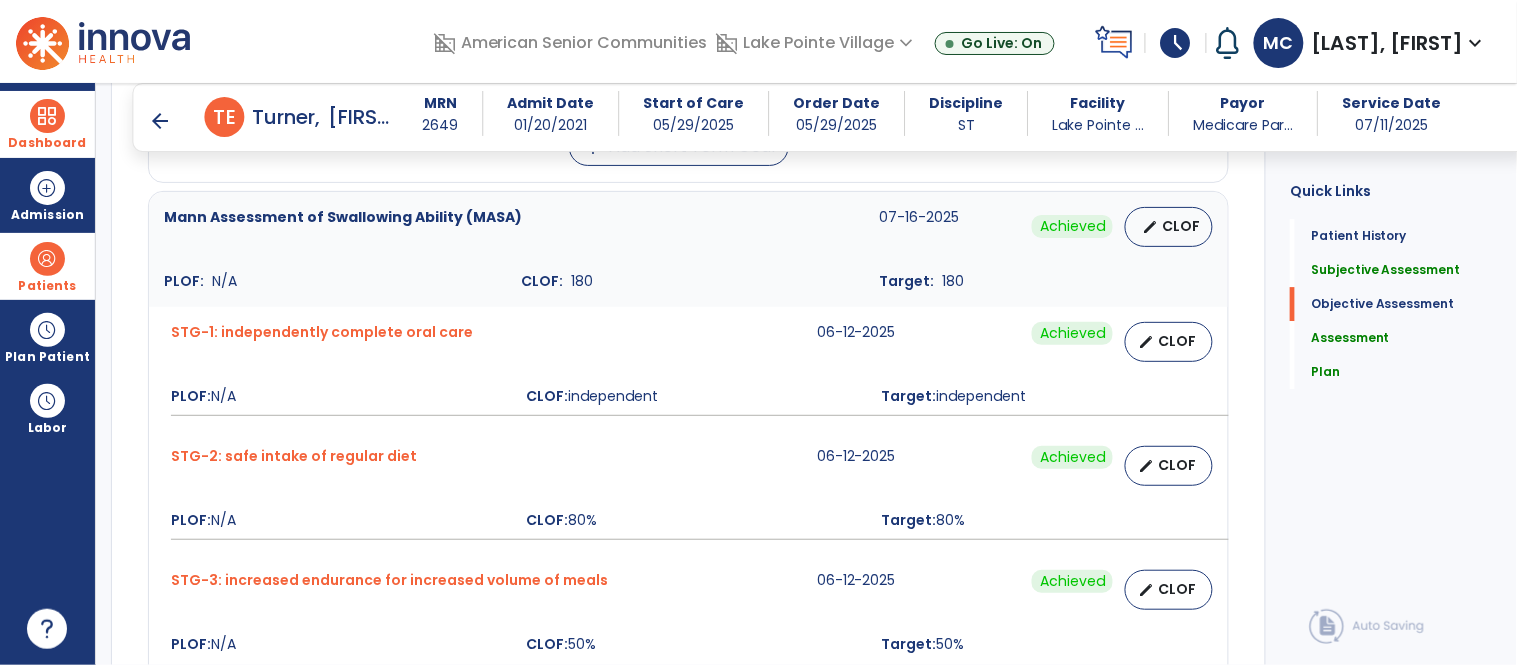 scroll, scrollTop: 1682, scrollLeft: 0, axis: vertical 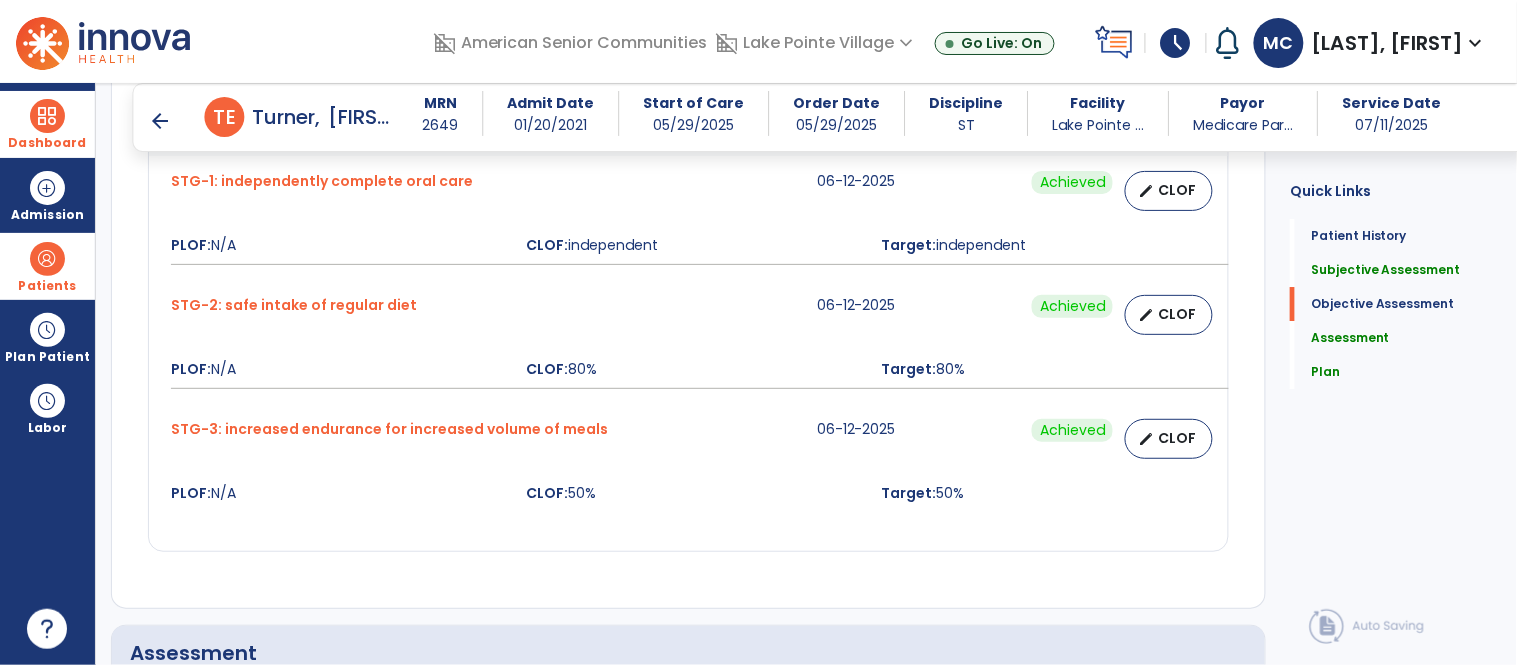 click on "arrow_back" at bounding box center [161, 121] 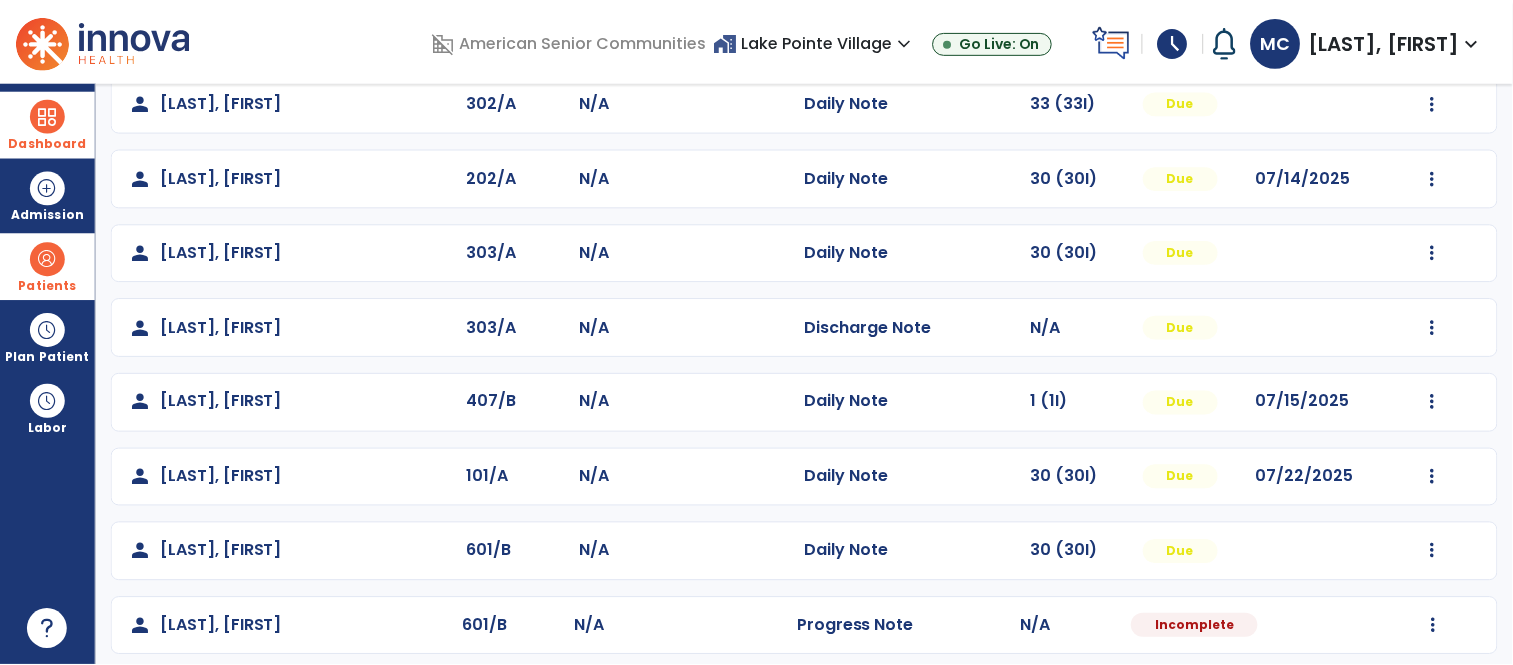scroll, scrollTop: 196, scrollLeft: 0, axis: vertical 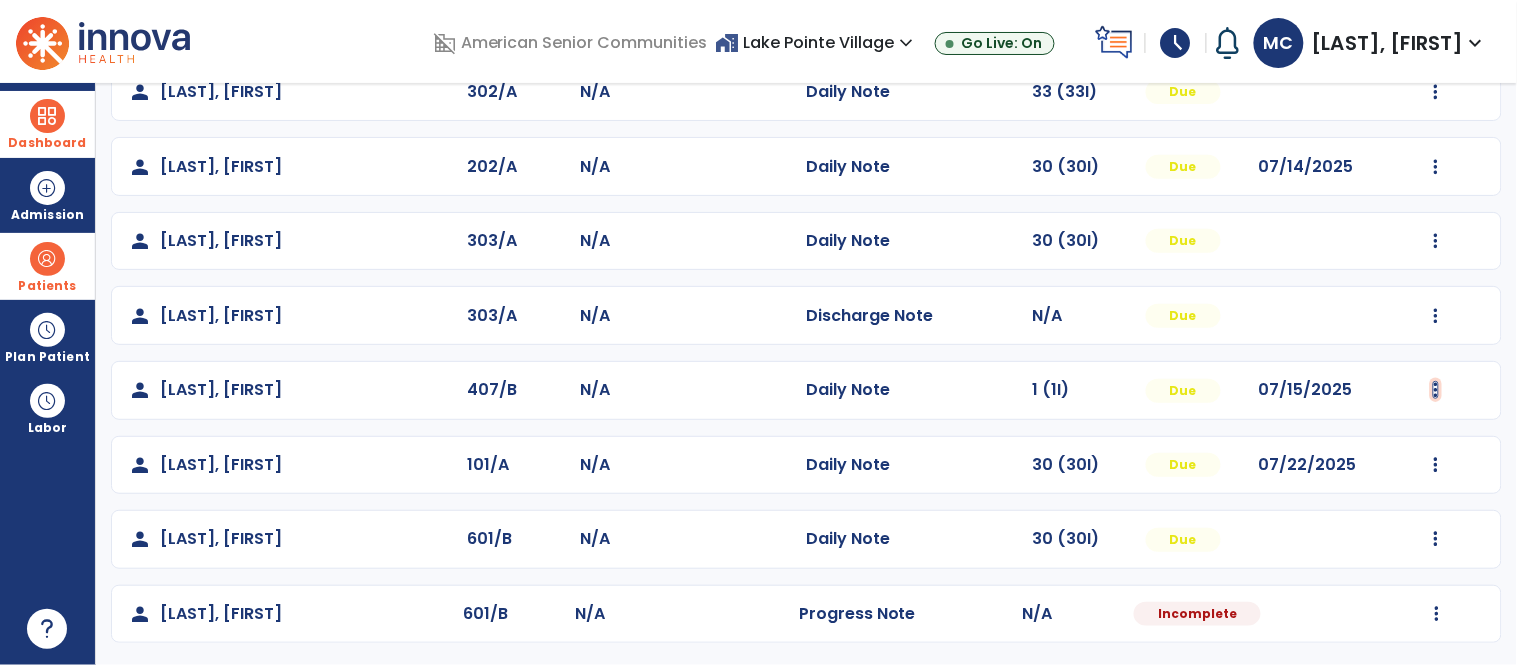 click at bounding box center [1436, 92] 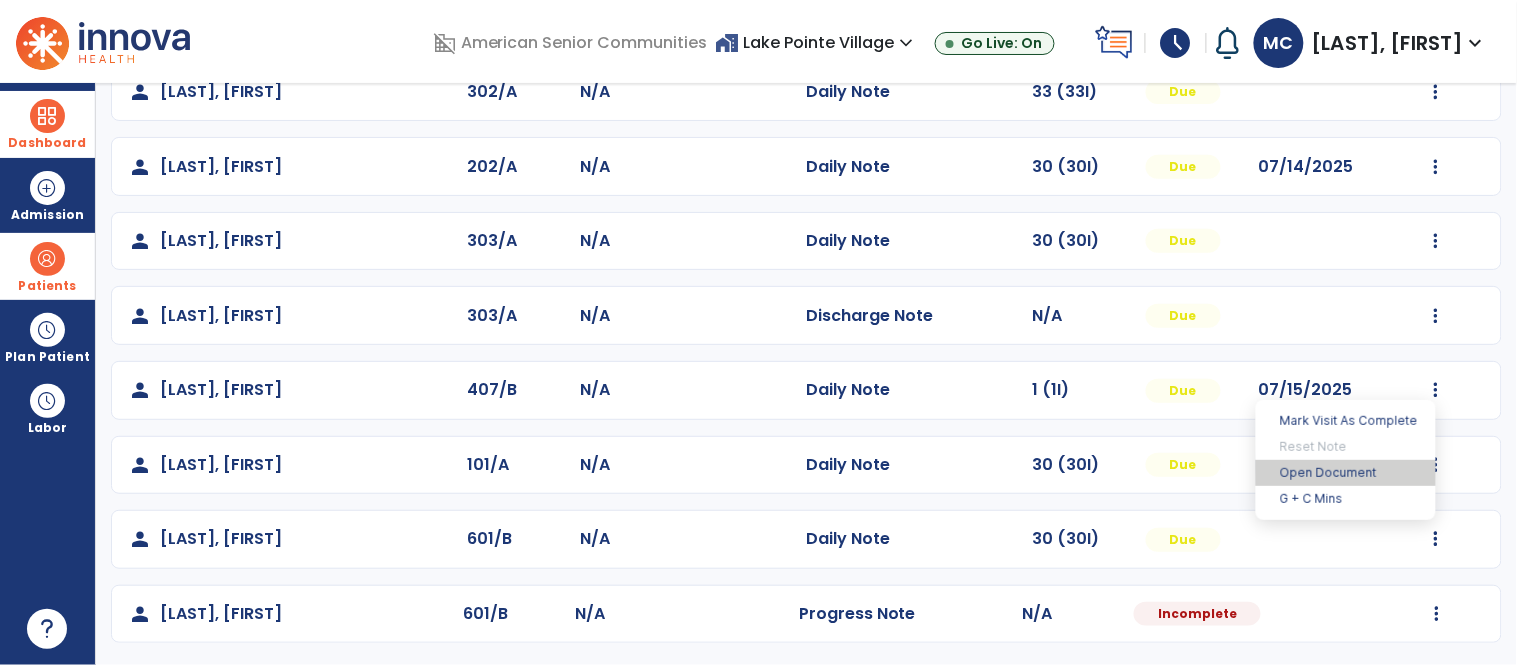 click on "Open Document" at bounding box center (1346, 473) 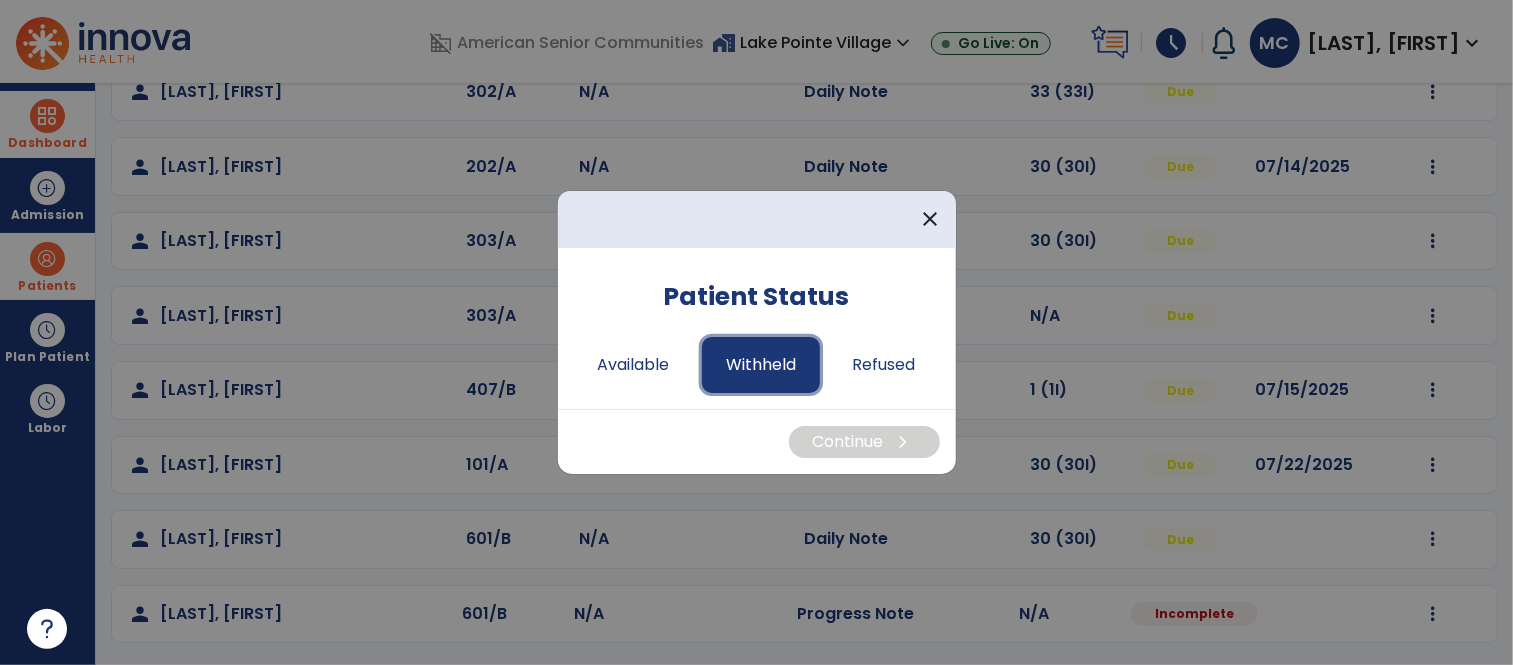 click on "Withheld" at bounding box center (761, 365) 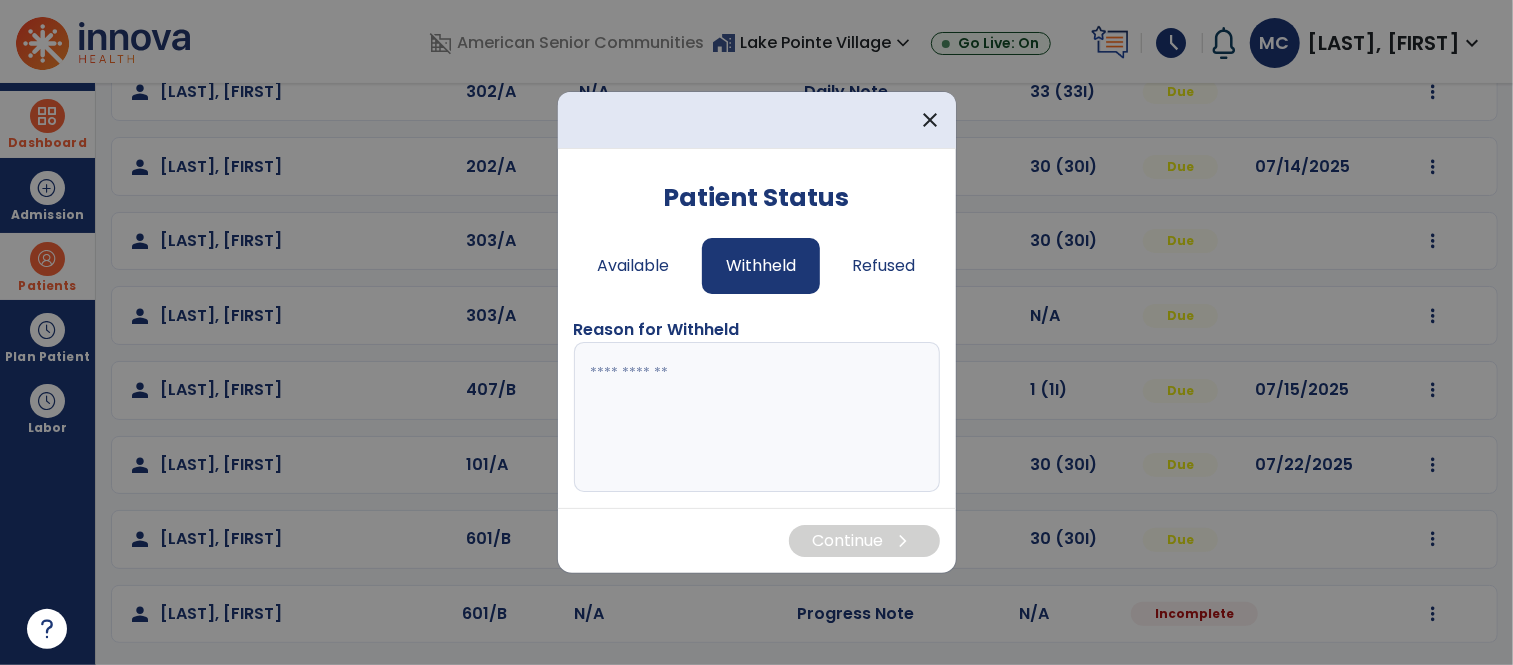 click at bounding box center [757, 417] 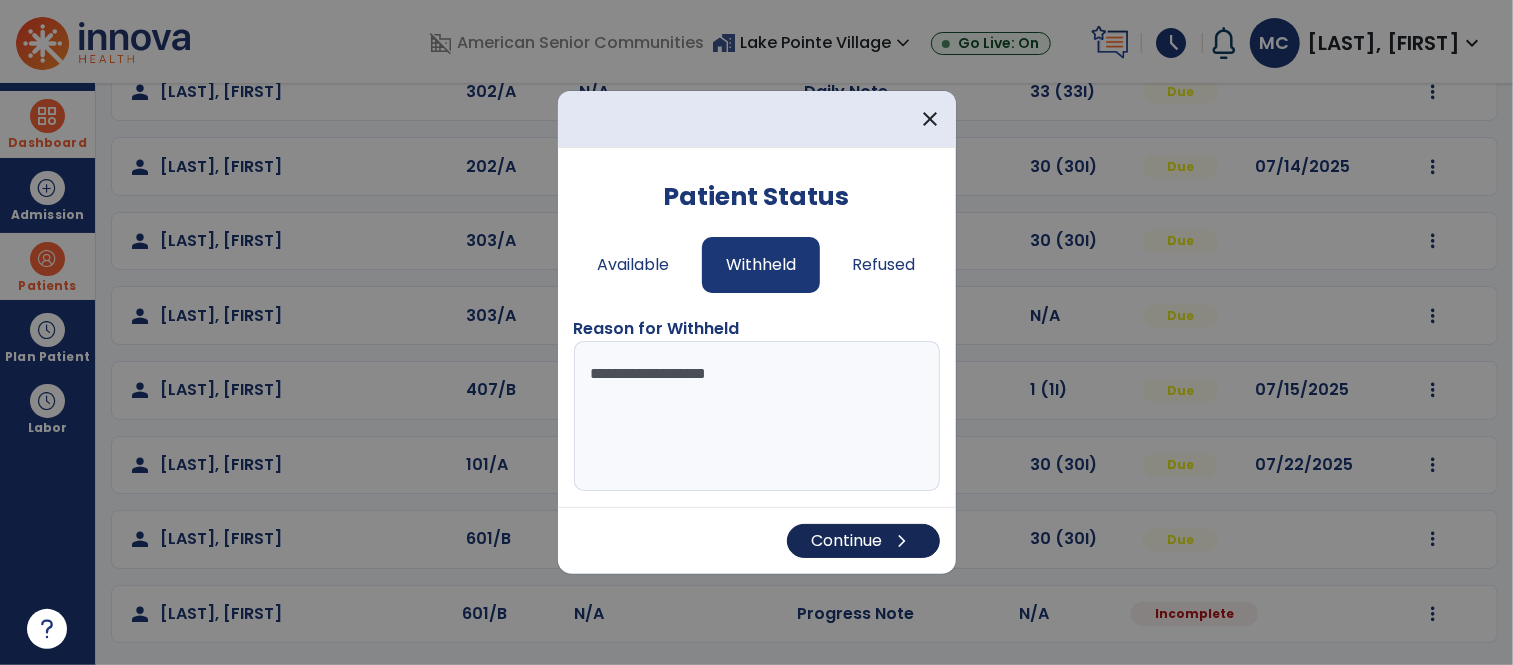 type on "**********" 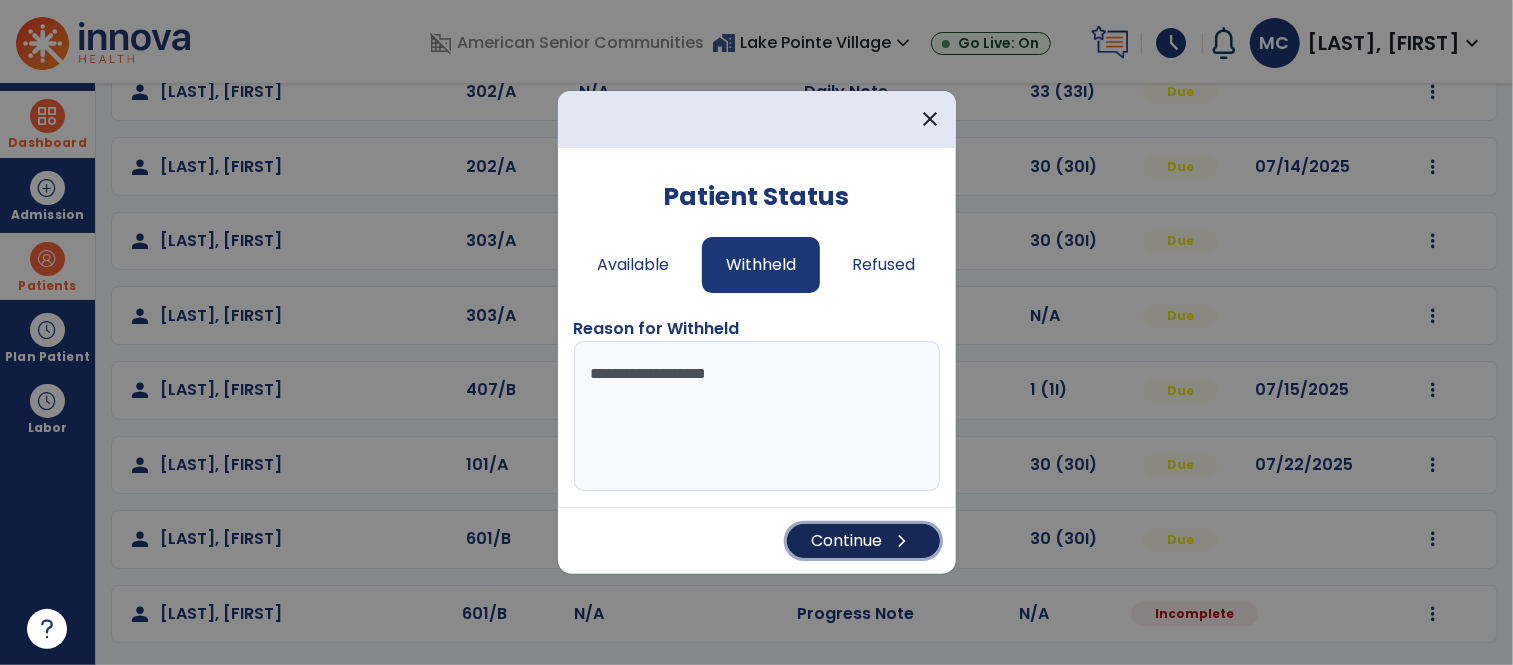 click on "Continue   chevron_right" at bounding box center [863, 541] 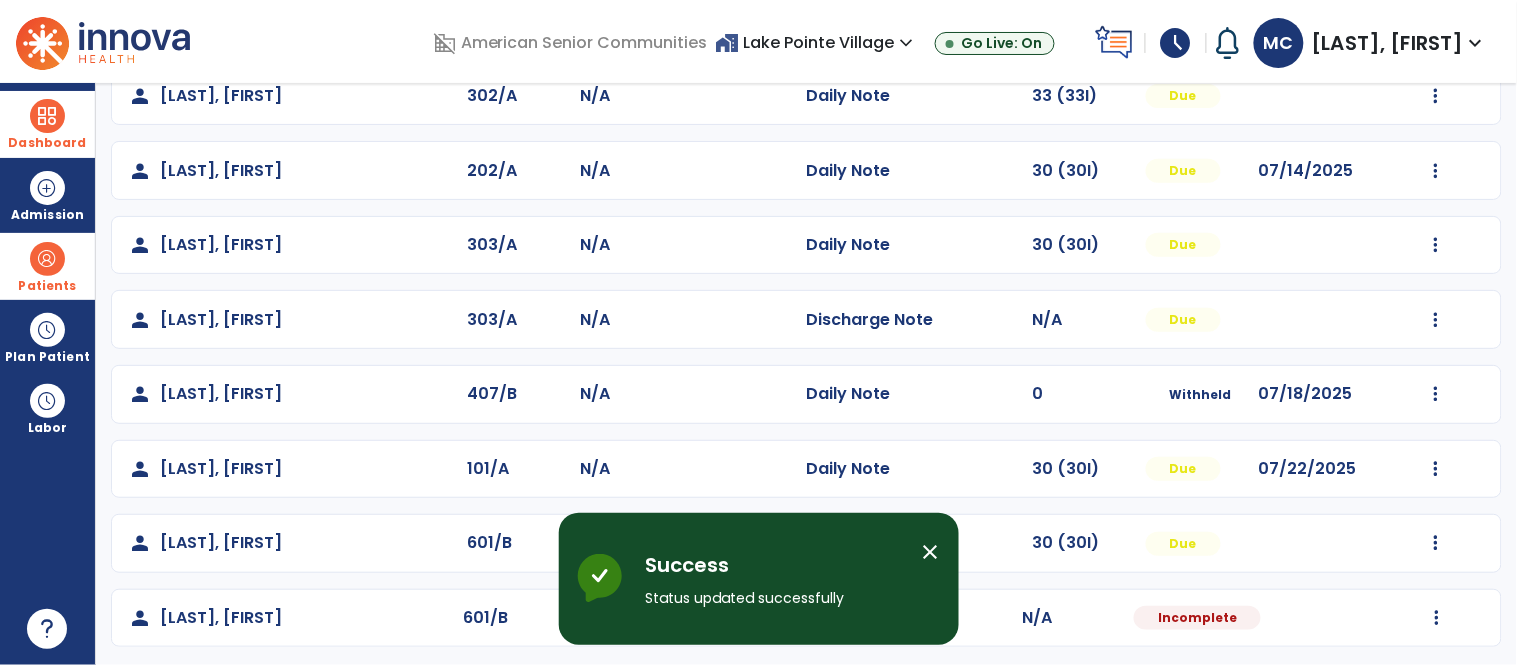 scroll, scrollTop: 196, scrollLeft: 0, axis: vertical 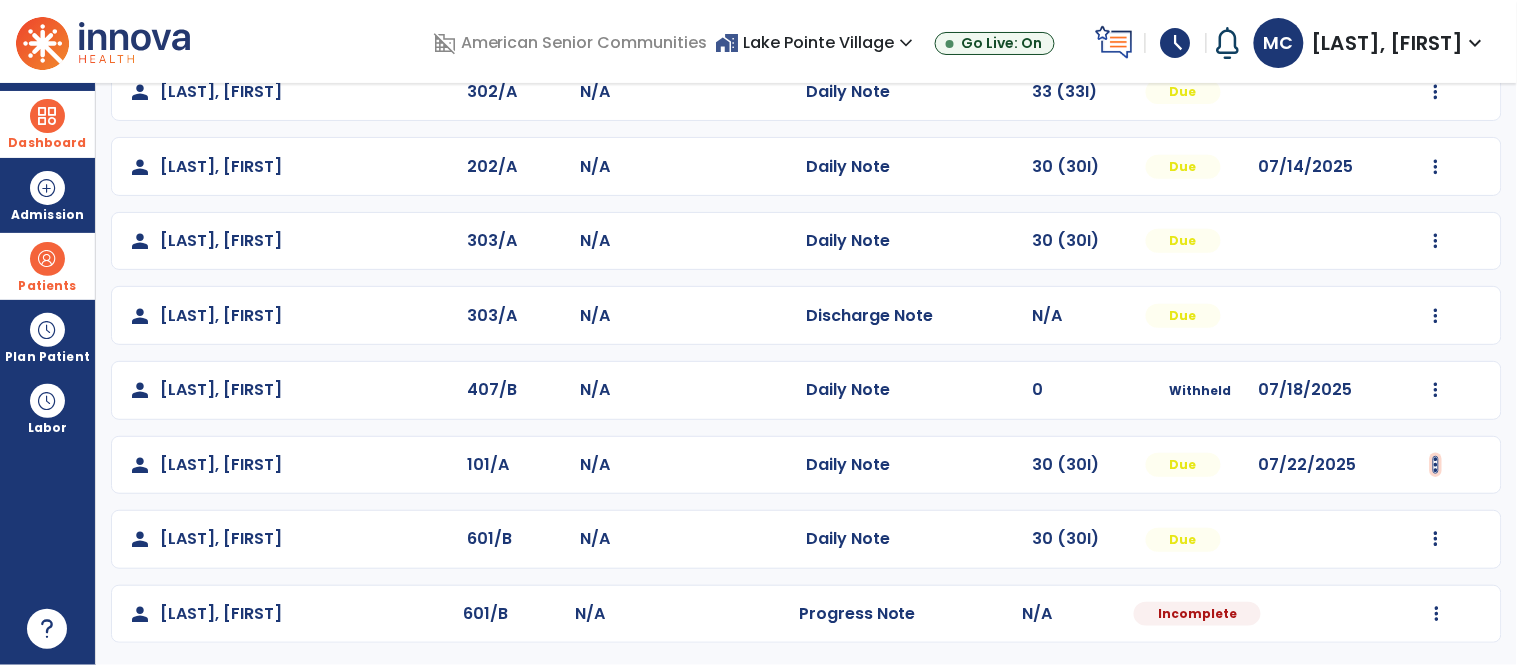click at bounding box center (1436, 92) 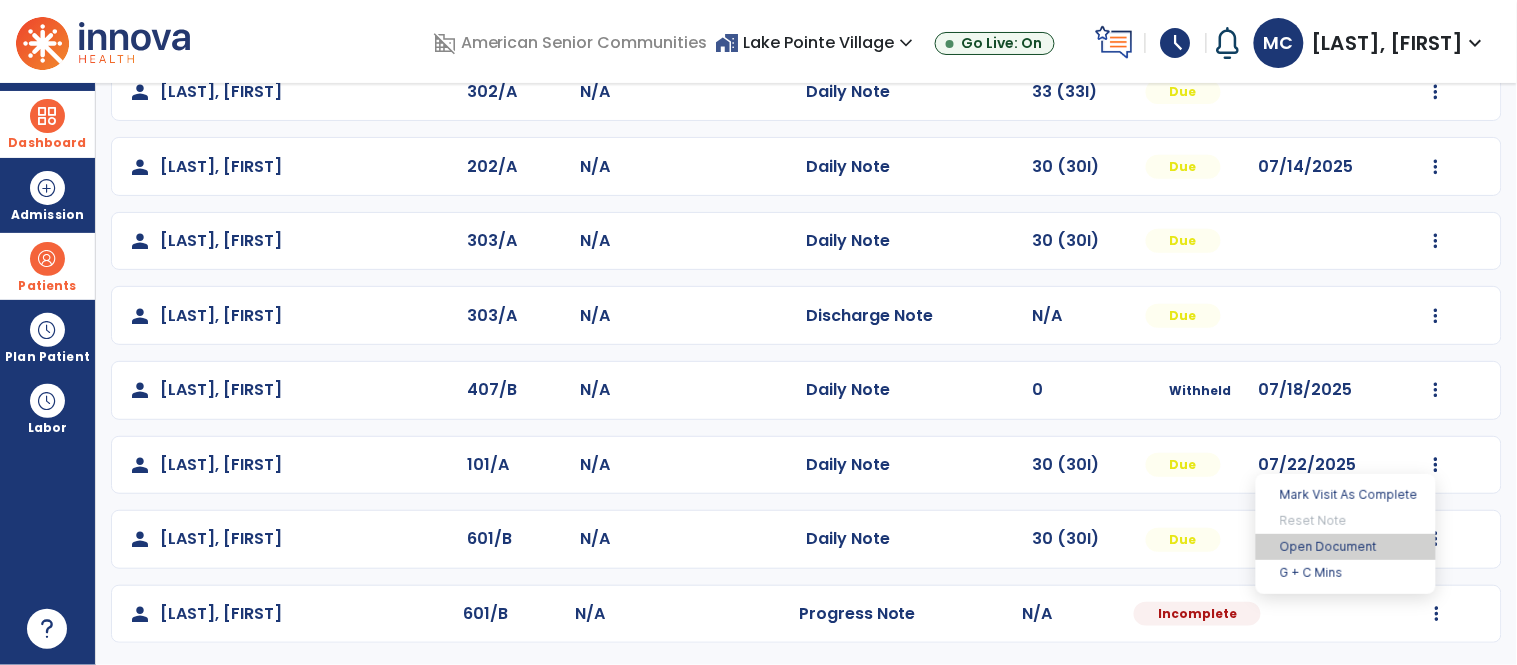 click on "Open Document" at bounding box center (1346, 547) 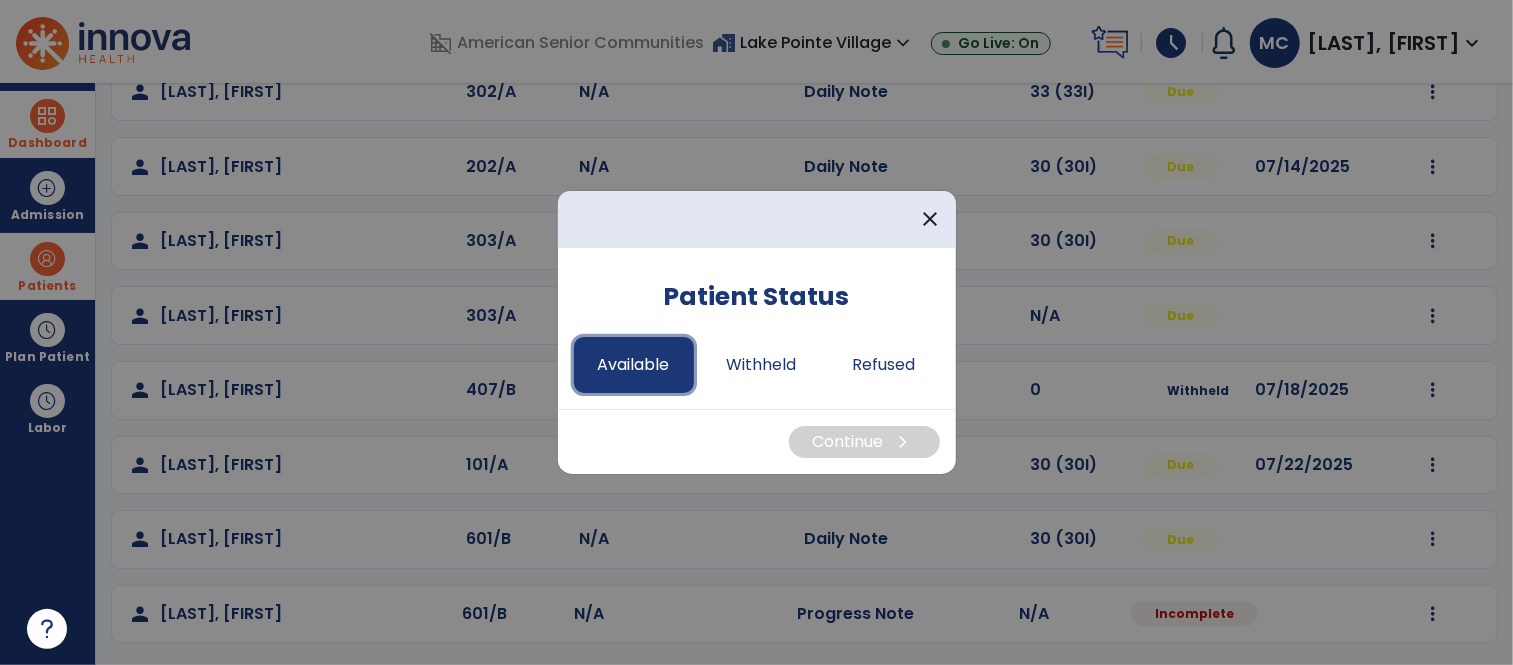 click on "Available" at bounding box center [634, 365] 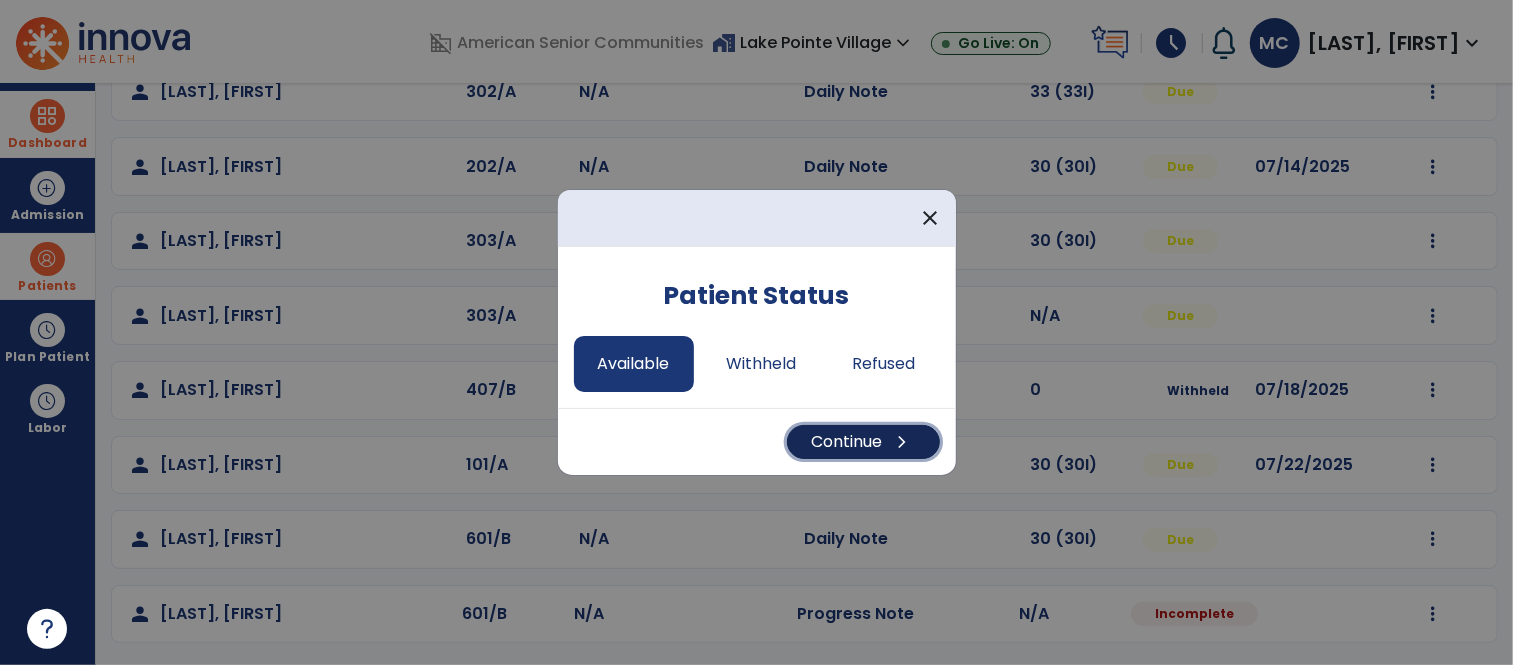 click on "Continue   chevron_right" at bounding box center (863, 442) 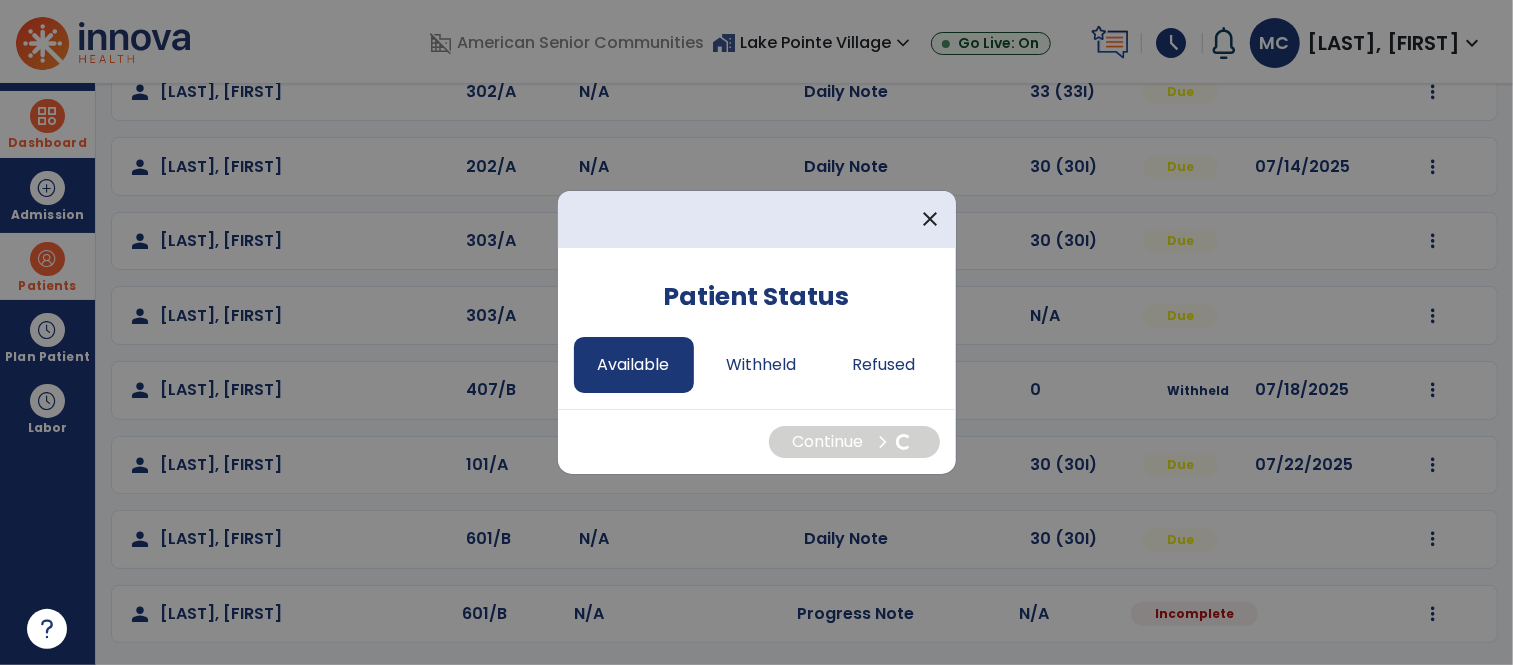 select on "*" 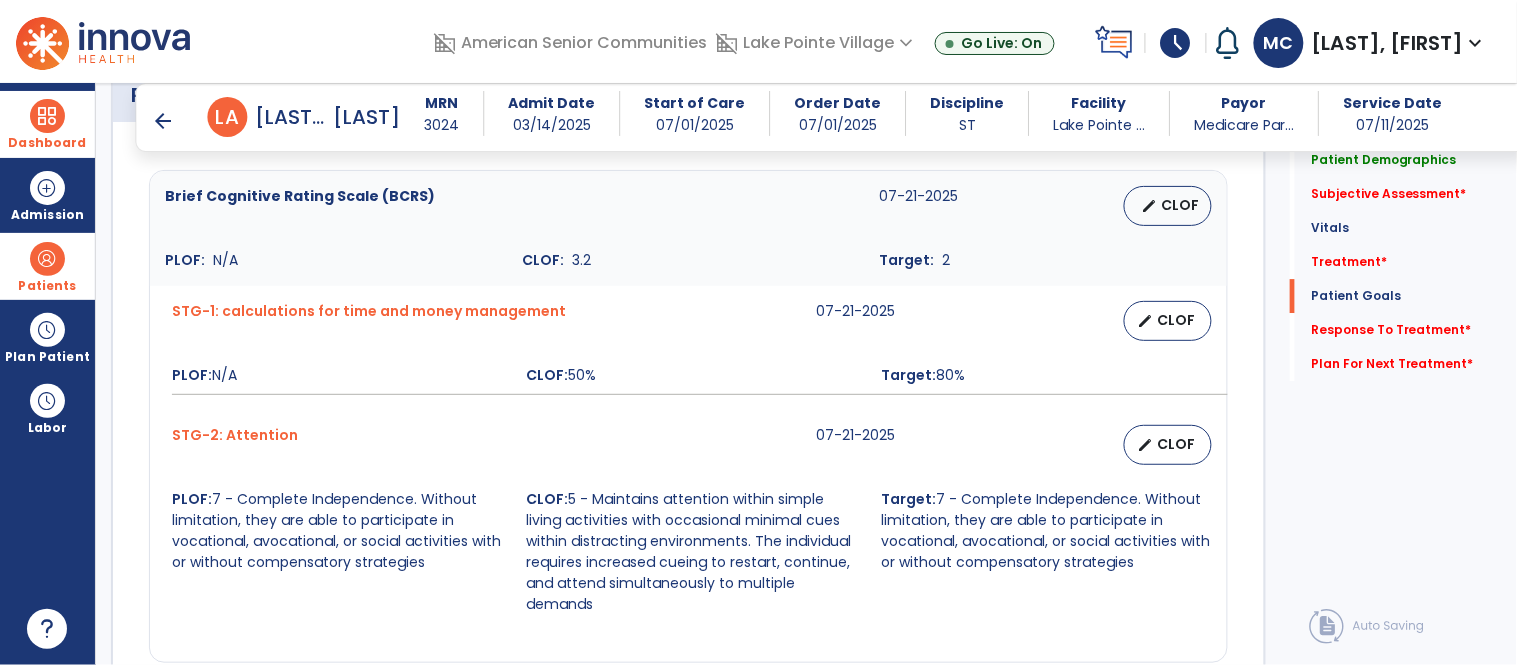scroll, scrollTop: 1201, scrollLeft: 0, axis: vertical 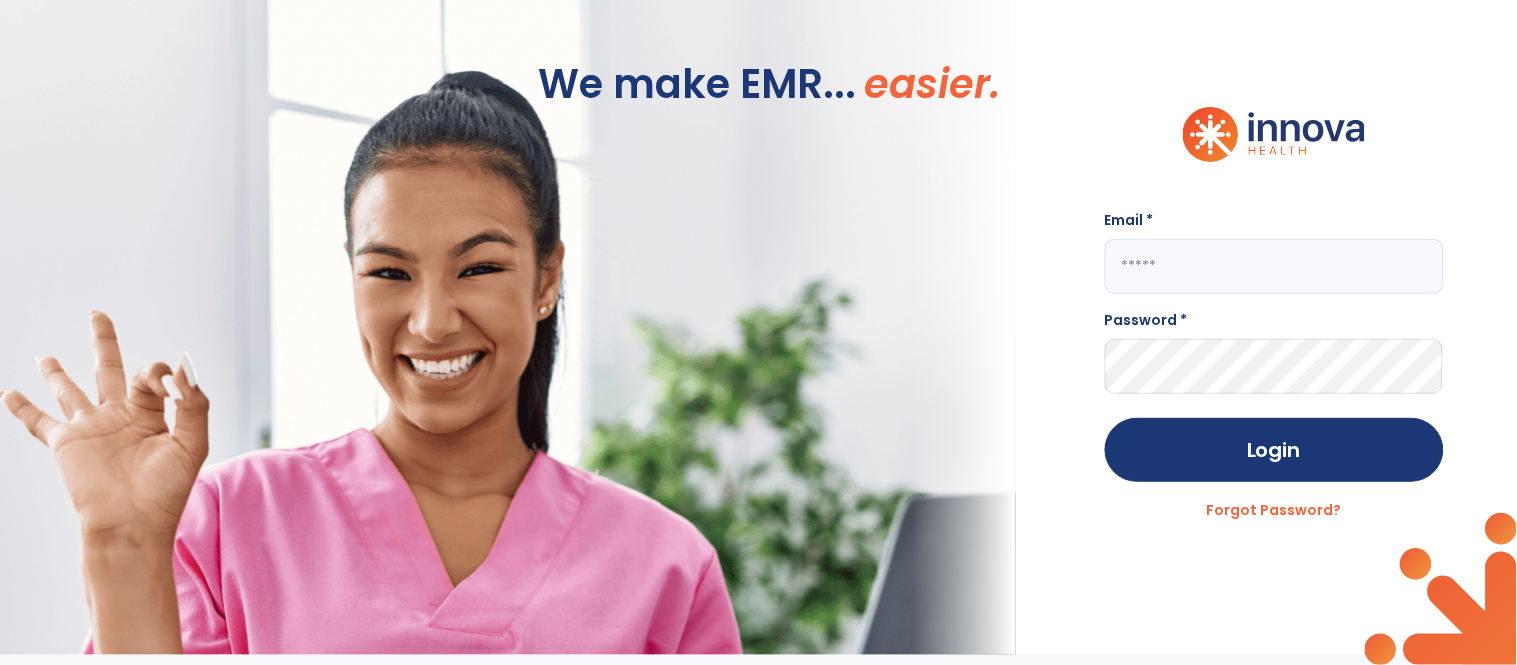 click 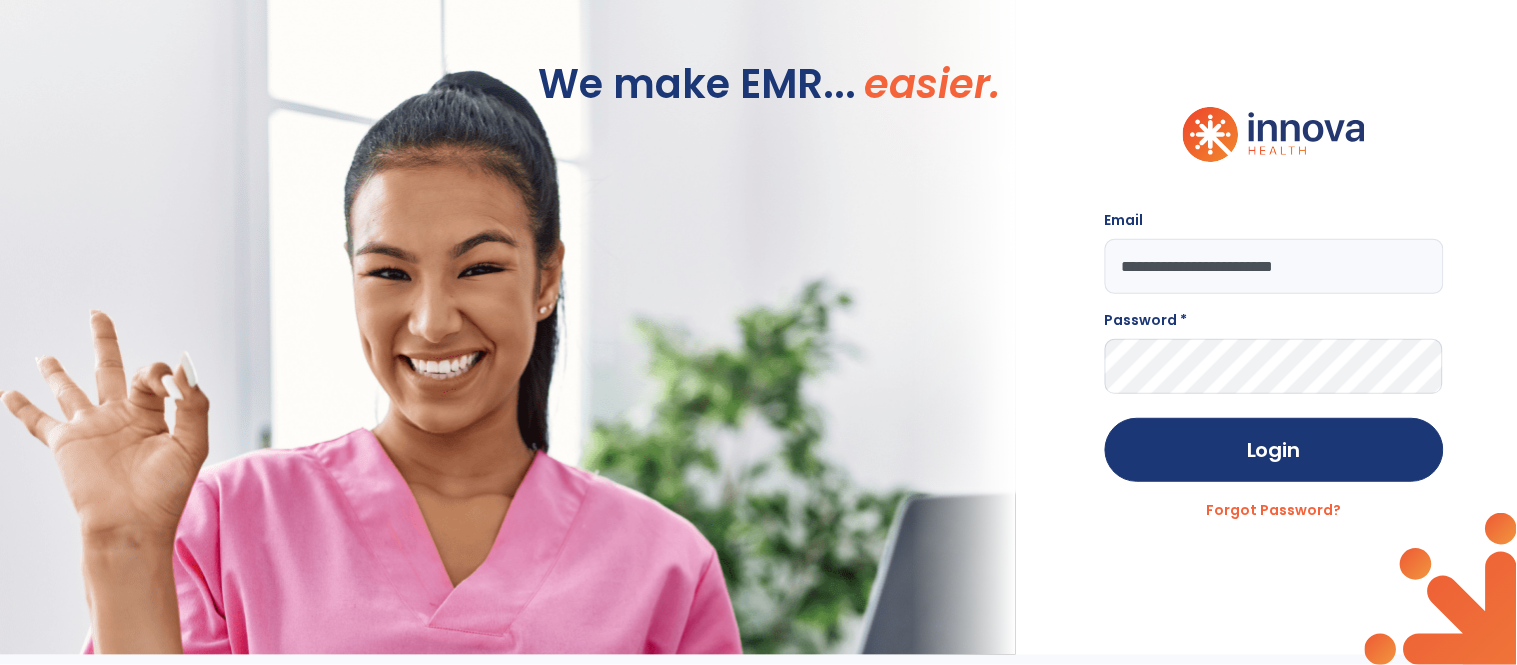 type on "**********" 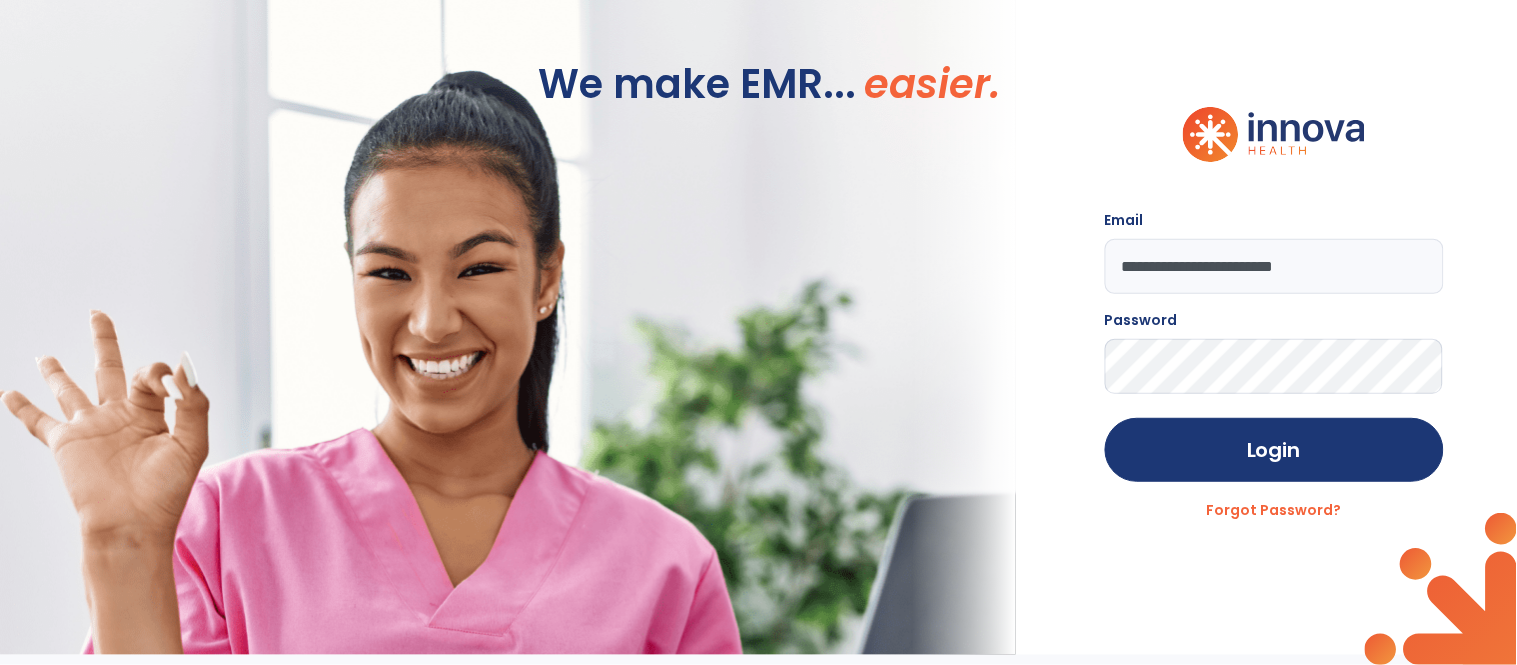 click on "Login" 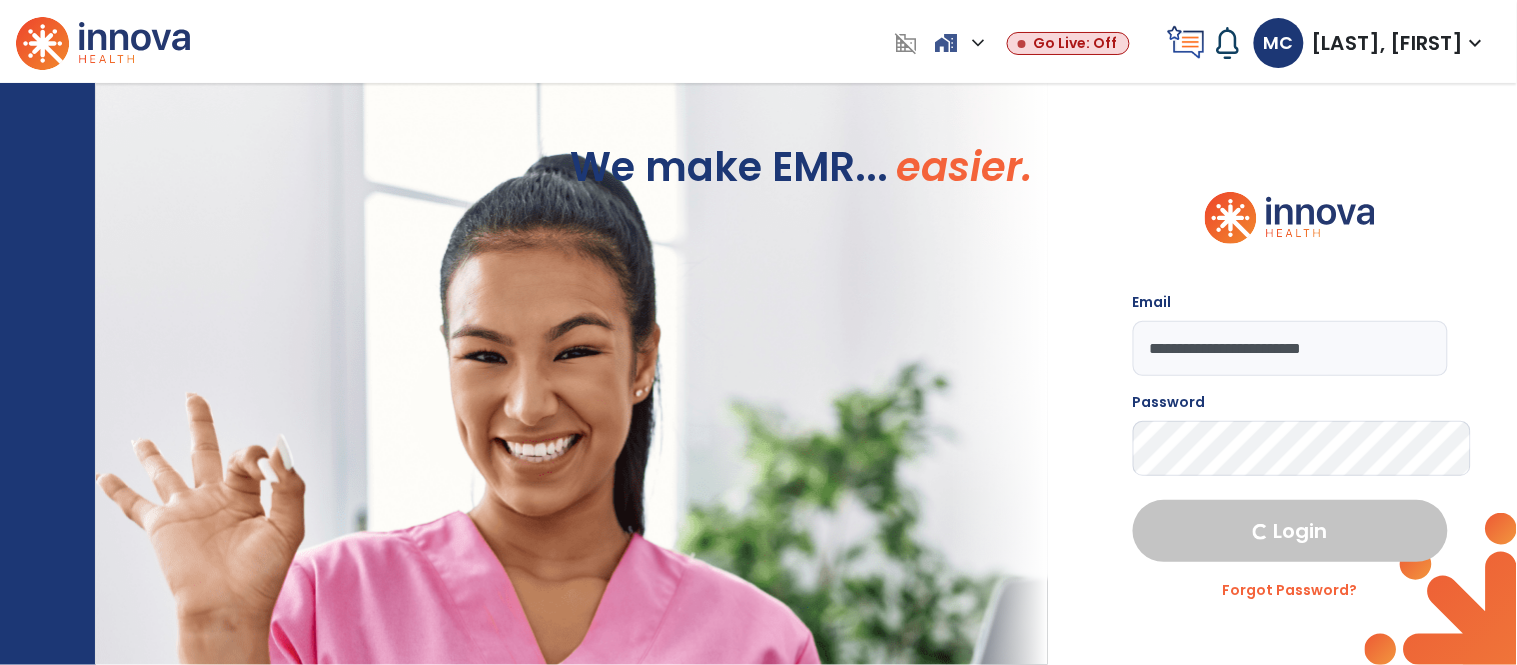select on "****" 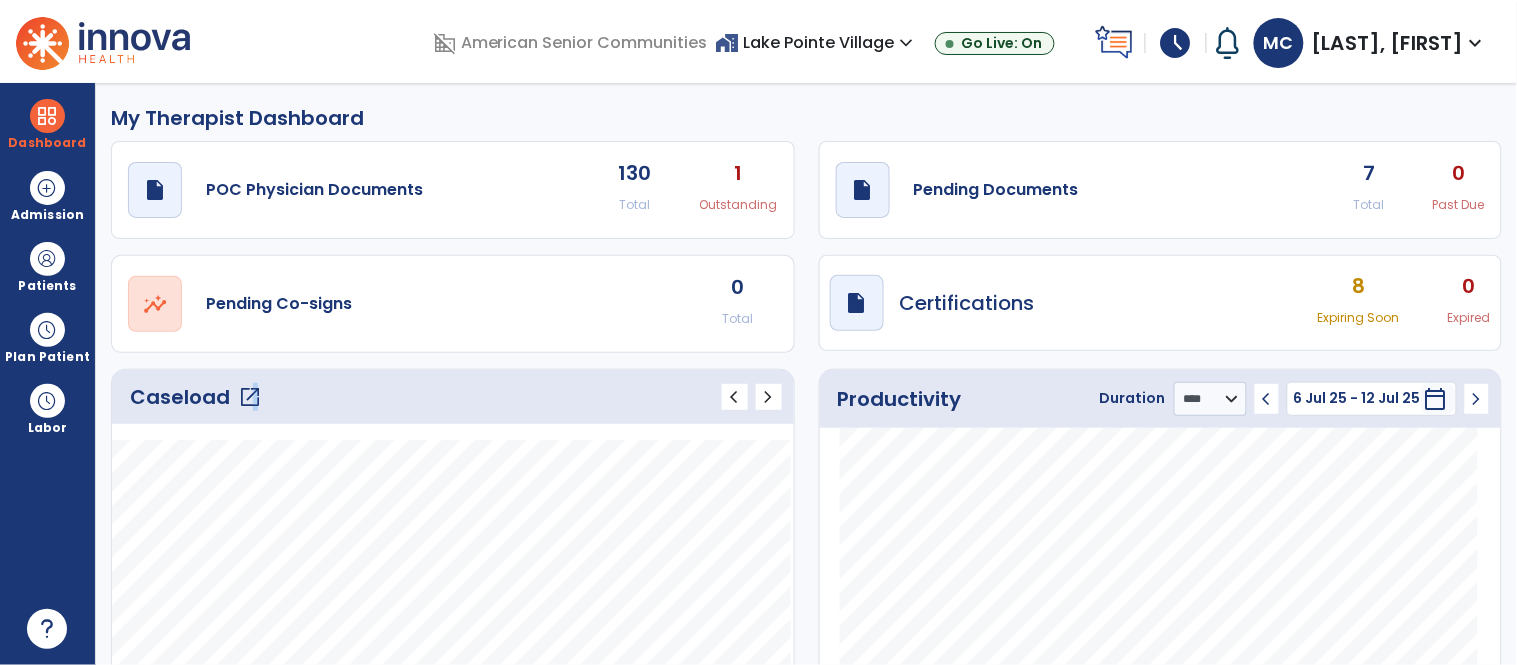 click on "open_in_new" 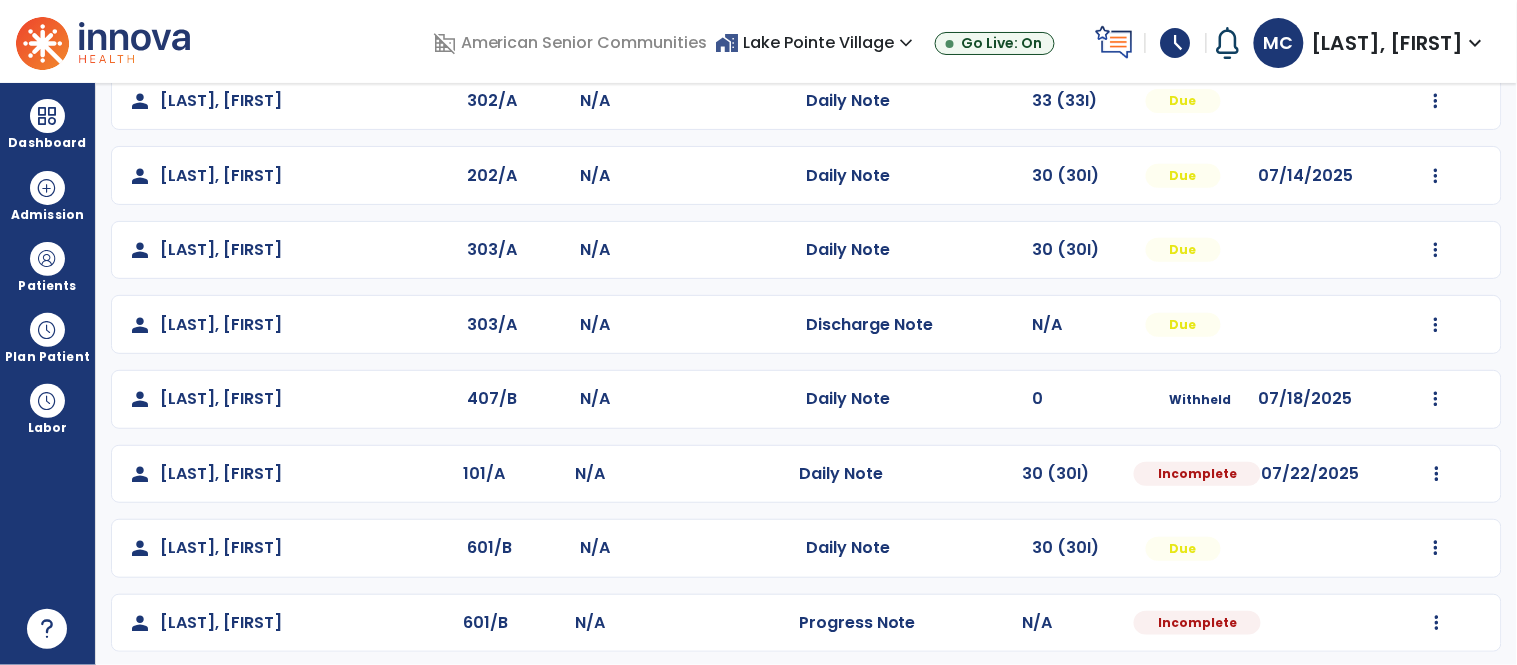 scroll, scrollTop: 196, scrollLeft: 0, axis: vertical 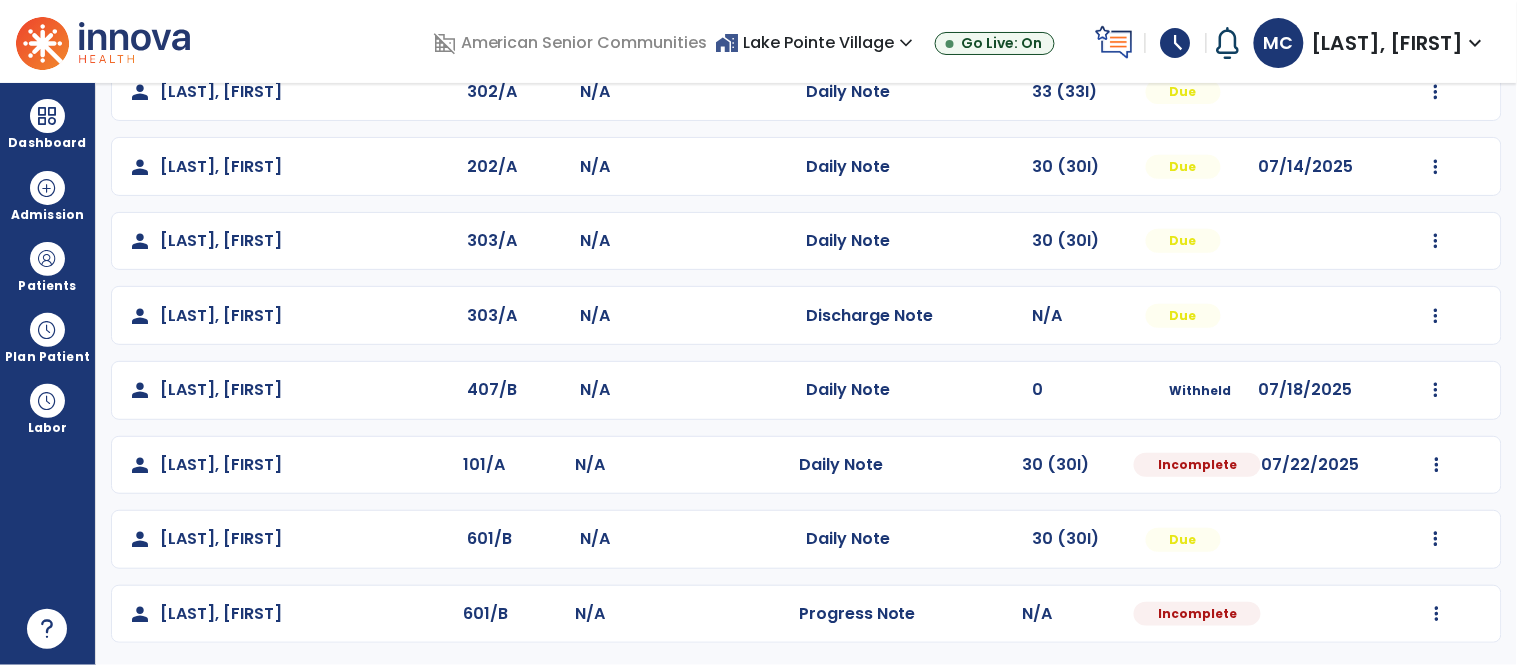 click on "Mark Visit As Complete   Reset Note   Open Document   G + C Mins" 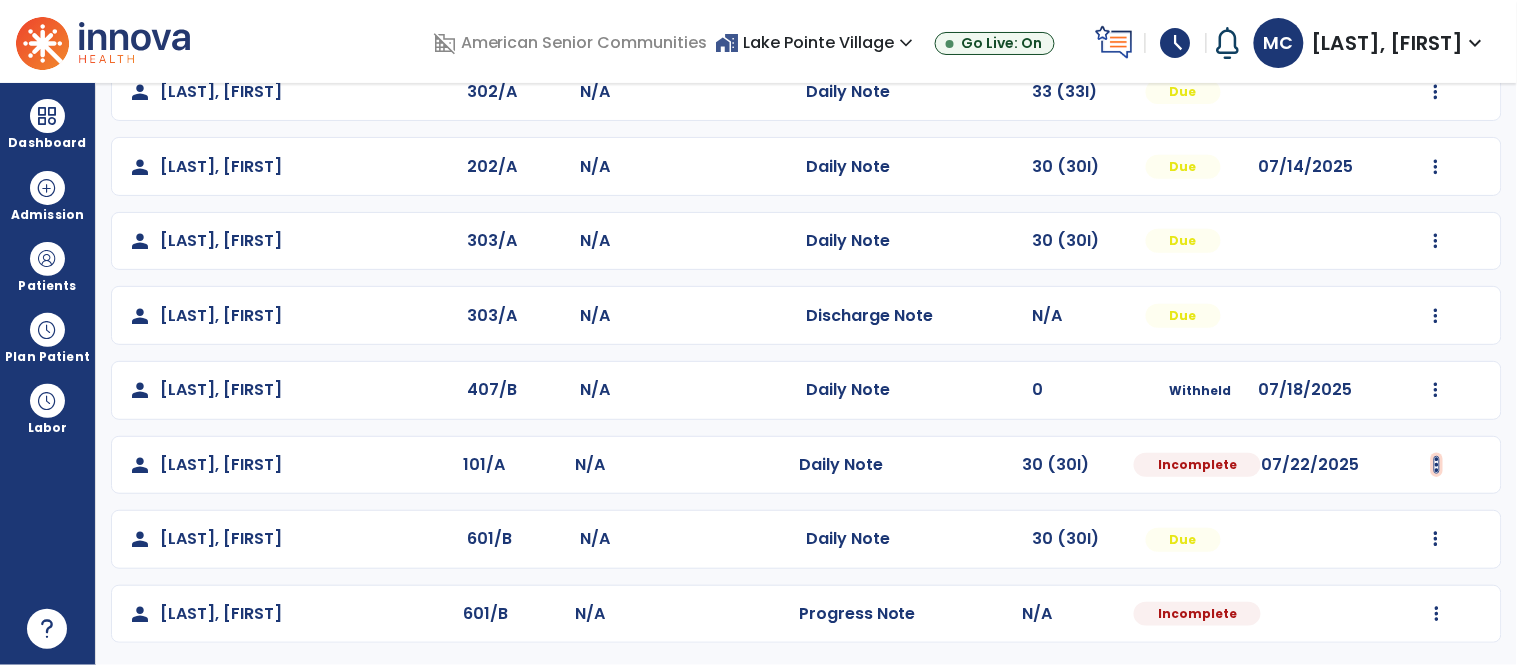 click at bounding box center (1436, 92) 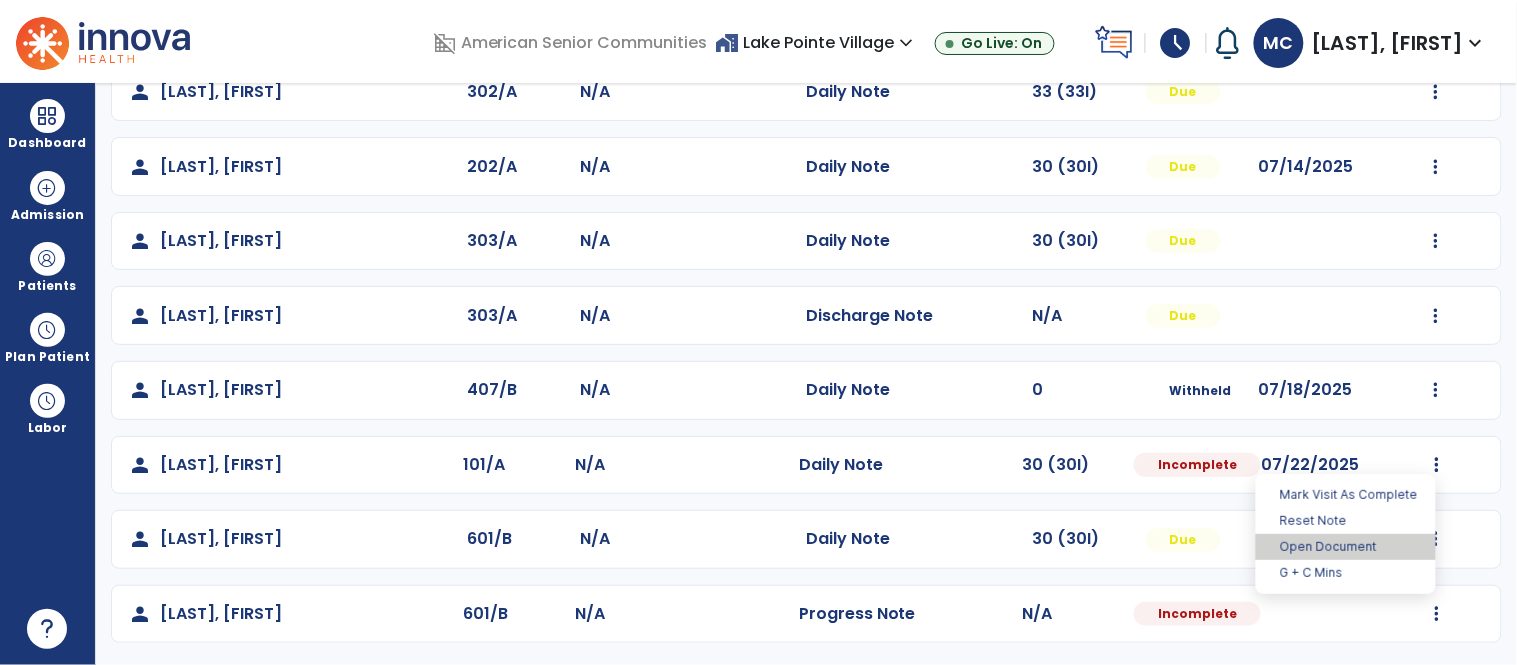 click on "Open Document" at bounding box center [1346, 547] 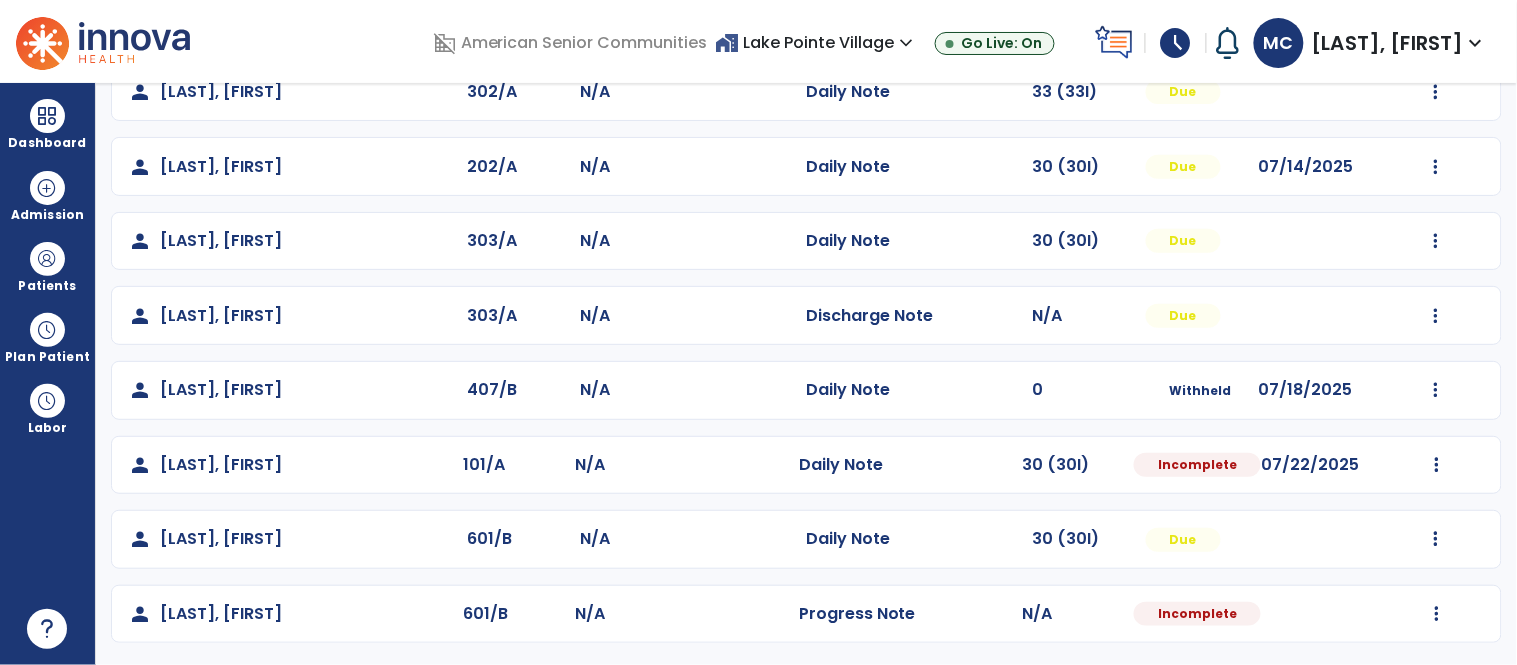 select on "*" 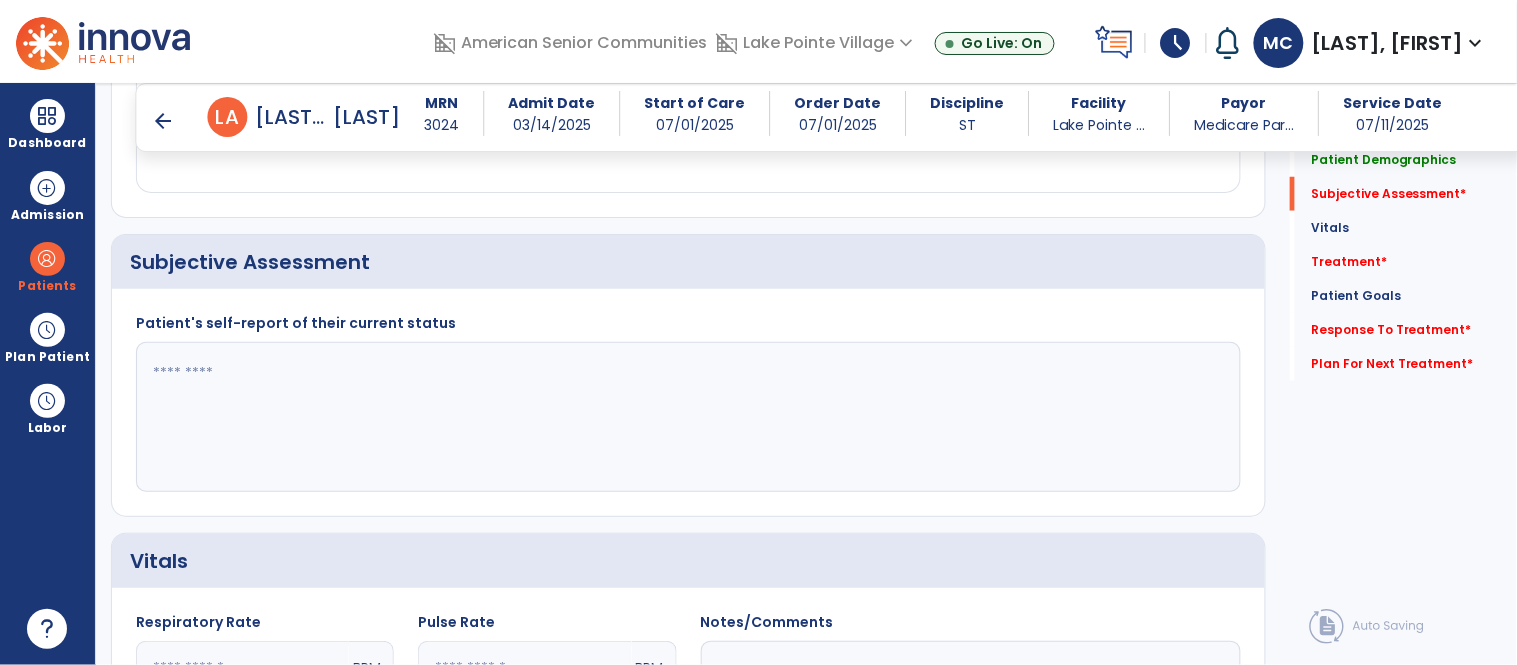 scroll, scrollTop: 405, scrollLeft: 0, axis: vertical 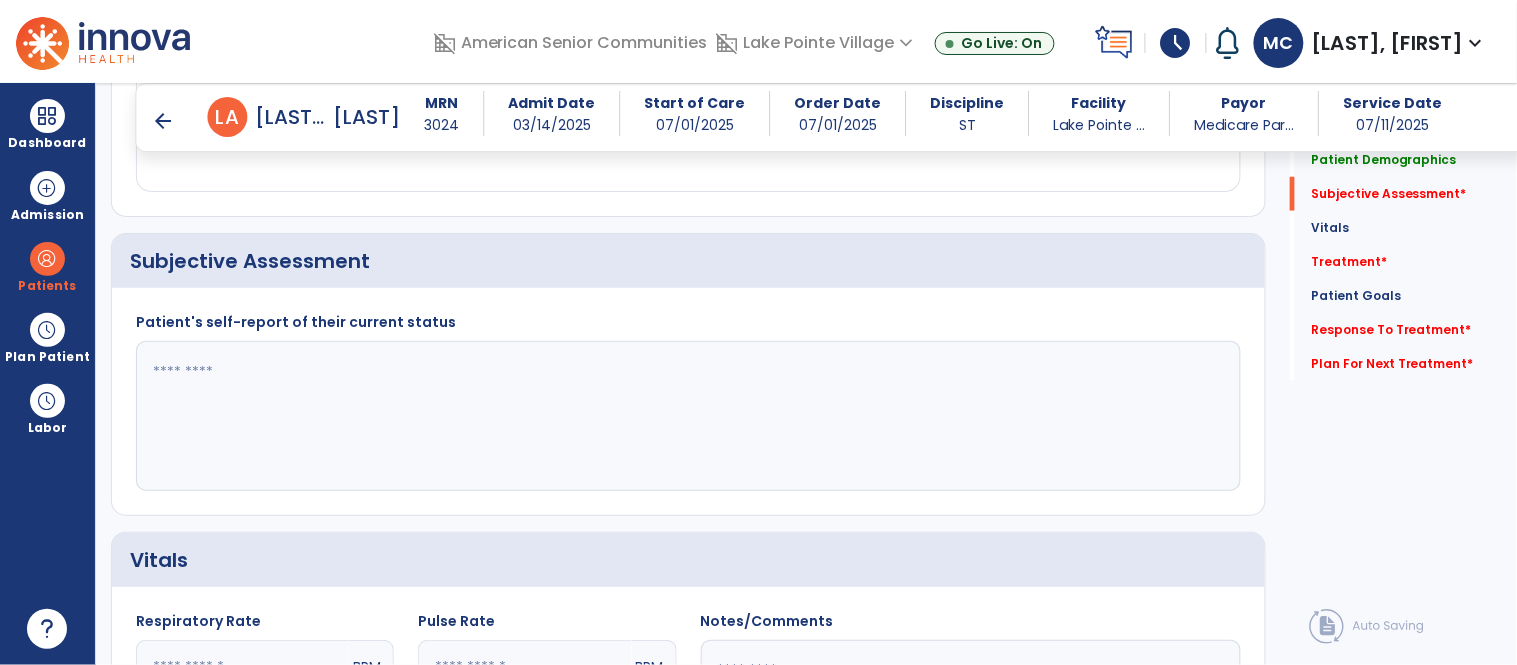 click 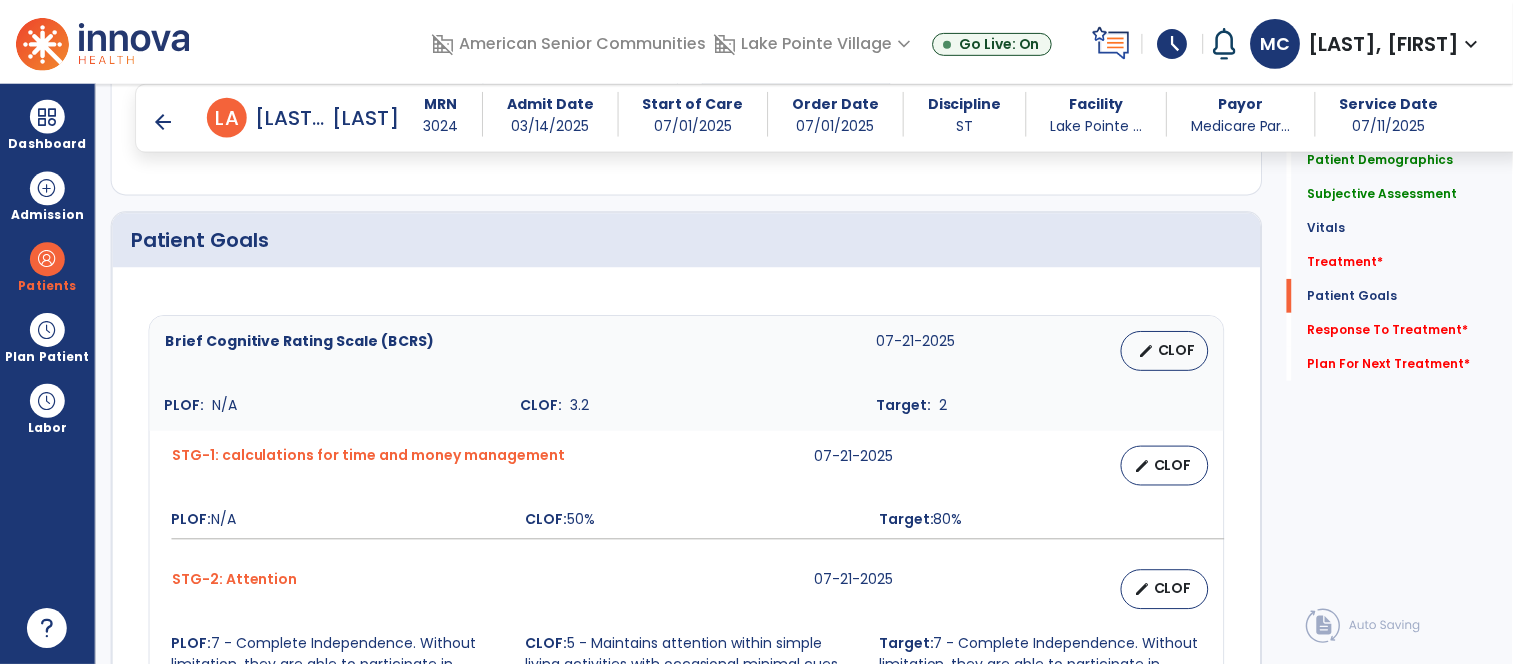 scroll, scrollTop: 1233, scrollLeft: 0, axis: vertical 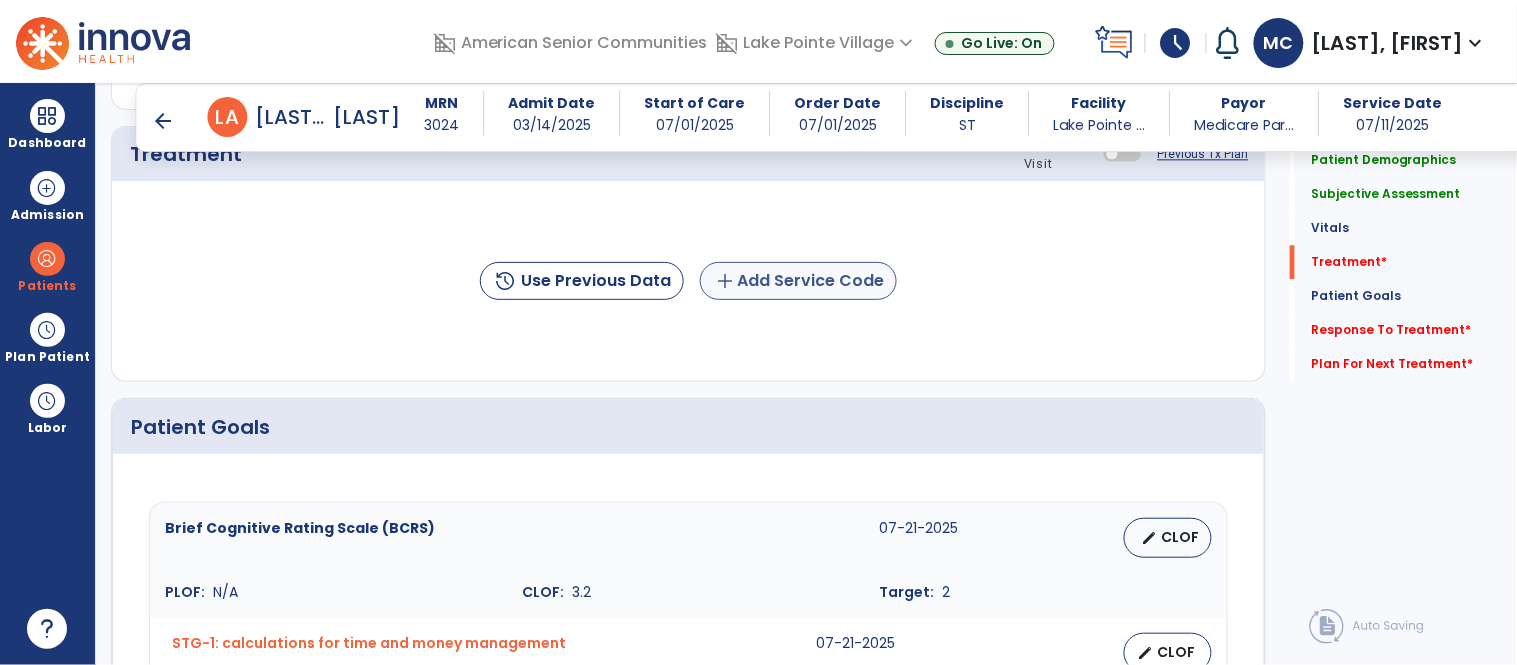 type on "**********" 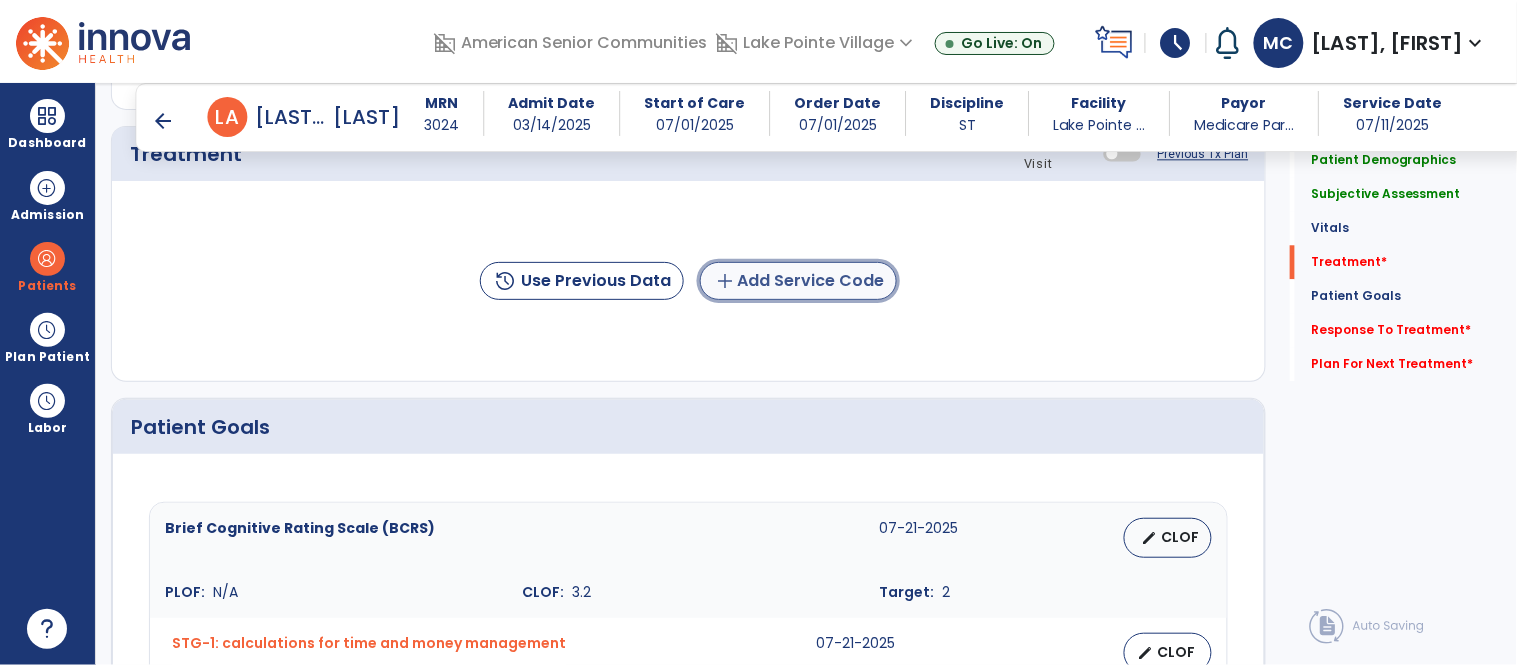 click on "add" 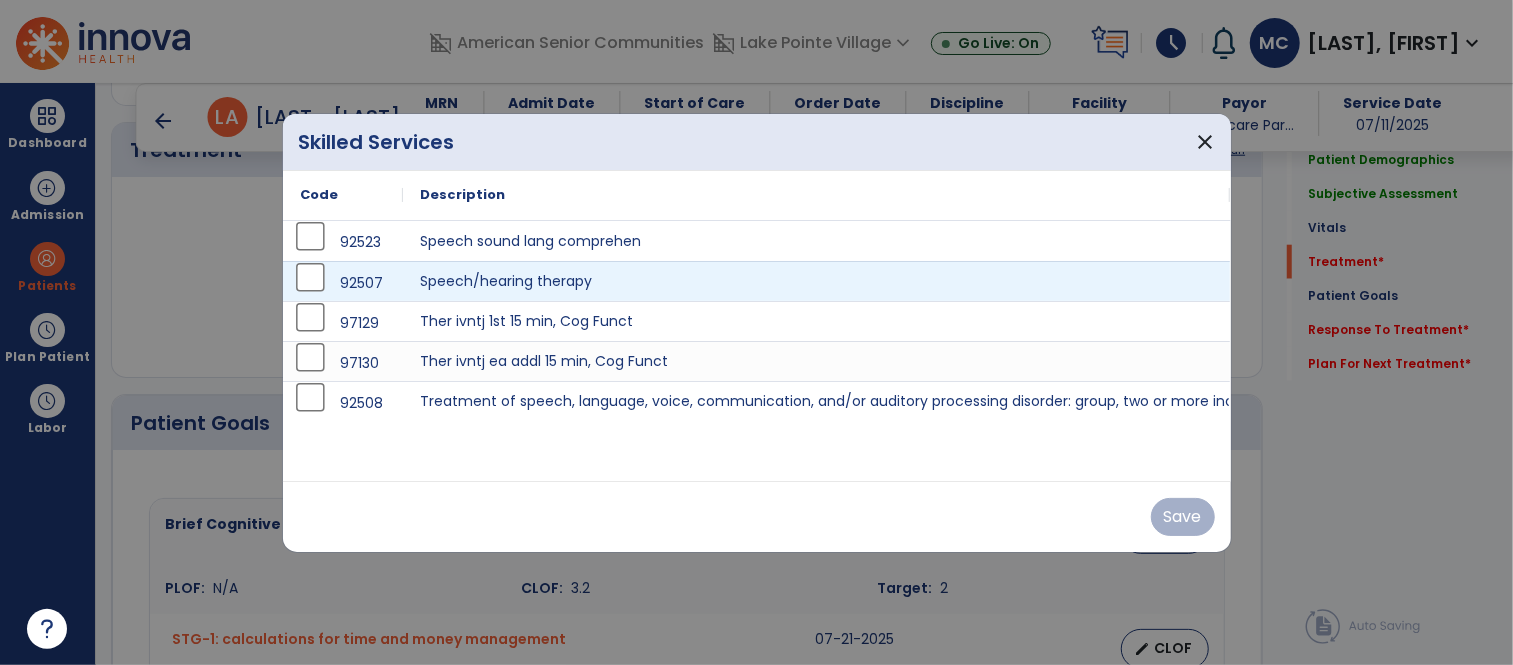 scroll, scrollTop: 1233, scrollLeft: 0, axis: vertical 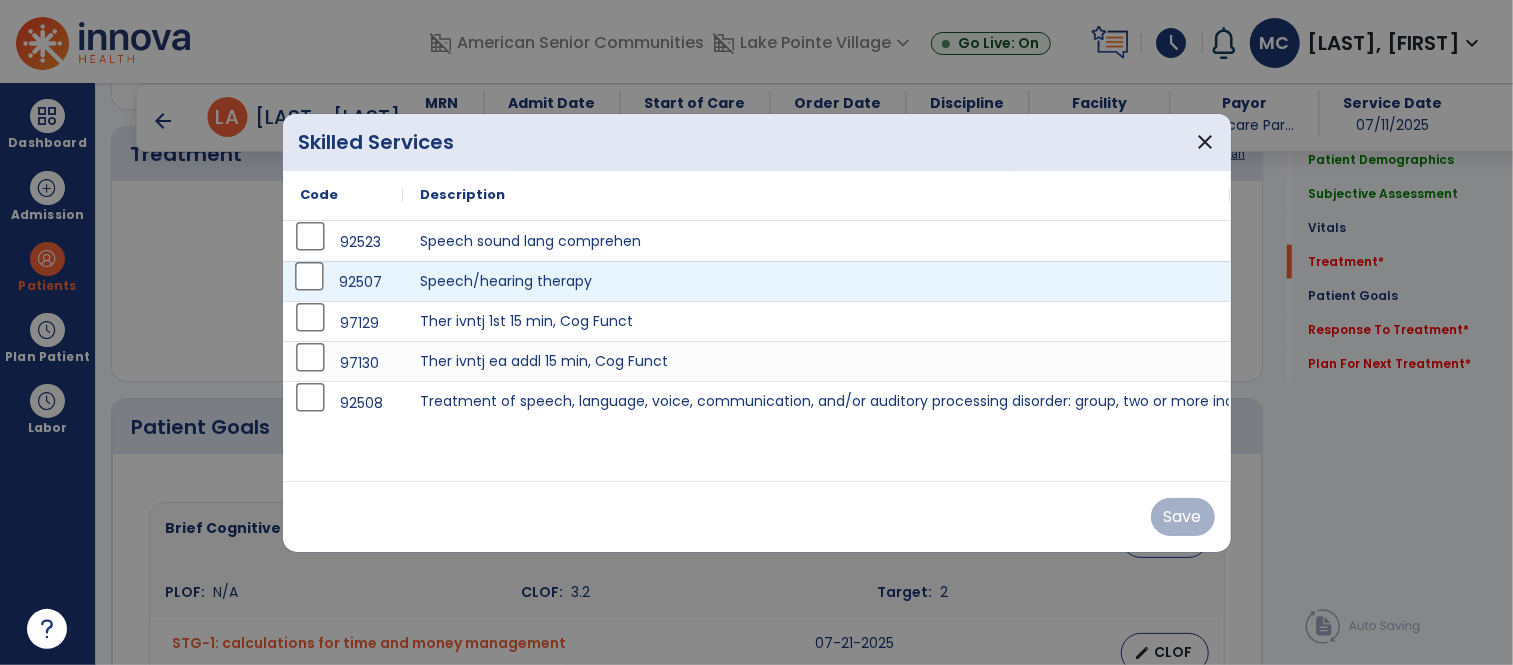 click on "92507" at bounding box center (360, 282) 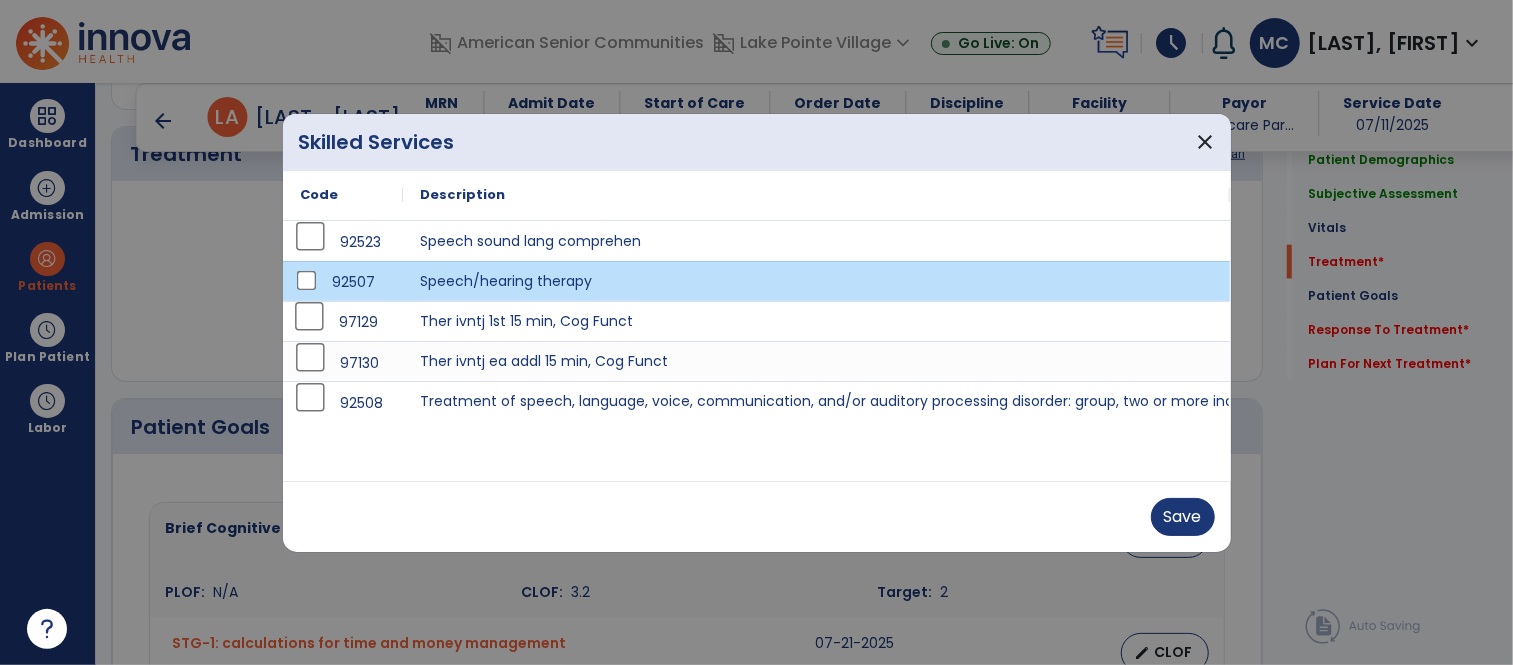 click on "97129" at bounding box center [358, 322] 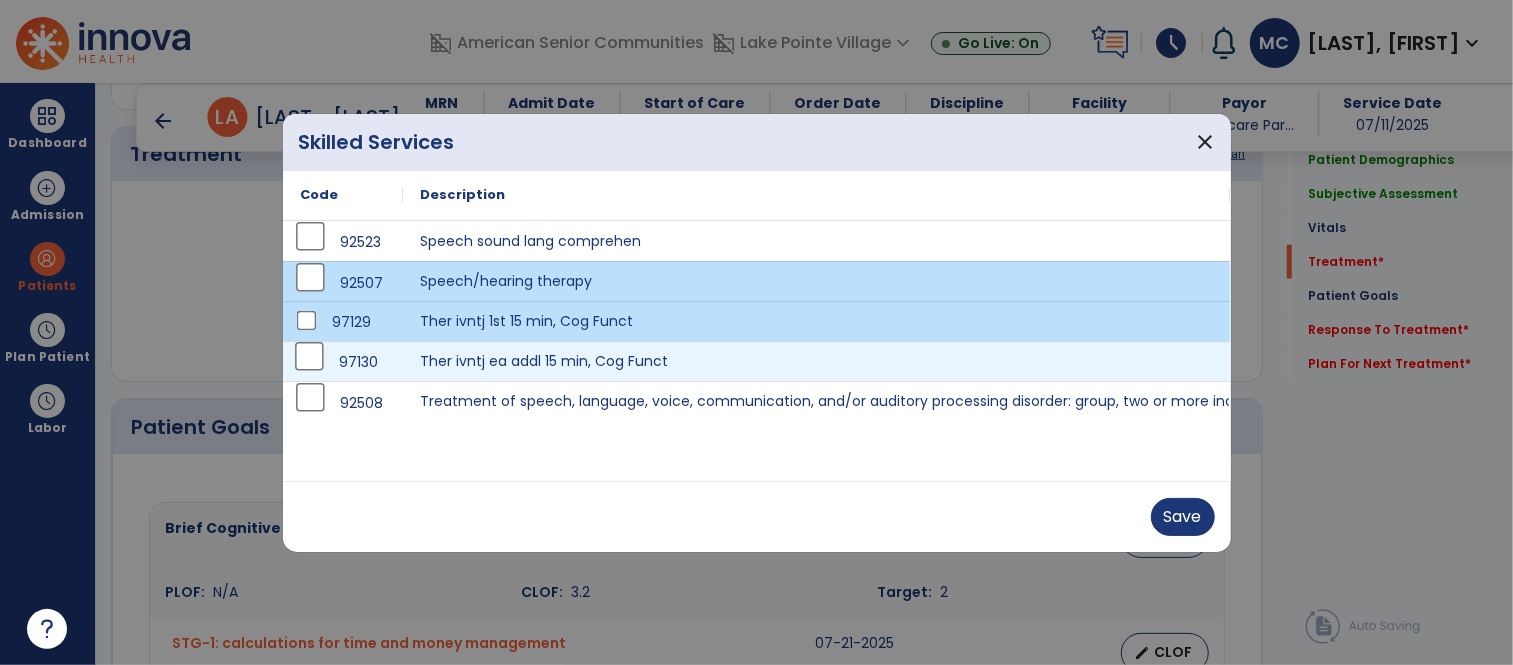 click on "97130" at bounding box center (358, 362) 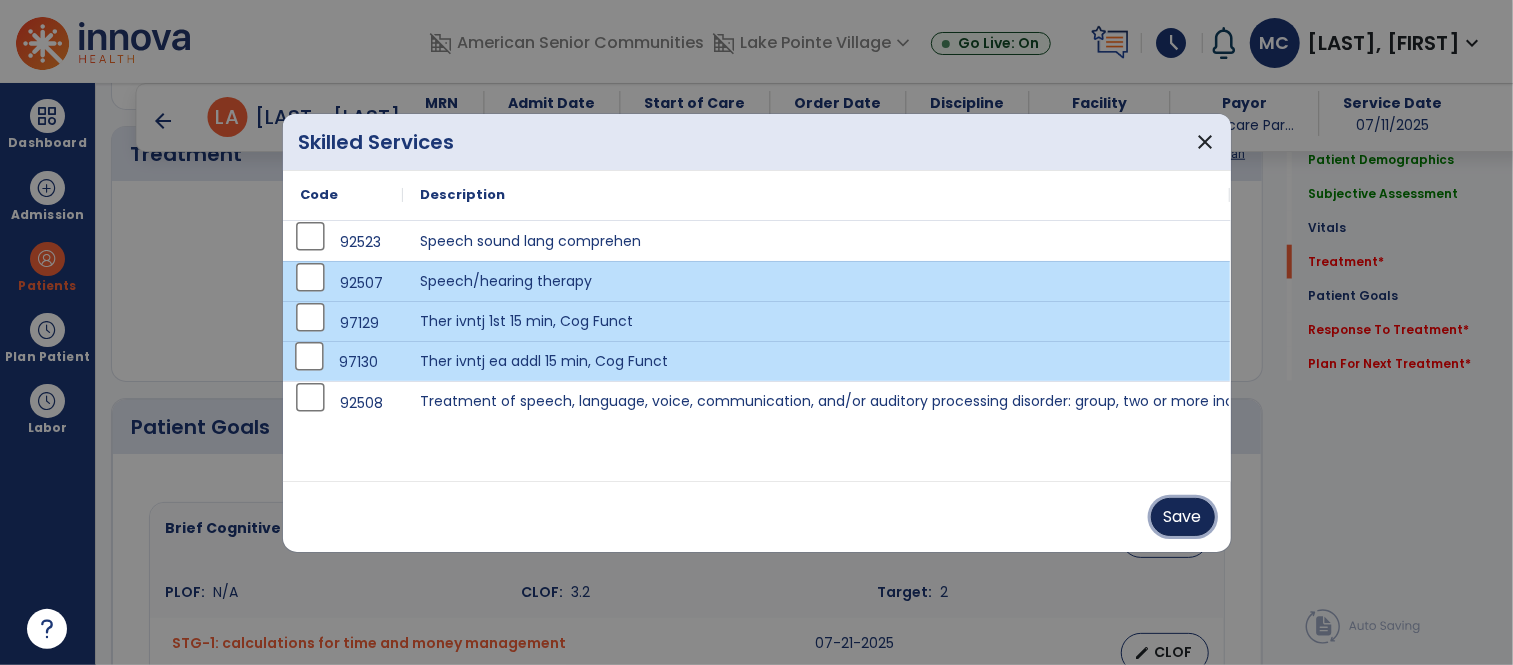click on "Save" at bounding box center (1183, 517) 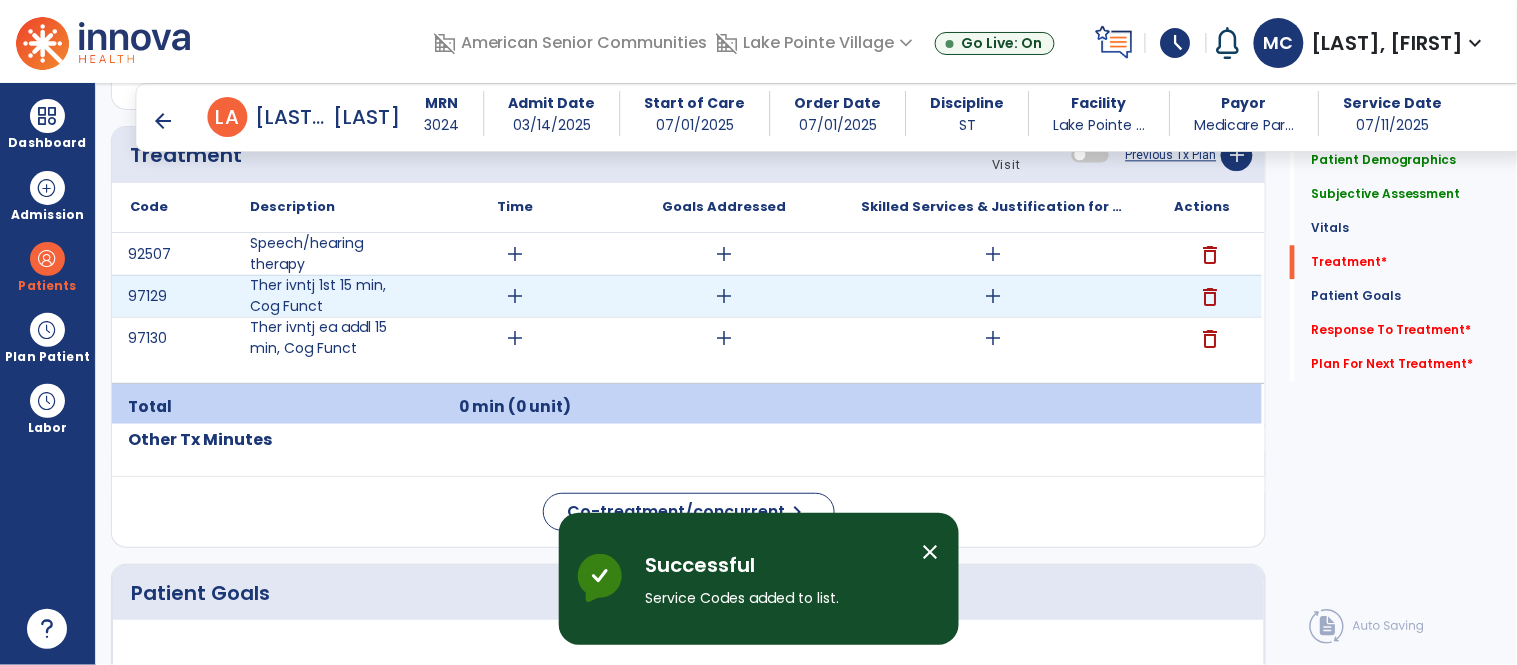 click on "add" at bounding box center (515, 296) 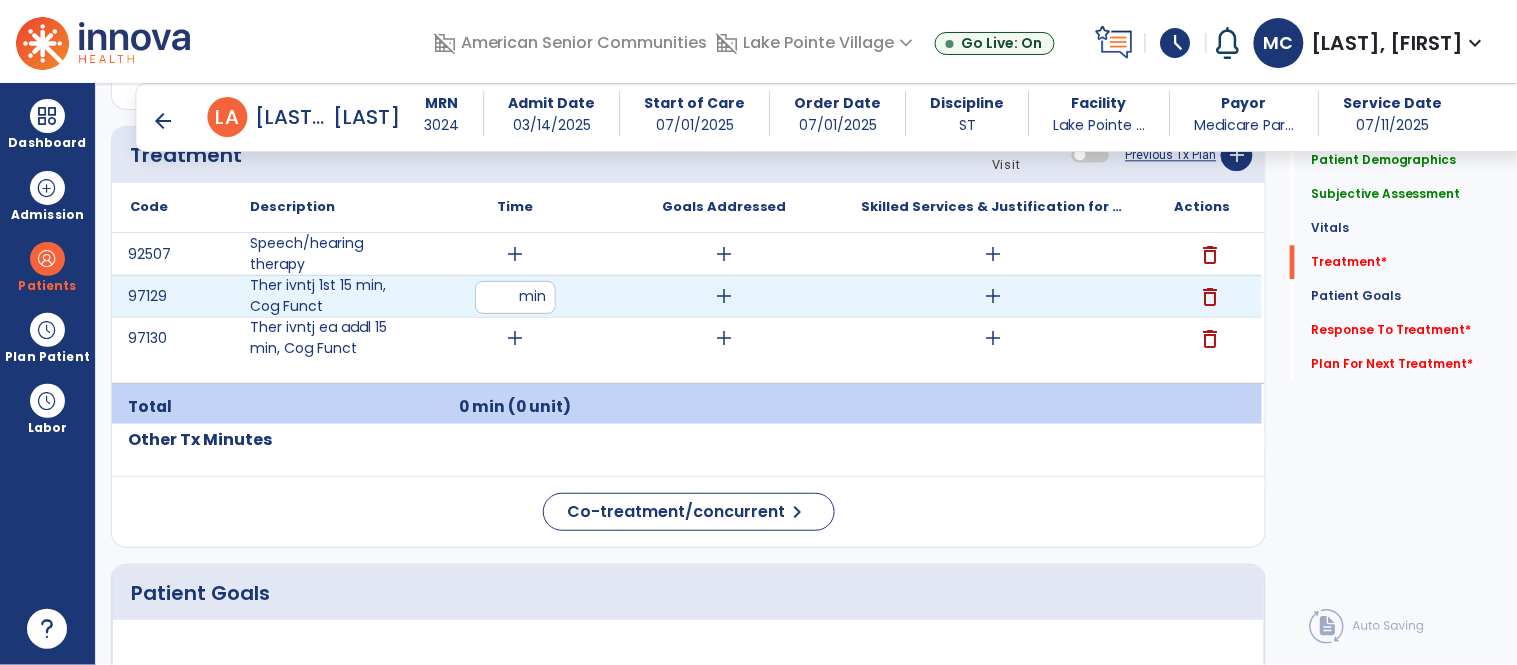 type on "**" 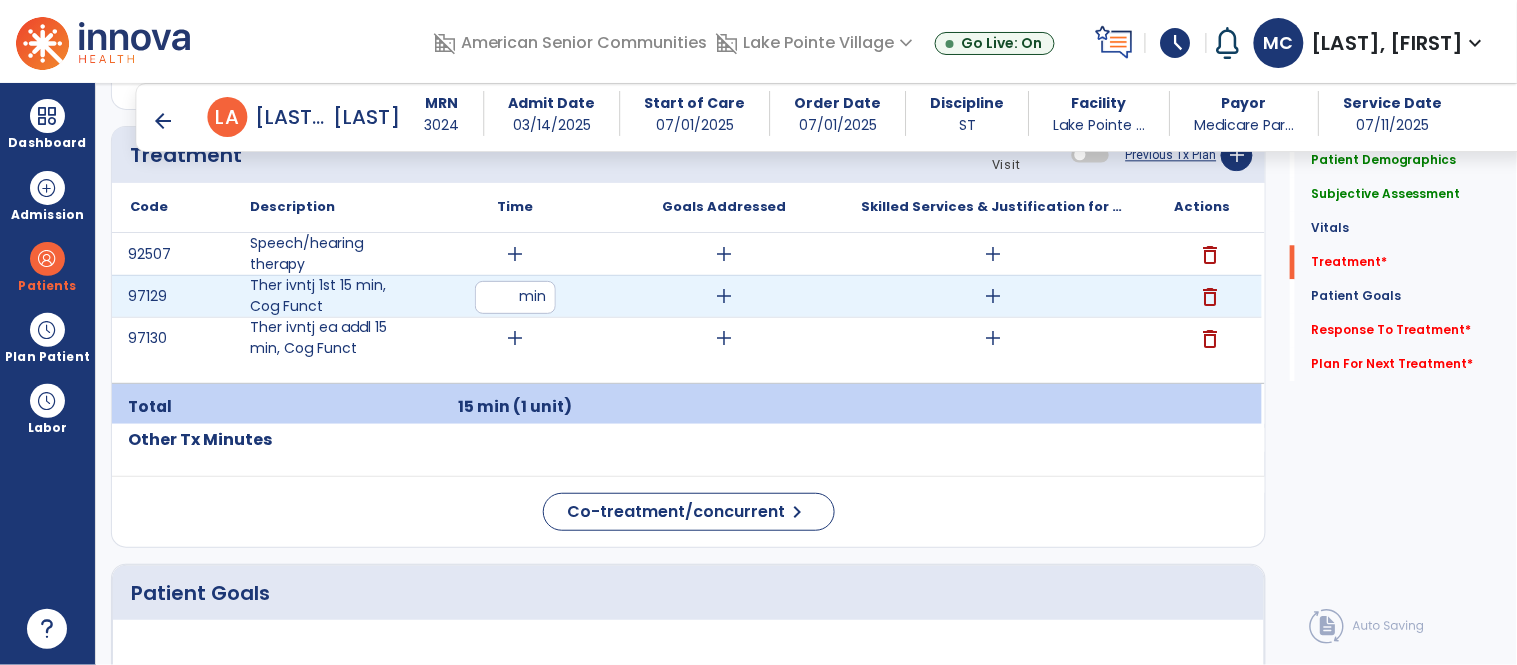 click on "add" at bounding box center [993, 296] 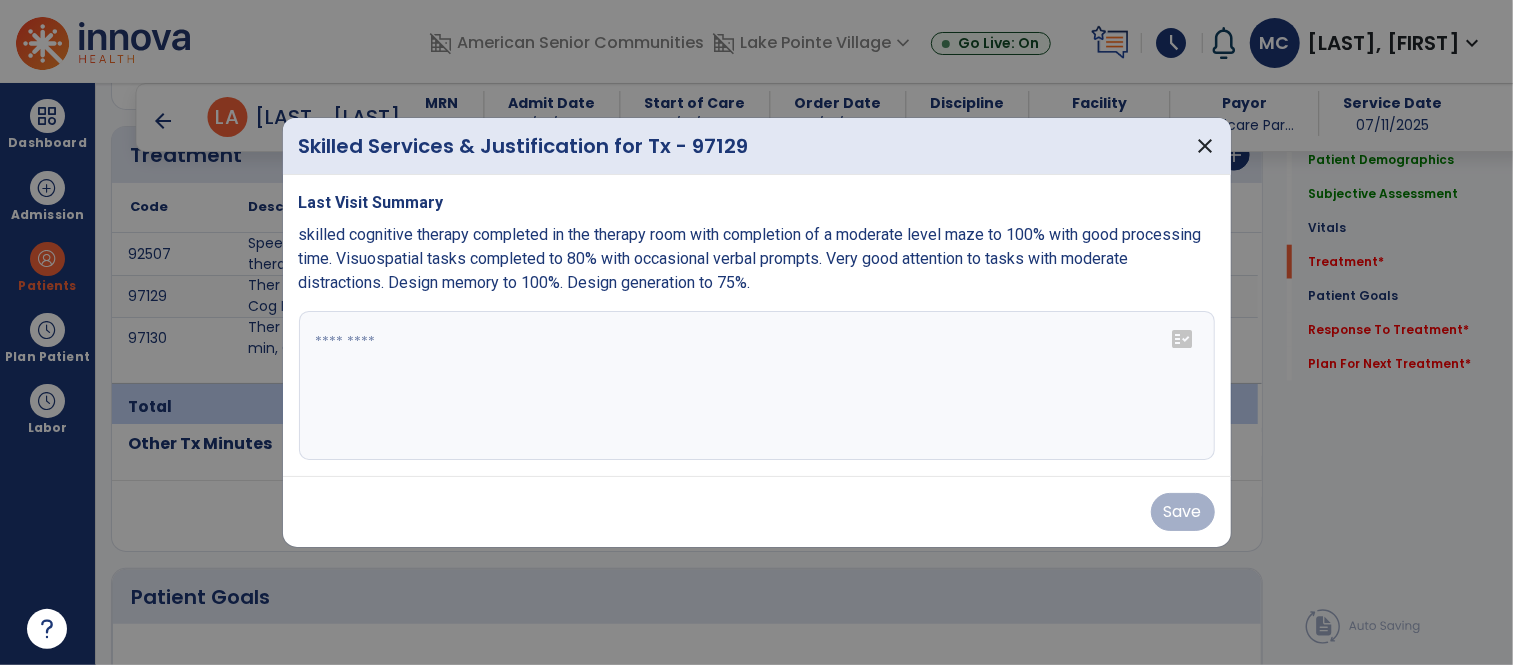 scroll, scrollTop: 1233, scrollLeft: 0, axis: vertical 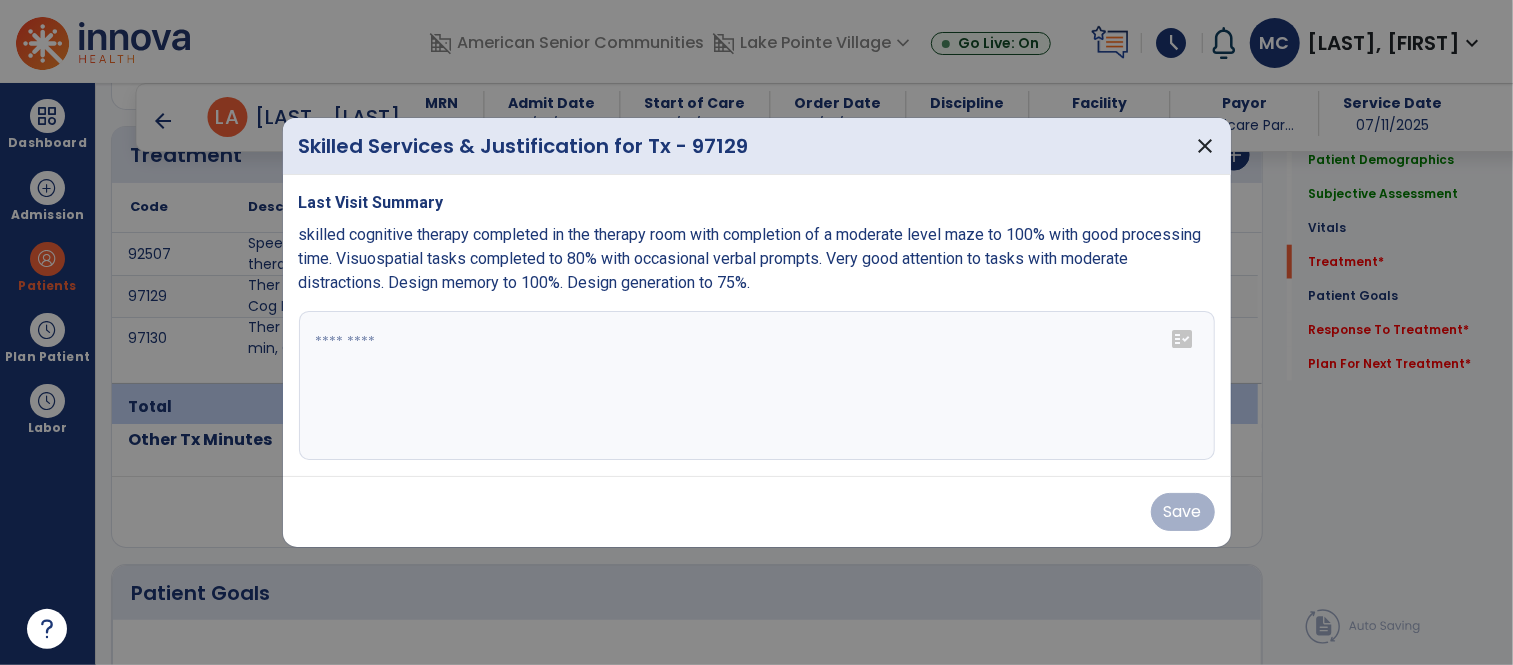 click at bounding box center [757, 386] 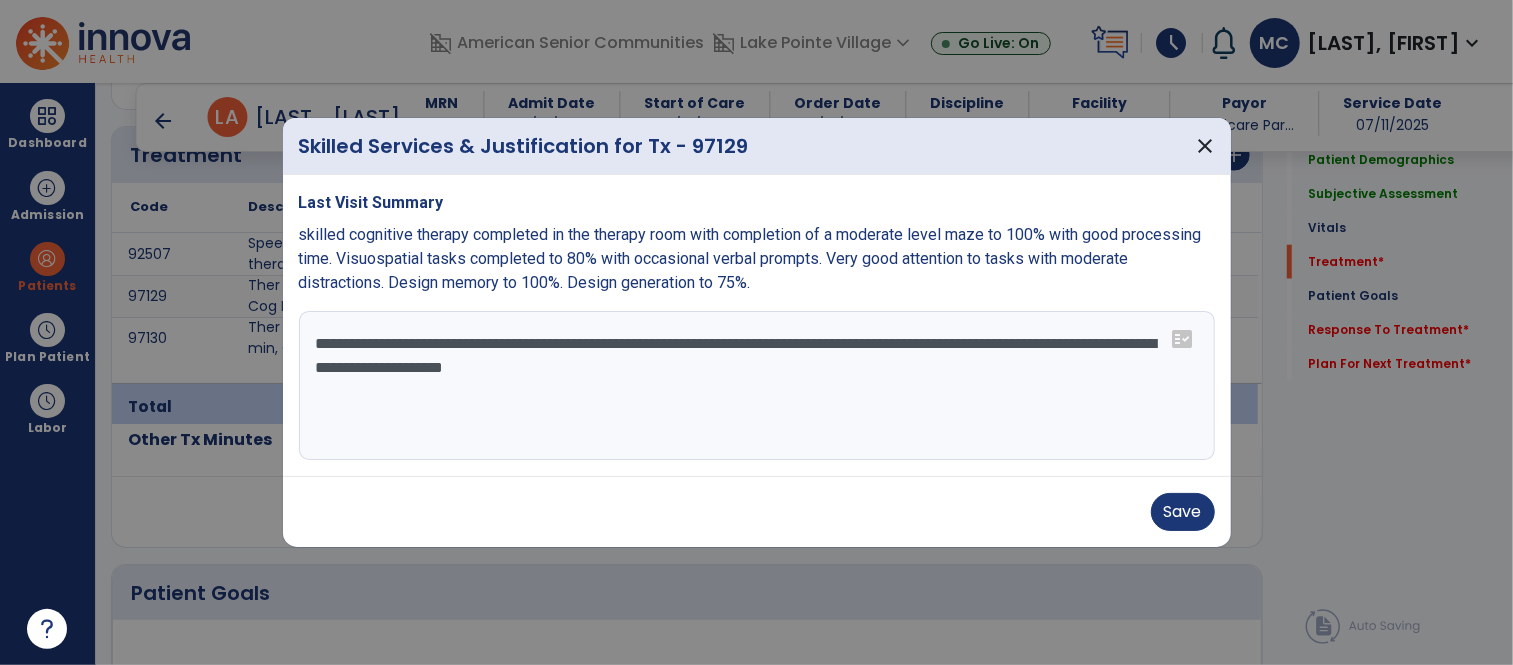 type on "**********" 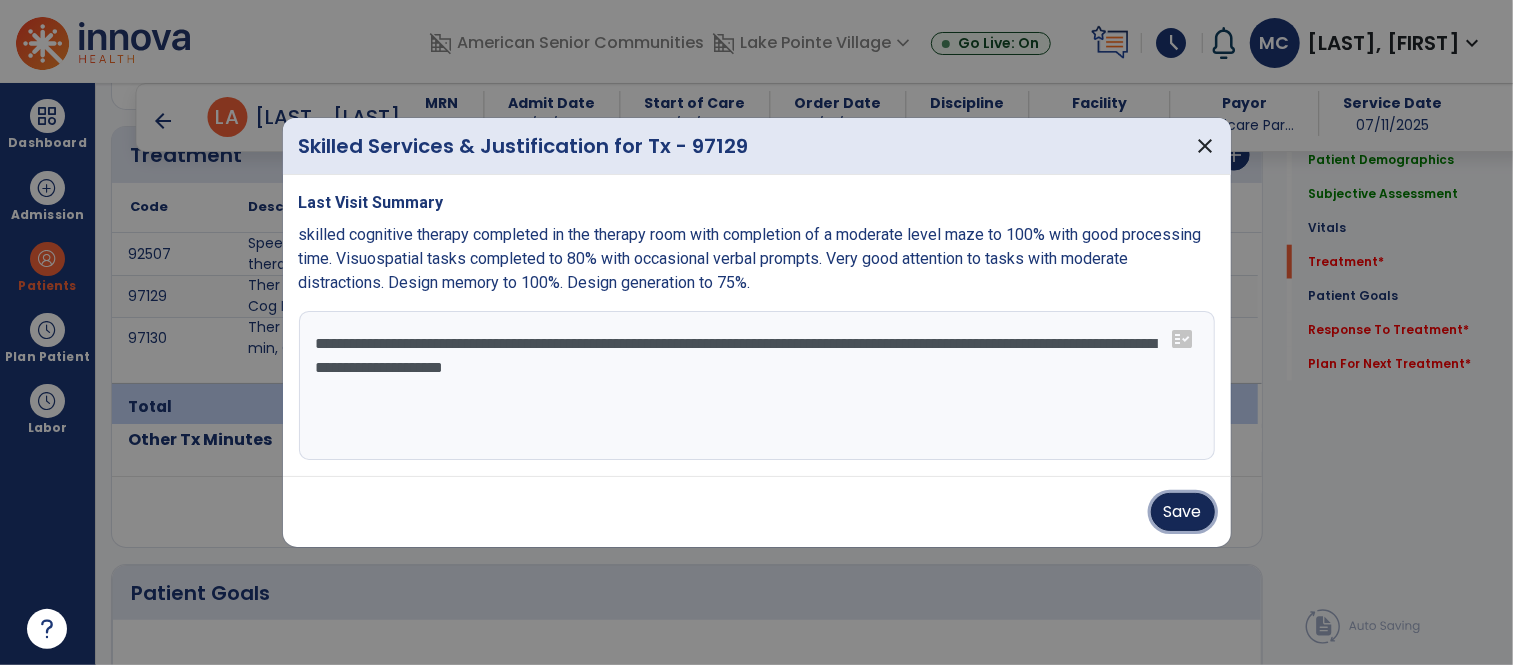 click on "Save" at bounding box center (1183, 512) 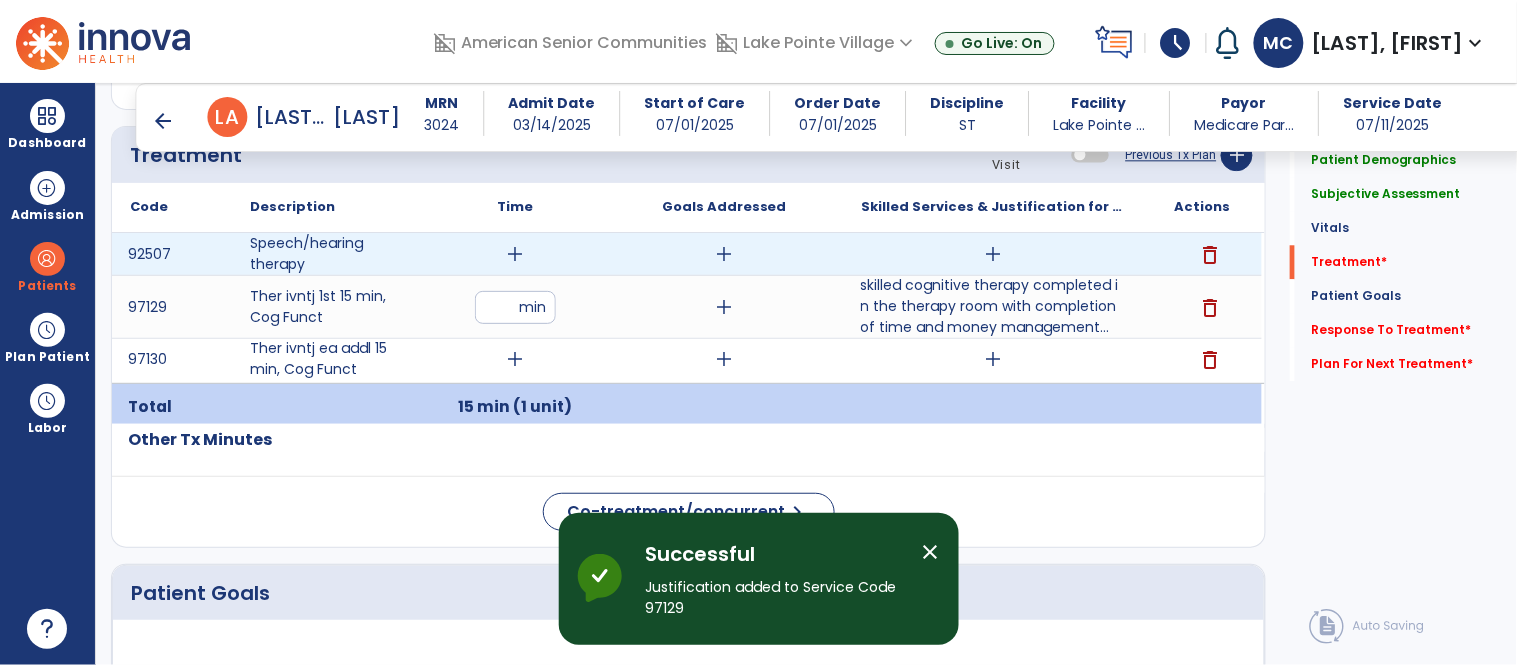 click on "add" at bounding box center (993, 254) 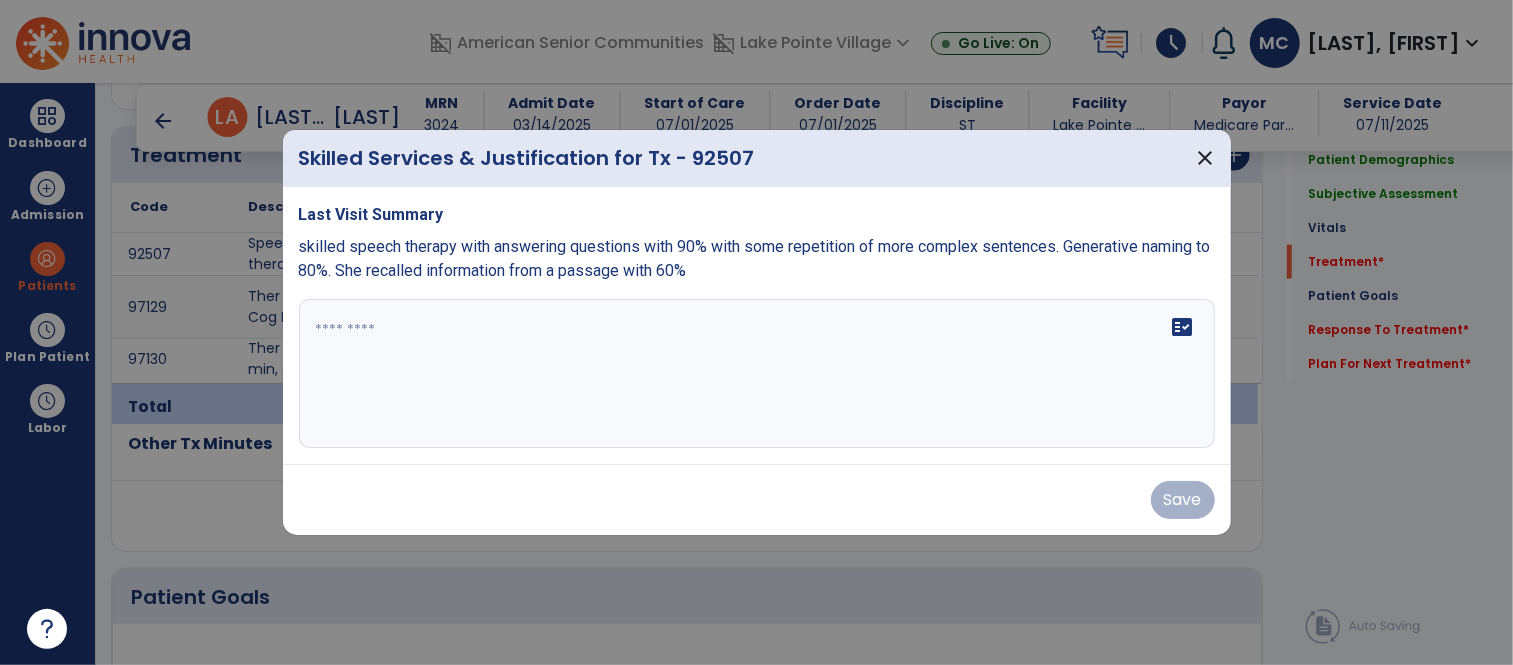 scroll, scrollTop: 1233, scrollLeft: 0, axis: vertical 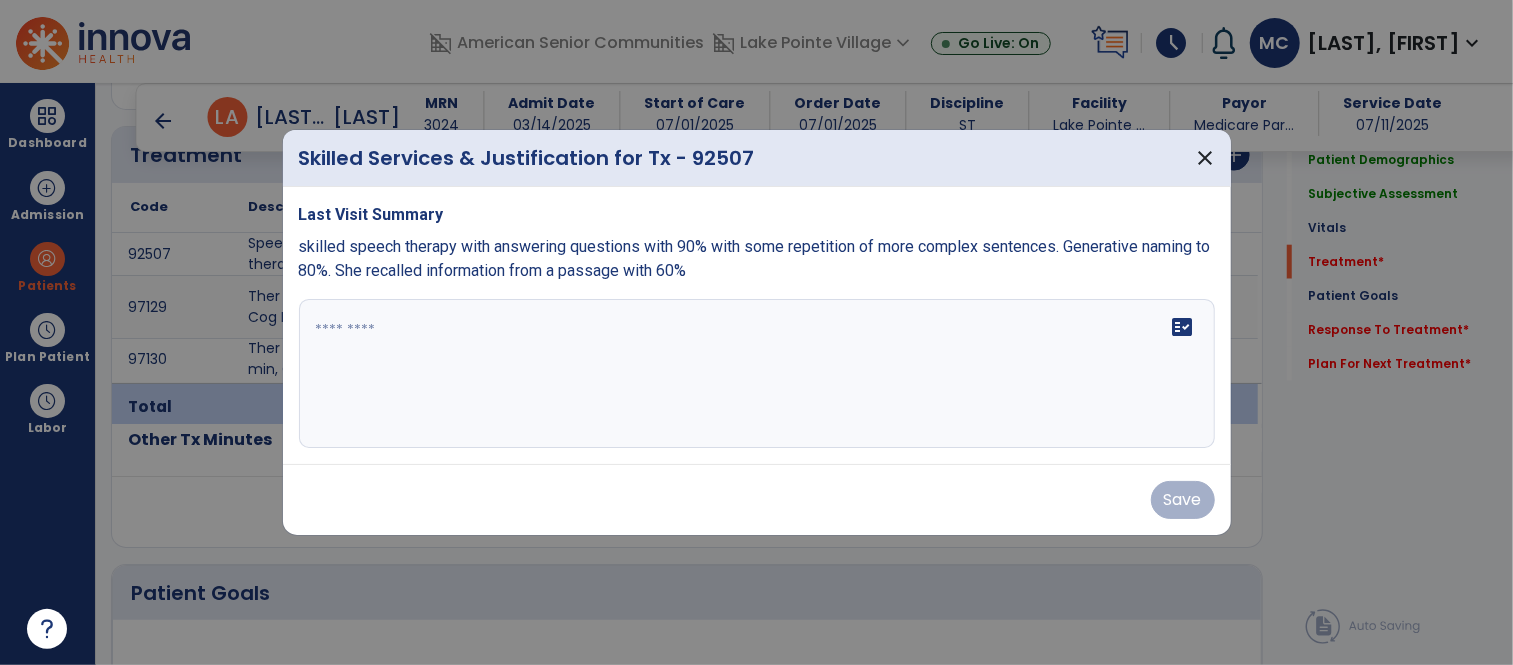 click on "fact_check" at bounding box center (757, 374) 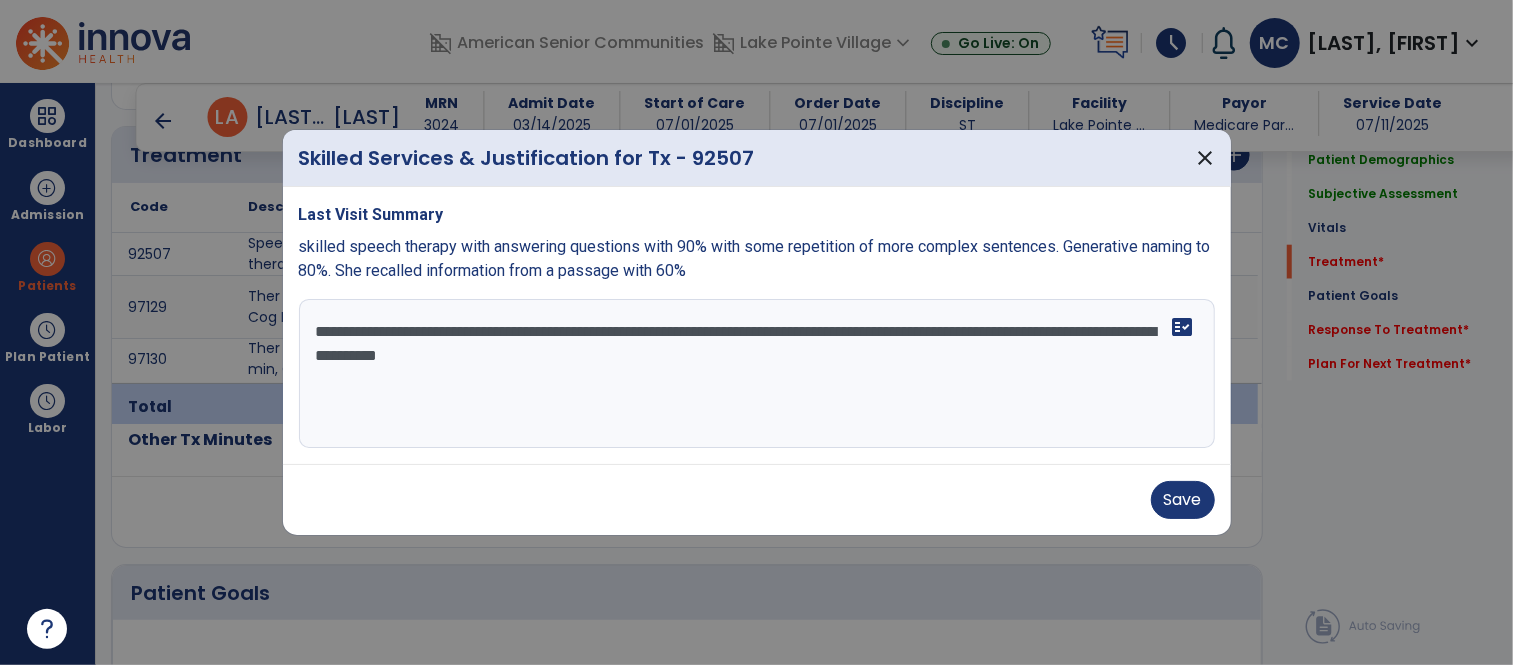 click on "**********" at bounding box center [757, 374] 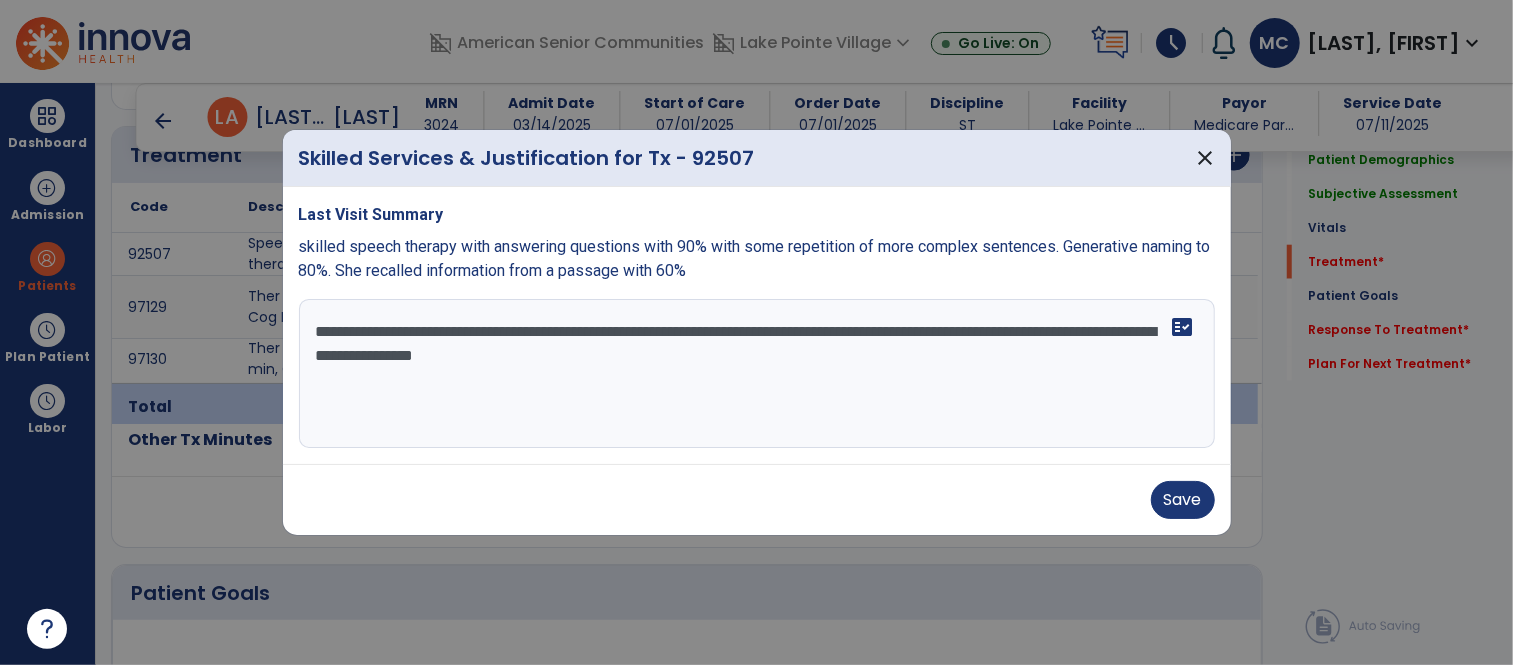 click on "**********" at bounding box center [757, 374] 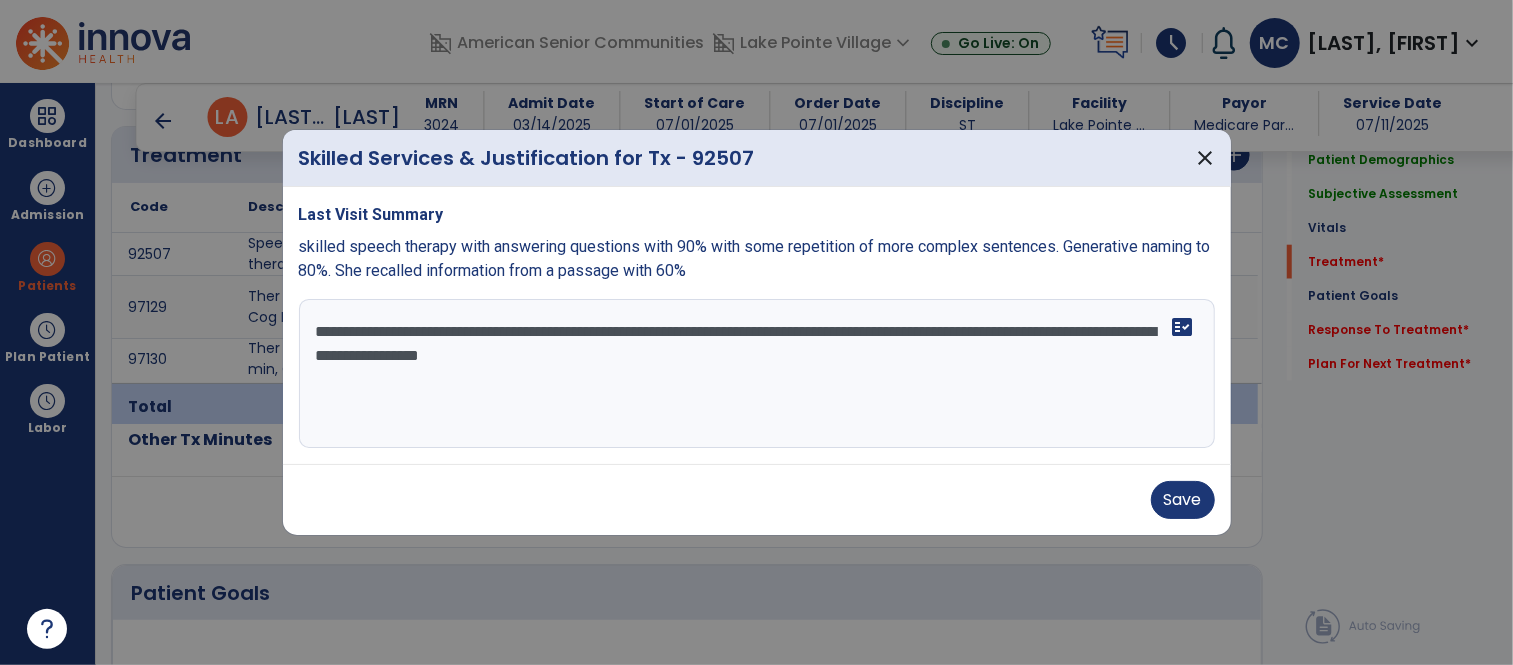 click on "**********" at bounding box center [757, 374] 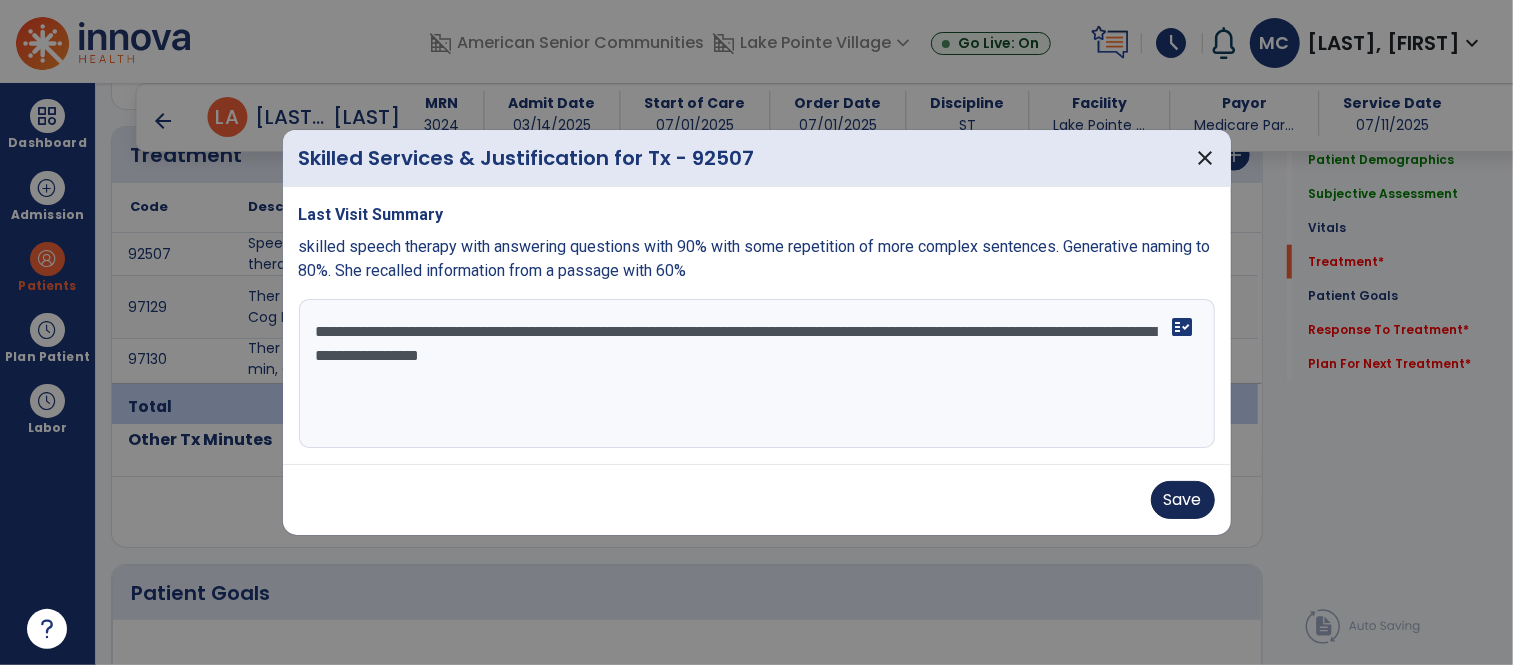 type on "**********" 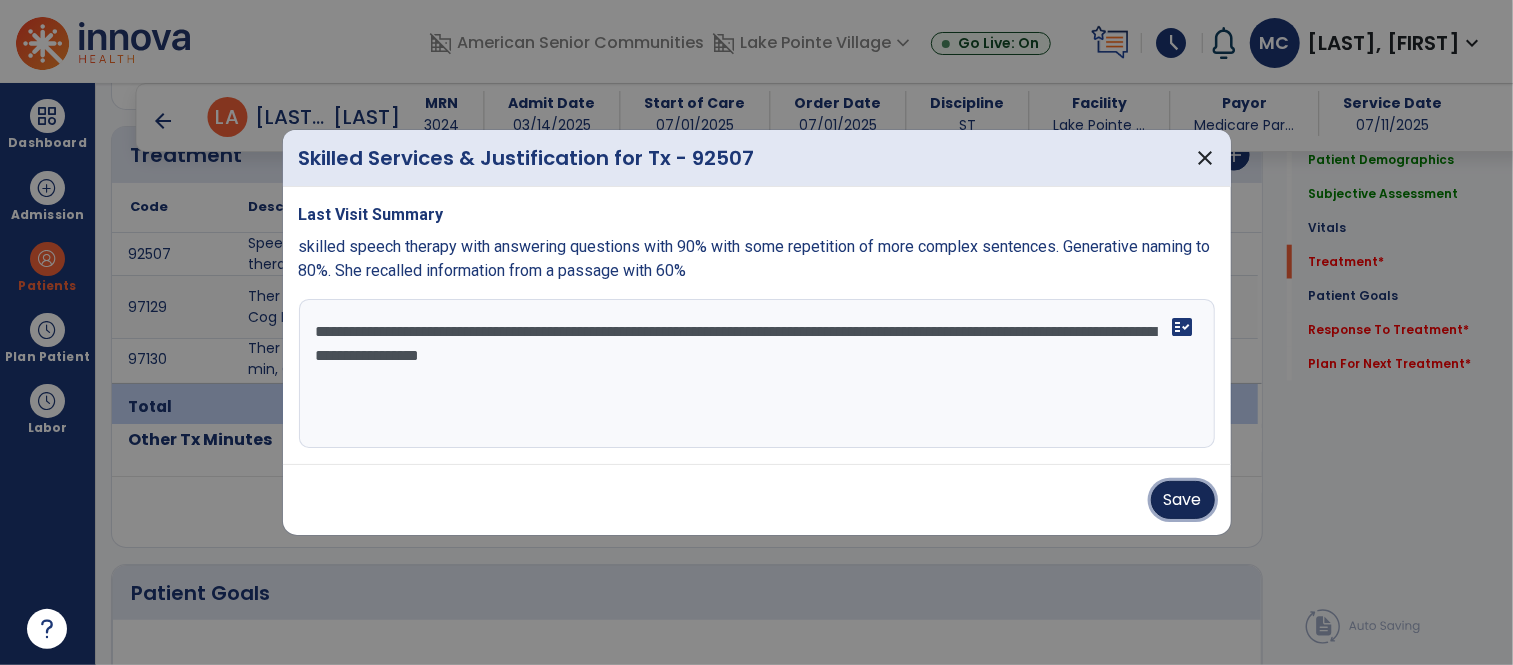 click on "Save" at bounding box center (1183, 500) 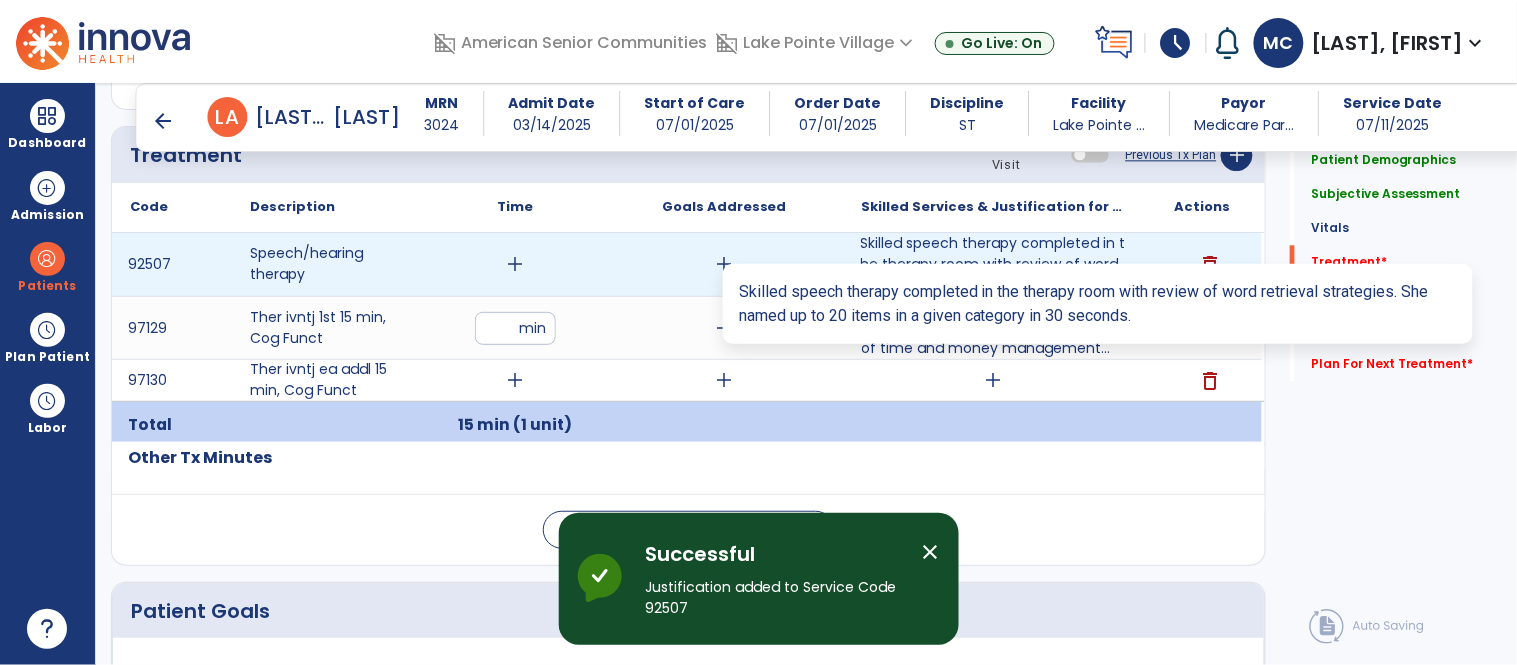 click on "Skilled speech therapy completed in the therapy room with review of word retrieval strategies. She n..." at bounding box center (993, 264) 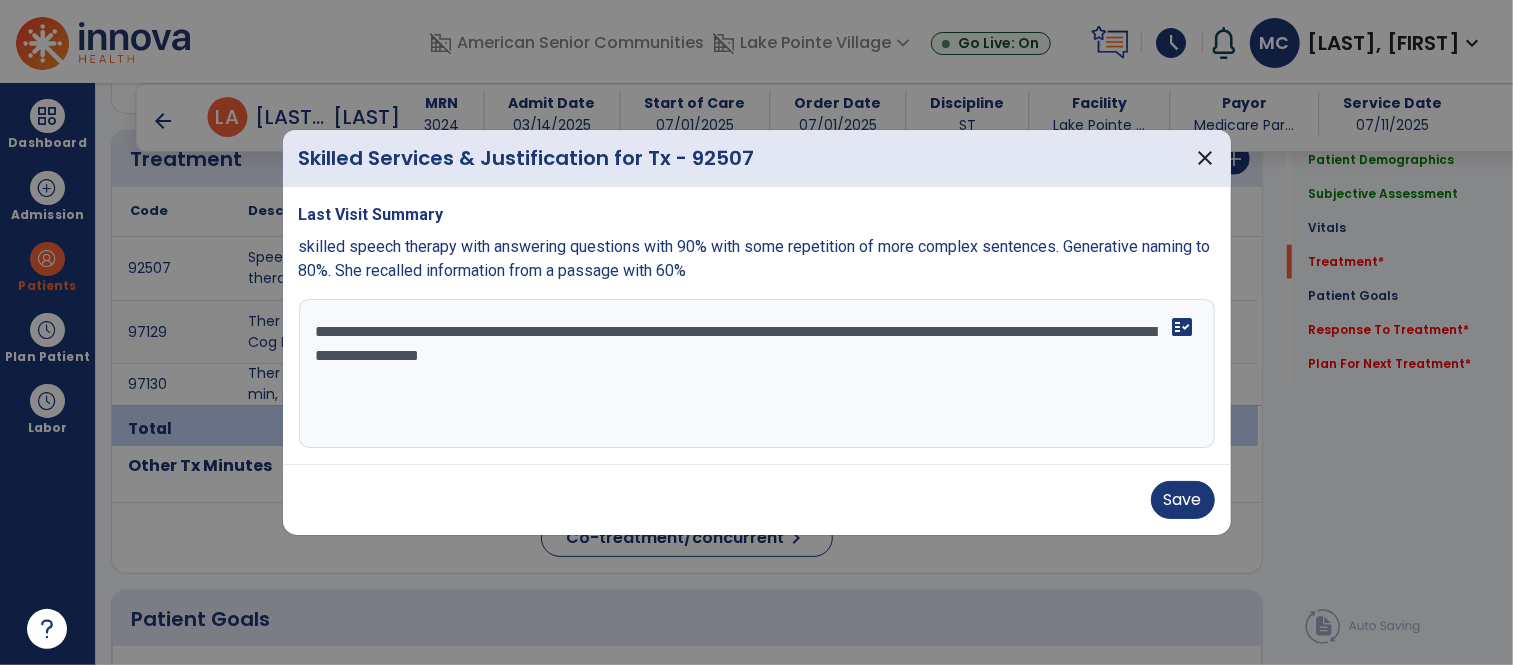 scroll, scrollTop: 1233, scrollLeft: 0, axis: vertical 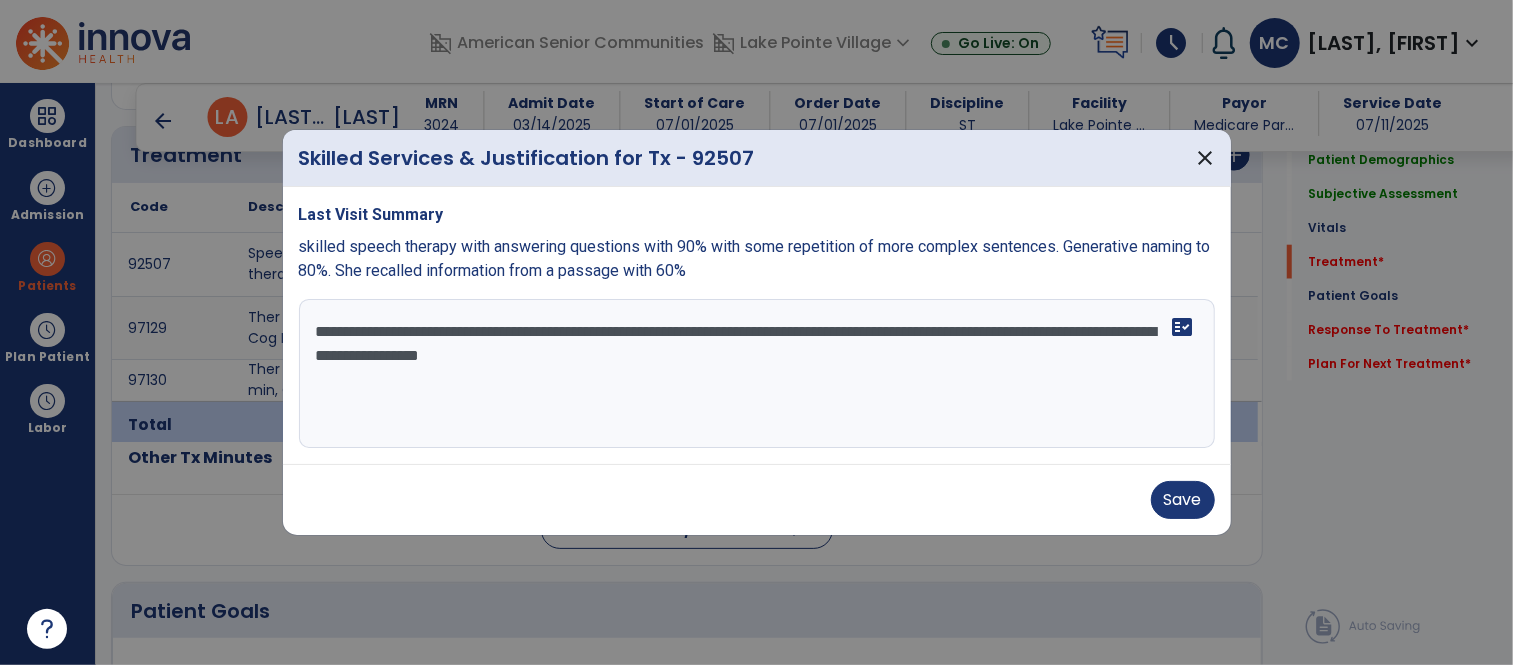 click on "**********" at bounding box center [757, 374] 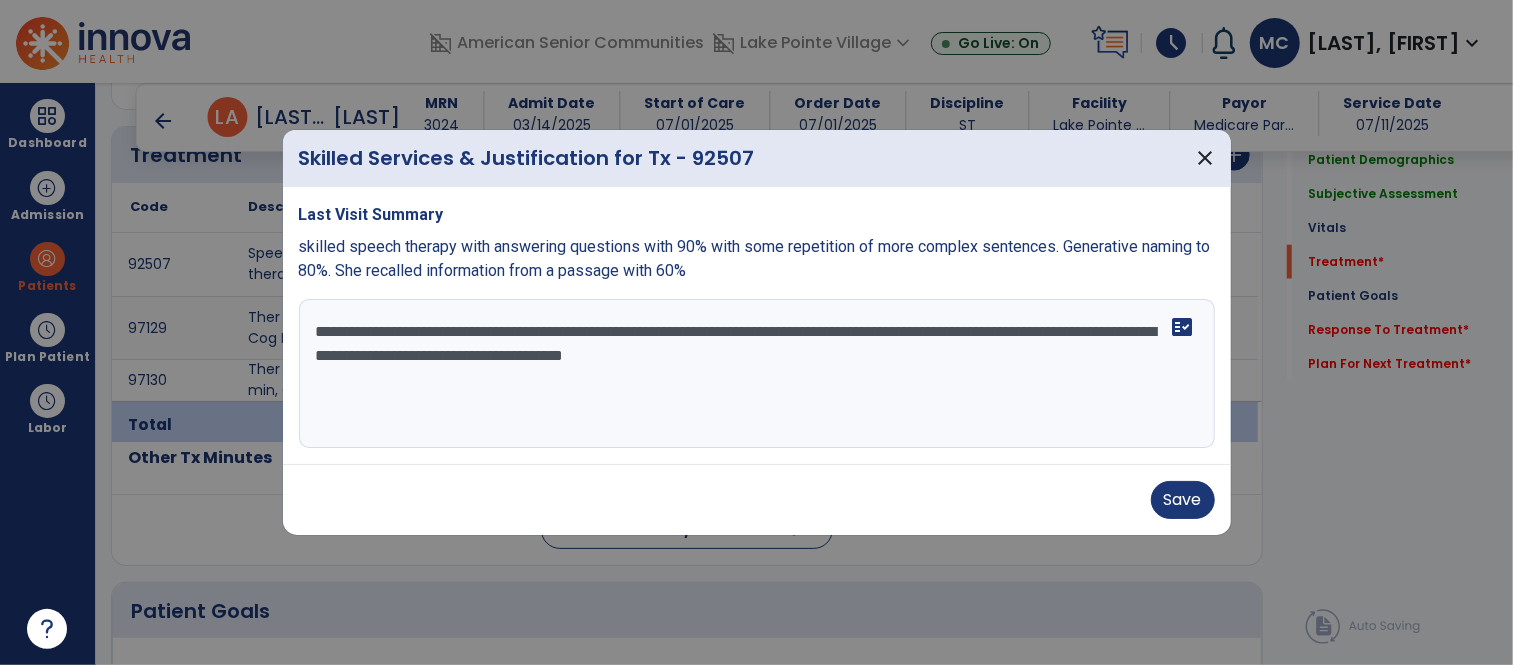 type on "**********" 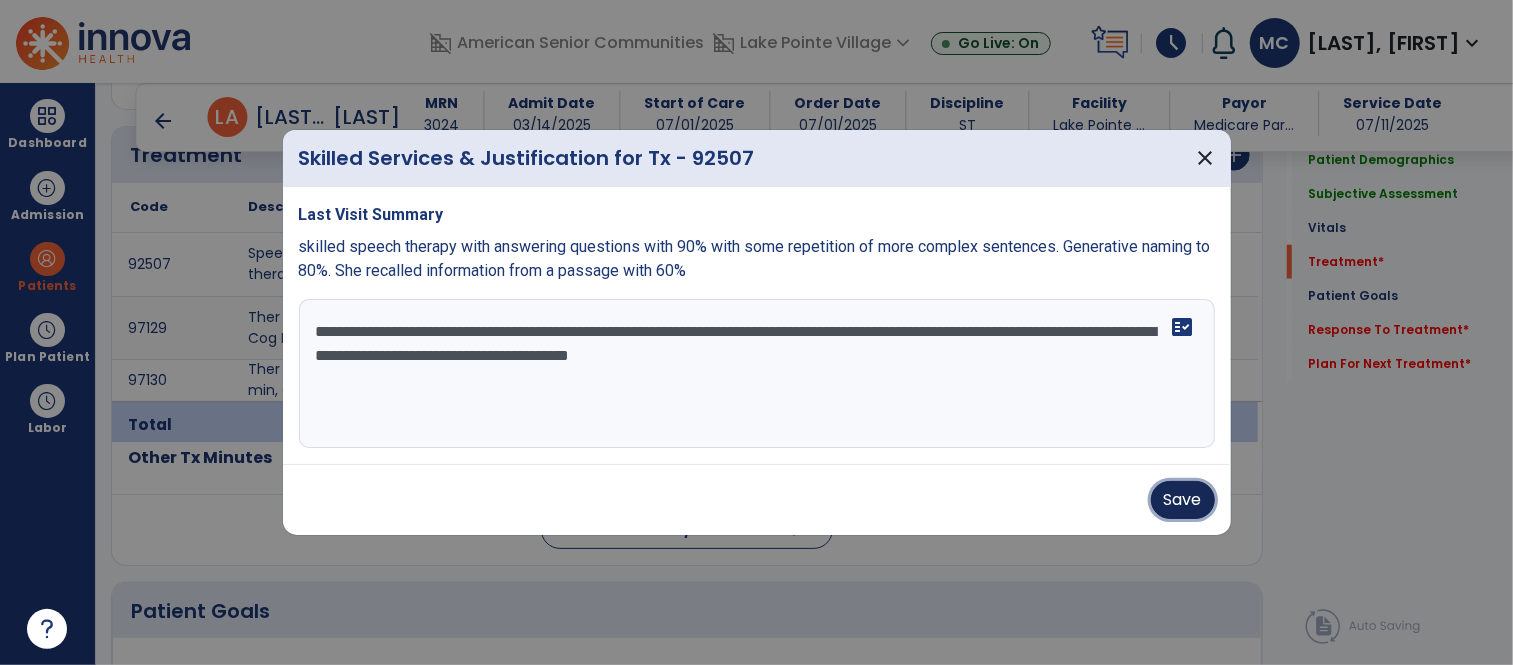 click on "Save" at bounding box center (1183, 500) 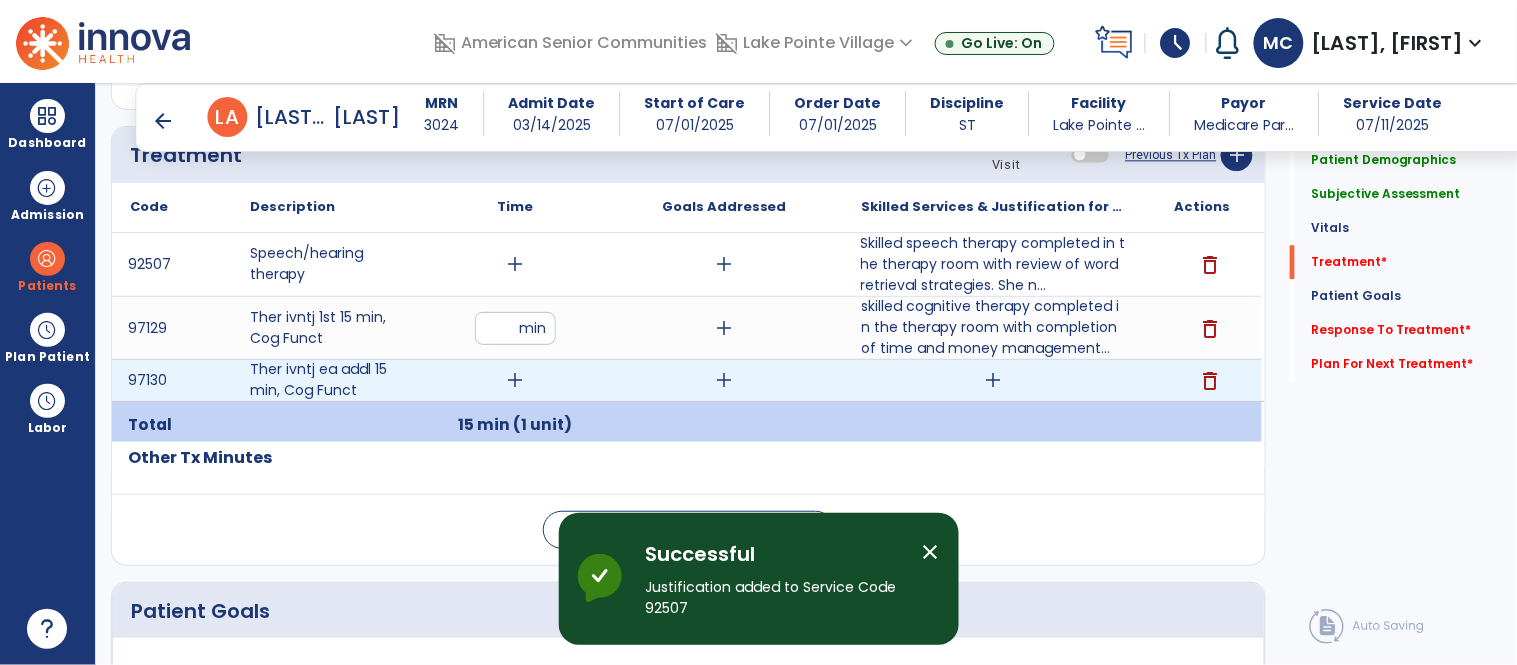 click on "add" at bounding box center [993, 380] 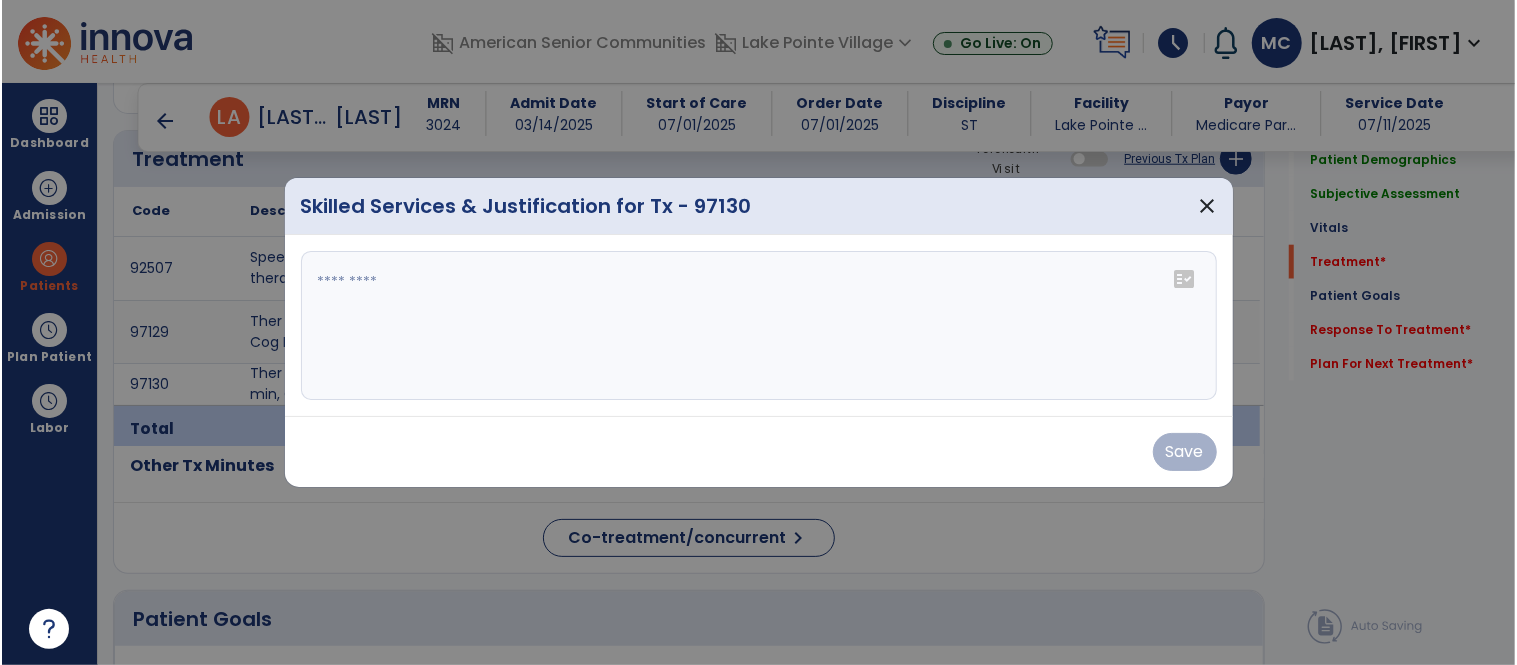 scroll, scrollTop: 1233, scrollLeft: 0, axis: vertical 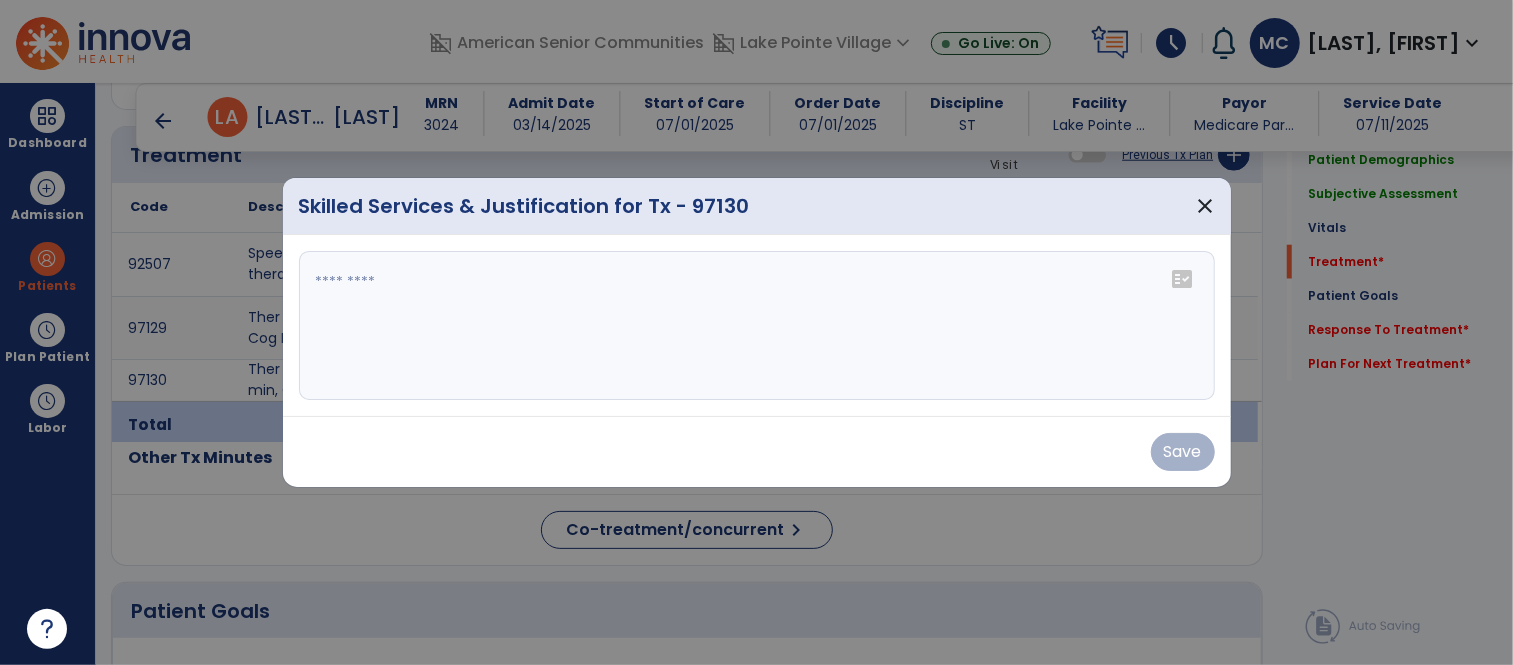 click at bounding box center [757, 326] 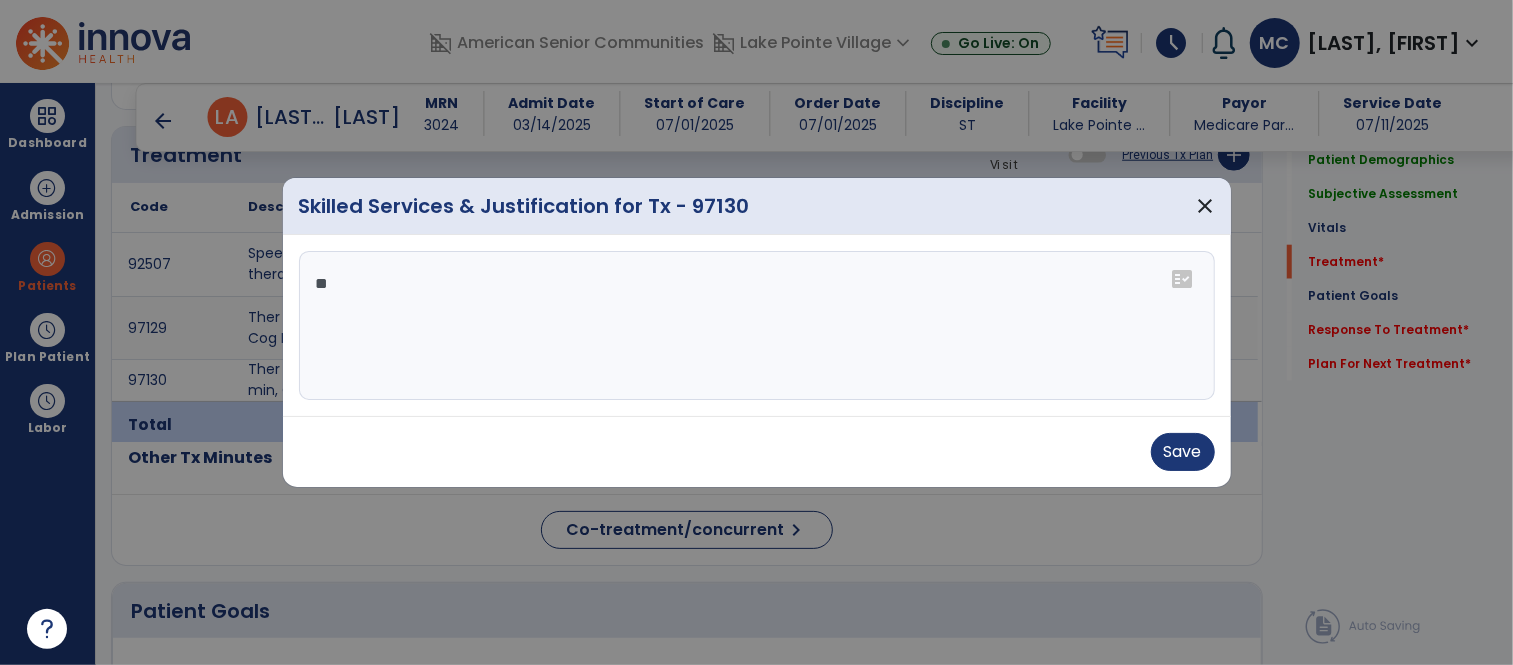 type on "*" 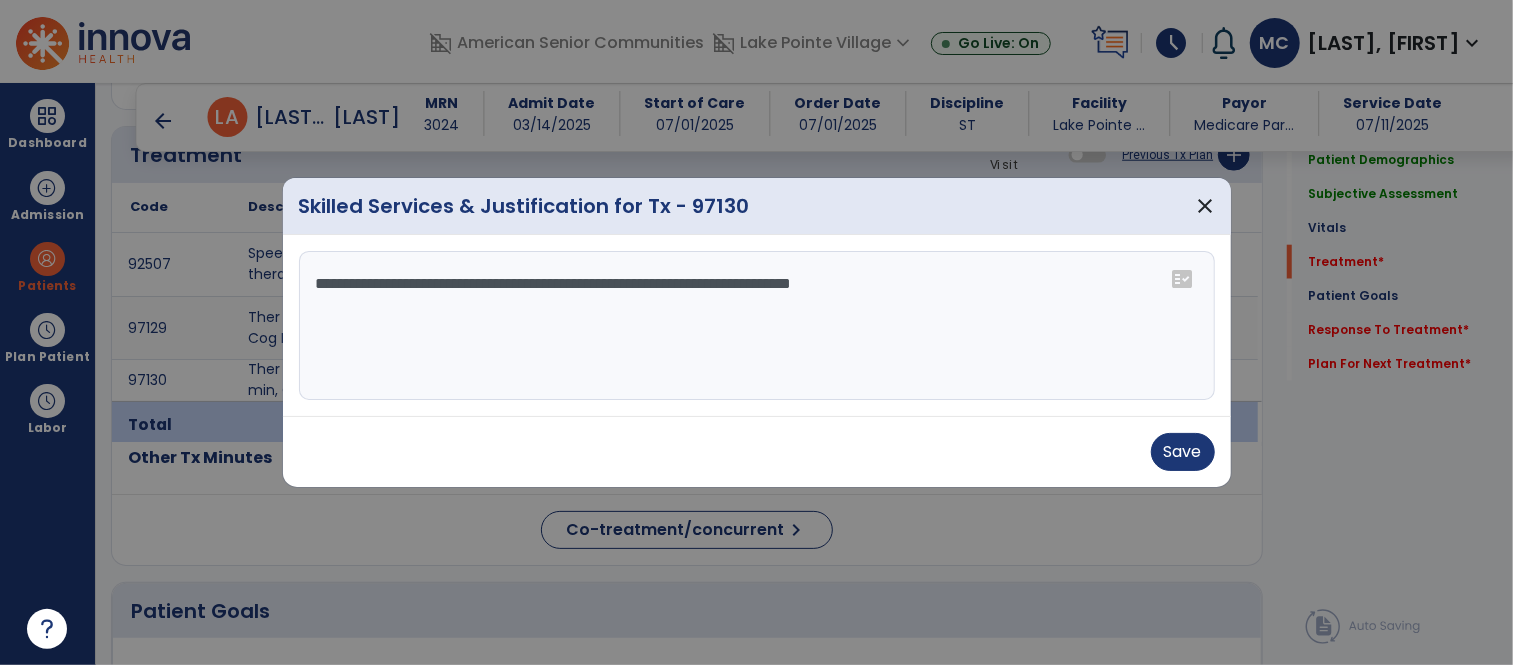 type on "**********" 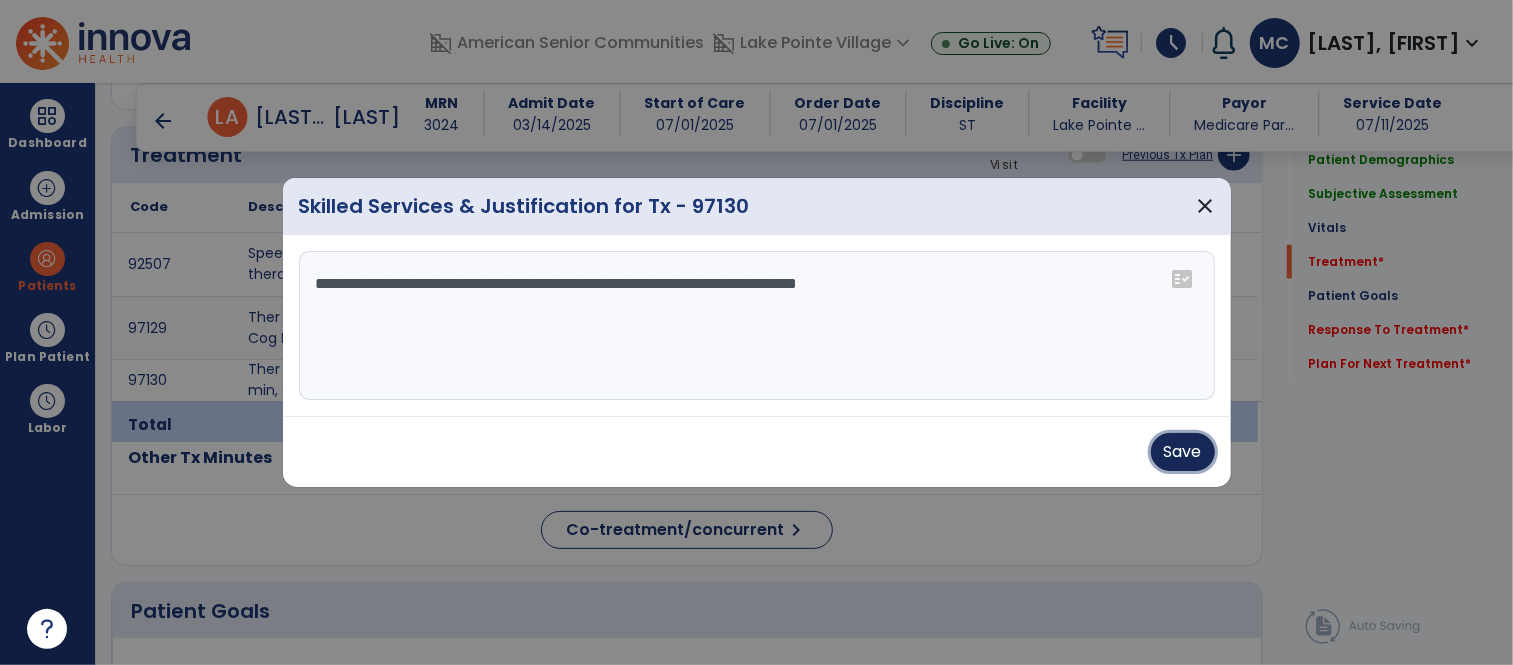click on "Save" at bounding box center [1183, 452] 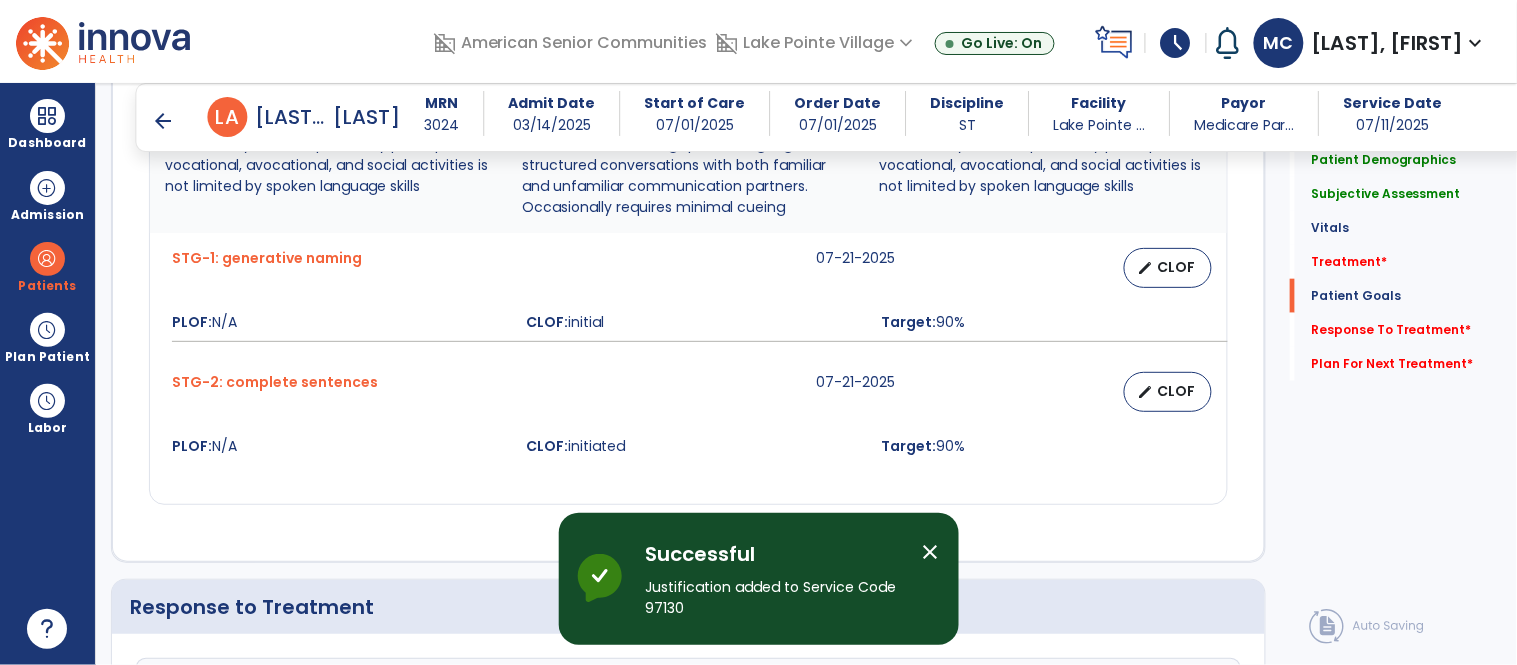 scroll, scrollTop: 2746, scrollLeft: 0, axis: vertical 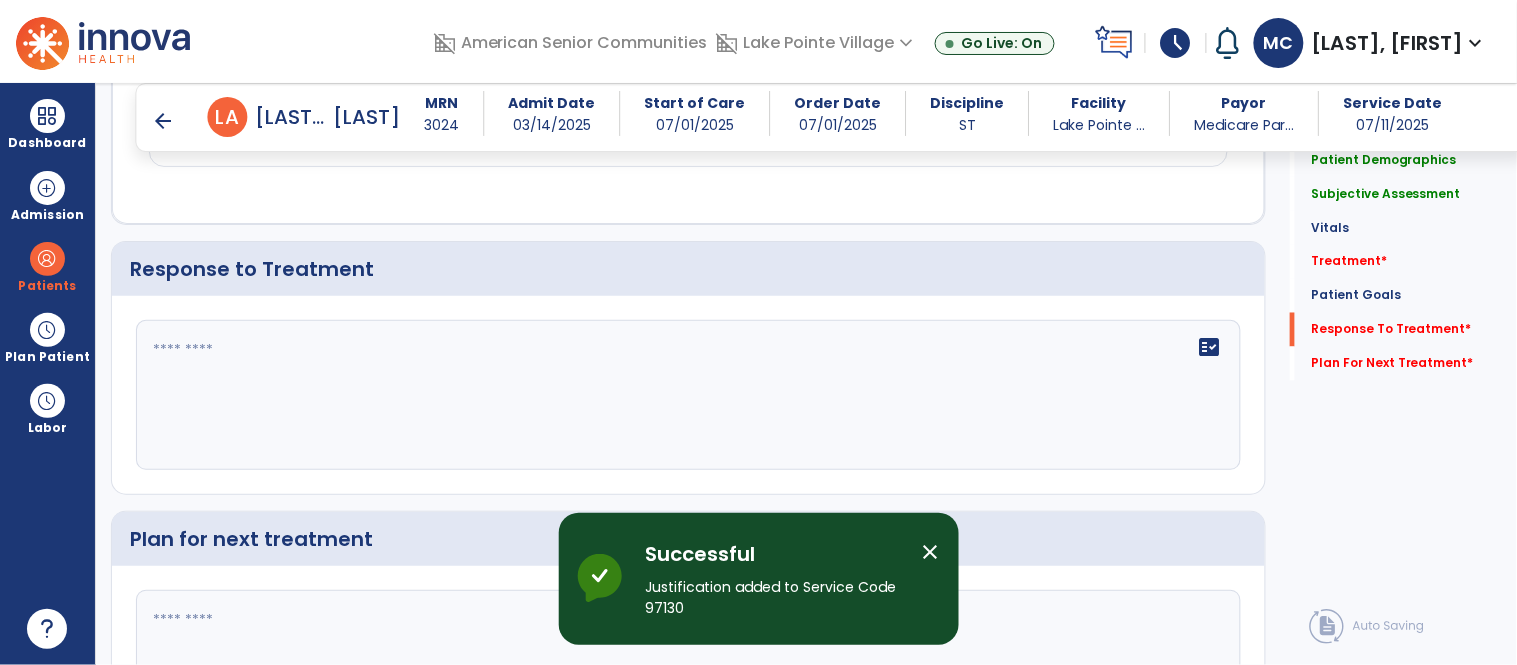 click on "fact_check" 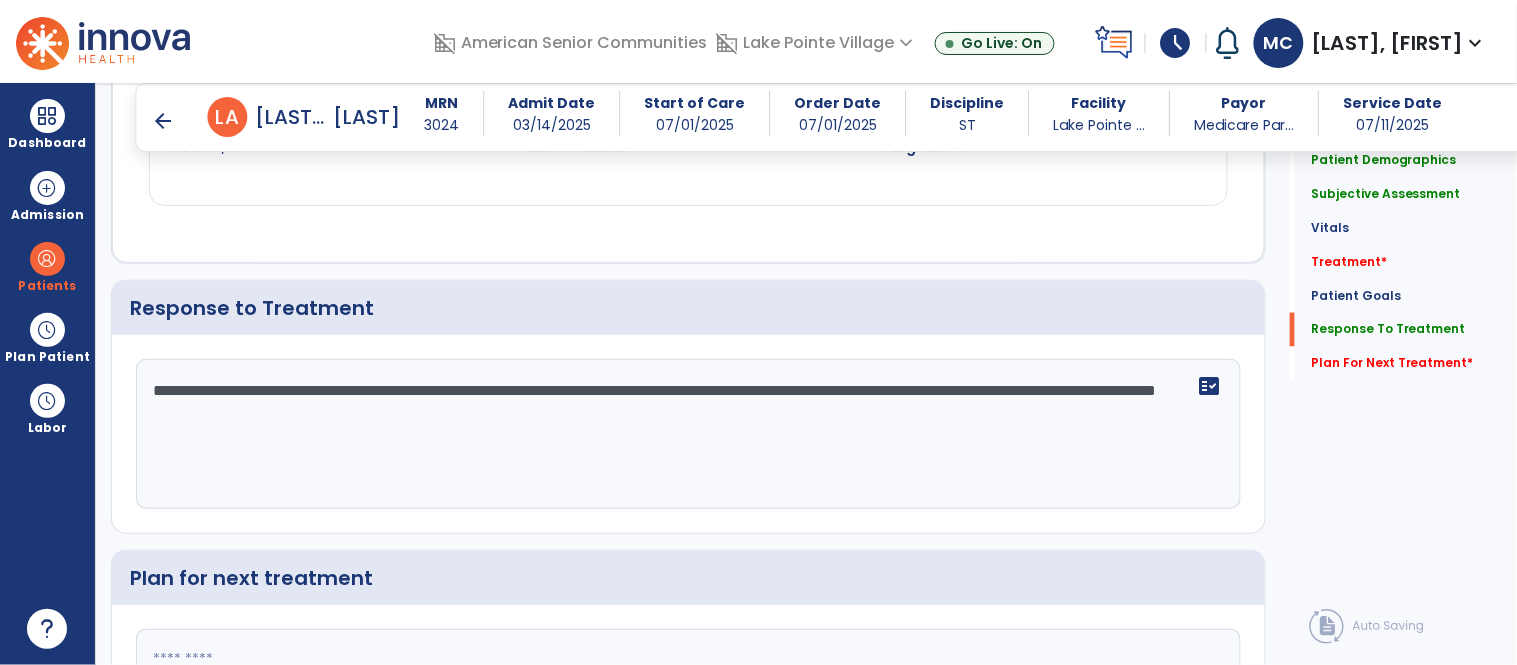 scroll, scrollTop: 2746, scrollLeft: 0, axis: vertical 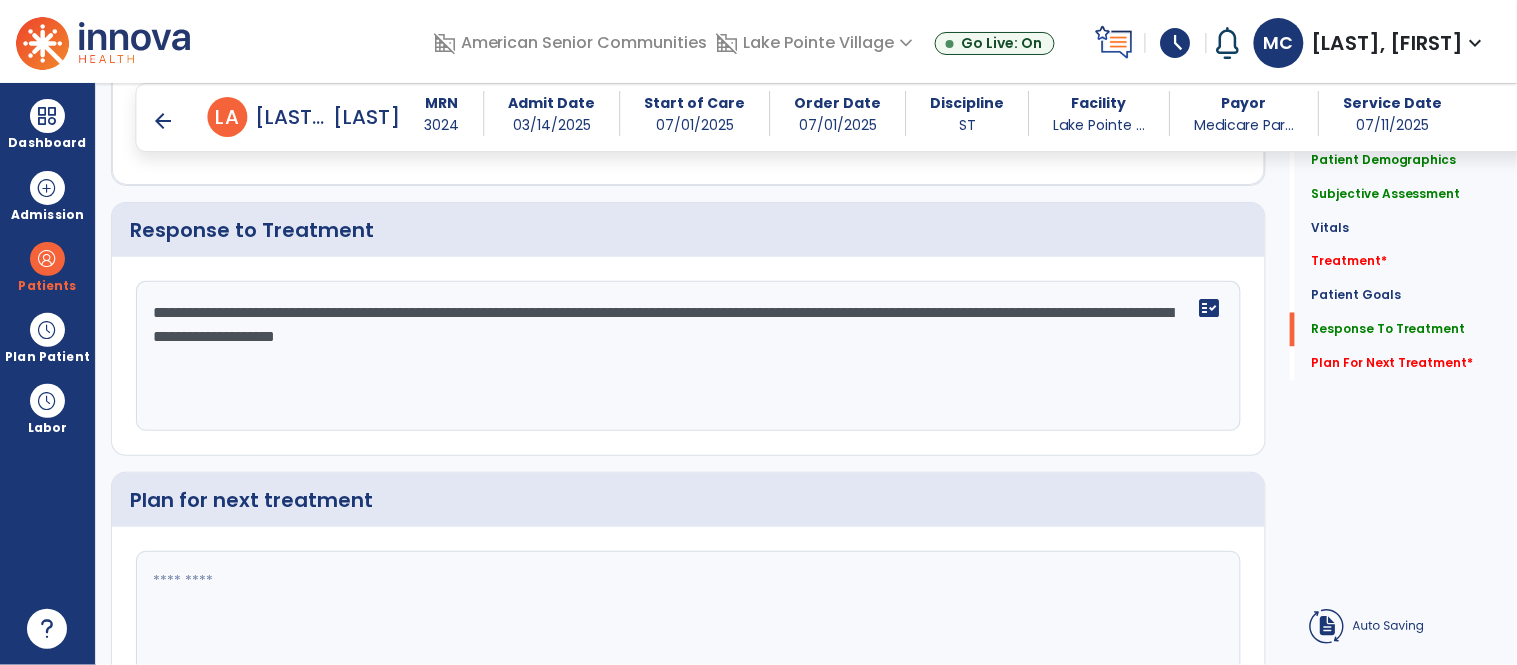 type on "**********" 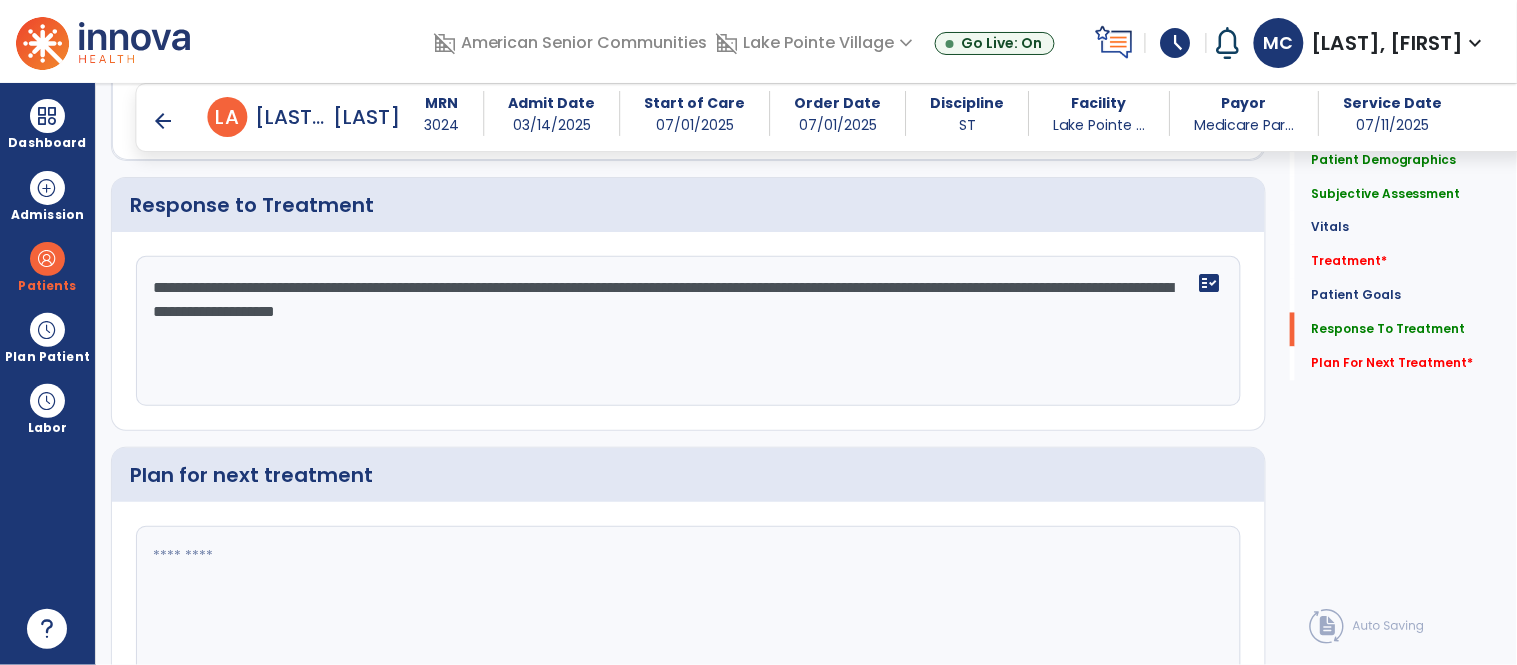scroll, scrollTop: 2848, scrollLeft: 0, axis: vertical 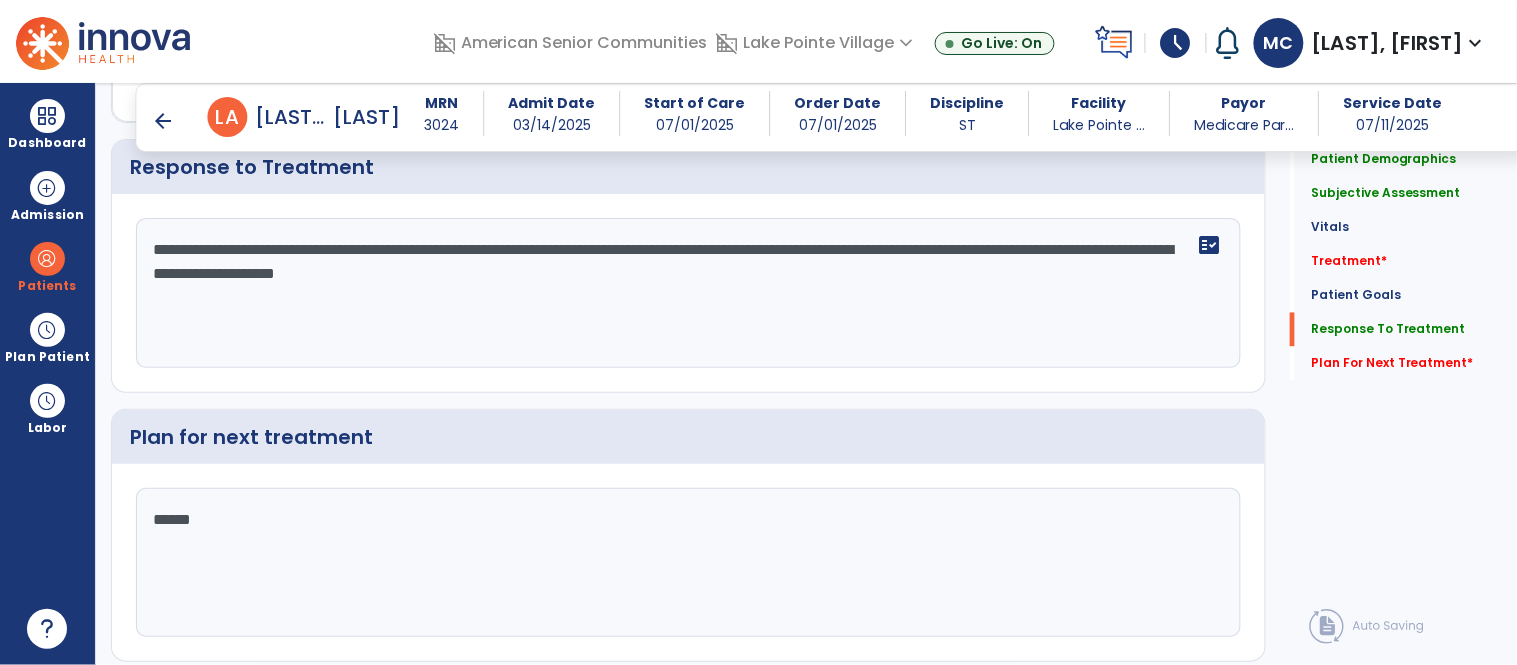 type on "*******" 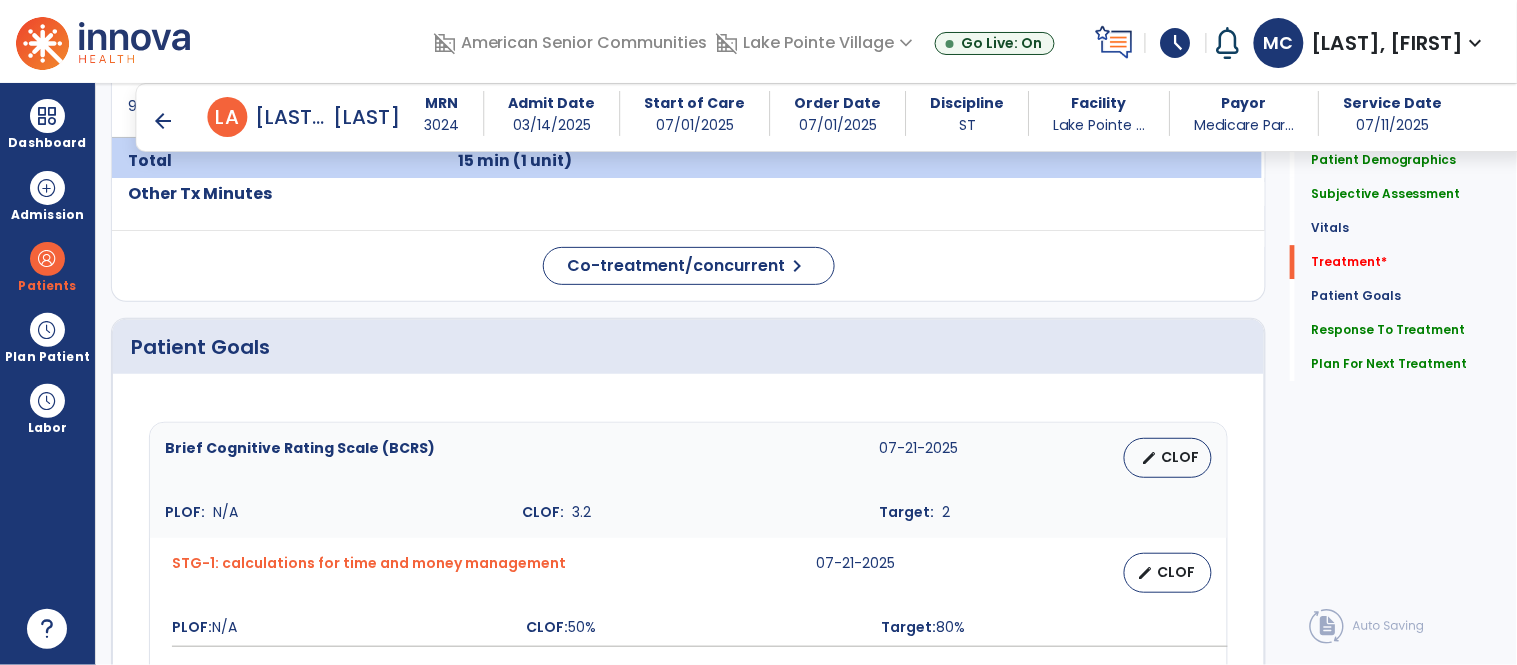 scroll, scrollTop: 1292, scrollLeft: 0, axis: vertical 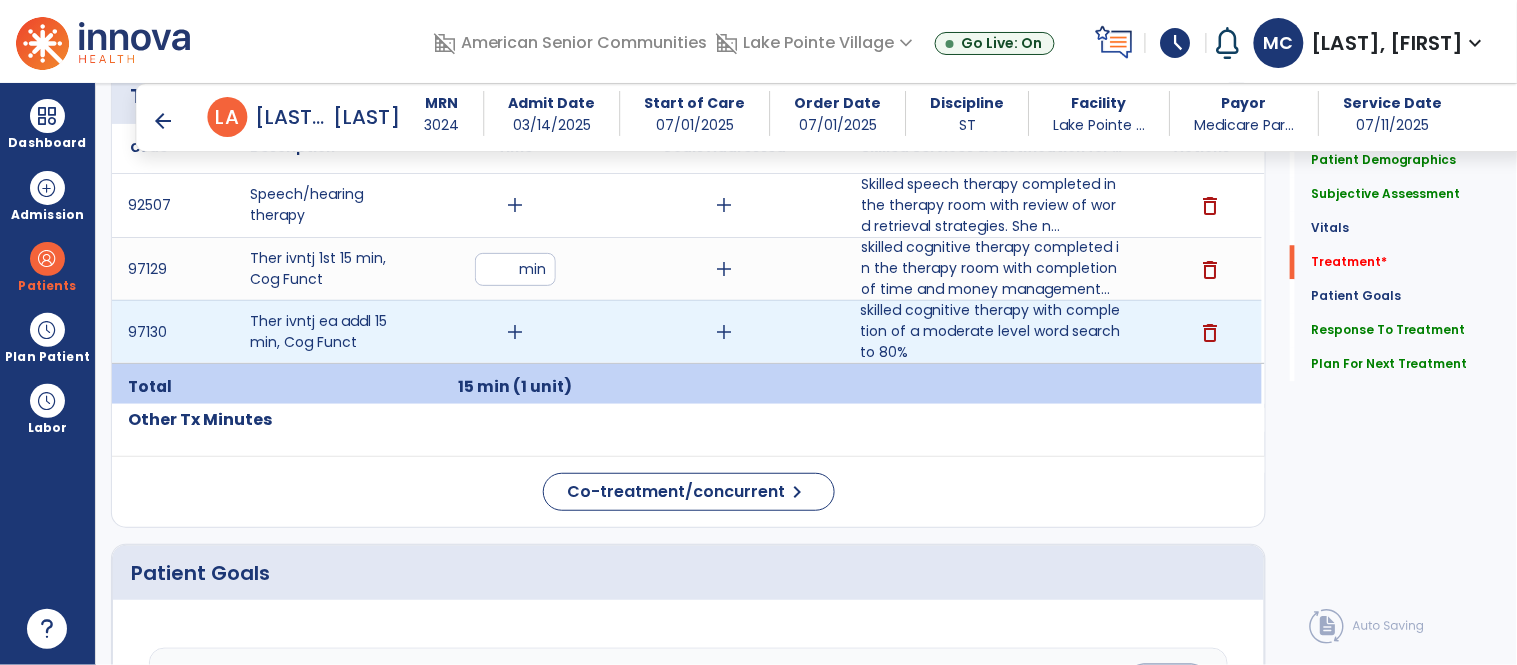 type on "**********" 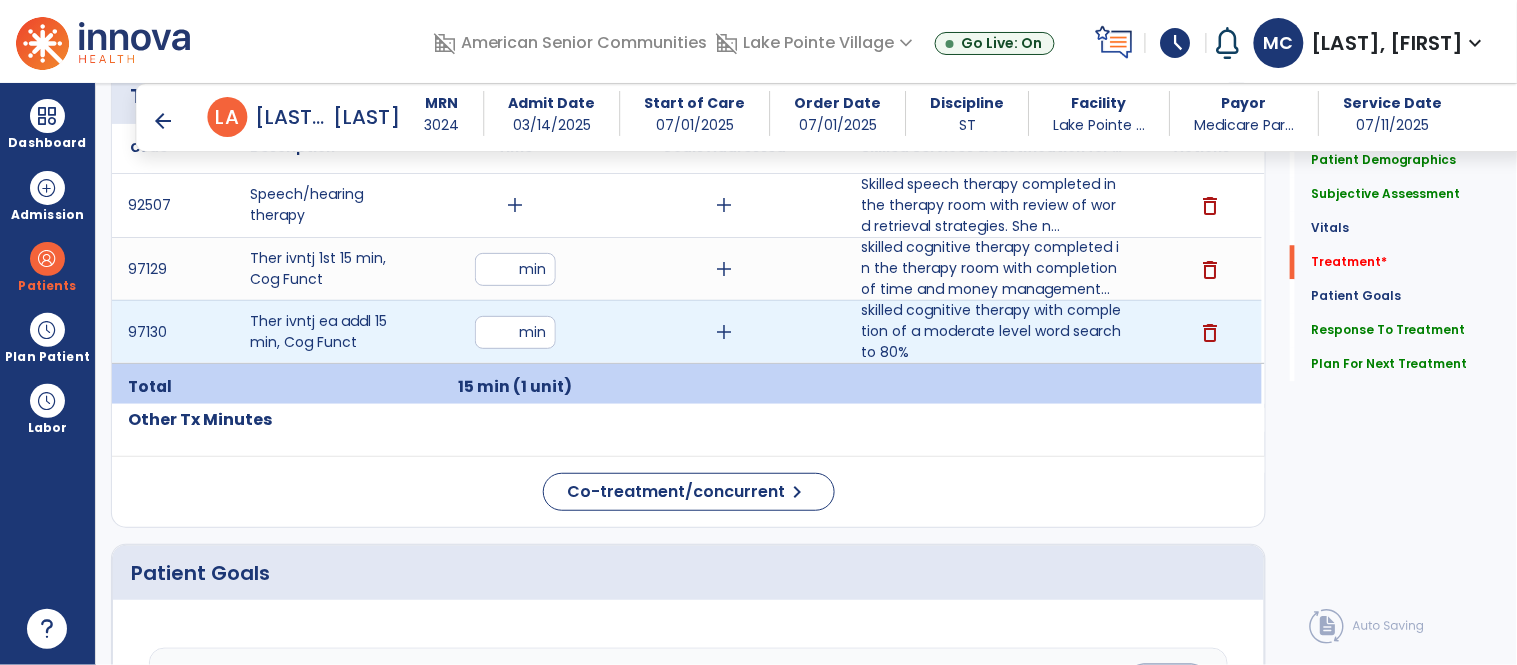 type on "**" 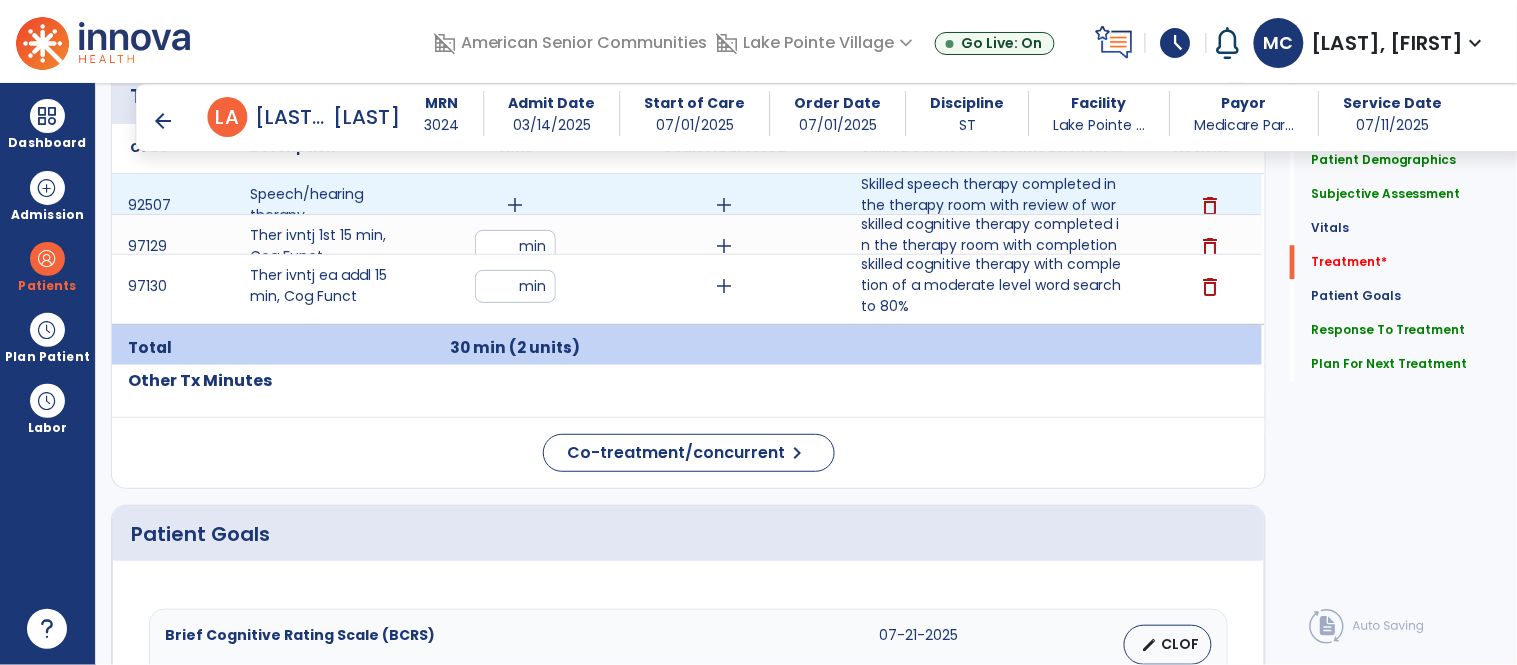 click on "add" at bounding box center [515, 205] 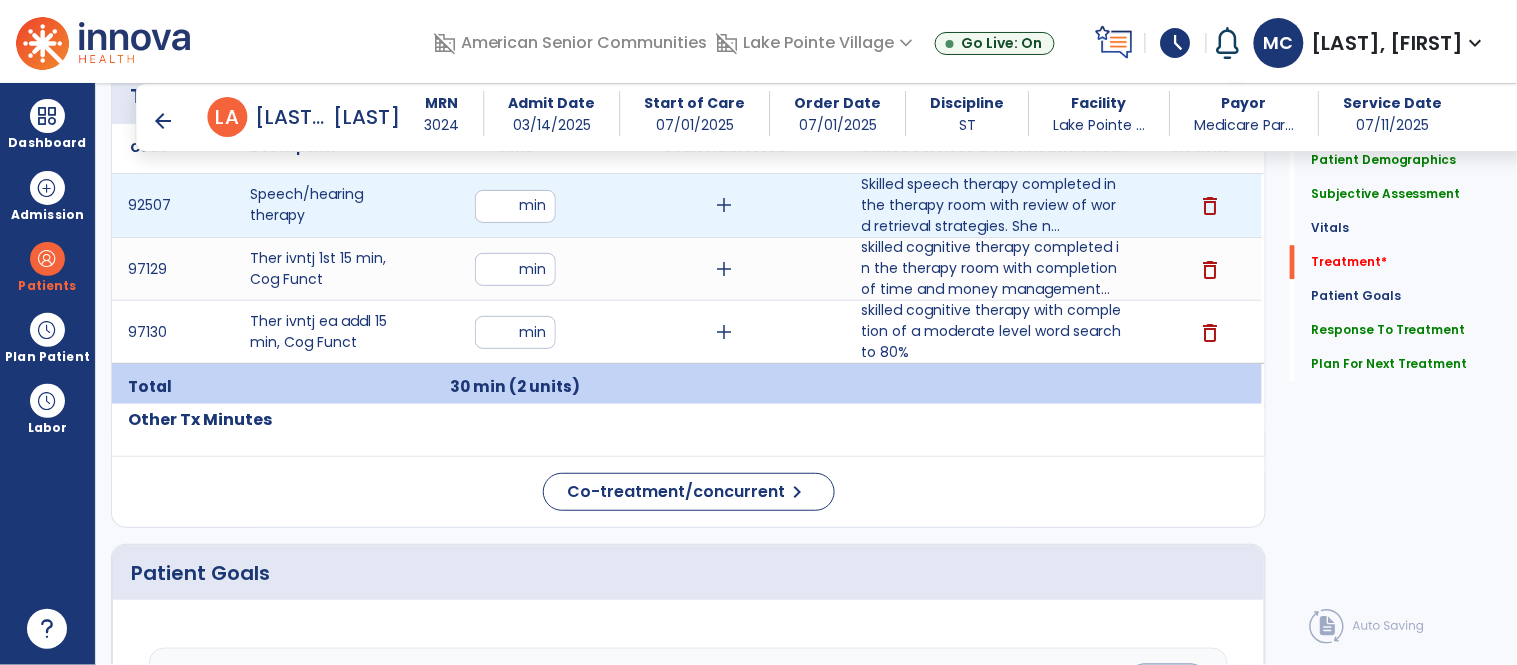 type on "**" 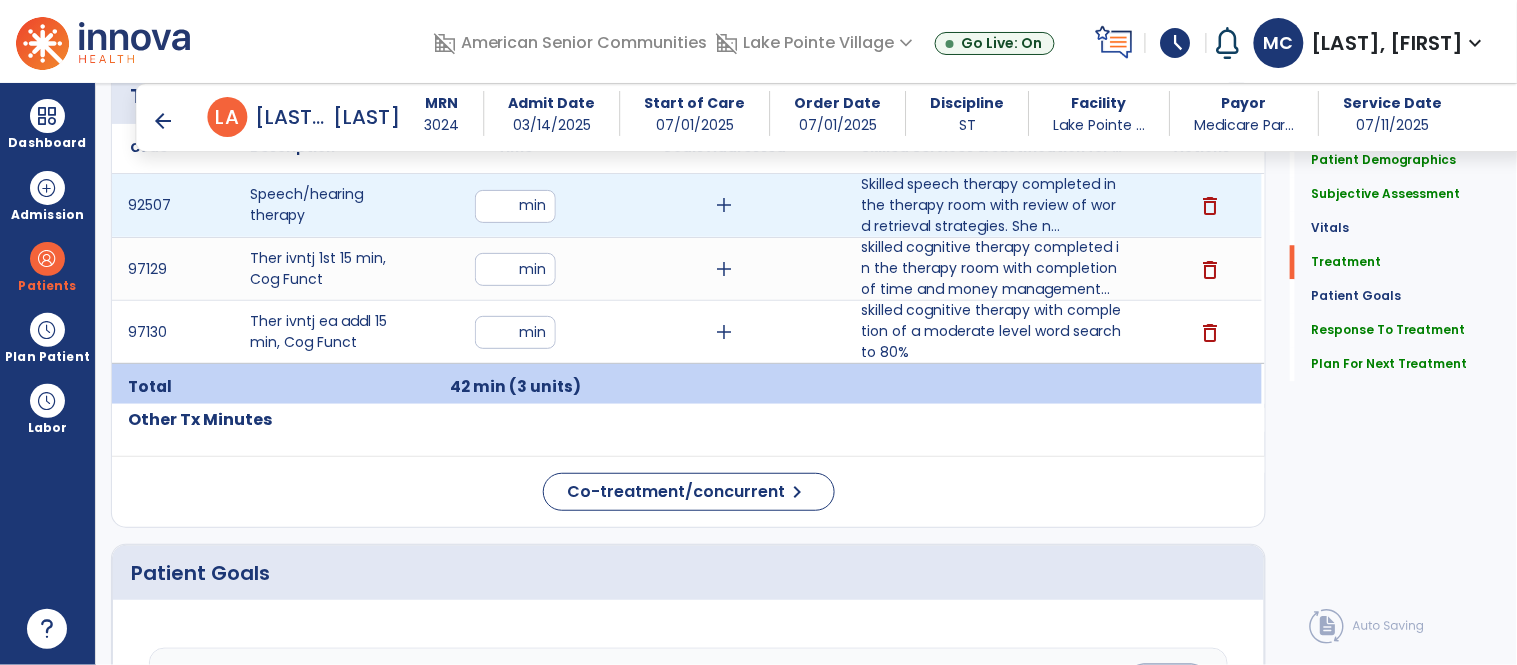 drag, startPoint x: 514, startPoint y: 210, endPoint x: 487, endPoint y: 207, distance: 27.166155 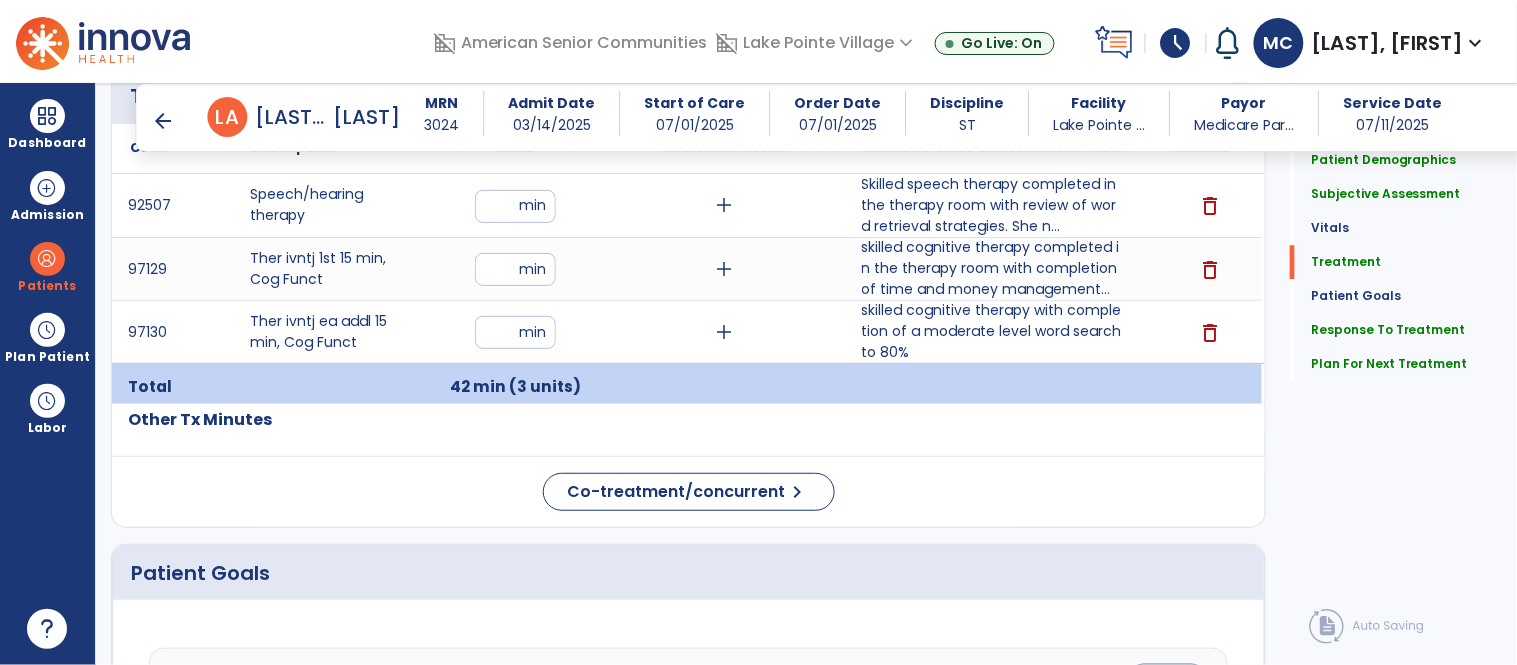 click on "Code
Description
Time" 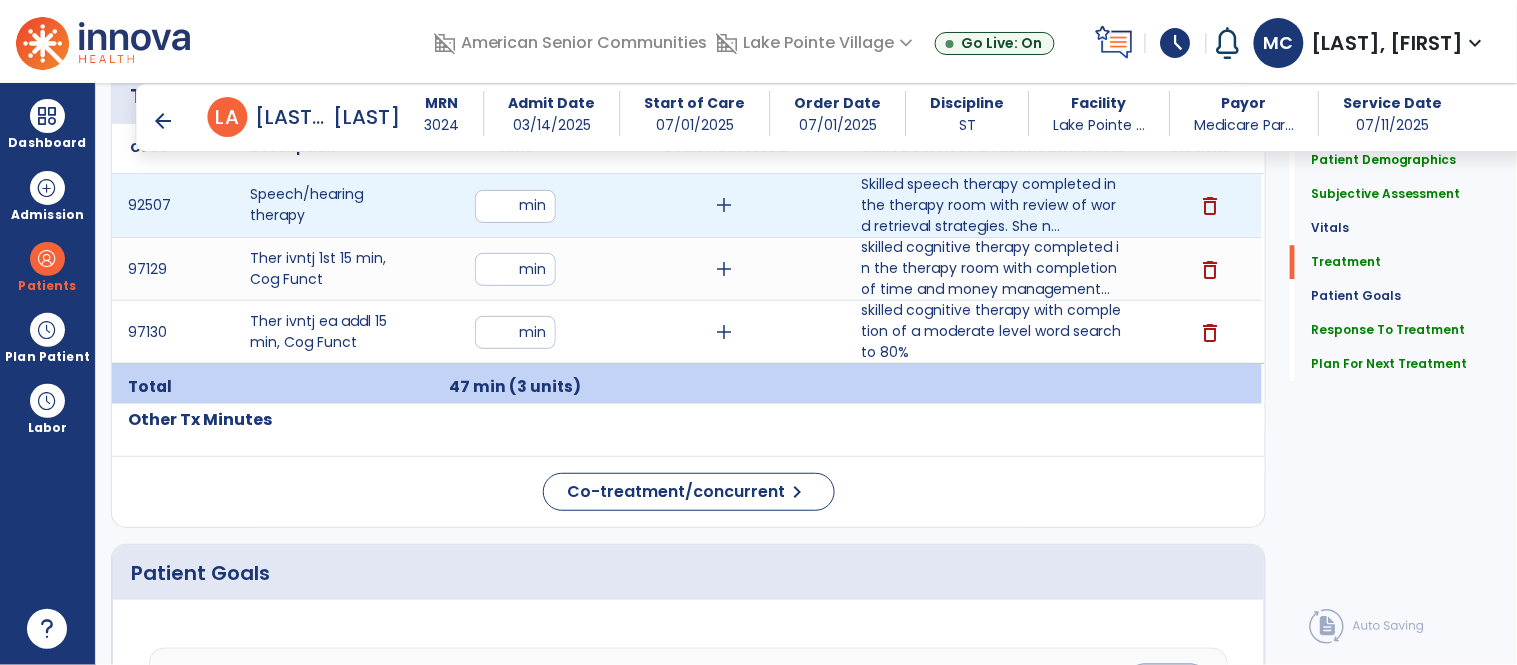 drag, startPoint x: 506, startPoint y: 209, endPoint x: 480, endPoint y: 199, distance: 27.856777 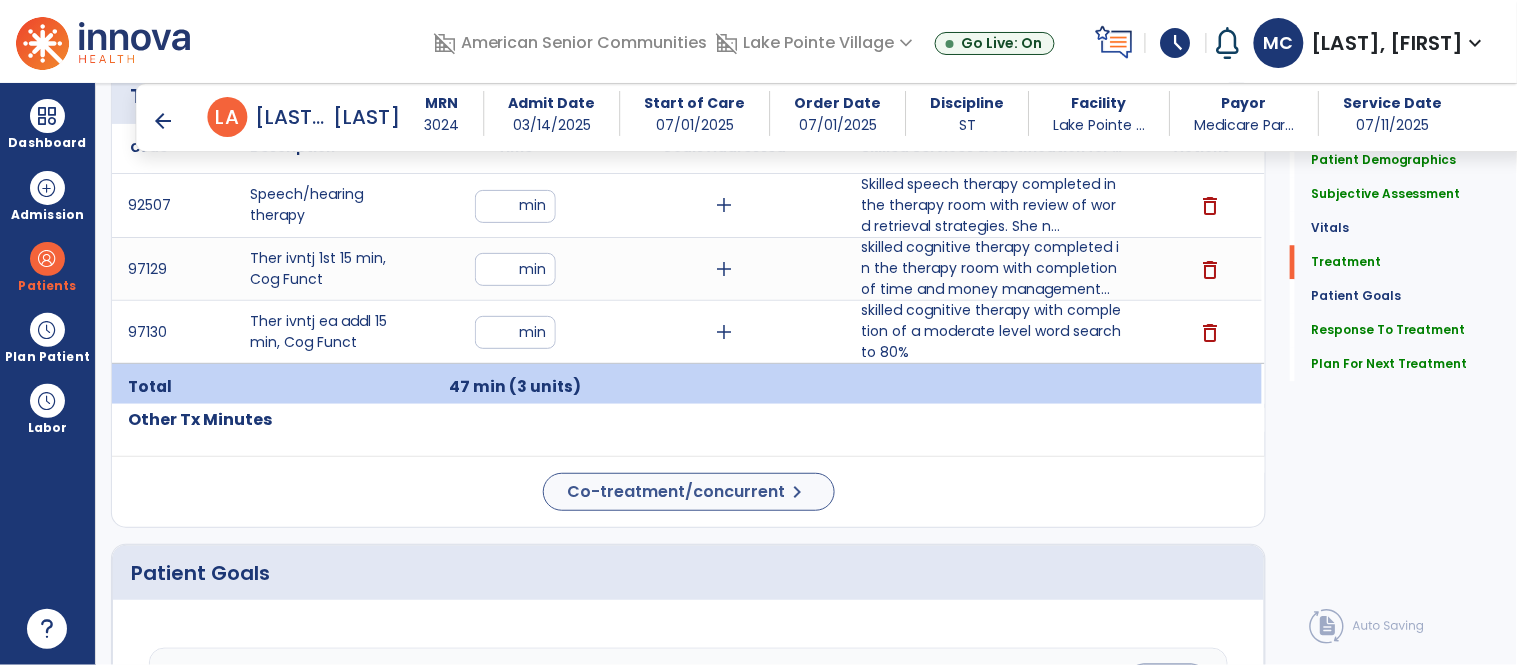drag, startPoint x: 655, startPoint y: 398, endPoint x: 715, endPoint y: 442, distance: 74.404305 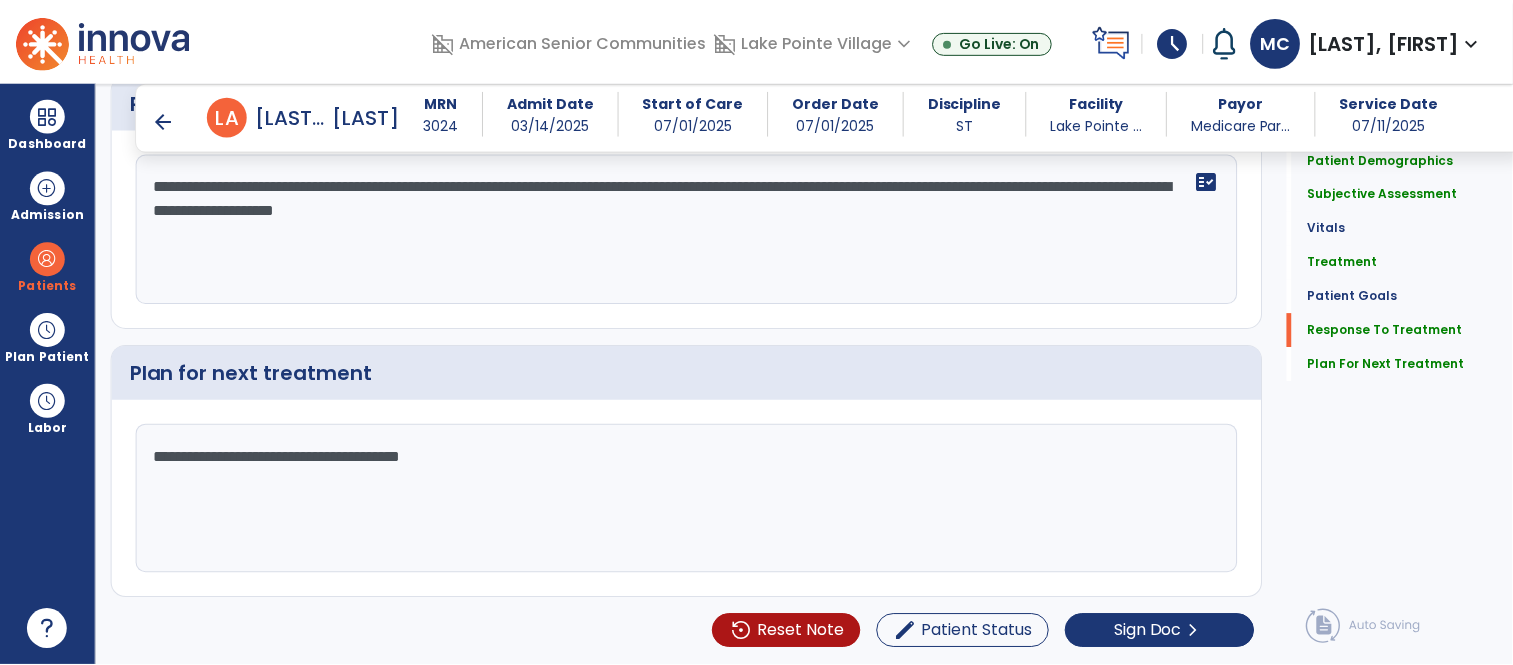 scroll, scrollTop: 2914, scrollLeft: 0, axis: vertical 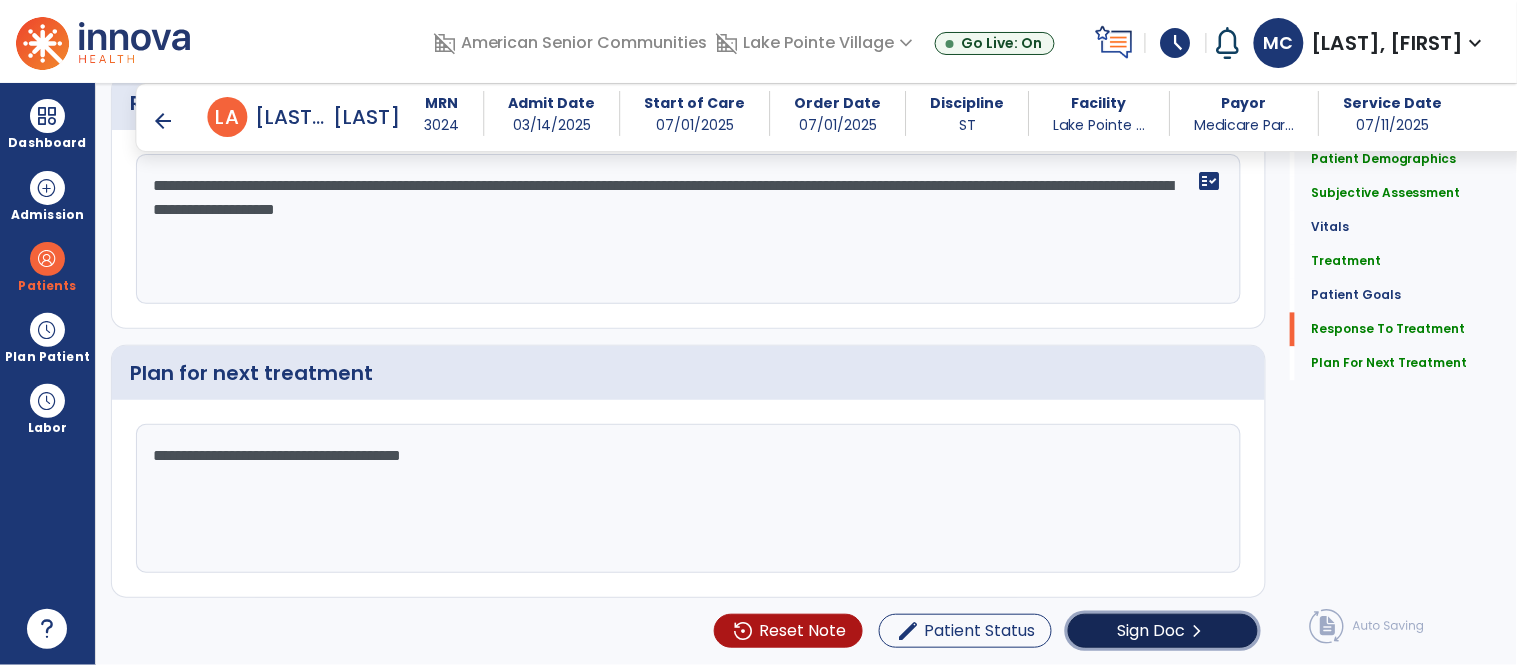 click on "Sign Doc" 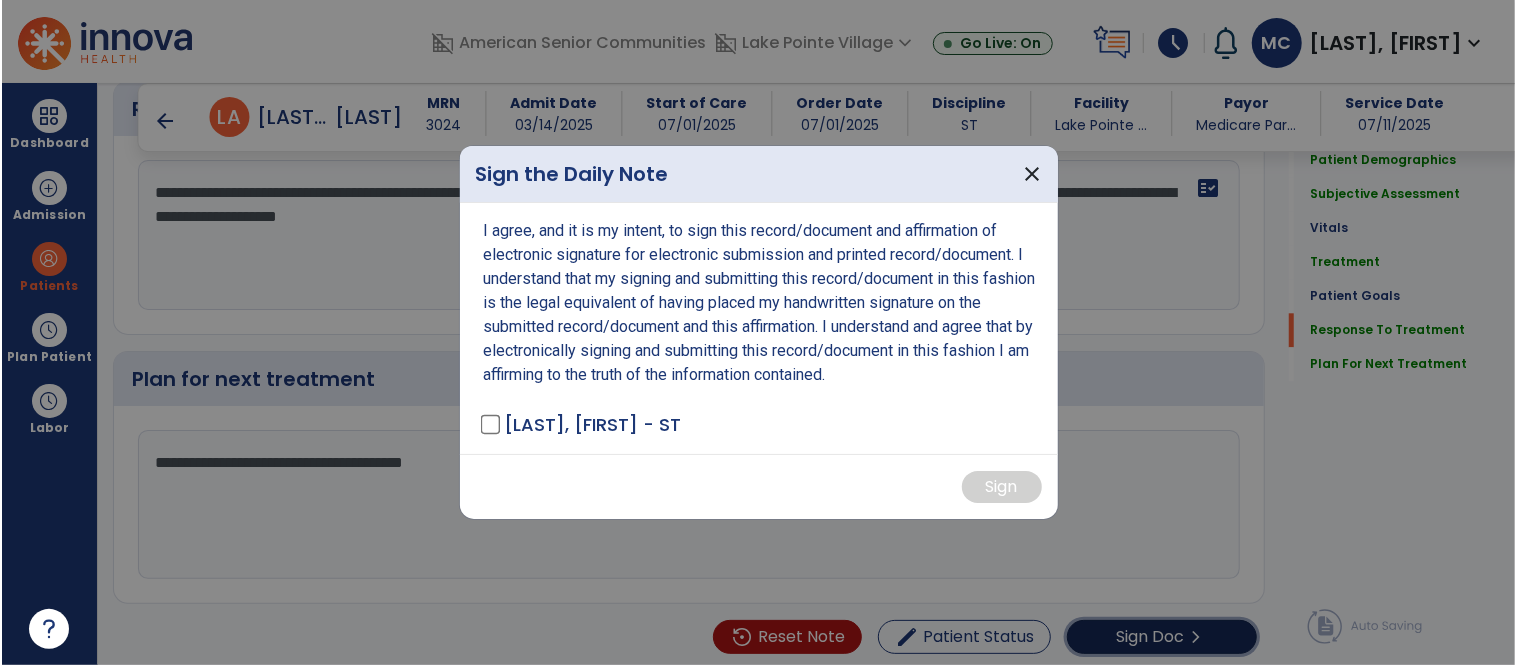 scroll, scrollTop: 2914, scrollLeft: 0, axis: vertical 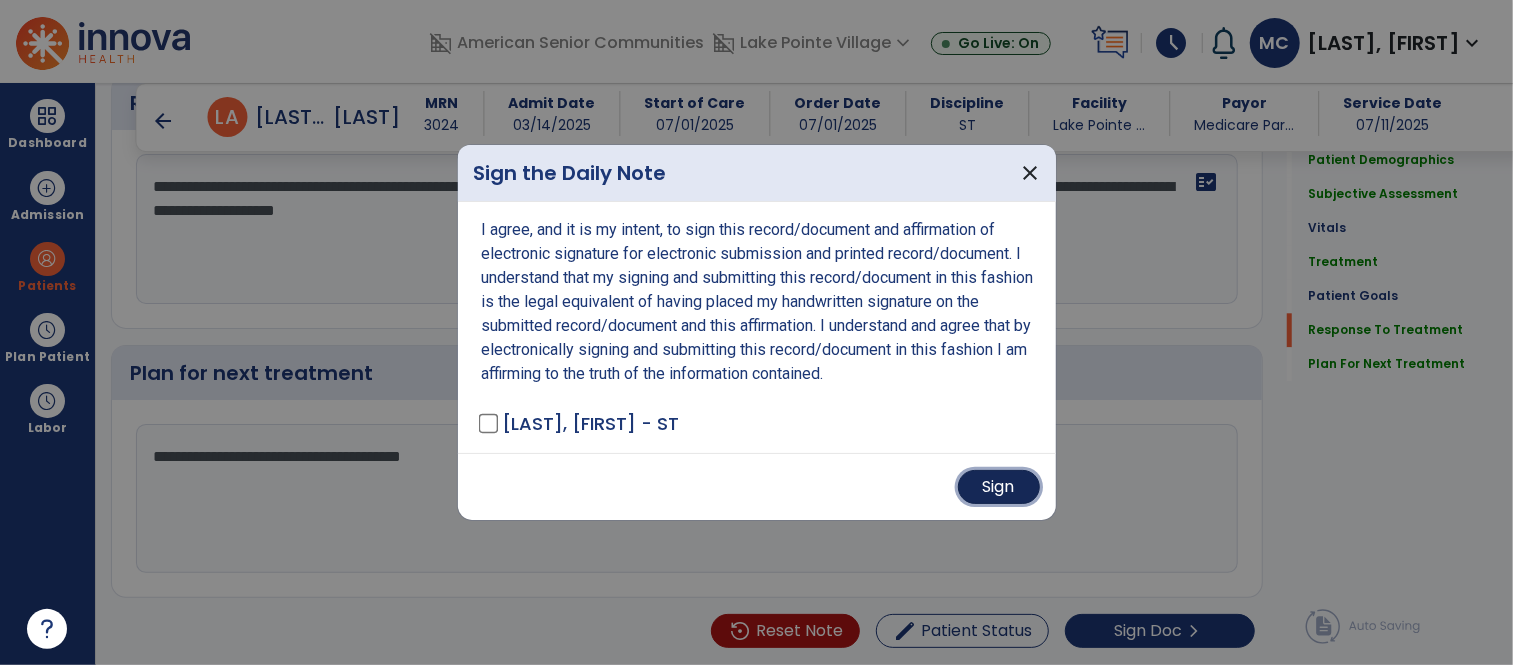 click on "Sign" at bounding box center (999, 487) 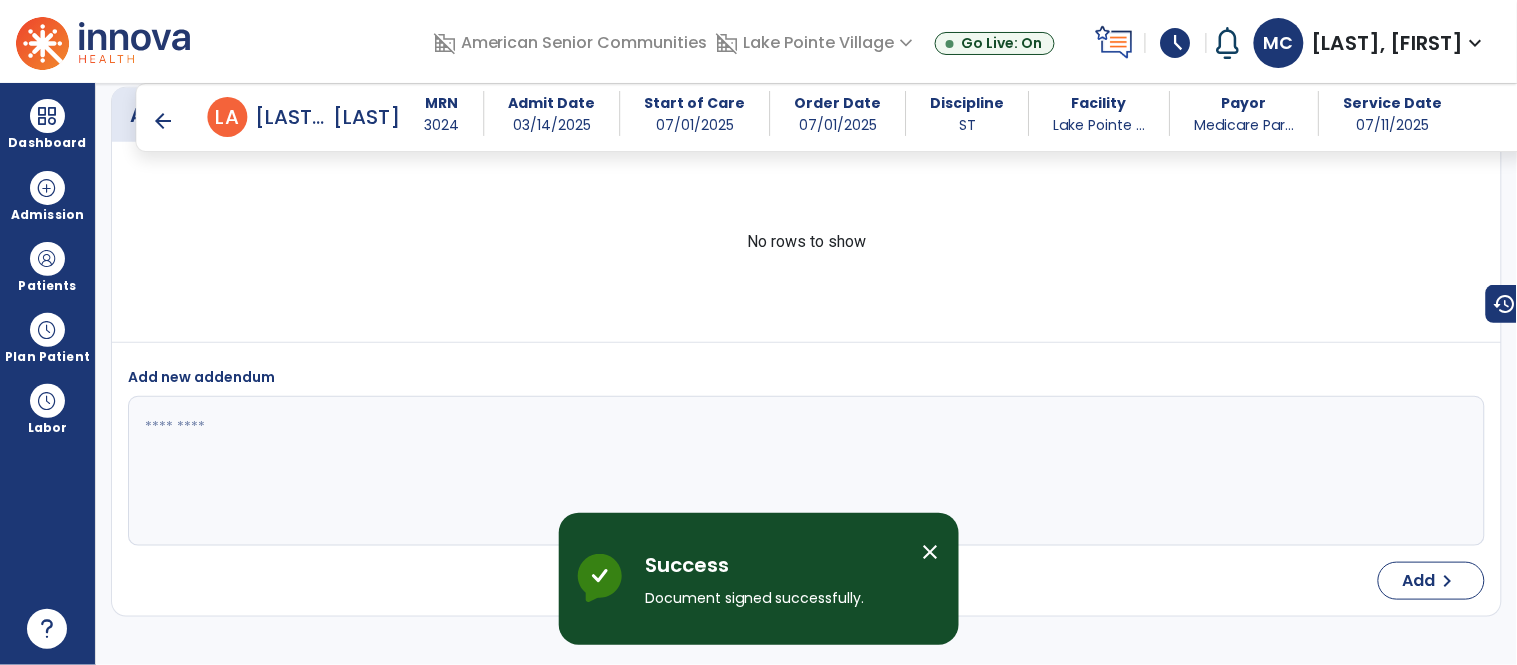 scroll, scrollTop: 4176, scrollLeft: 0, axis: vertical 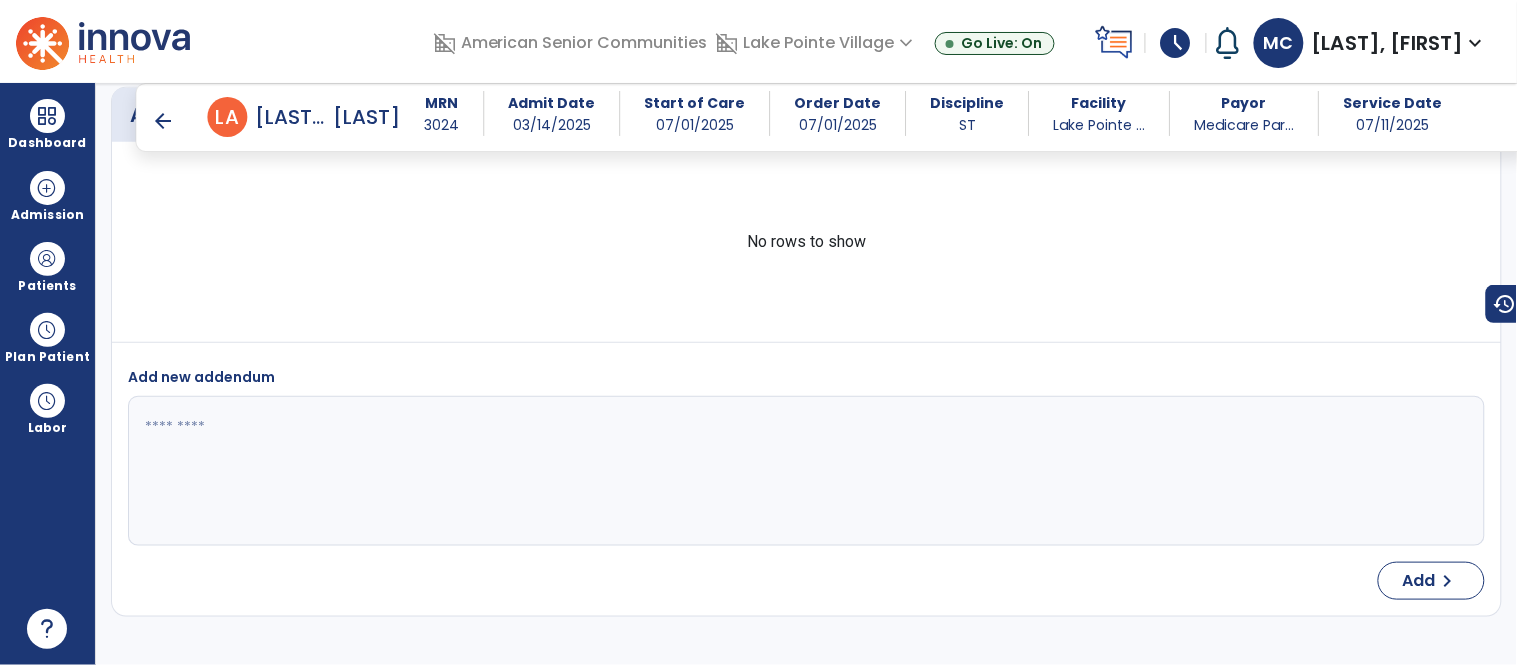 click on "arrow_back" at bounding box center [164, 121] 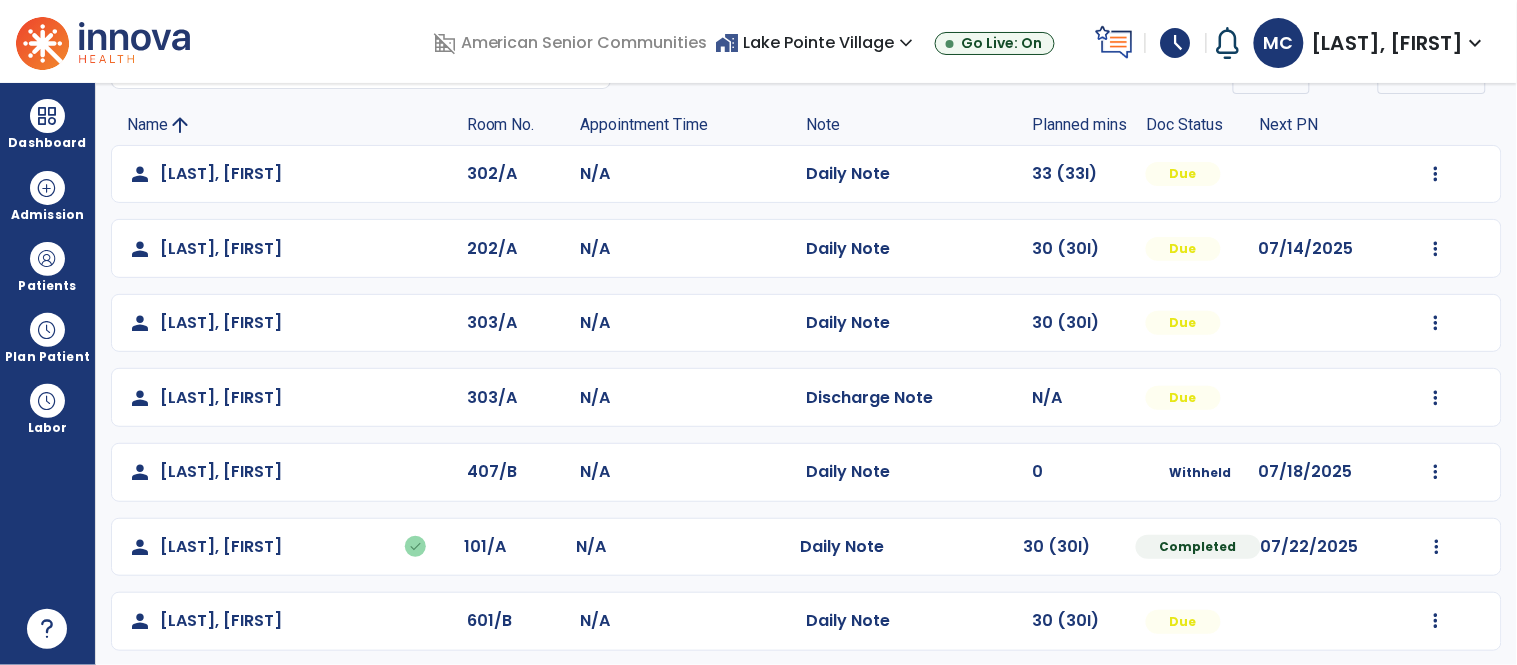 scroll, scrollTop: 112, scrollLeft: 0, axis: vertical 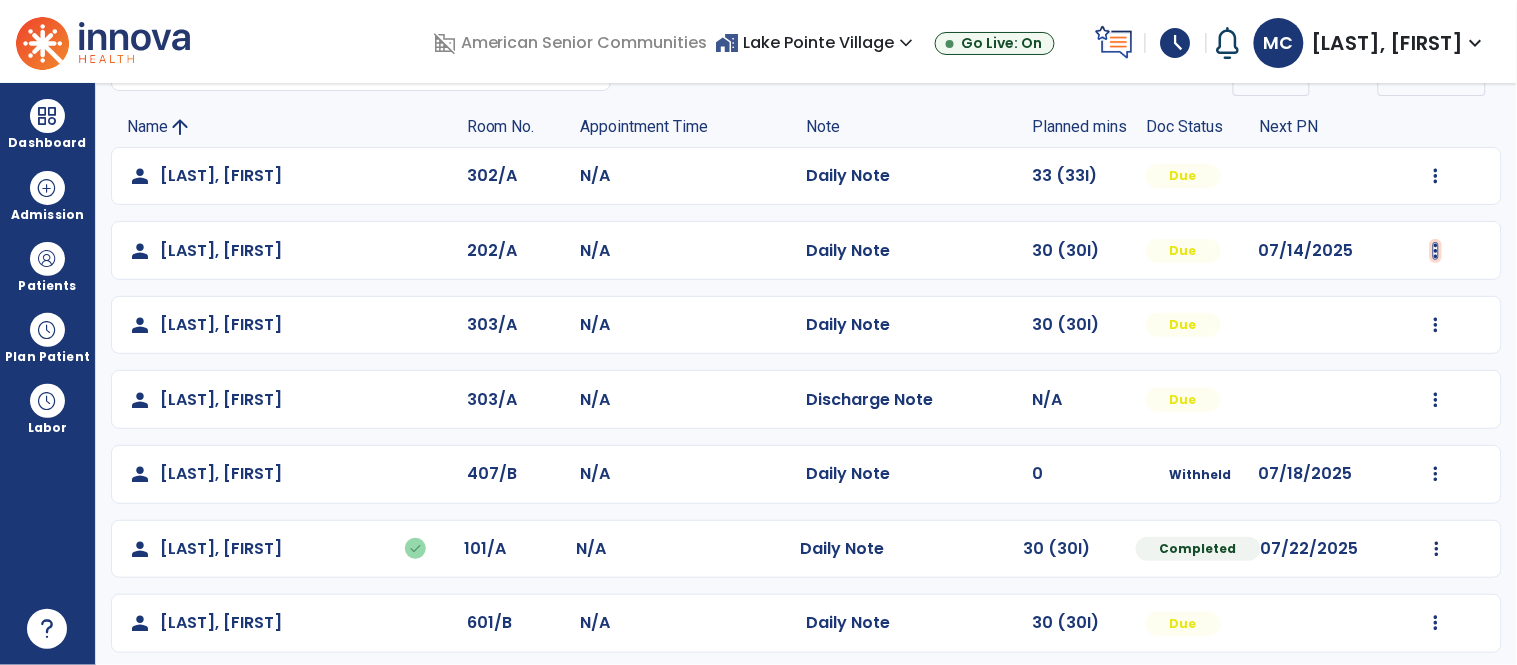 click at bounding box center [1436, 176] 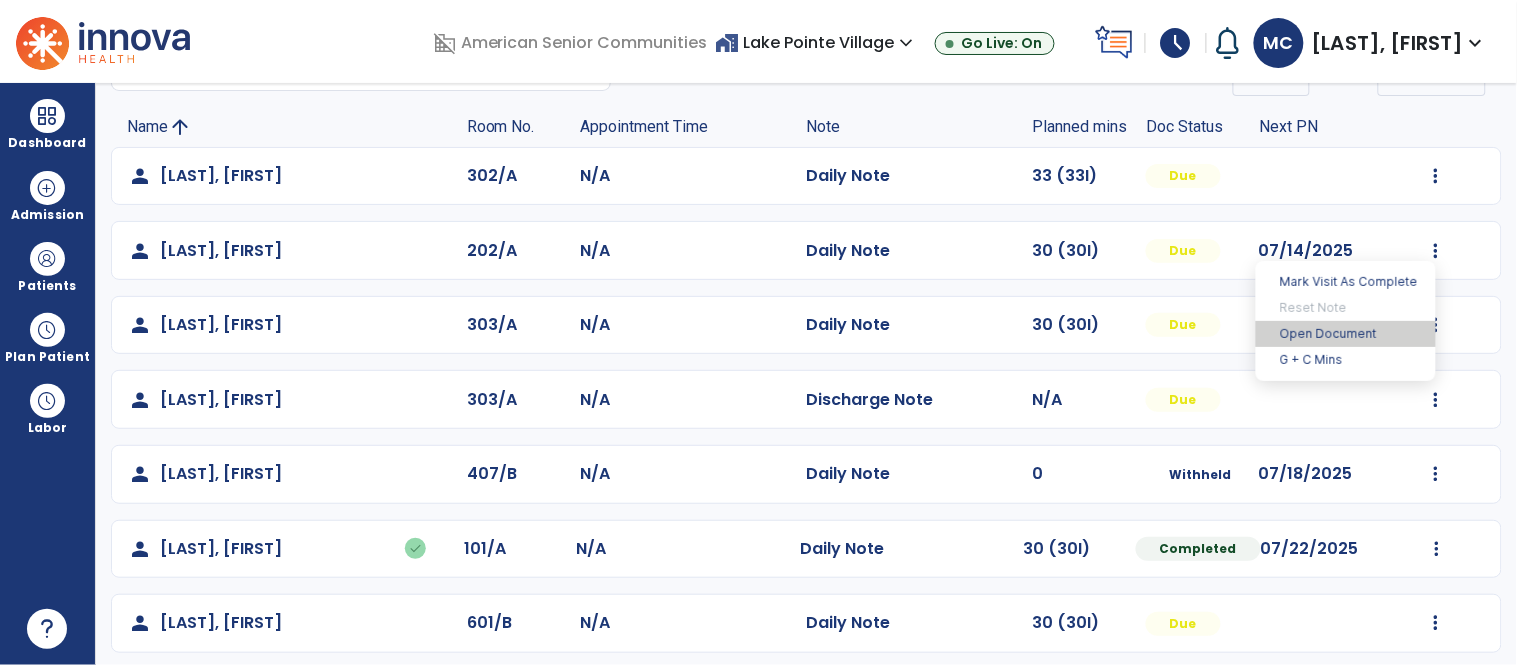 click on "Open Document" at bounding box center [1346, 334] 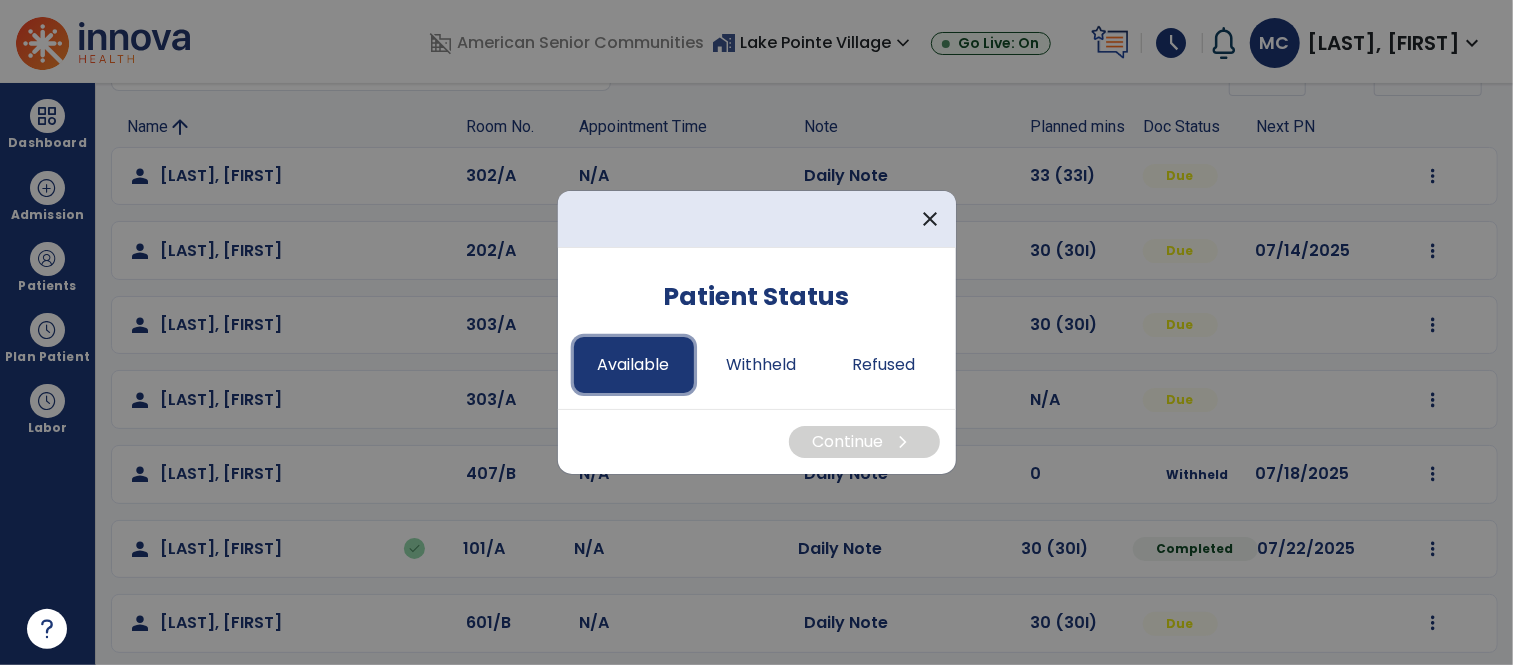click on "Available" at bounding box center [634, 365] 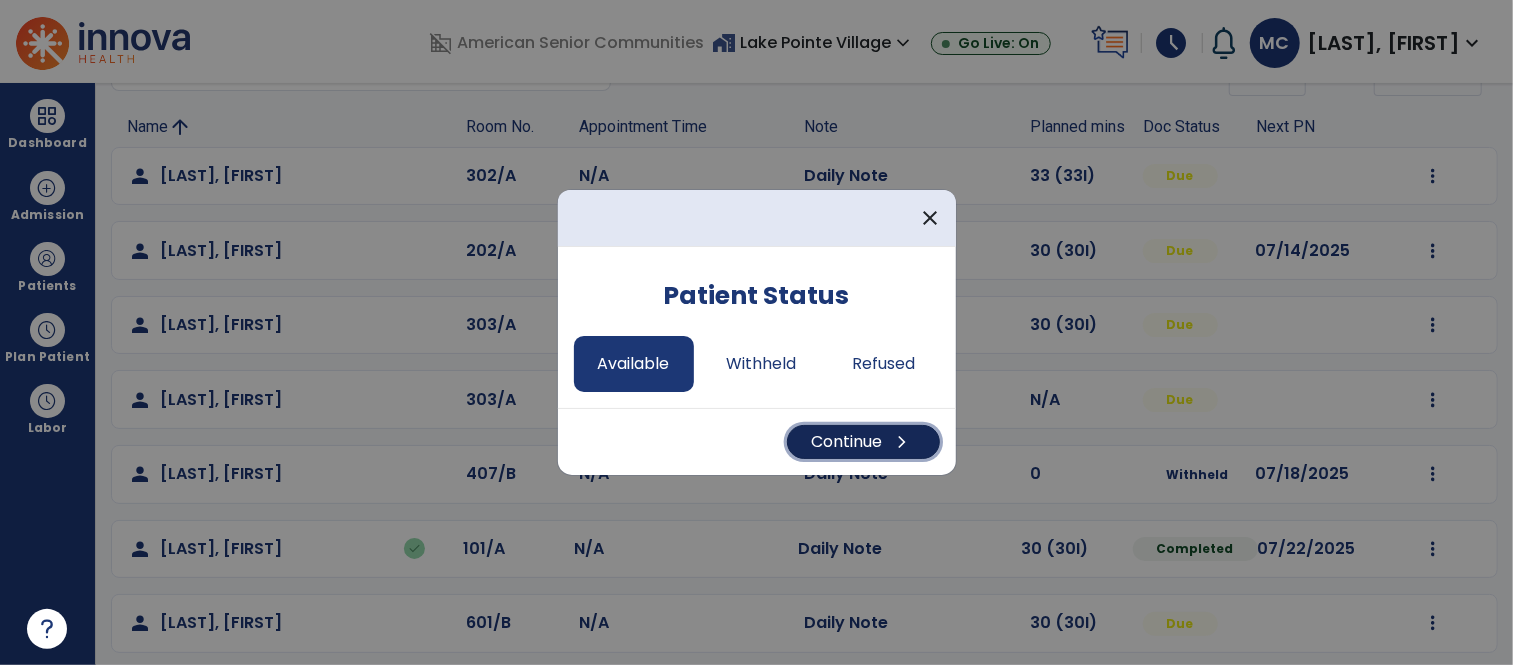 click on "Continue   chevron_right" at bounding box center [863, 442] 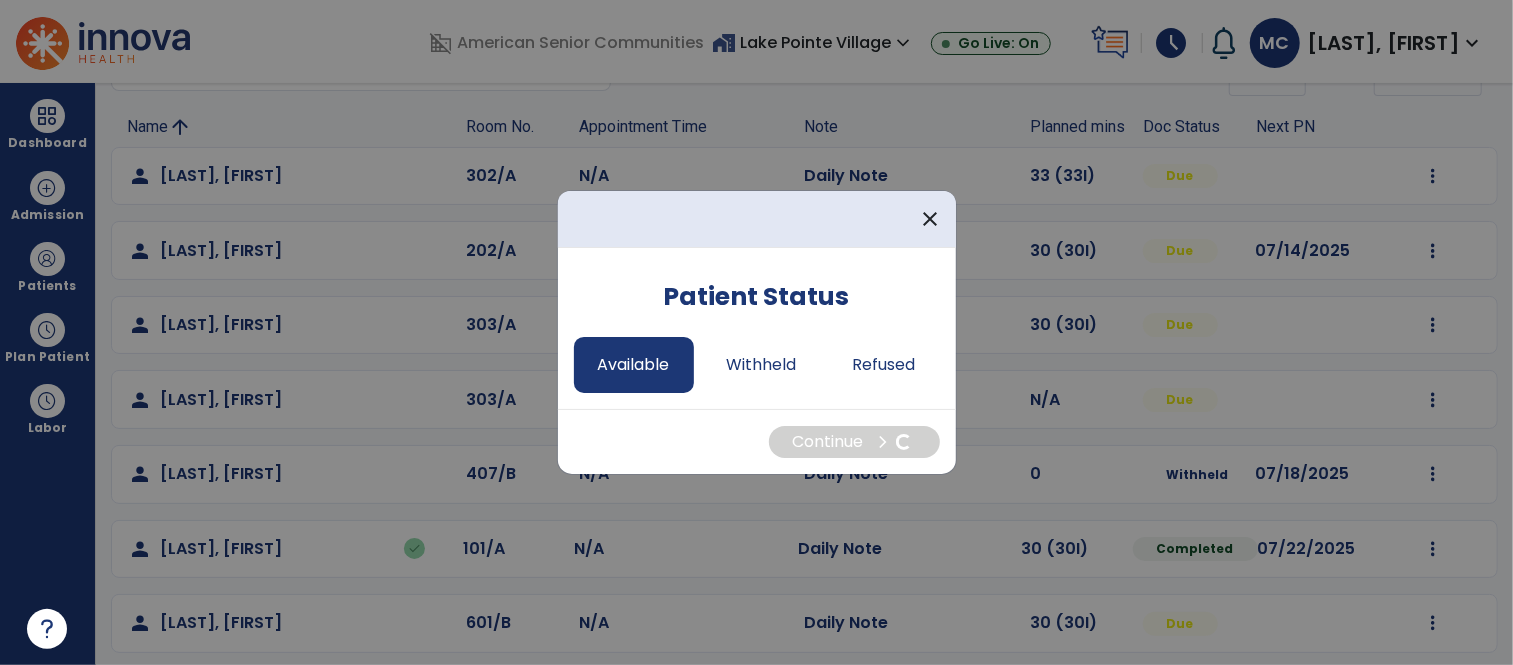 select on "*" 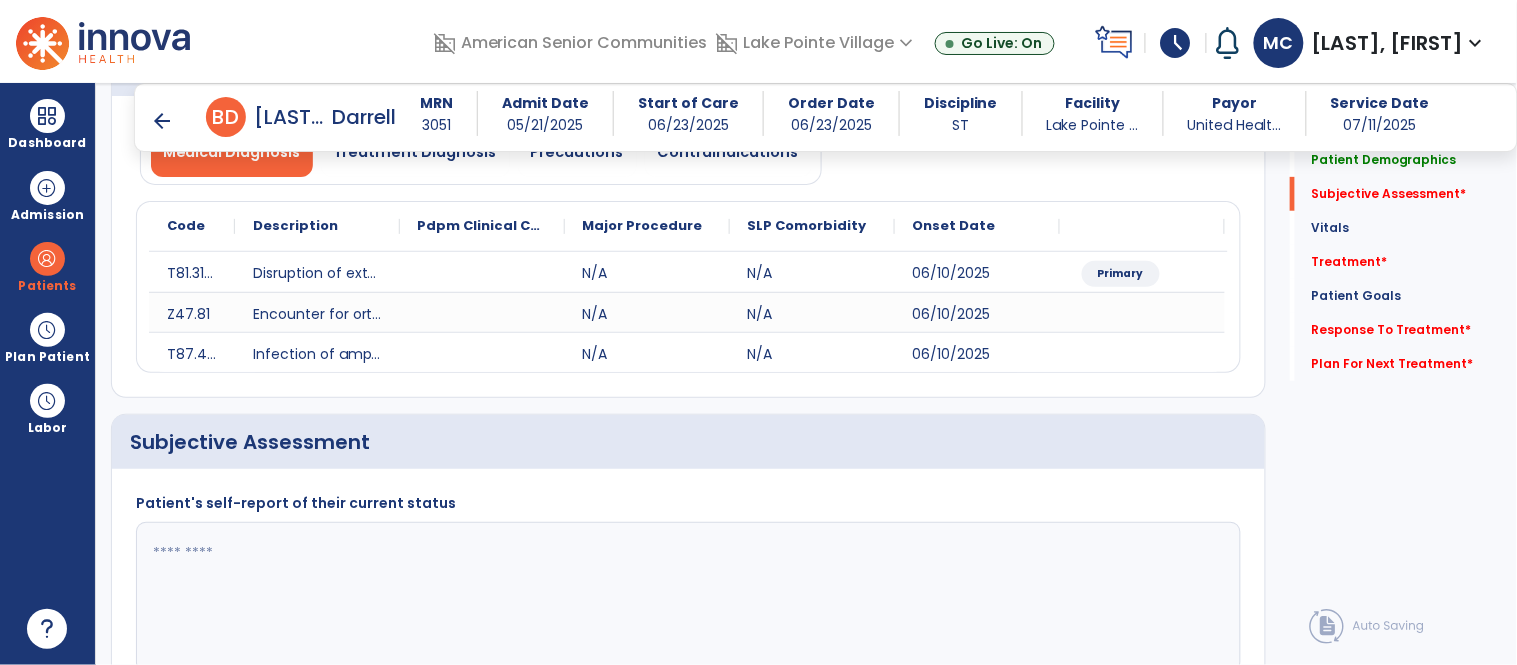 scroll, scrollTop: 336, scrollLeft: 0, axis: vertical 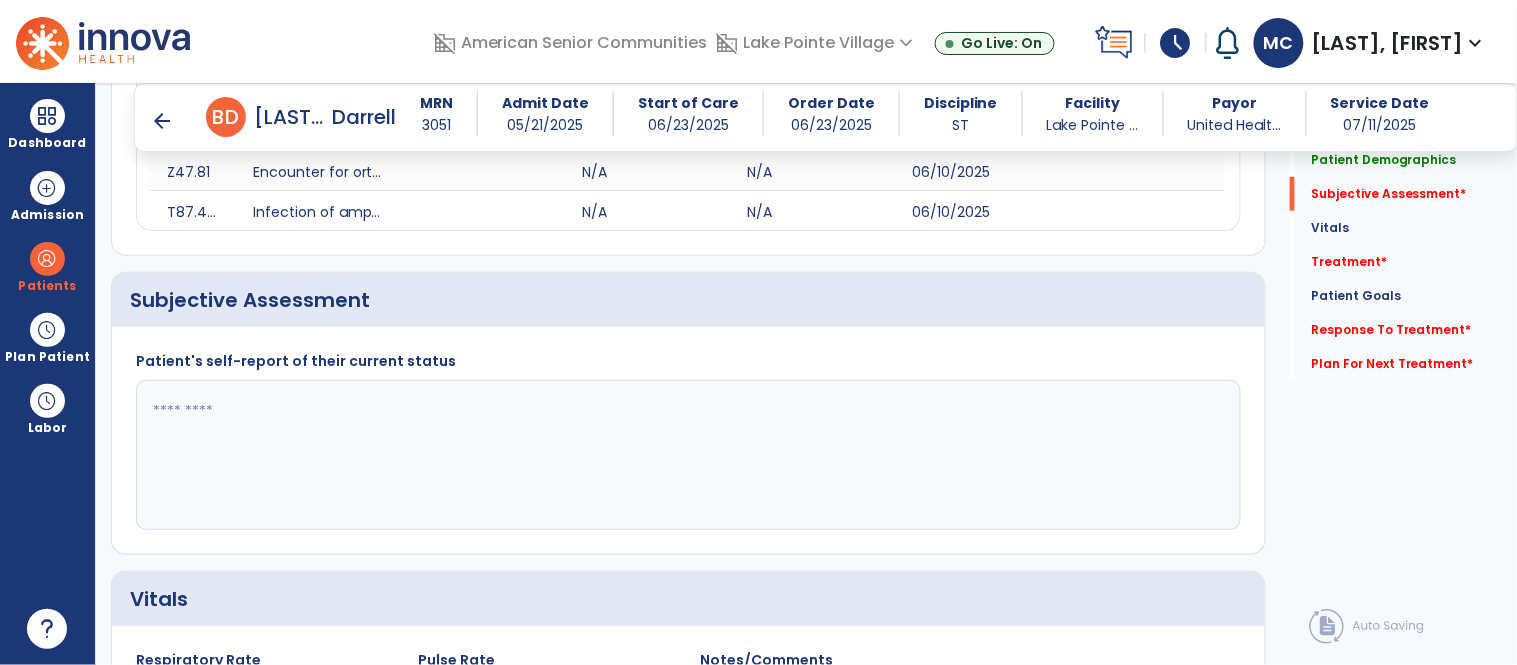 click 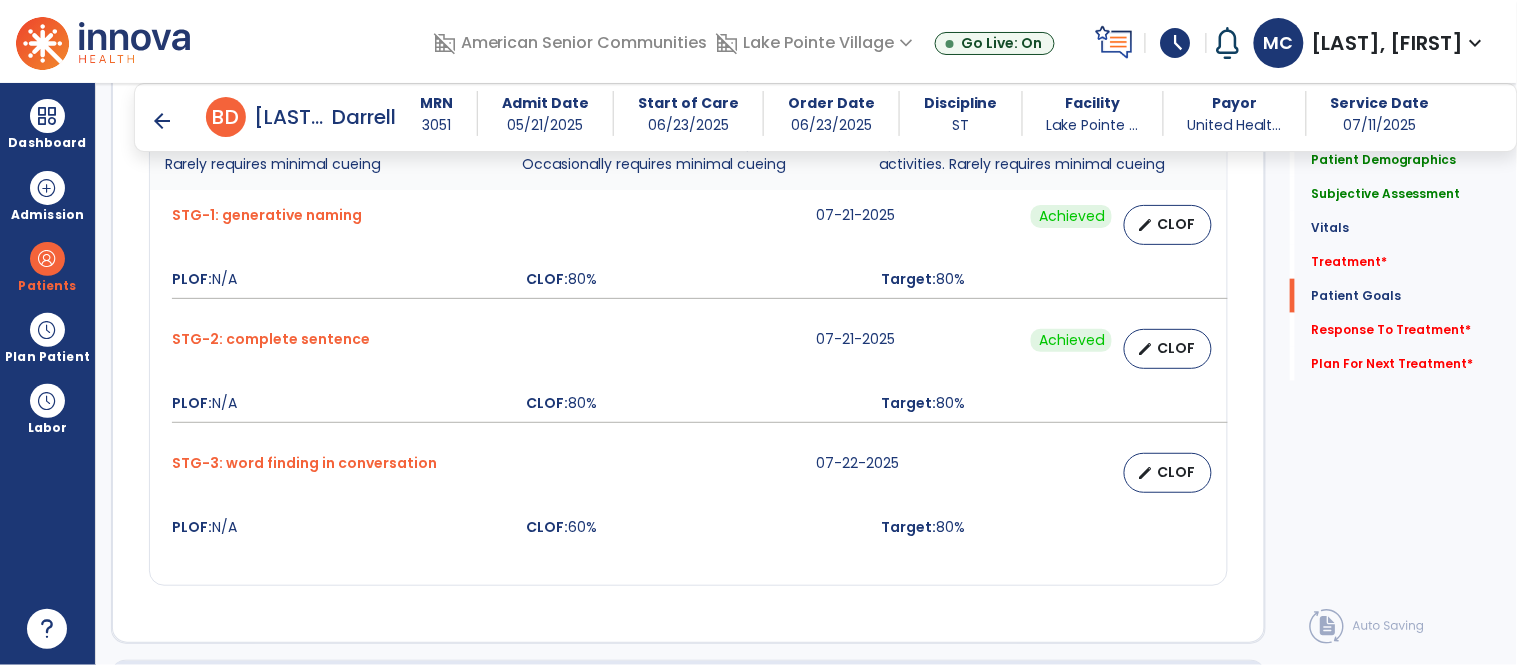 scroll, scrollTop: 2456, scrollLeft: 0, axis: vertical 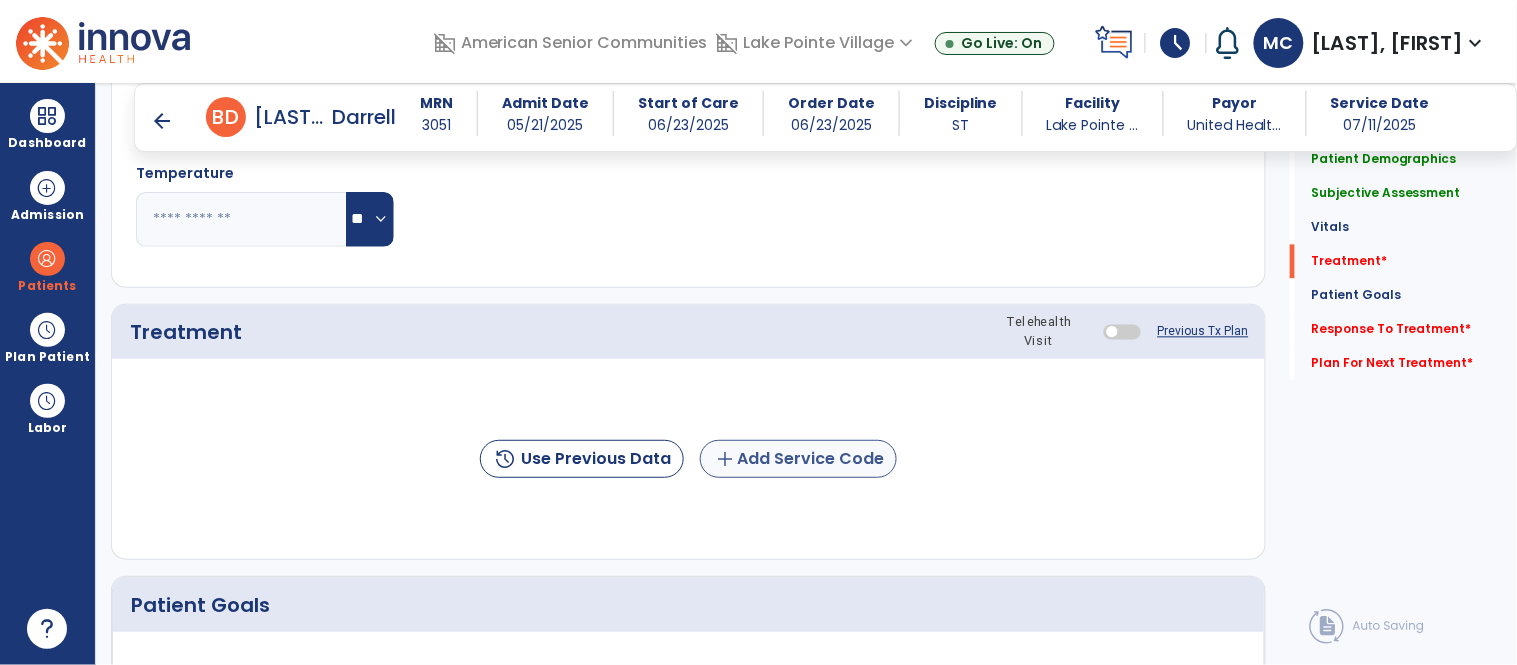 type on "**********" 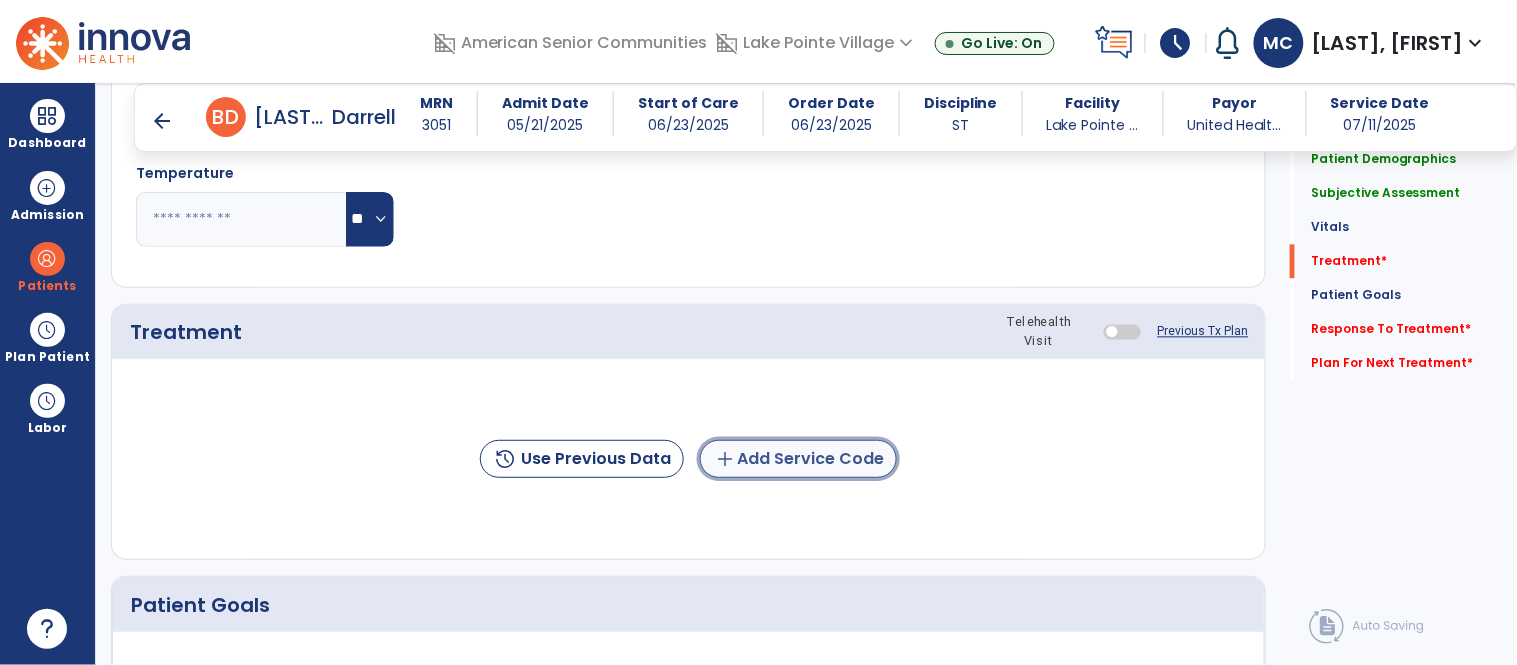 click on "add  Add Service Code" 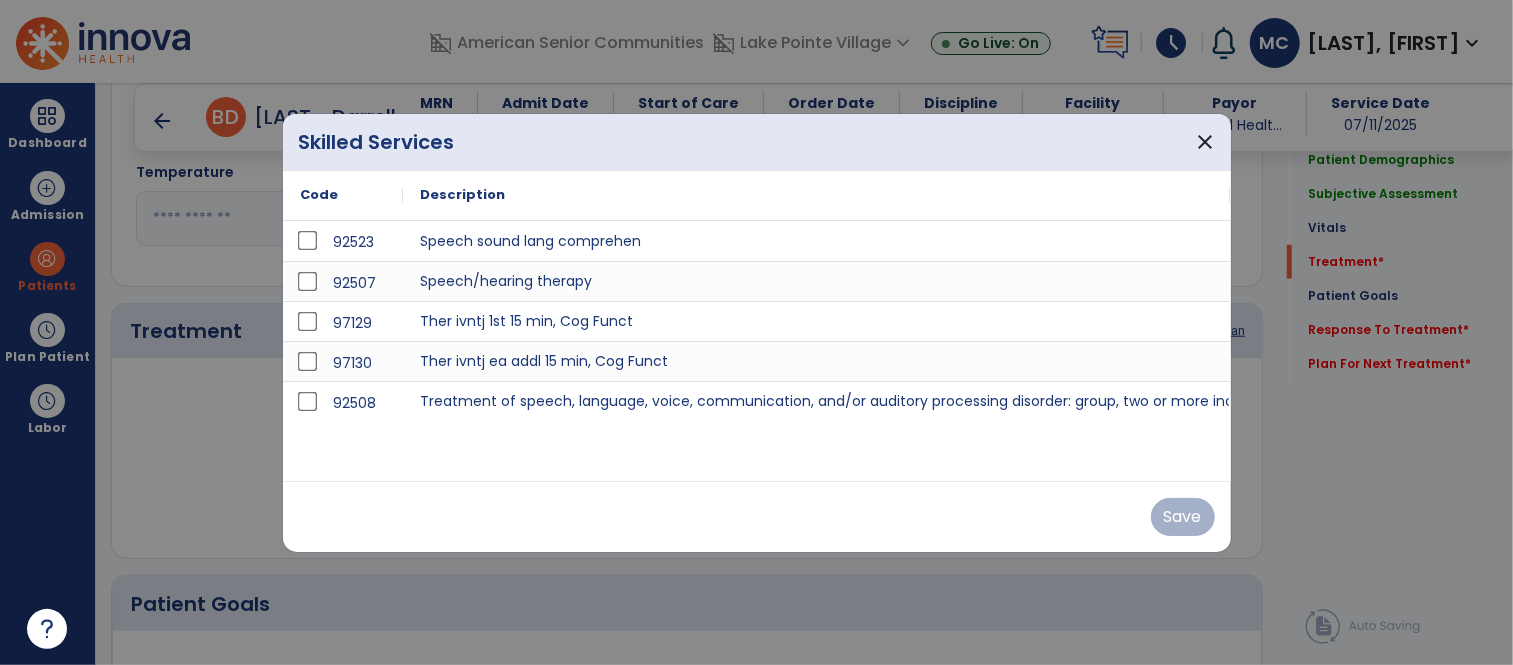 scroll, scrollTop: 1025, scrollLeft: 0, axis: vertical 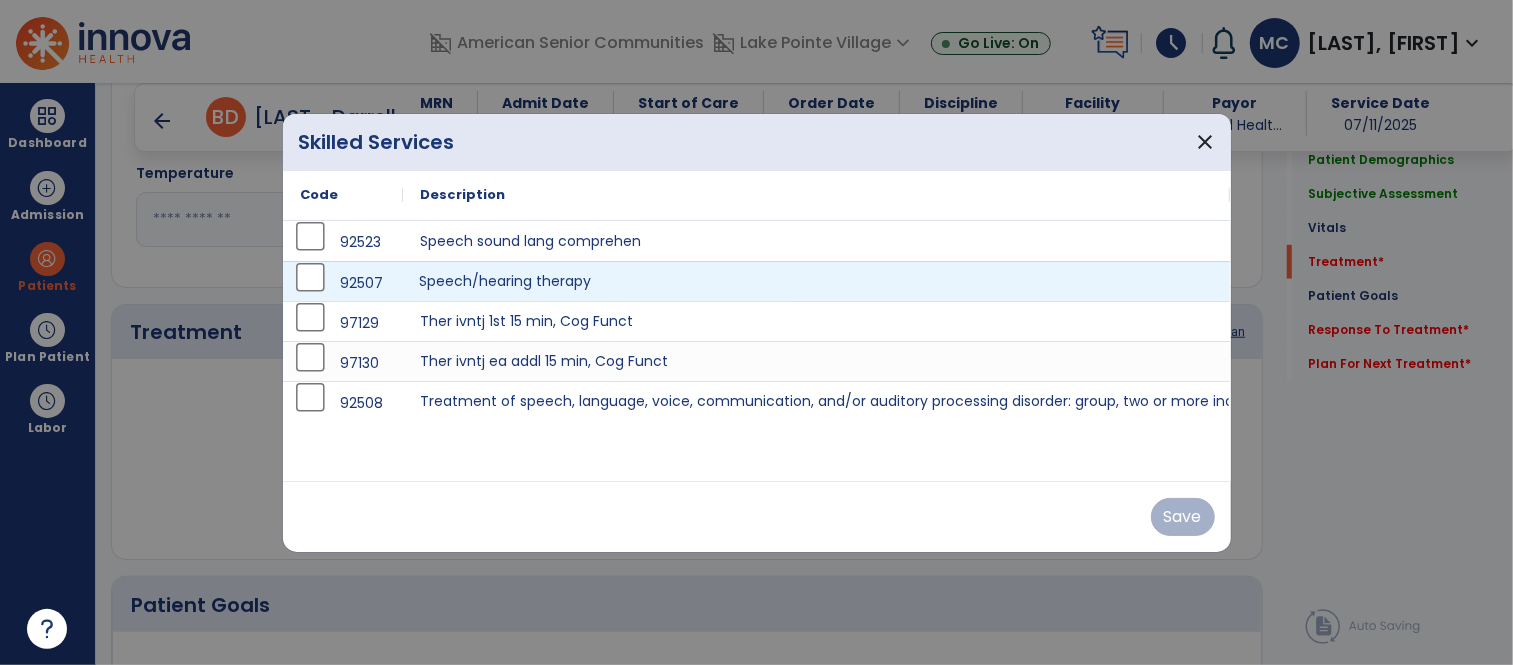 click on "Speech/hearing therapy" at bounding box center (817, 281) 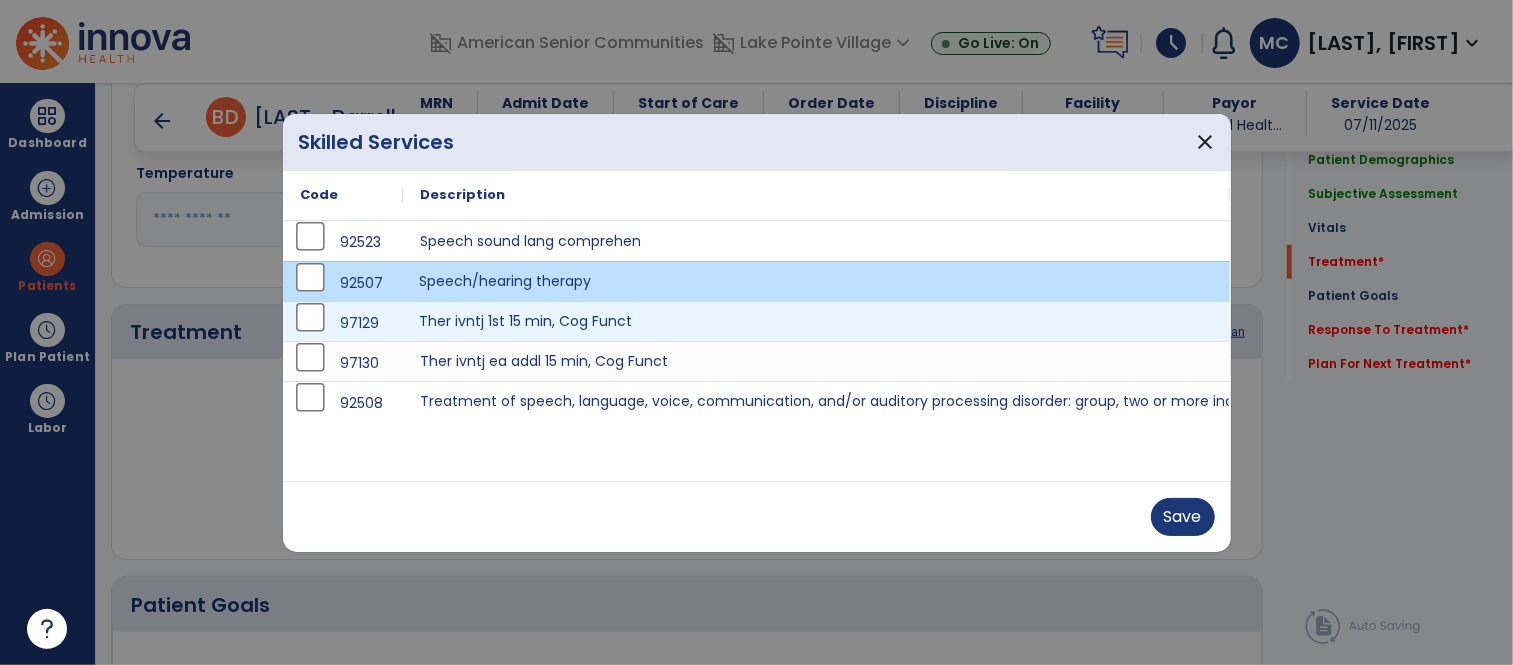 drag, startPoint x: 450, startPoint y: 325, endPoint x: 450, endPoint y: 337, distance: 12 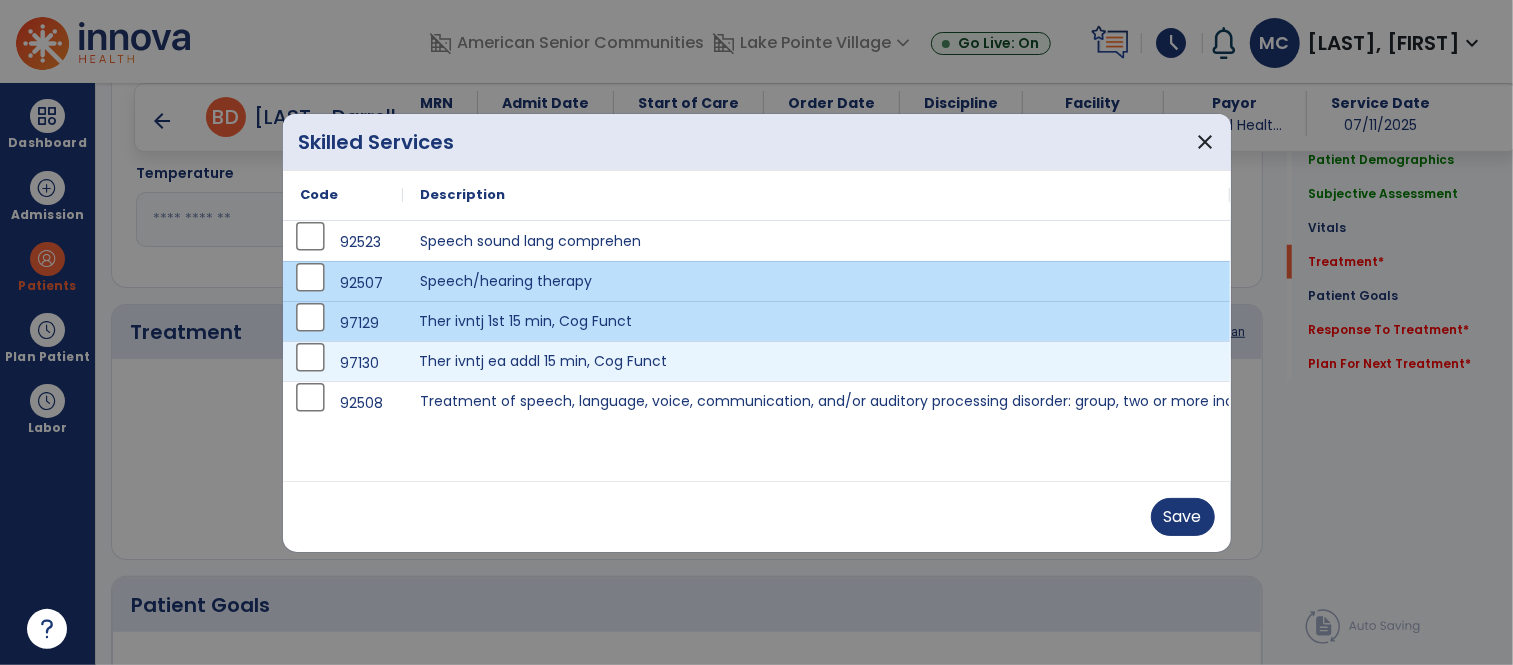 click on "Ther ivntj ea addl 15 min, Cog Funct" at bounding box center [817, 361] 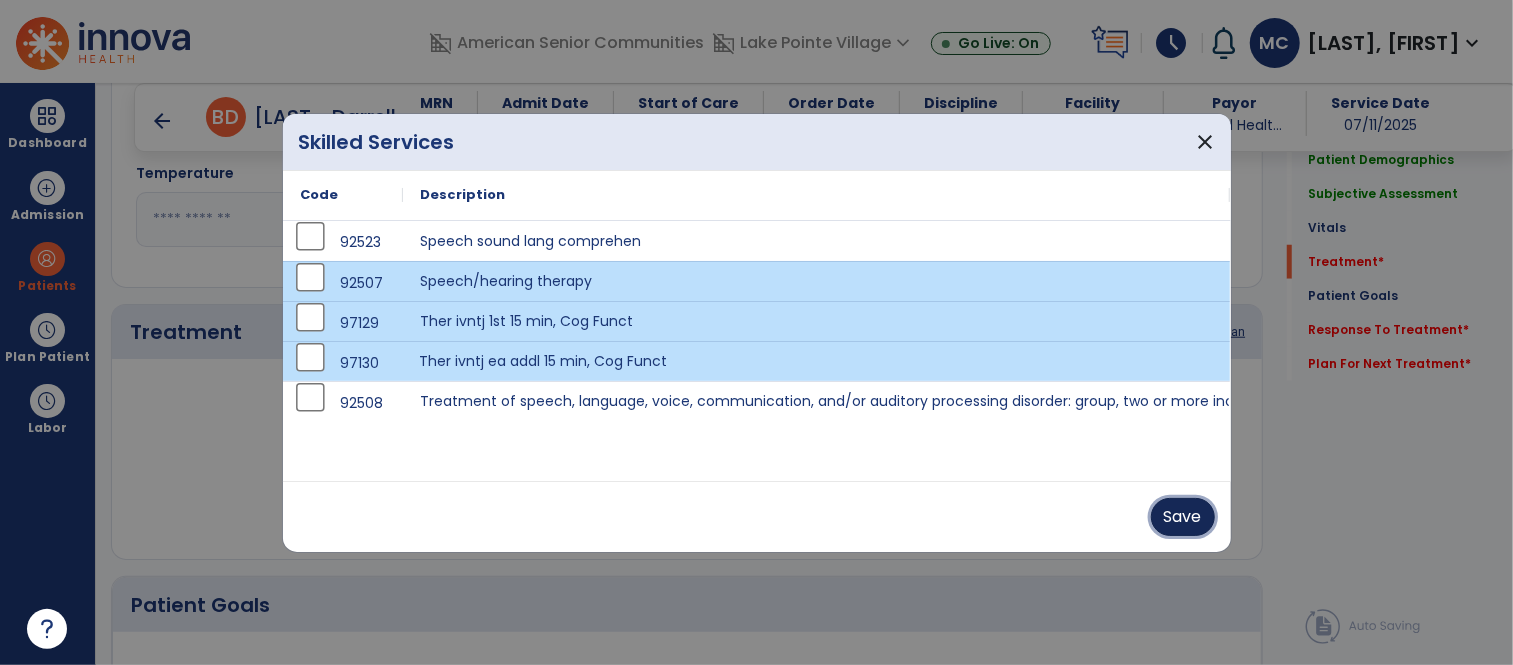 click on "Save" at bounding box center (1183, 517) 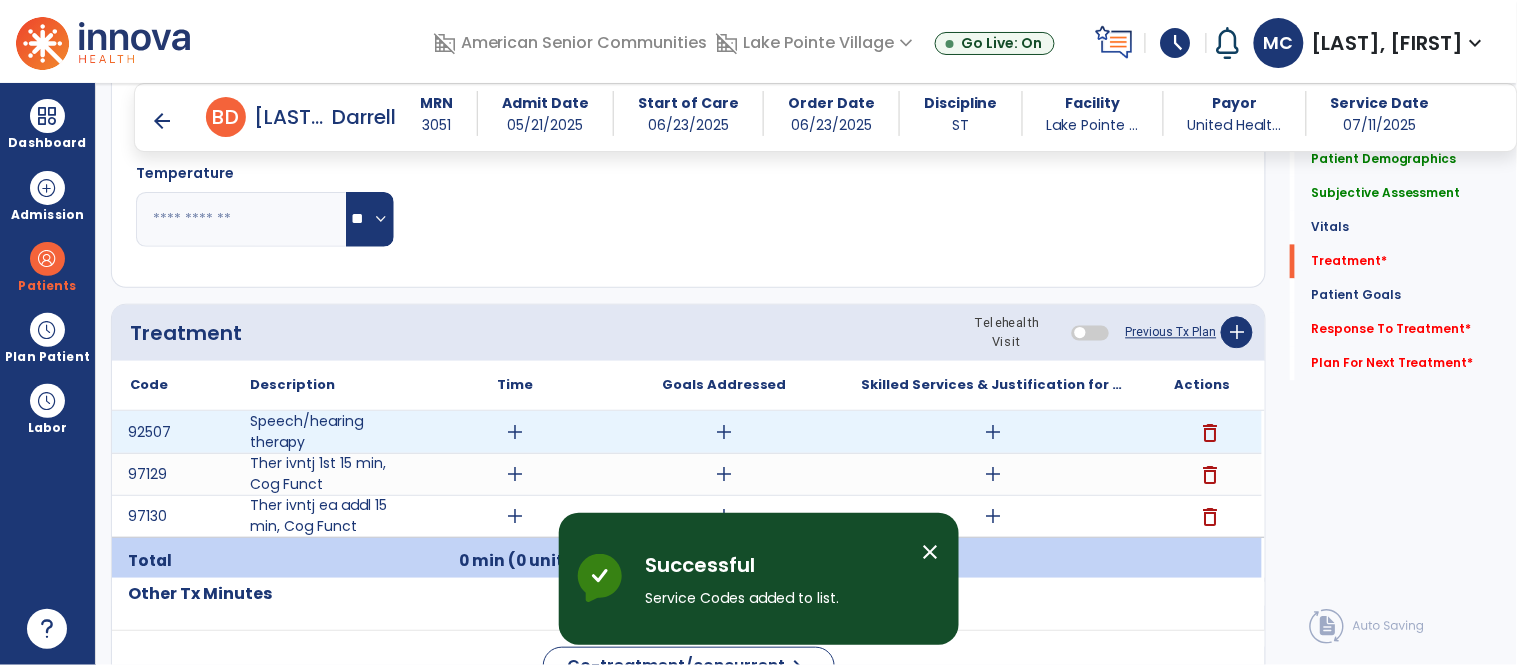 click on "add" at bounding box center [993, 432] 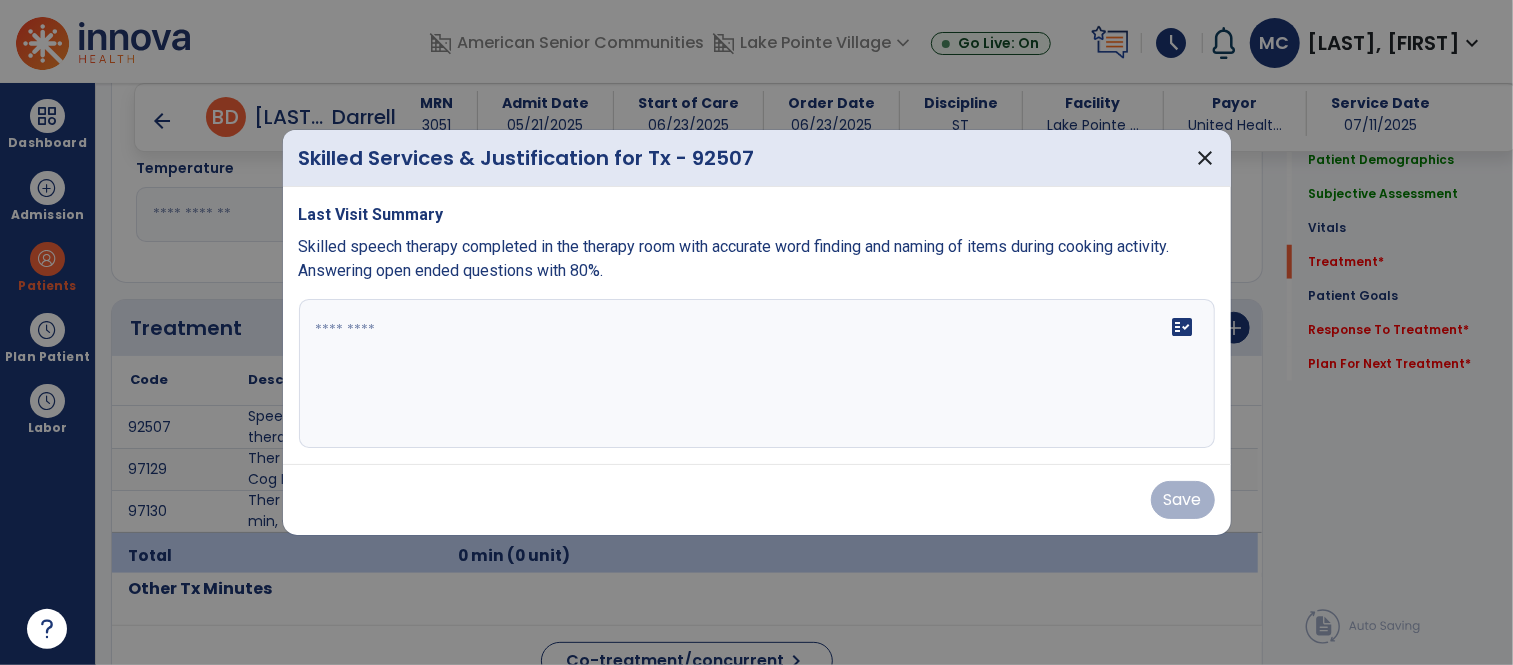 click on "fact_check" at bounding box center [757, 374] 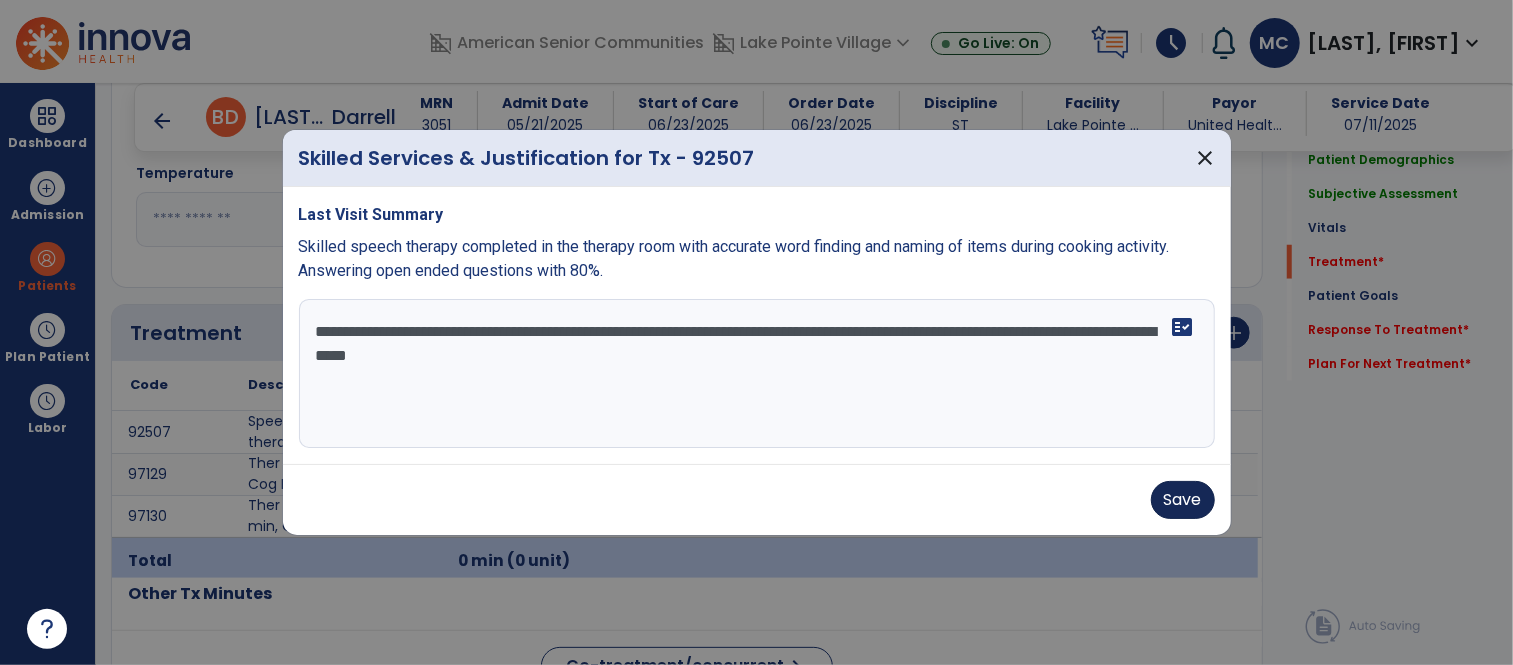 type on "**********" 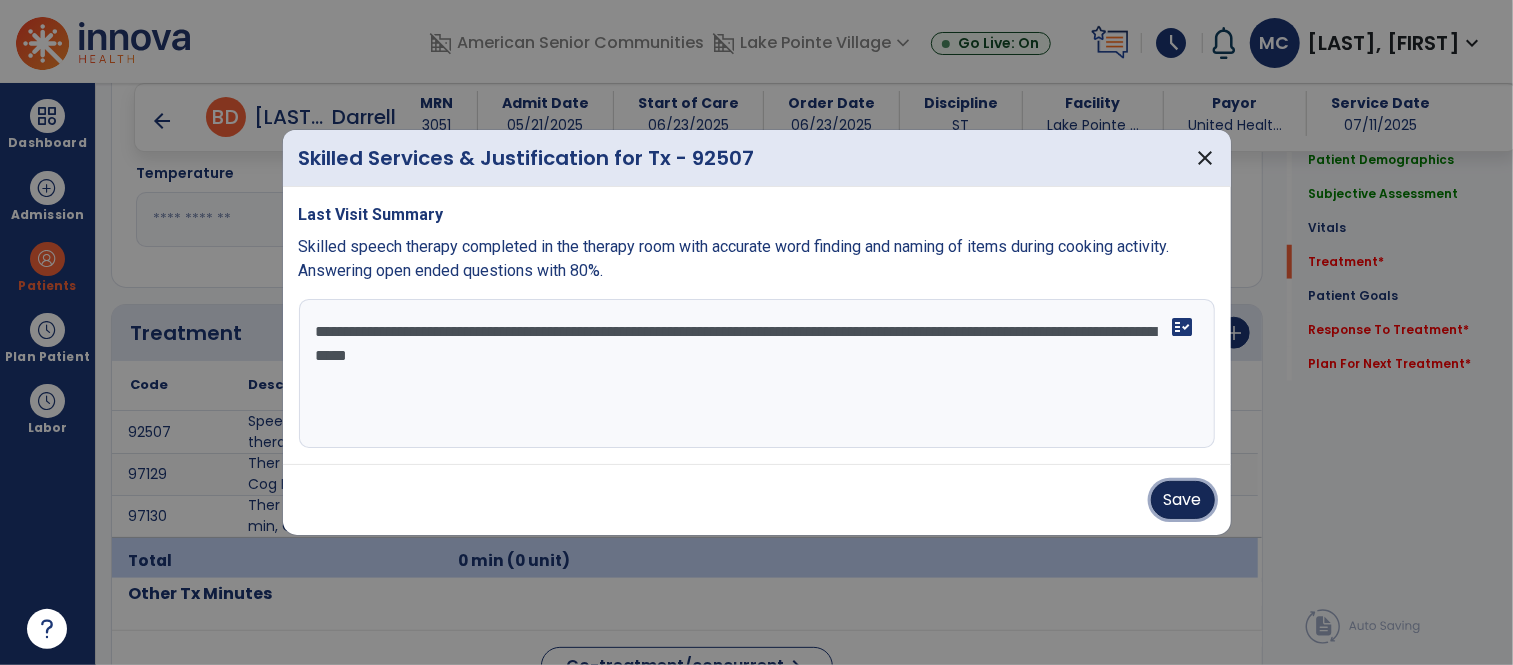 click on "Save" at bounding box center [1183, 500] 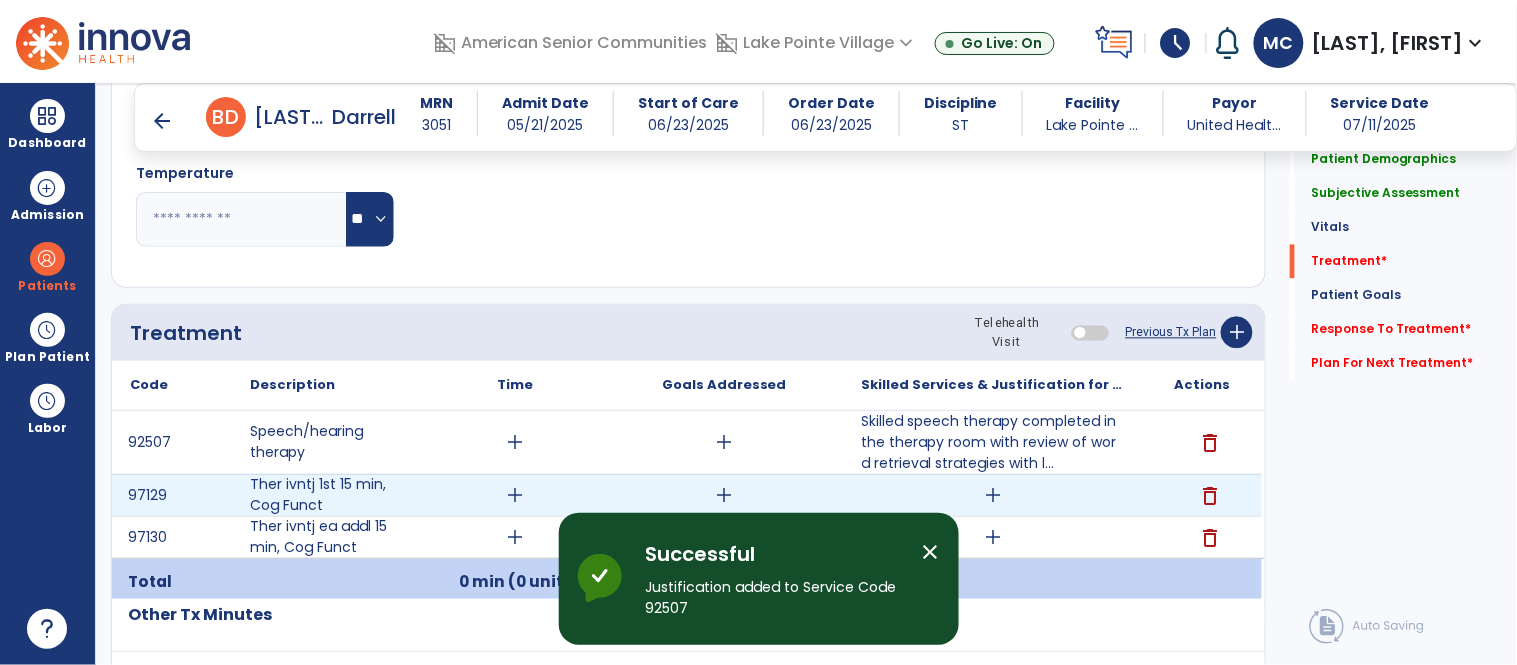 click on "add" at bounding box center [993, 495] 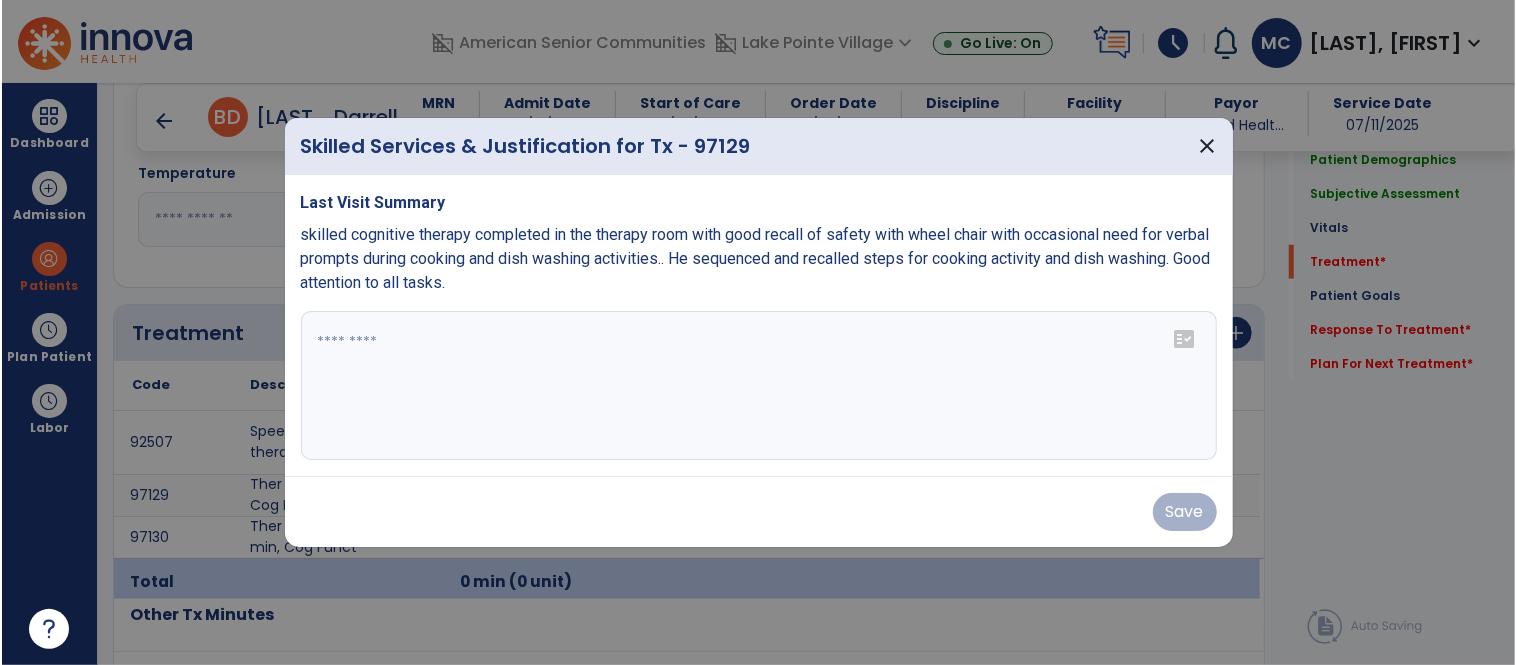 scroll, scrollTop: 1025, scrollLeft: 0, axis: vertical 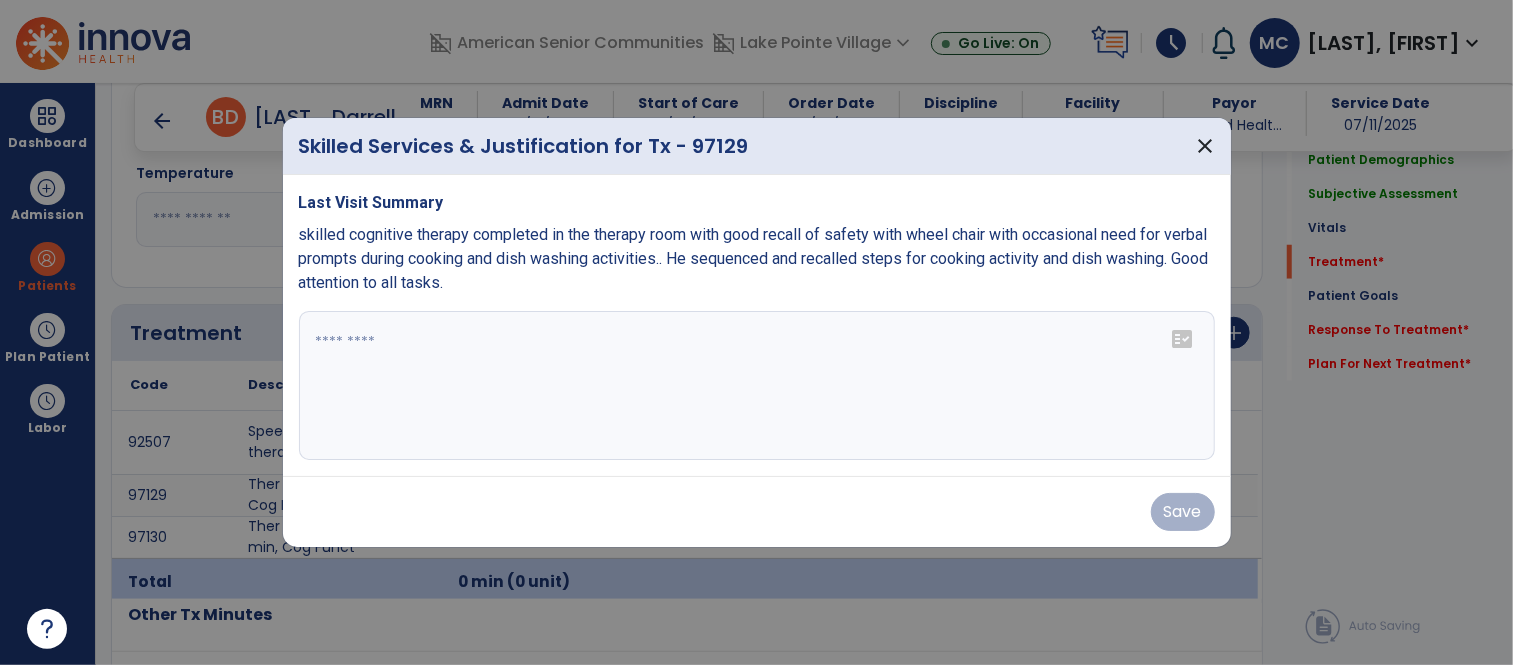 click at bounding box center (757, 386) 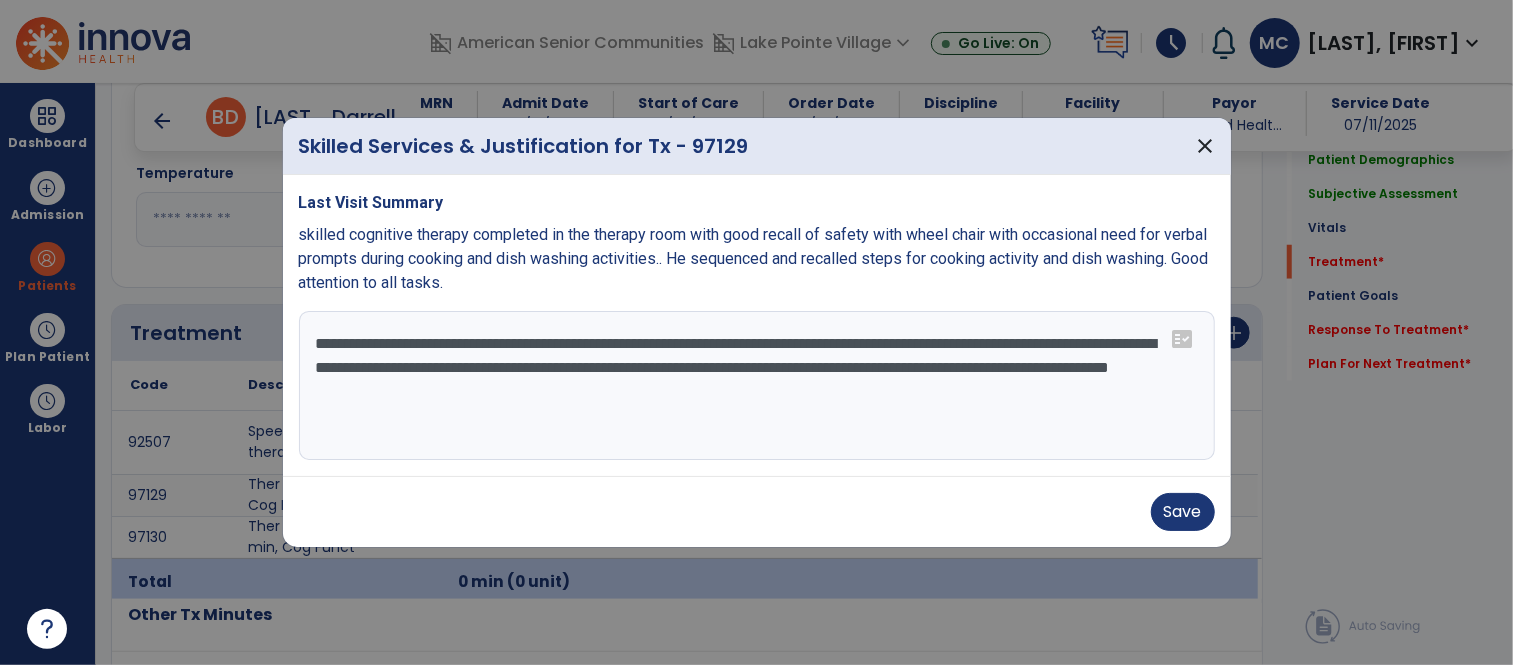type on "**********" 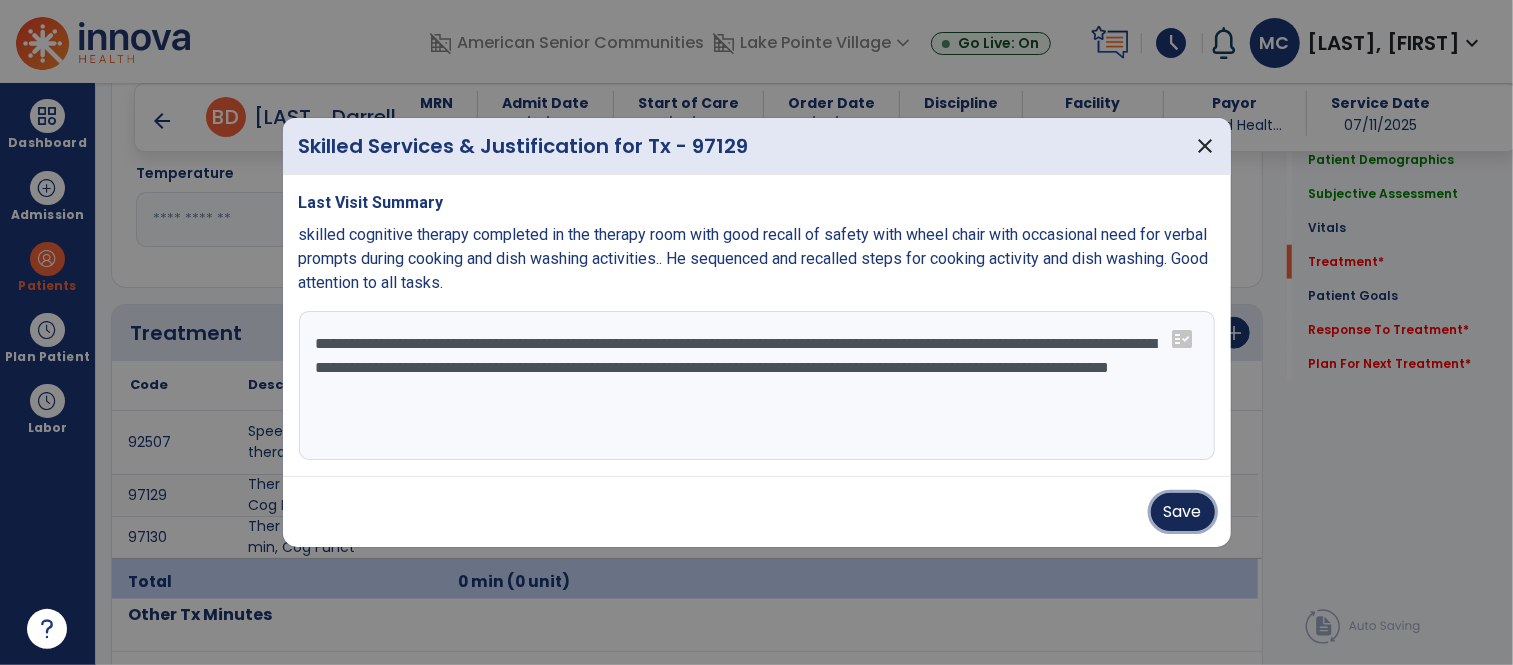 click on "Save" at bounding box center [1183, 512] 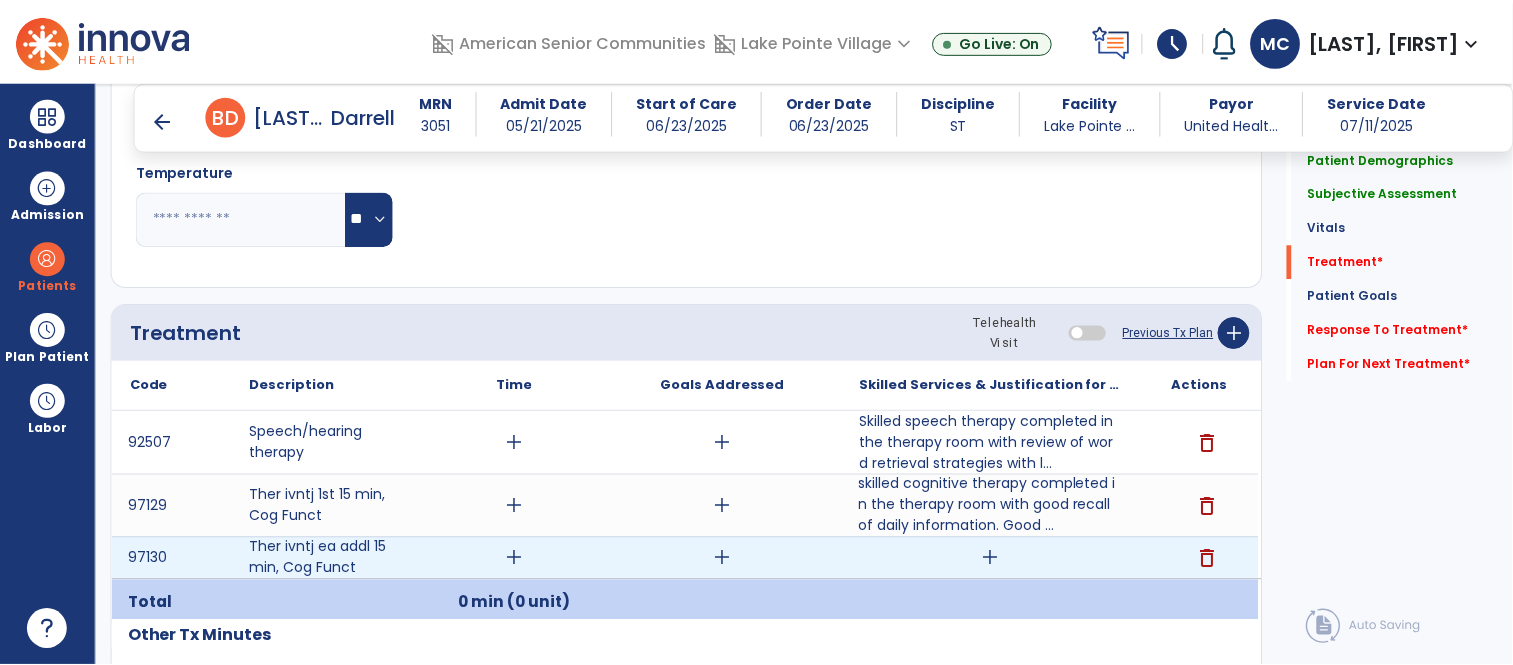scroll, scrollTop: 1083, scrollLeft: 0, axis: vertical 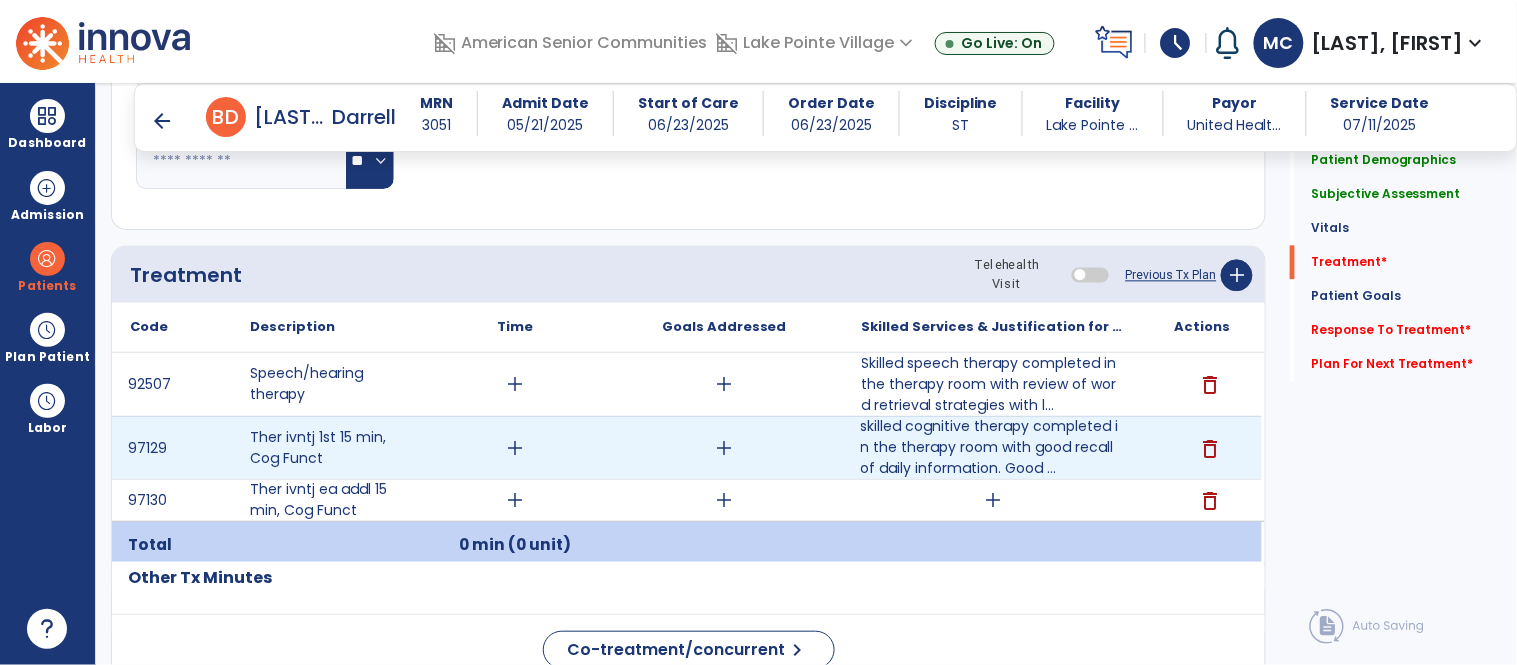 click on "add" at bounding box center [515, 448] 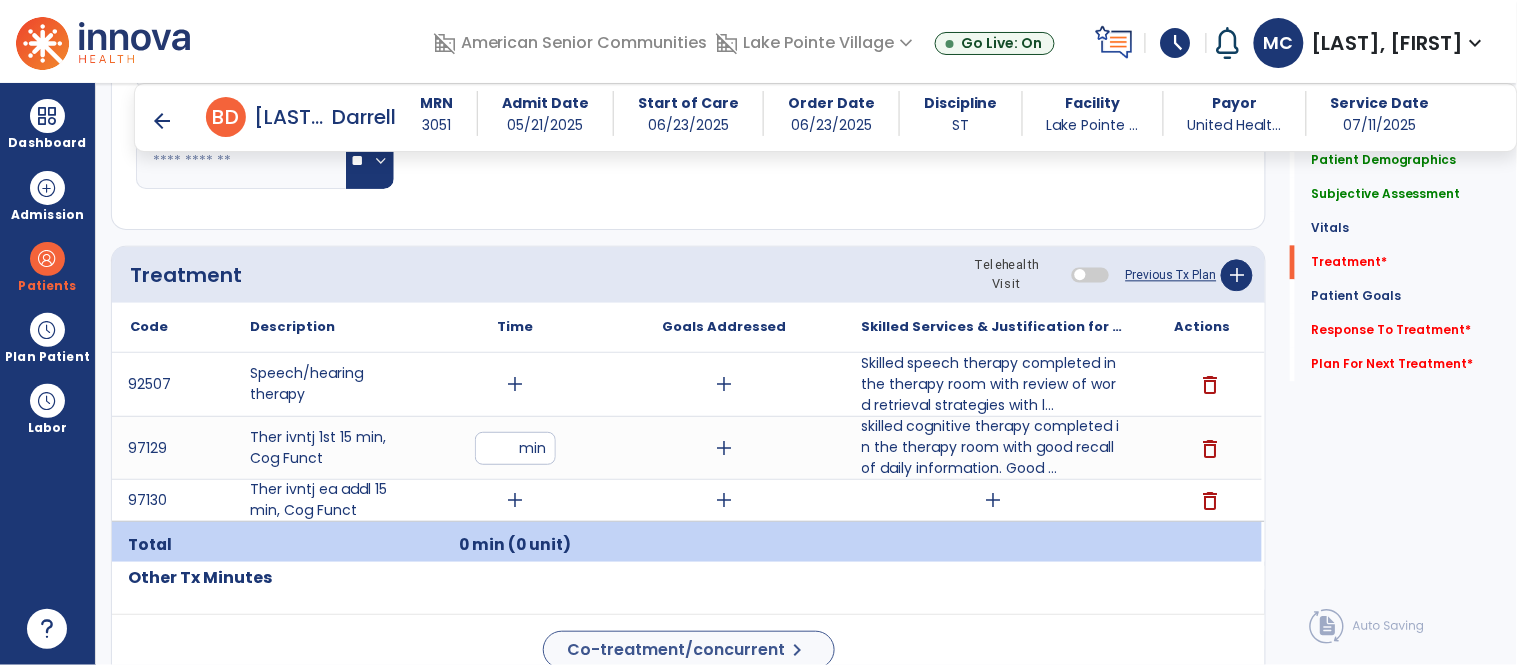 type on "**" 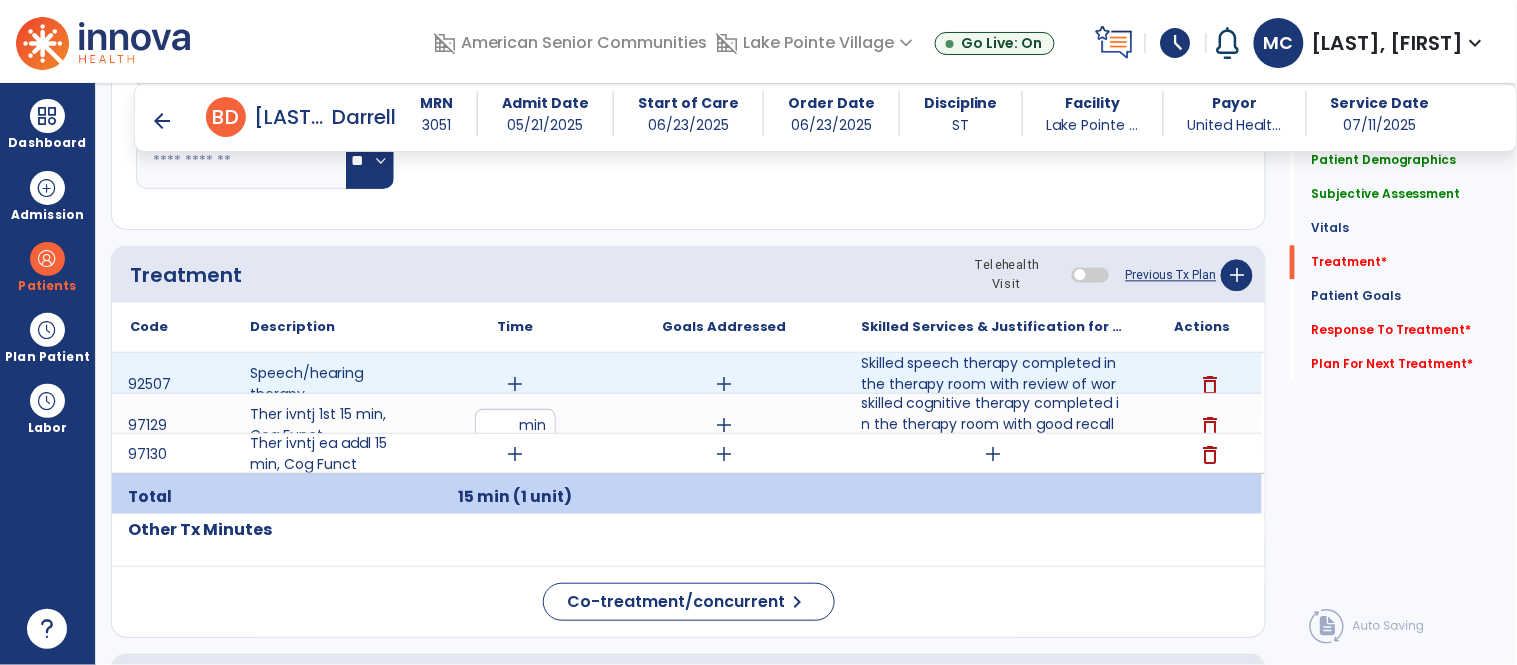 click on "add" at bounding box center (515, 384) 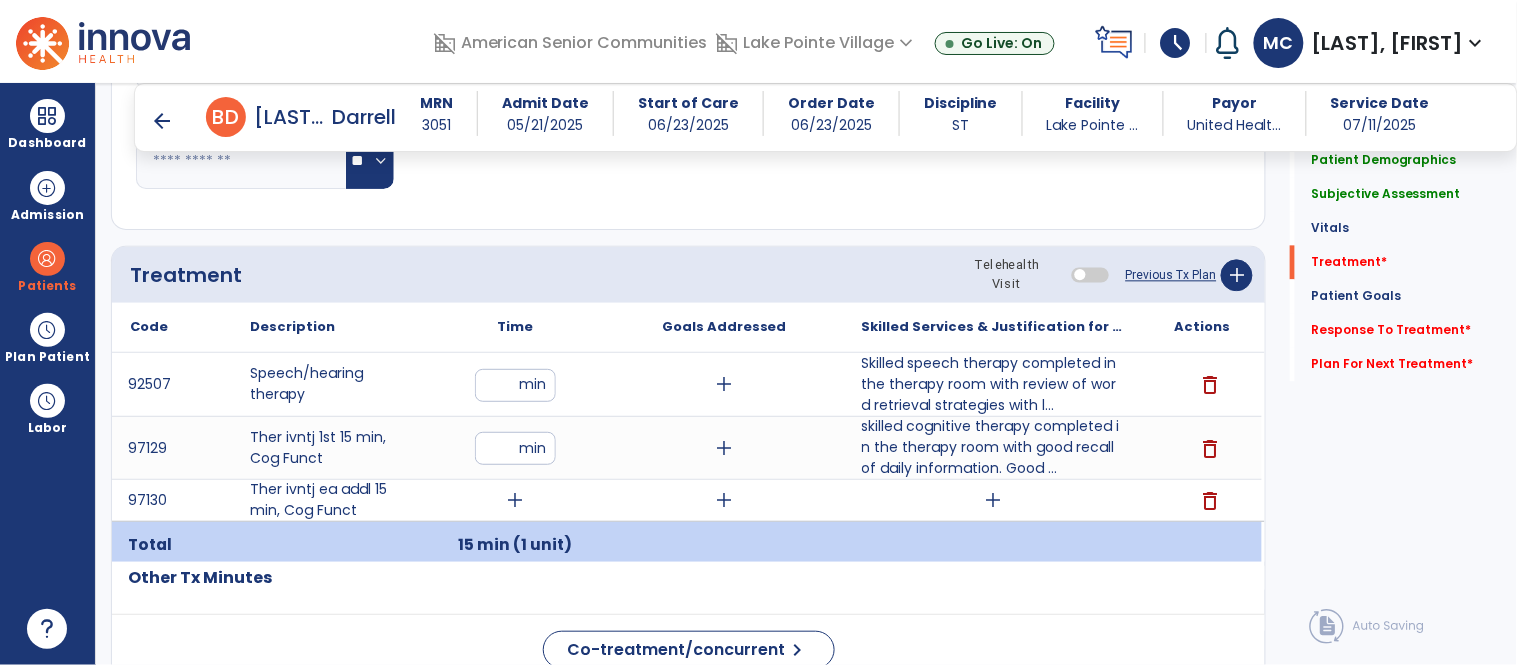 type on "**" 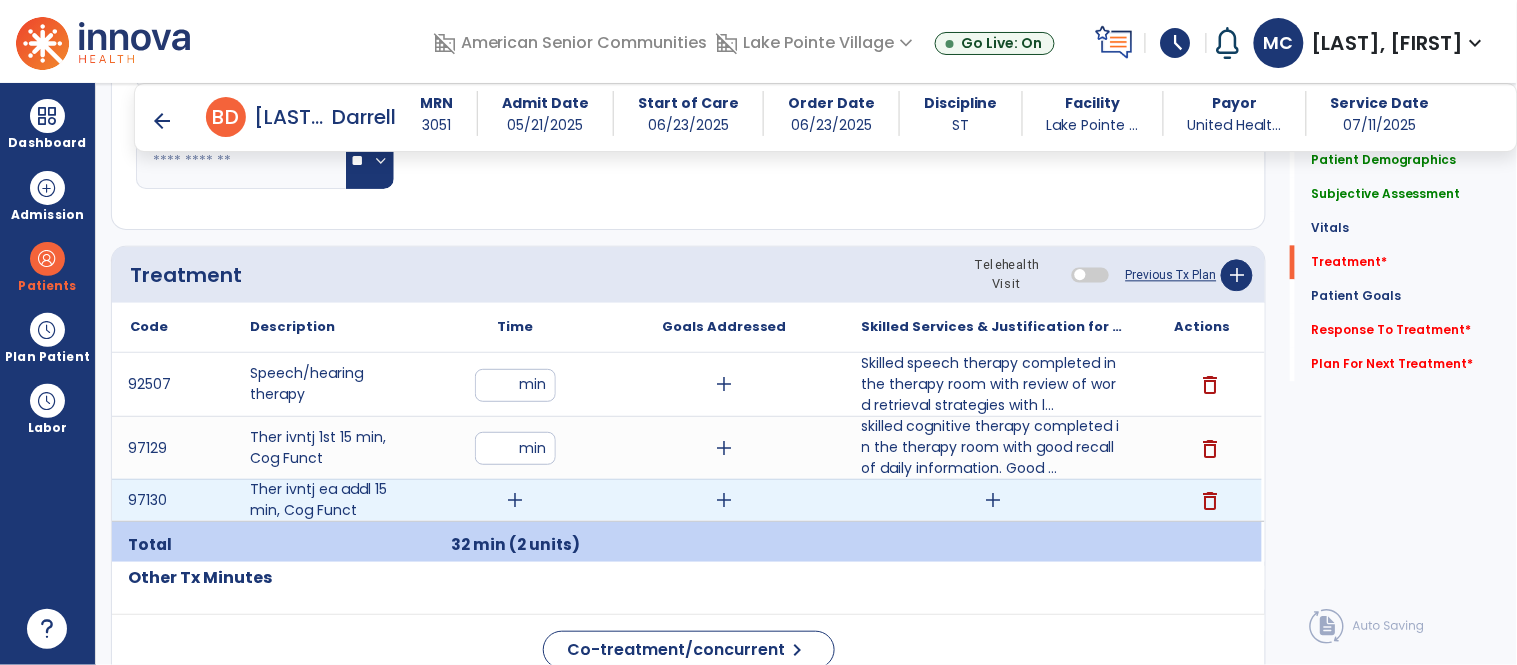 click on "add" at bounding box center (515, 500) 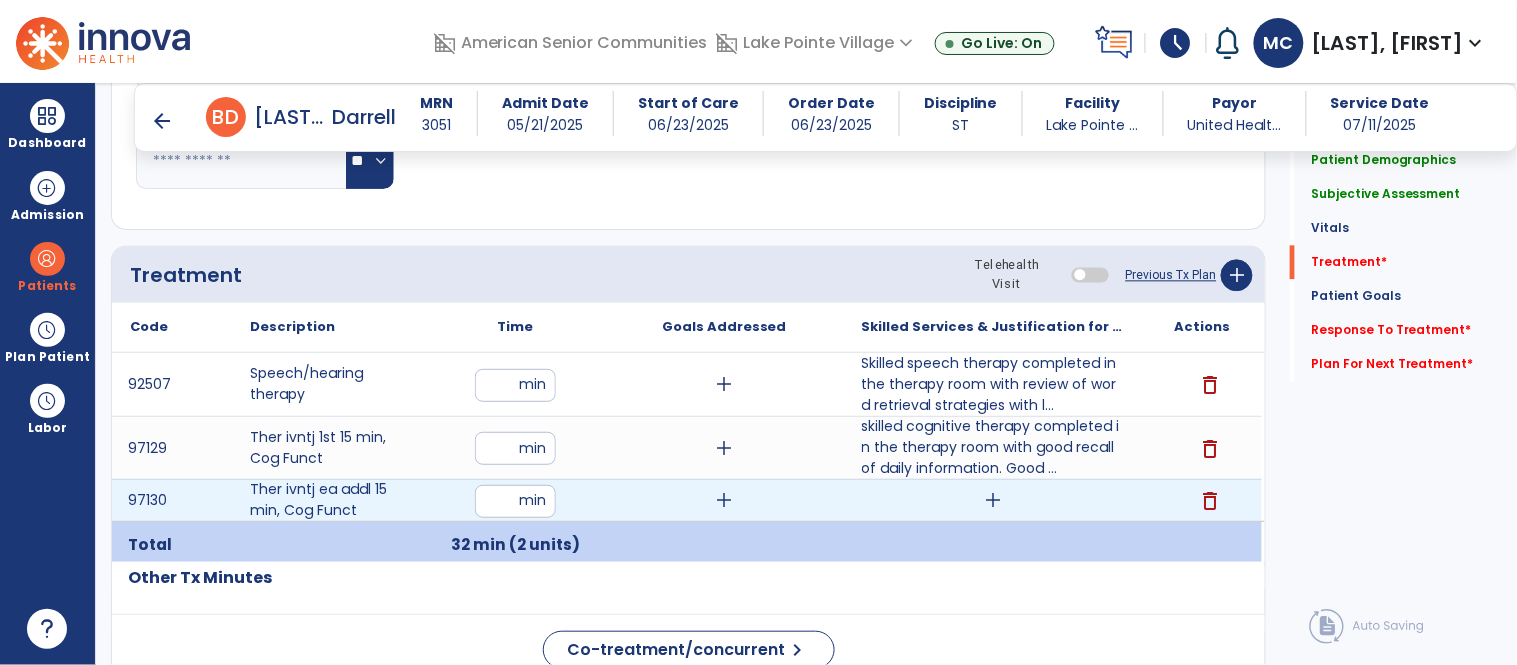 type on "**" 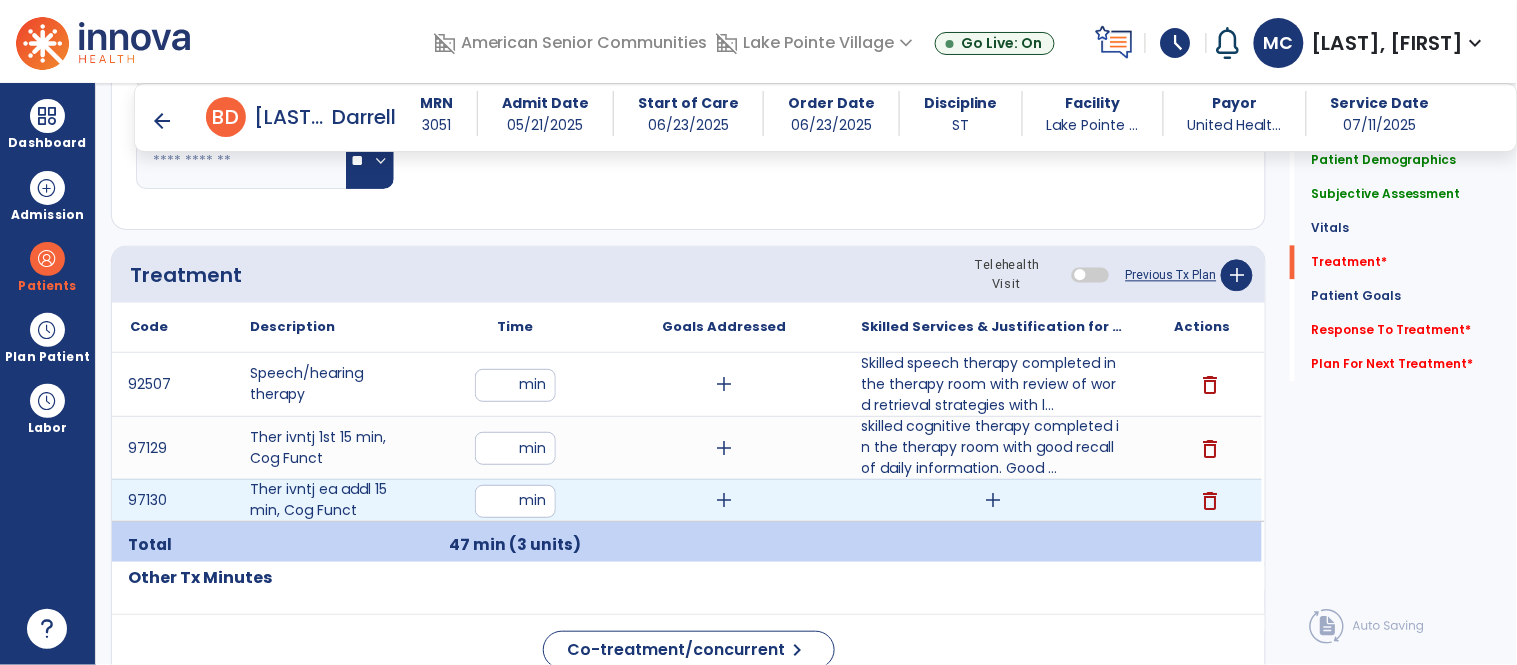 click on "add" at bounding box center (993, 500) 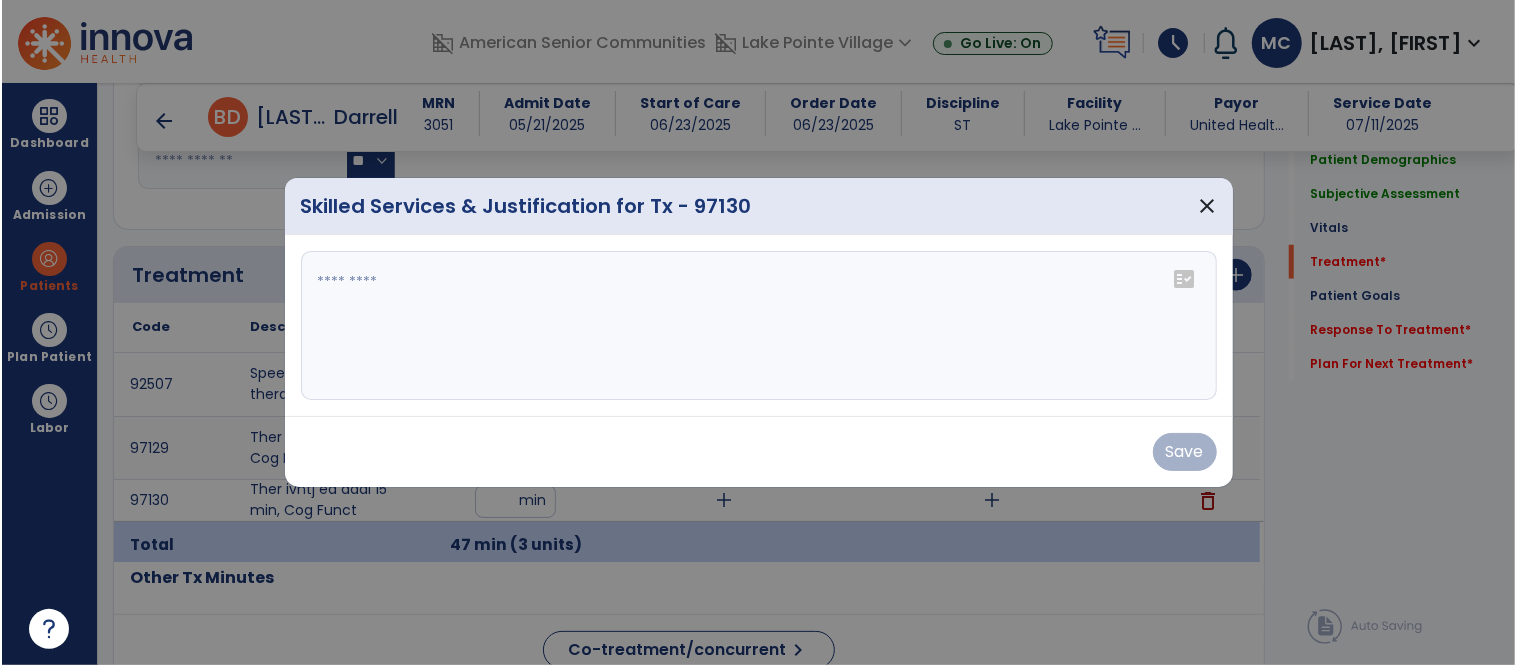 scroll, scrollTop: 1083, scrollLeft: 0, axis: vertical 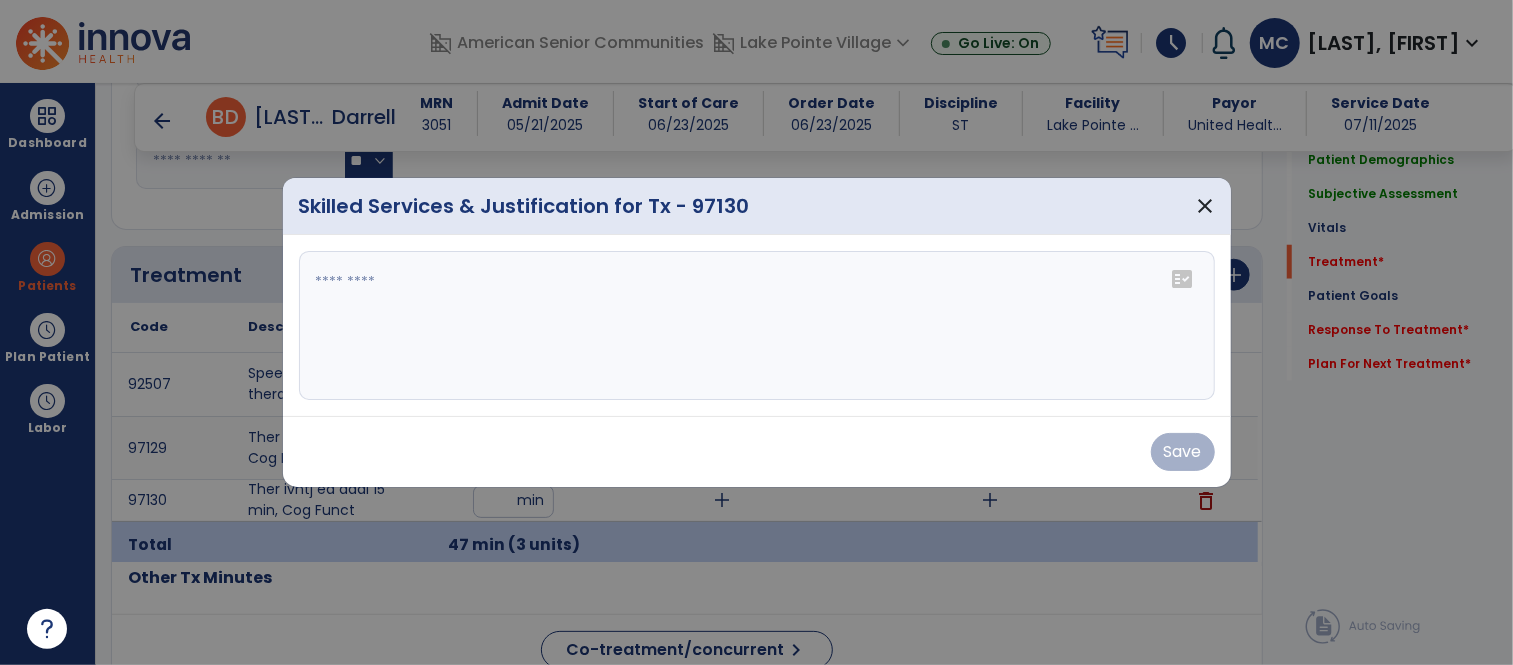 click at bounding box center [757, 326] 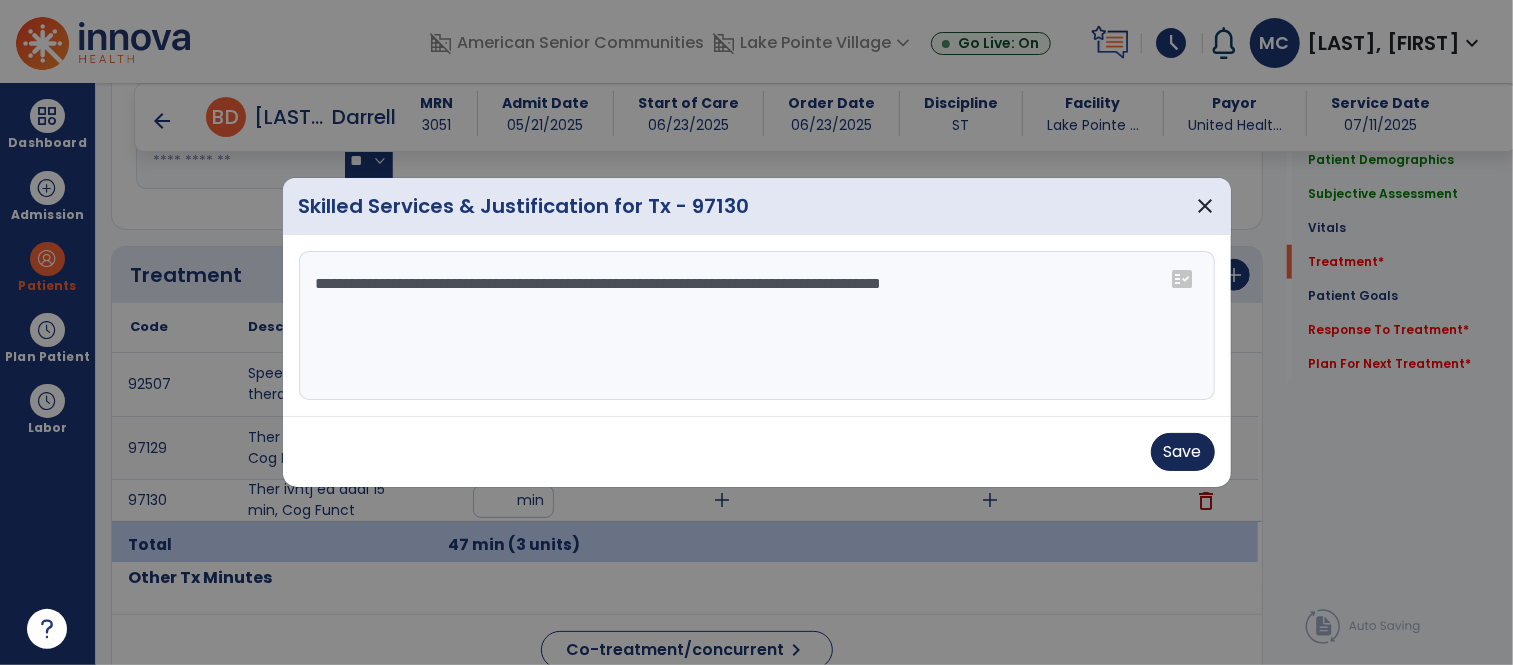 type on "**********" 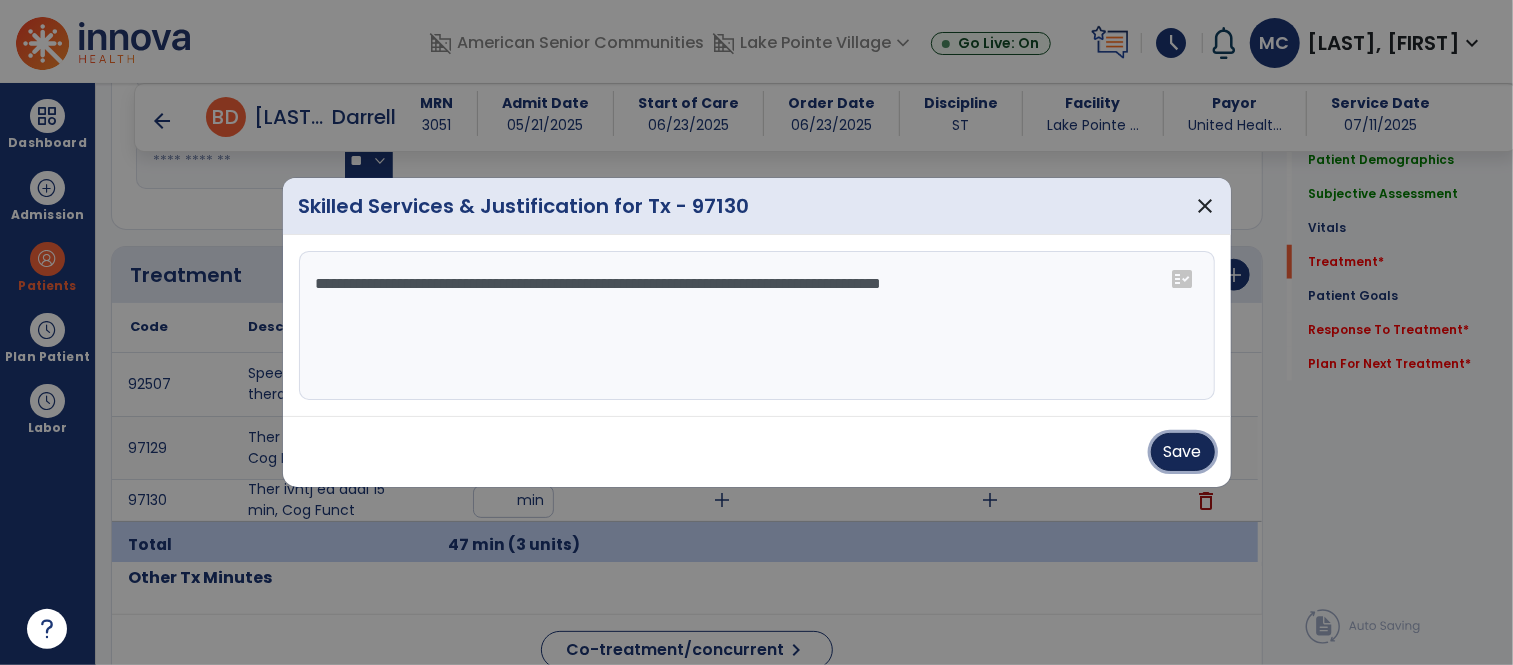 click on "Save" at bounding box center [1183, 452] 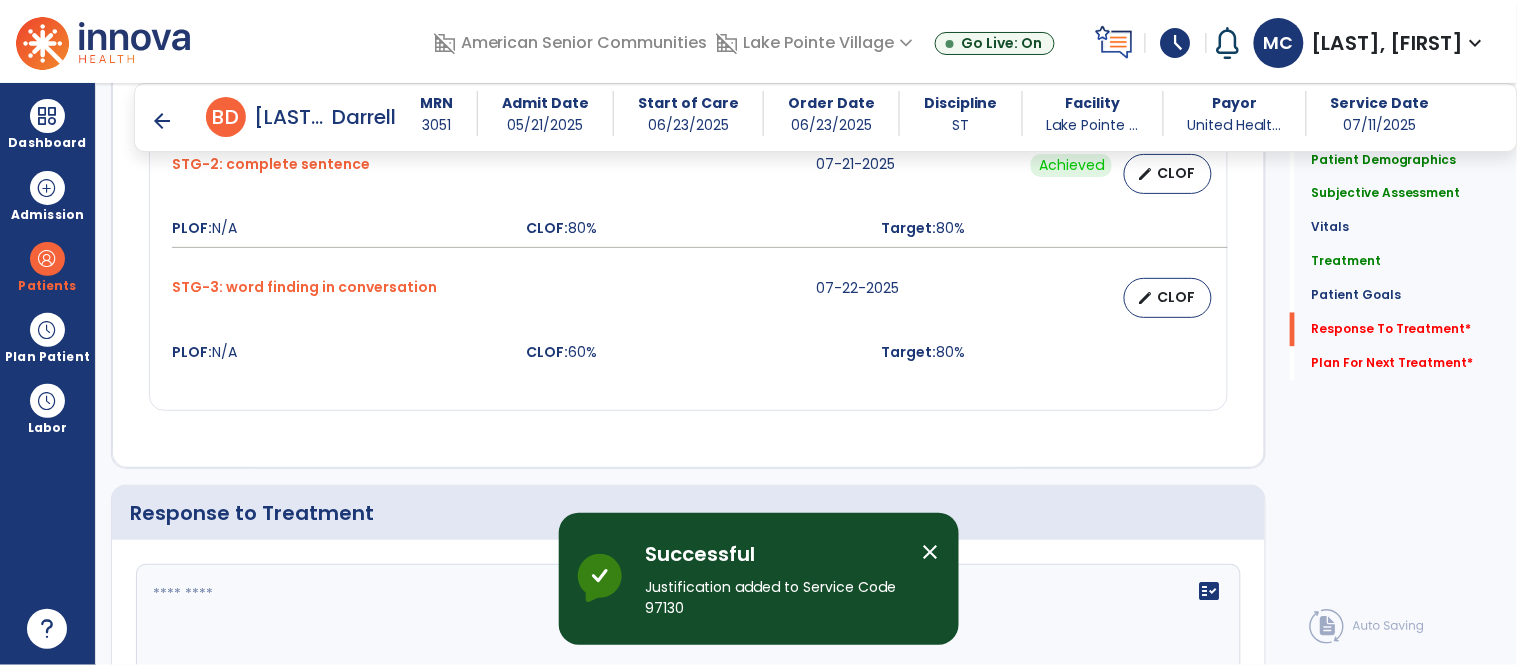 scroll, scrollTop: 3102, scrollLeft: 0, axis: vertical 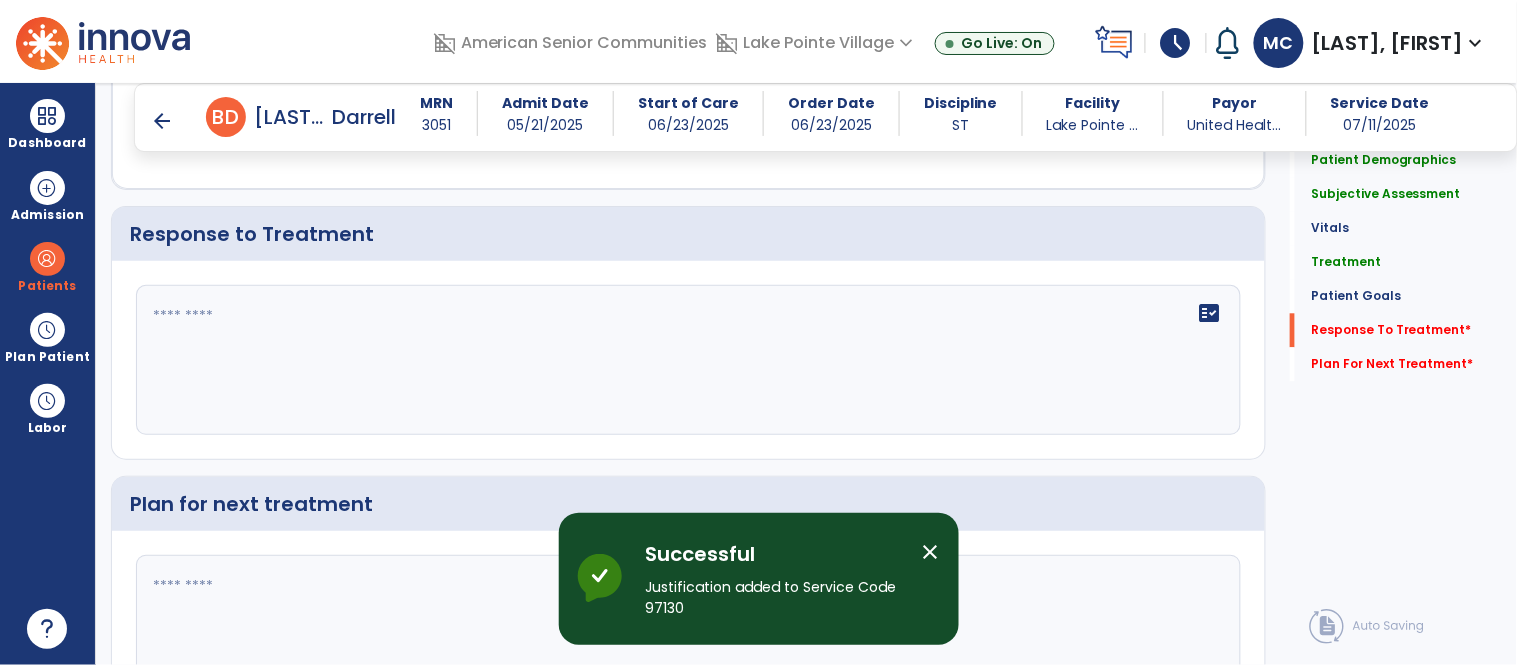 click 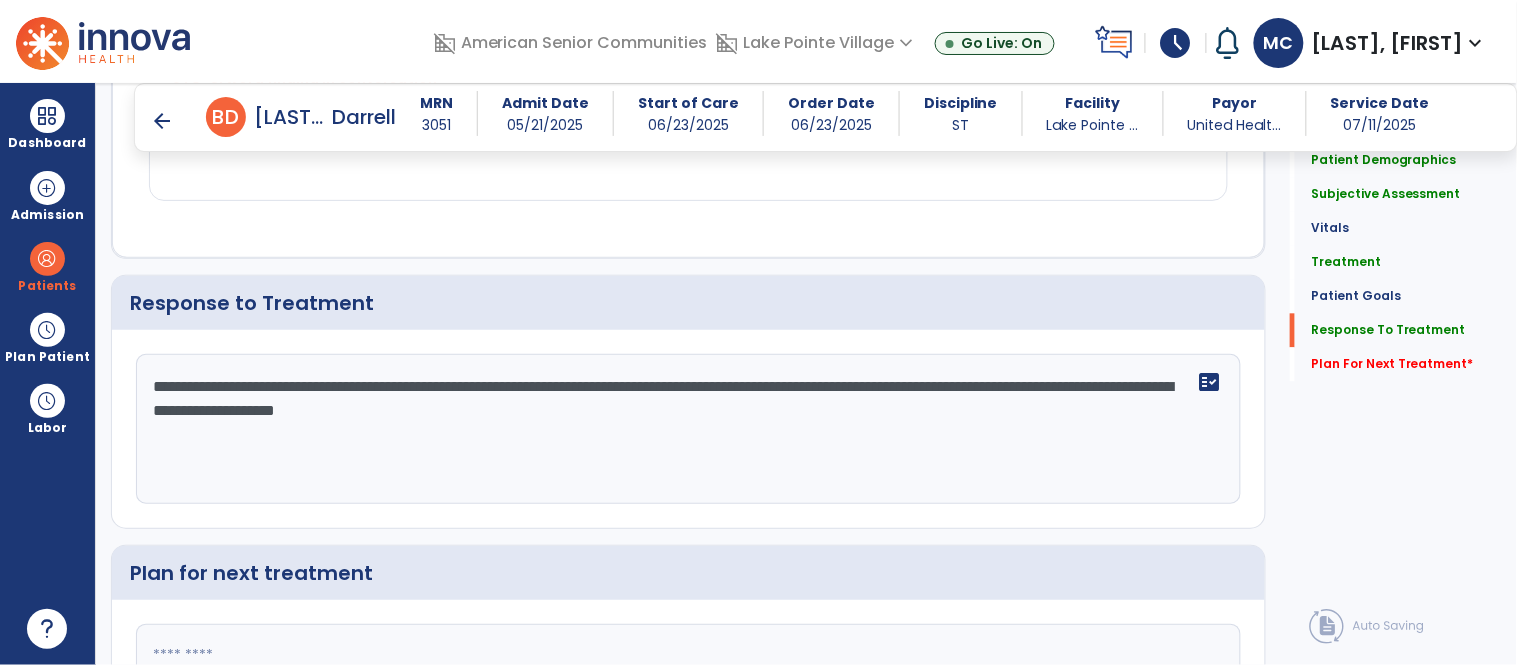 scroll, scrollTop: 3102, scrollLeft: 0, axis: vertical 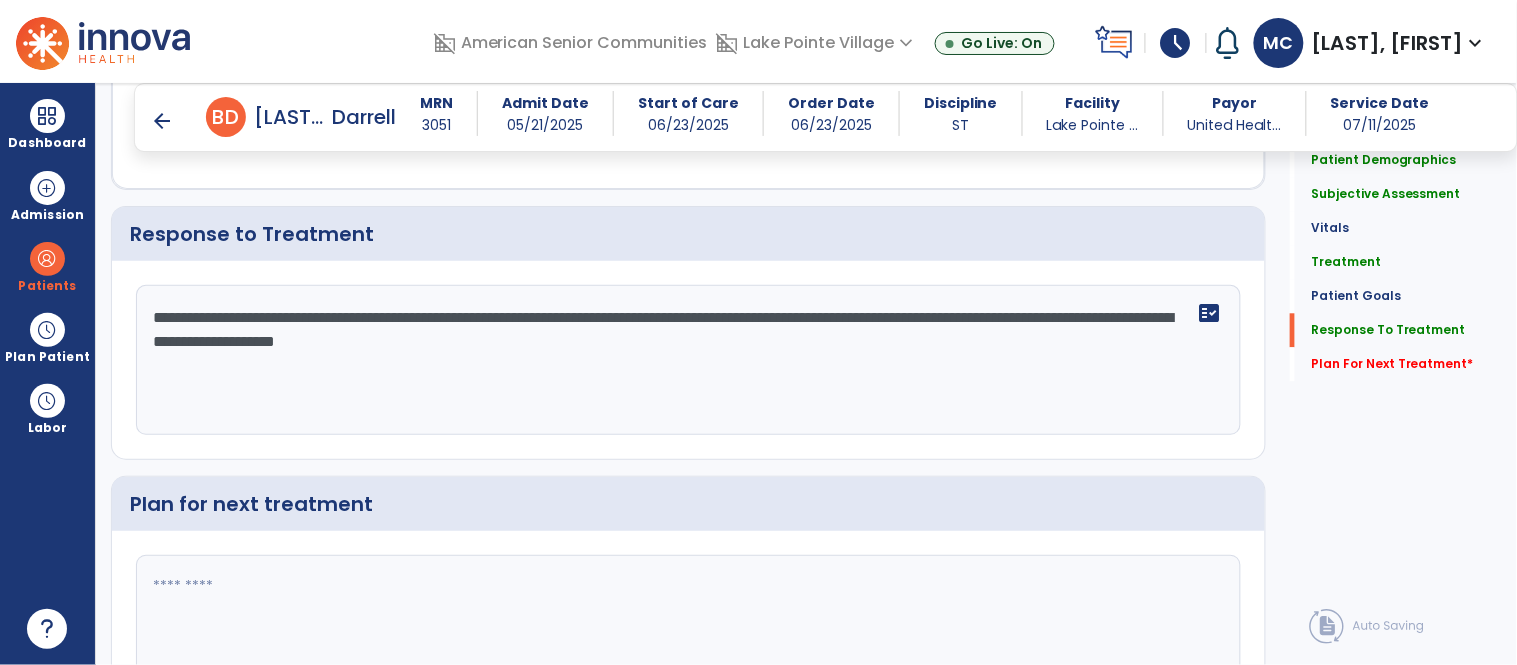 type on "**********" 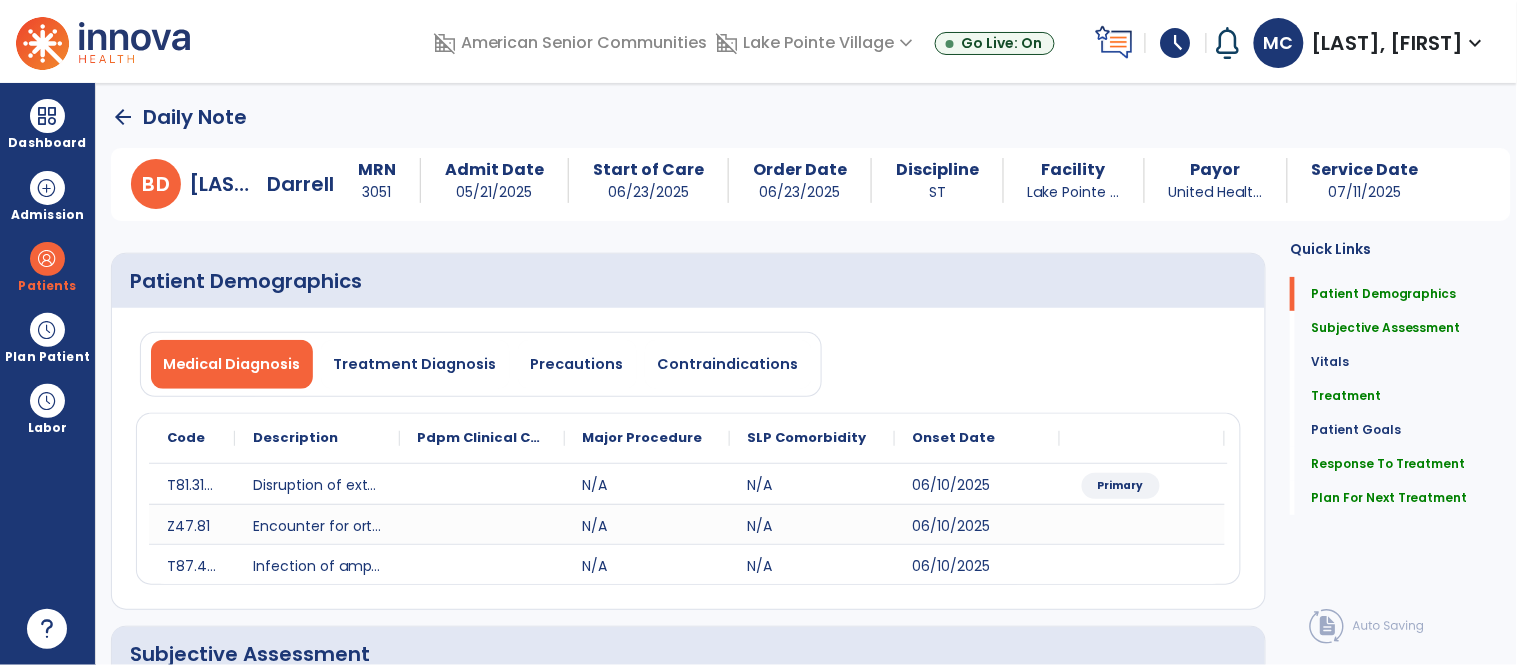 scroll, scrollTop: 0, scrollLeft: 0, axis: both 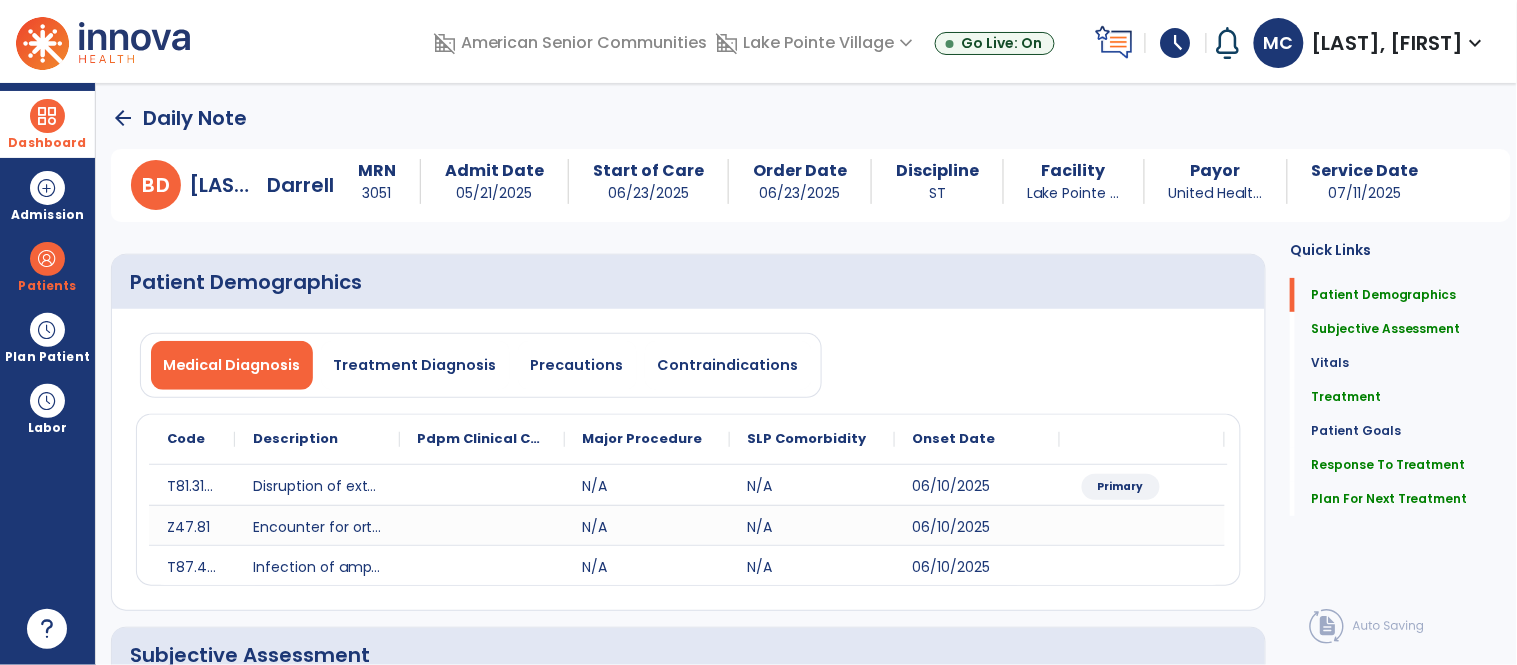 type on "**********" 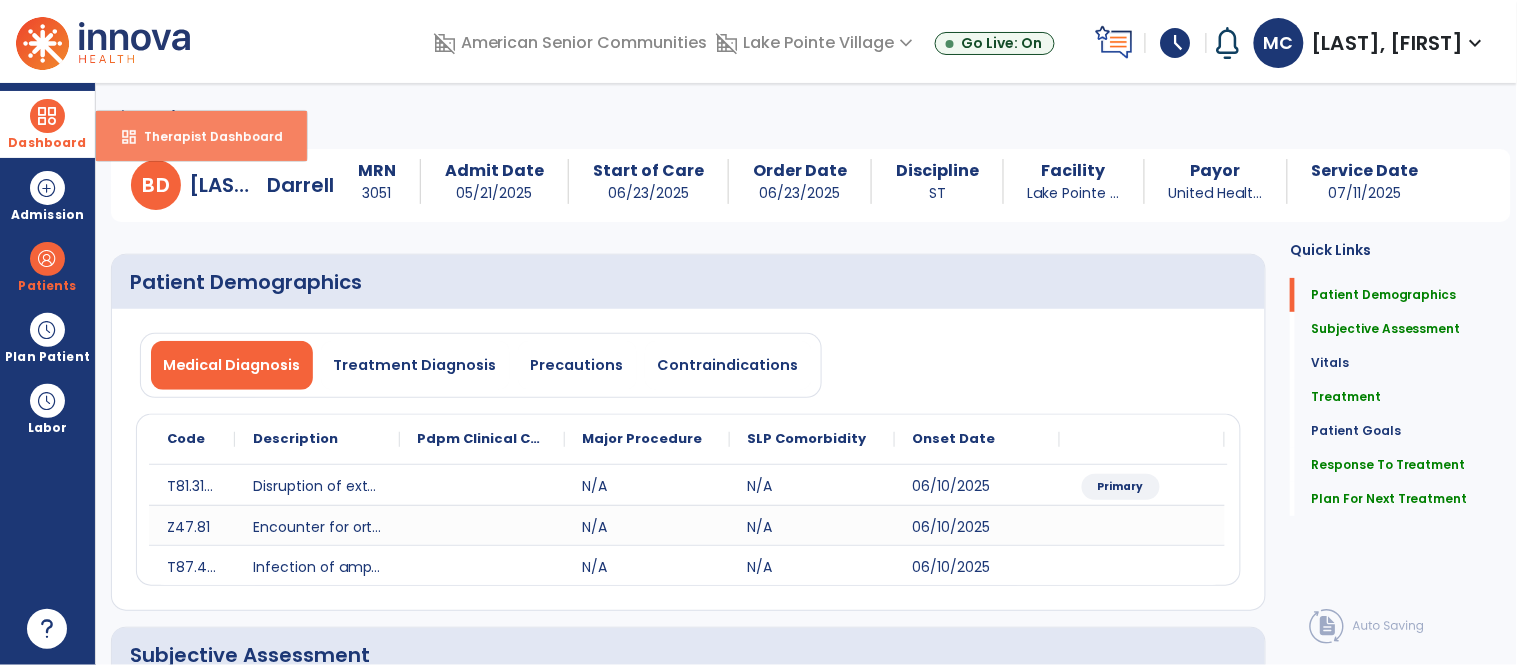 click on "dashboard" at bounding box center [129, 137] 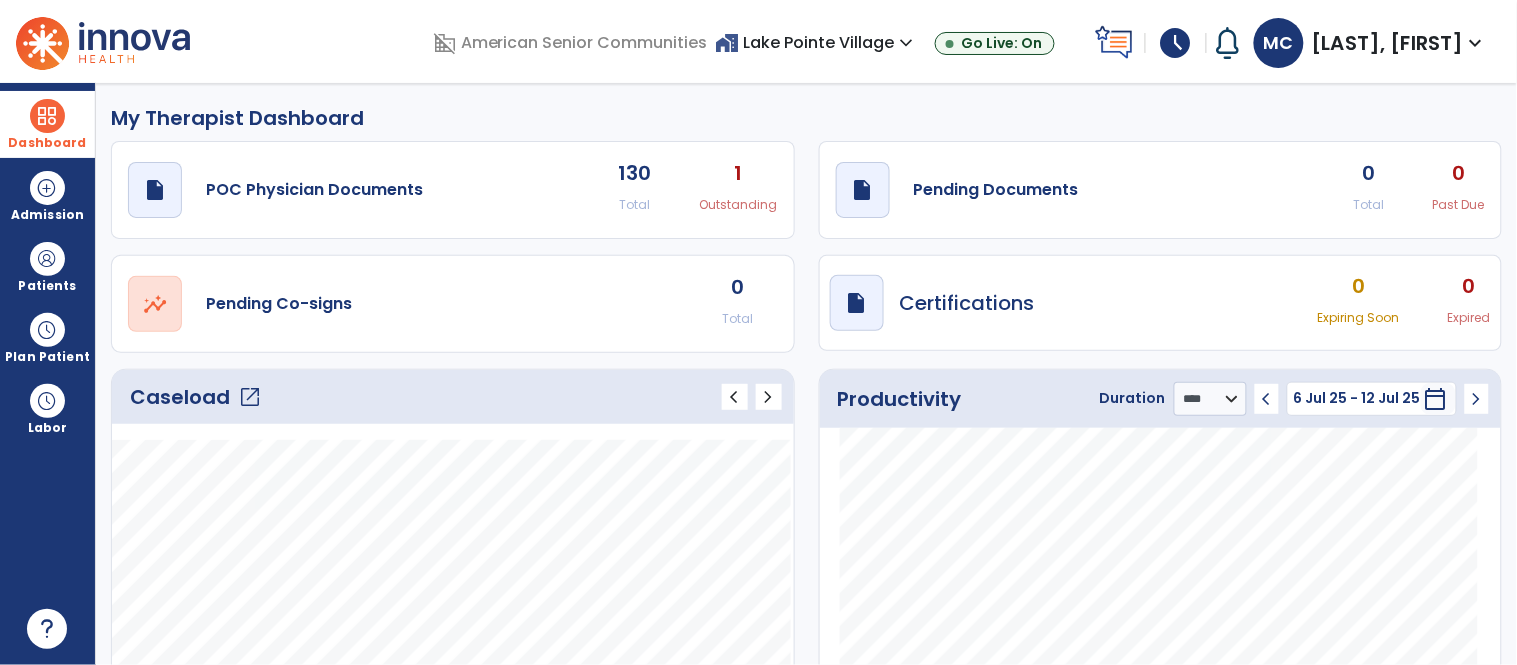 scroll, scrollTop: 91, scrollLeft: 0, axis: vertical 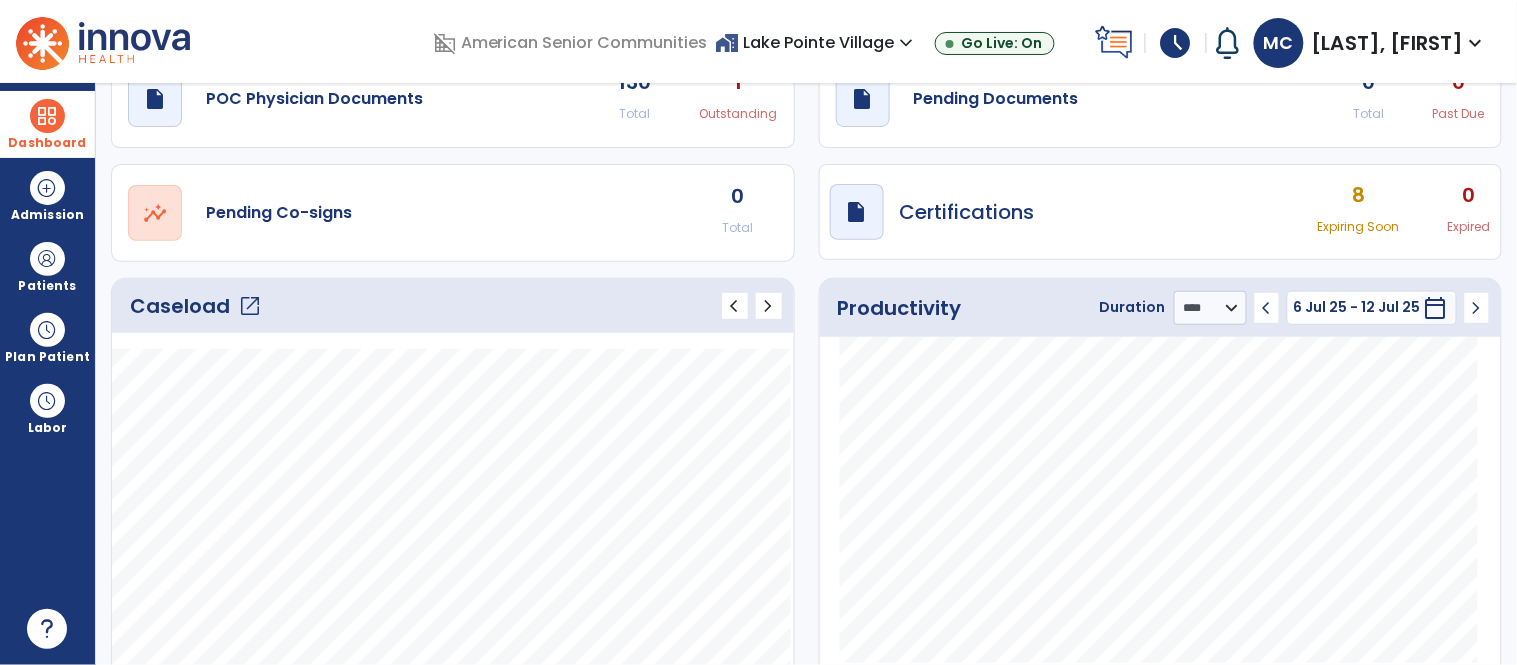 click on "open_in_new" 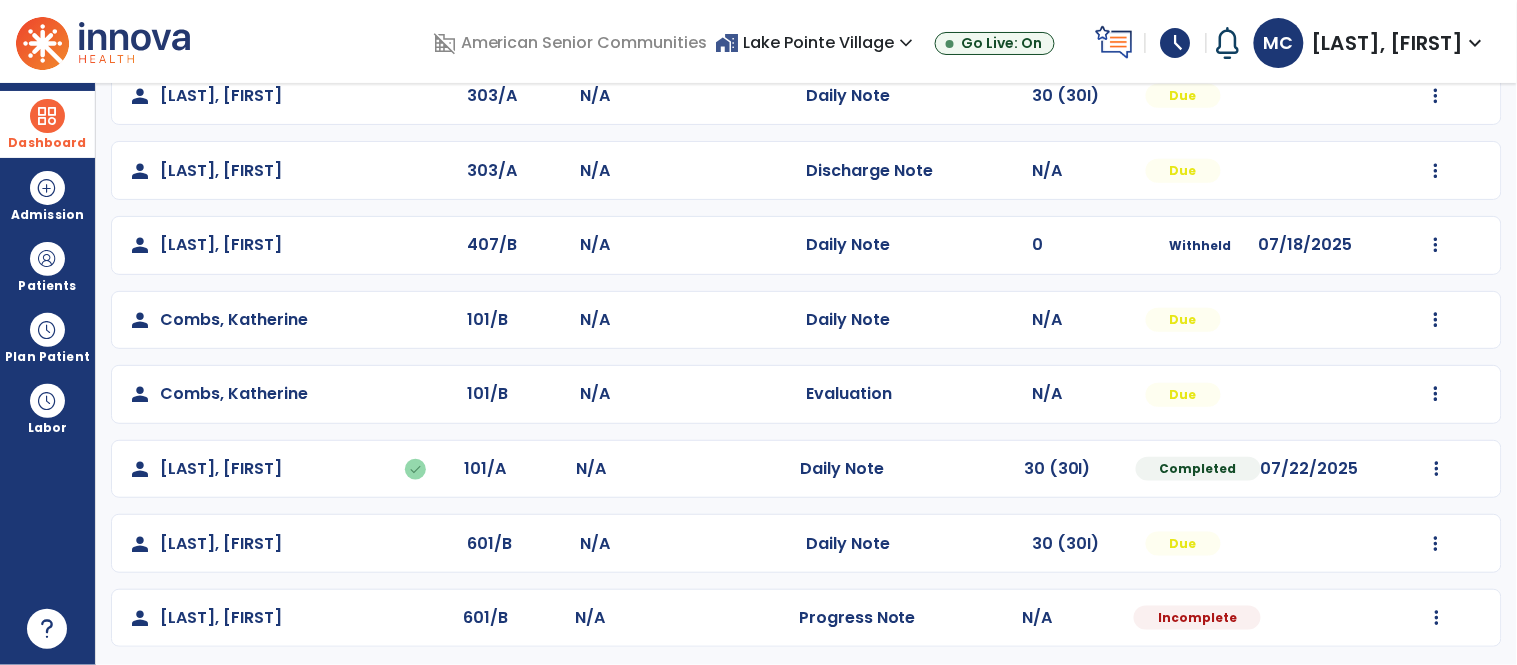scroll, scrollTop: 345, scrollLeft: 0, axis: vertical 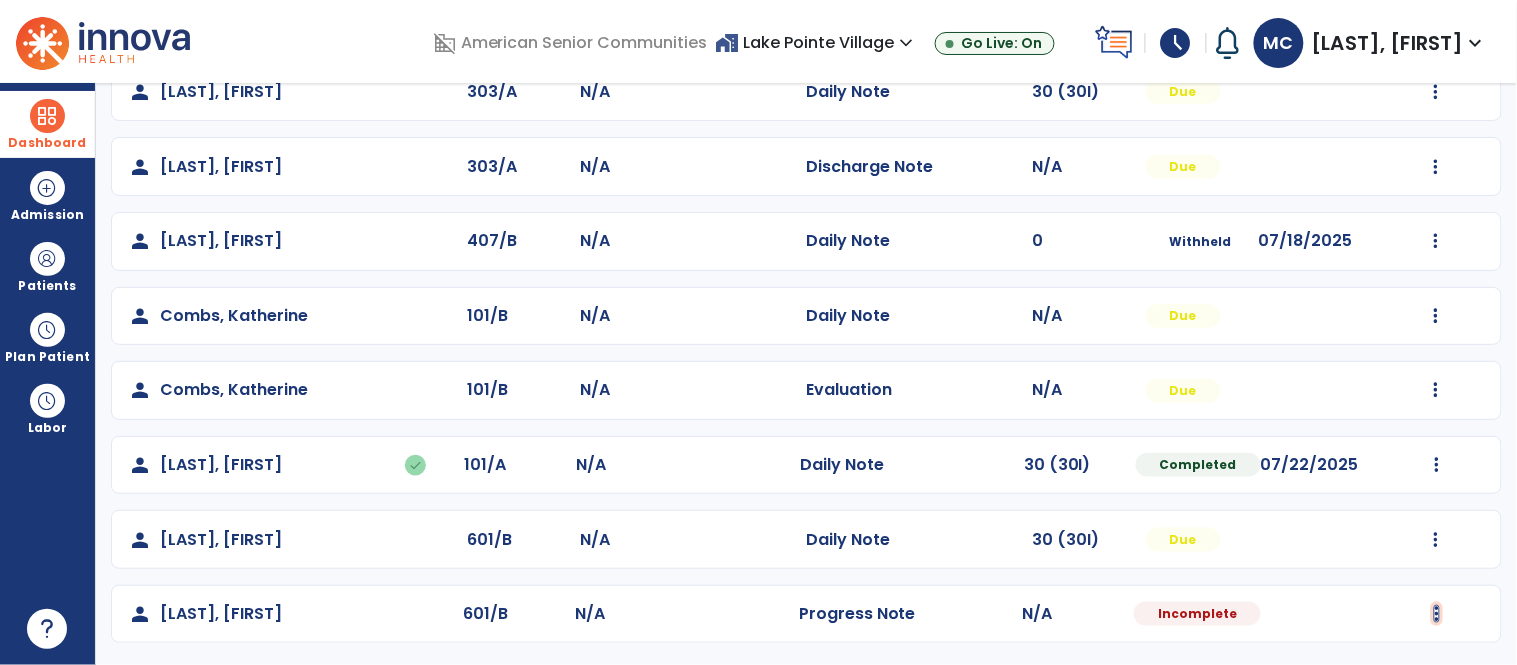 click at bounding box center [1436, -57] 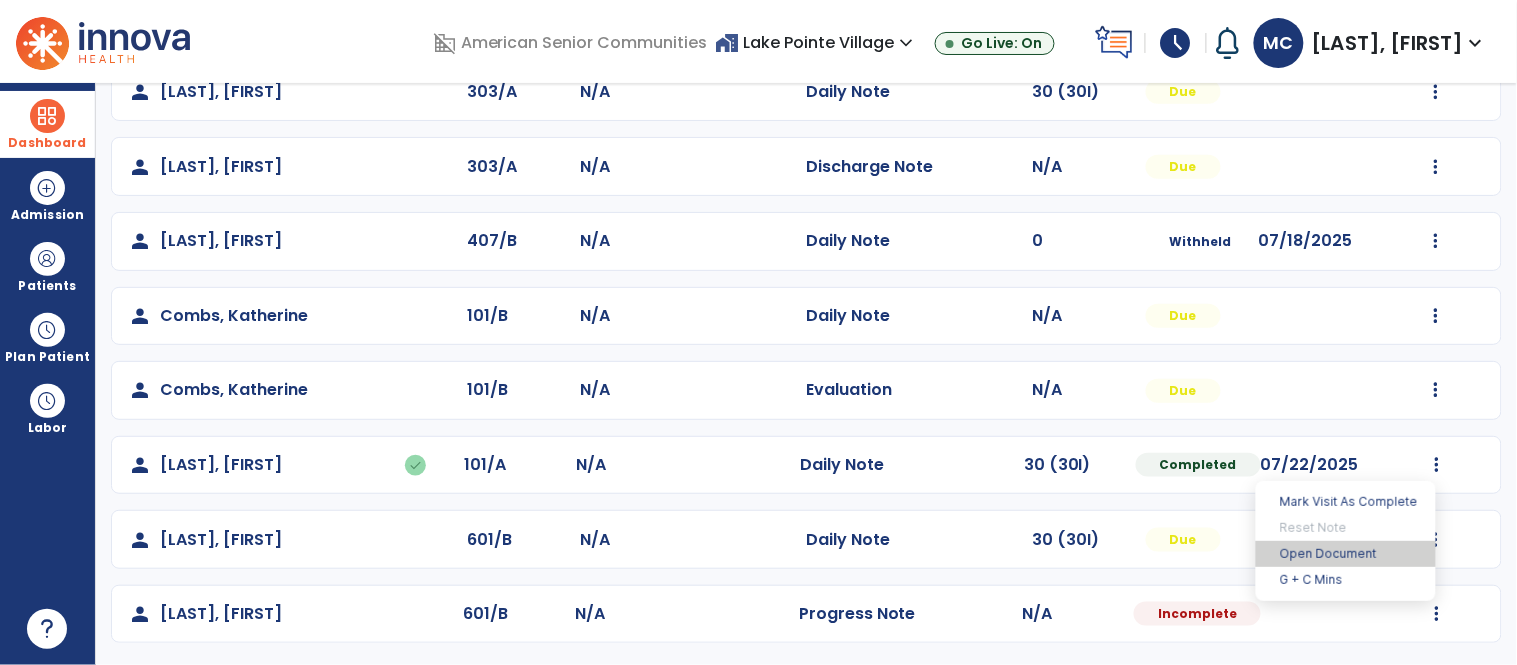 click on "Open Document" at bounding box center [1346, 554] 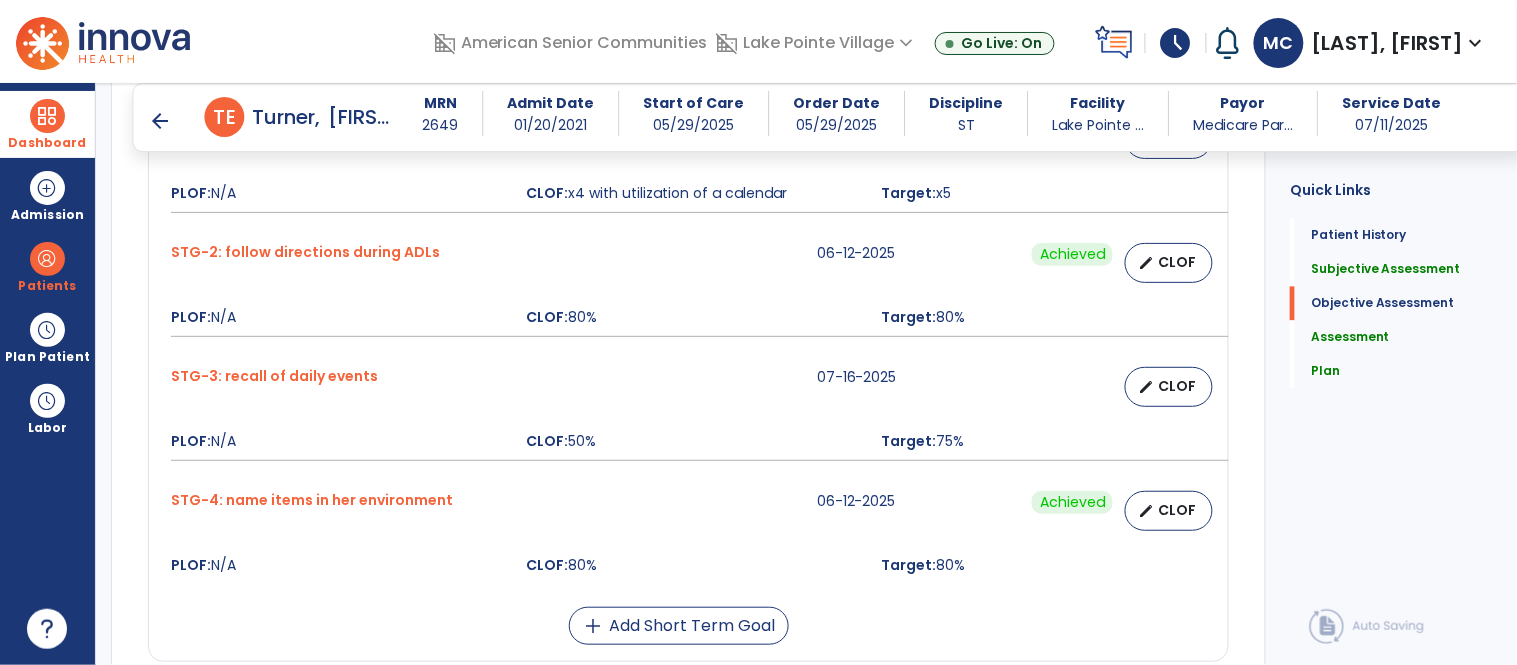 scroll, scrollTop: 1266, scrollLeft: 0, axis: vertical 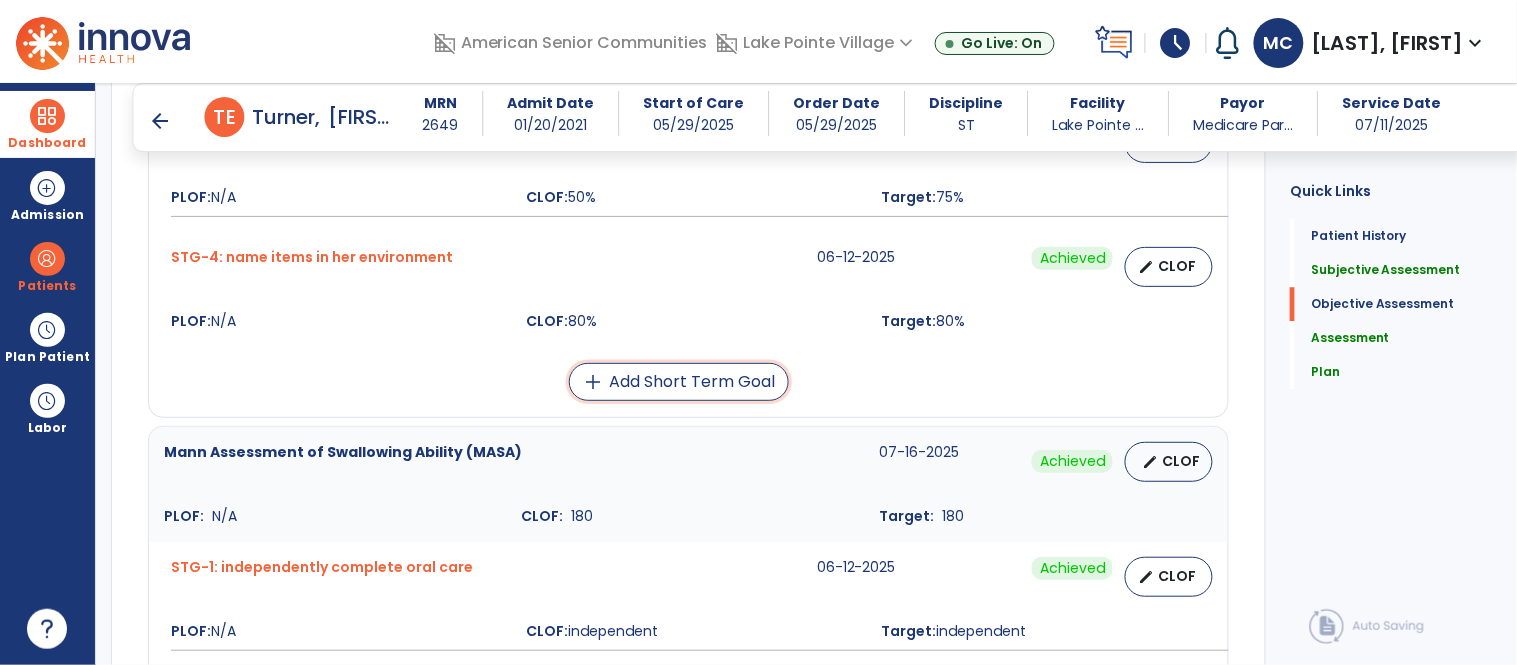 click on "add  Add Short Term Goal" at bounding box center [679, 382] 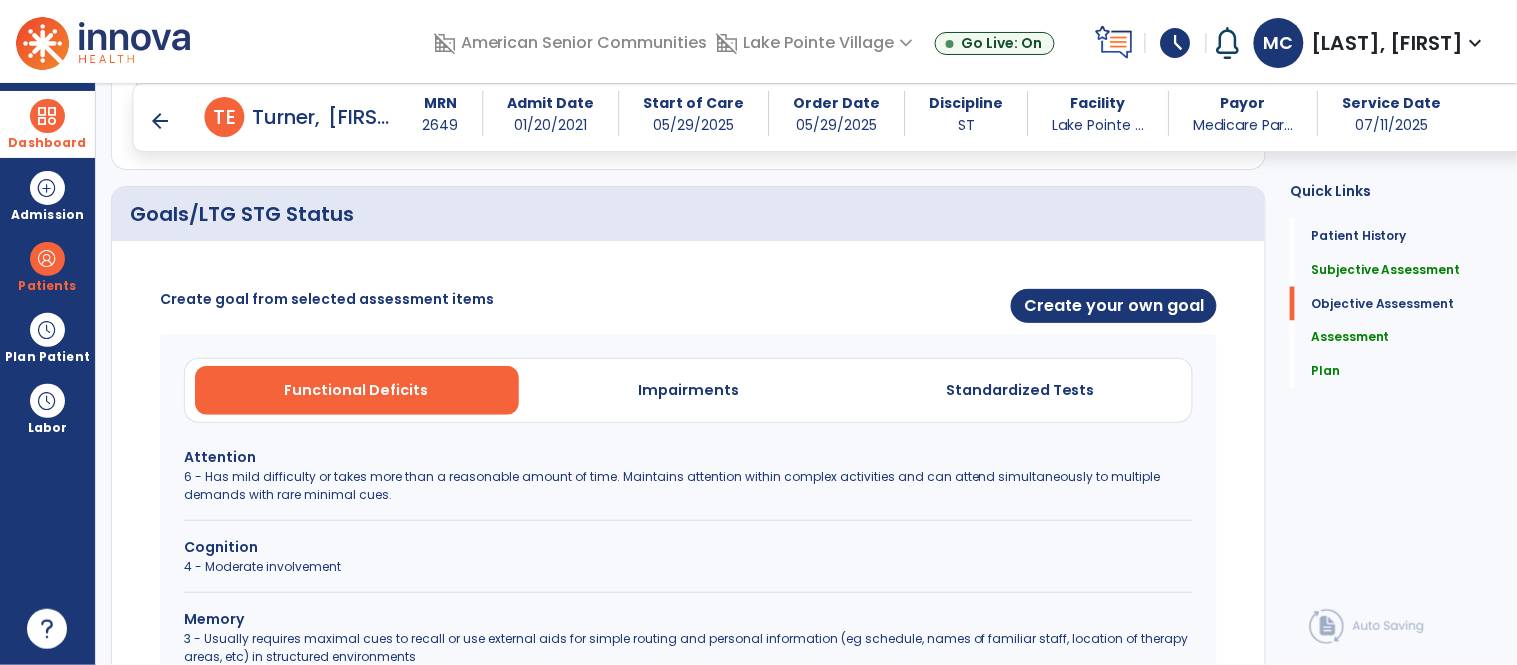 scroll, scrollTop: 693, scrollLeft: 0, axis: vertical 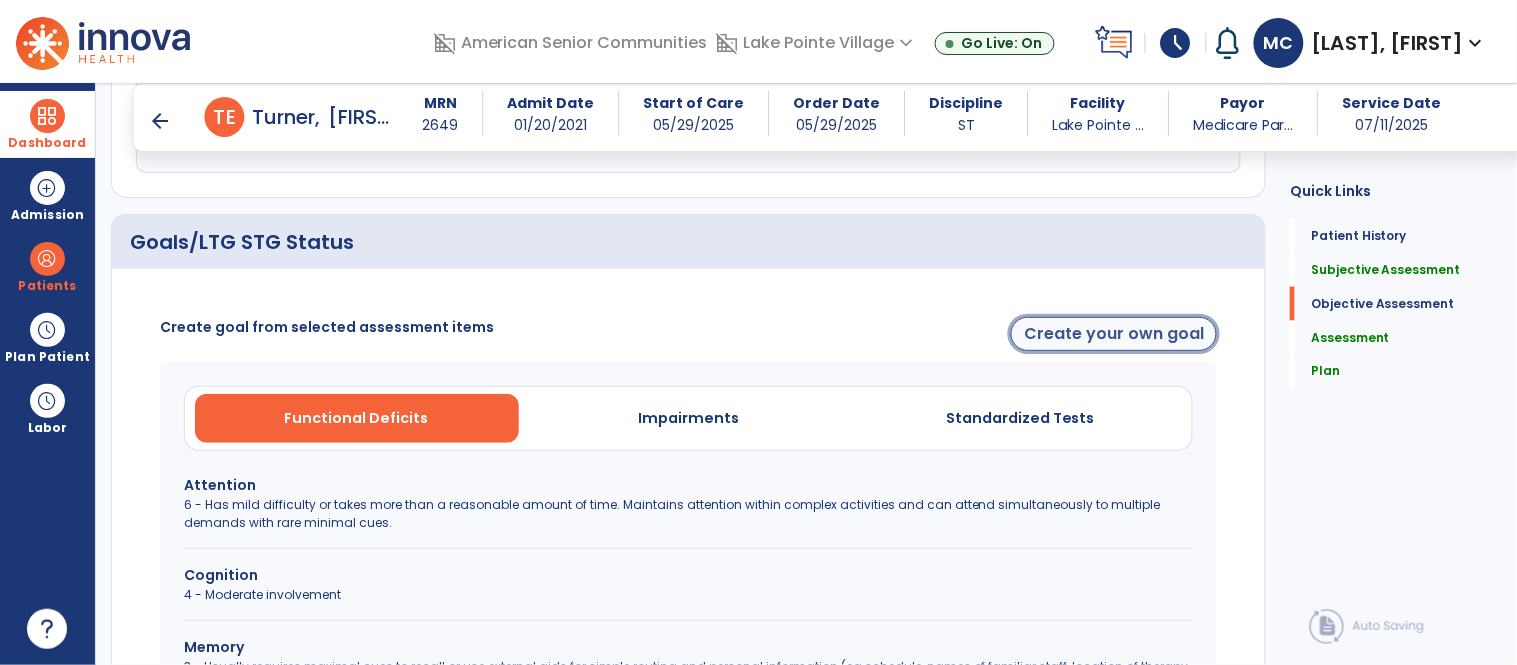 click on "Create your own goal" 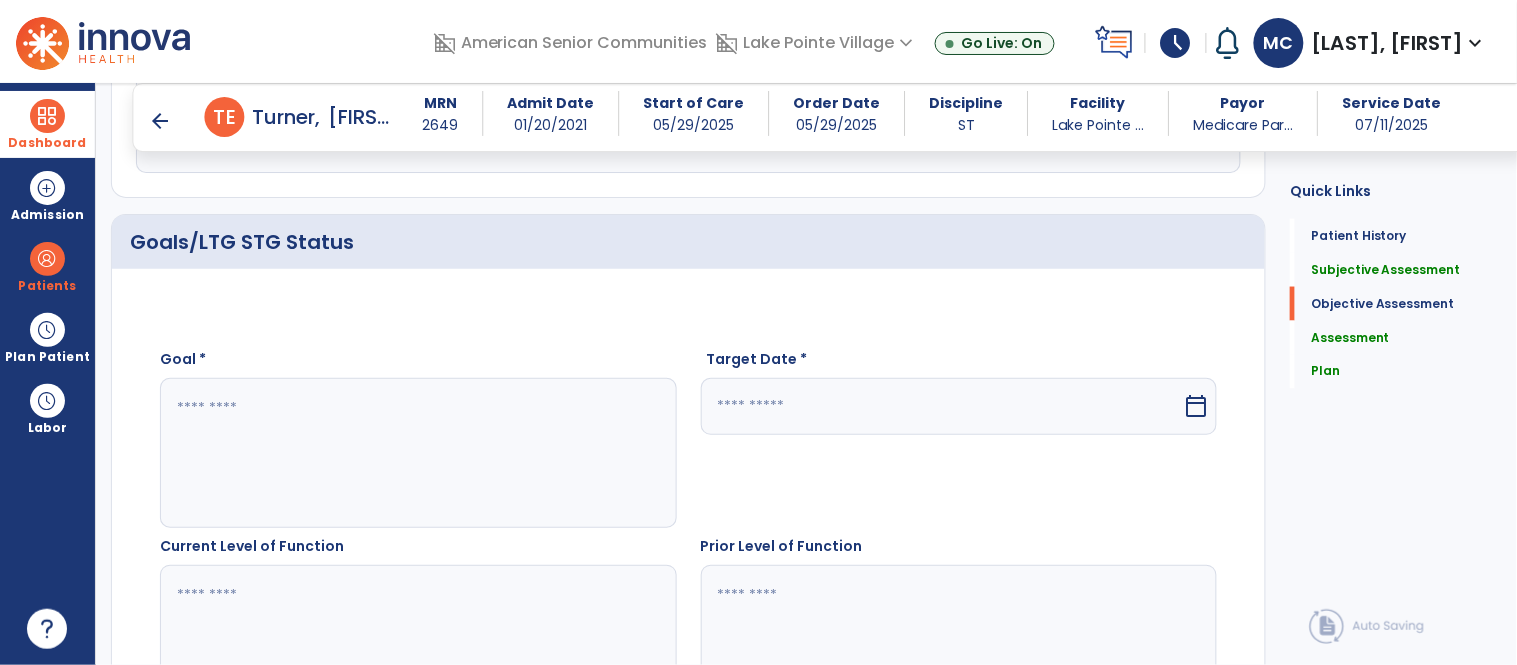 click 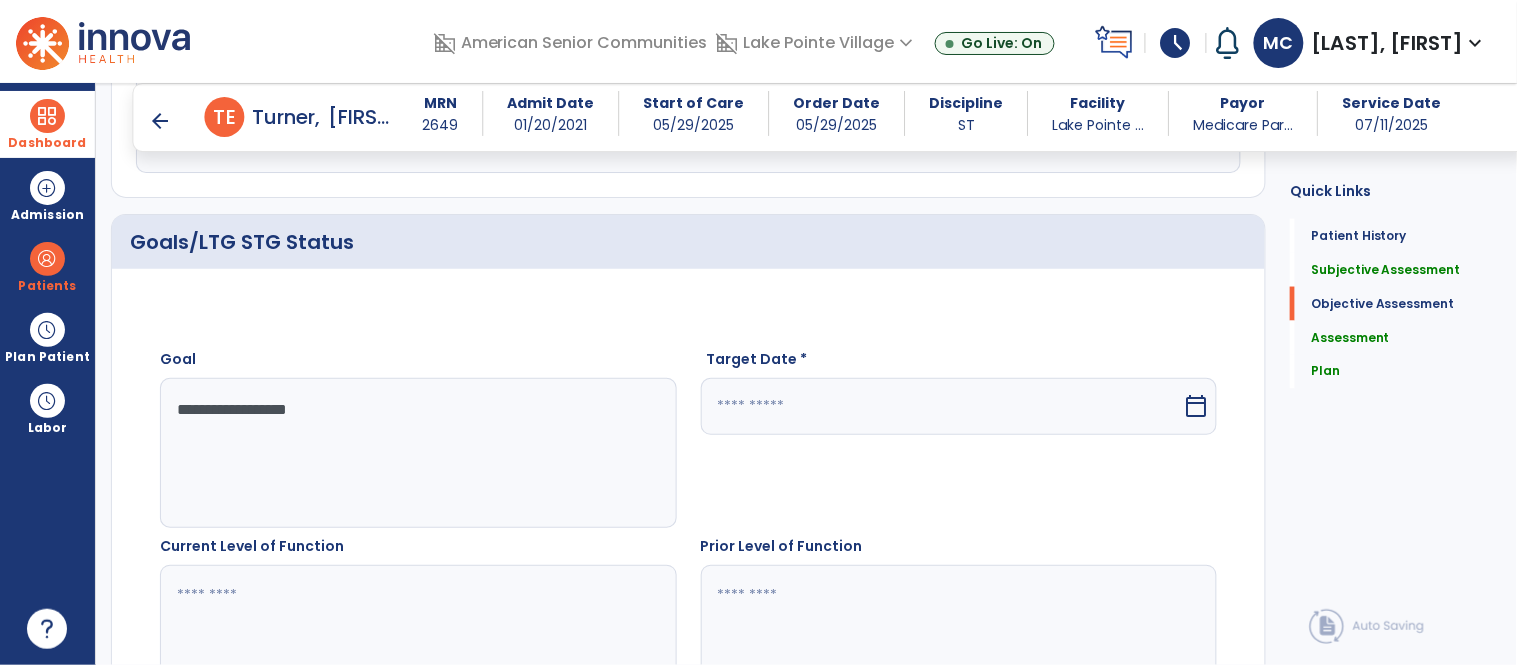 type on "**********" 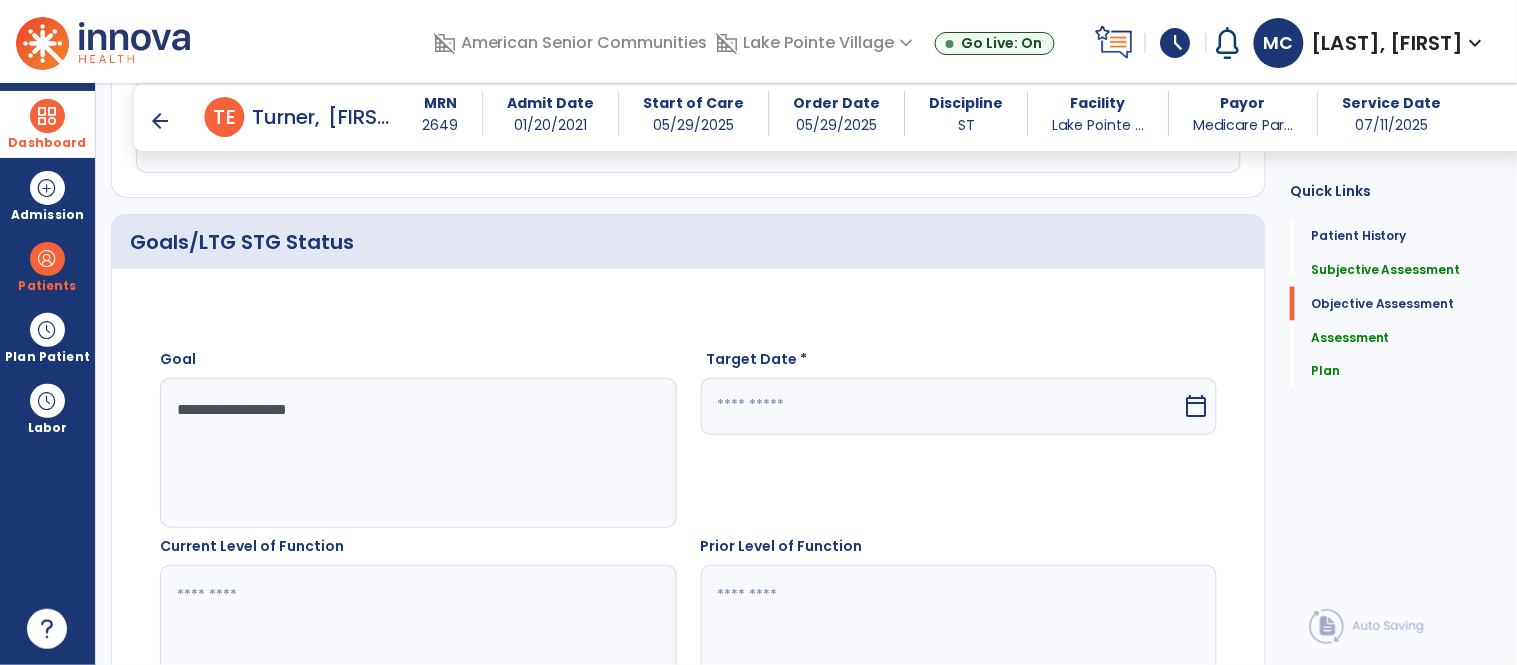 click at bounding box center (942, 406) 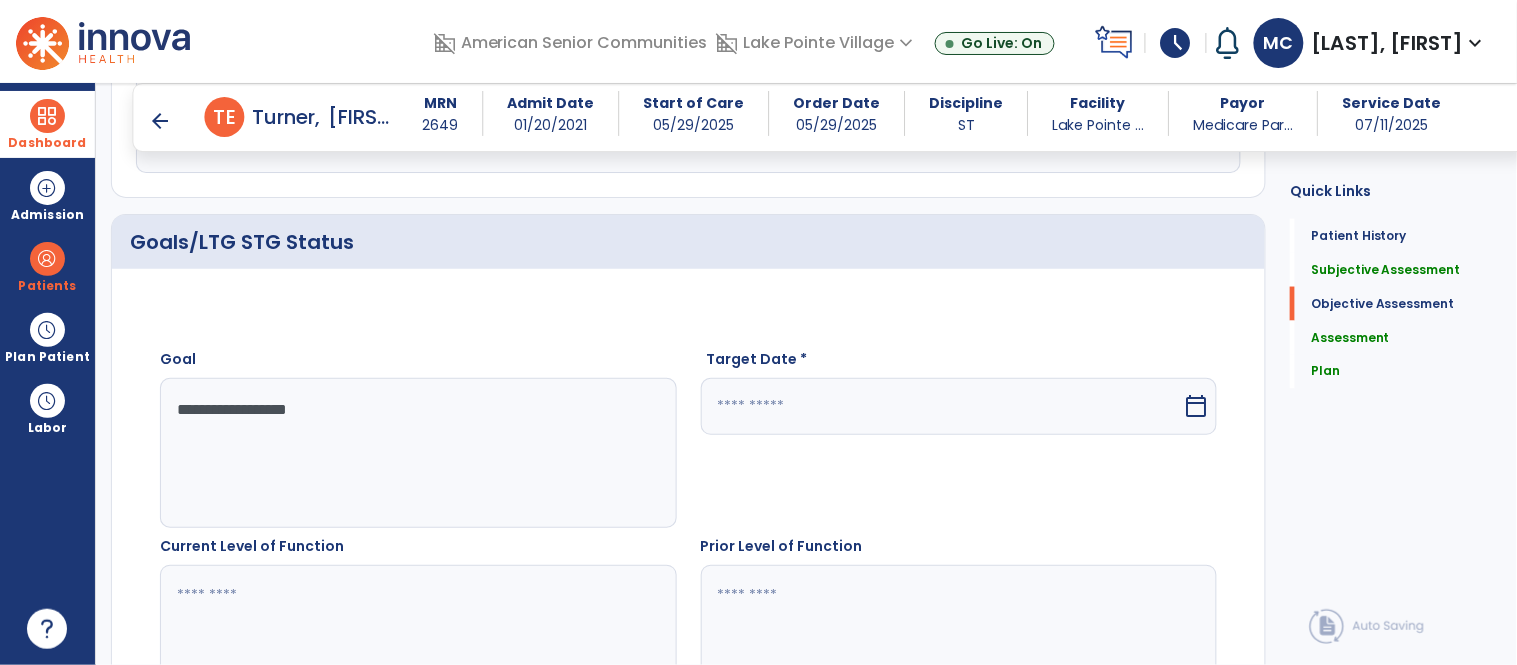 select on "*" 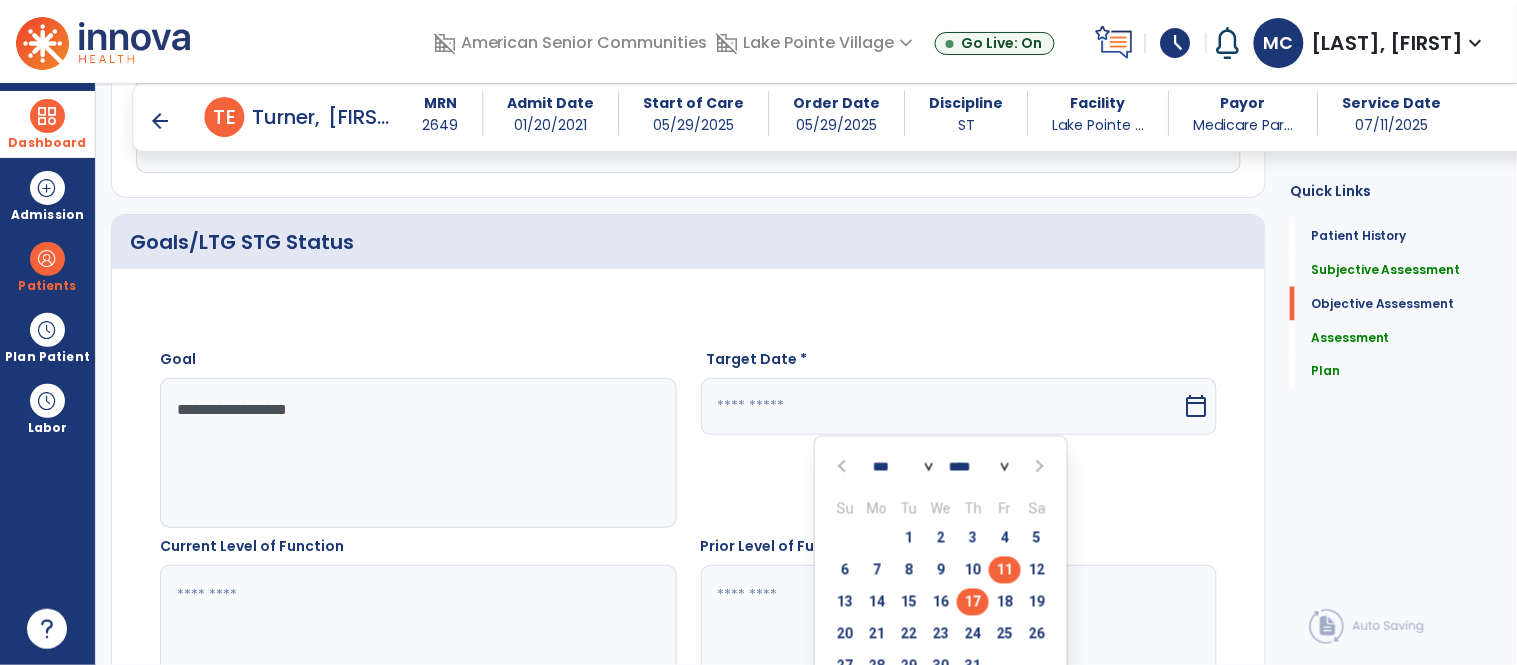 click on "17" at bounding box center [973, 602] 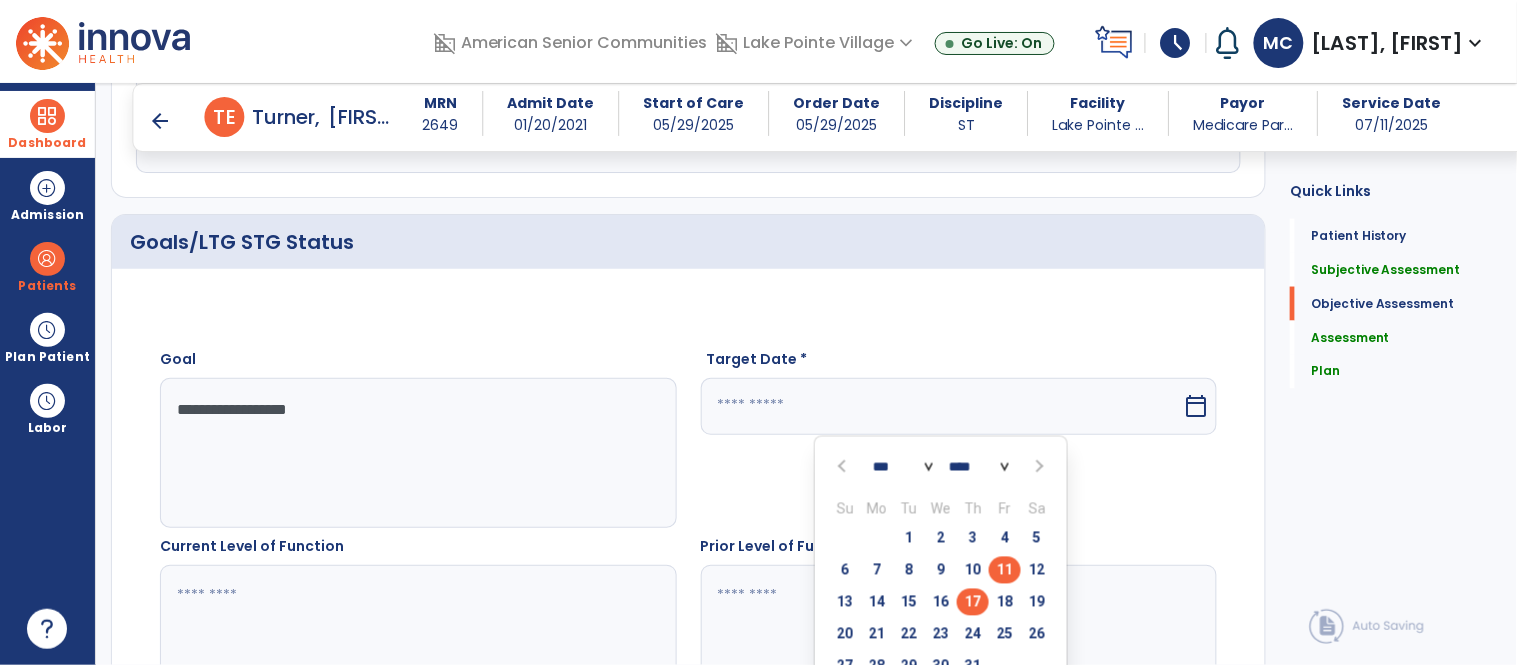 type on "*********" 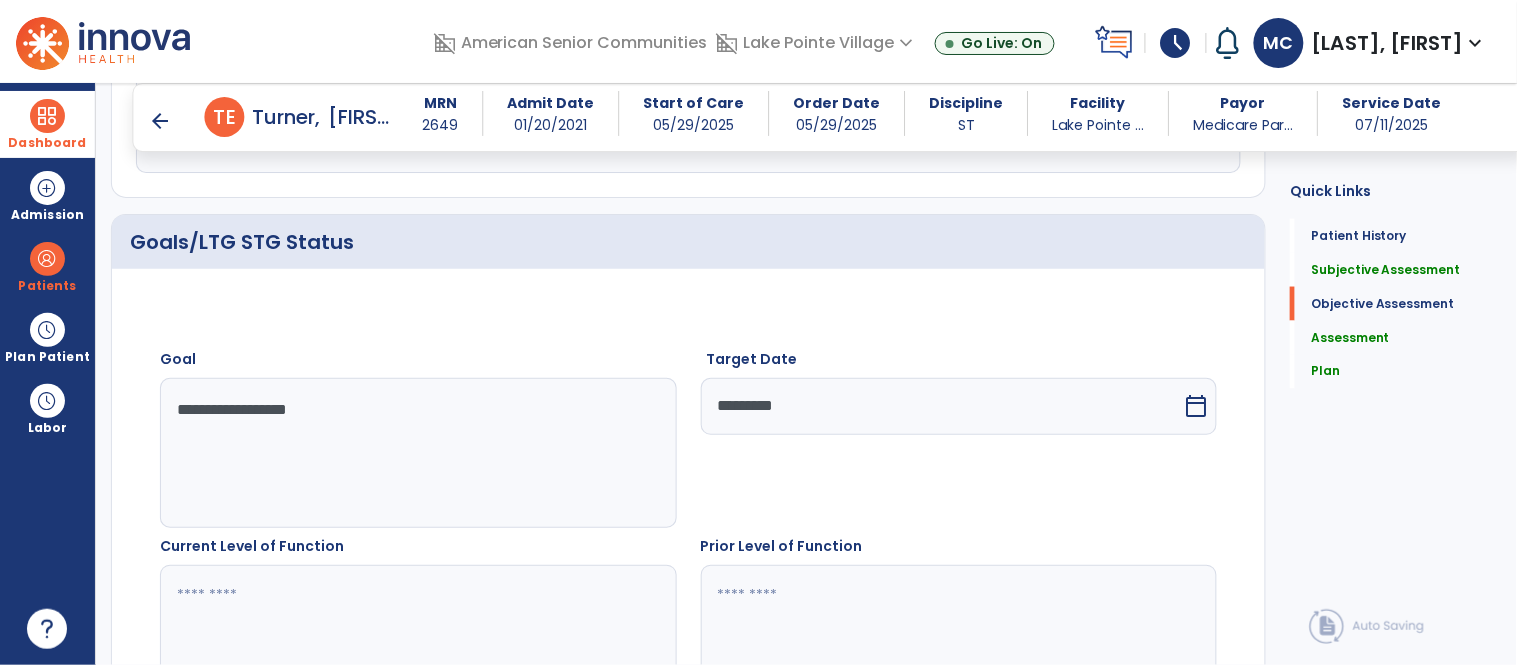 click on "*********" at bounding box center (942, 406) 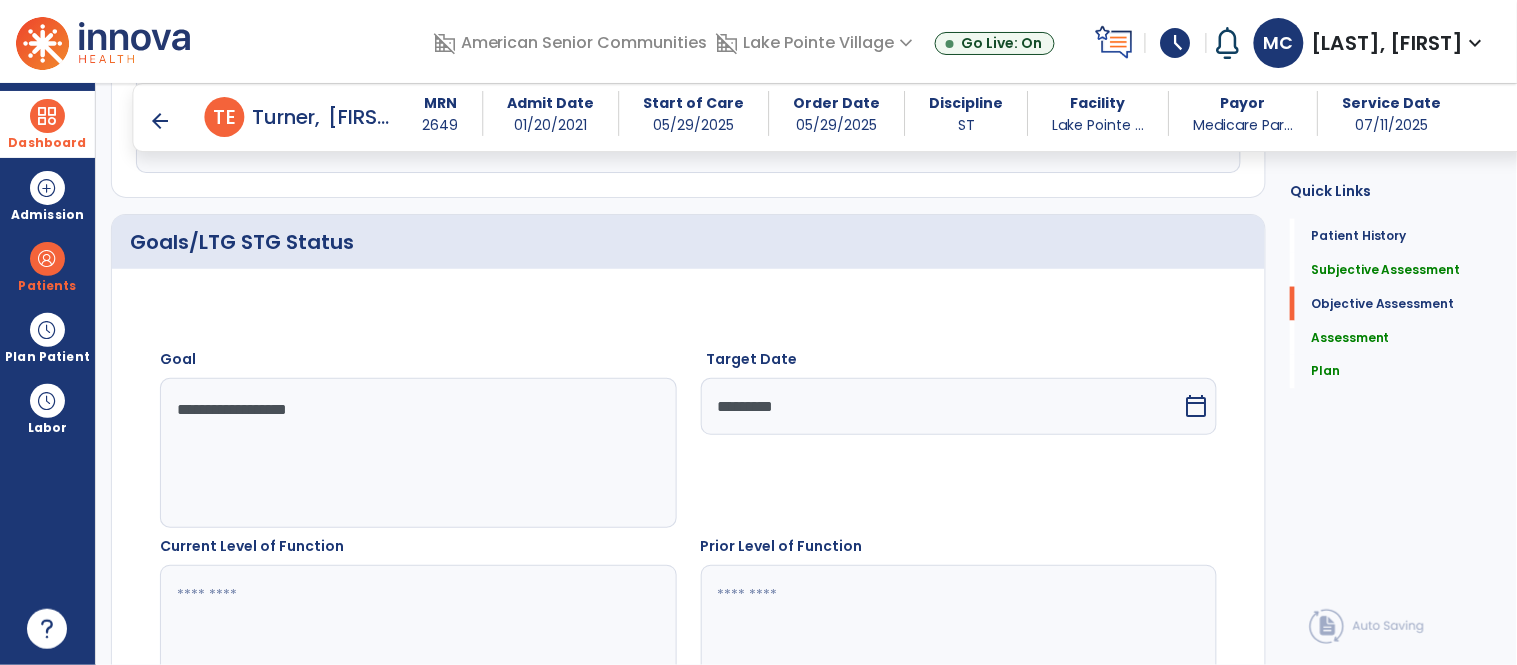 select on "*" 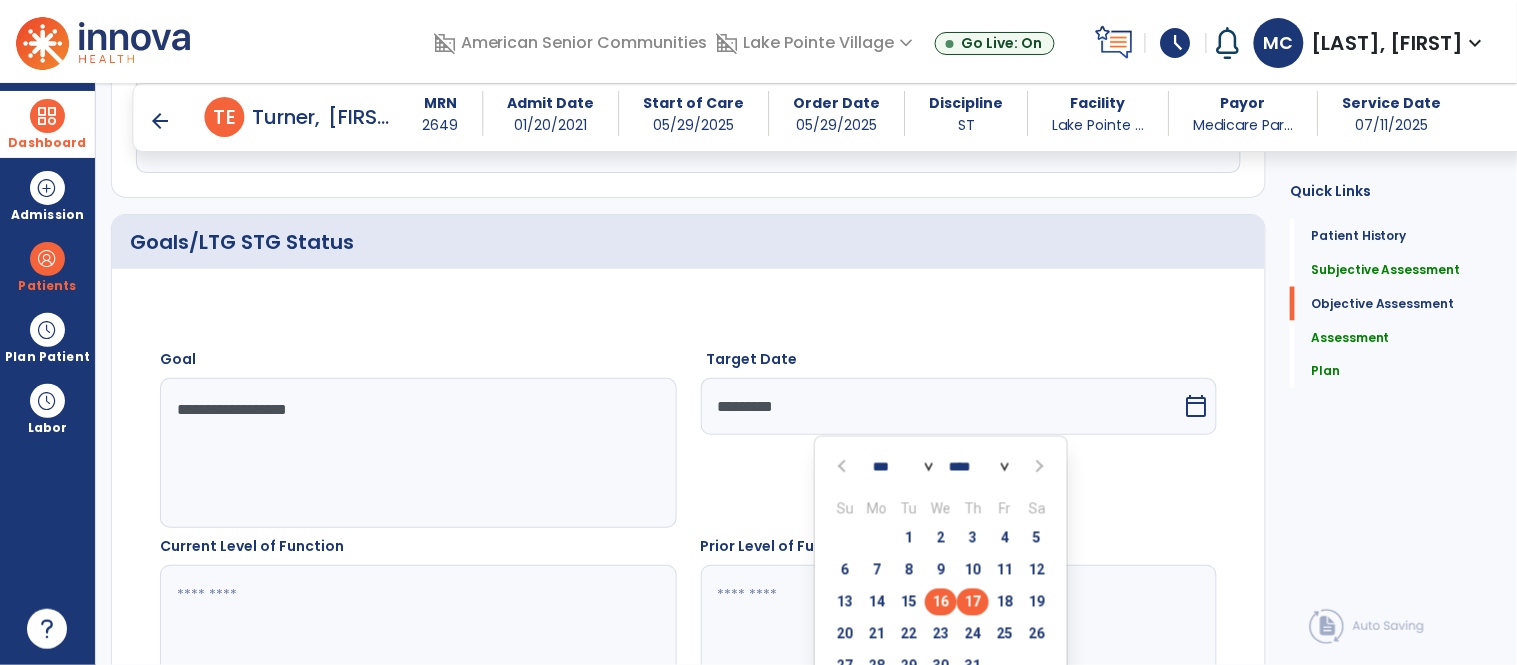 click on "16" at bounding box center (941, 602) 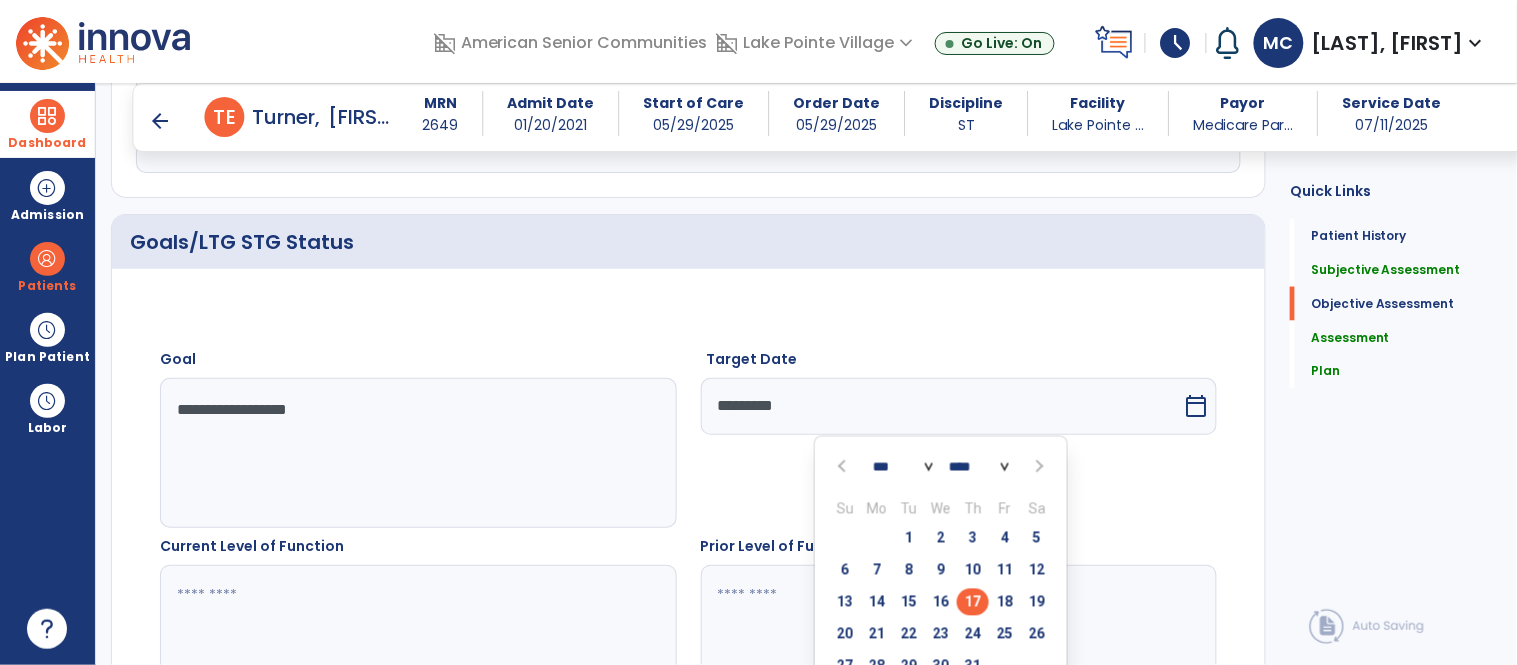 type on "*********" 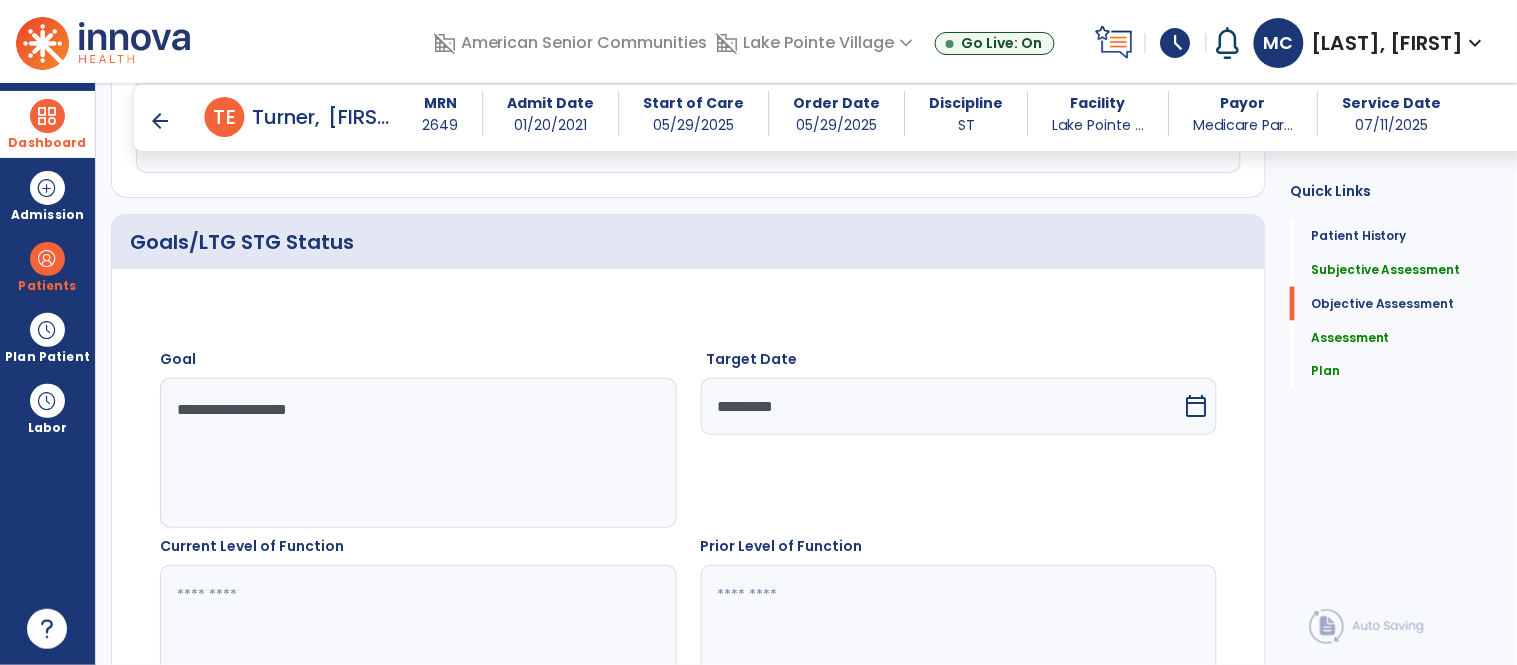 click on "Prior Level of Function" 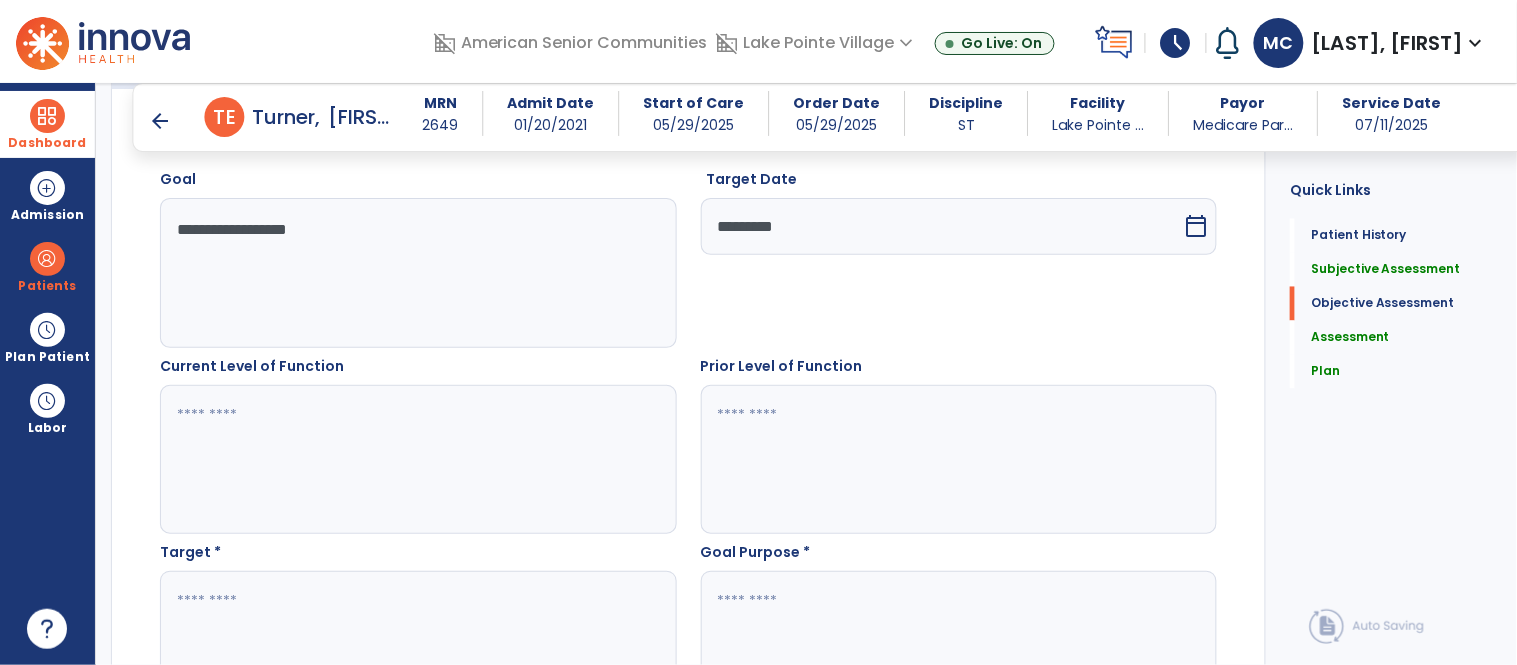 scroll, scrollTop: 883, scrollLeft: 0, axis: vertical 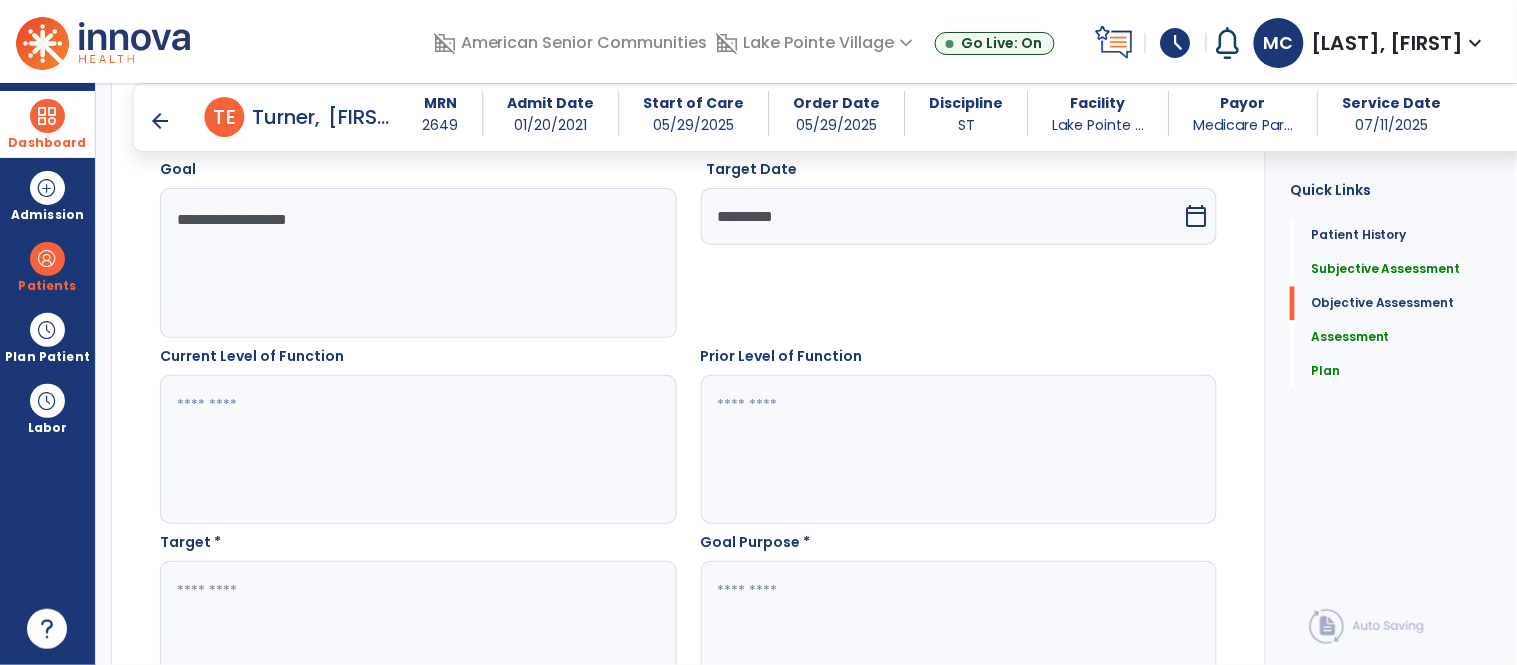 click 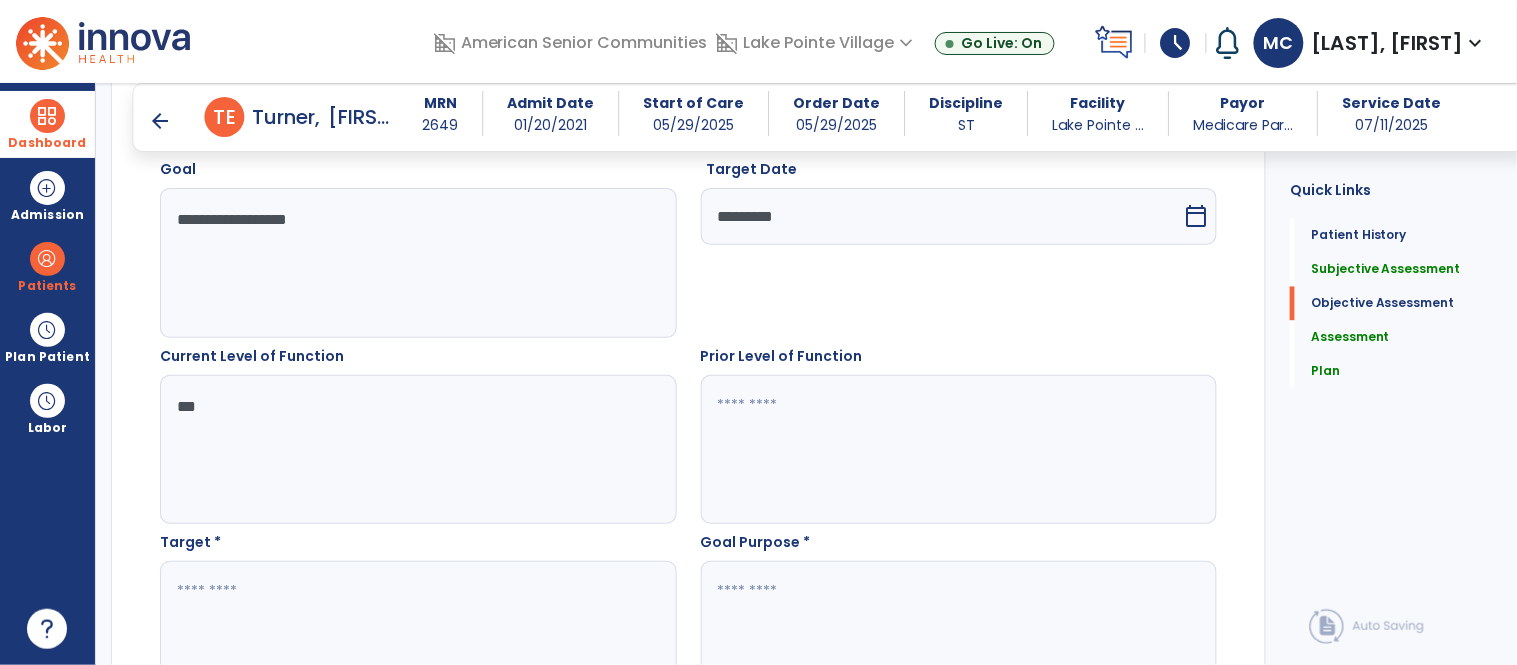 type on "***" 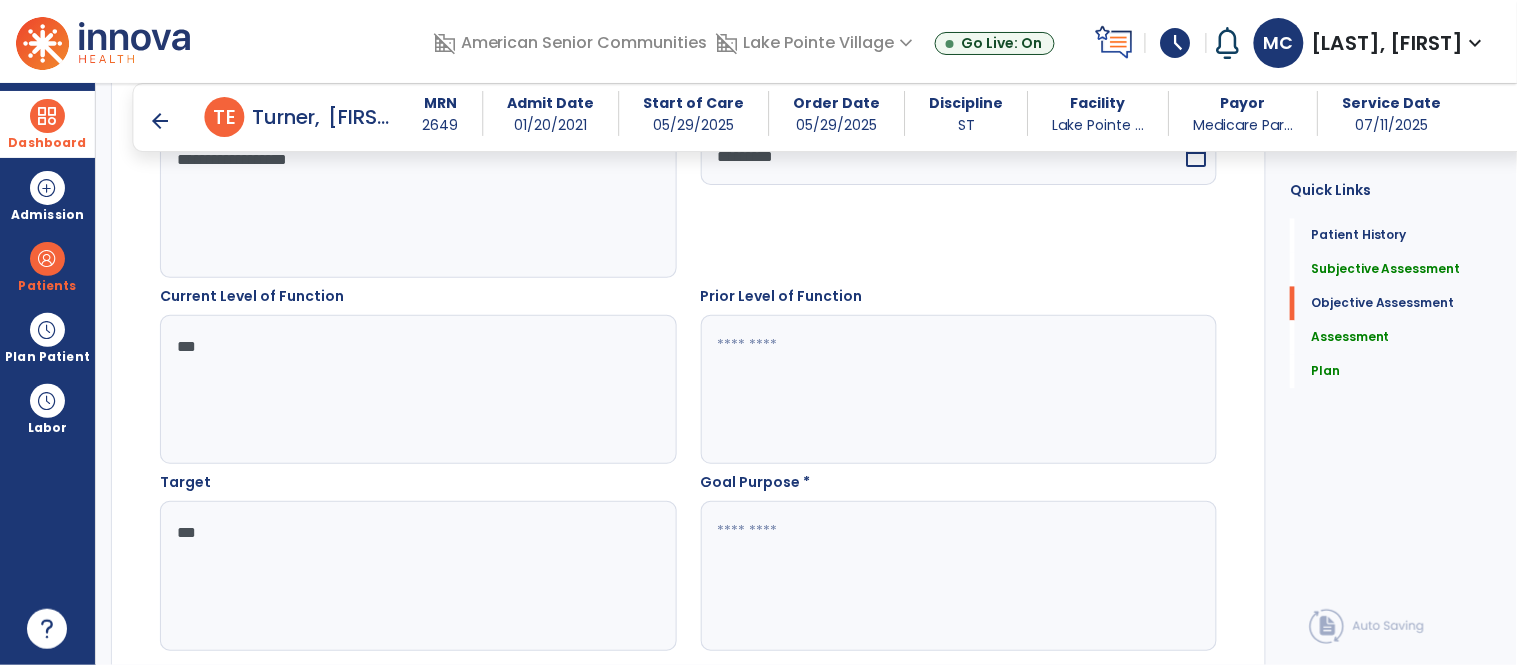 scroll, scrollTop: 944, scrollLeft: 0, axis: vertical 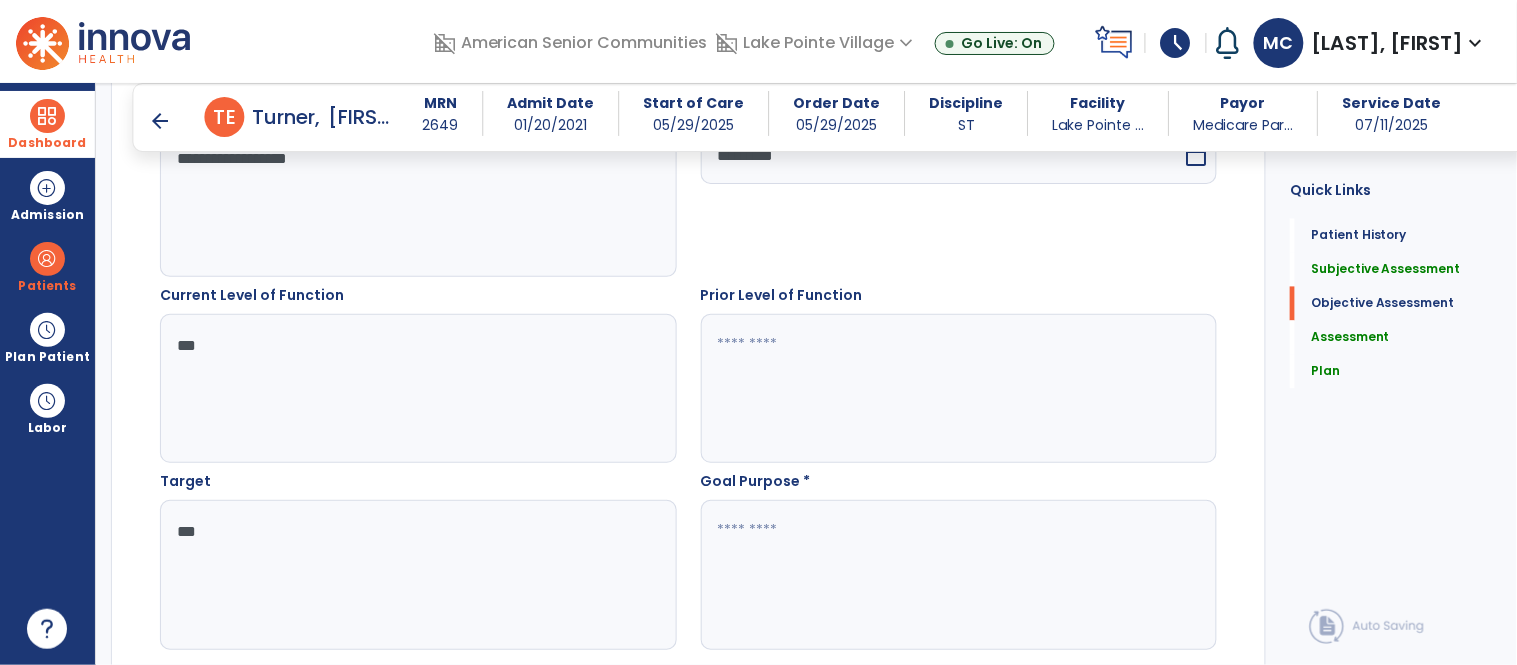 type on "***" 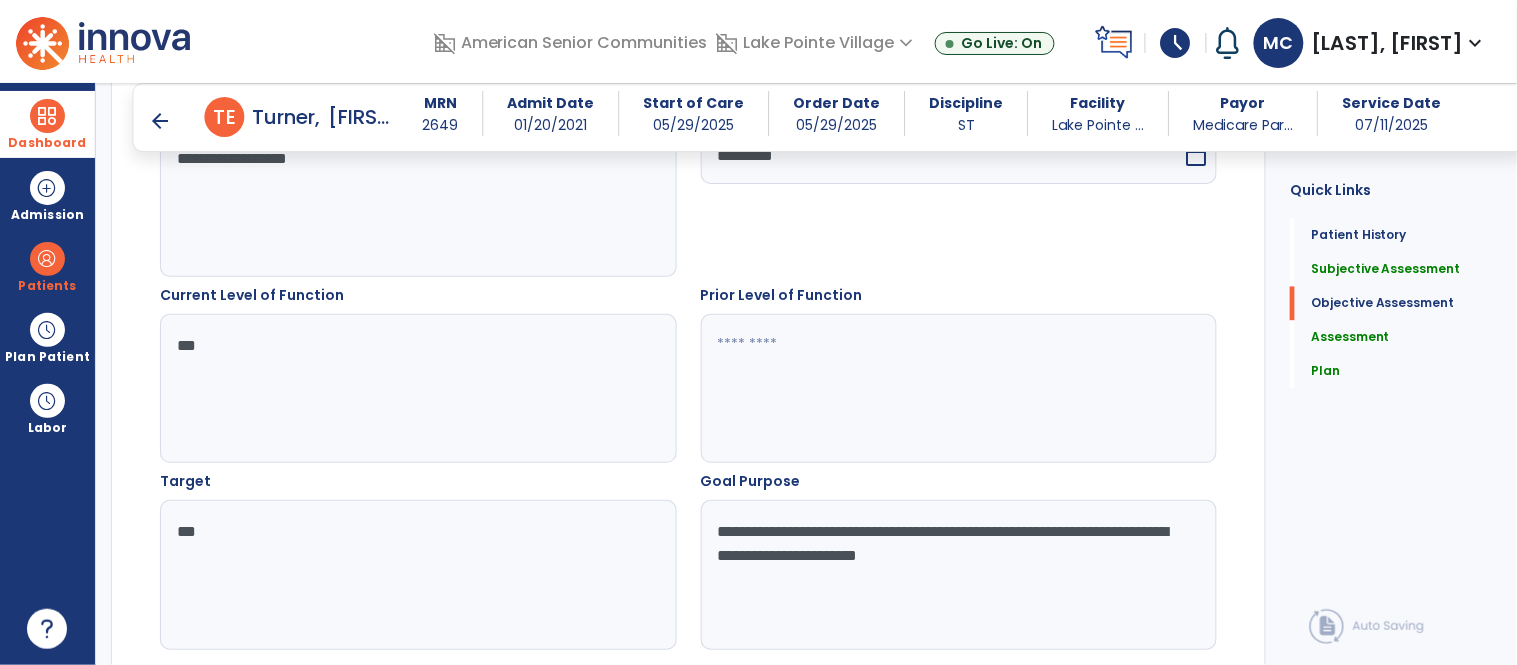 type on "**********" 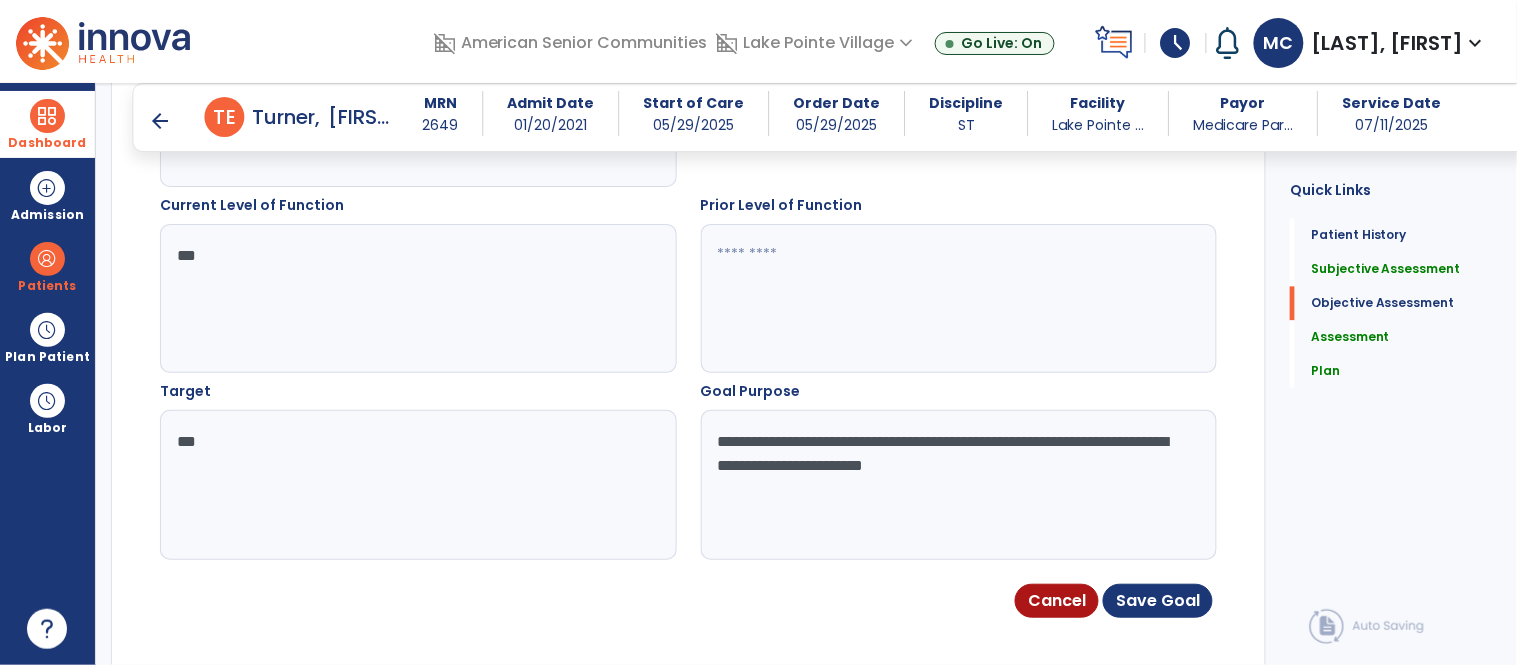 scroll, scrollTop: 1122, scrollLeft: 0, axis: vertical 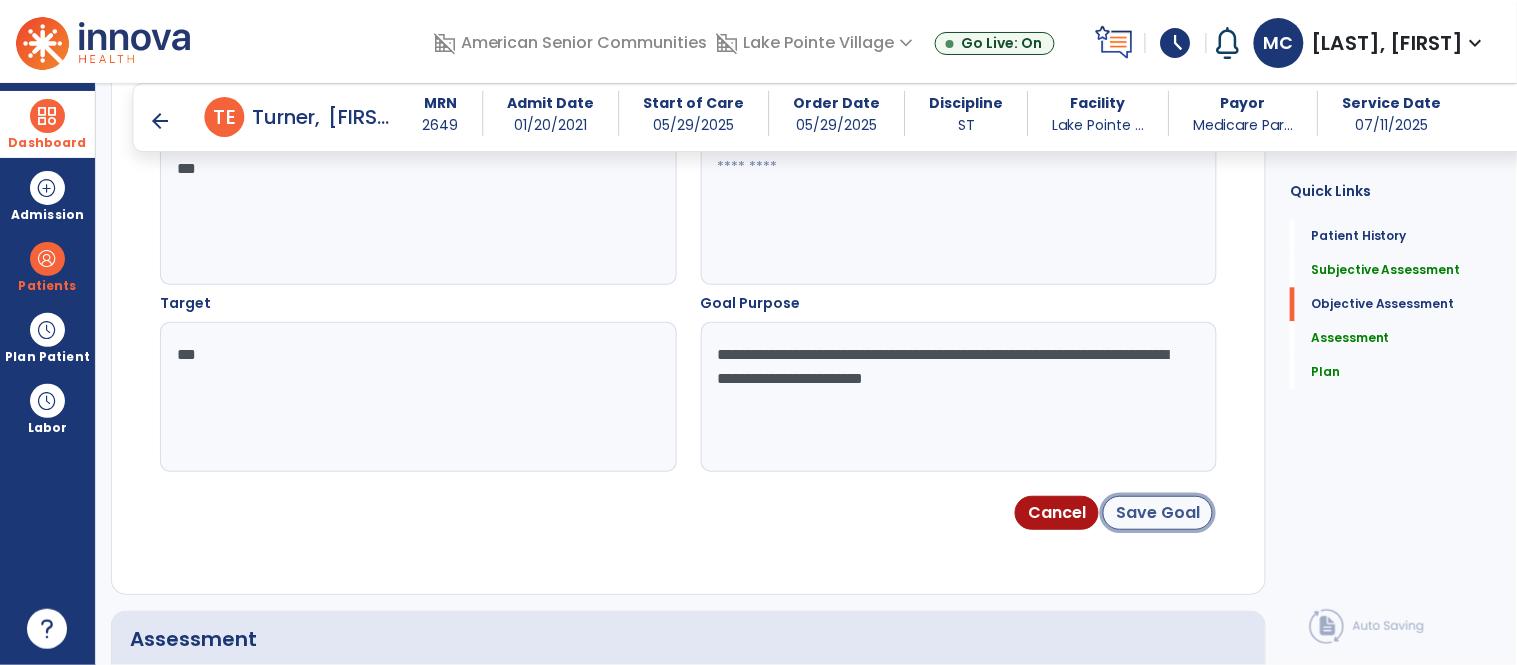 click on "Save Goal" 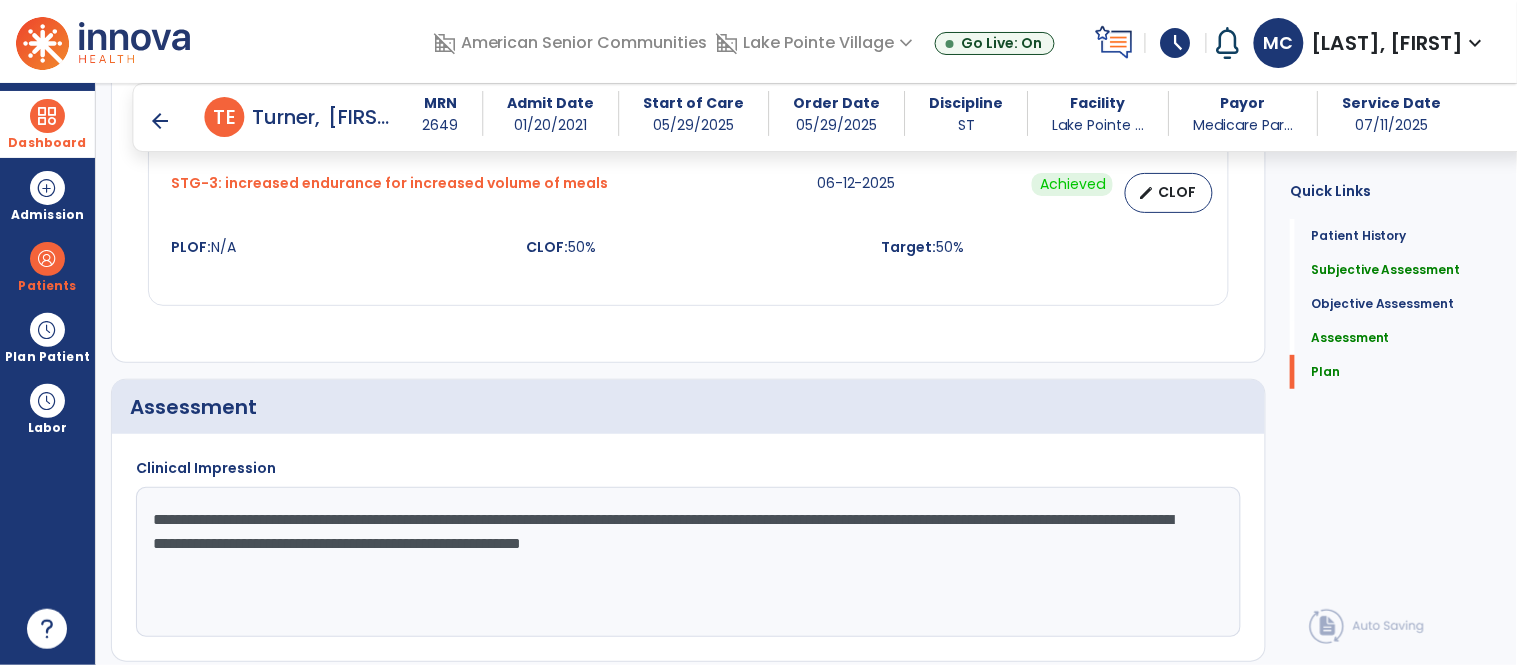 scroll, scrollTop: 2250, scrollLeft: 0, axis: vertical 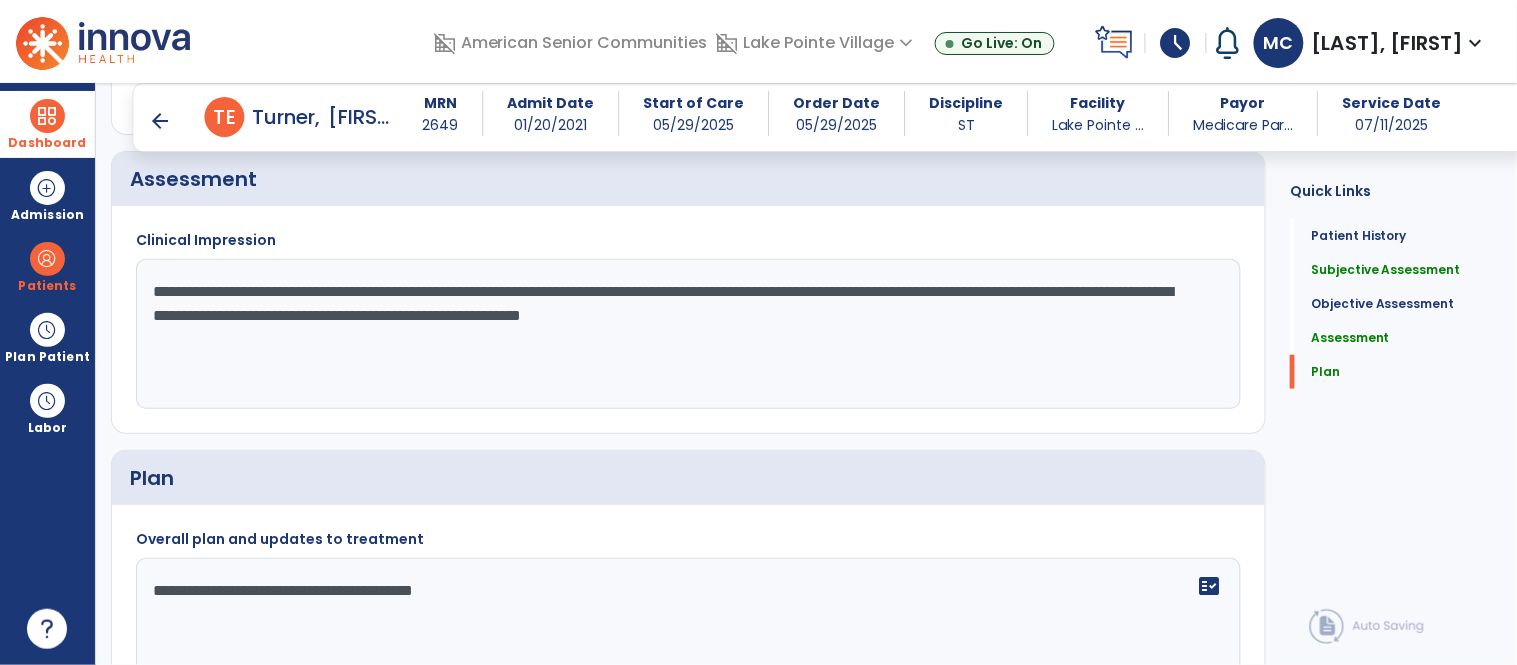 drag, startPoint x: 717, startPoint y: 587, endPoint x: 700, endPoint y: 584, distance: 17.262676 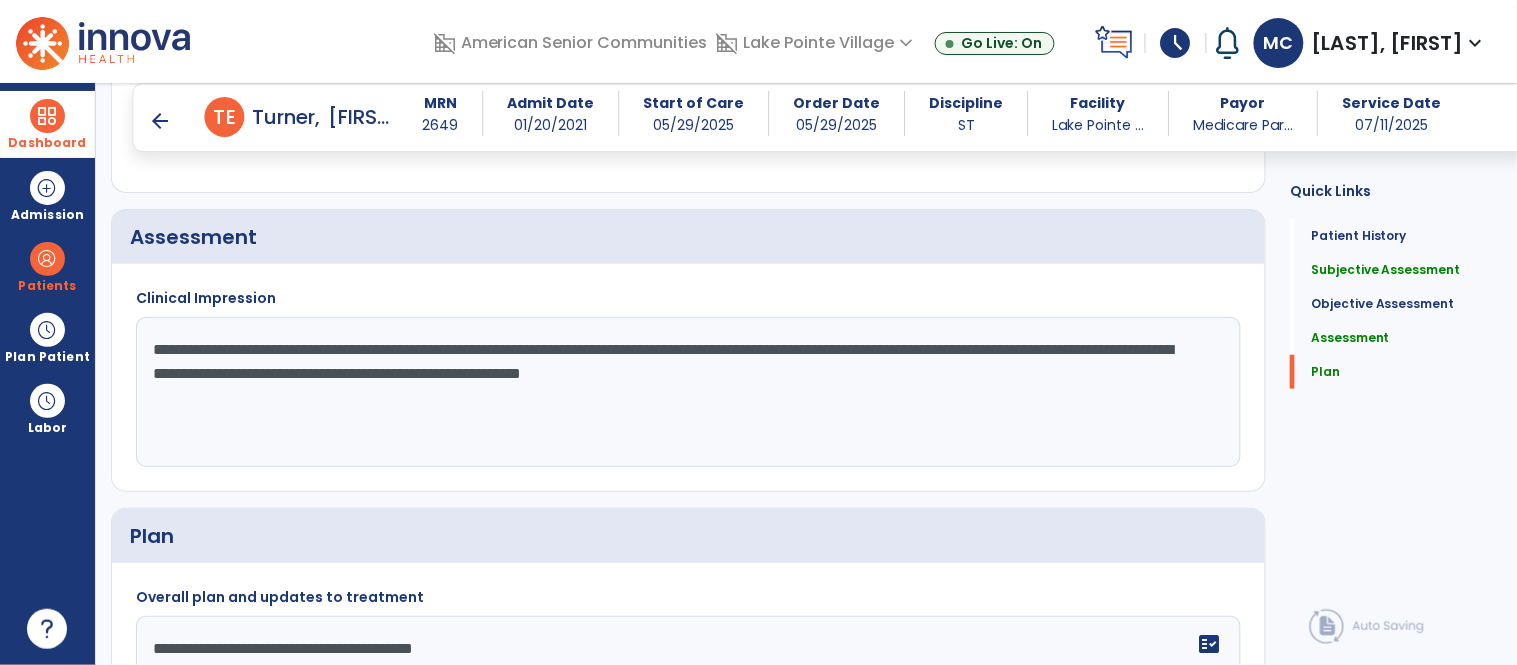 scroll, scrollTop: 2177, scrollLeft: 0, axis: vertical 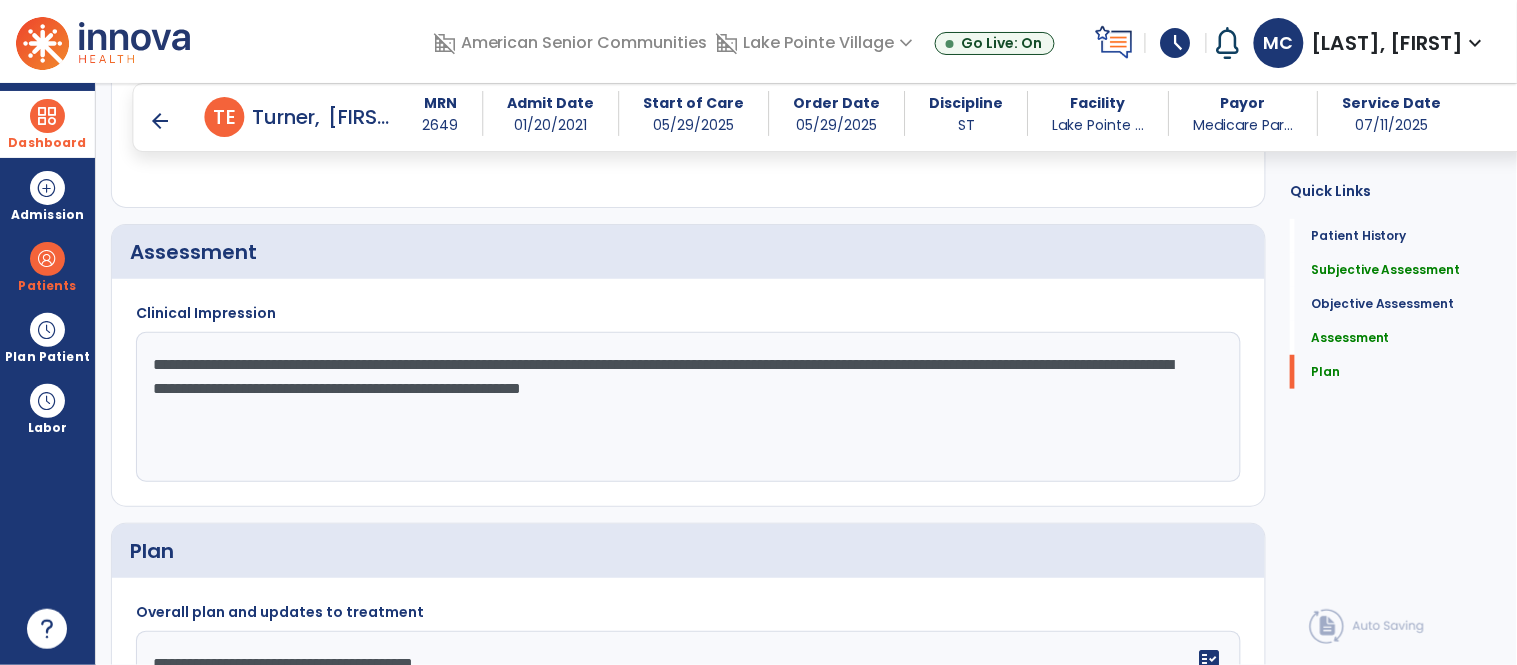type on "**********" 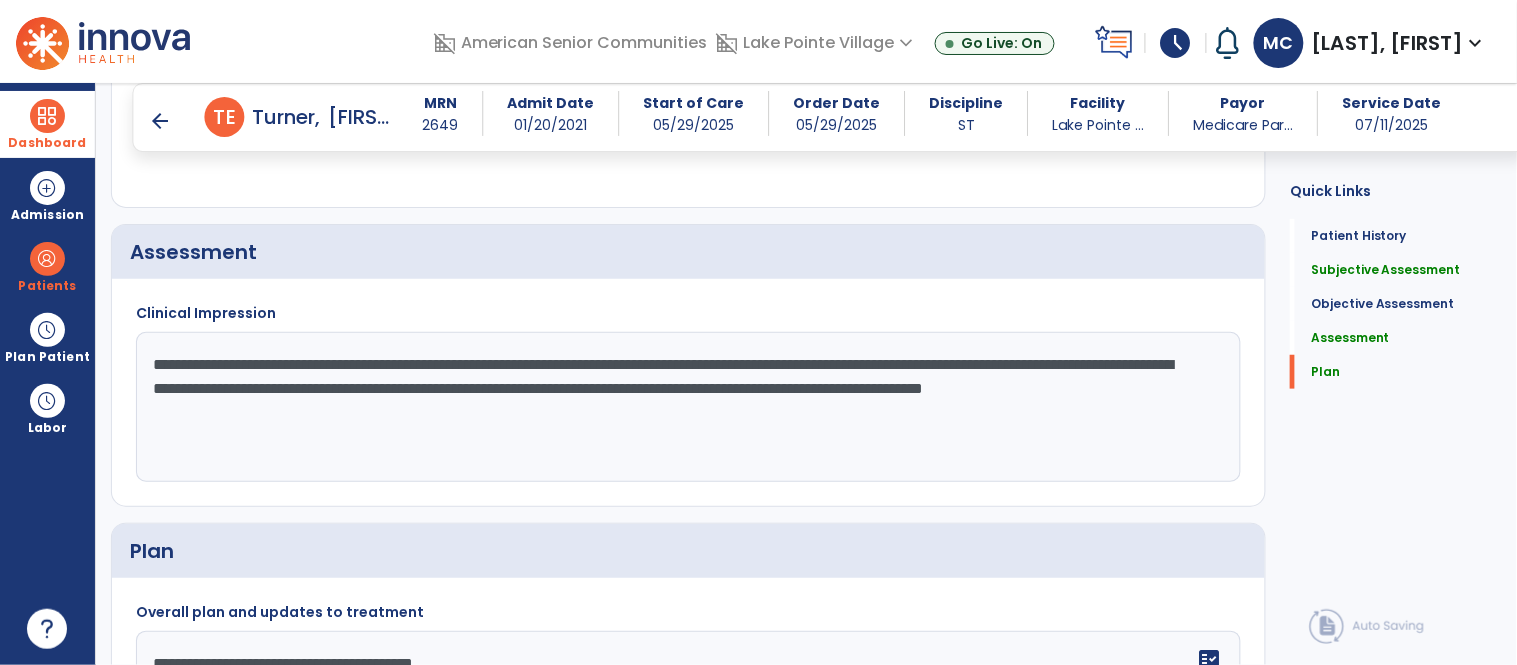 click on "**********" 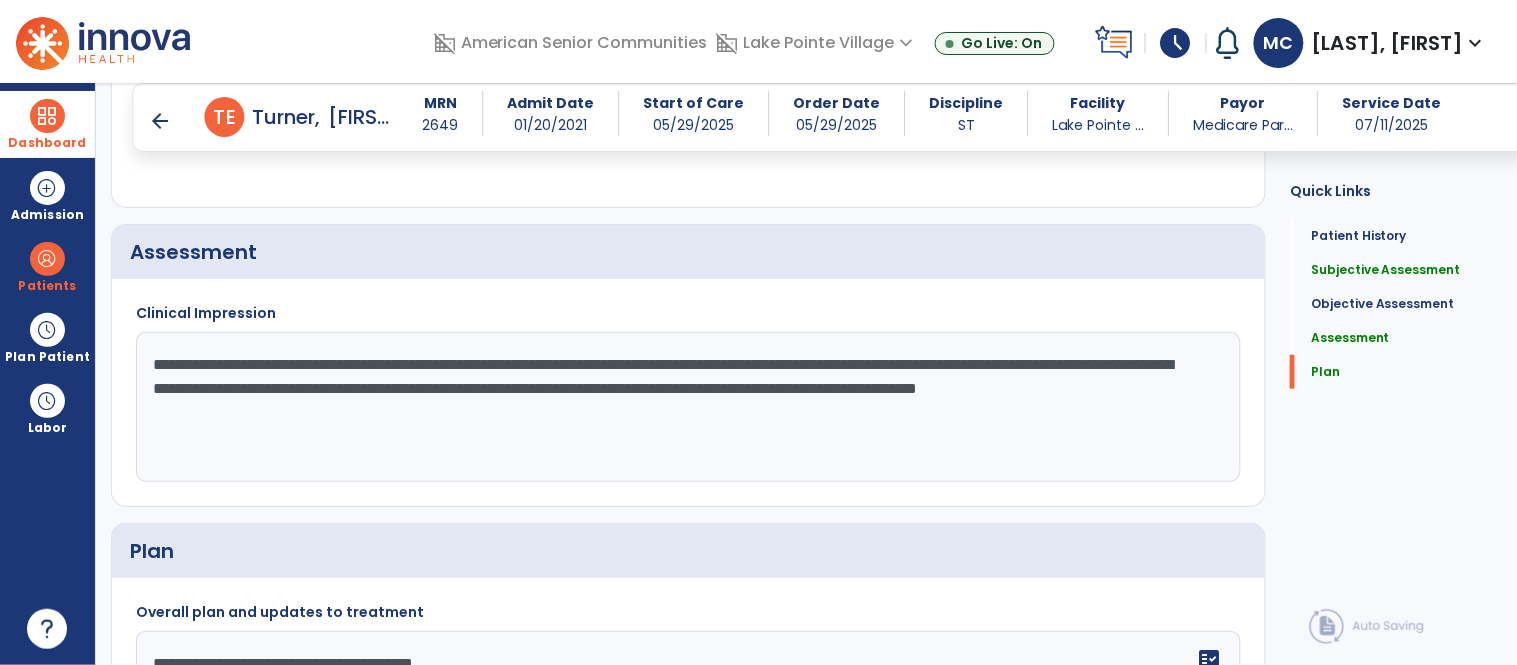 type on "**********" 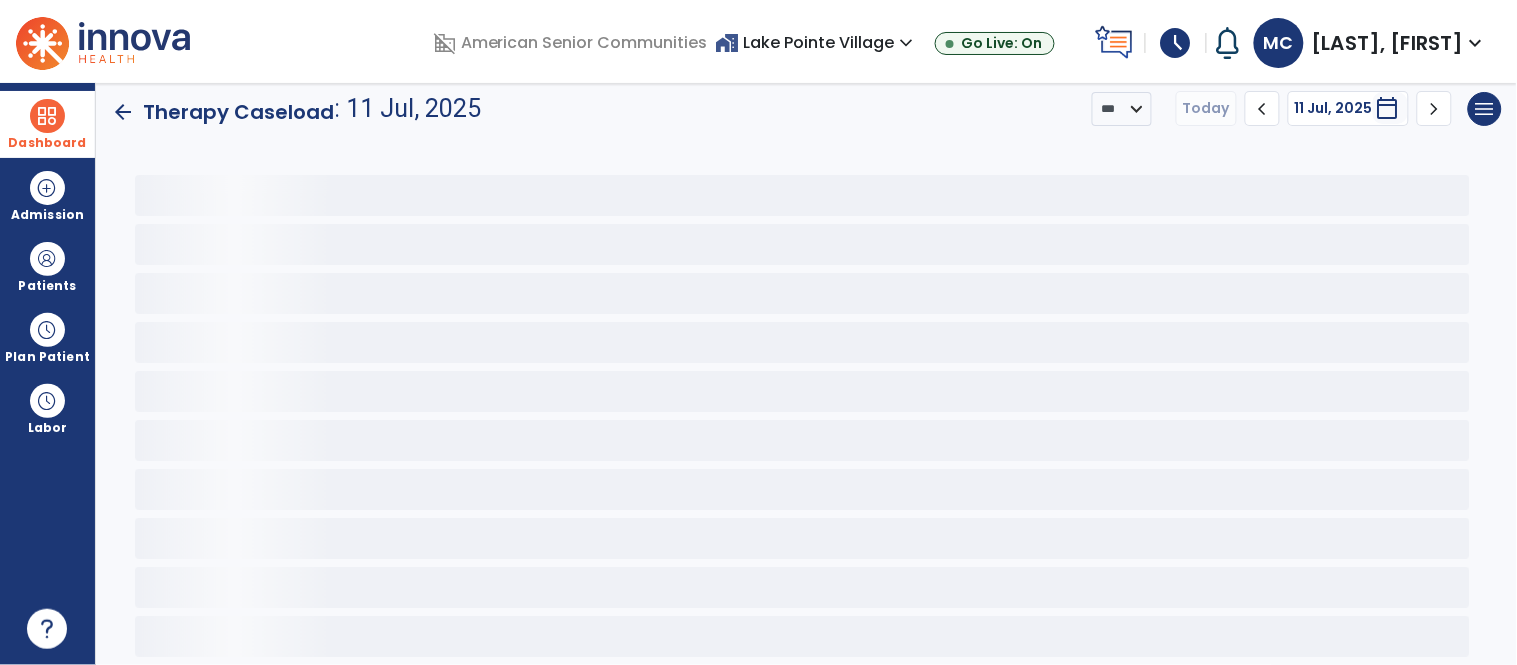 scroll, scrollTop: 15, scrollLeft: 0, axis: vertical 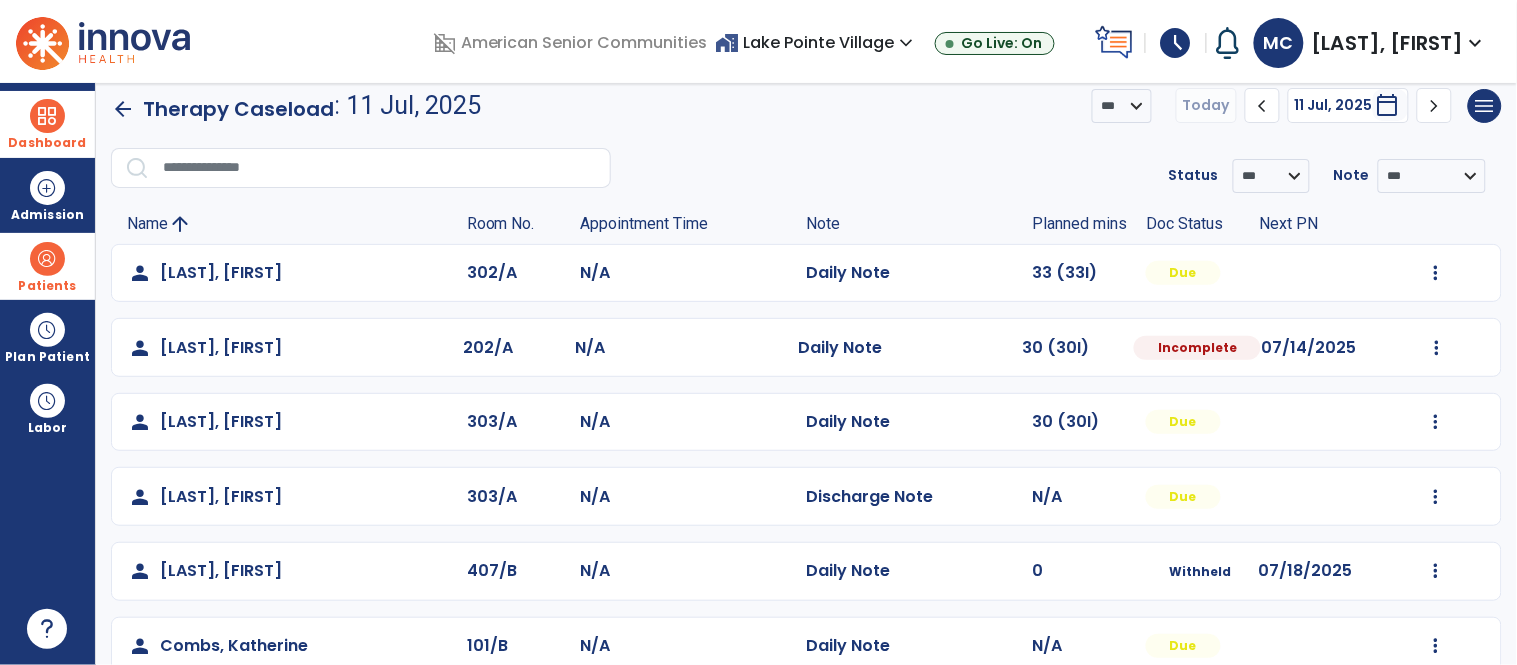 click on "Patients" at bounding box center [47, 286] 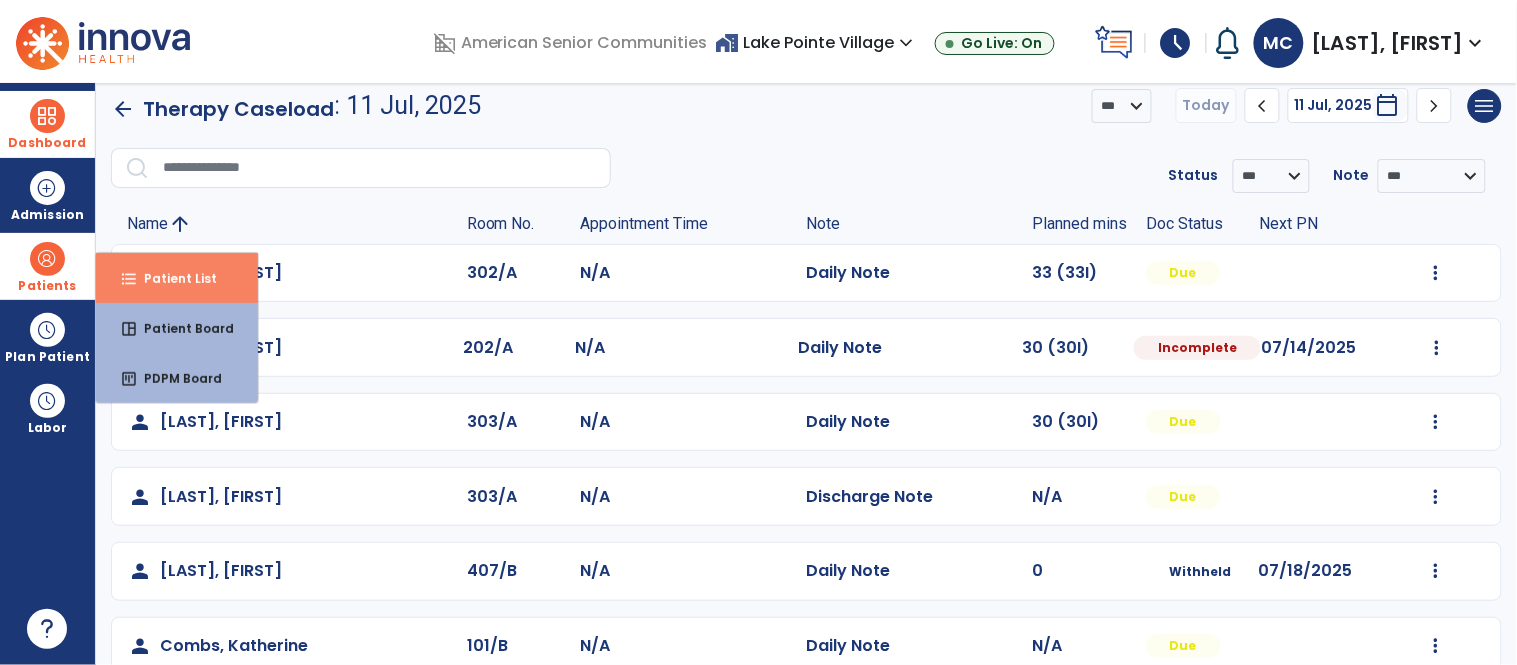 click on "Patient List" at bounding box center [172, 278] 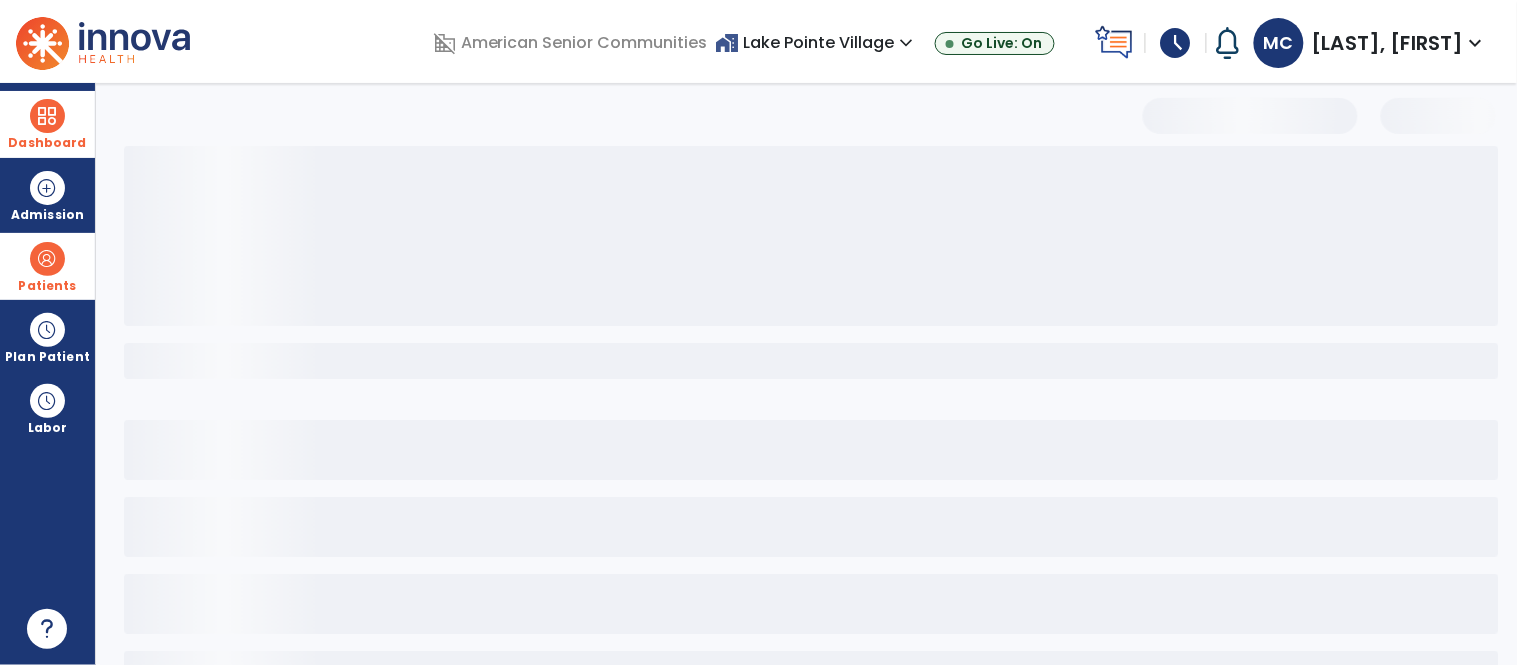 select on "***" 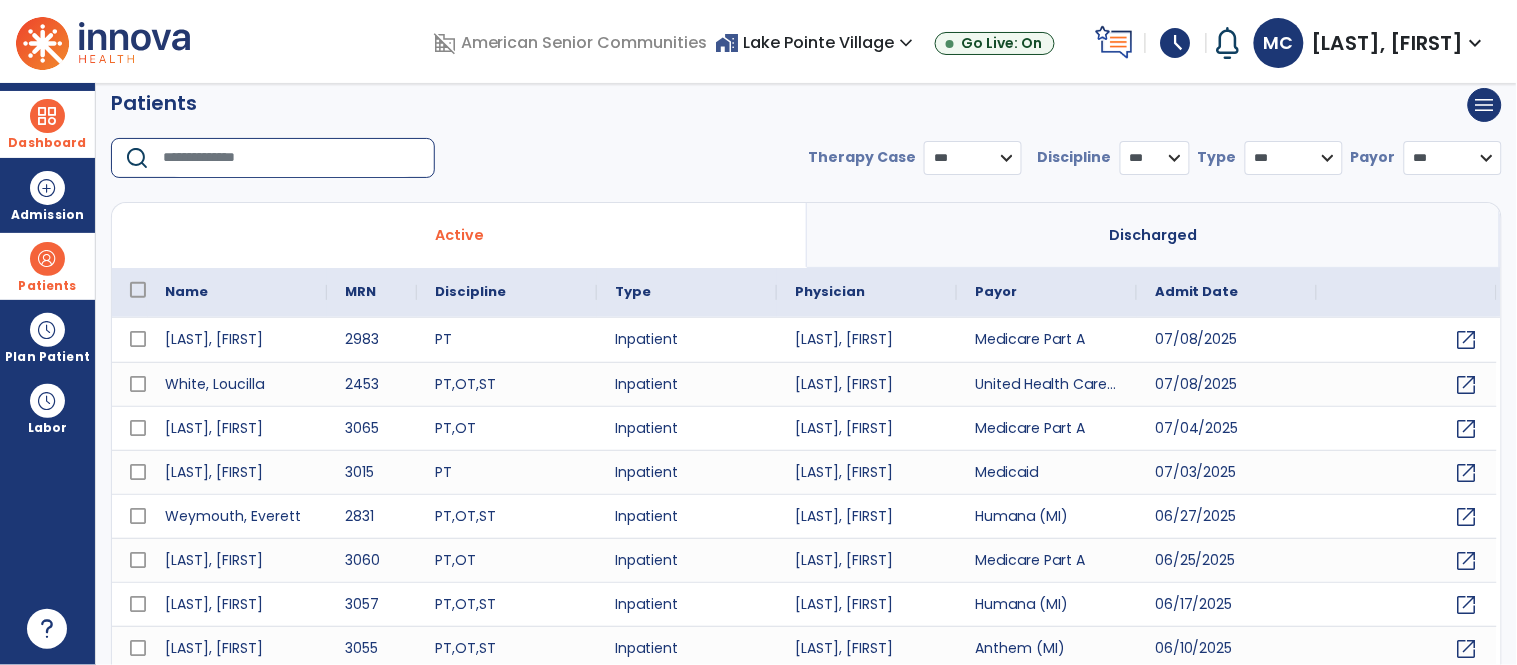 click at bounding box center [292, 158] 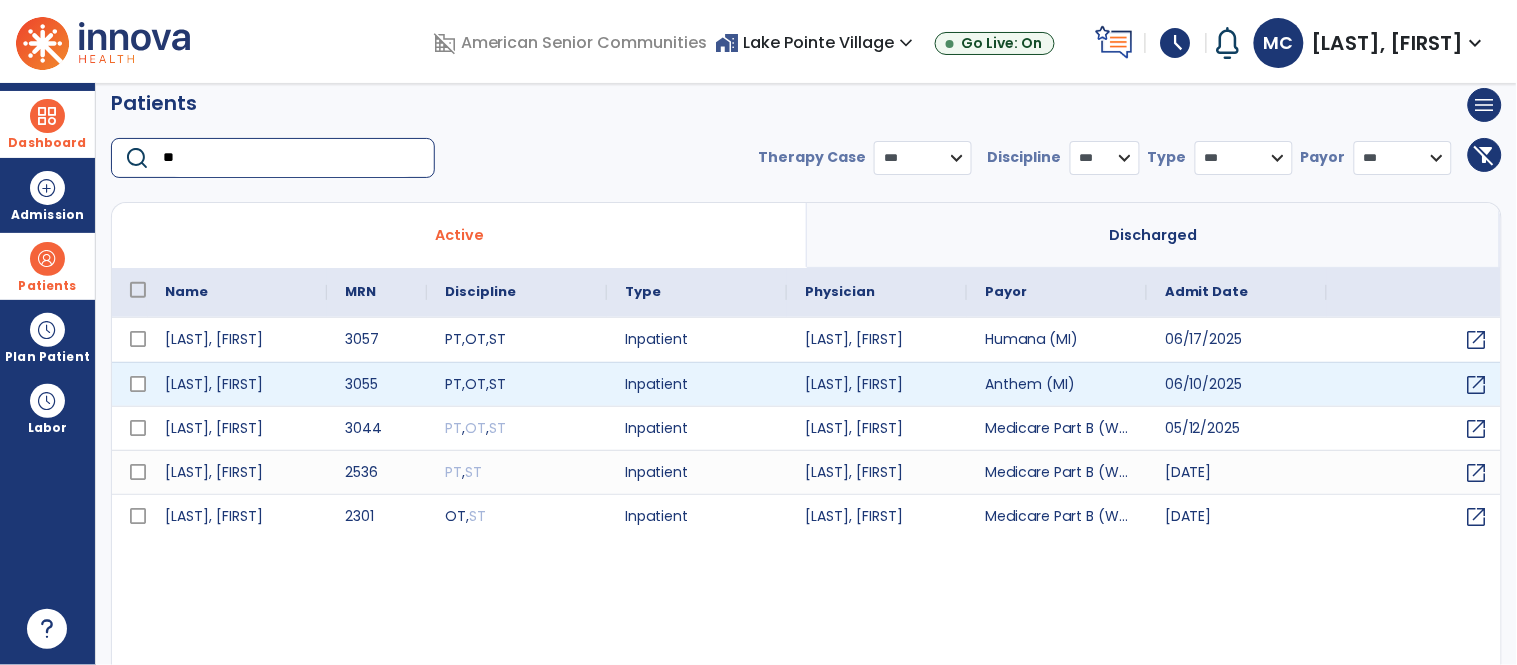 type on "**" 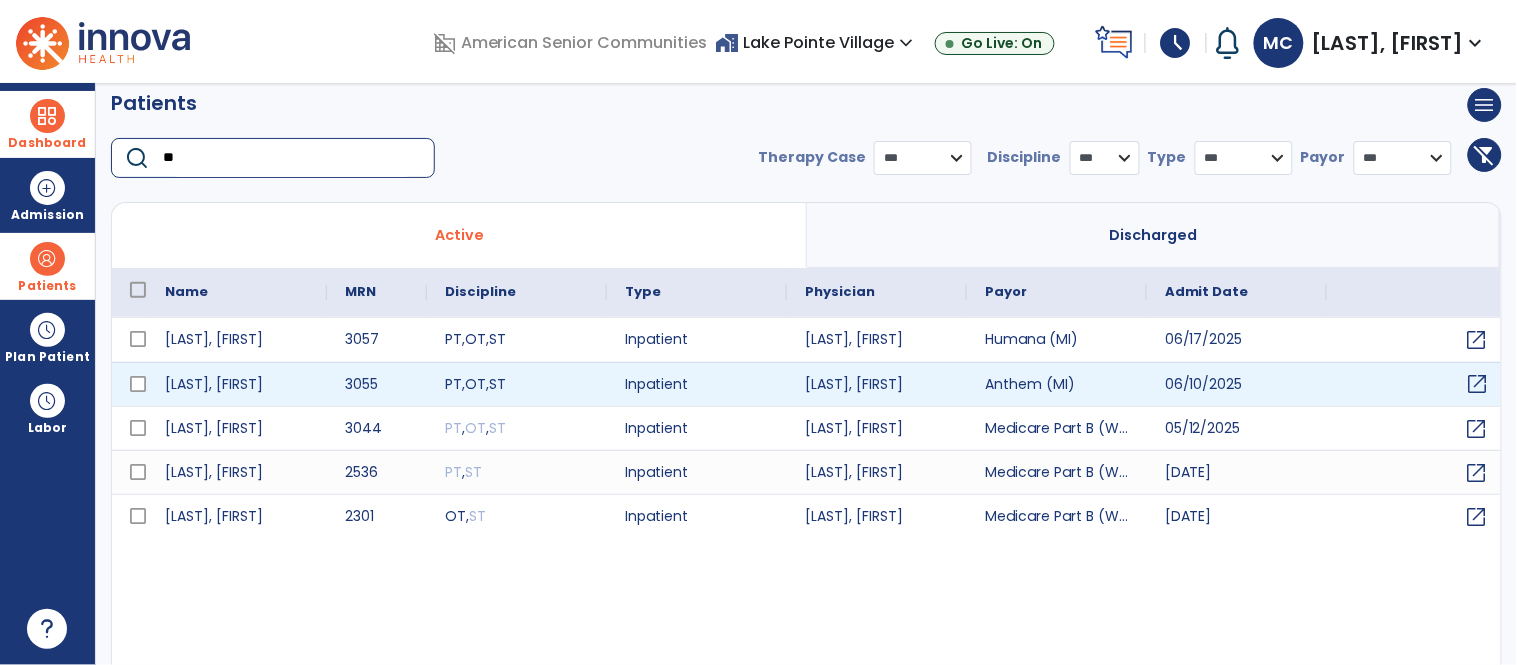 click on "open_in_new" at bounding box center (1478, 384) 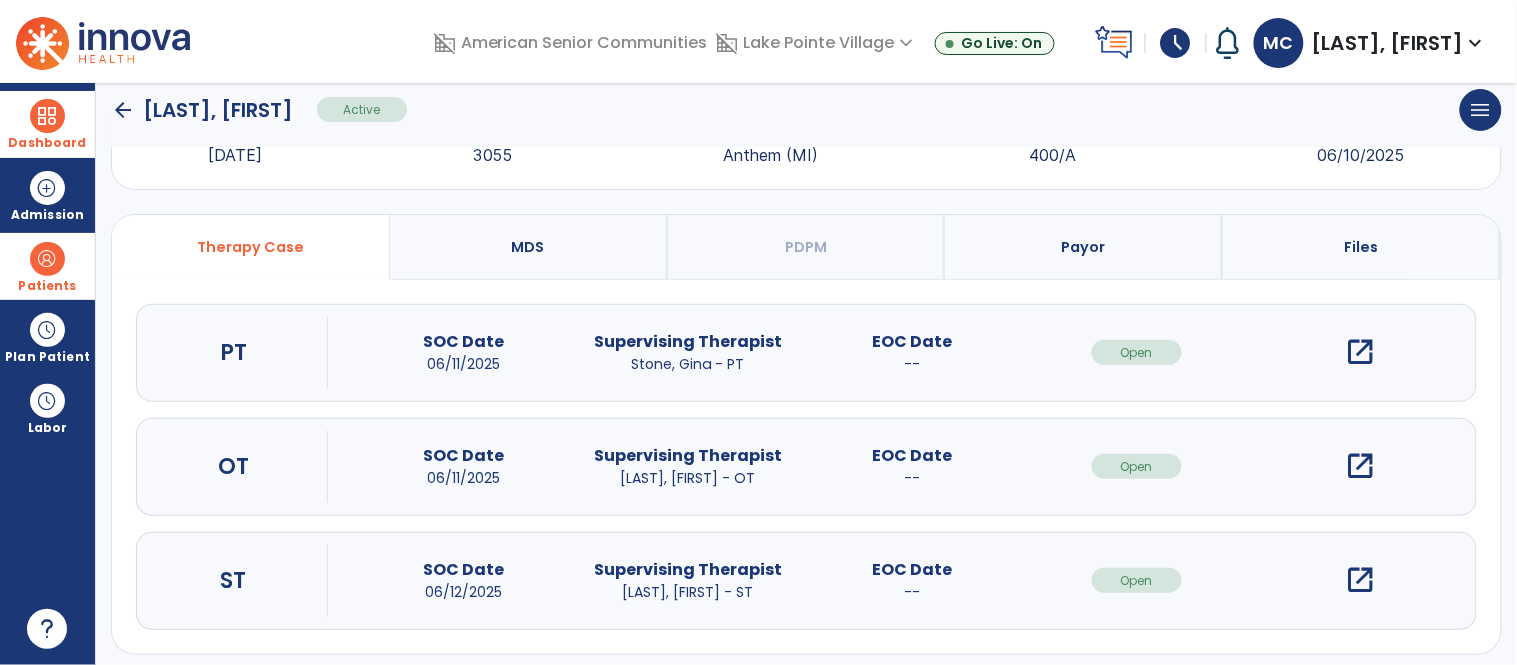 scroll, scrollTop: 96, scrollLeft: 0, axis: vertical 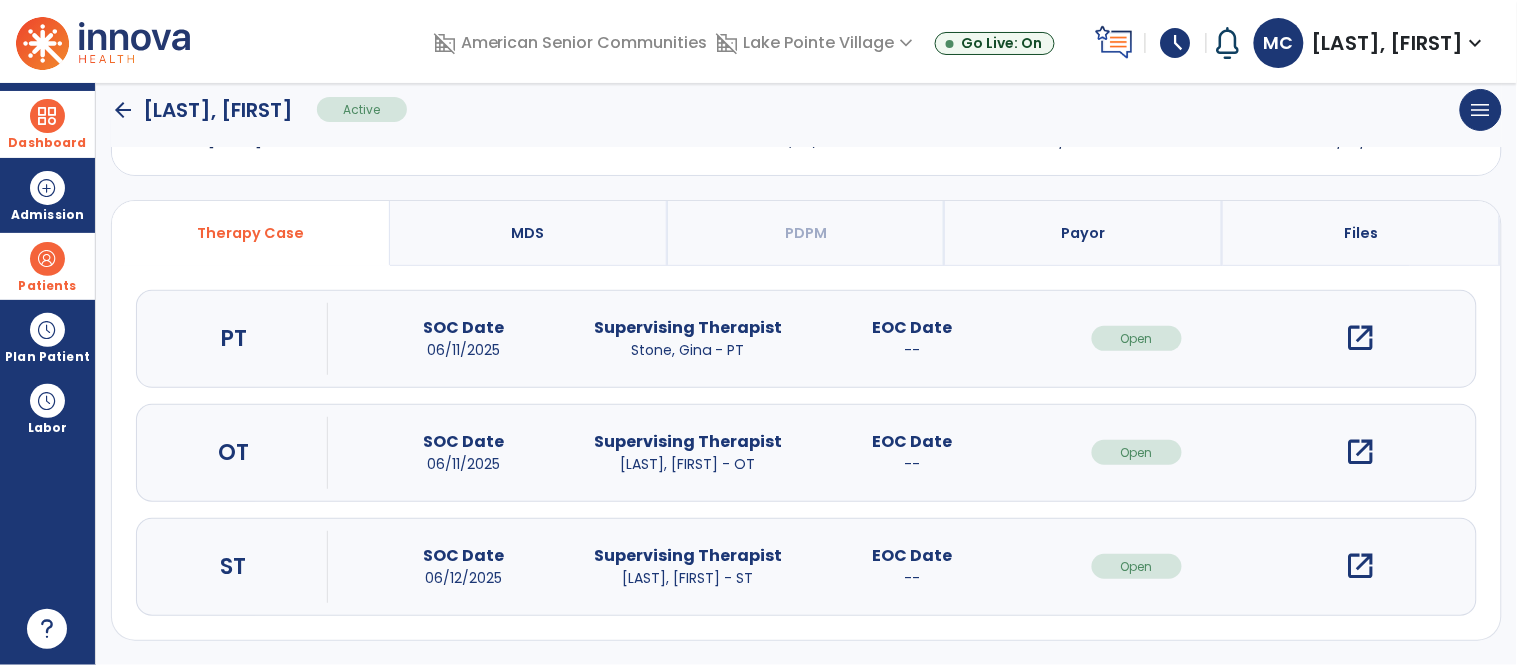 click on "open_in_new" at bounding box center [1361, 566] 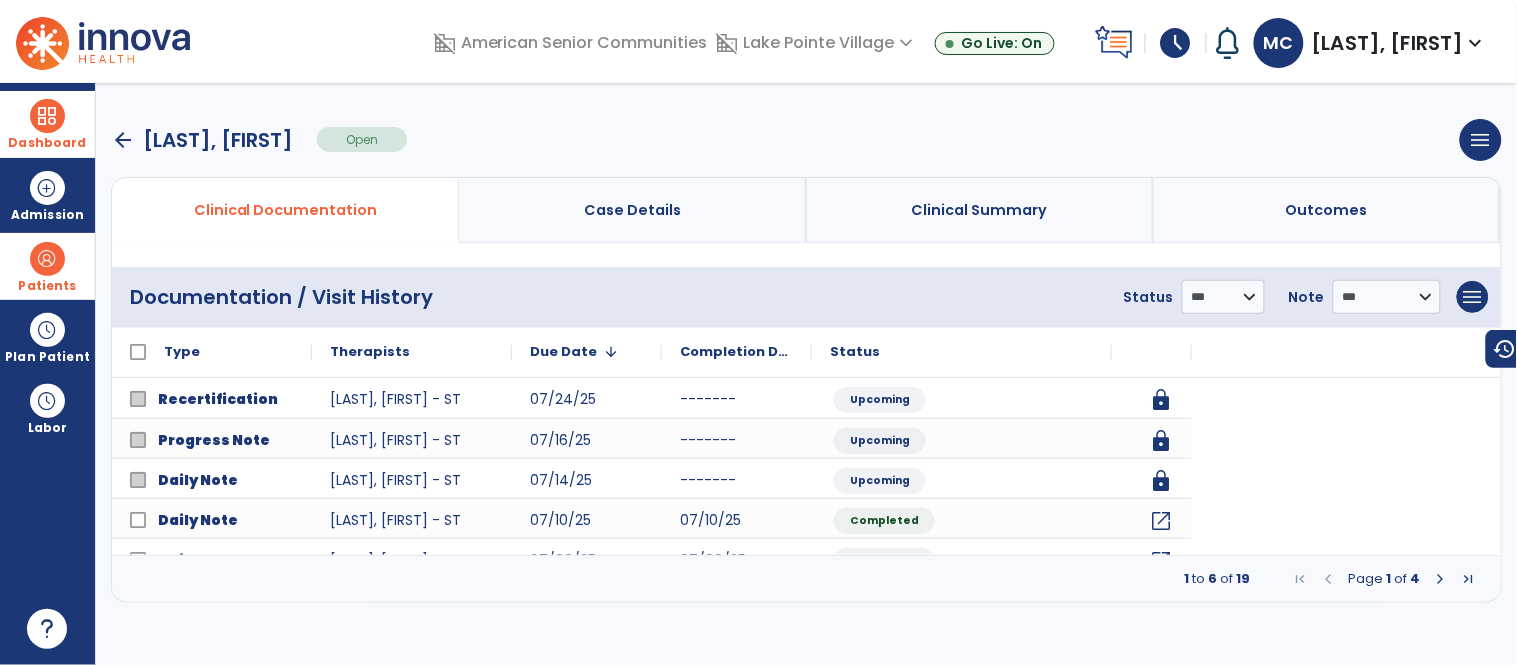 scroll, scrollTop: 0, scrollLeft: 0, axis: both 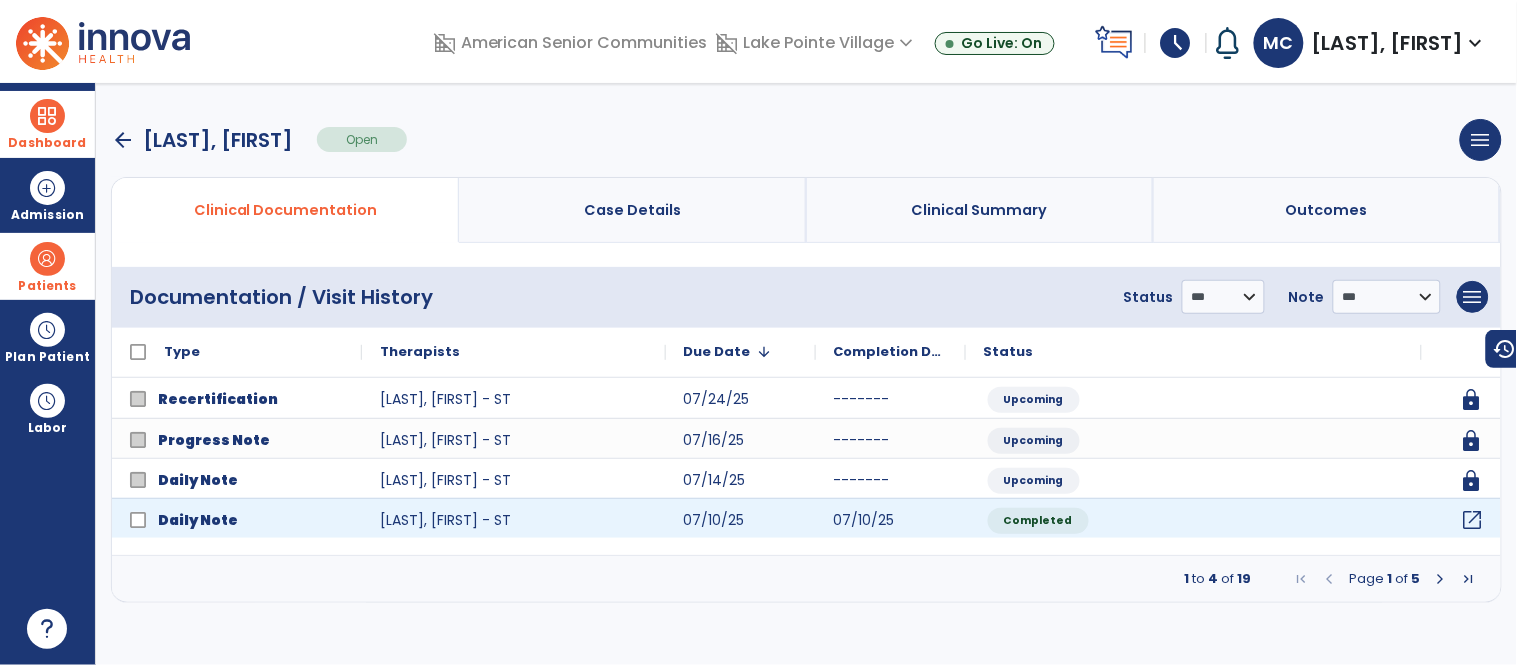 click on "open_in_new" 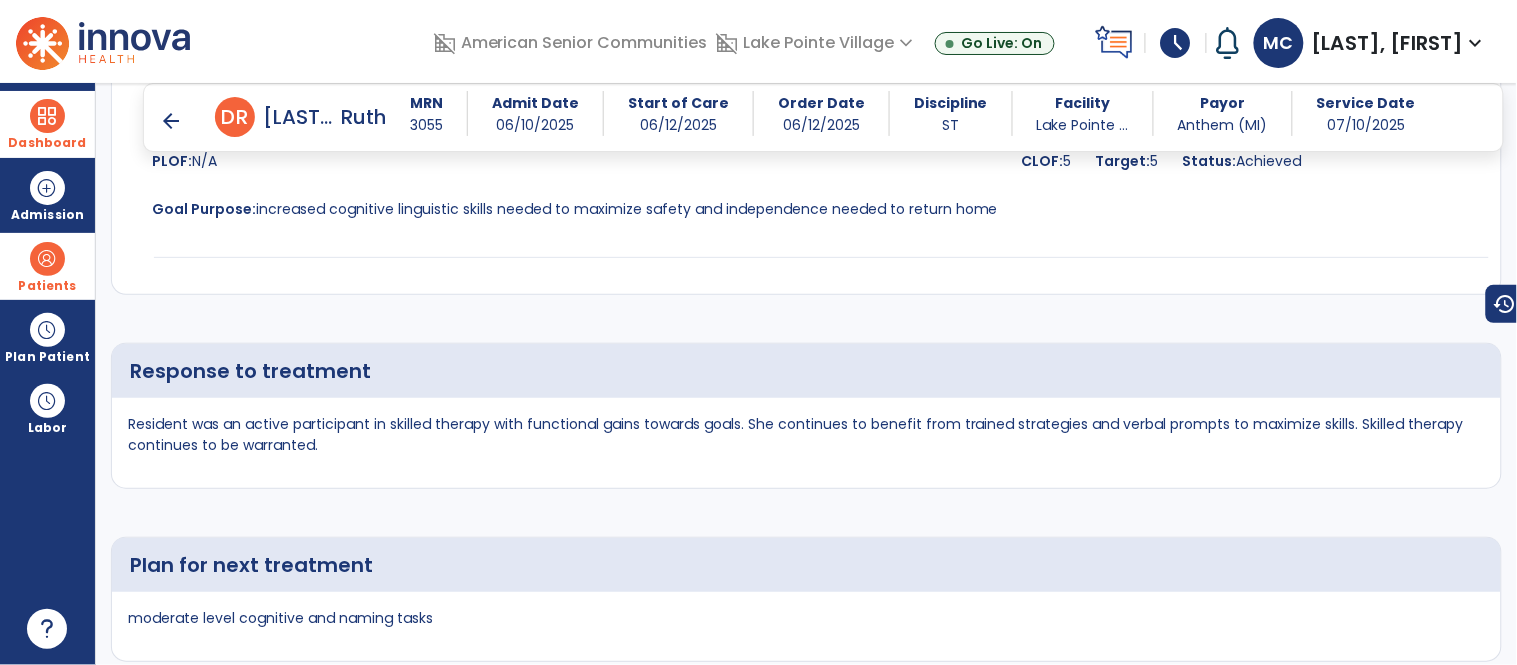 scroll, scrollTop: 4293, scrollLeft: 0, axis: vertical 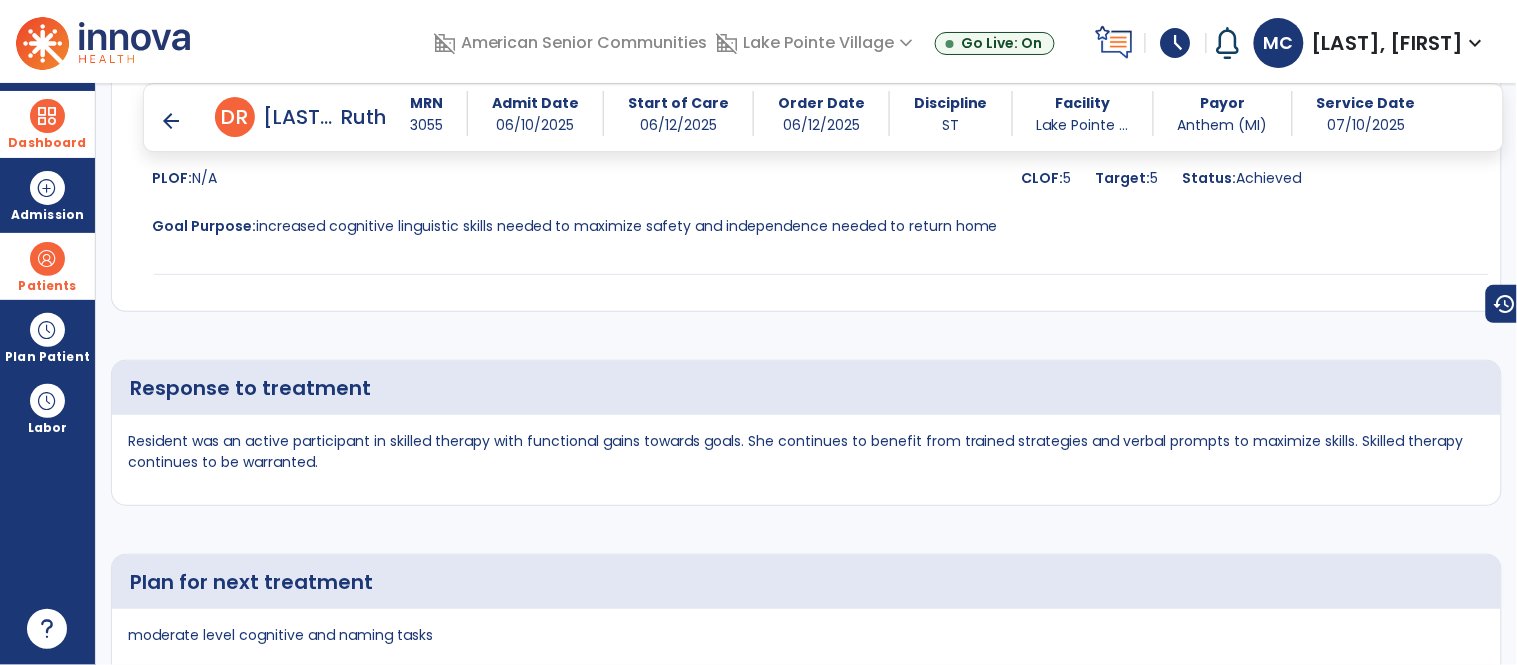 click on "Response to treatment" at bounding box center (806, 388) 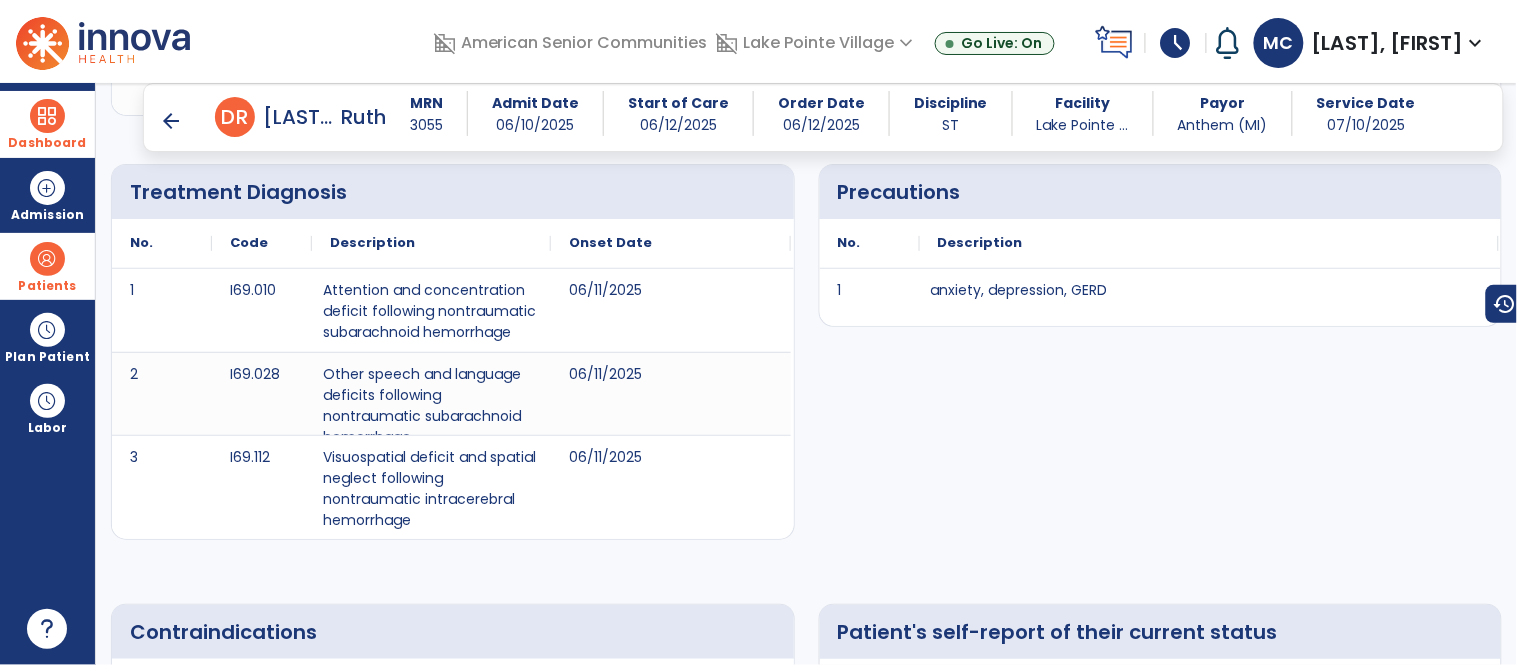 scroll, scrollTop: 536, scrollLeft: 0, axis: vertical 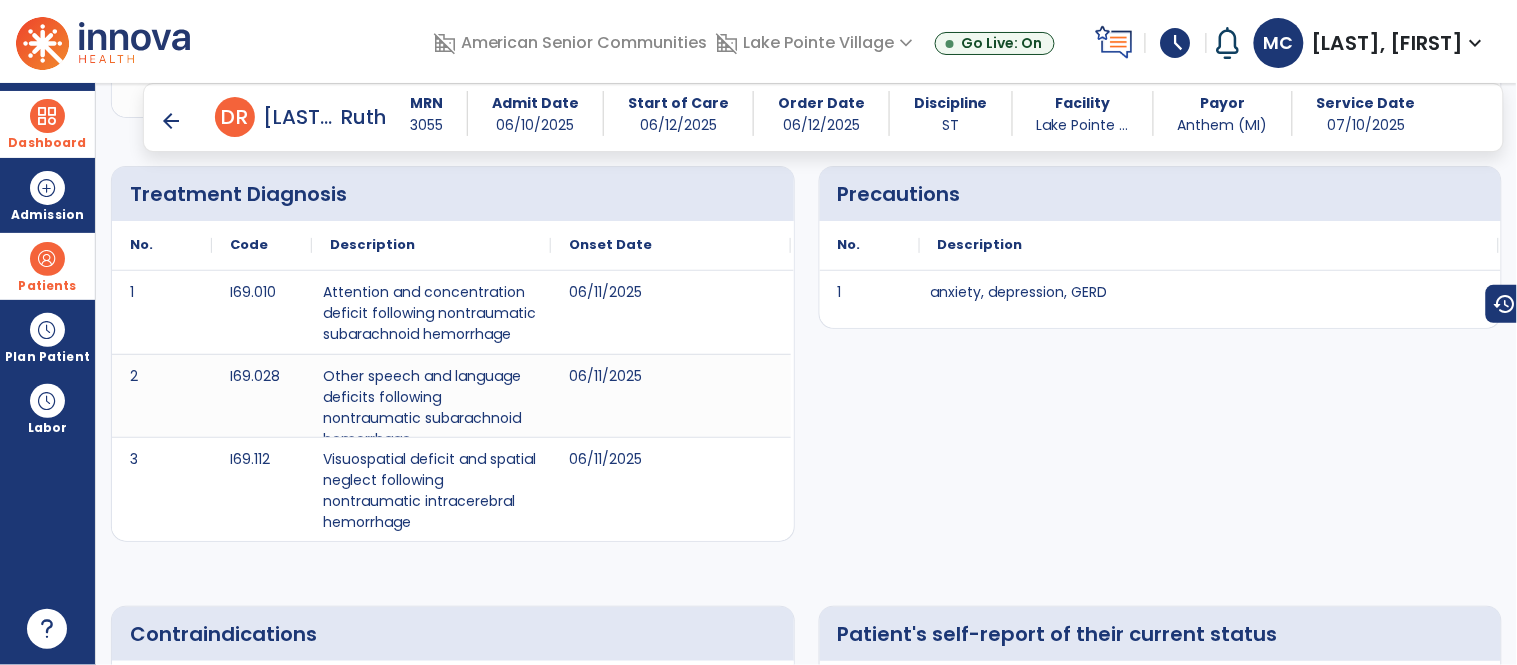 click on "arrow_back" at bounding box center [171, 121] 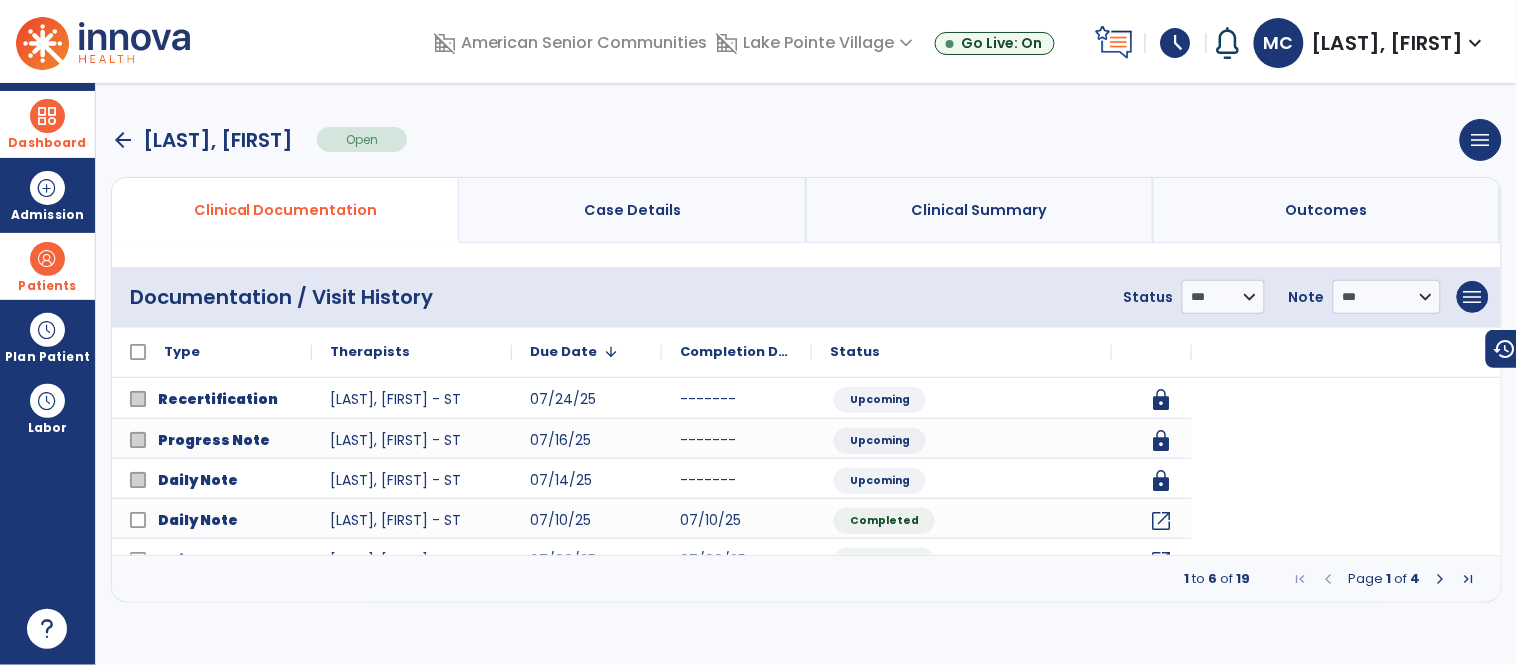 scroll, scrollTop: 0, scrollLeft: 0, axis: both 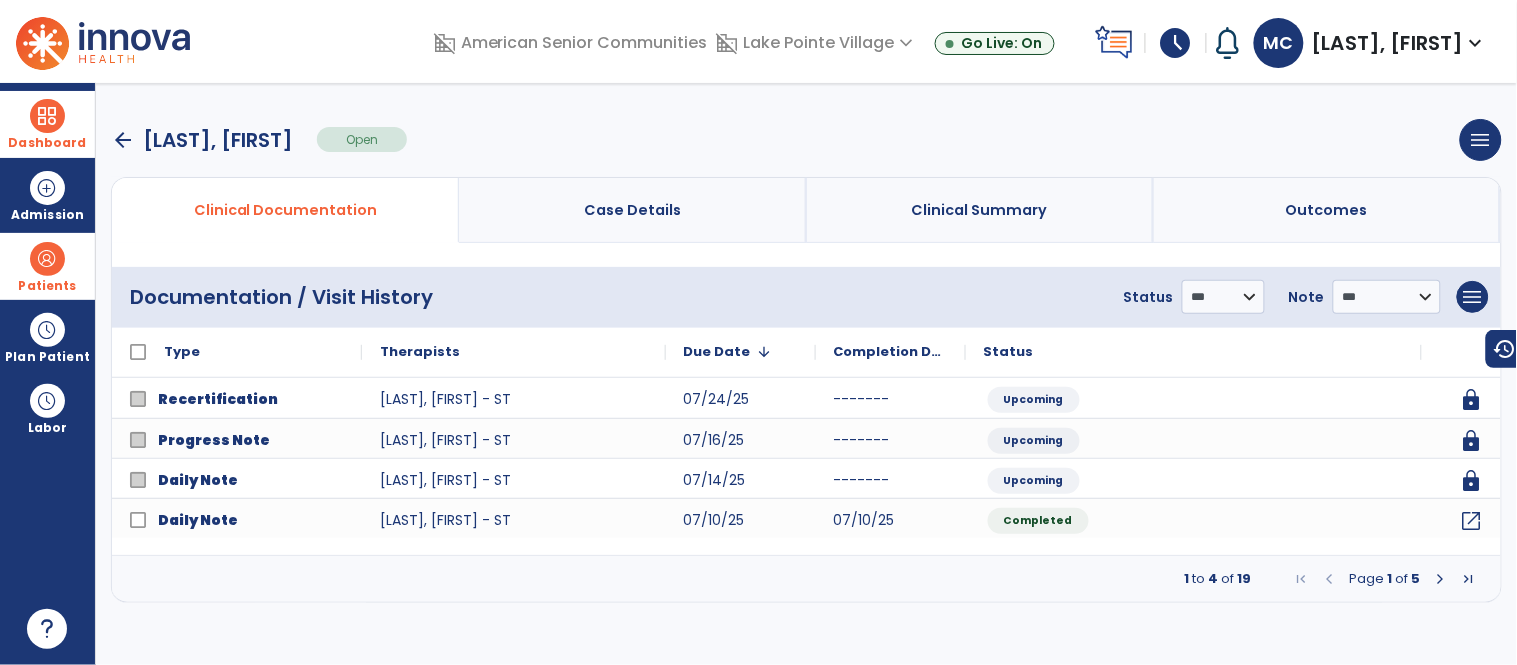 click at bounding box center [1441, 579] 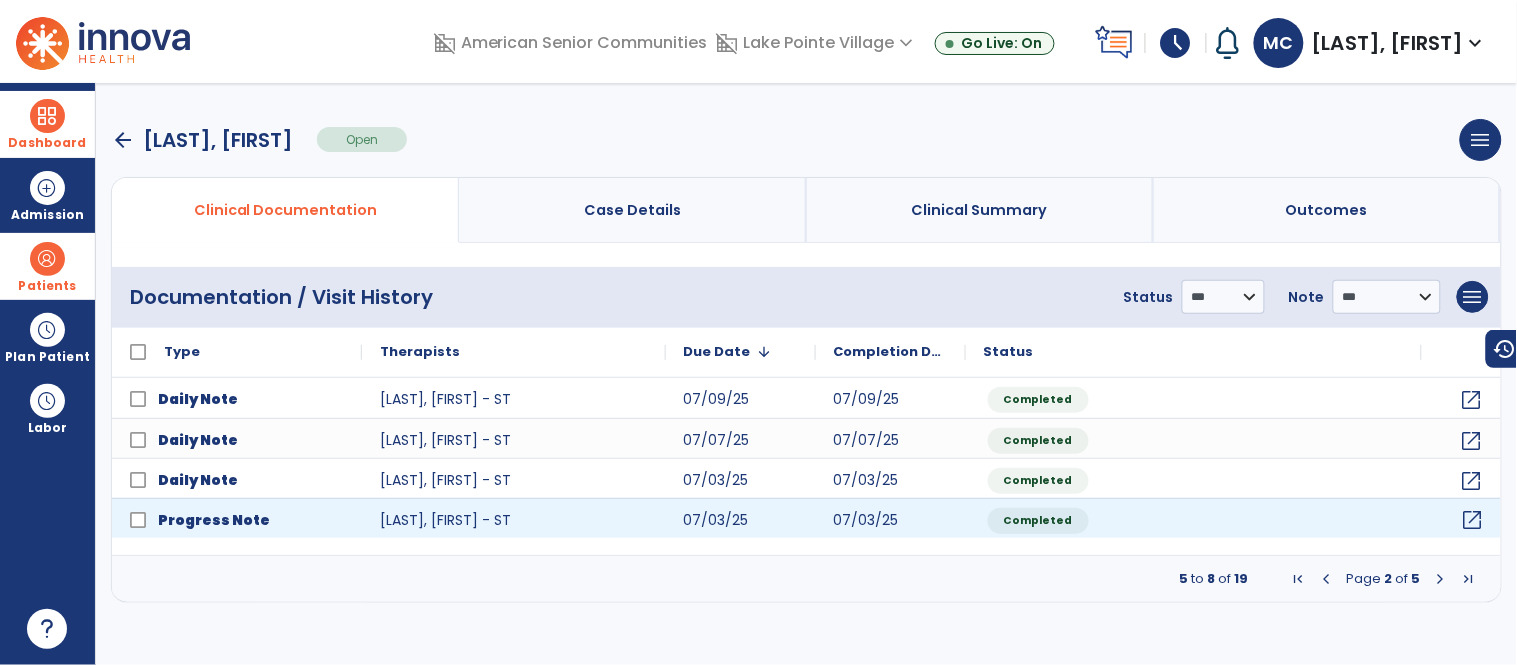 click on "open_in_new" 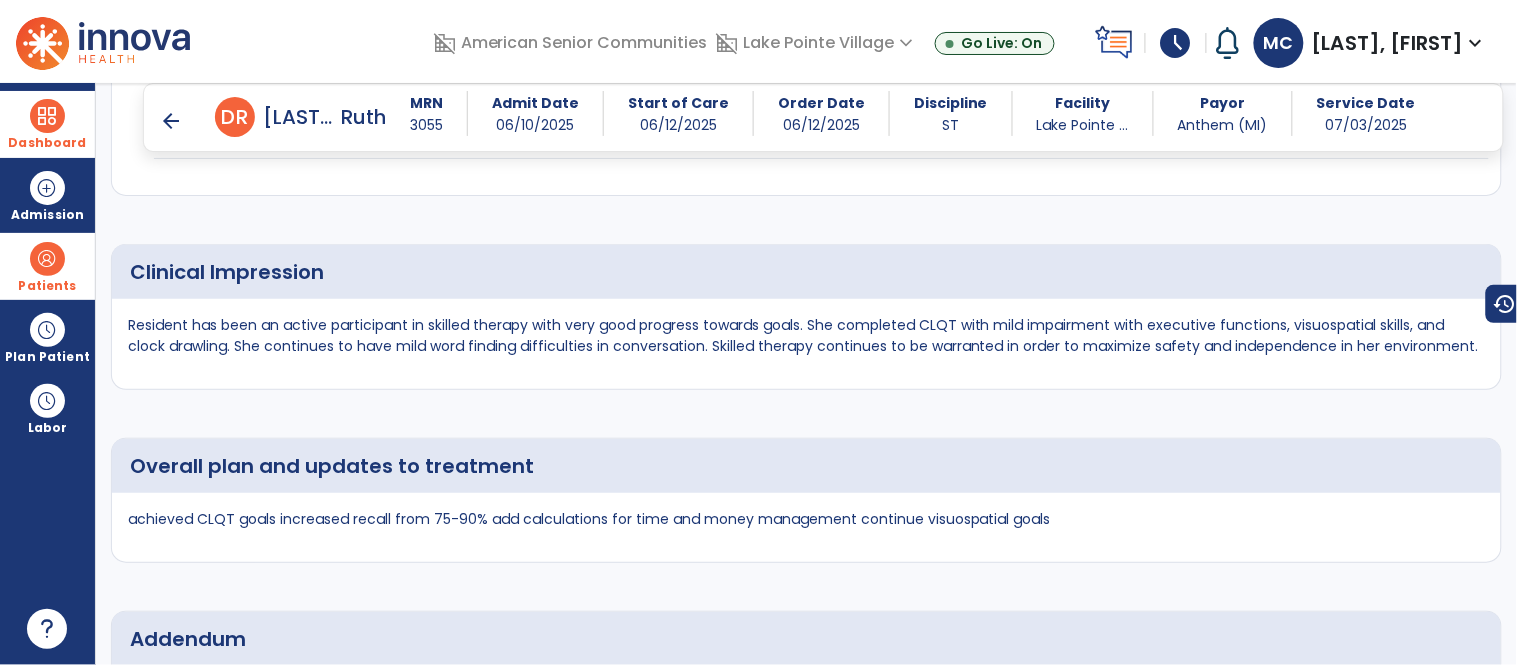 scroll, scrollTop: 3313, scrollLeft: 0, axis: vertical 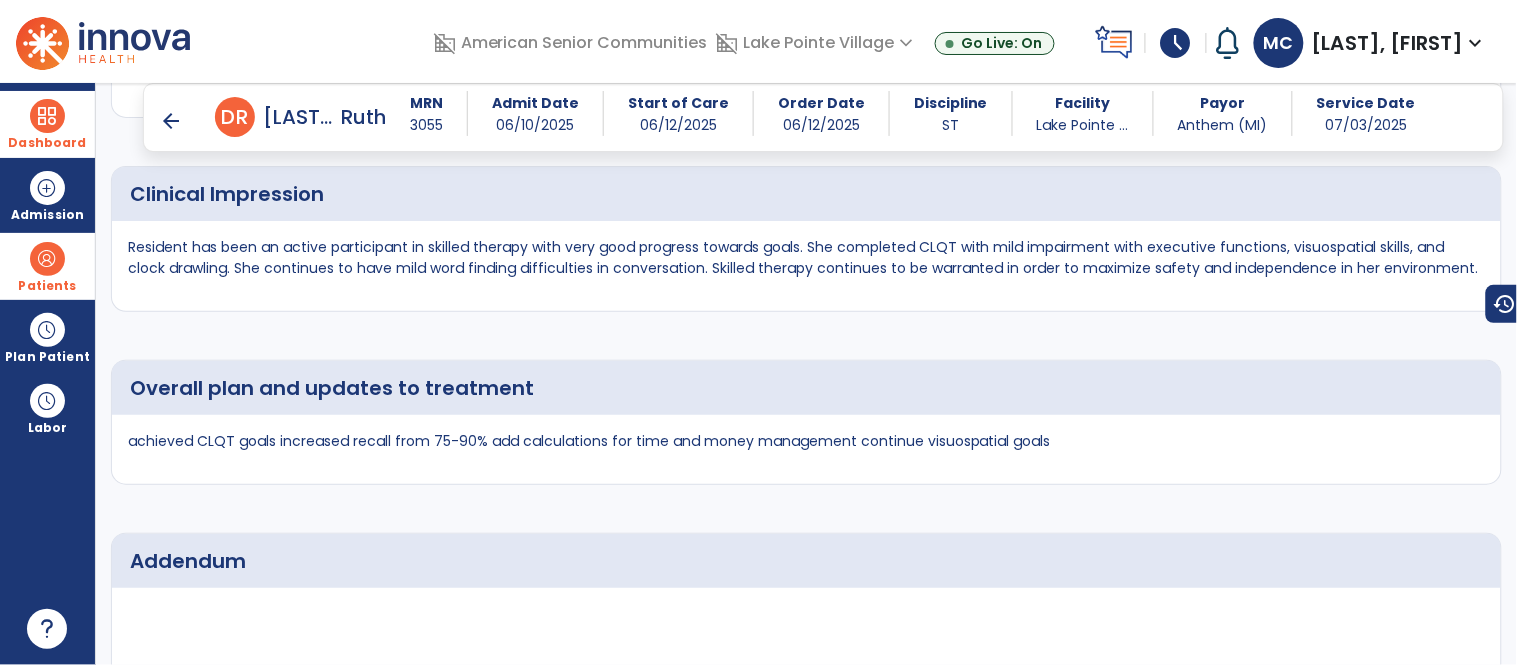 click on "Dashboard" at bounding box center [47, 124] 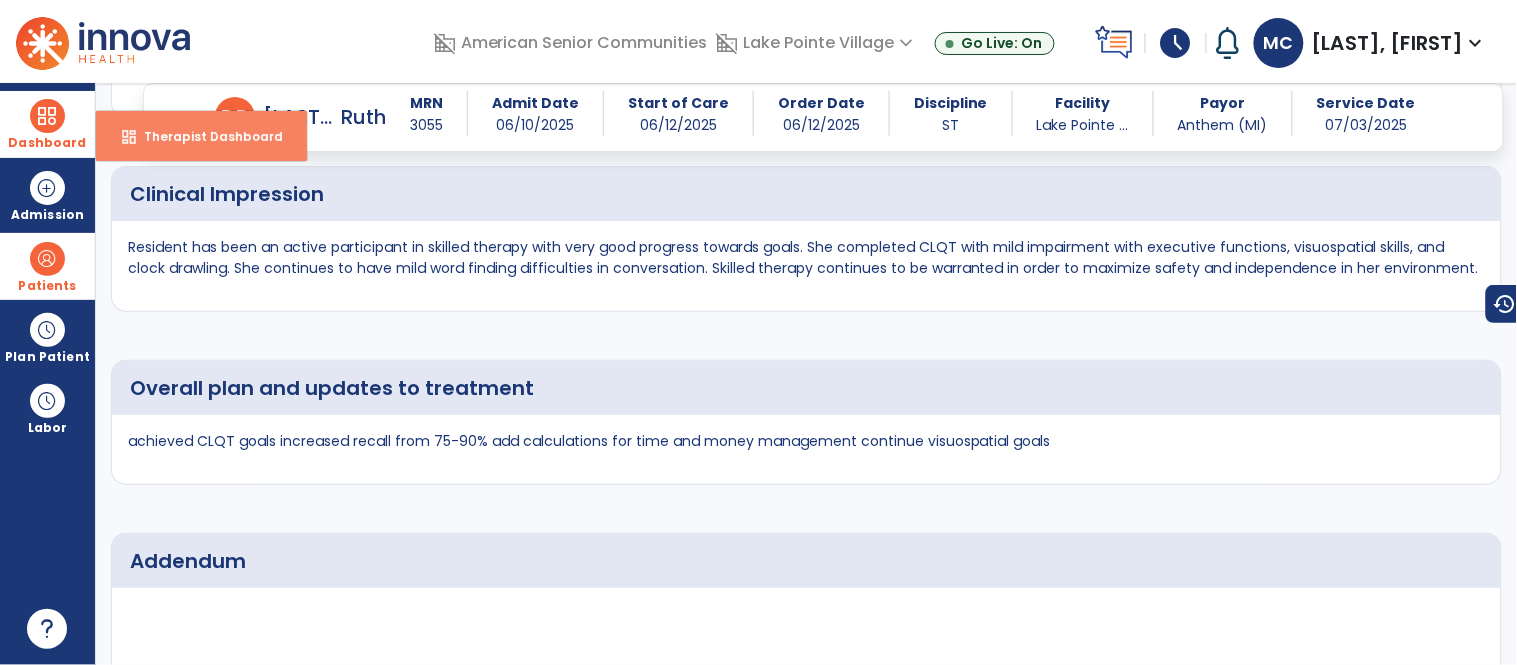 click on "Therapist Dashboard" at bounding box center [205, 136] 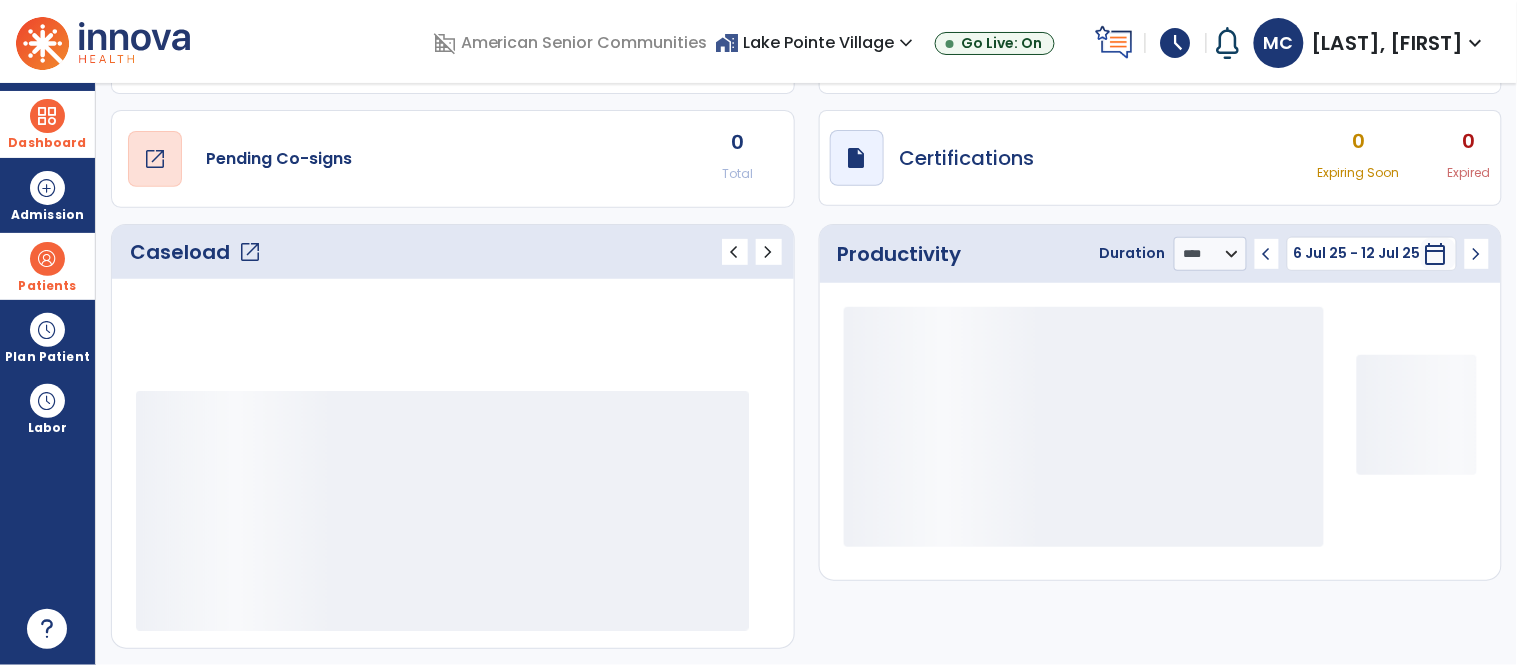 scroll, scrollTop: 145, scrollLeft: 0, axis: vertical 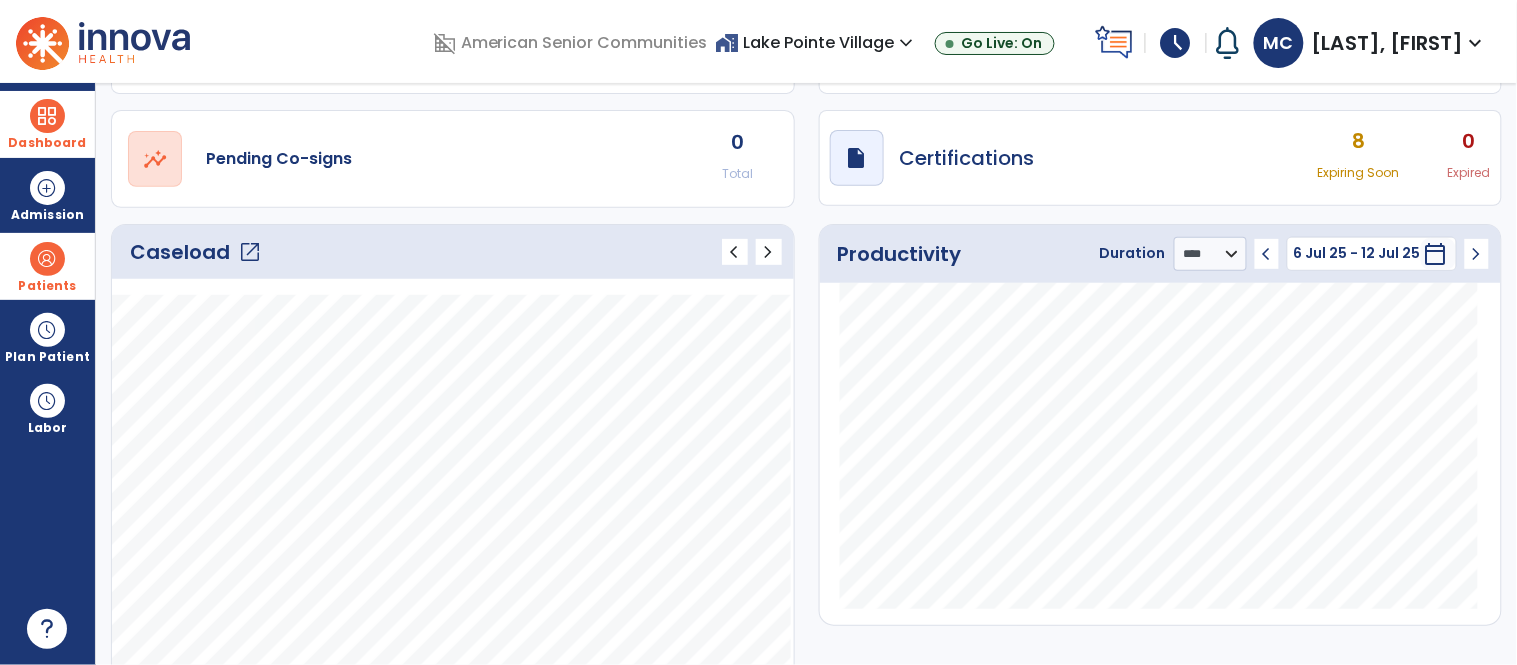 click on "open_in_new" 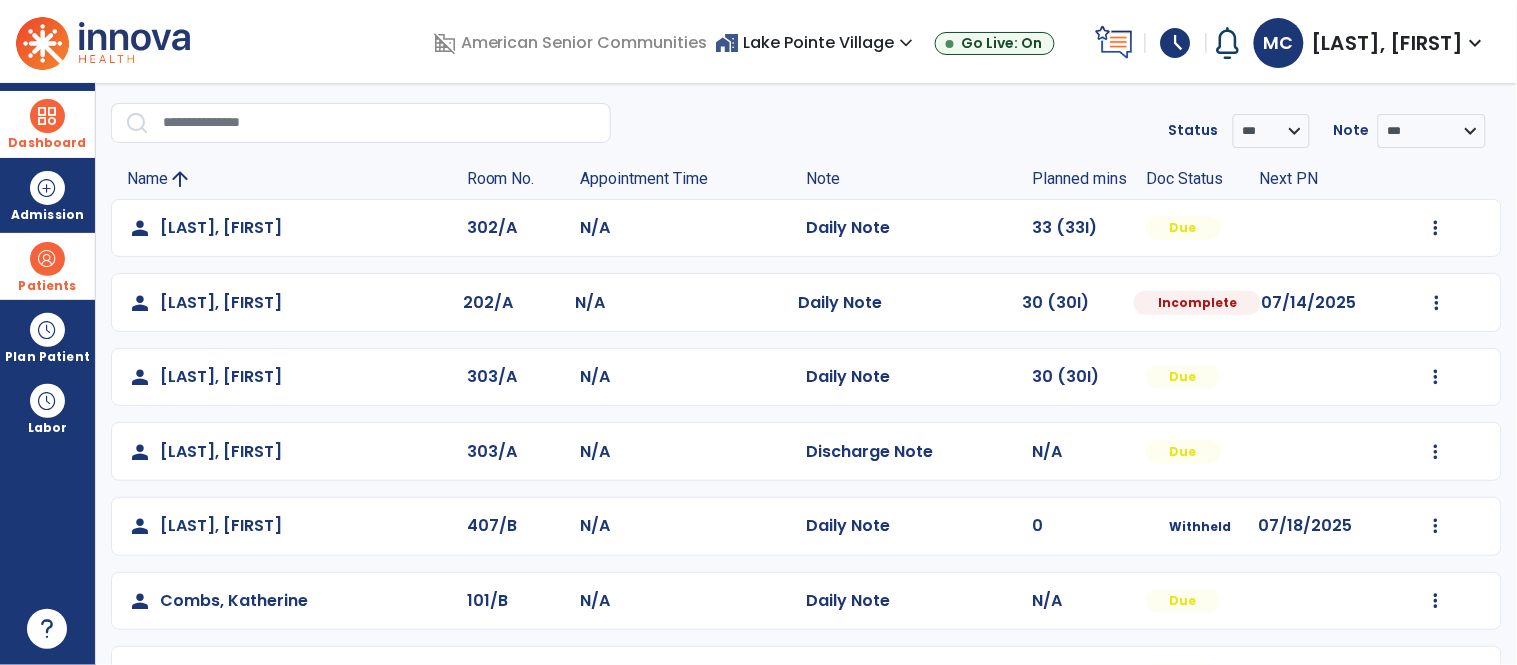 scroll, scrollTop: 63, scrollLeft: 0, axis: vertical 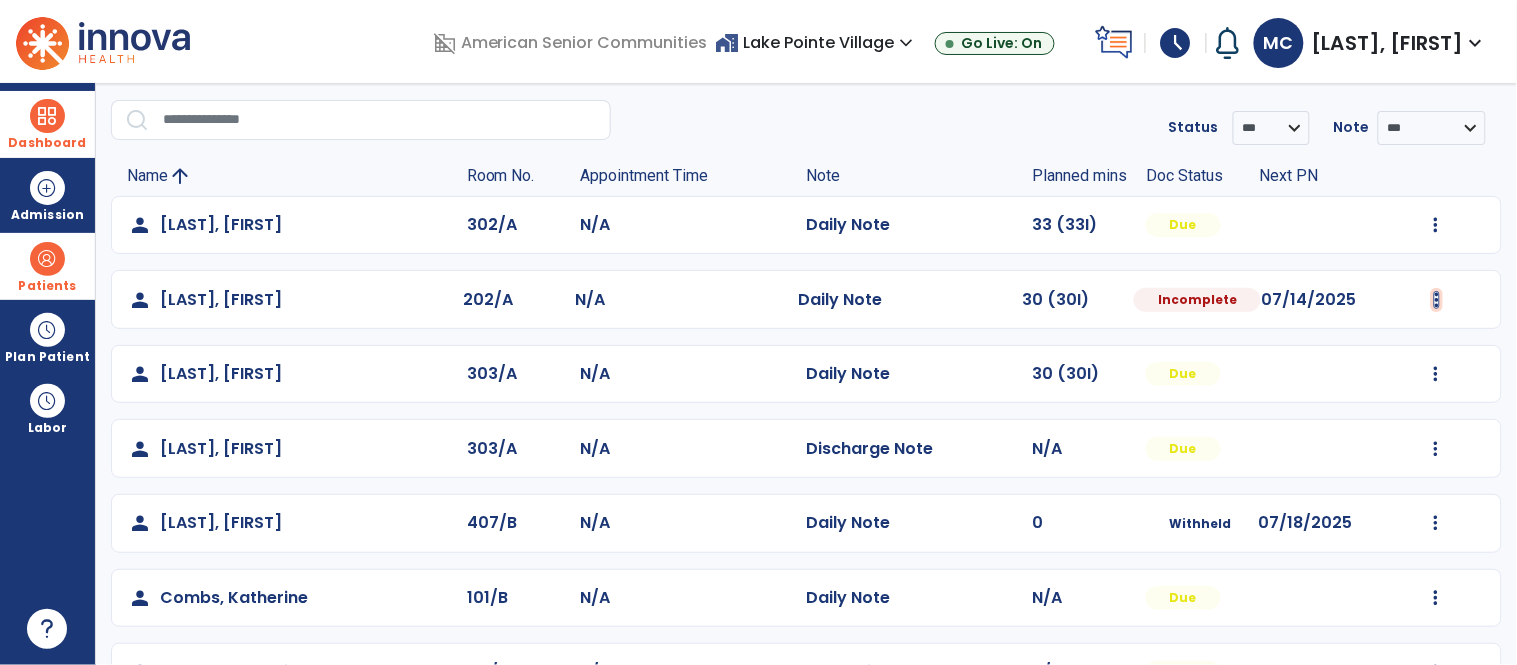 click at bounding box center [1436, 225] 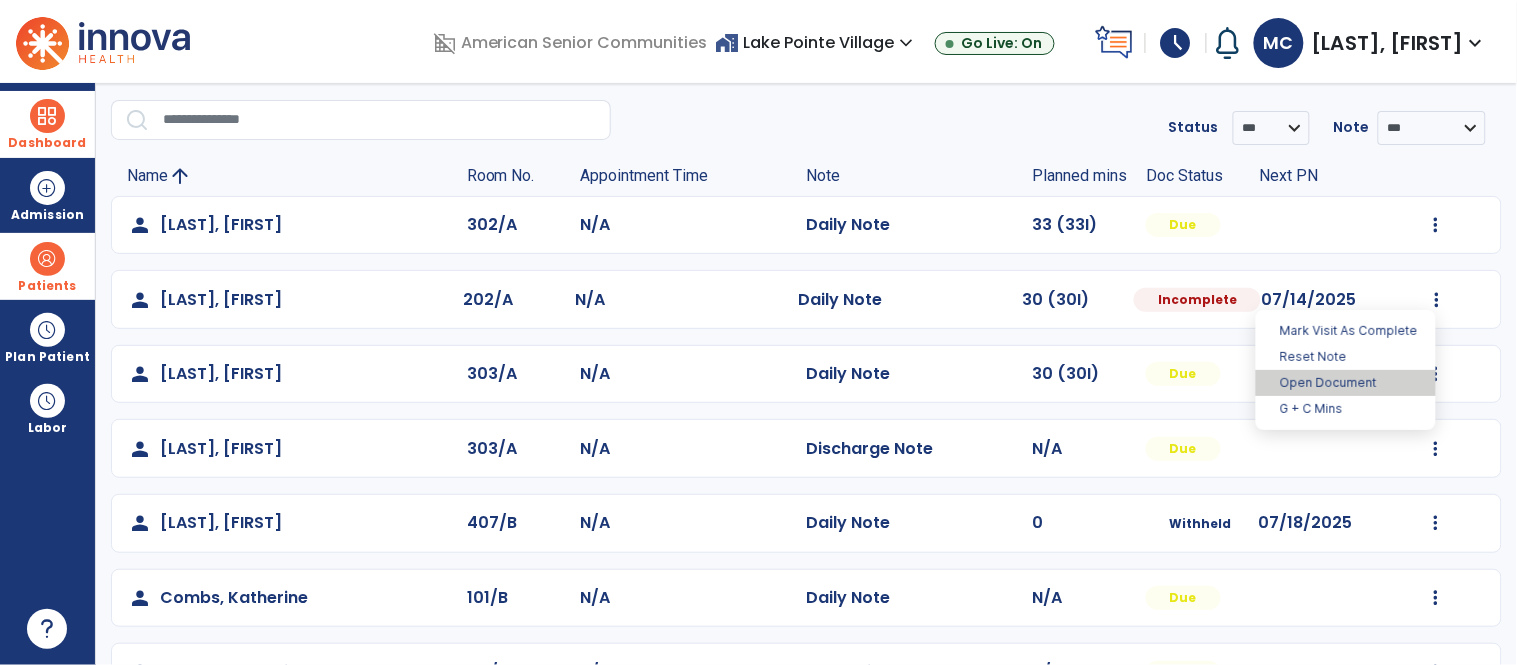 click on "Open Document" at bounding box center (1346, 383) 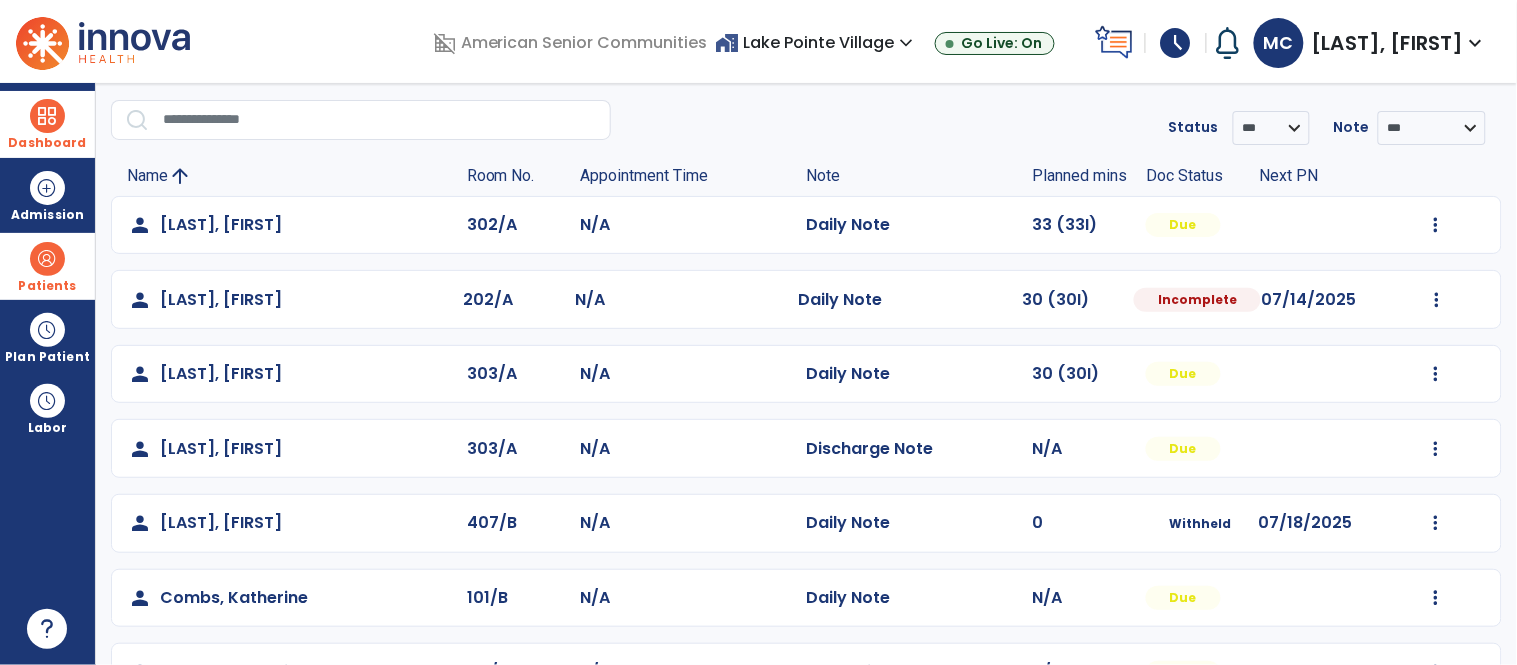 select on "*" 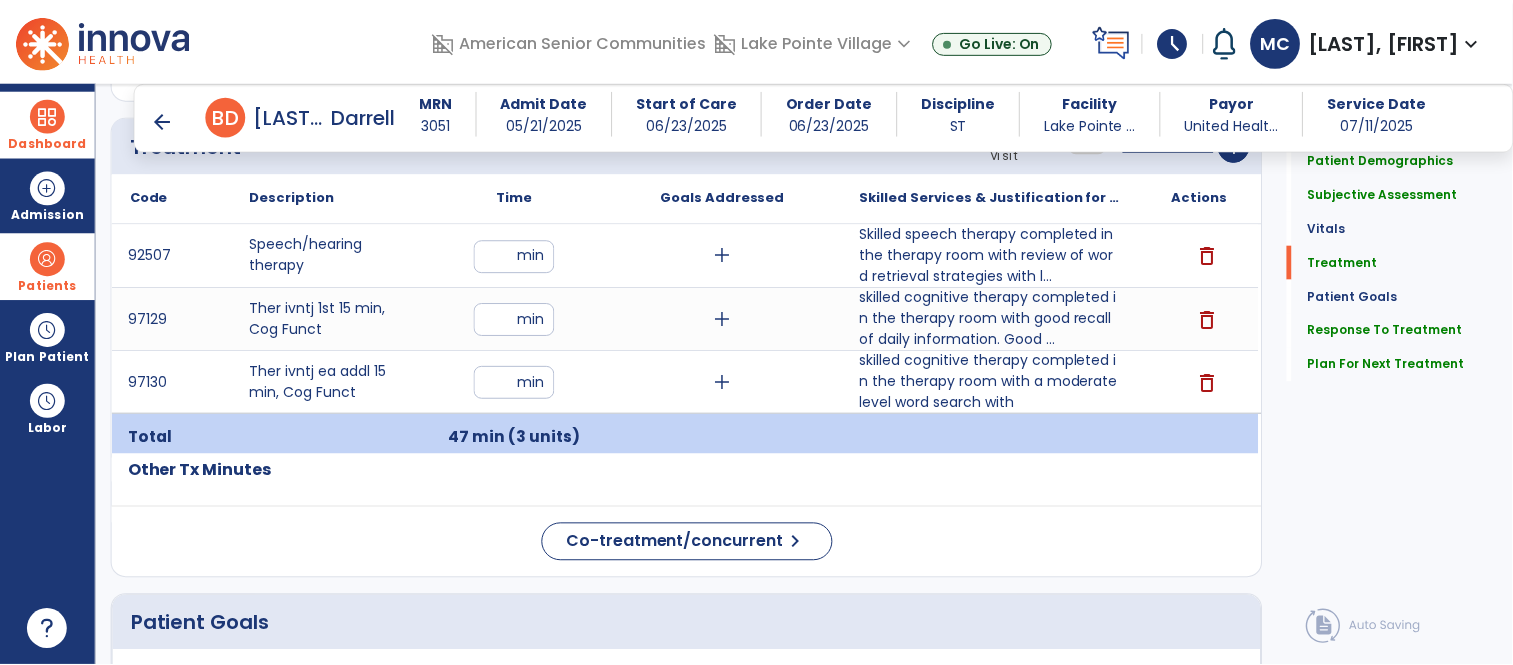 scroll, scrollTop: 1201, scrollLeft: 0, axis: vertical 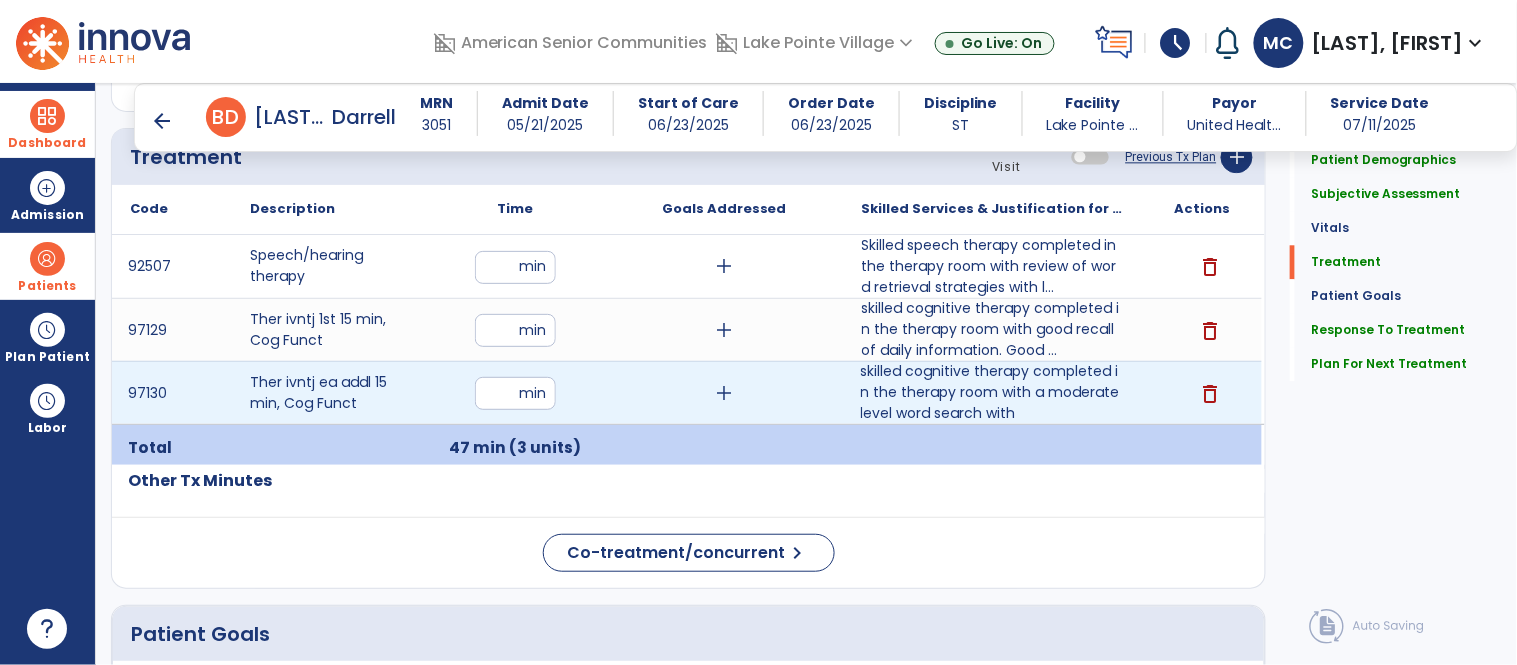 click on "skilled cognitive therapy completed in the therapy room with a moderate level word search with" at bounding box center (993, 392) 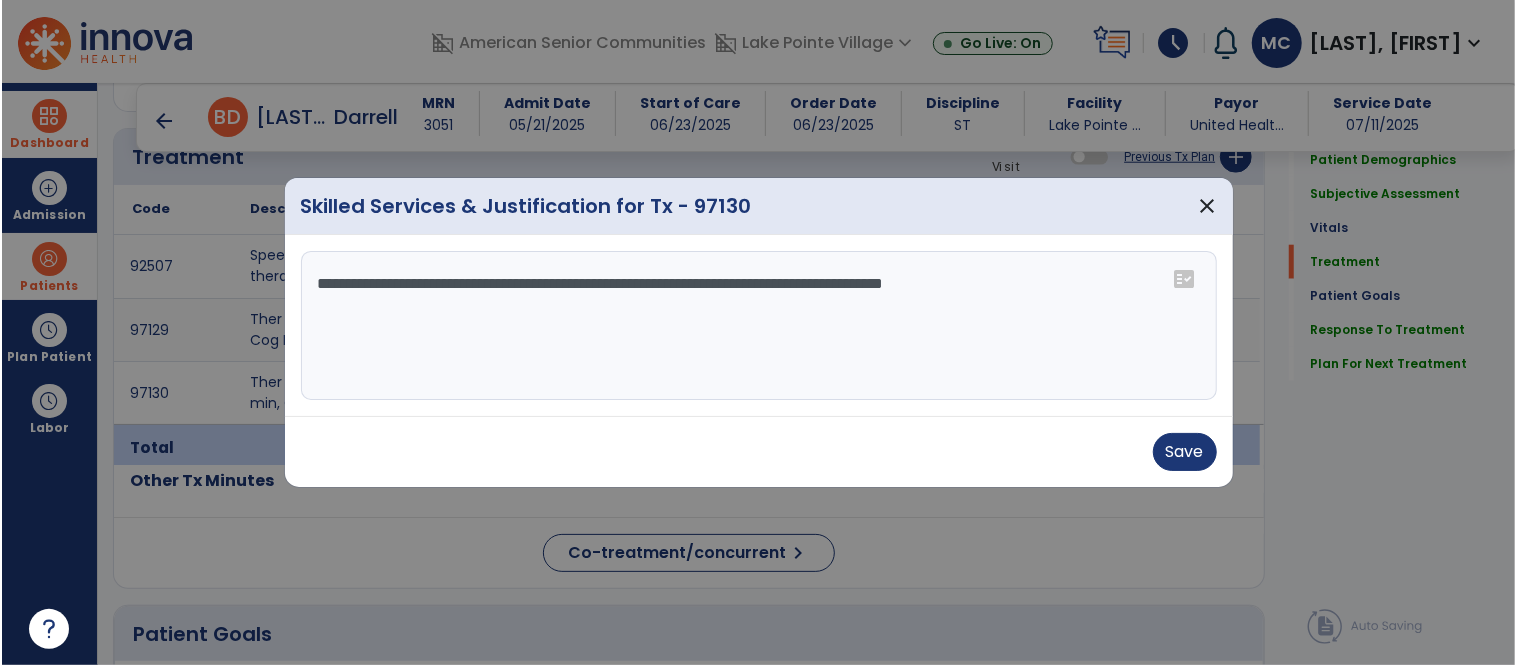 scroll, scrollTop: 1201, scrollLeft: 0, axis: vertical 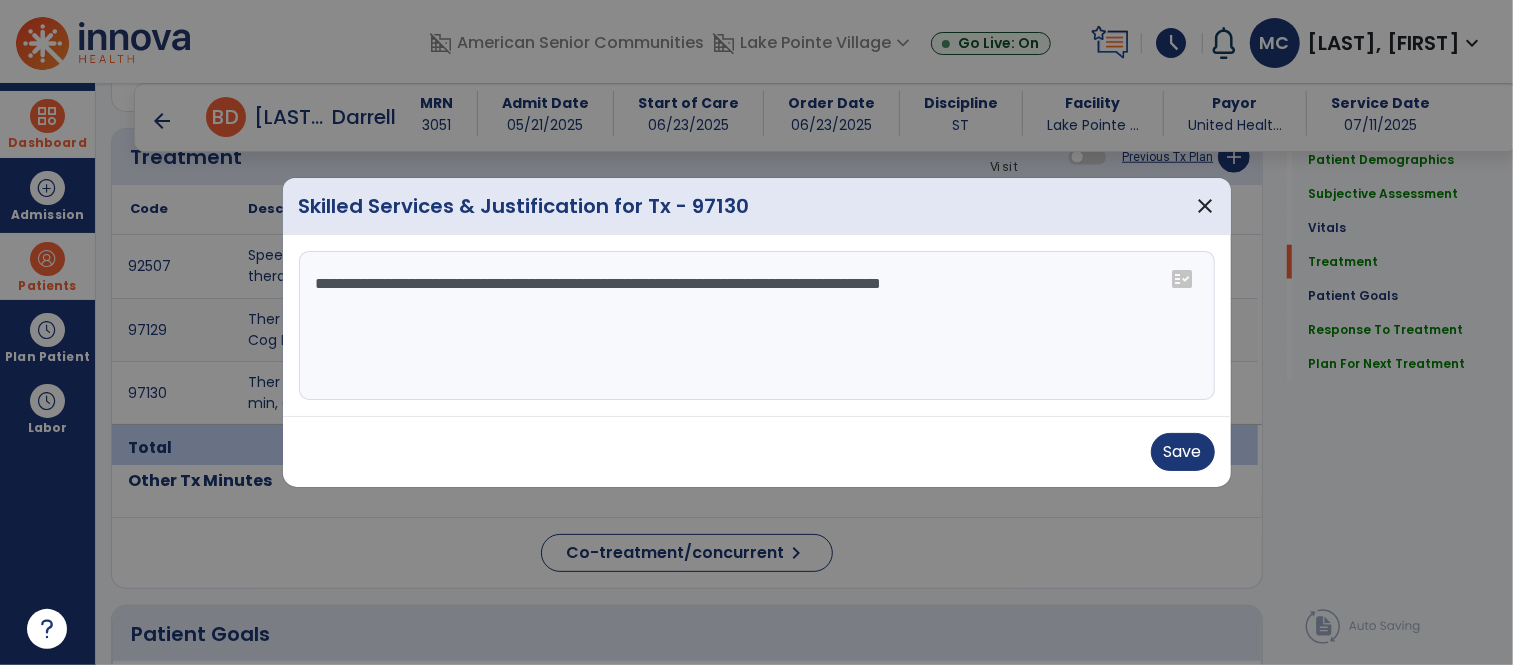 click on "**********" at bounding box center [757, 326] 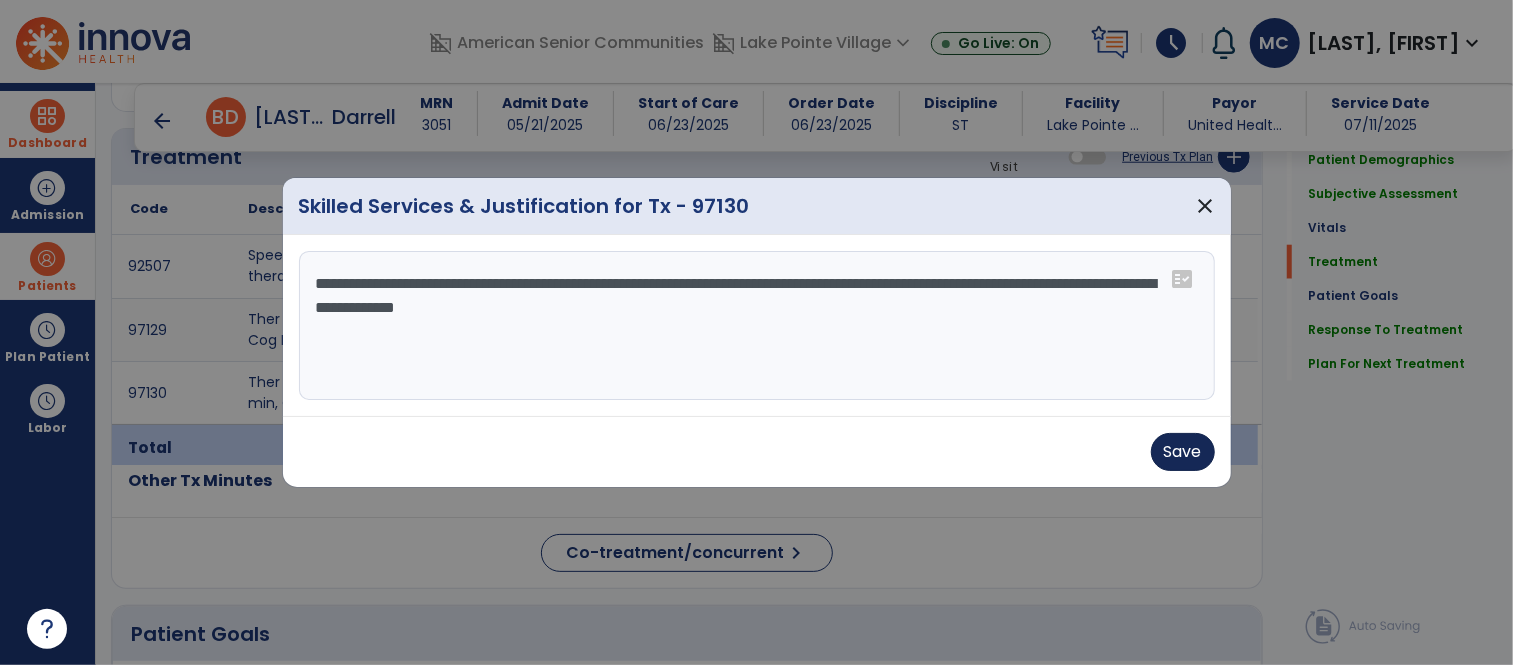 type on "**********" 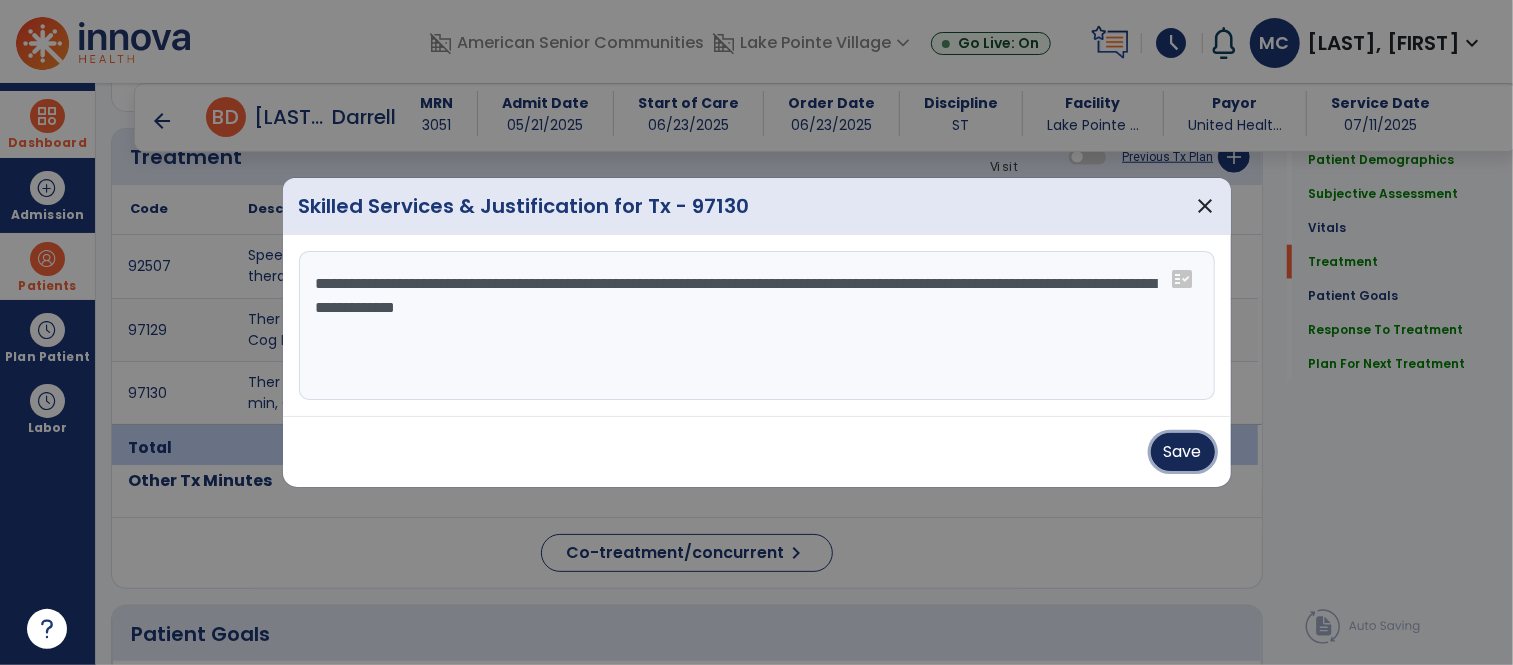 click on "Save" at bounding box center (1183, 452) 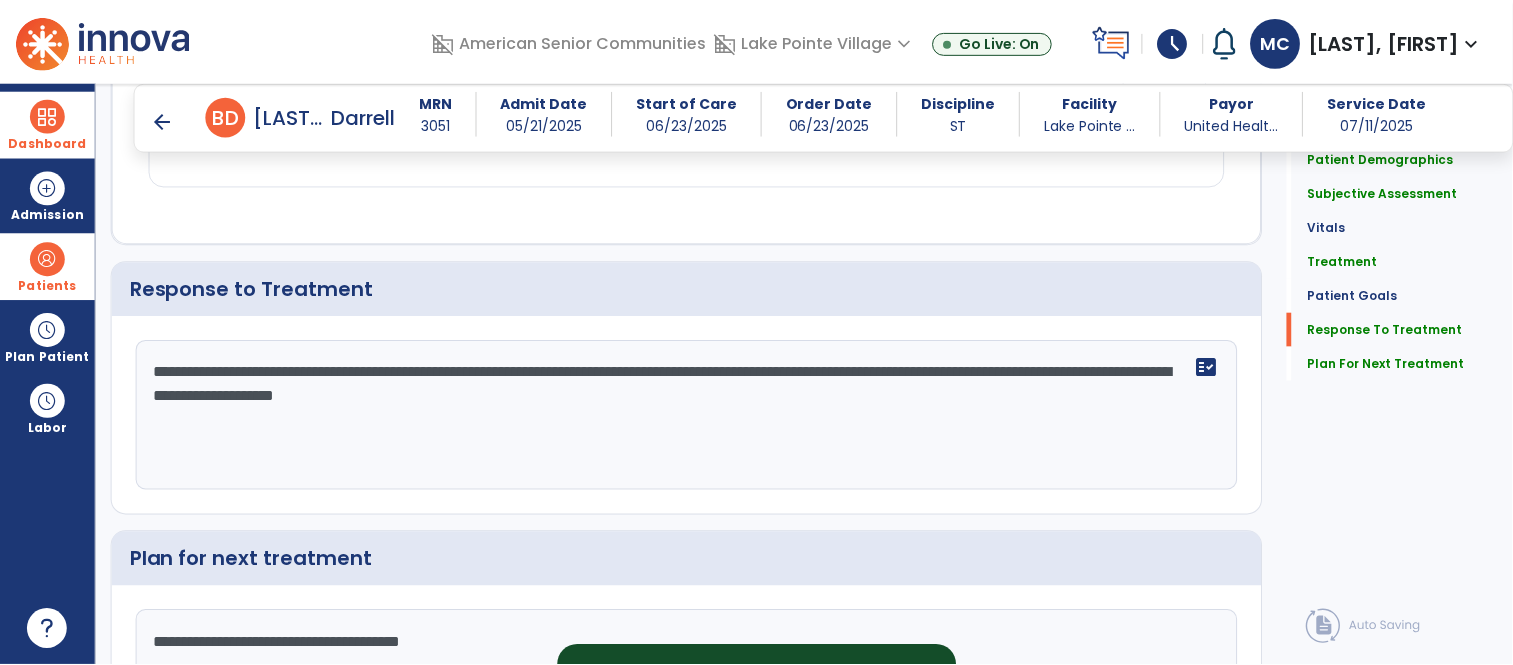 scroll, scrollTop: 3235, scrollLeft: 0, axis: vertical 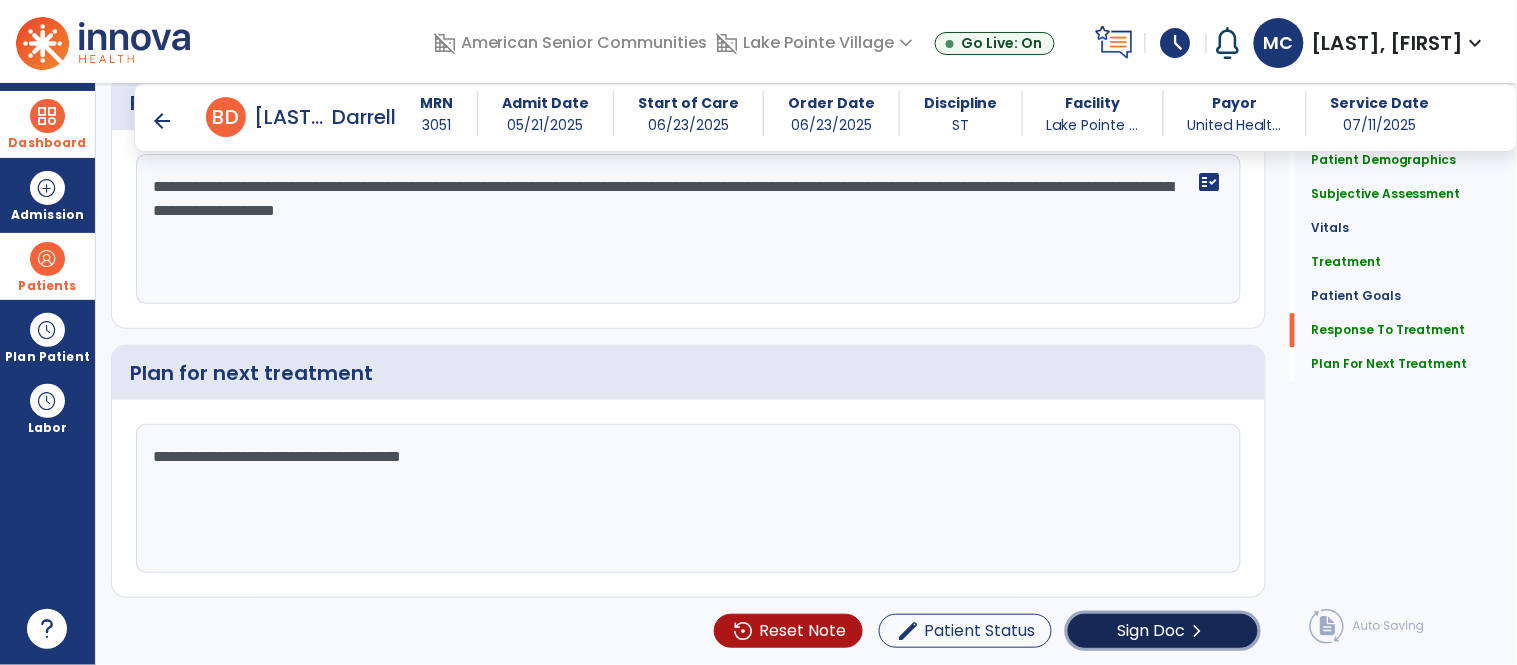 click on "Sign Doc" 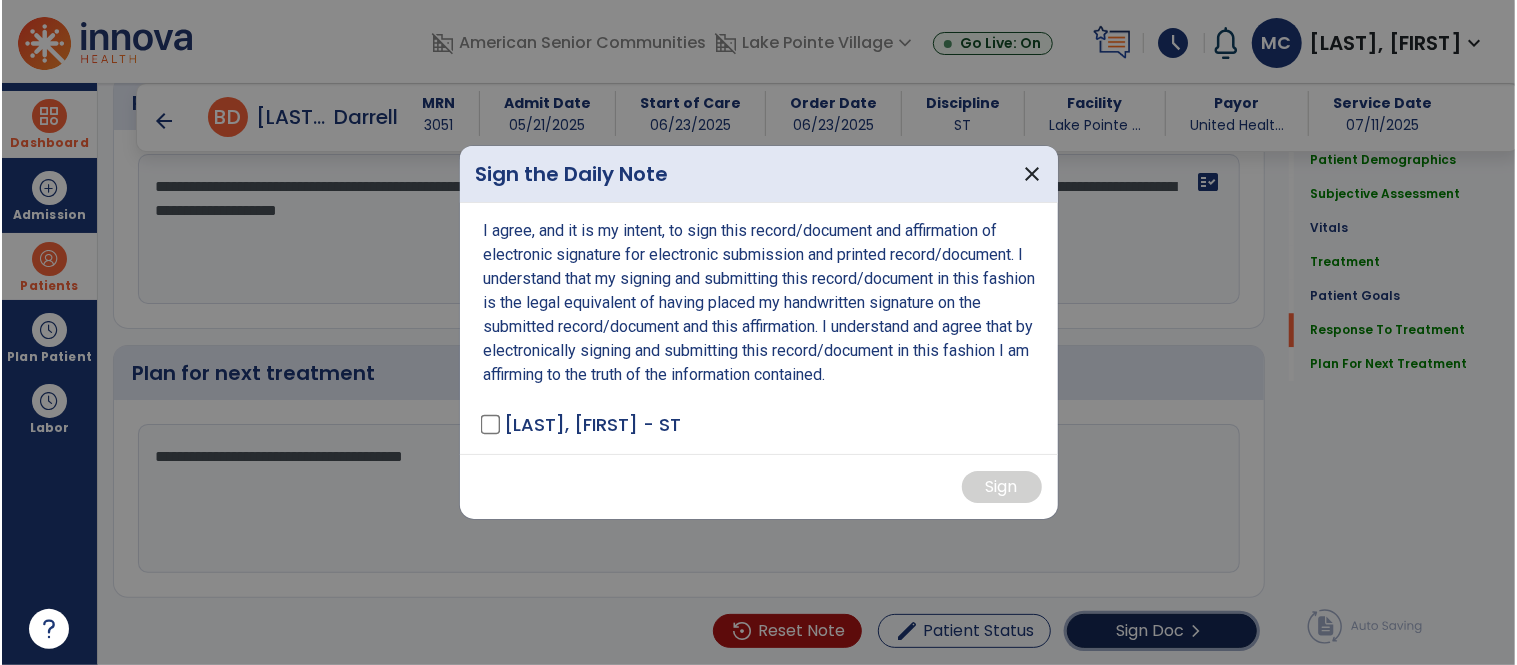 scroll, scrollTop: 3235, scrollLeft: 0, axis: vertical 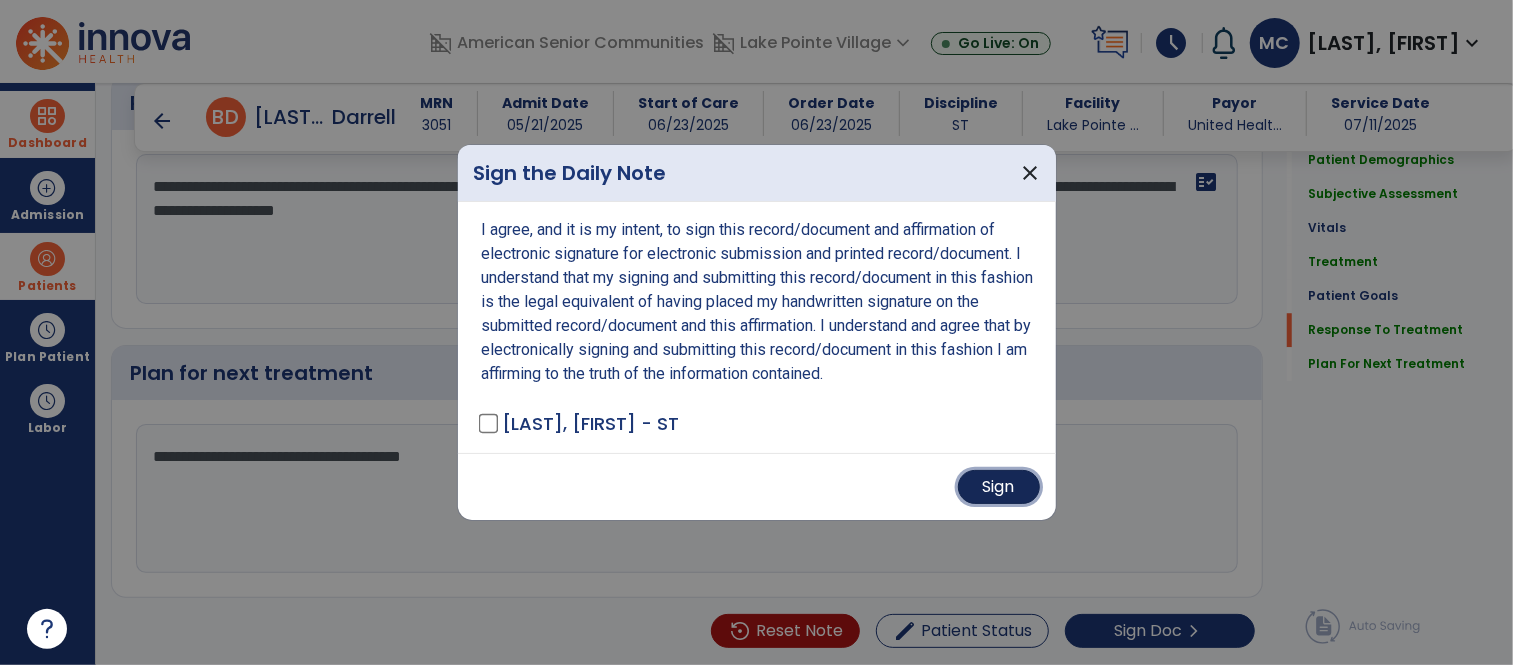 click on "Sign" at bounding box center [999, 487] 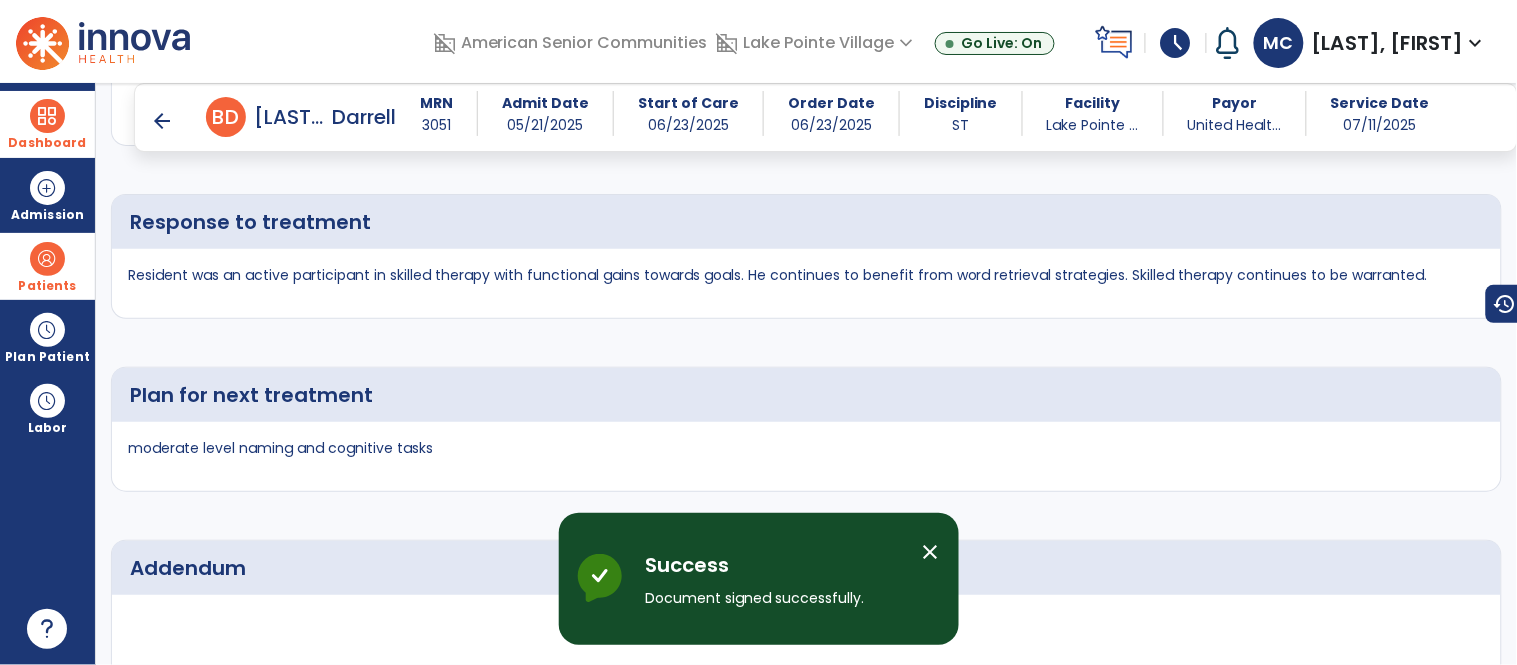 click on "arrow_back" at bounding box center (162, 121) 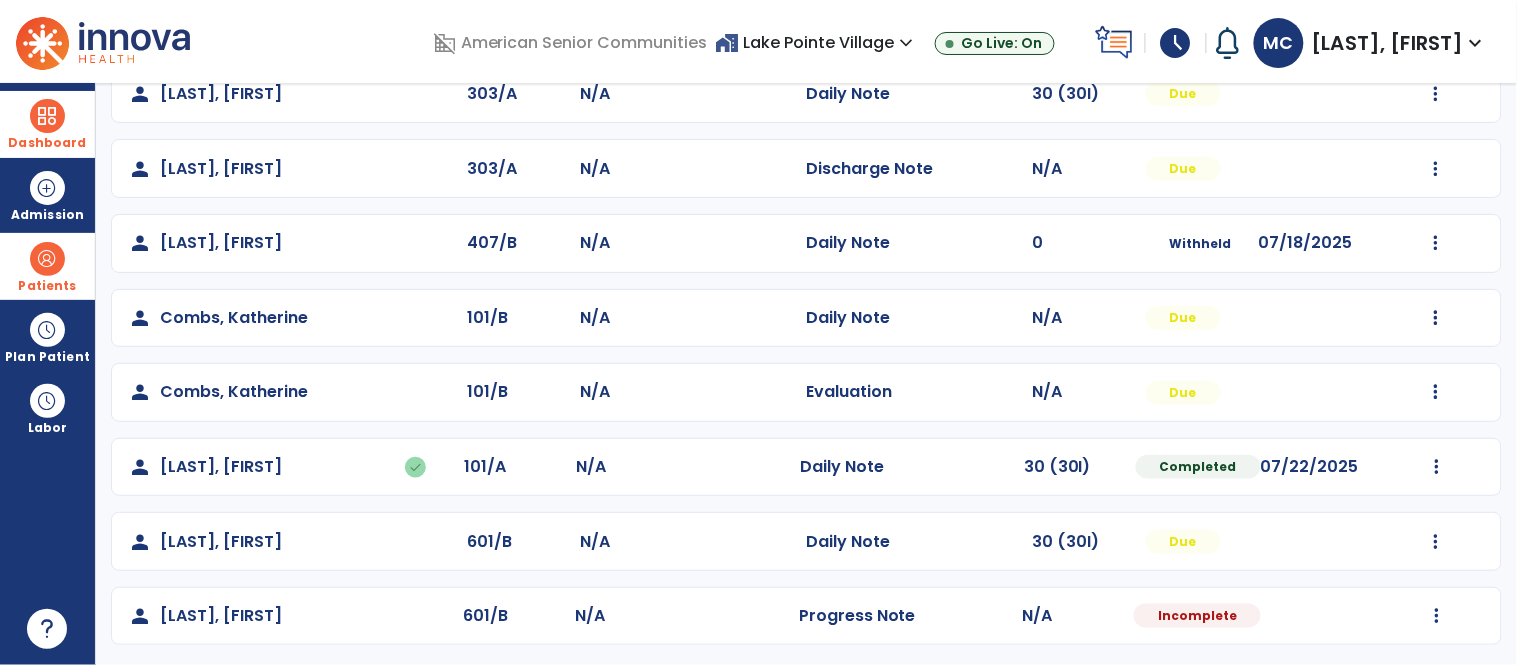 scroll, scrollTop: 345, scrollLeft: 0, axis: vertical 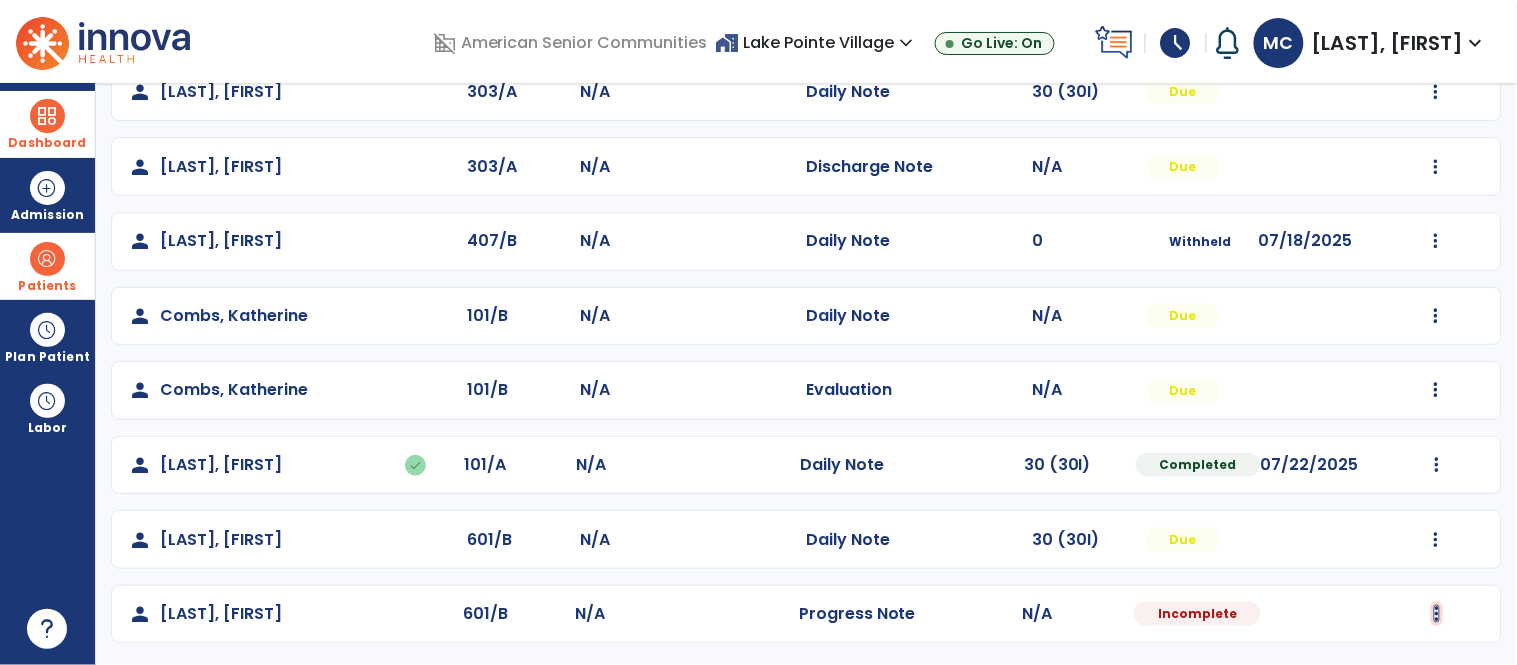 click at bounding box center [1436, -57] 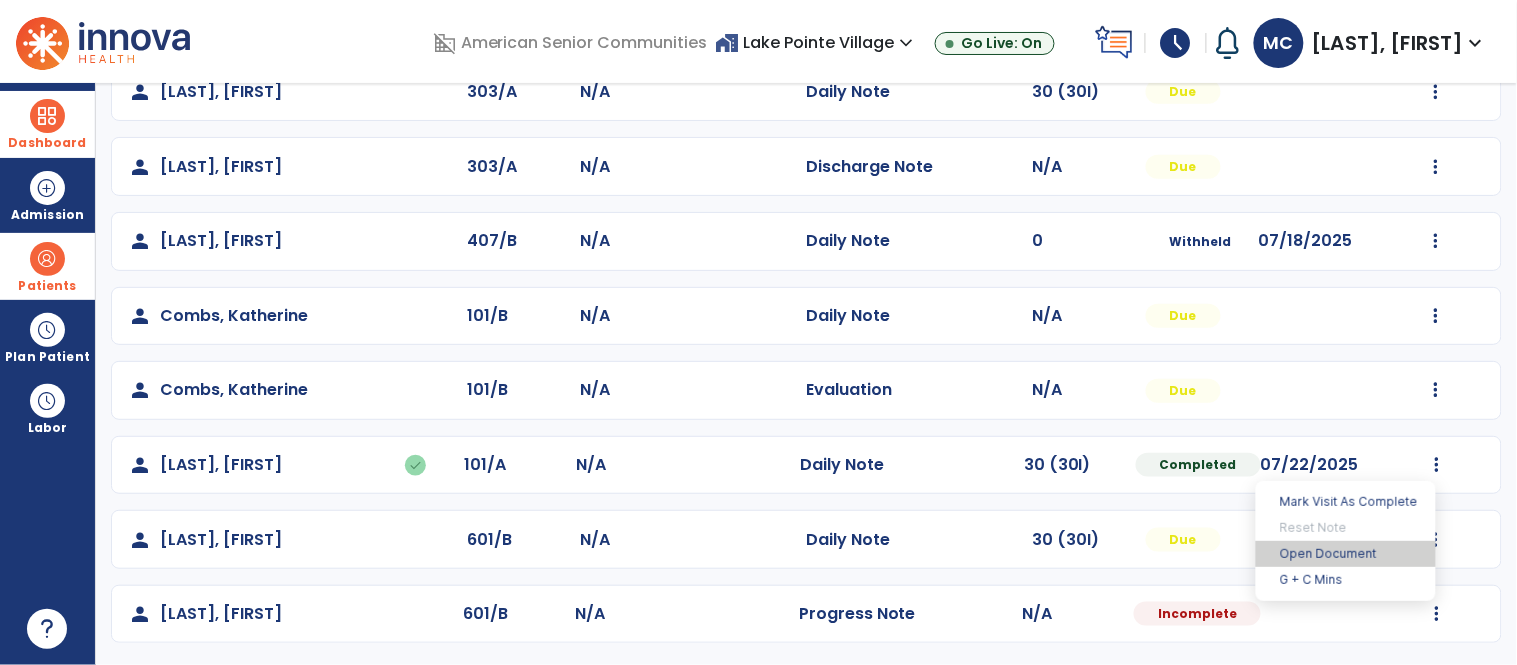 click on "Open Document" at bounding box center (1346, 554) 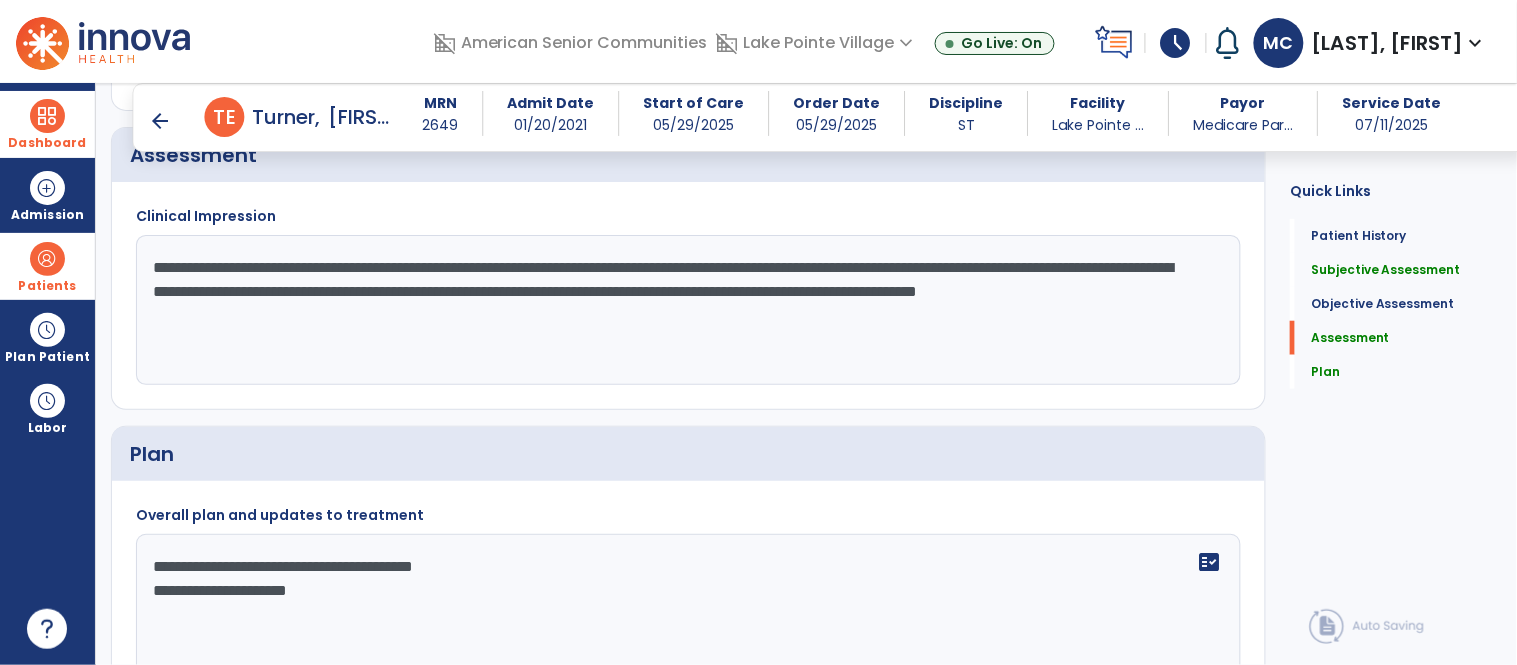 scroll, scrollTop: 2270, scrollLeft: 0, axis: vertical 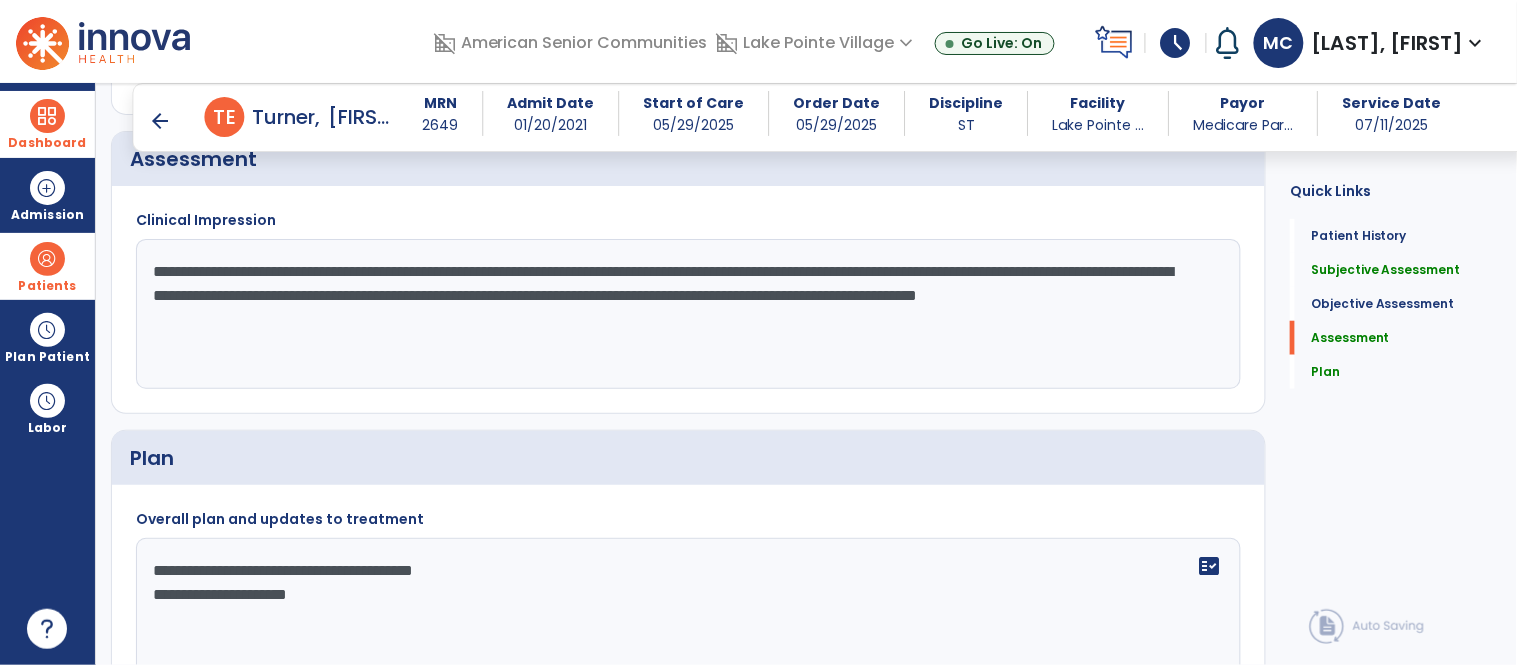 click on "**********" 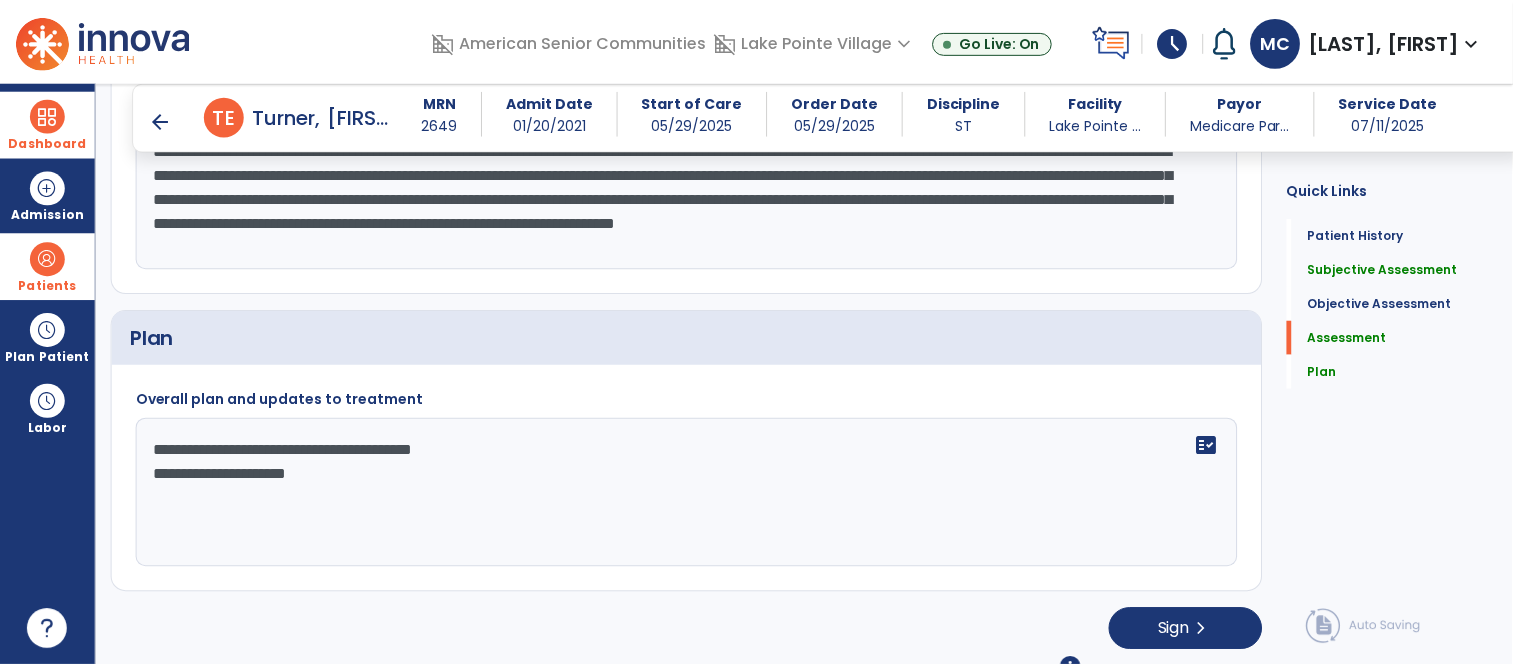 scroll, scrollTop: 2391, scrollLeft: 0, axis: vertical 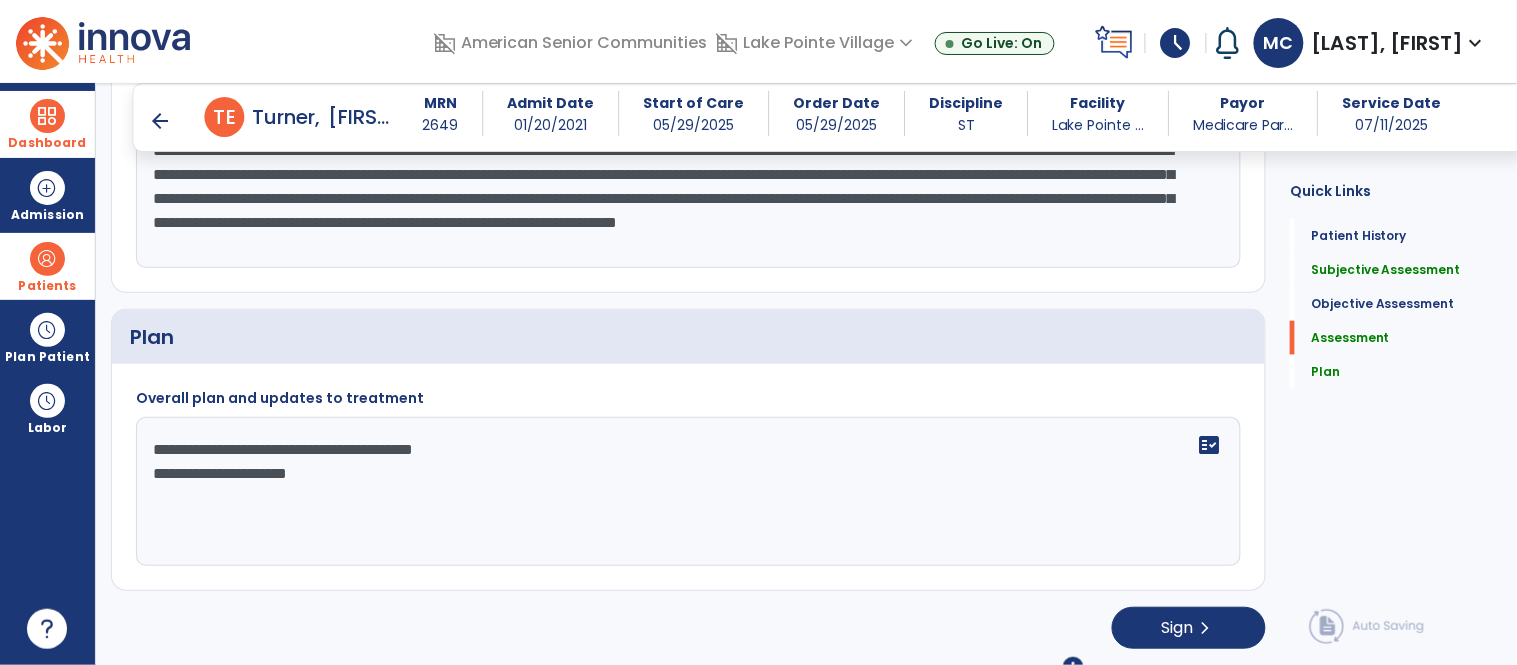 drag, startPoint x: 803, startPoint y: 250, endPoint x: 162, endPoint y: 176, distance: 645.2573 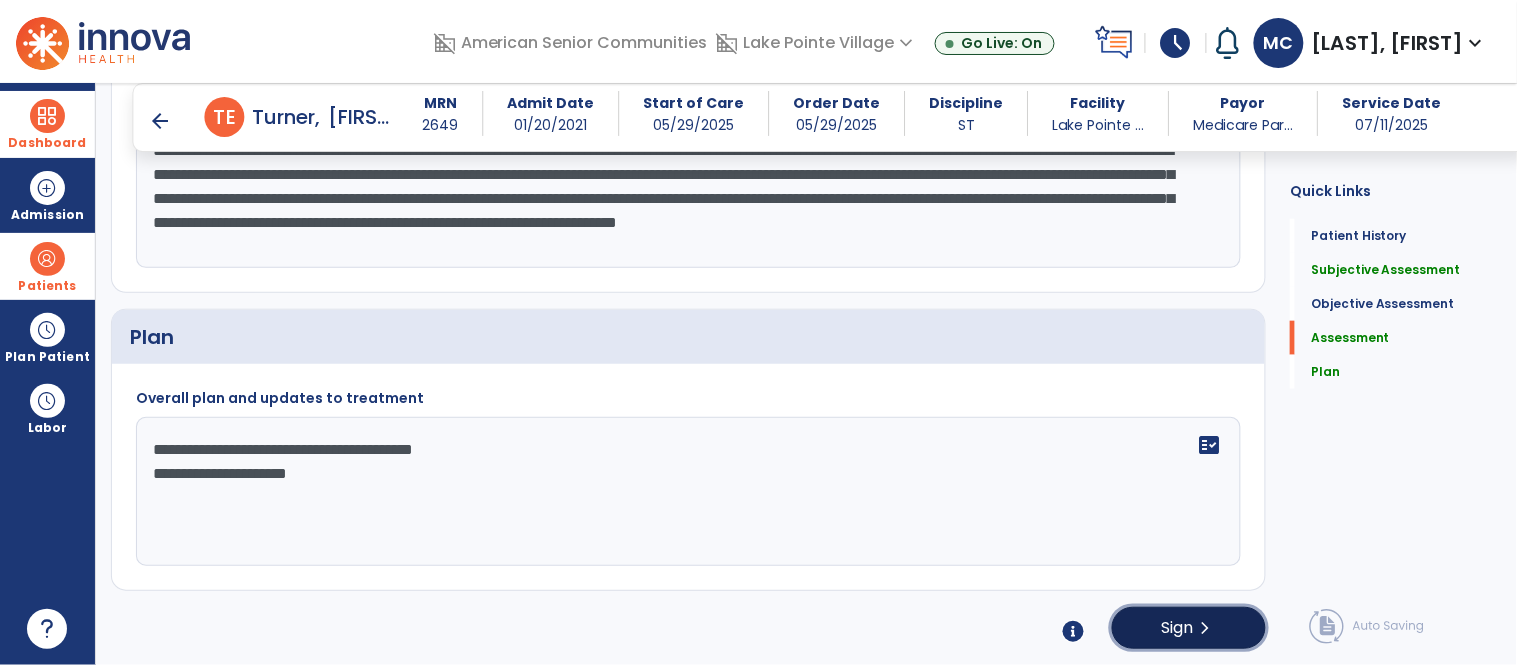 click on "Sign  chevron_right" 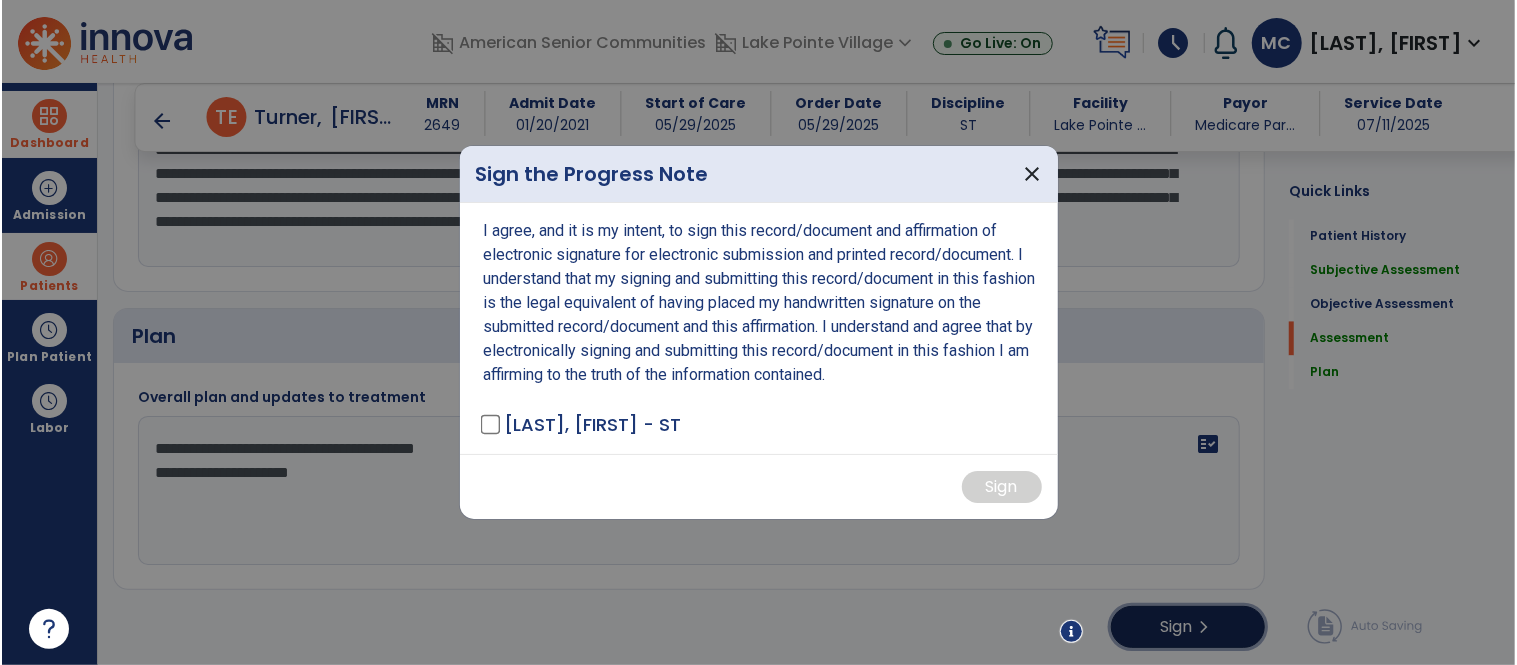 scroll, scrollTop: 2391, scrollLeft: 0, axis: vertical 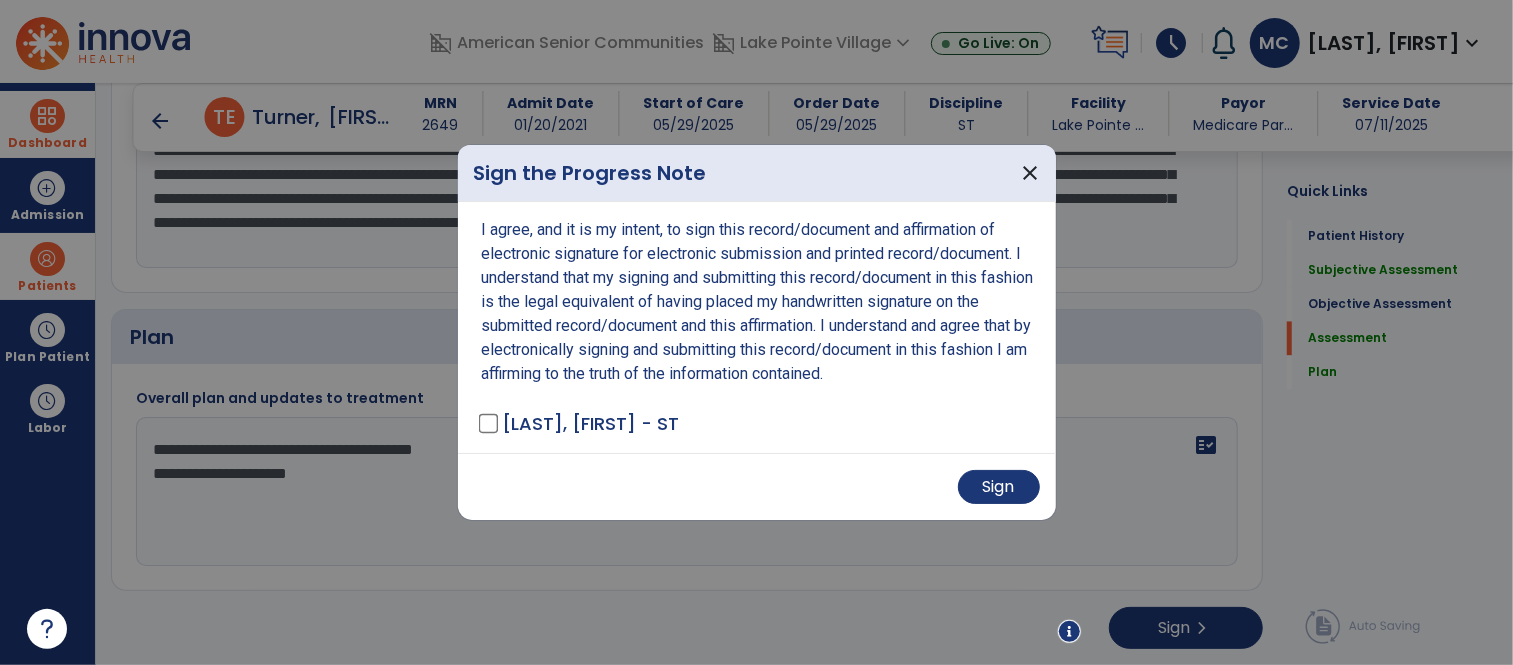 click on "Sign" at bounding box center (757, 486) 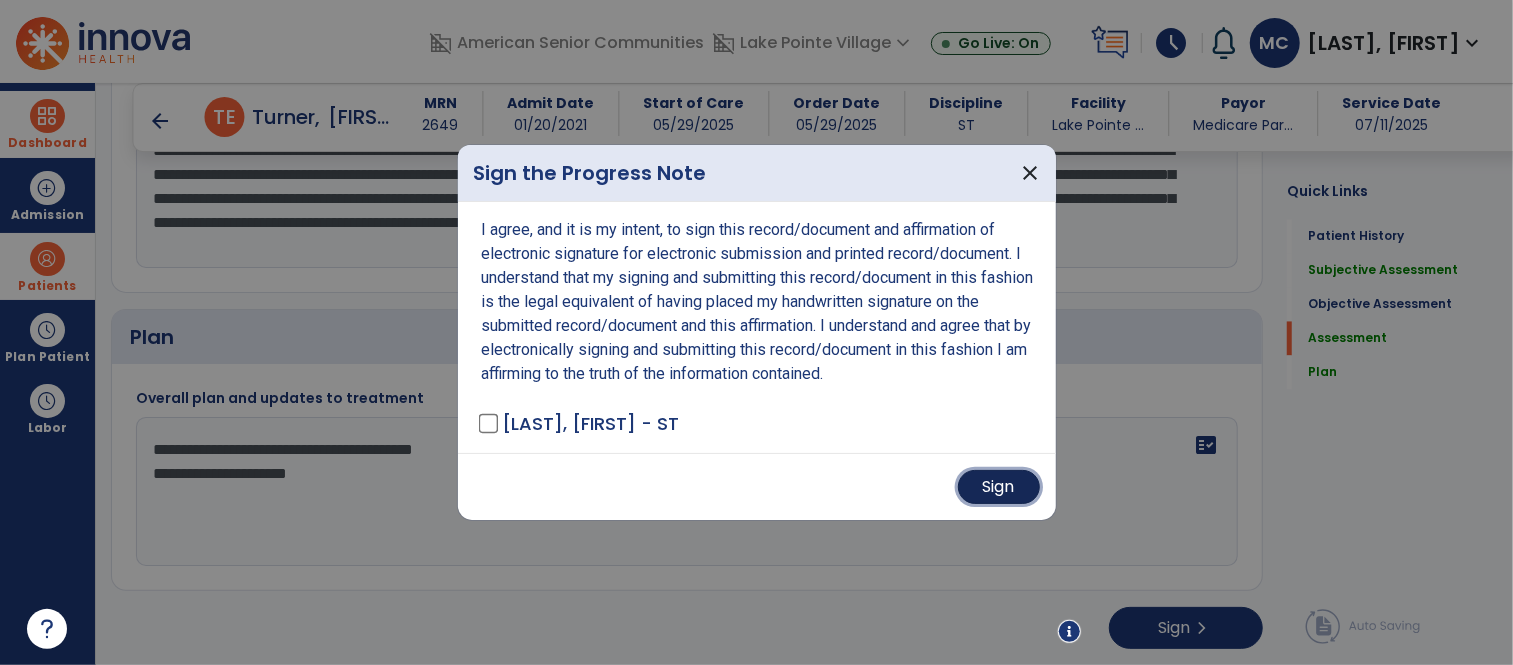click on "Sign" at bounding box center (999, 487) 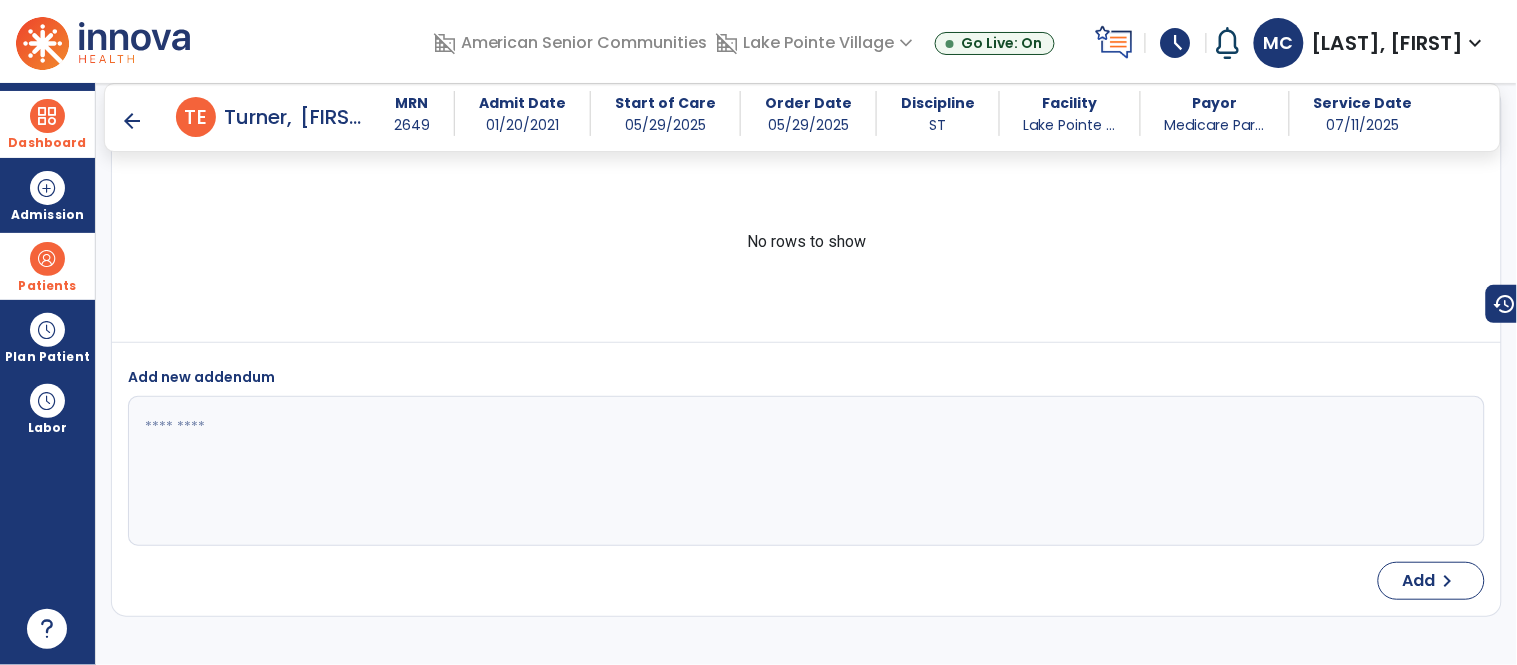 scroll, scrollTop: 3353, scrollLeft: 0, axis: vertical 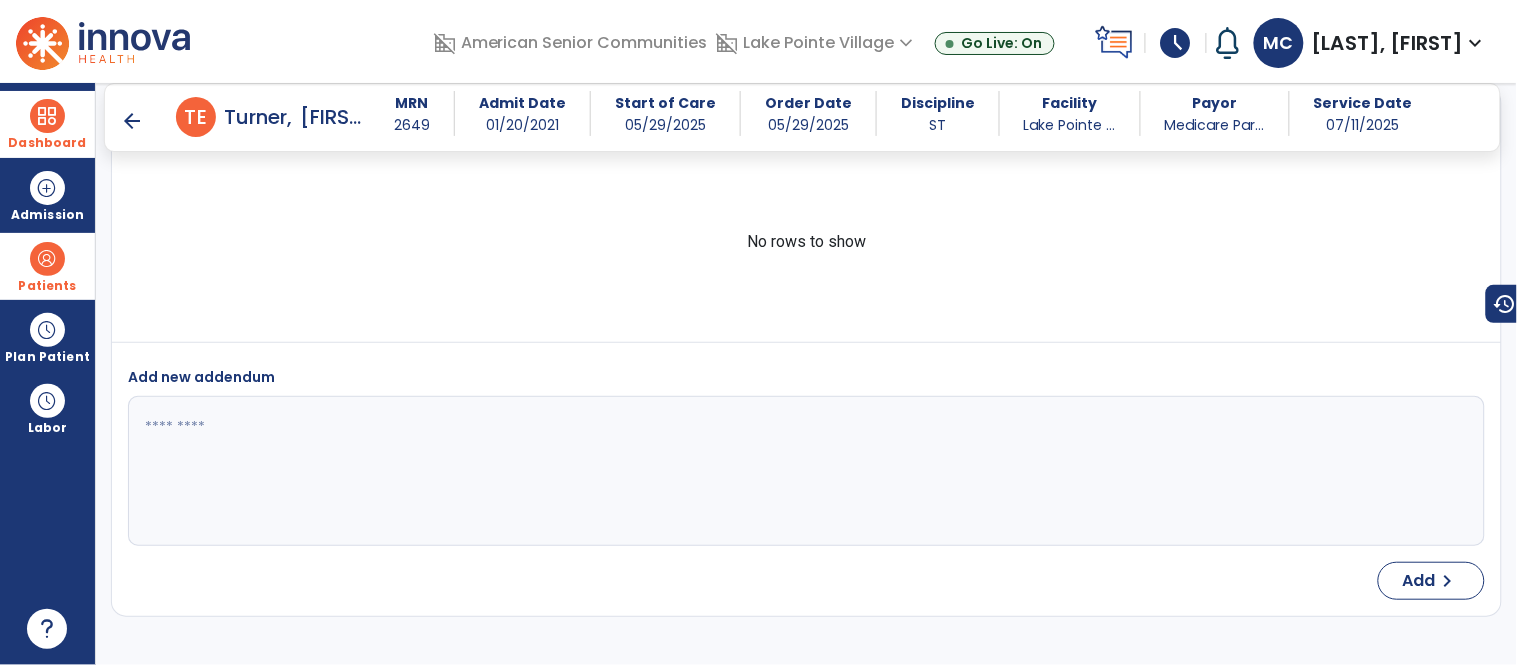click on "arrow_back" at bounding box center (132, 121) 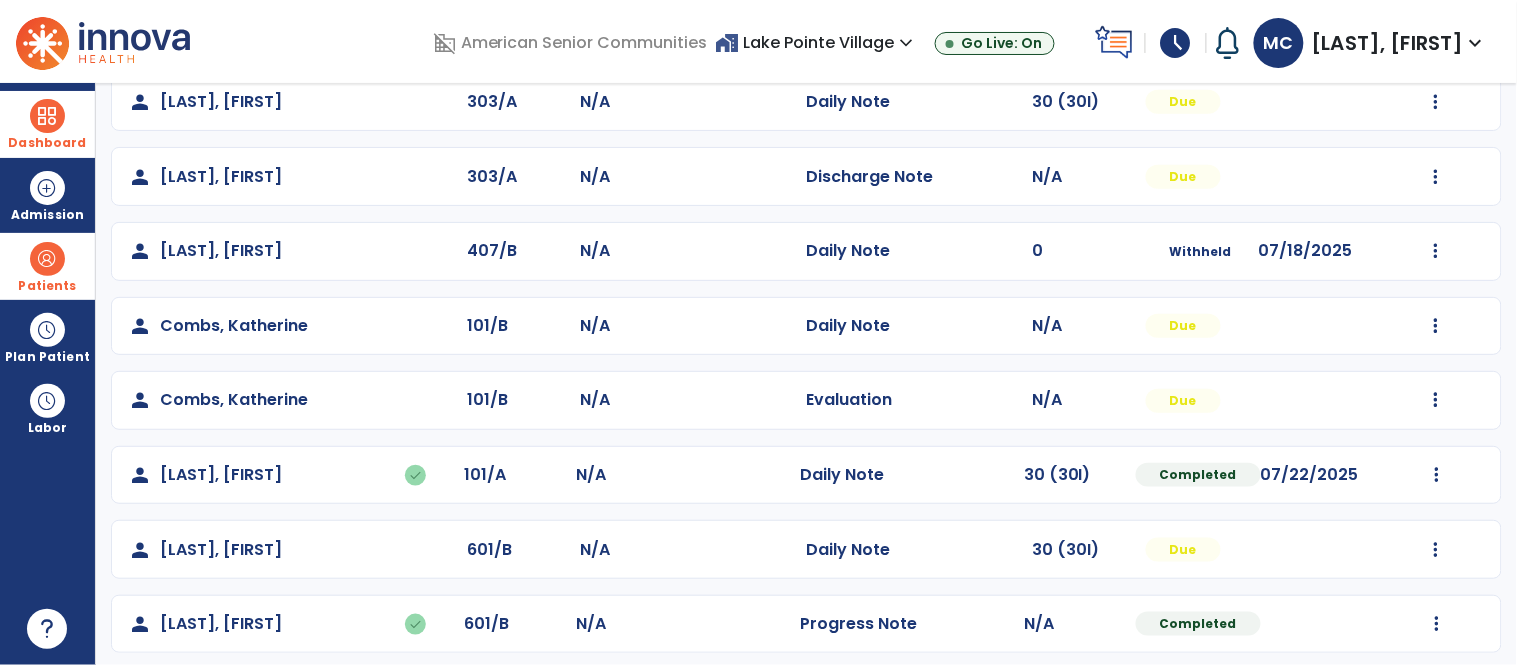 scroll, scrollTop: 345, scrollLeft: 0, axis: vertical 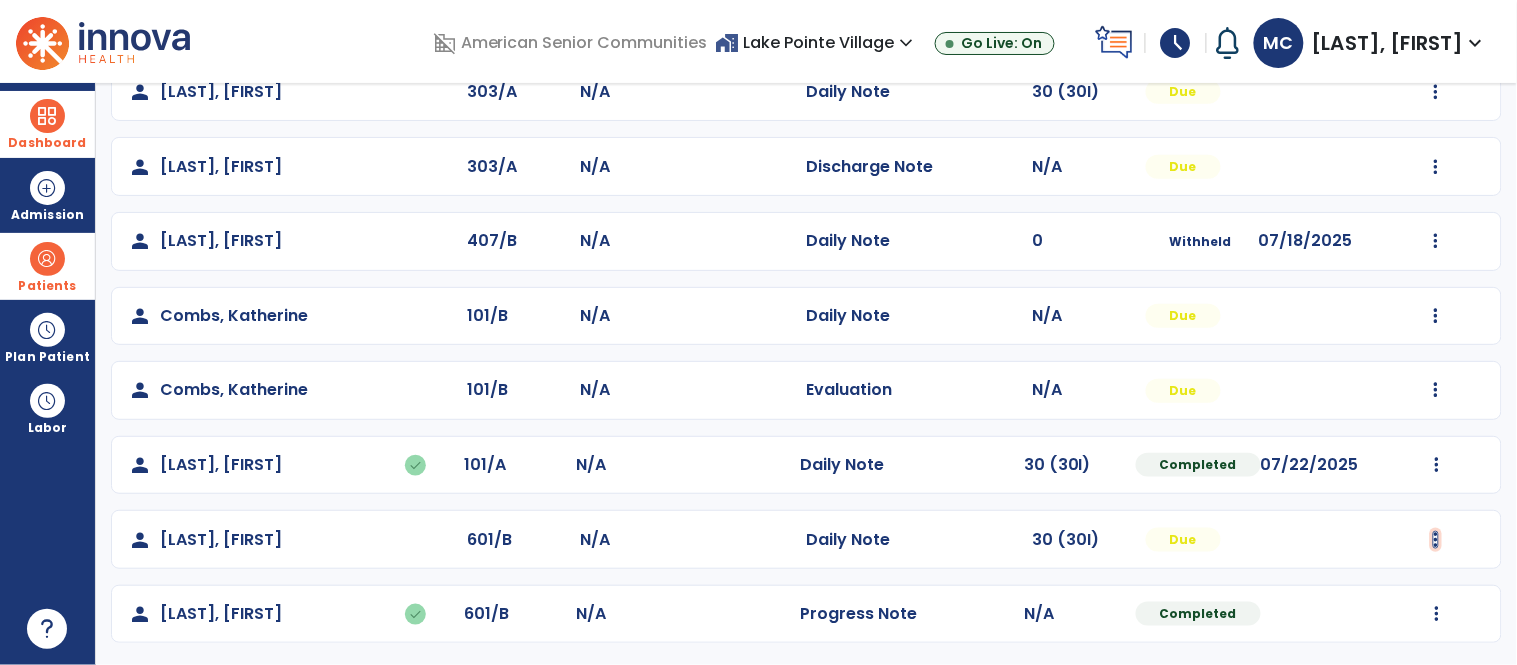 click at bounding box center (1436, -57) 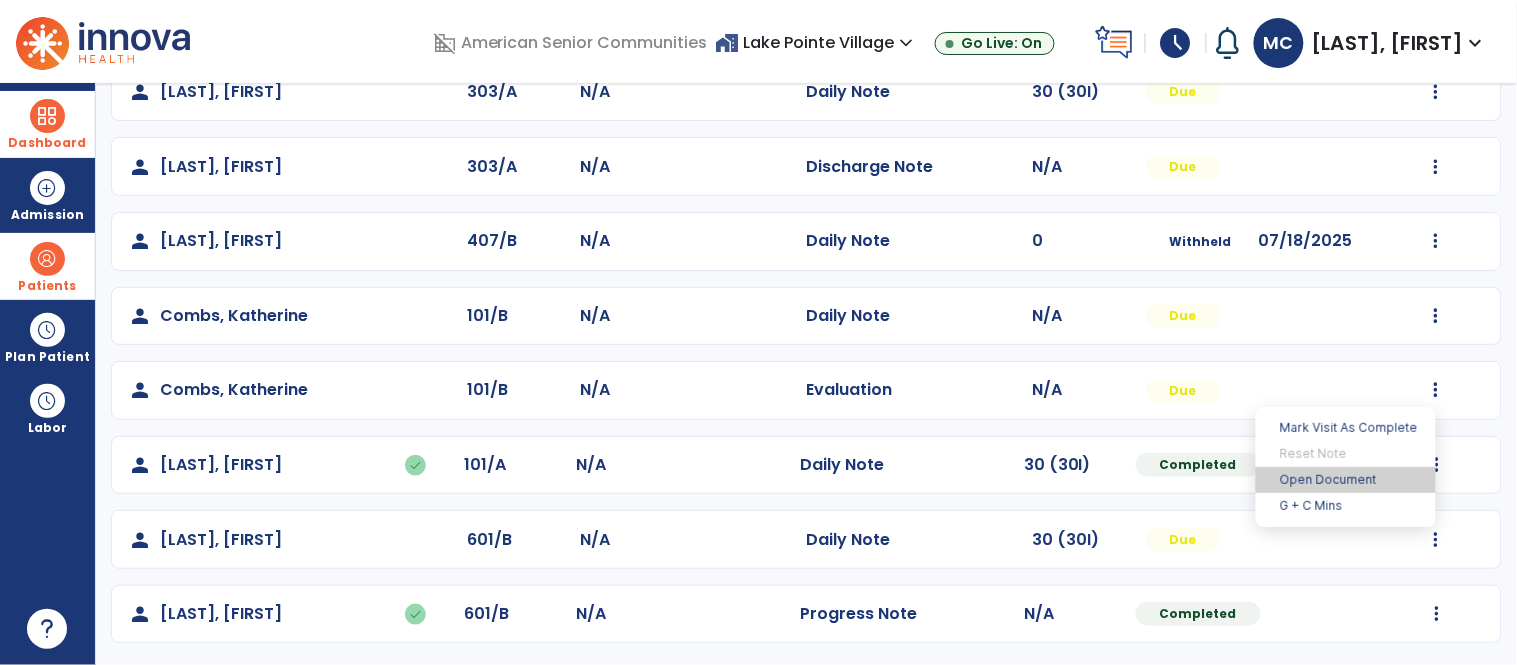 click on "Open Document" at bounding box center [1346, 480] 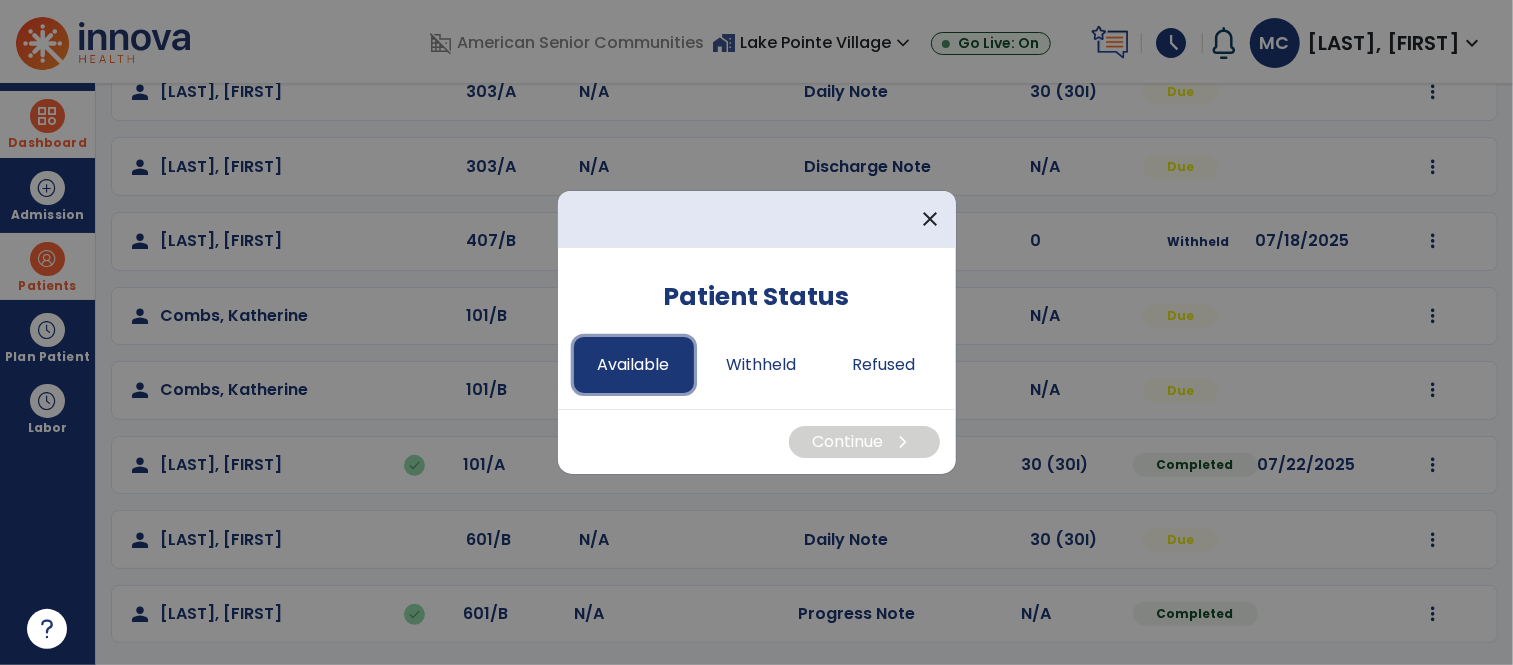 click on "Available" at bounding box center [634, 365] 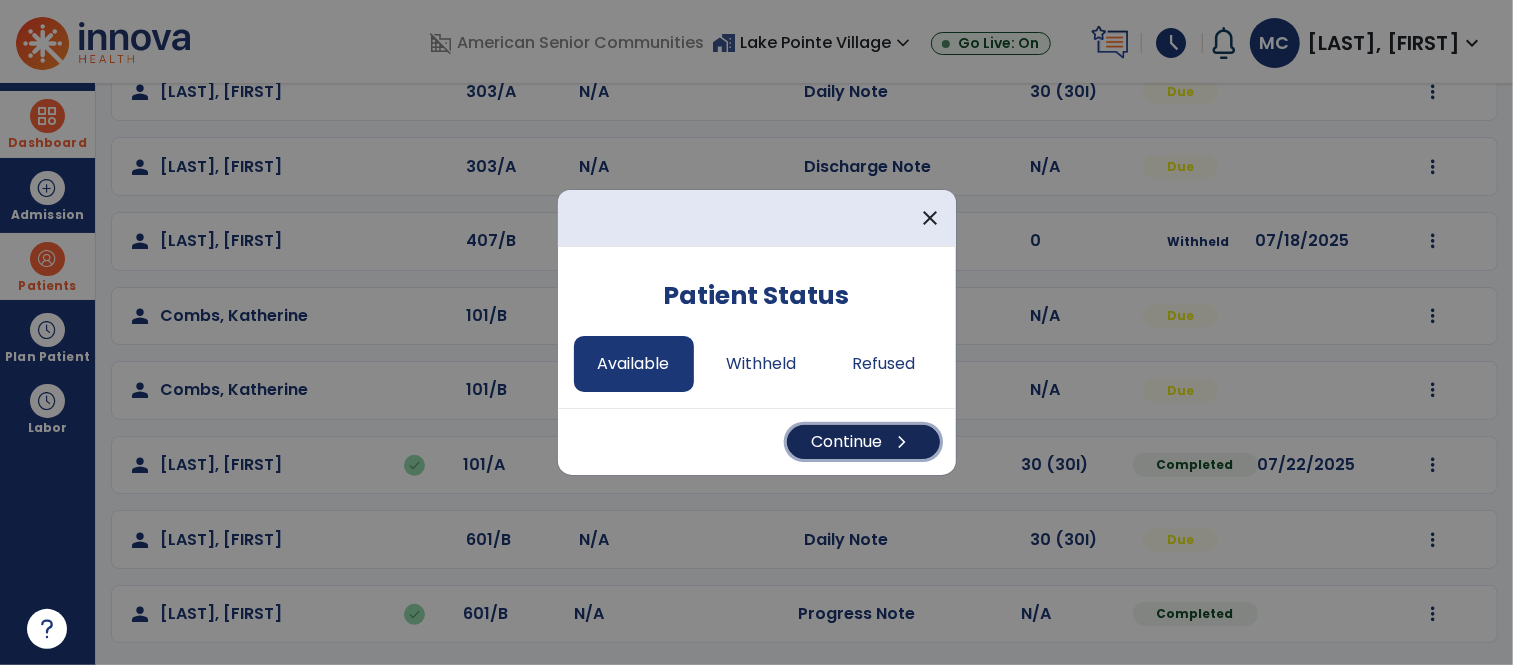 click on "Continue   chevron_right" at bounding box center (863, 442) 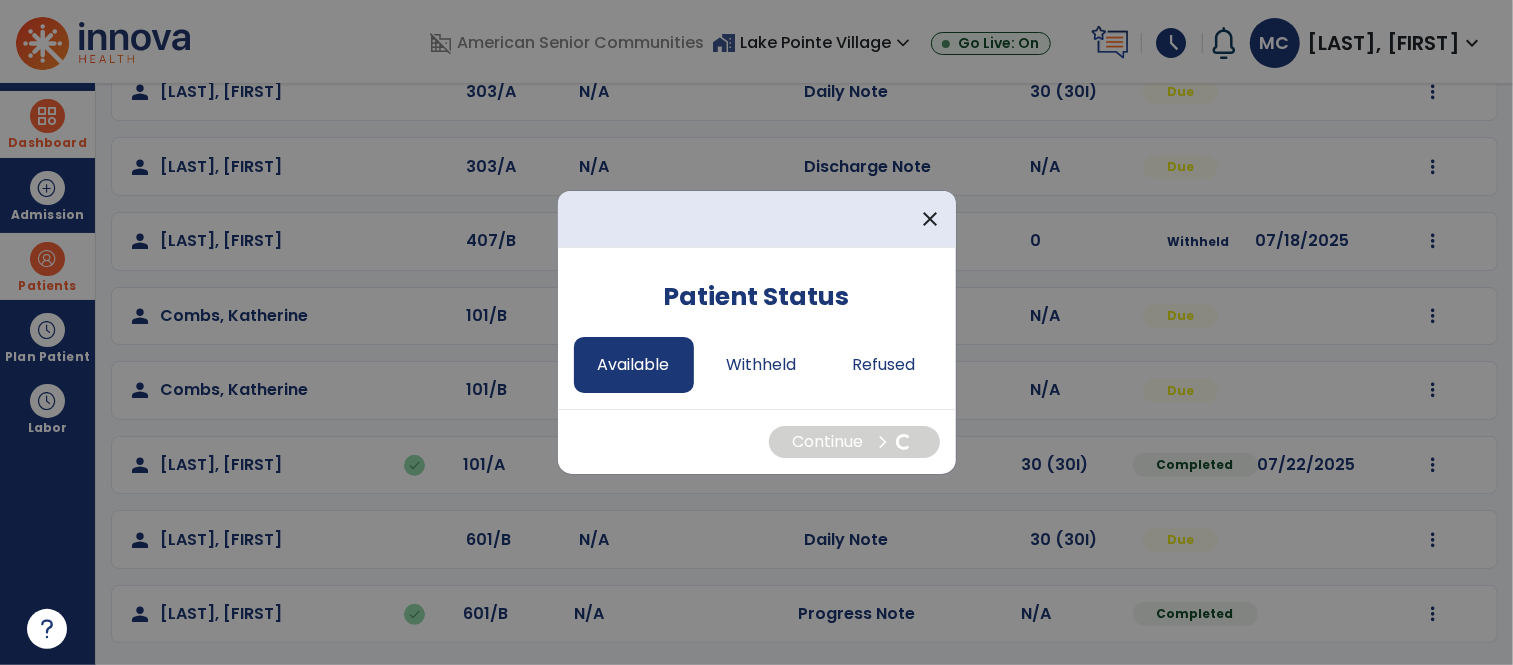 select on "*" 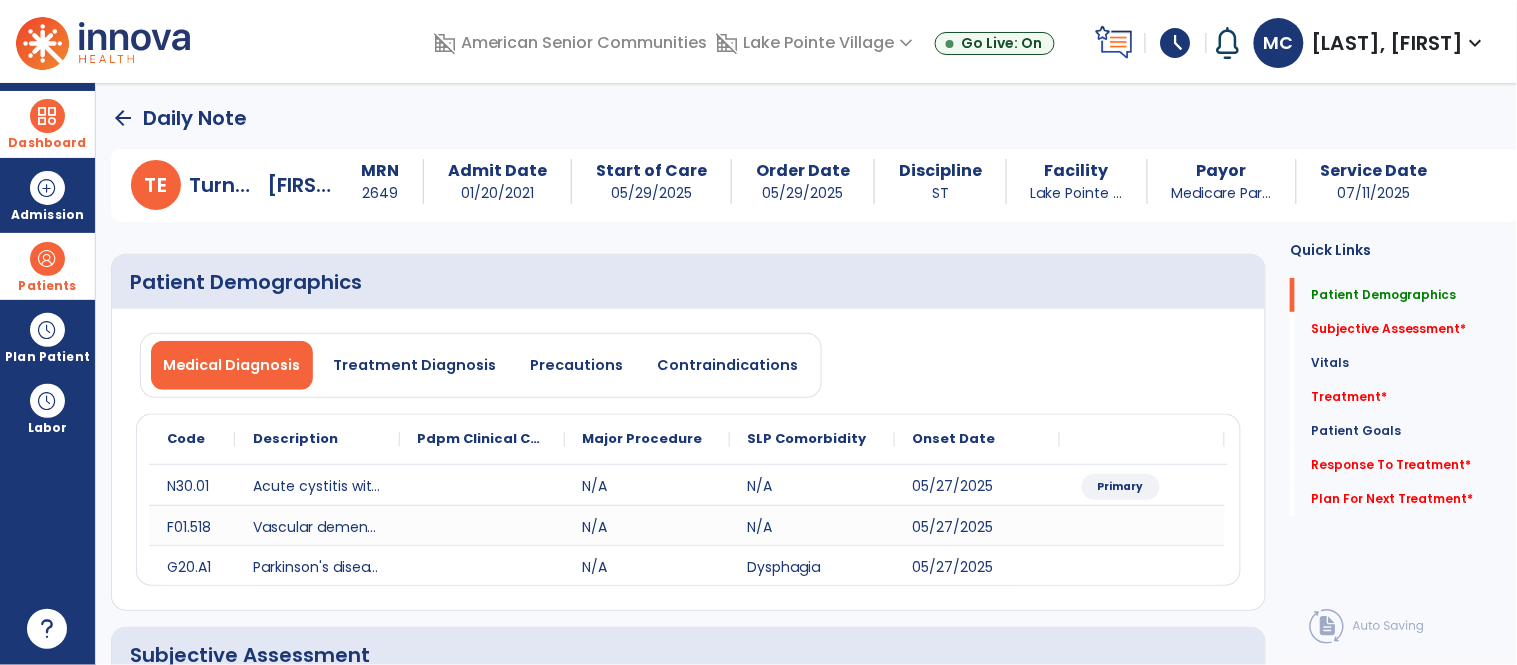 scroll, scrollTop: 241, scrollLeft: 0, axis: vertical 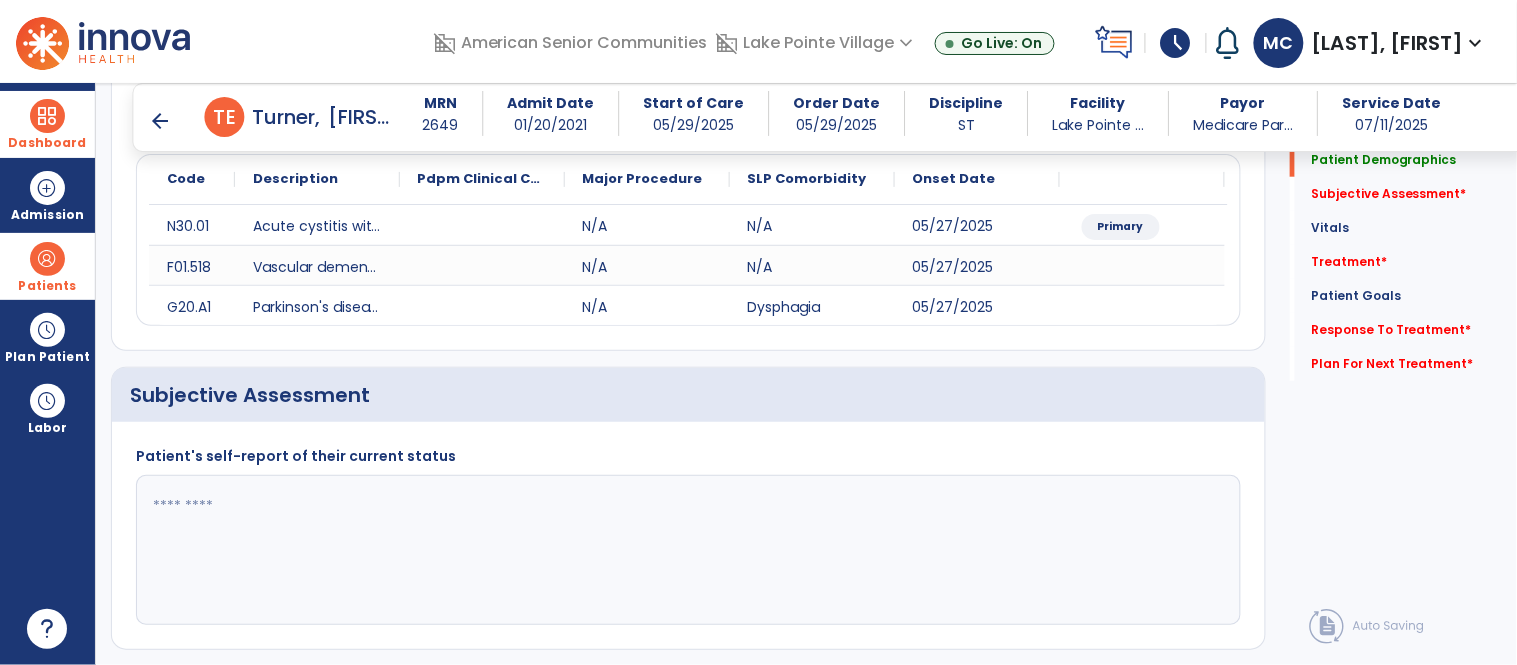click 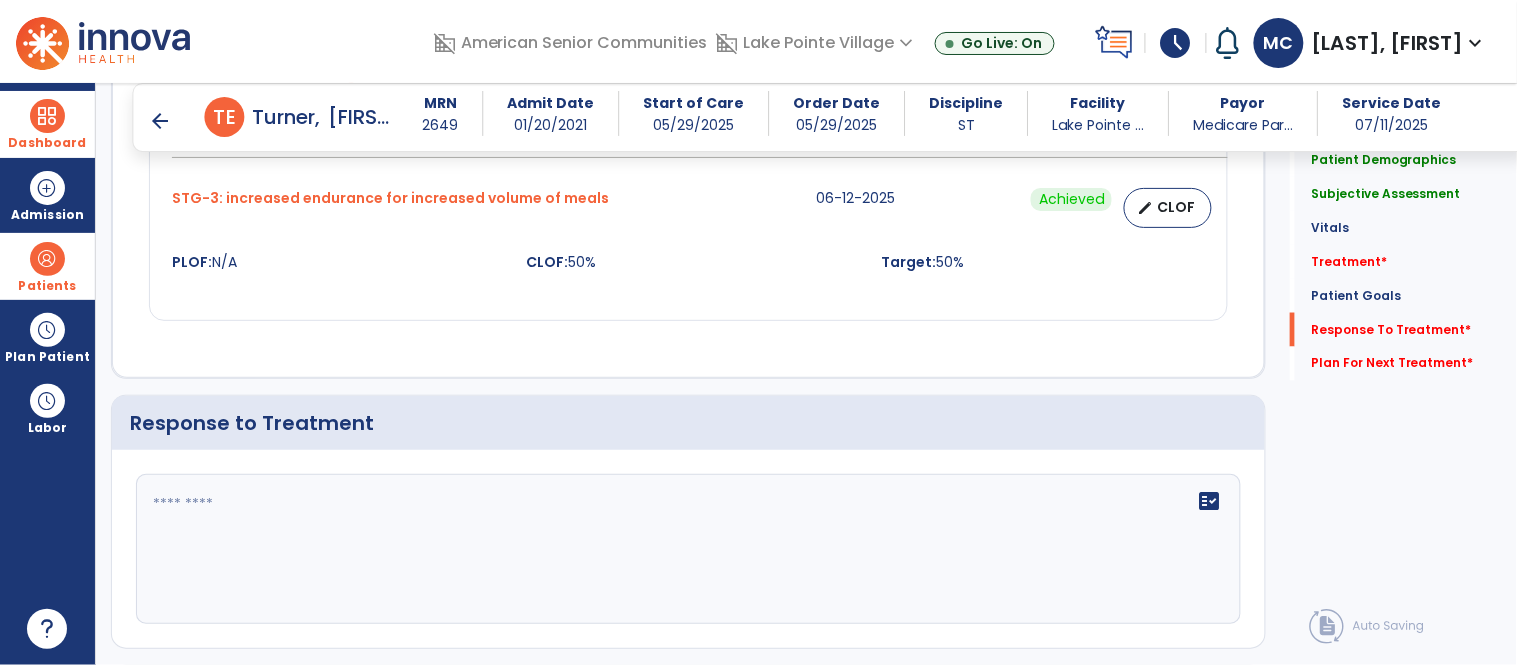 scroll, scrollTop: 2742, scrollLeft: 0, axis: vertical 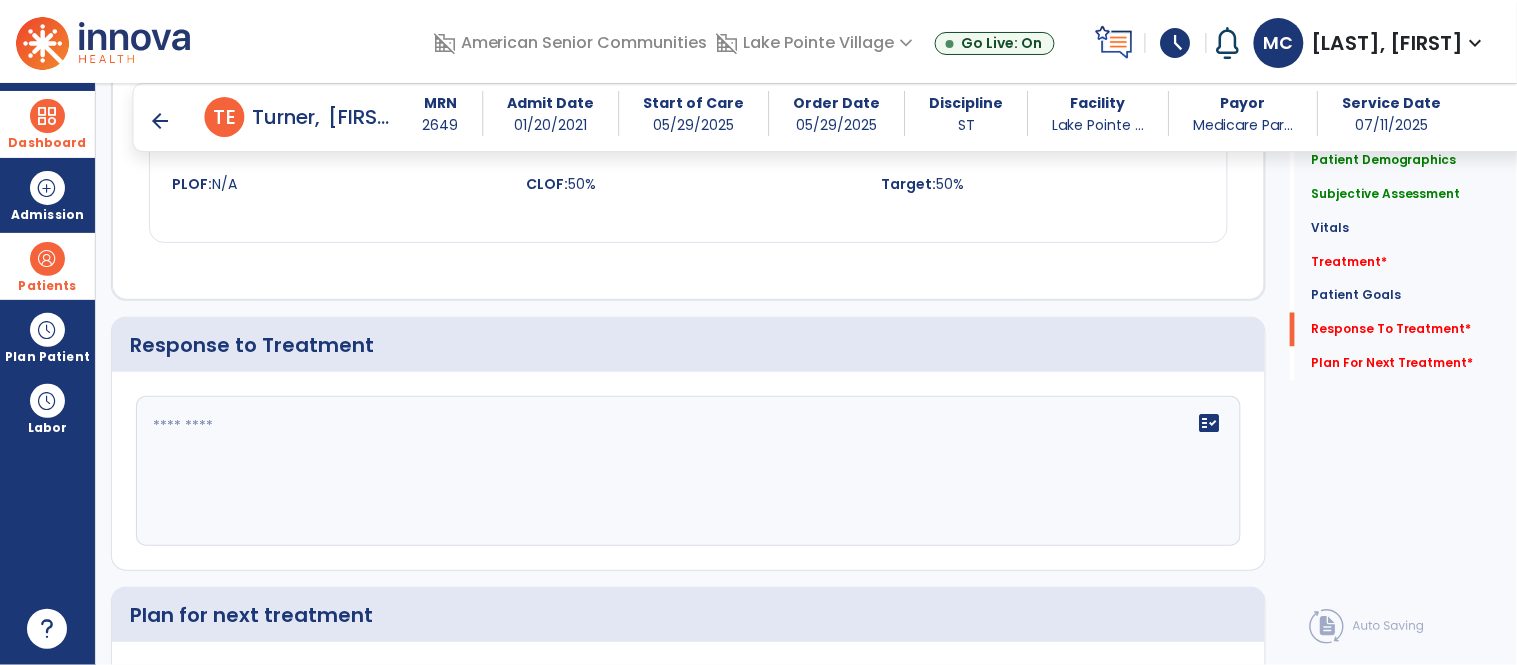 type on "********" 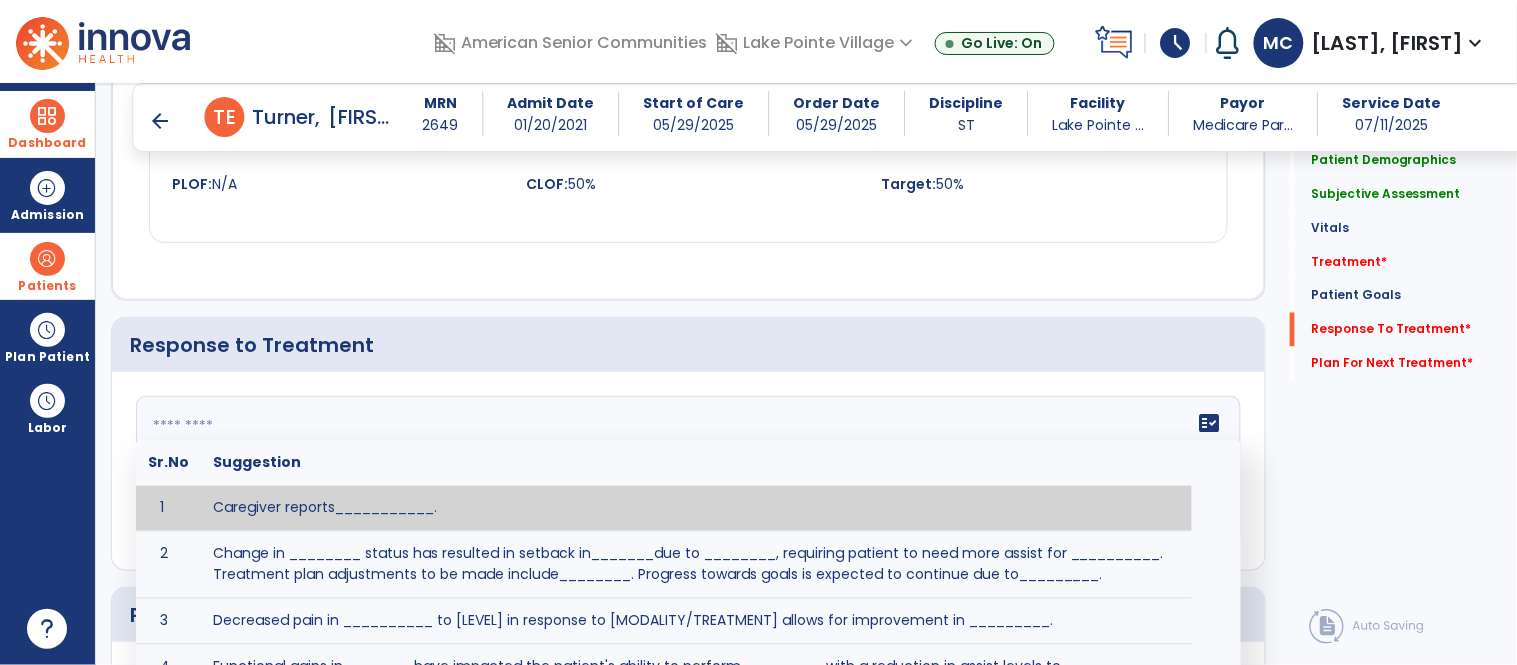 paste on "**********" 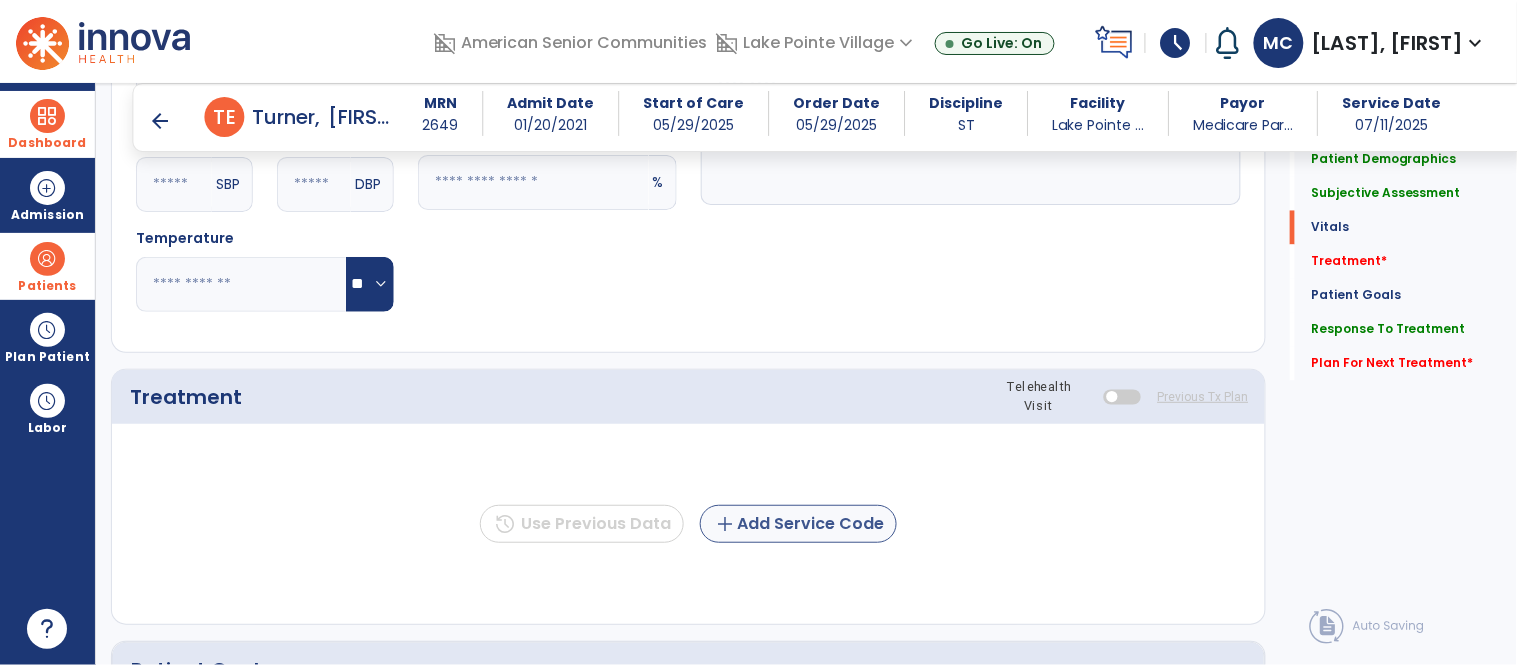 type on "**********" 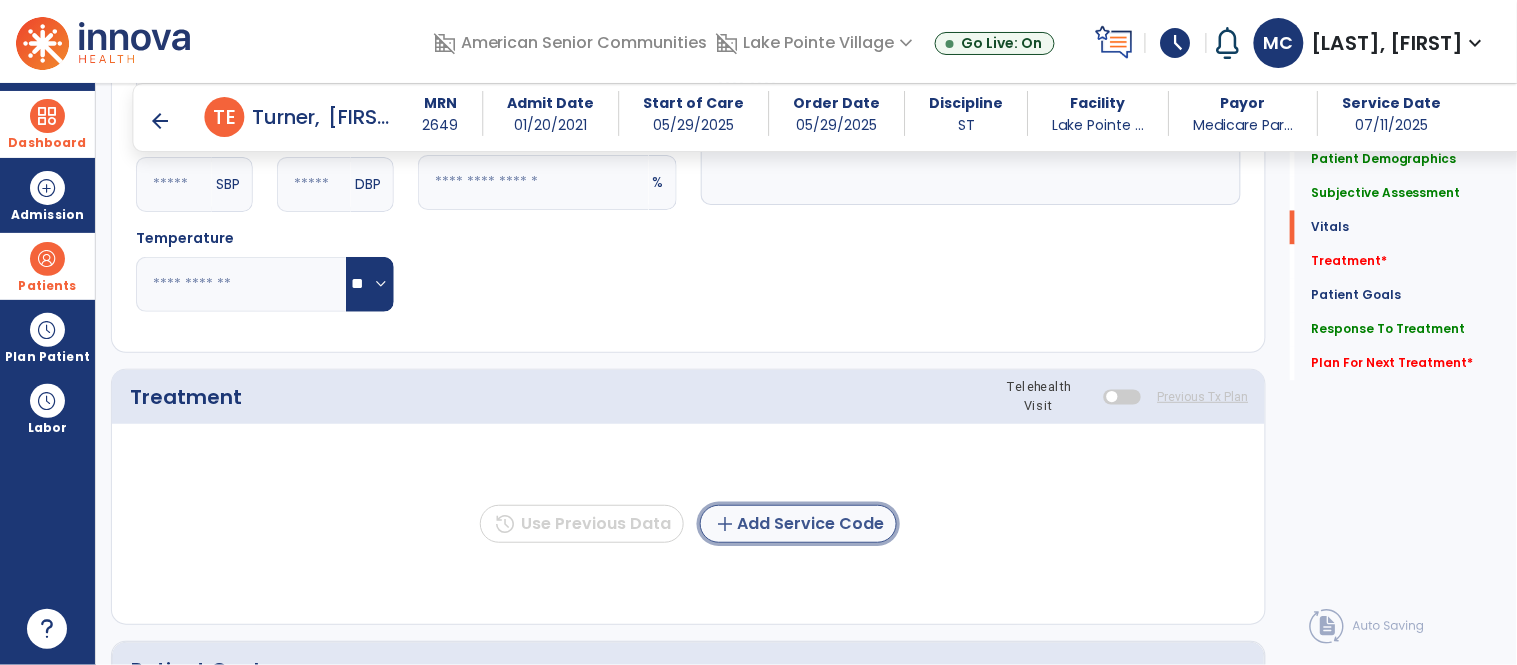 click on "add  Add Service Code" 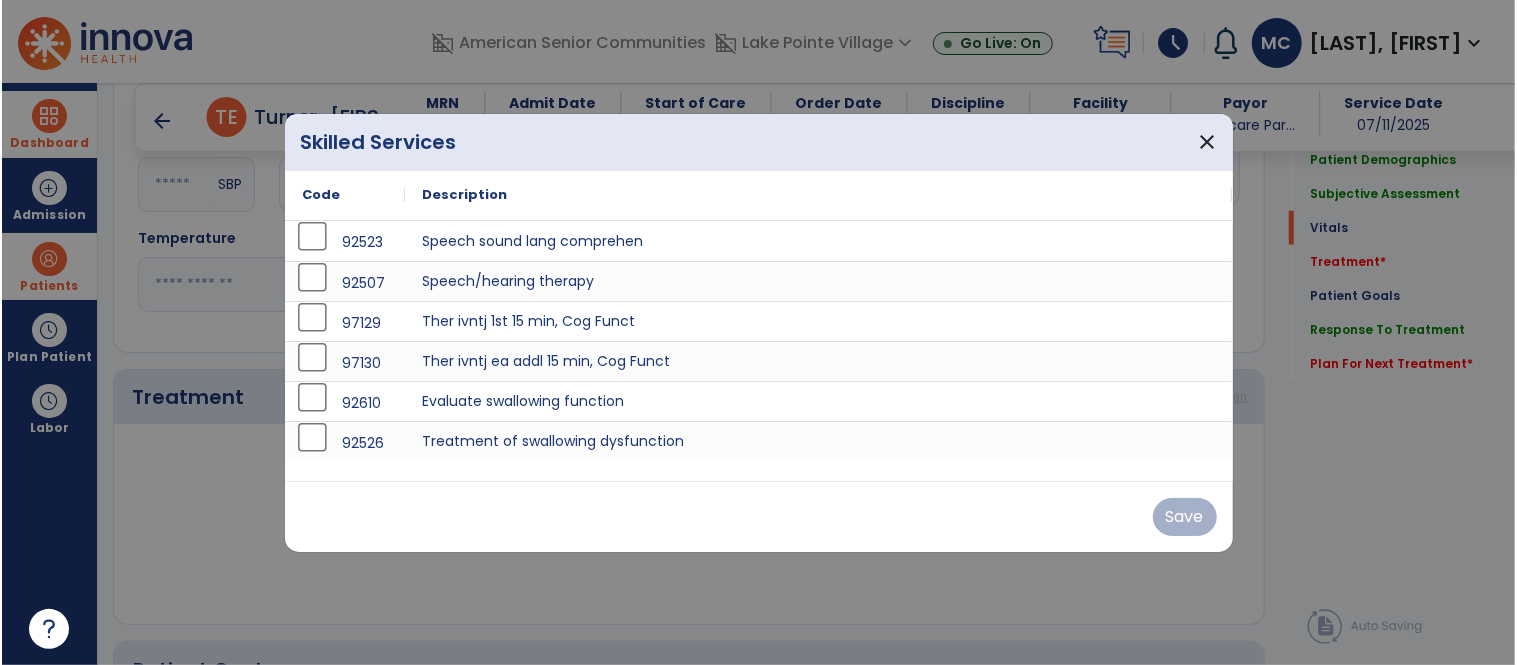 scroll, scrollTop: 960, scrollLeft: 0, axis: vertical 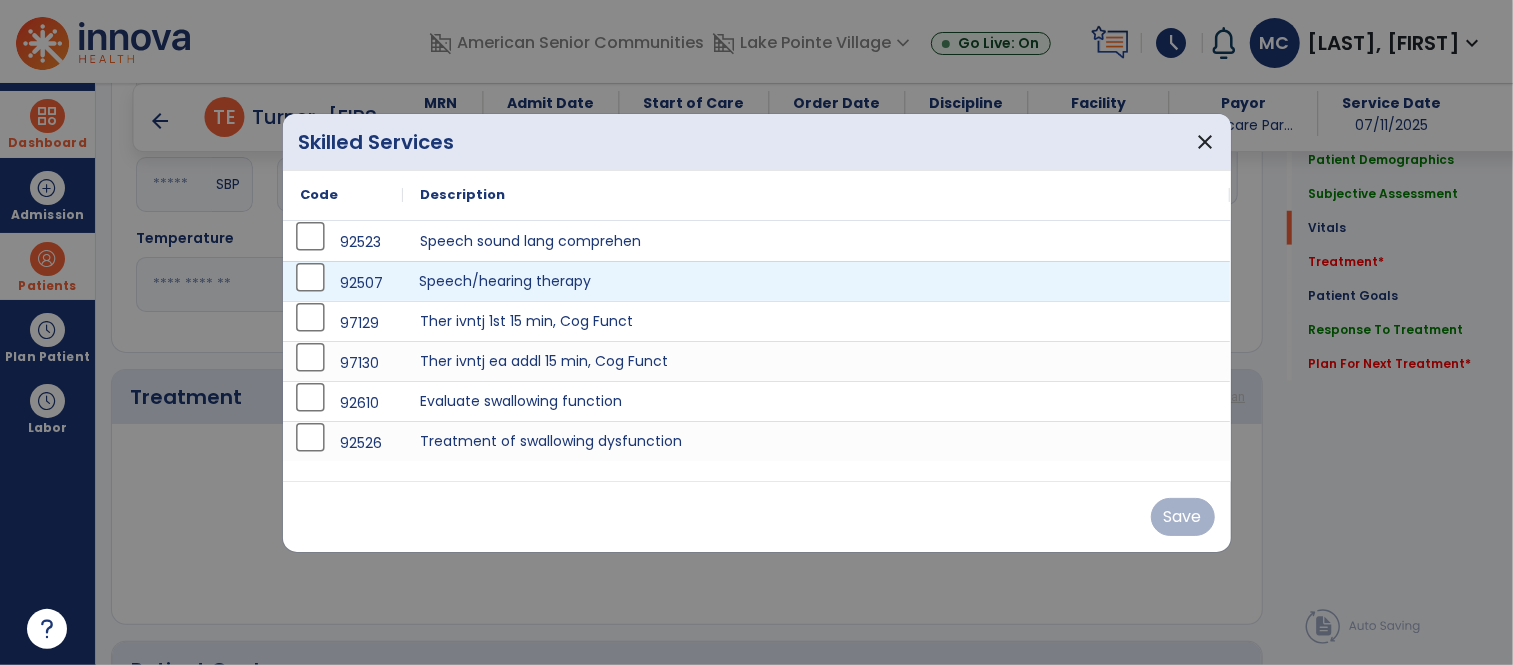 click on "Speech/hearing therapy" at bounding box center [817, 281] 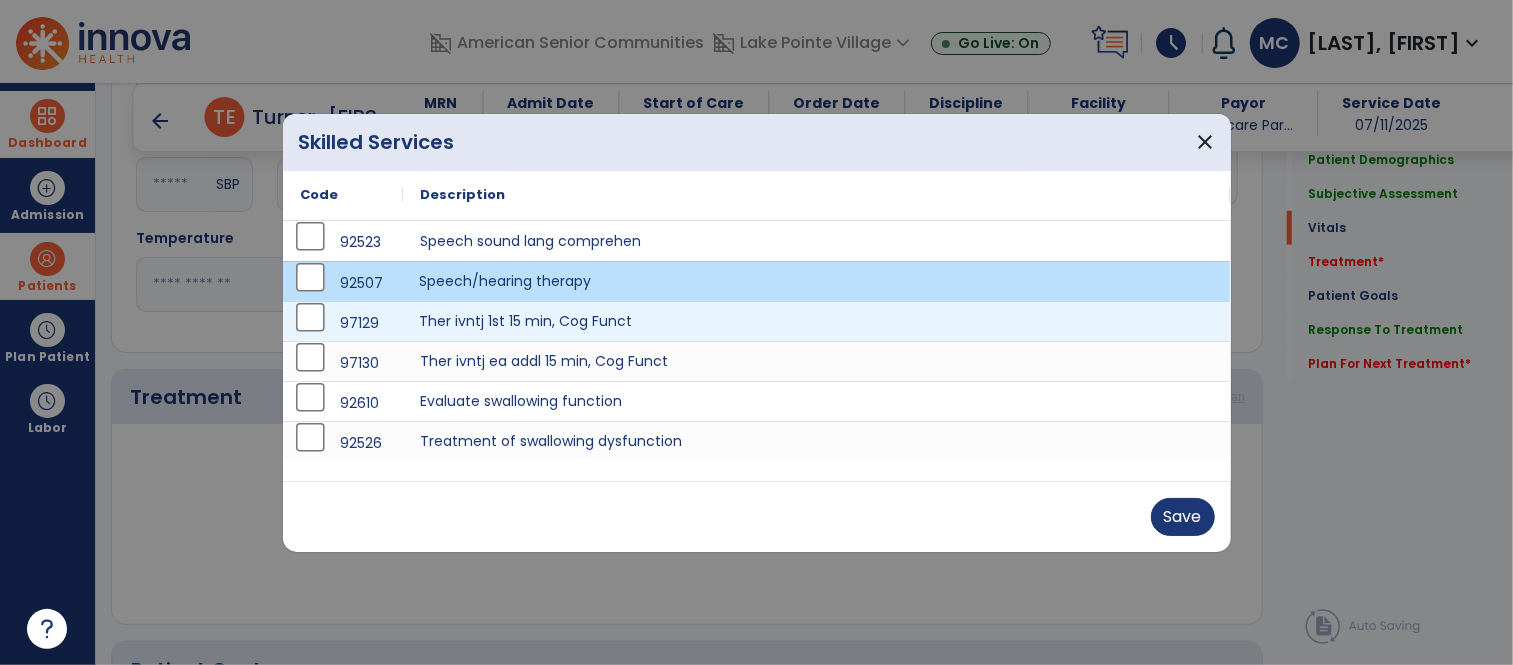 click on "Ther ivntj 1st 15 min, Cog Funct" at bounding box center [817, 321] 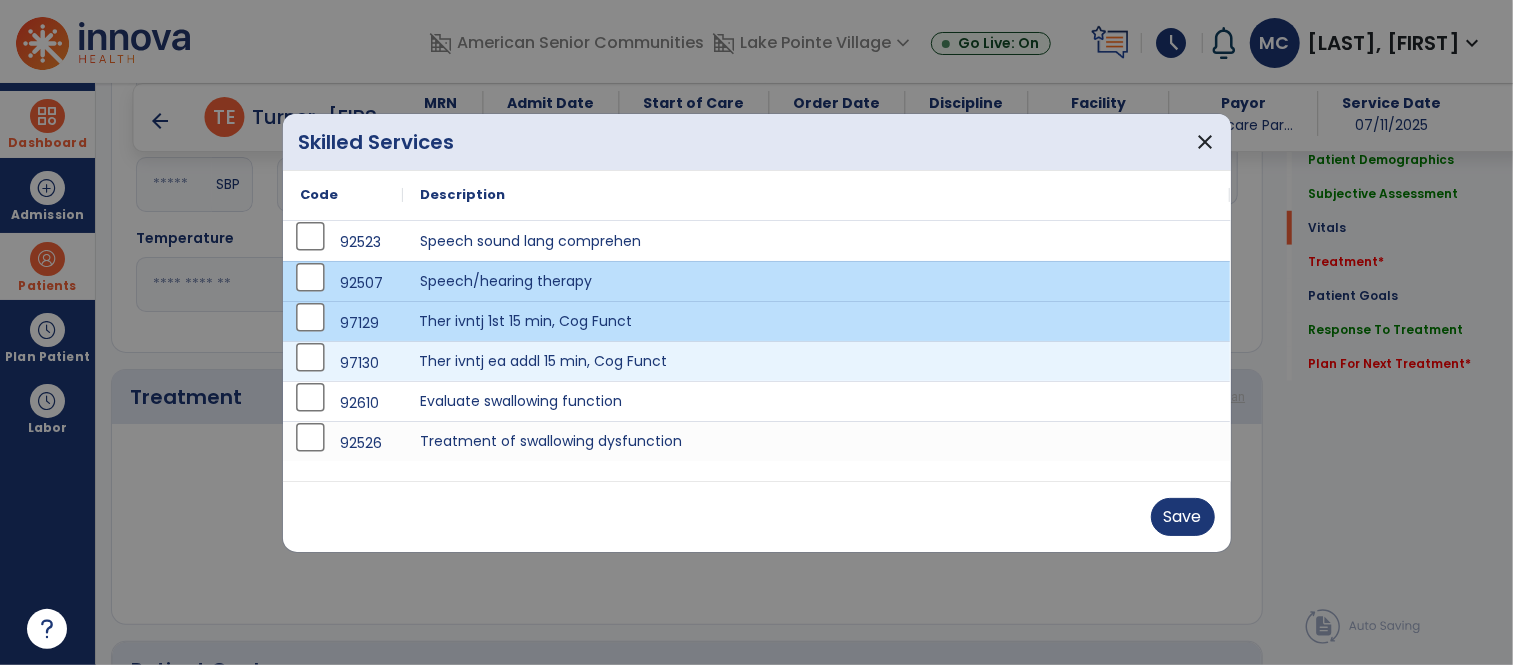 click on "Ther ivntj ea addl 15 min, Cog Funct" at bounding box center [817, 361] 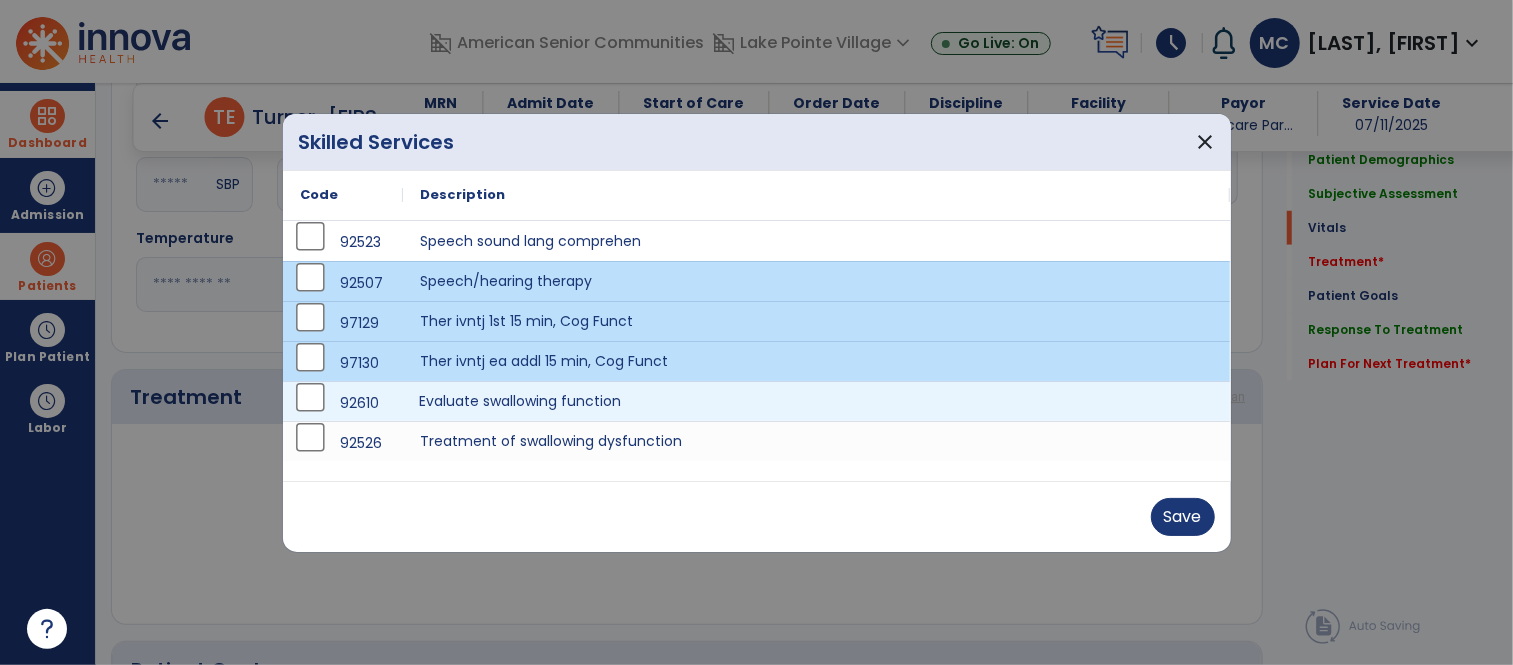 click on "Evaluate swallowing function" at bounding box center [817, 401] 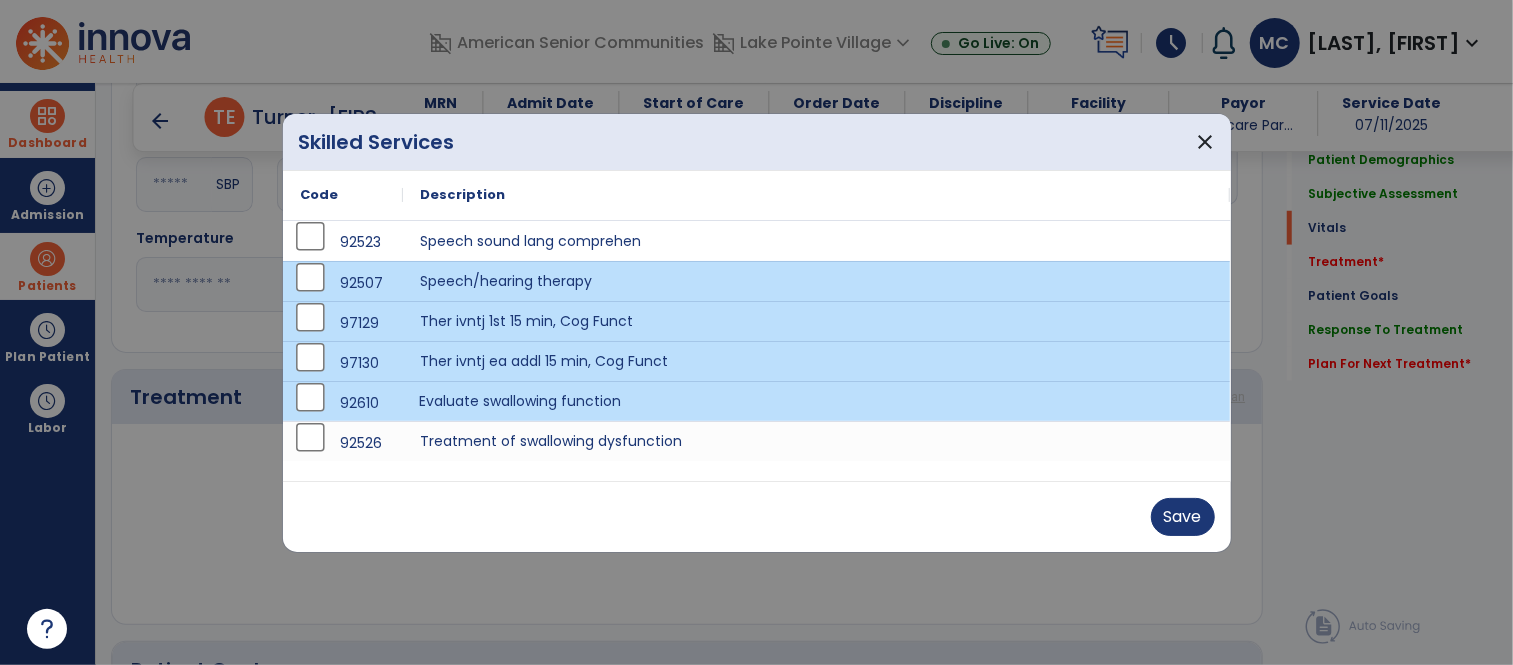 click on "Evaluate swallowing function" at bounding box center [817, 401] 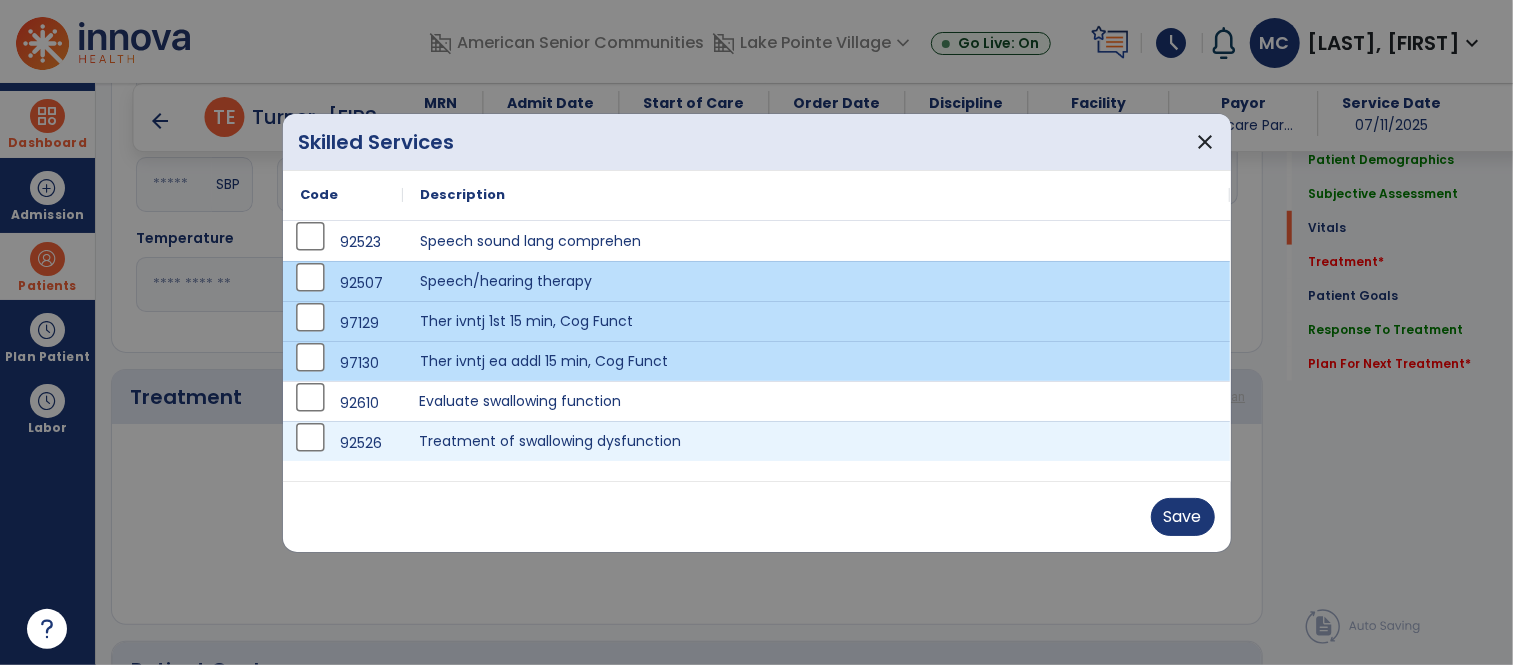 click on "Treatment of swallowing dysfunction" at bounding box center (817, 441) 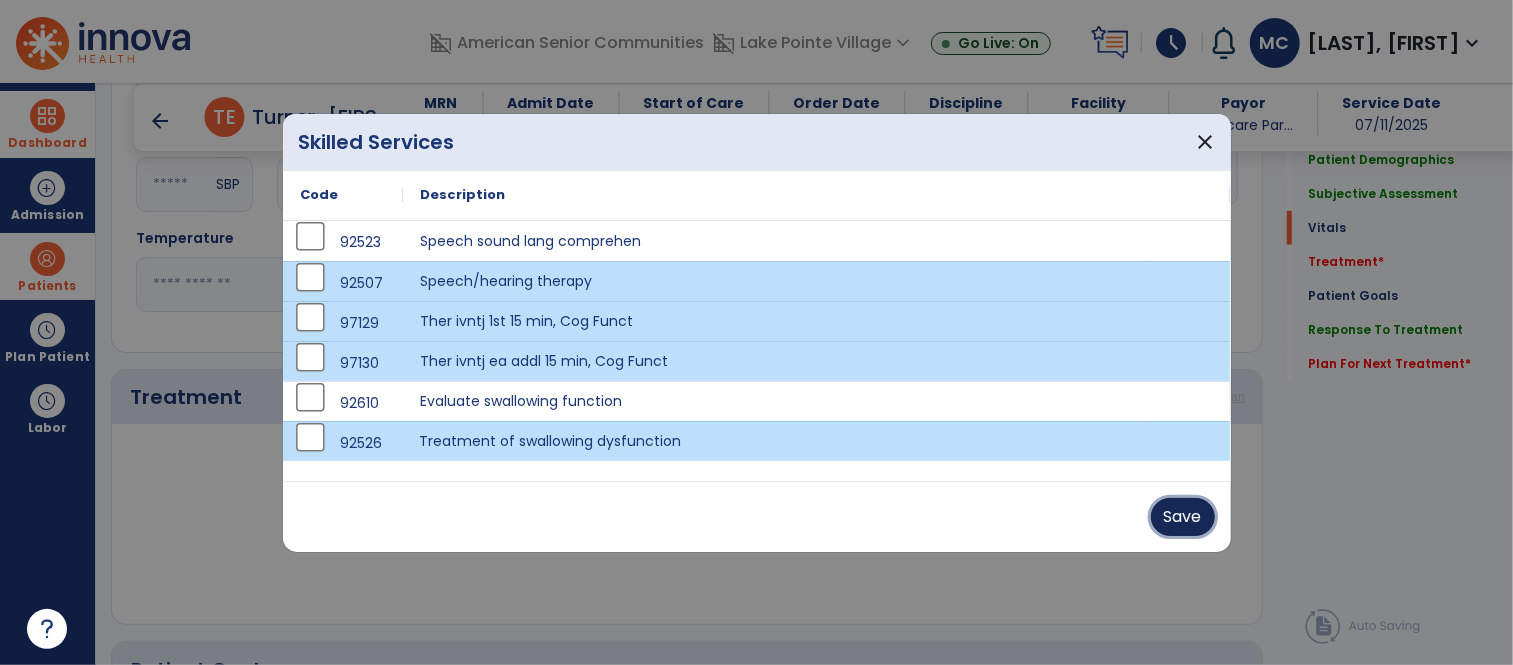 click on "Save" at bounding box center (1183, 517) 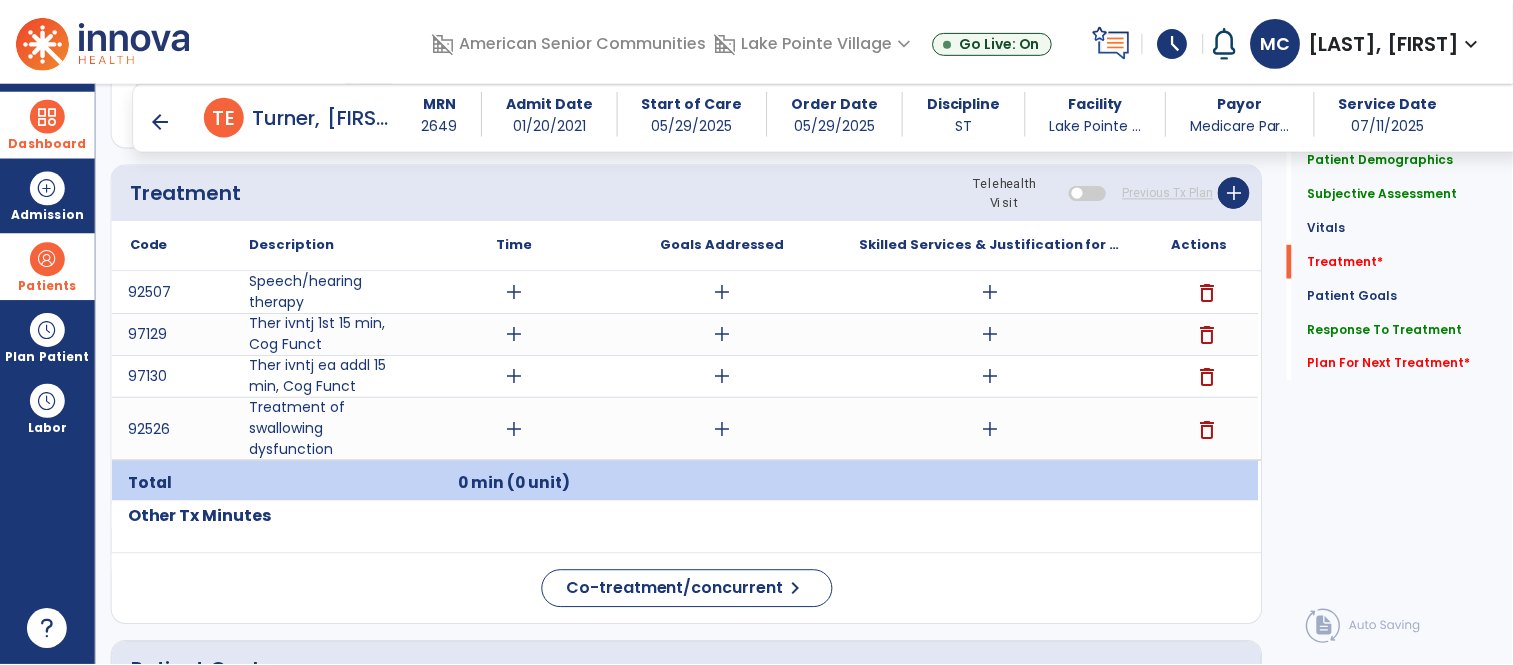 scroll, scrollTop: 1177, scrollLeft: 0, axis: vertical 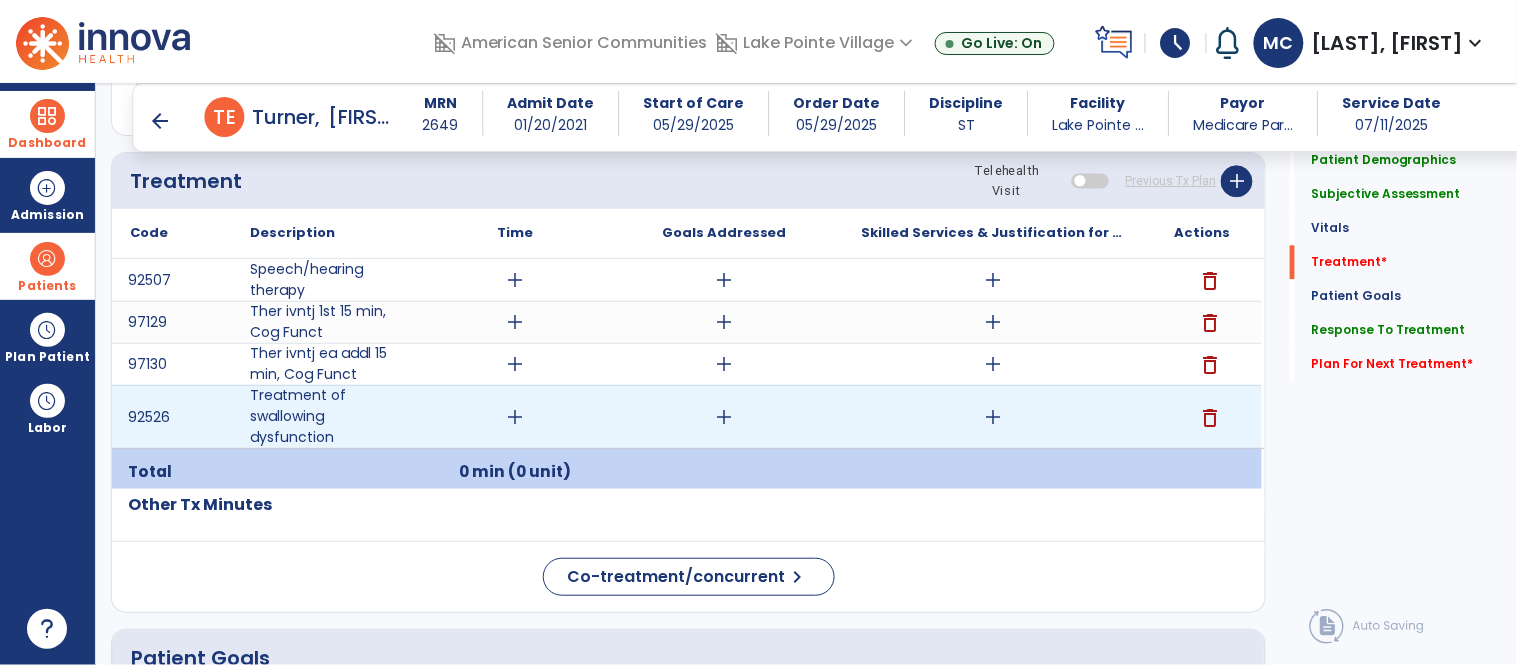 click on "add" at bounding box center [515, 417] 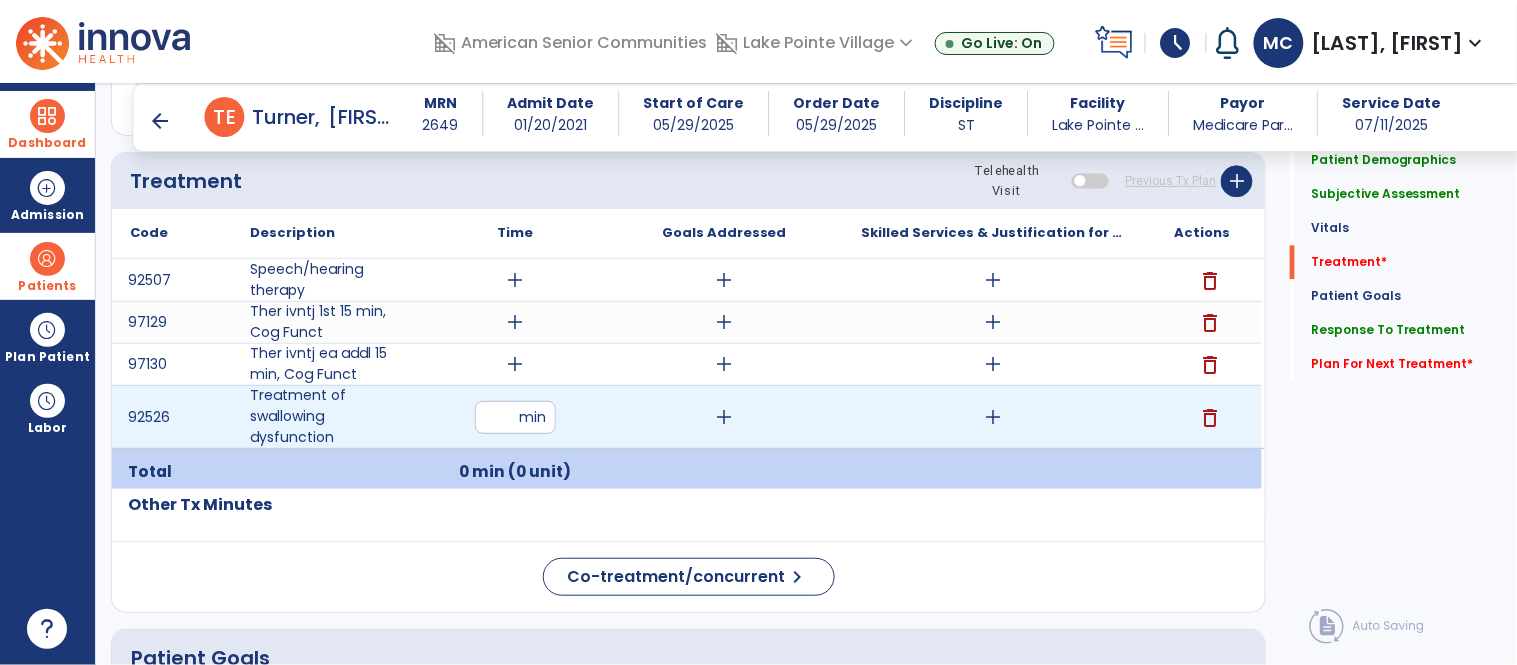 type on "*" 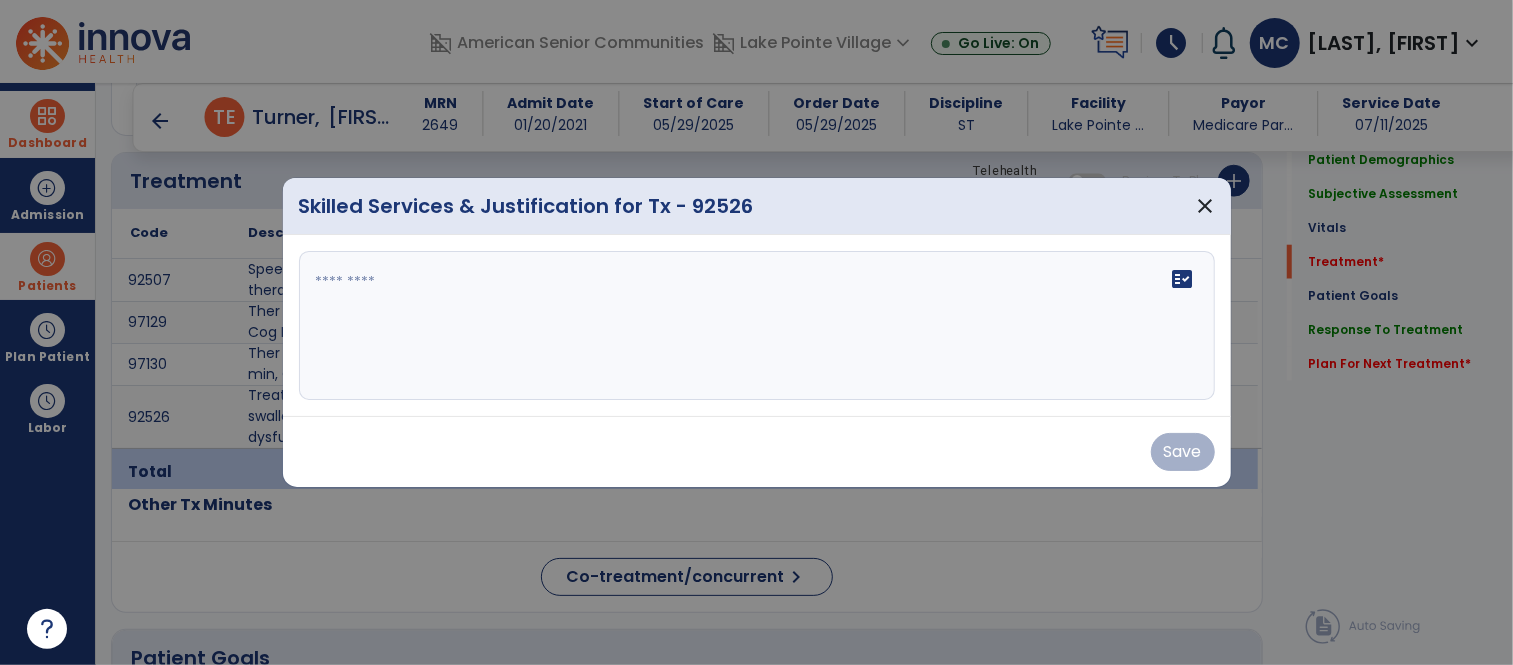 click on "fact_check" at bounding box center [757, 326] 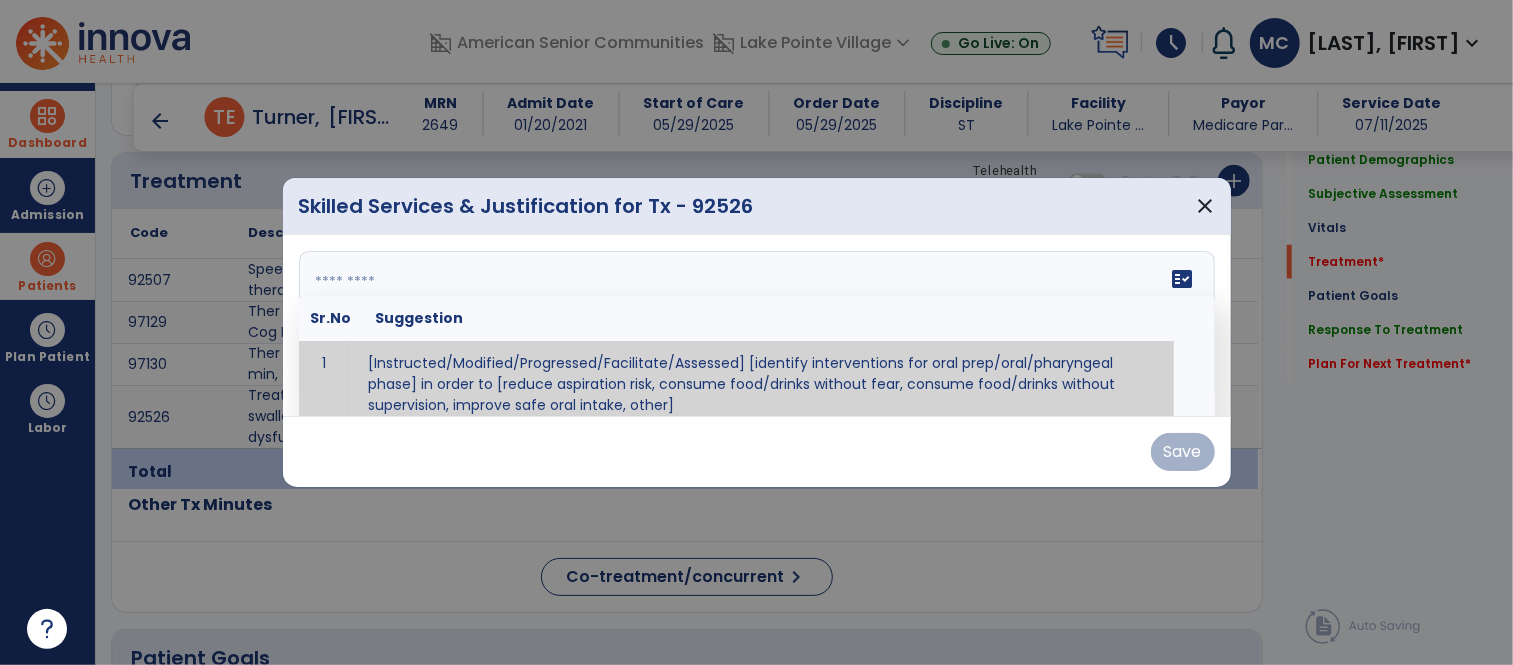 scroll, scrollTop: 1177, scrollLeft: 0, axis: vertical 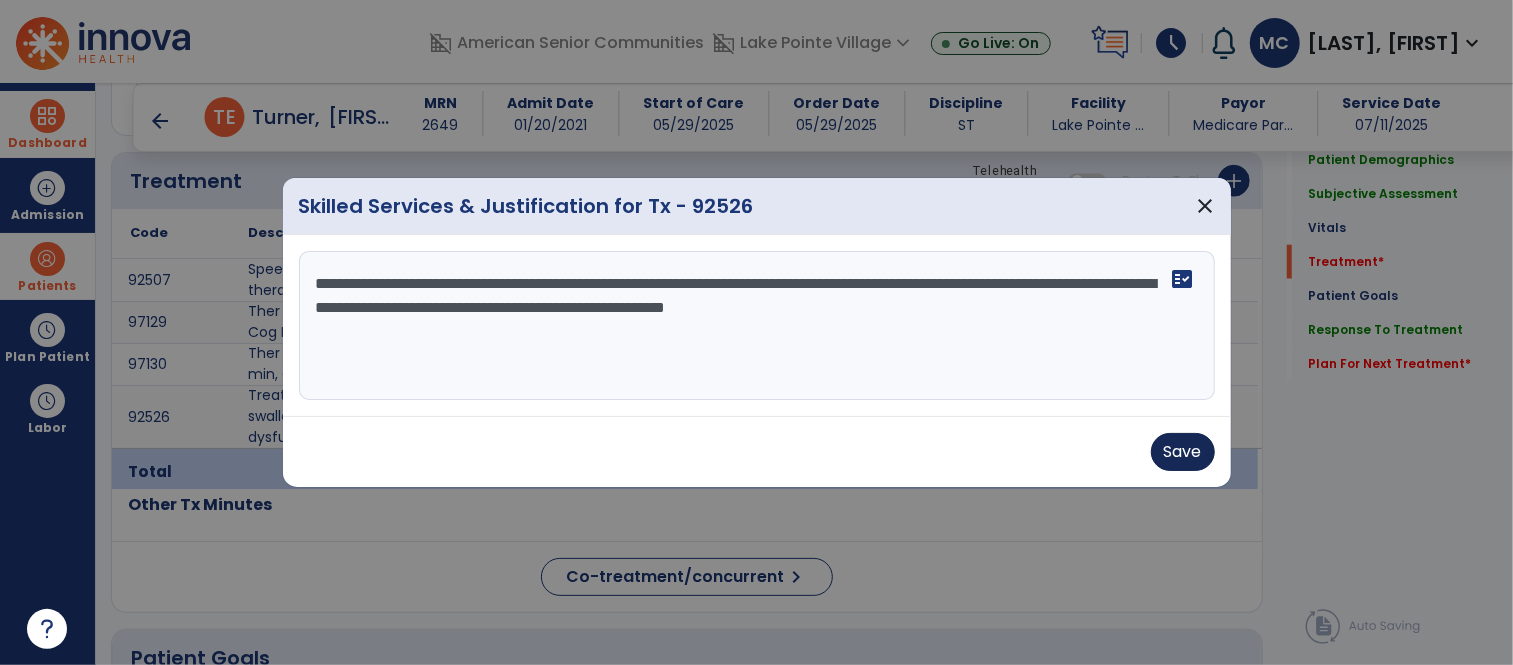 type on "**********" 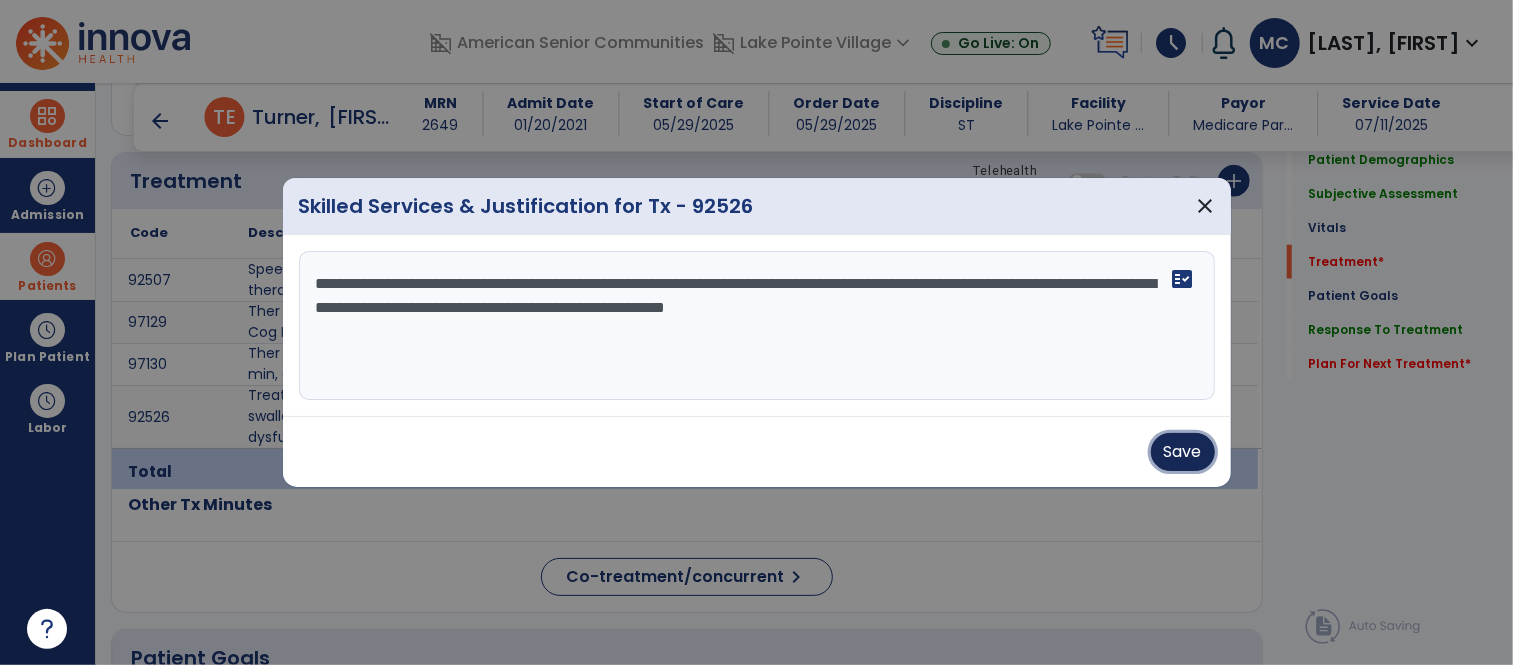 click on "Save" at bounding box center (1183, 452) 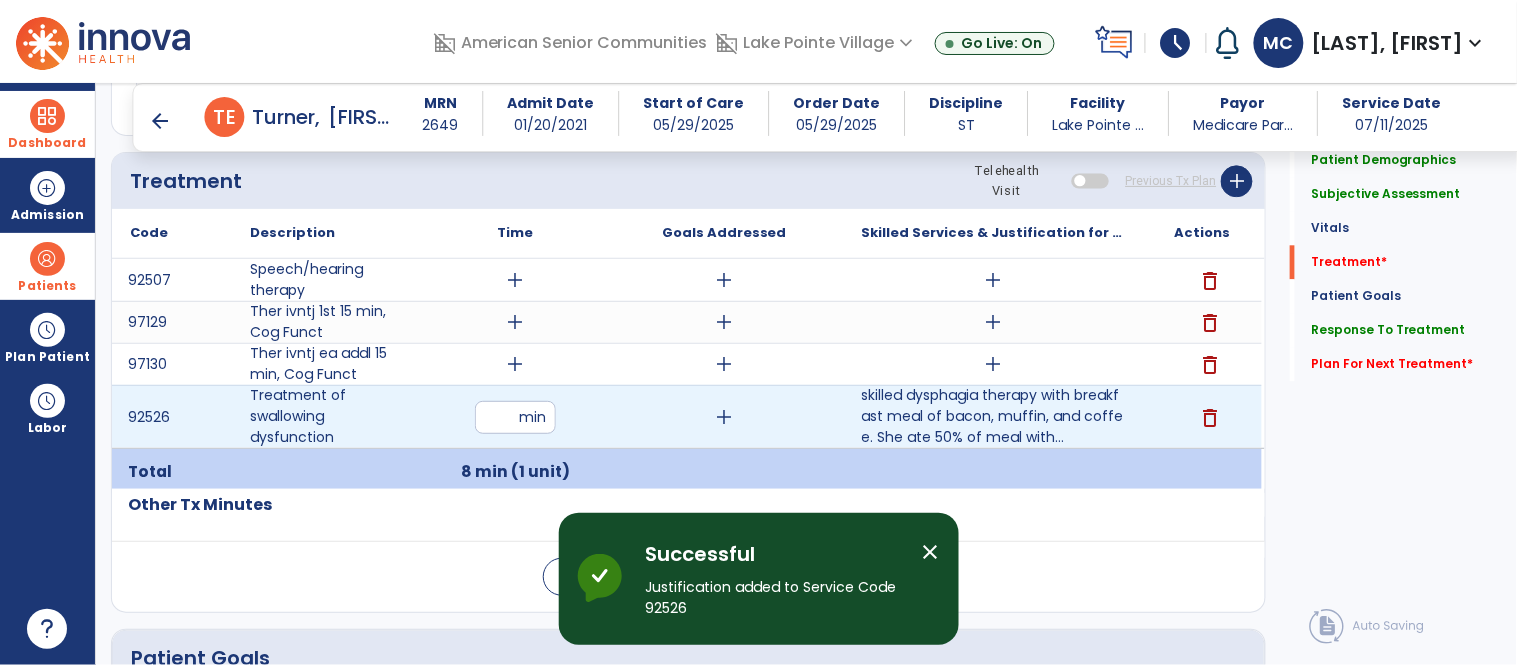 drag, startPoint x: 505, startPoint y: 417, endPoint x: 488, endPoint y: 417, distance: 17 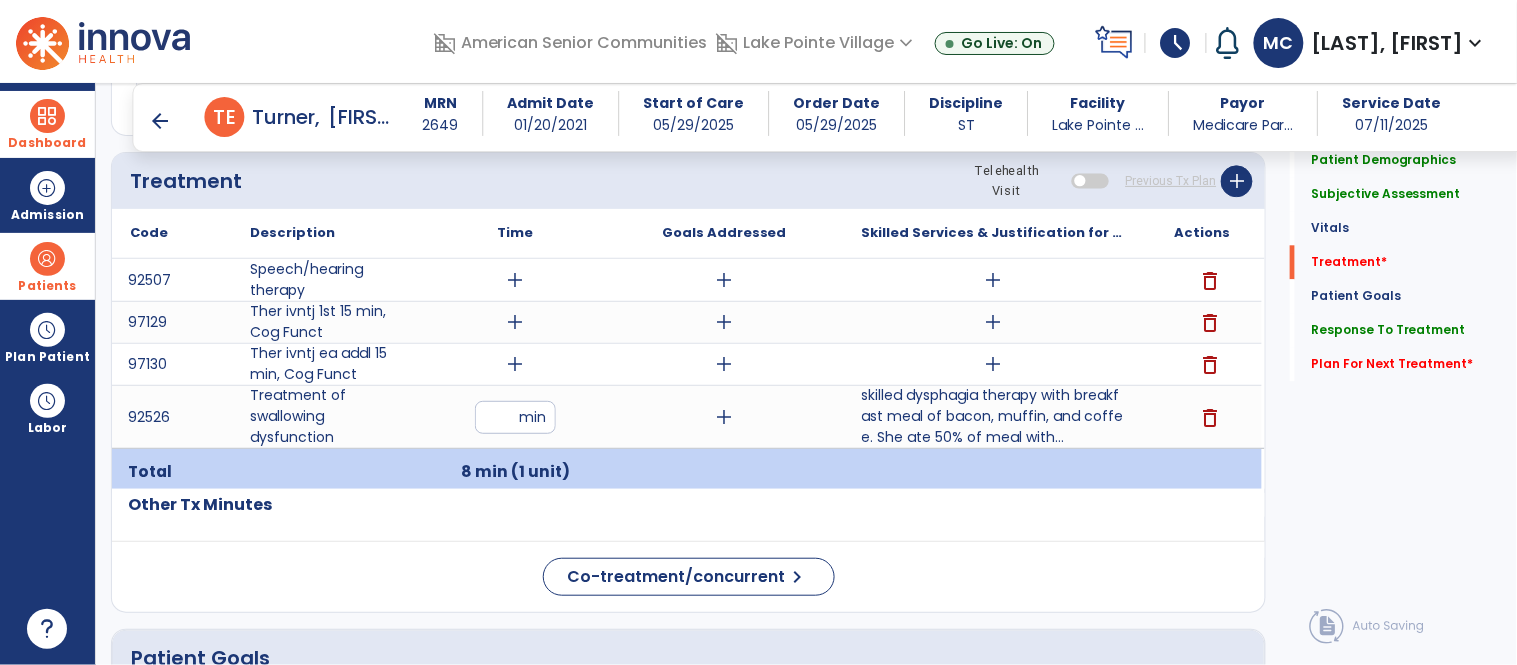 type on "**" 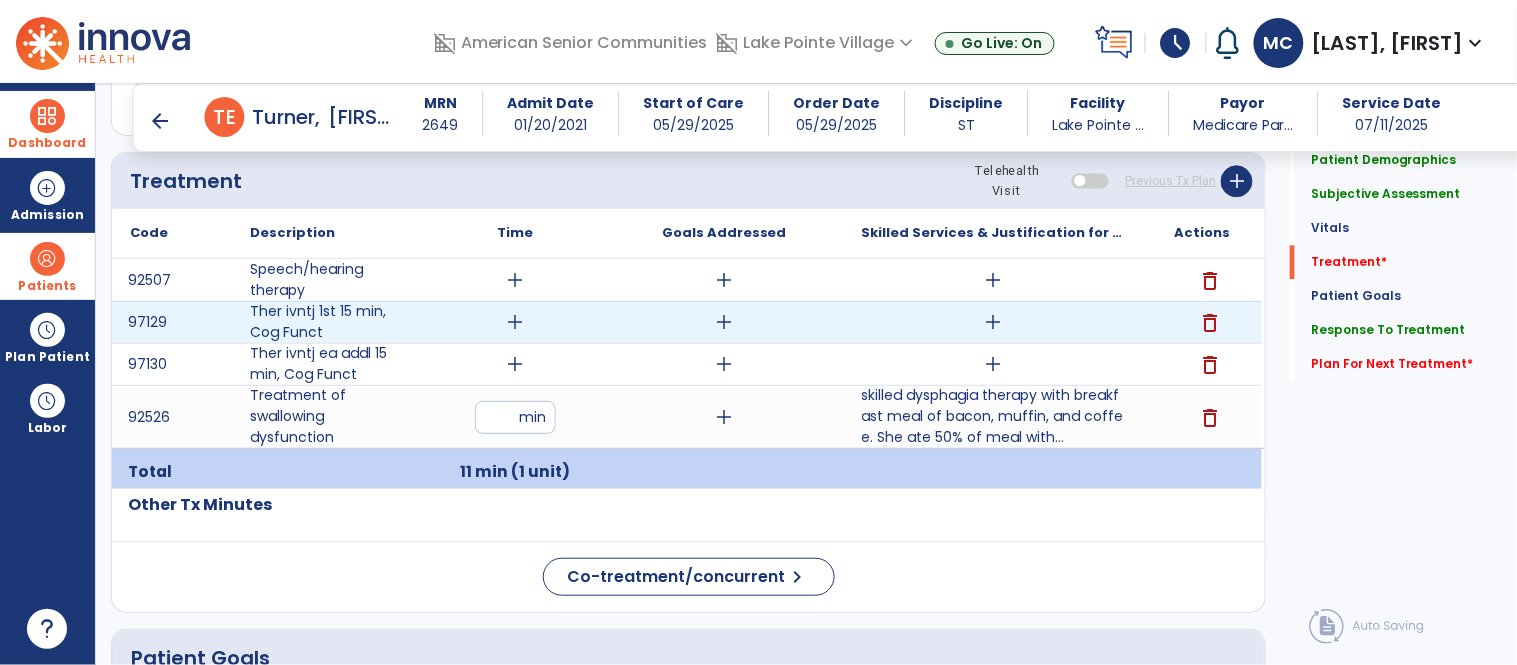 click on "add" at bounding box center [515, 322] 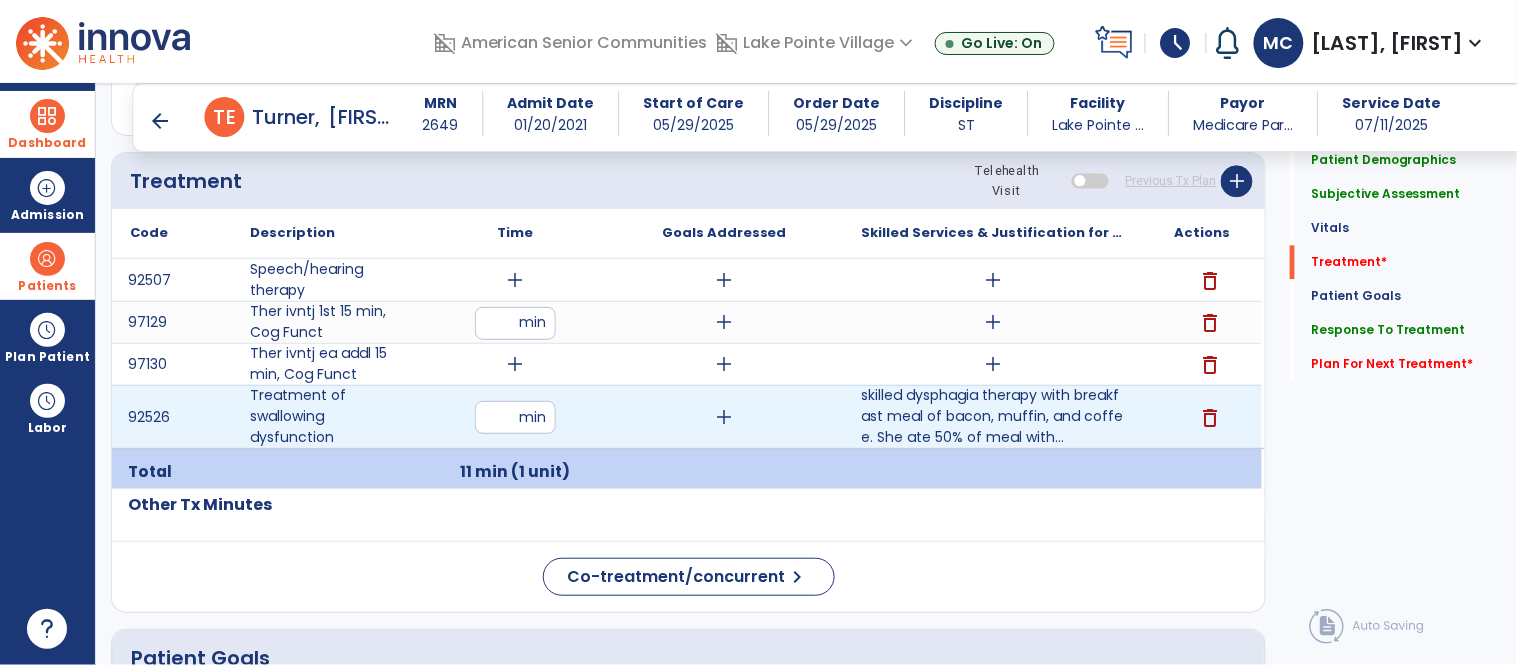 type on "**" 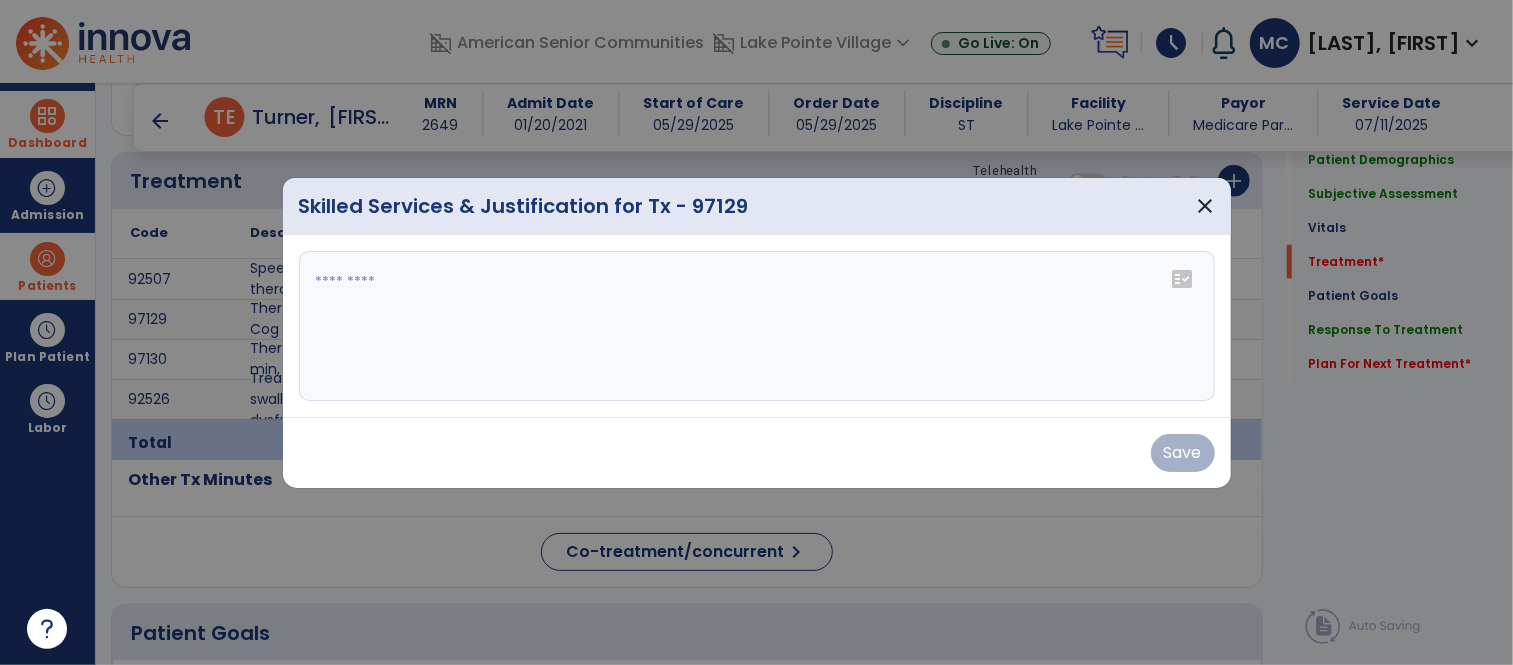 click at bounding box center (757, 326) 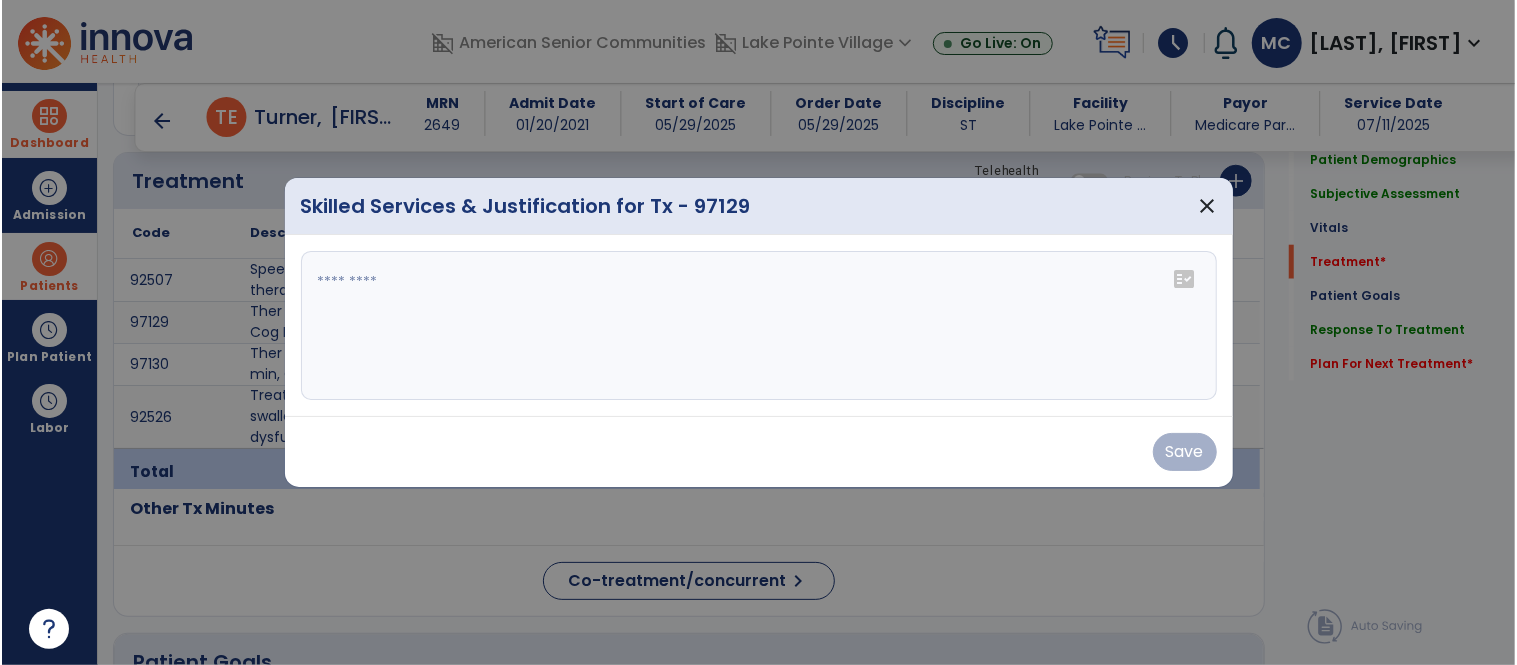 scroll, scrollTop: 1177, scrollLeft: 0, axis: vertical 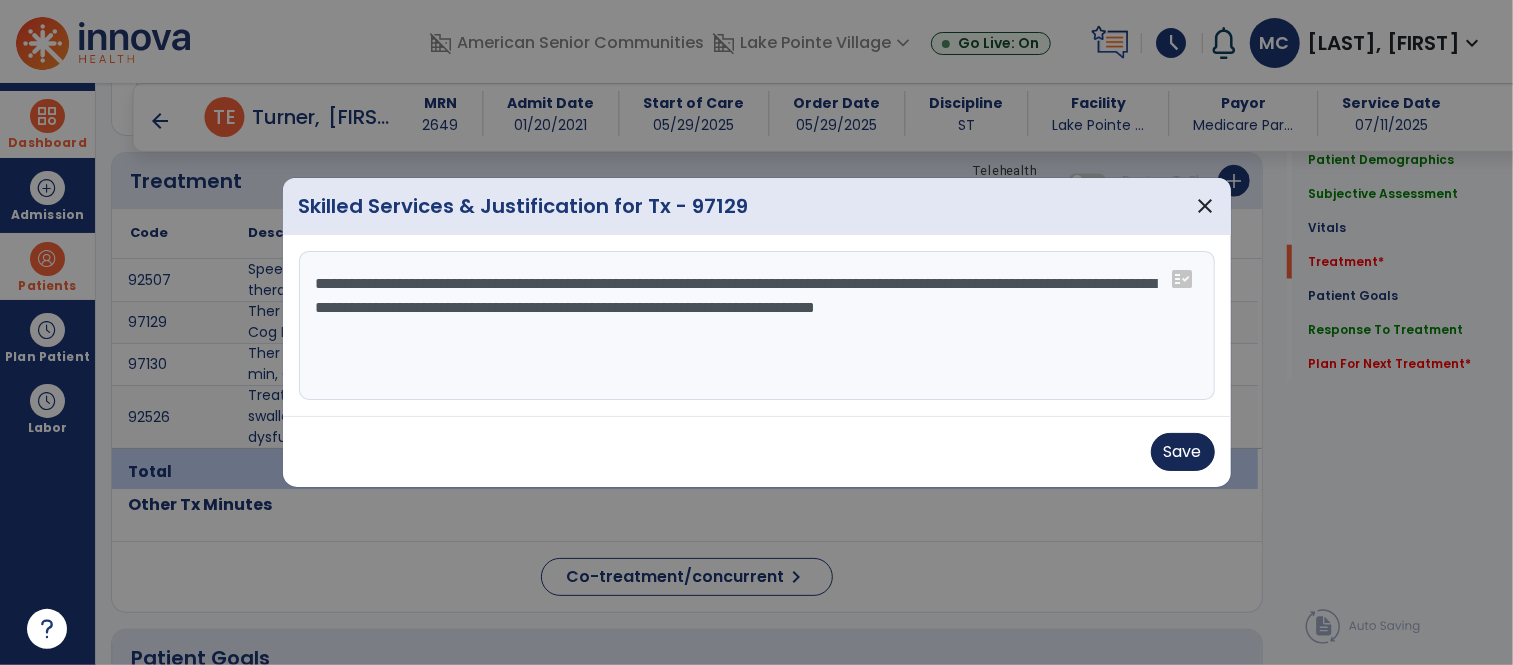 type on "**********" 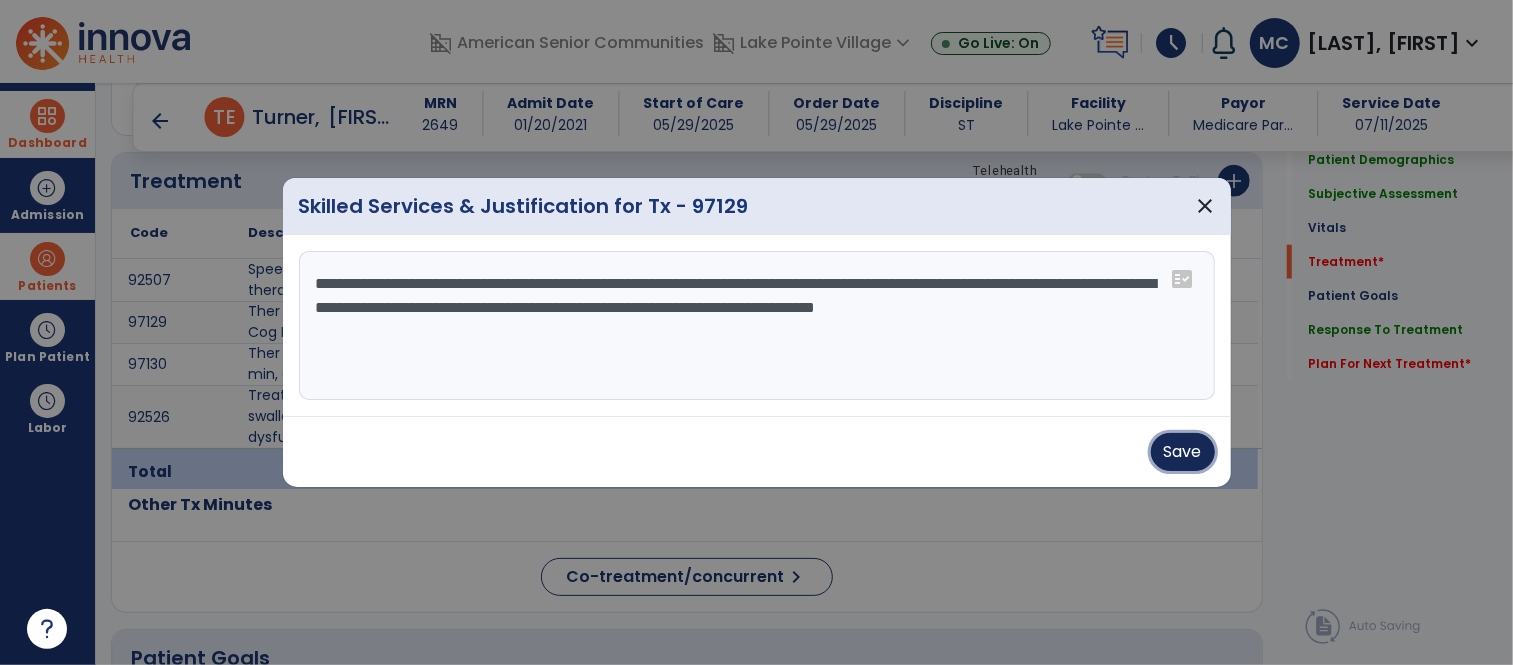 click on "Save" at bounding box center [1183, 452] 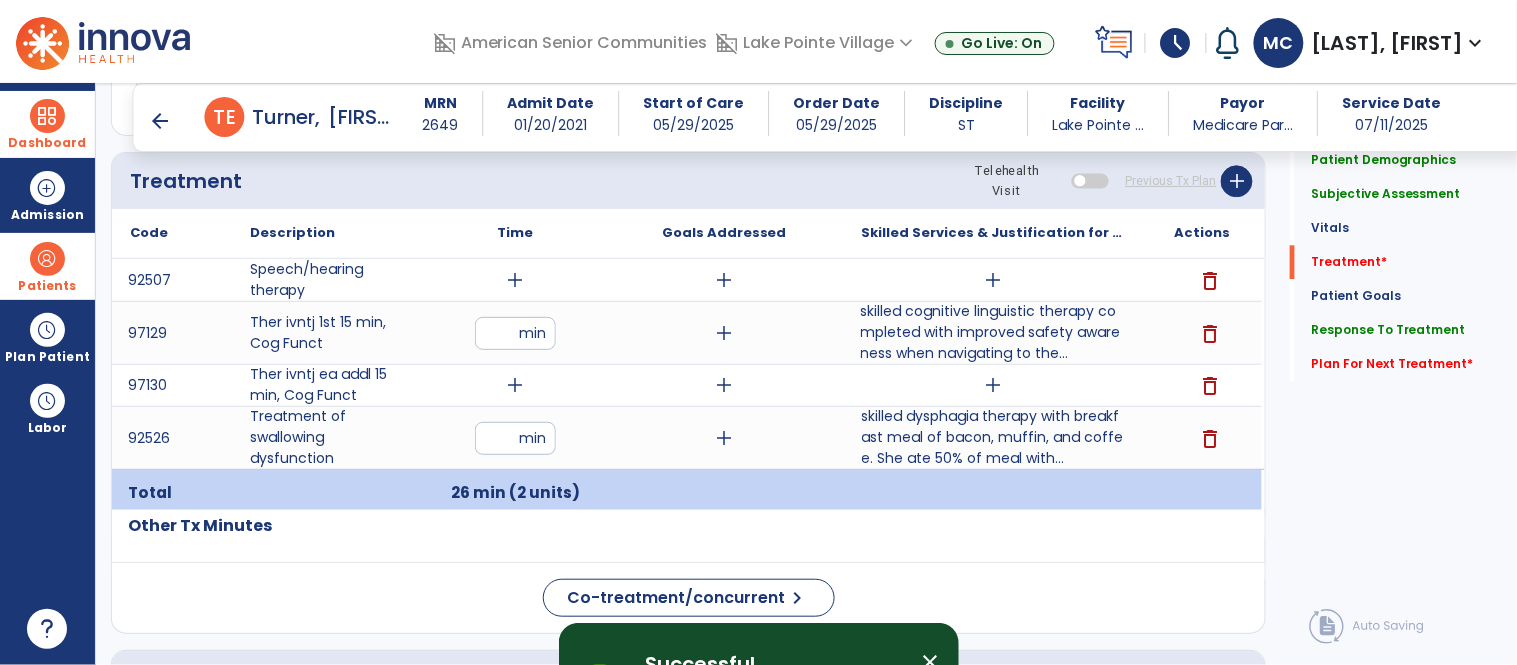 click on "arrow_back" at bounding box center (161, 121) 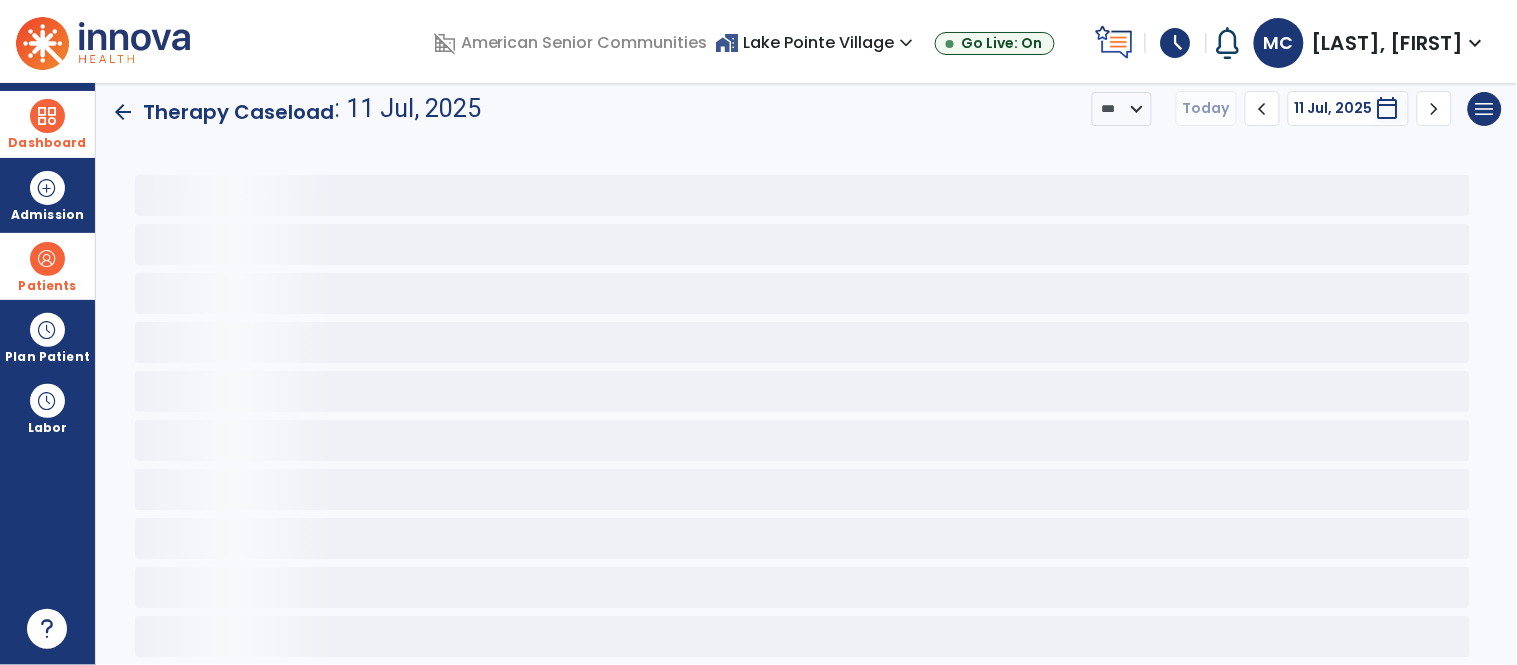 scroll, scrollTop: 15, scrollLeft: 0, axis: vertical 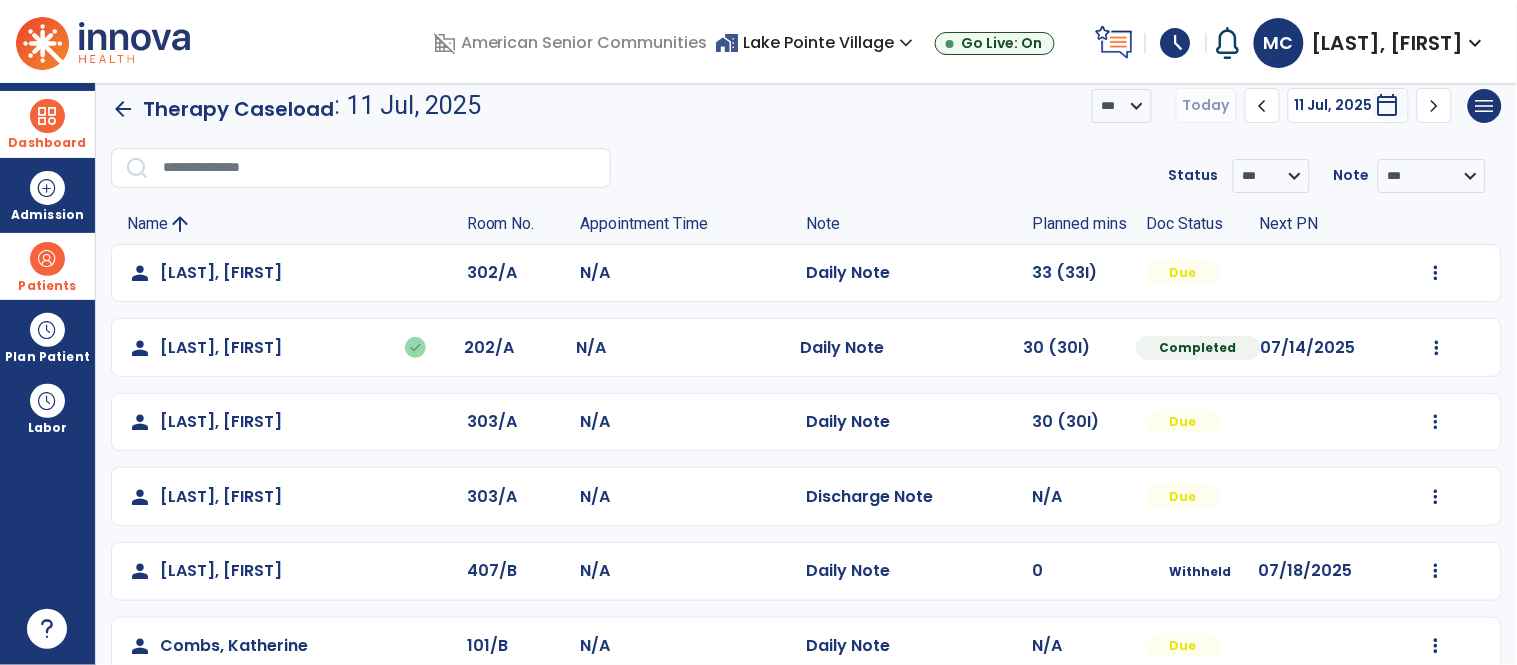 click on "Mark Visit As Complete   Reset Note   Open Document   G + C Mins" 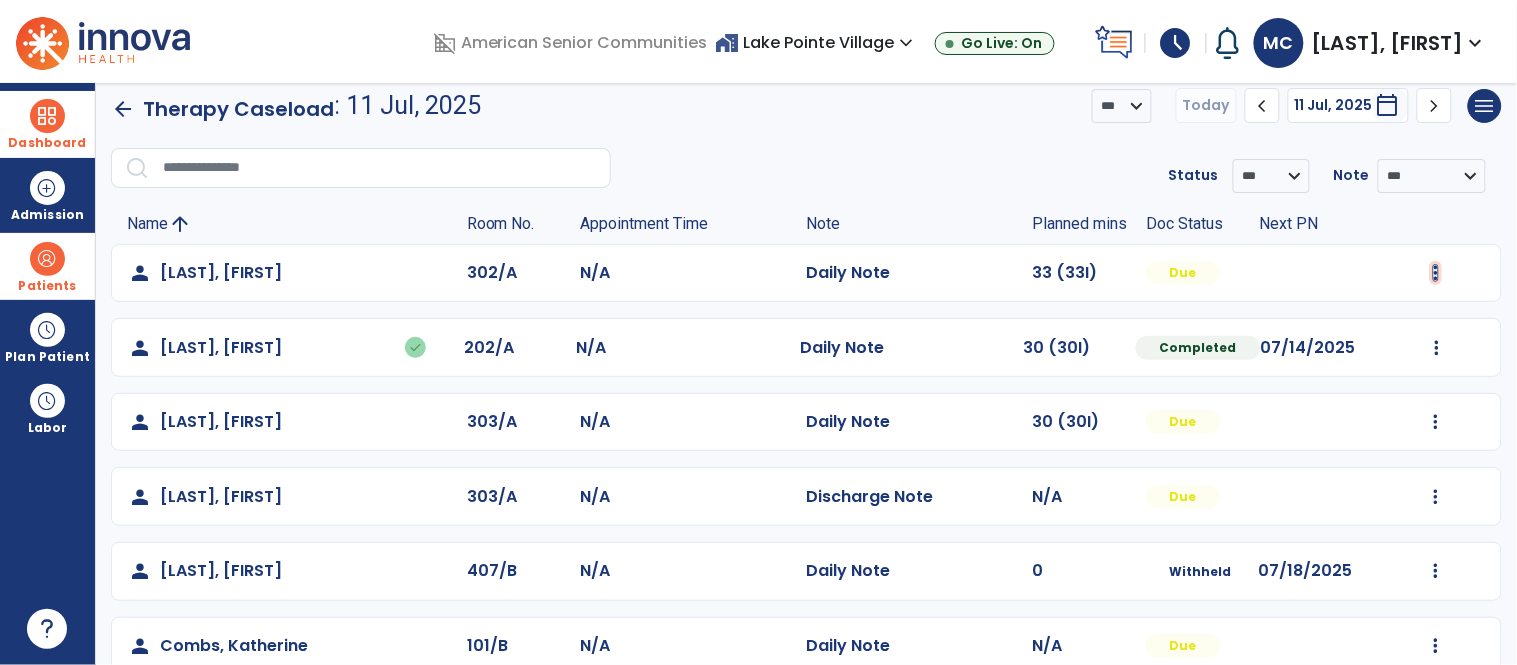 click at bounding box center (1436, 273) 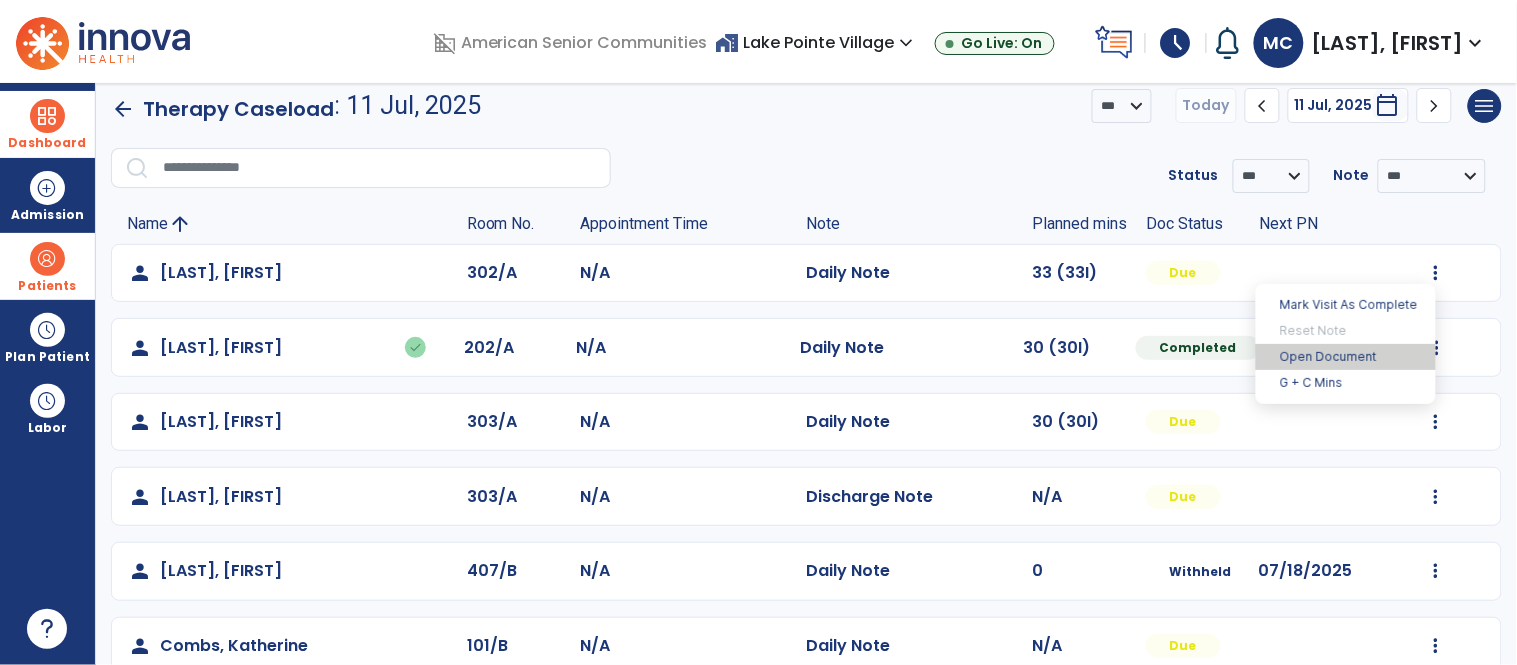 click on "Open Document" at bounding box center [1346, 357] 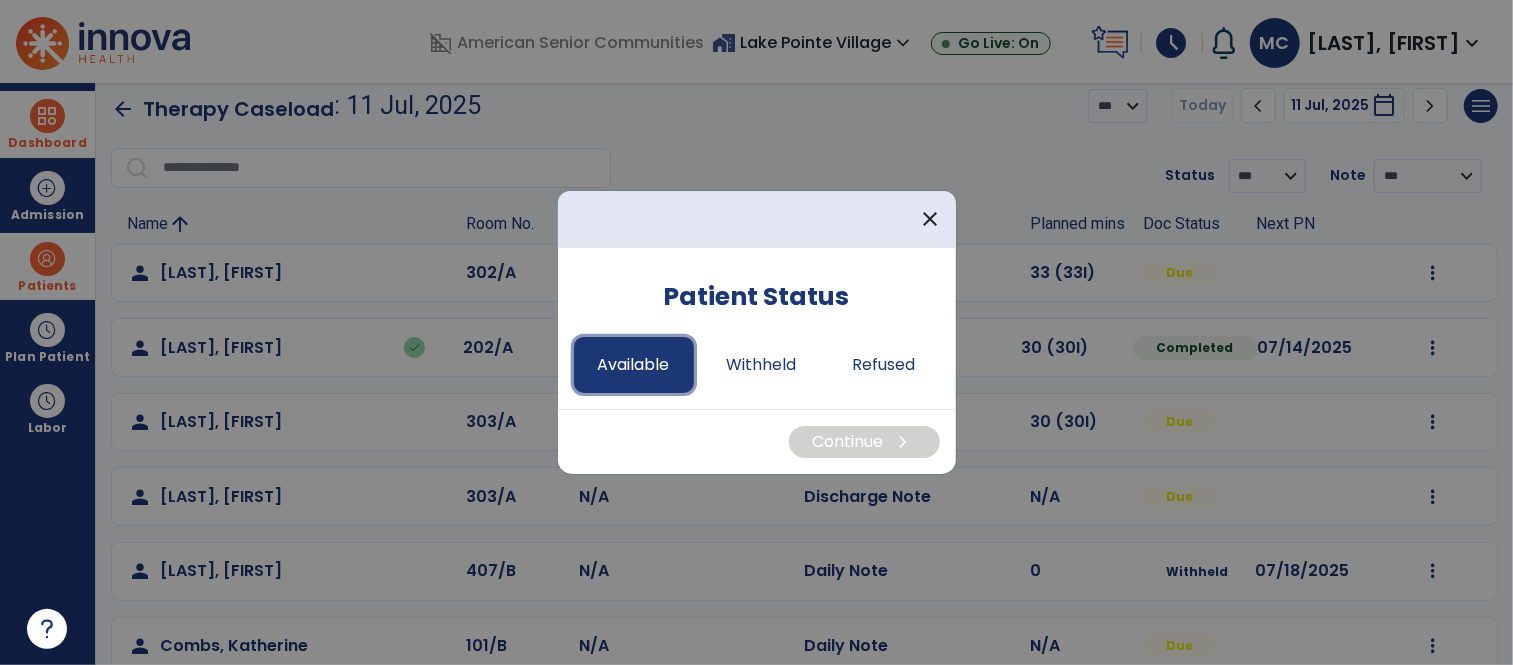 click on "Available" at bounding box center (634, 365) 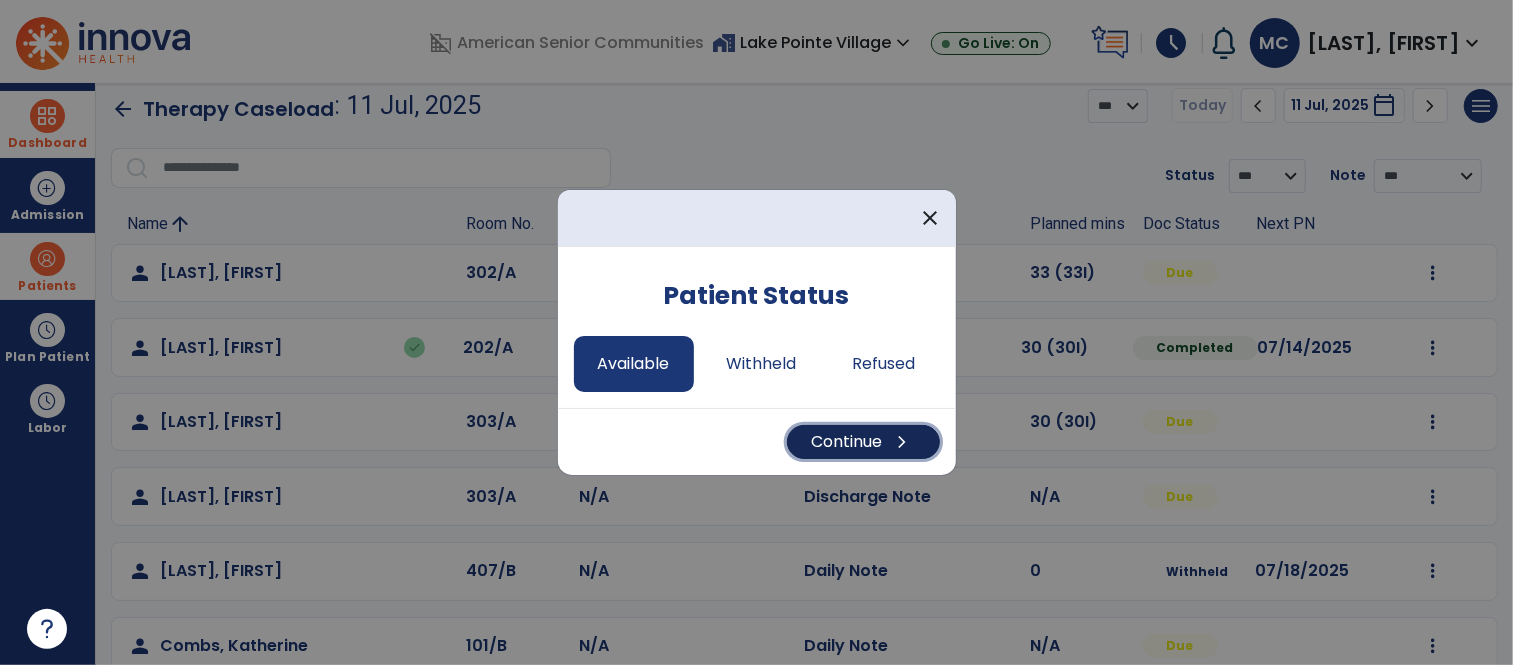 click on "Continue   chevron_right" at bounding box center (863, 442) 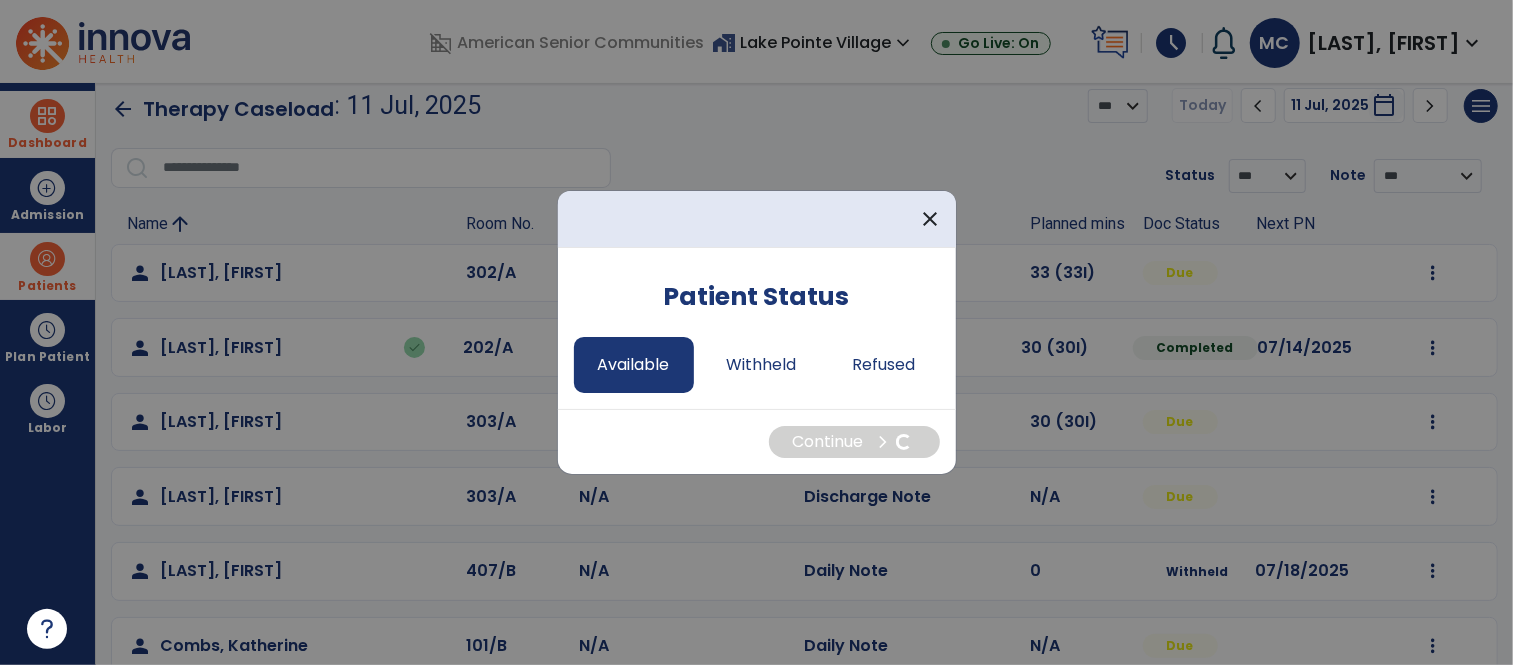 select on "*" 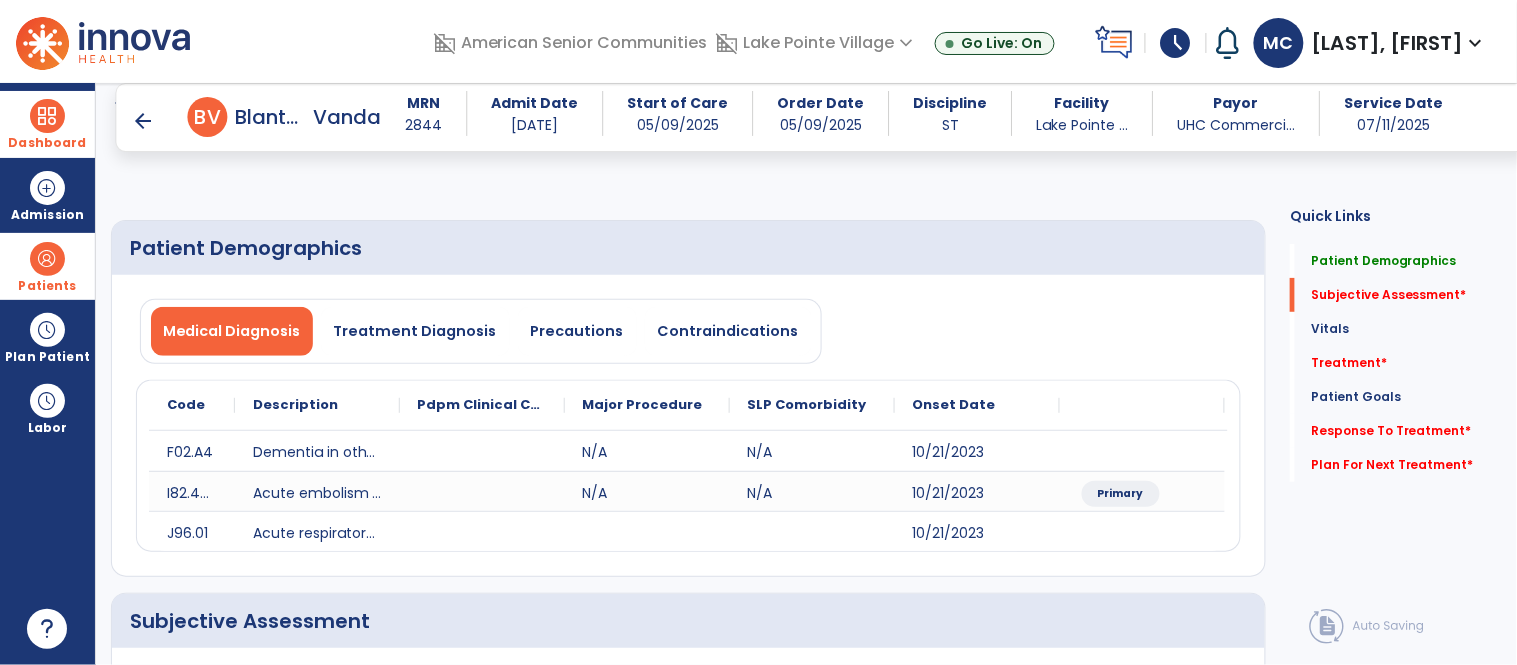 scroll, scrollTop: 315, scrollLeft: 0, axis: vertical 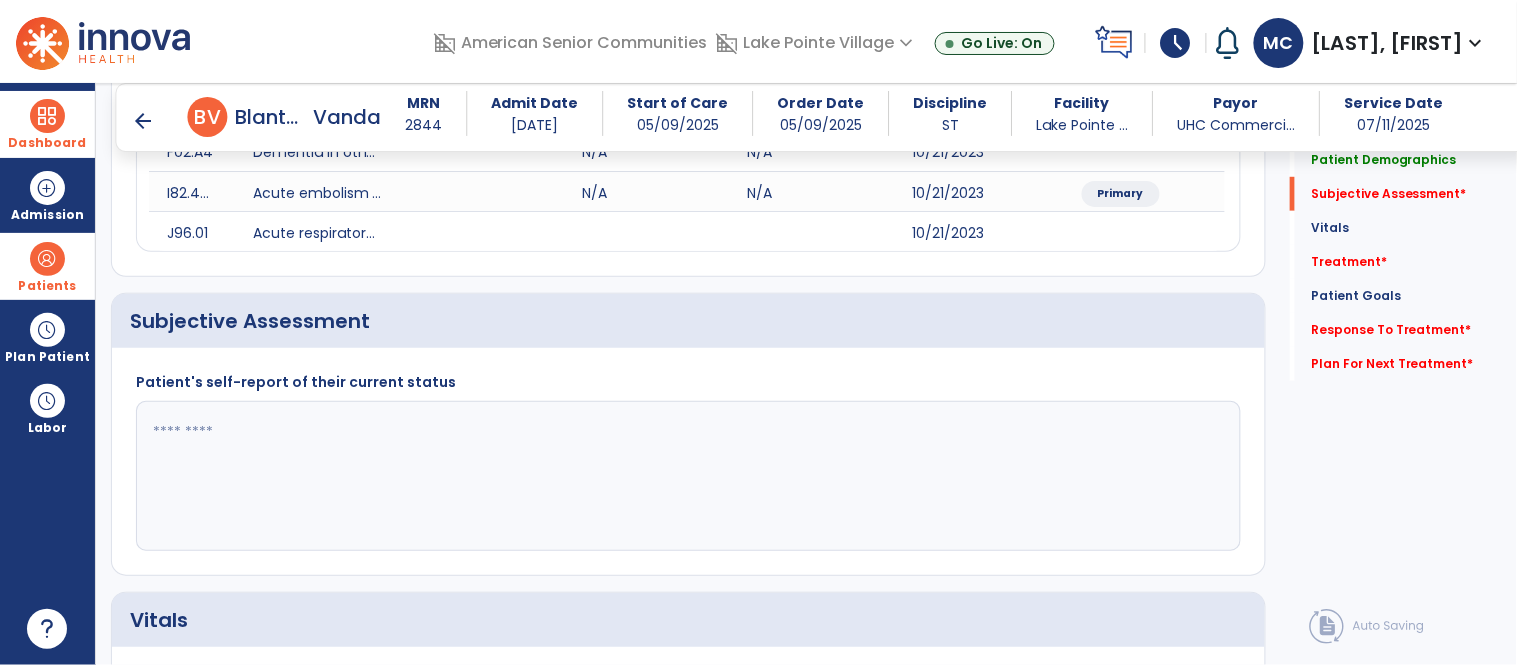 click 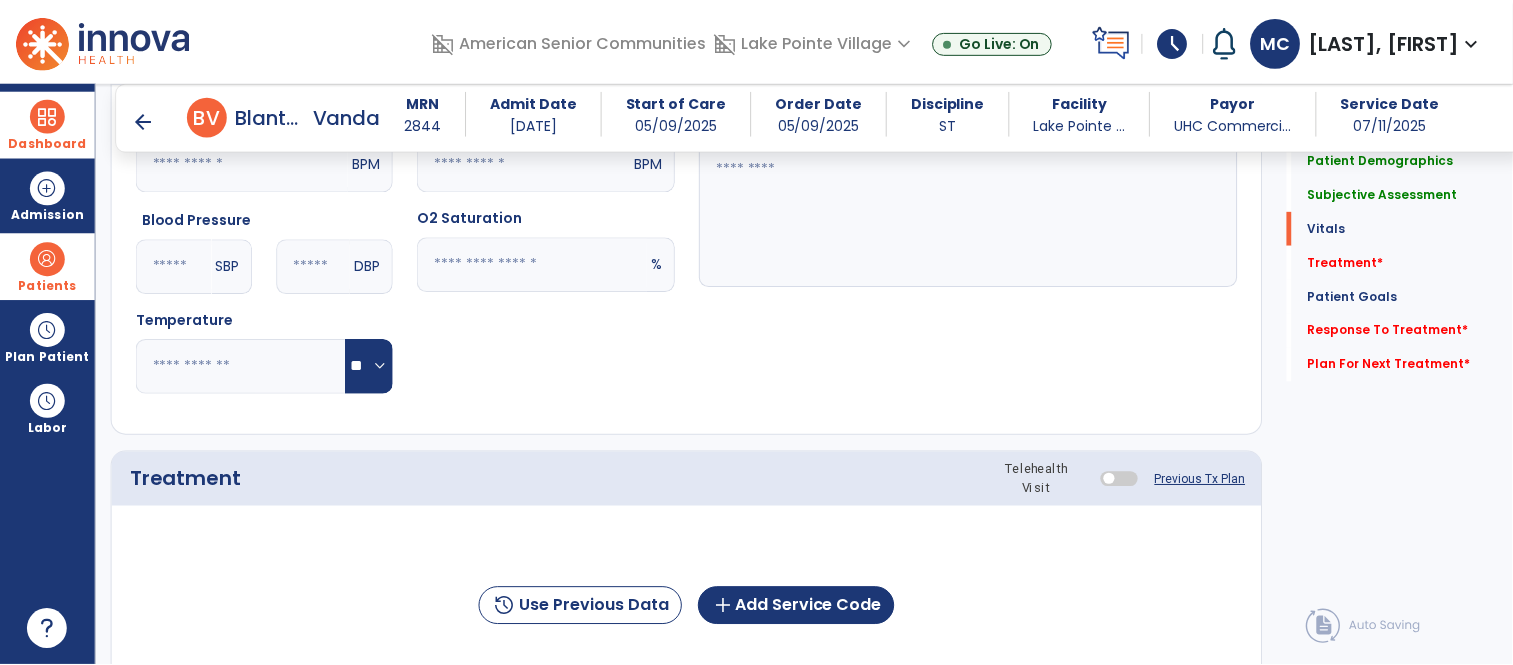 scroll, scrollTop: 956, scrollLeft: 0, axis: vertical 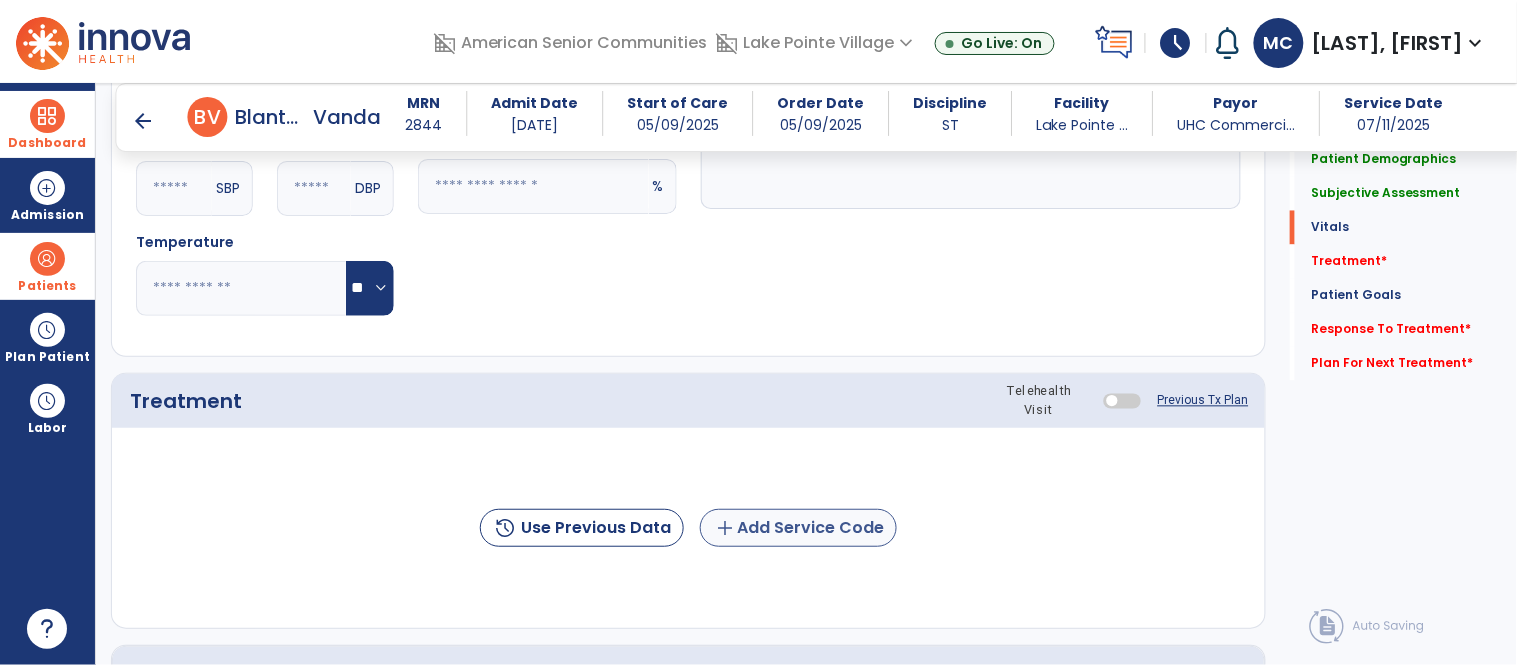type on "*****" 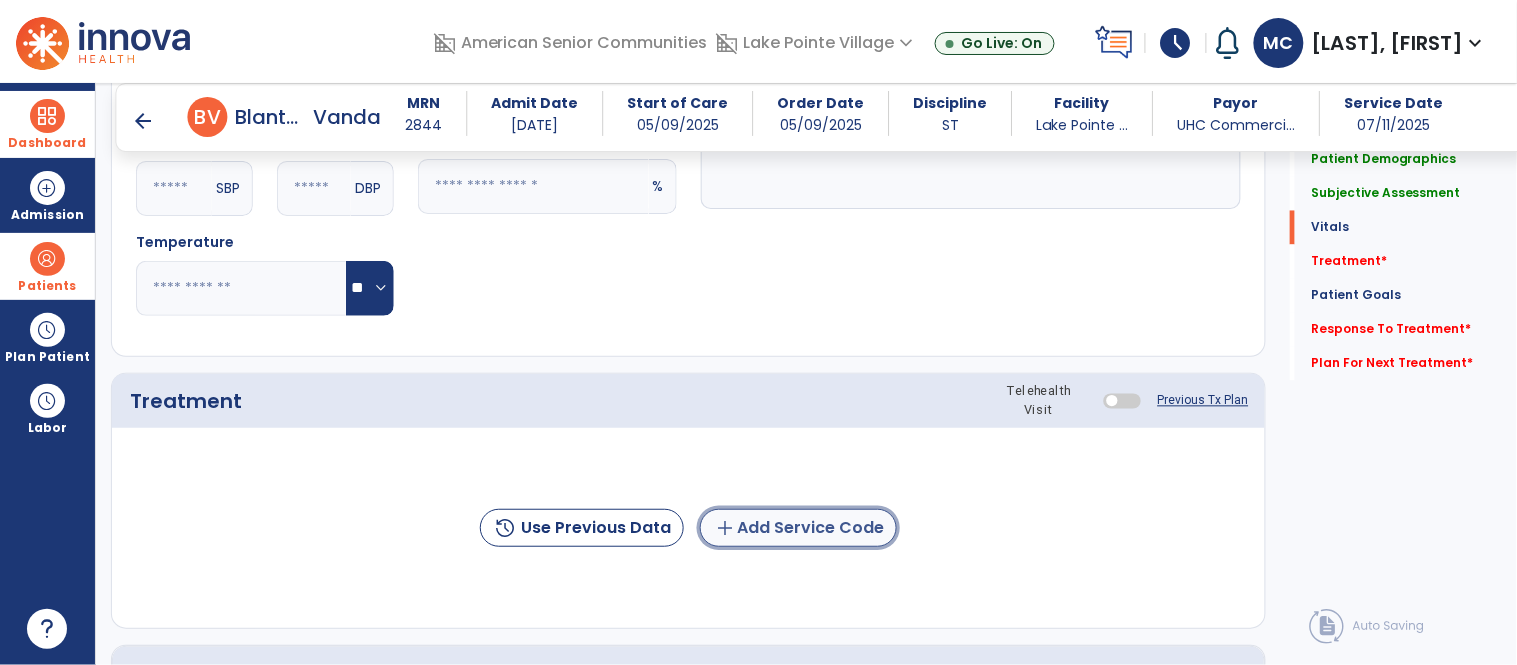 click on "add  Add Service Code" 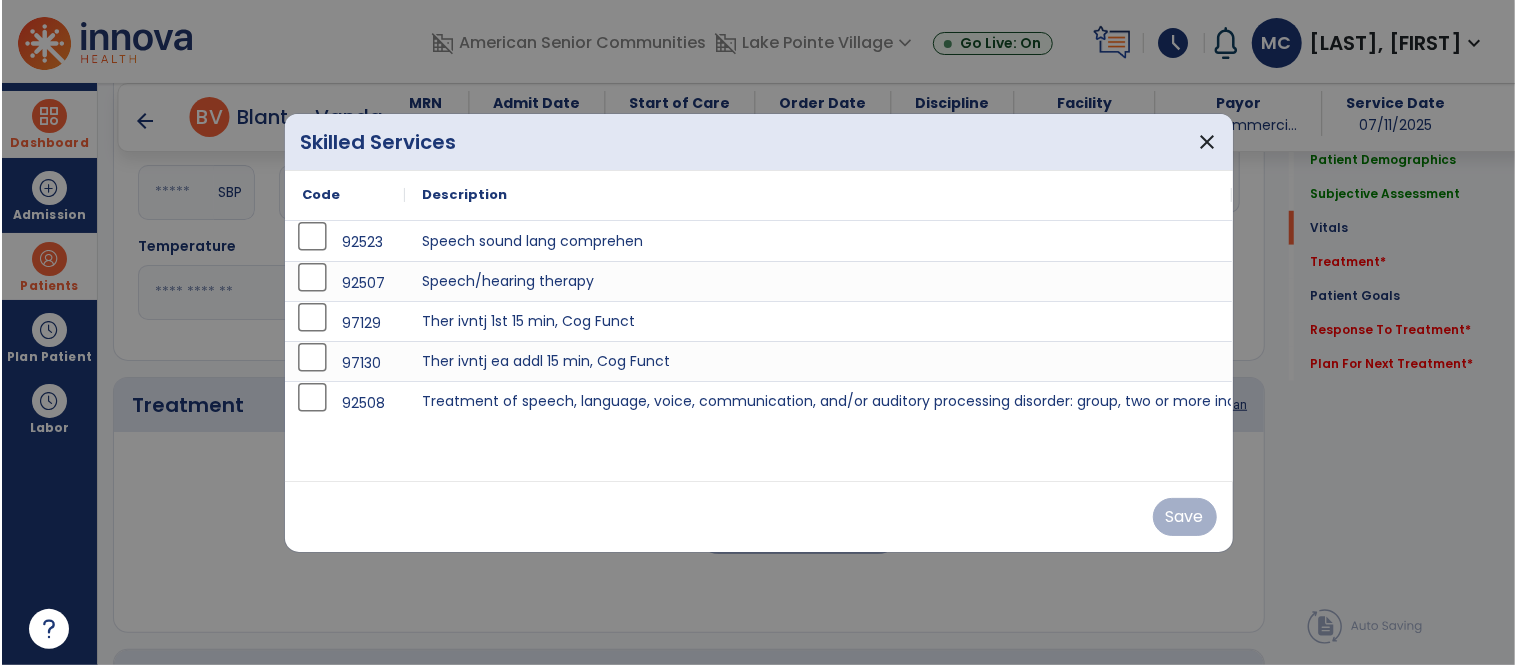 scroll, scrollTop: 956, scrollLeft: 0, axis: vertical 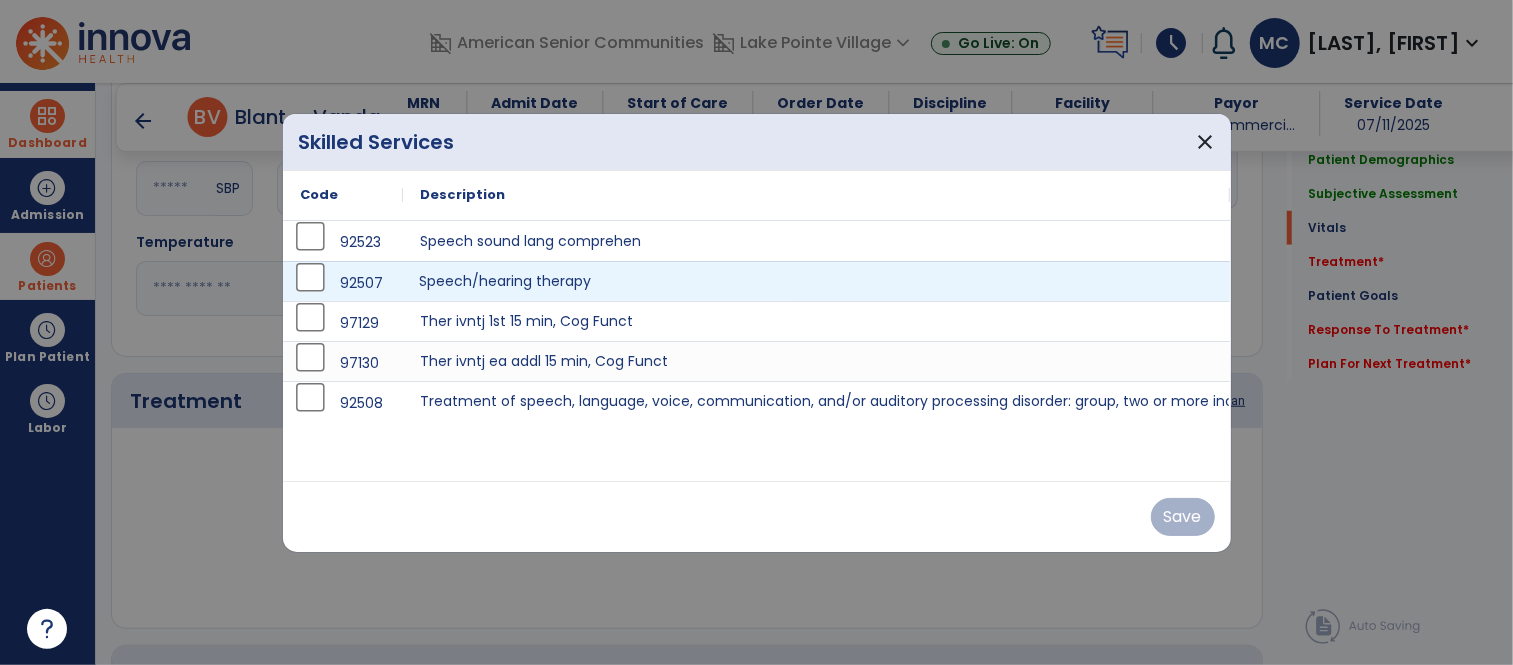click on "Speech/hearing therapy" at bounding box center (817, 281) 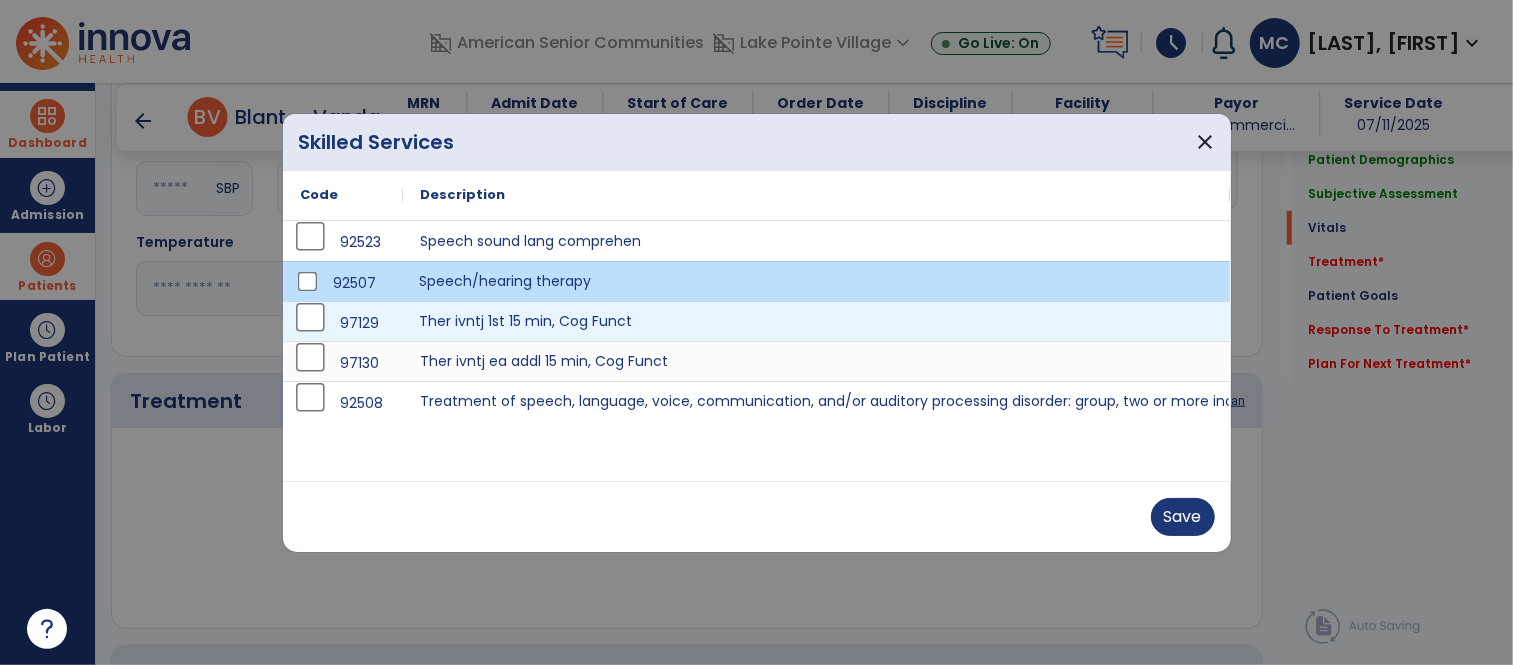 click on "Ther ivntj 1st 15 min, Cog Funct" at bounding box center [817, 321] 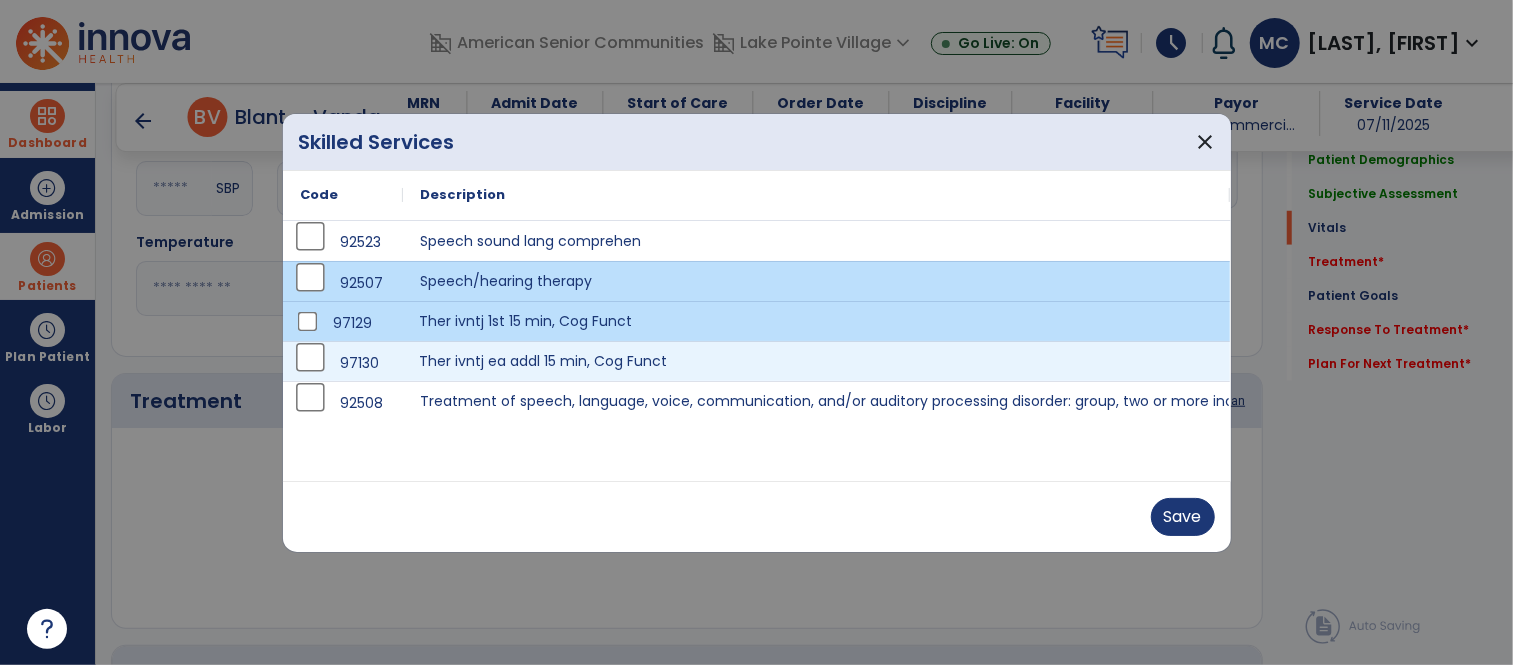 click on "Ther ivntj ea addl 15 min, Cog Funct" at bounding box center [817, 361] 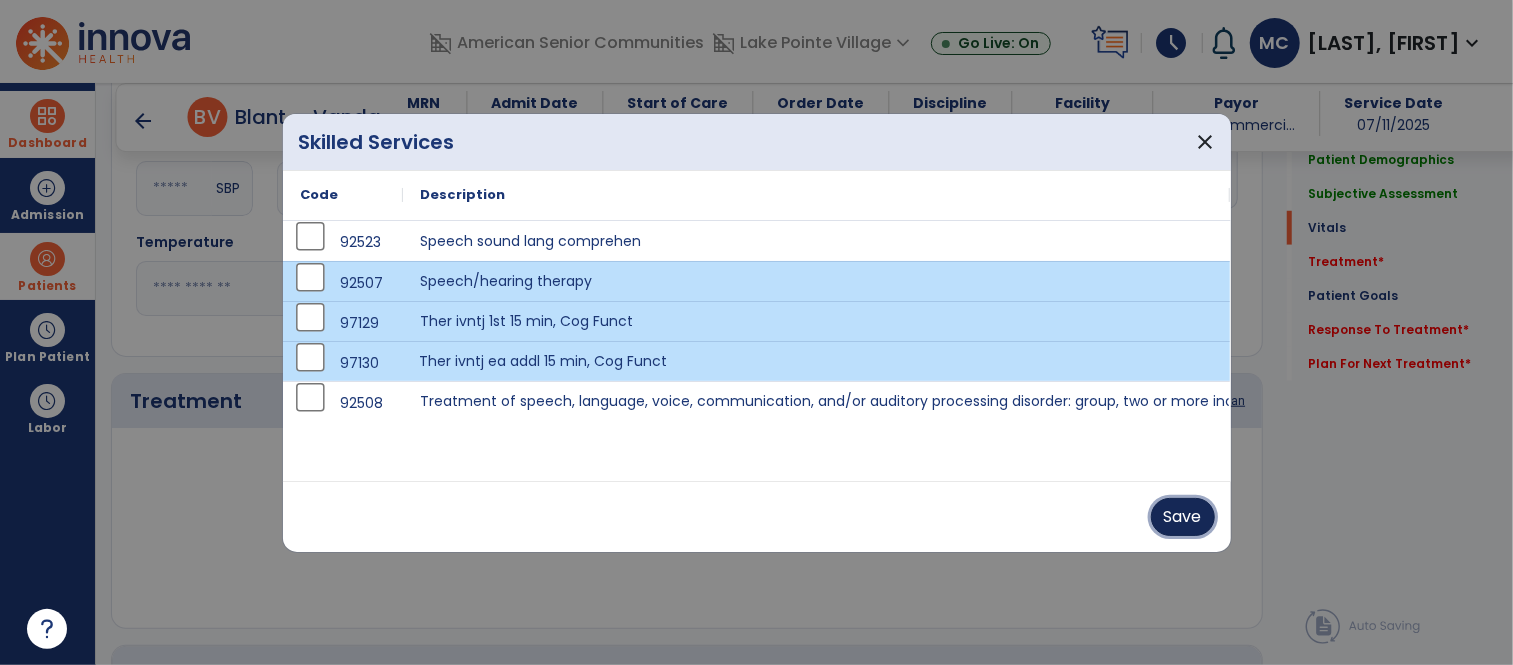 click on "Save" at bounding box center [1183, 517] 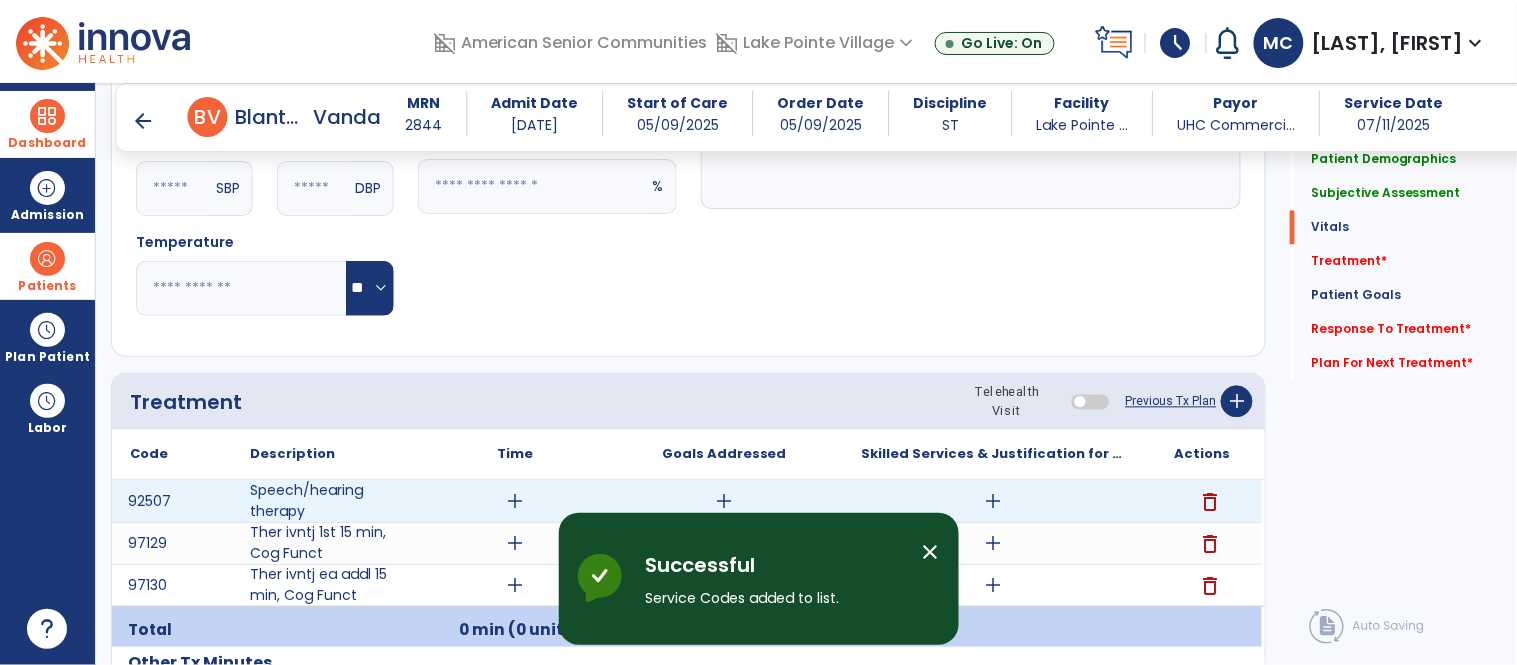 click on "add" at bounding box center (515, 501) 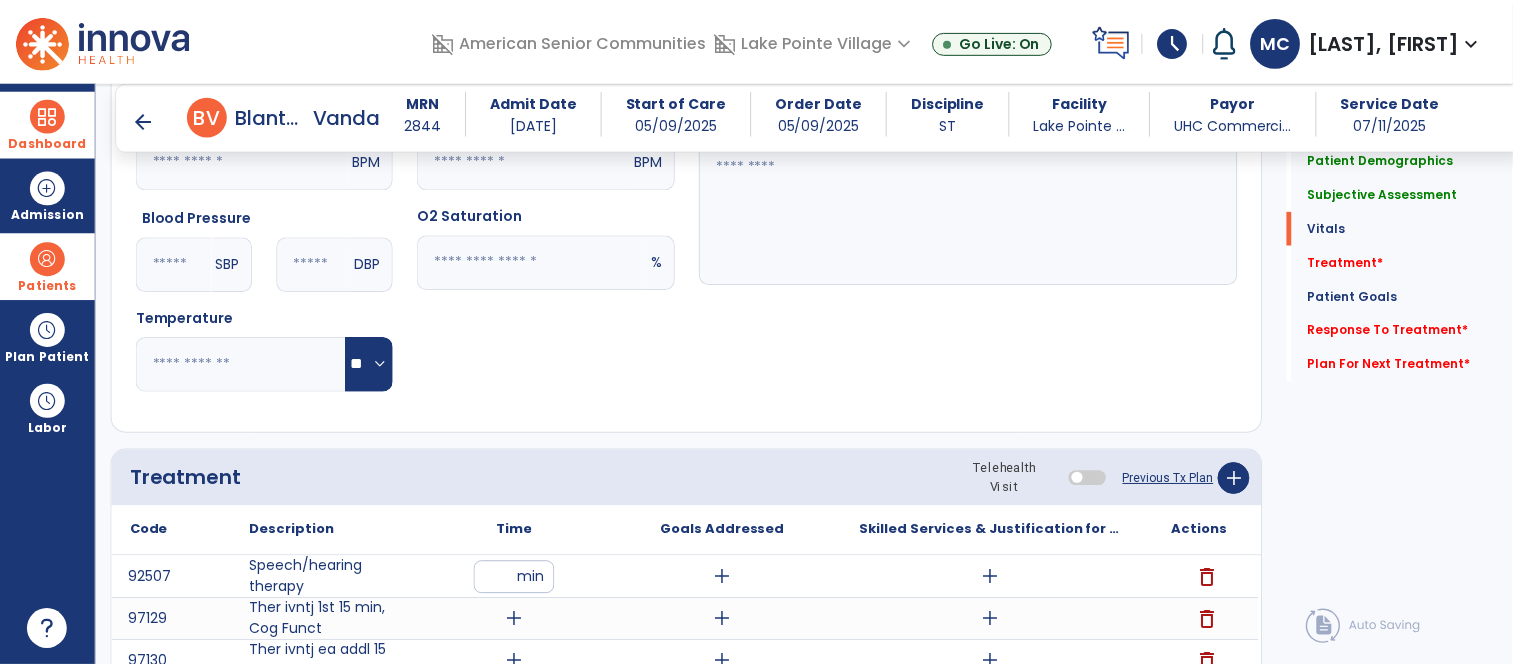 scroll, scrollTop: 1025, scrollLeft: 0, axis: vertical 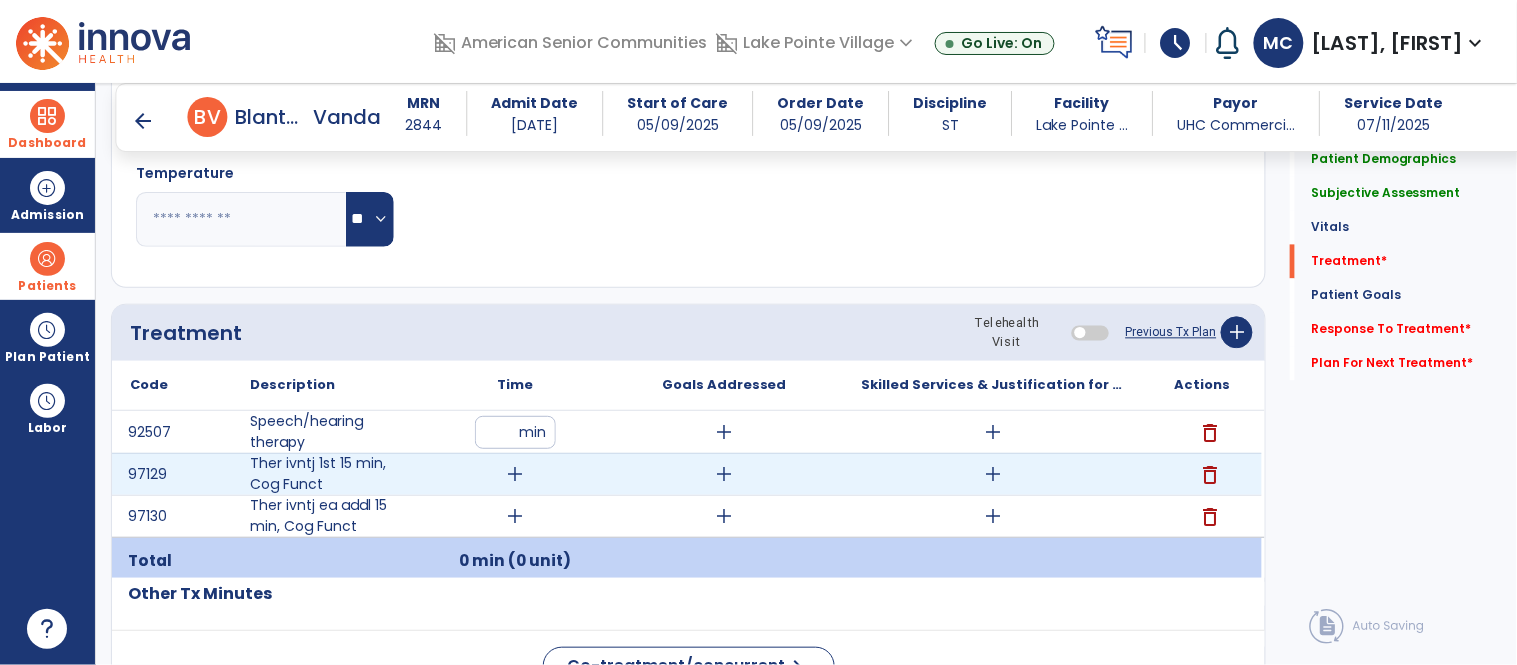 type on "**" 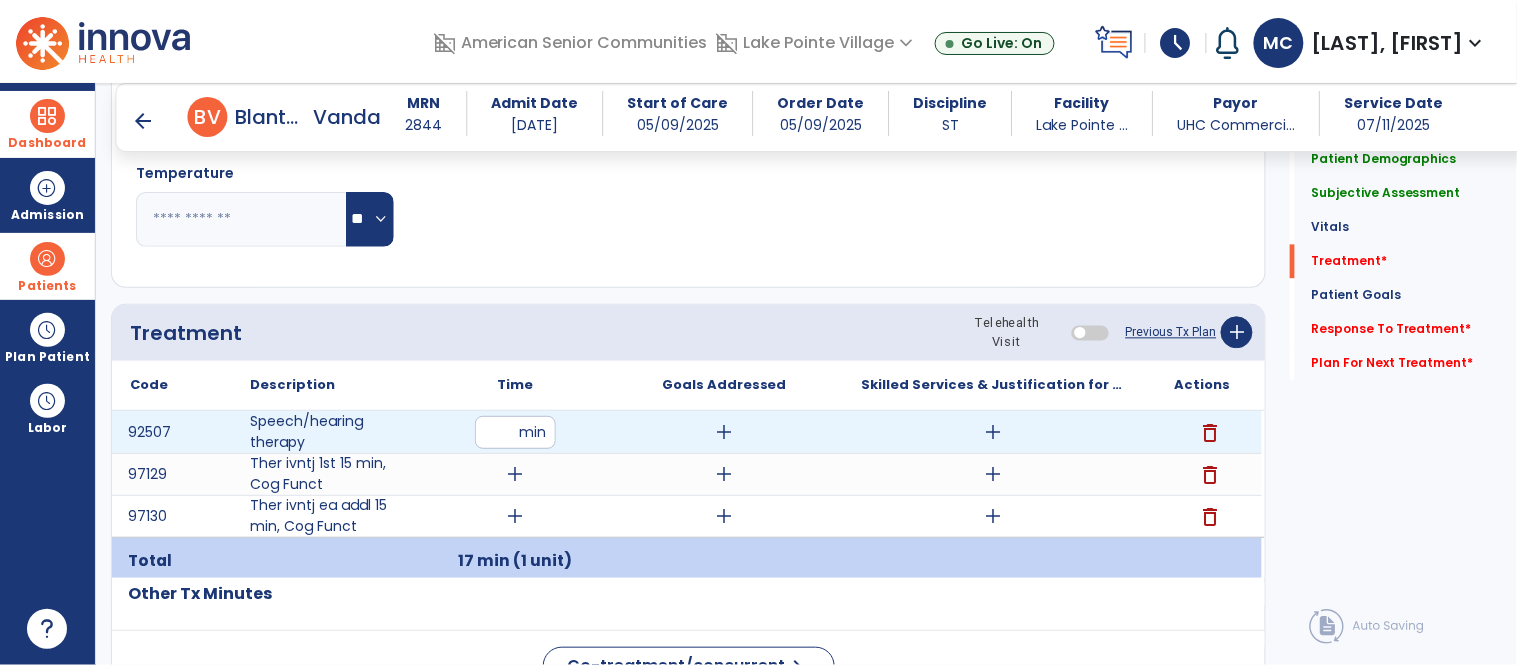 click on "add" at bounding box center (993, 432) 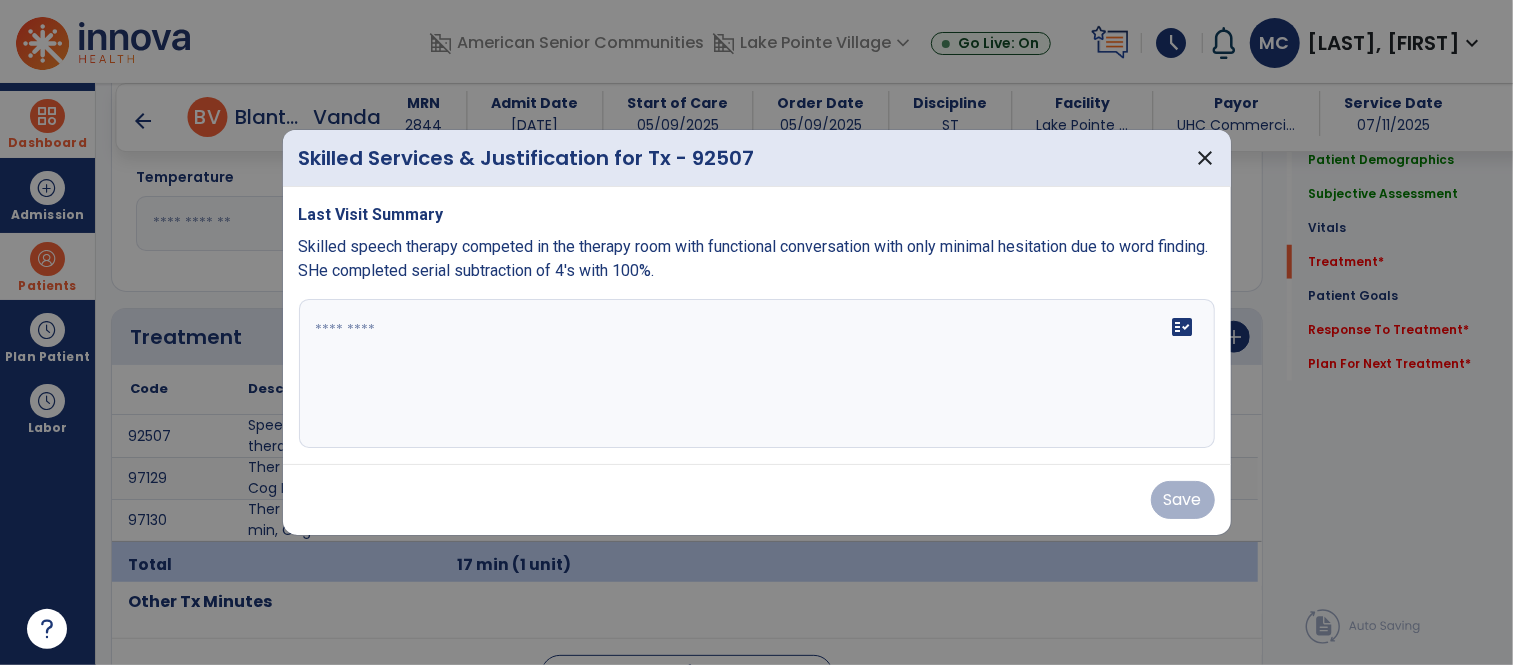 scroll, scrollTop: 1025, scrollLeft: 0, axis: vertical 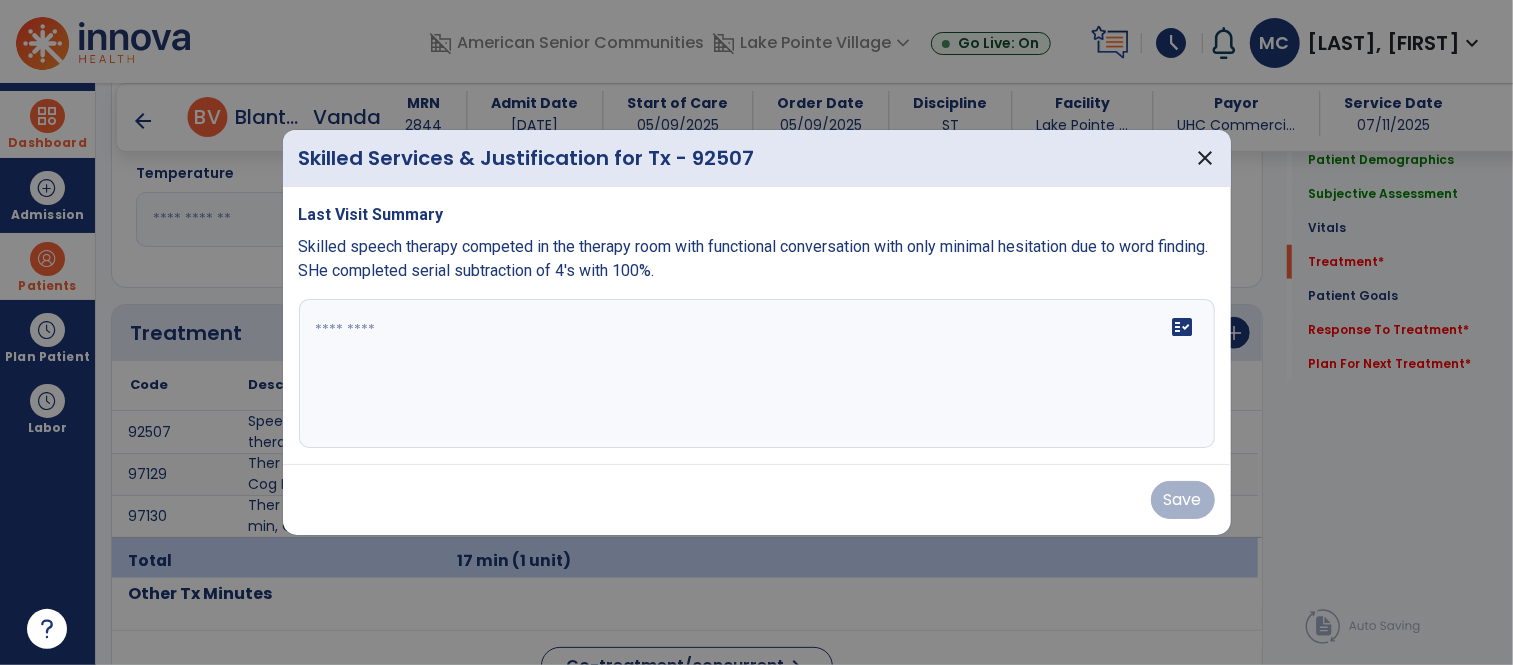 click on "fact_check" at bounding box center [757, 374] 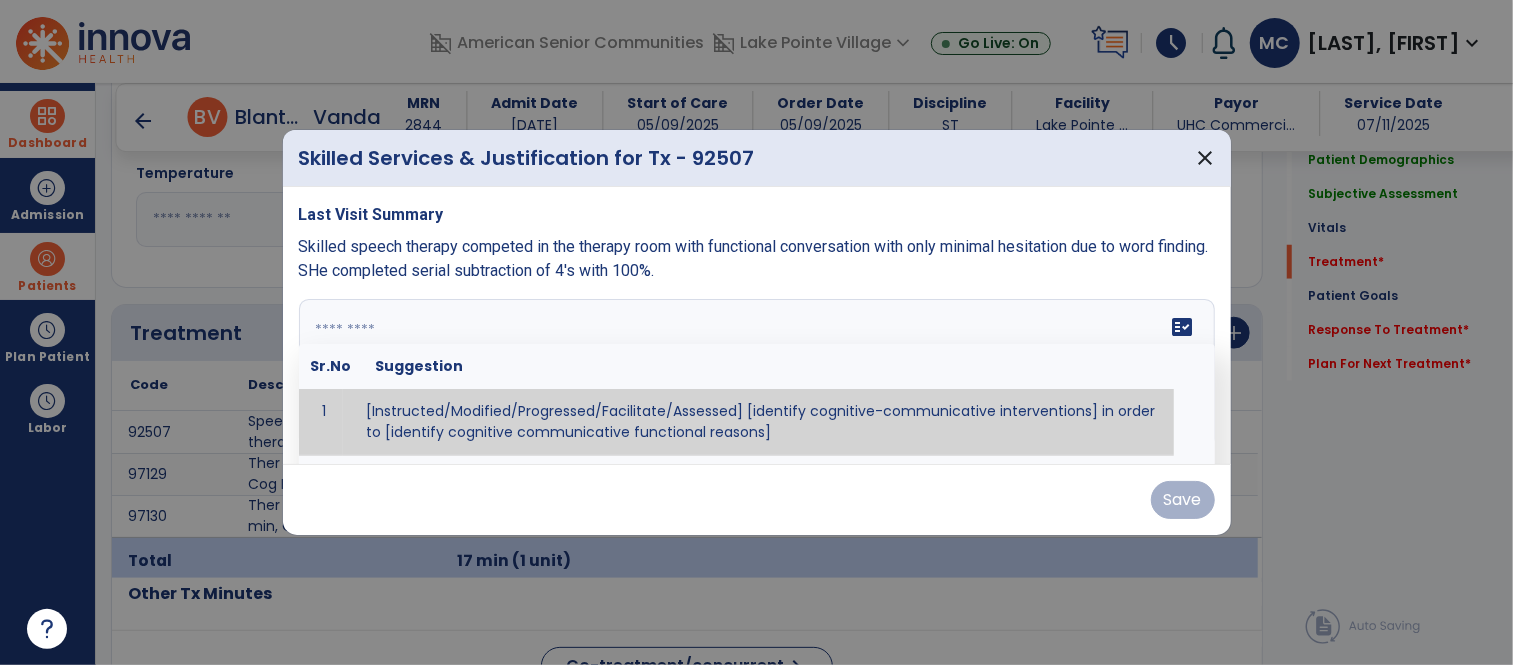 click at bounding box center [754, 374] 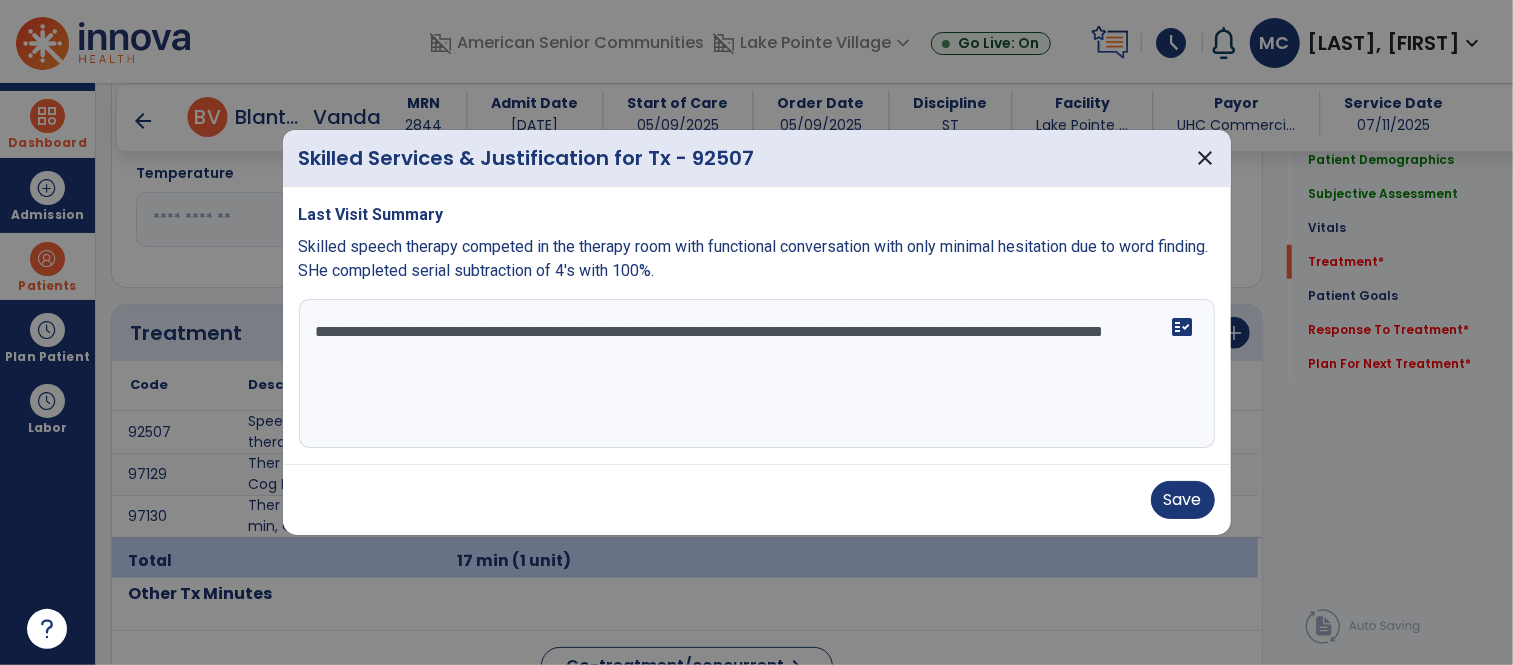 type on "**********" 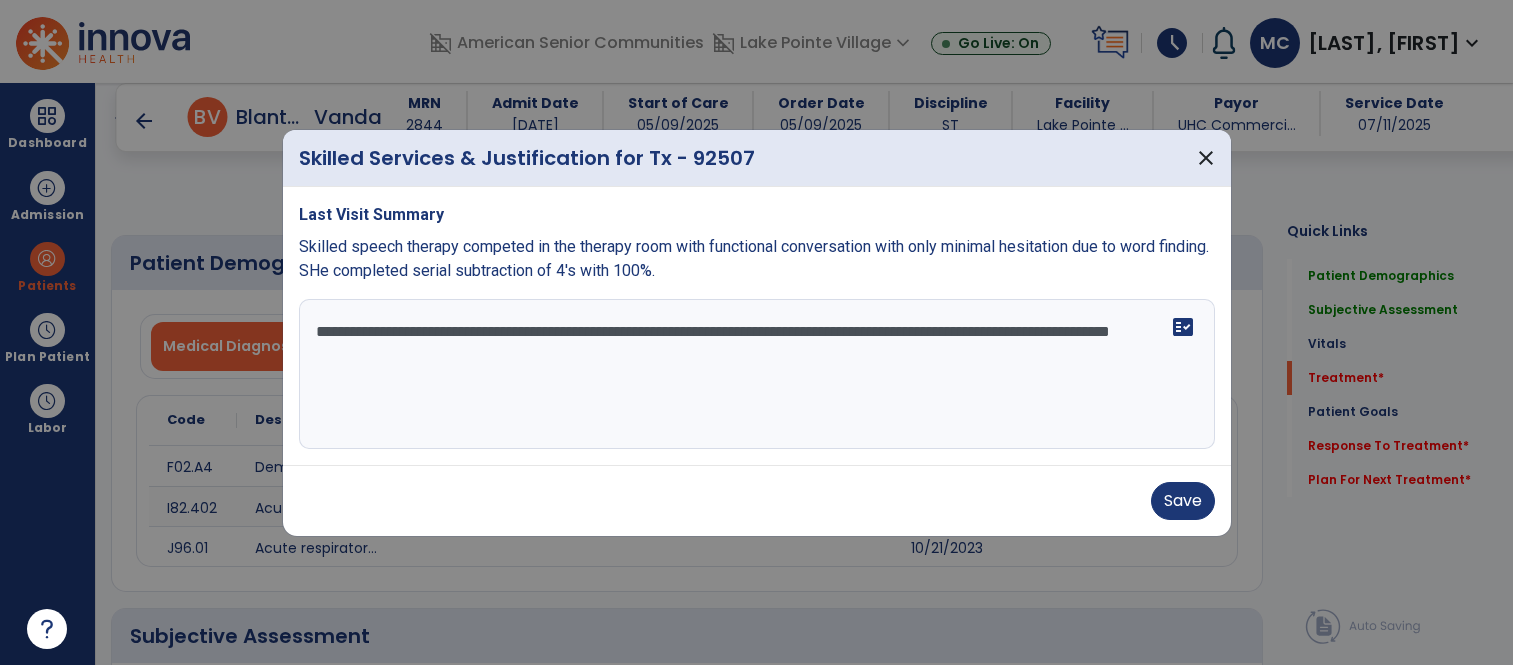 select on "*" 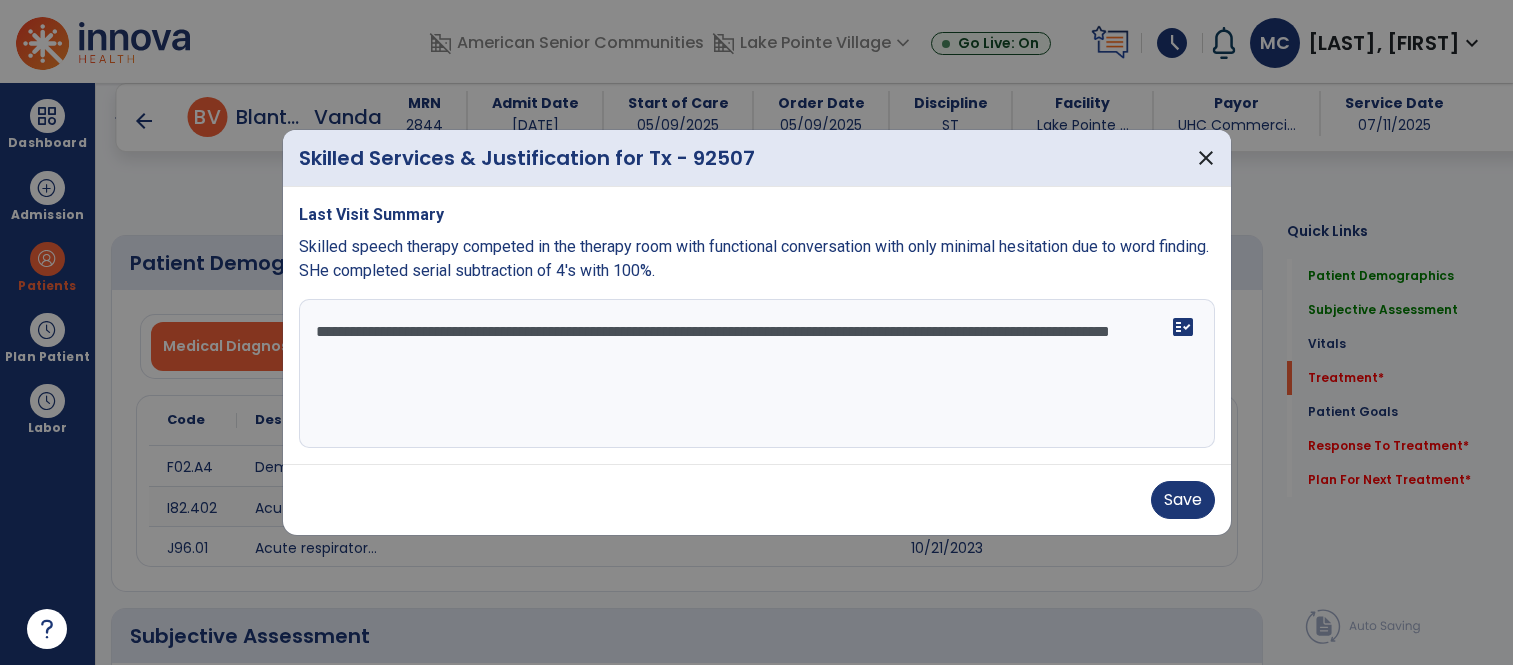 scroll, scrollTop: 0, scrollLeft: 0, axis: both 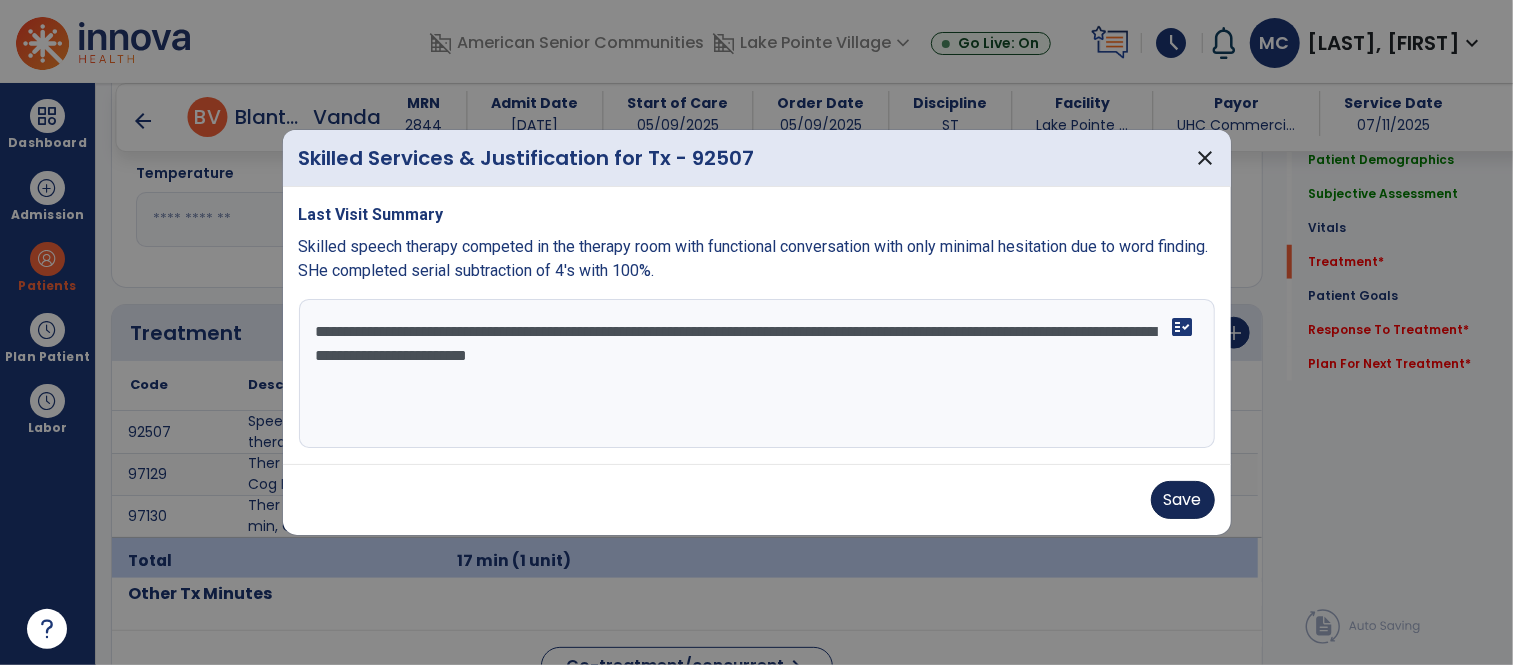 type on "**********" 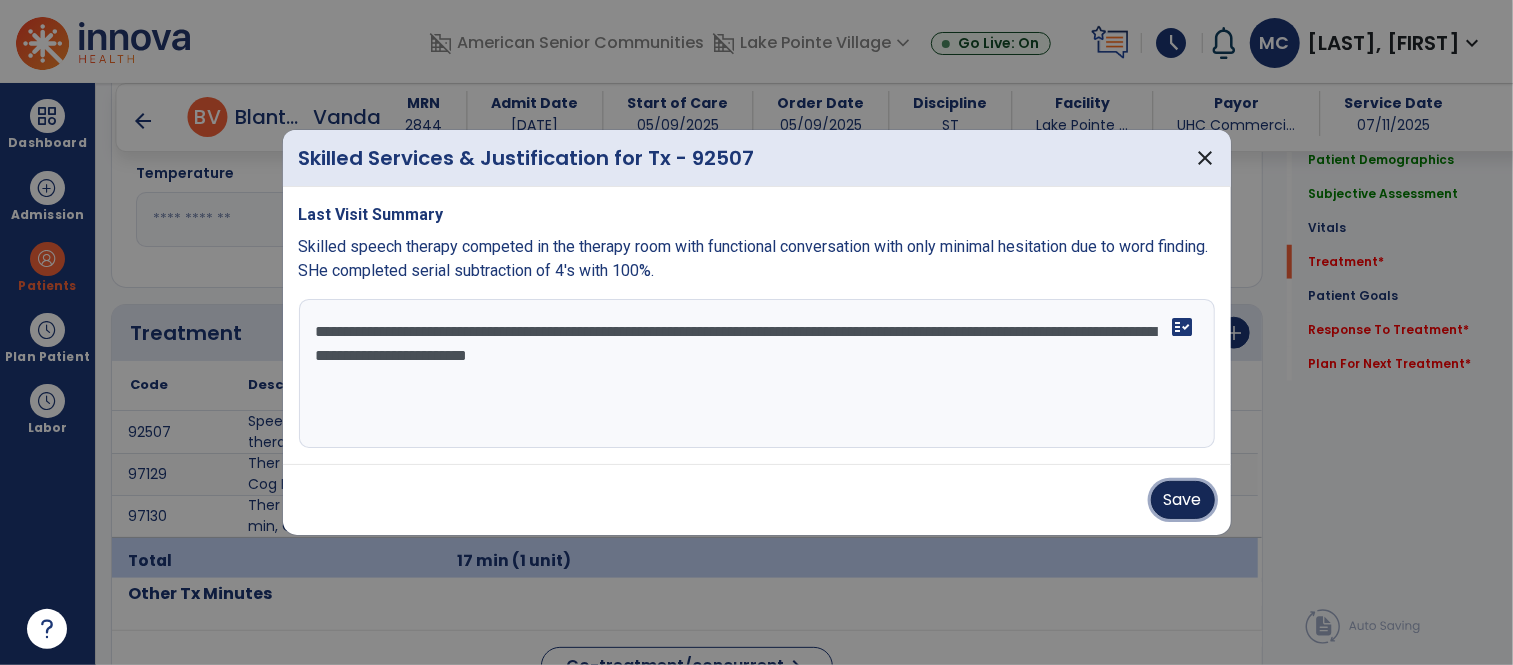 click on "Save" at bounding box center (1183, 500) 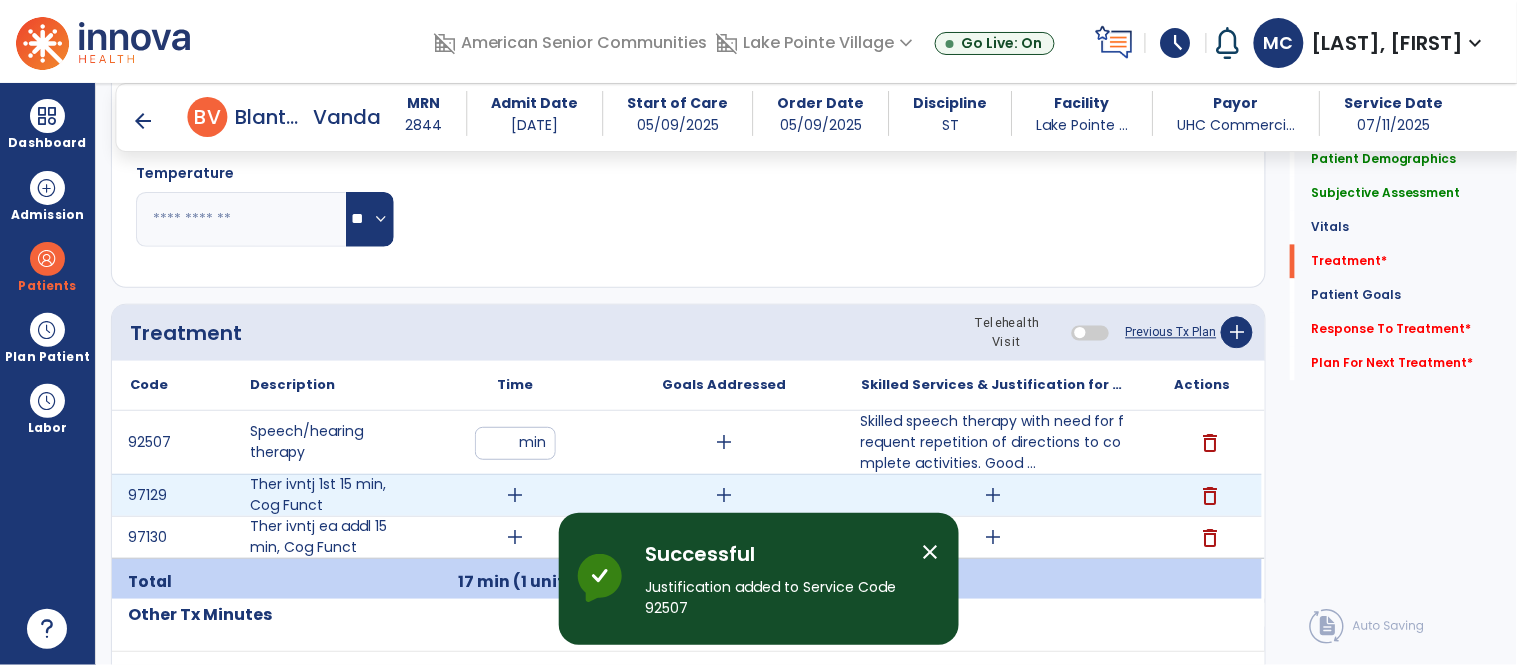 click on "add" at bounding box center (515, 495) 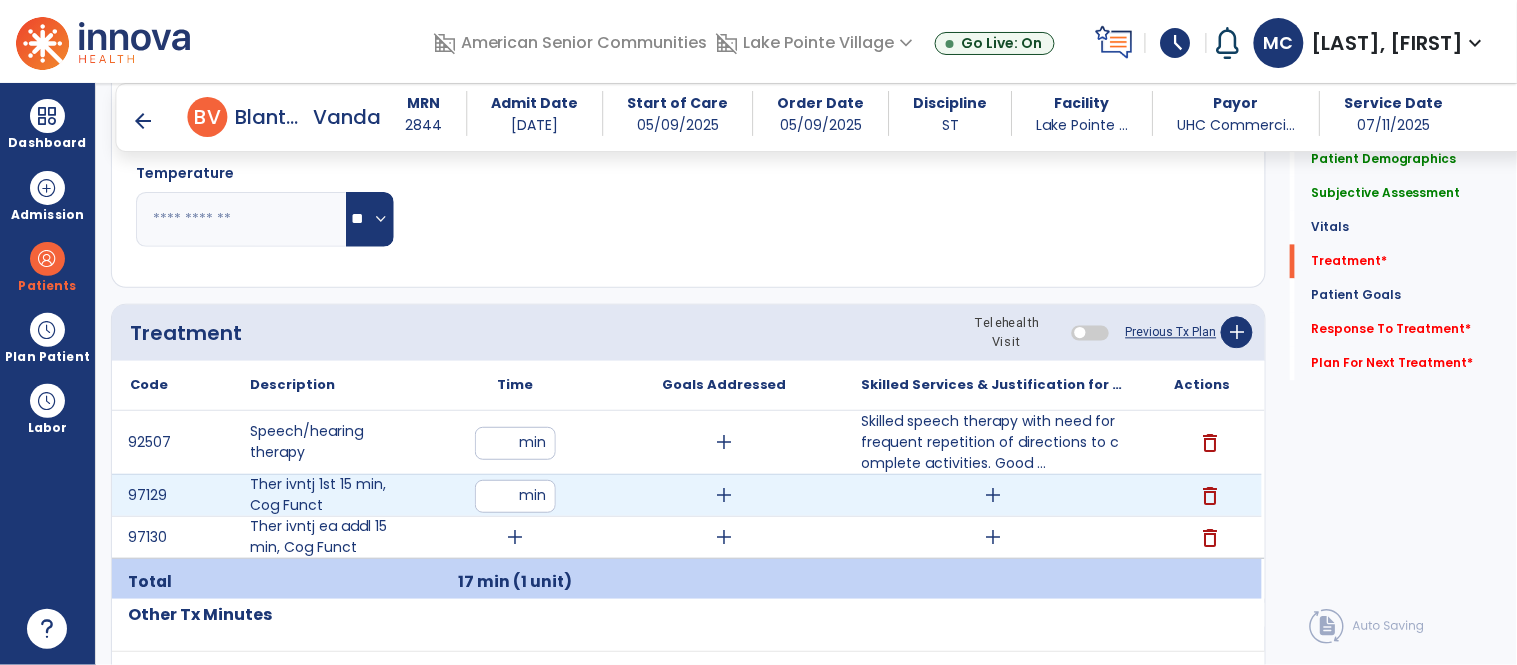 type on "**" 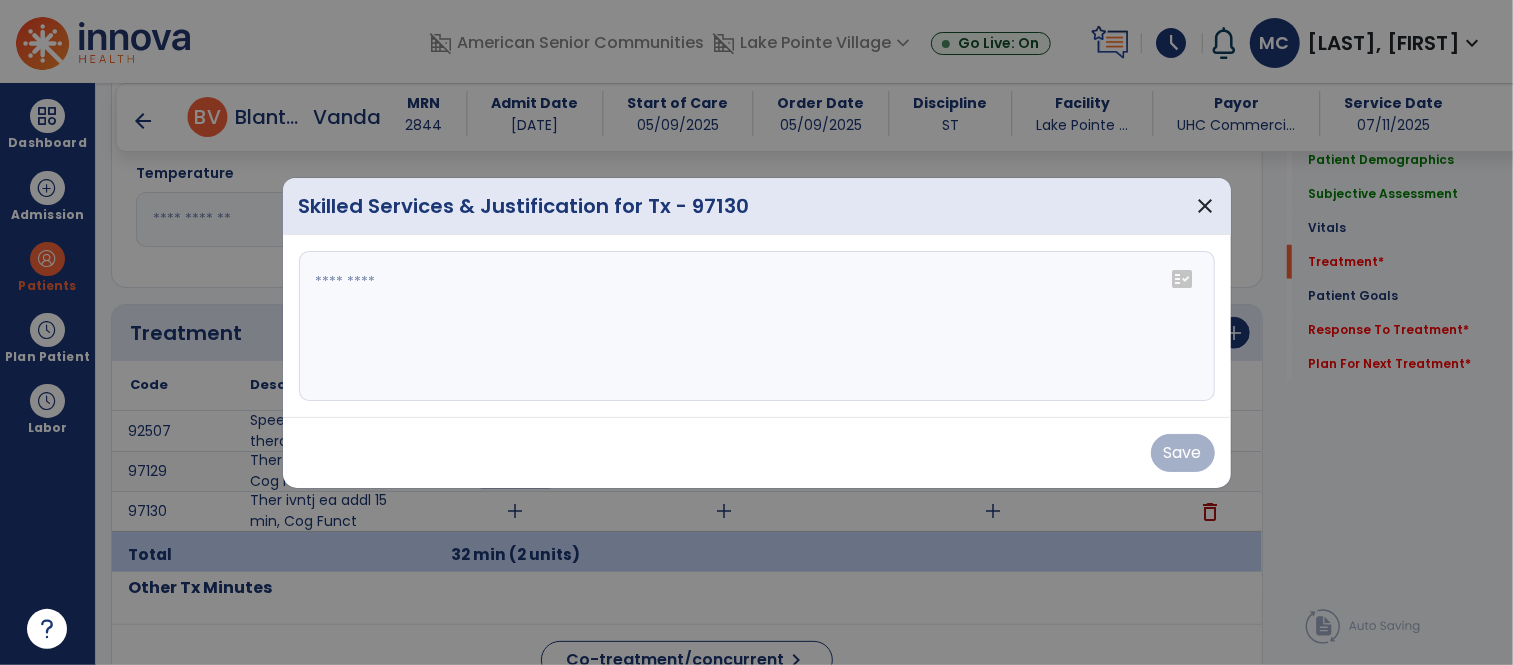scroll, scrollTop: 4, scrollLeft: 0, axis: vertical 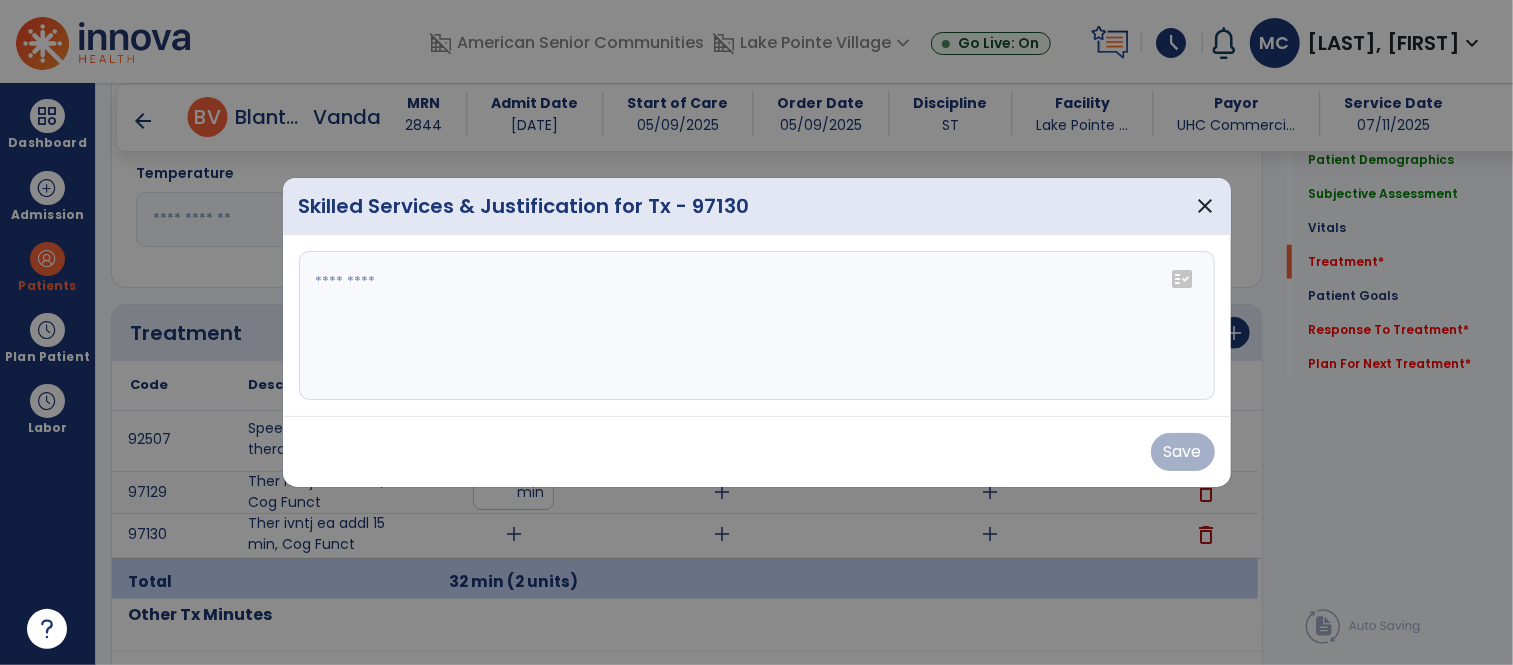 click at bounding box center (757, 326) 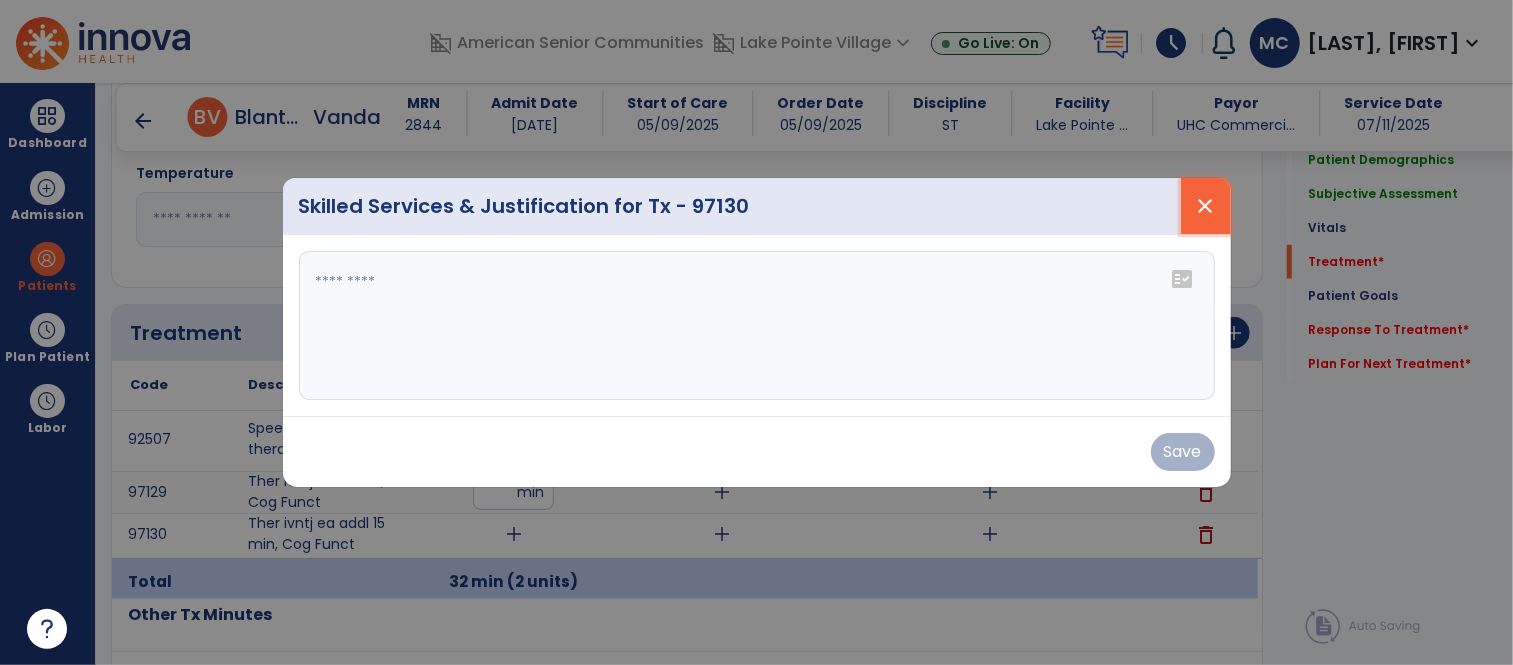 click on "close" at bounding box center (1206, 206) 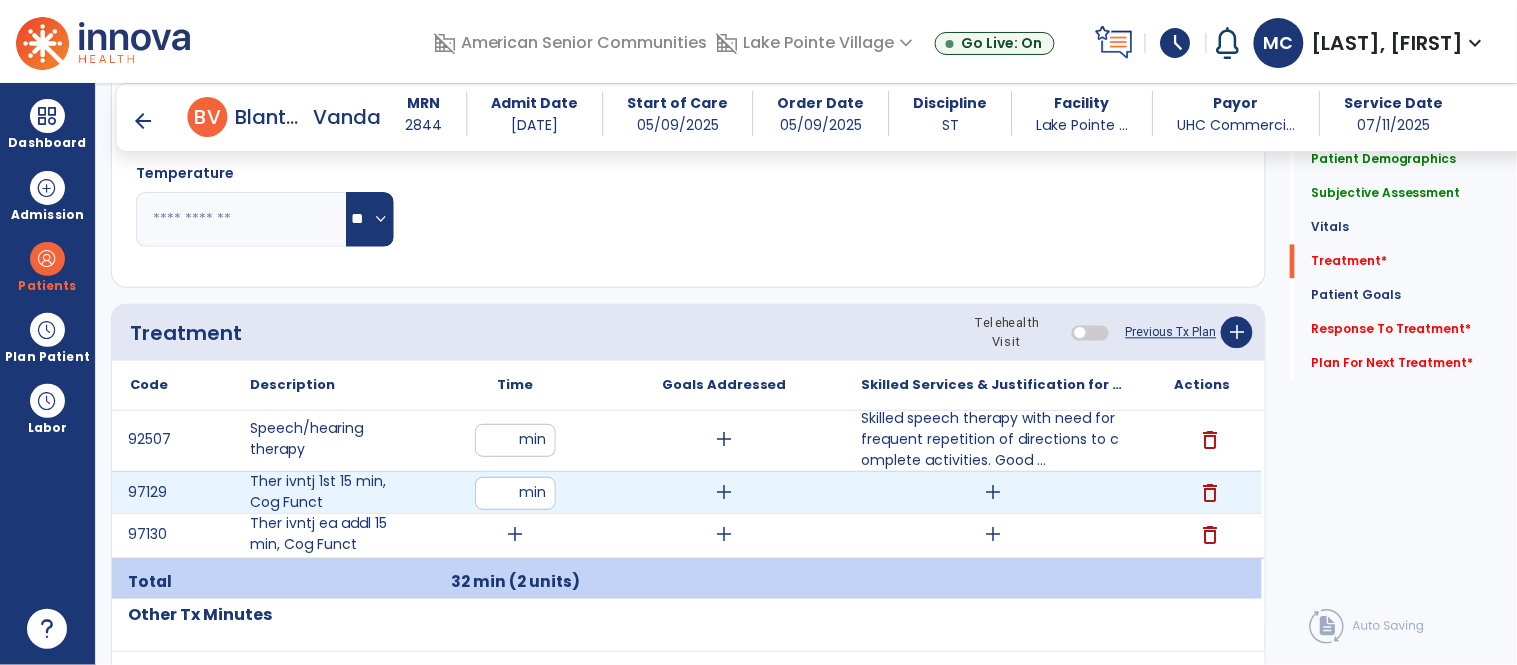 click on "add" at bounding box center (993, 492) 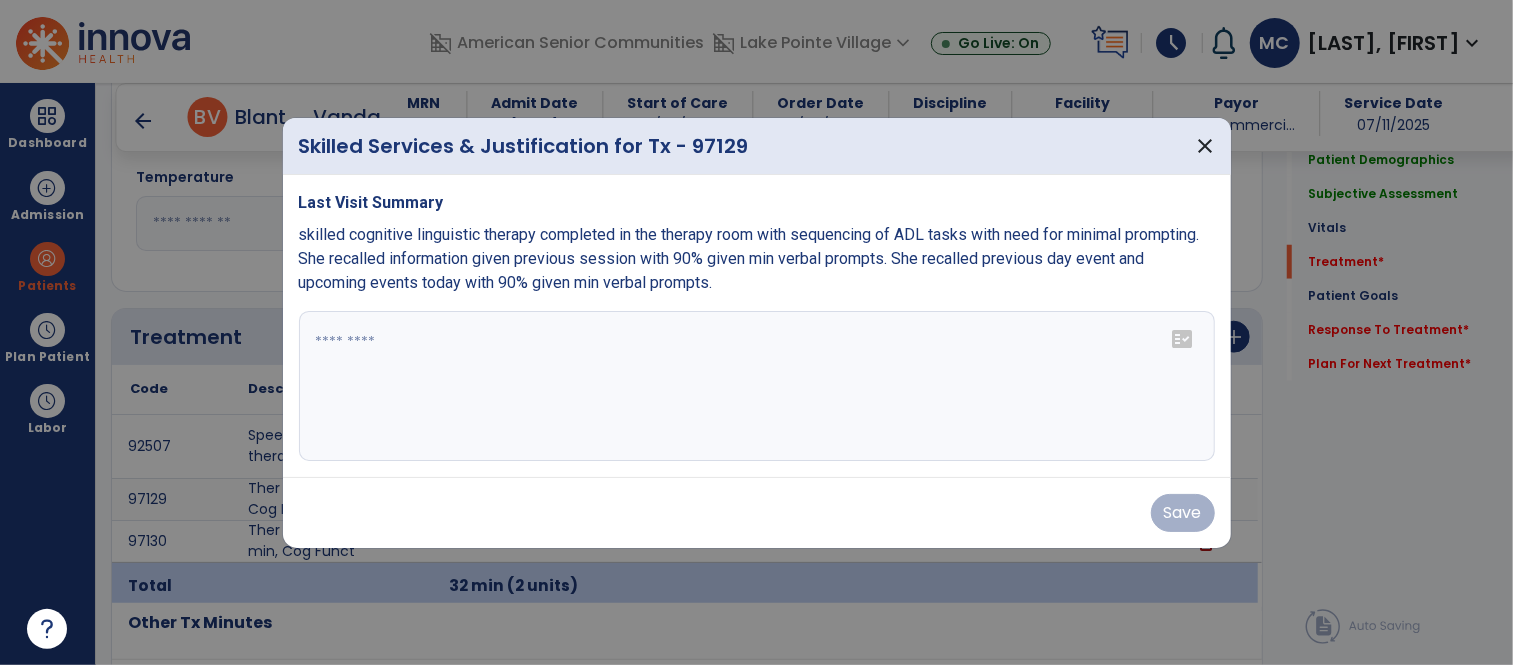 scroll, scrollTop: 1030, scrollLeft: 0, axis: vertical 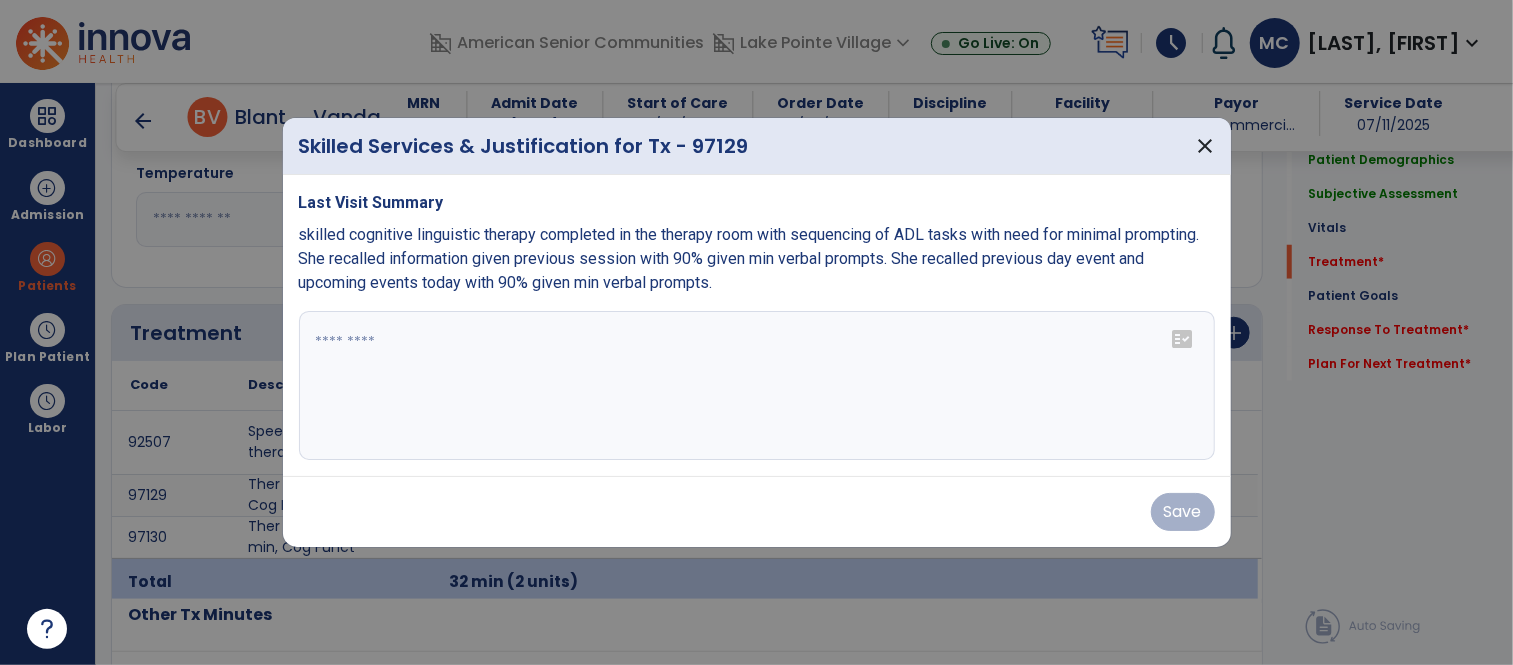click at bounding box center [757, 386] 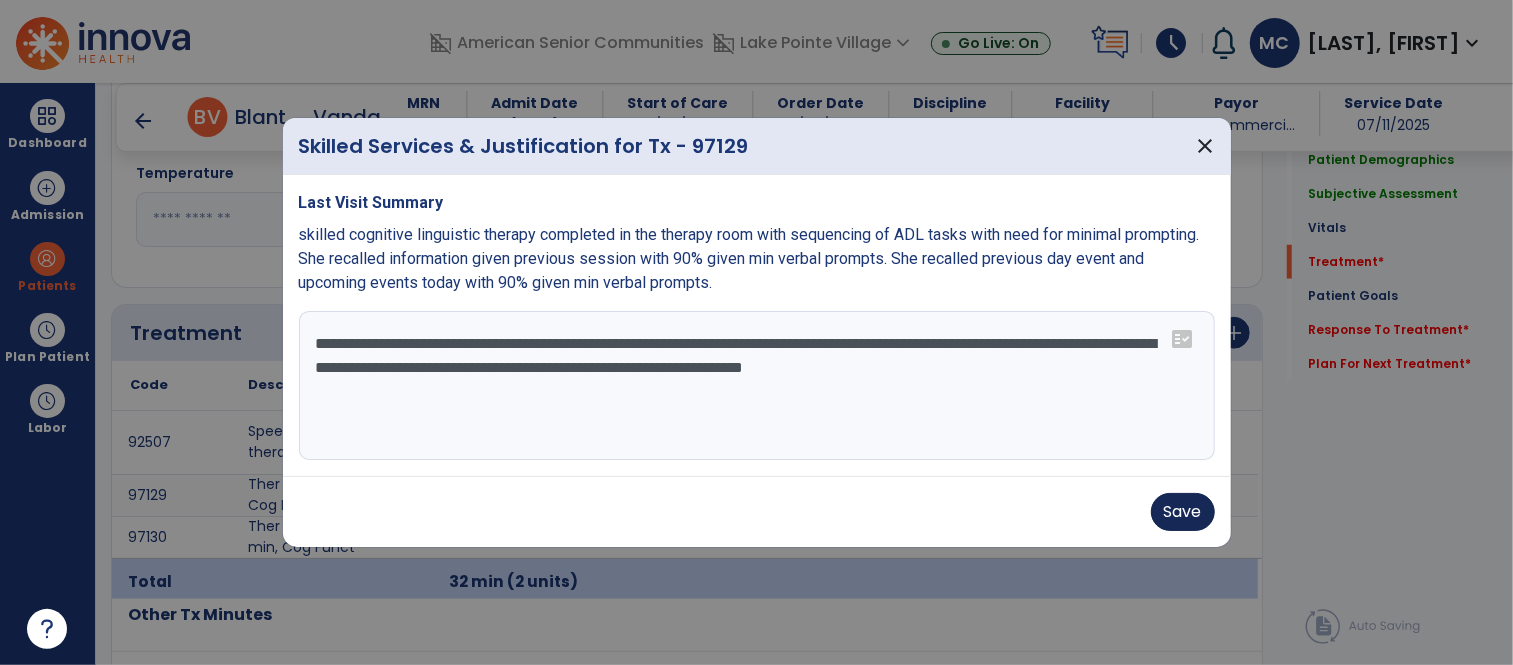 type on "**********" 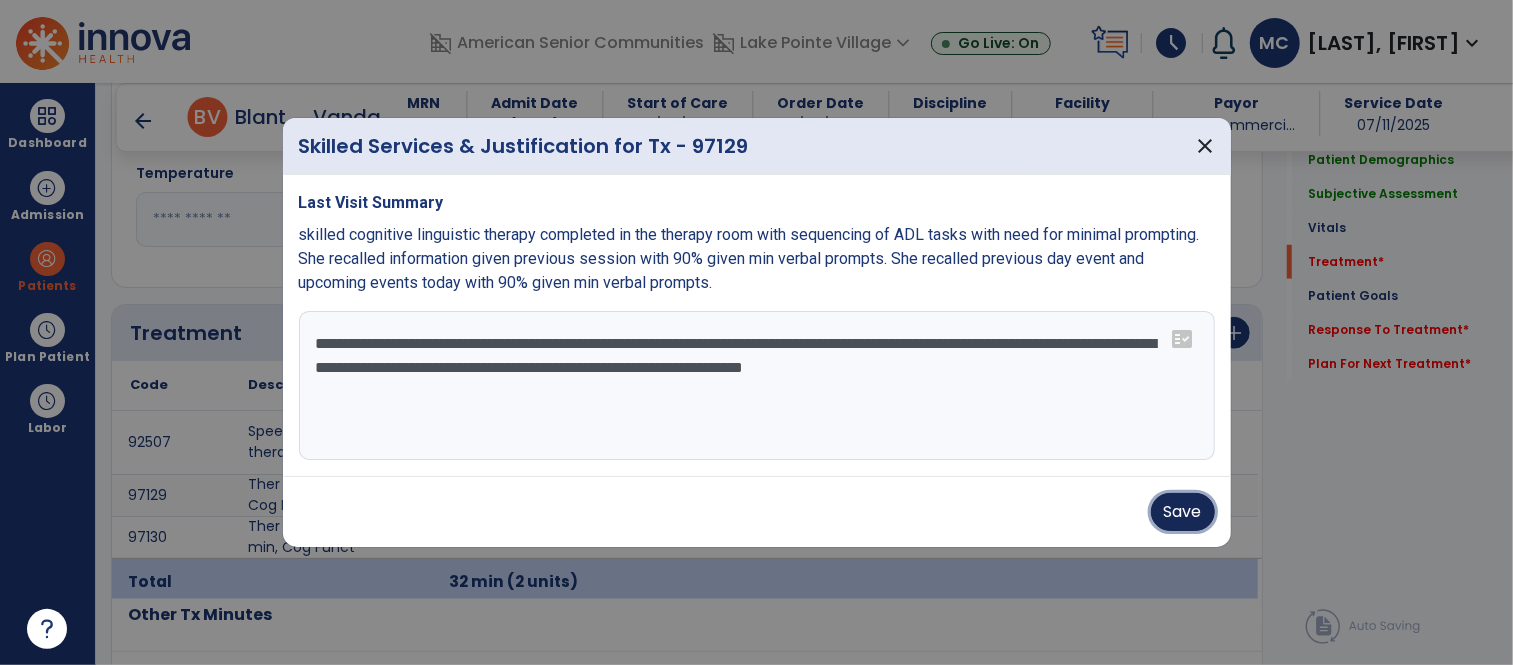 click on "Save" at bounding box center (1183, 512) 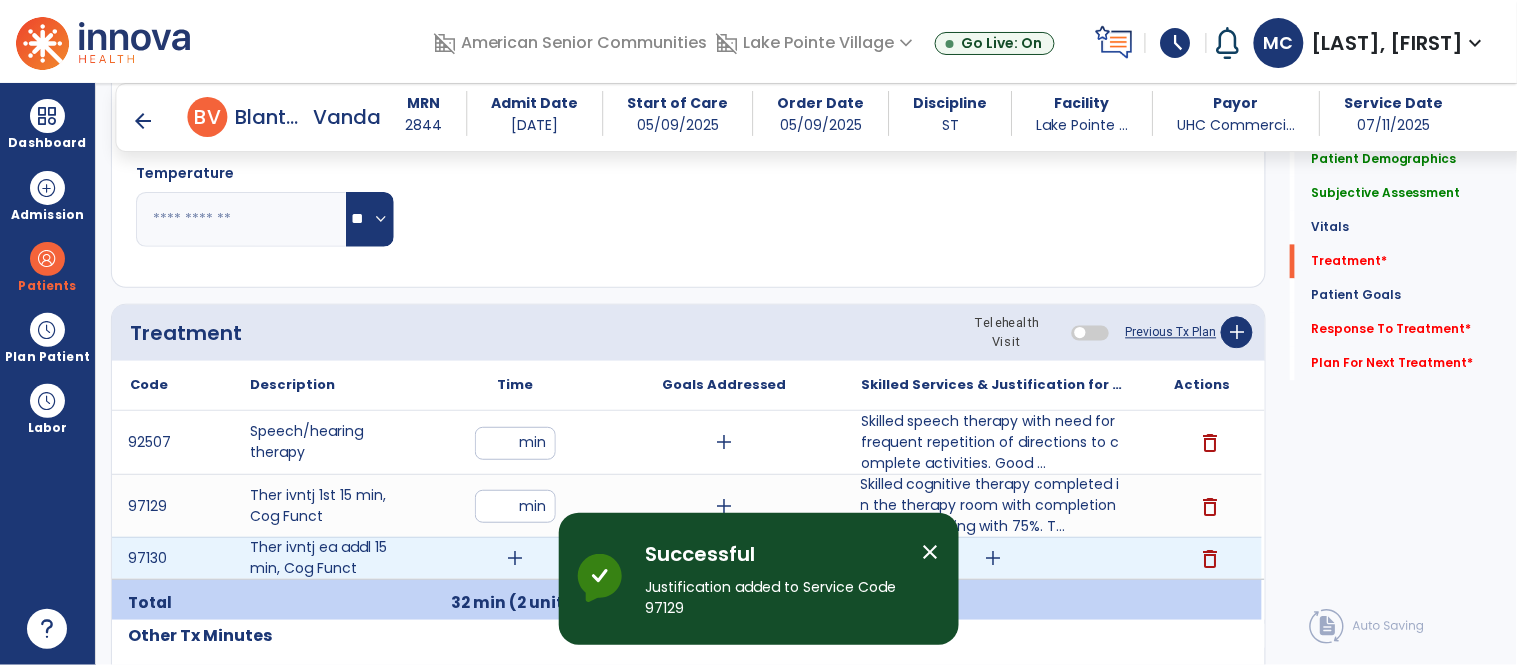 click on "add" at bounding box center (515, 558) 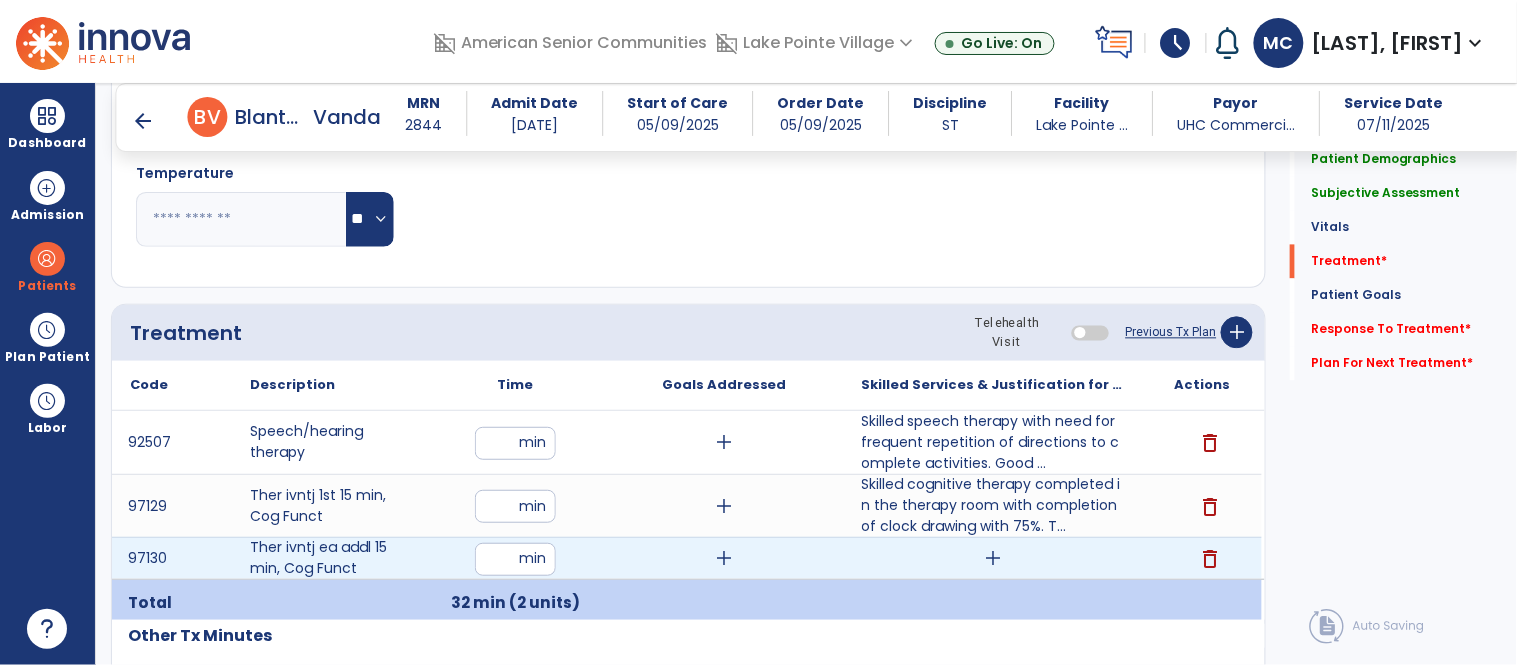 type on "**" 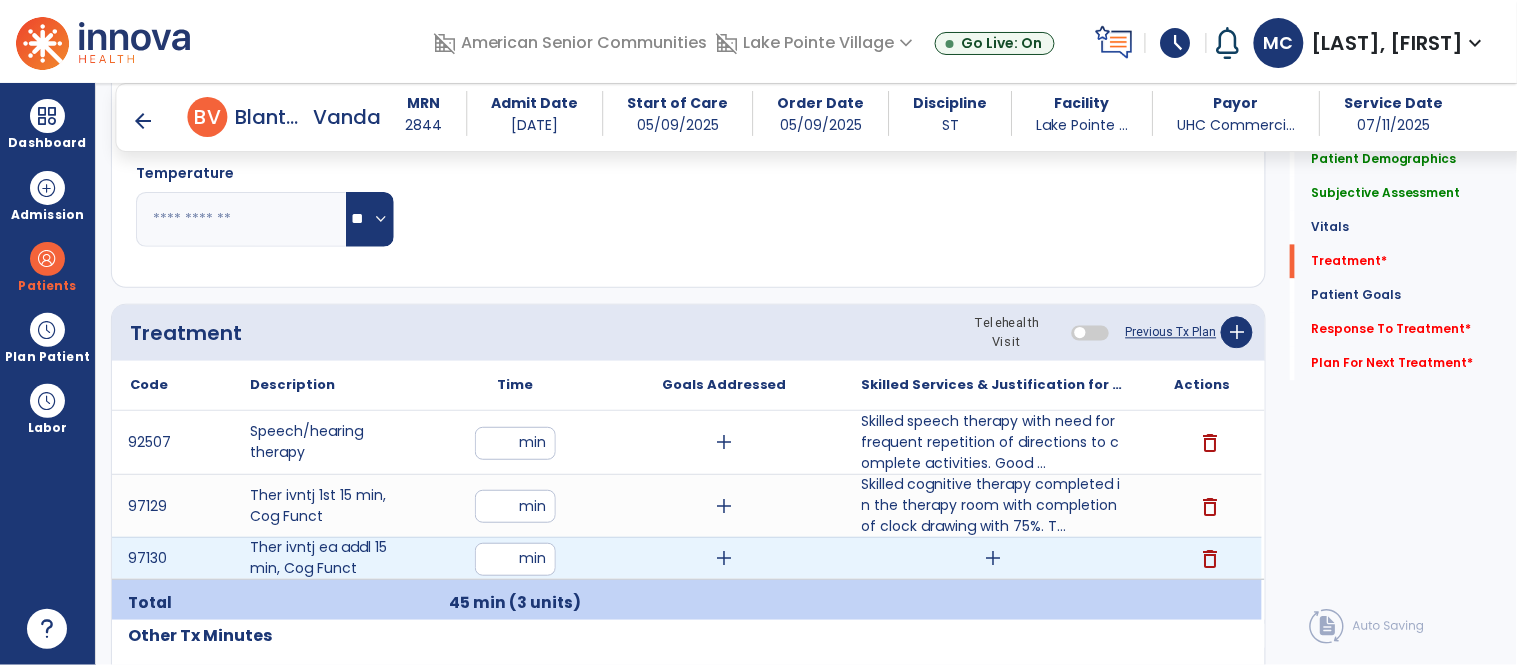 click on "**" at bounding box center [515, 559] 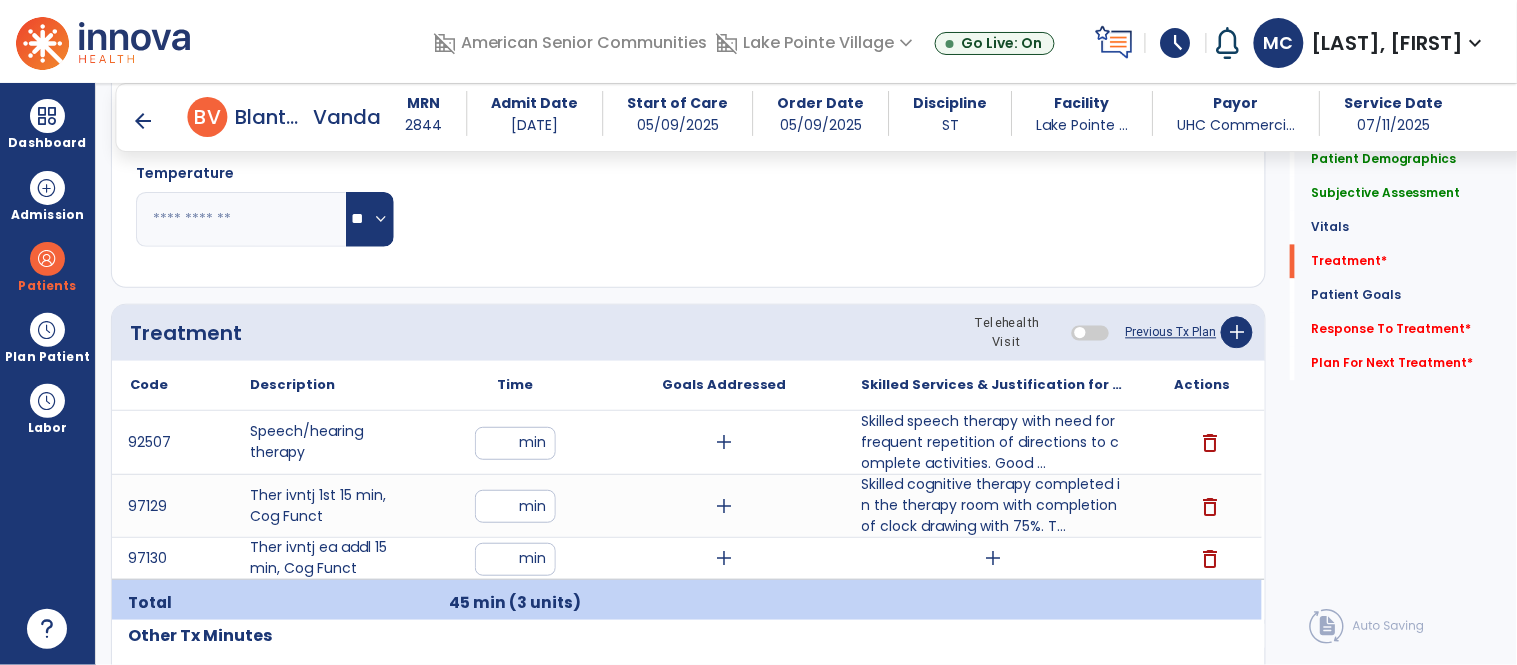 type on "**" 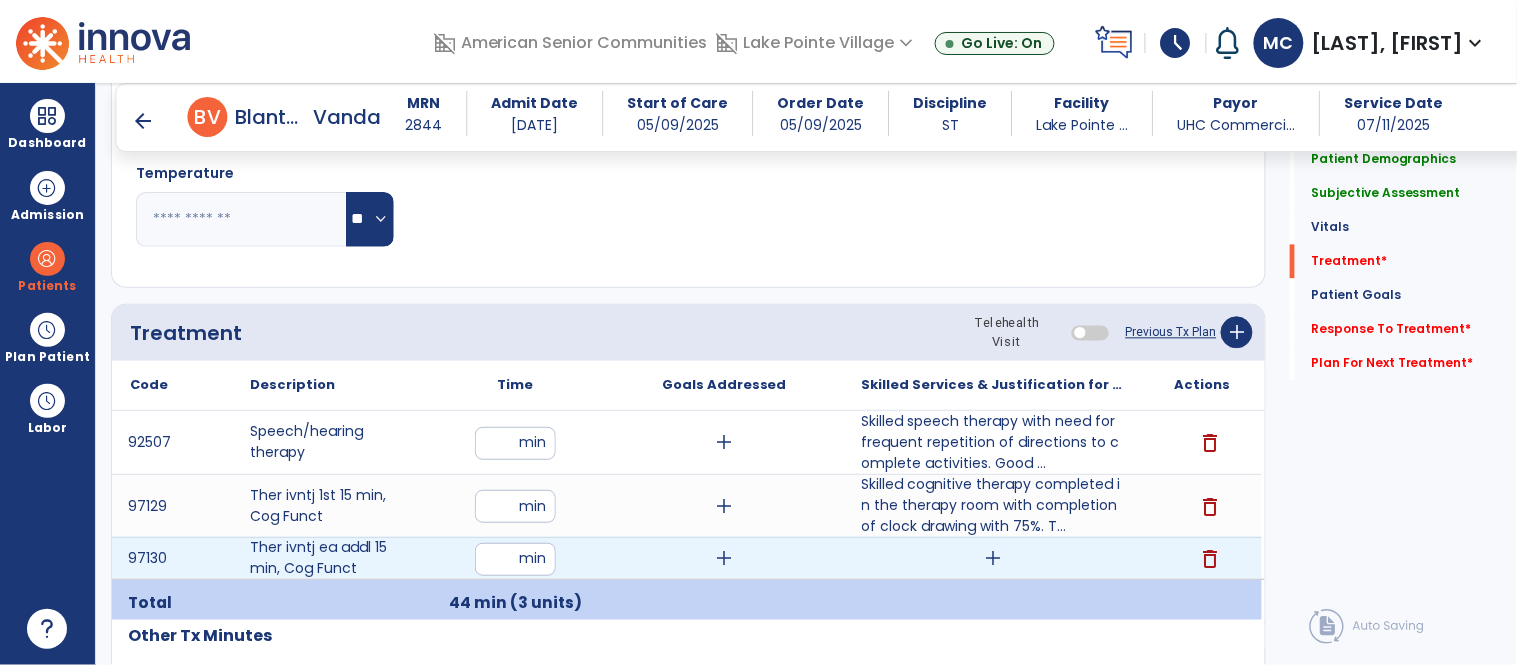 click on "add" at bounding box center (993, 558) 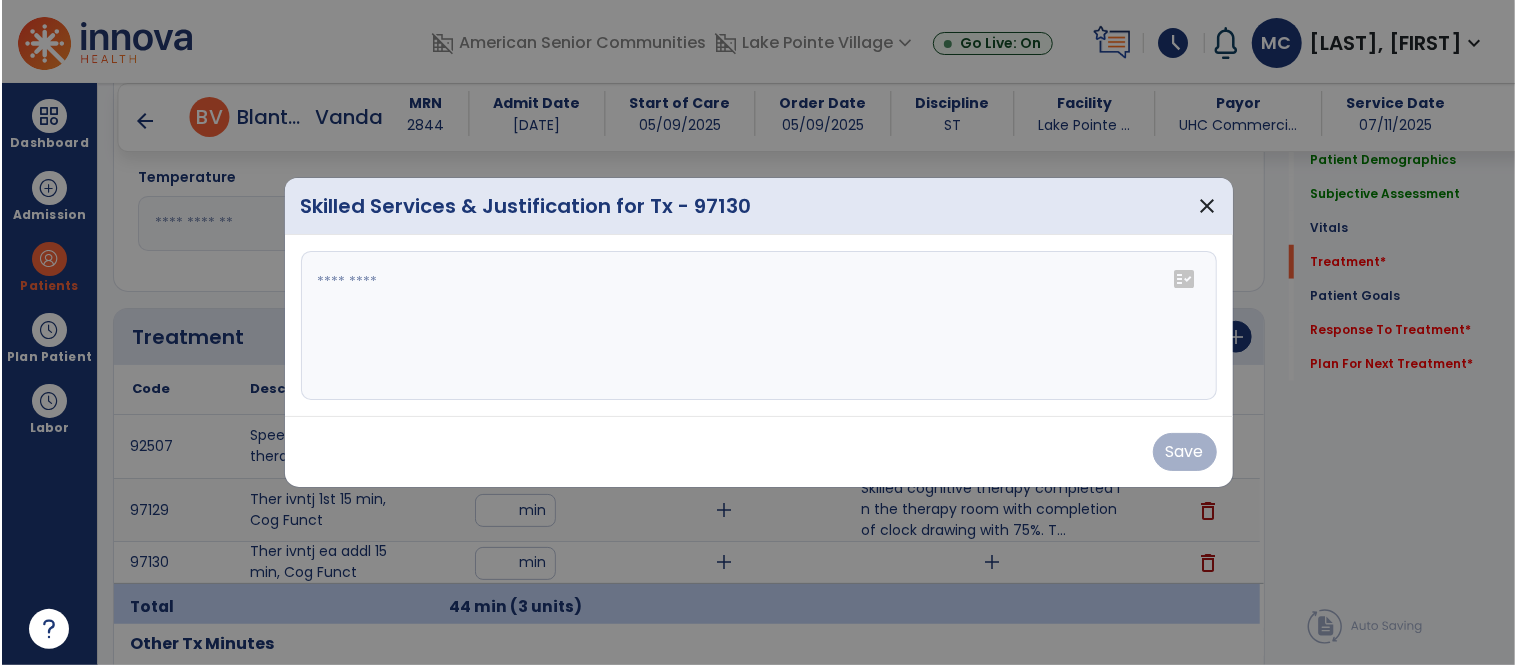 scroll, scrollTop: 1025, scrollLeft: 0, axis: vertical 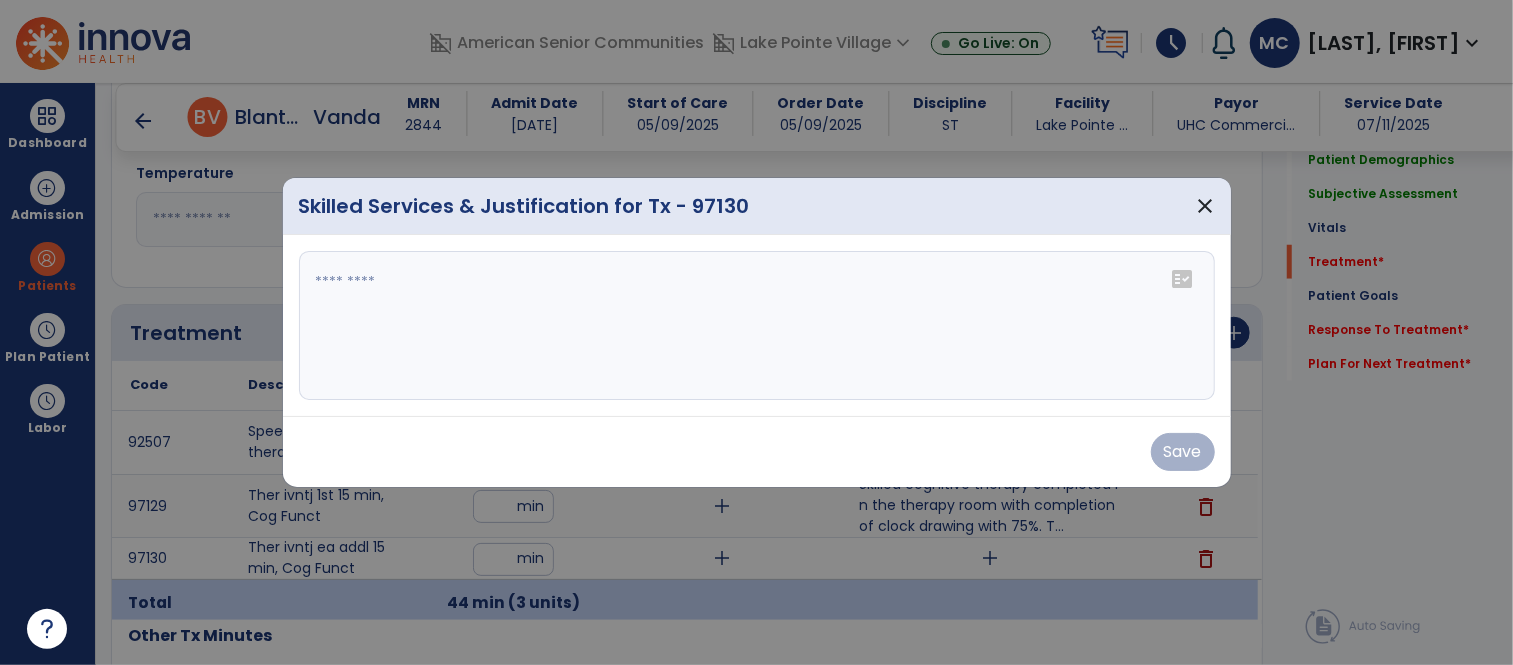 click at bounding box center (757, 326) 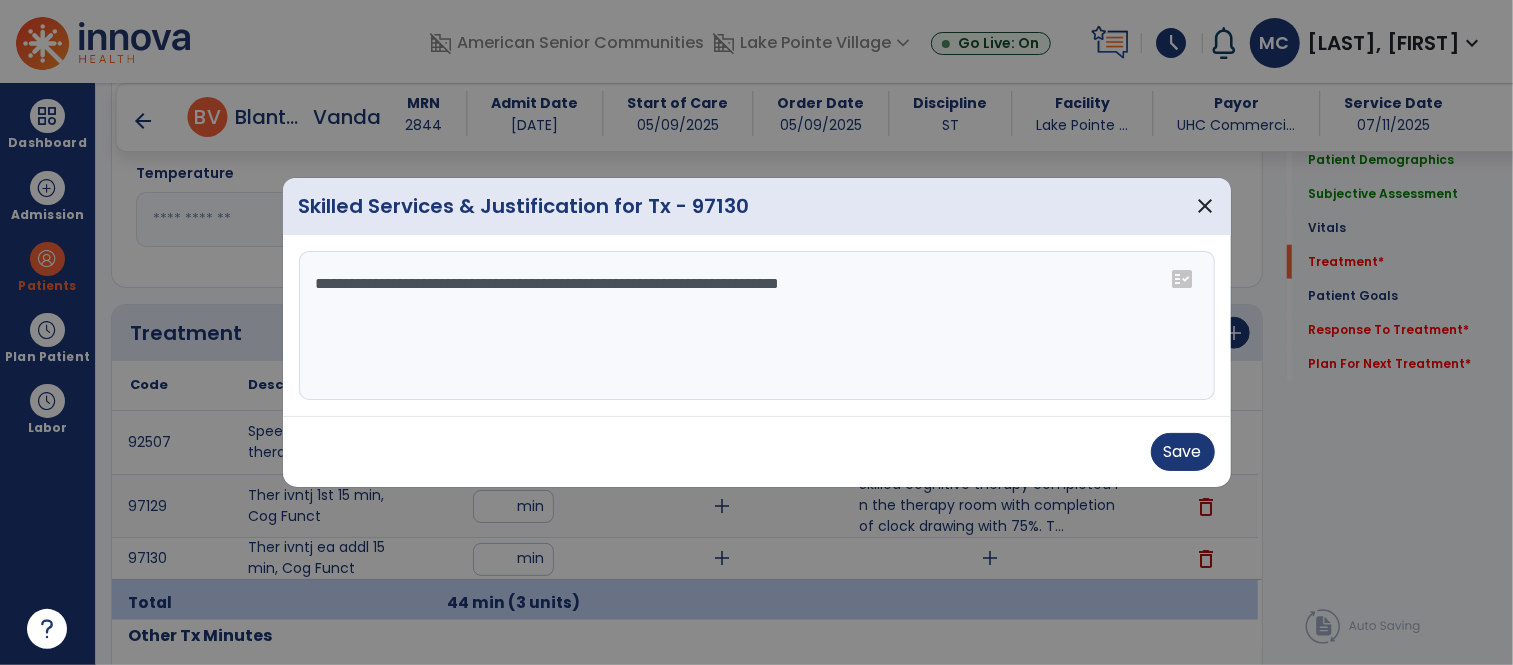 type on "**********" 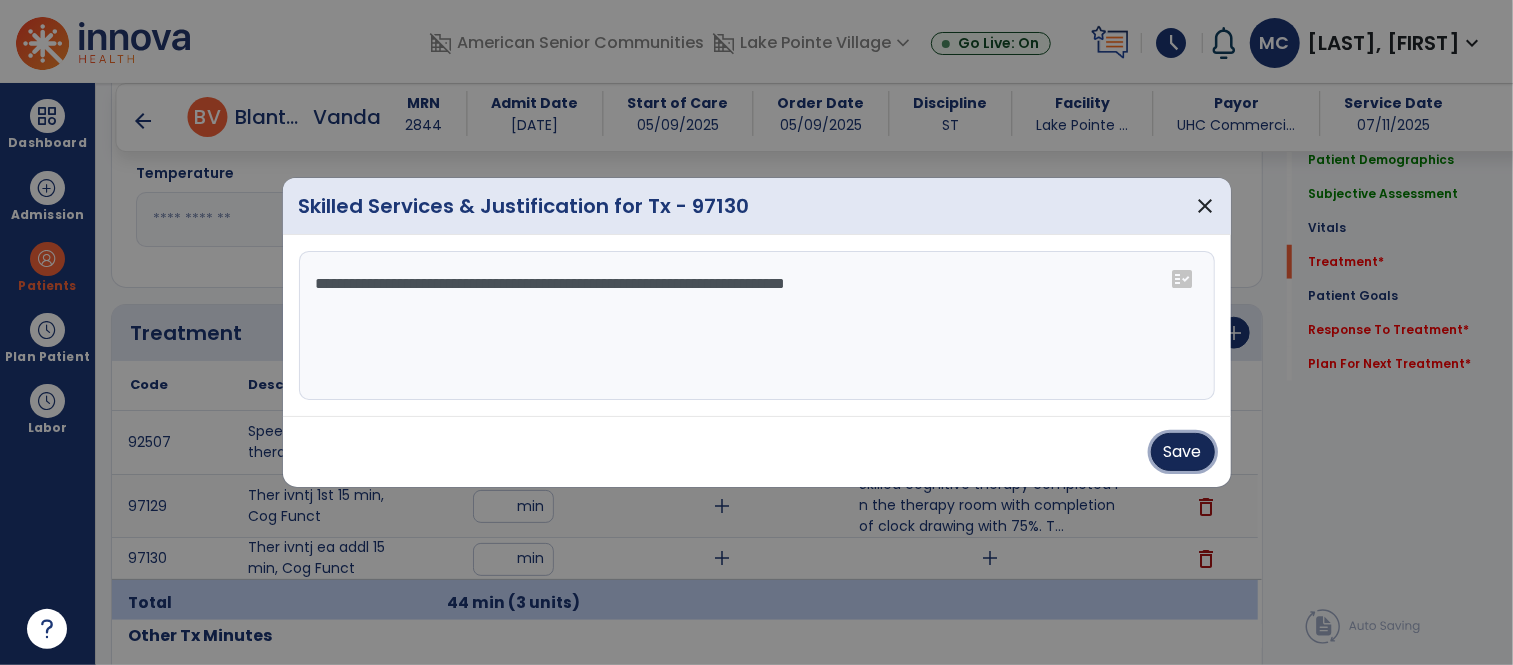 click on "Save" at bounding box center (1183, 452) 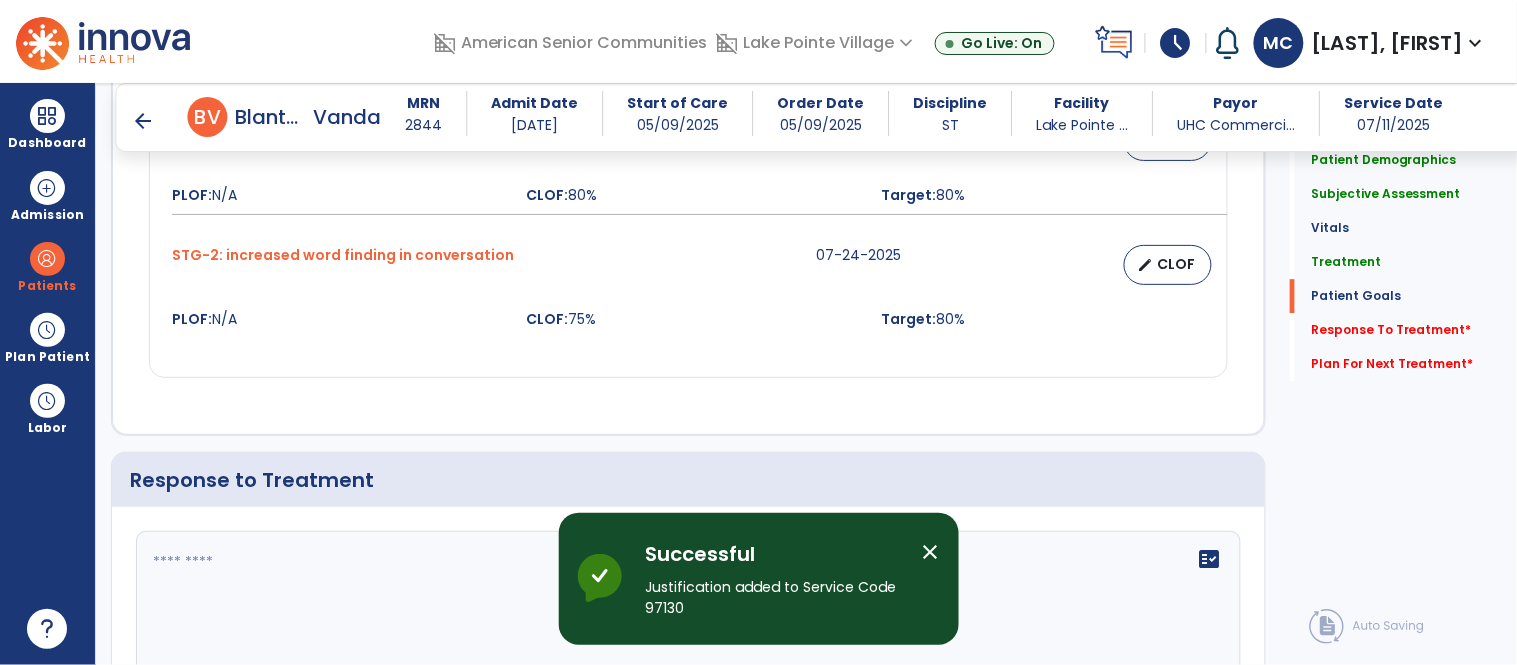 scroll, scrollTop: 3386, scrollLeft: 0, axis: vertical 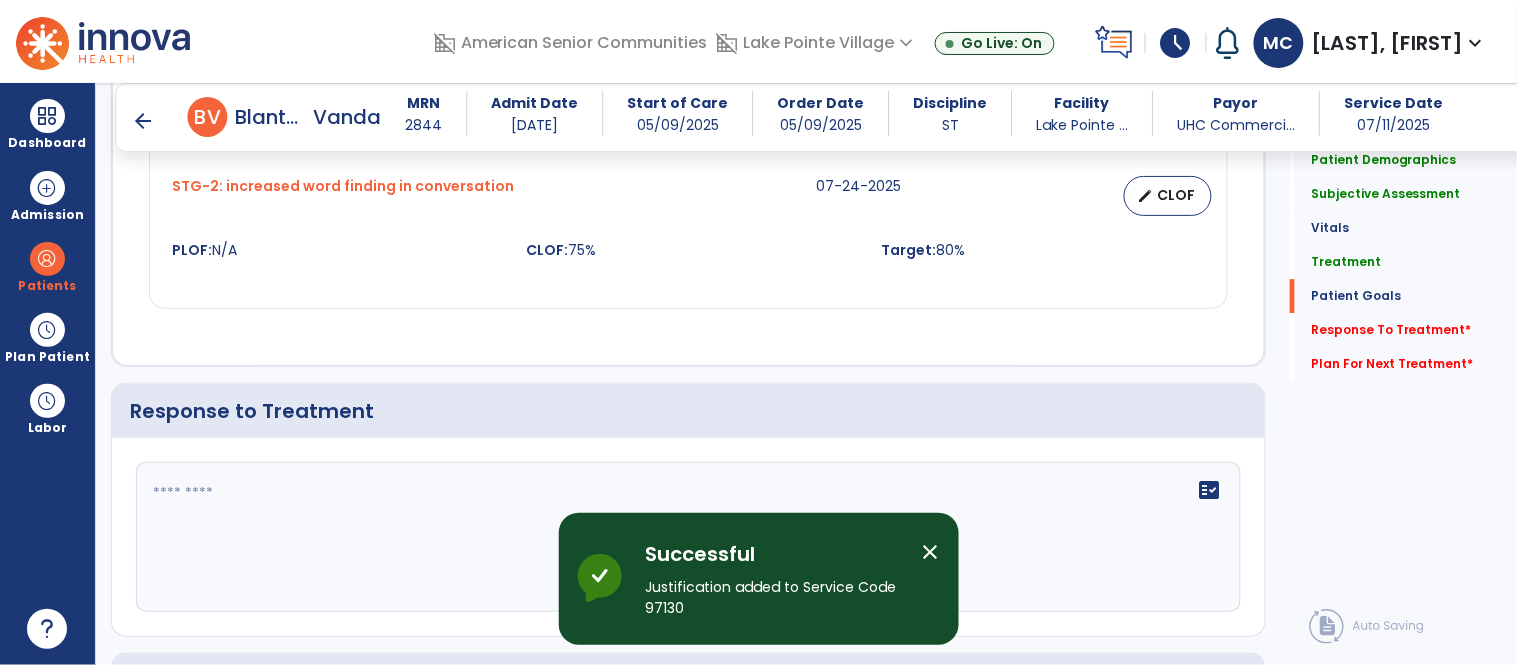 click on "fact_check" 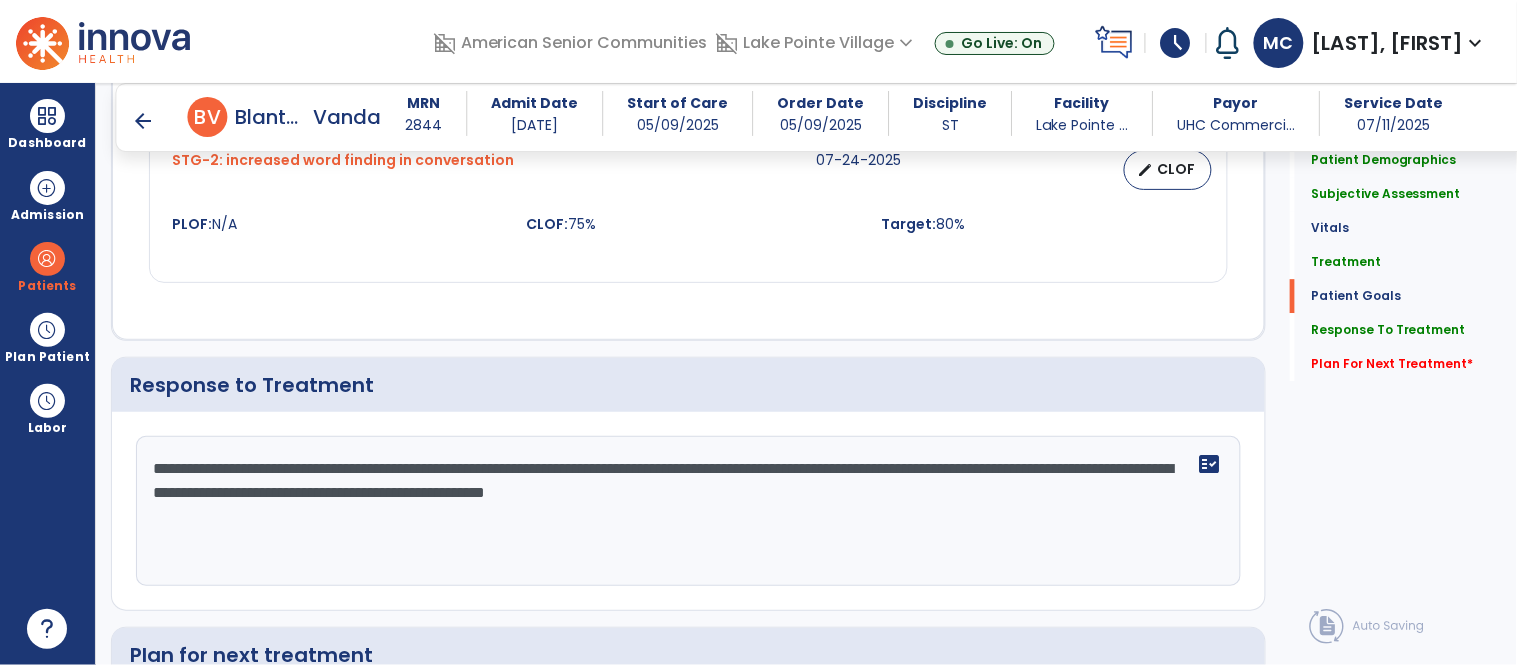 scroll, scrollTop: 3696, scrollLeft: 0, axis: vertical 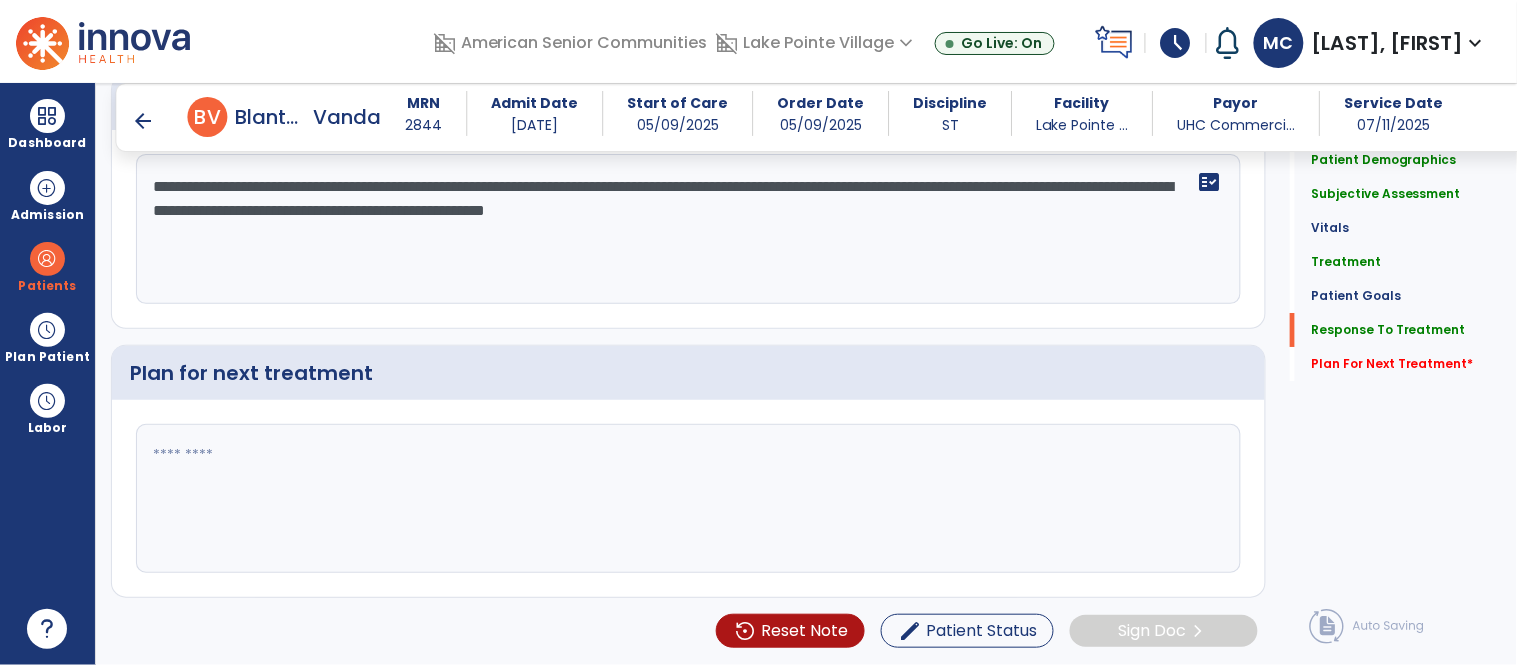 type on "**********" 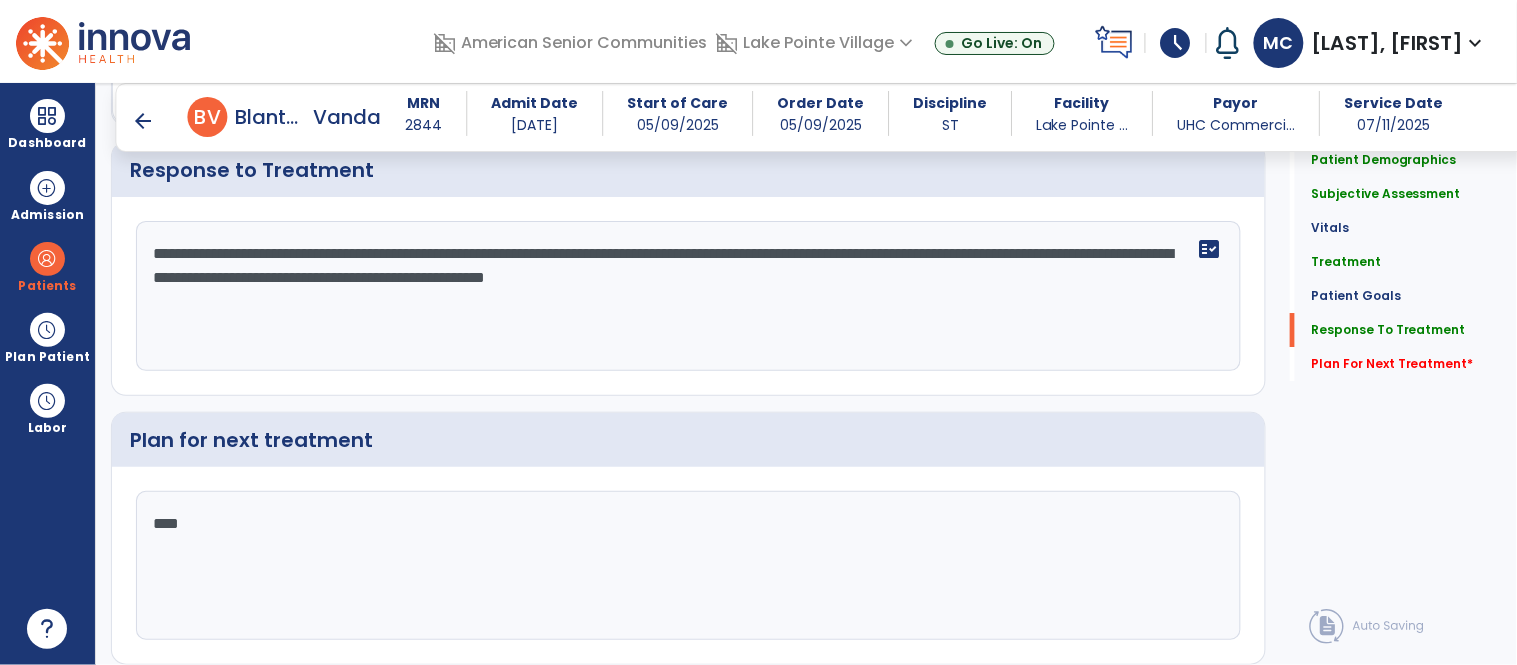 scroll, scrollTop: 3696, scrollLeft: 0, axis: vertical 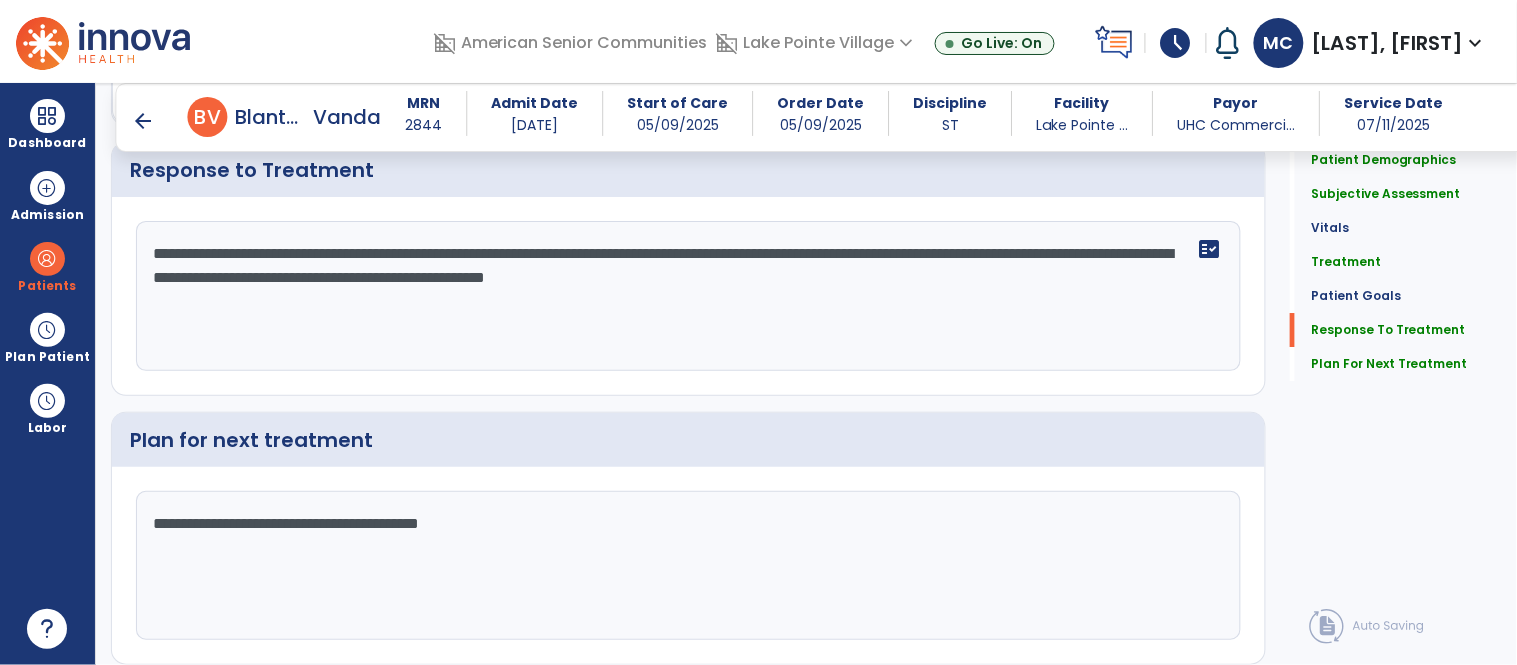 type on "**********" 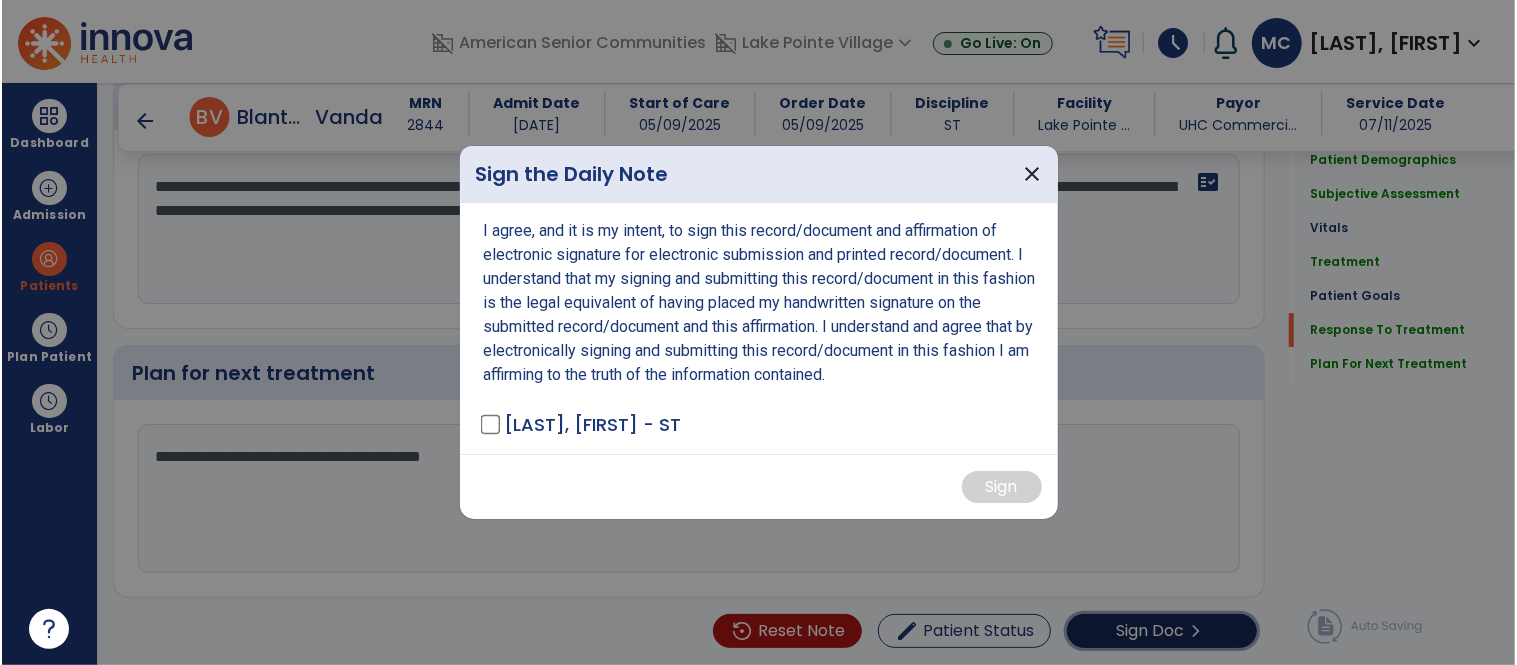 scroll, scrollTop: 3696, scrollLeft: 0, axis: vertical 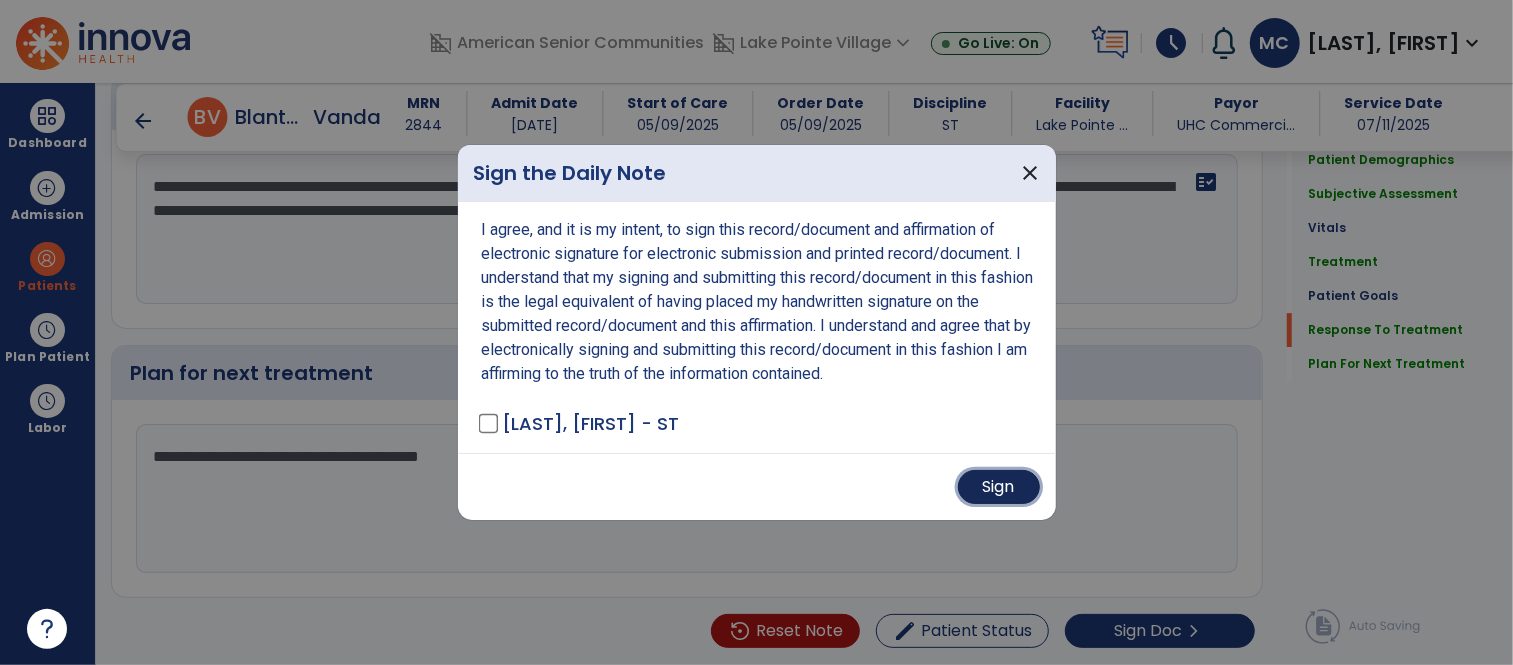 click on "Sign" at bounding box center [999, 487] 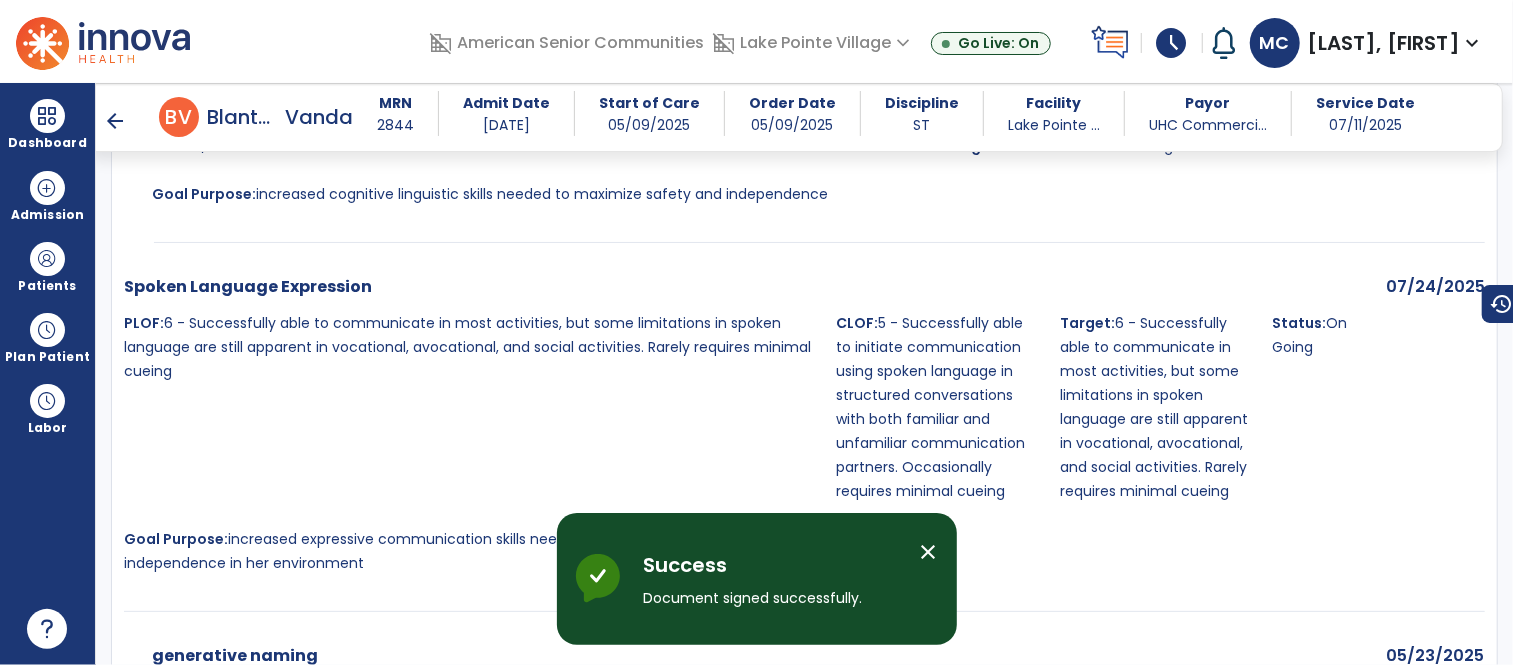 click on "arrow_back" at bounding box center (131, 117) 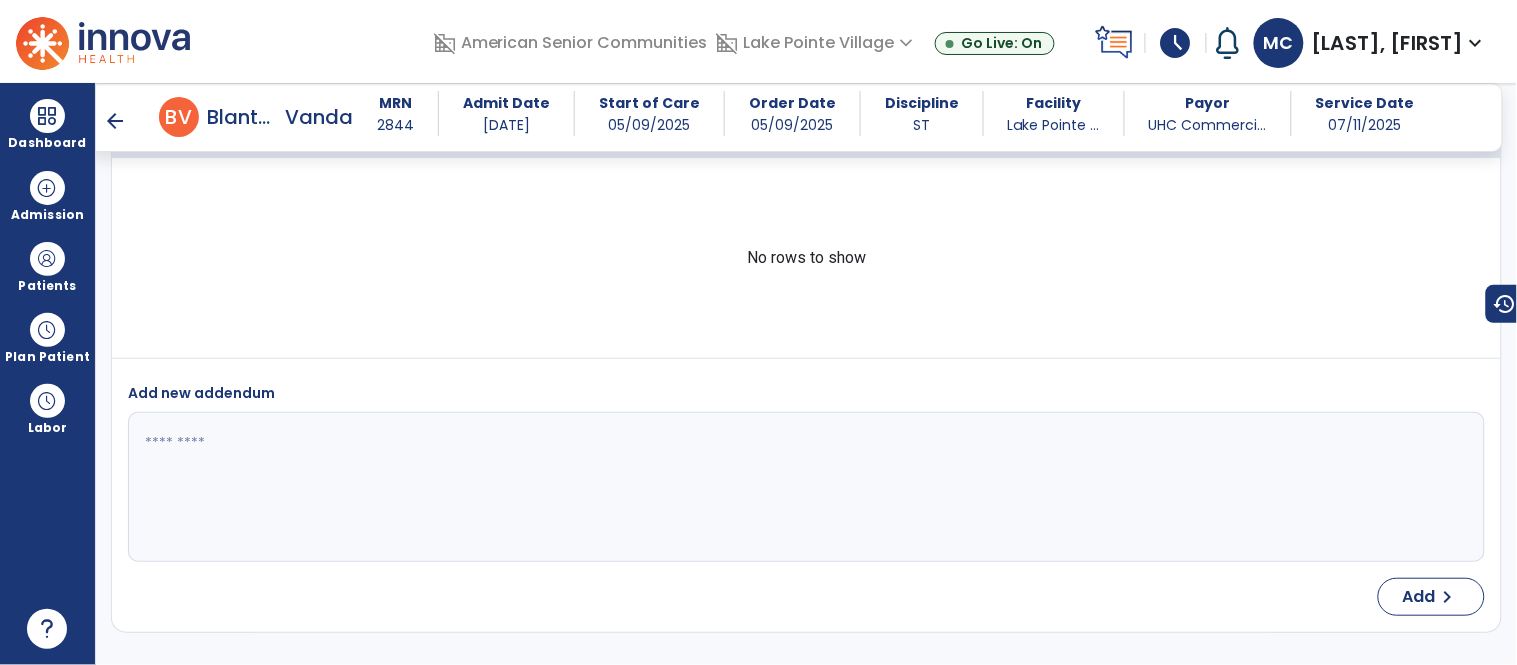 click on "arrow_back" at bounding box center [115, 121] 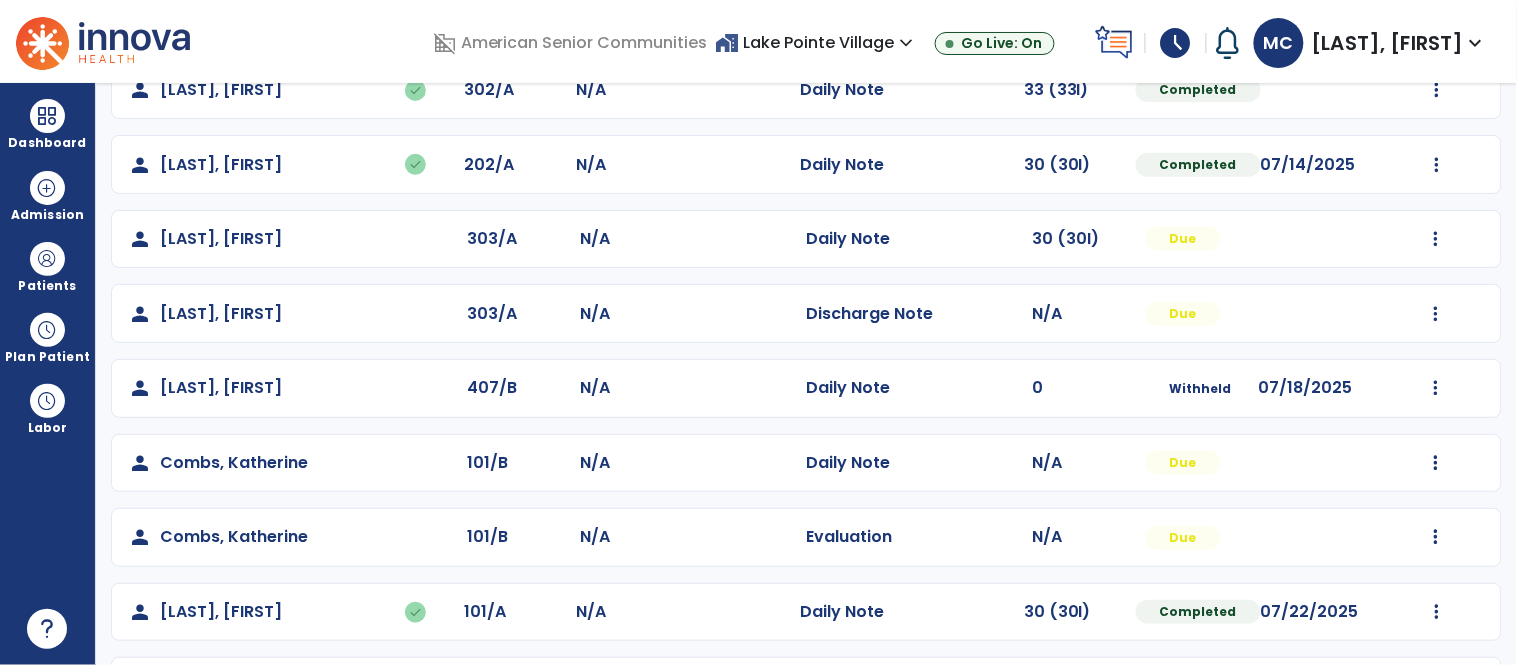 scroll, scrollTop: 185, scrollLeft: 0, axis: vertical 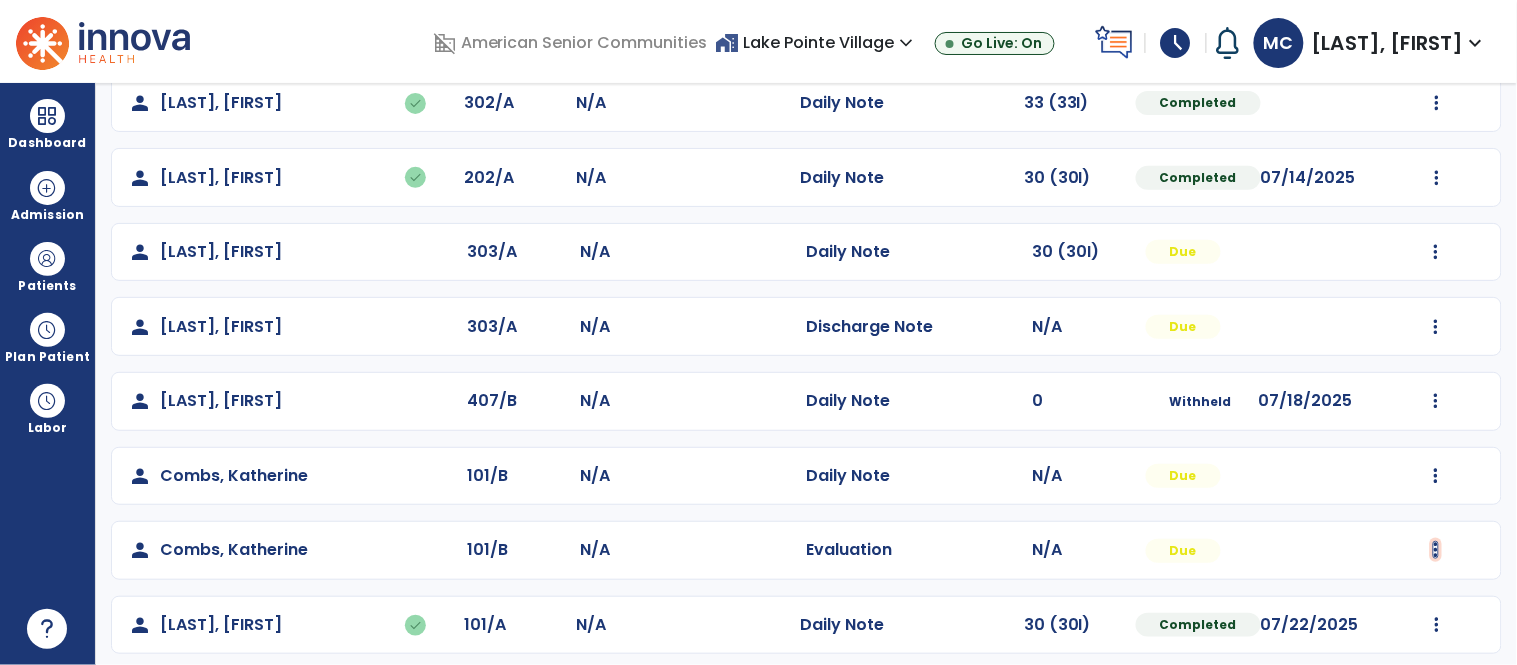 click at bounding box center [1437, 103] 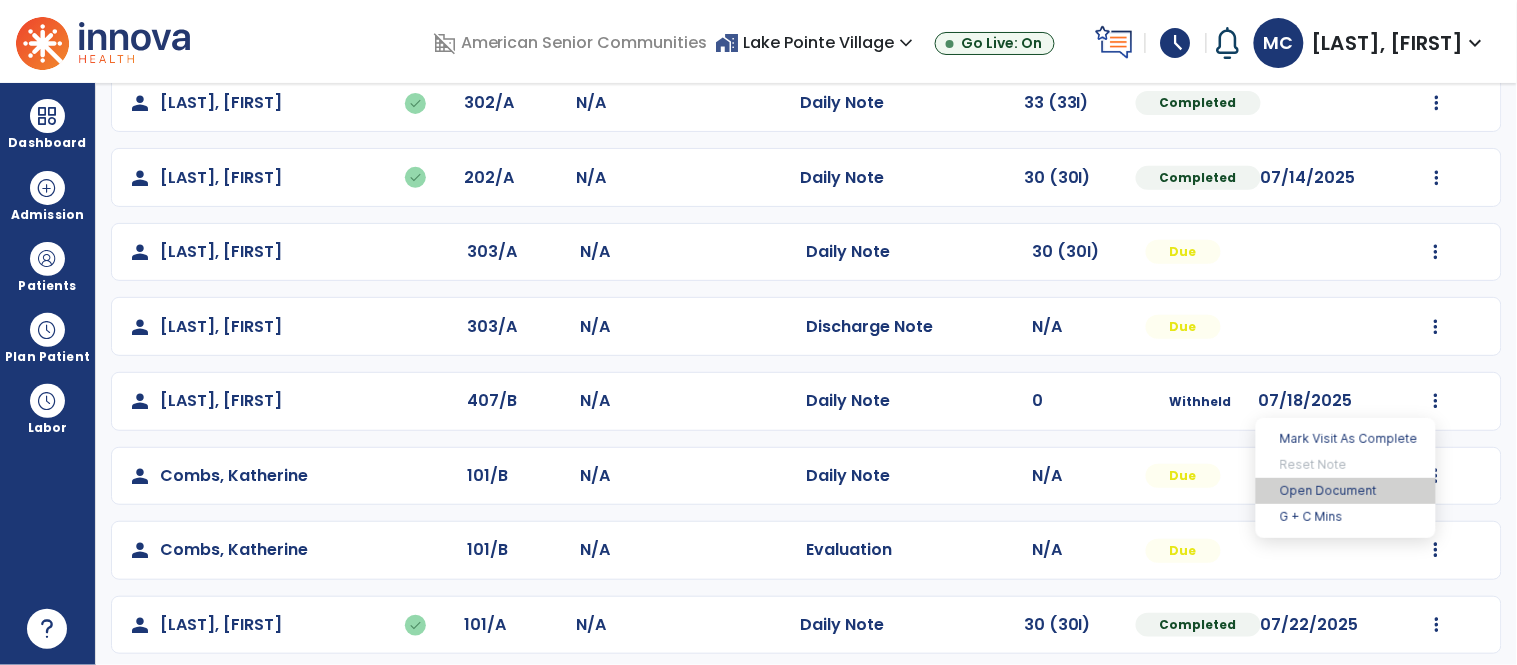 click on "Open Document" at bounding box center [1346, 491] 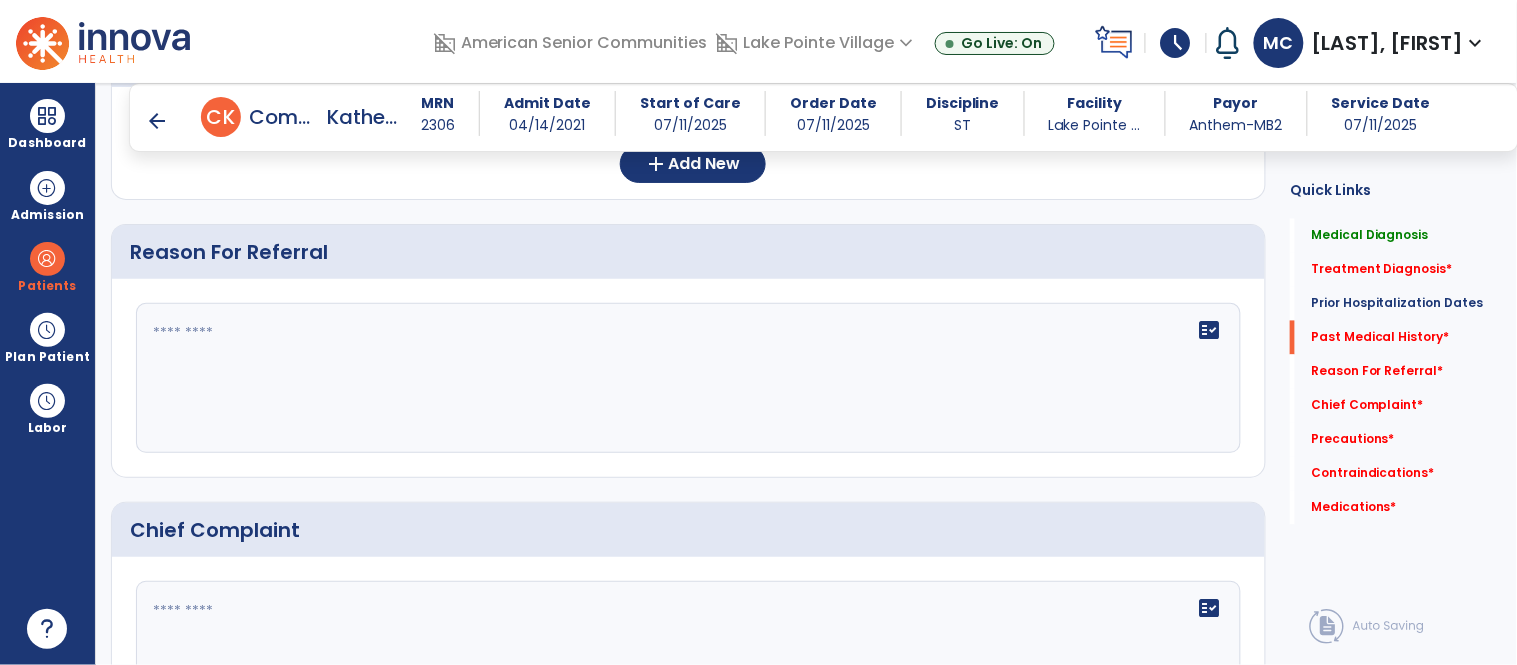 scroll, scrollTop: 927, scrollLeft: 0, axis: vertical 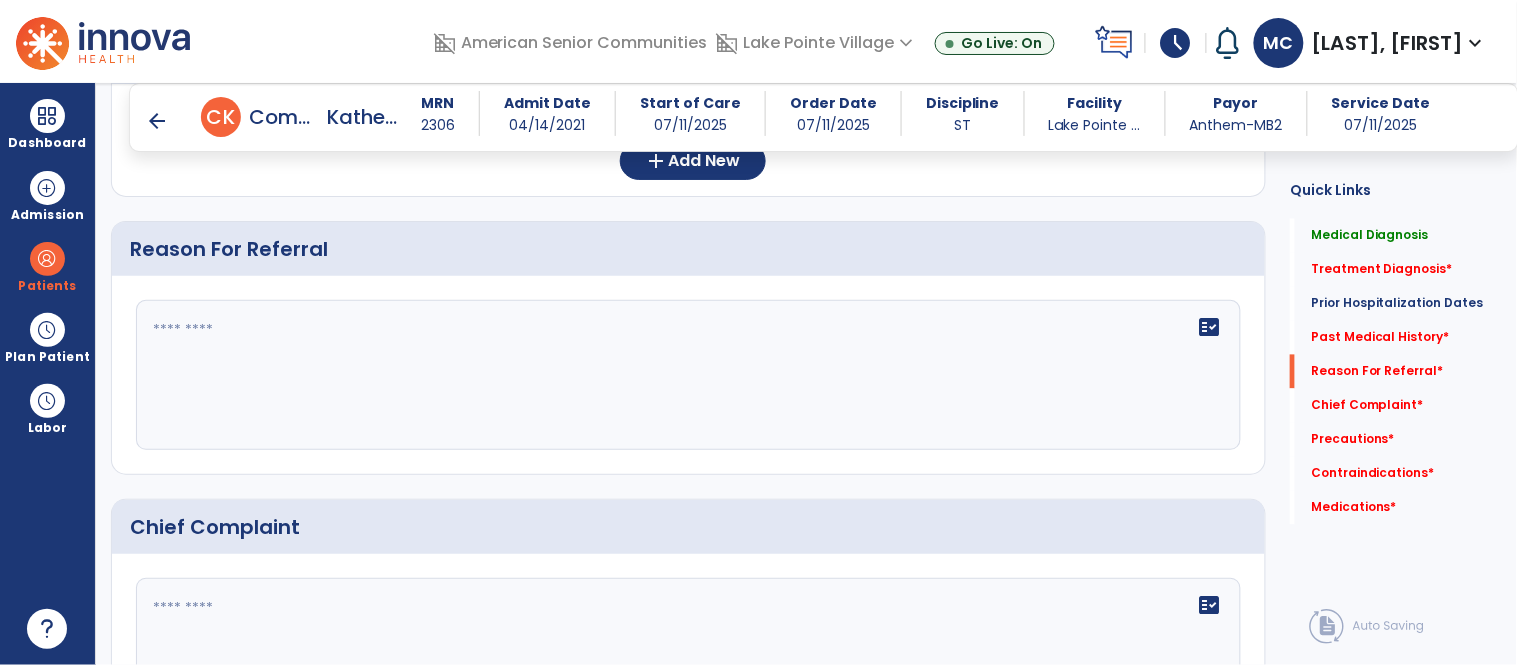 click on "fact_check" 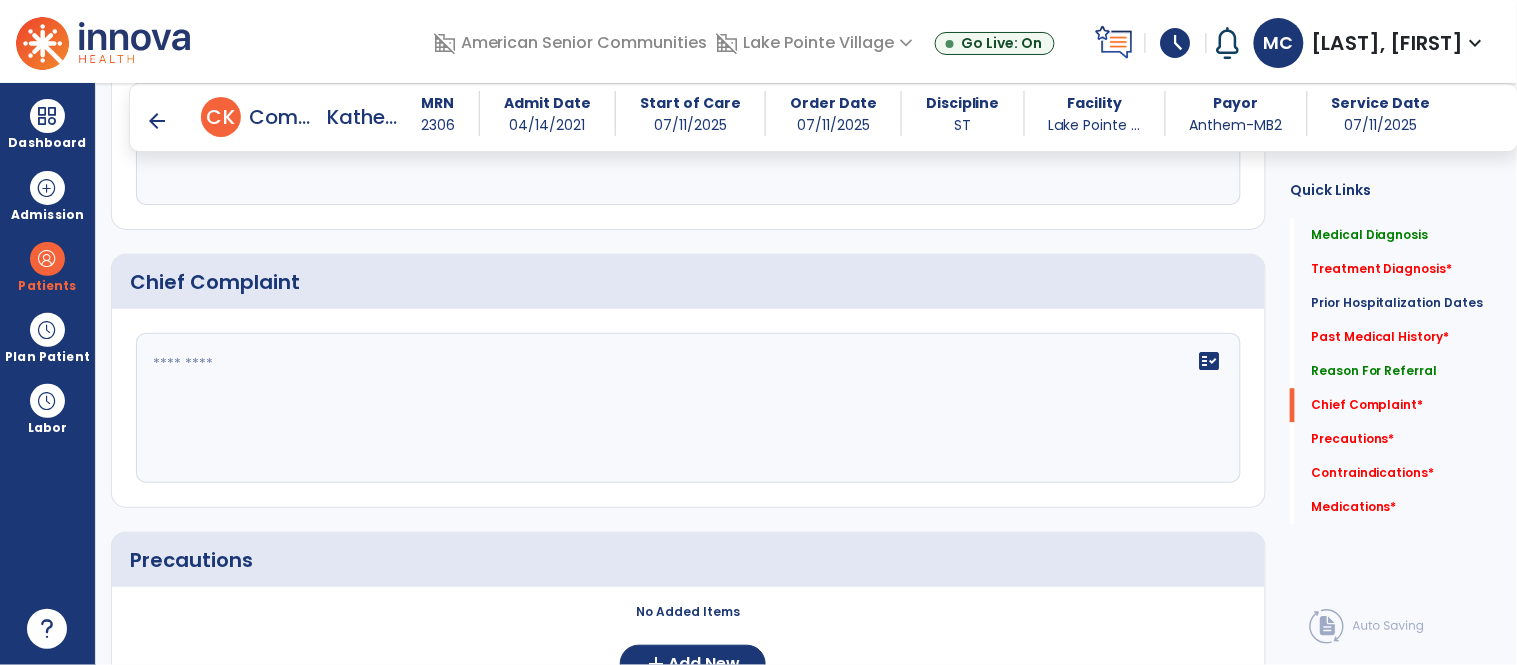 scroll, scrollTop: 1231, scrollLeft: 0, axis: vertical 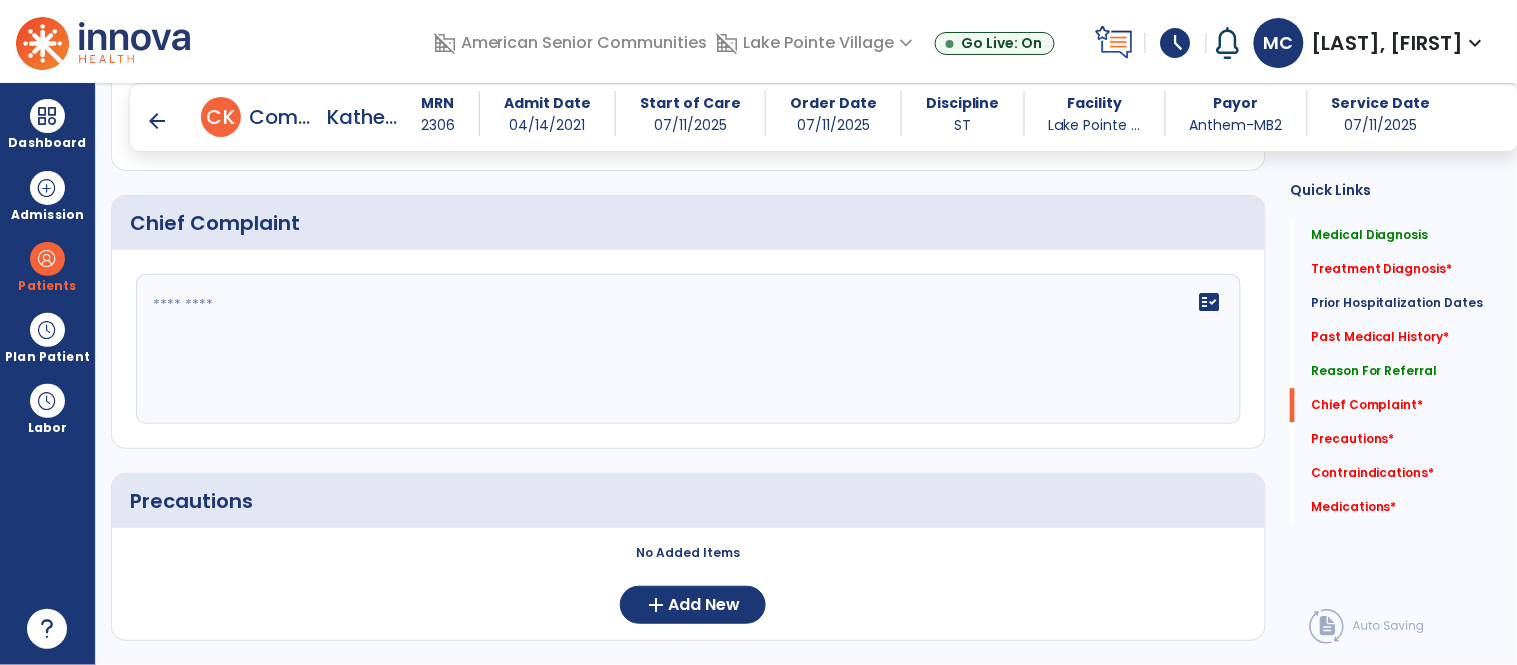 type on "**********" 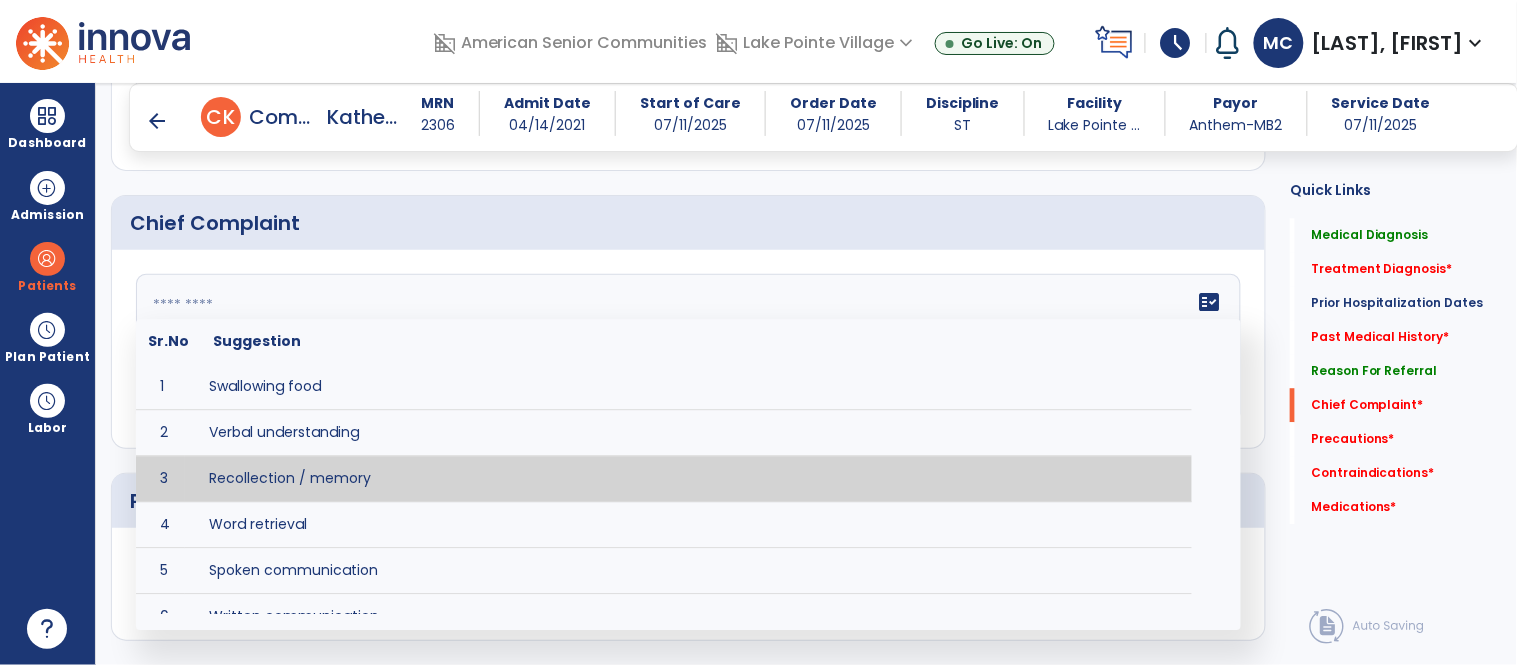 type on "**********" 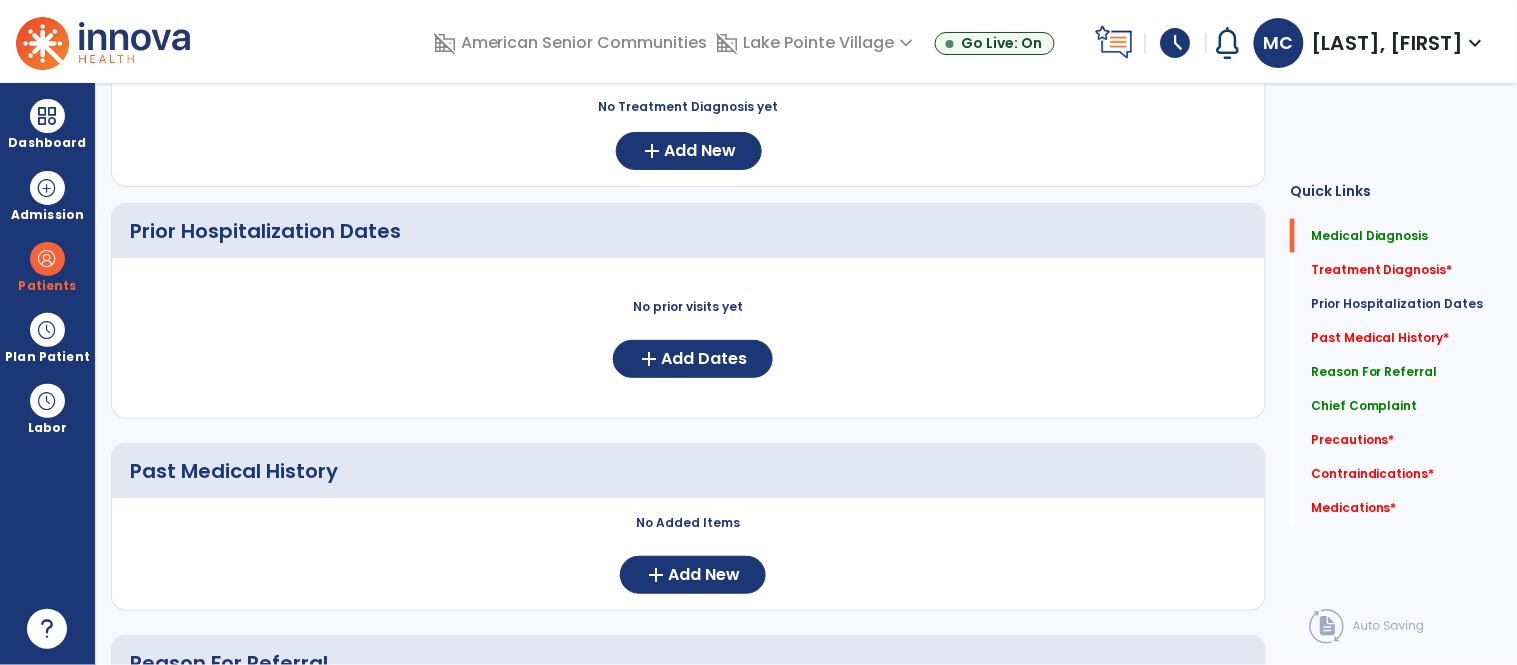 scroll, scrollTop: 0, scrollLeft: 0, axis: both 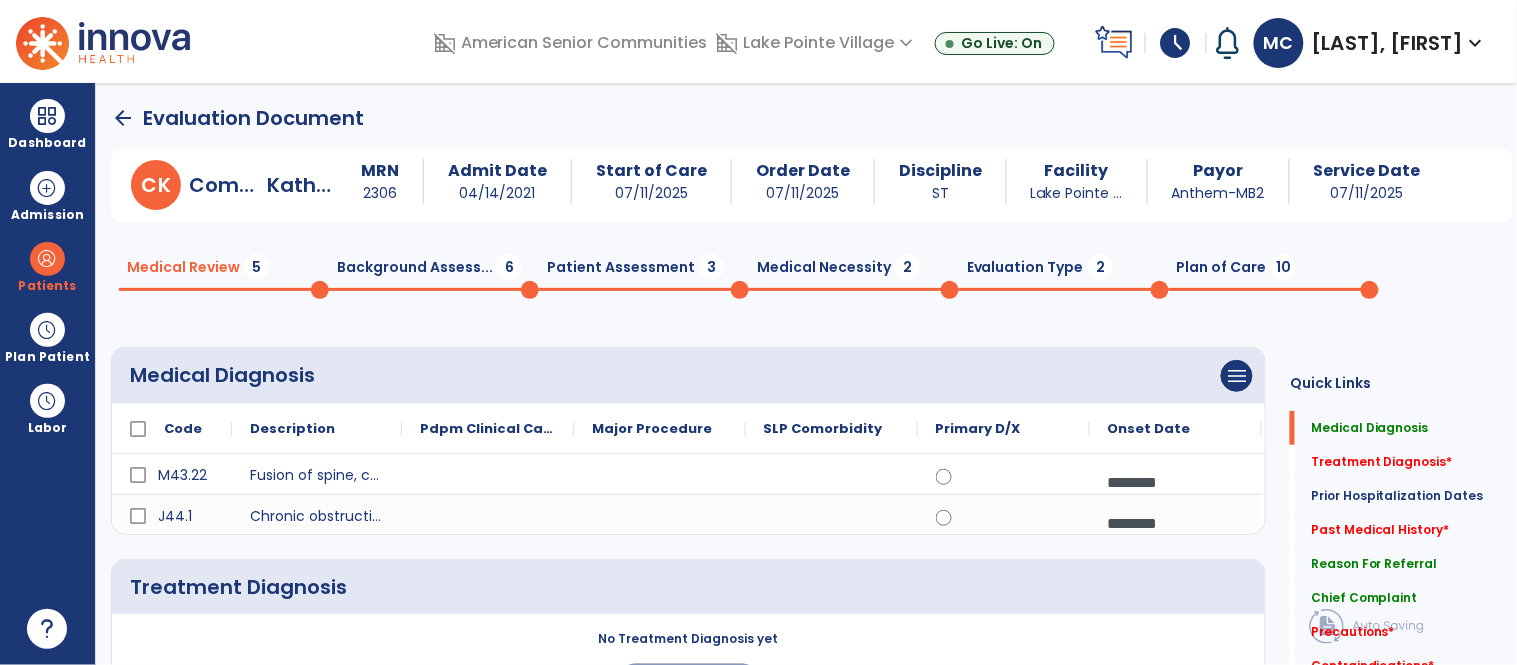 click on "Background Assess...  6" 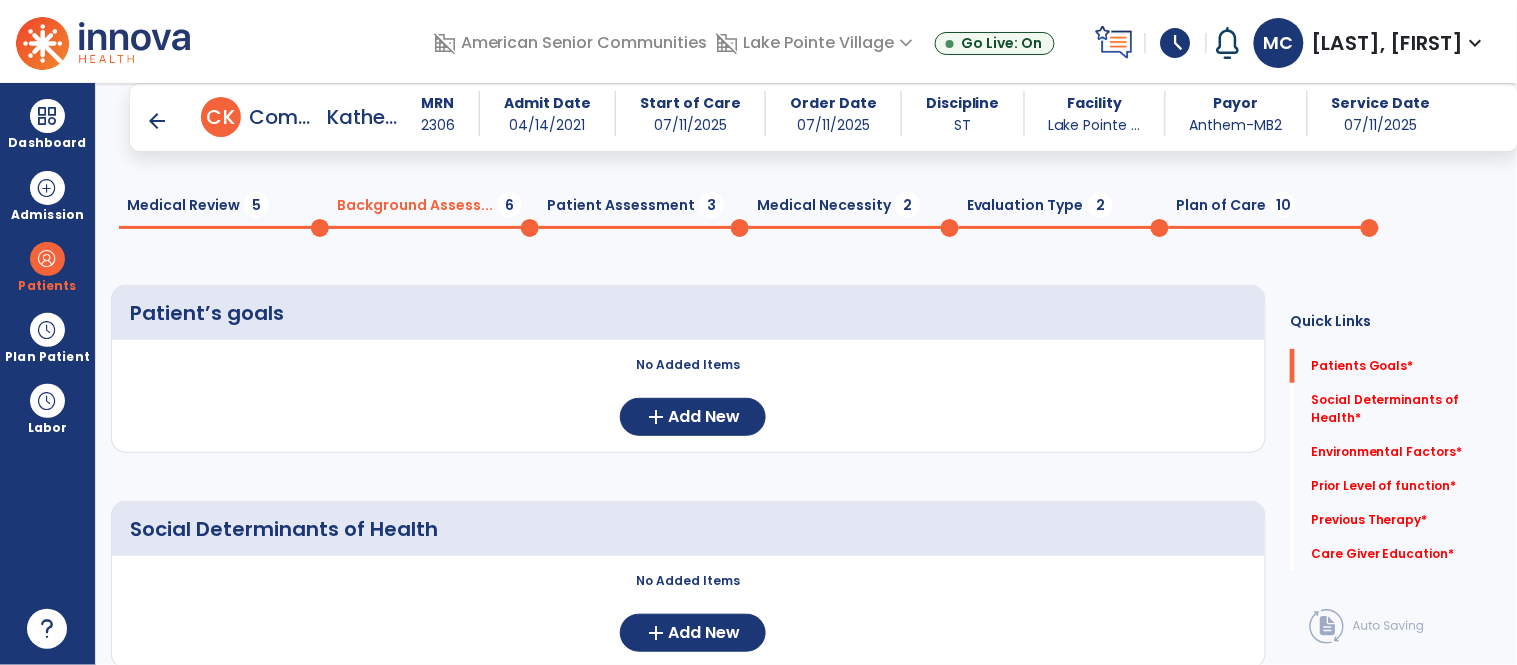 scroll, scrollTop: 135, scrollLeft: 0, axis: vertical 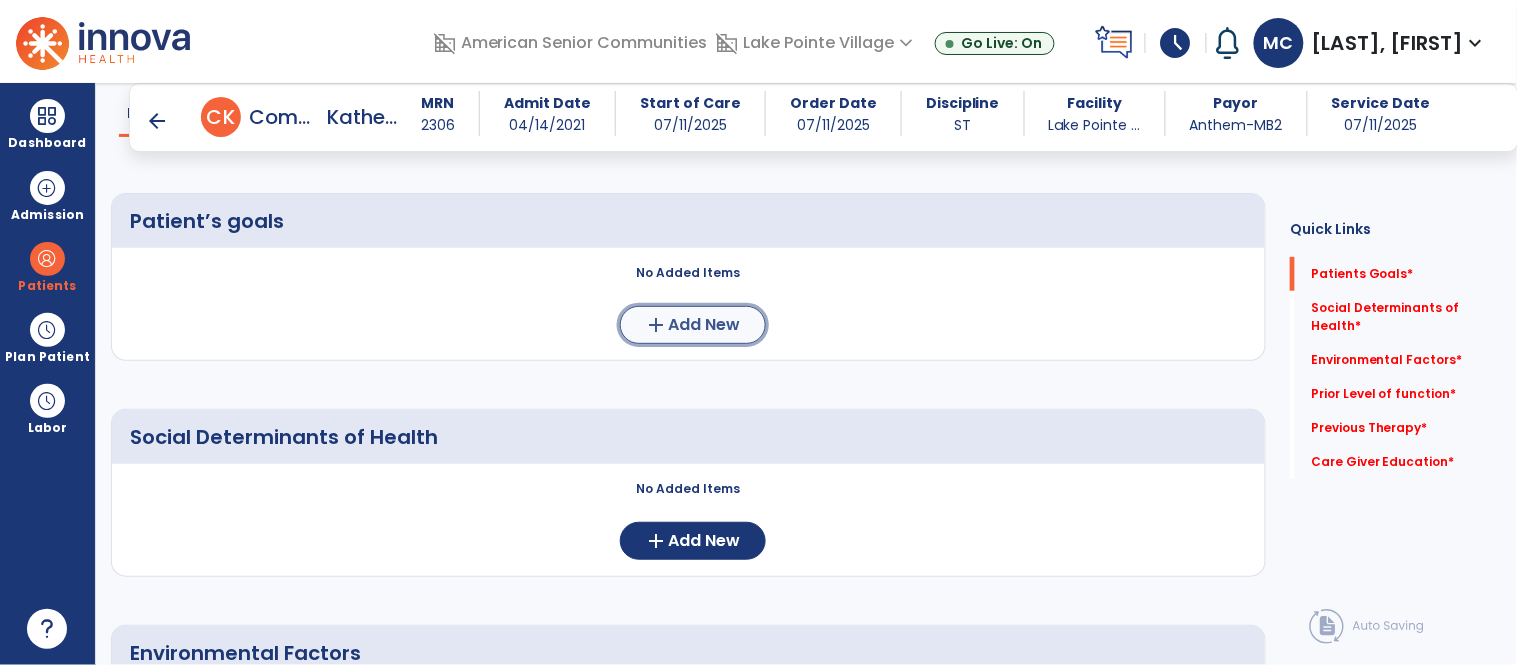 click on "add  Add New" 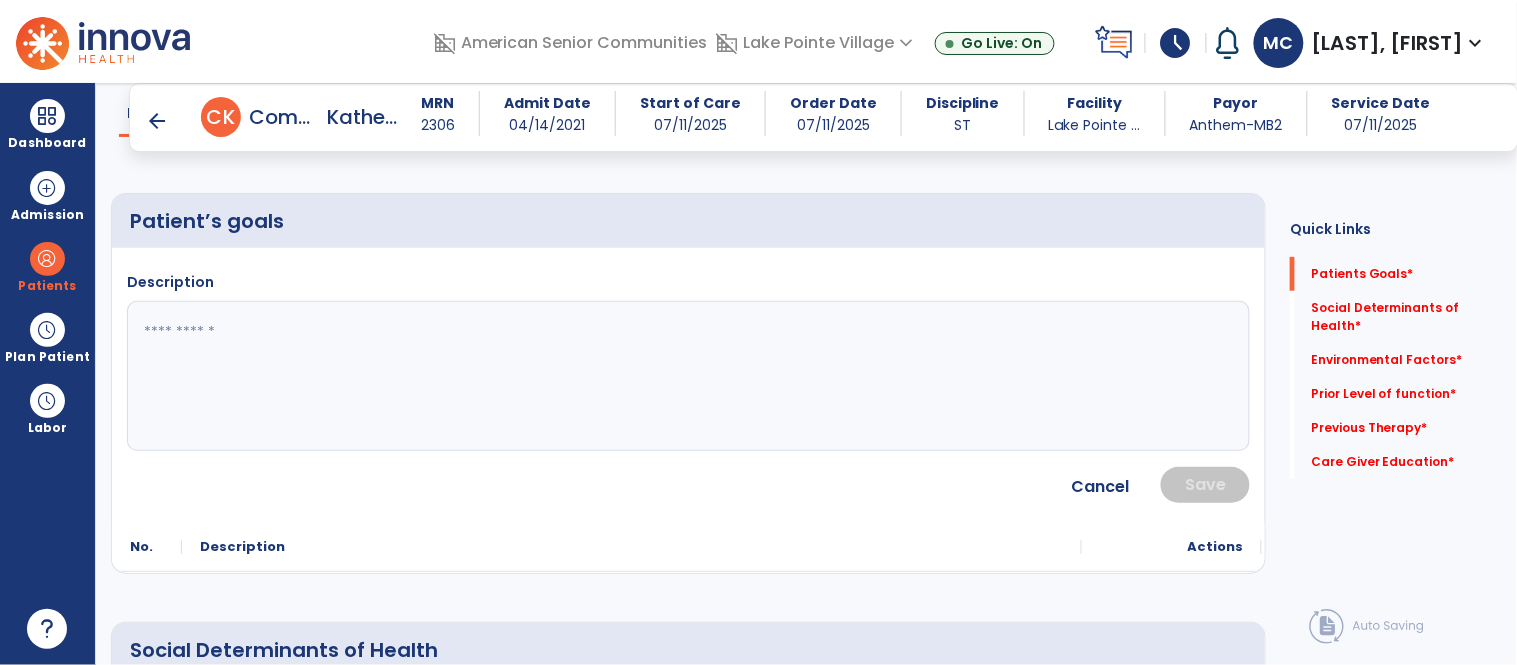 click 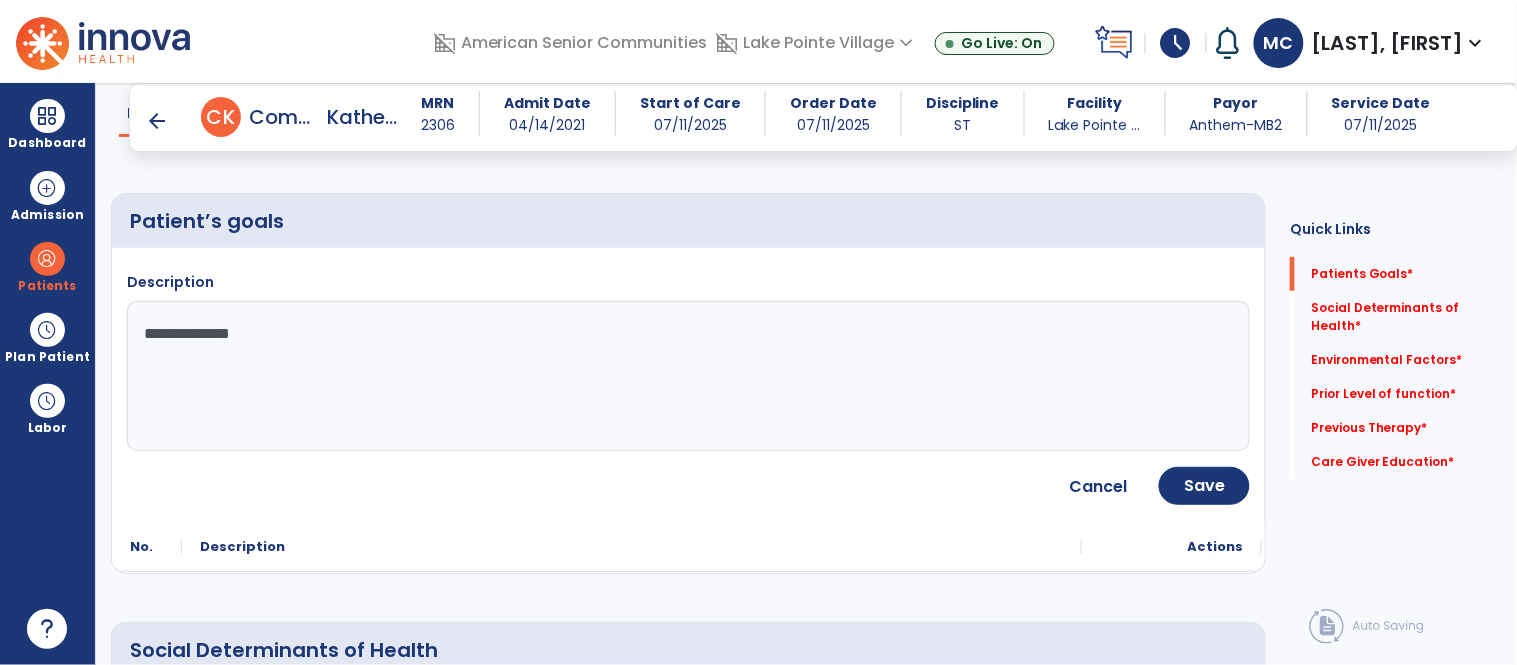 type on "**********" 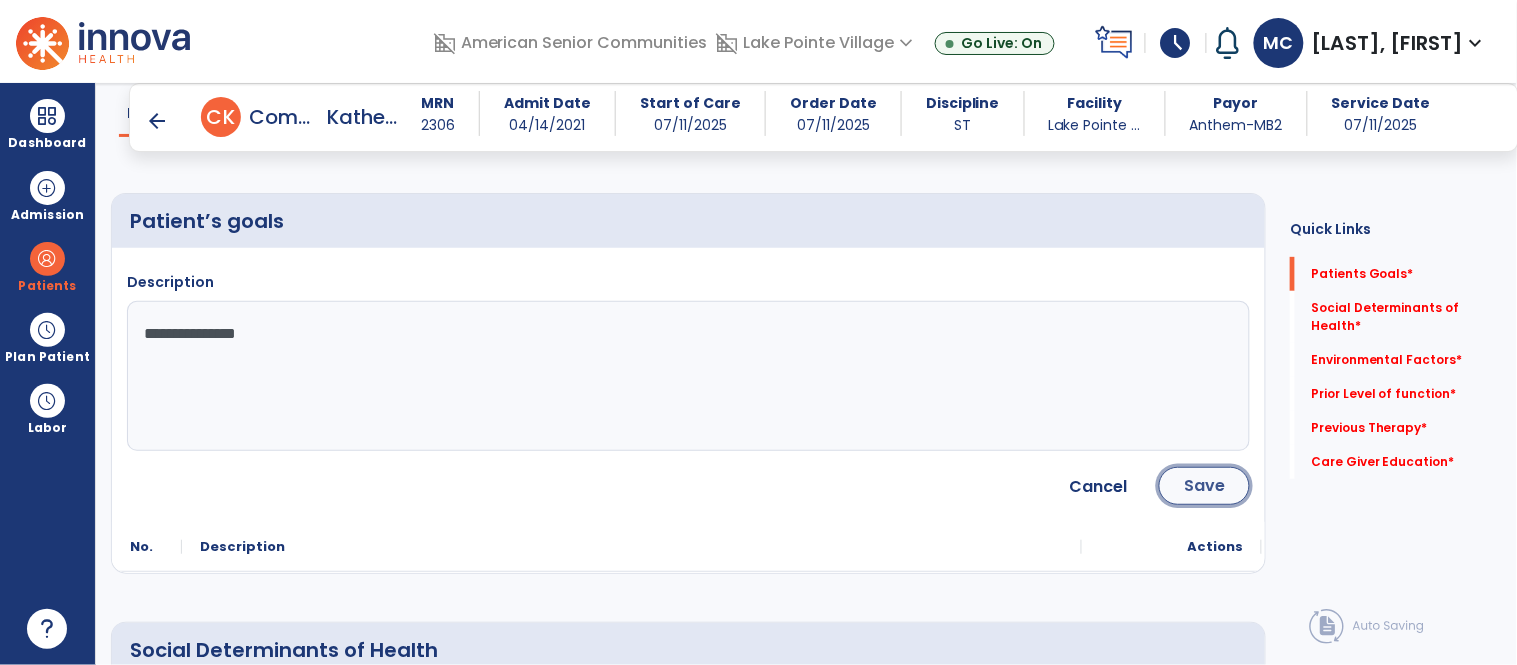 click on "Save" 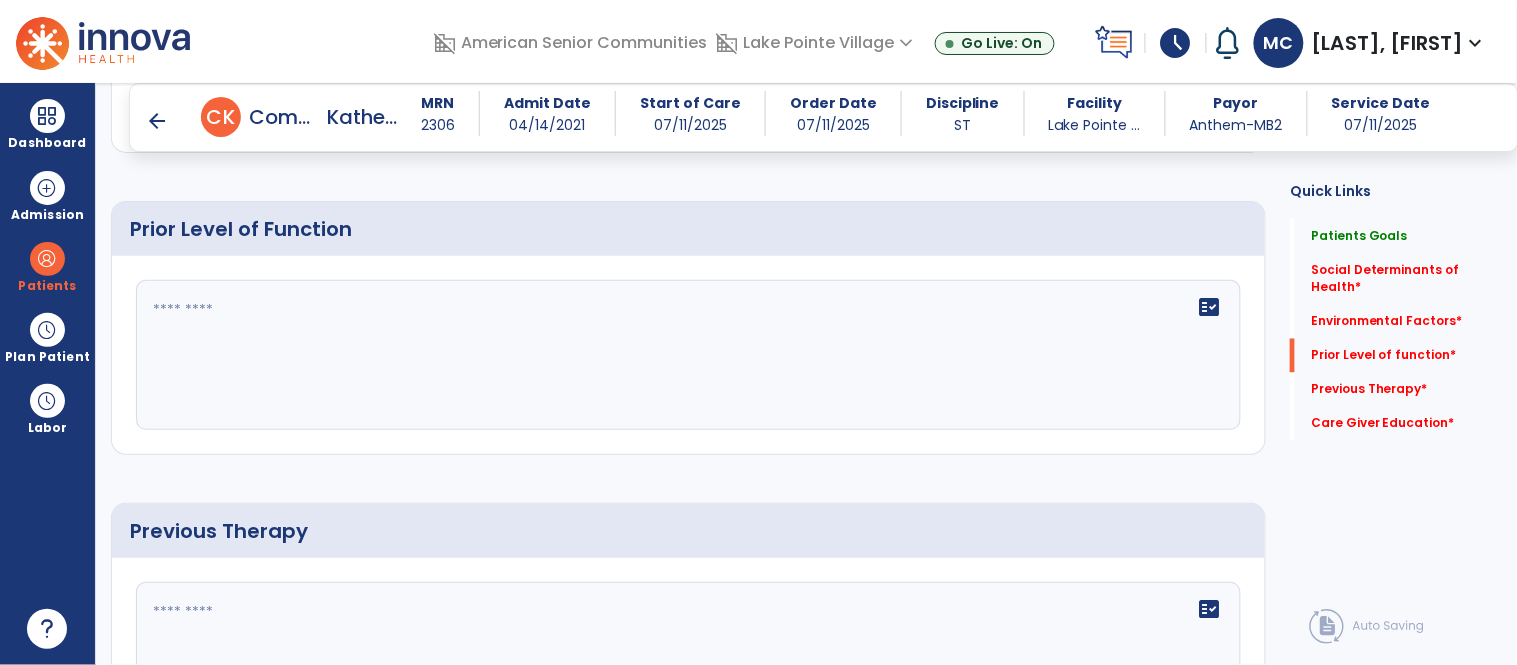 scroll, scrollTop: 772, scrollLeft: 0, axis: vertical 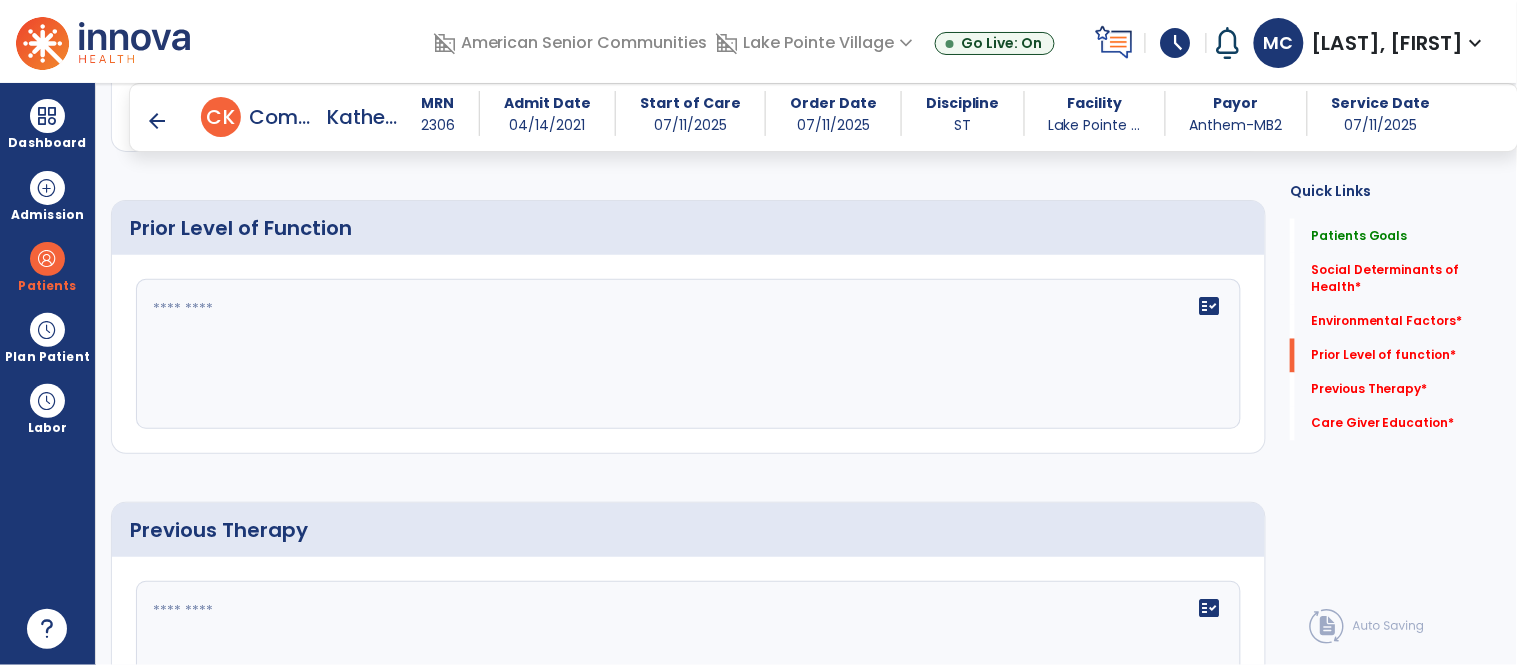 click on "fact_check" 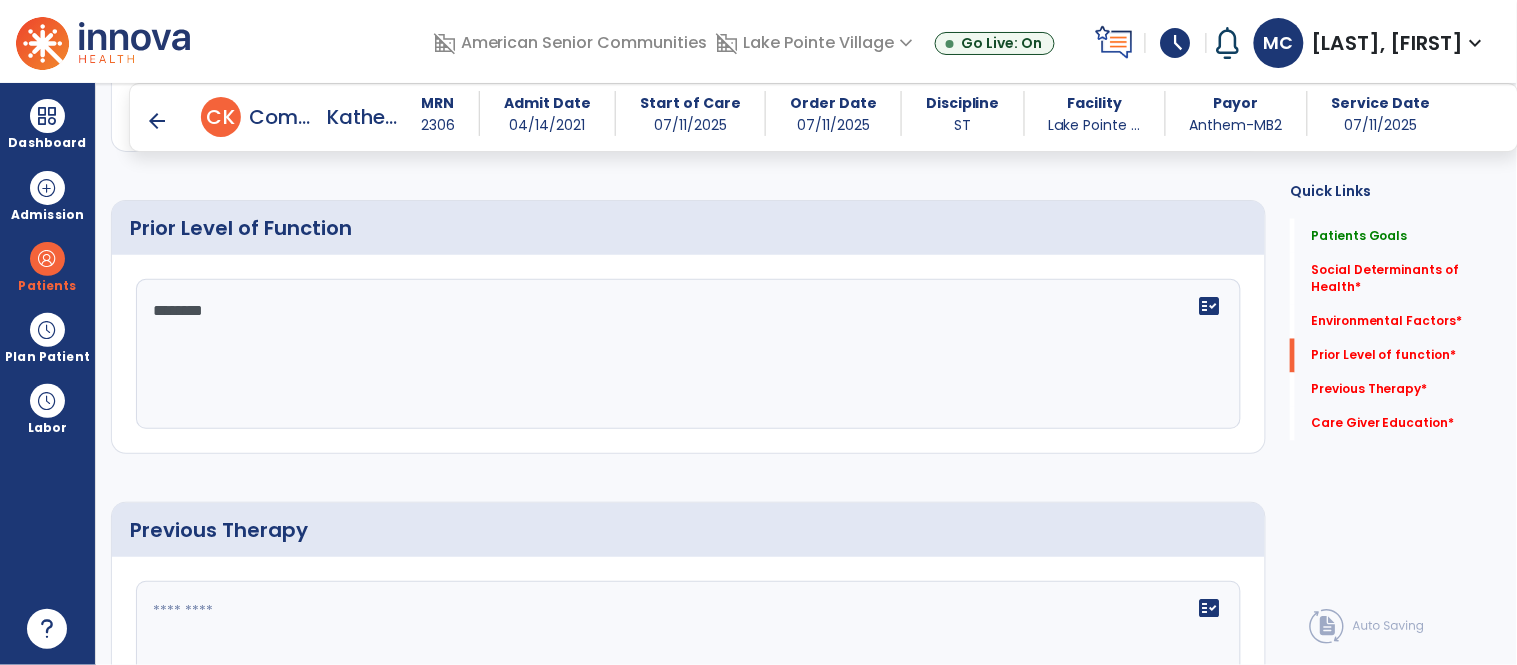 type on "*********" 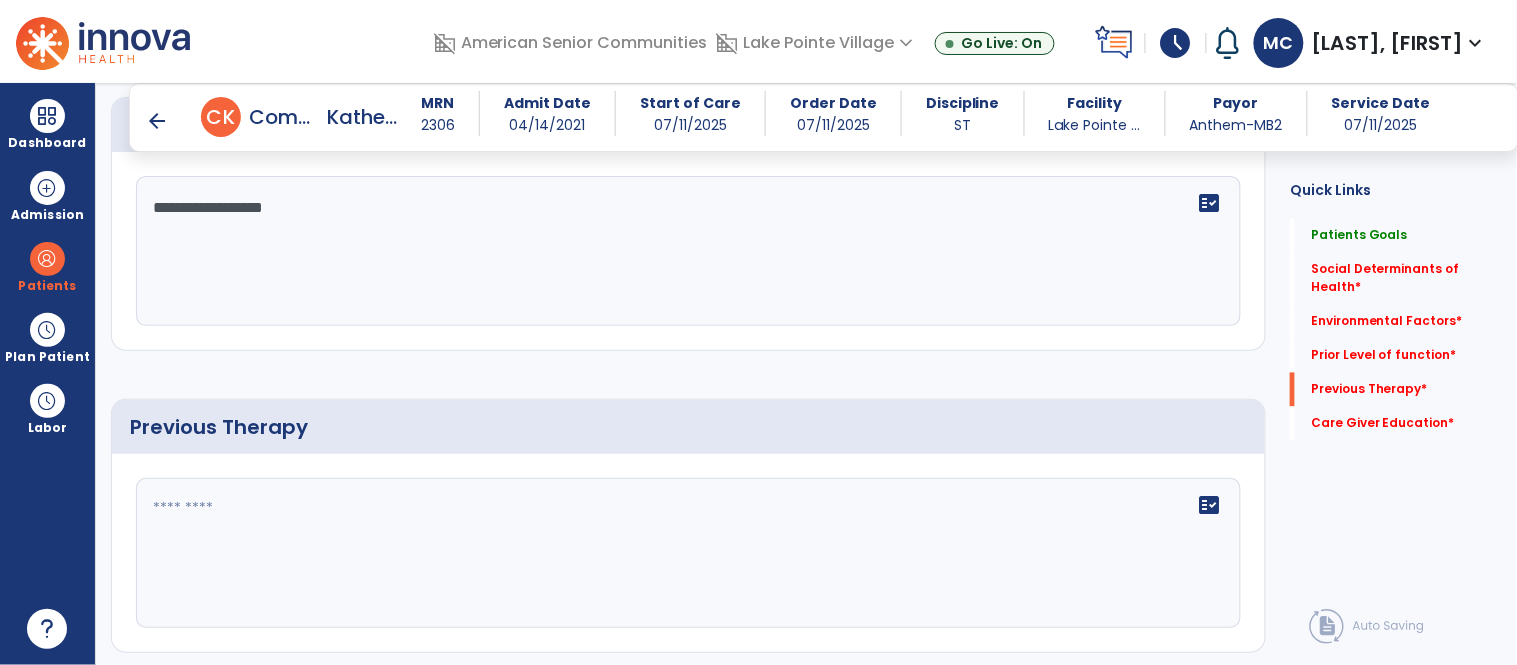 scroll, scrollTop: 991, scrollLeft: 0, axis: vertical 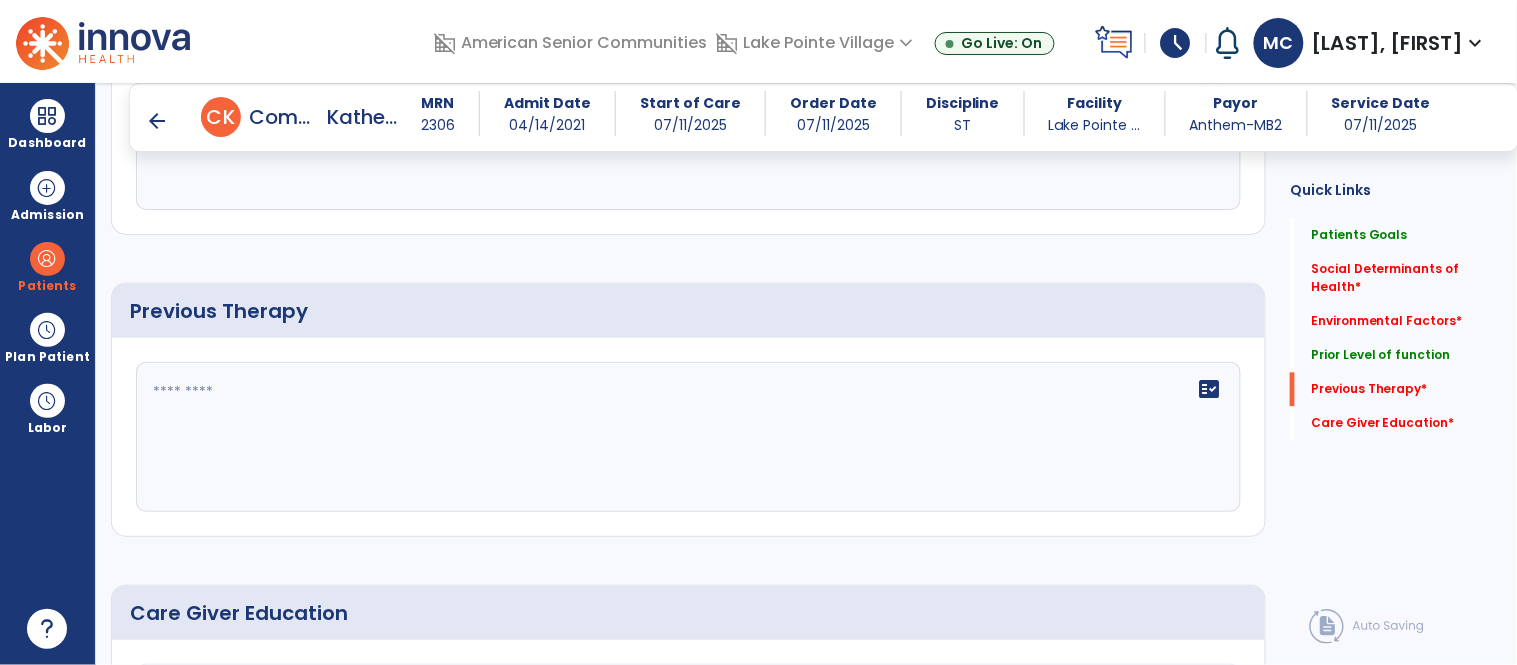 type on "**********" 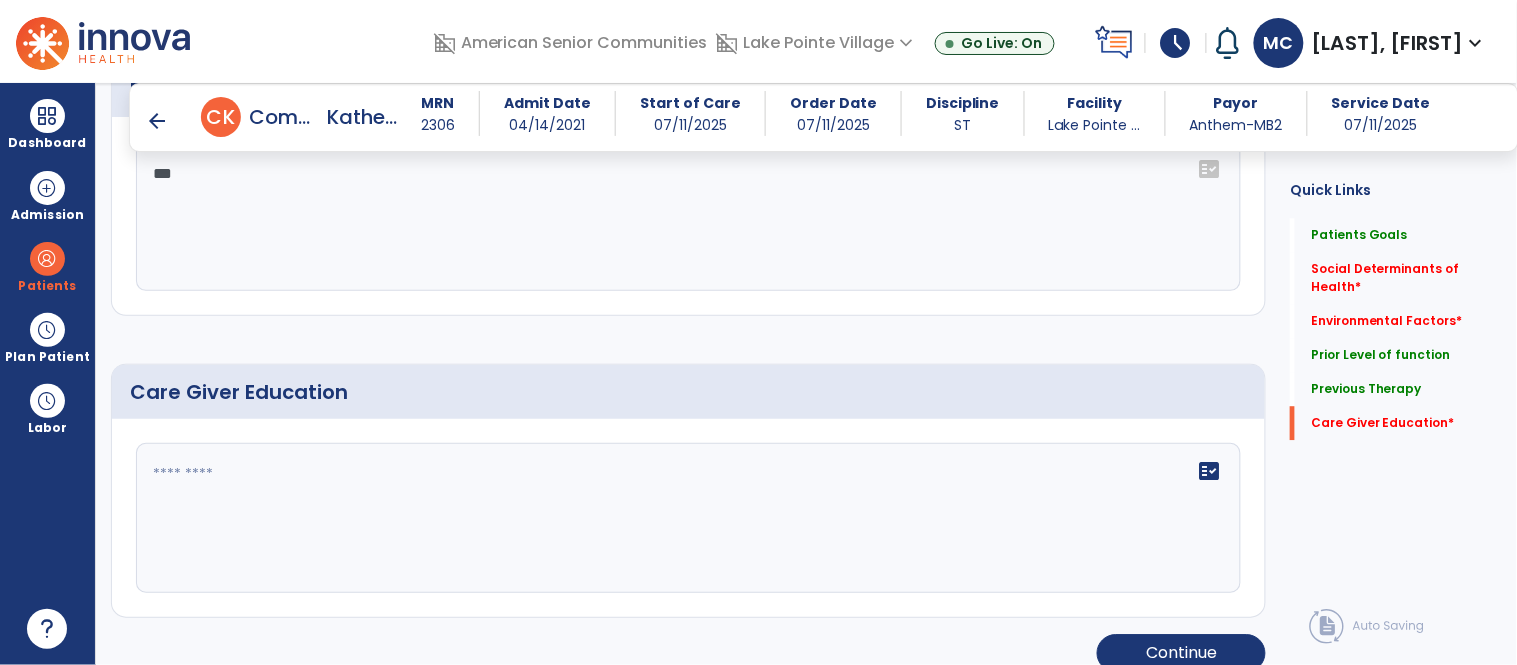 scroll, scrollTop: 1236, scrollLeft: 0, axis: vertical 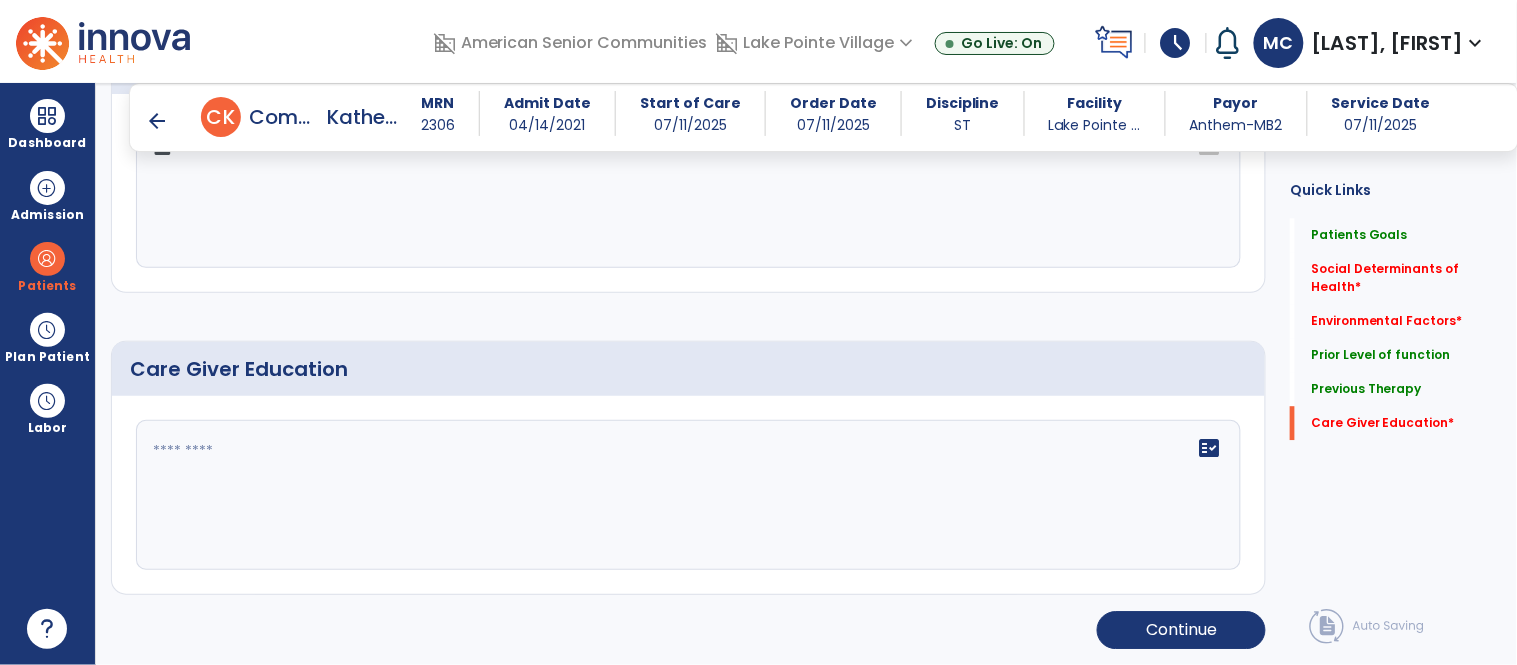 type on "***" 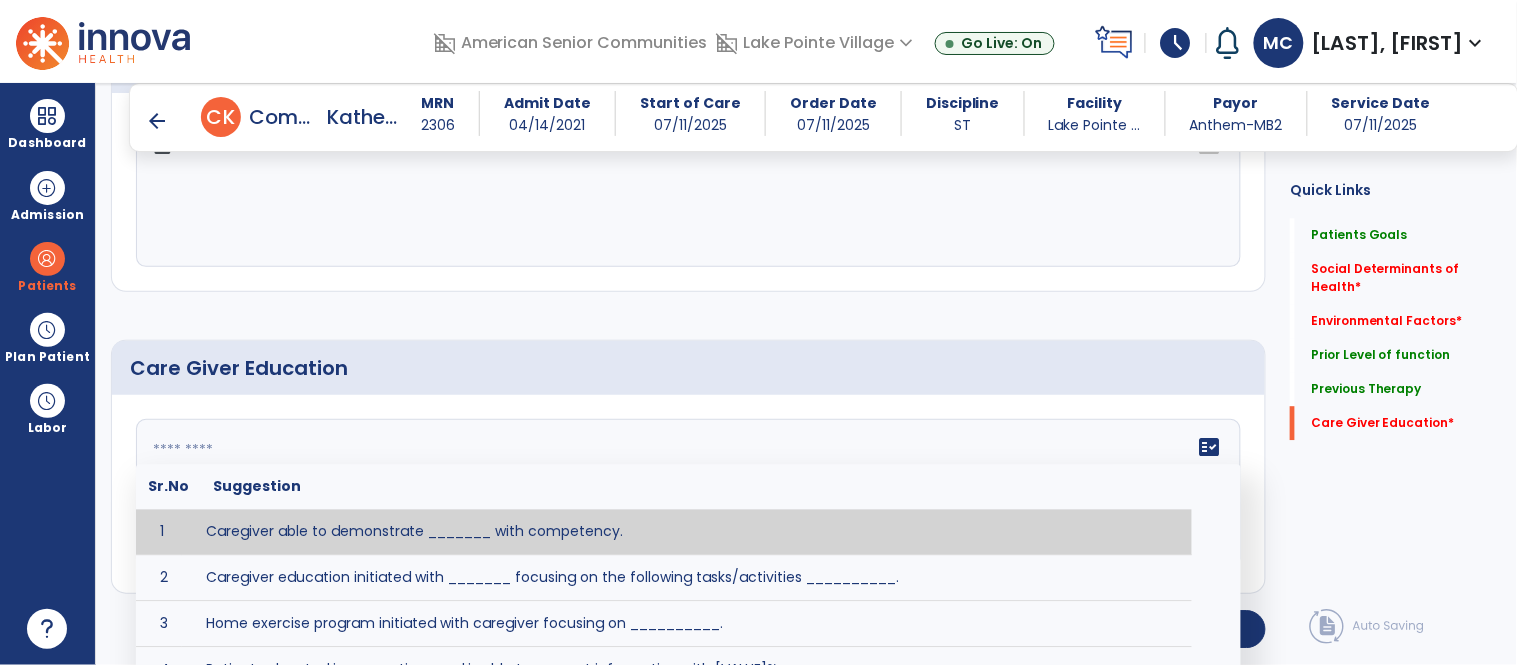 click on "fact_check  Sr.No Suggestion 1 Caregiver able to demonstrate _______ with competency. 2 Caregiver education initiated with _______ focusing on the following tasks/activities __________. 3 Home exercise program initiated with caregiver focusing on __________. 4 Patient educated in precautions and is able to recount information with [VALUE]% accuracy." 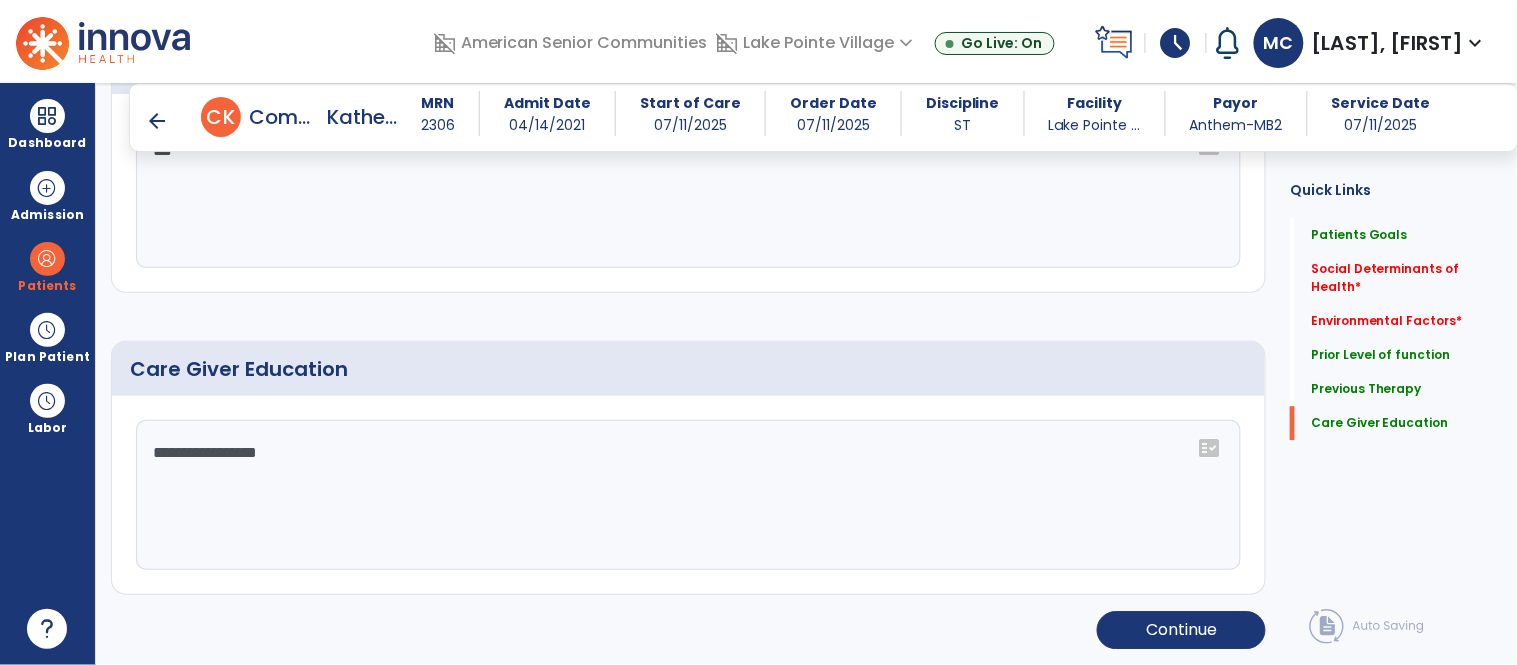 scroll, scrollTop: 1236, scrollLeft: 0, axis: vertical 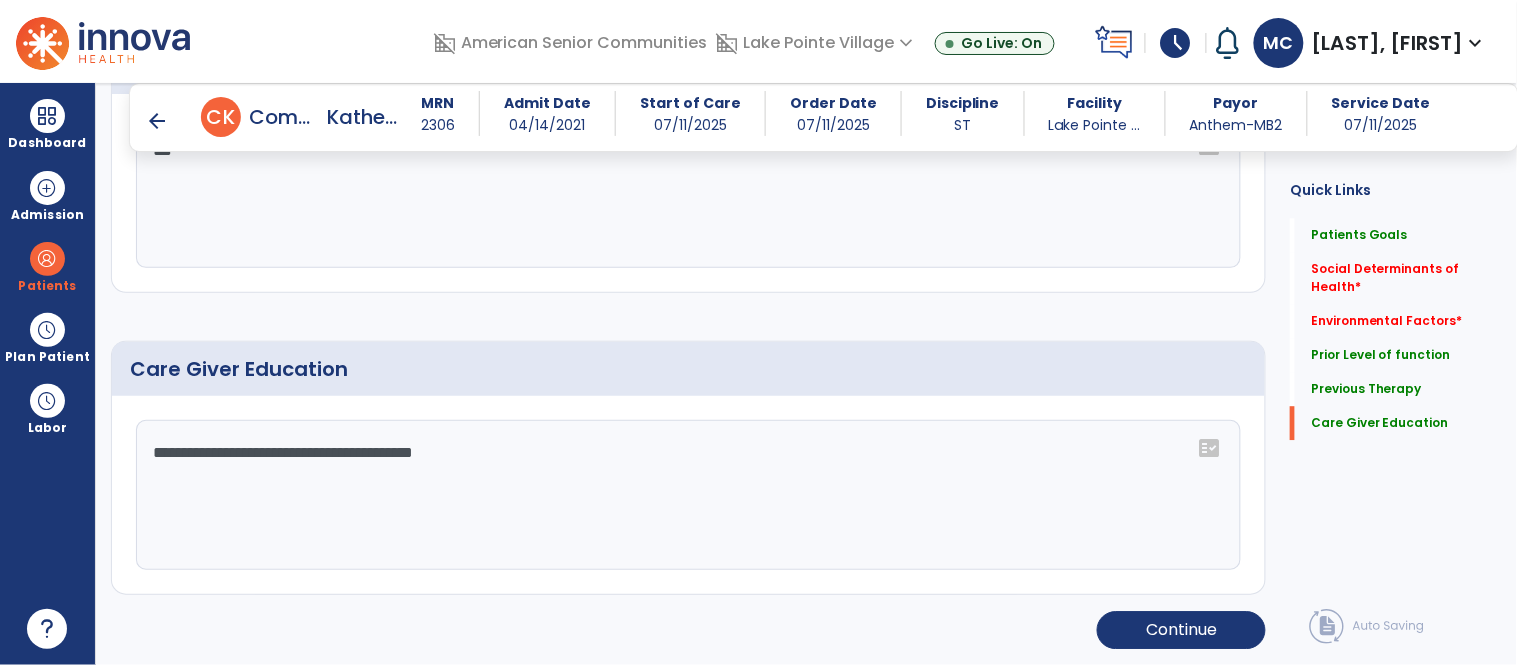 type on "**********" 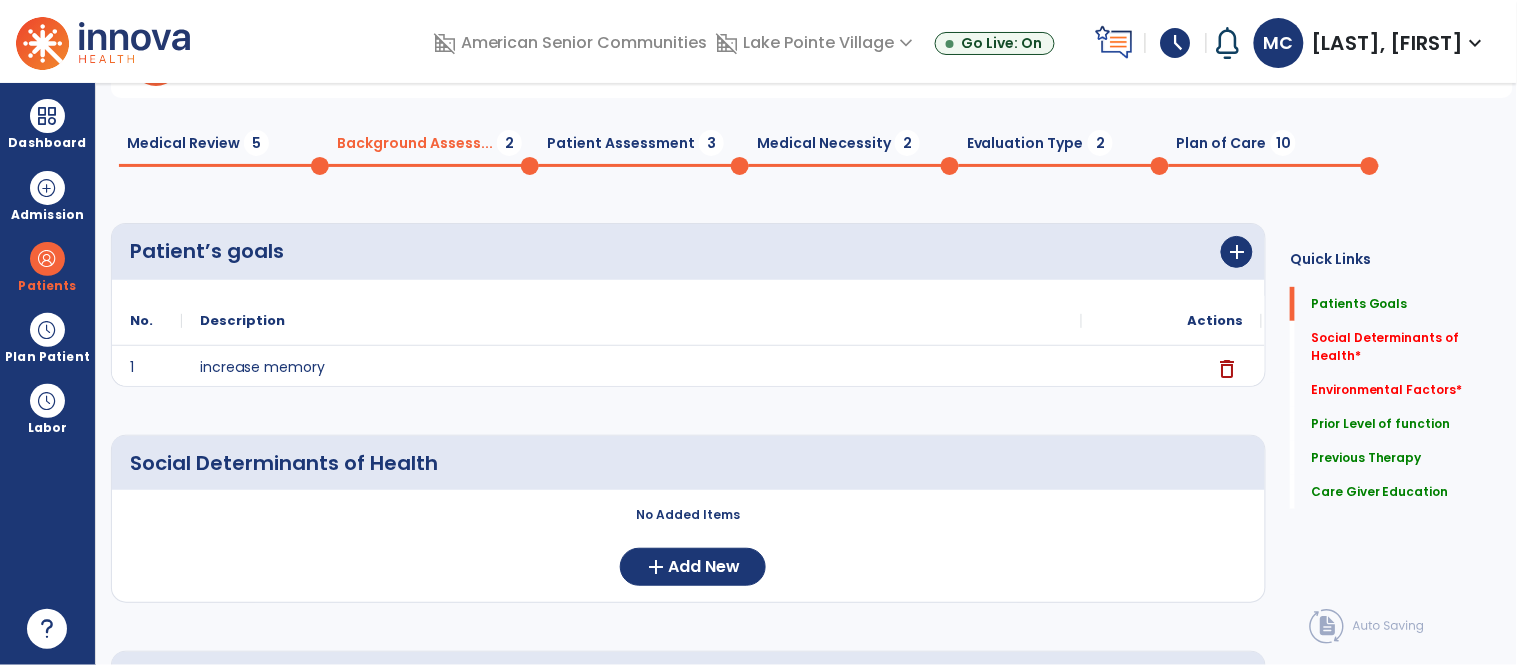 scroll, scrollTop: 0, scrollLeft: 0, axis: both 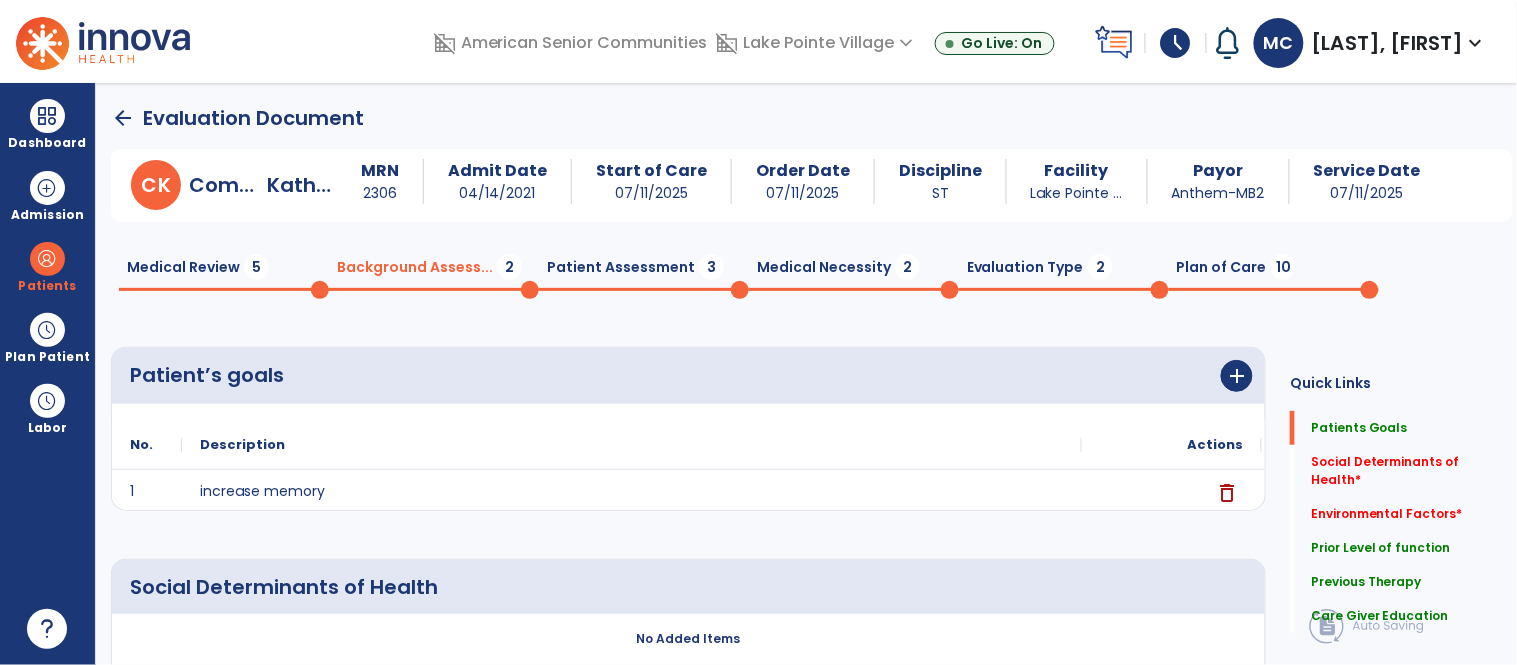 click on "Patient Assessment  3" 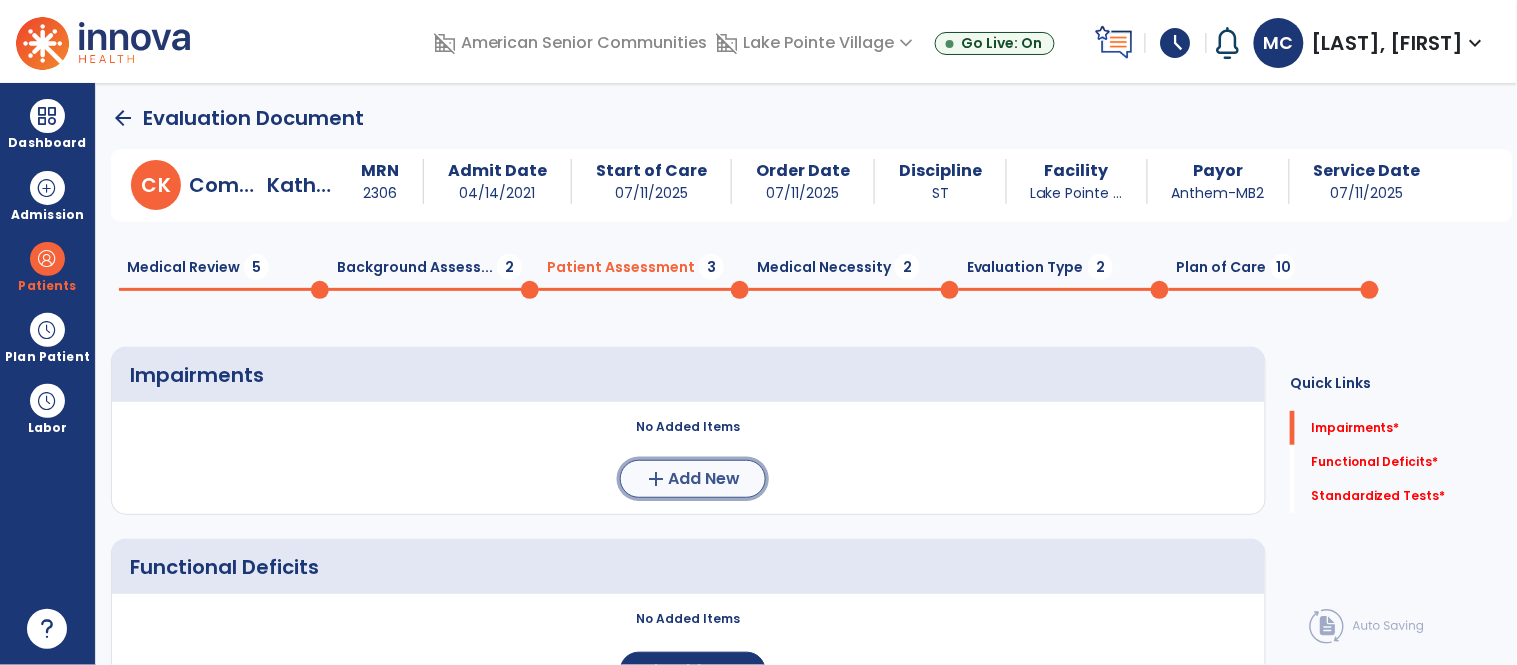 click on "add  Add New" 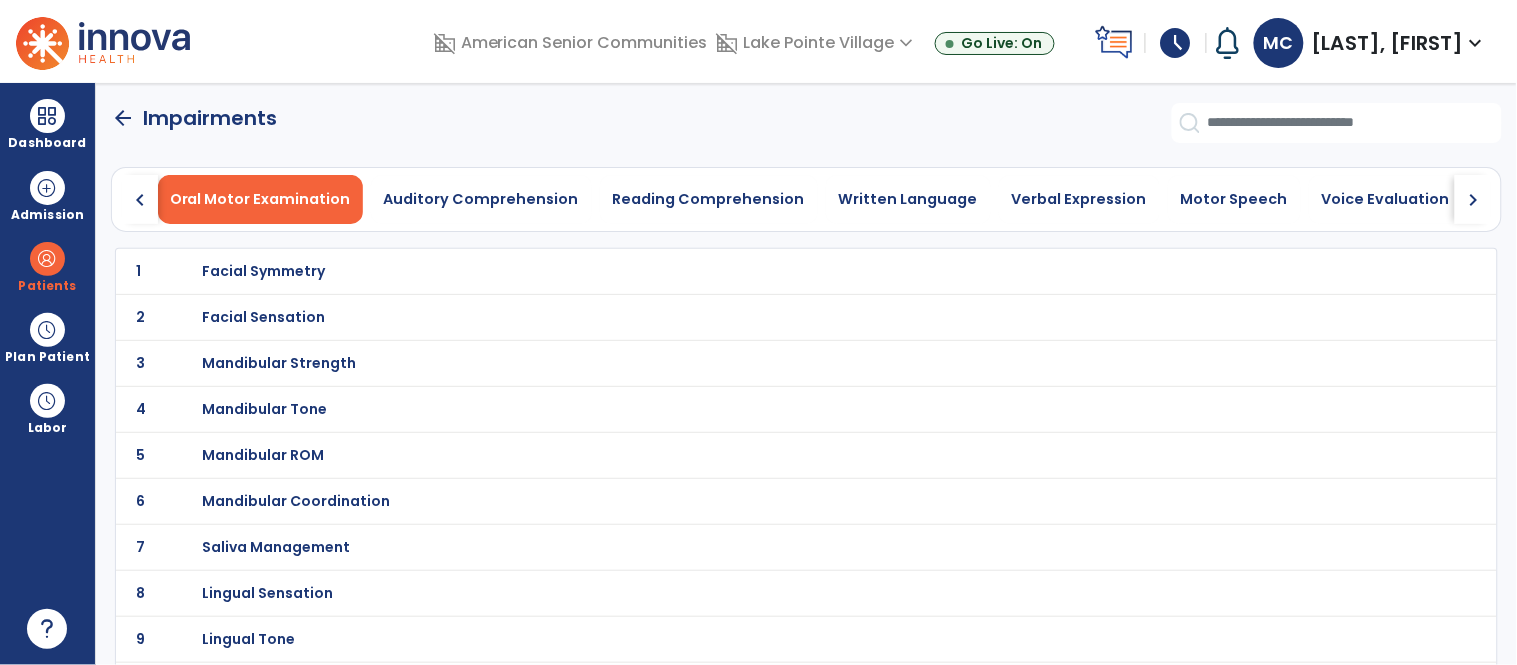 click on "Facial Symmetry" at bounding box center (263, 271) 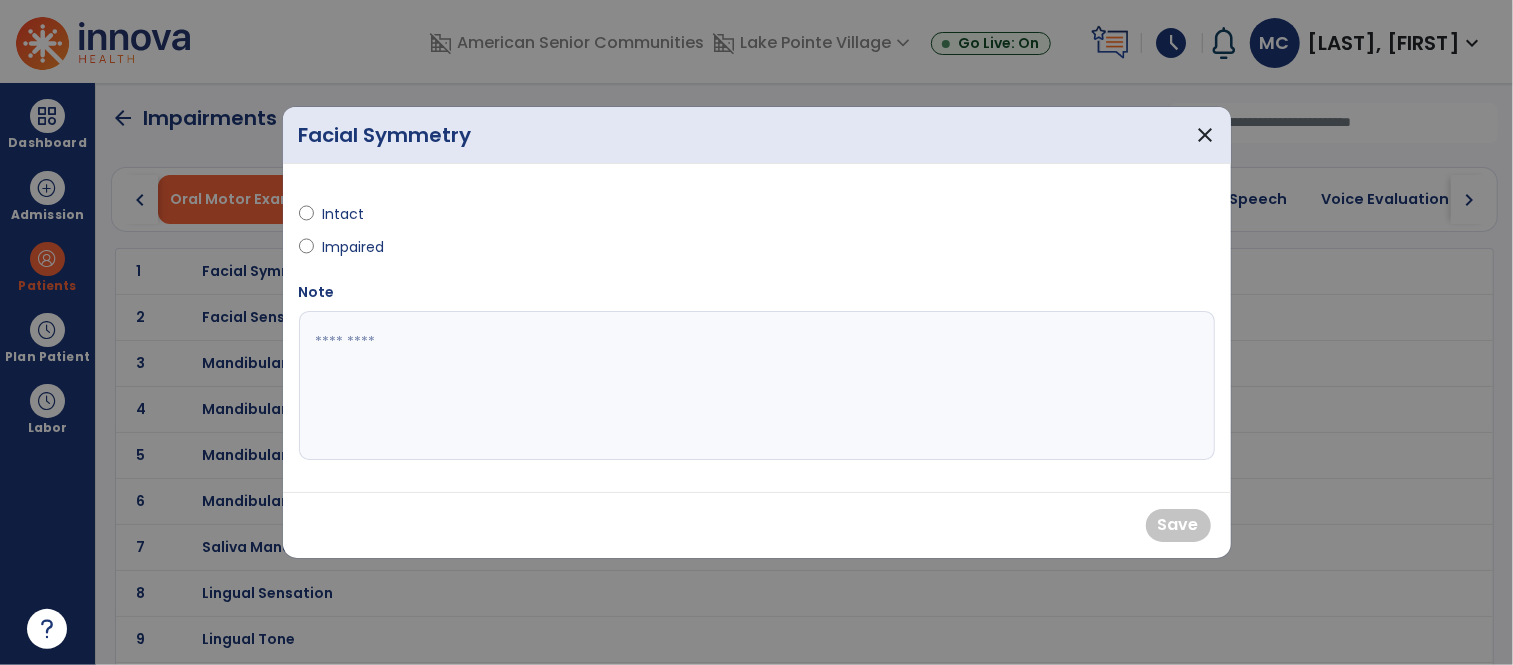 click on "Impaired" at bounding box center (357, 247) 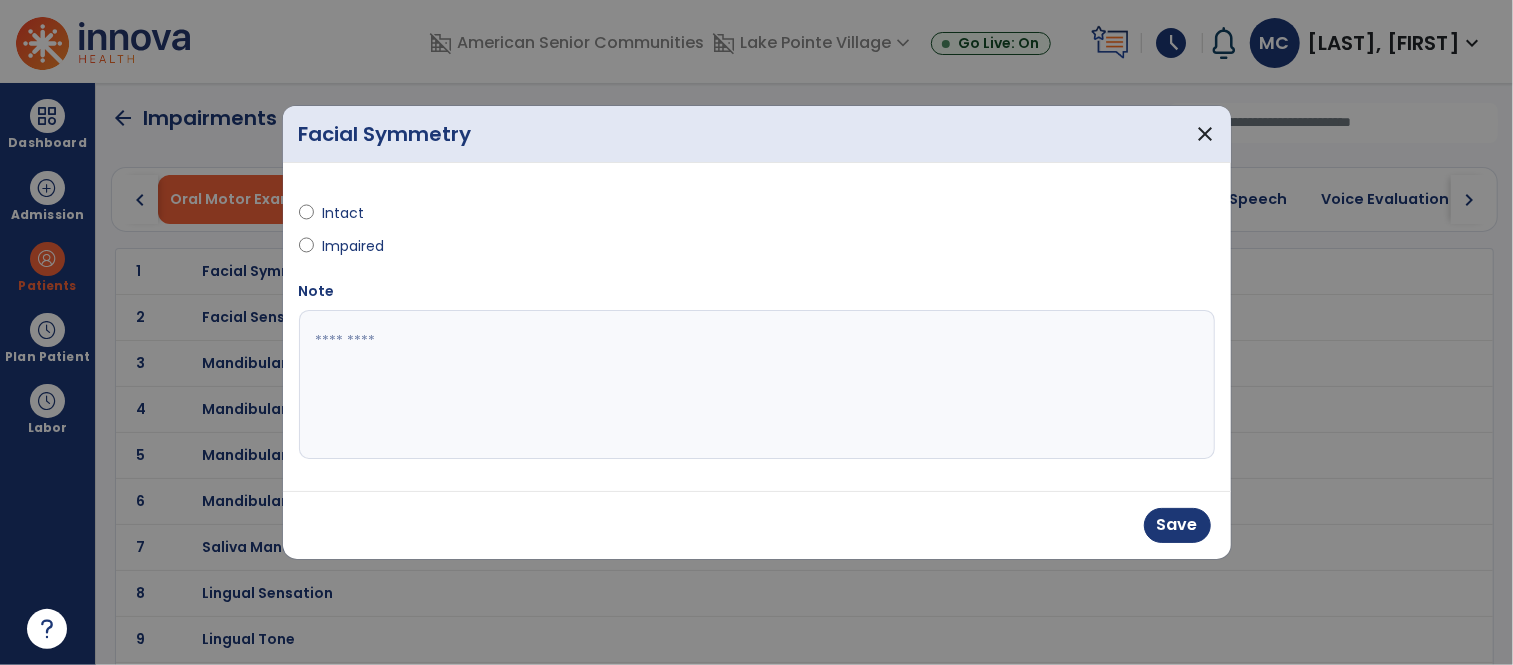 click at bounding box center (757, 385) 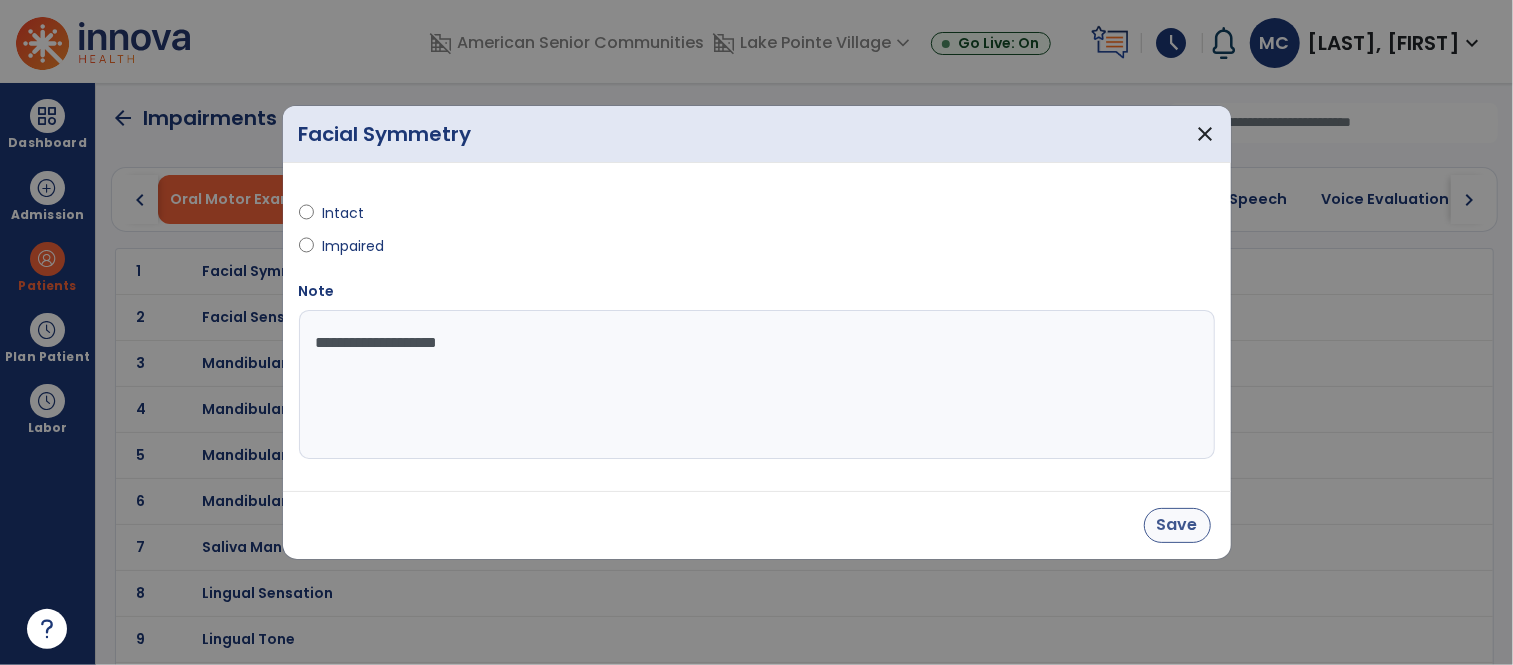 type on "**********" 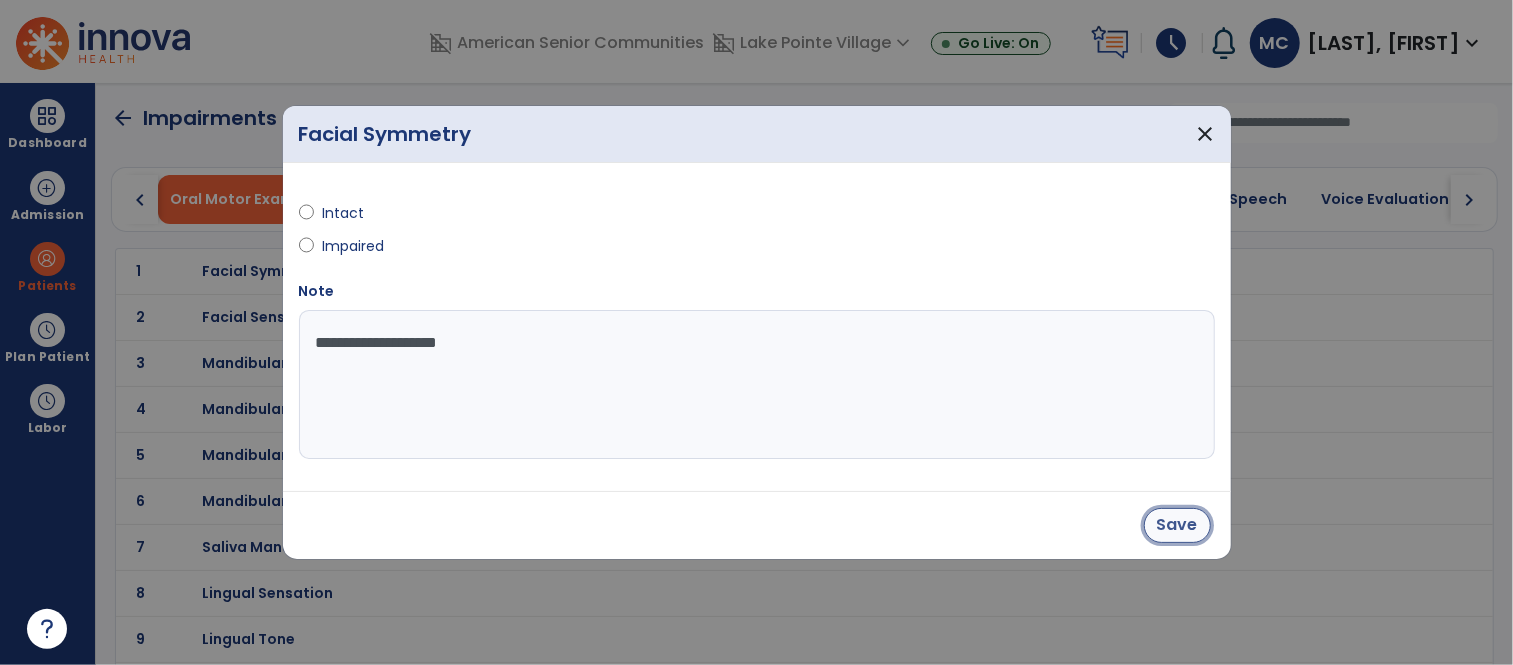 click on "Save" at bounding box center [1177, 525] 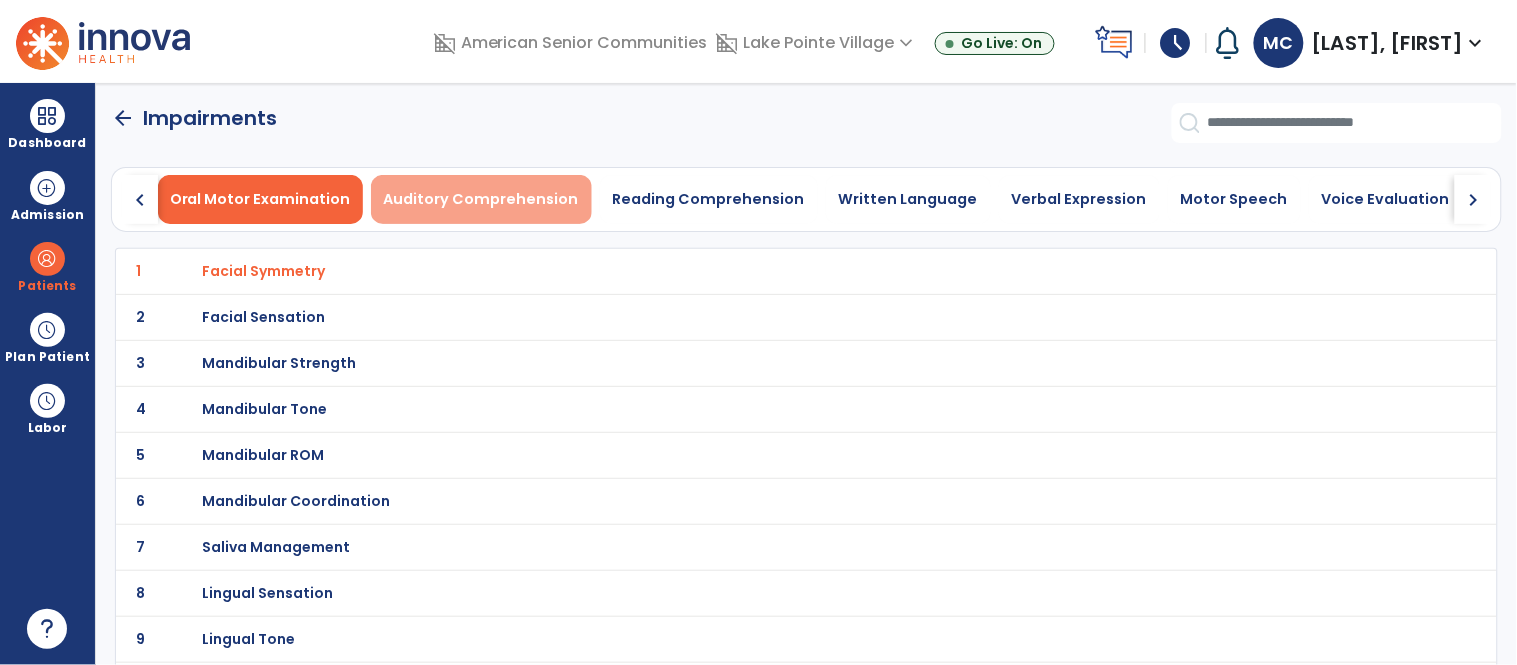 click on "Auditory Comprehension" at bounding box center (481, 199) 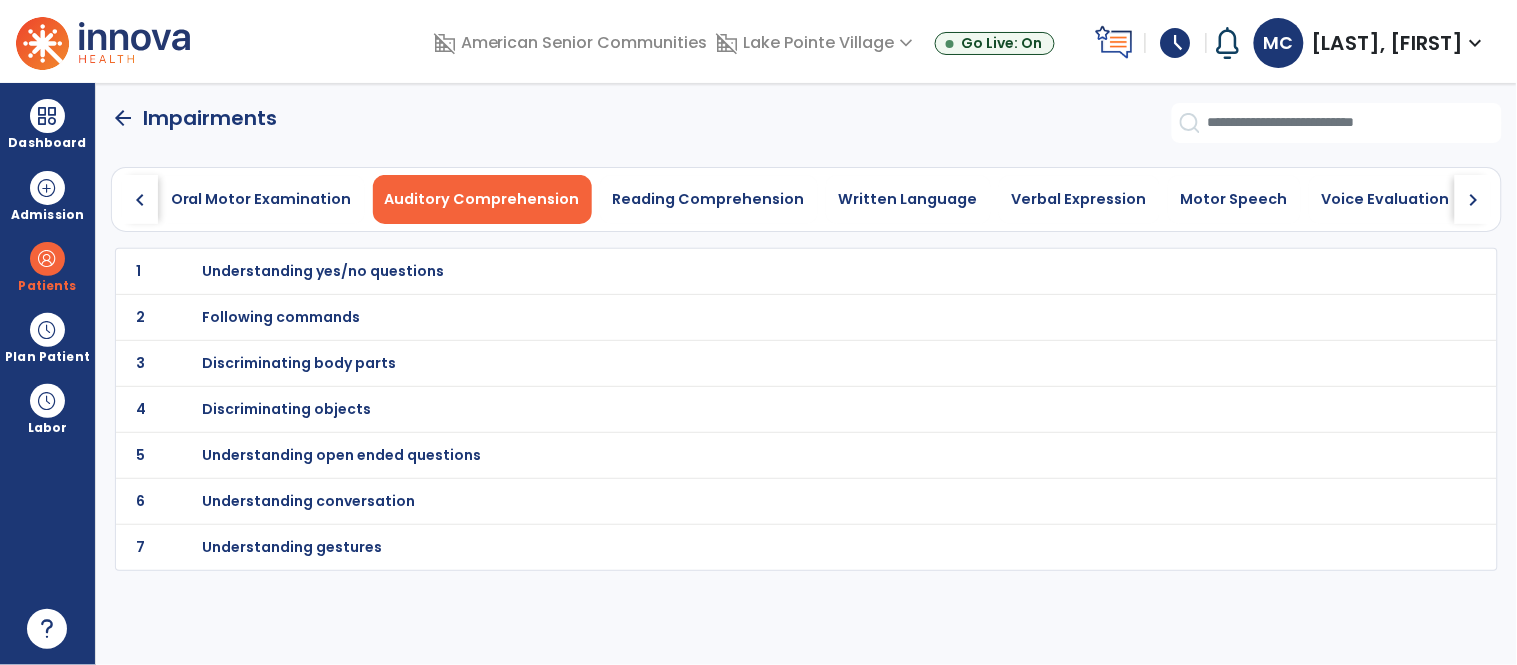 click on "Understanding yes/no questions" at bounding box center [323, 271] 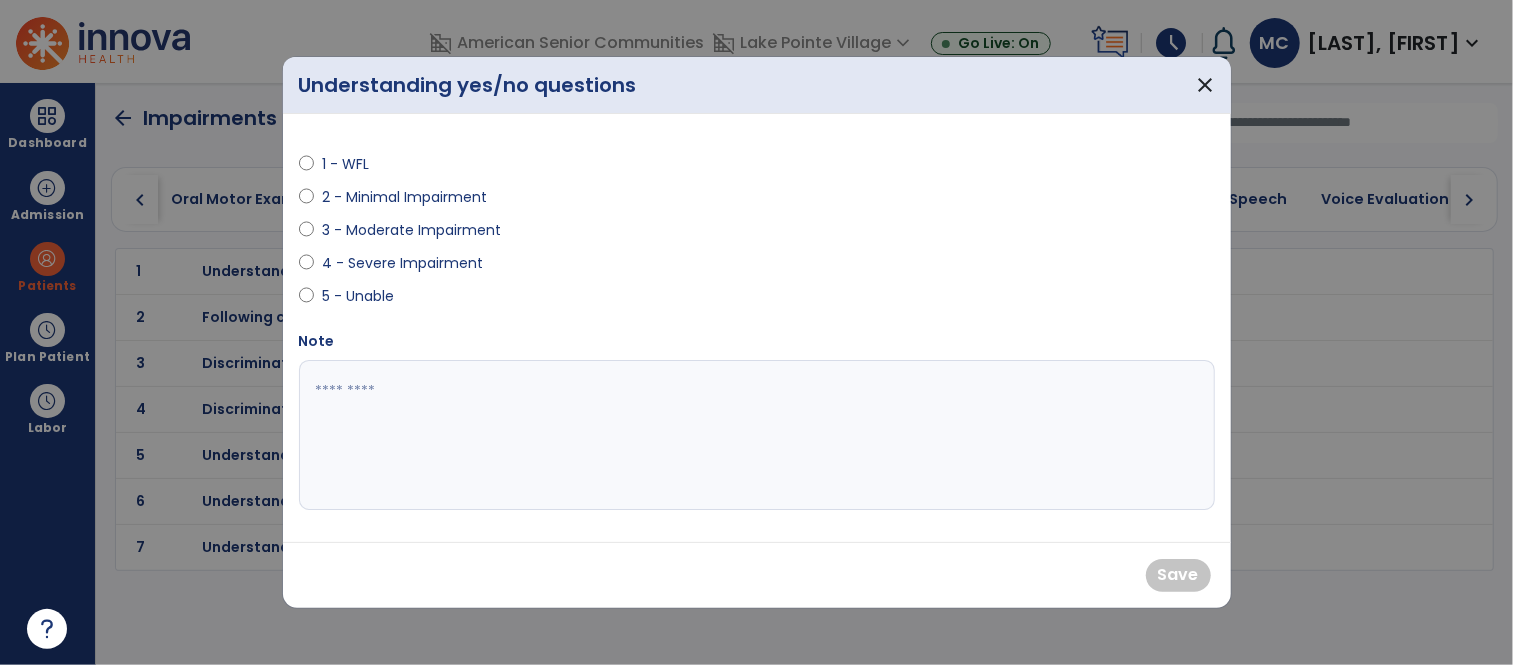 click at bounding box center [757, 435] 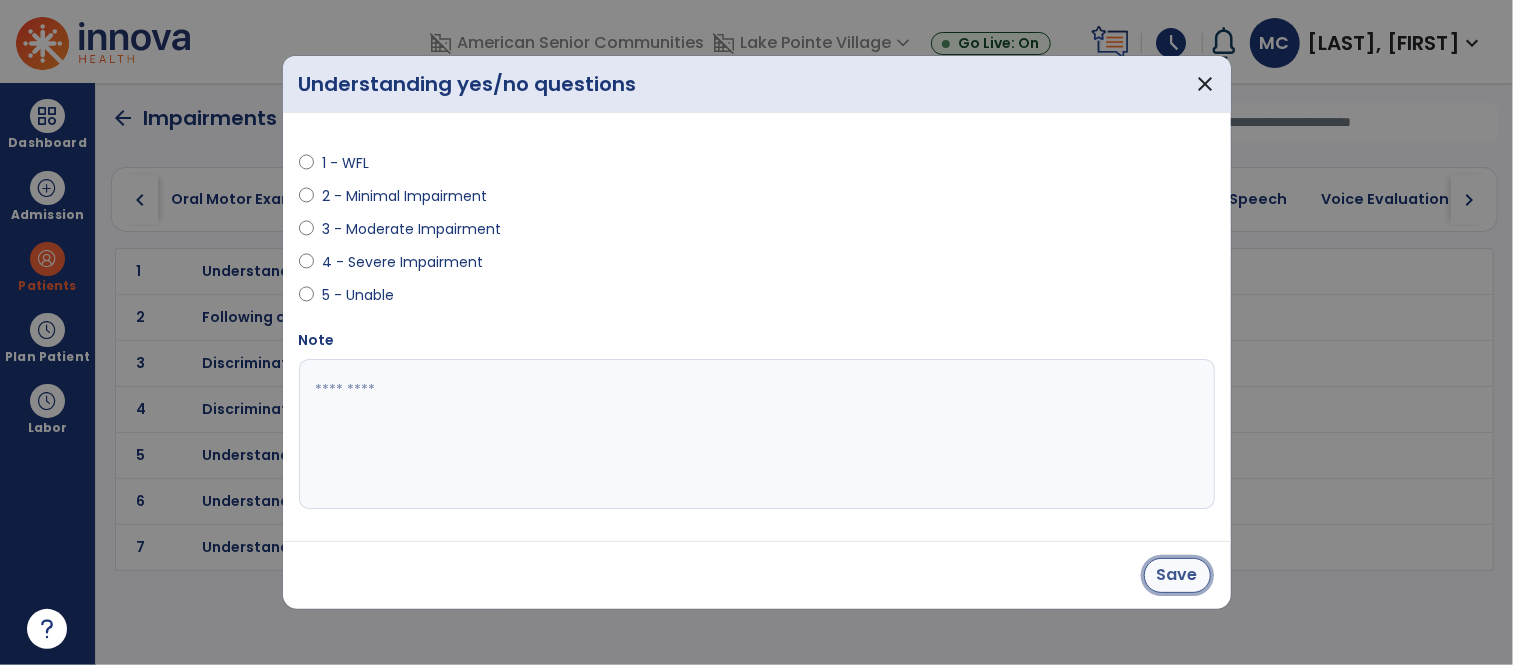 click on "Save" at bounding box center (1177, 575) 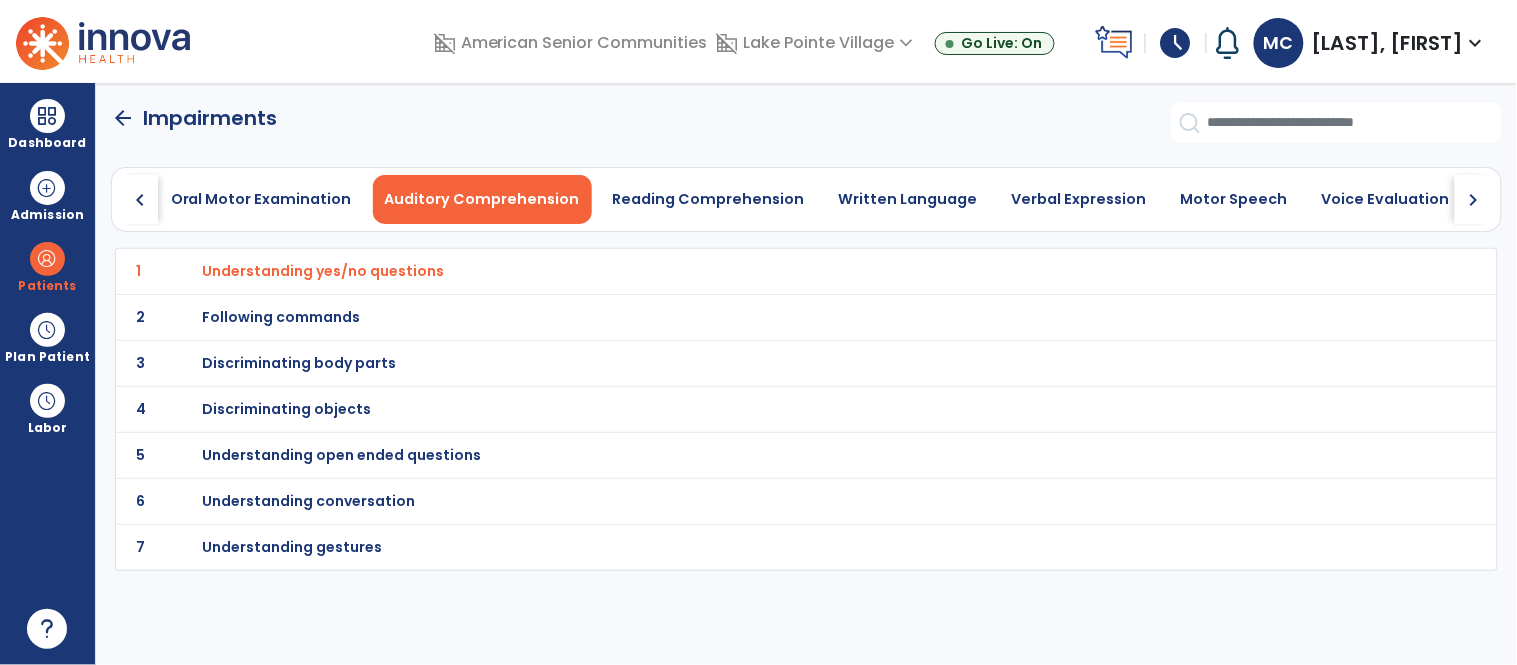 click on "Understanding open ended questions" at bounding box center (323, 271) 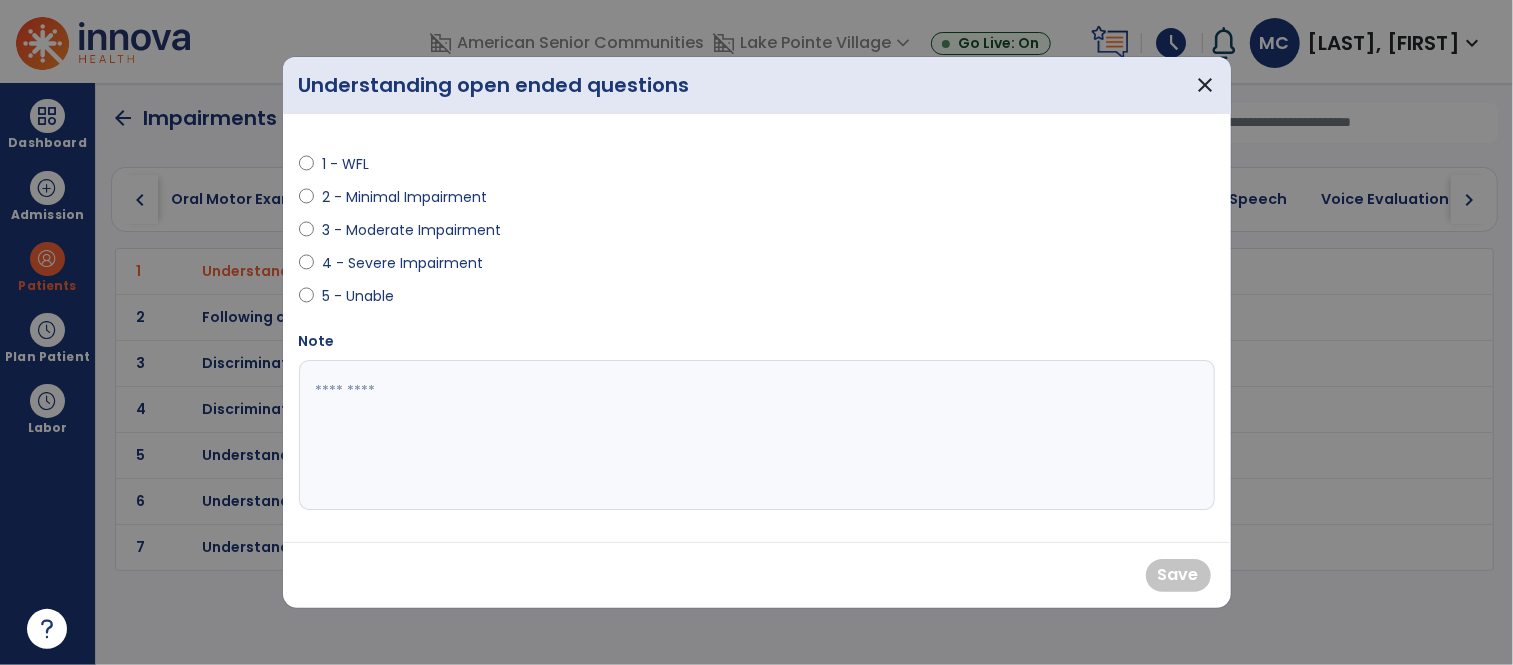 click on "2 - Minimal Impairment" at bounding box center (404, 197) 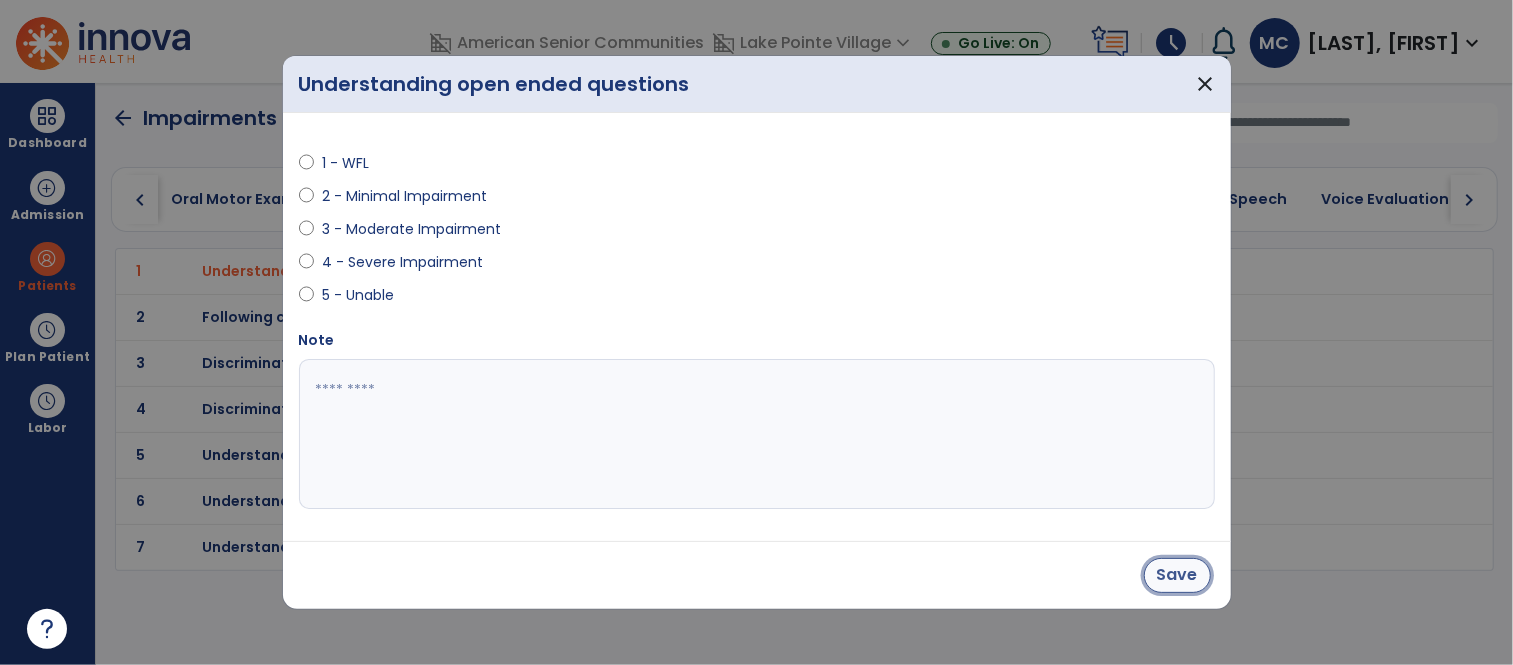 click on "Save" at bounding box center [1177, 575] 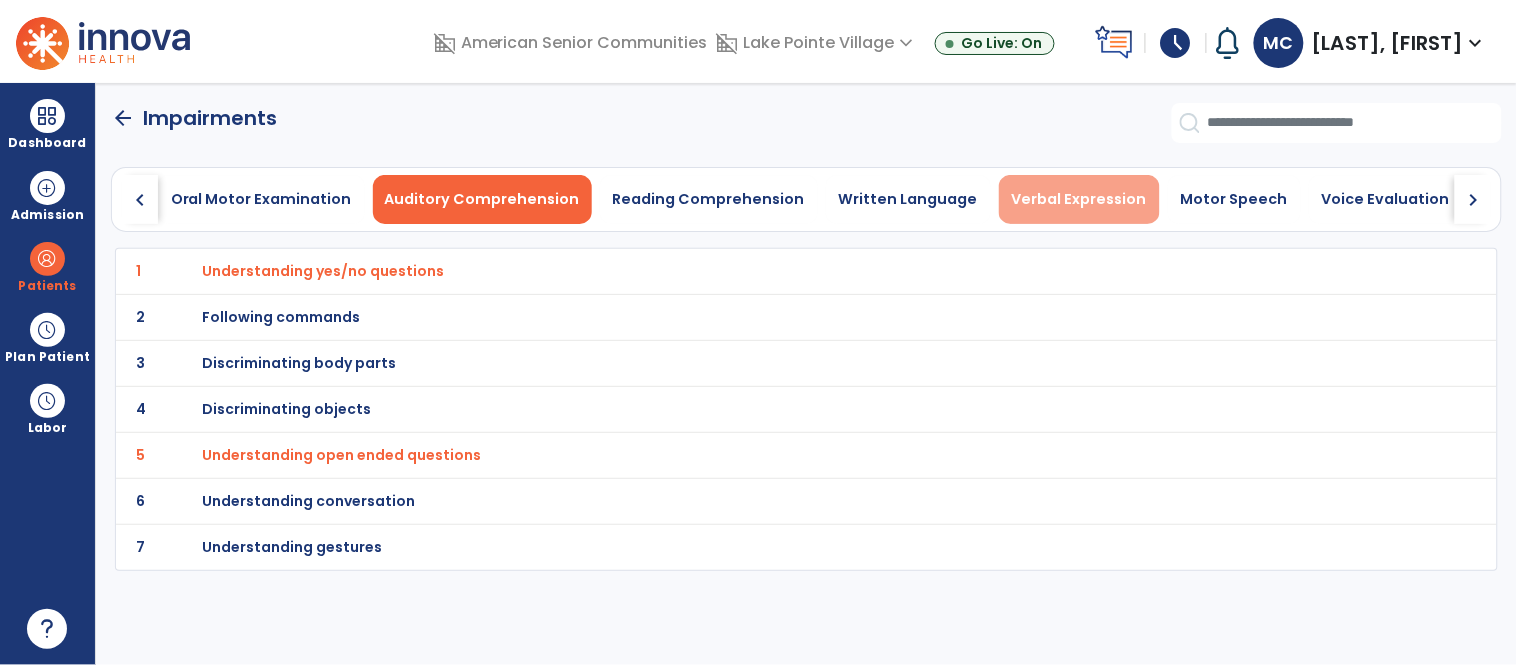 click on "Verbal Expression" at bounding box center [1079, 199] 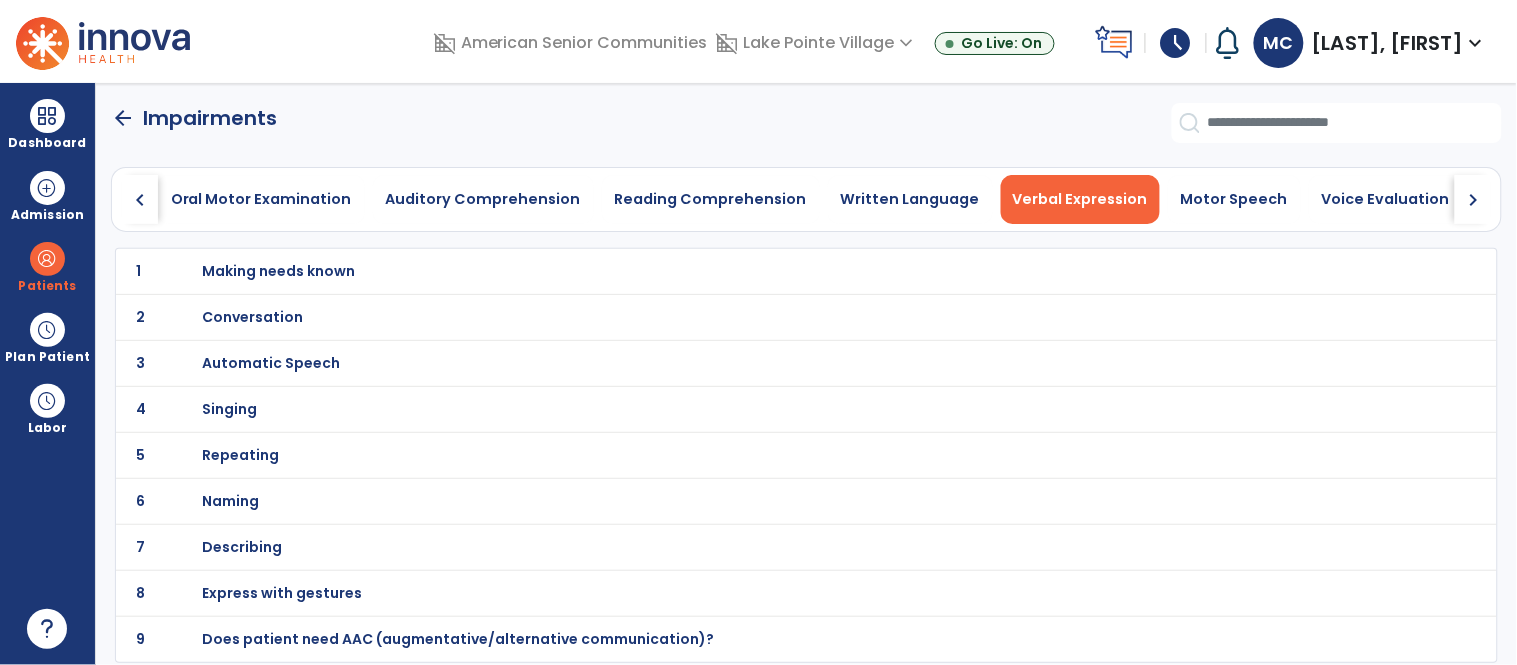 click on "Making needs known" at bounding box center (278, 271) 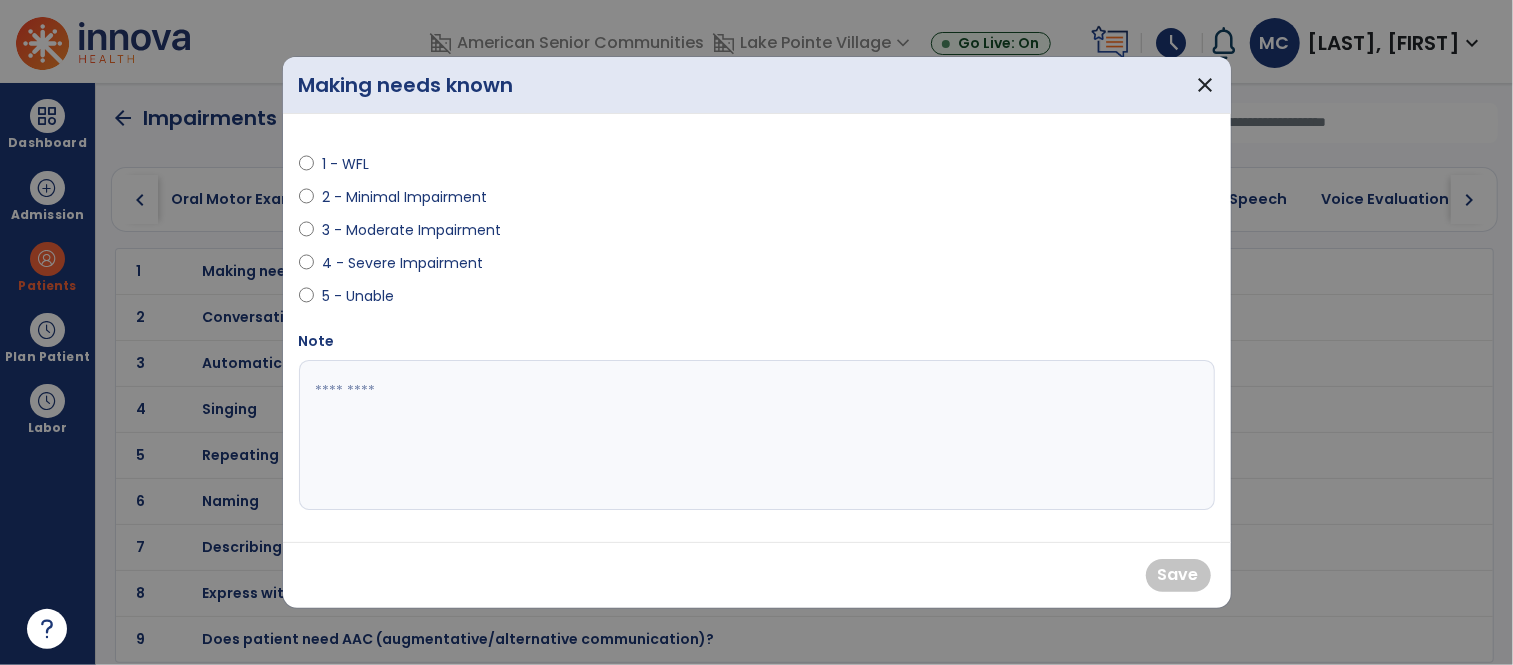 click on "1 - WFL" at bounding box center [357, 164] 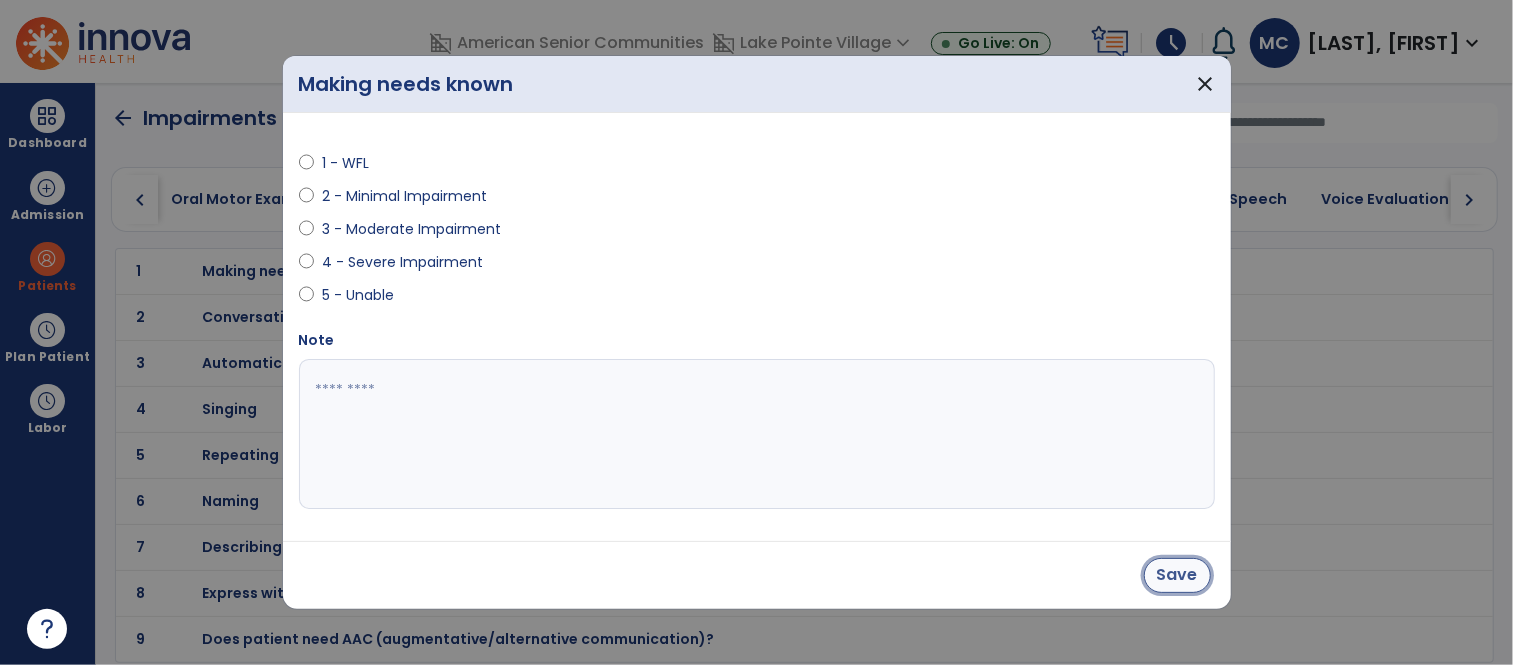click on "Save" at bounding box center [1177, 575] 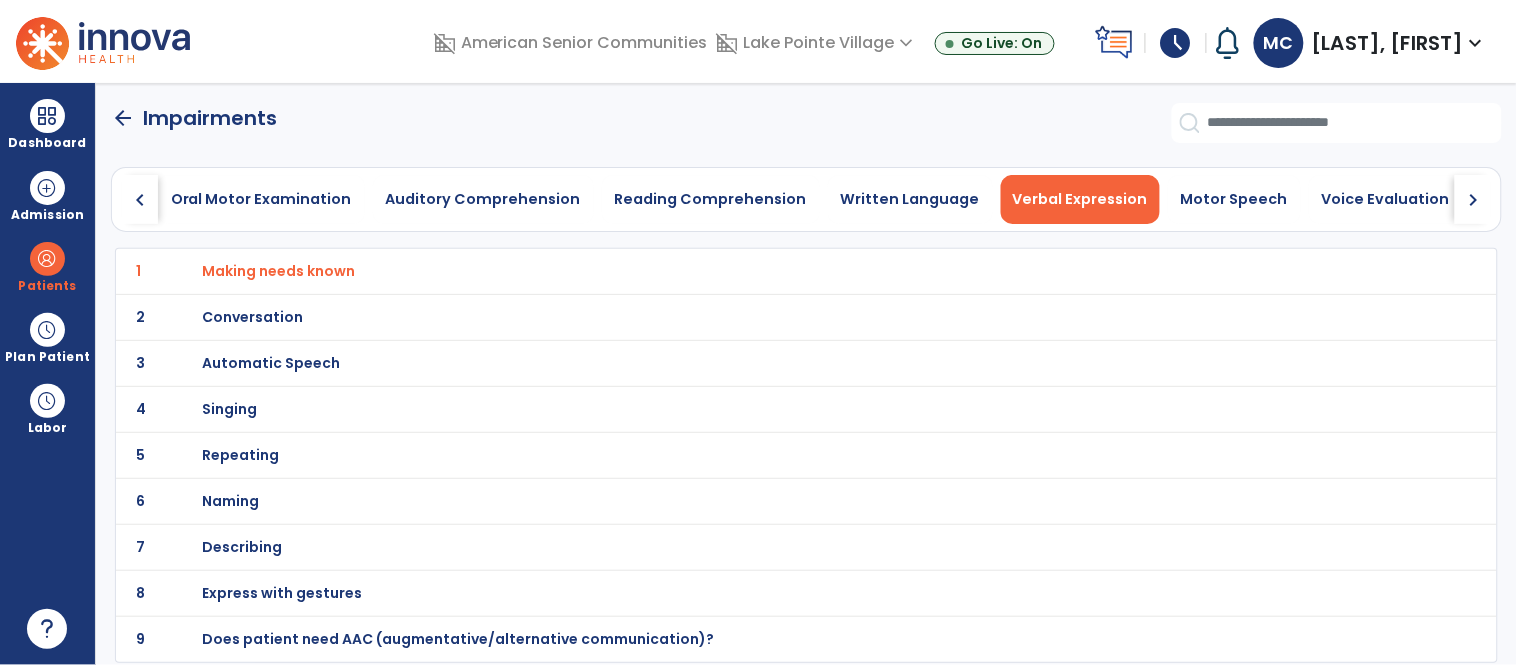 click on "Automatic Speech" at bounding box center (278, 271) 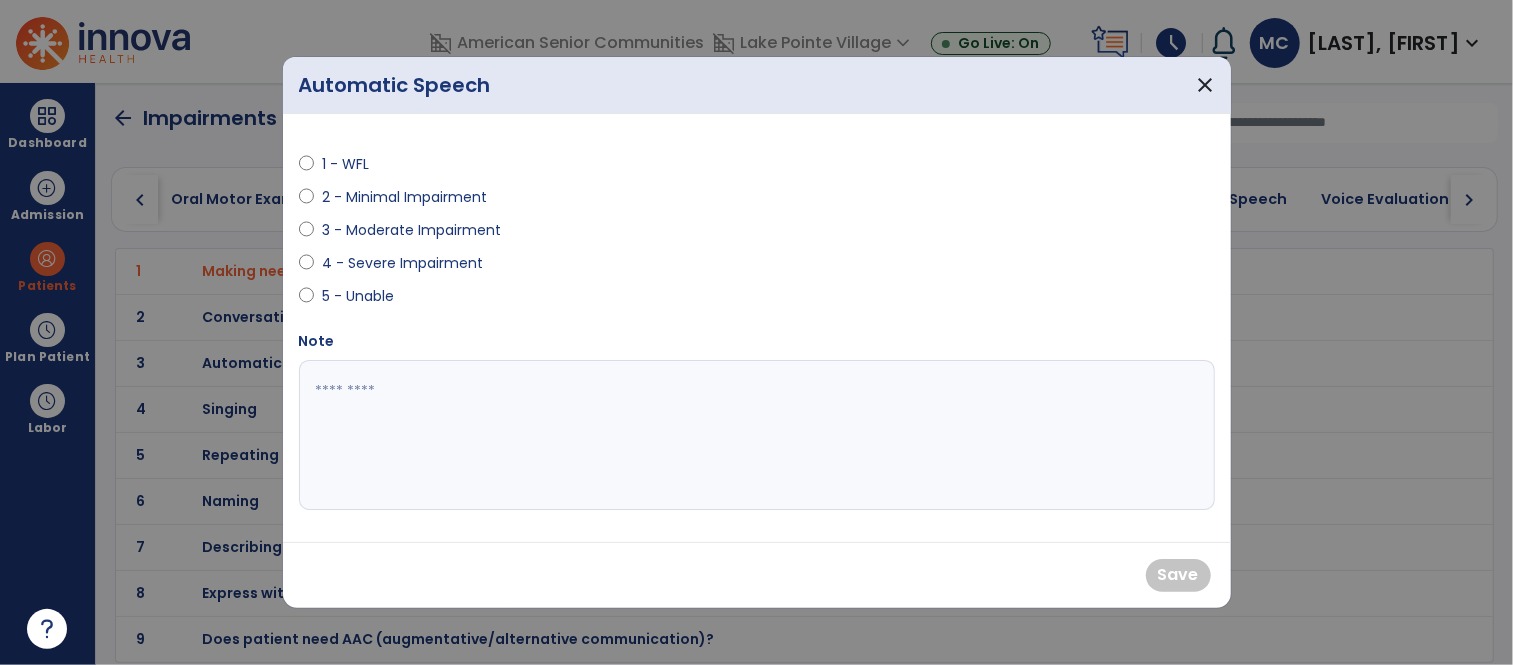 click on "1 - WFL" at bounding box center (357, 164) 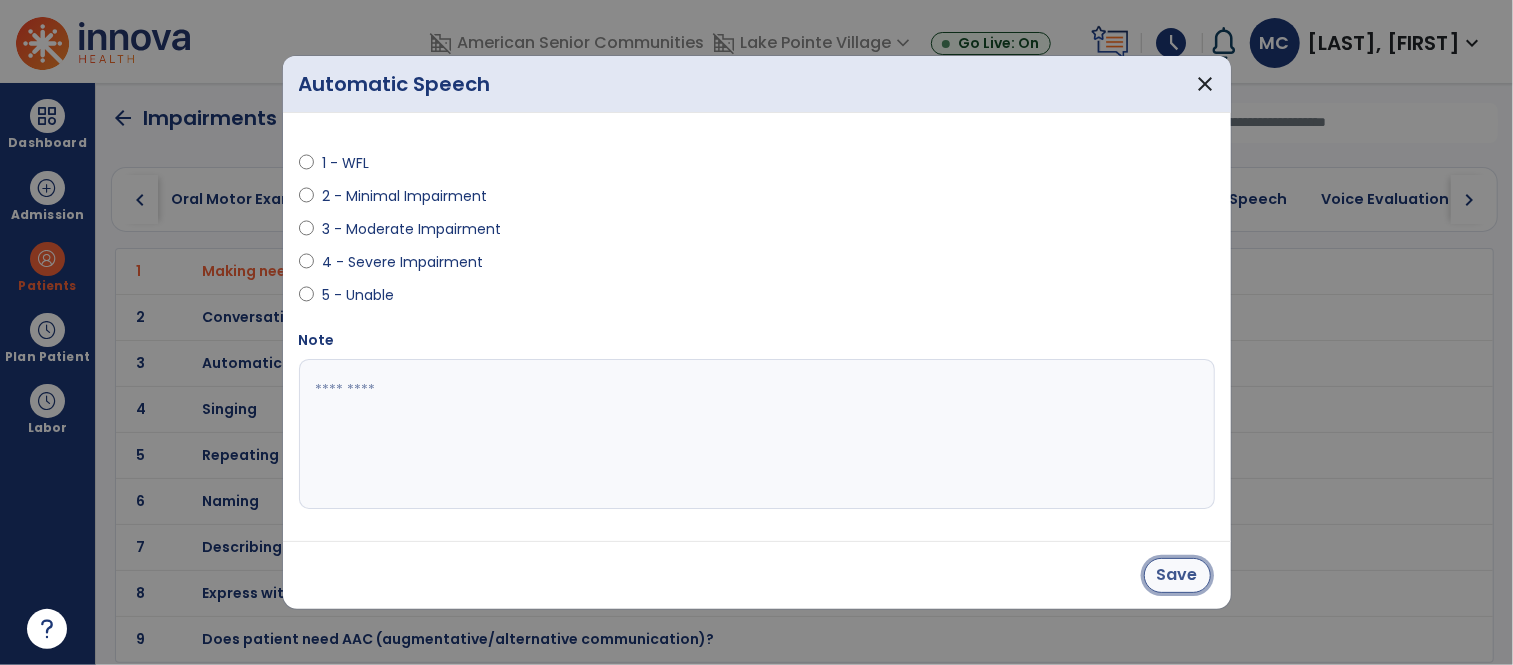 click on "Save" at bounding box center (1177, 575) 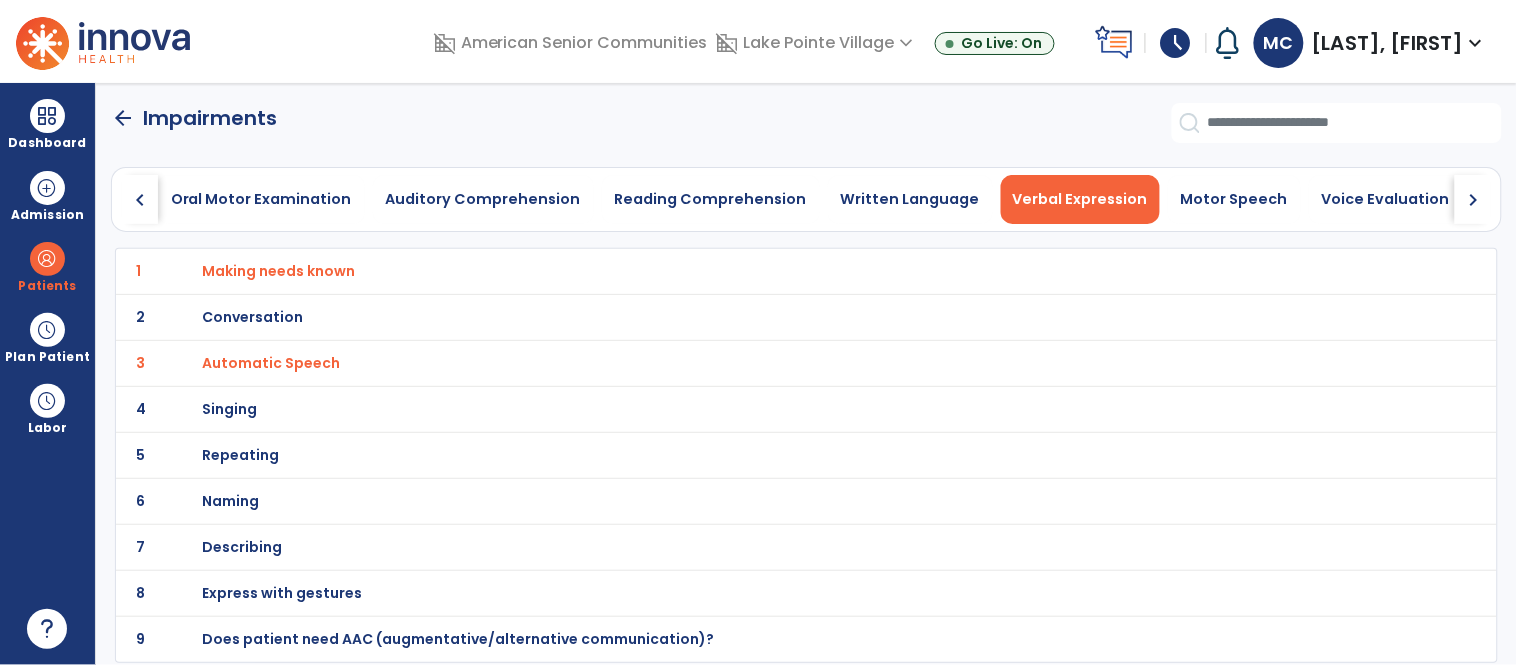 click on "Naming" at bounding box center [278, 271] 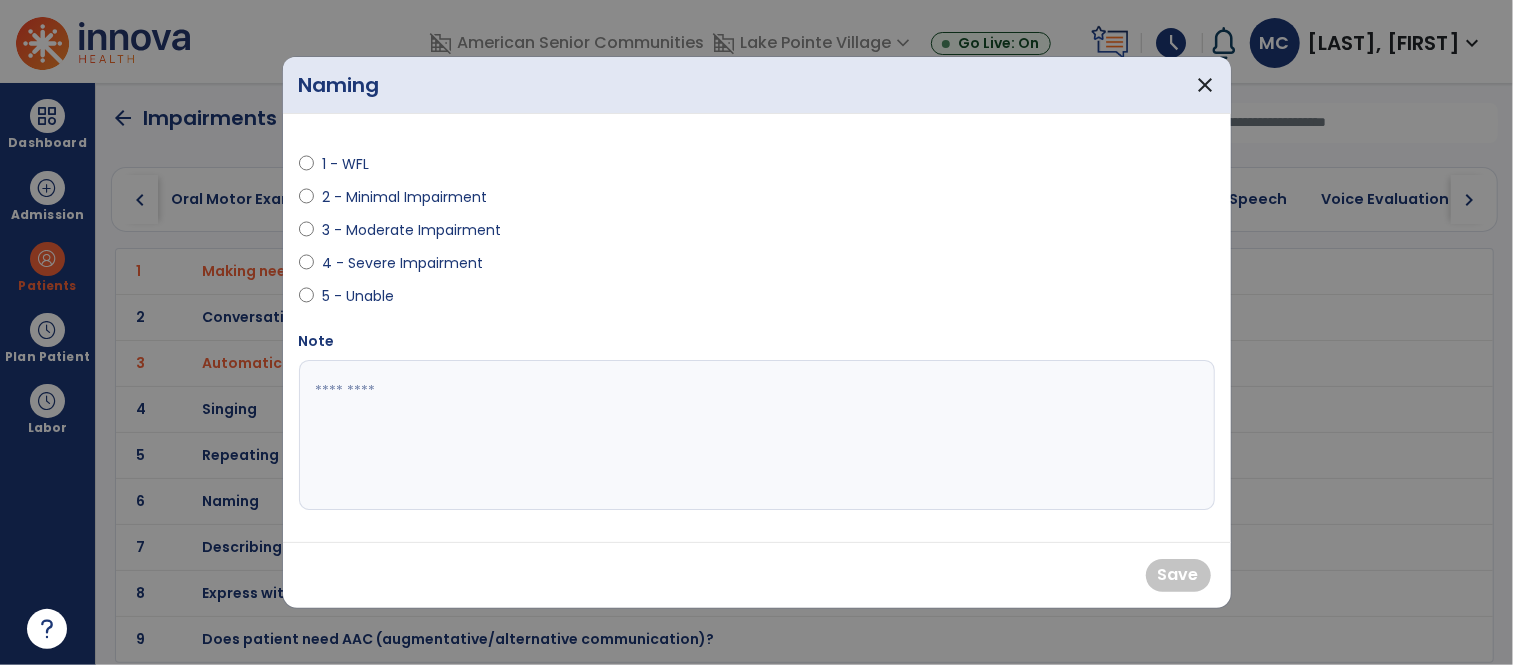 click on "3 - Moderate Impairment" at bounding box center [411, 230] 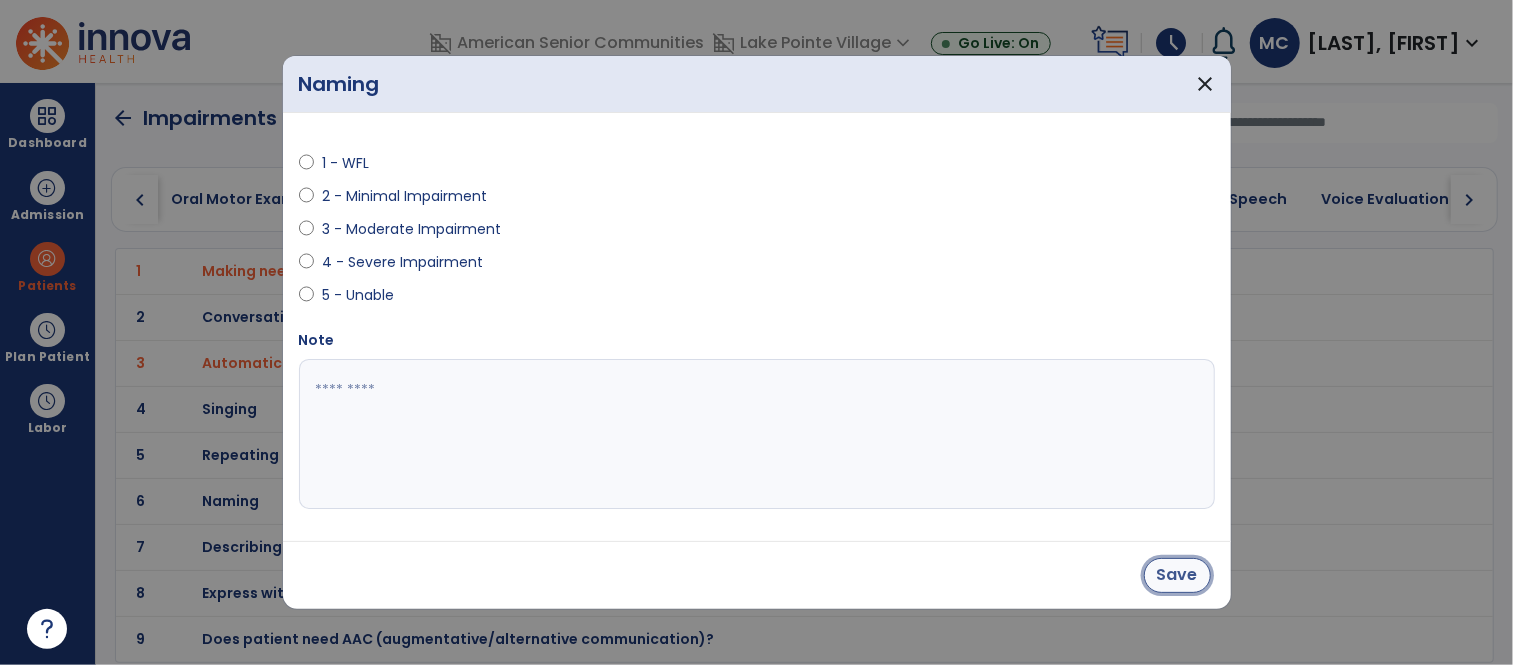 click on "Save" at bounding box center [1177, 575] 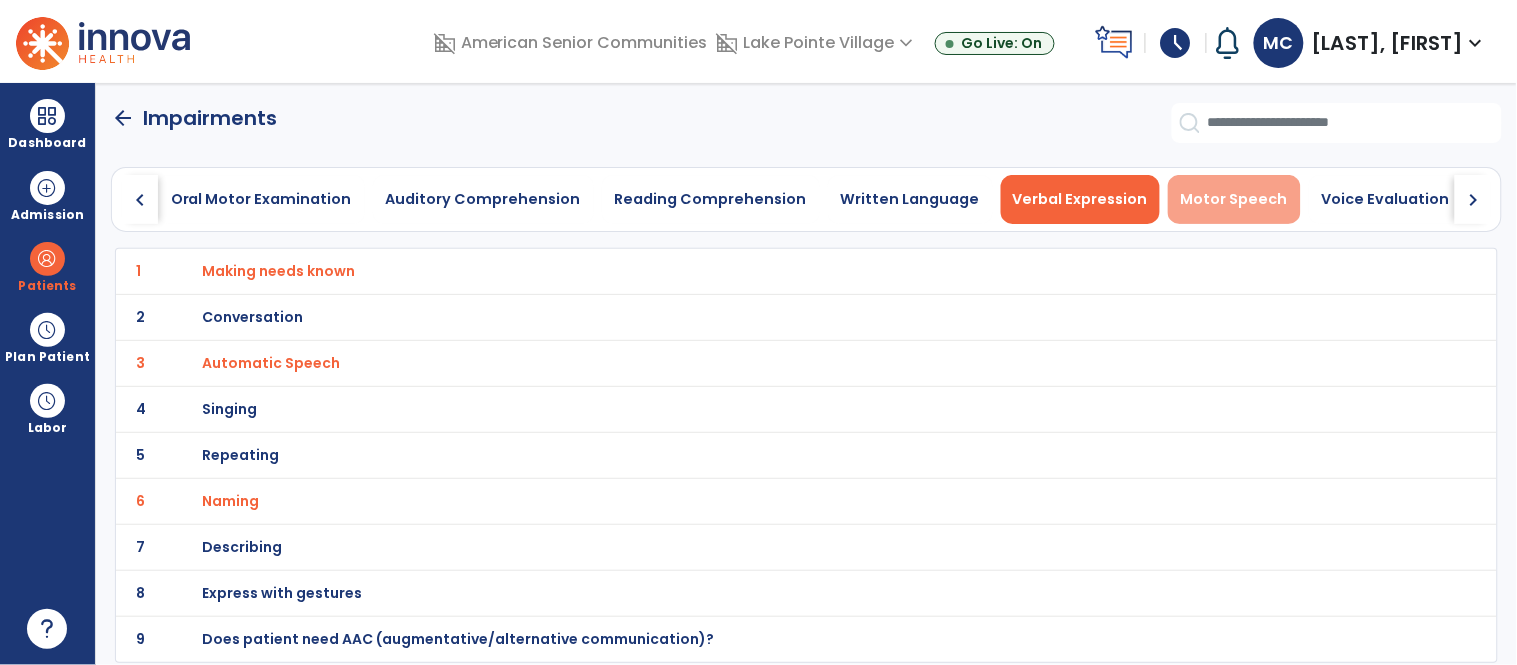 click on "Motor Speech" at bounding box center (1234, 199) 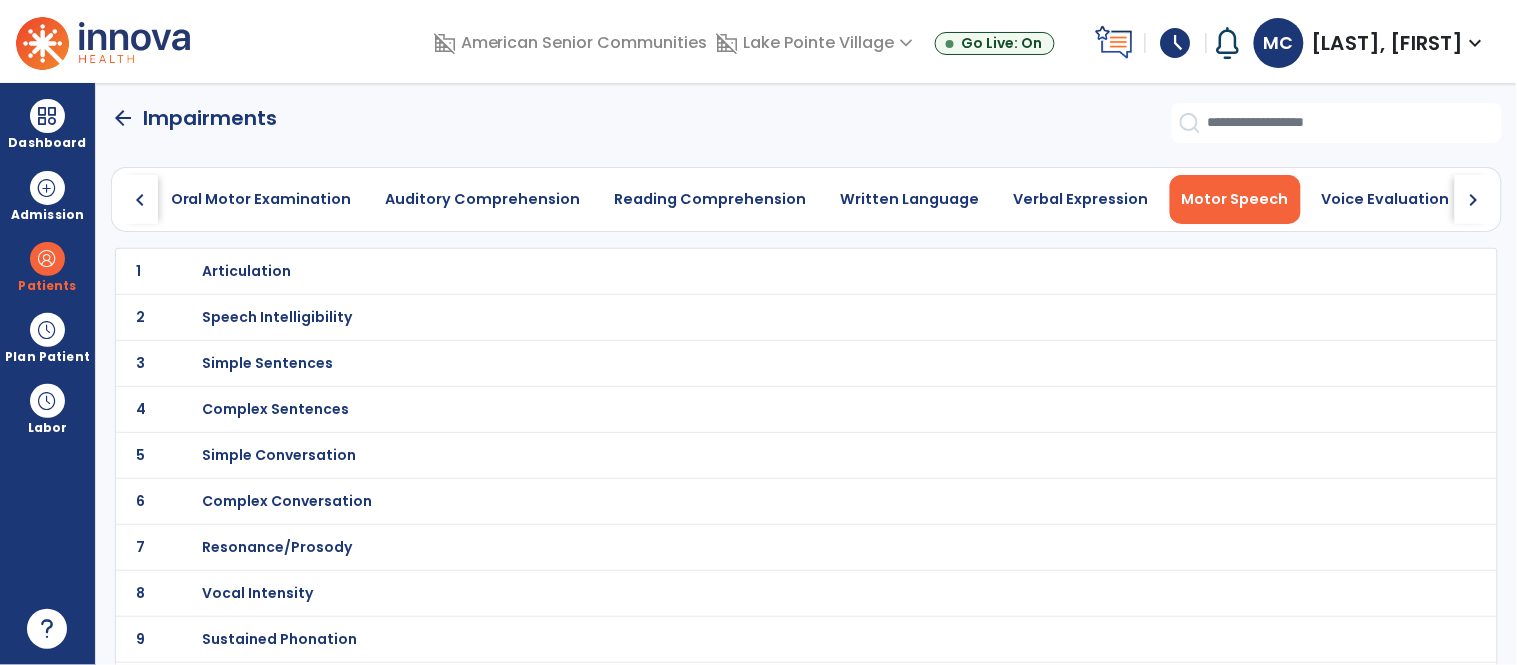 click on "Articulation" at bounding box center (246, 271) 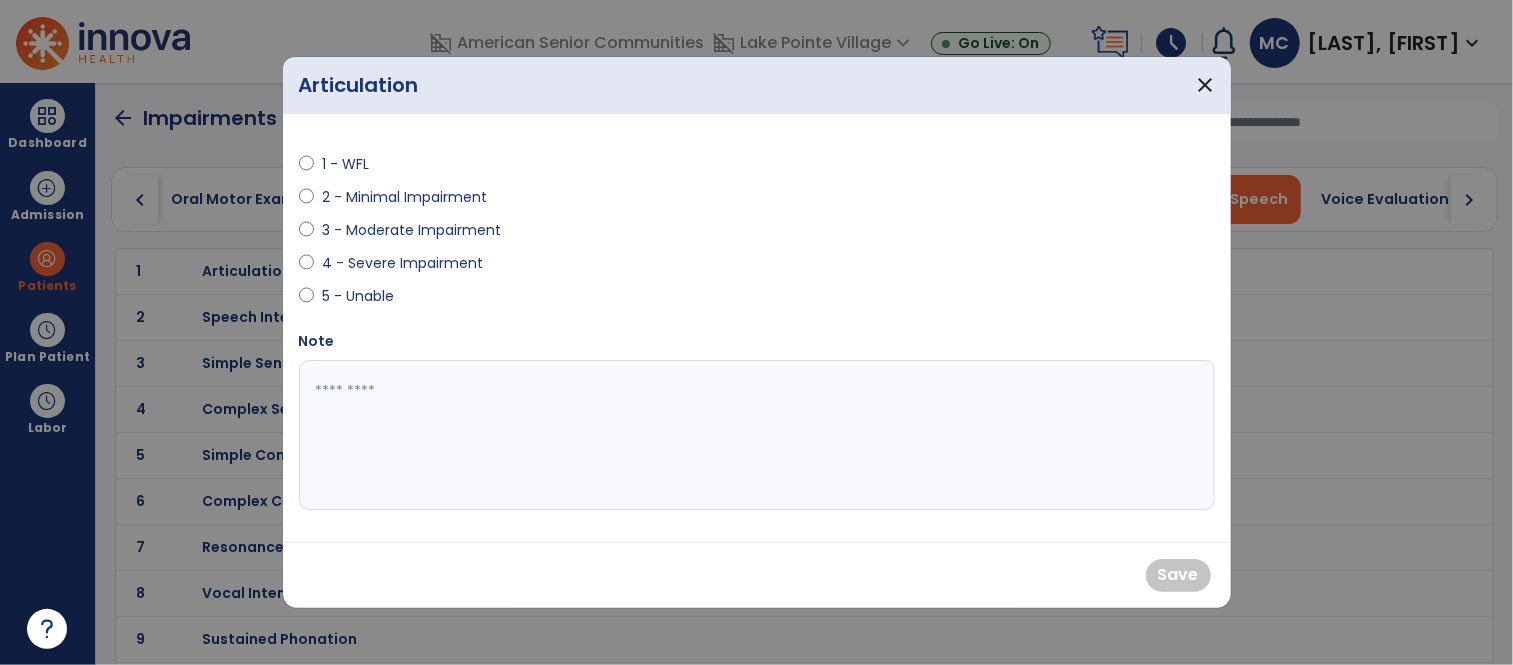 click on "1 - WFL" at bounding box center [357, 164] 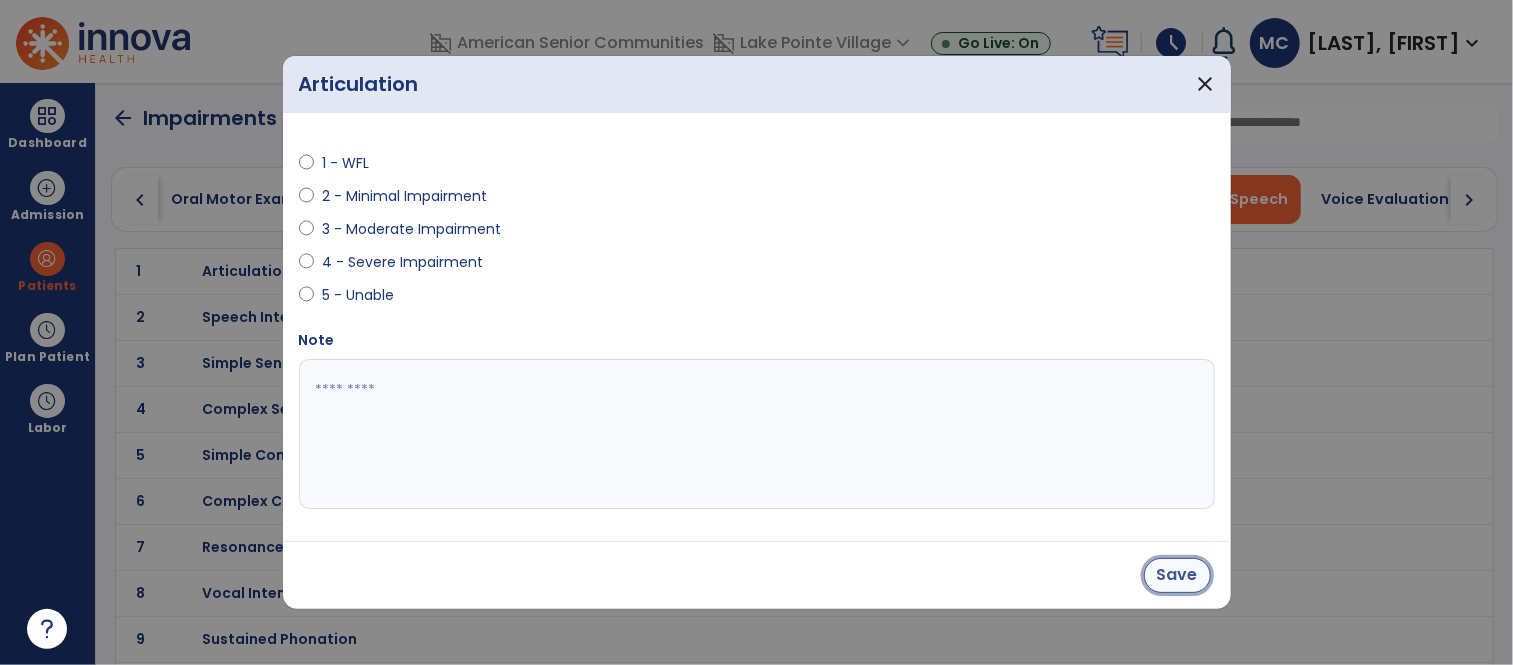 click on "Save" at bounding box center (1177, 575) 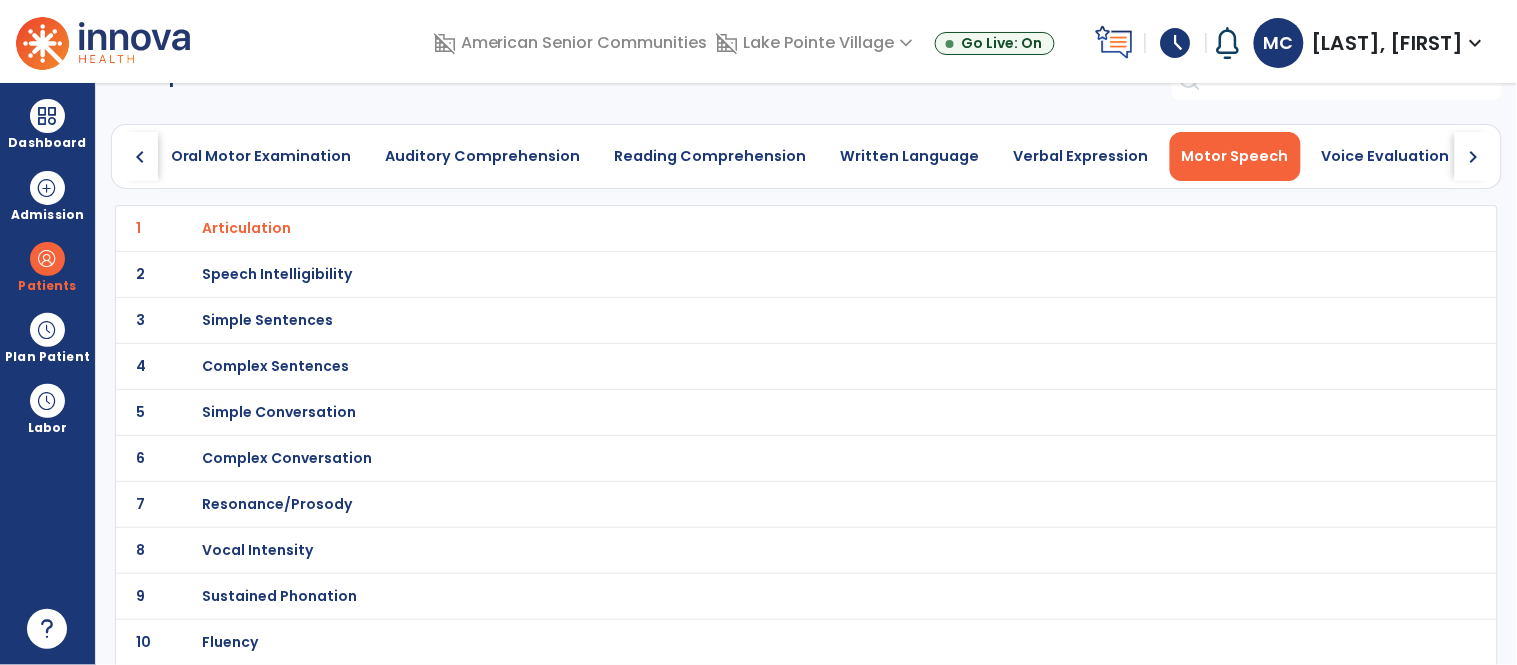 scroll, scrollTop: 42, scrollLeft: 0, axis: vertical 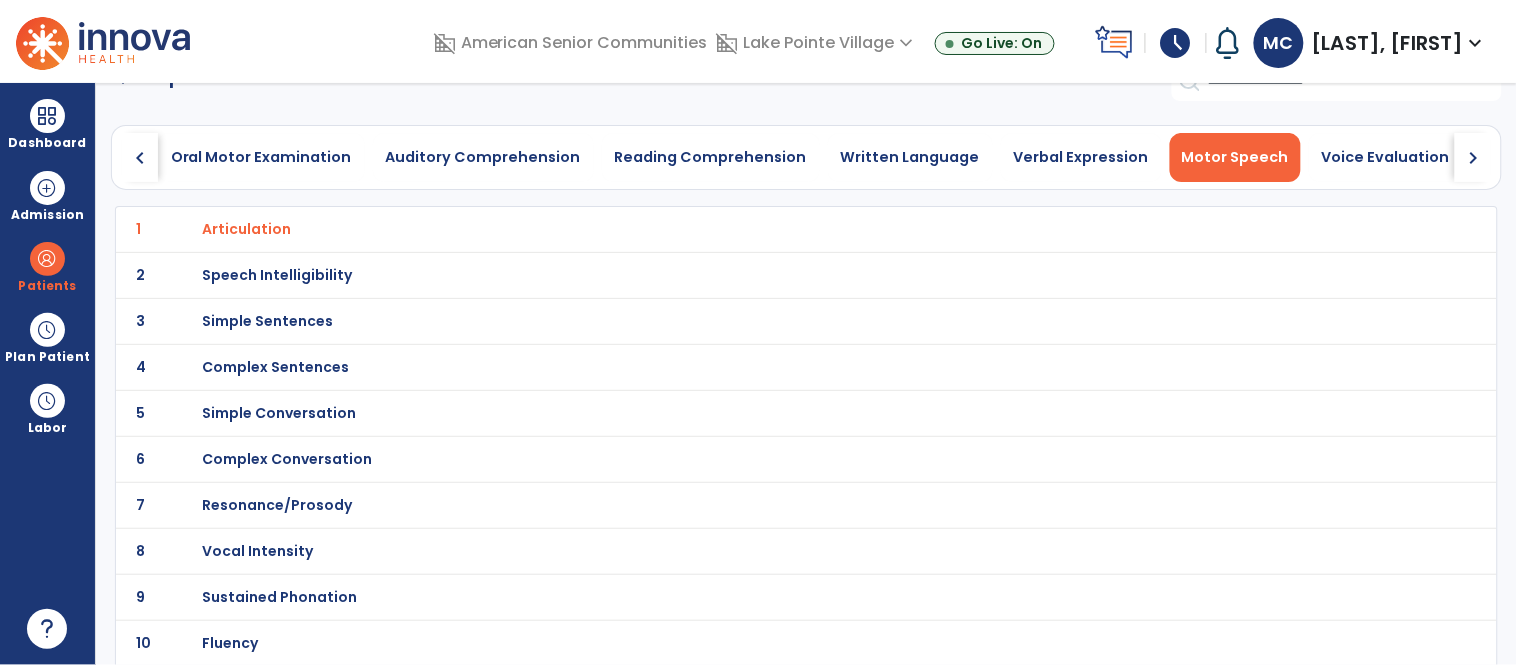 click on "Simple Conversation" at bounding box center (246, 229) 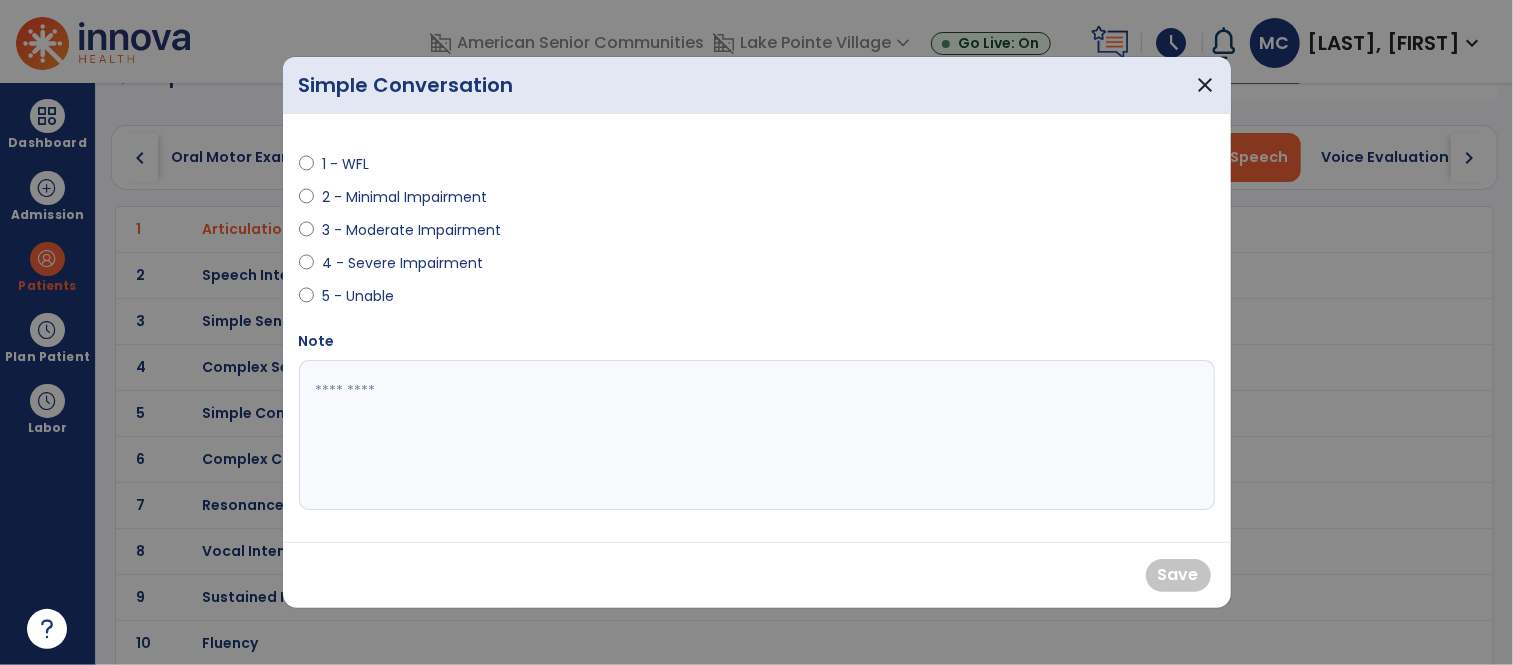 click on "1 - WFL" at bounding box center [357, 164] 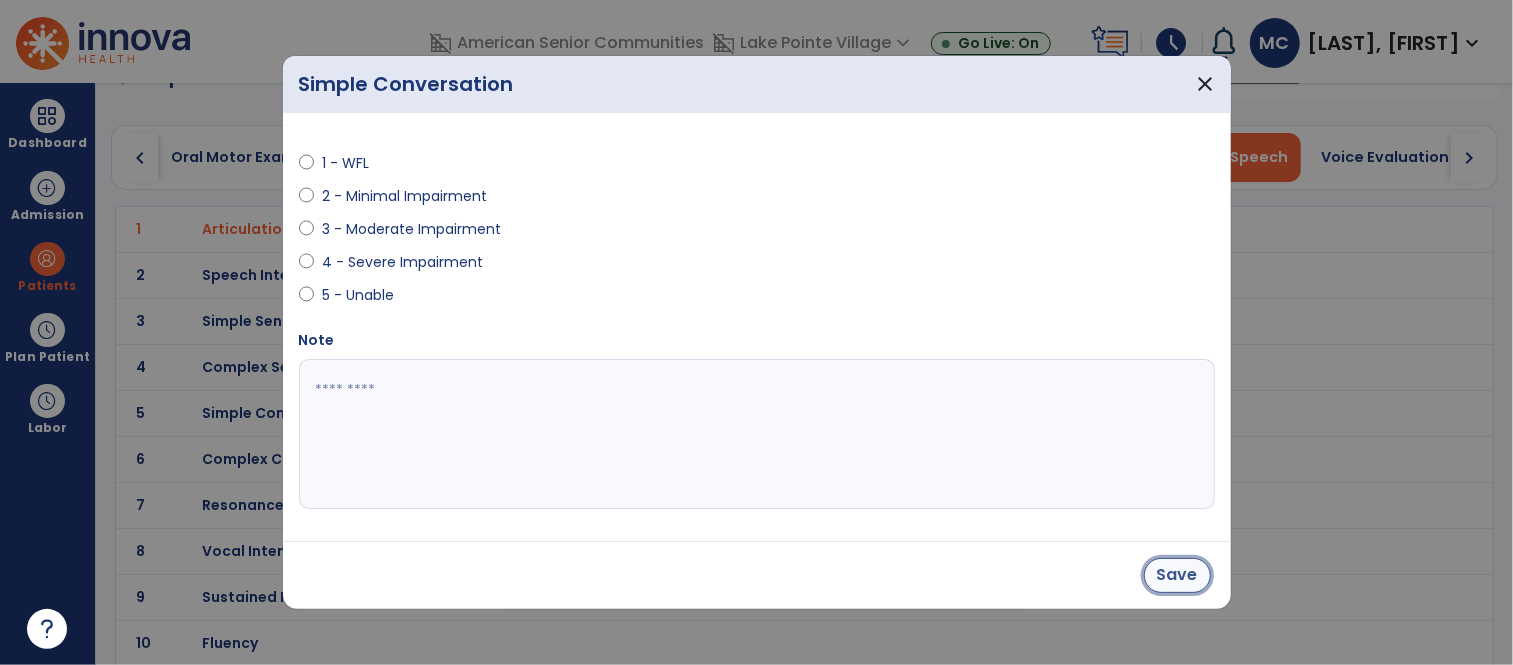 click on "Save" at bounding box center [1177, 575] 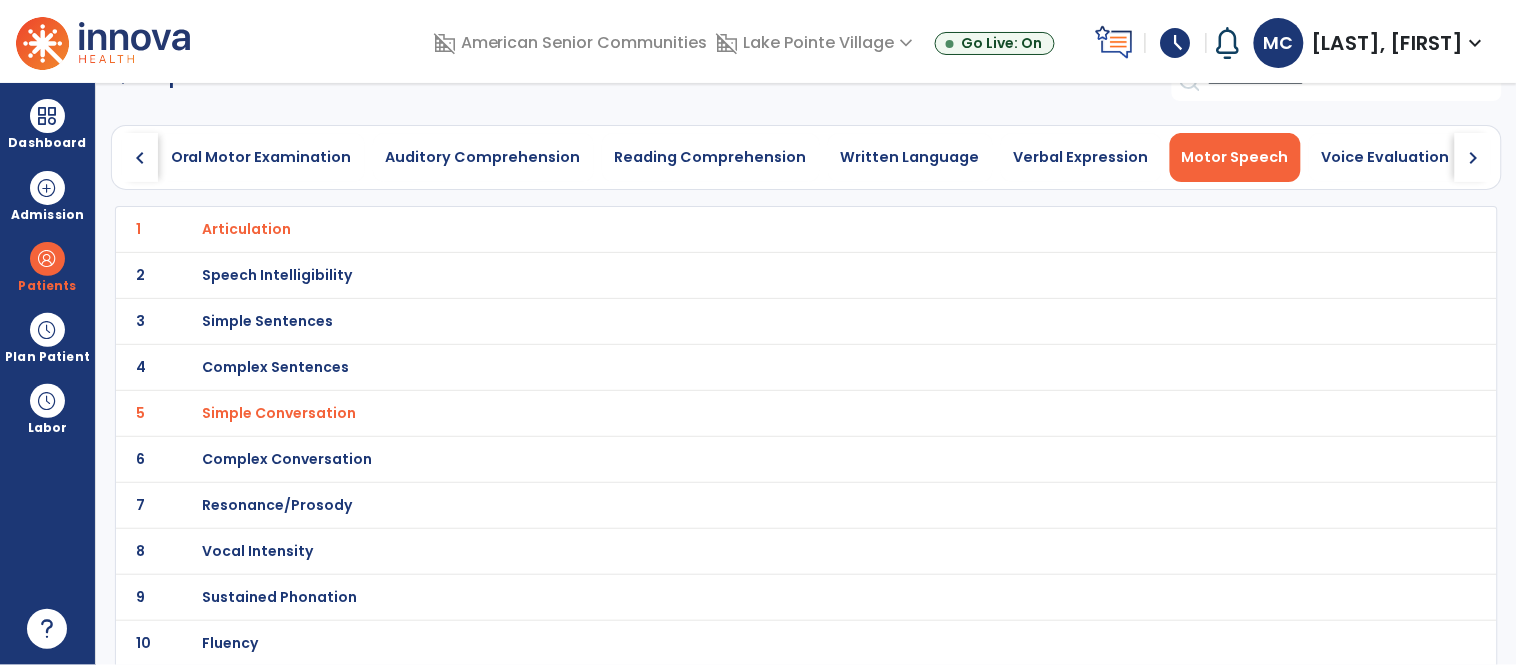 click on "chevron_right" 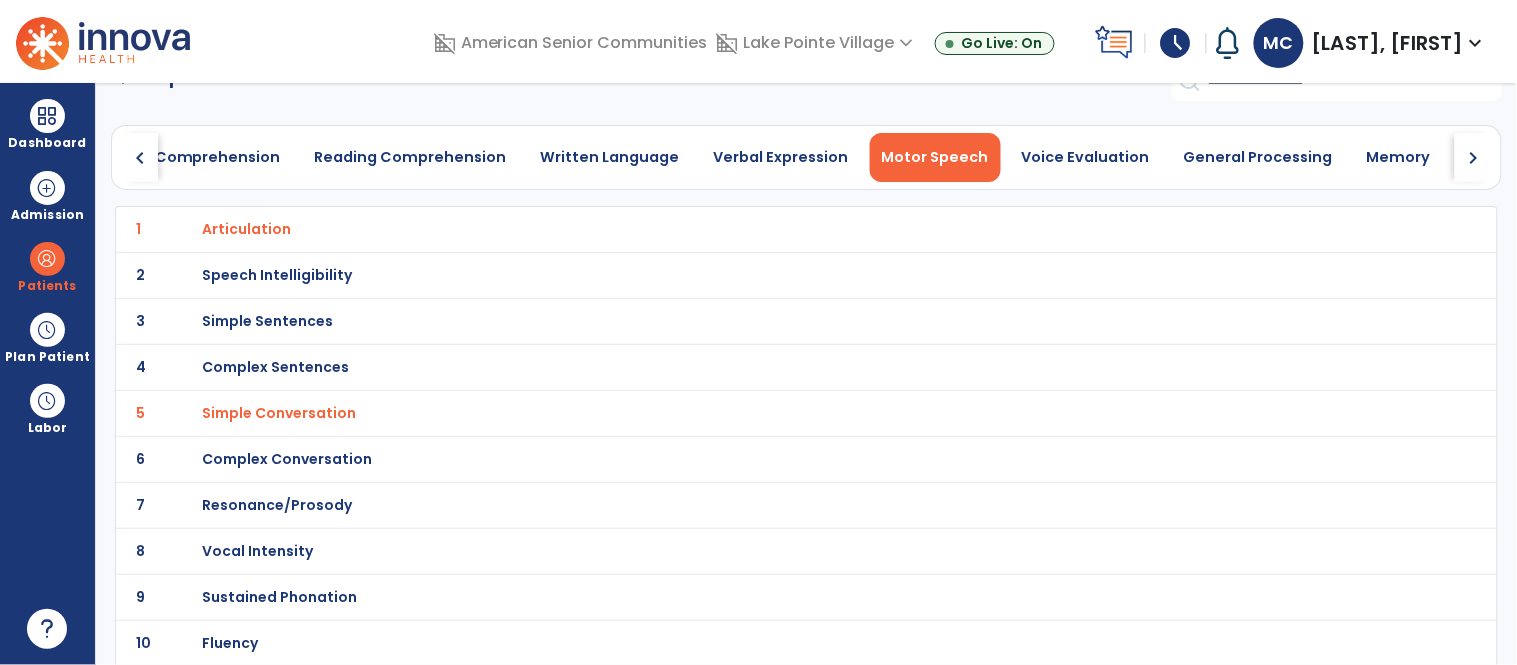 click on "chevron_right" 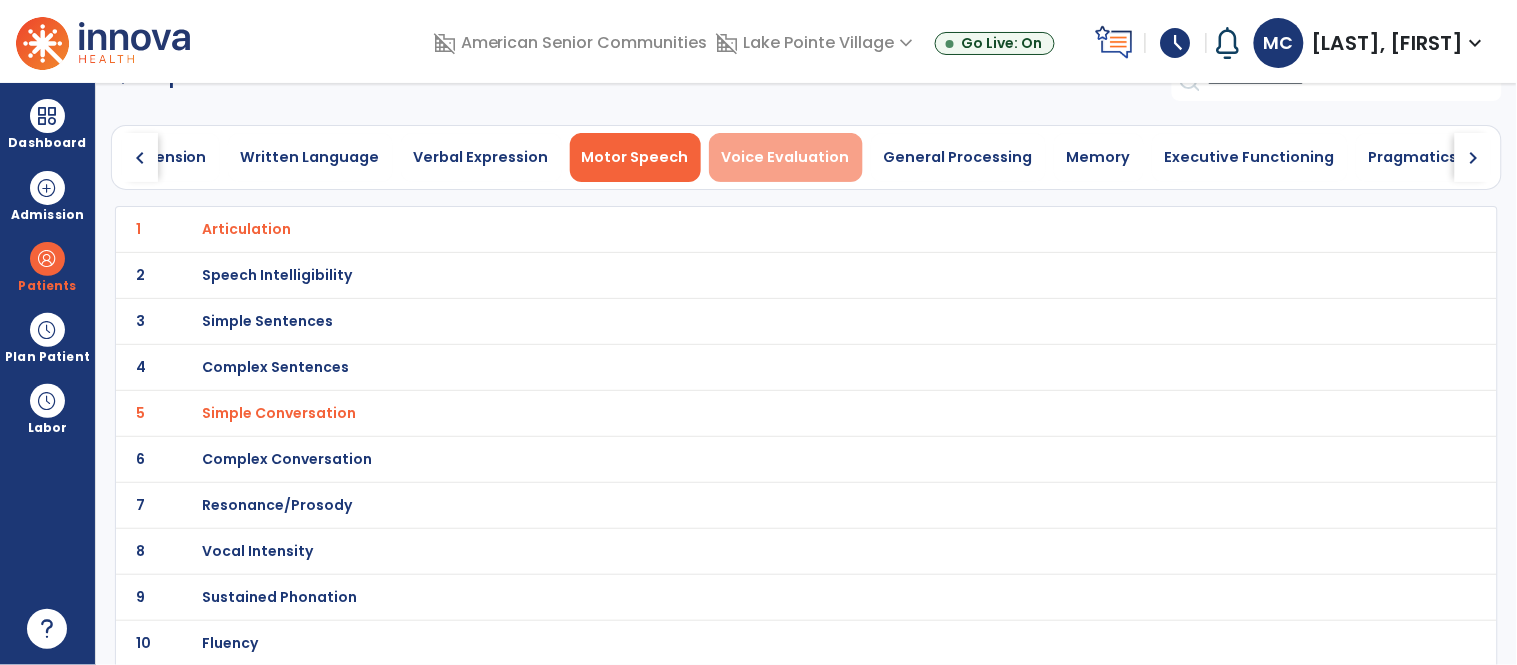 click on "Voice Evaluation" at bounding box center (786, 157) 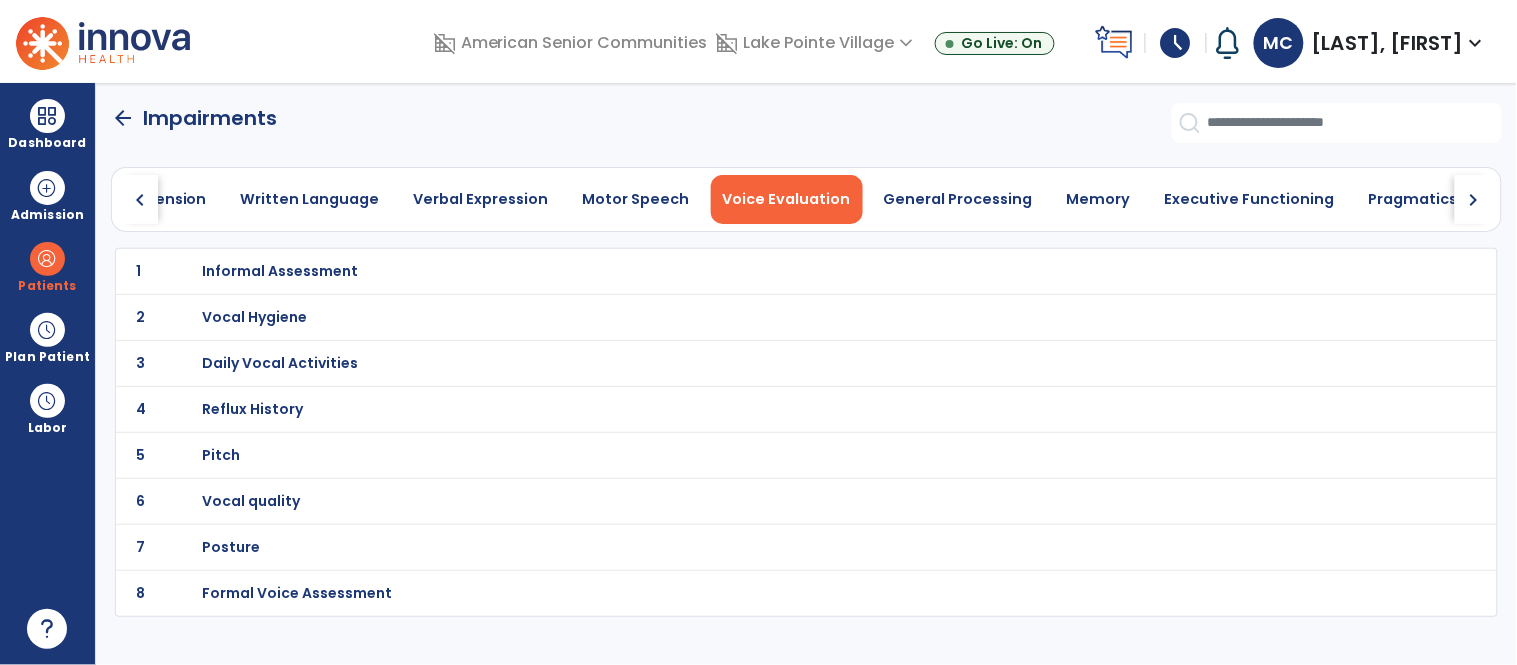 scroll, scrollTop: 0, scrollLeft: 0, axis: both 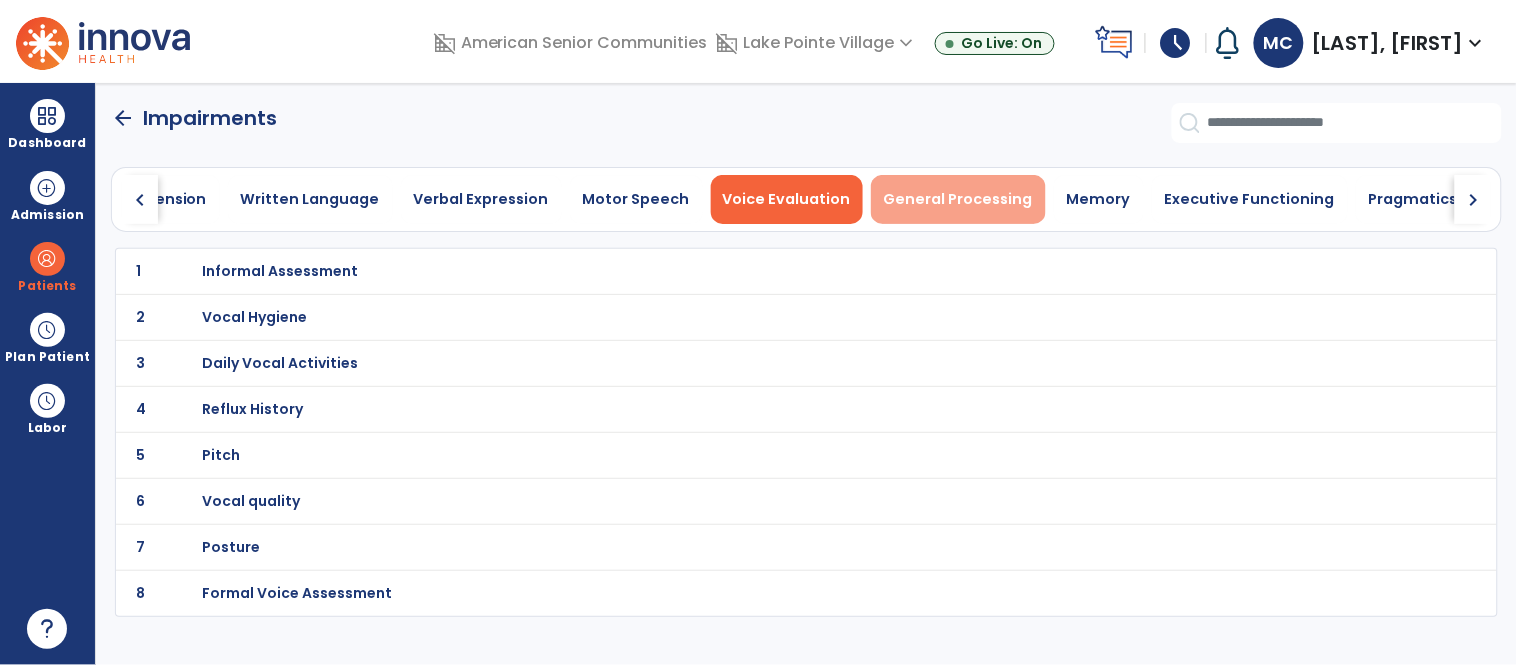 click on "General Processing" at bounding box center (958, 199) 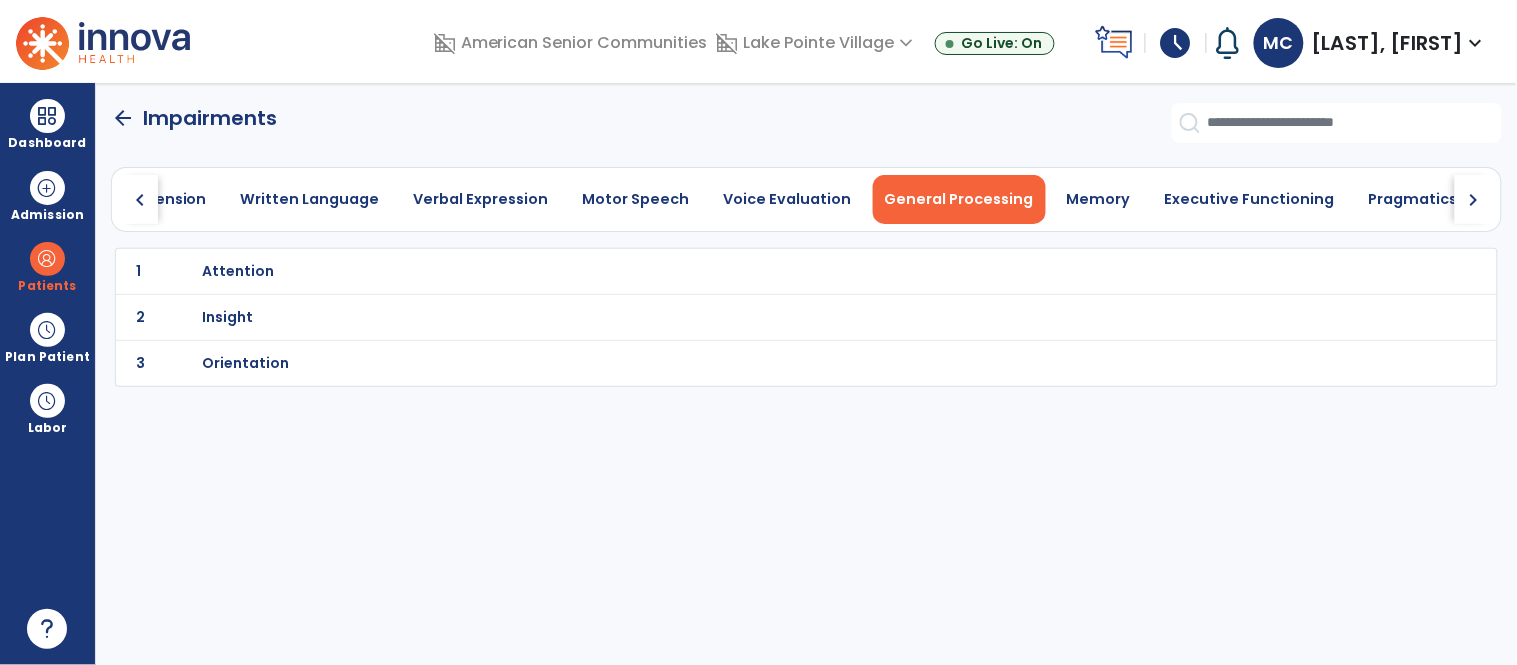 click on "Orientation" at bounding box center [238, 271] 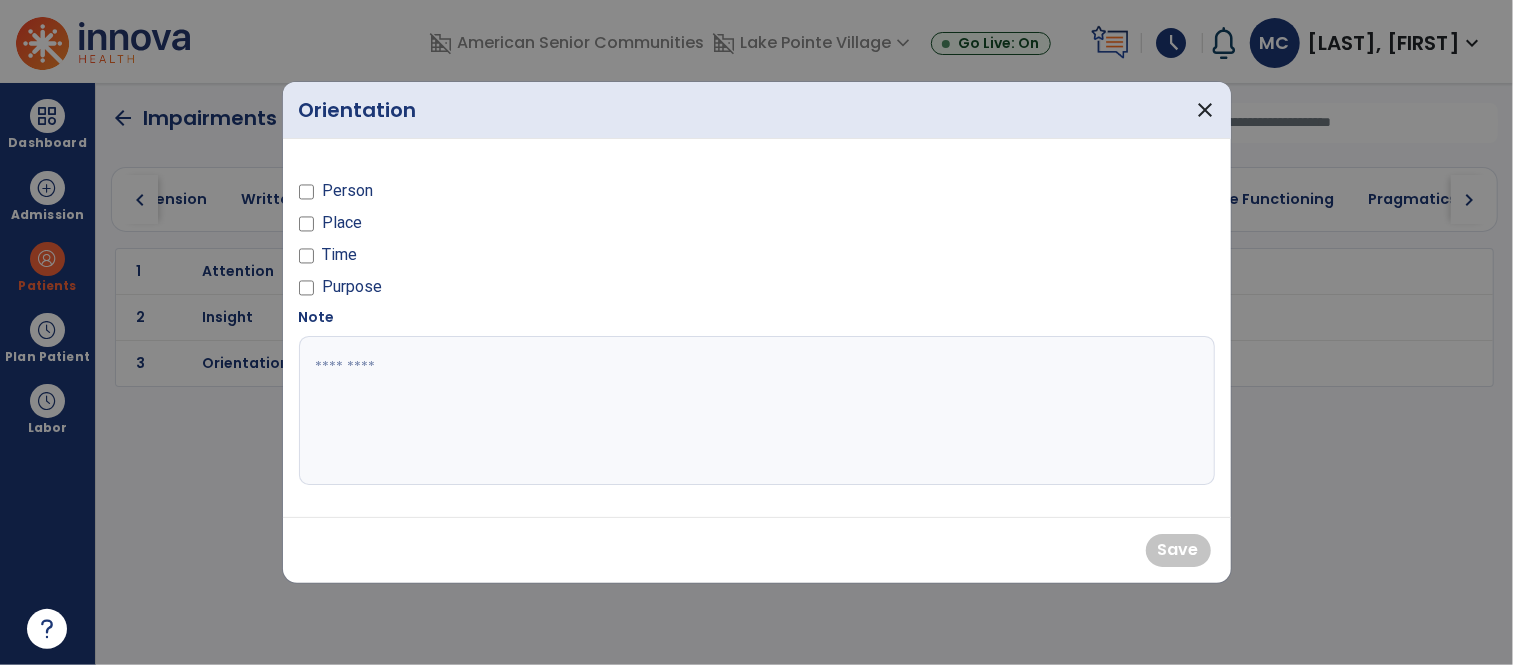 click on "Person" at bounding box center (347, 191) 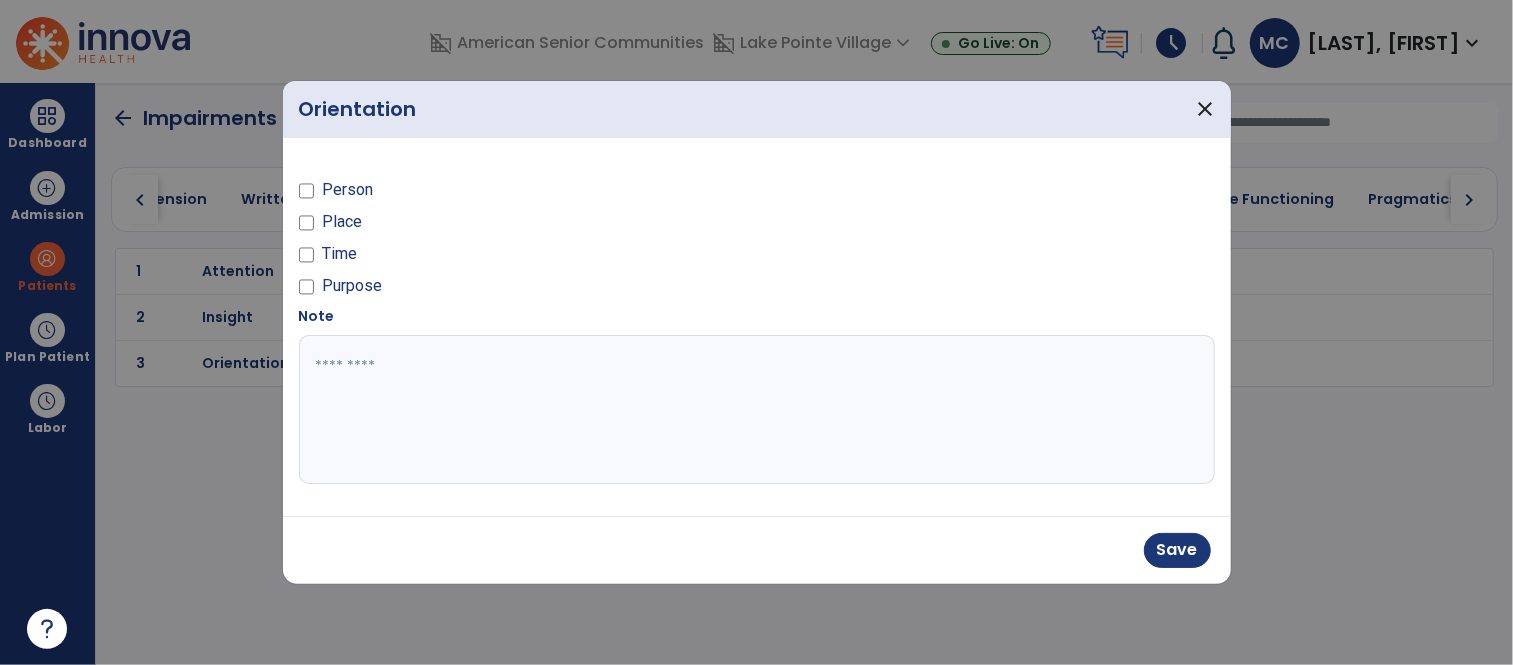 click on "Place" at bounding box center (342, 222) 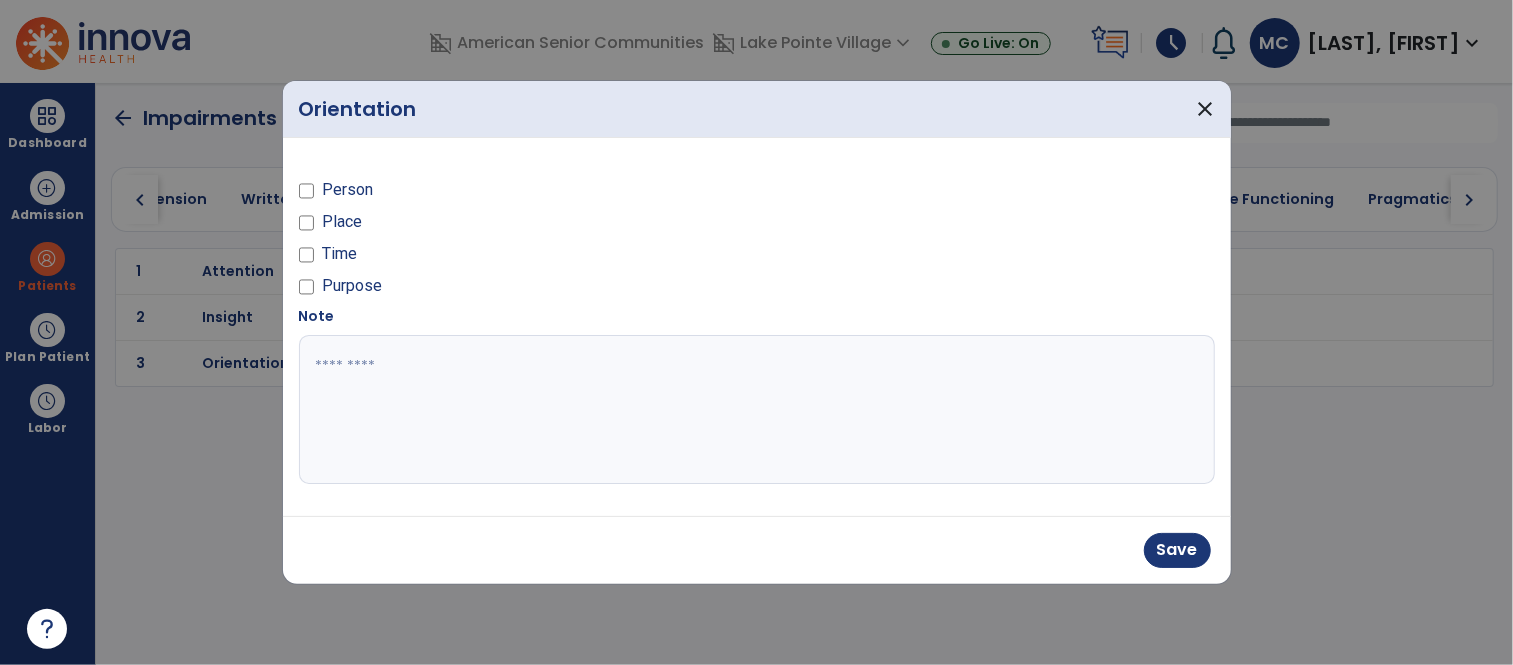 click on "Time" at bounding box center [339, 254] 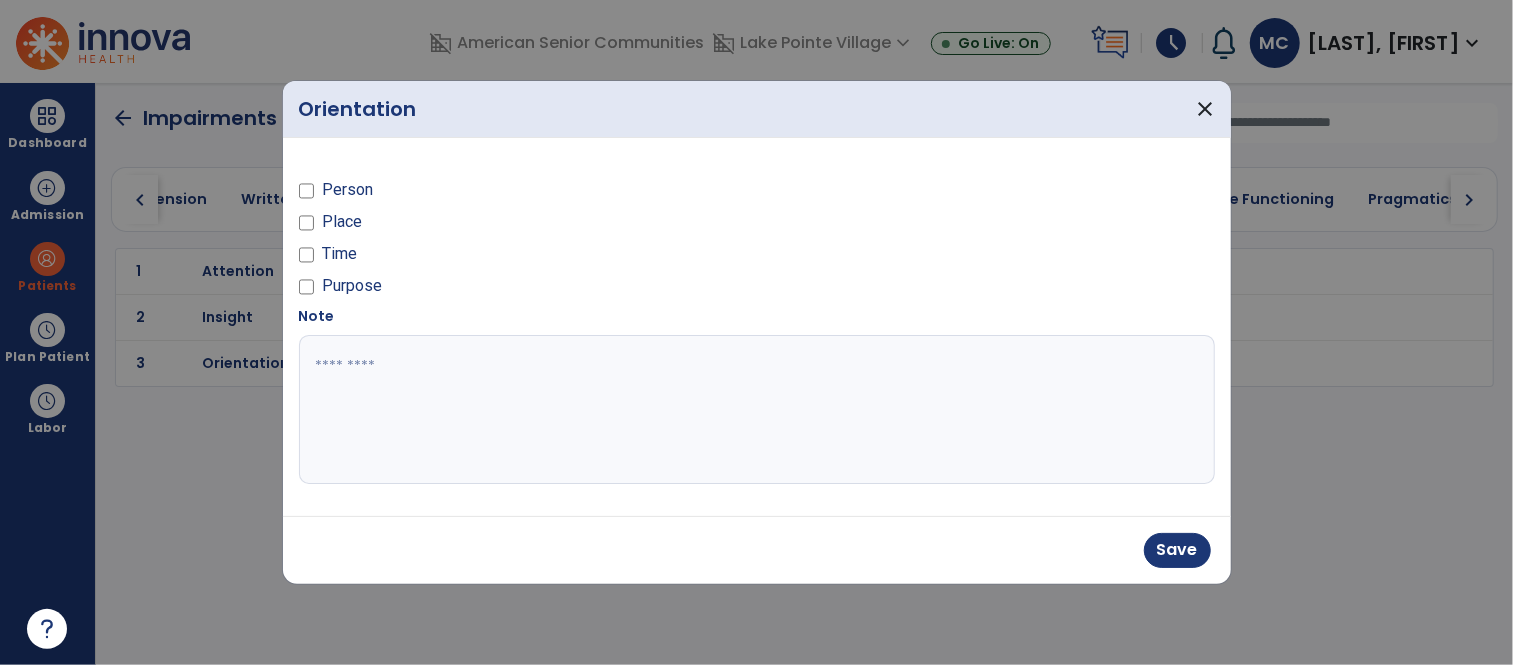 click on "Purpose" at bounding box center [352, 286] 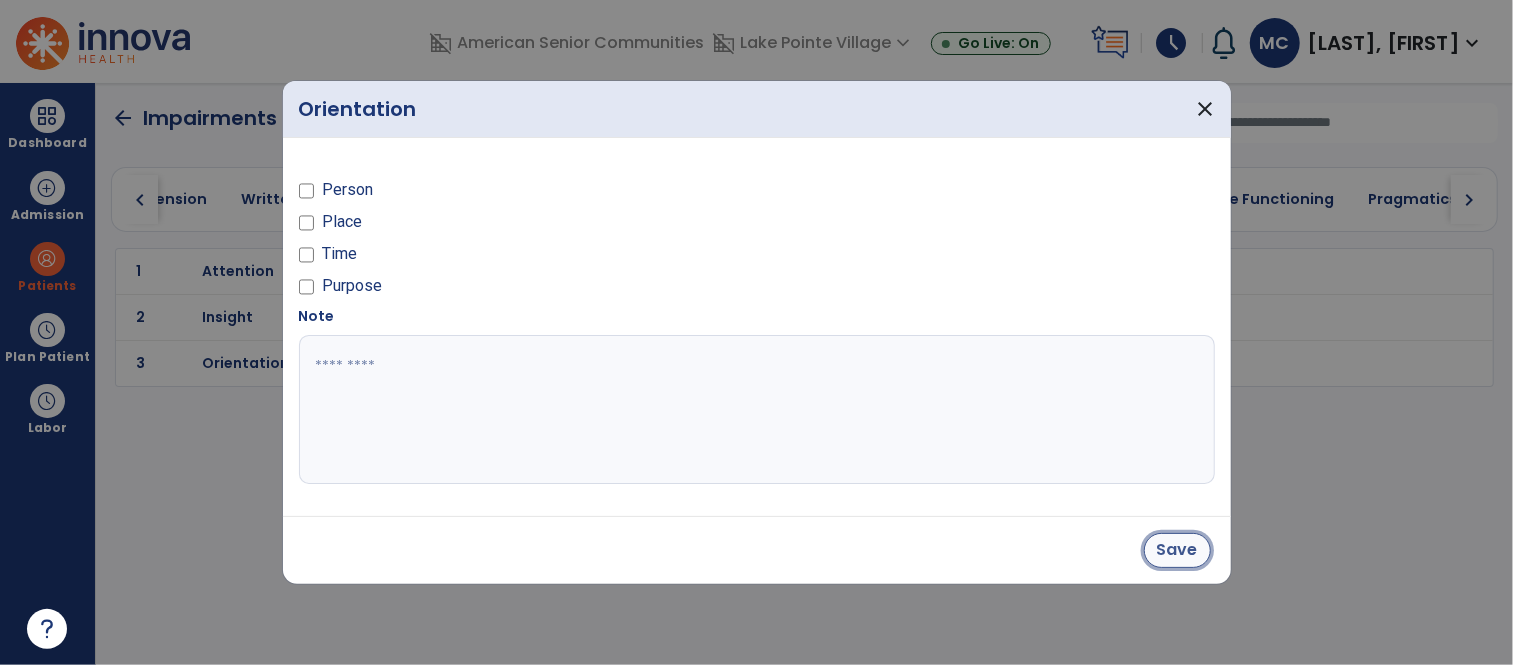 click on "Save" at bounding box center (1177, 550) 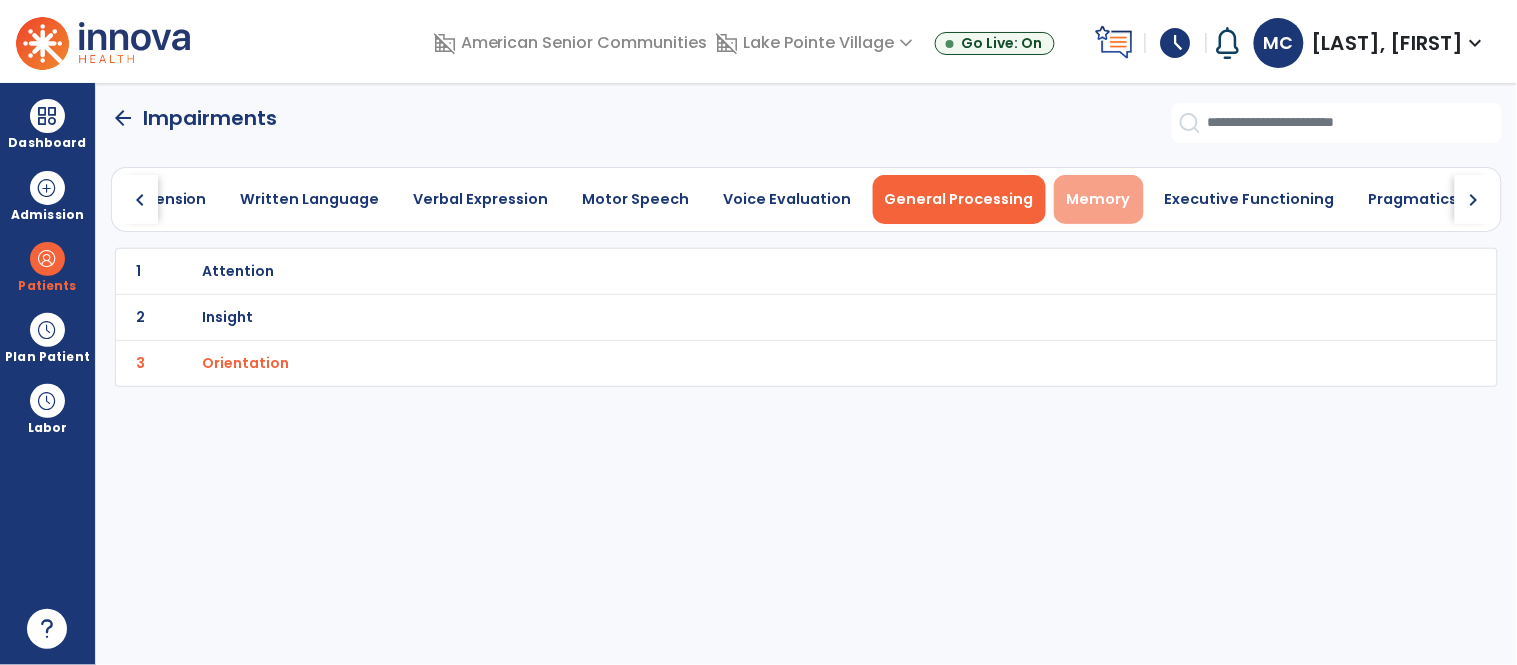 click on "Memory" at bounding box center (1099, 199) 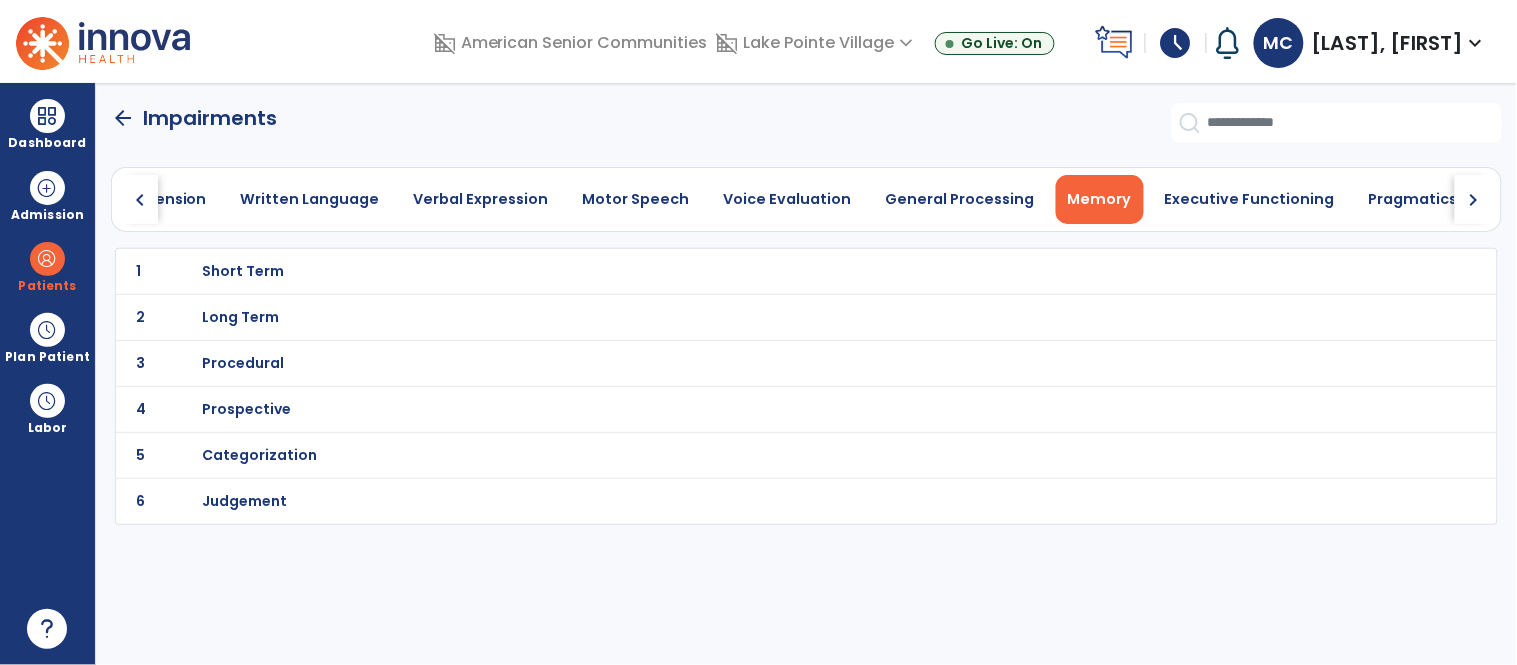 click on "Short Term" at bounding box center [243, 271] 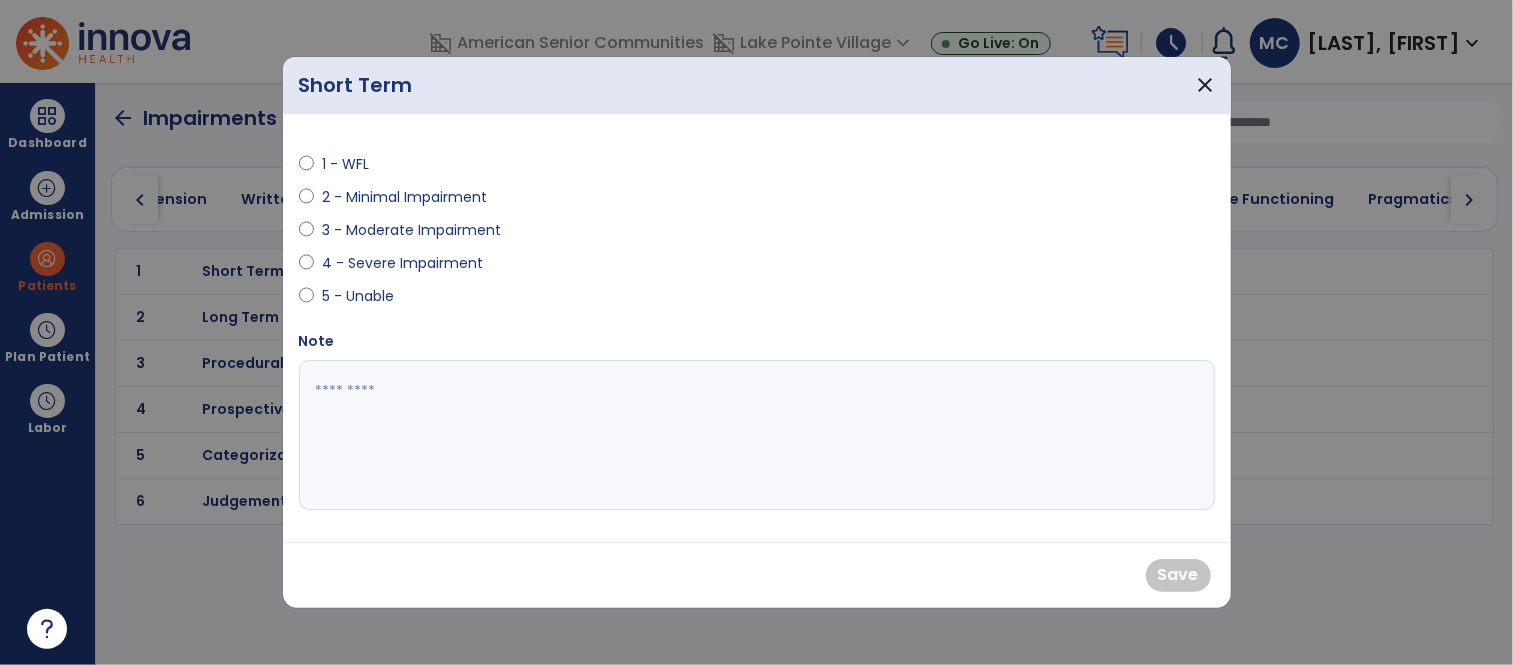 click on "3 - Moderate Impairment" at bounding box center [411, 230] 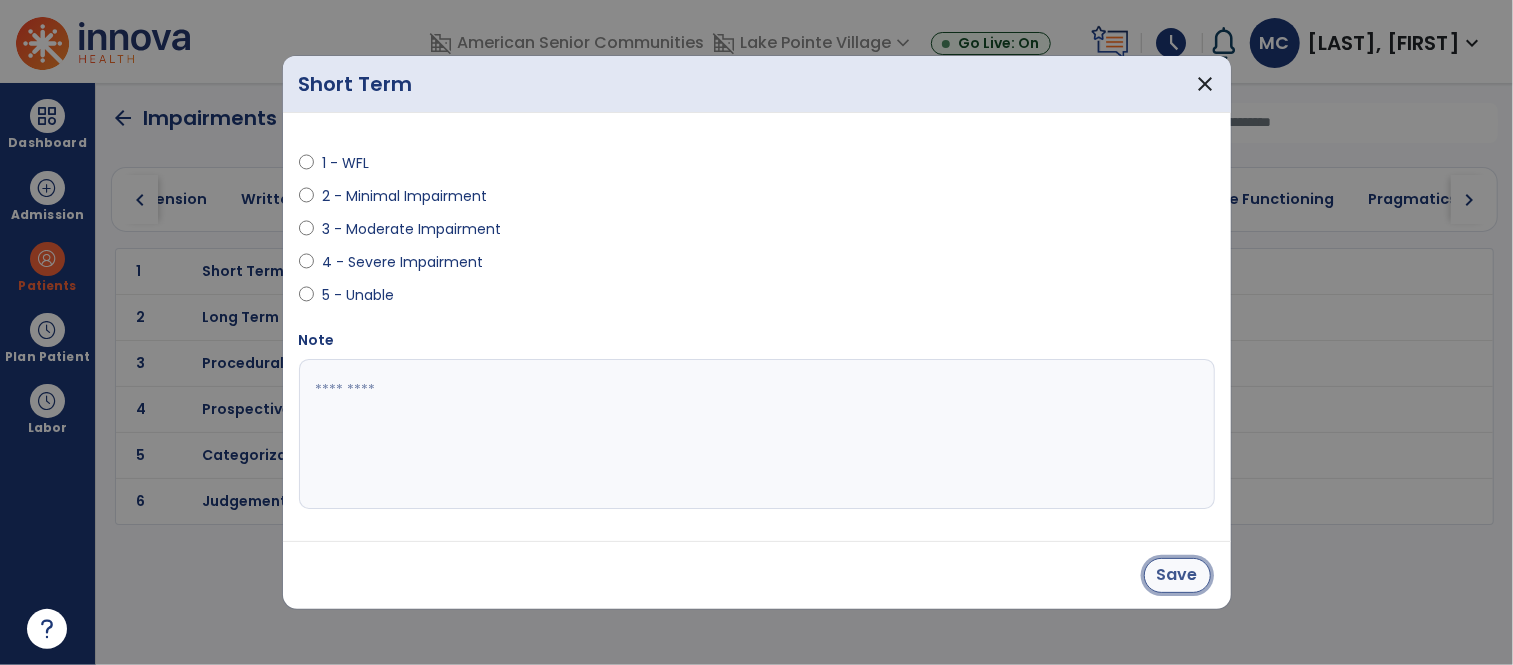 click on "Save" at bounding box center (1177, 575) 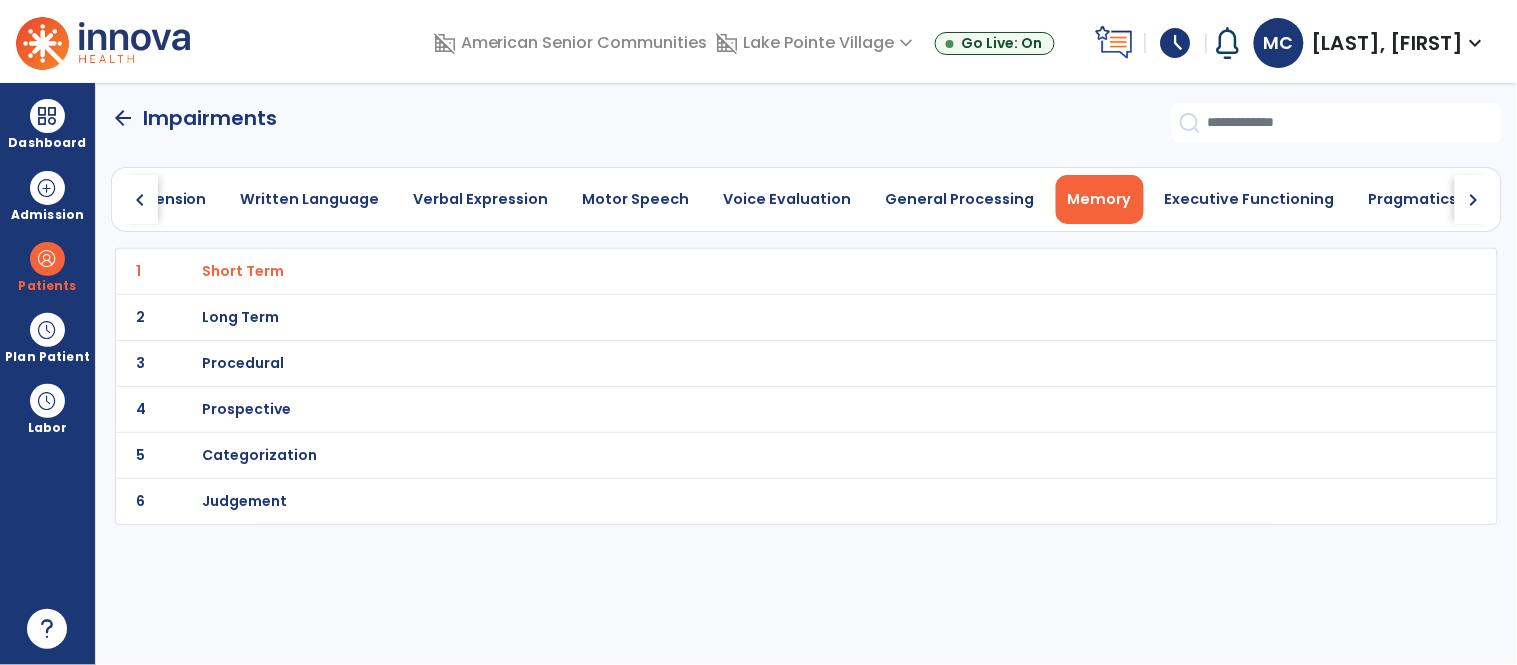 click on "Long Term" at bounding box center (243, 271) 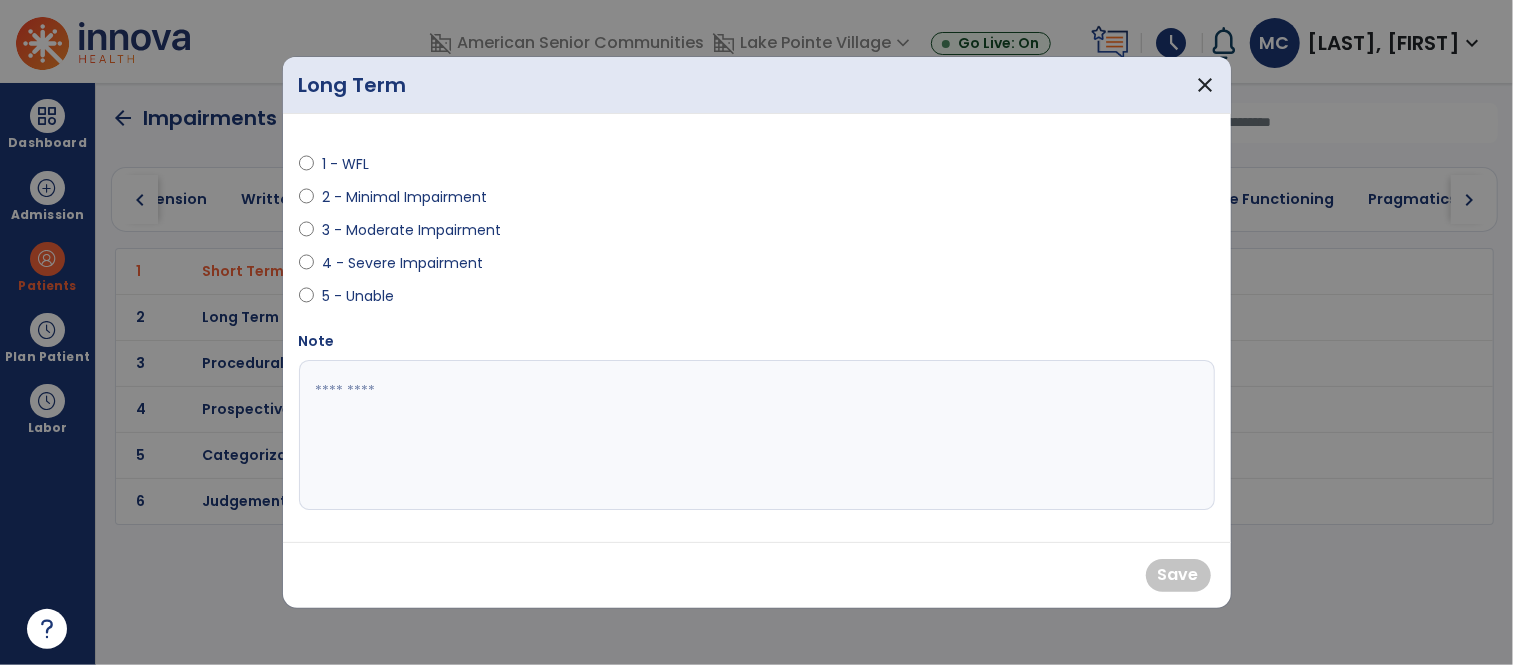 drag, startPoint x: 352, startPoint y: 196, endPoint x: 368, endPoint y: 216, distance: 25.612497 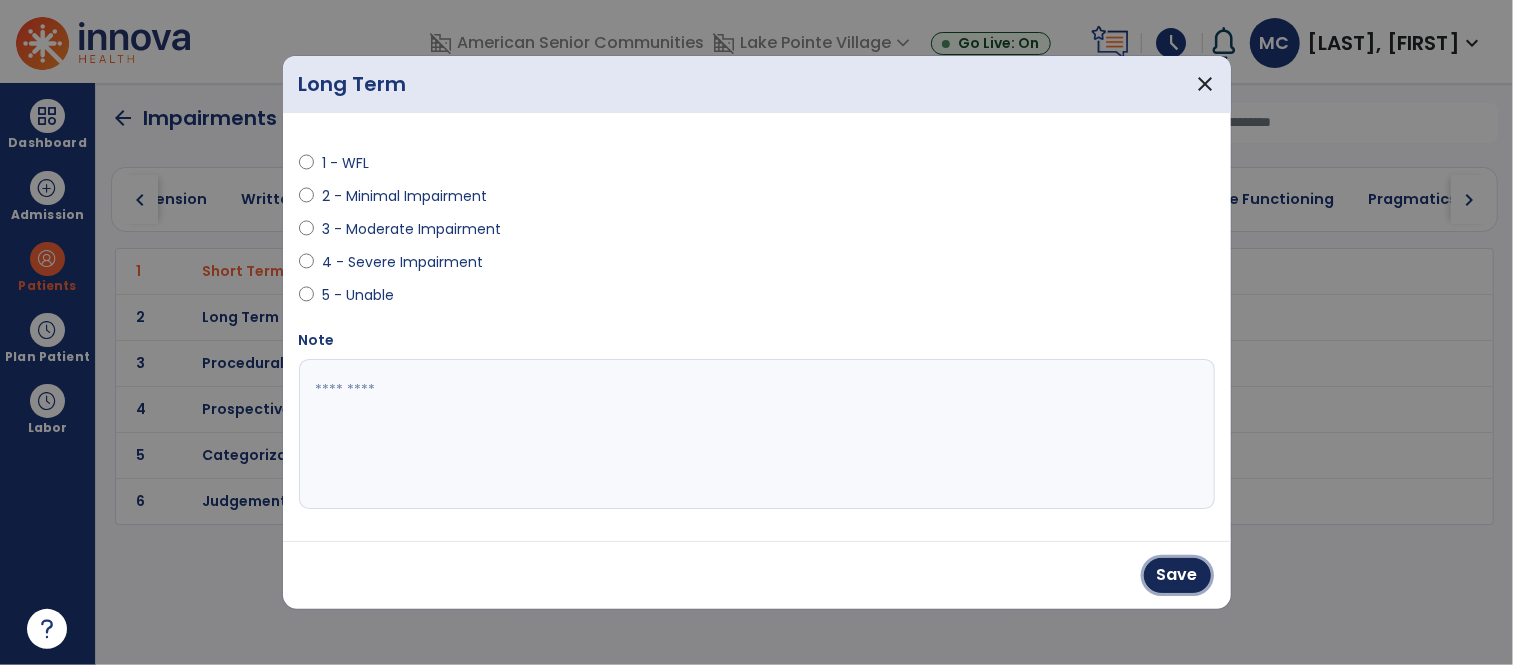 click on "Save" at bounding box center (1177, 575) 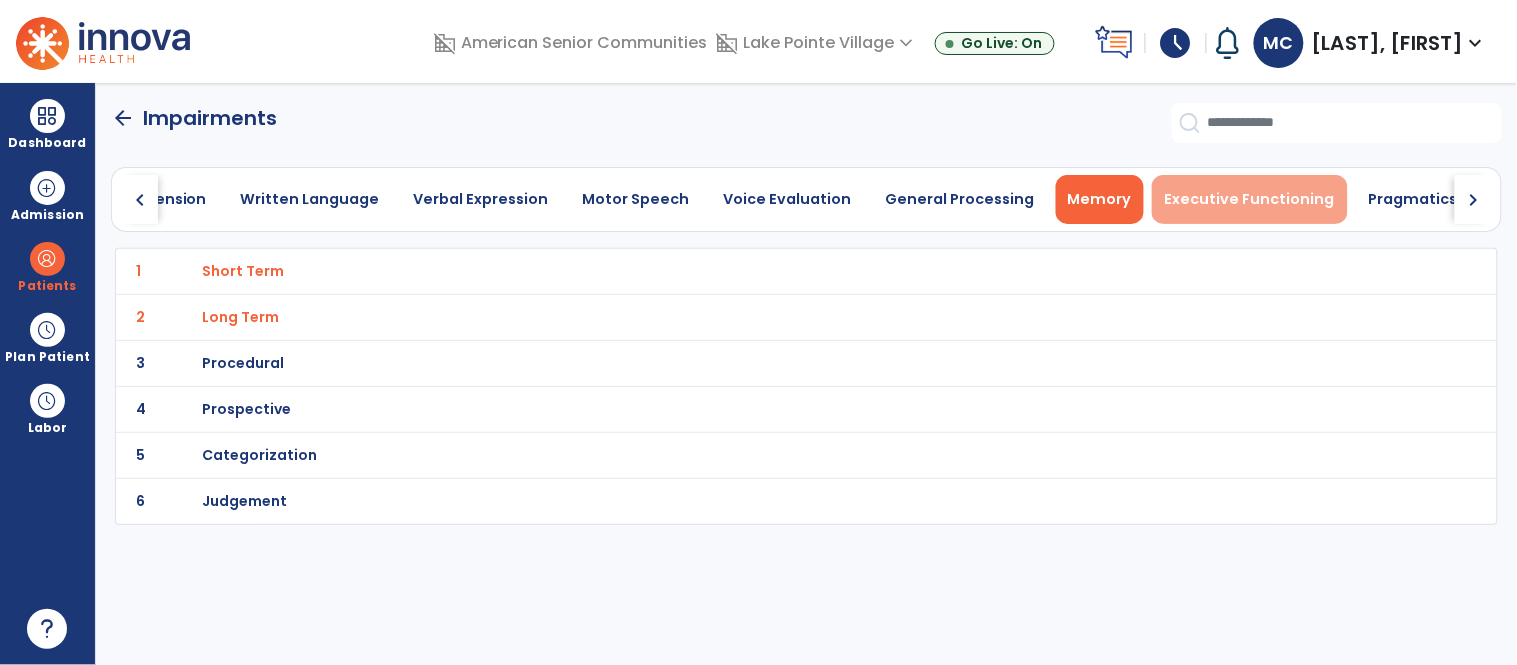 click on "Executive Functioning" at bounding box center [1250, 199] 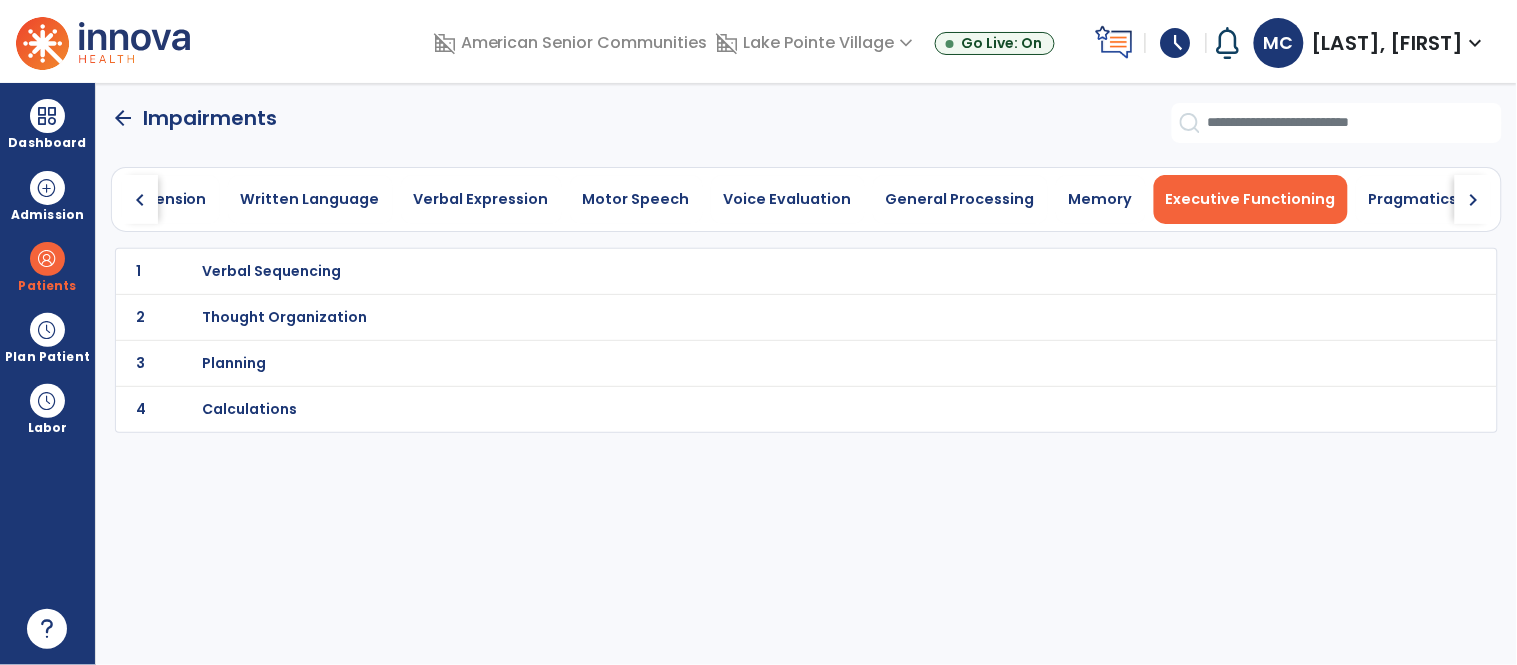 click on "Calculations" at bounding box center [762, 271] 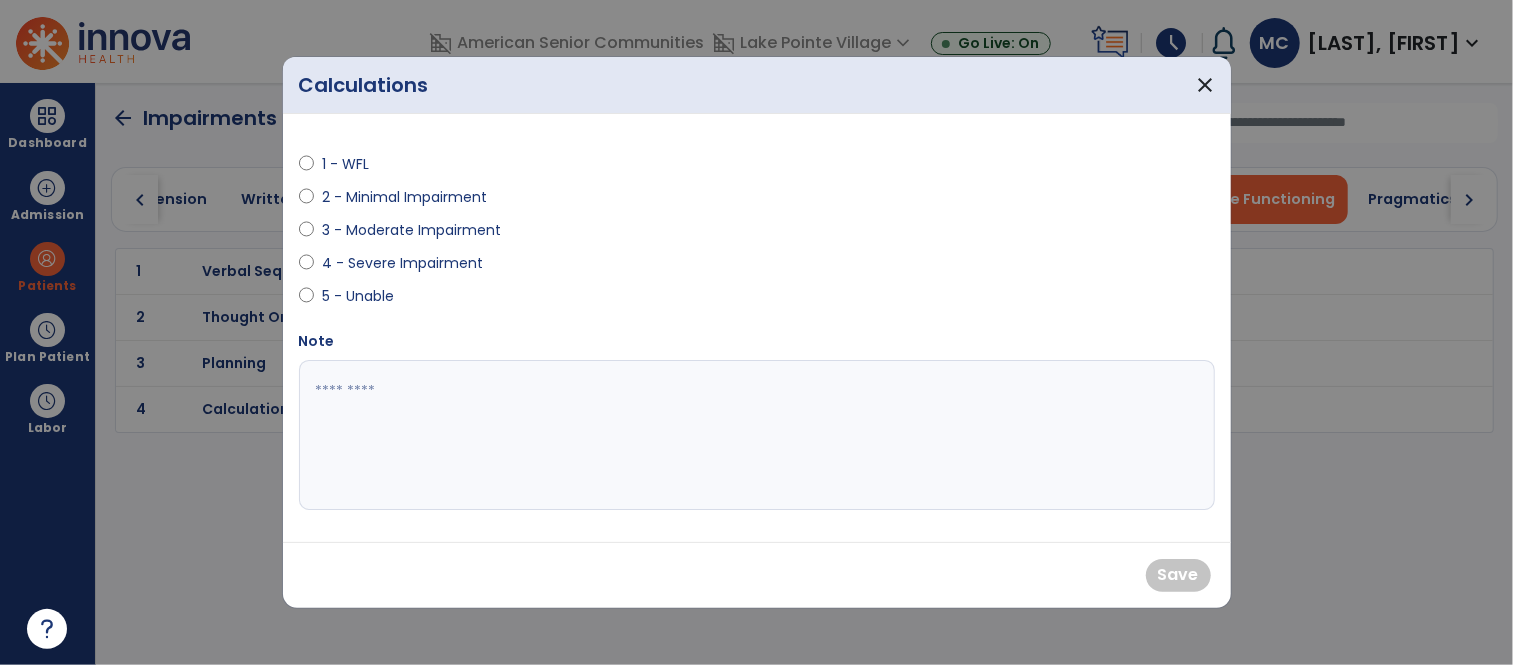 click on "1 - WFL" at bounding box center (357, 164) 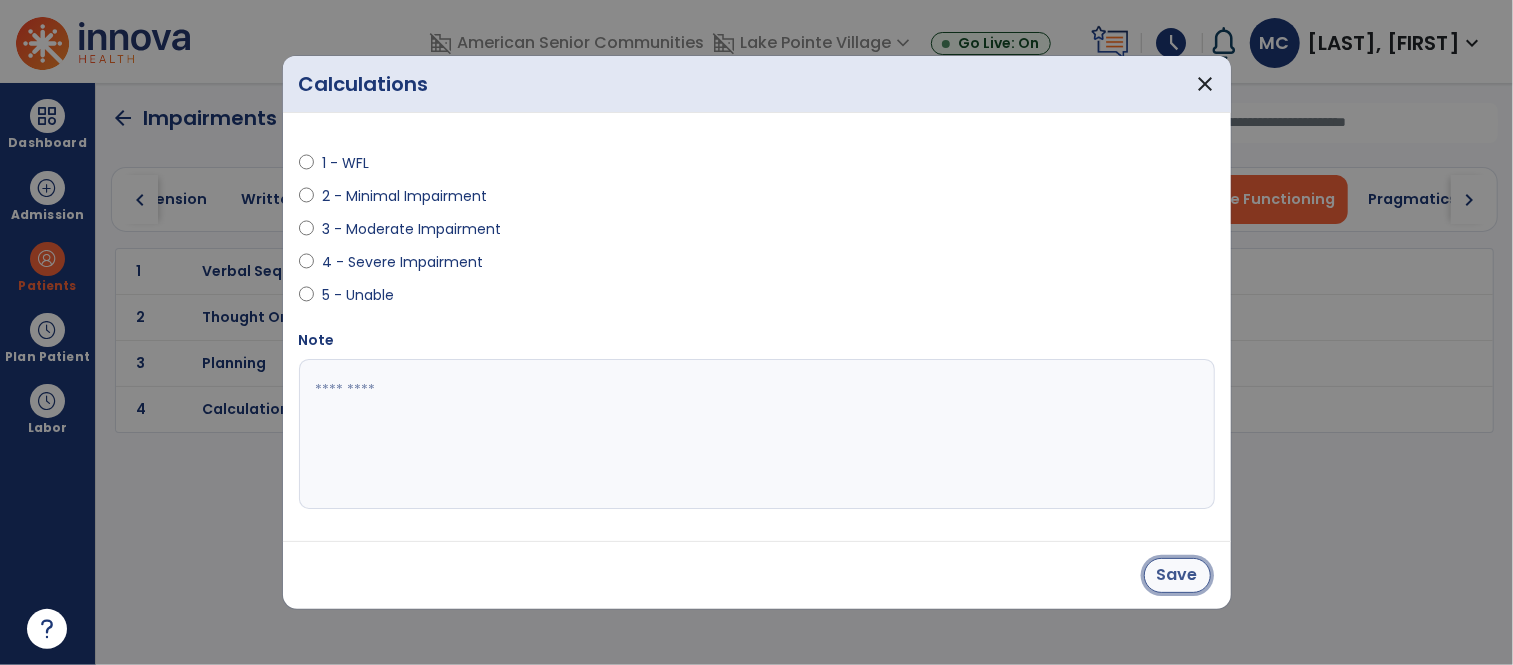 click on "Save" at bounding box center (1177, 575) 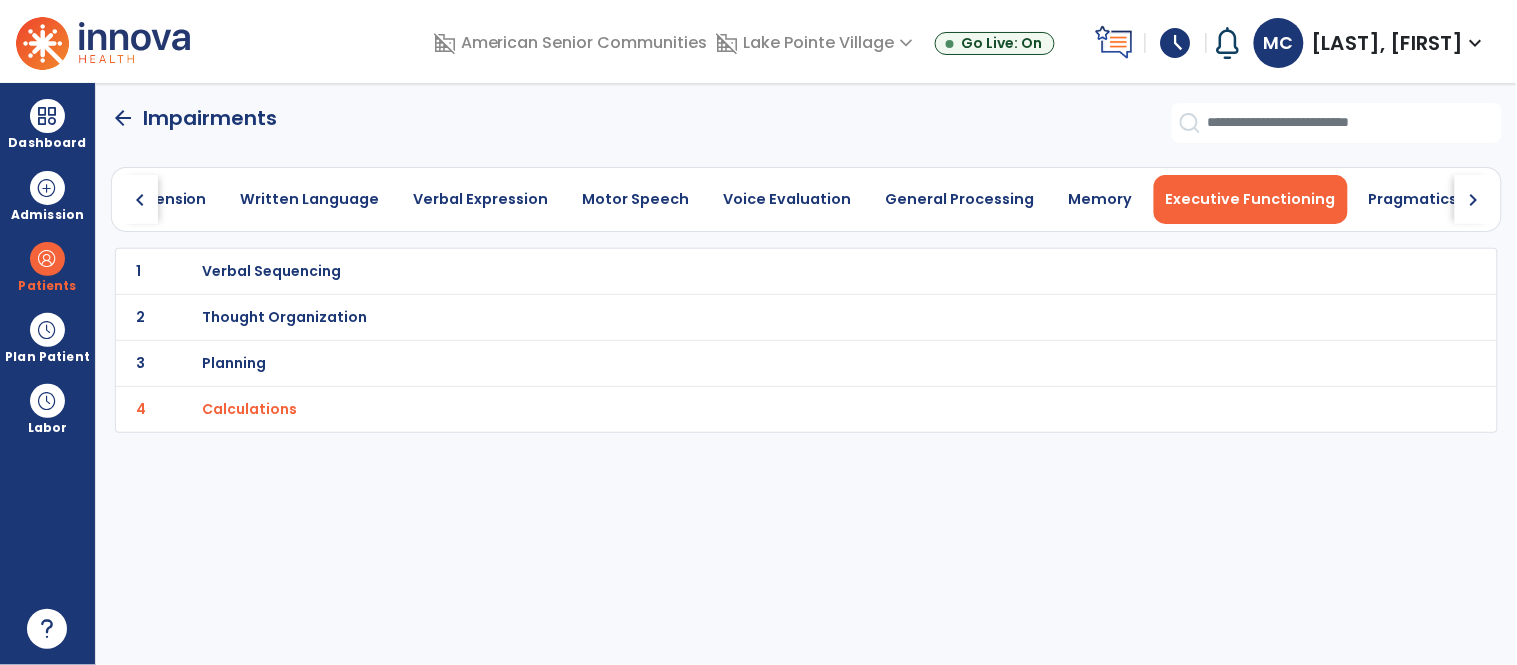 click on "Pragmatics" at bounding box center (1413, 199) 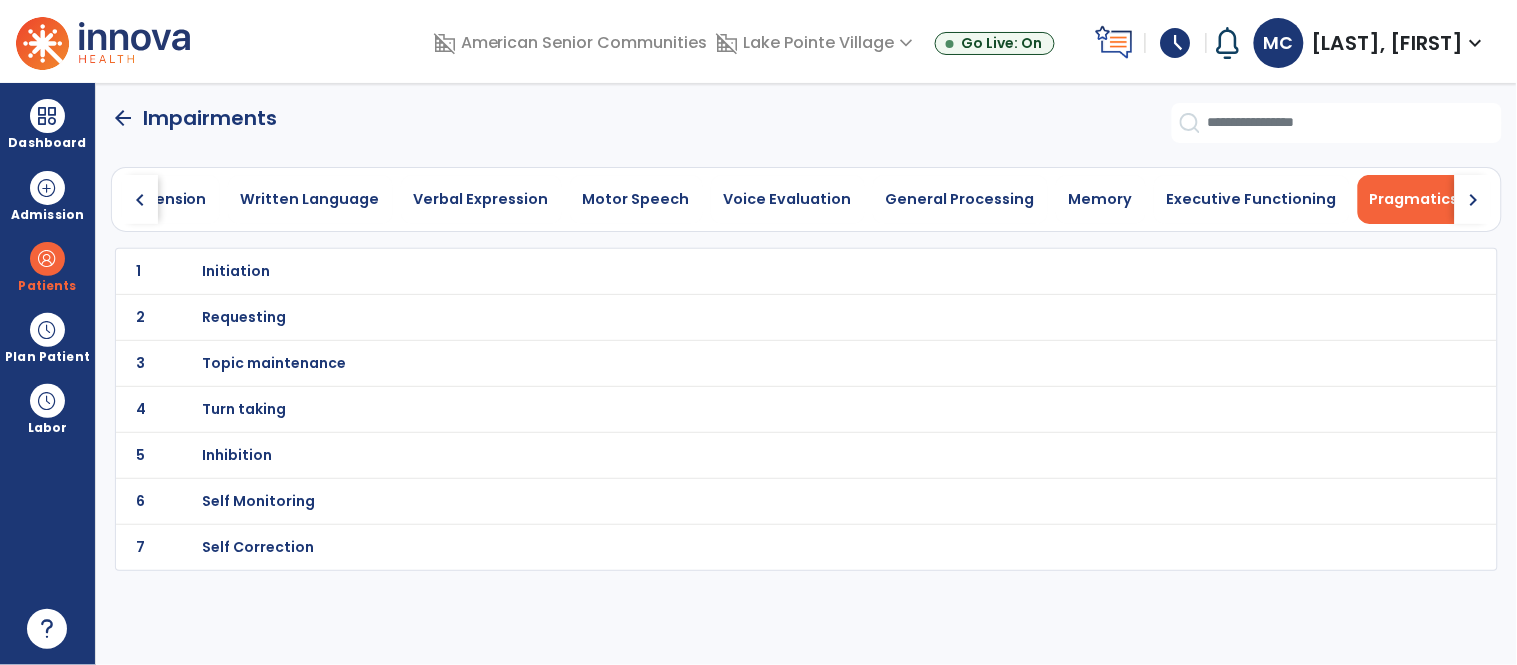 click on "chevron_right" 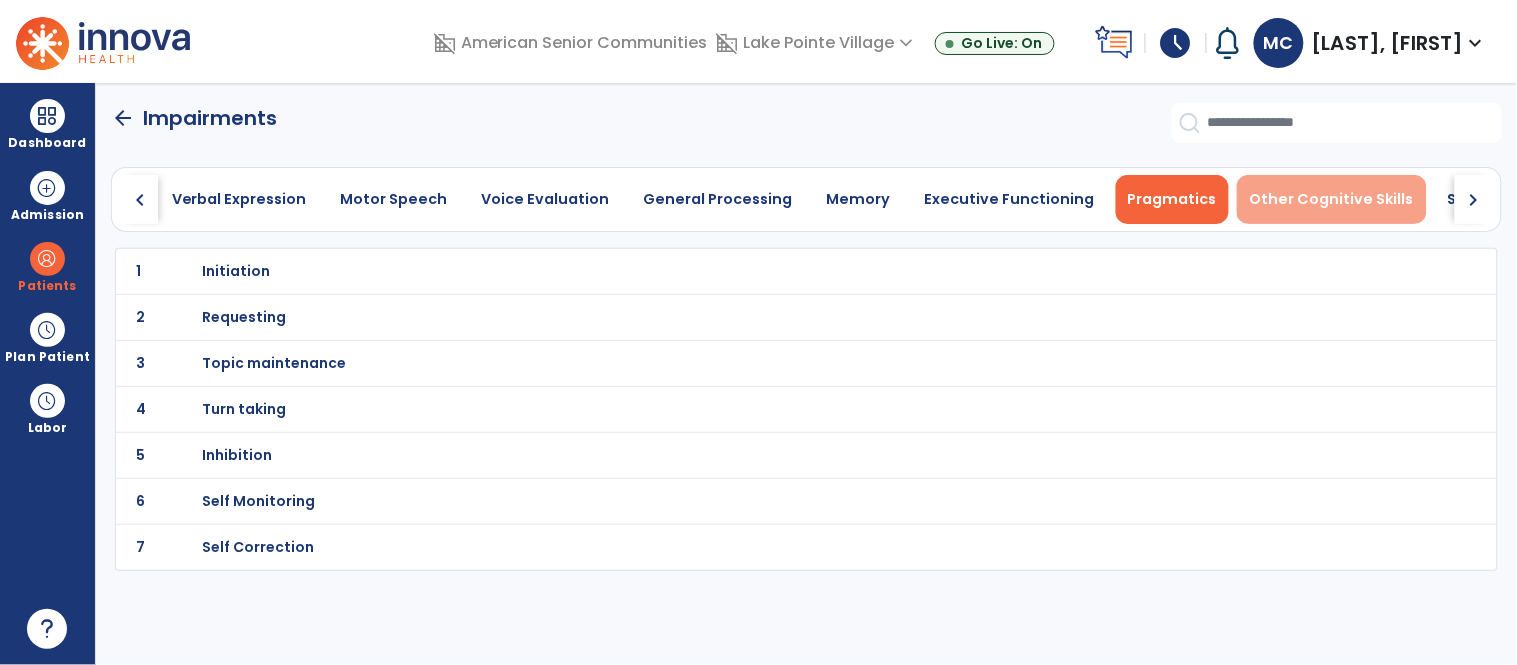 click on "Other Cognitive Skills" at bounding box center [1332, 199] 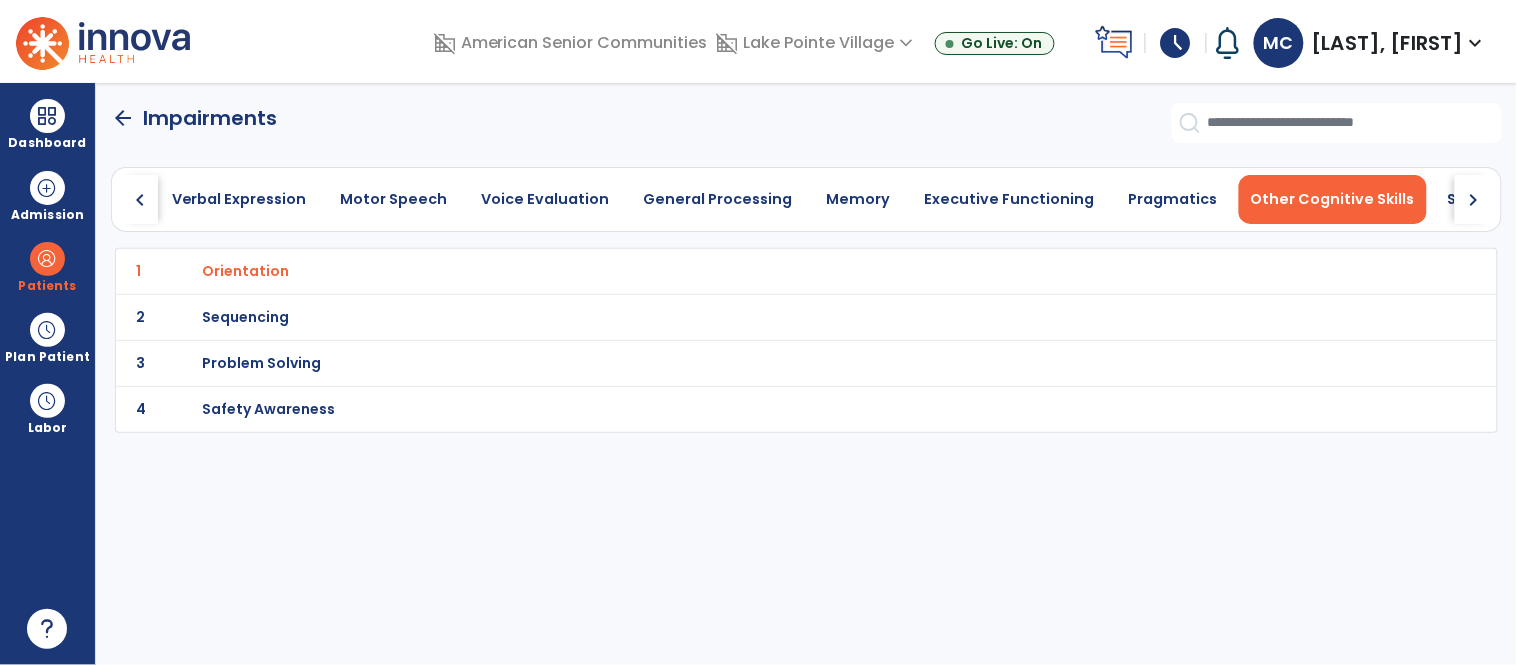 scroll, scrollTop: 0, scrollLeft: 840, axis: horizontal 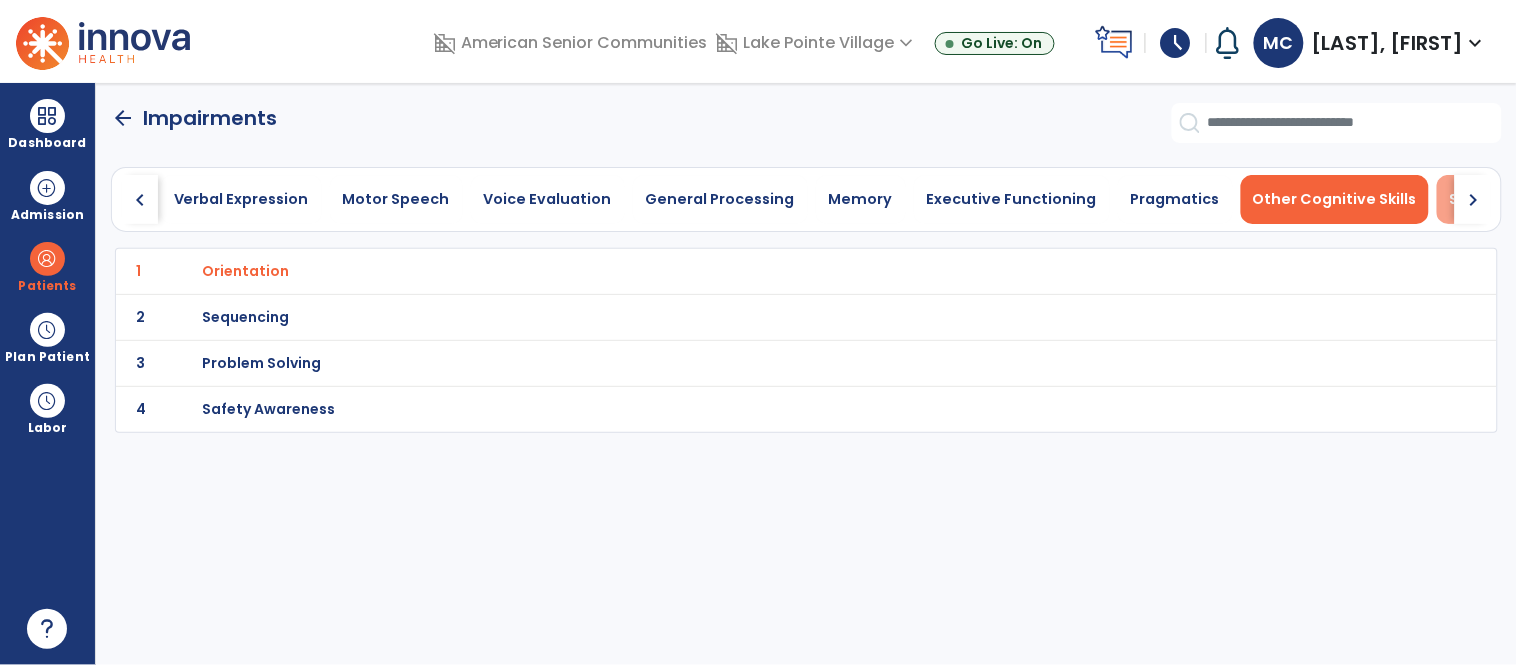 click on "Swallowing" at bounding box center (1492, 199) 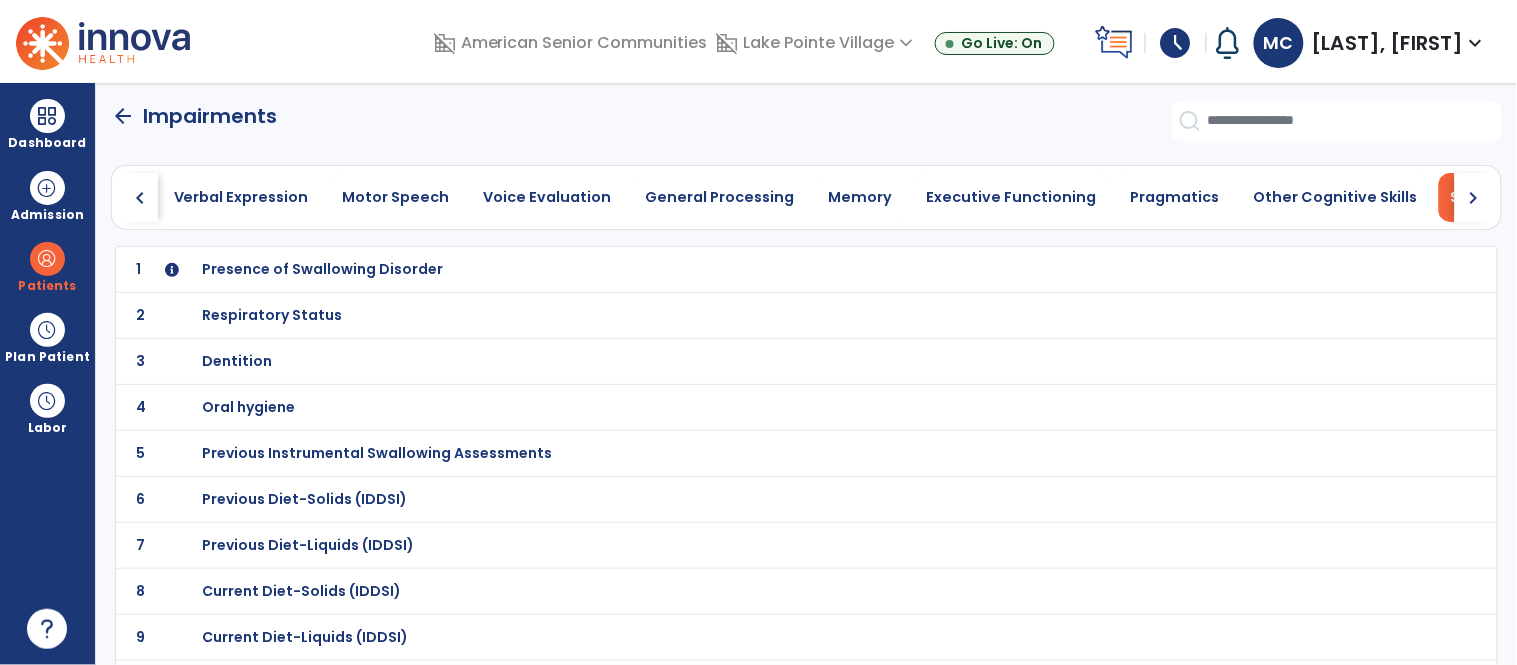 scroll, scrollTop: 0, scrollLeft: 0, axis: both 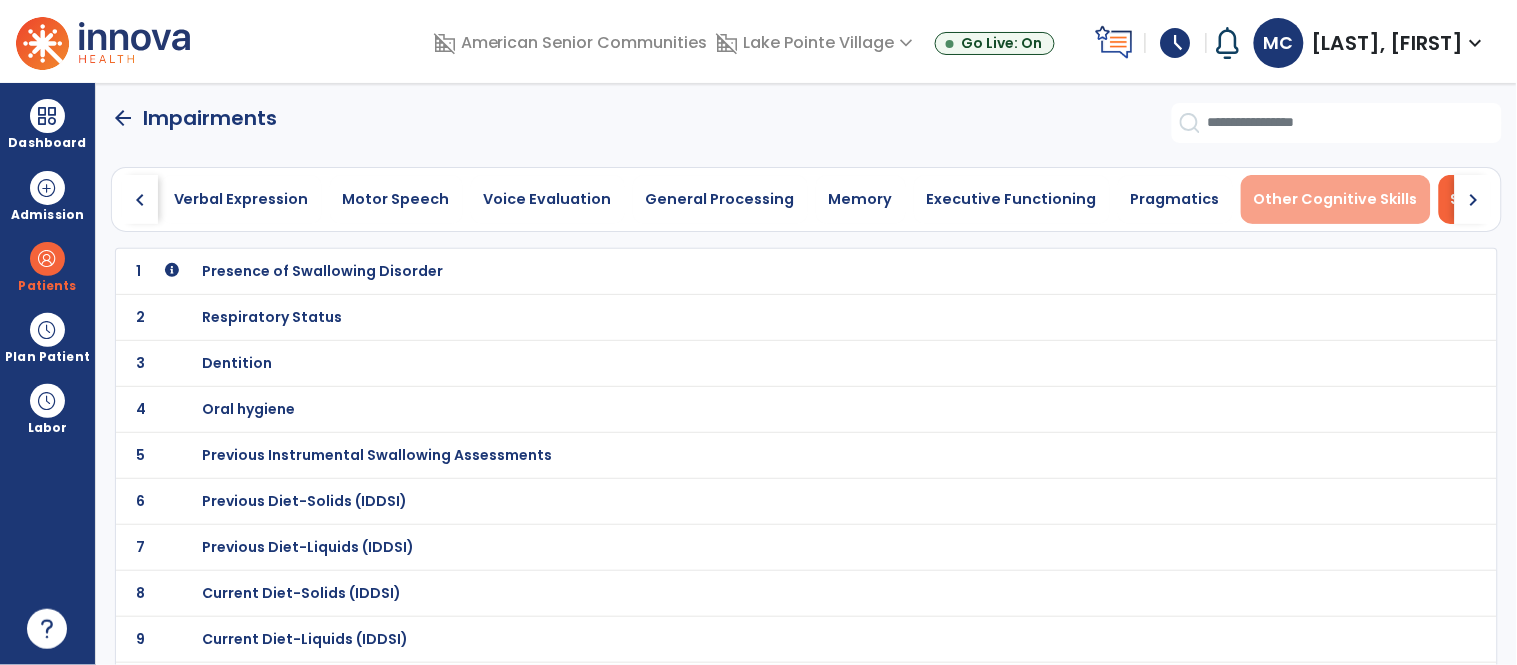 click on "Other Cognitive Skills" at bounding box center (1336, 199) 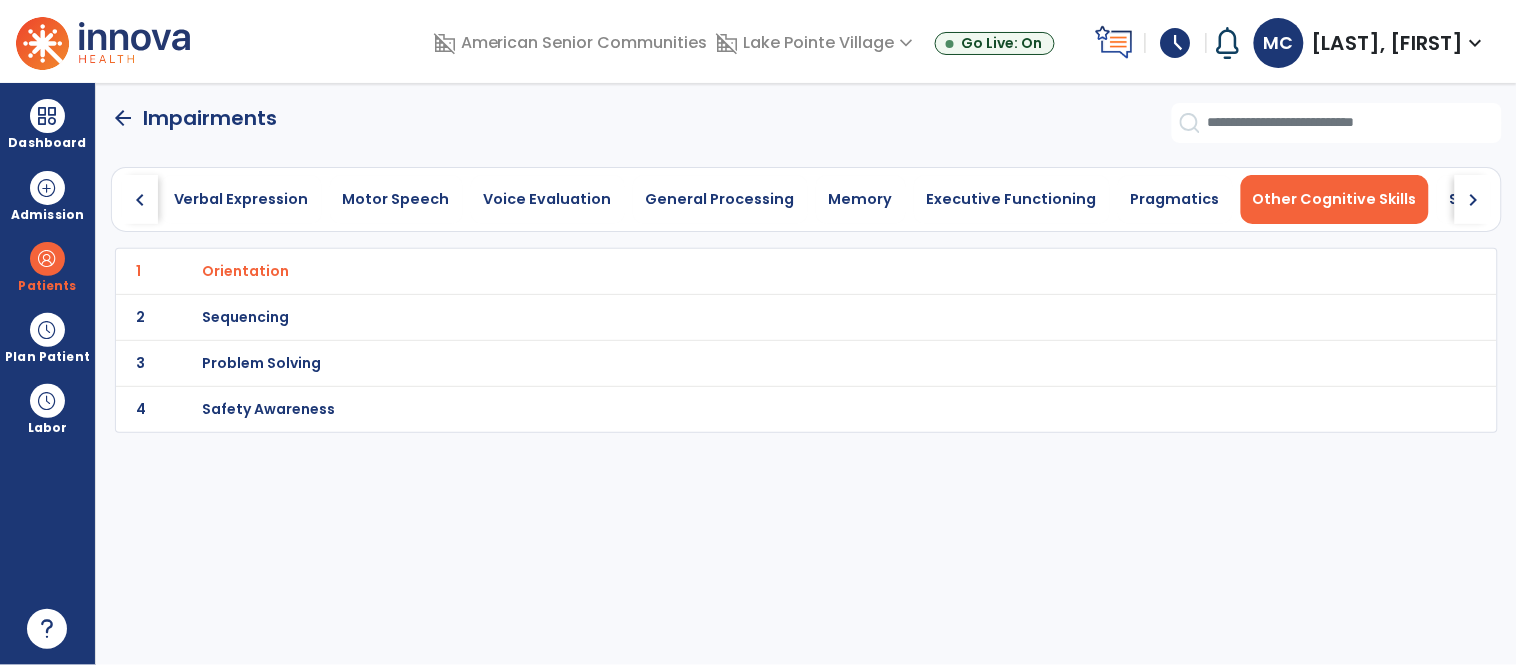 click on "arrow_back" 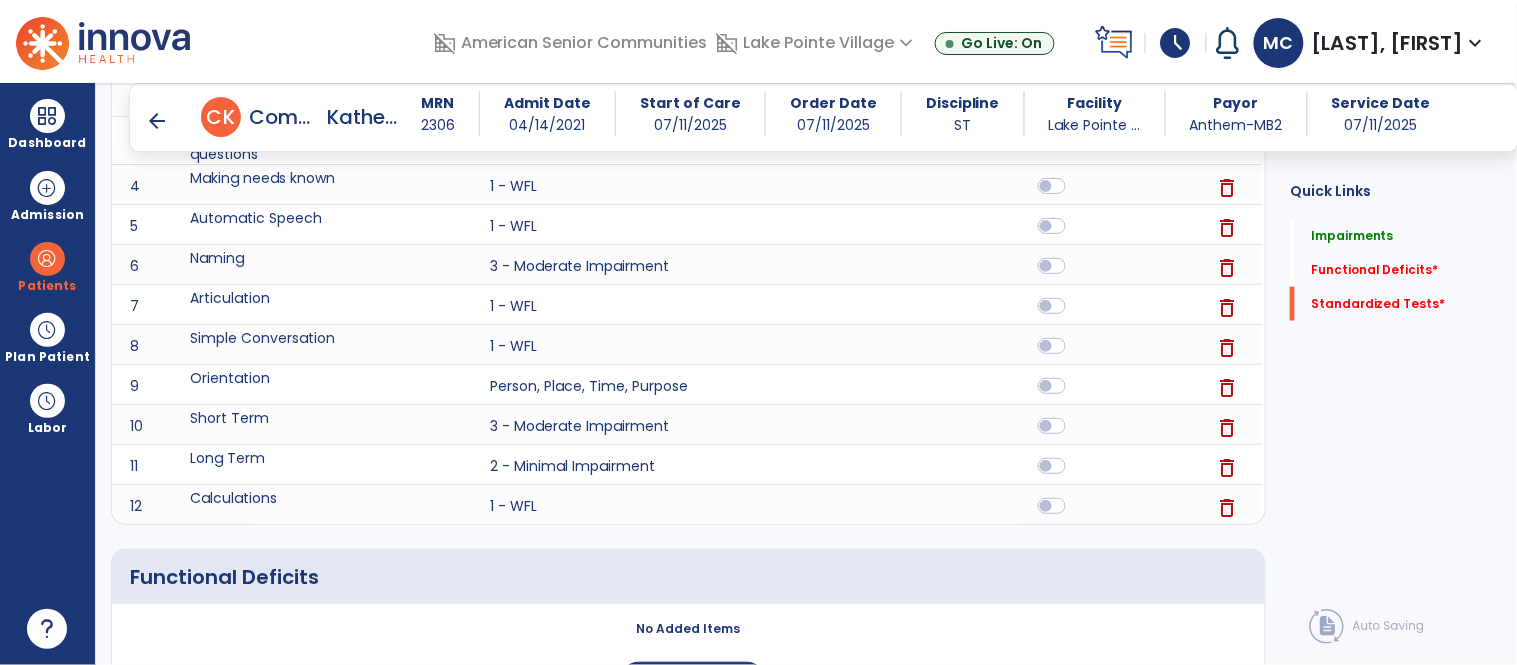 scroll, scrollTop: 722, scrollLeft: 0, axis: vertical 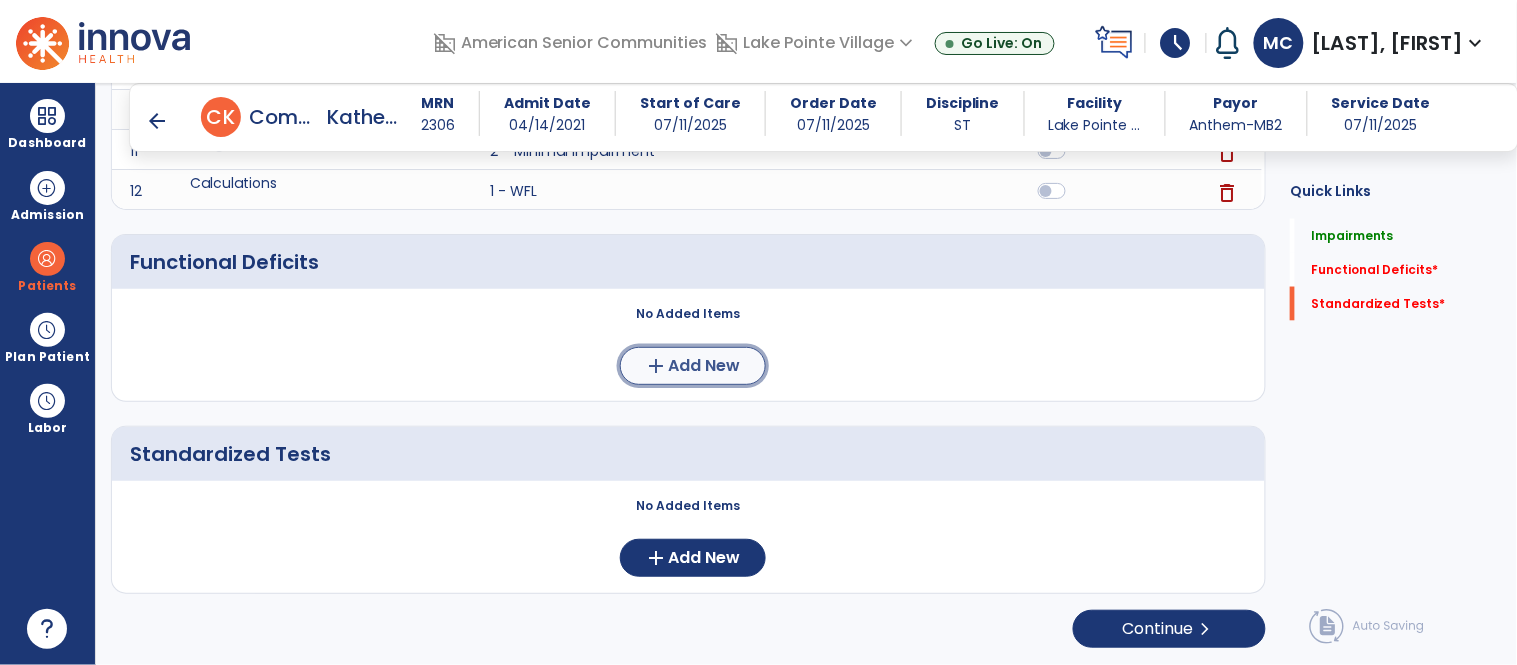click on "add" 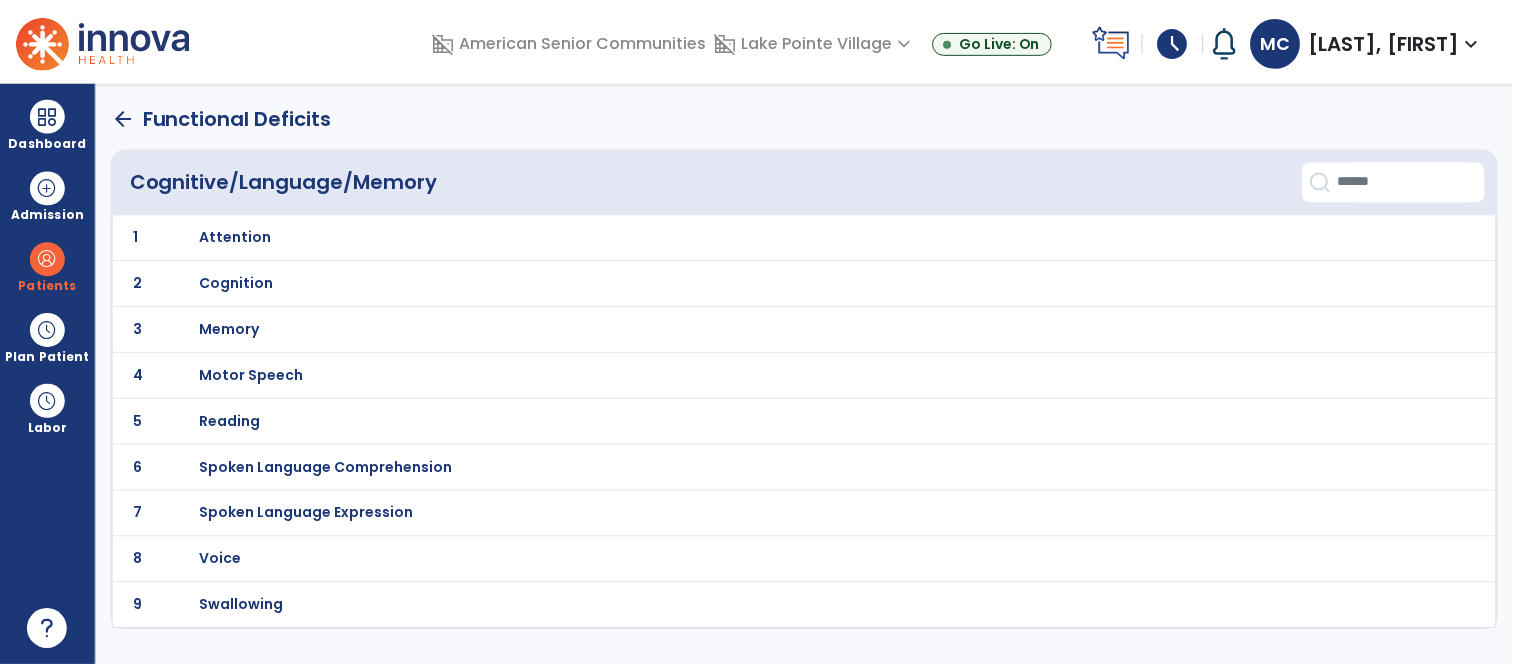 scroll, scrollTop: 0, scrollLeft: 0, axis: both 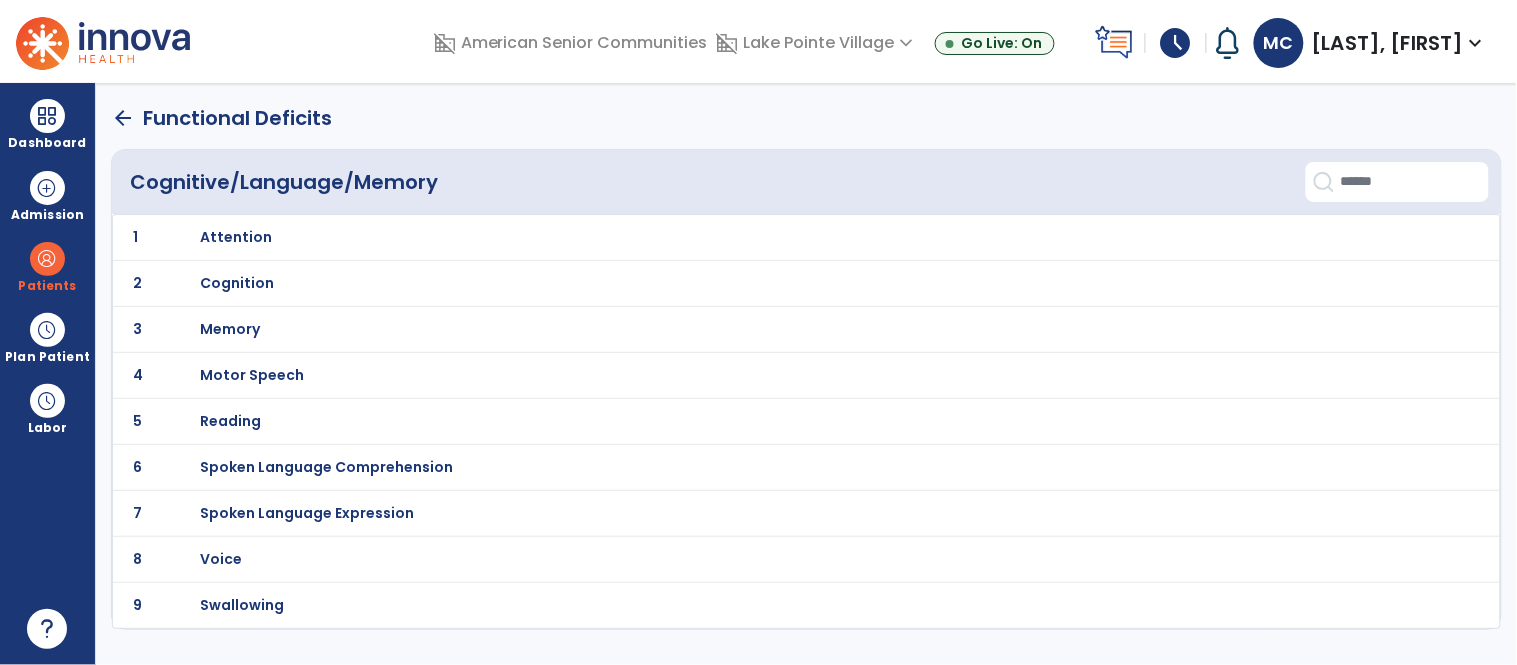 click on "Attention" at bounding box center [236, 237] 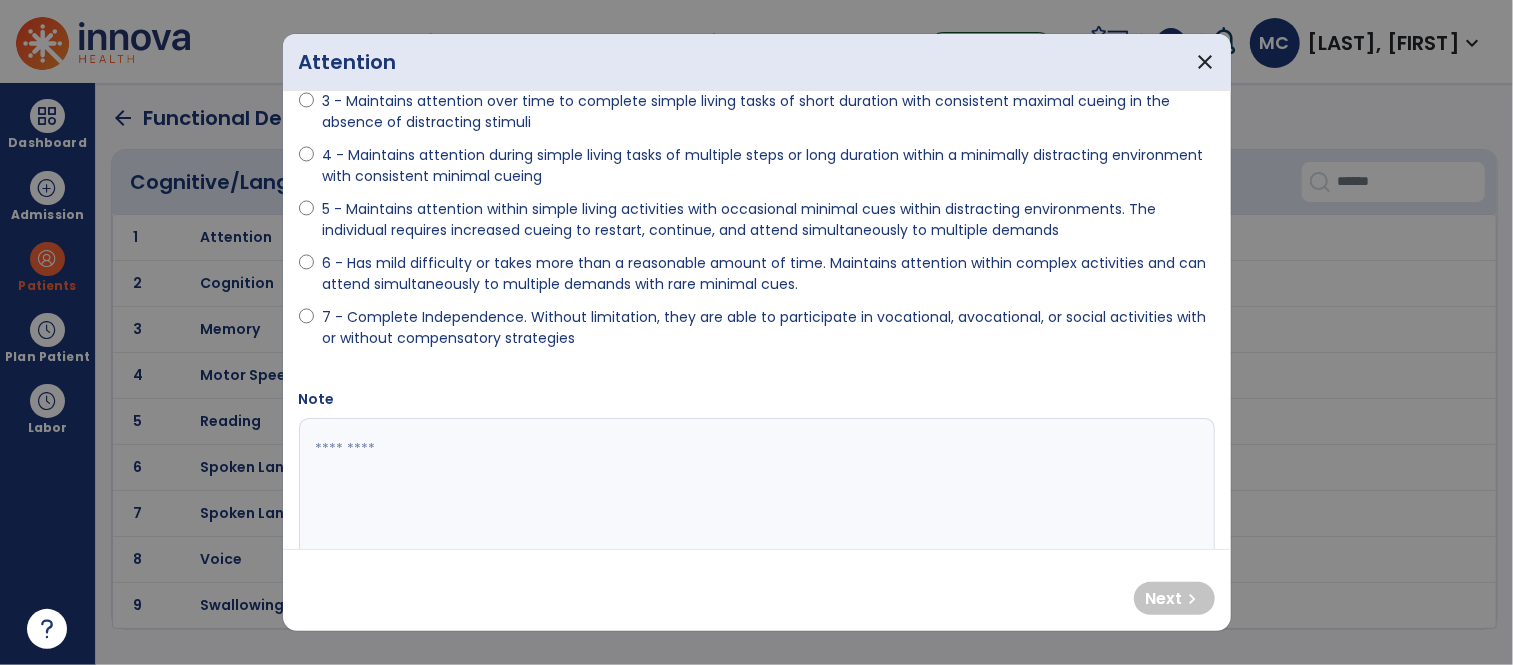 scroll, scrollTop: 211, scrollLeft: 0, axis: vertical 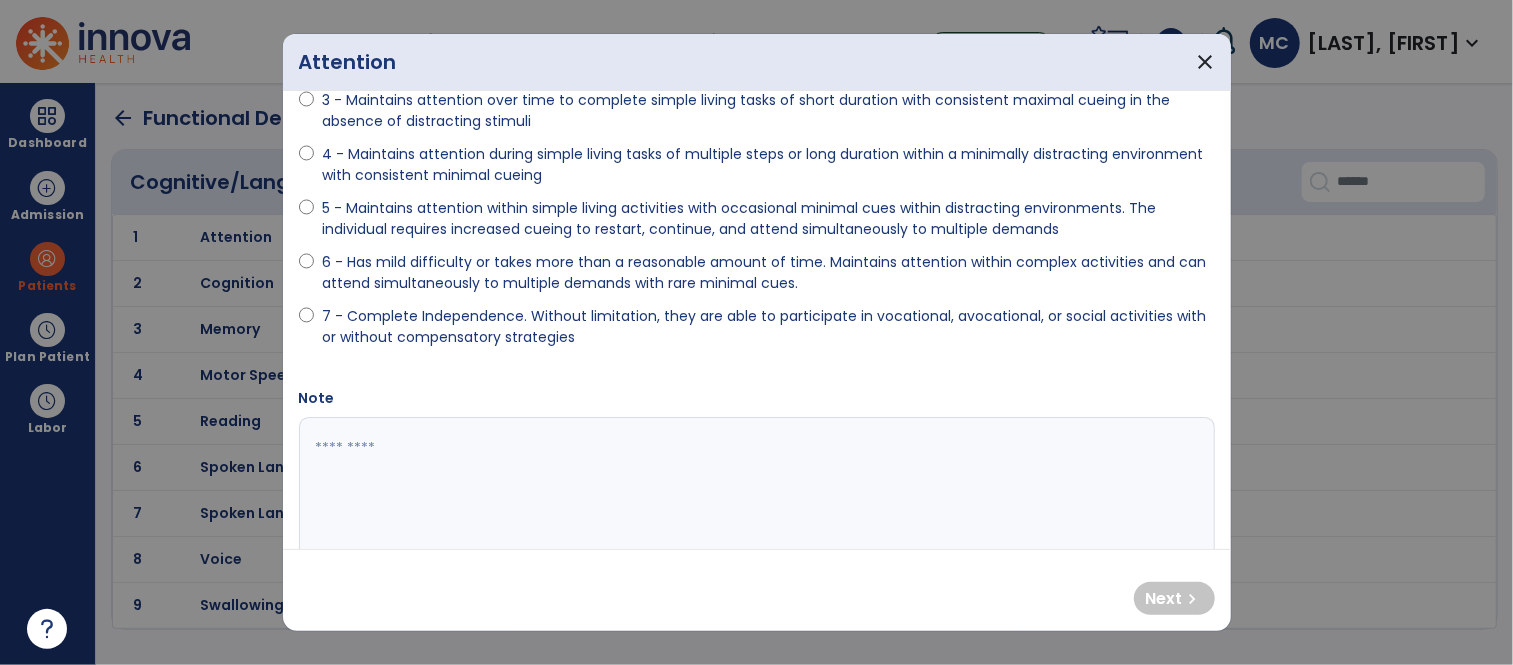 click on "6 - Has mild difficulty or takes more than a reasonable amount of time. Maintains attention within complex activities and can attend simultaneously to multiple demands with rare minimal cues." at bounding box center (768, 273) 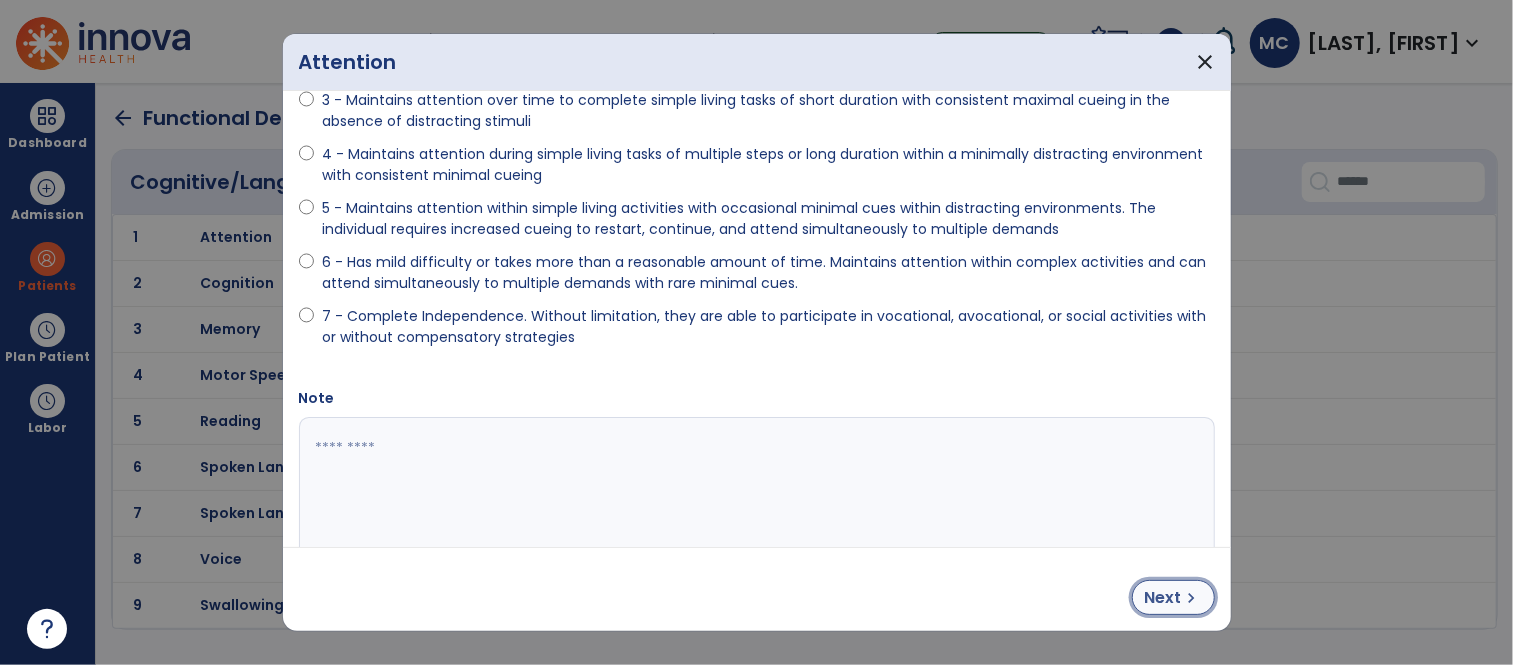click on "Next  chevron_right" at bounding box center [1173, 597] 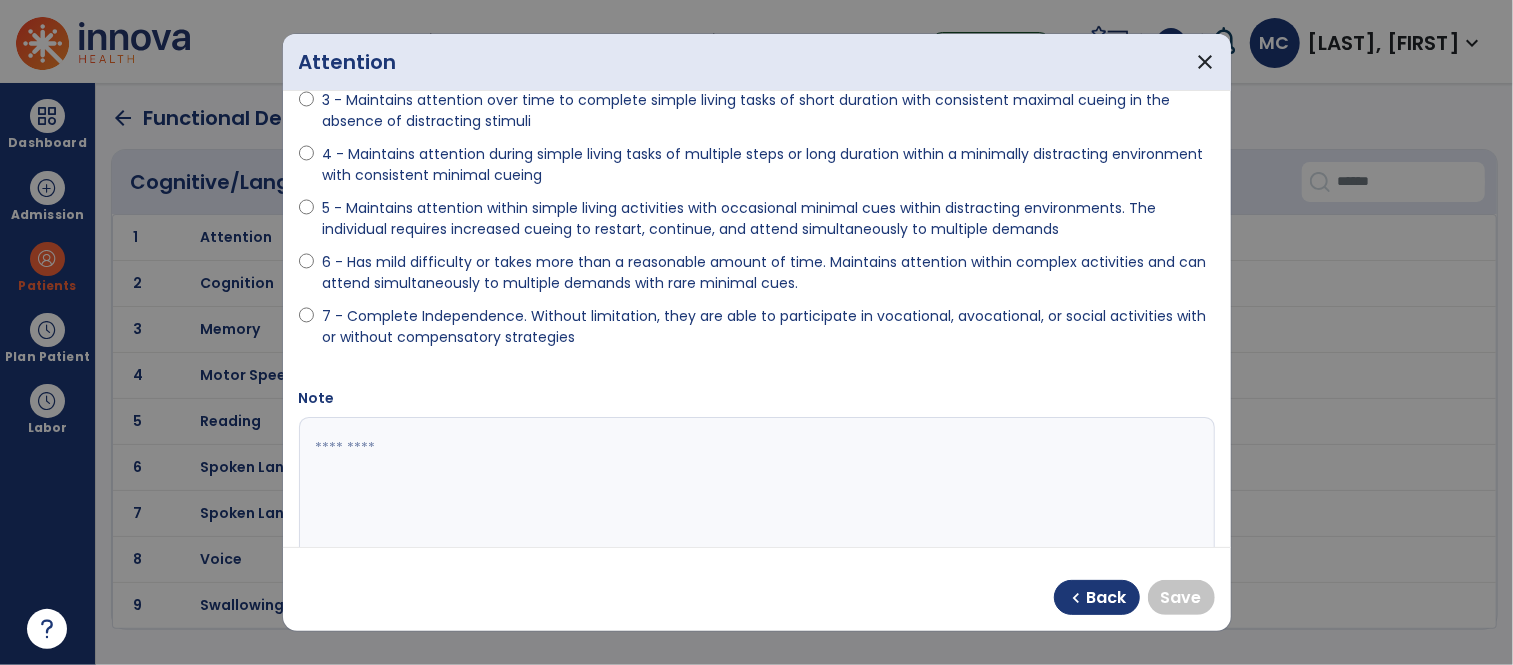 click on "7 - Complete Independence. Without limitation, they are able to participate in vocational, avocational, or social activities with or without compensatory strategies" at bounding box center [768, 327] 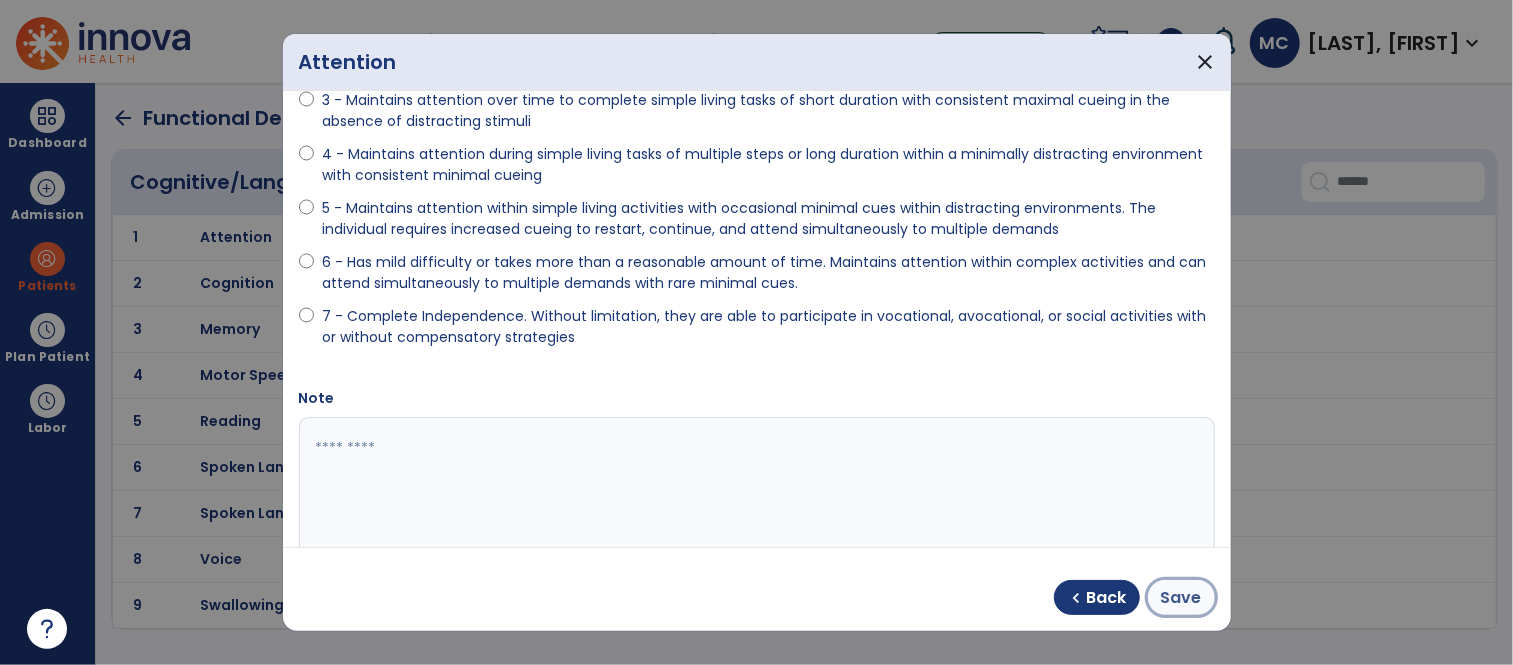 click on "Save" at bounding box center (1181, 598) 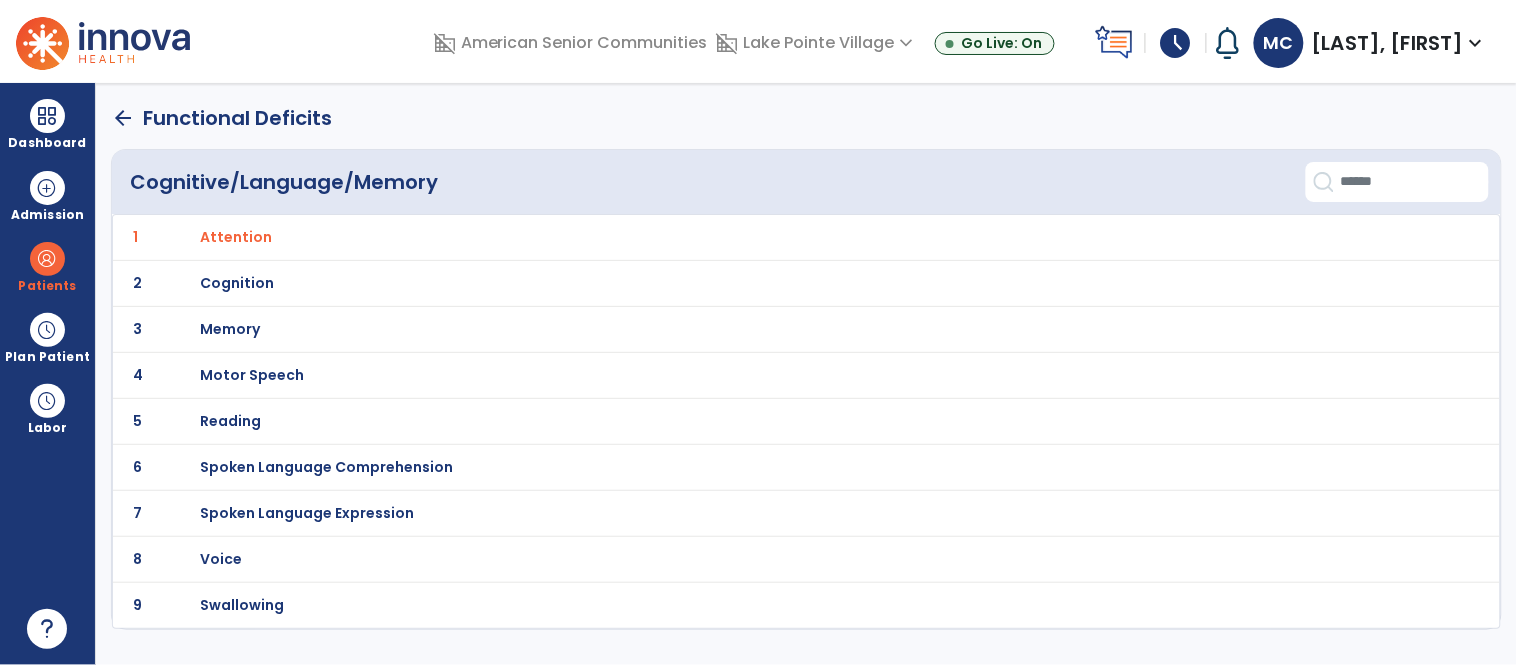 click on "Cognition" at bounding box center (236, 237) 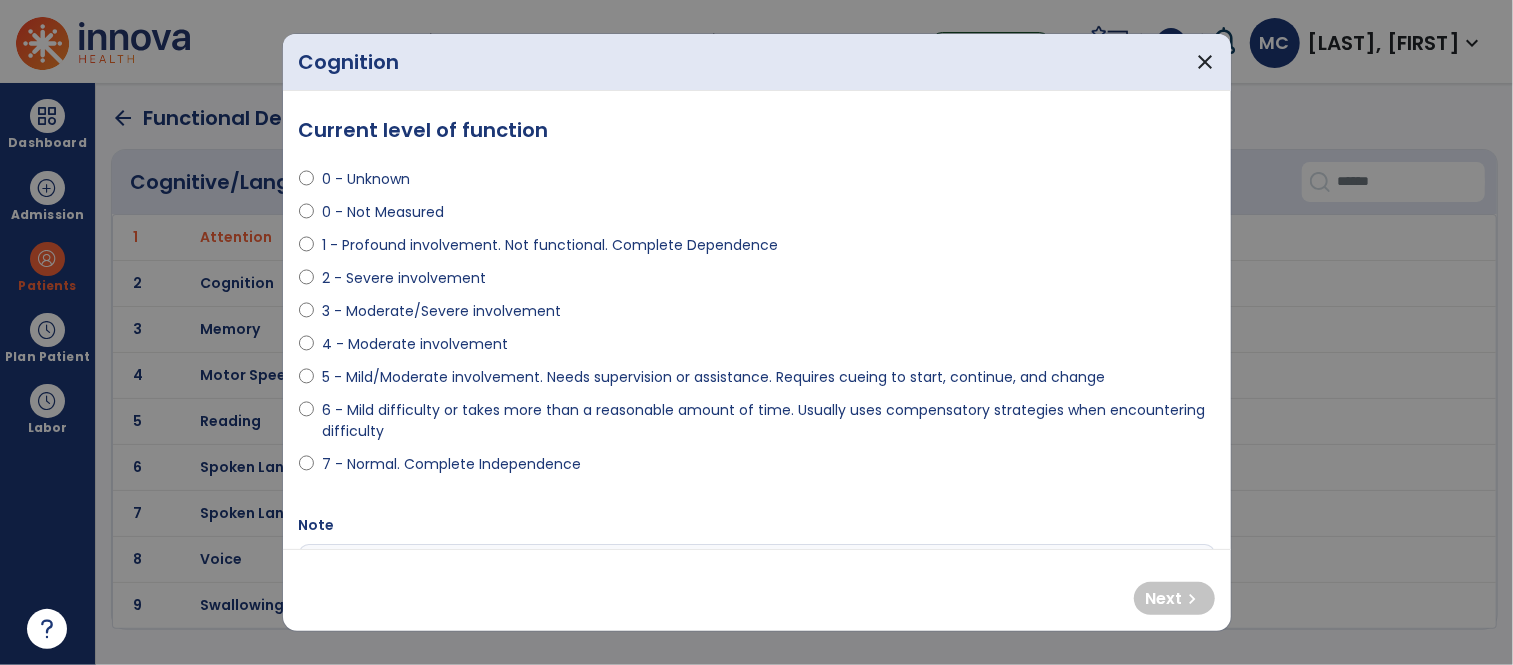 click on "6 - Mild difficulty or takes more than a reasonable amount of time. Usually uses compensatory strategies when encountering difficulty" at bounding box center (768, 421) 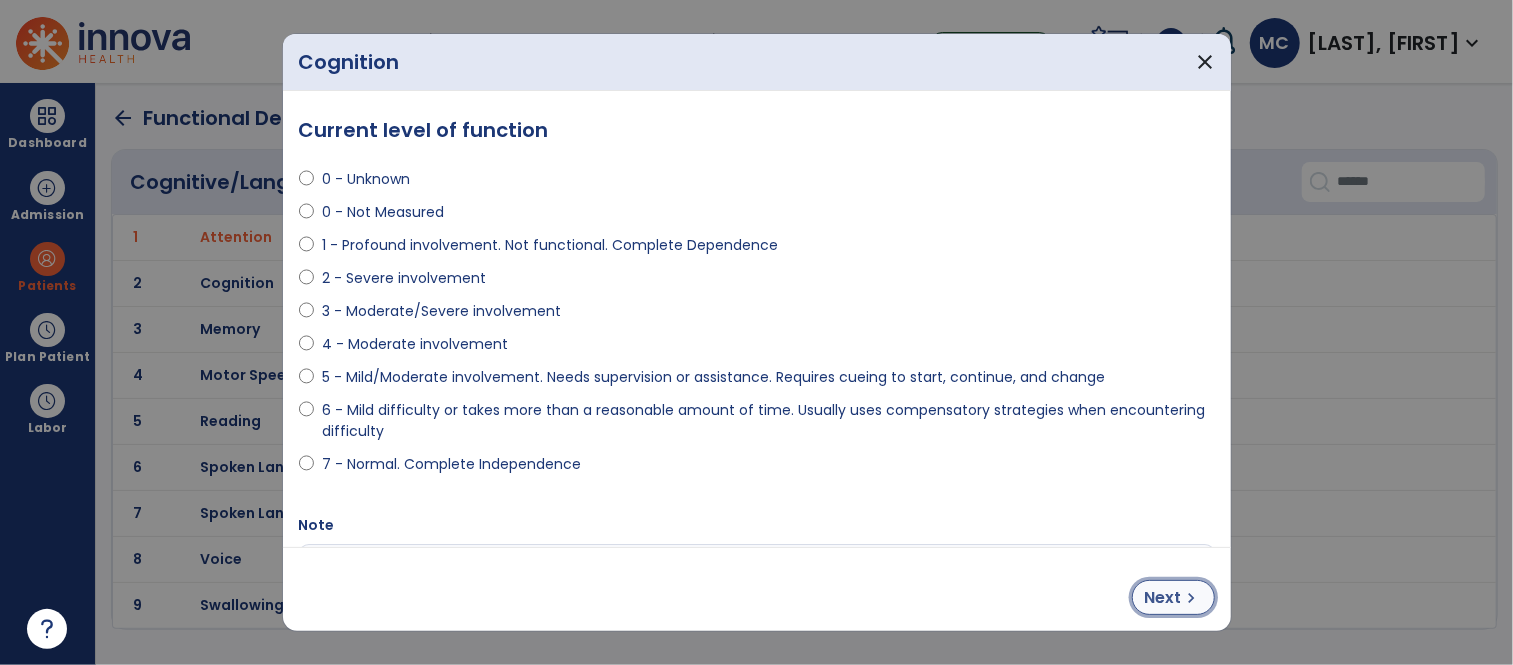 click on "Next" at bounding box center (1163, 598) 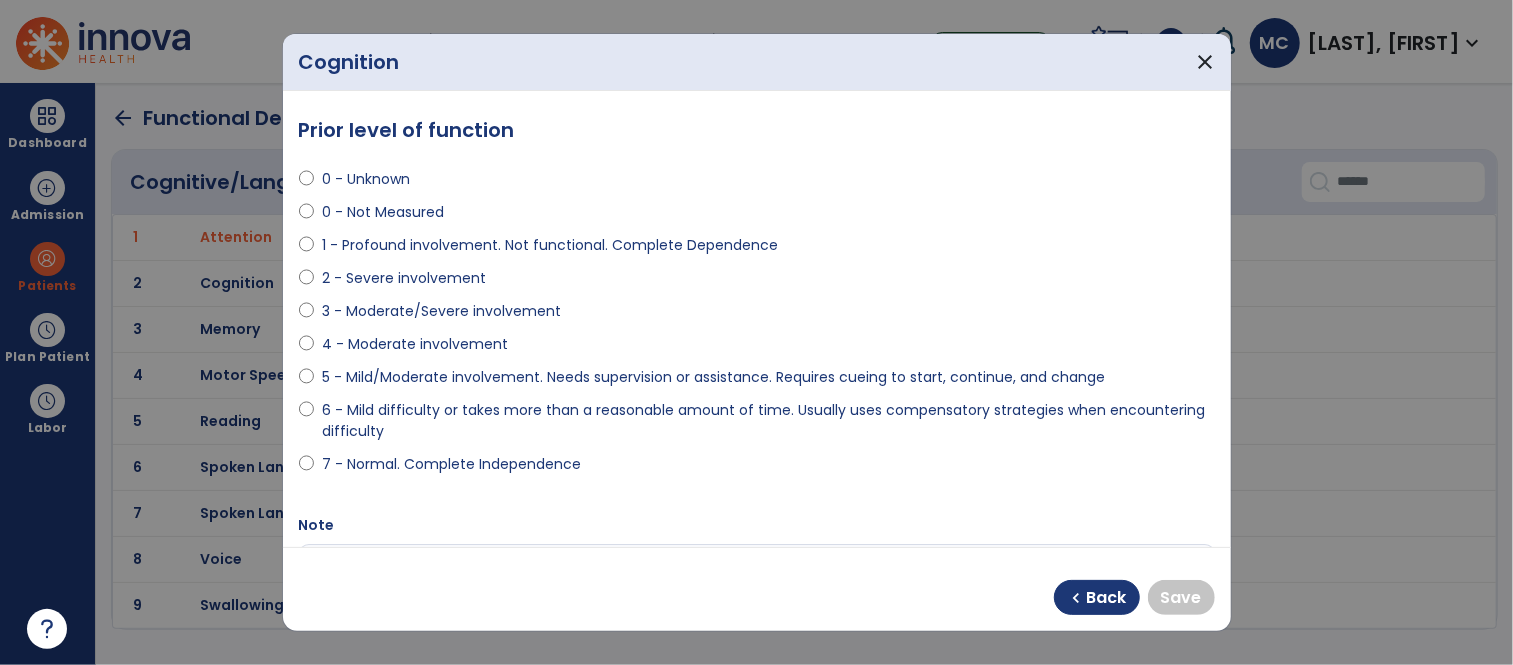 click on "7 - Normal. Complete Independence" at bounding box center (451, 464) 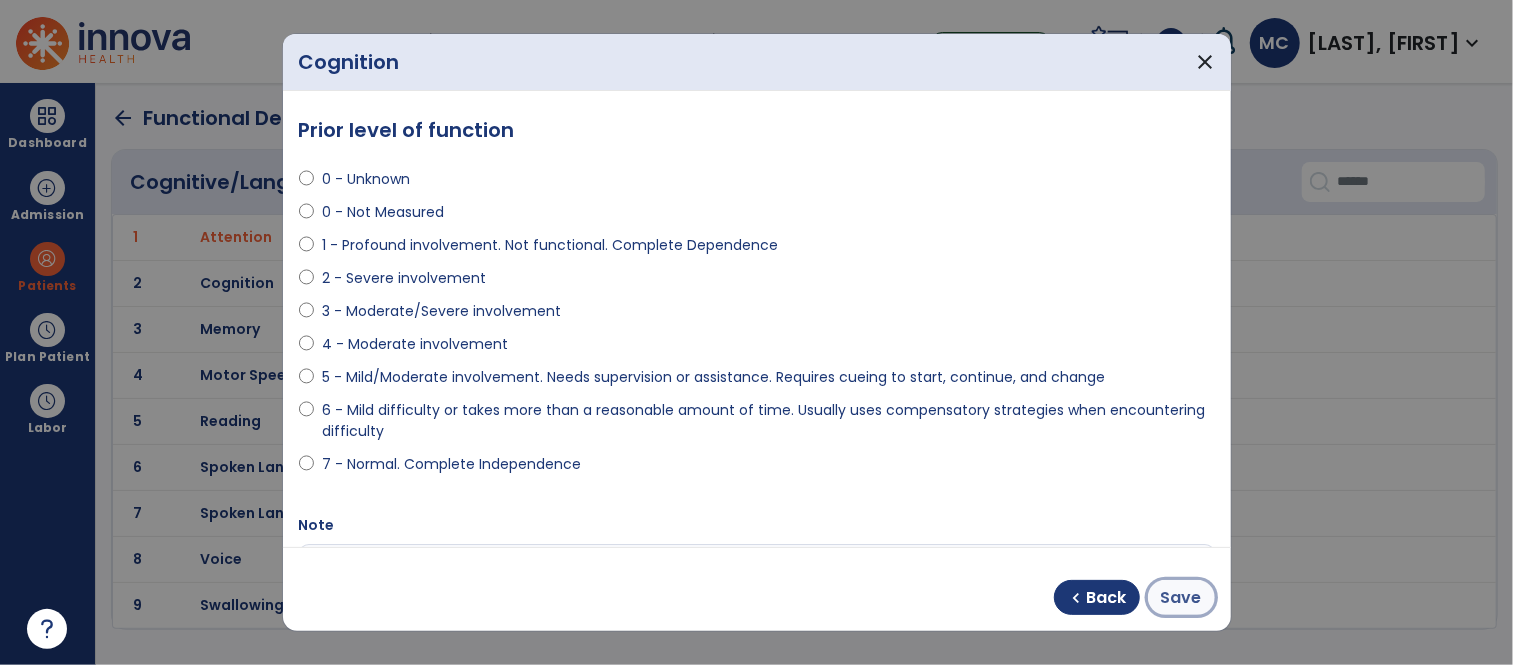 click on "Save" at bounding box center (1181, 598) 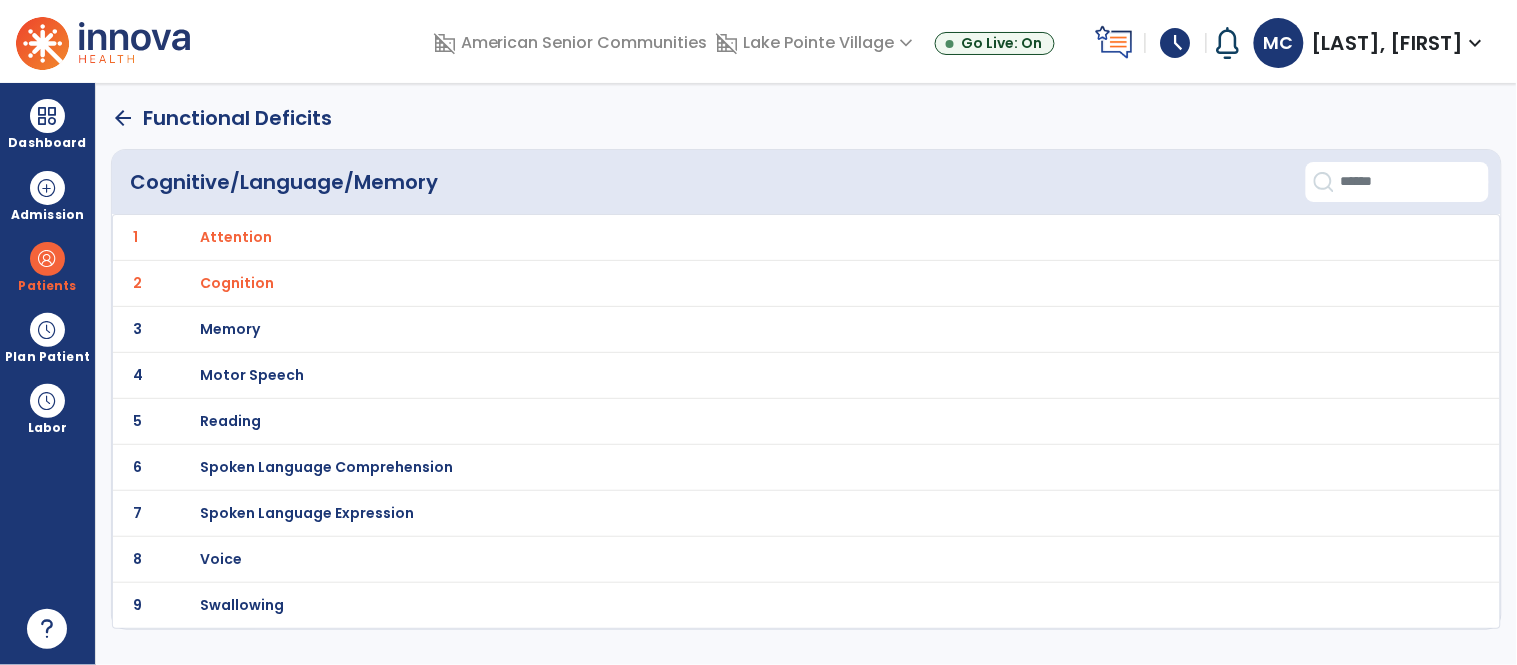 click on "Memory" at bounding box center (236, 237) 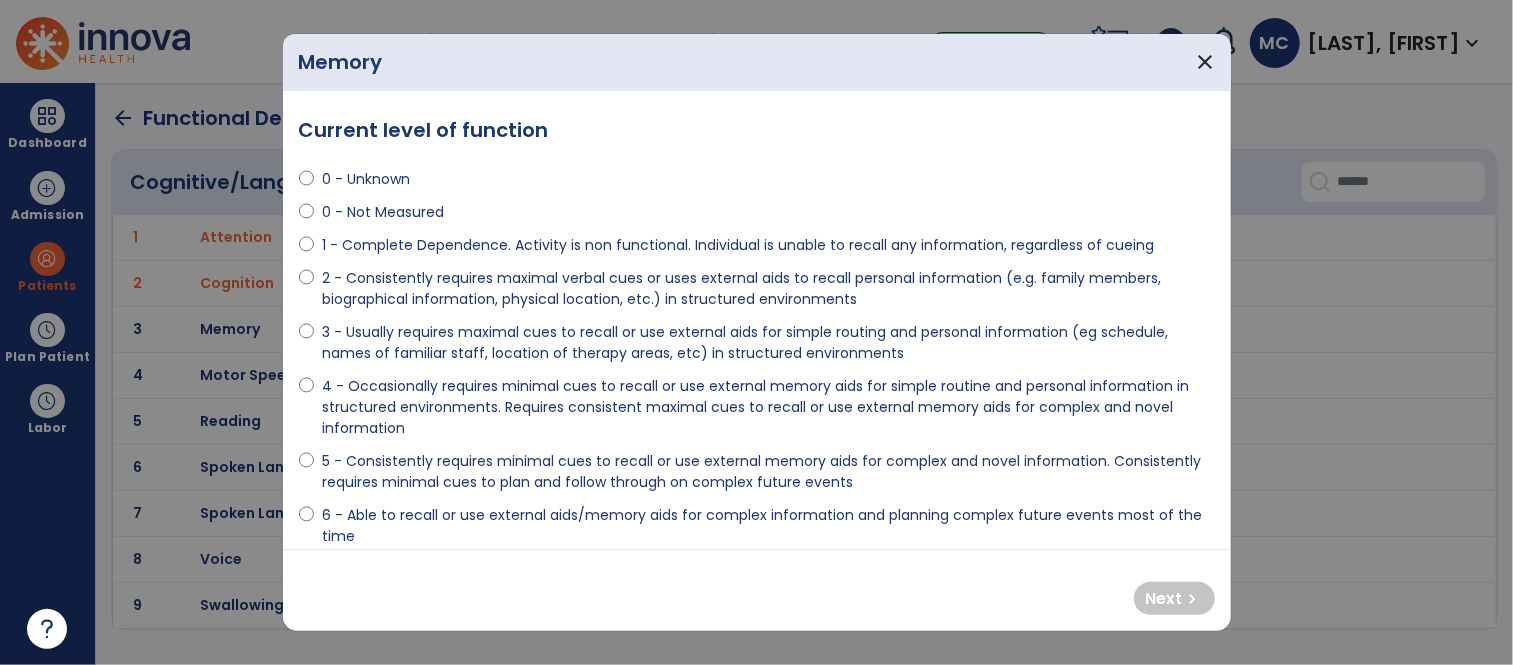 click on "4 - Occasionally requires minimal cues to recall or use external memory aids for simple routine and personal information in structured environments. Requires consistent maximal cues to recall or use external memory aids for complex and novel information" at bounding box center (768, 407) 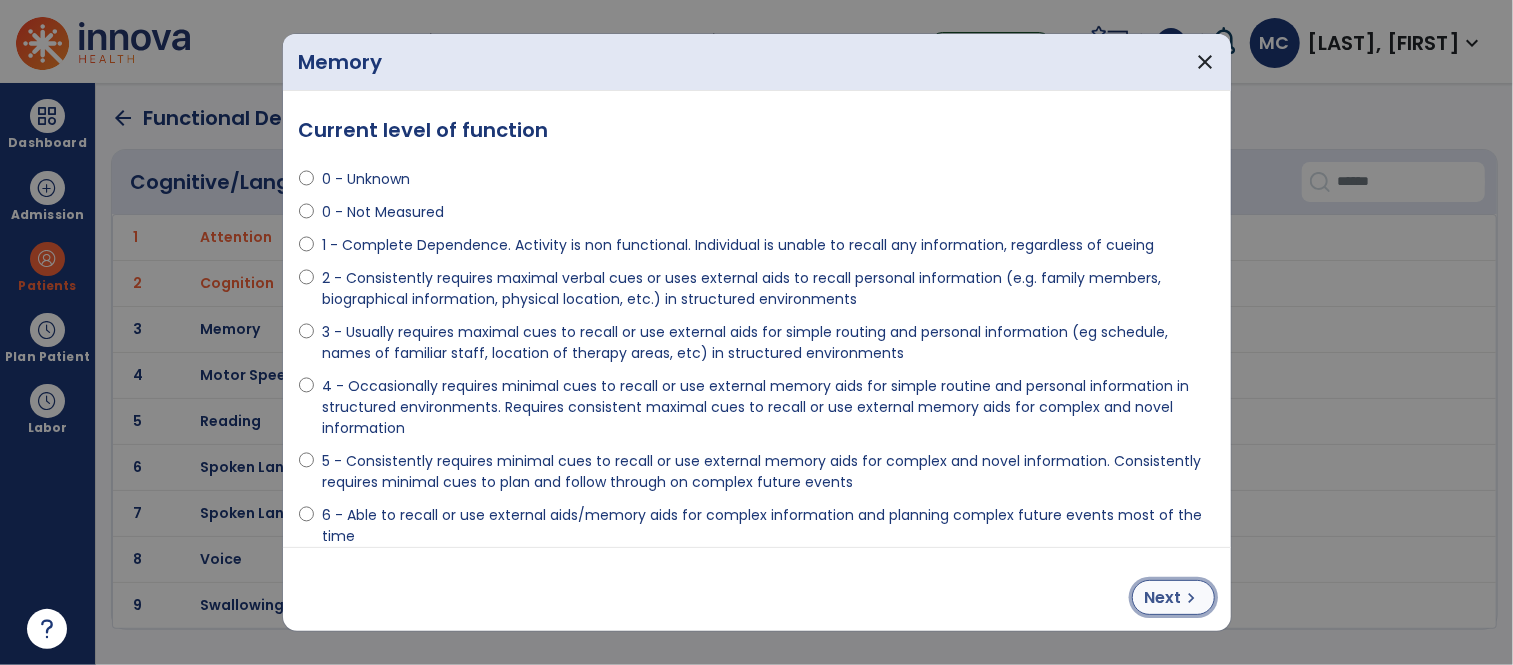 click on "Next" at bounding box center [1163, 598] 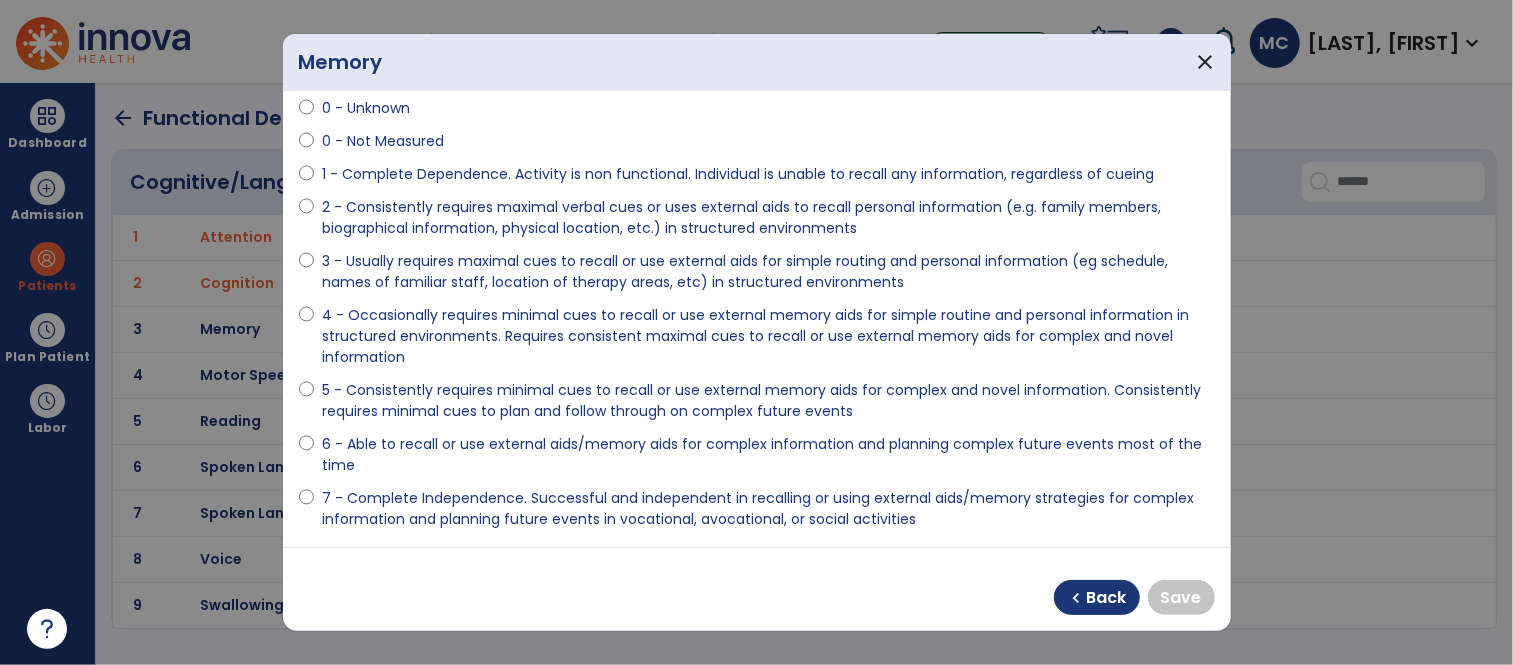 scroll, scrollTop: 115, scrollLeft: 0, axis: vertical 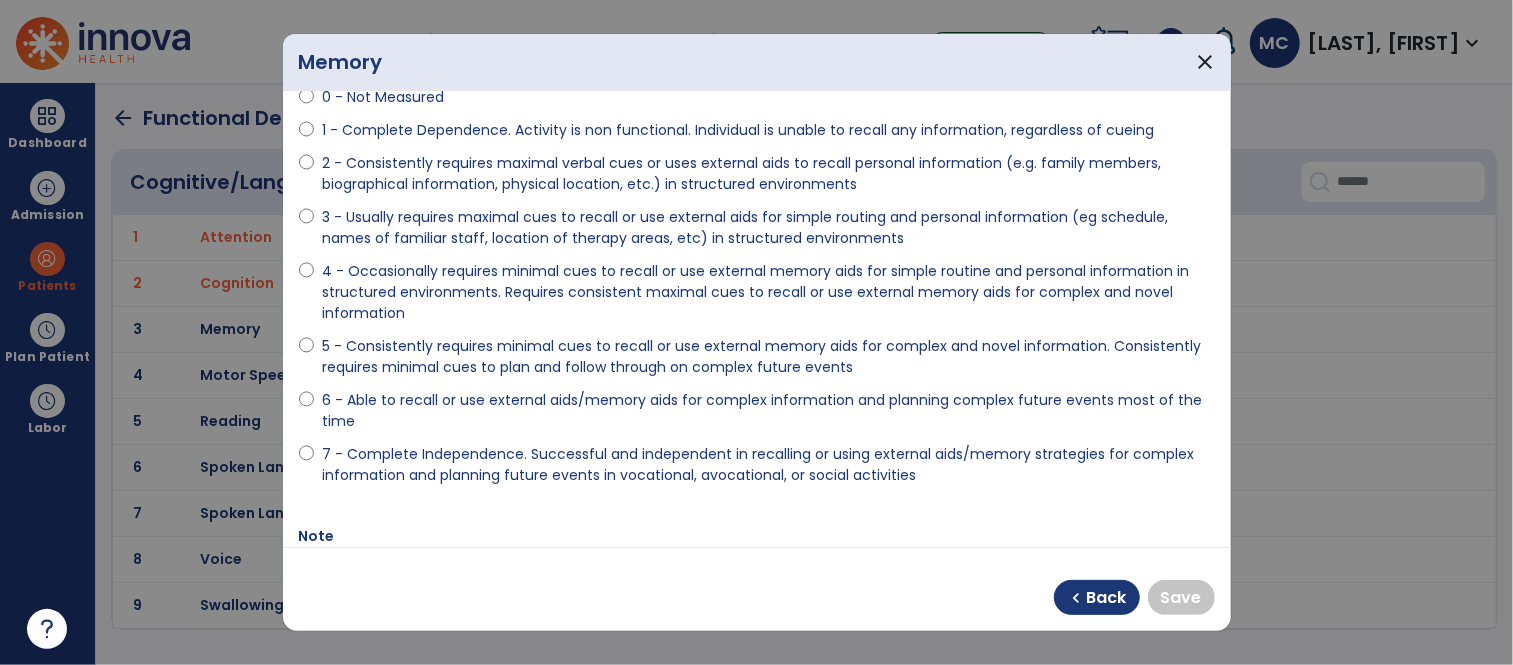 click on "7 - Complete Independence. Successful and independent in recalling or using external aids/memory strategies for complex information and planning future events in vocational, avocational, or social activities" at bounding box center [768, 465] 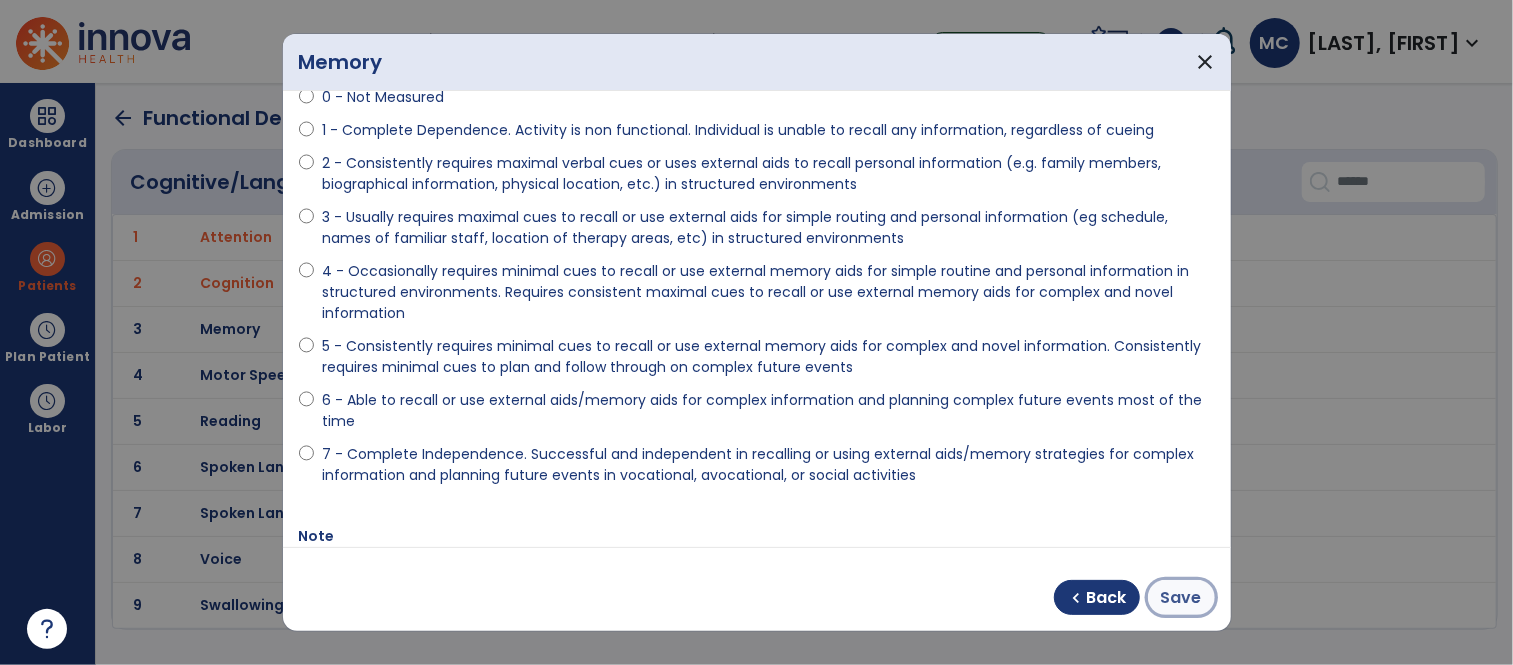 click on "Save" at bounding box center [1181, 598] 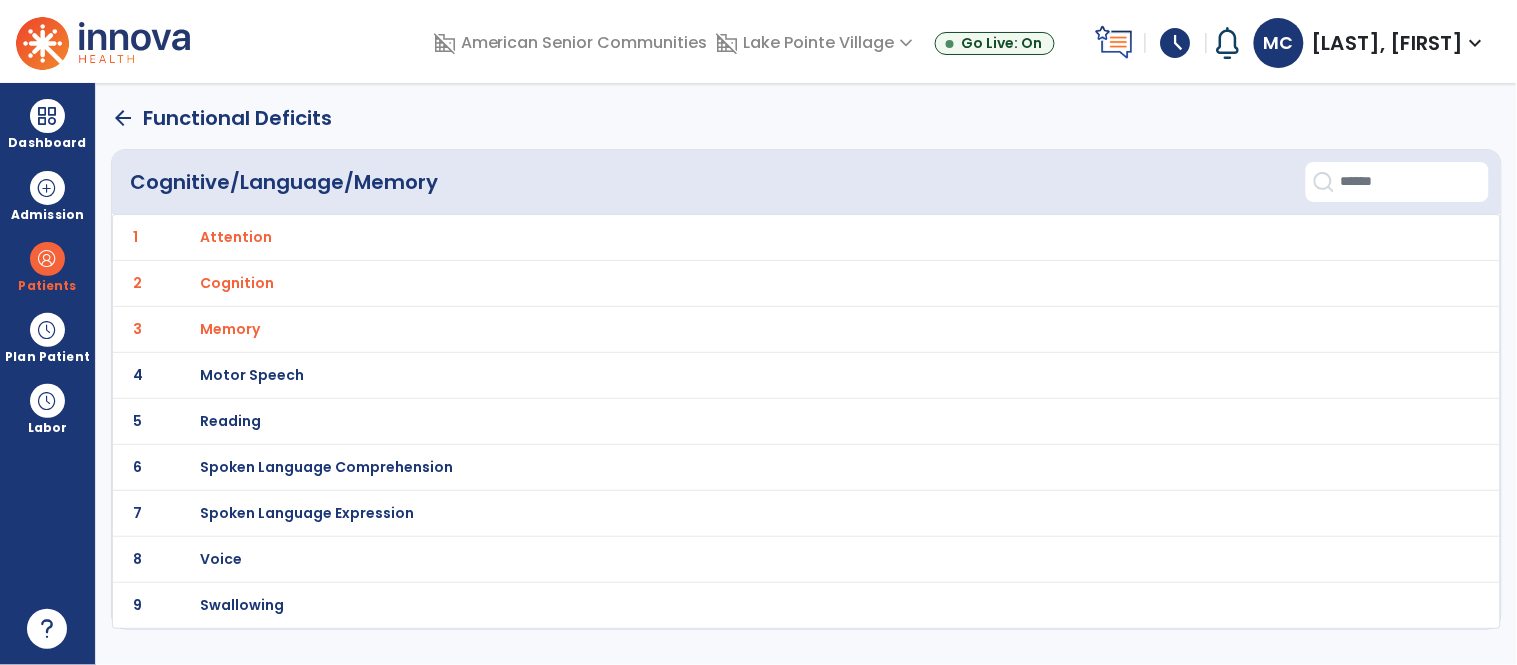 click on "4 Motor Speech" 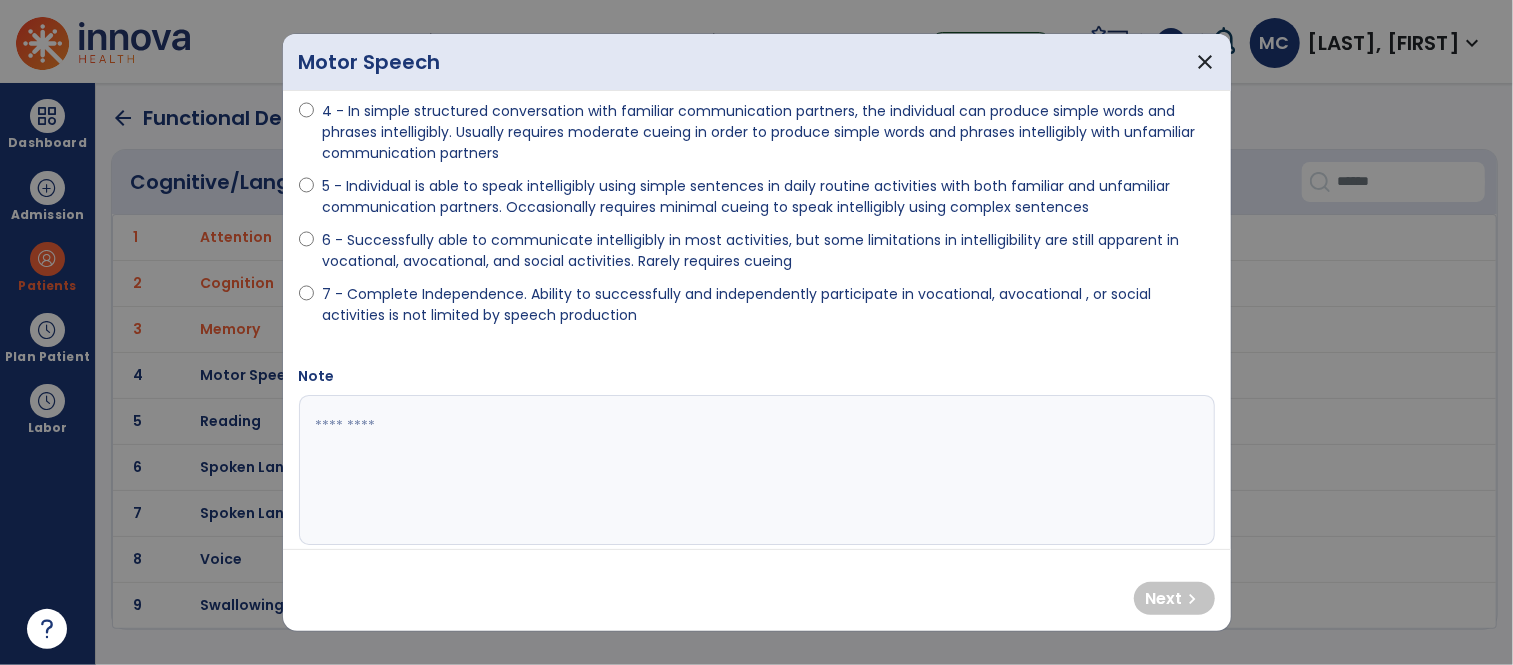 scroll, scrollTop: 324, scrollLeft: 0, axis: vertical 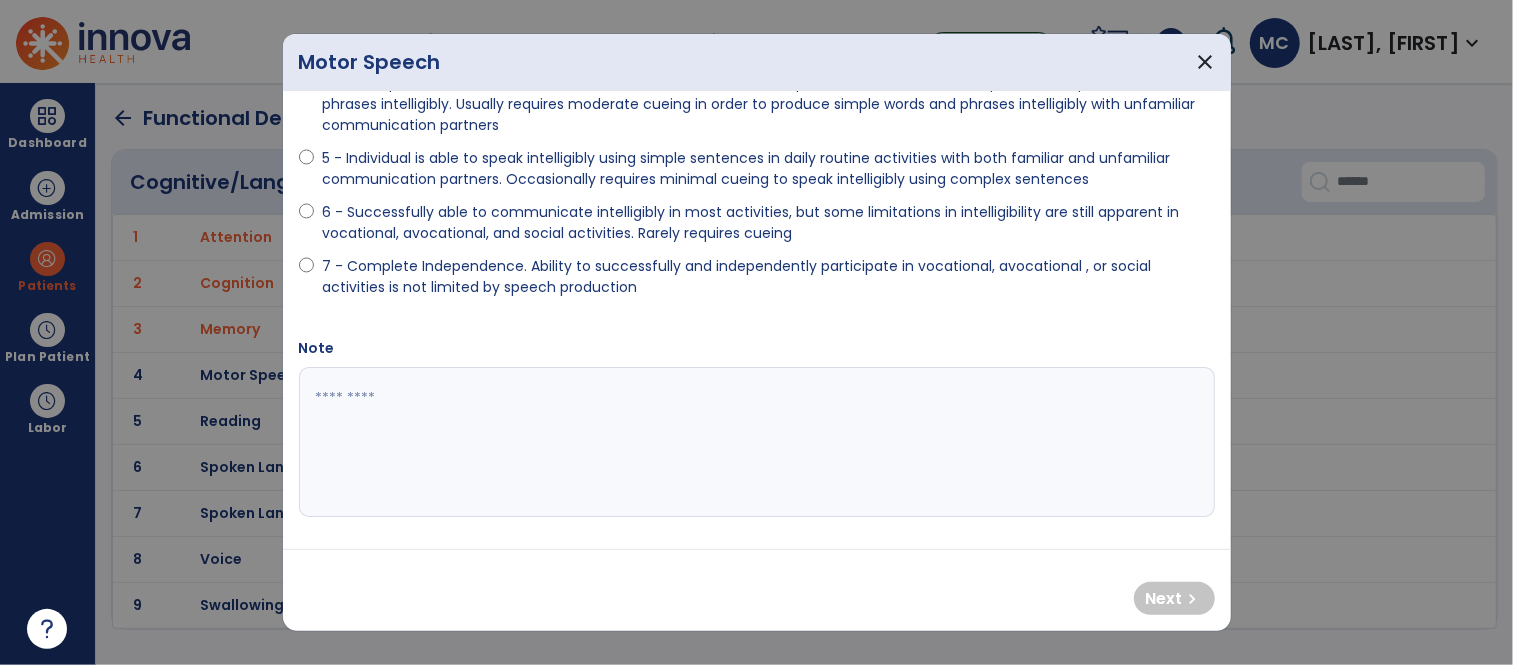 click on "6 - Successfully able to communicate intelligibly in most activities, but some limitations in intelligibility are still apparent in vocational, avocational, and social activities. Rarely requires cueing" at bounding box center (768, 223) 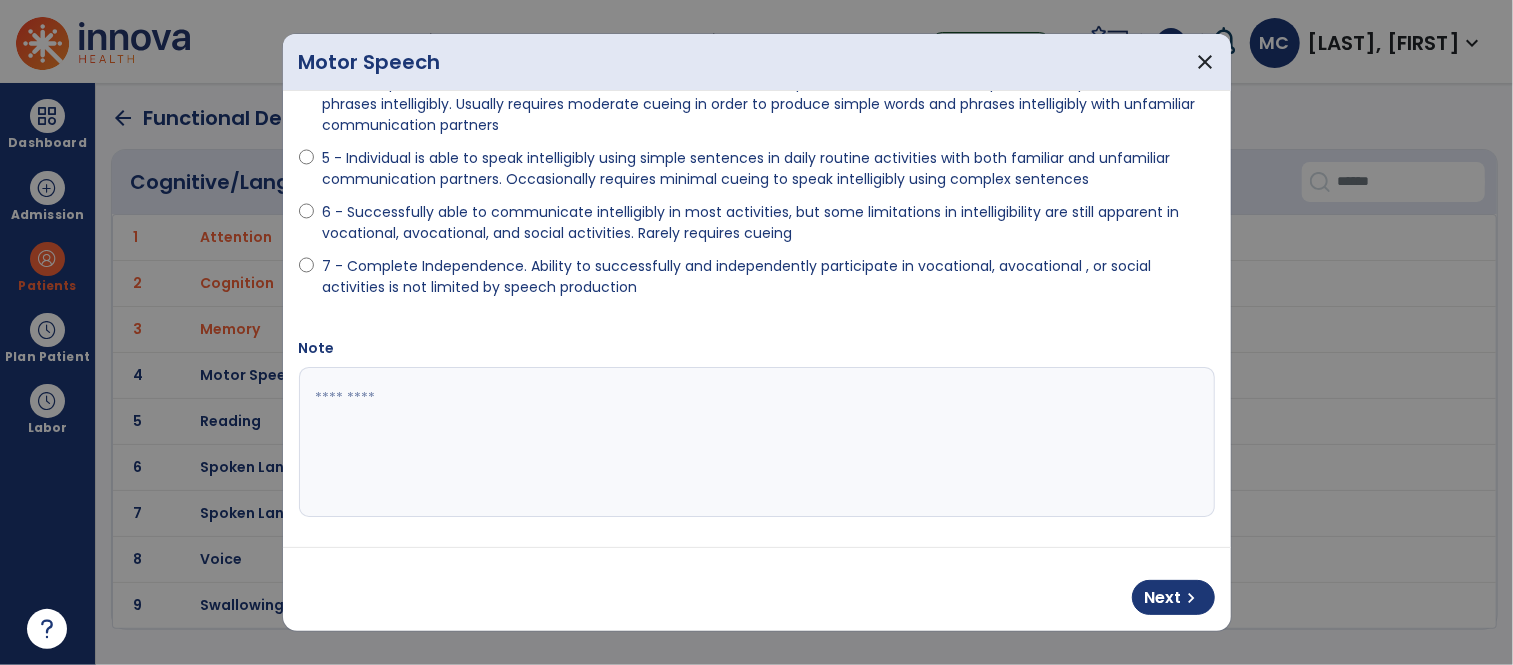 click on "Next  chevron_right" at bounding box center (757, 589) 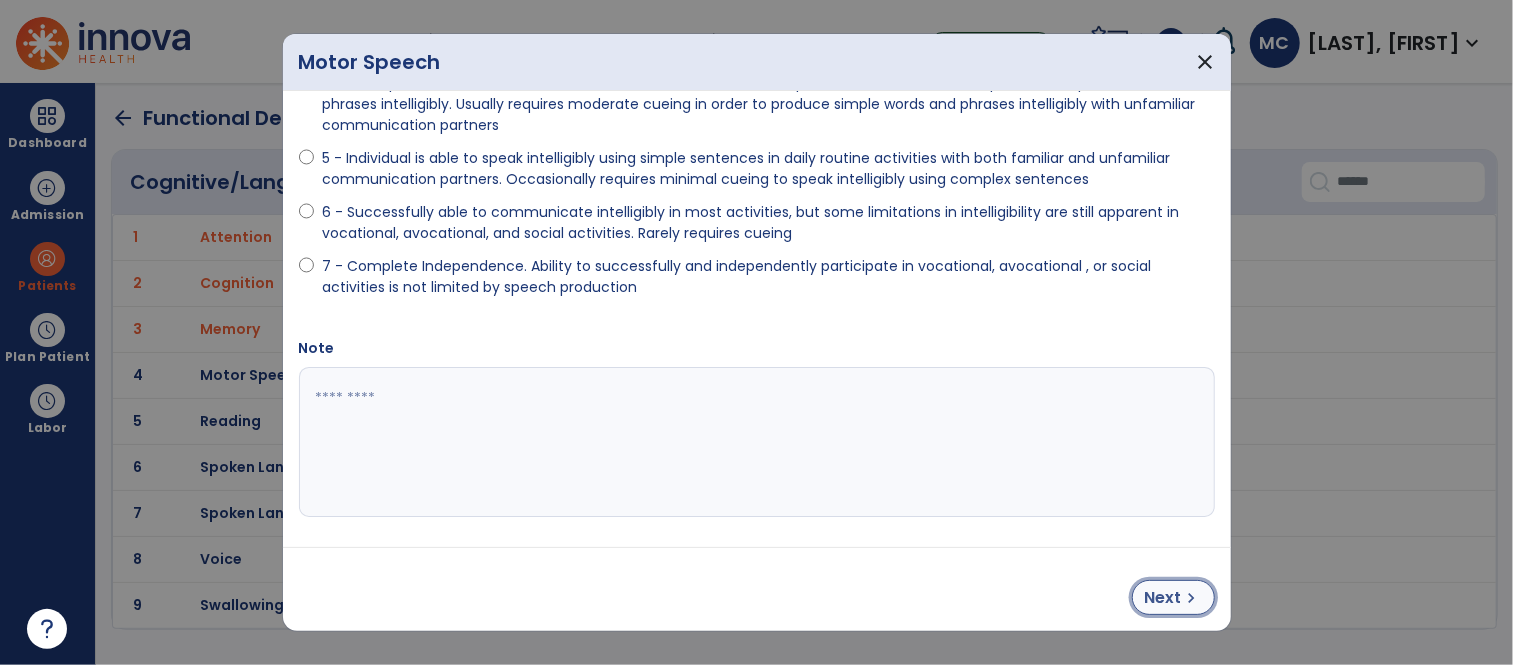 click on "Next" at bounding box center [1163, 598] 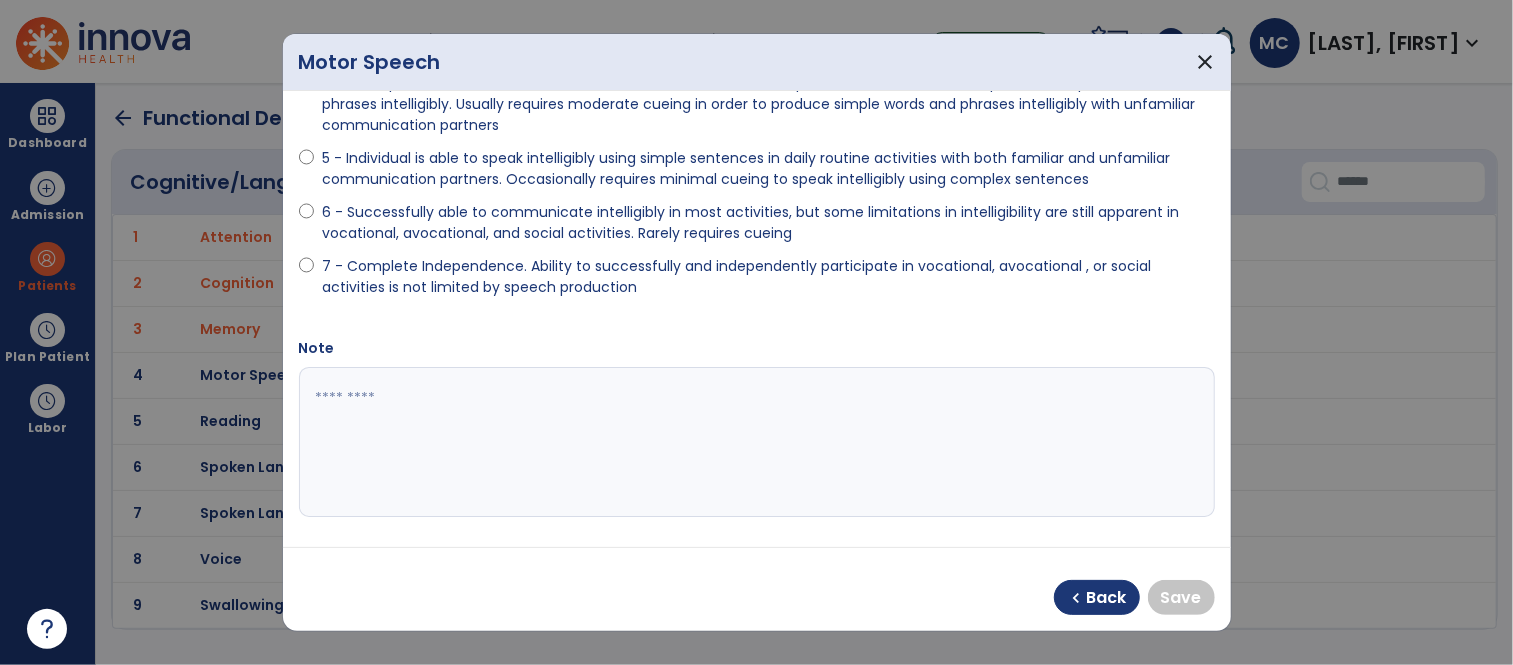 click on "6 - Successfully able to communicate intelligibly in most activities, but some limitations in intelligibility are still apparent in vocational, avocational, and social activities. Rarely requires cueing" at bounding box center (768, 223) 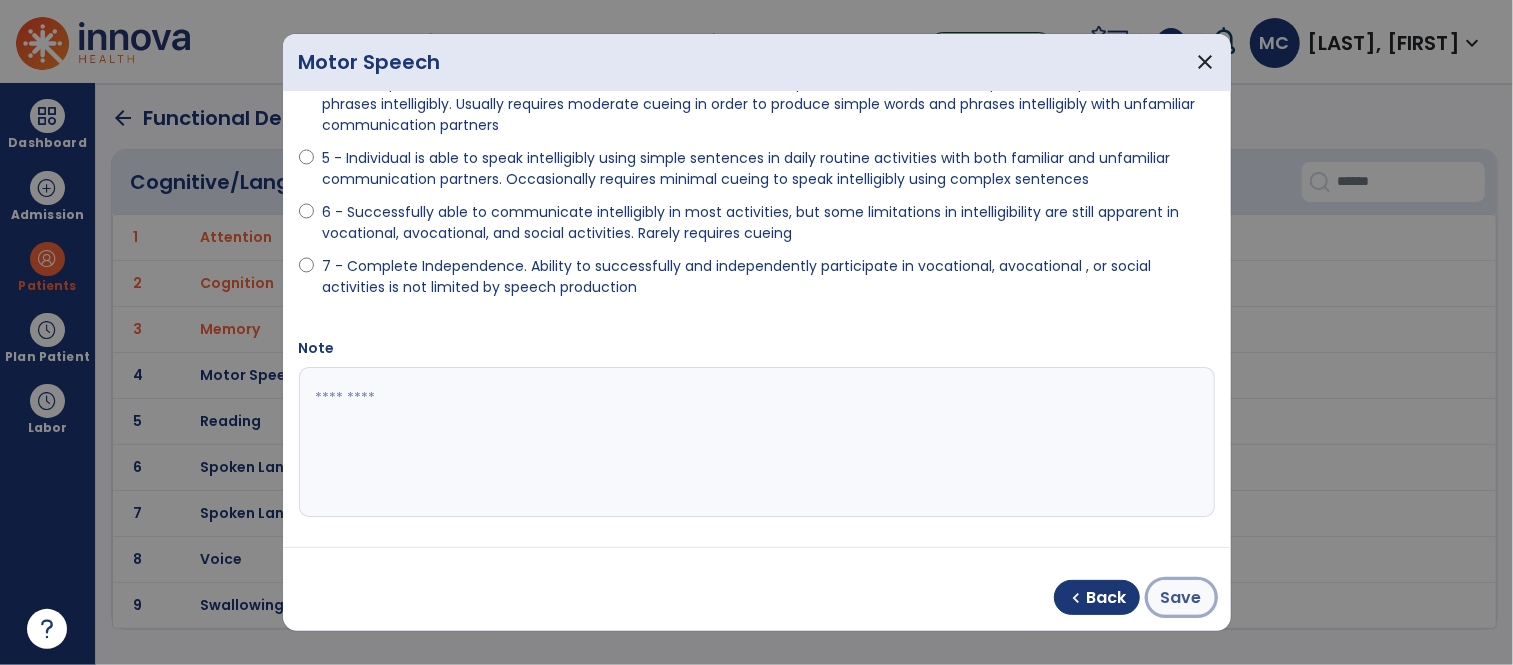 click on "Save" at bounding box center [1181, 598] 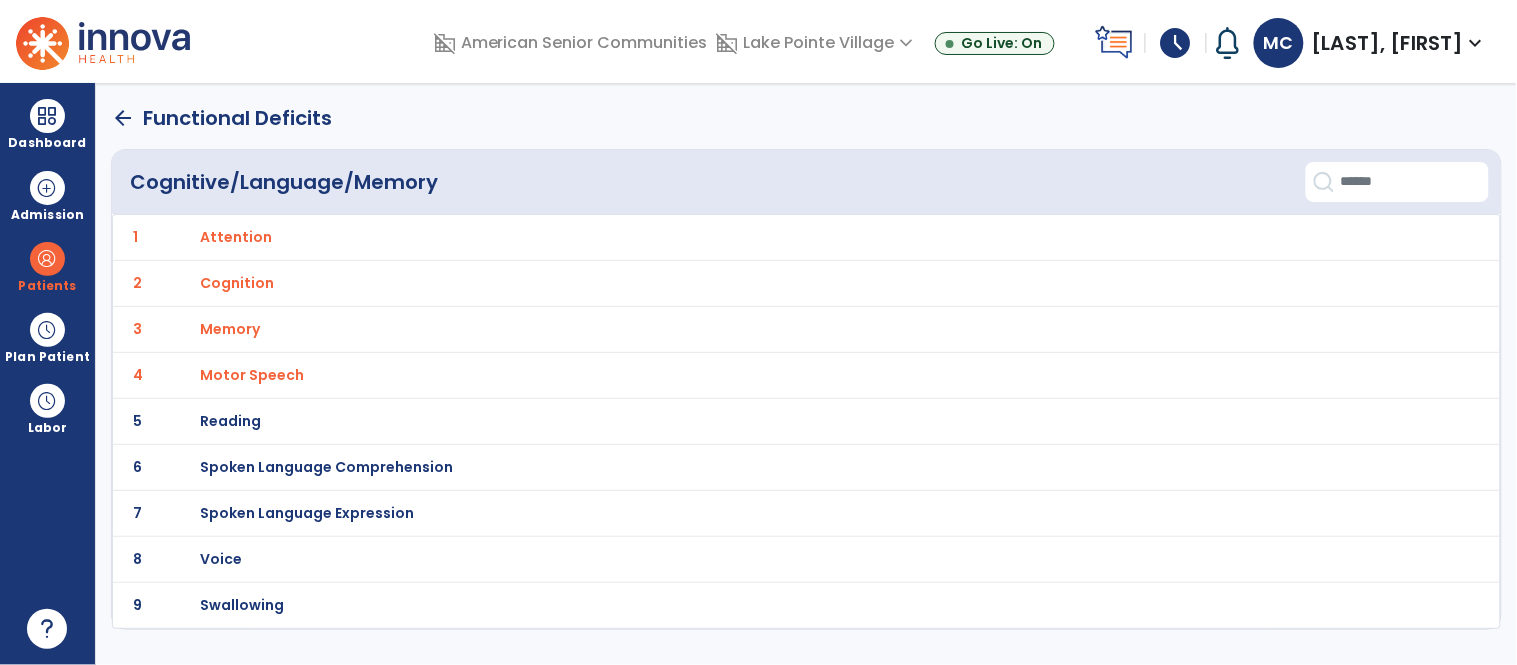 click on "Spoken Language Comprehension" at bounding box center (236, 237) 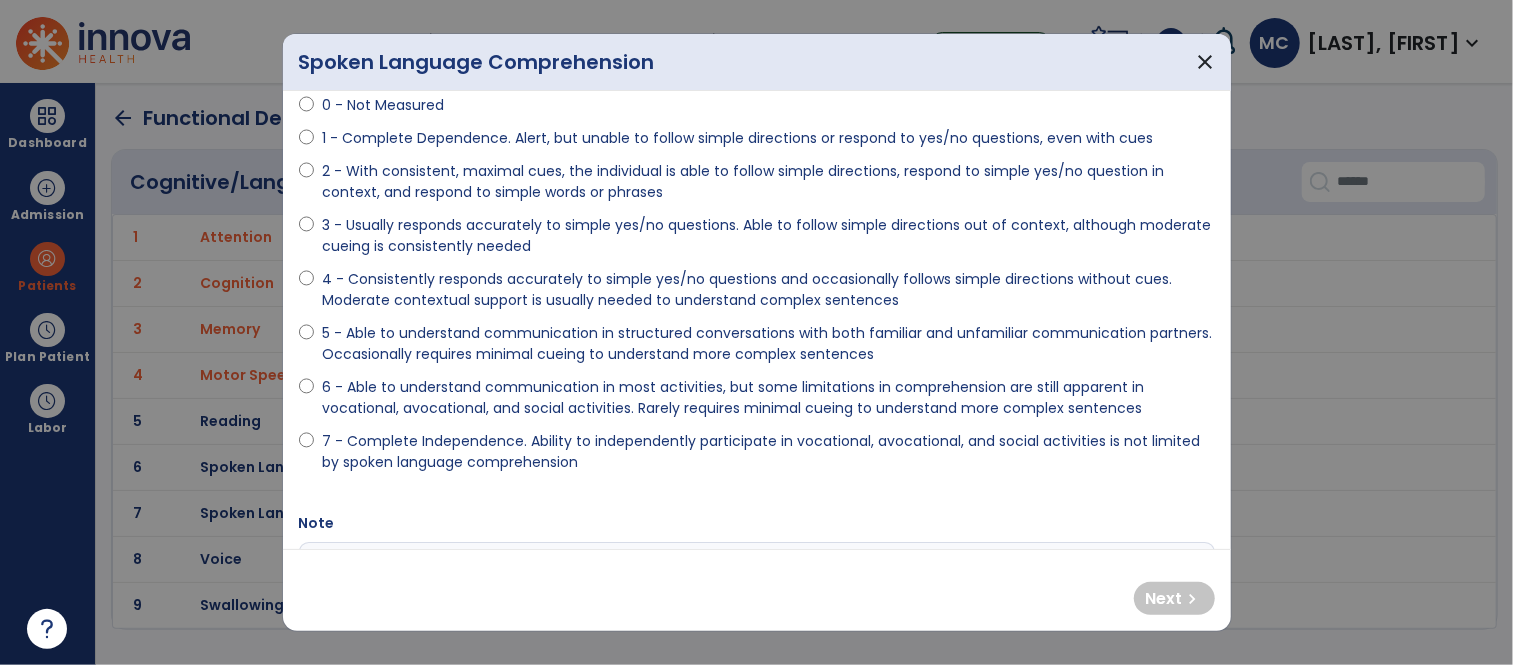 scroll, scrollTop: 108, scrollLeft: 0, axis: vertical 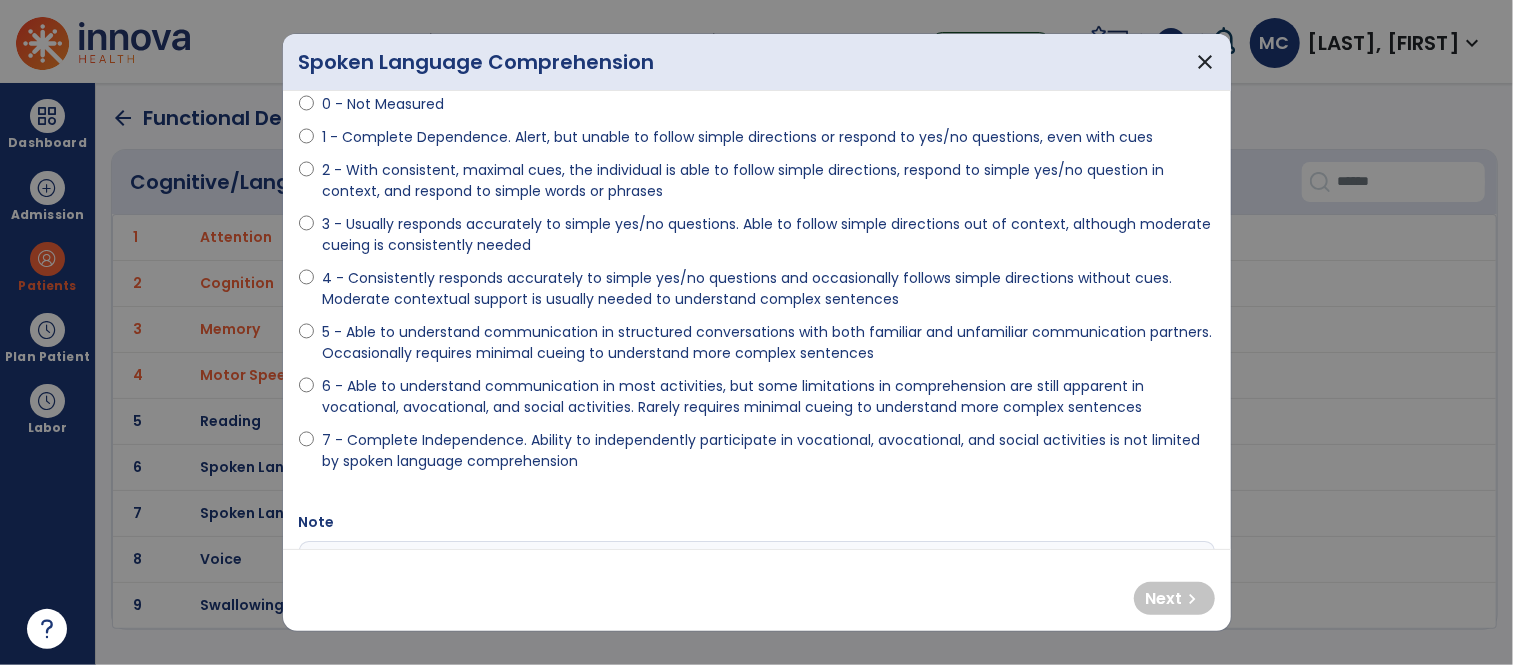 click on "5 - Able to understand communication in structured conversations with both familiar and unfamiliar communication partners. Occasionally requires minimal cueing to understand more complex sentences" at bounding box center (768, 343) 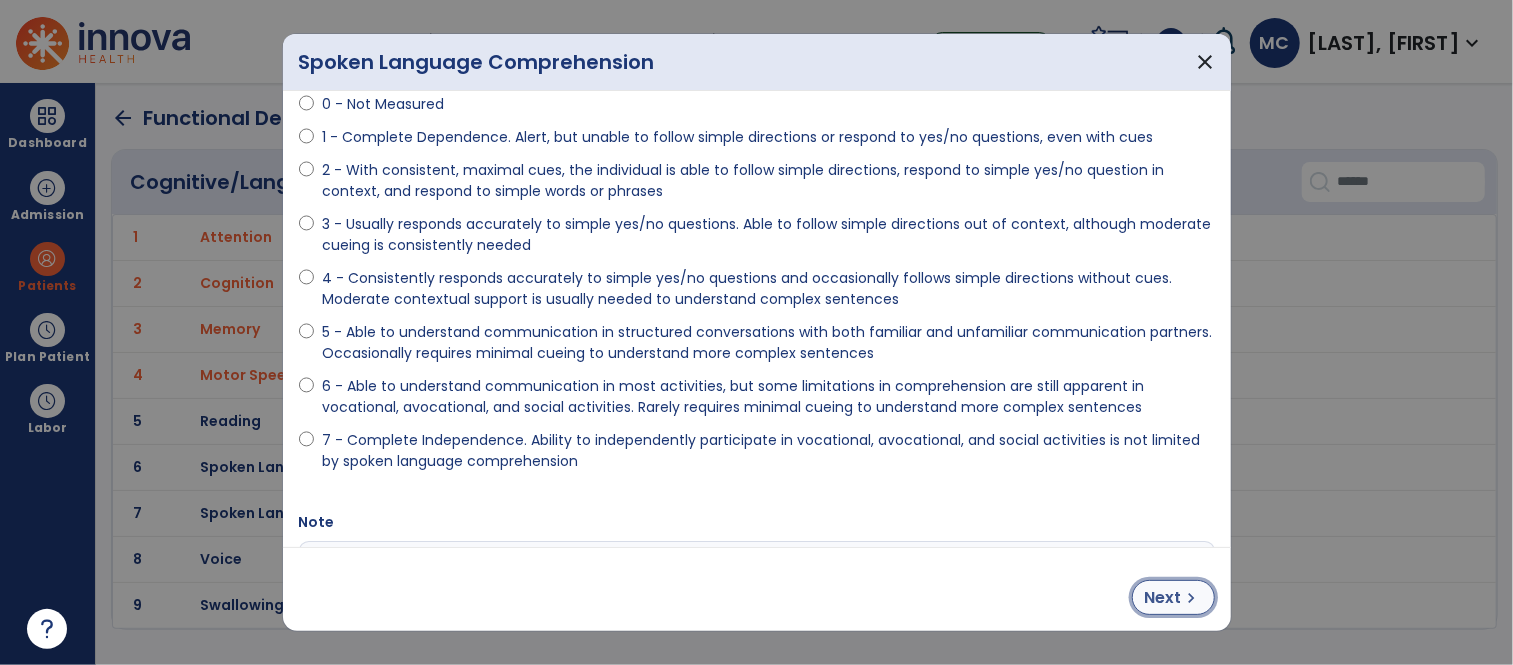 click on "chevron_right" at bounding box center [1192, 598] 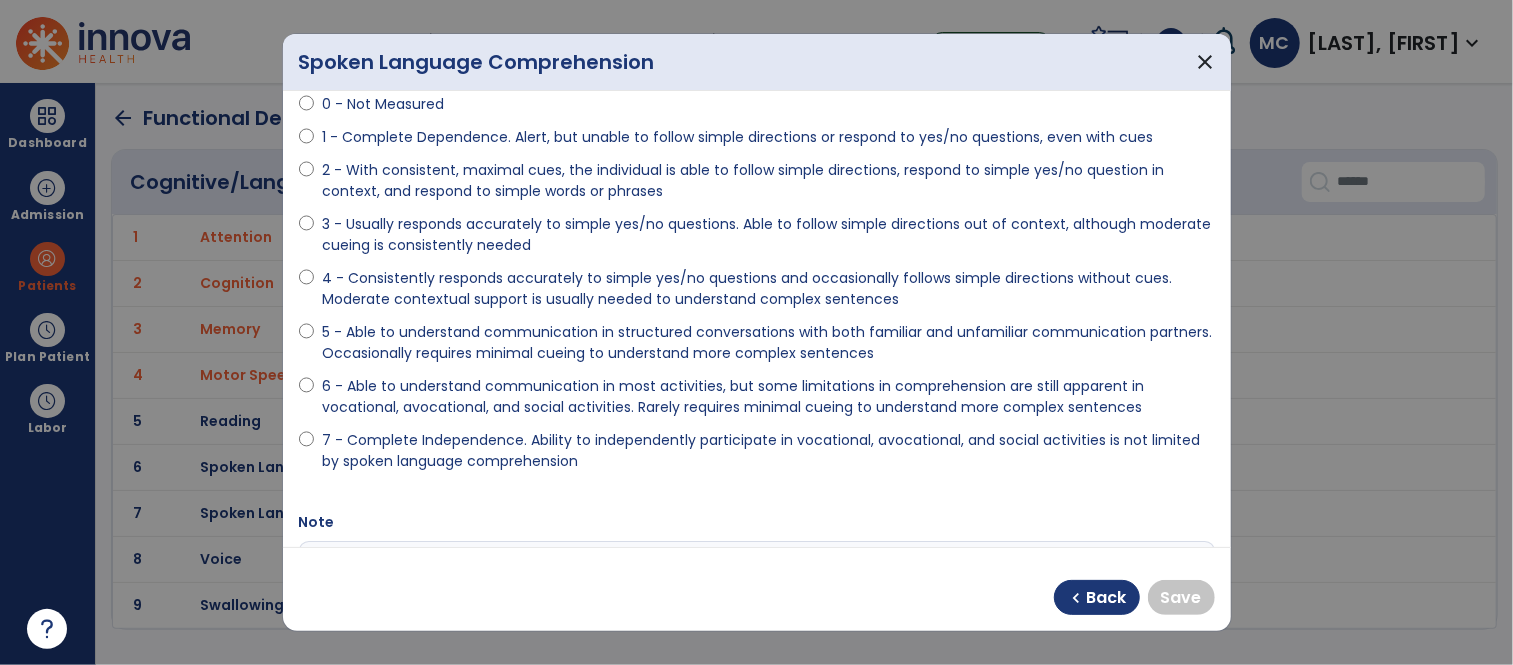 click on "7 - Complete Independence. Ability to independently participate in vocational, avocational, and social activities is not limited by spoken language comprehension" at bounding box center [768, 451] 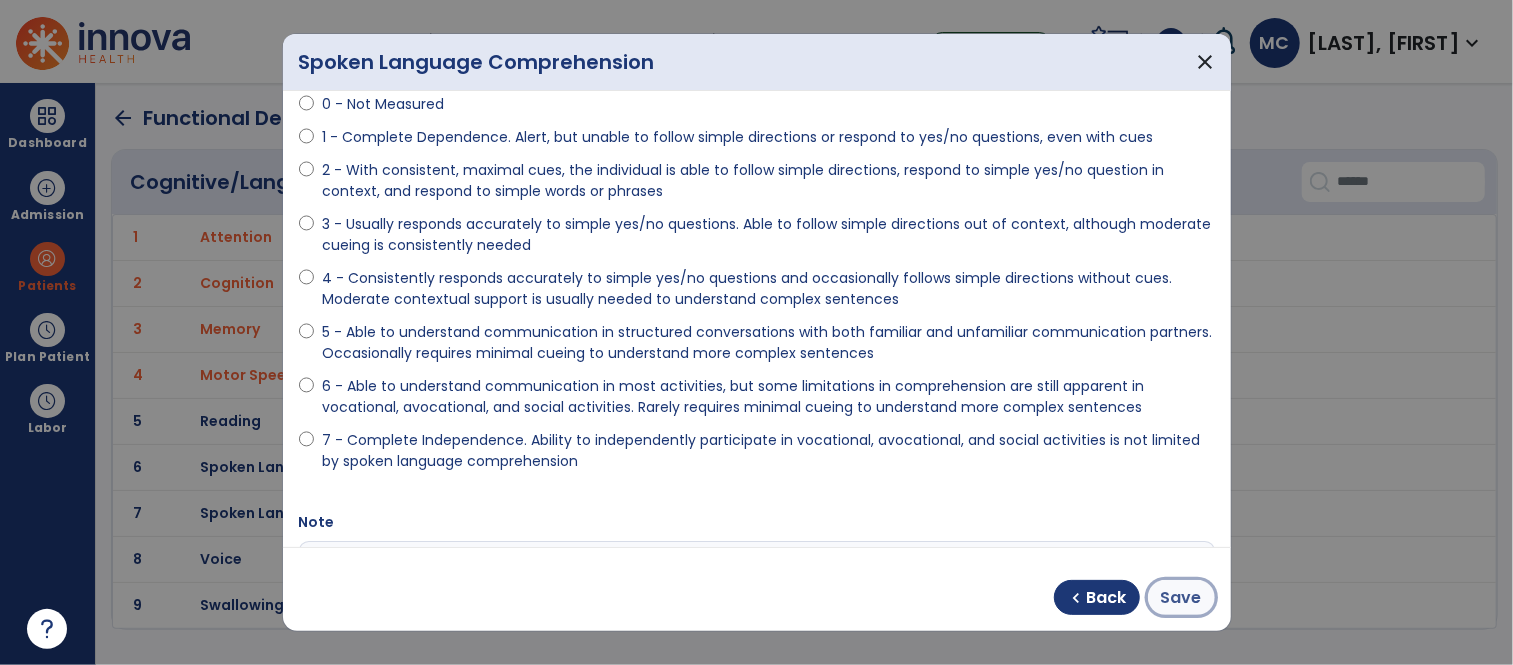 click on "Save" at bounding box center (1181, 598) 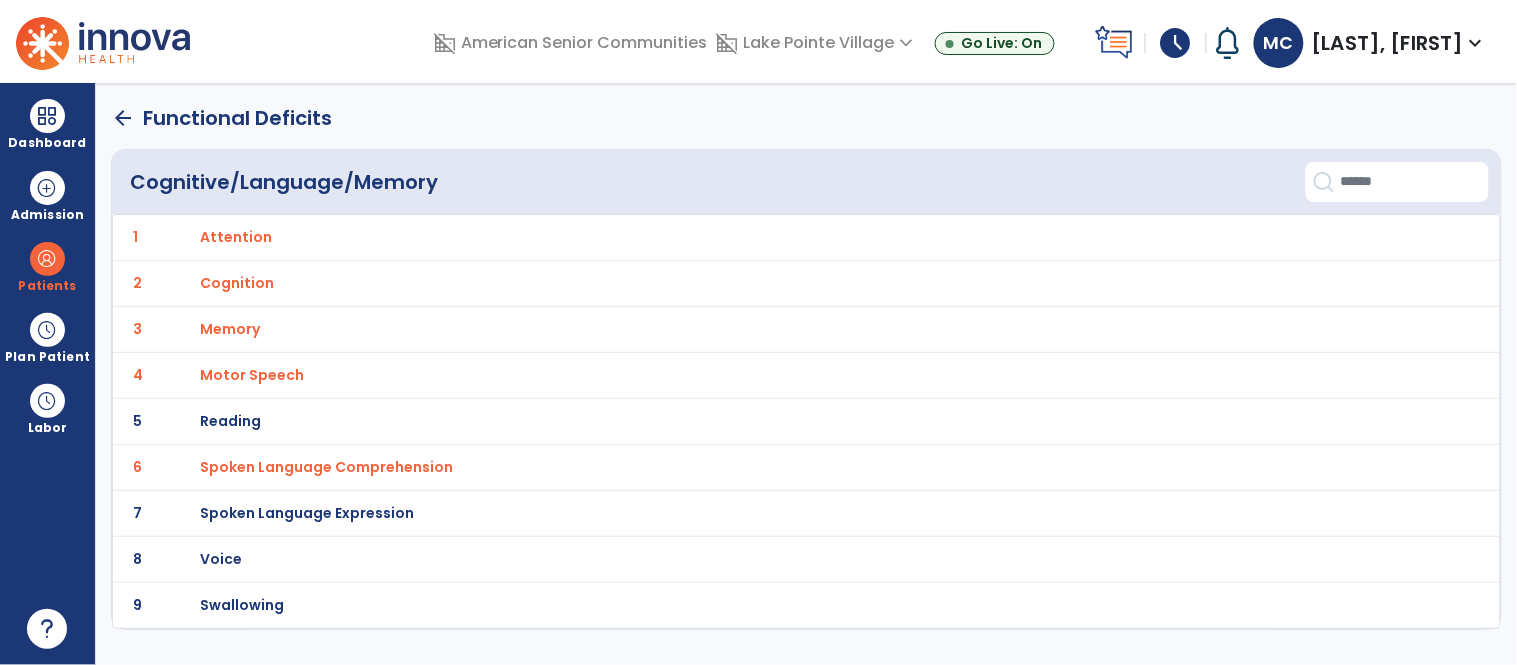click on "Spoken Language Expression" at bounding box center (236, 237) 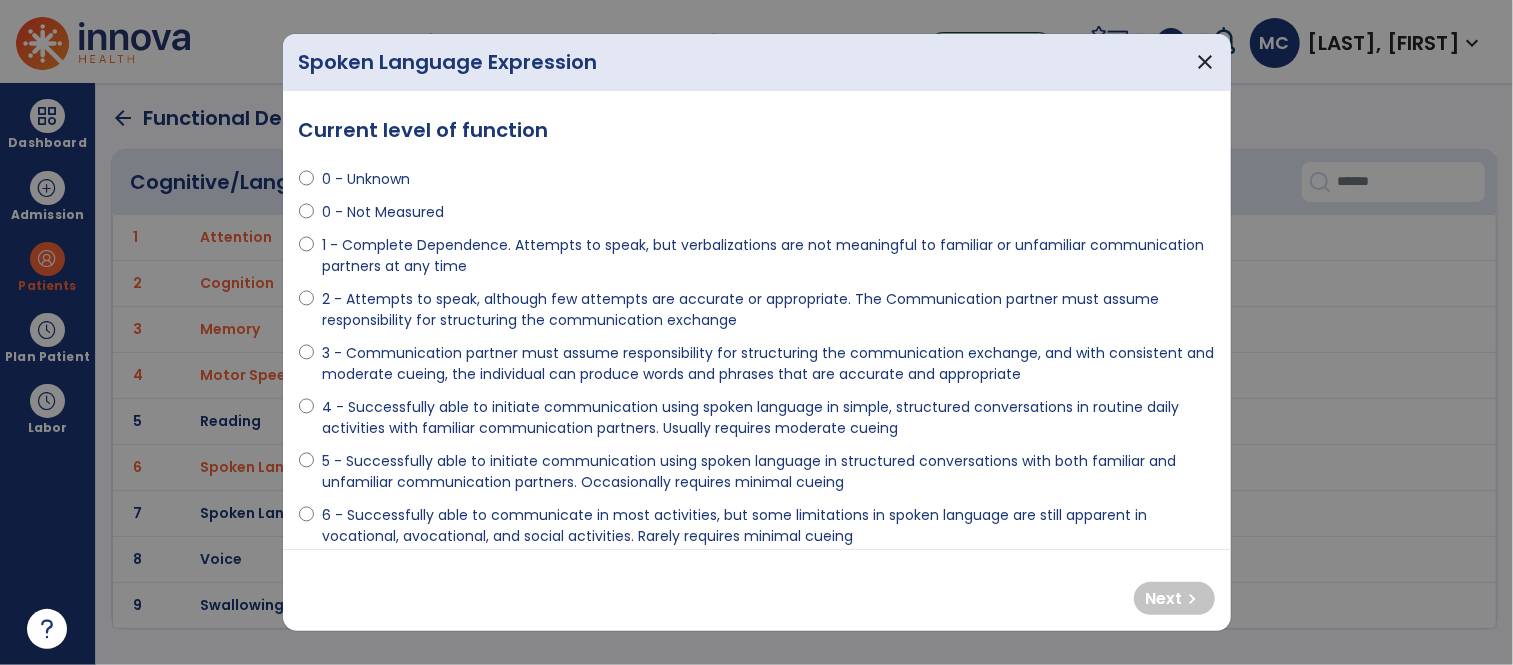 click on "5 - Successfully able to initiate communication using spoken language in structured conversations with both familiar and unfamiliar communication partners. Occasionally requires minimal cueing" at bounding box center (768, 472) 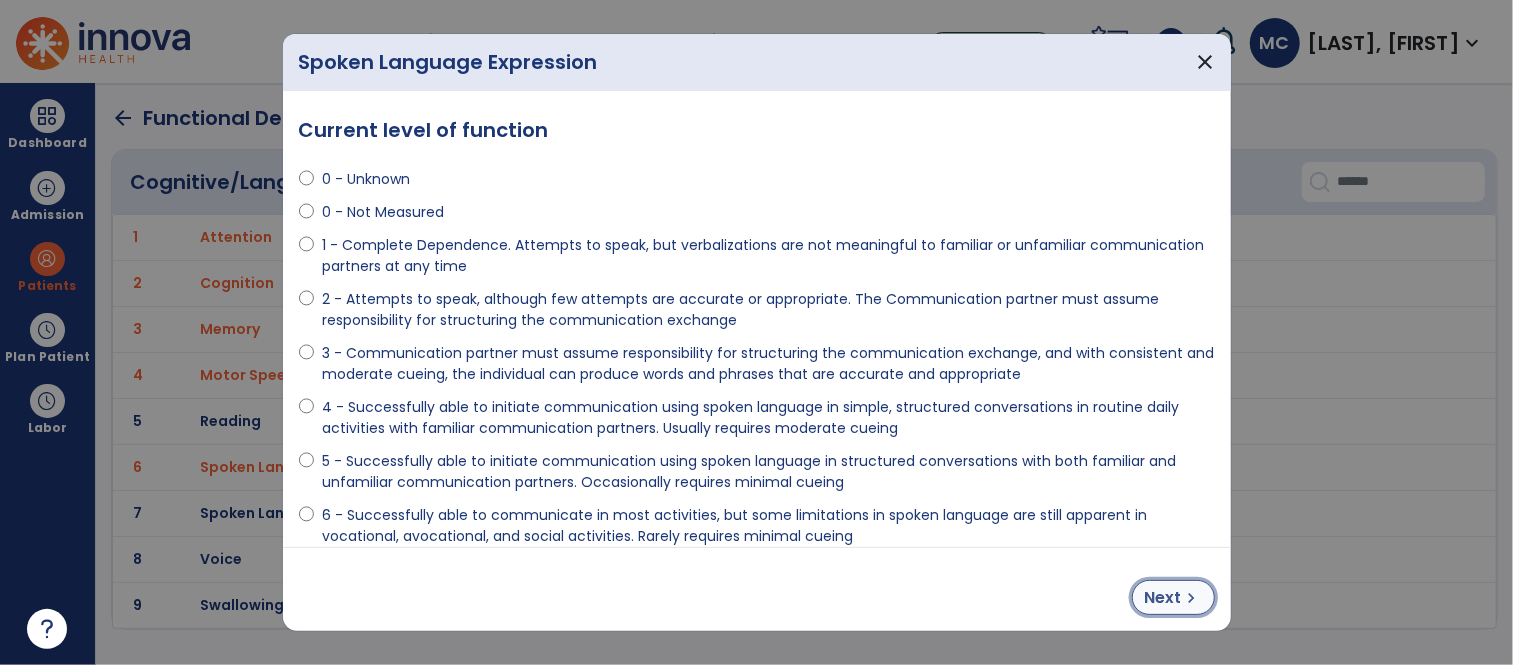 click on "Next" at bounding box center (1163, 598) 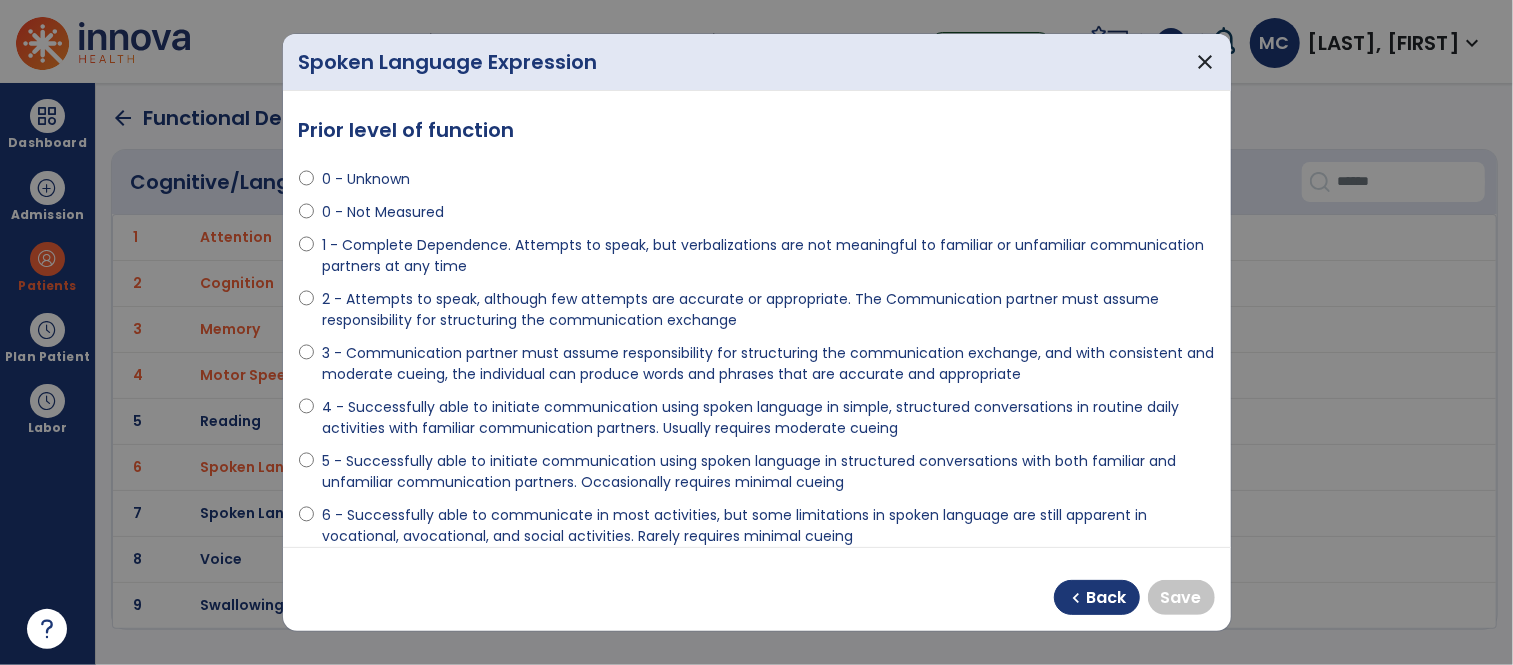 click on "6 - Successfully able to communicate in most activities, but some limitations in spoken language are still apparent in vocational, avocational, and social activities. Rarely requires minimal cueing" at bounding box center (768, 526) 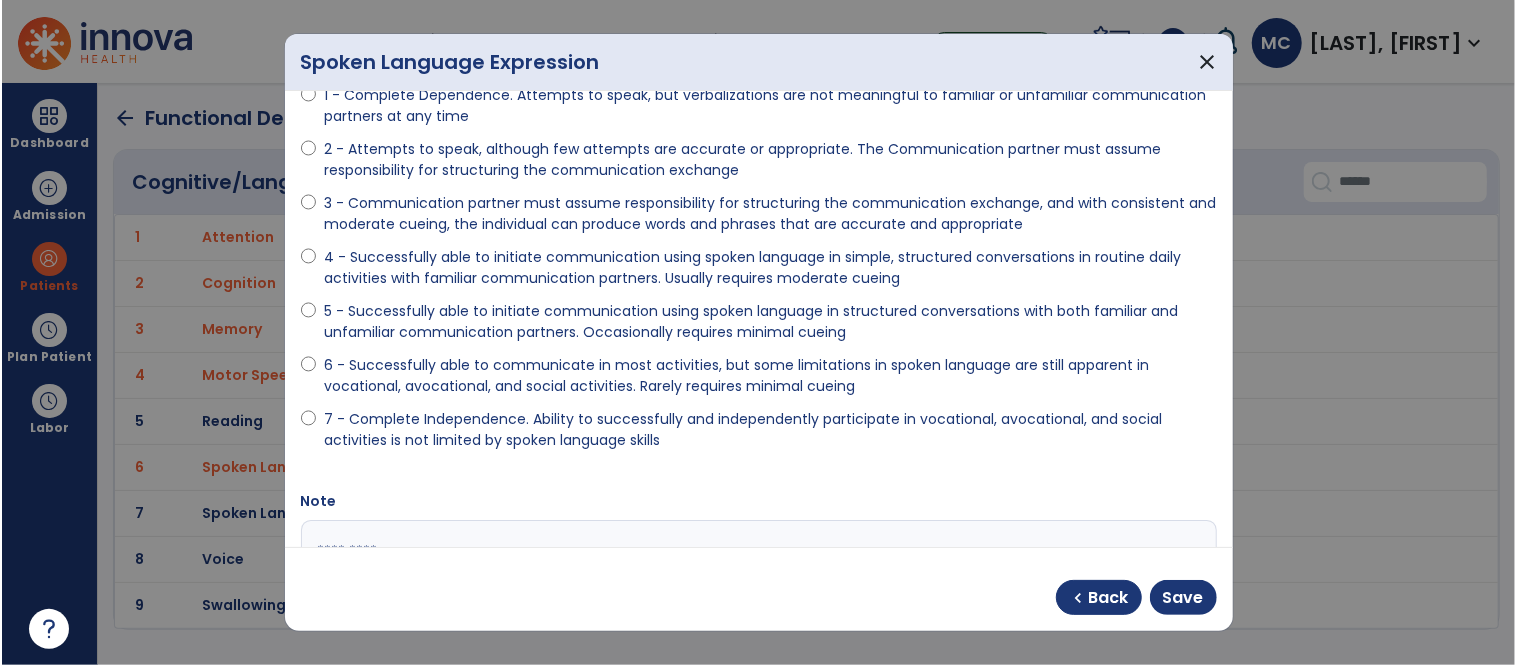 scroll, scrollTop: 167, scrollLeft: 0, axis: vertical 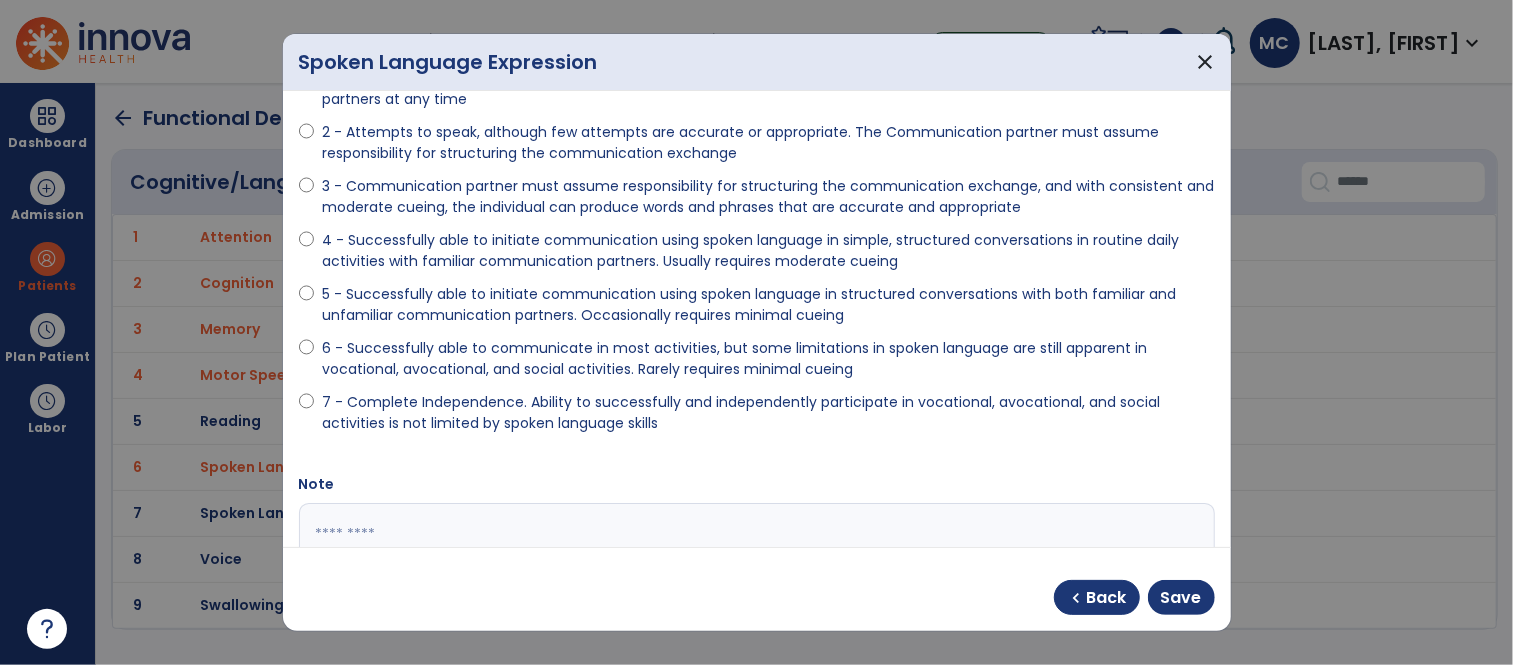 click on "7 - Complete Independence. Ability to successfully and independently participate in vocational, avocational, and social activities is not limited by spoken language skills" at bounding box center [768, 413] 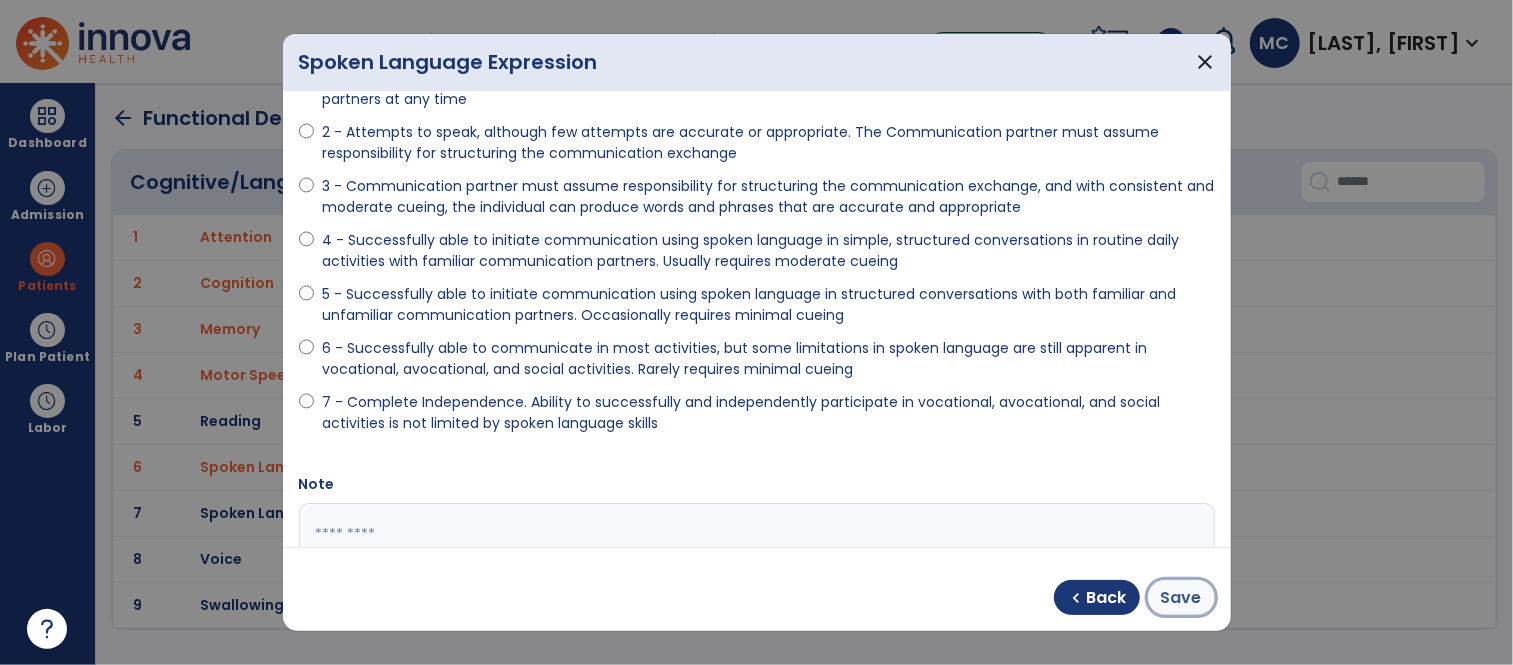 click on "Save" at bounding box center (1181, 598) 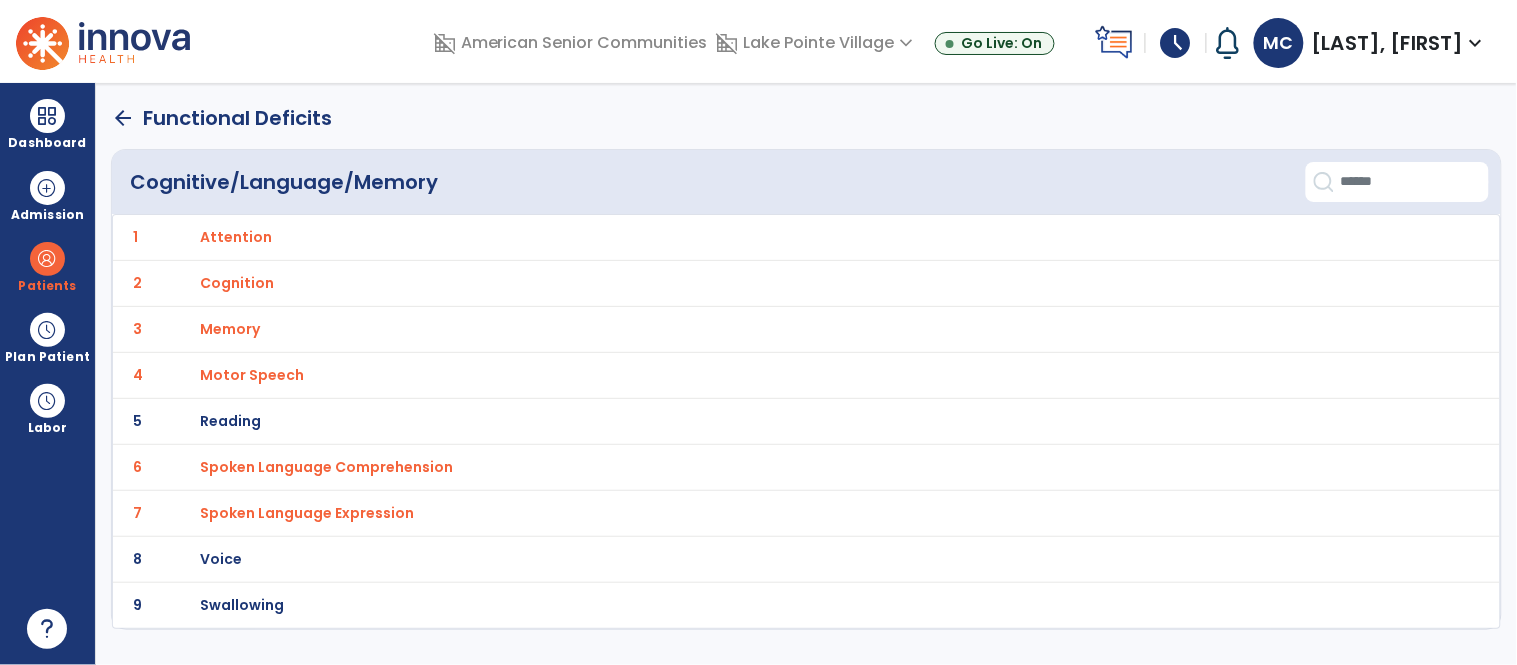 click on "arrow_back" 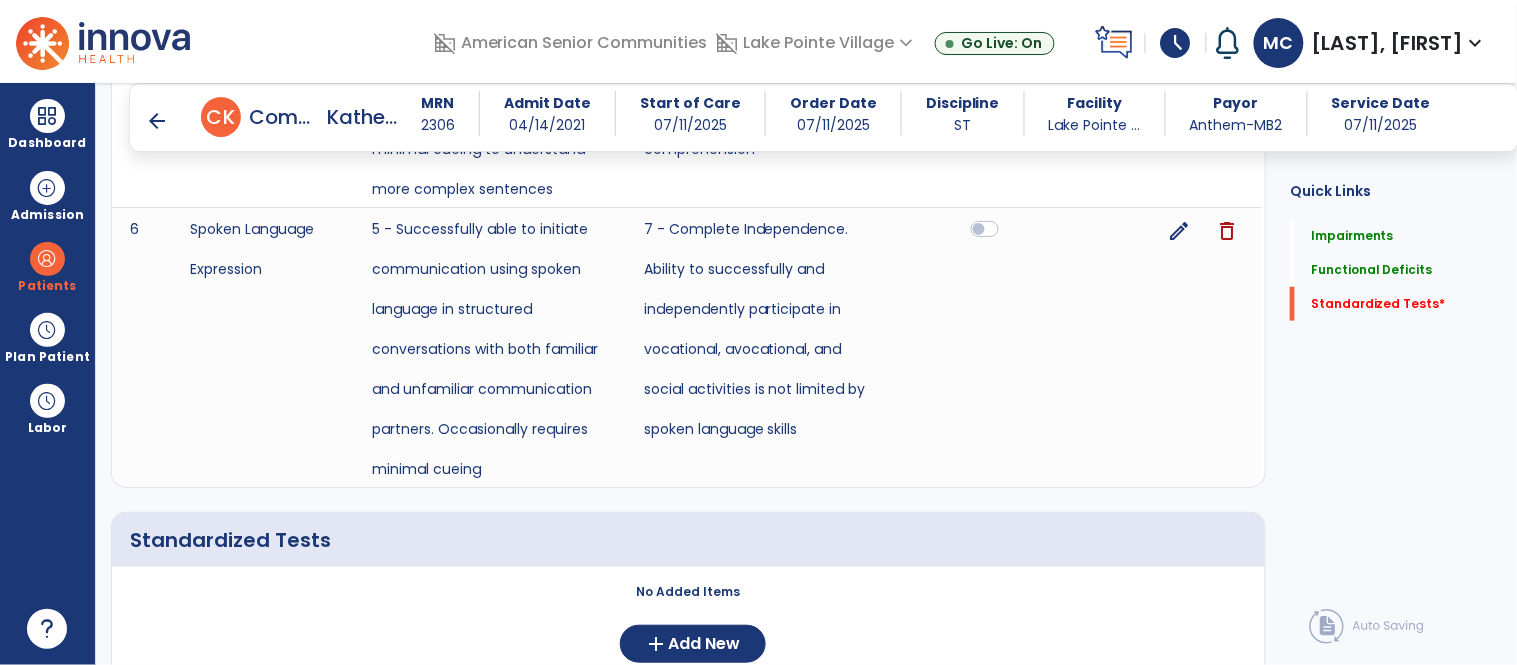 scroll, scrollTop: 2310, scrollLeft: 0, axis: vertical 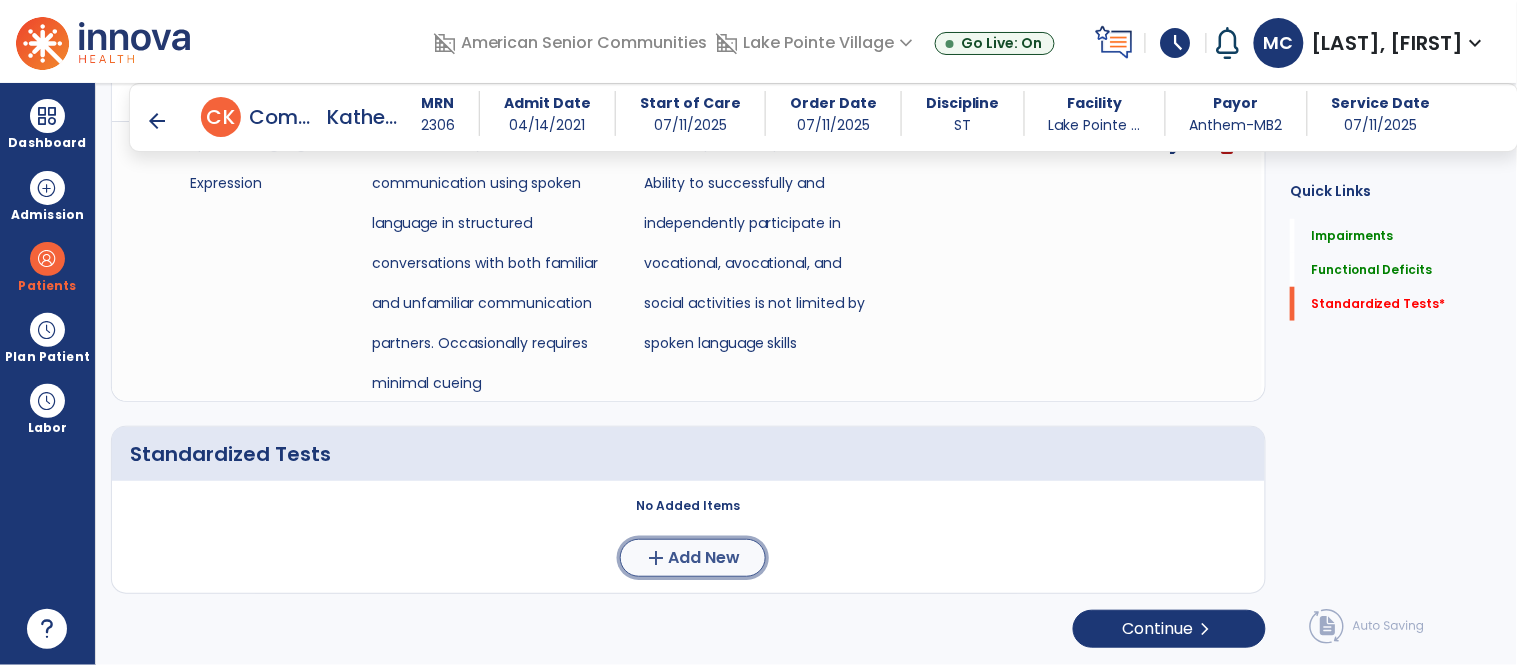 click on "Add New" 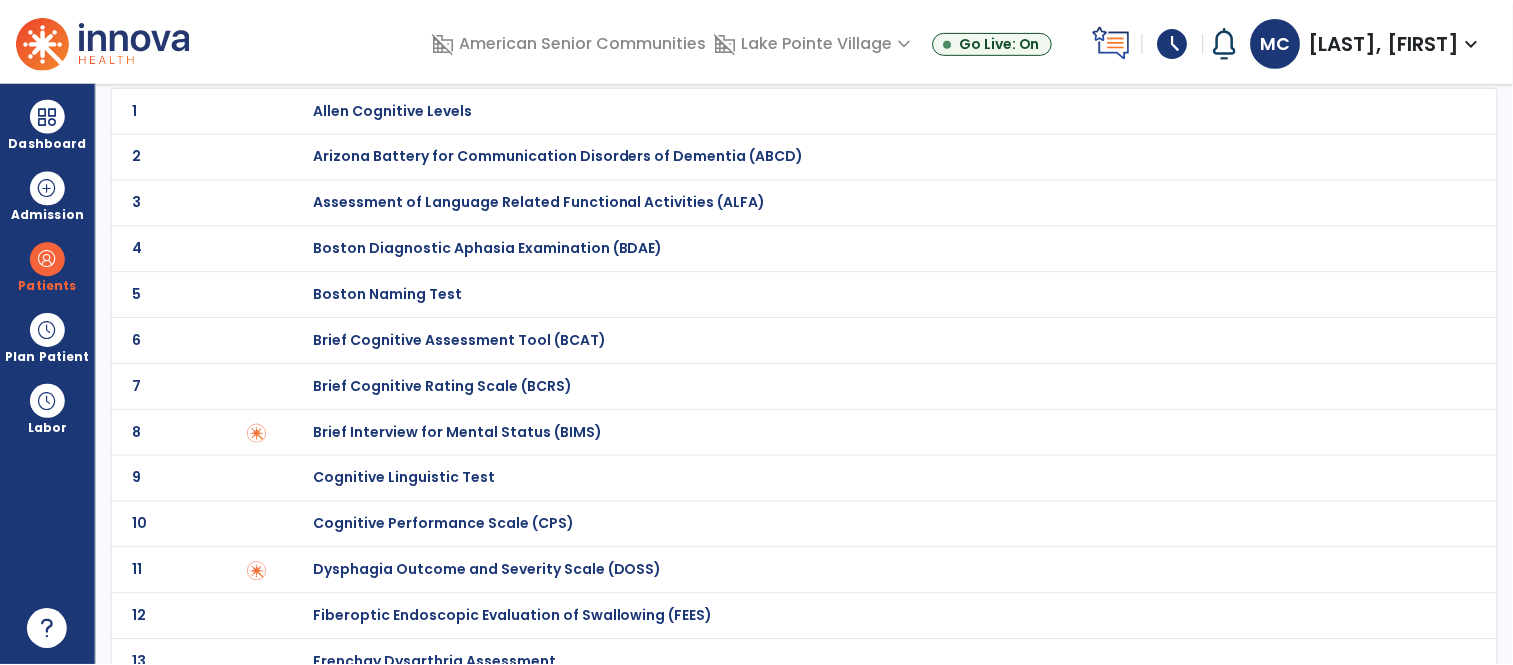 scroll, scrollTop: 137, scrollLeft: 0, axis: vertical 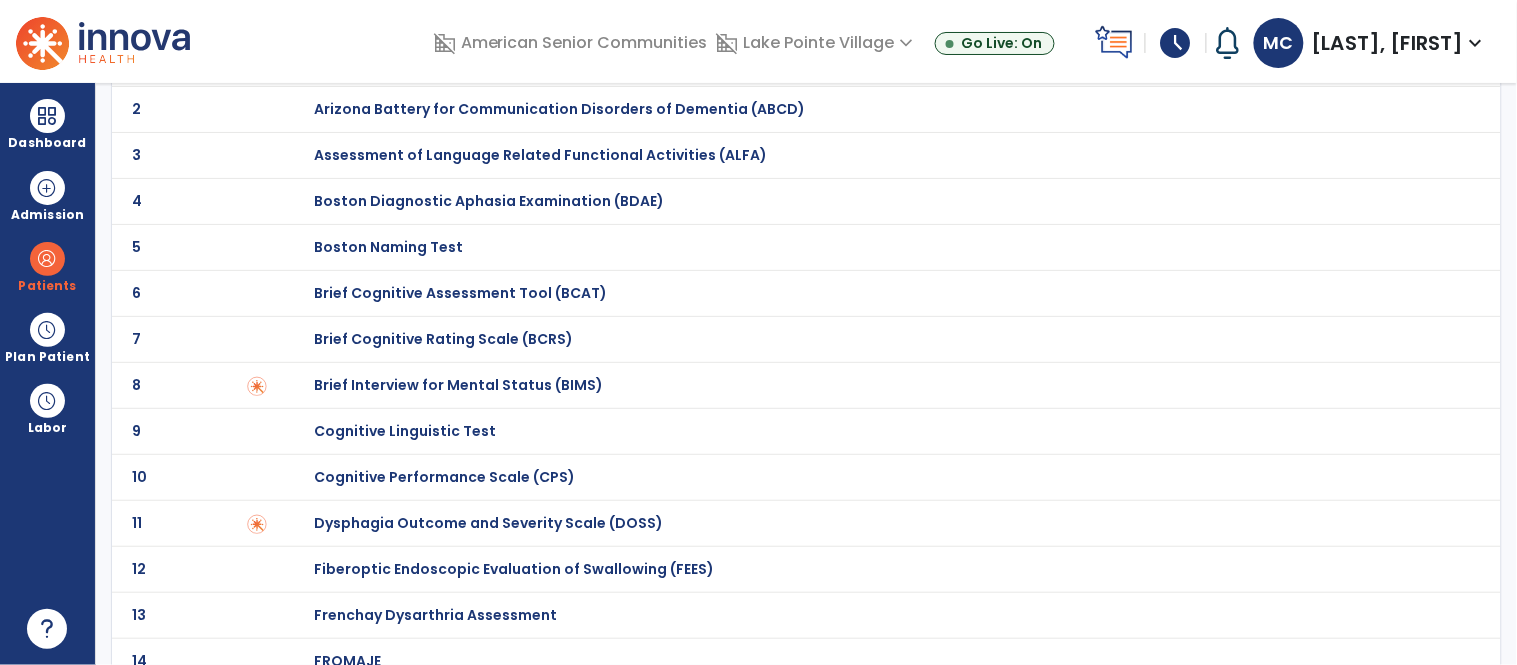 click on "Brief Cognitive Rating Scale (BCRS)" at bounding box center [393, 63] 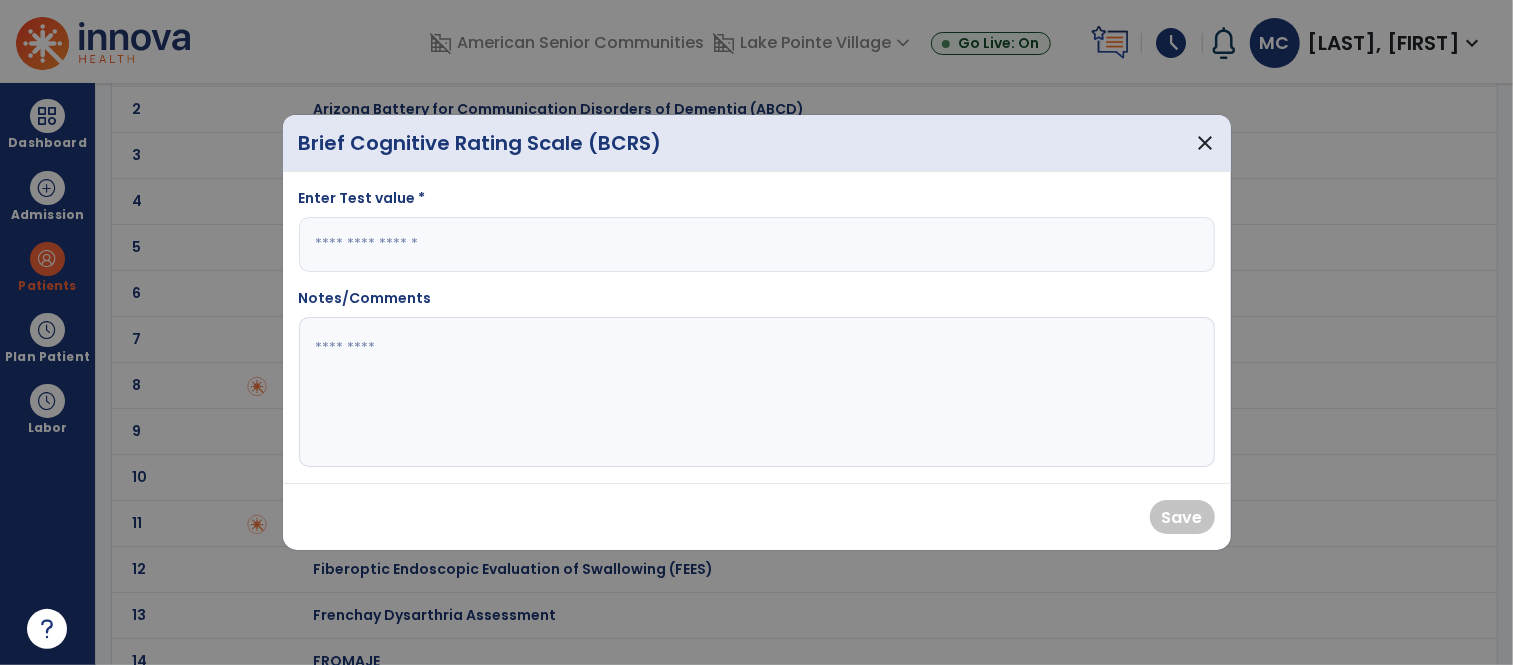 click at bounding box center (757, 244) 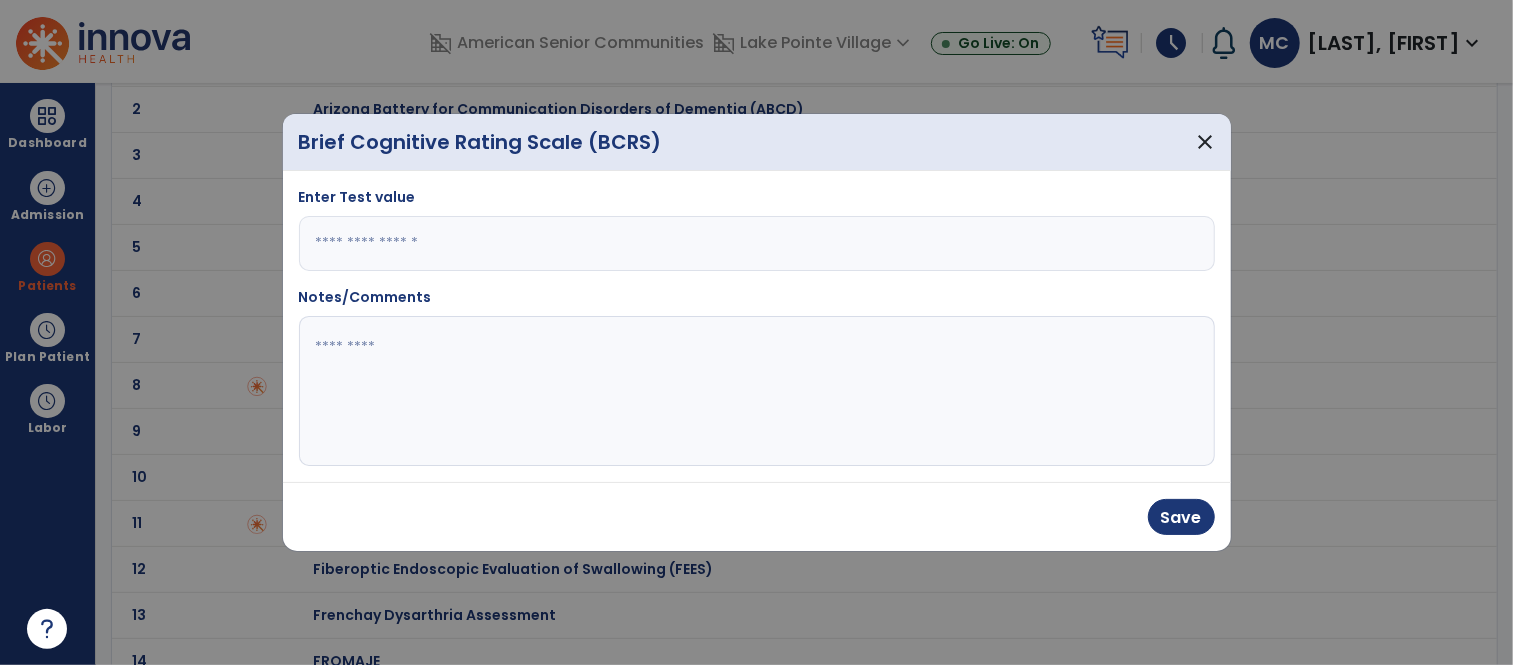 click on "*" at bounding box center [757, 243] 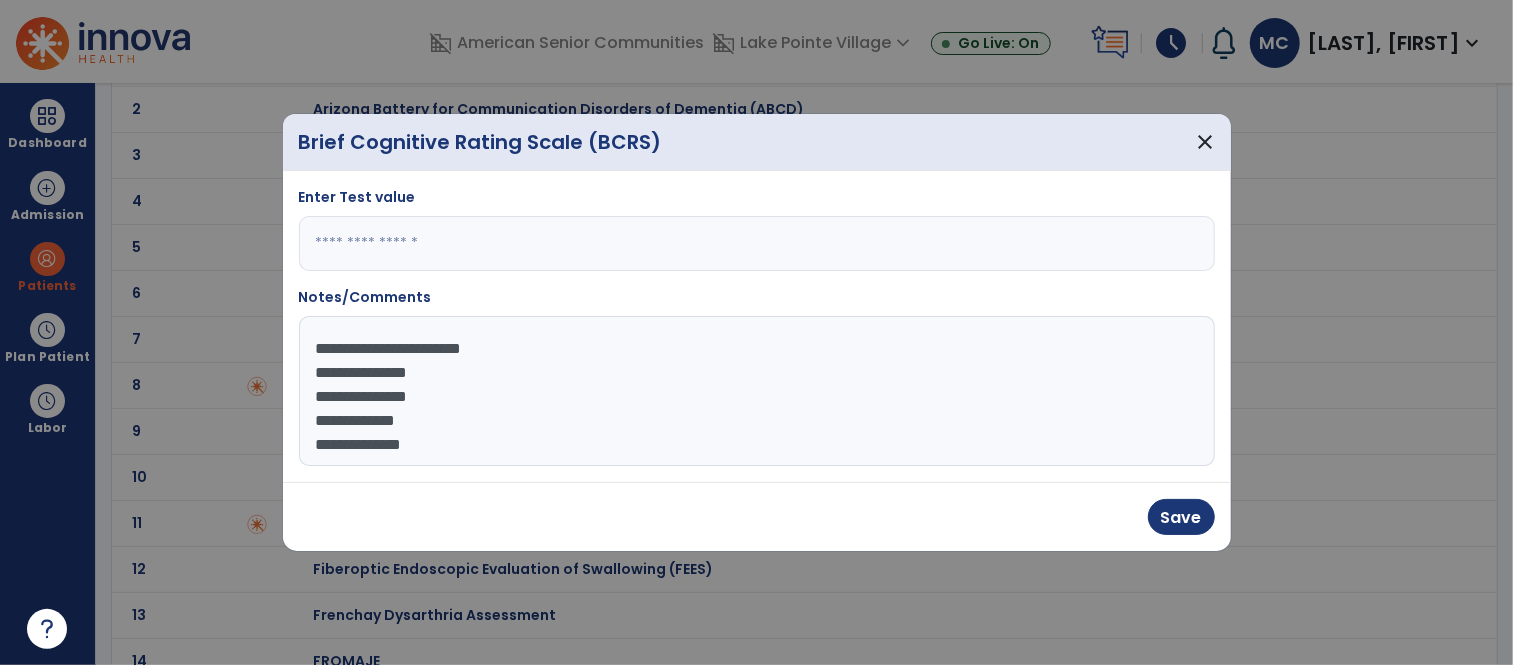 scroll, scrollTop: 14, scrollLeft: 0, axis: vertical 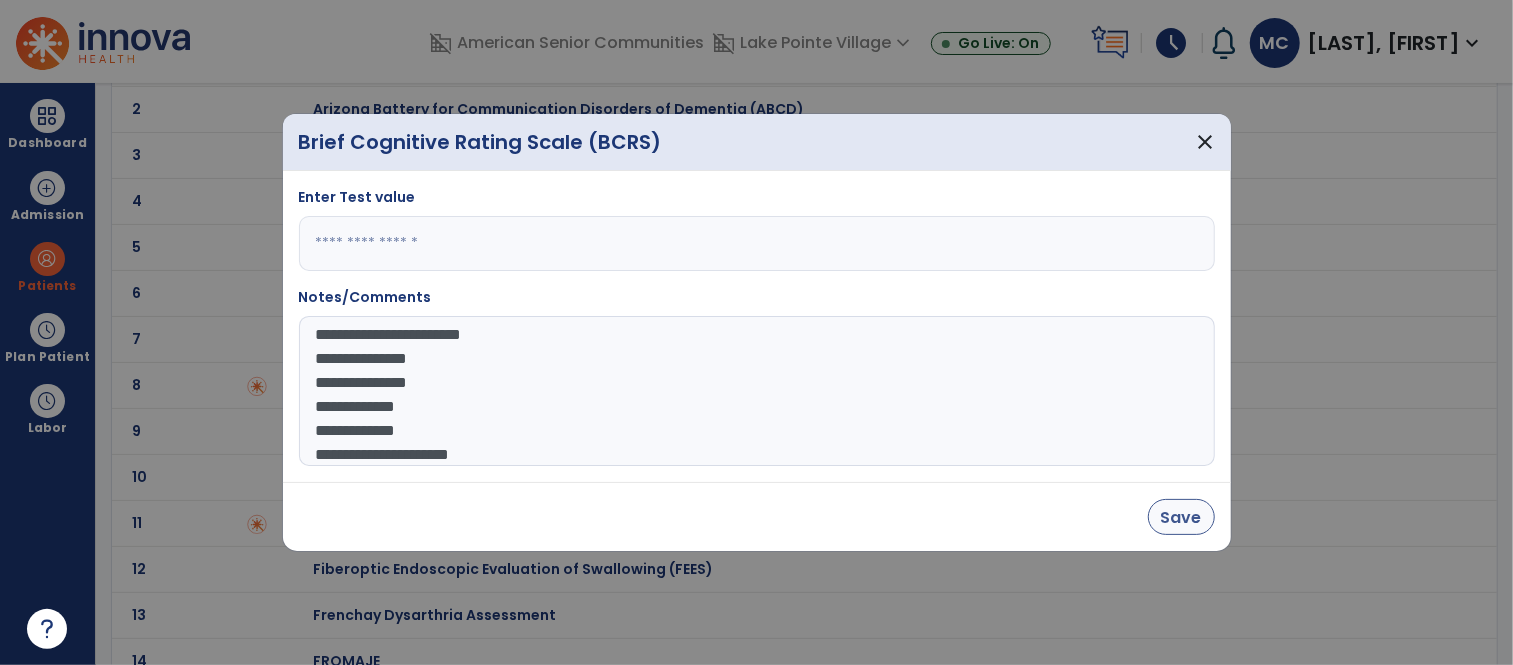 type on "**********" 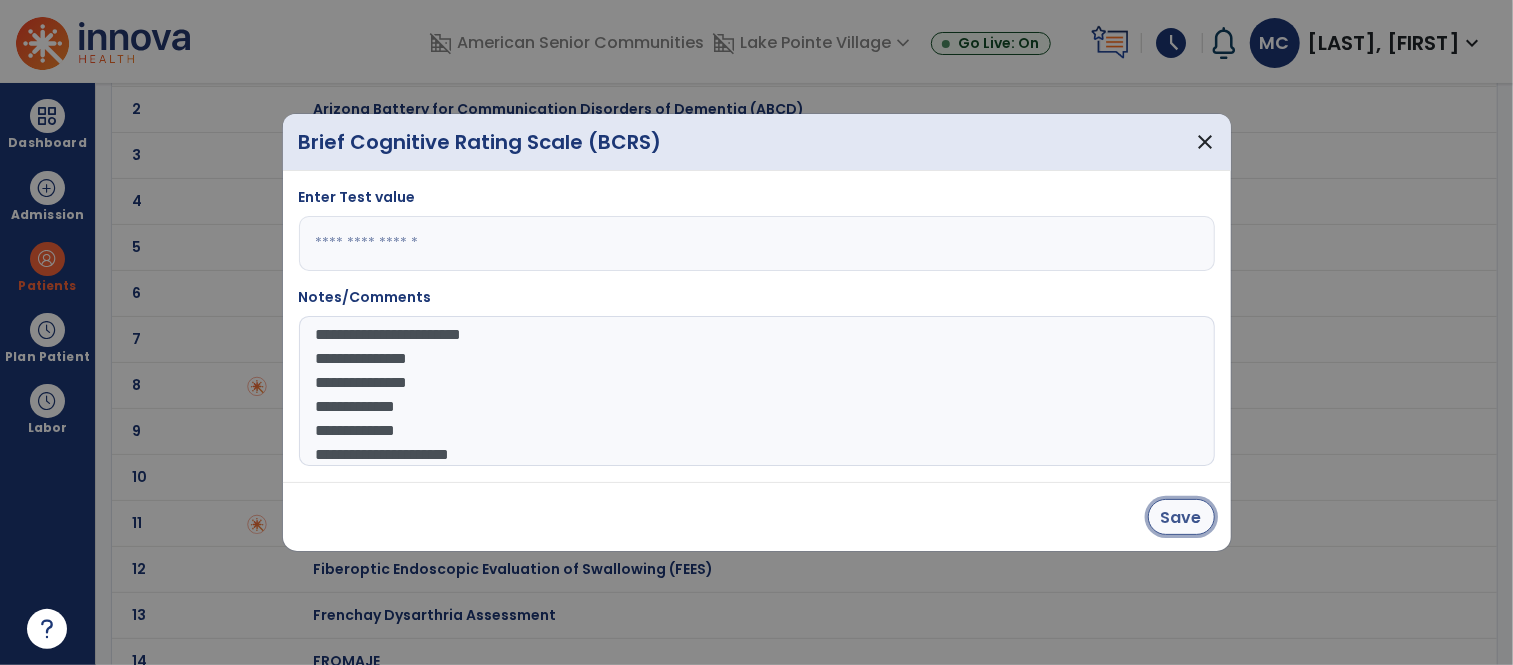 click on "Save" at bounding box center [1181, 517] 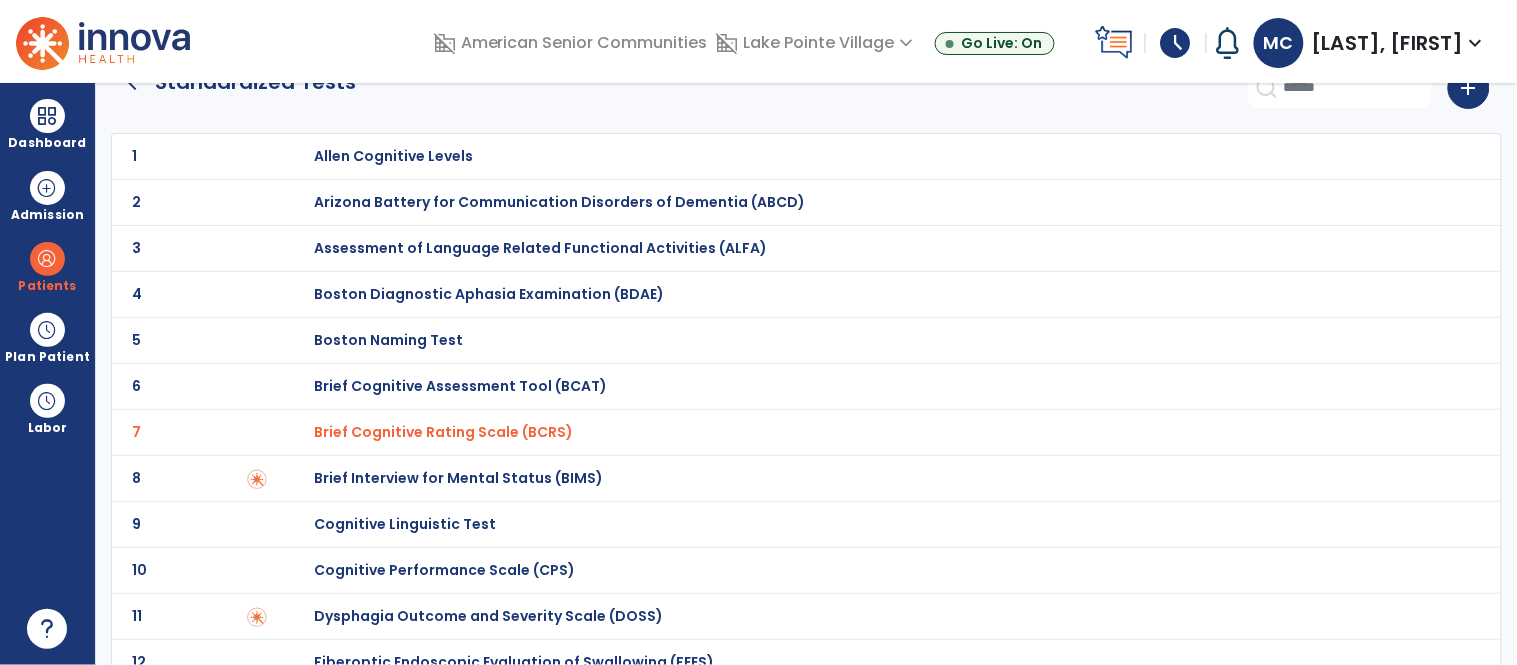 scroll, scrollTop: 0, scrollLeft: 0, axis: both 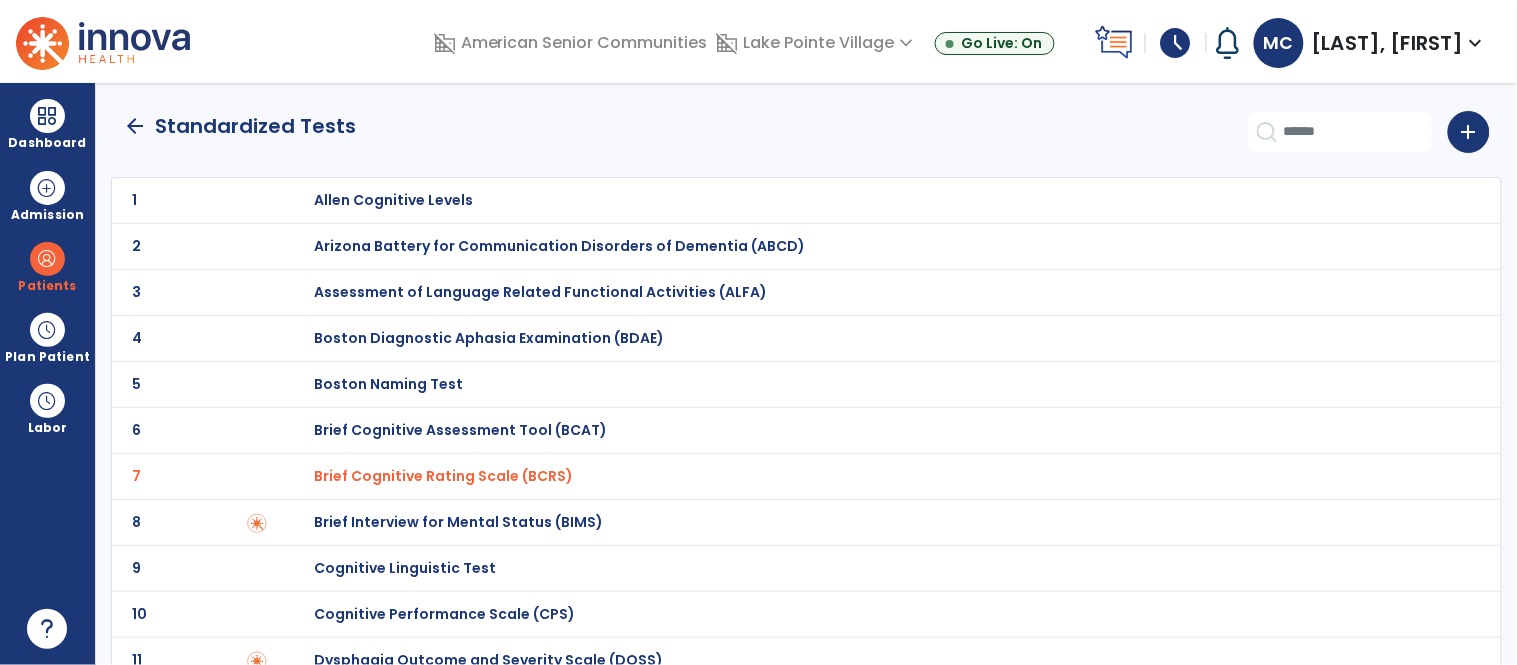 click on "arrow_back" 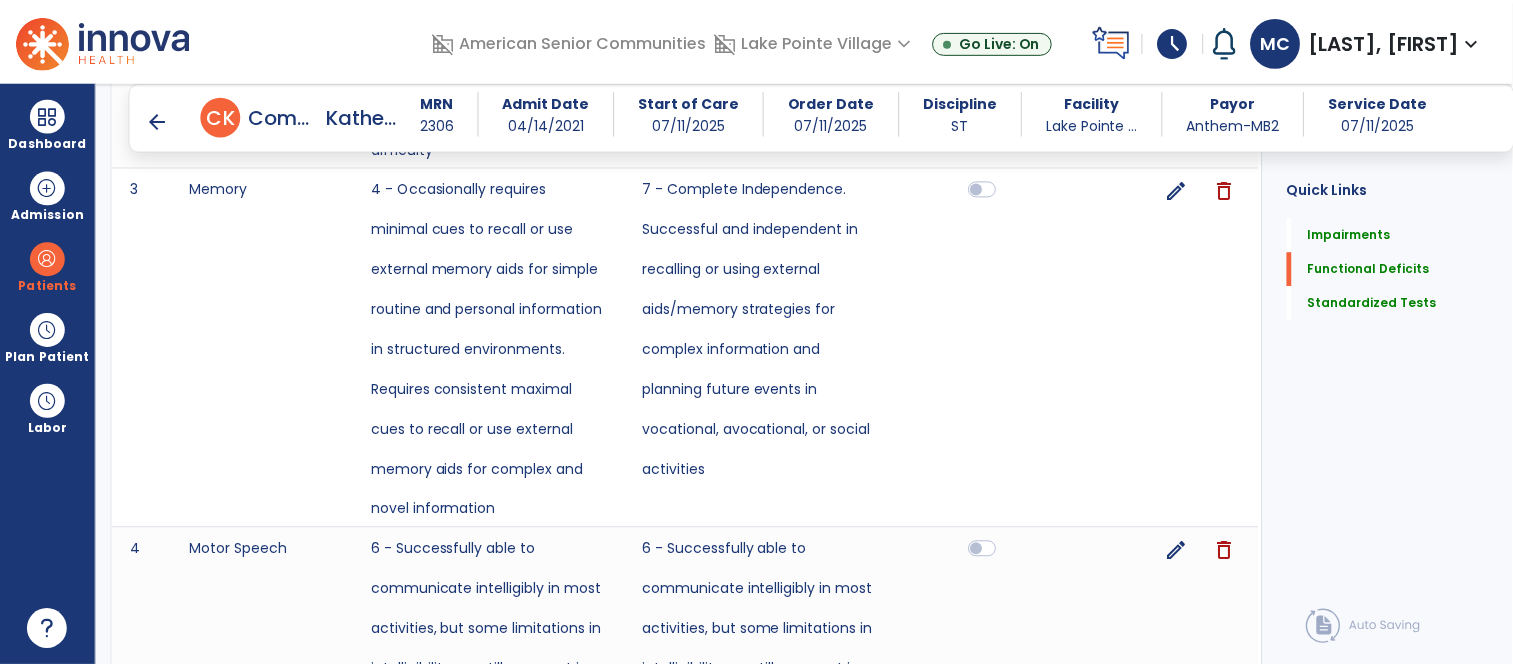scroll, scrollTop: 2457, scrollLeft: 0, axis: vertical 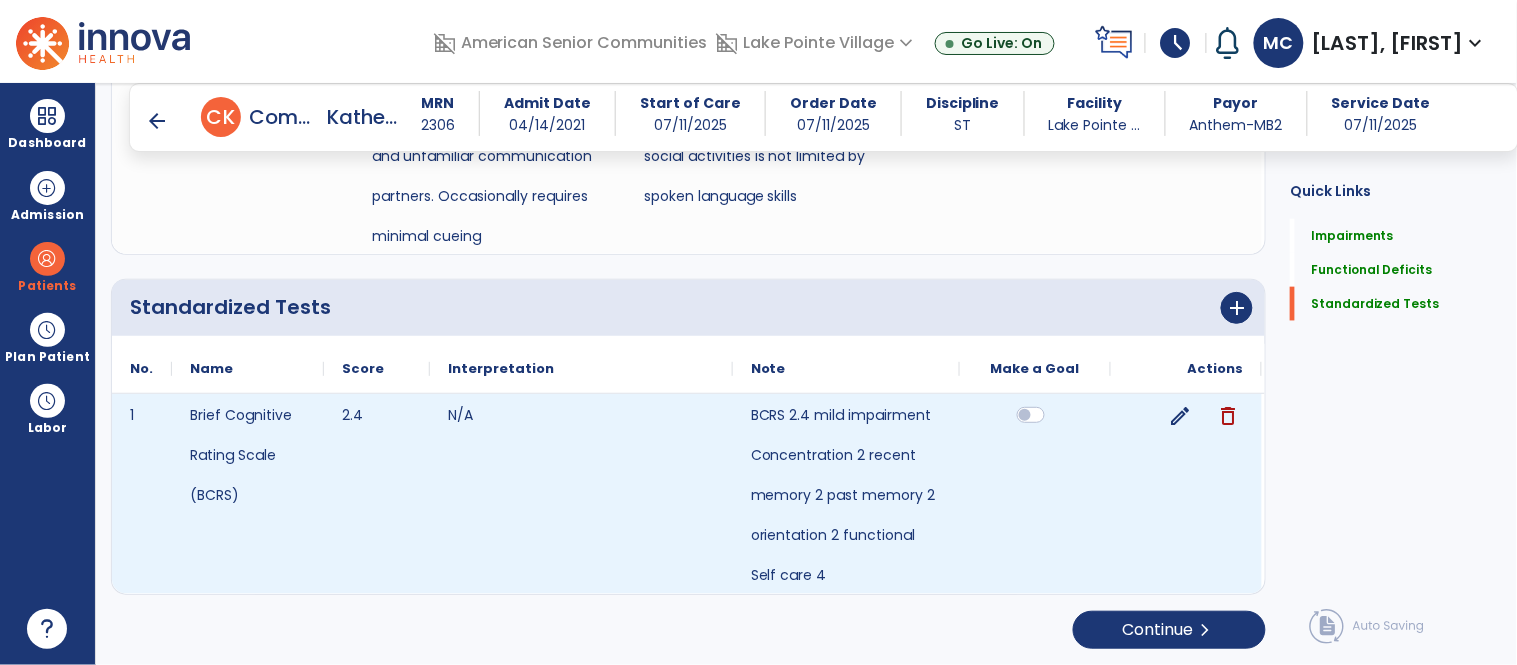 click on "delete" 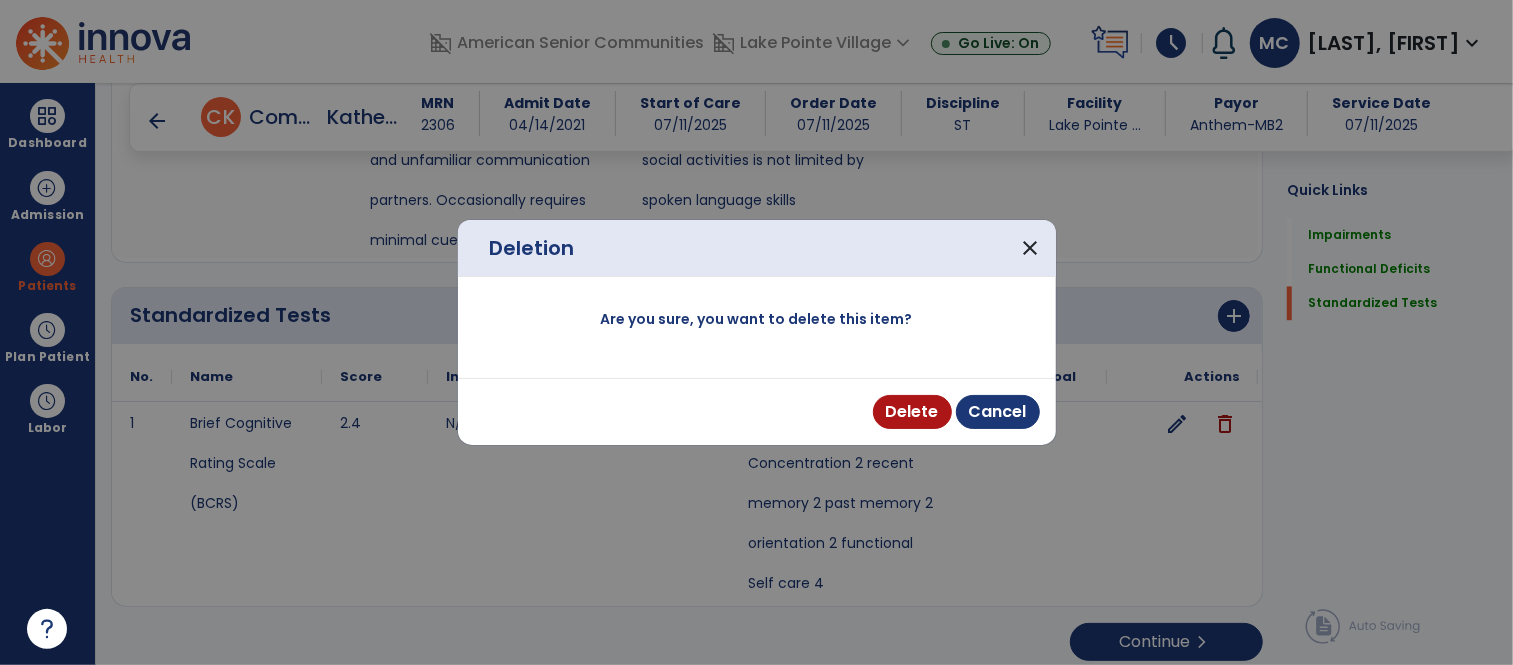 scroll, scrollTop: 2453, scrollLeft: 0, axis: vertical 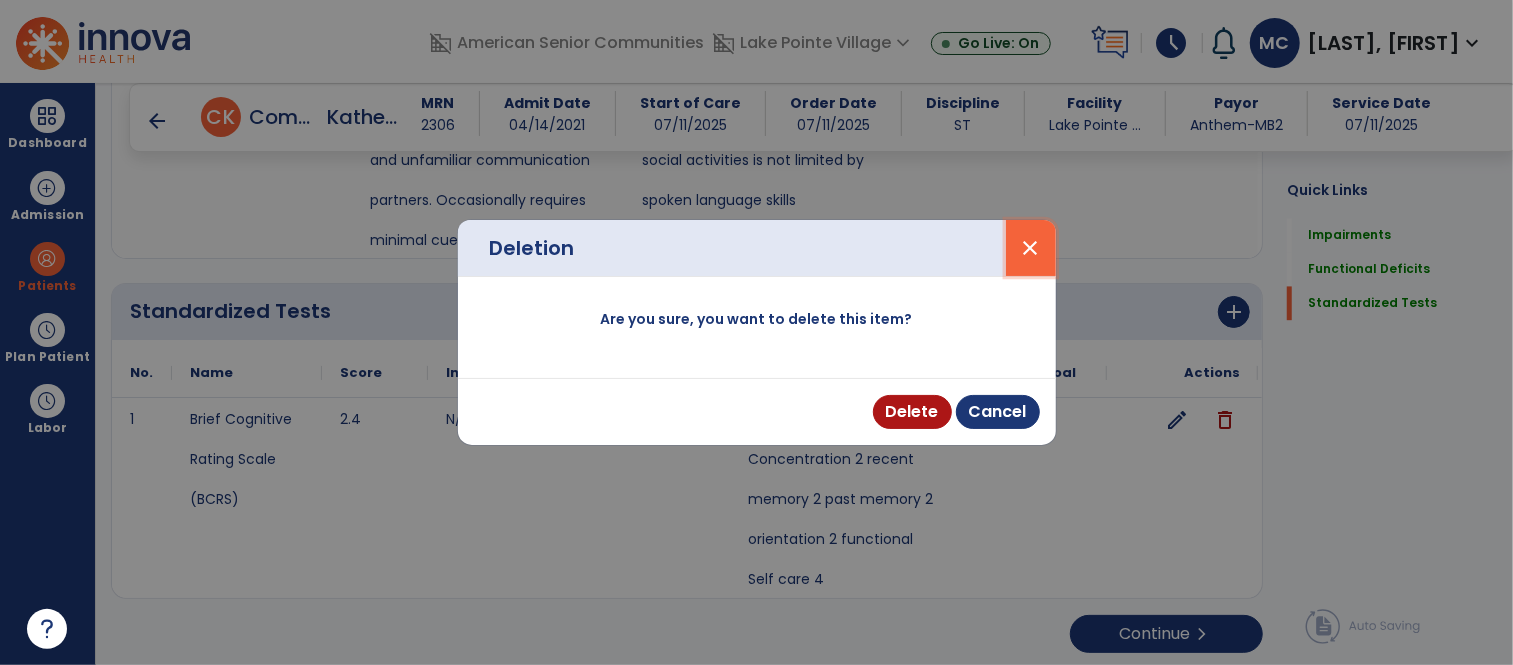 click on "close" at bounding box center [1031, 248] 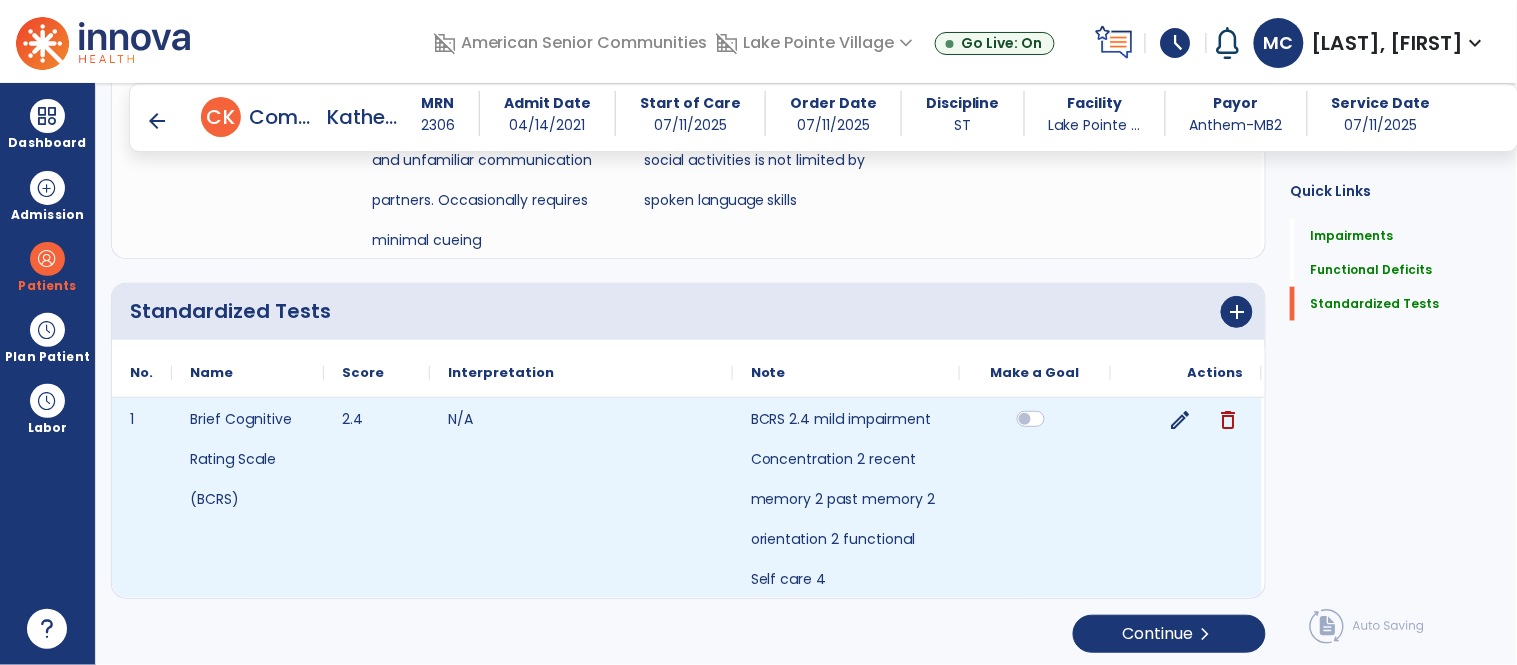 click on "edit" 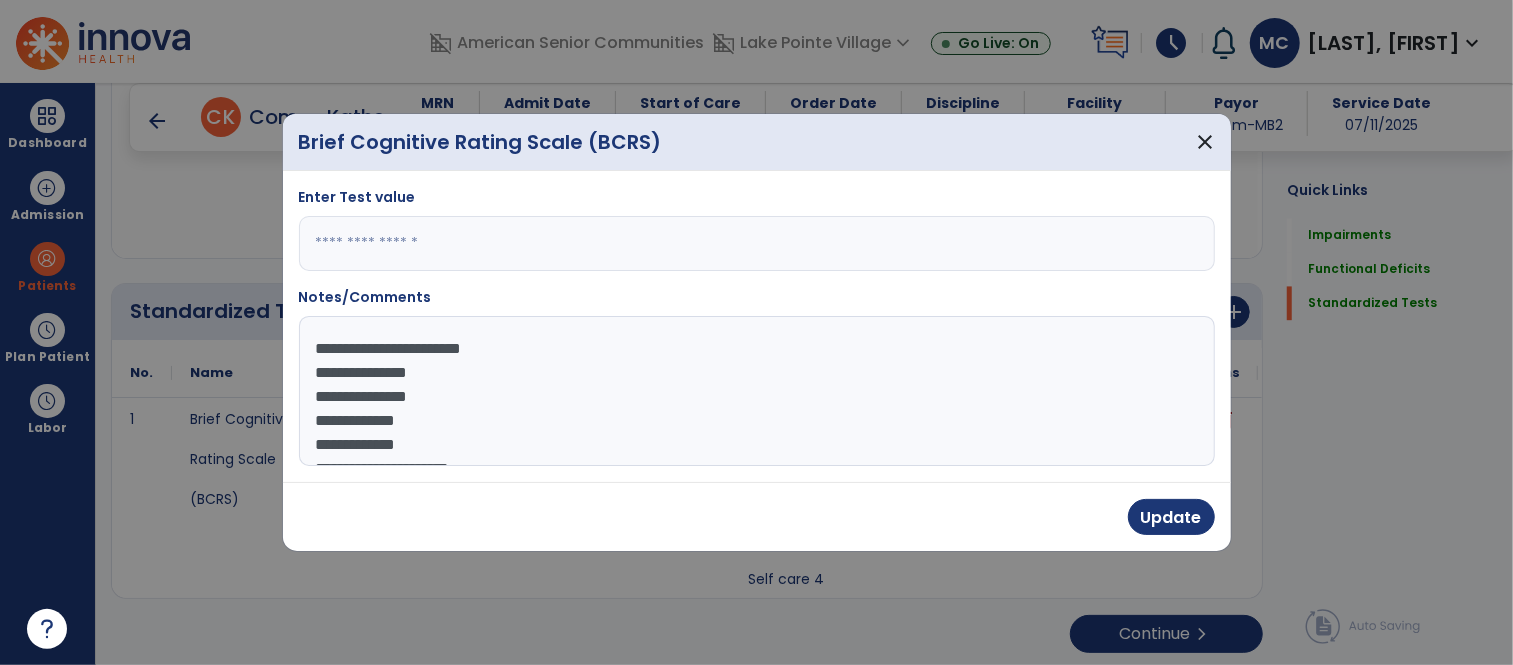 scroll, scrollTop: 2453, scrollLeft: 0, axis: vertical 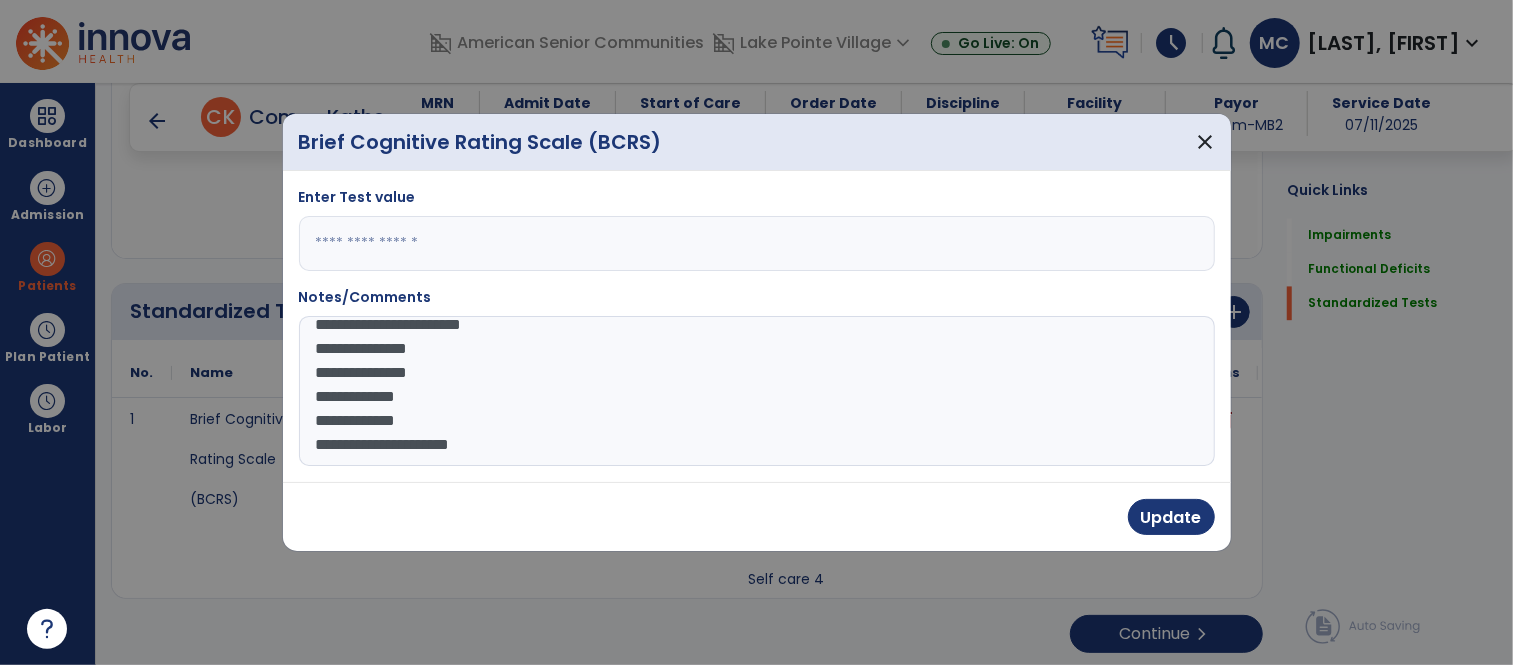 drag, startPoint x: 313, startPoint y: 352, endPoint x: 602, endPoint y: 500, distance: 324.69217 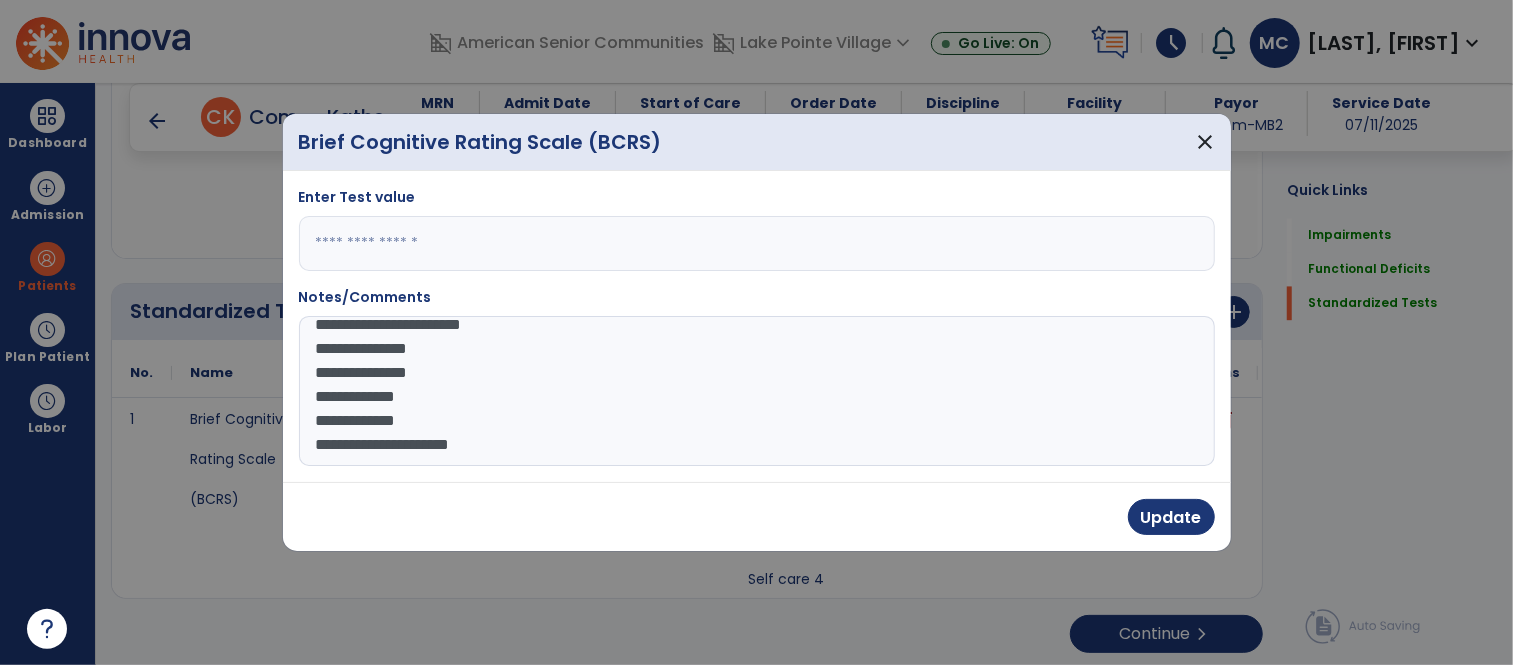 click on "**********" at bounding box center [757, 332] 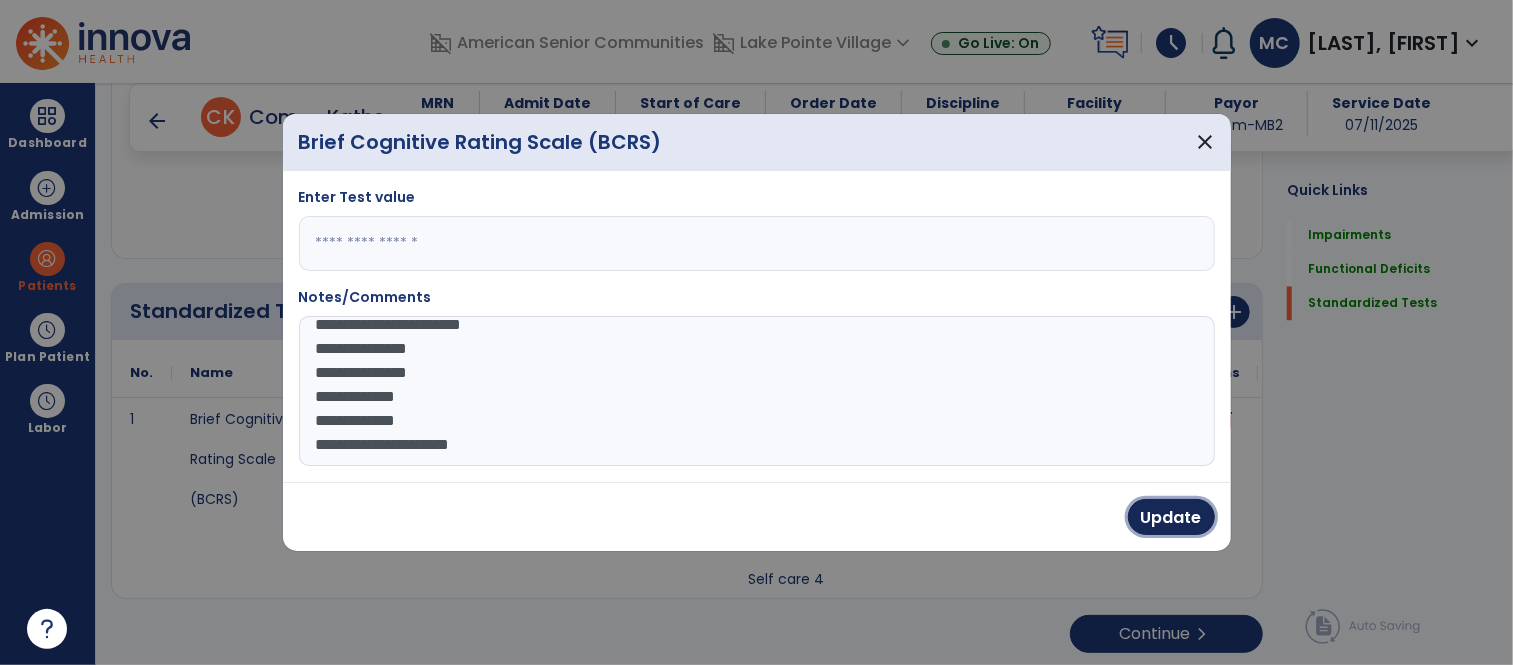 click on "Update" at bounding box center (1171, 517) 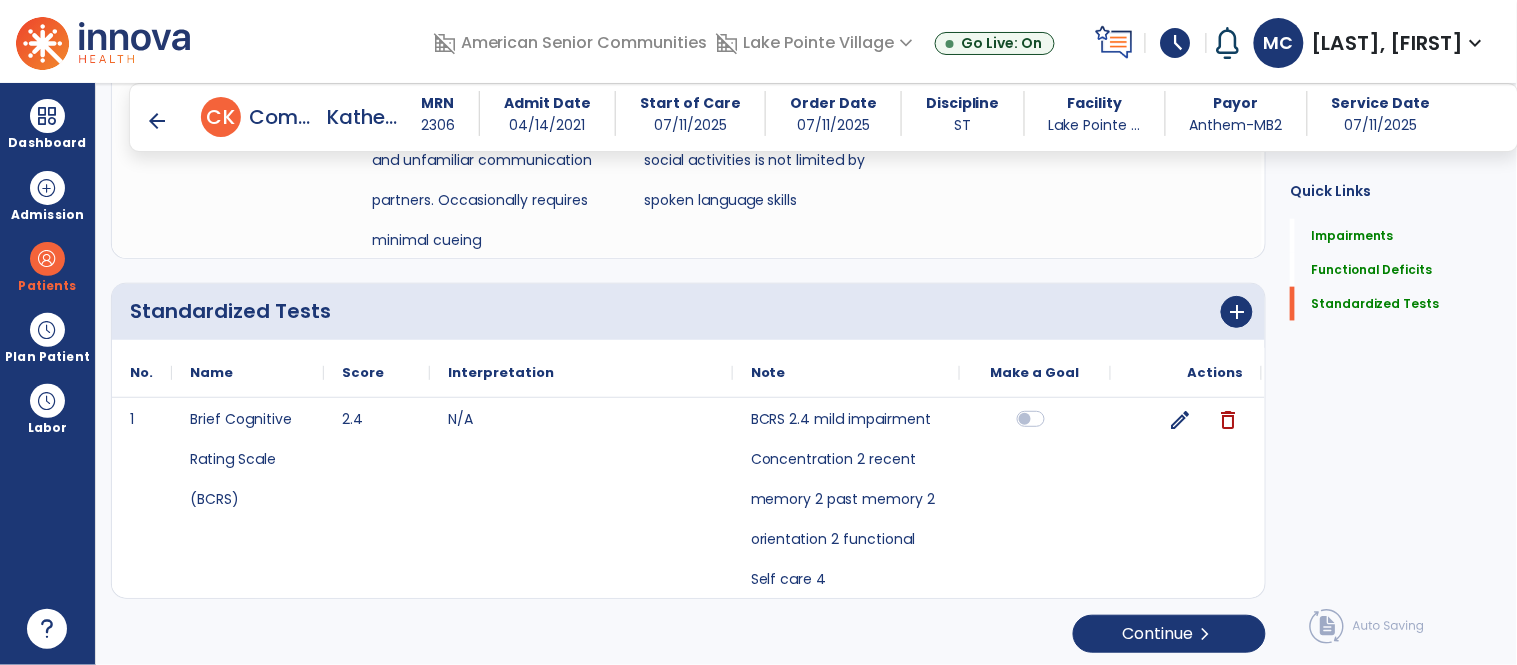 click on "arrow_back" at bounding box center (157, 121) 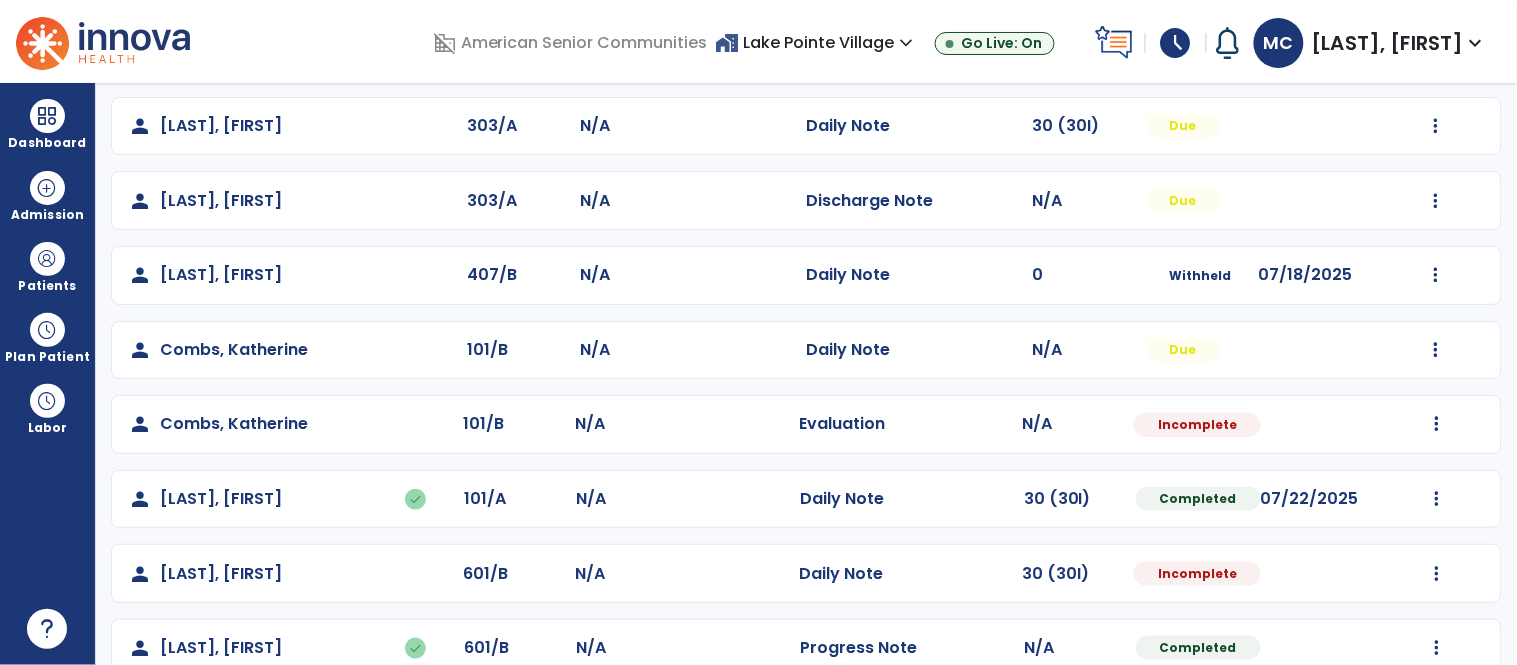 scroll, scrollTop: 314, scrollLeft: 0, axis: vertical 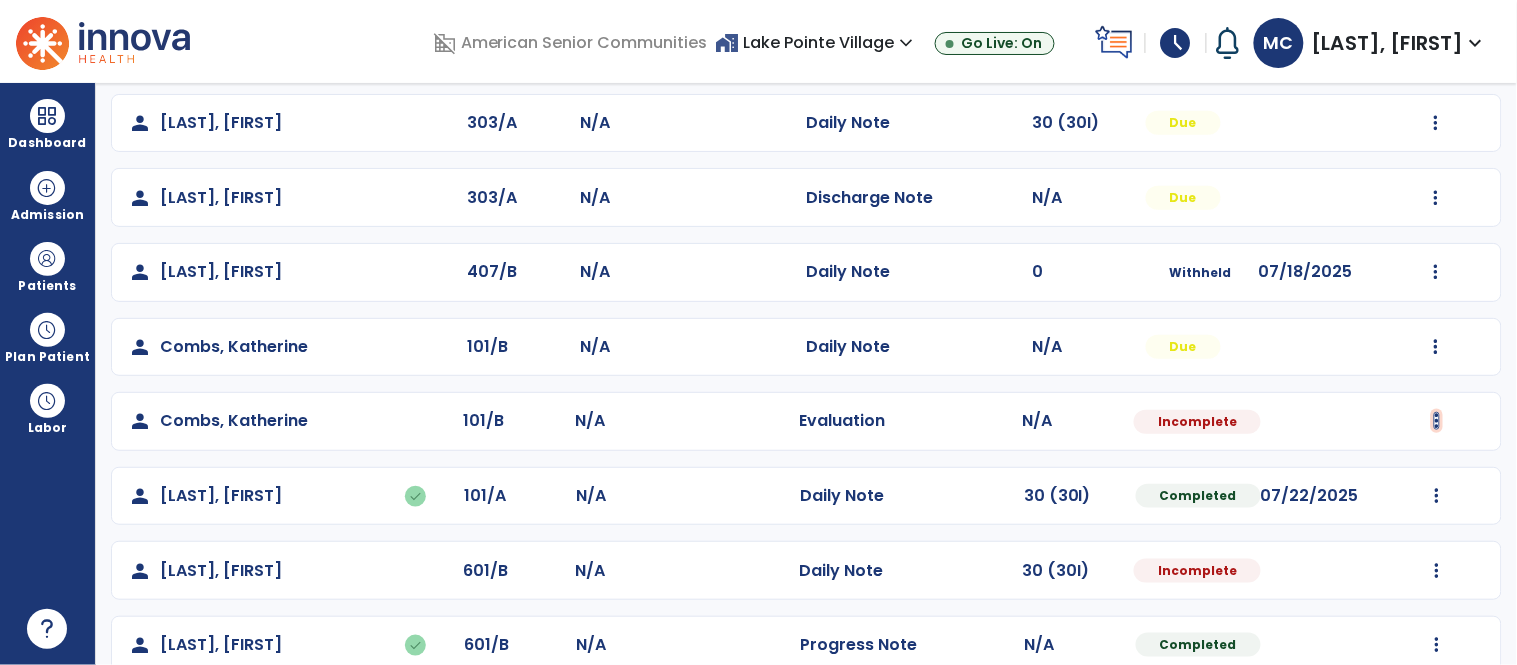 click at bounding box center [1437, -26] 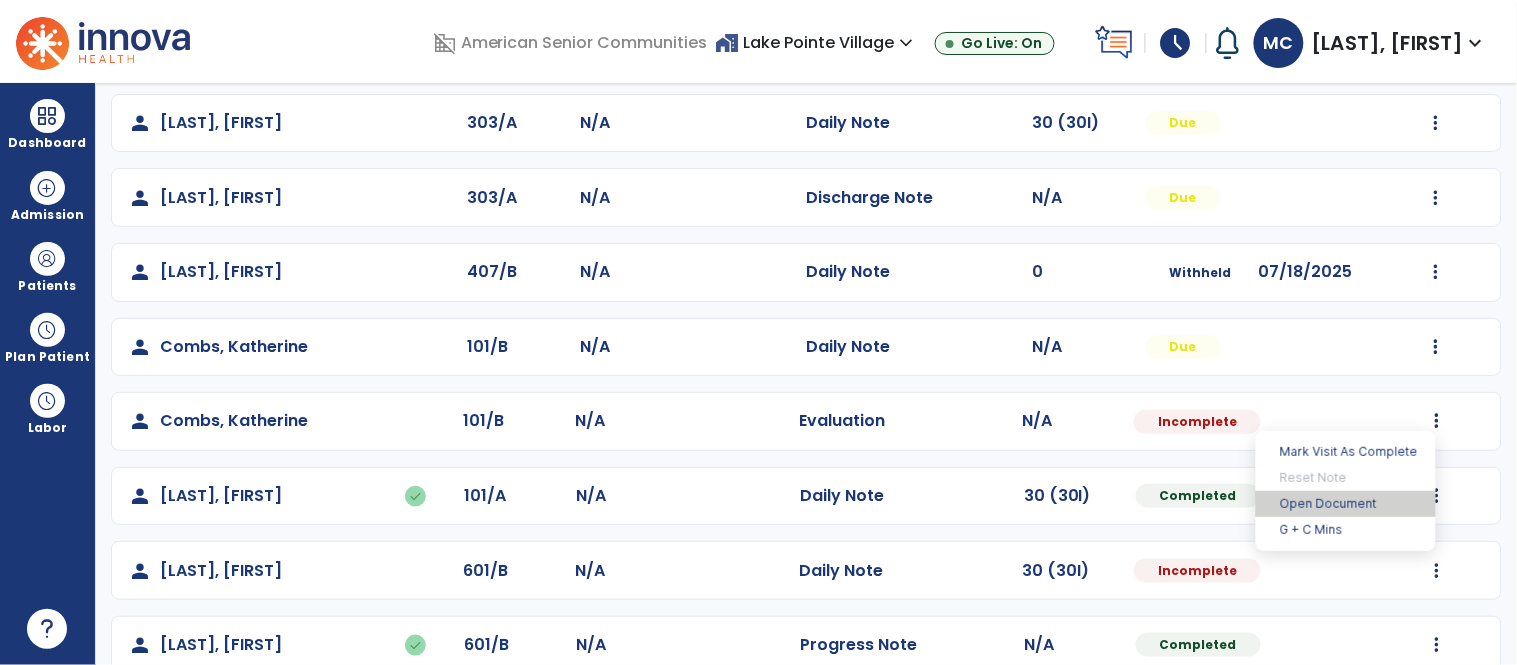 click on "Open Document" at bounding box center (1346, 504) 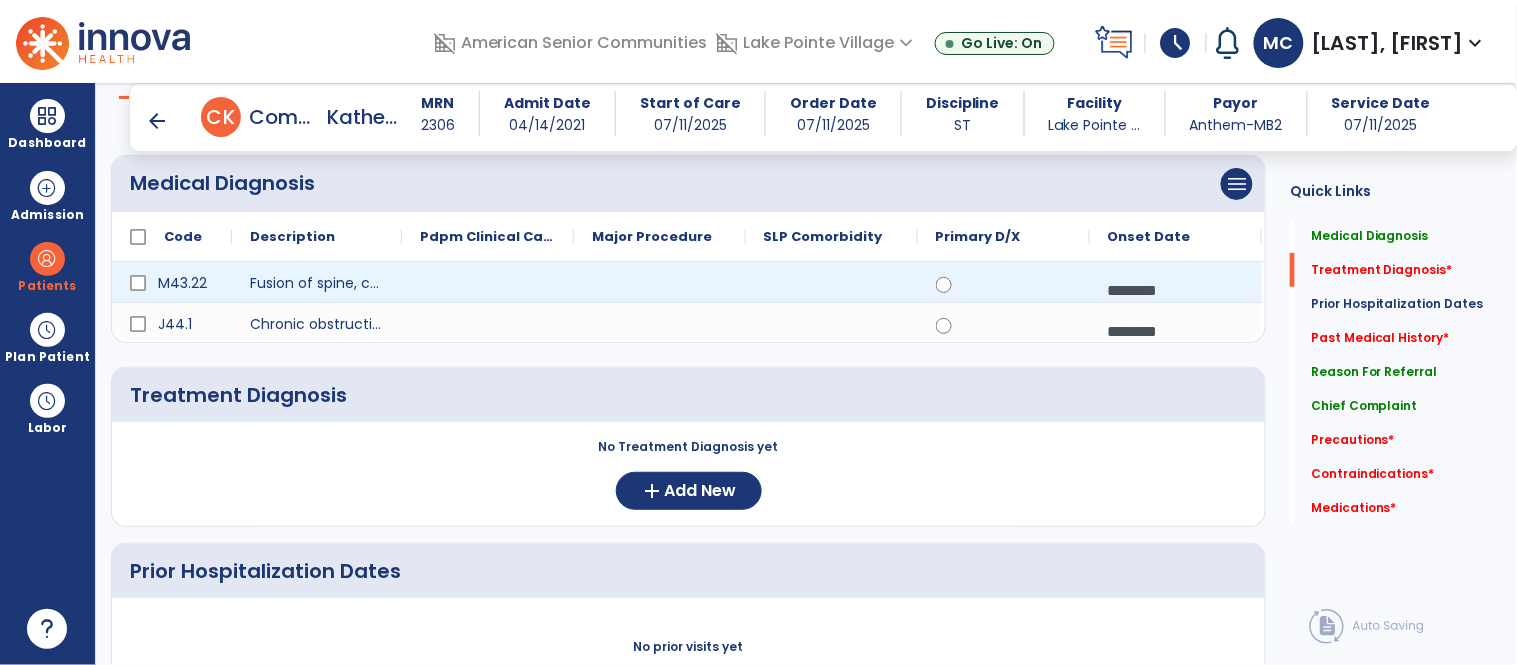 scroll, scrollTop: 0, scrollLeft: 0, axis: both 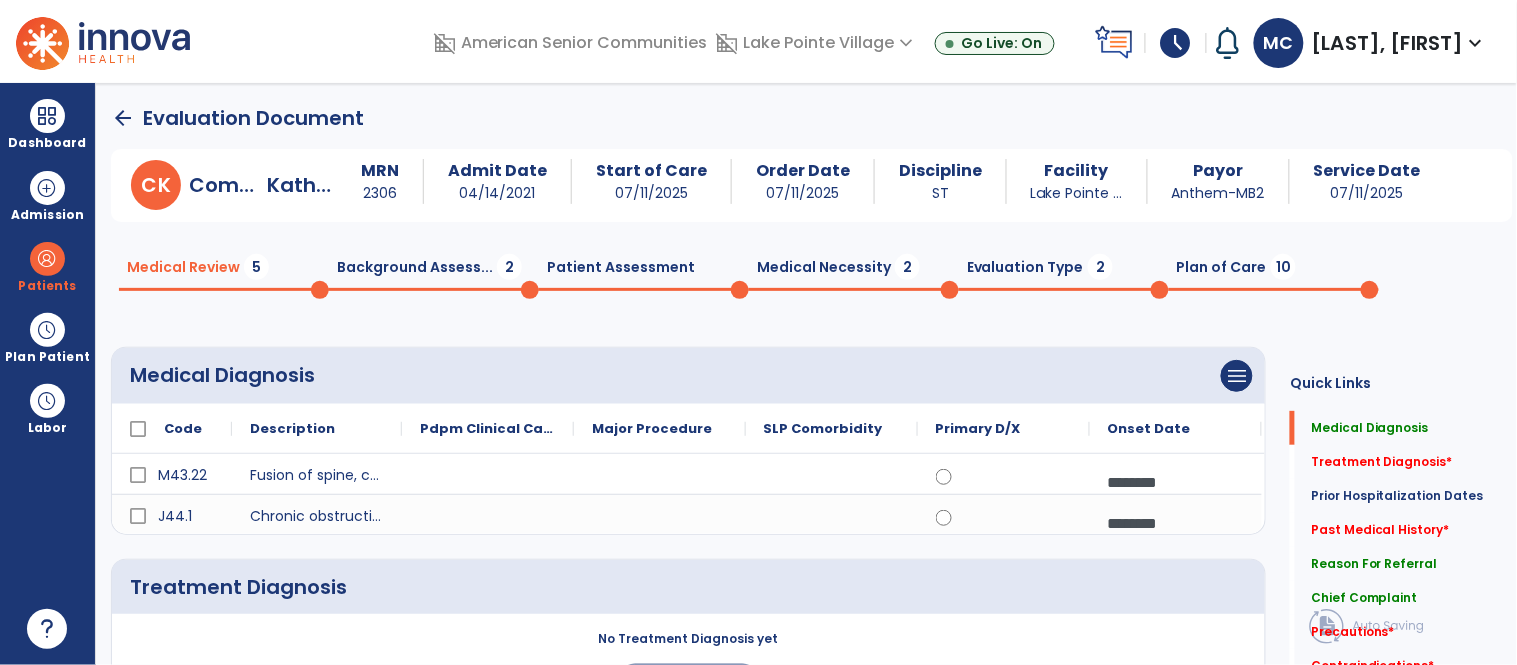 click on "Medical Necessity  2" 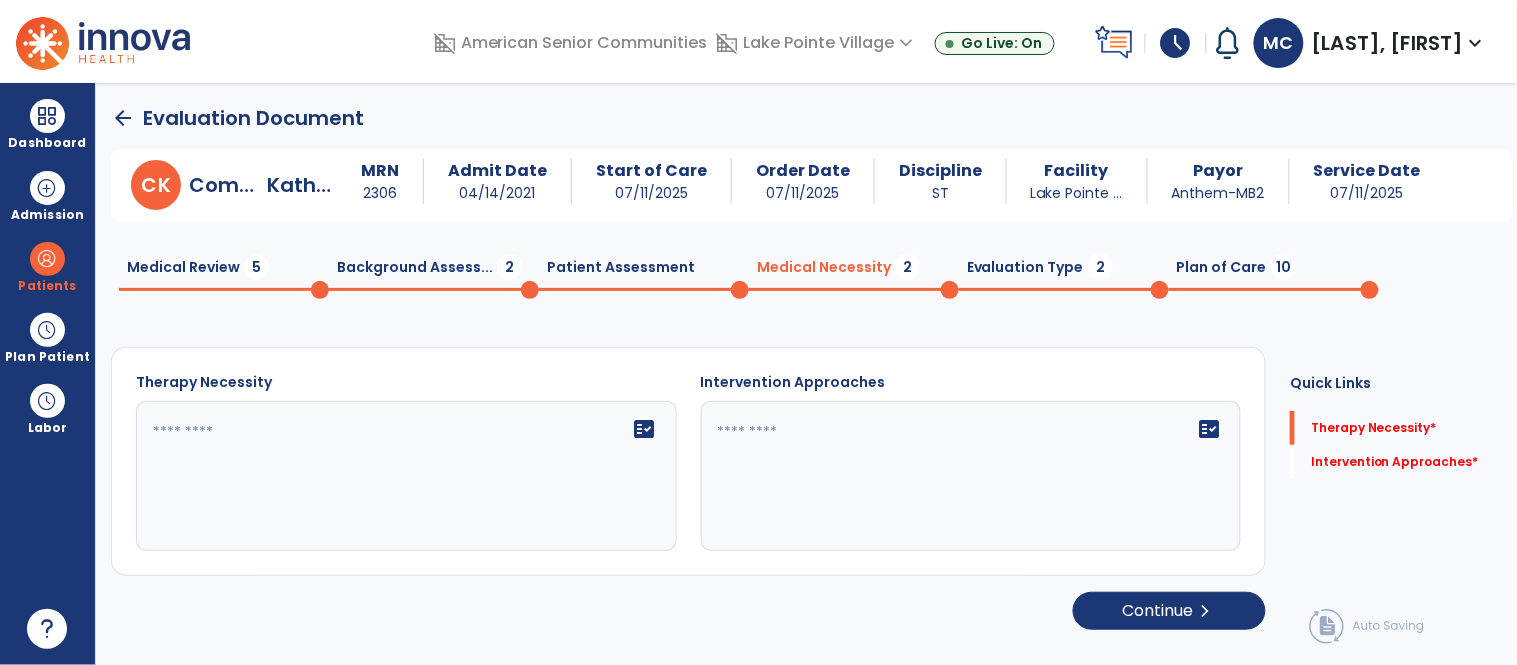 click on "Patient Assessment  0" 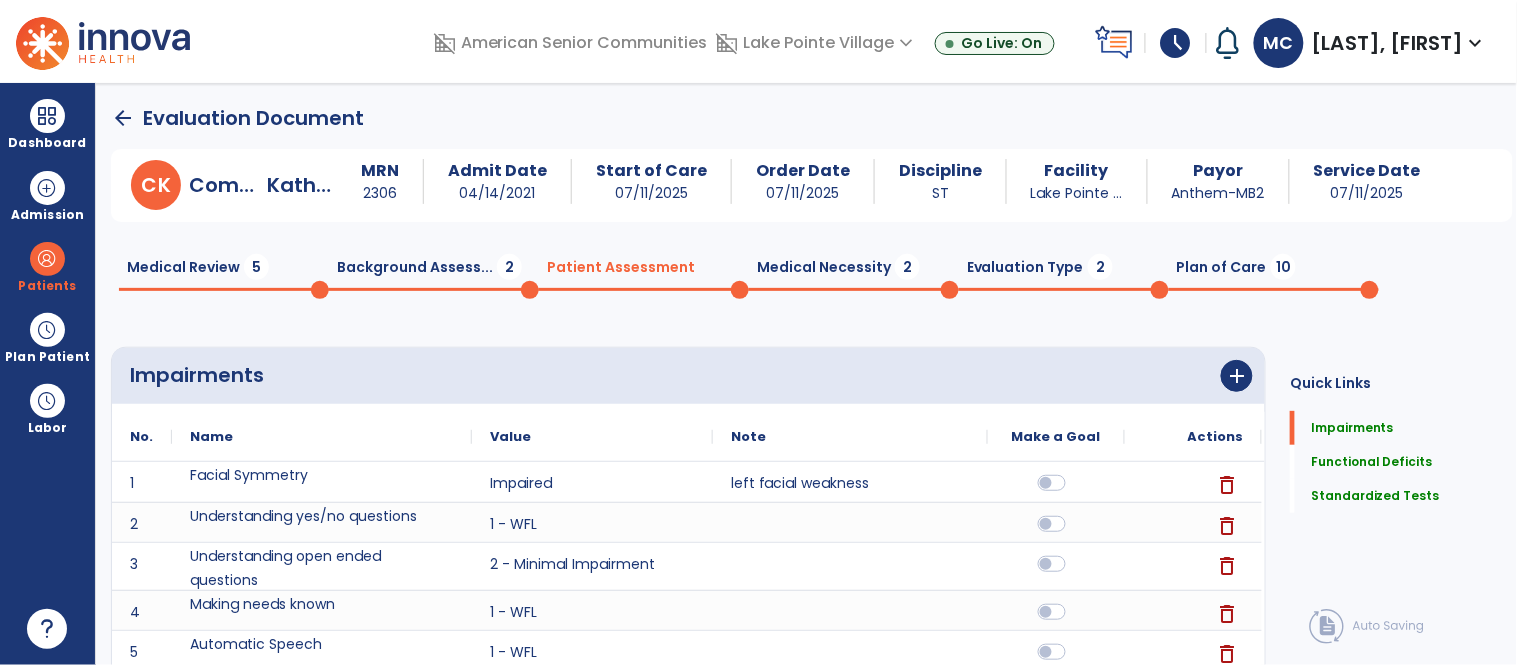 click on "Evaluation Type  2" 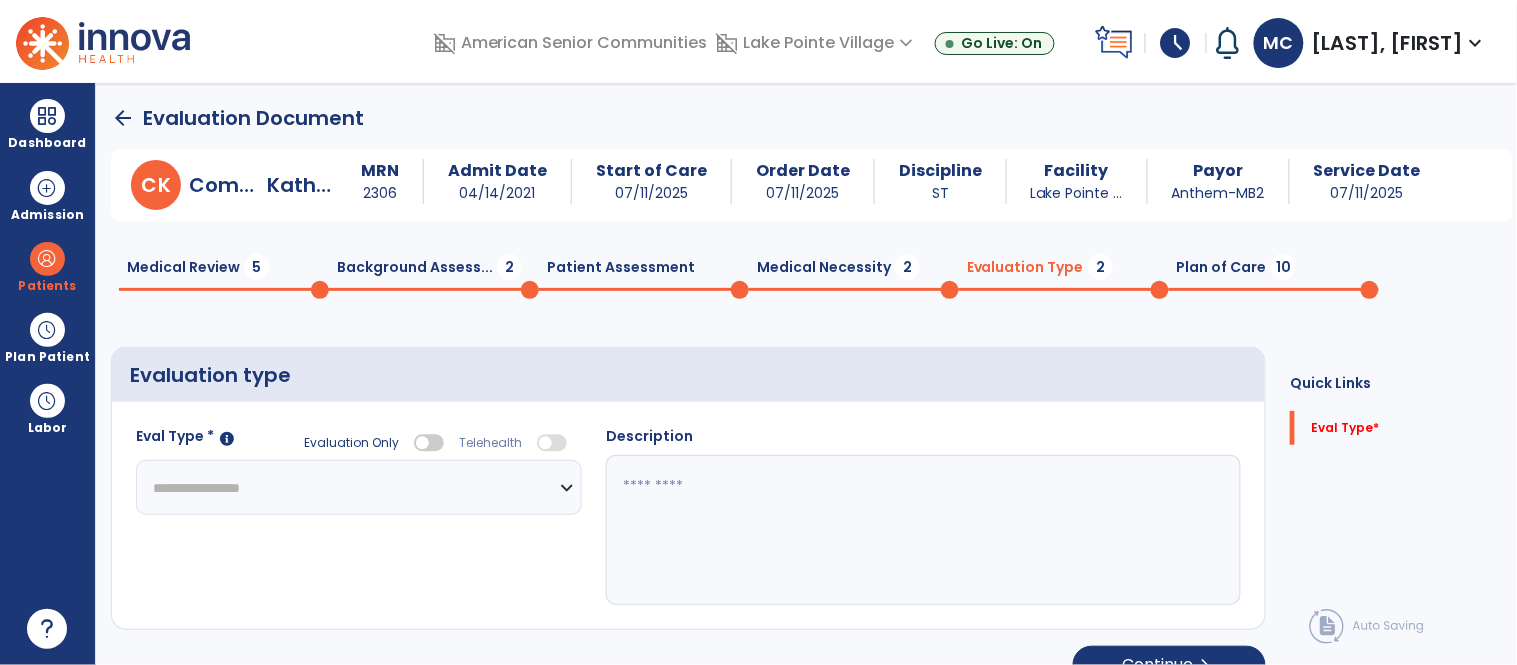 select 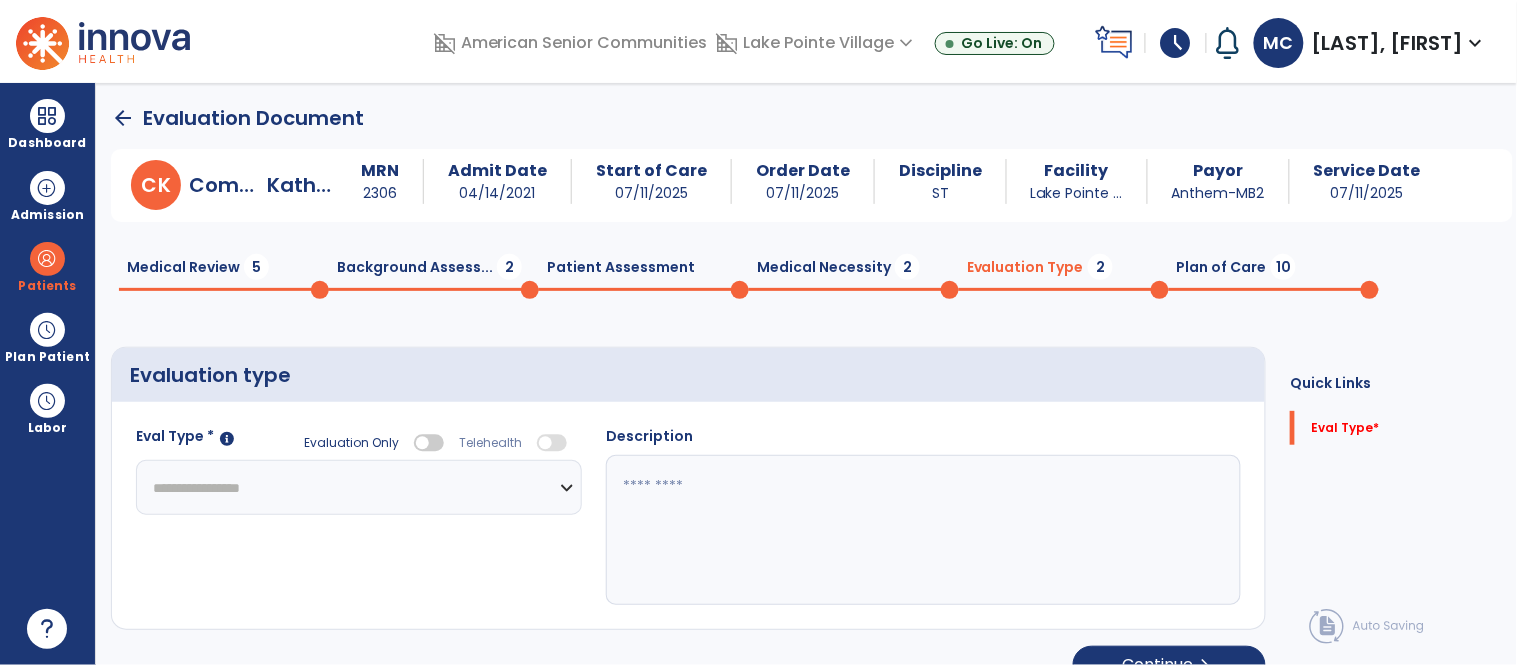 click 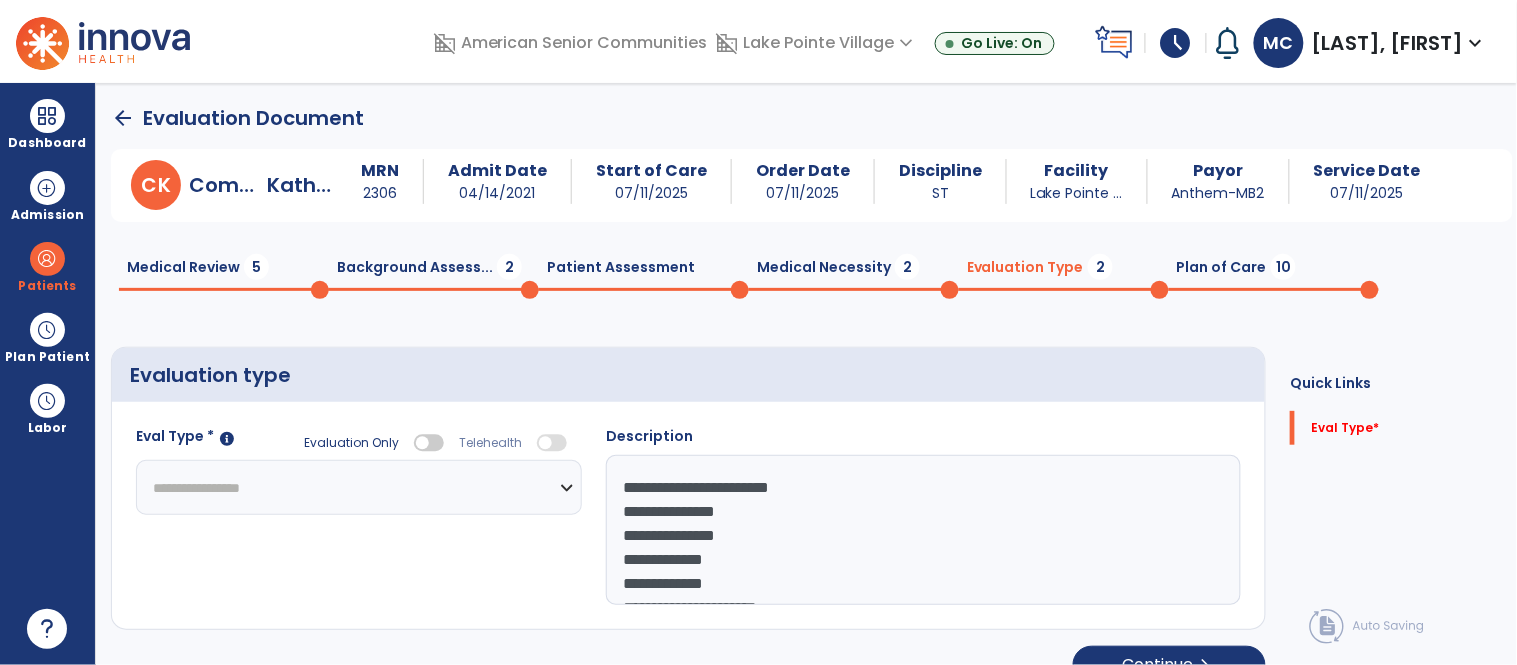 scroll, scrollTop: 14, scrollLeft: 0, axis: vertical 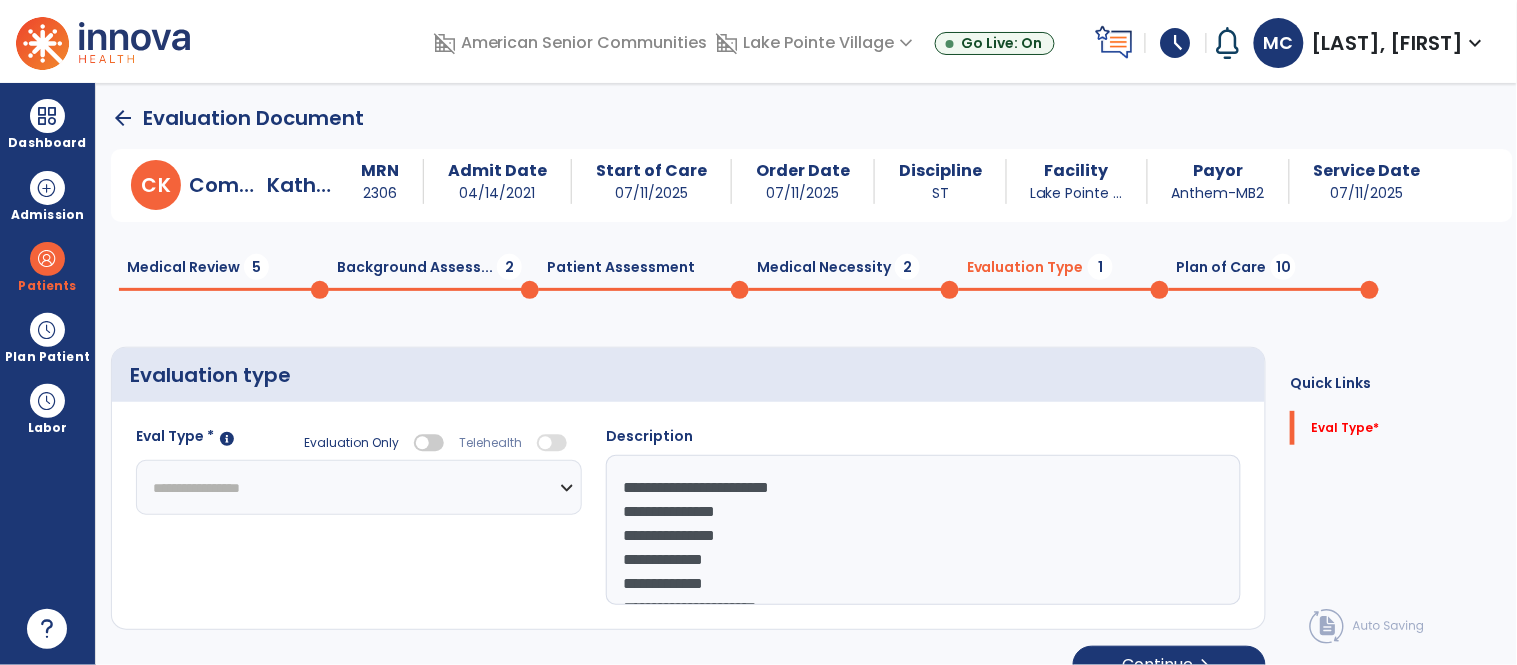 type on "**********" 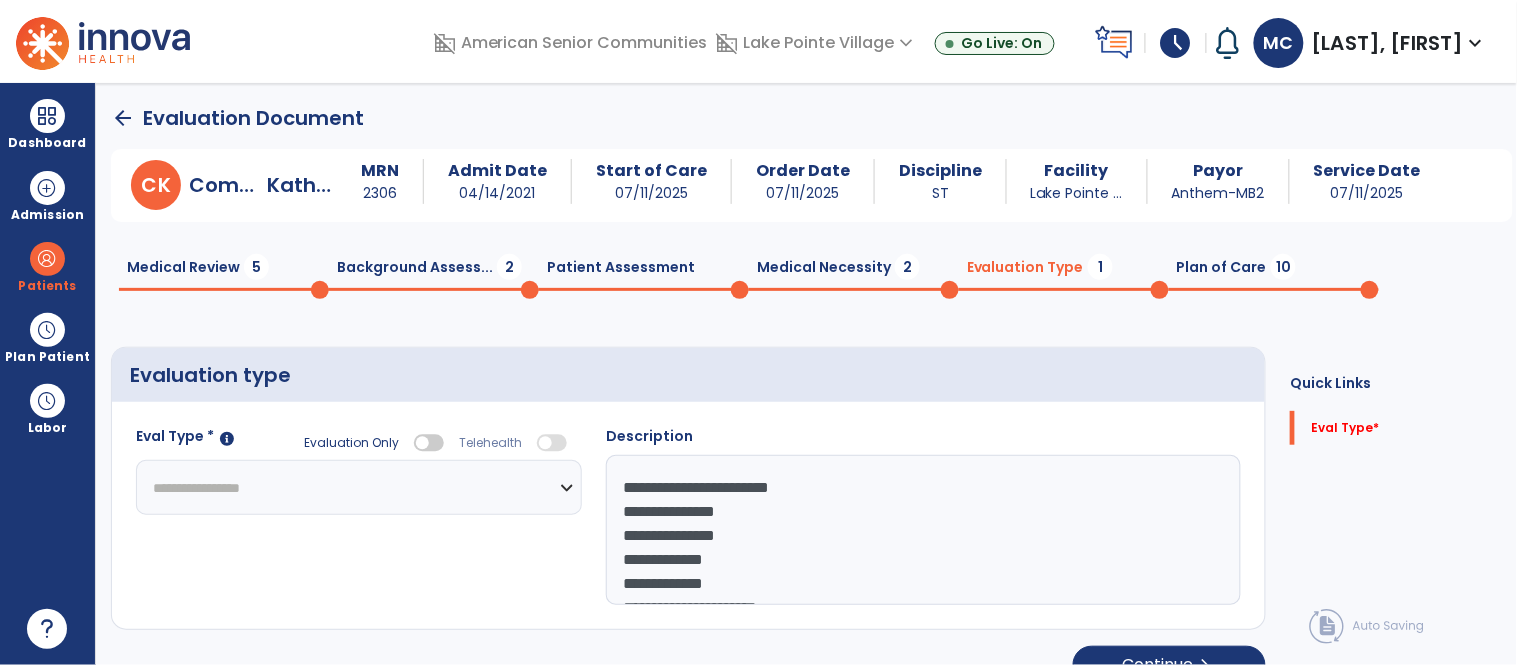 select on "**********" 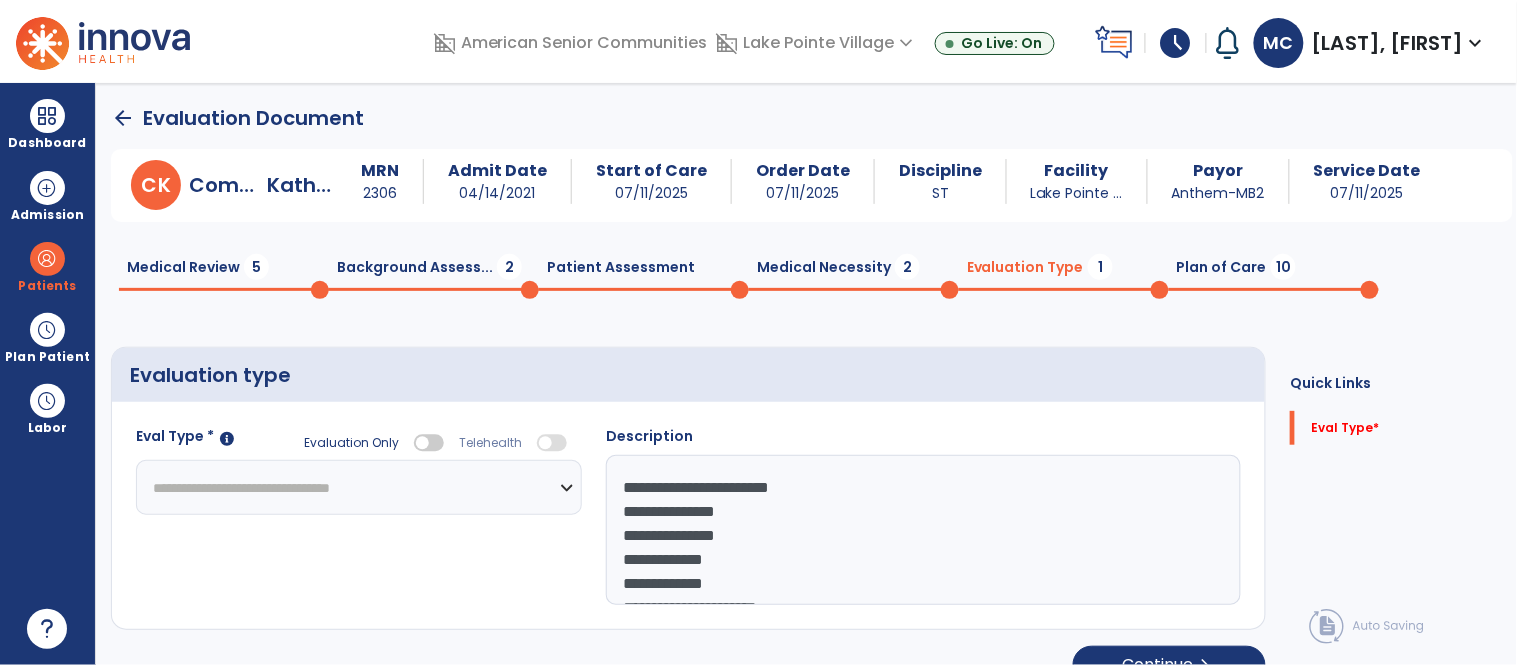 click on "**********" 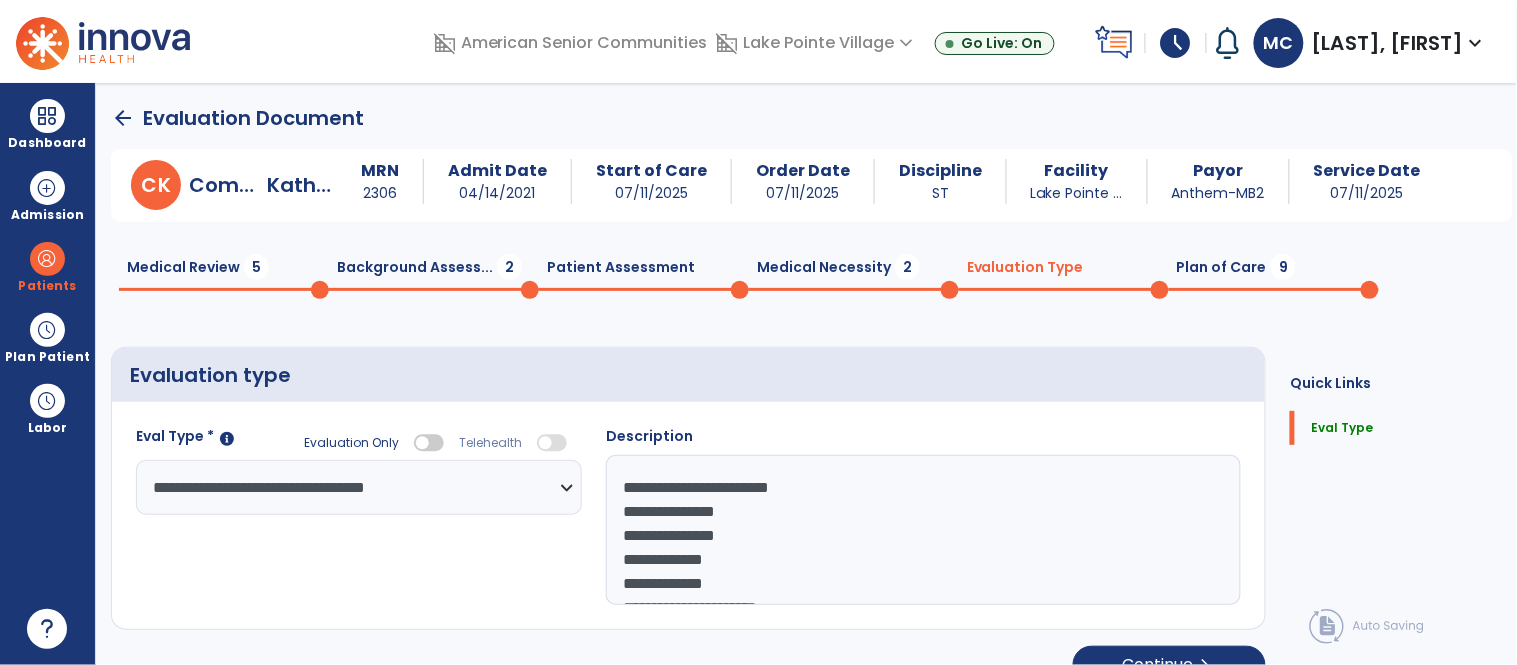 click on "Medical Necessity  2" 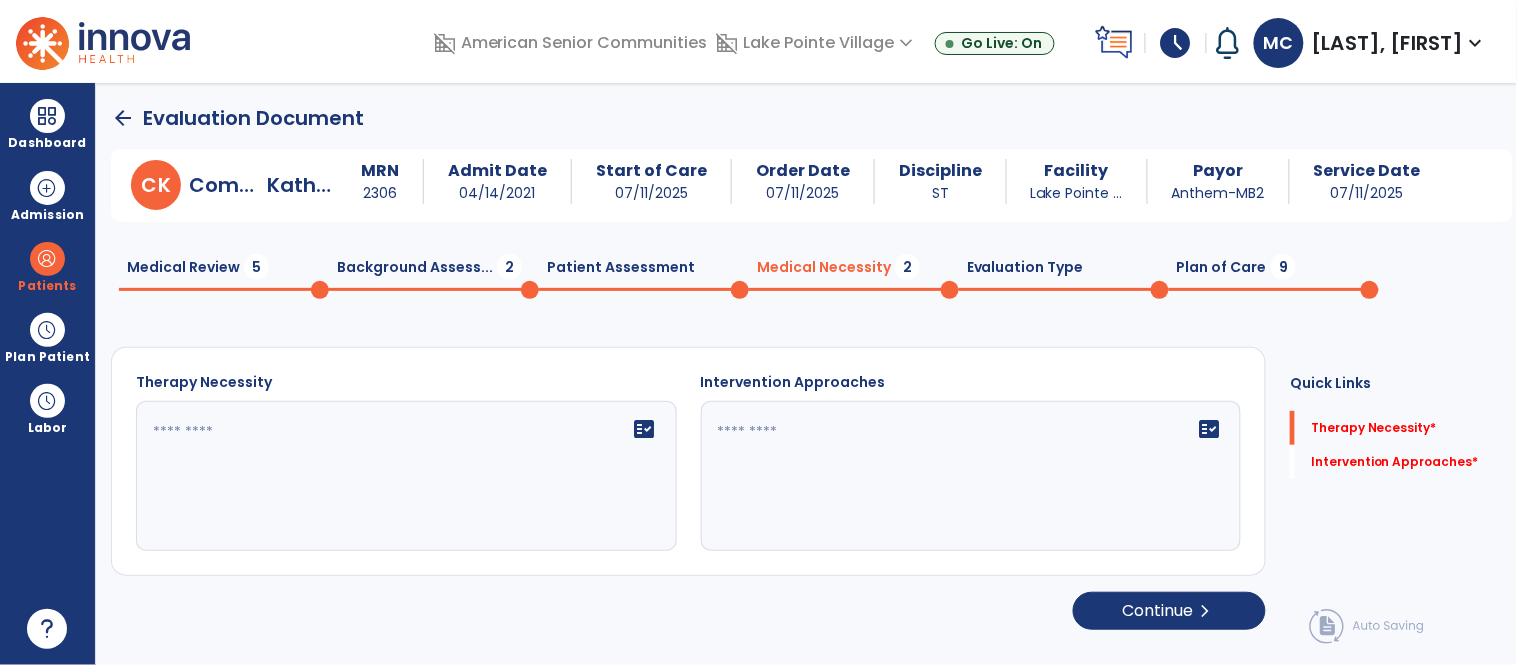 click on "fact_check" 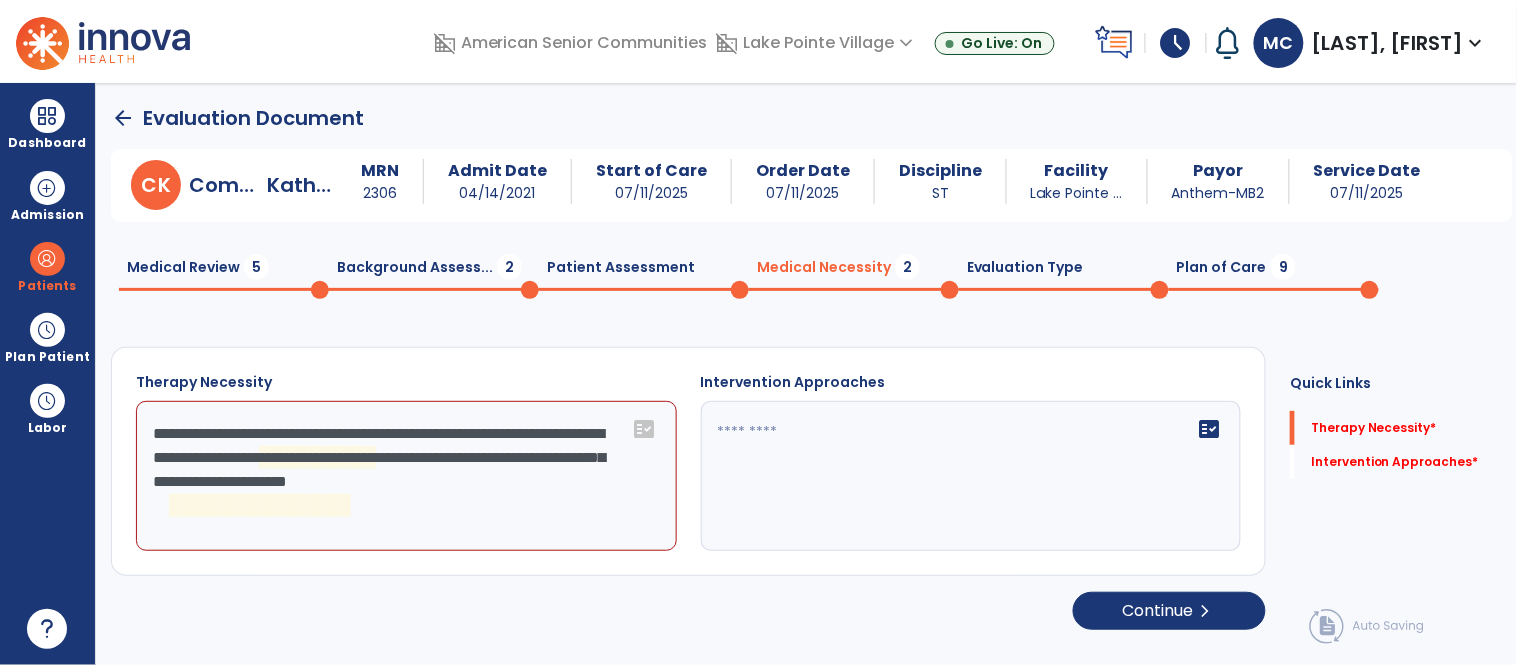 click on "**********" 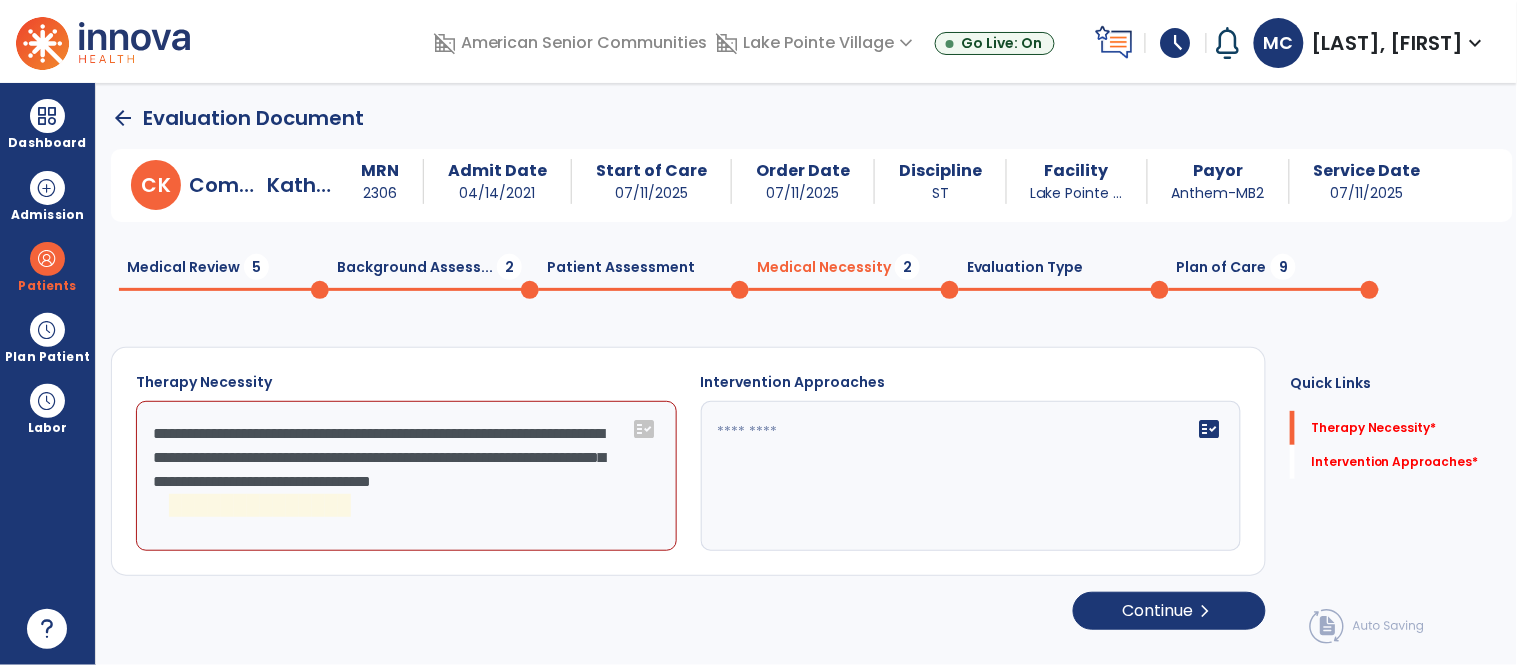 click on "**********" 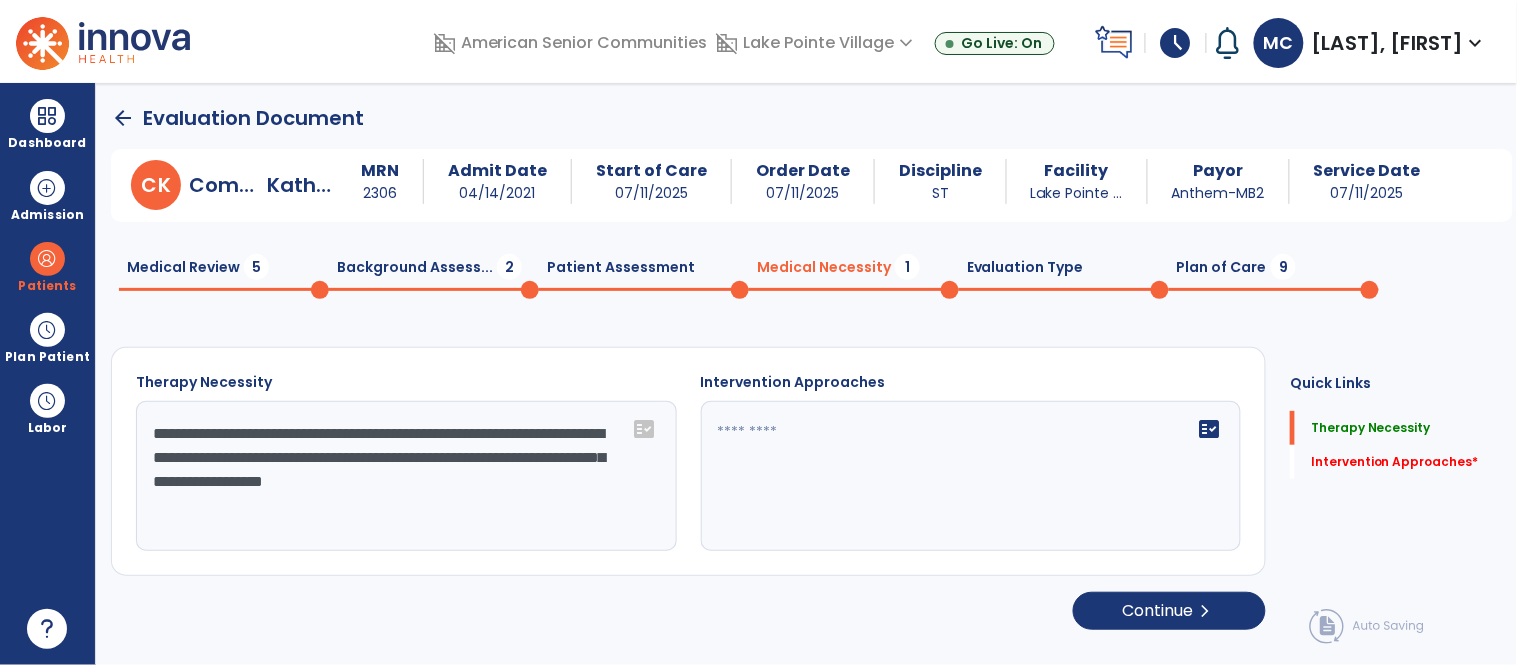 type on "**********" 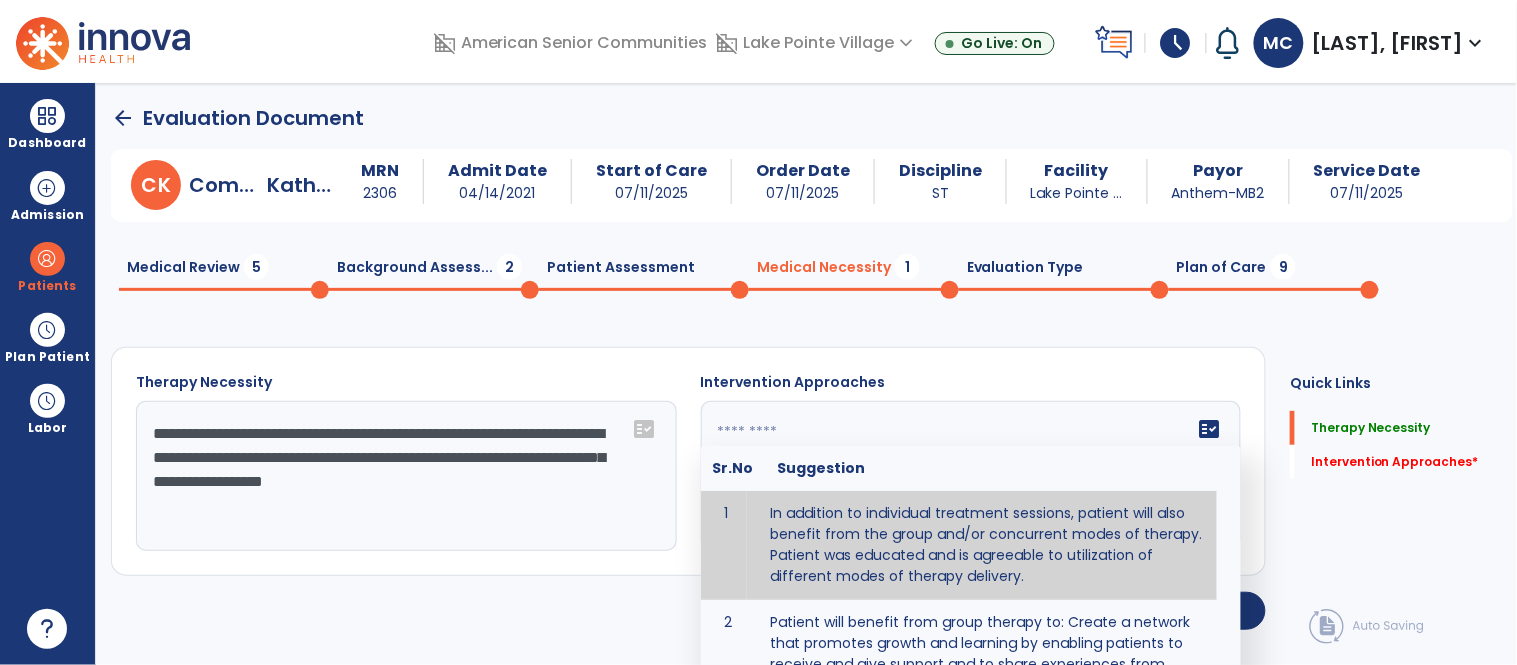 type on "**********" 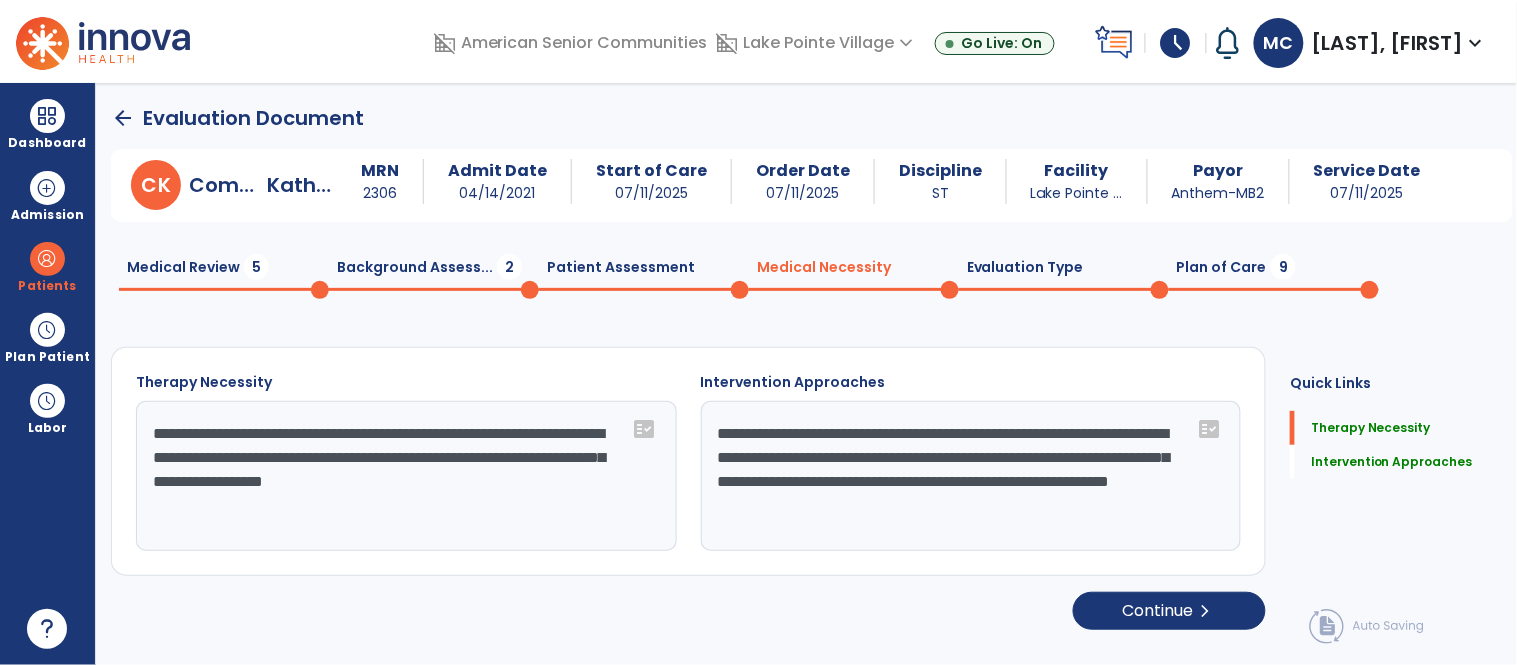 click on "Evaluation Type  0" 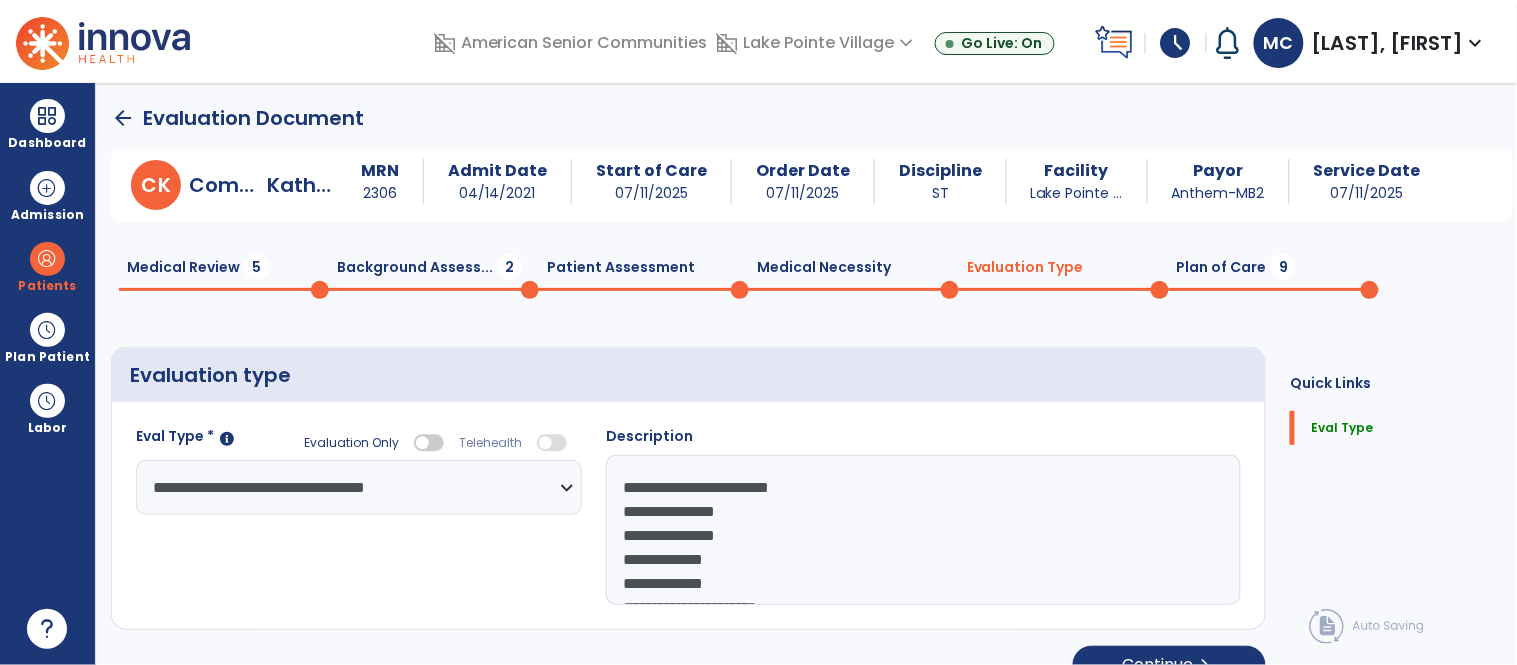 click on "Plan of Care  9" 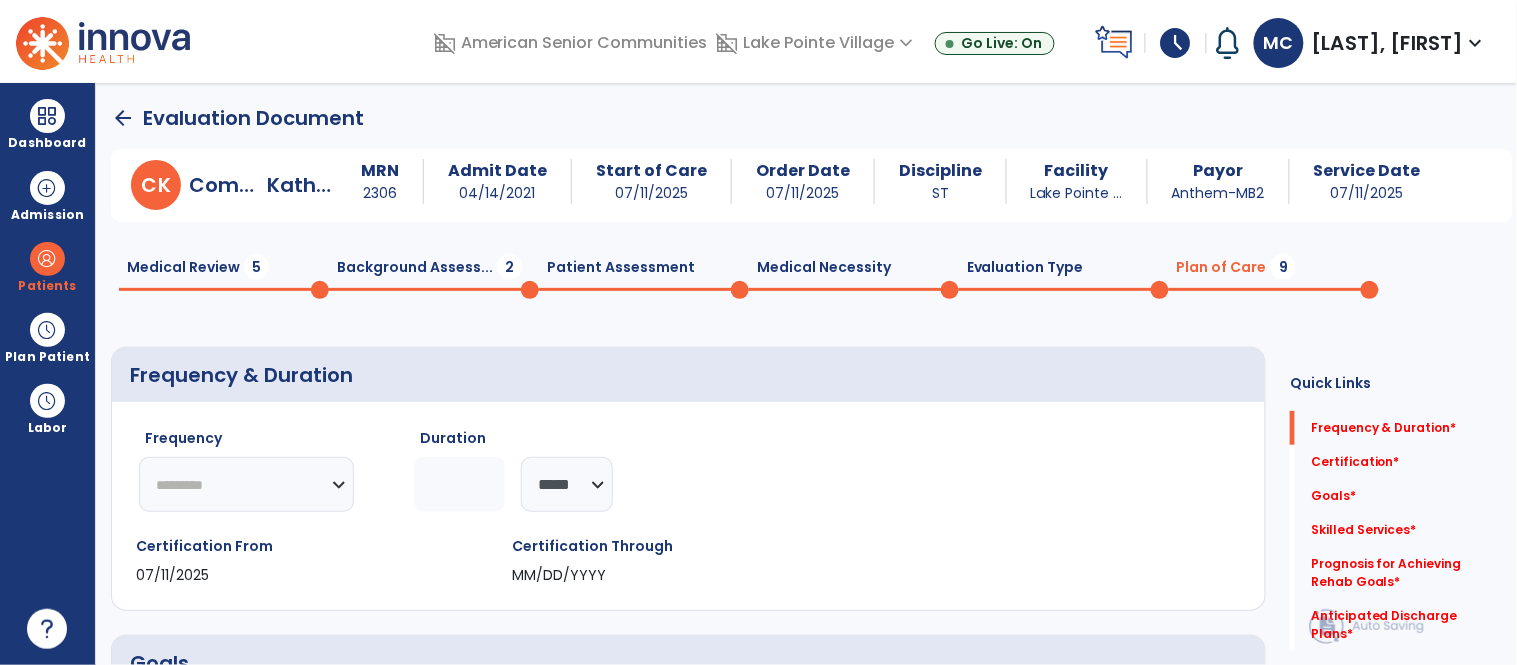 click on "********* ** ** ** ** ** ** **" 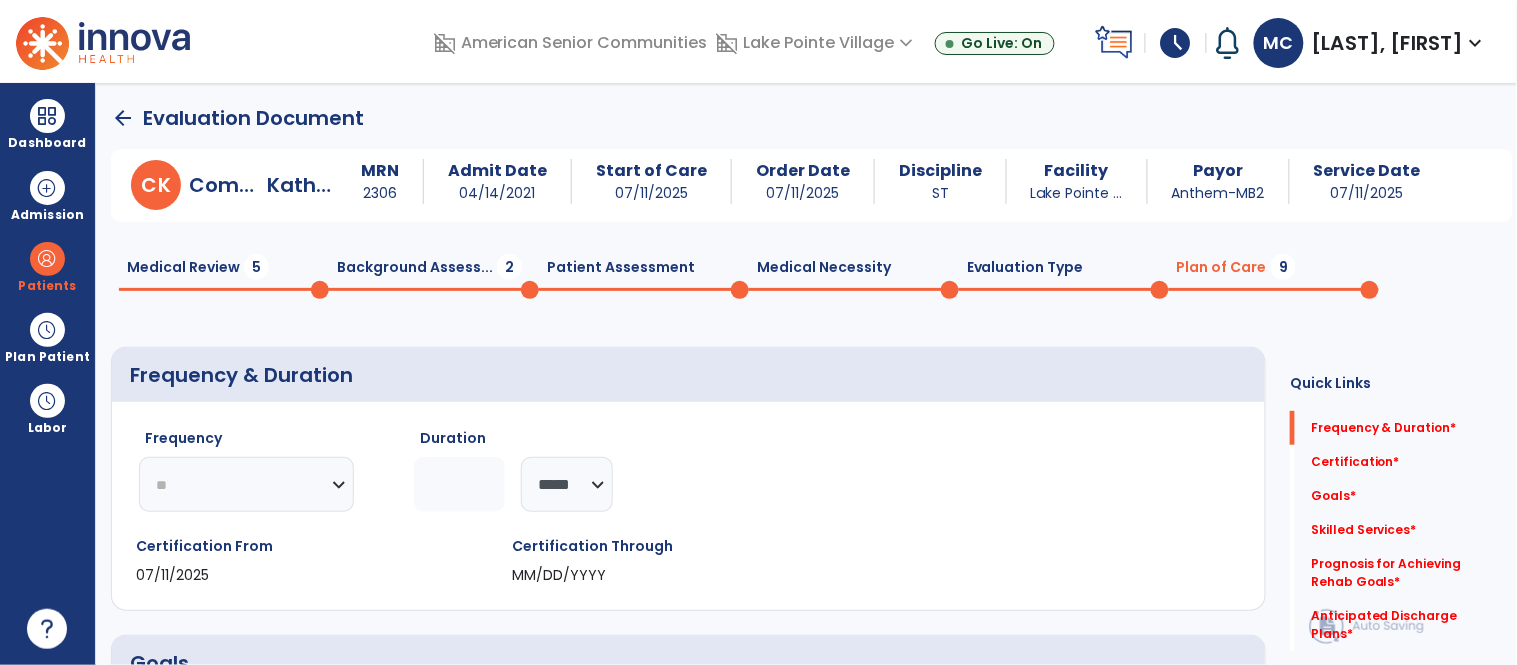 click on "********* ** ** ** ** ** ** **" 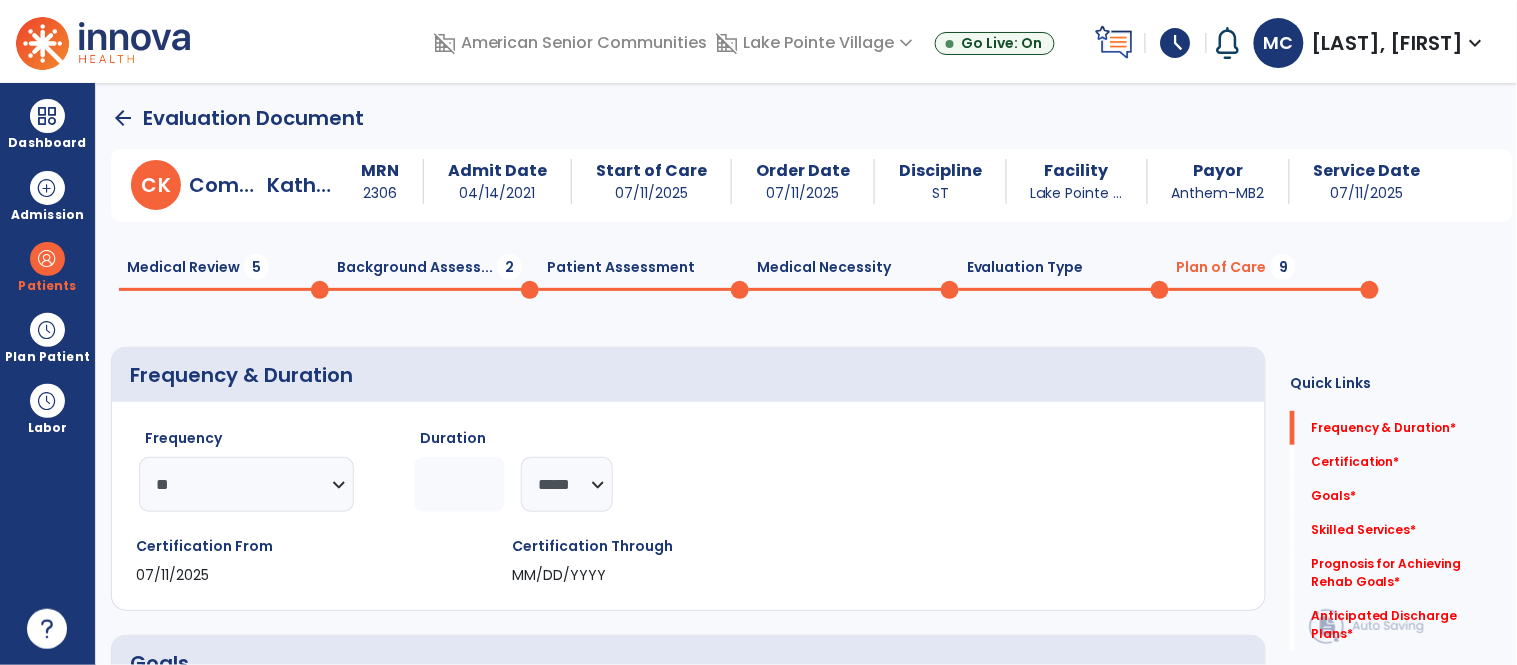 click 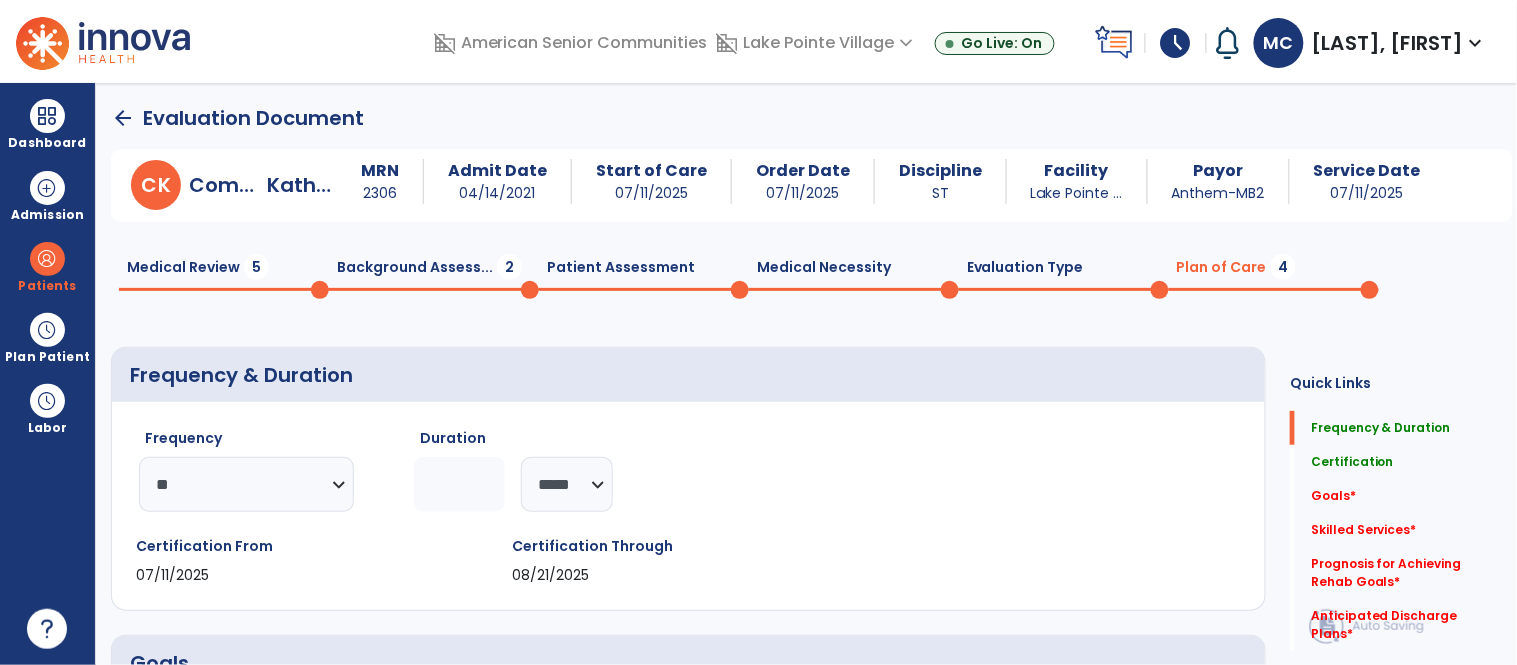 type on "*" 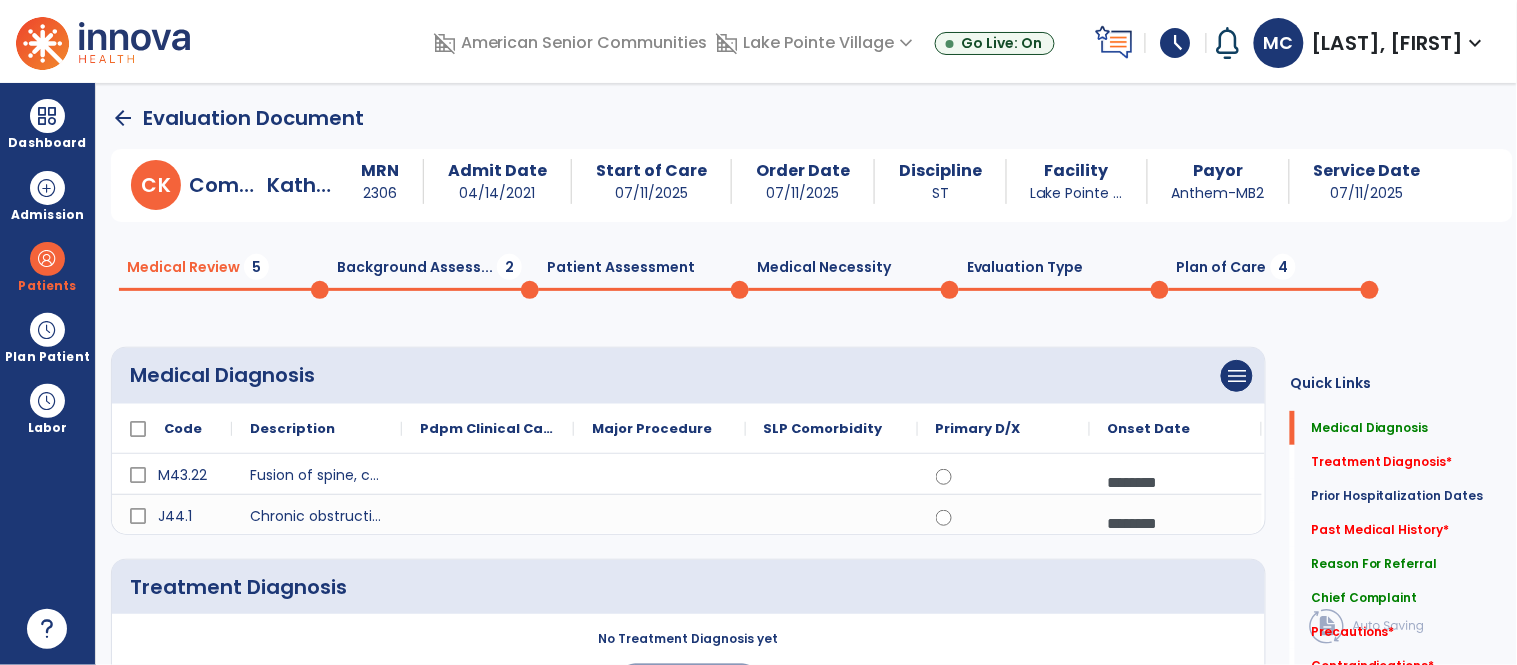 click on "Medical Review  5" 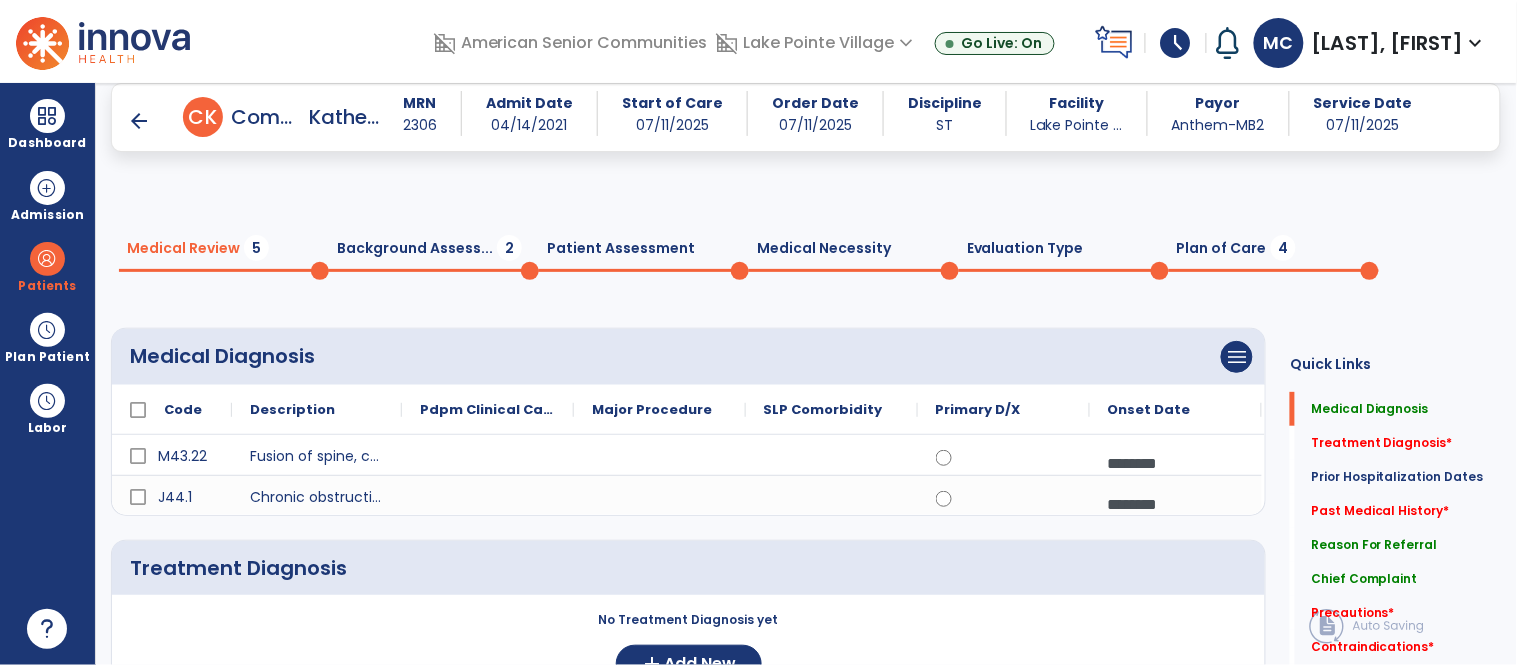 scroll, scrollTop: 125, scrollLeft: 0, axis: vertical 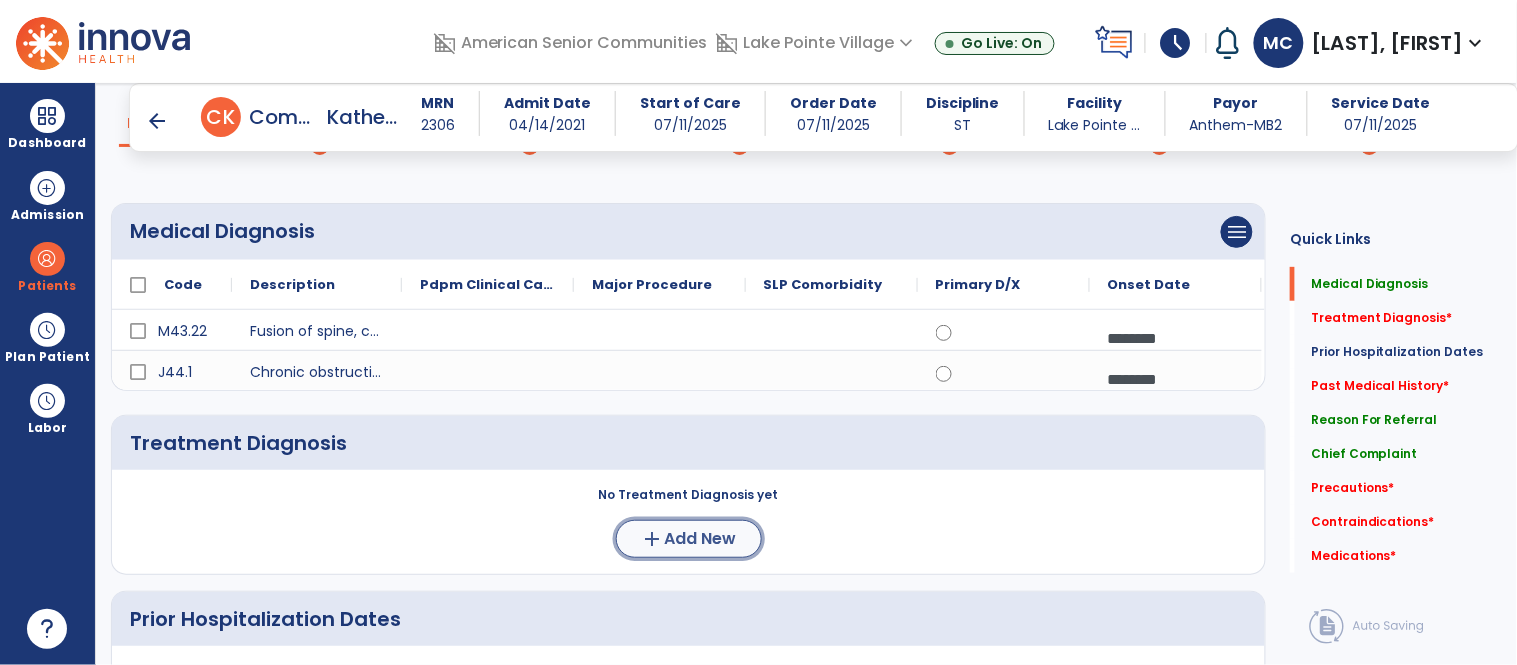 click on "add" 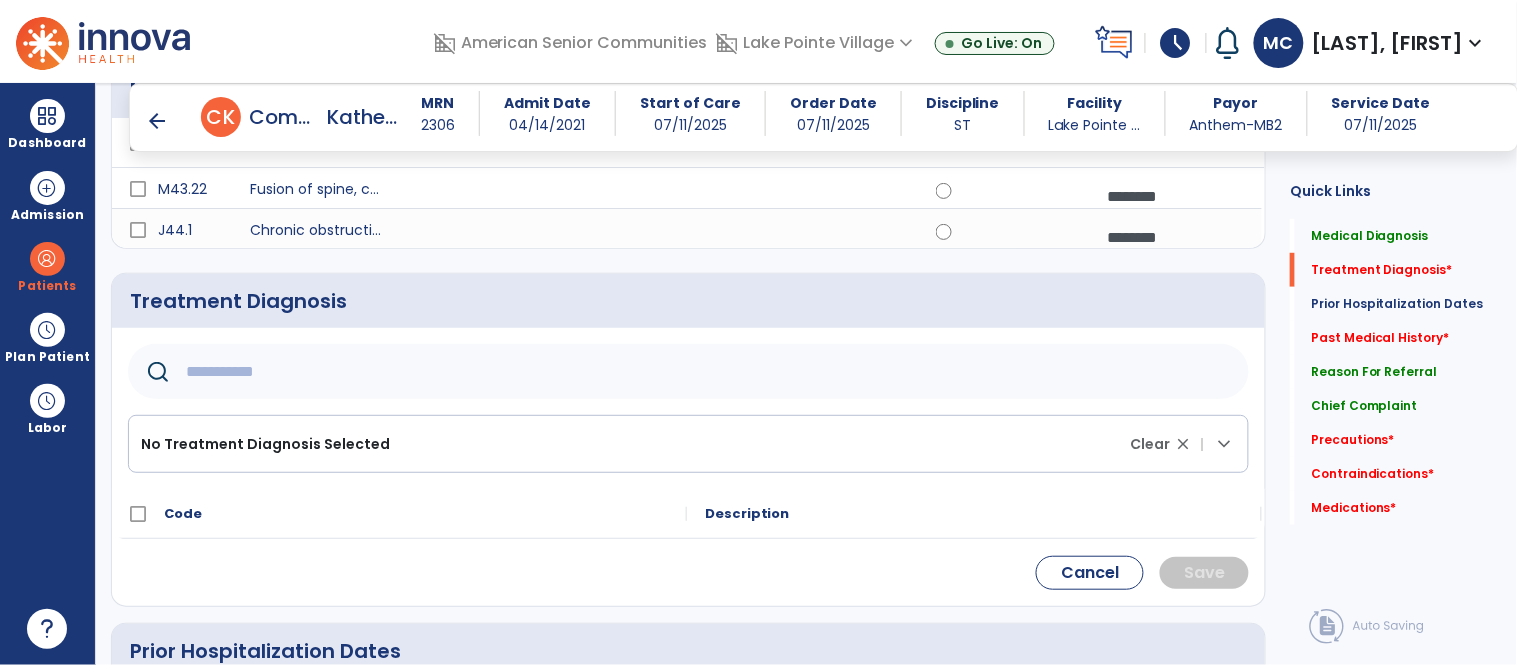 scroll, scrollTop: 276, scrollLeft: 0, axis: vertical 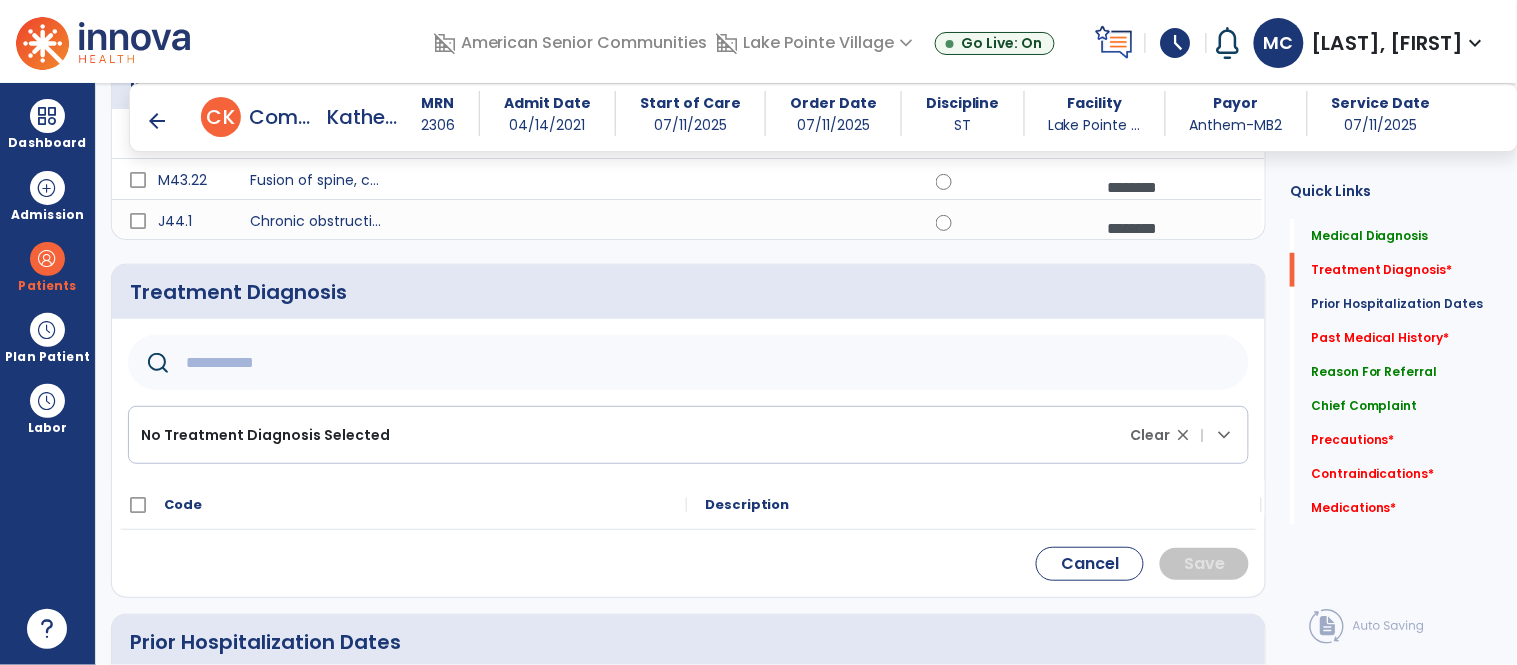 click 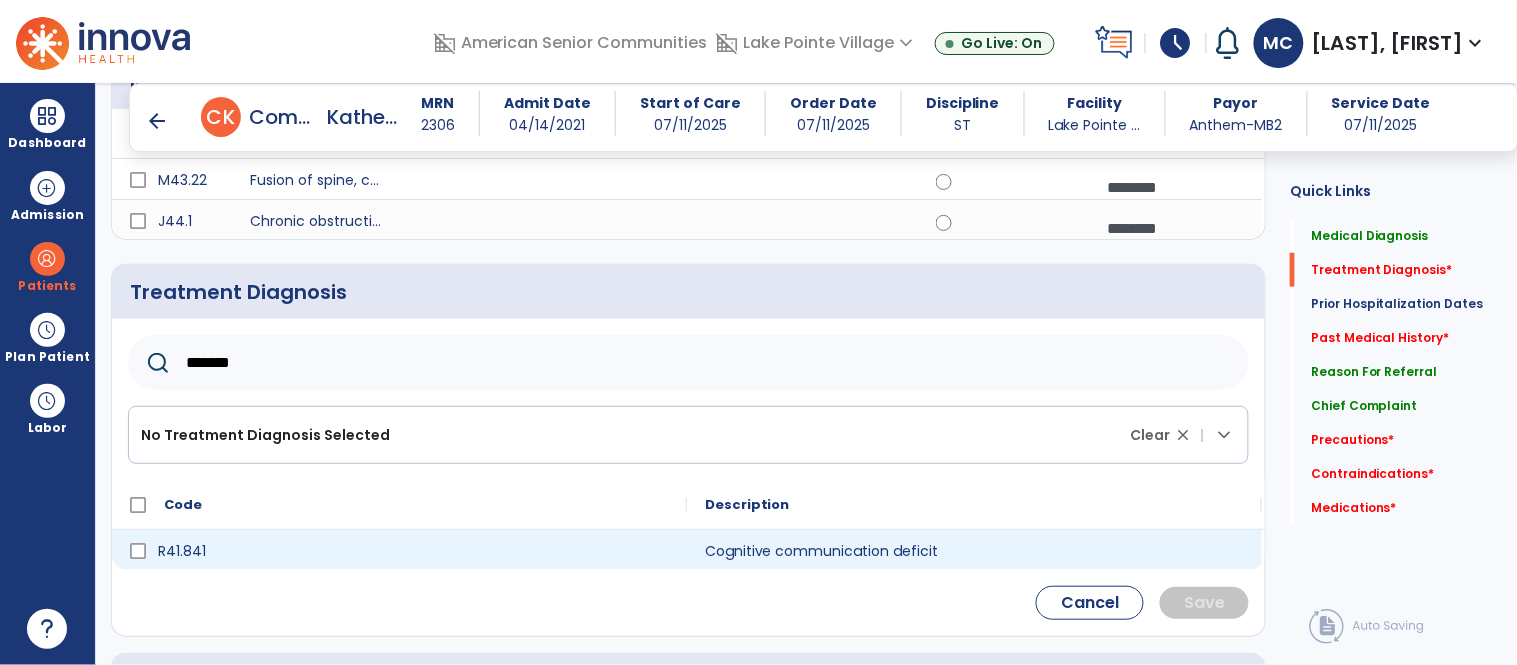 type on "*******" 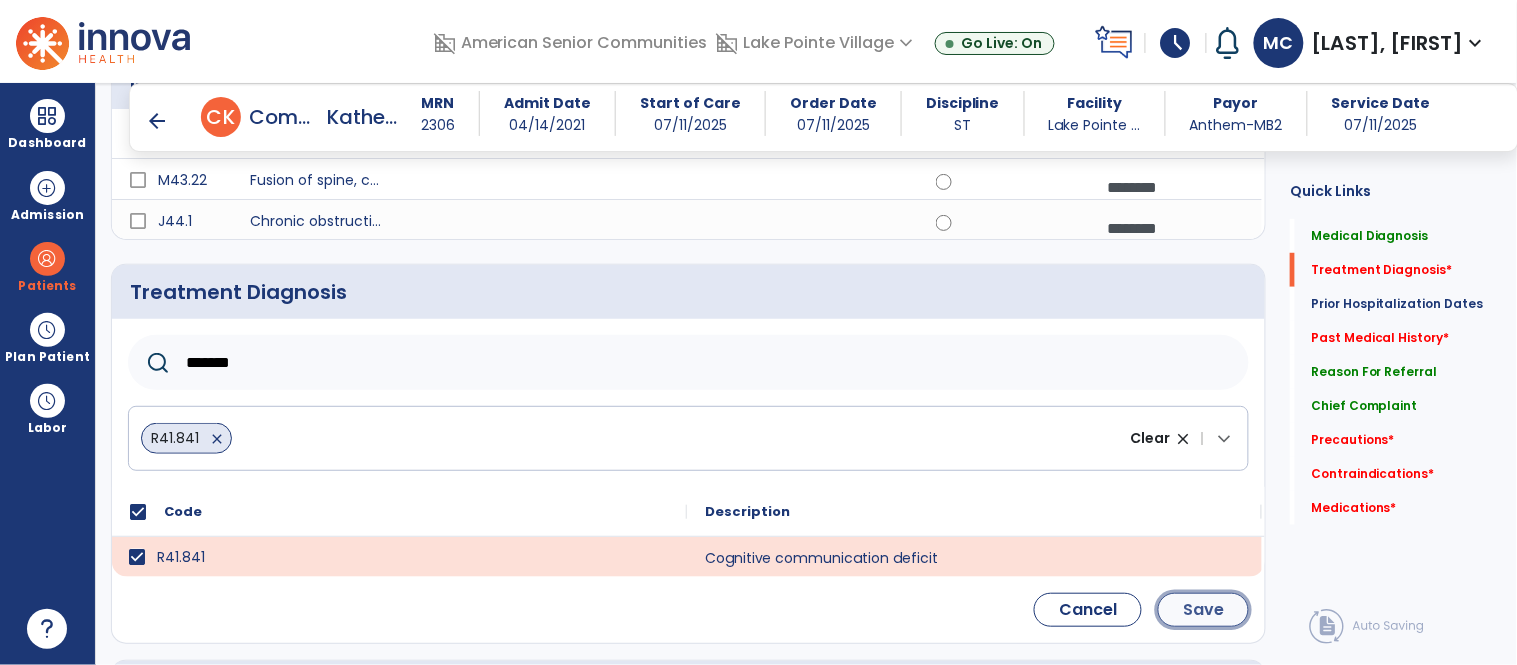 click on "Save" 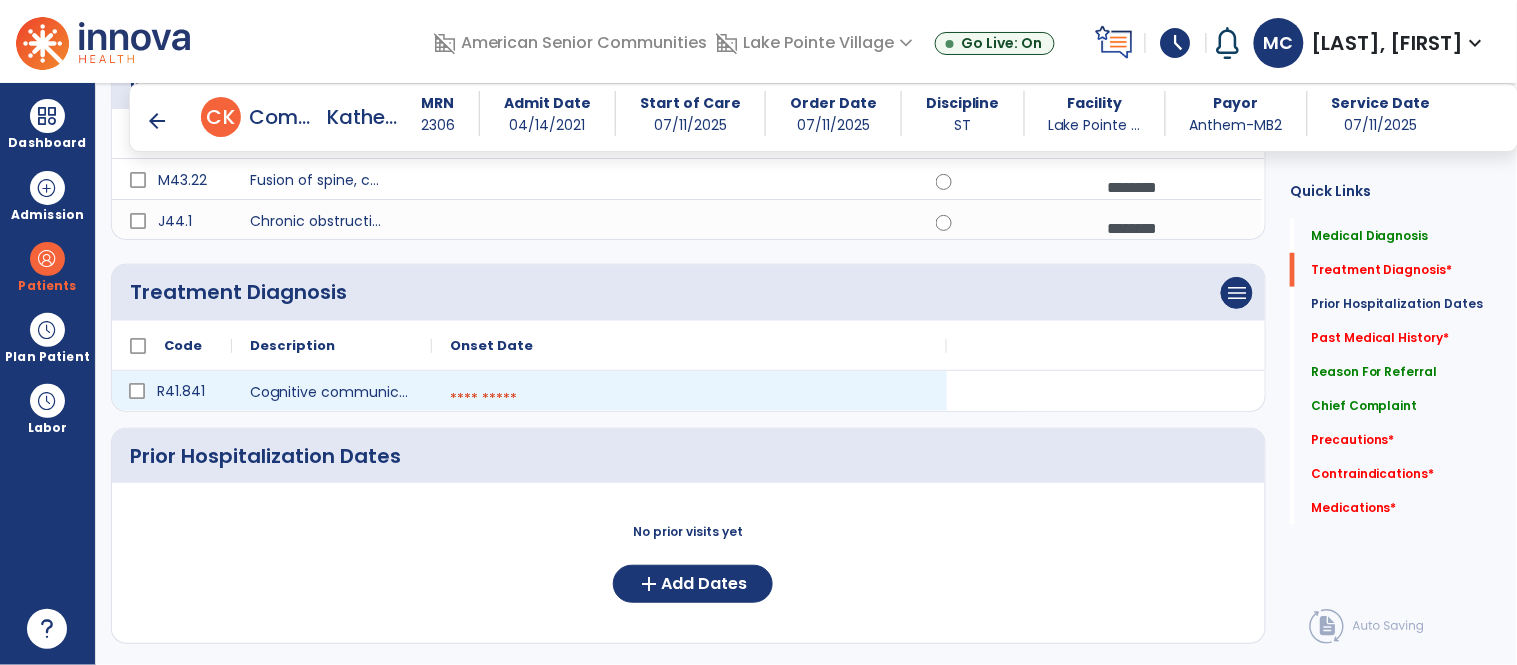 click at bounding box center [689, 399] 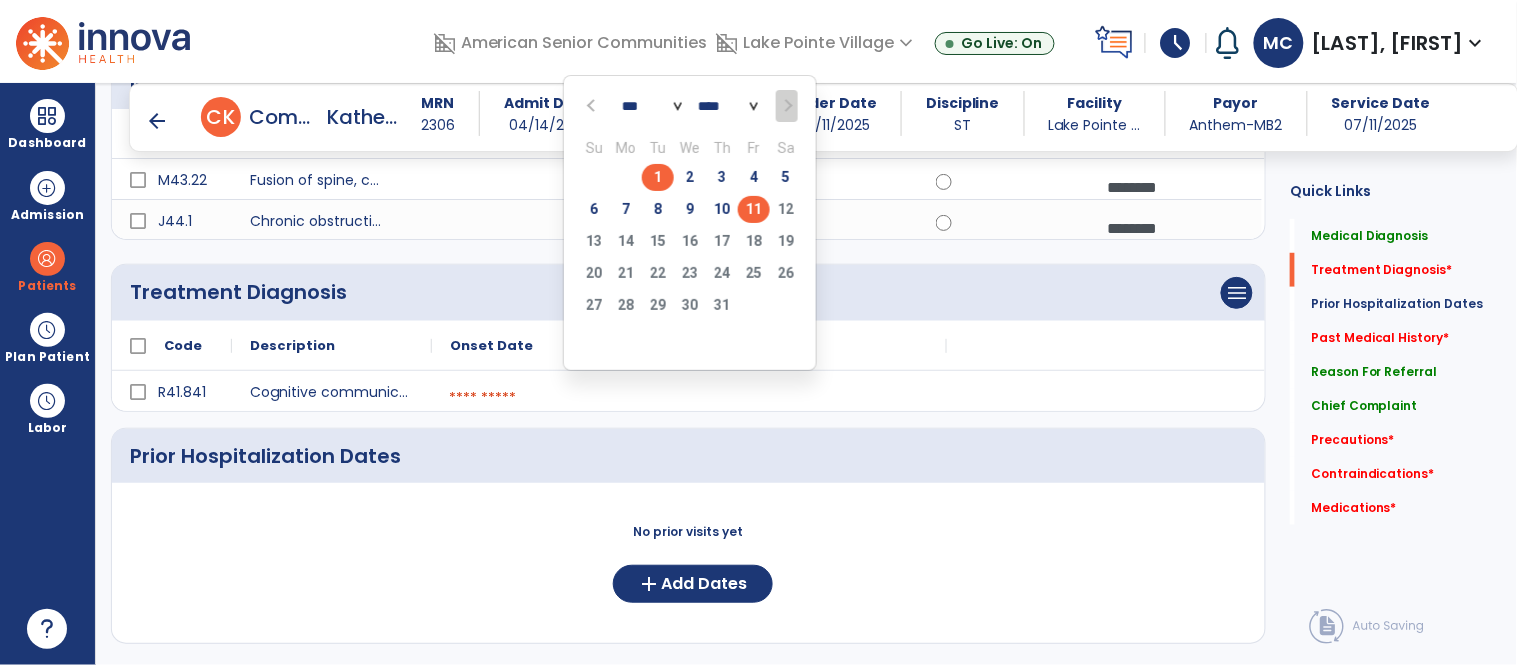 click on "1" 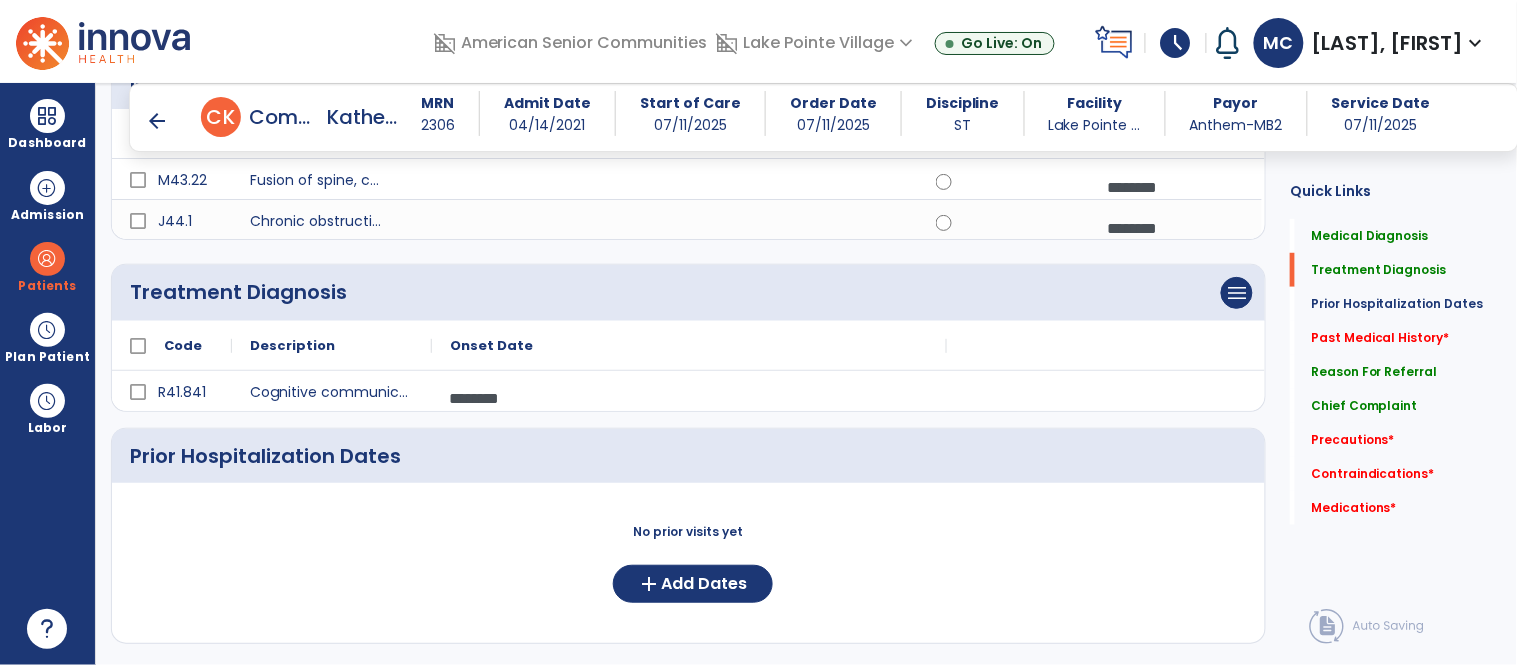 click 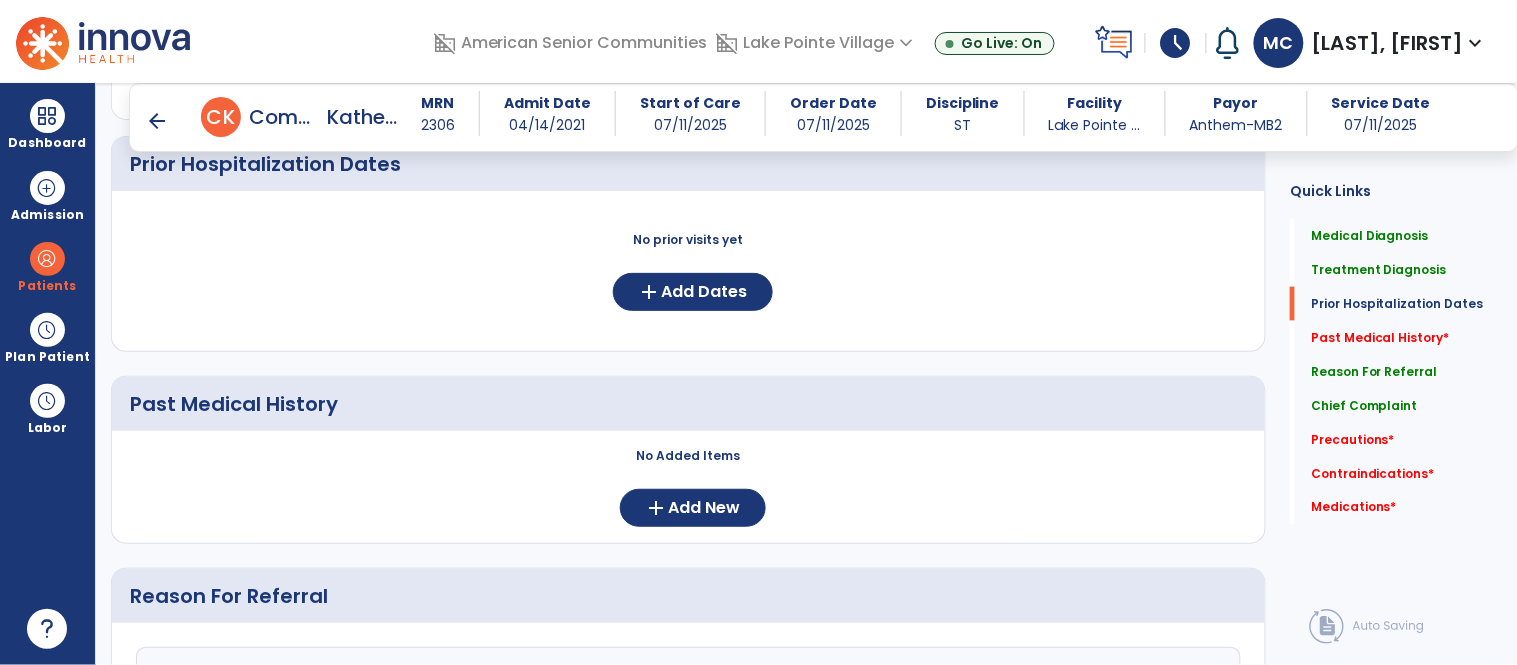 scroll, scrollTop: 571, scrollLeft: 0, axis: vertical 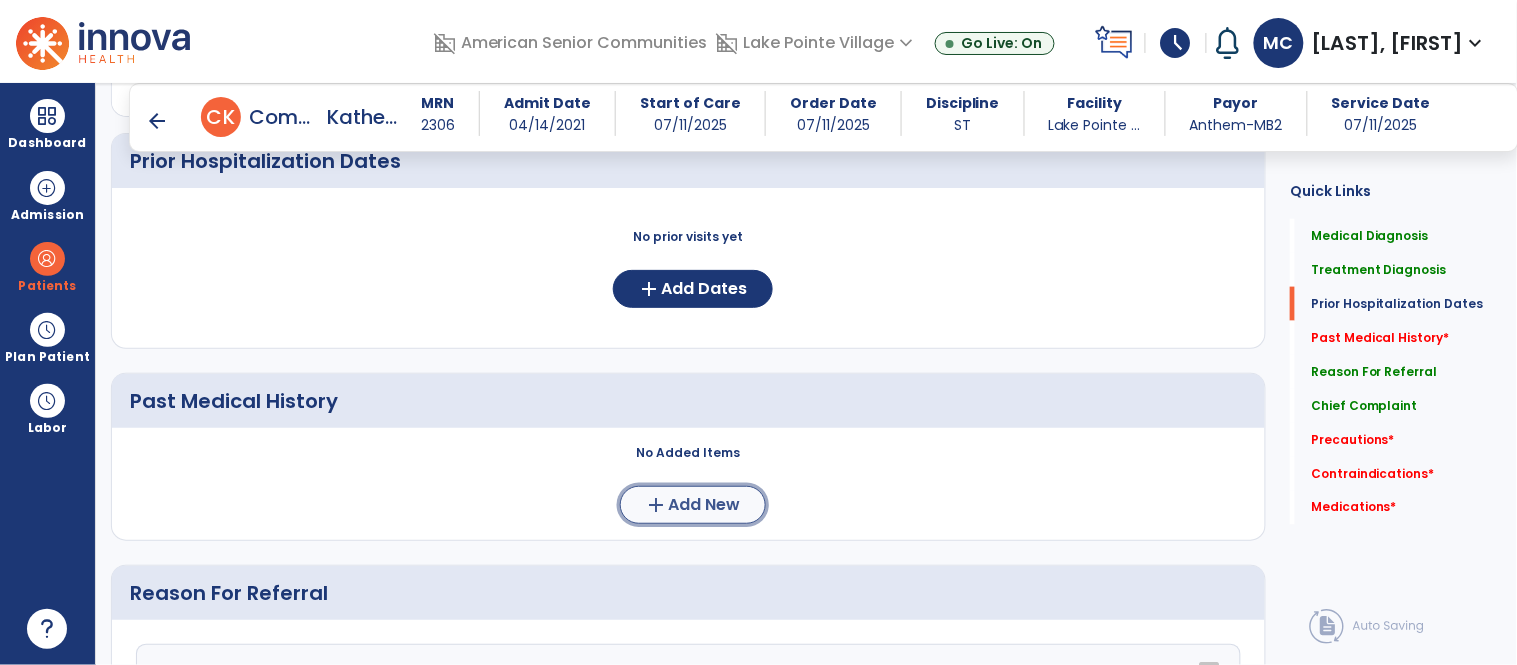 click on "add  Add New" 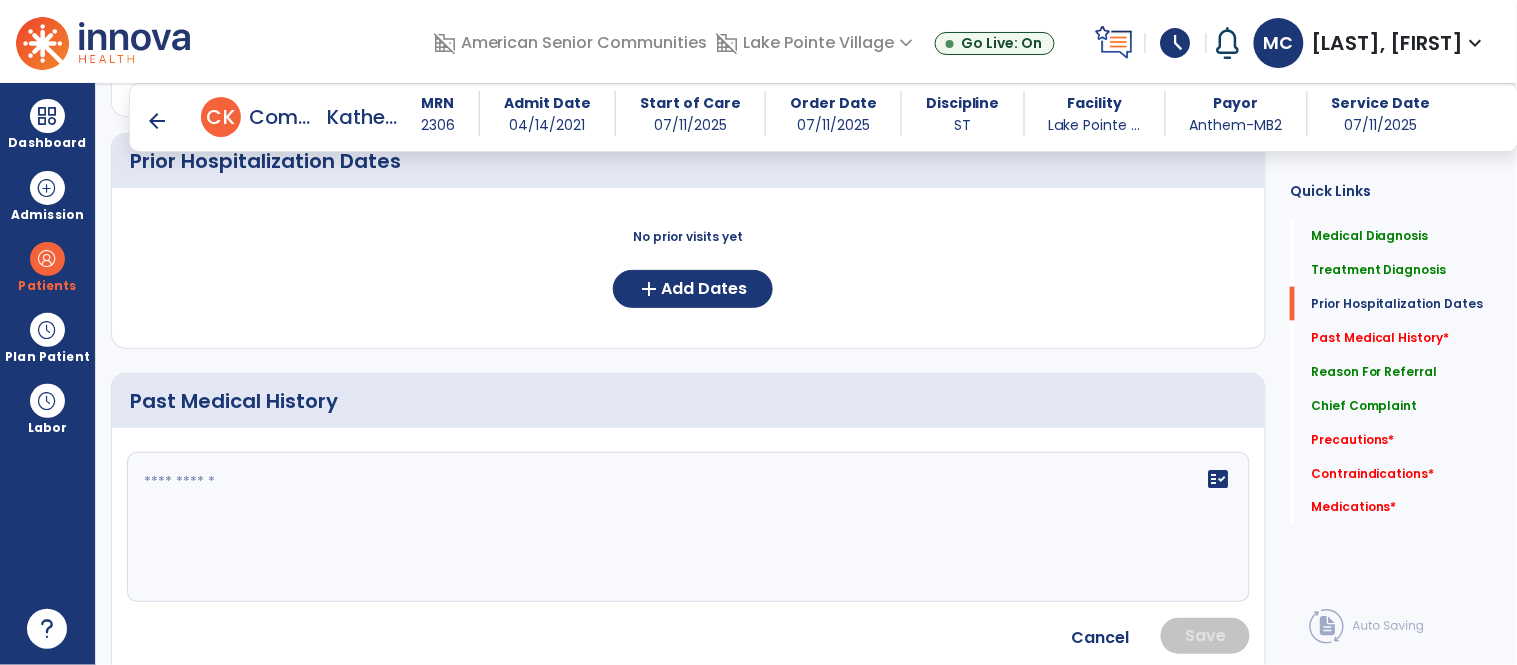 click on "fact_check" 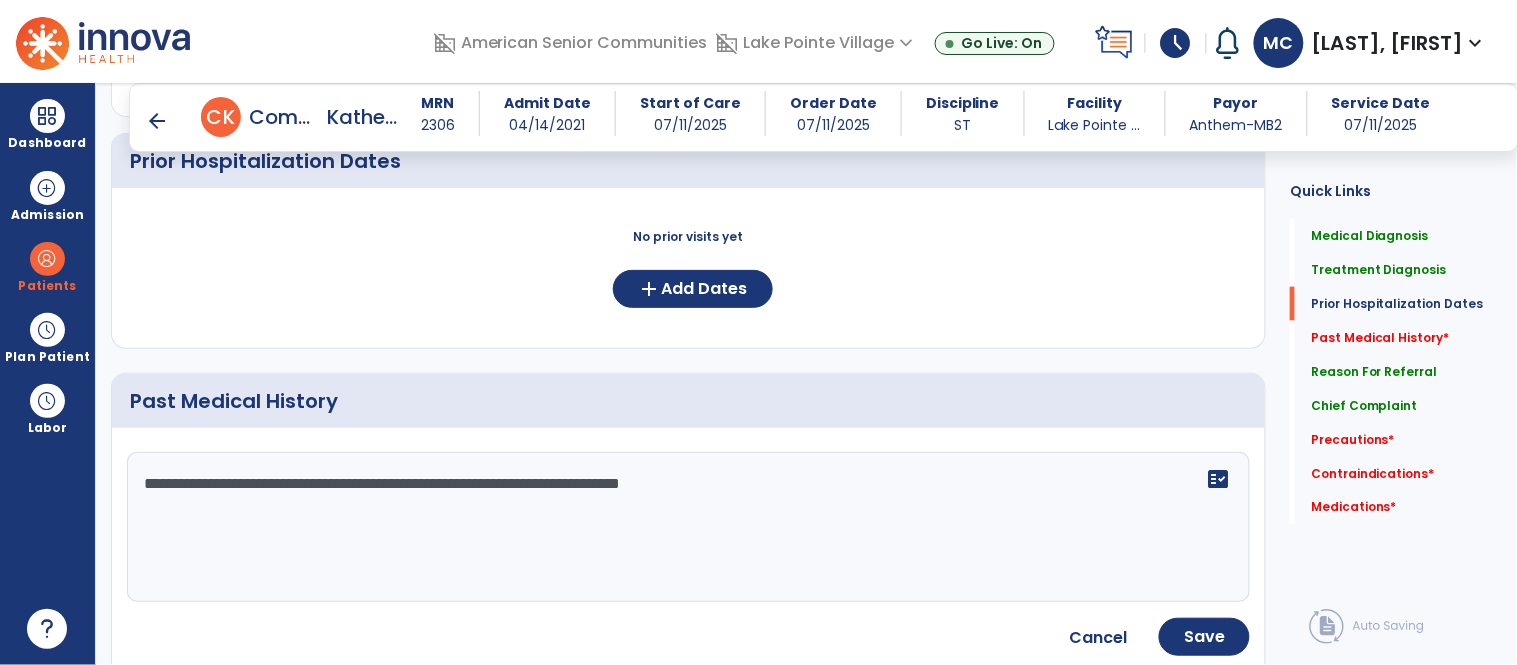 click on "**********" 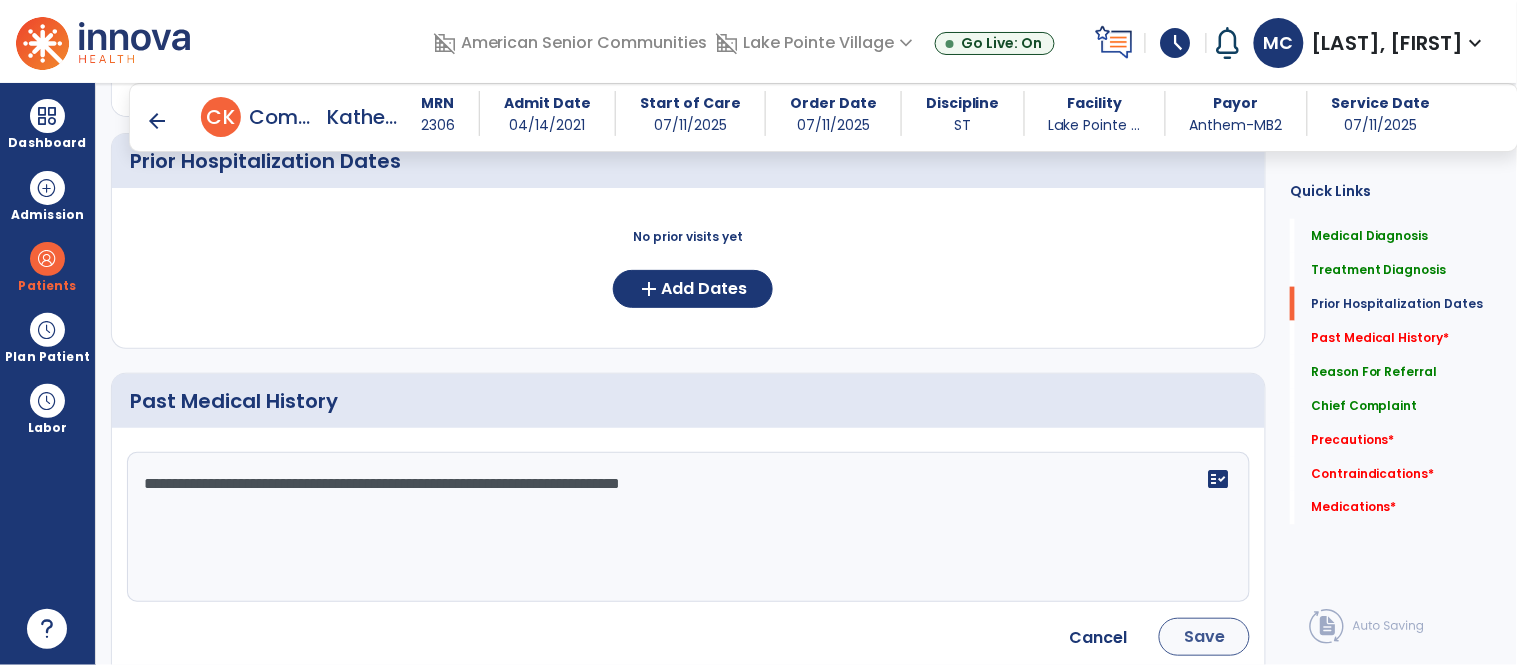 scroll, scrollTop: 701, scrollLeft: 0, axis: vertical 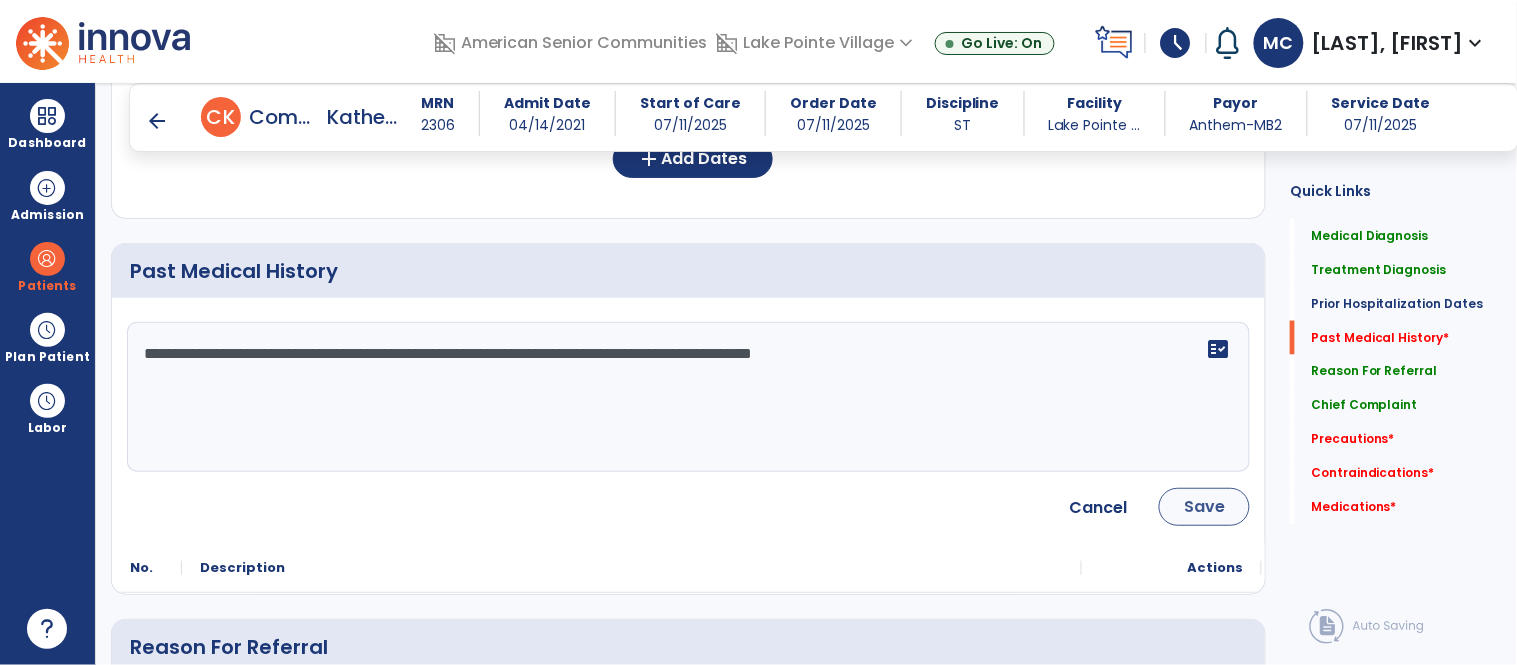 type on "**********" 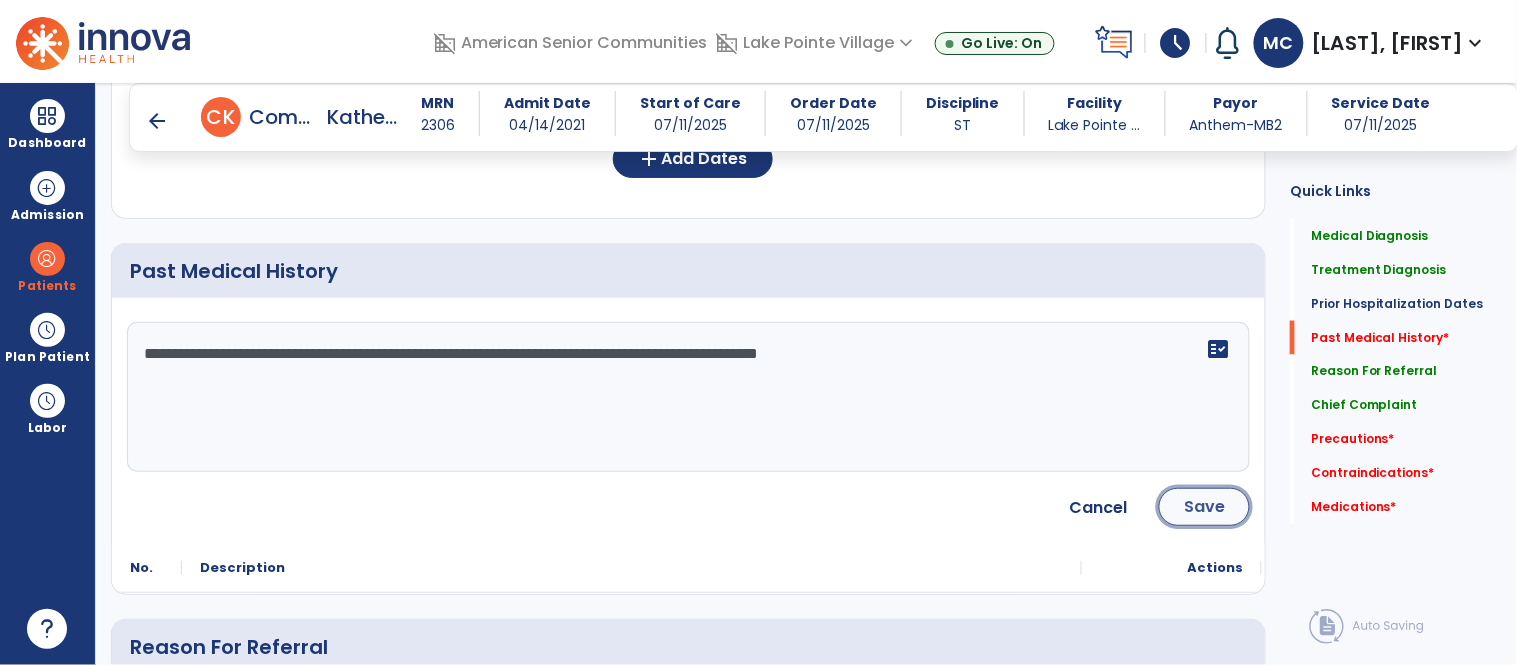 click on "Save" 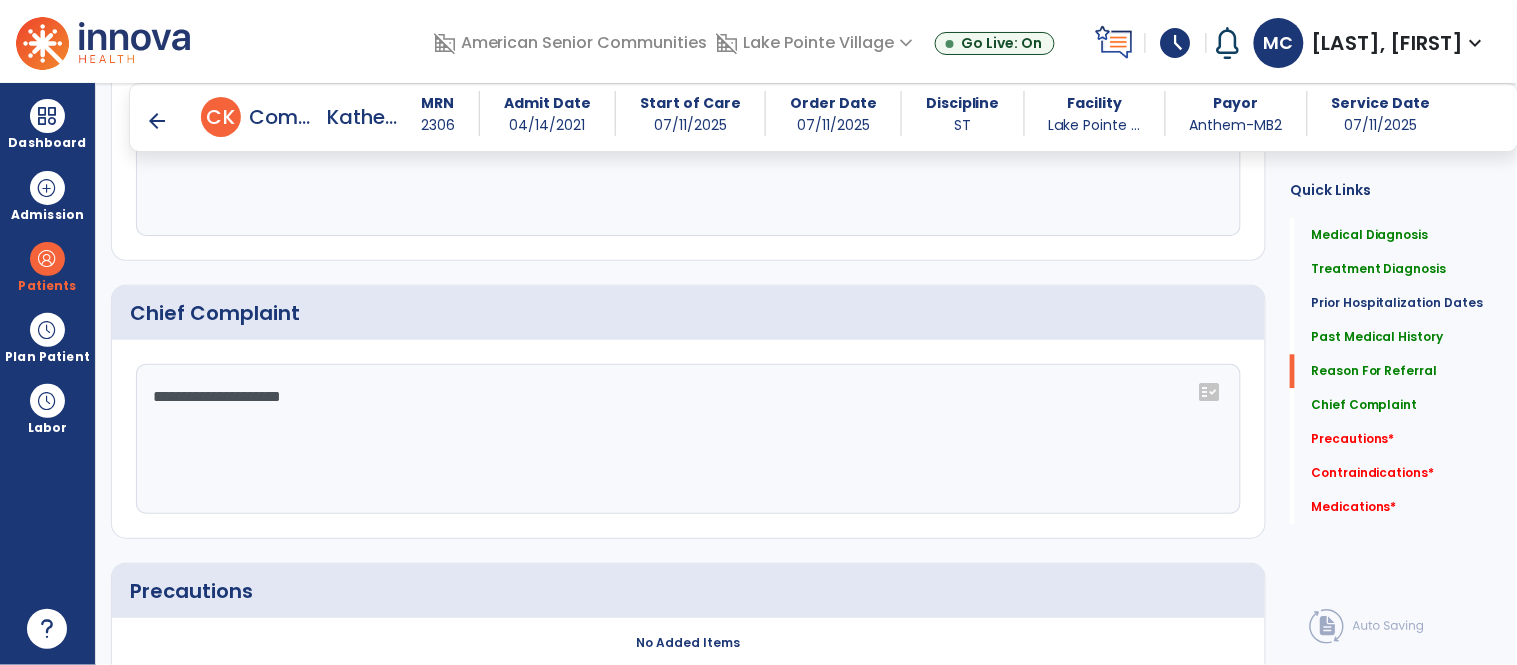click on "**********" 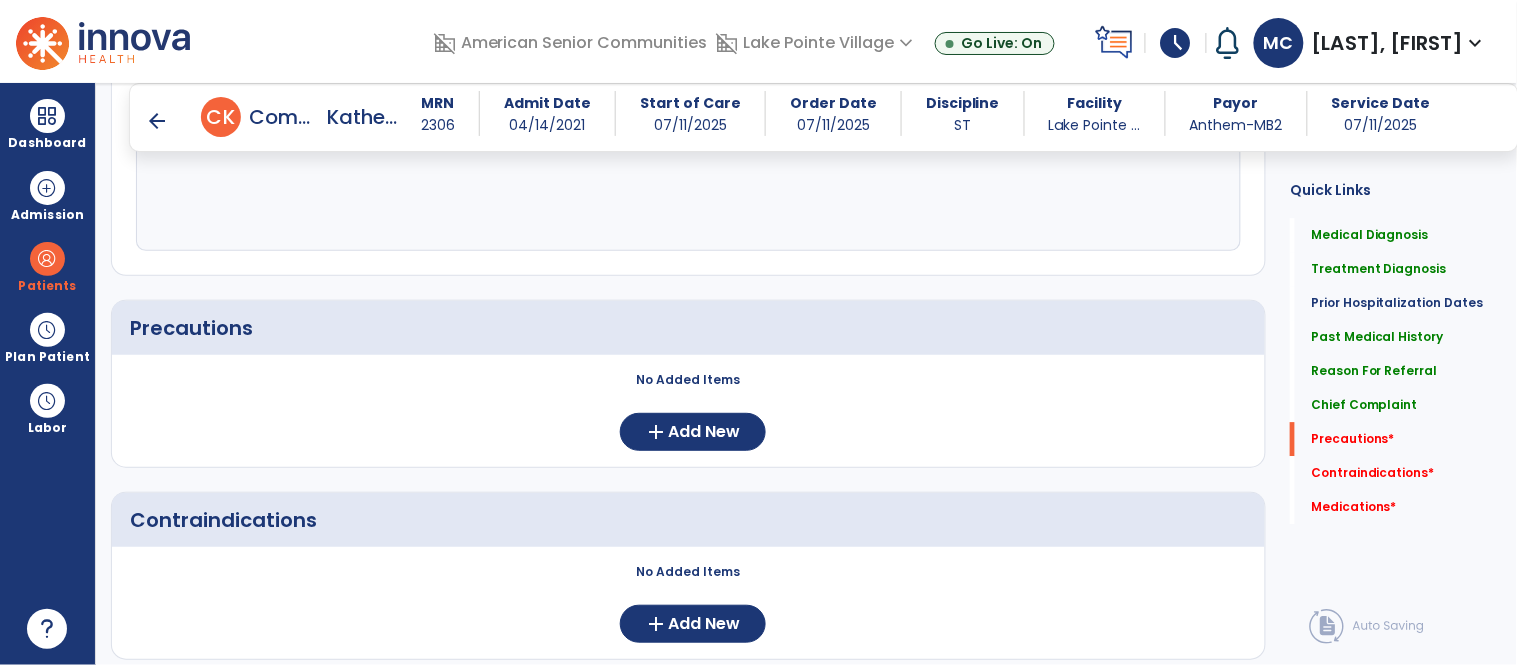 scroll, scrollTop: 1458, scrollLeft: 0, axis: vertical 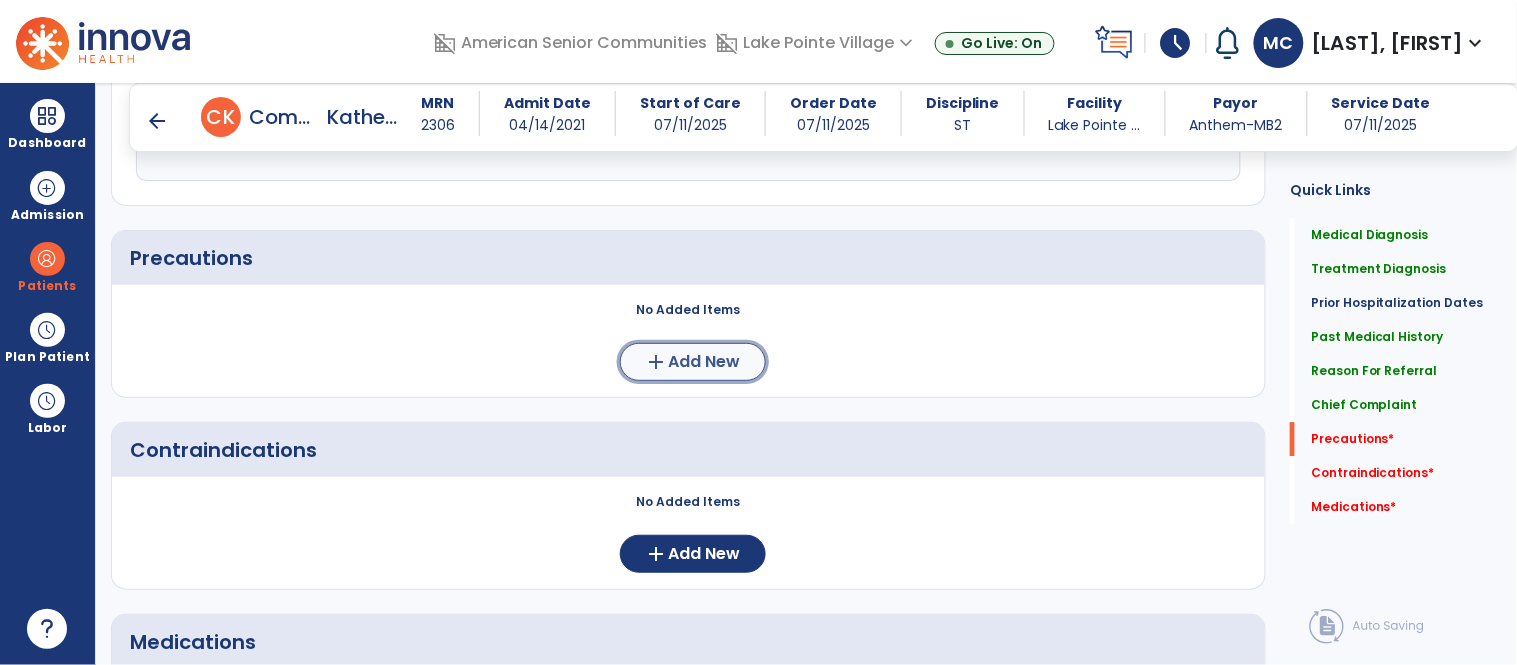 click on "add" 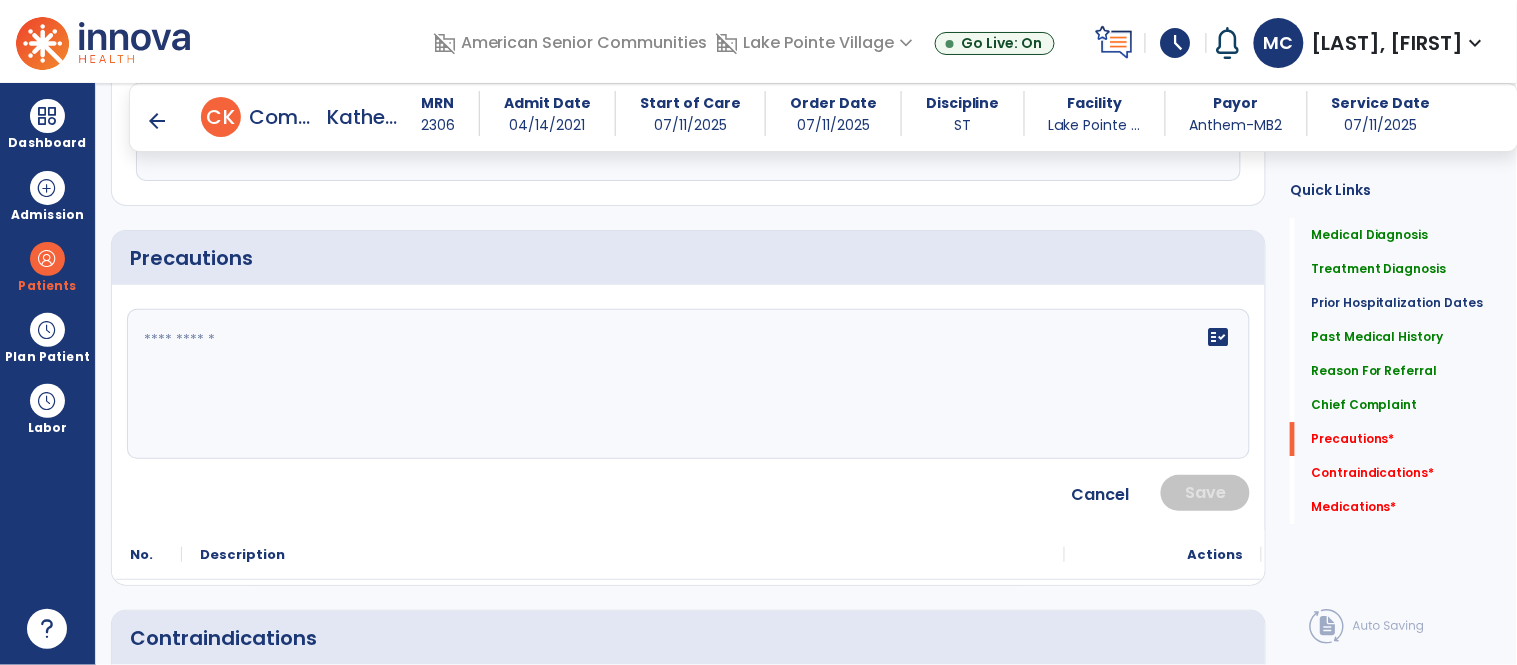 click on "fact_check" 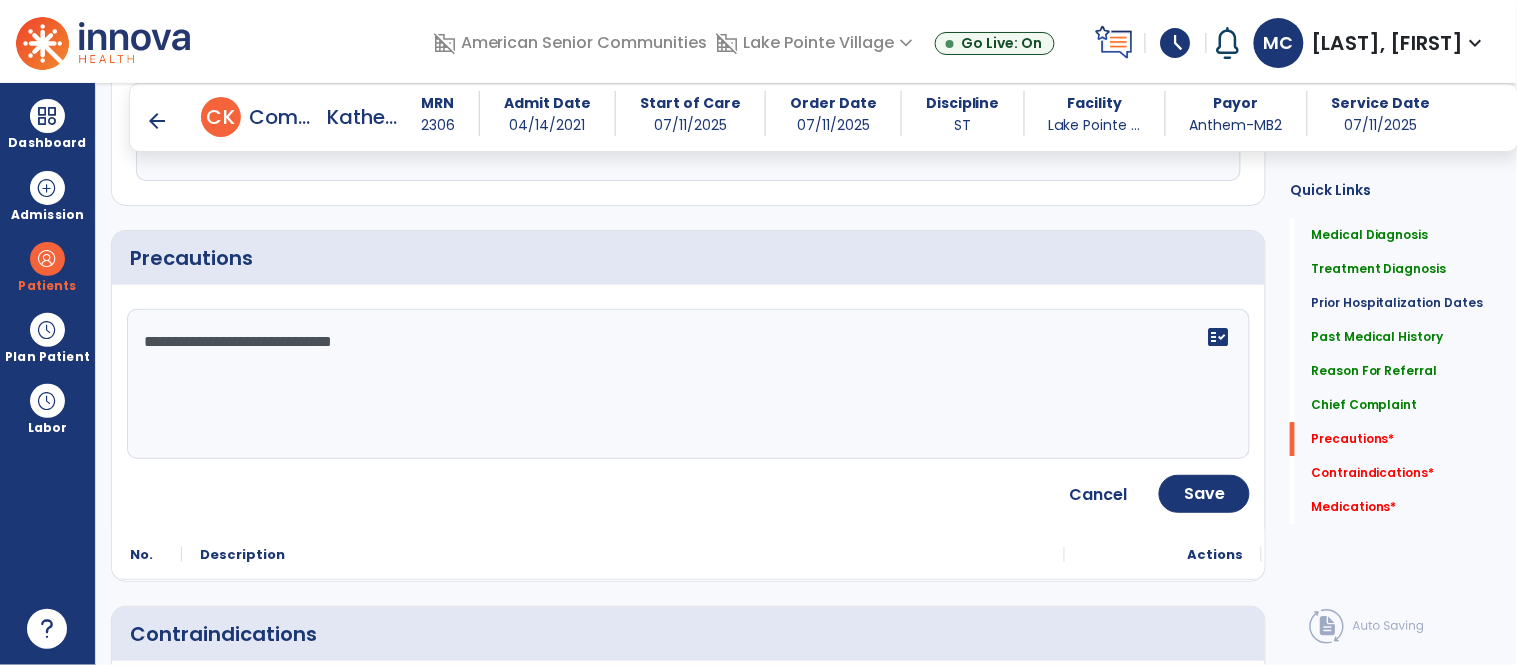 type on "**********" 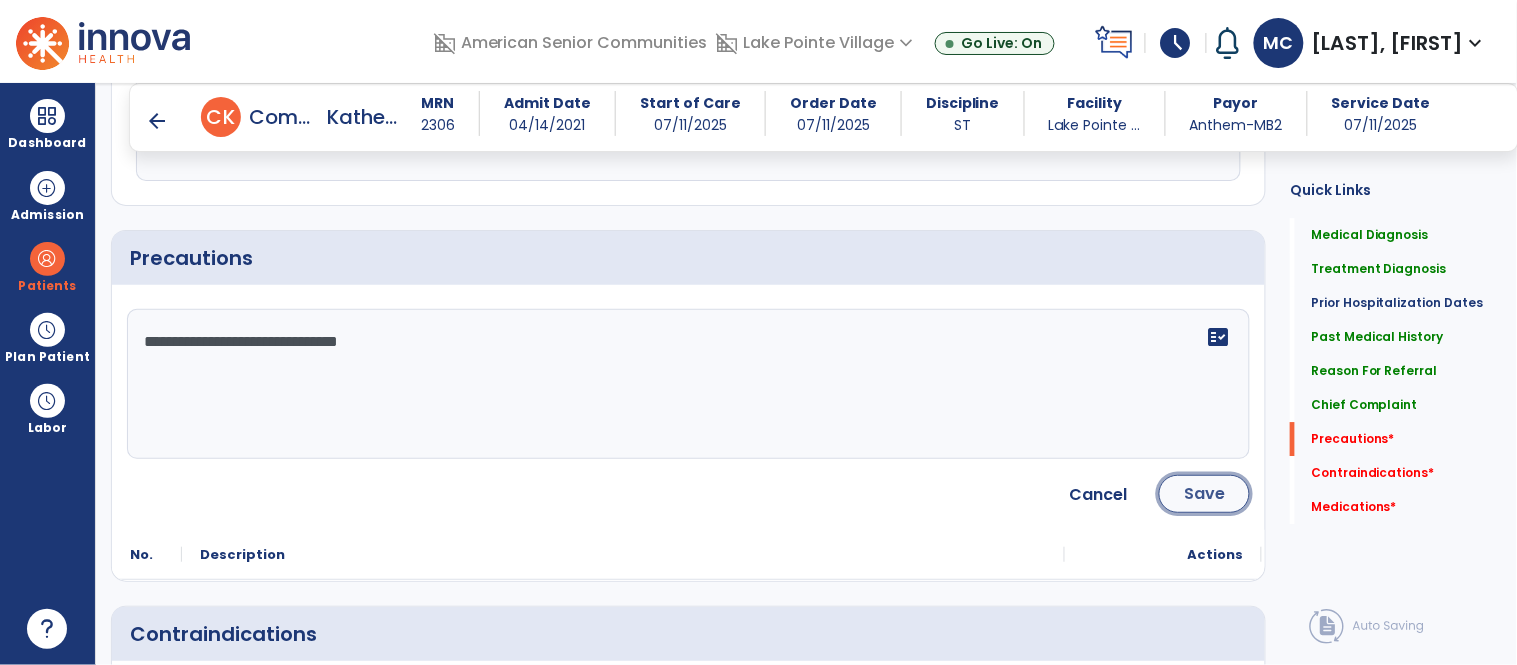 click on "Save" 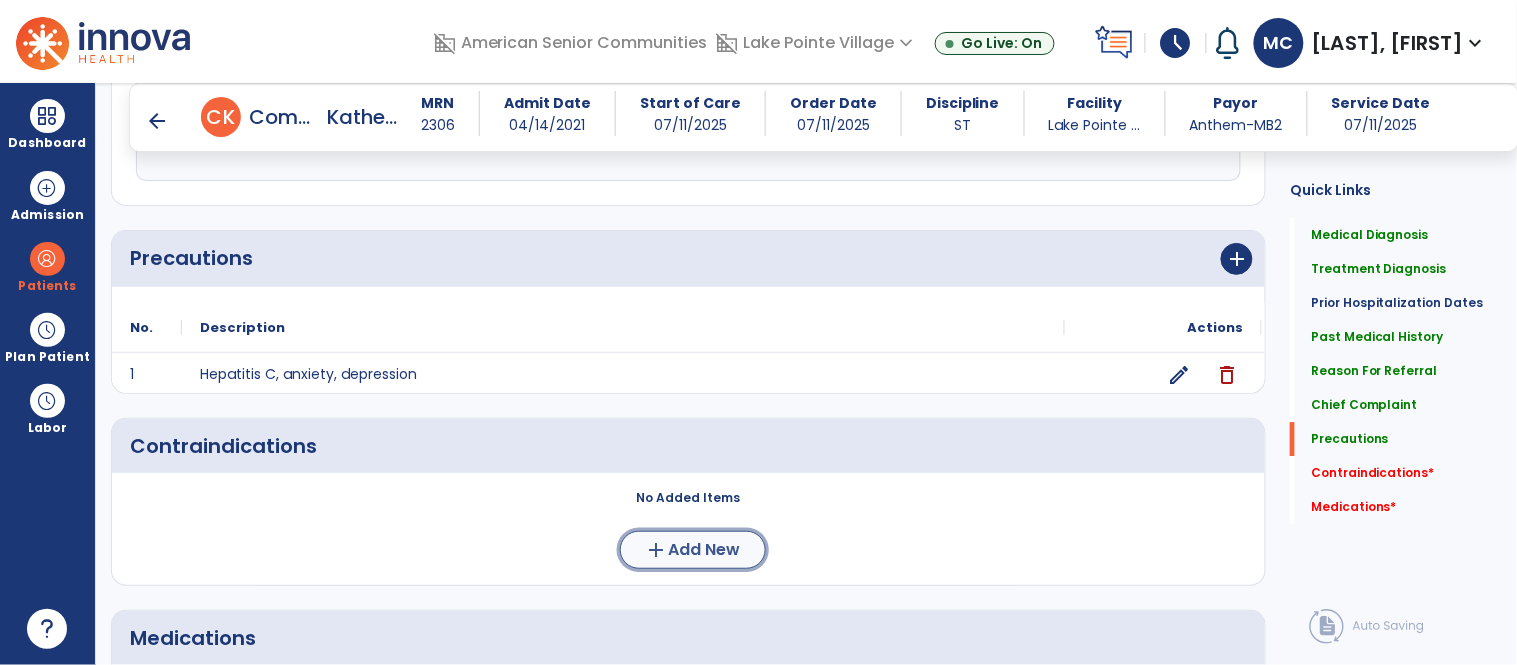 click on "add  Add New" 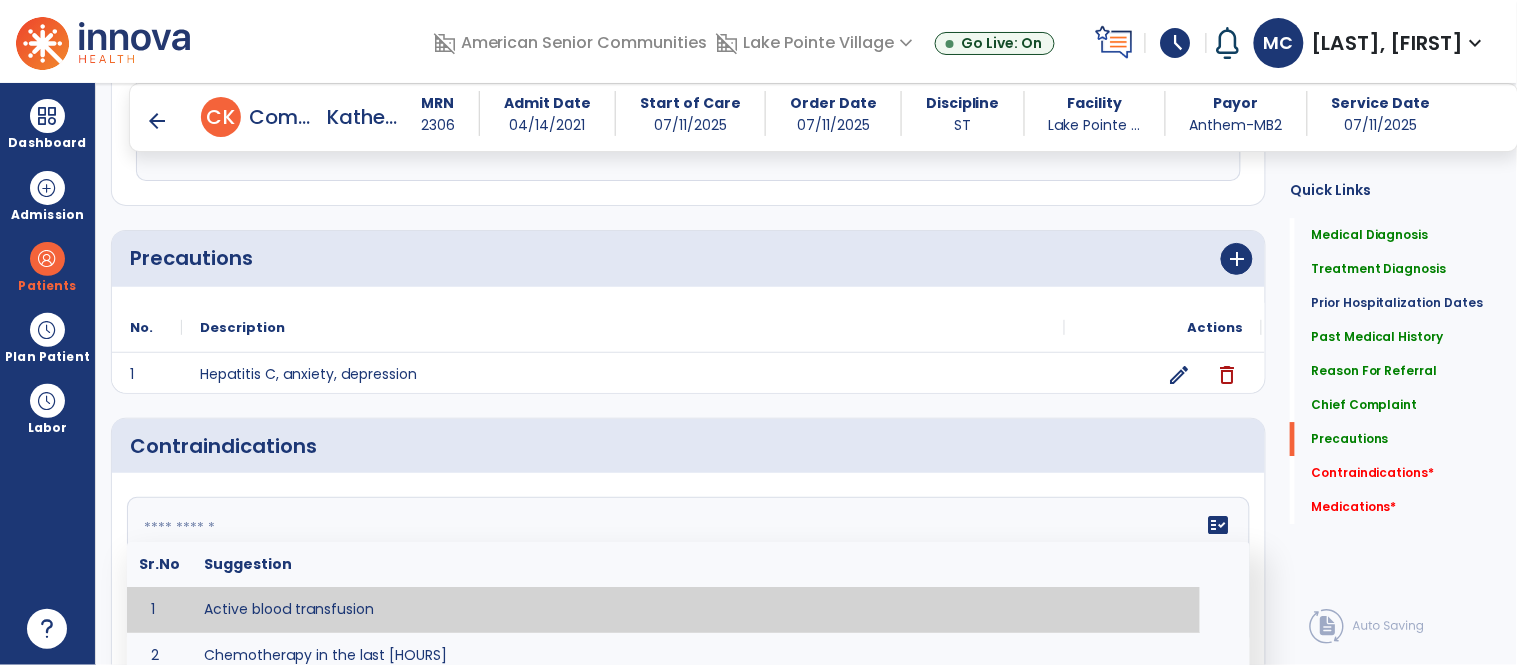 click on "fact_check  Sr.No Suggestion 1 Active blood transfusion 2 Chemotherapy in the last [HOURS] 3 Complaint of chest pain 4 DVT 5 Hypertension [VALUES] 6 Inflammation or infection in the heart. 7 Oxygen saturation lower than [VALUE] 8 Pacemaker 9 Pulmonary infarction 10 Recent changes in EKG 11 Severe aortic stenosis 12 Severe dehydration 13 Severe diaphoresis 14 Severe orthostatic hypotension 15 Severe shortness of breath/dyspnea 16 Significantly elevated potassium levels 17 Significantly low potassium levels 18 Suspected or known dissecting aneurysm 19 Systemic infection 20 Uncontrolled diabetes with blood sugar levels greater than [VALUE] or less than [Value]  21 Unstable angina 22 Untreated blood clots" 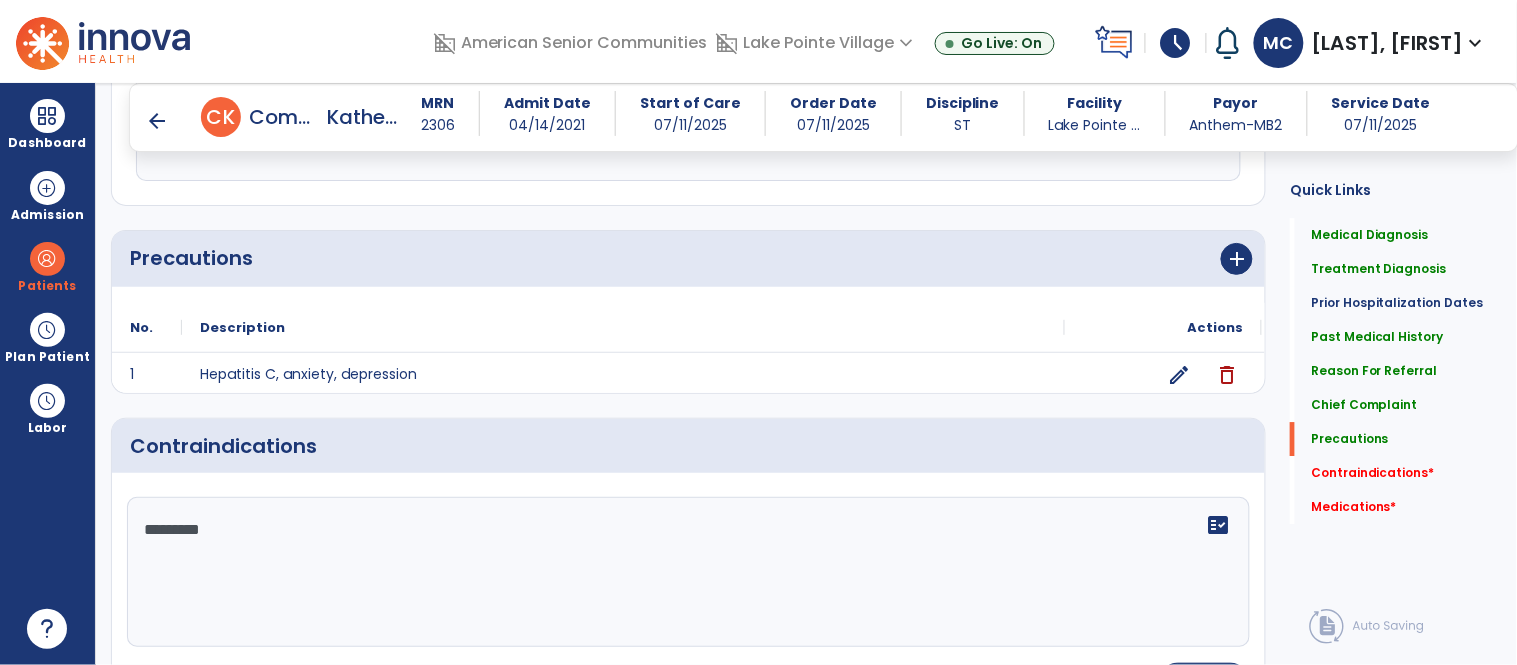 type on "**********" 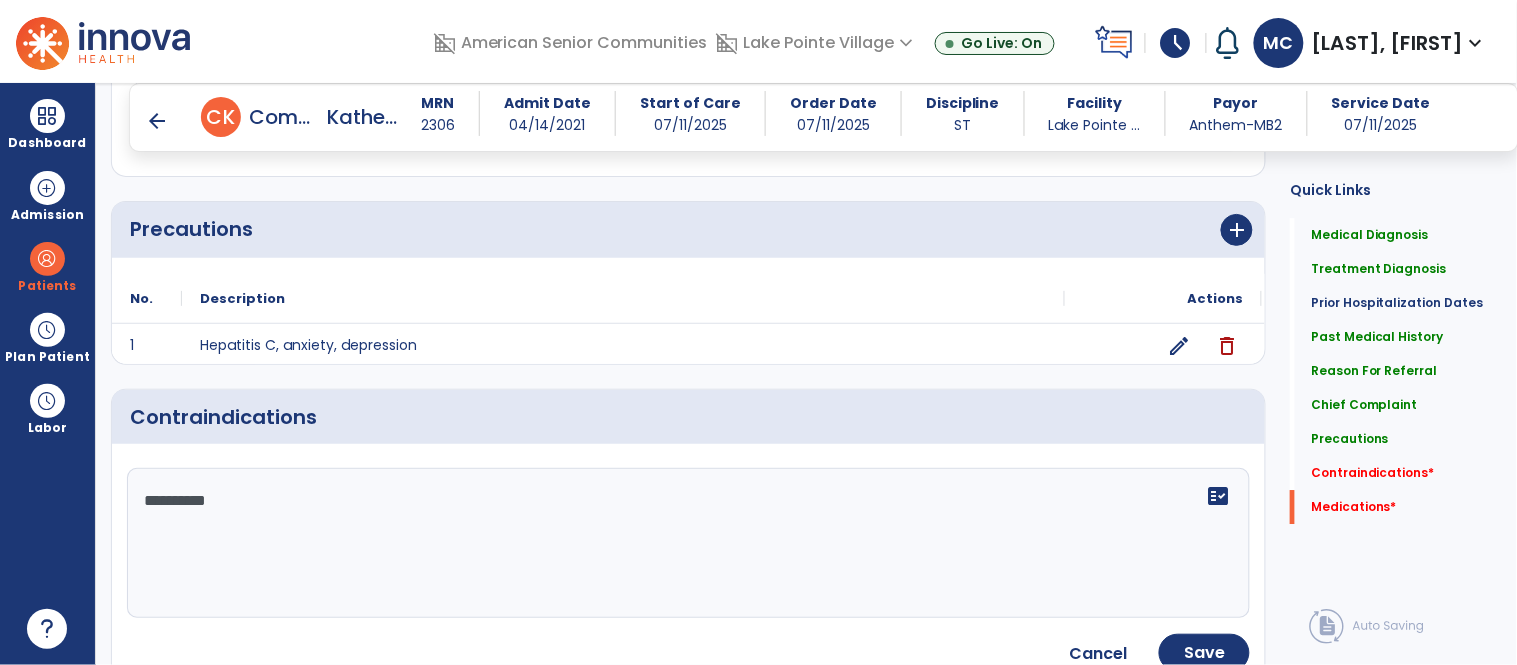 scroll, scrollTop: 1801, scrollLeft: 0, axis: vertical 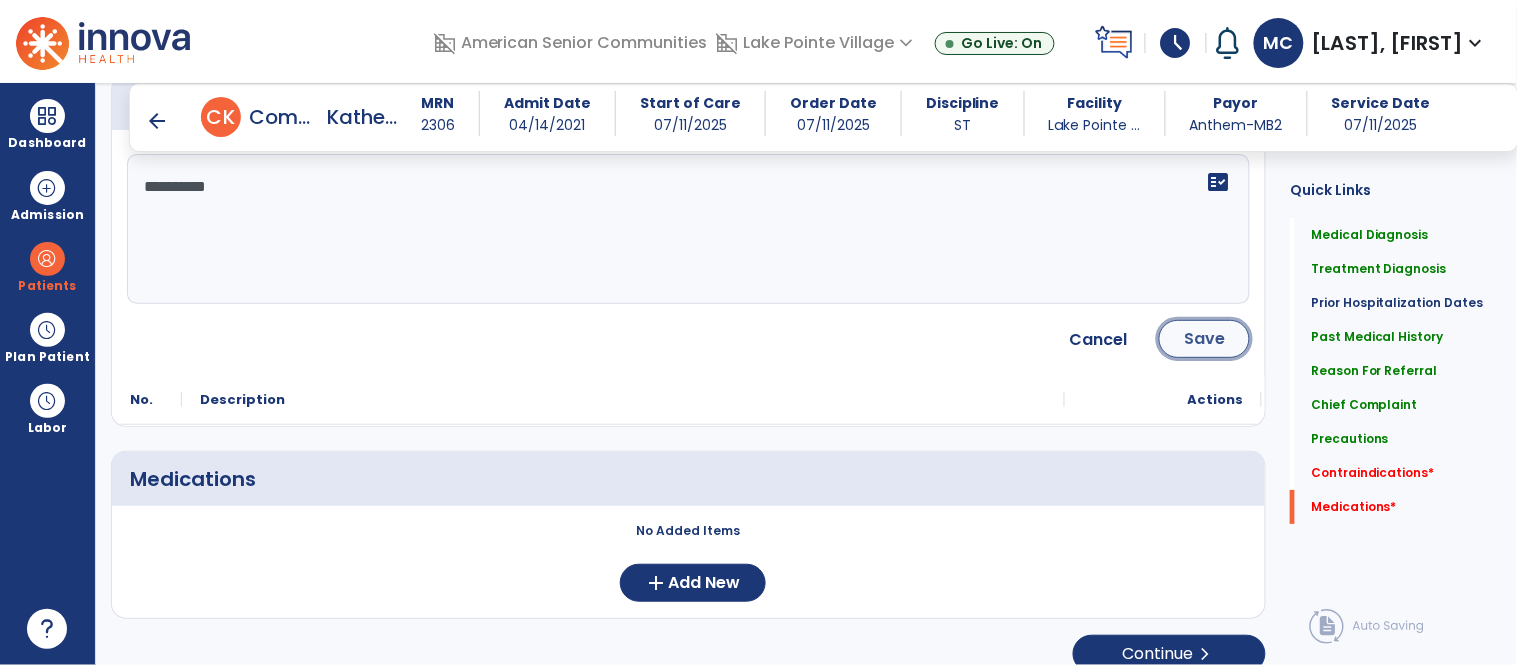 click on "Save" 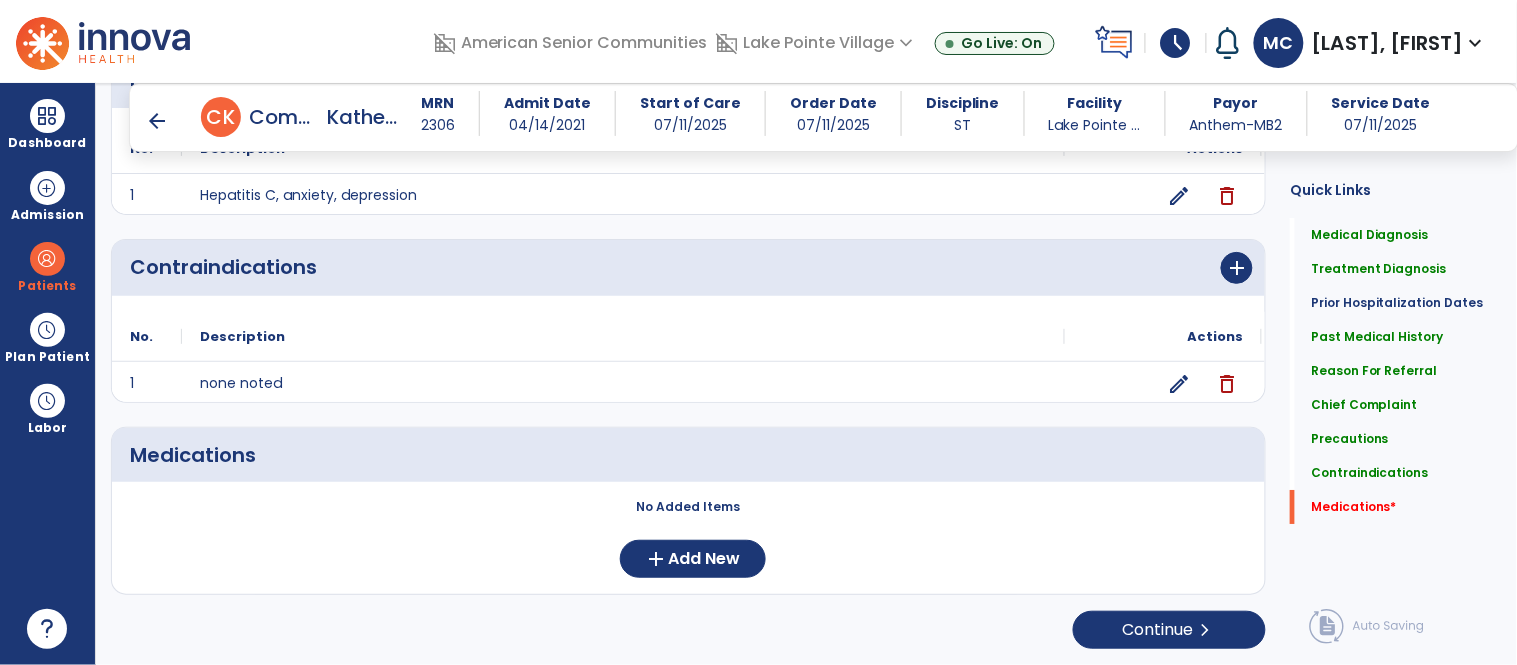 scroll, scrollTop: 1638, scrollLeft: 0, axis: vertical 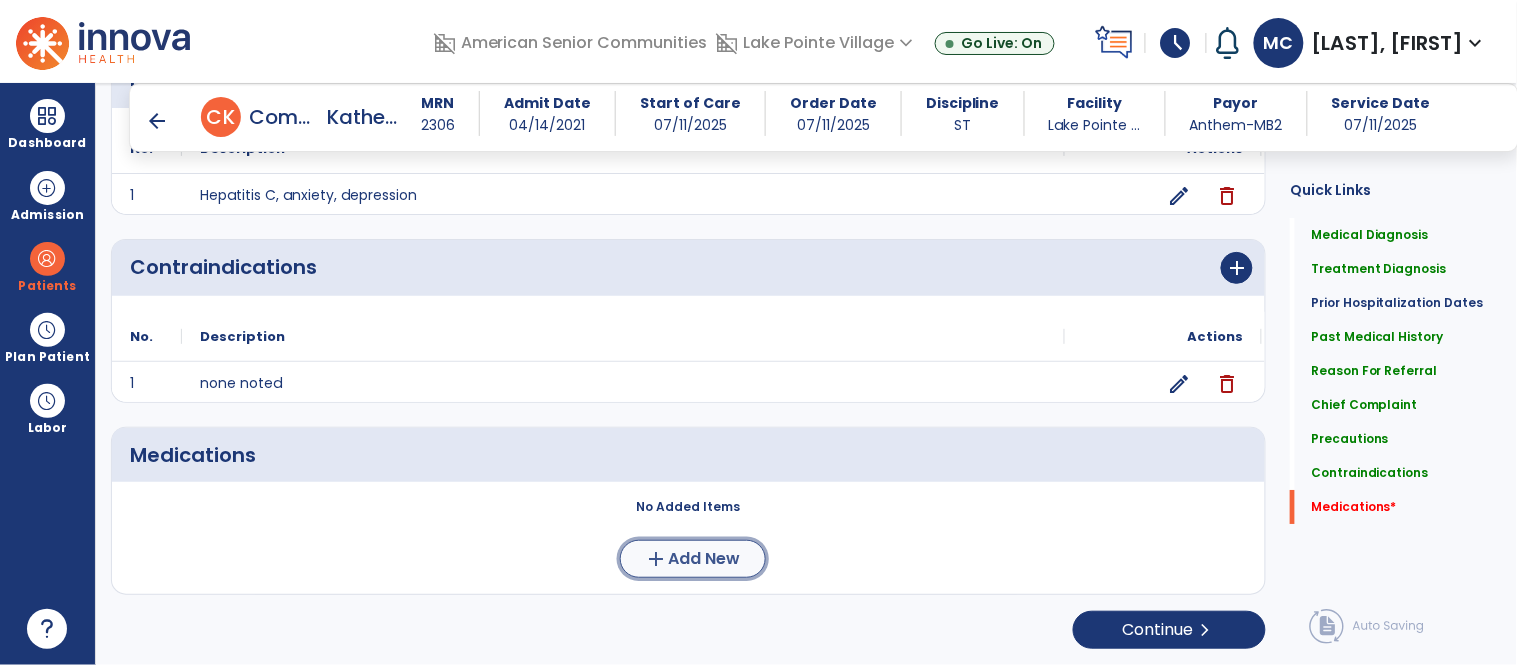 click on "add" 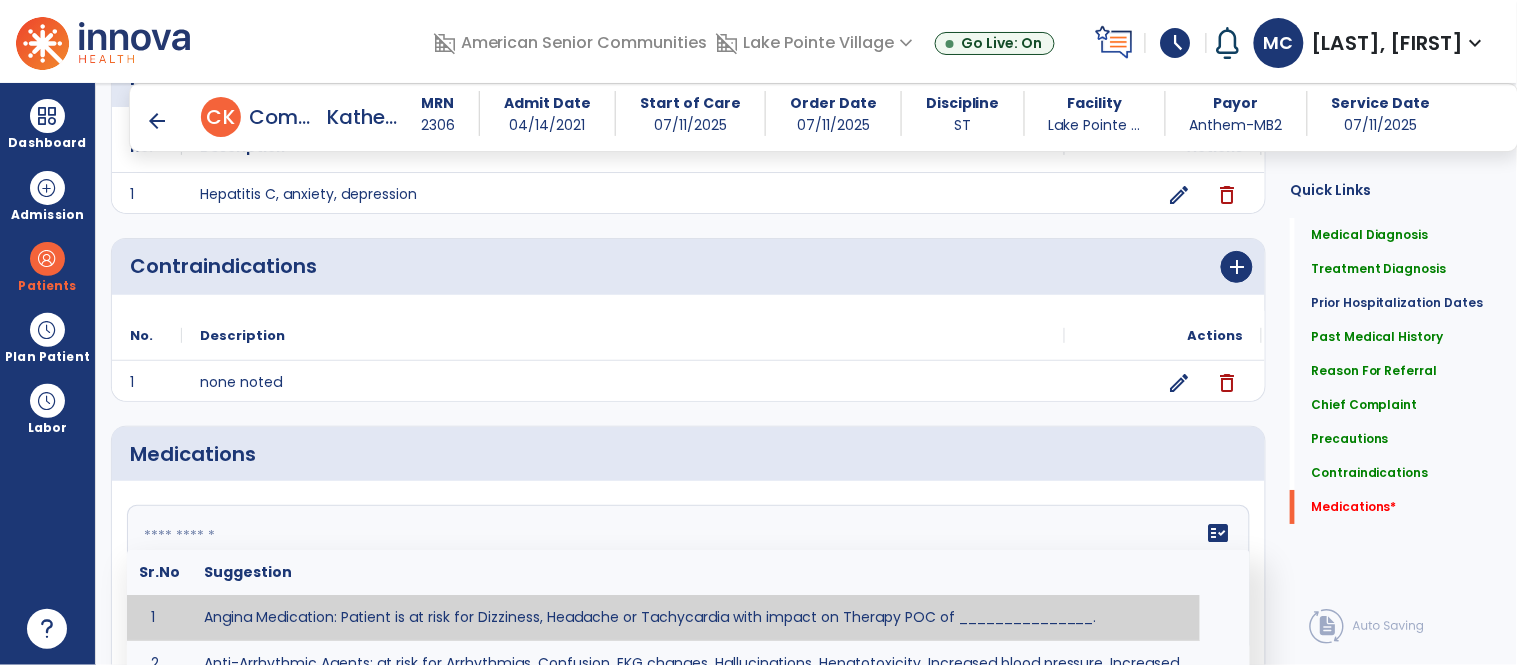 click on "fact_check  Sr.No Suggestion 1 Angina Medication: Patient is at risk for Dizziness, Headache or Tachycardia with impact on Therapy POC of _______________. 2 Anti-Arrhythmic Agents: at risk for Arrhythmias, Confusion, EKG changes, Hallucinations, Hepatotoxicity, Increased blood pressure, Increased heart rate, Lethargy or Toxicity with impact on Therapy POC of 3 Anti-Coagulant medications: with potential risk for hemorrhage (including rectal bleeding and coughing up blood), and heparin-induced thrombocytopenia (HIT syndrome). Potential impact on therapy progress includes _________. 4 Anti-Depressant medications: with potential risk for abnormal thinking, anxiety, dizziness, drowsiness, dry mouth, GI disturbance, increased appetite, loss of appetite, sedation, seizures, or weight gain. Possible impact on therapy progress includes ___________. 5 6 7 Aspirin for ______________. 8 9 10 11 12 13 GERD Medications at risk for Headache, Nausea, Stomach pain or Vomiting with impact on Therapy POC of _____________. 14" 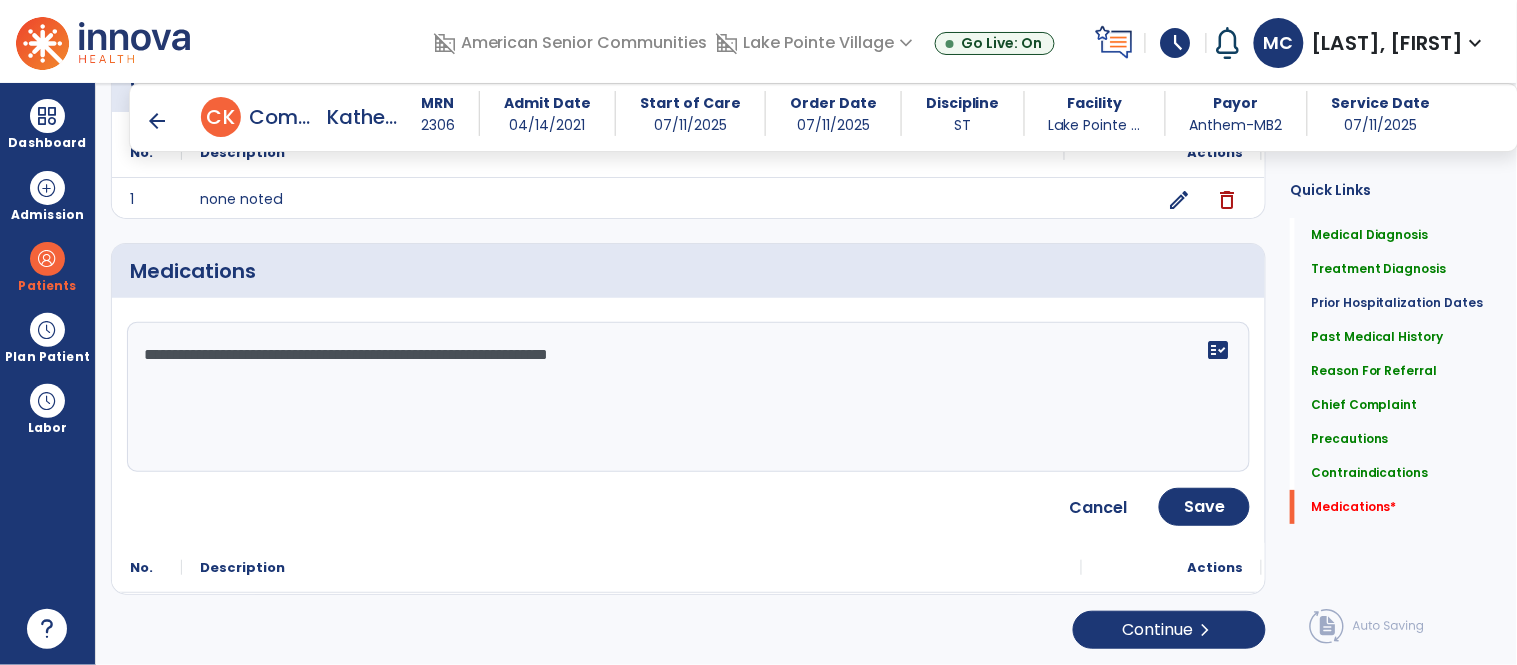 scroll, scrollTop: 1823, scrollLeft: 0, axis: vertical 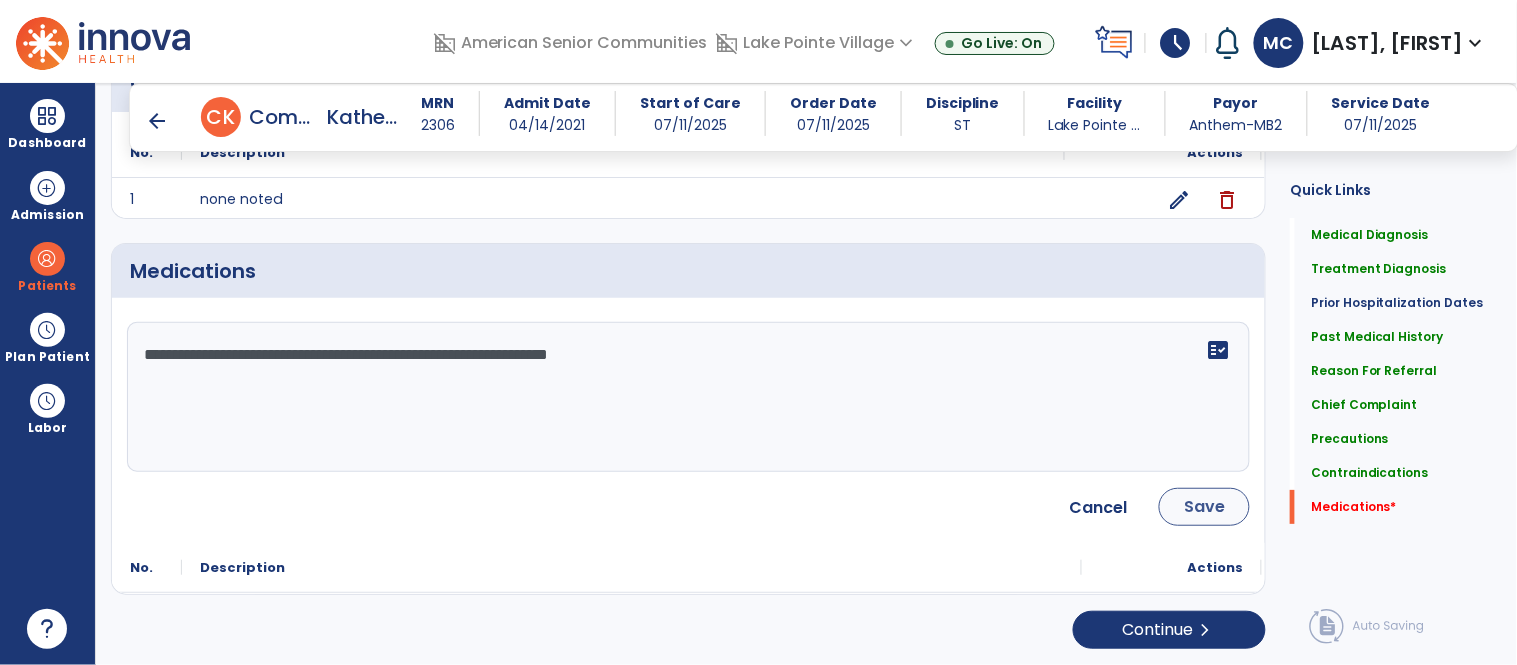 type on "**********" 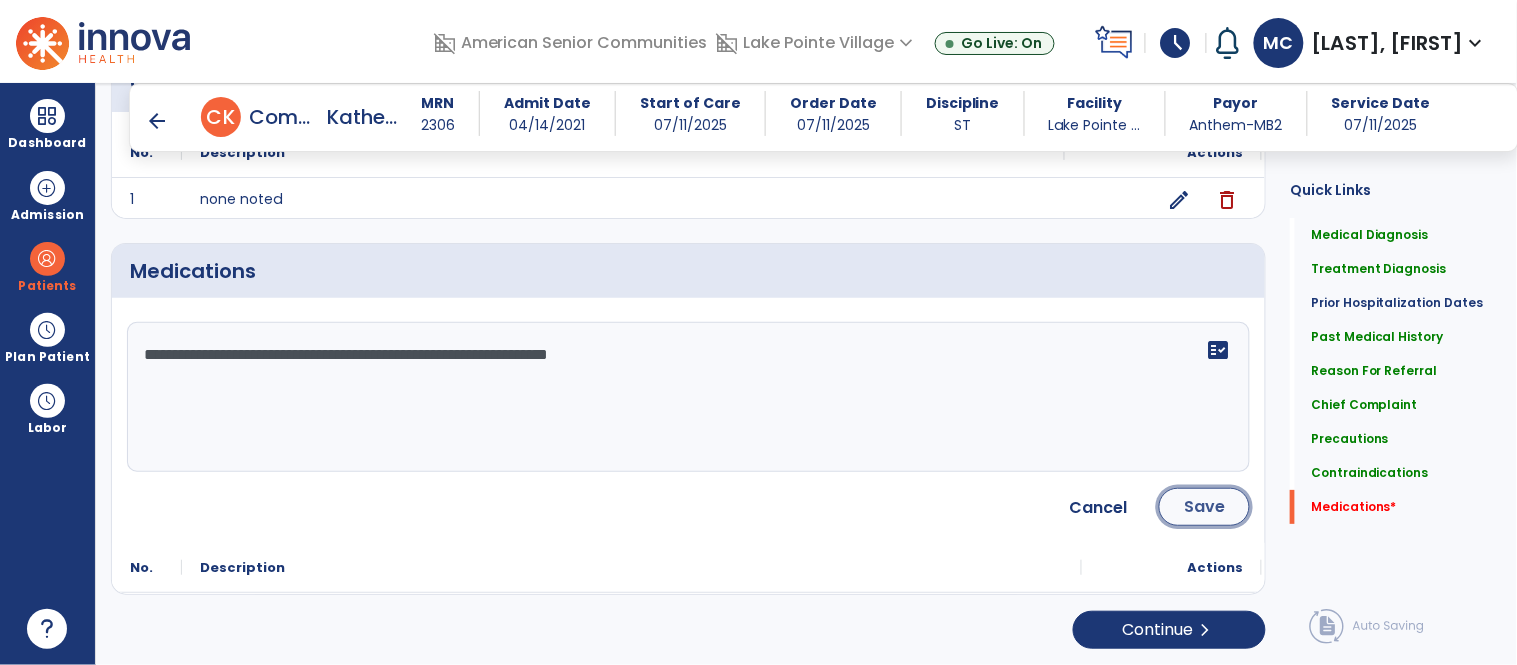 click on "Save" 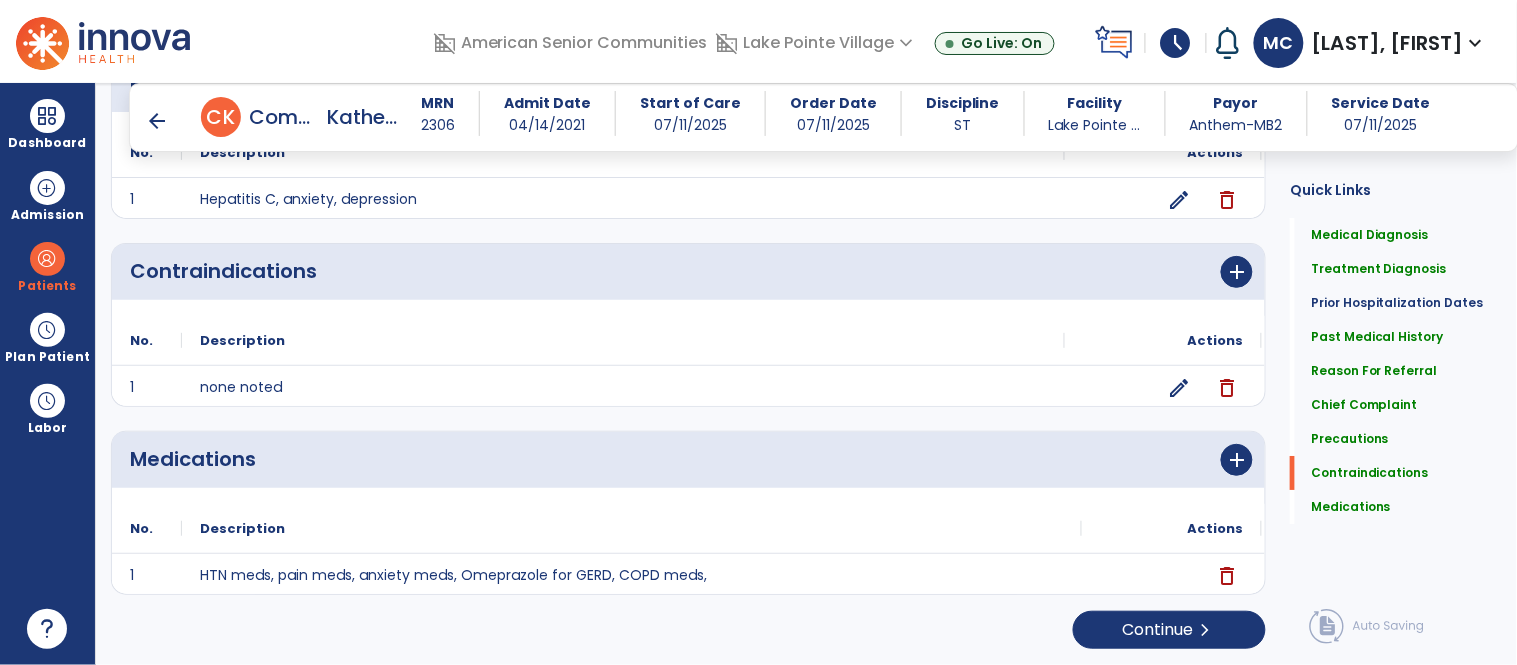 scroll, scrollTop: 1635, scrollLeft: 0, axis: vertical 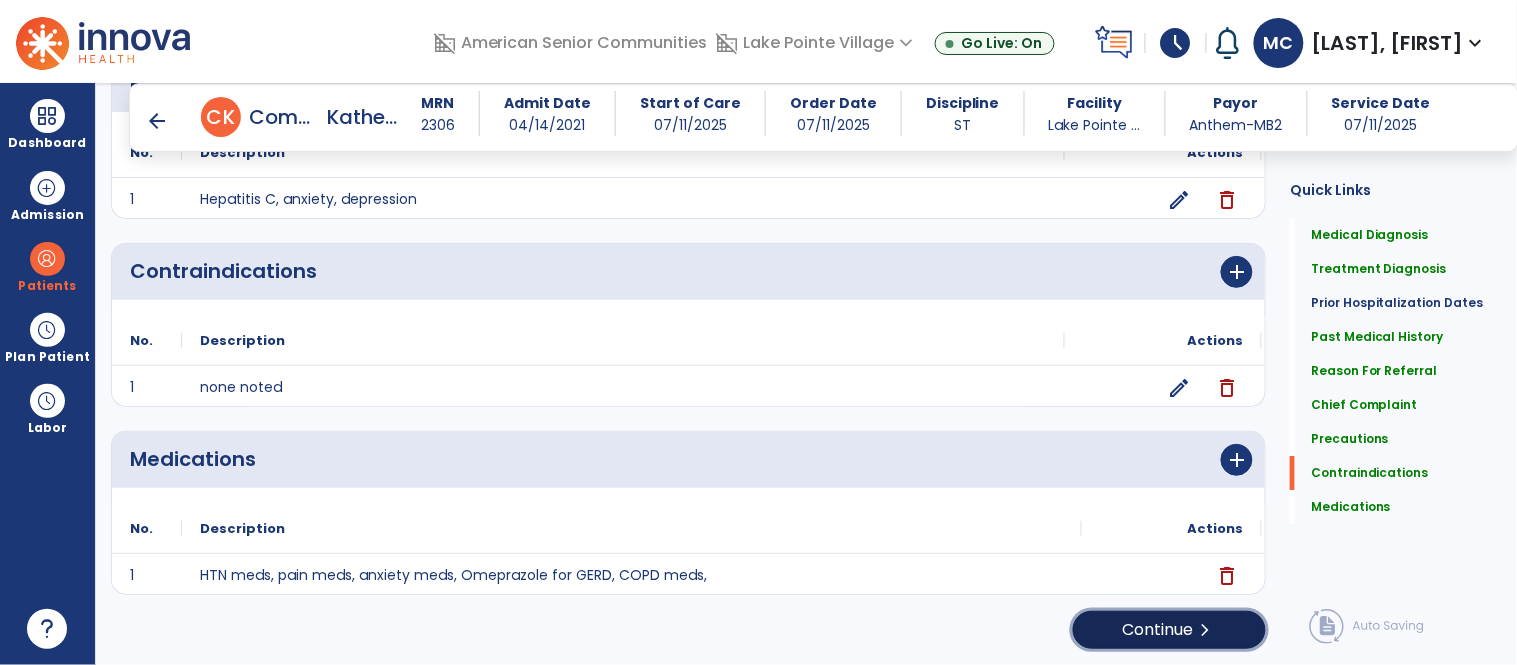 click on "chevron_right" 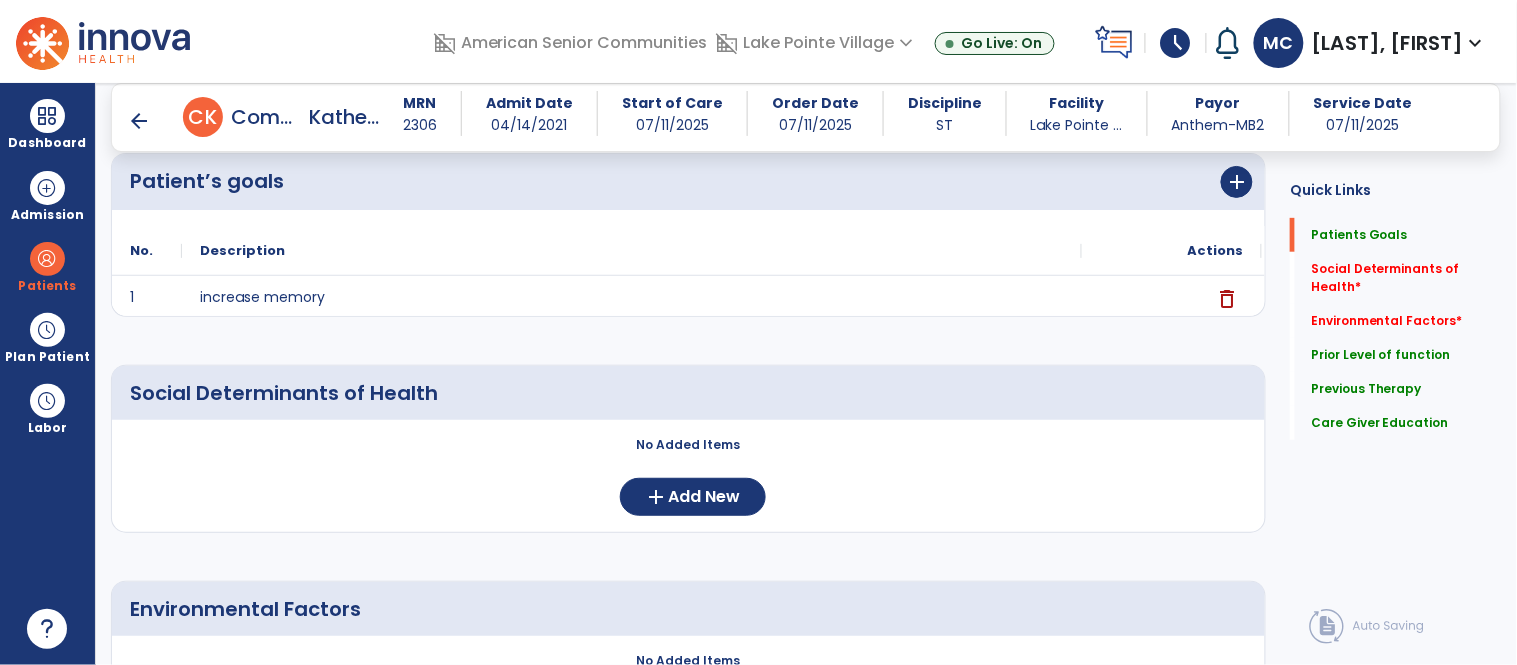 scroll, scrollTop: 277, scrollLeft: 0, axis: vertical 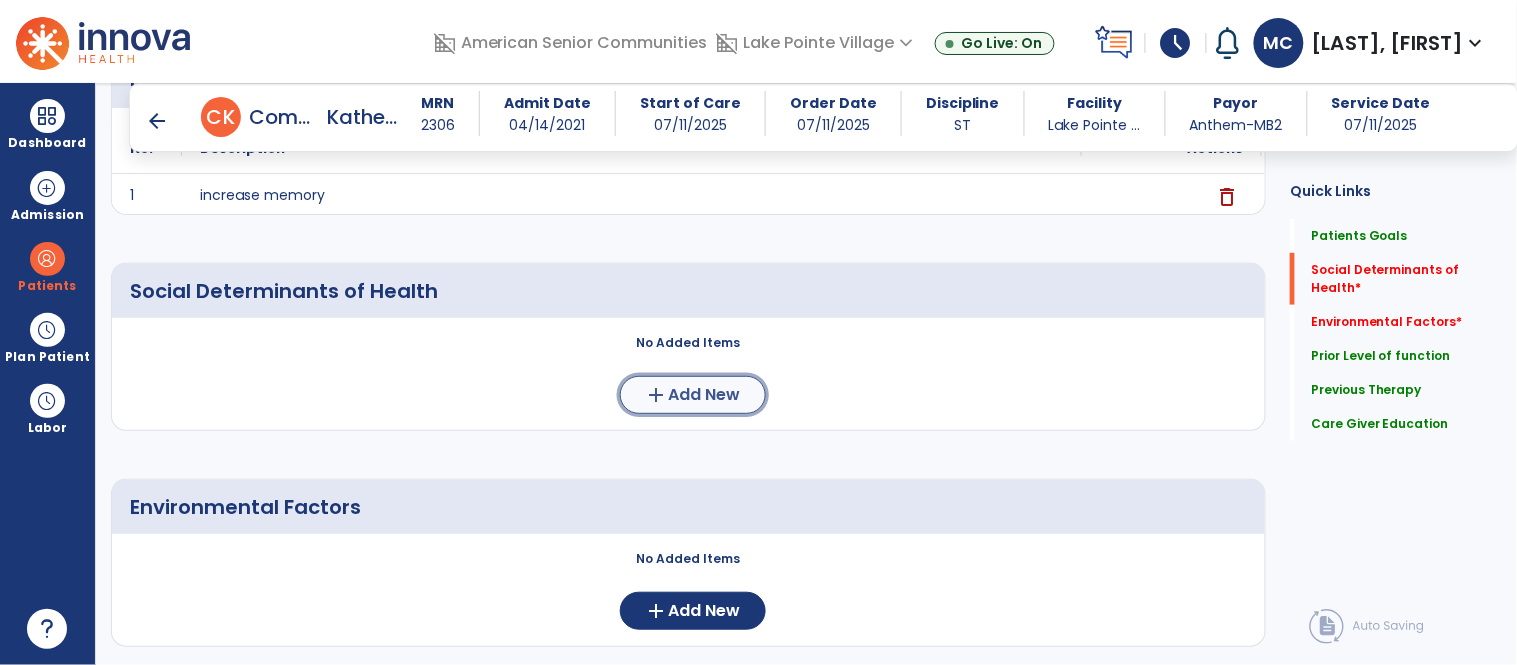 click on "add  Add New" 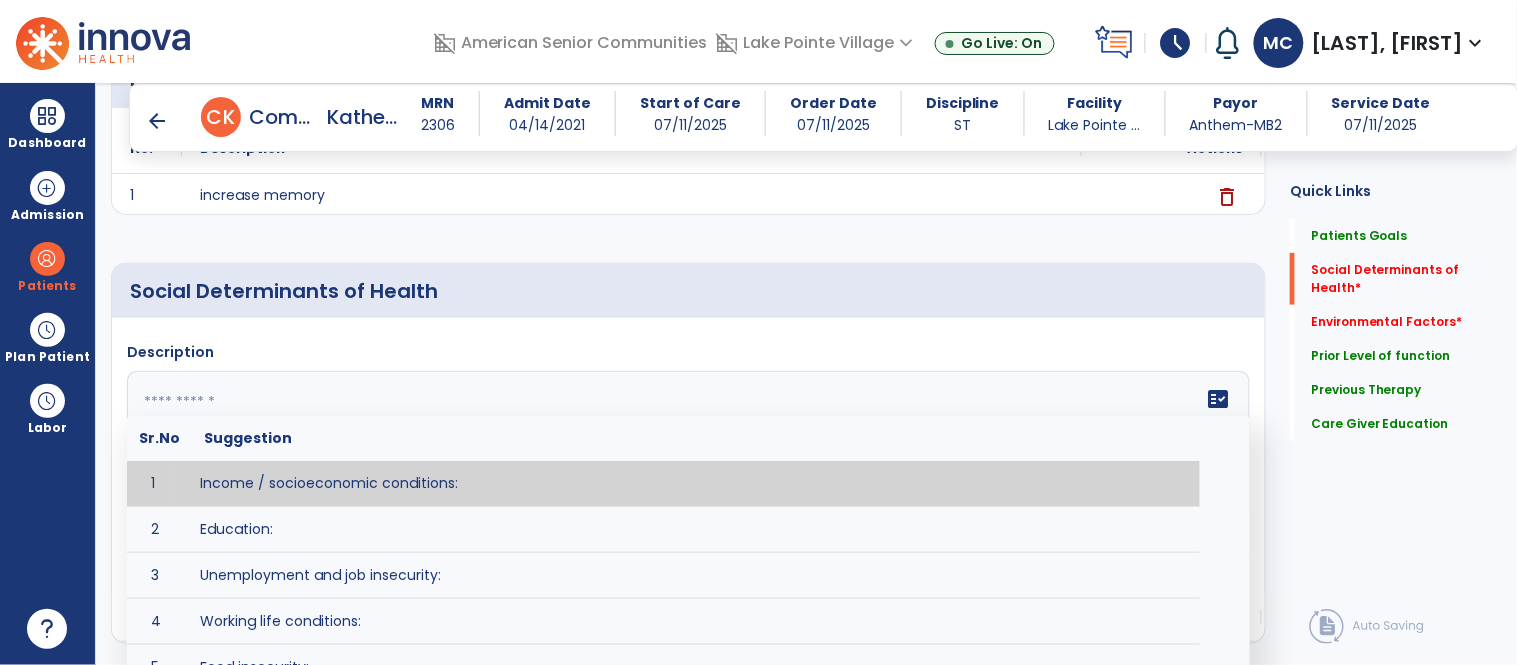 click on "fact_check  Sr.No Suggestion 1 Income / socioeconomic conditions:  2 Education:  3 Unemployment and job insecurity:  4 Working life conditions:  5 Food insecurity:  6 Housing, basic amenities and the environment:  7 Early childhood development:  8 Social inclusion and non-discrimination: 9 Structural conflict: 10 Access to affordable health services of decent quality:" 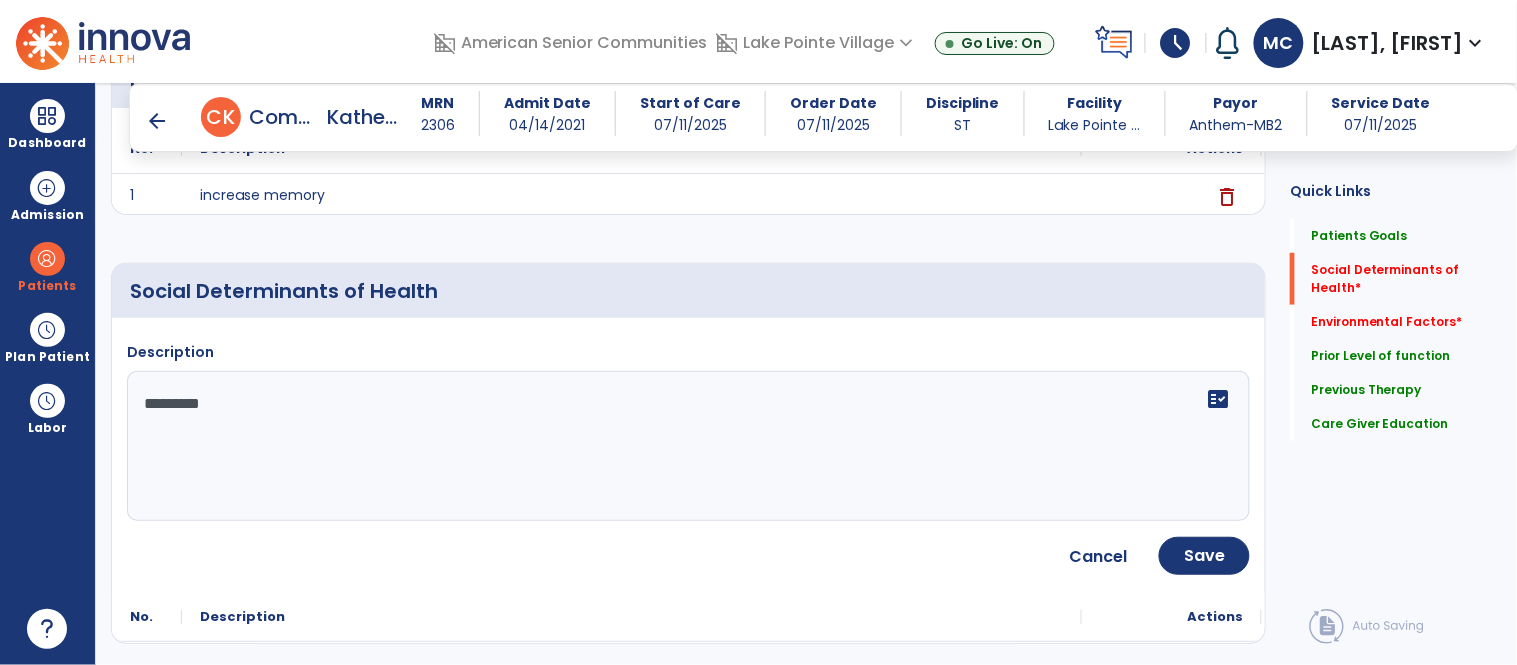 type on "**********" 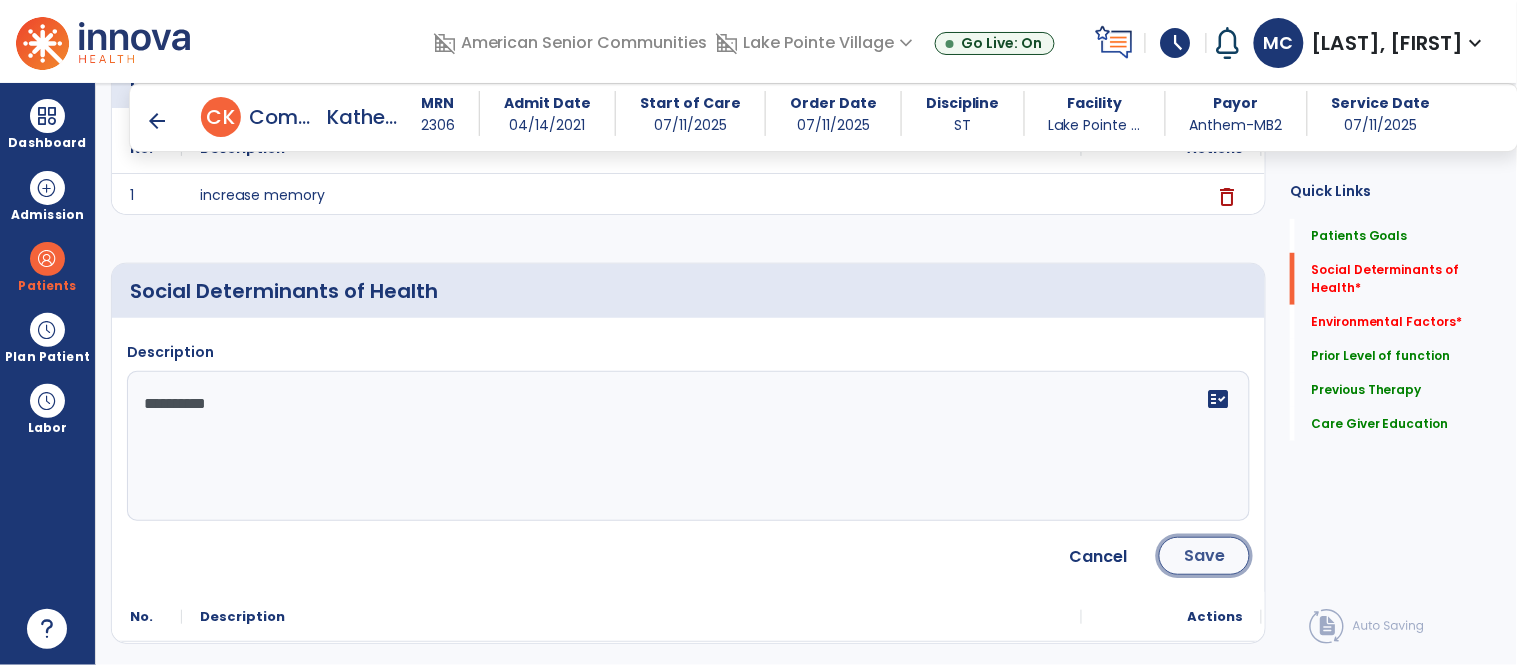click on "Save" 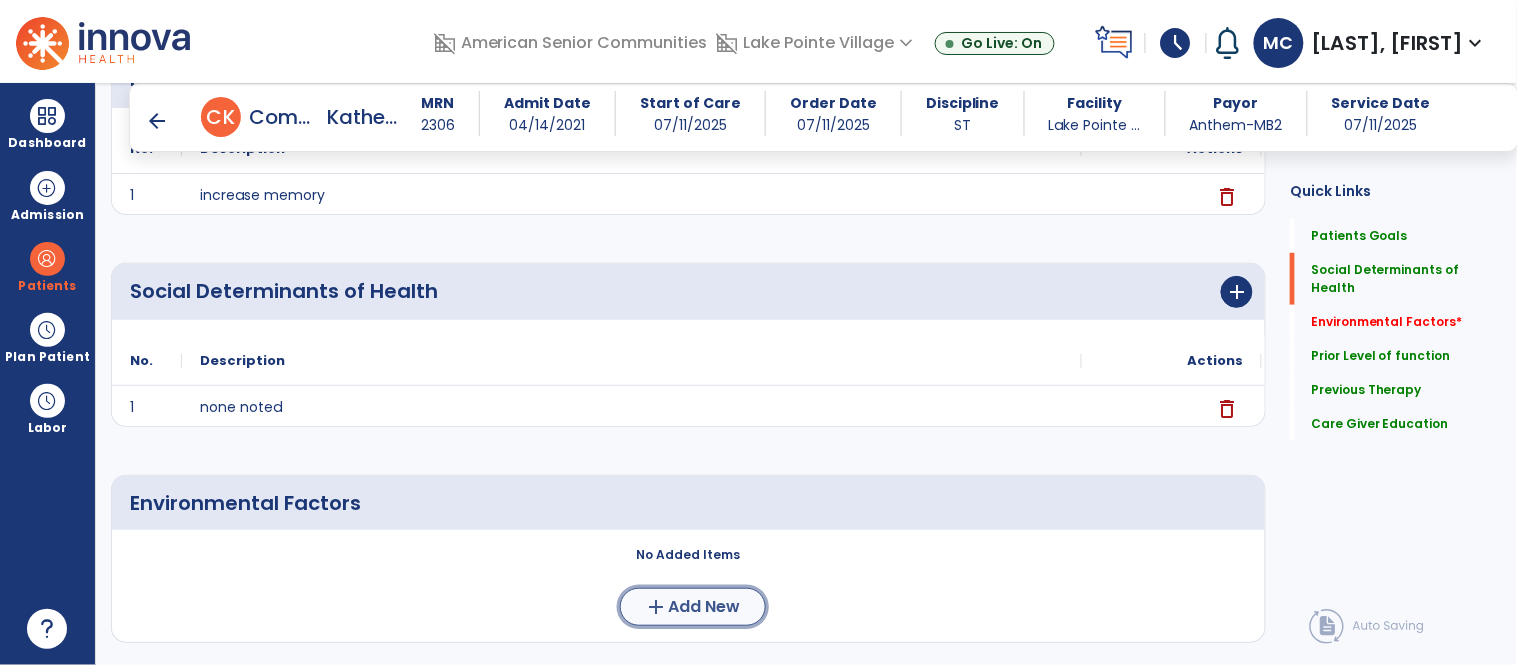click on "Add New" 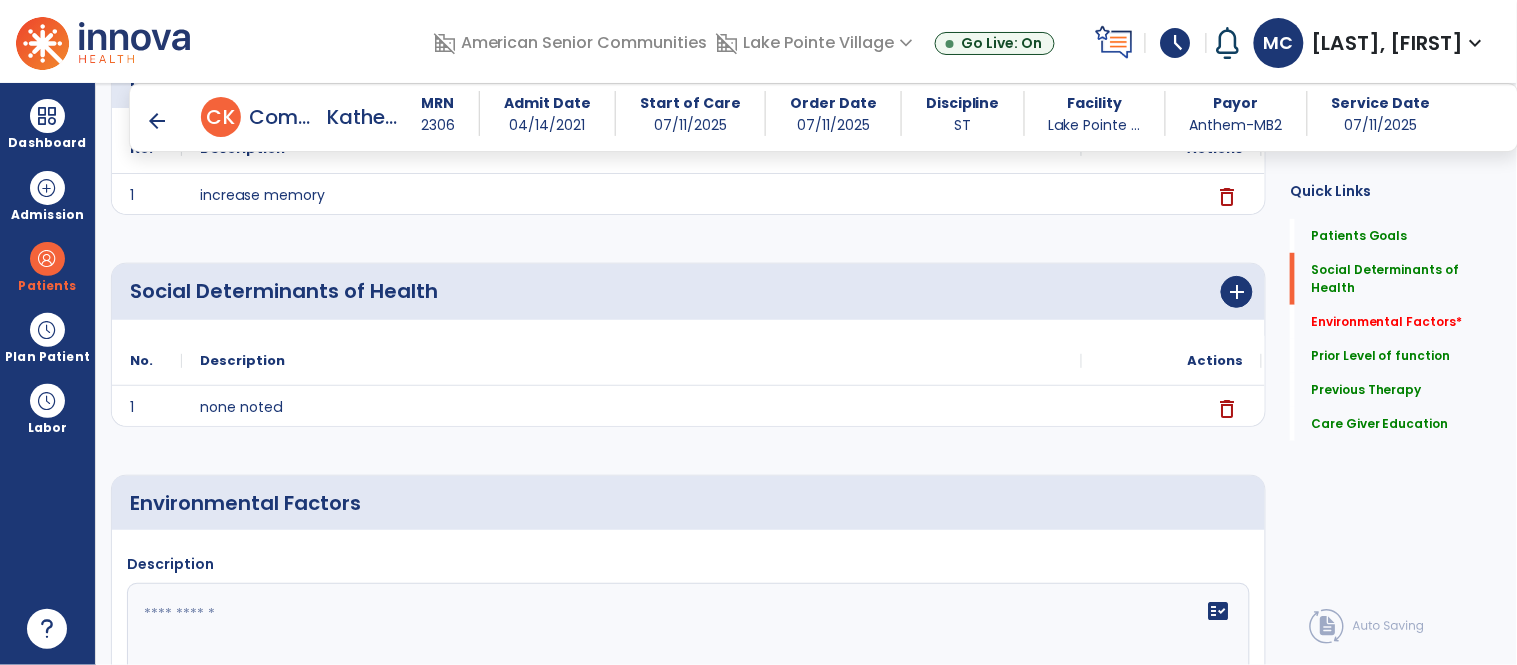 click 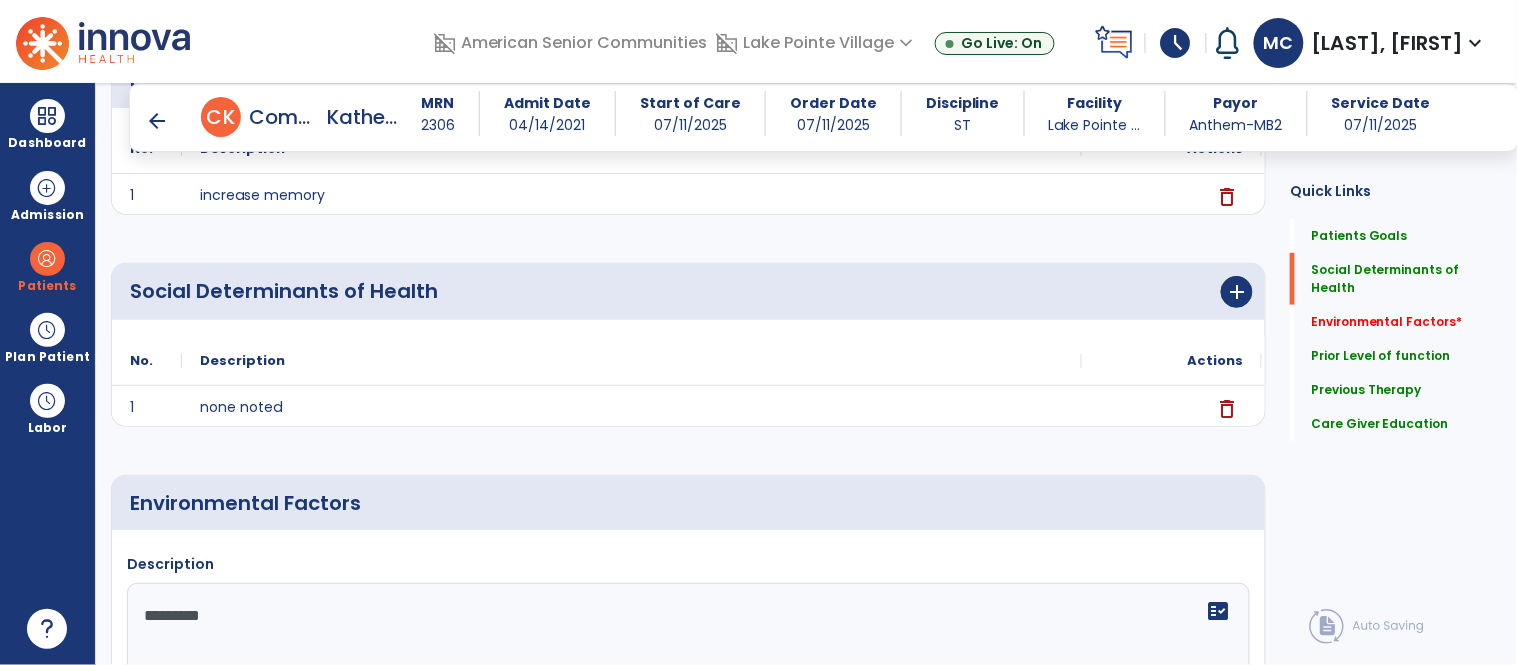 type on "**********" 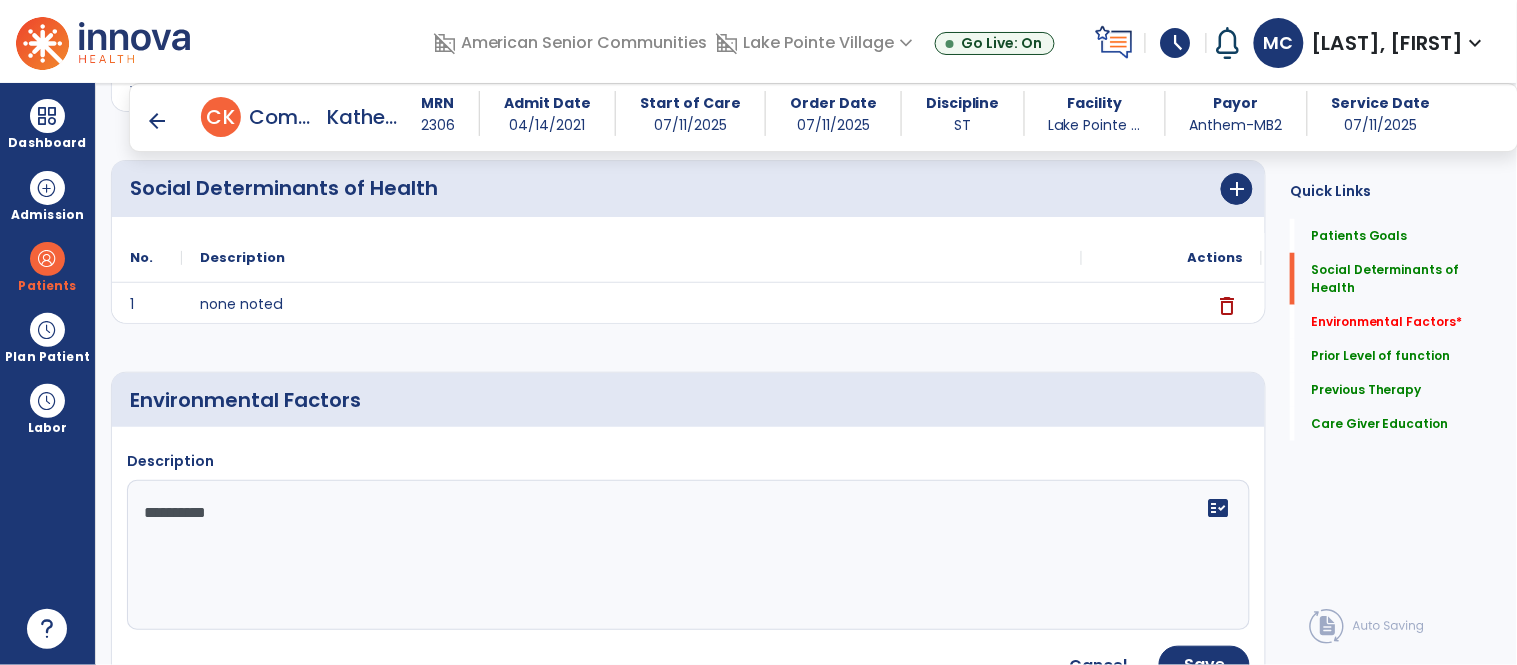 scroll, scrollTop: 568, scrollLeft: 0, axis: vertical 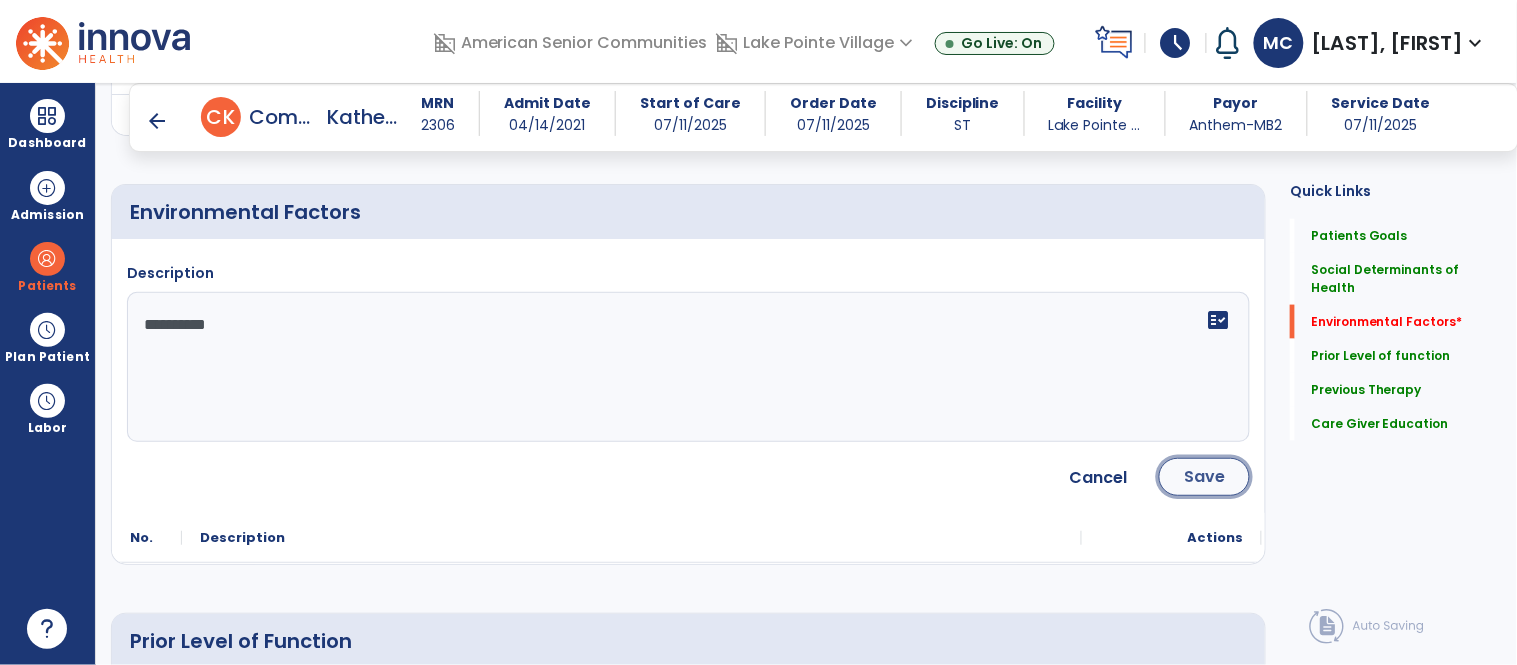 click on "Save" 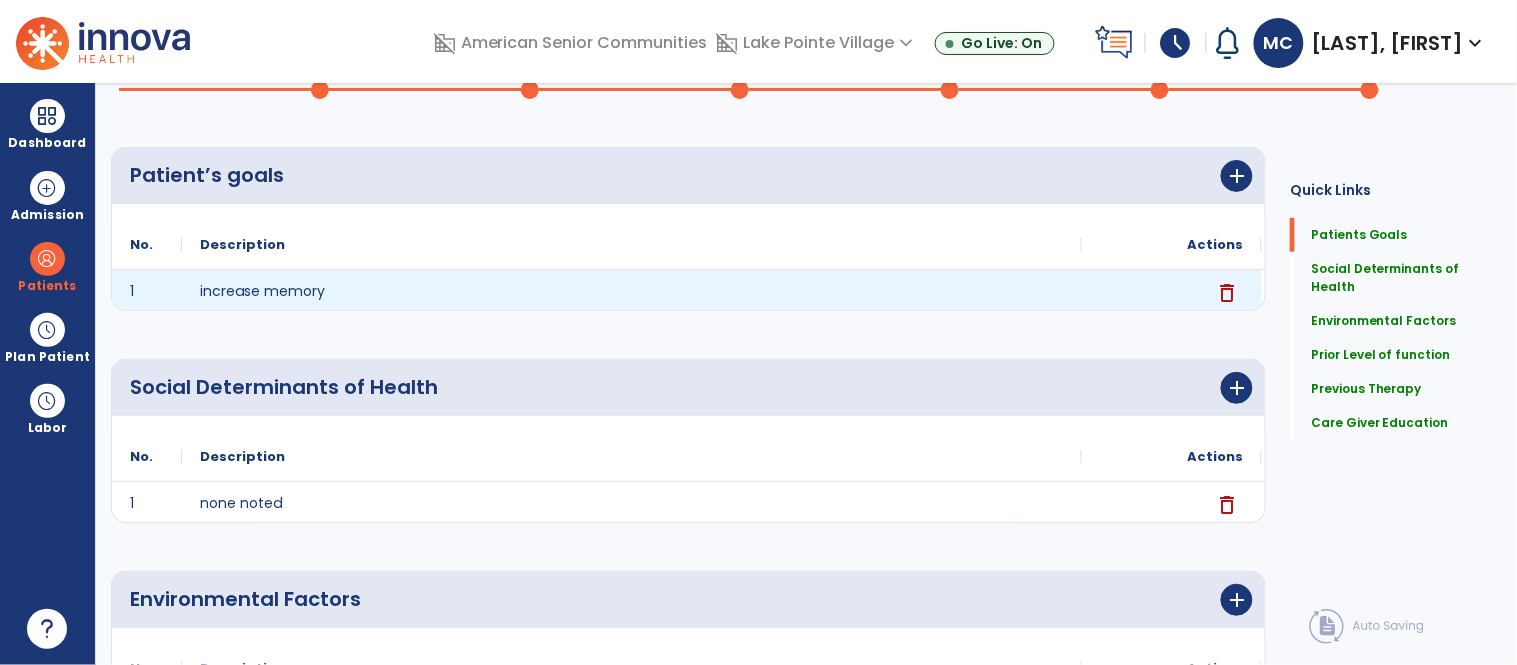 scroll, scrollTop: 0, scrollLeft: 0, axis: both 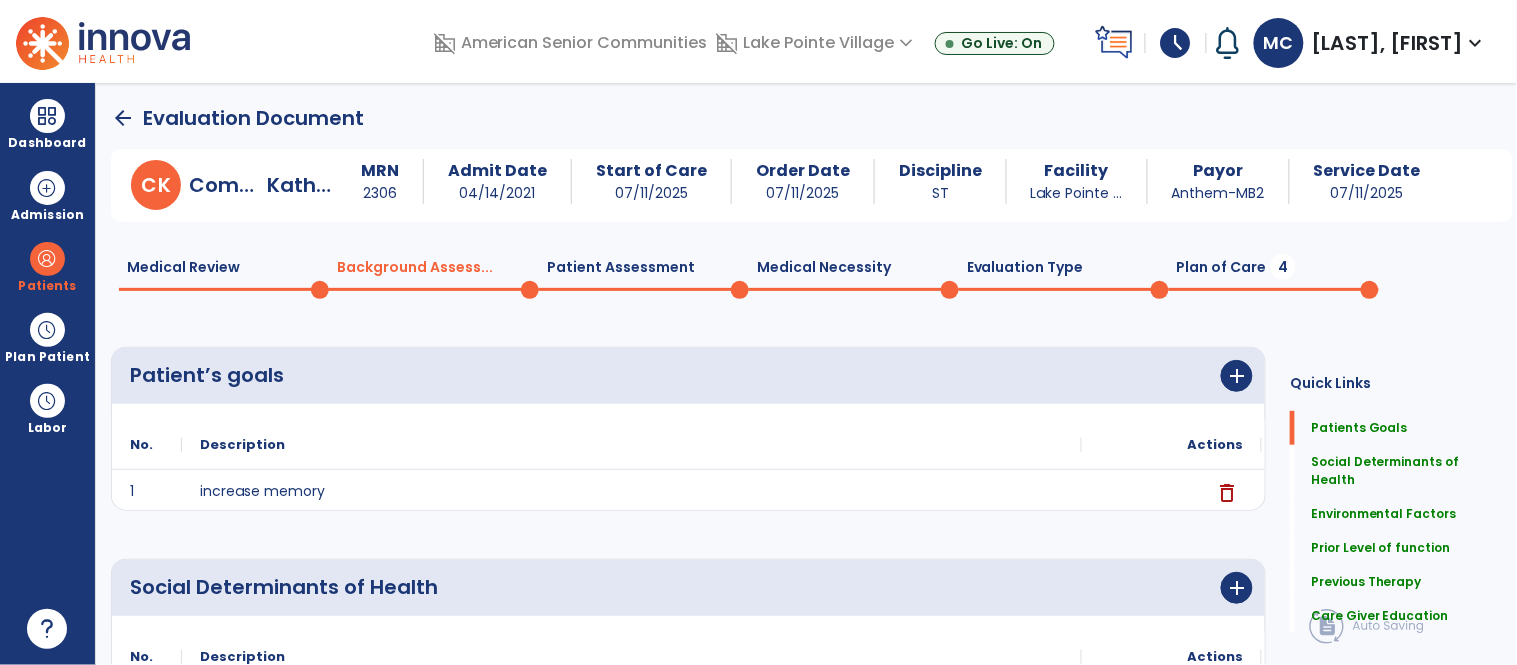 click on "Patient Assessment  0" 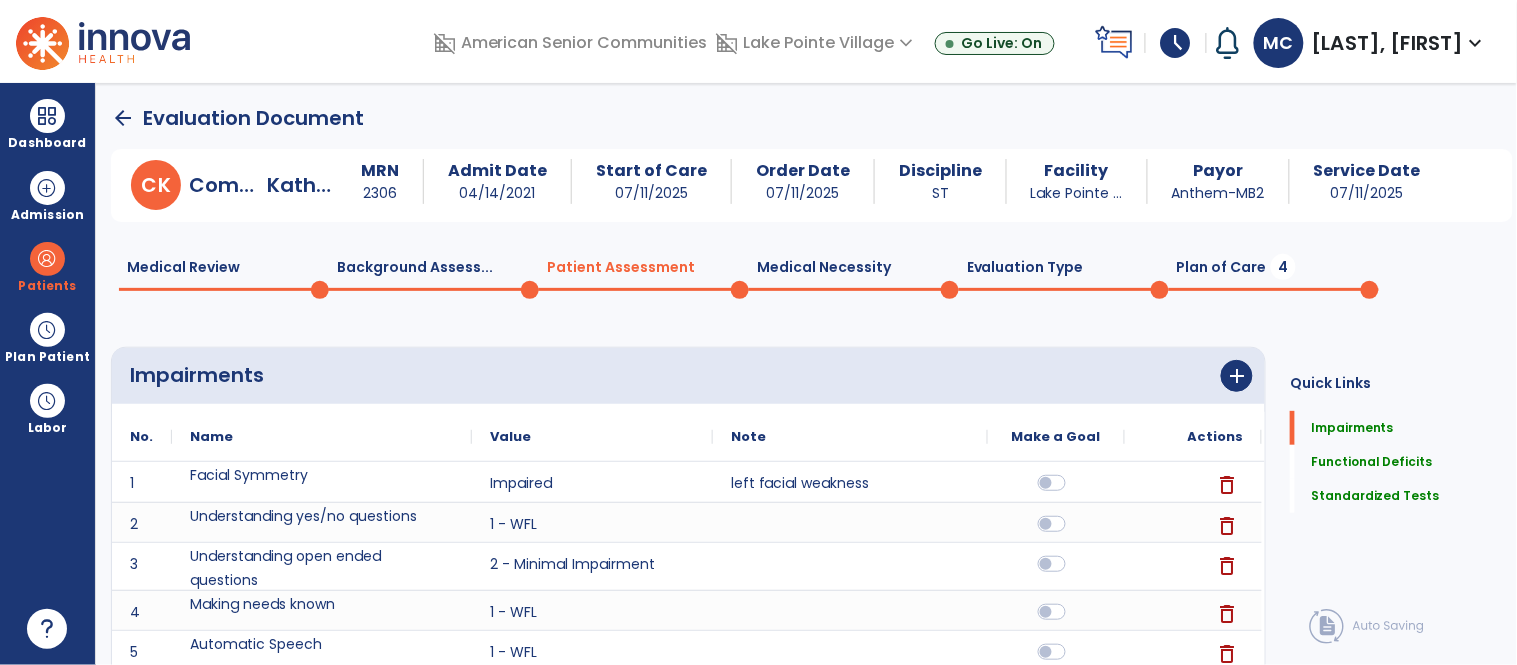 click on "Medical Necessity  0" 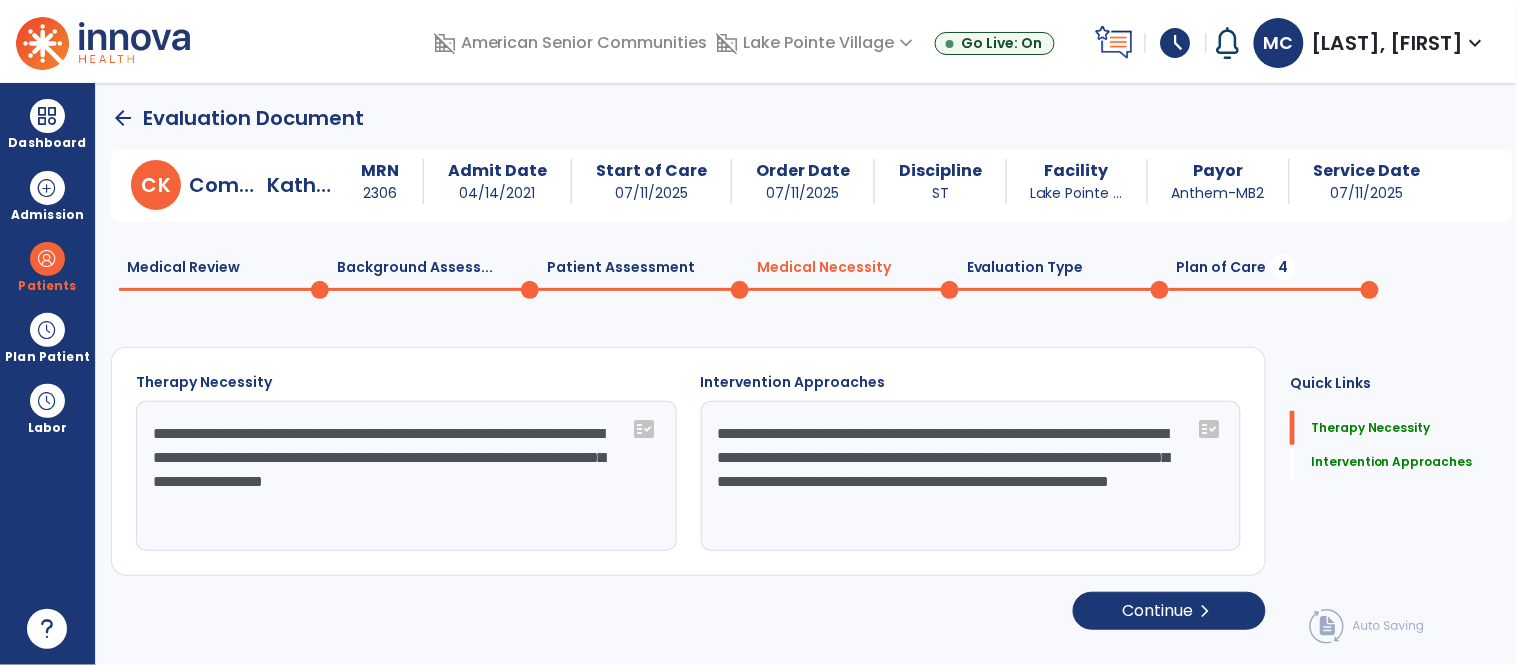 click on "Evaluation Type  0" 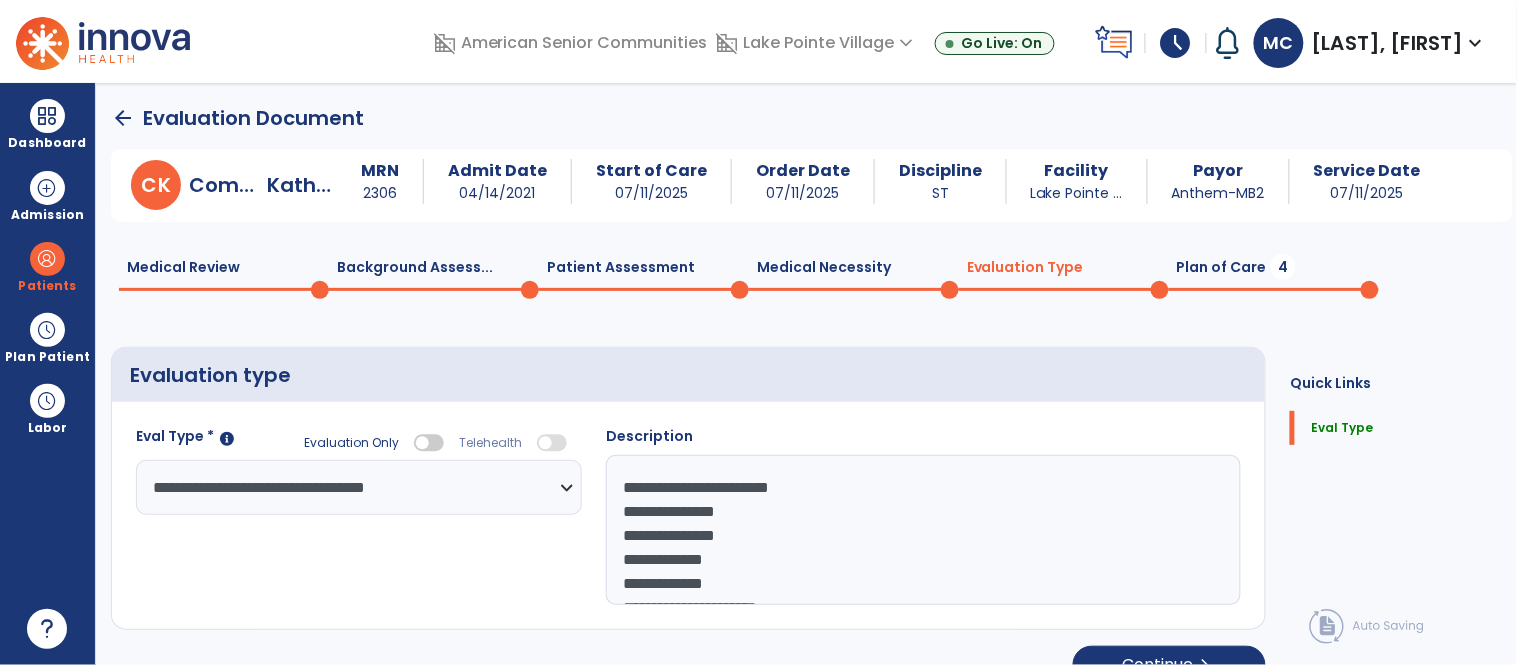 scroll, scrollTop: 22, scrollLeft: 0, axis: vertical 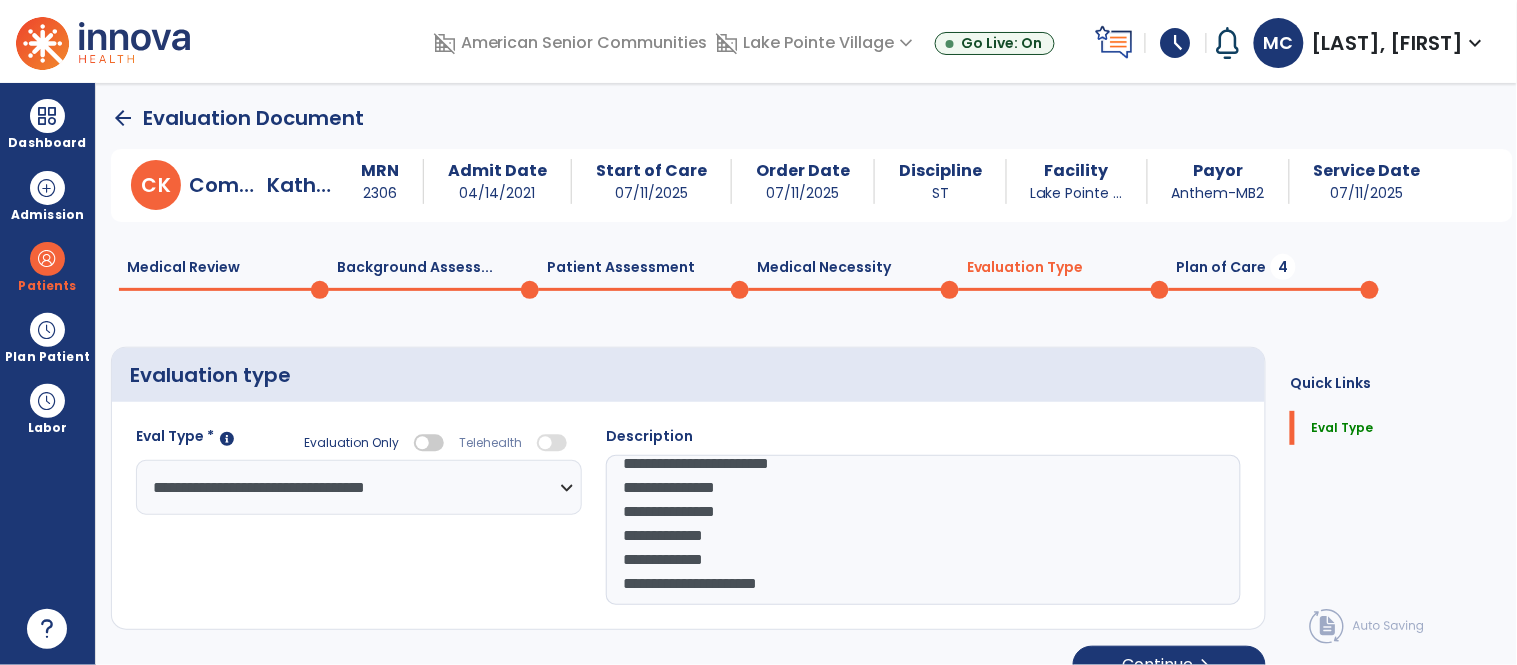 click on "Plan of Care  4" 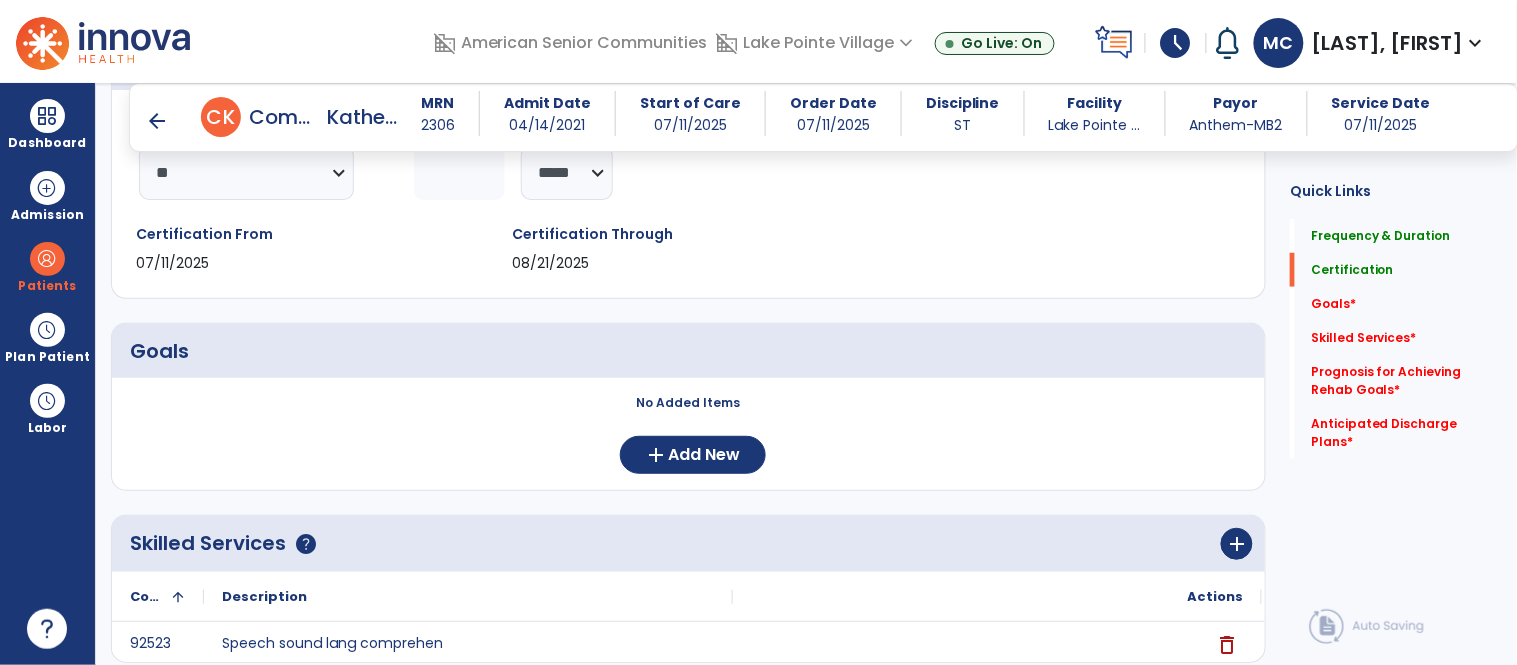 scroll, scrollTop: 300, scrollLeft: 0, axis: vertical 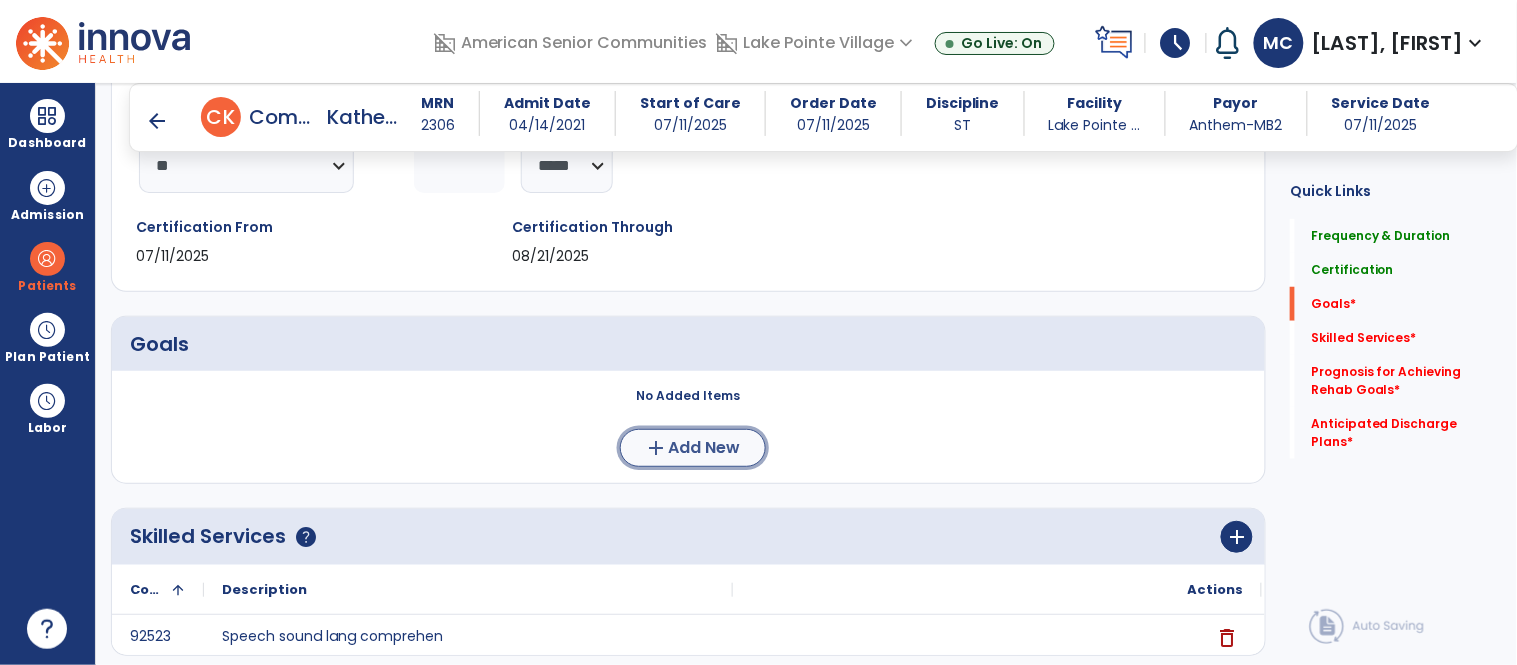 click on "Add New" at bounding box center [705, 448] 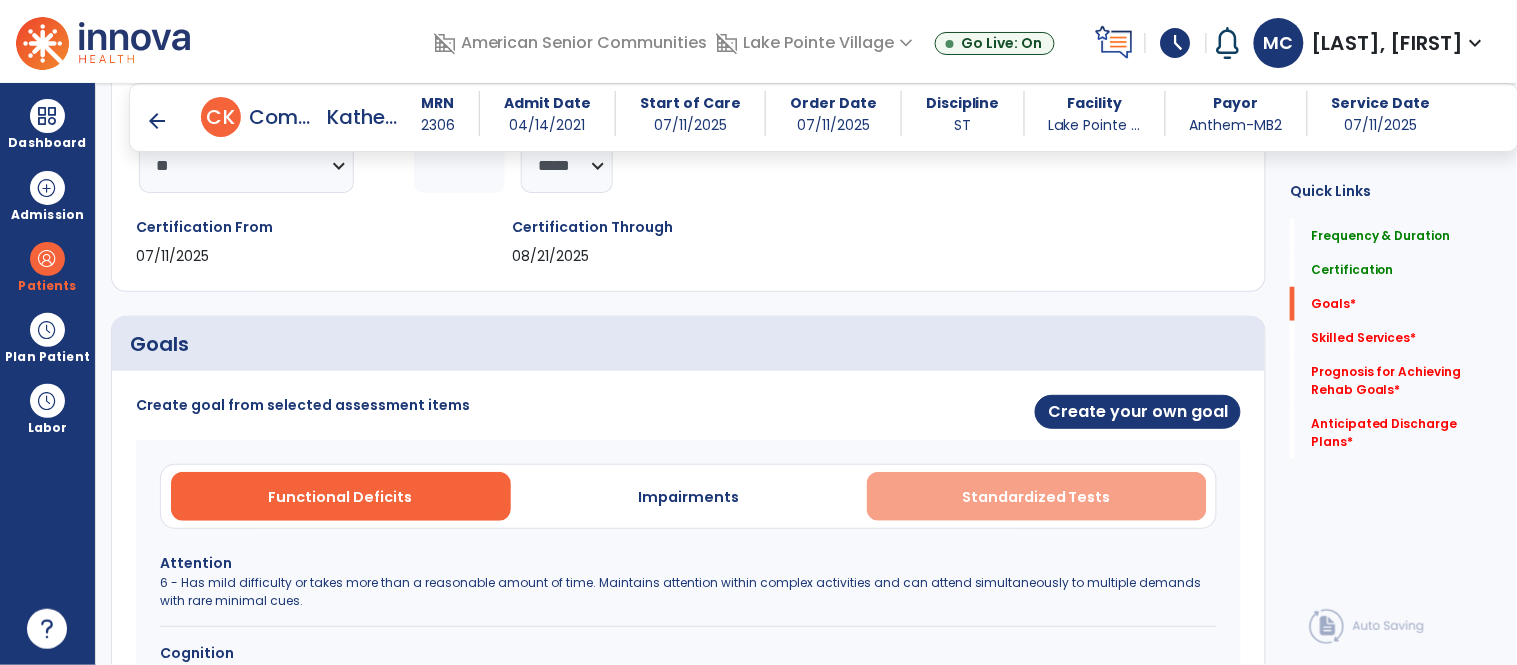 click on "Standardized Tests" at bounding box center (1037, 496) 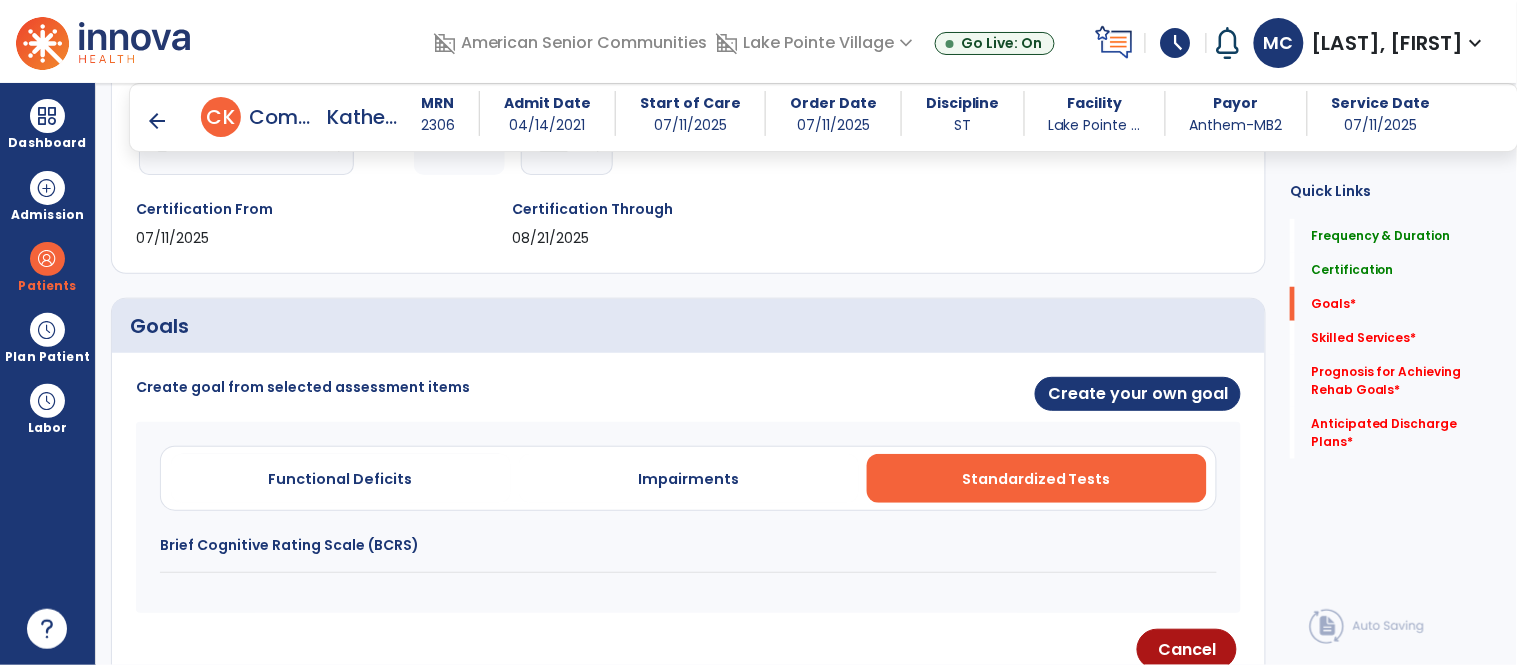 scroll, scrollTop: 334, scrollLeft: 0, axis: vertical 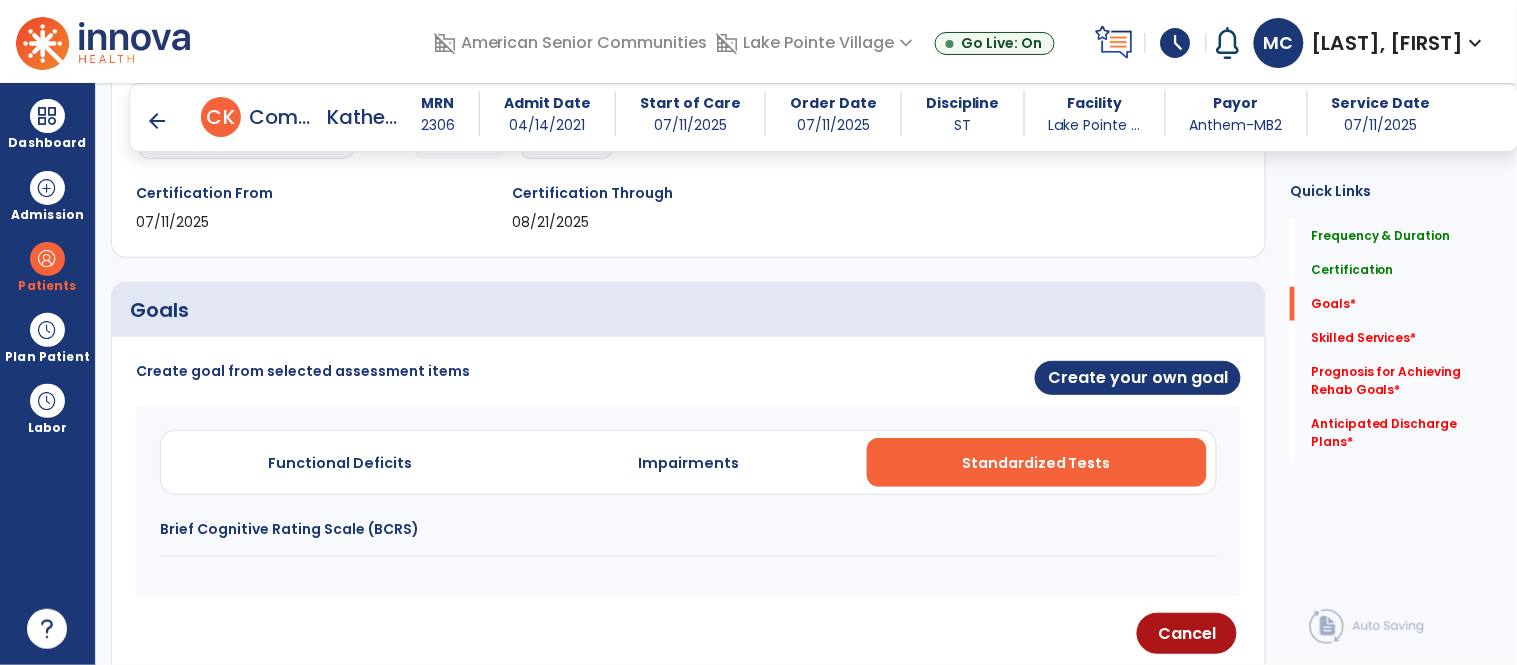 click on "Brief Cognitive Rating Scale (BCRS)" at bounding box center [688, 529] 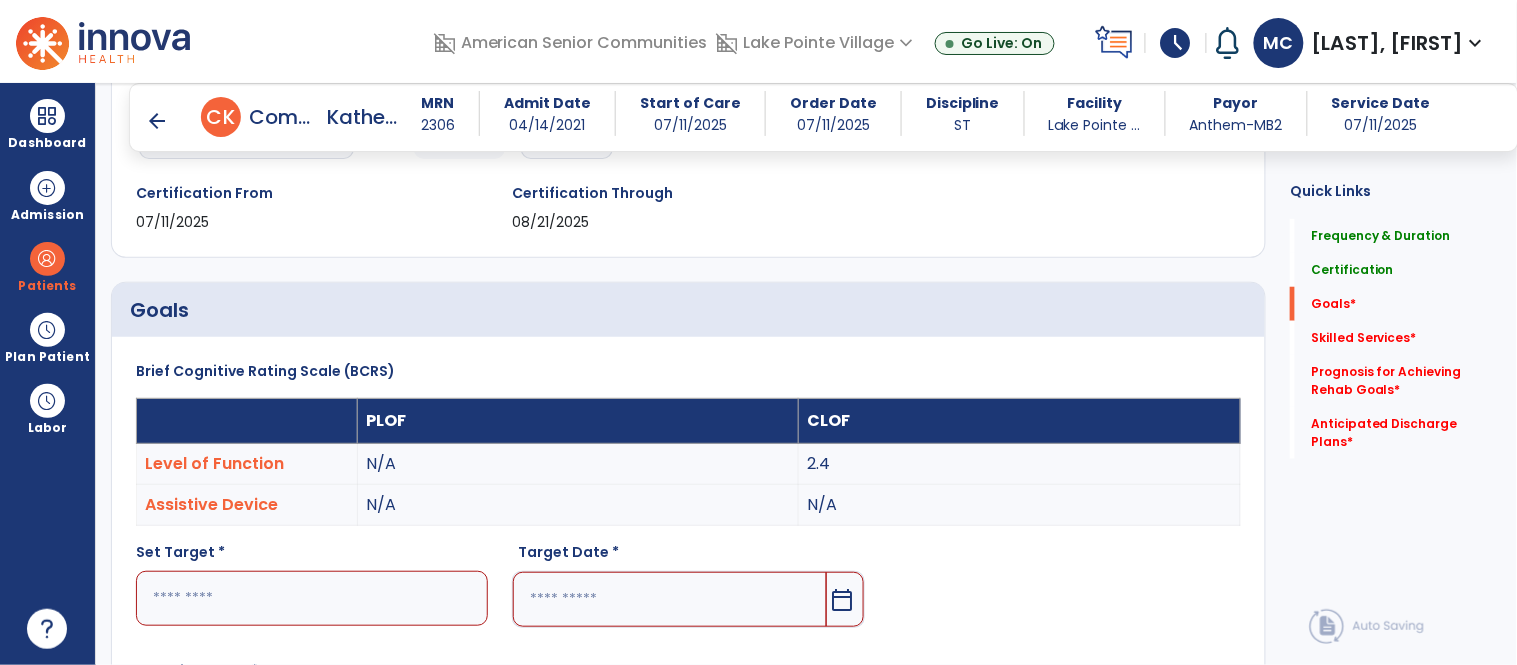 click at bounding box center (312, 598) 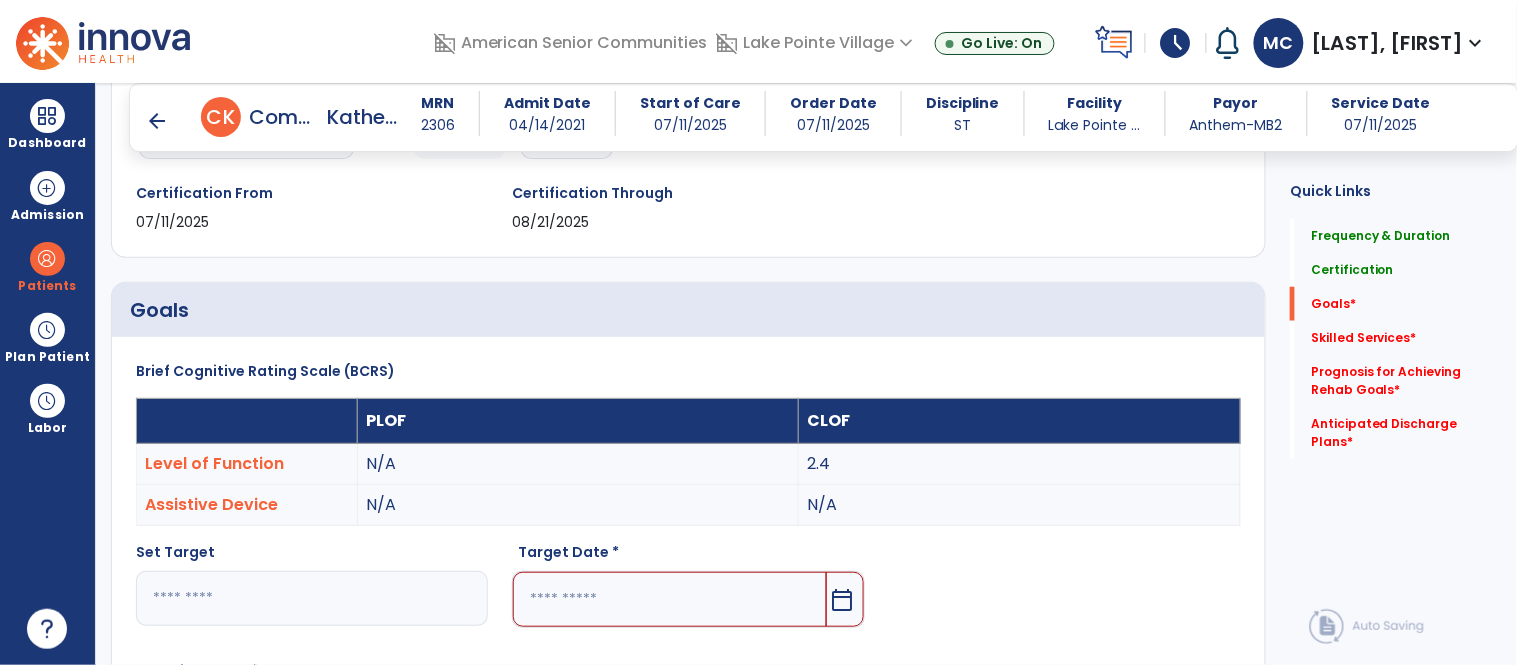 type on "*" 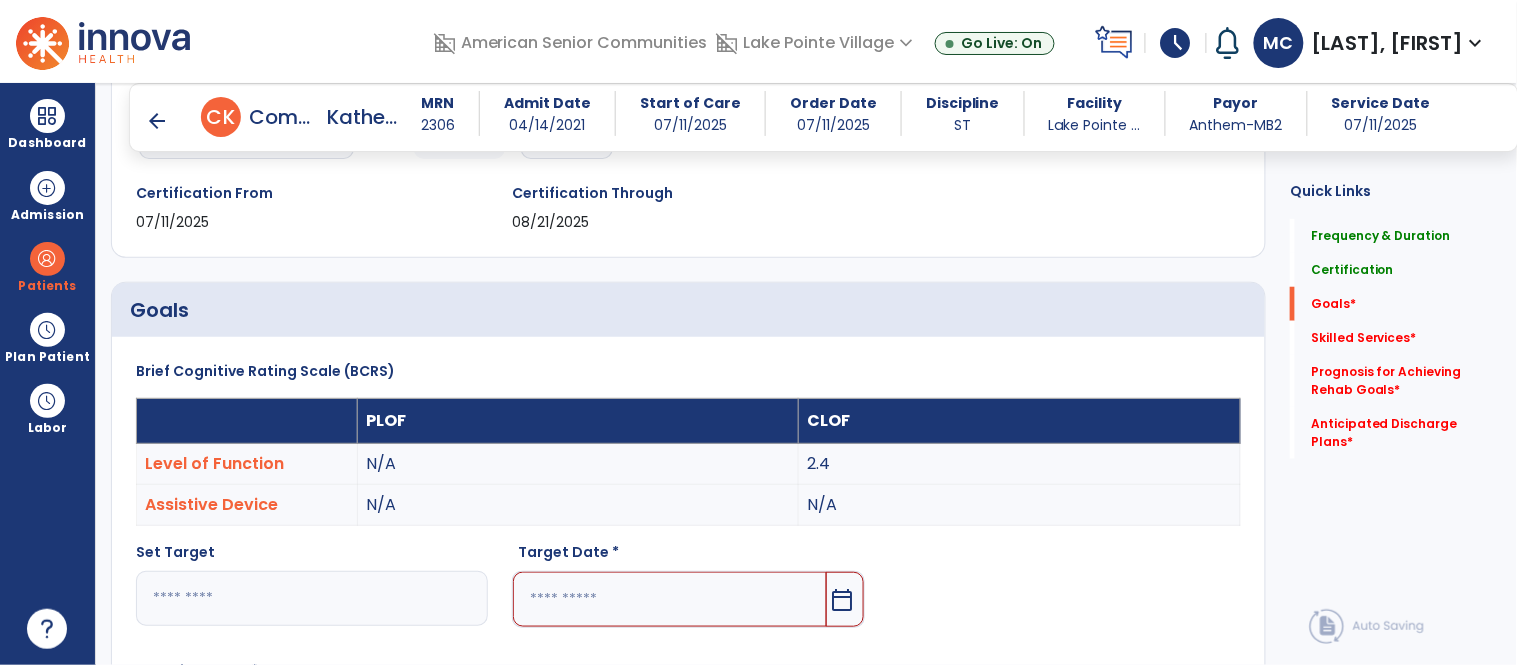 click at bounding box center (669, 599) 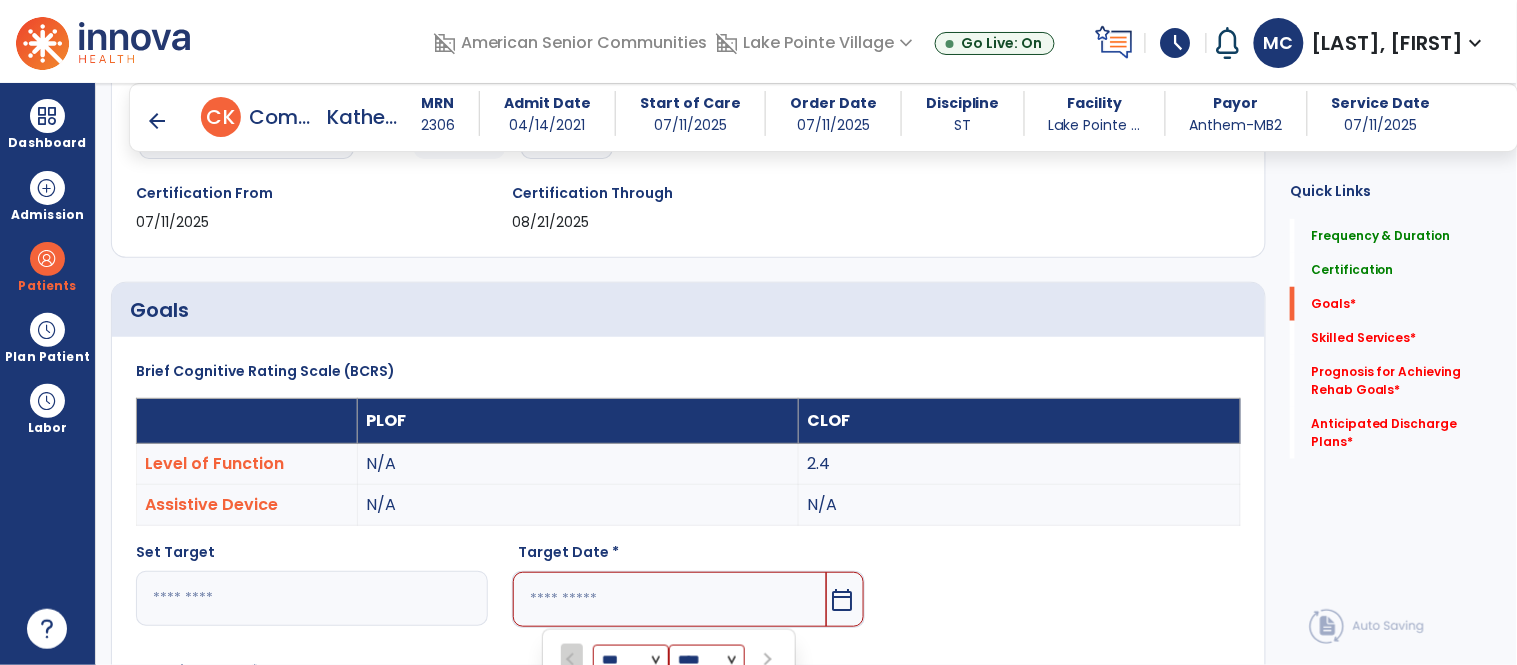 scroll, scrollTop: 727, scrollLeft: 0, axis: vertical 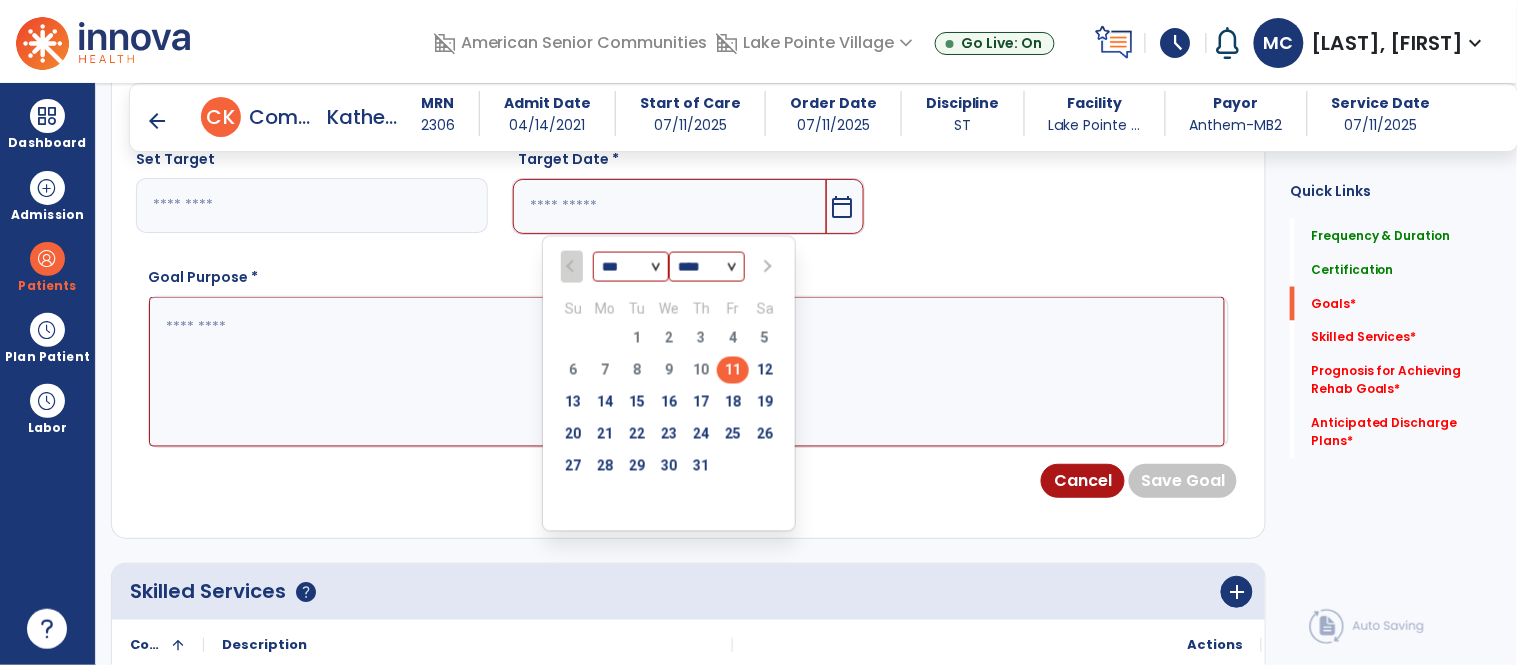 click at bounding box center [766, 267] 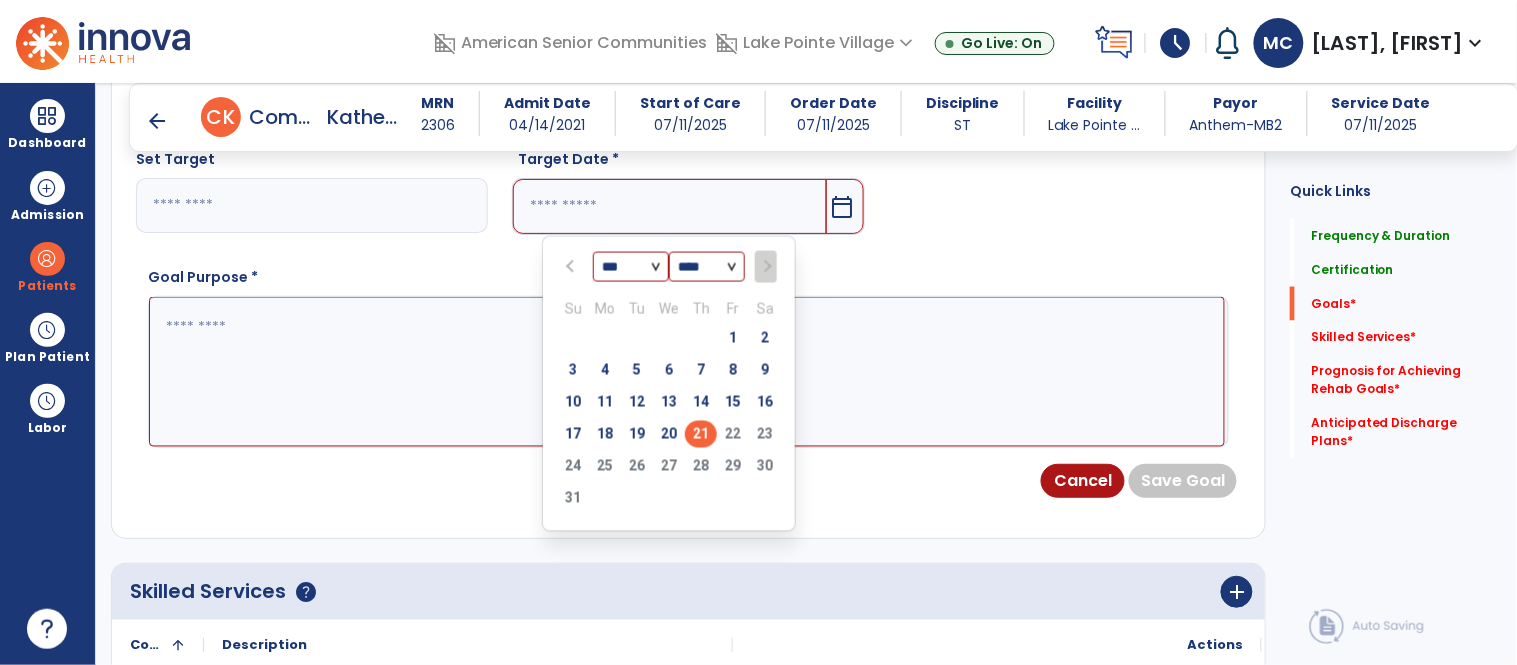 click on "21" at bounding box center (701, 434) 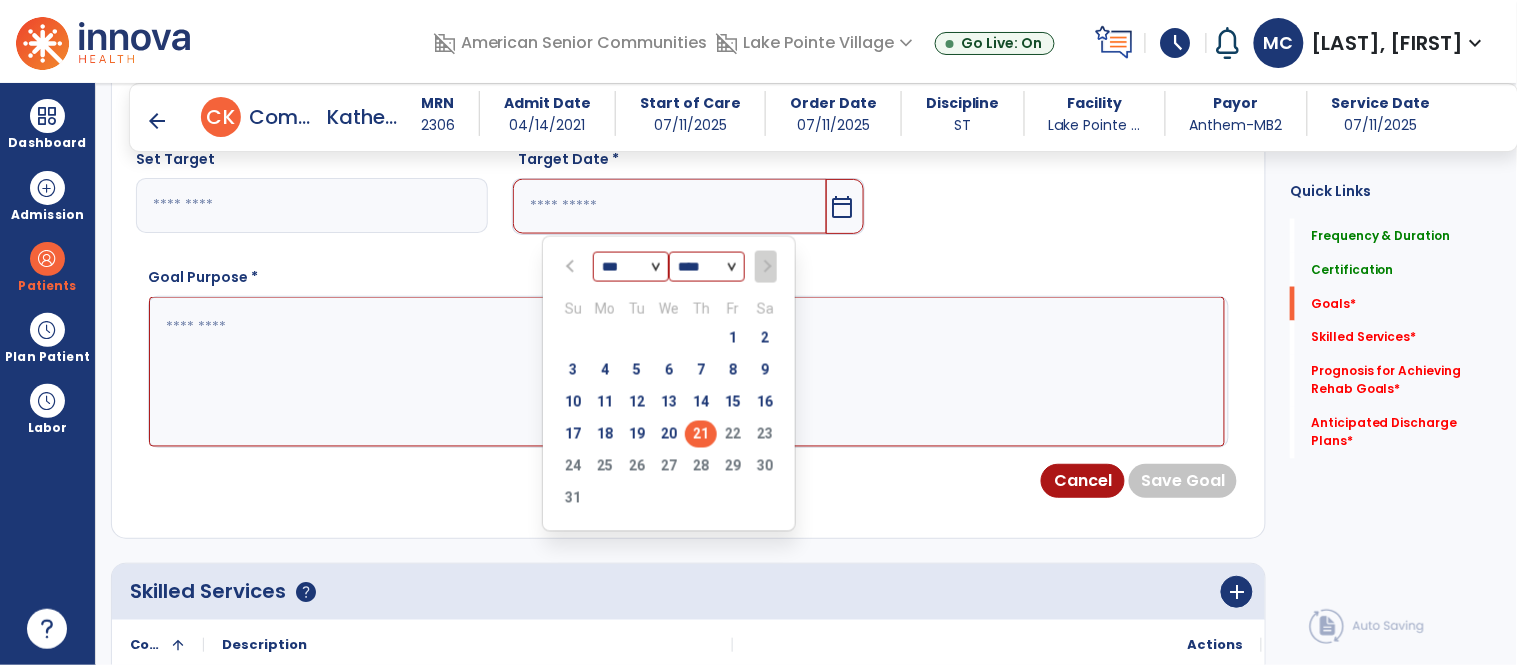 type on "*********" 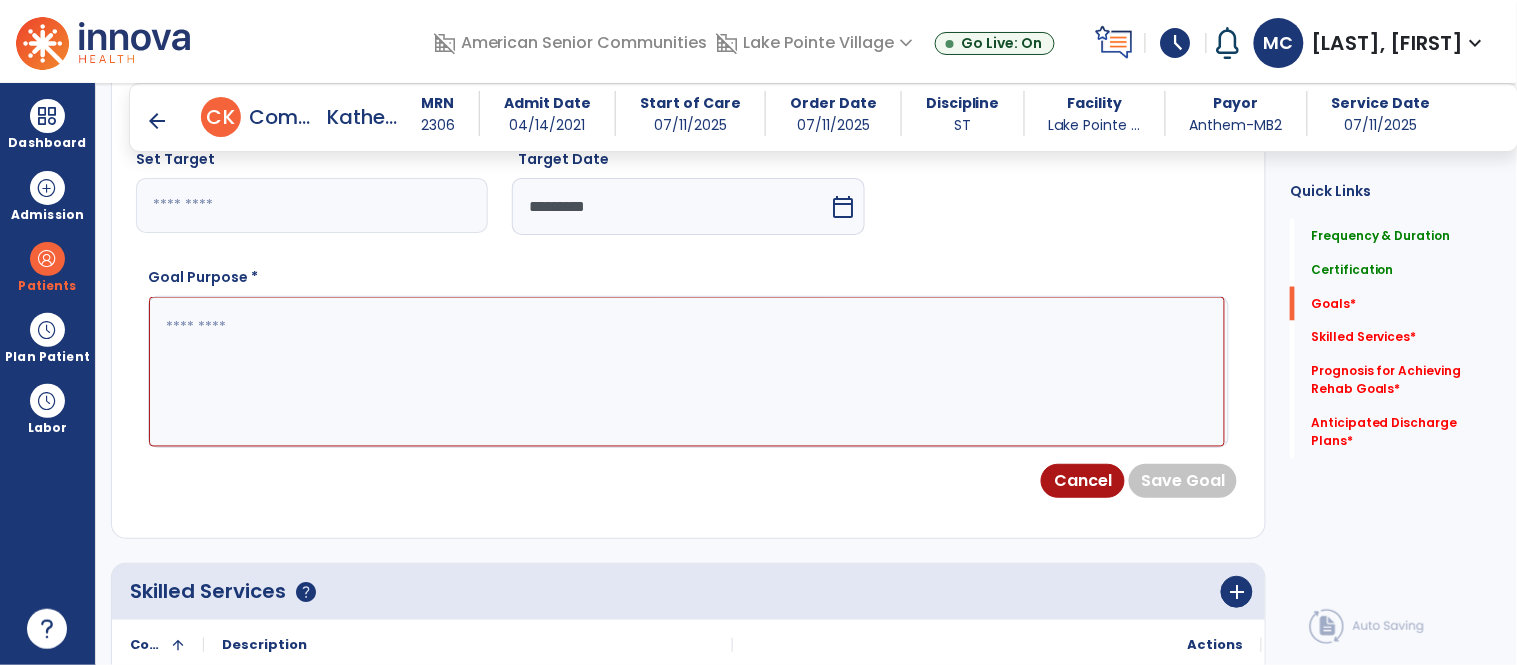 click at bounding box center [687, 372] 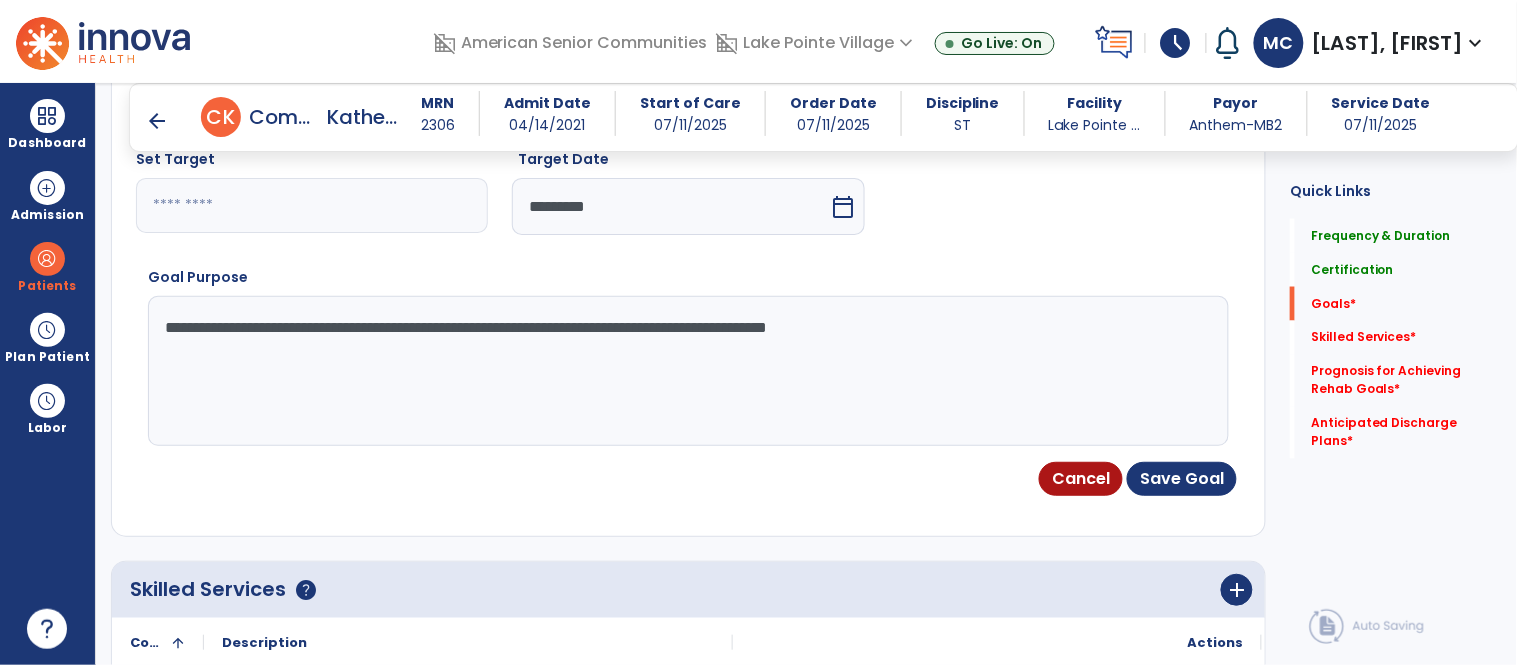 drag, startPoint x: 988, startPoint y: 336, endPoint x: 151, endPoint y: 356, distance: 837.2389 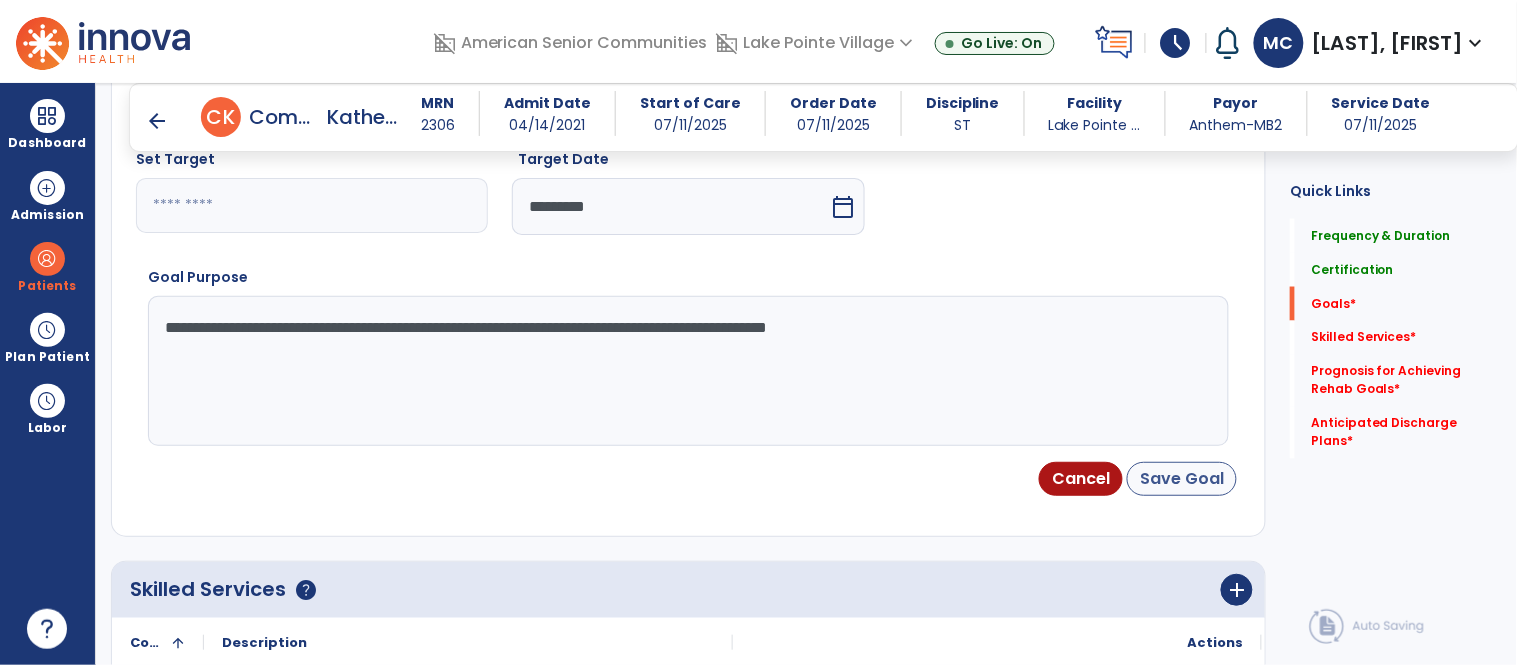 type on "**********" 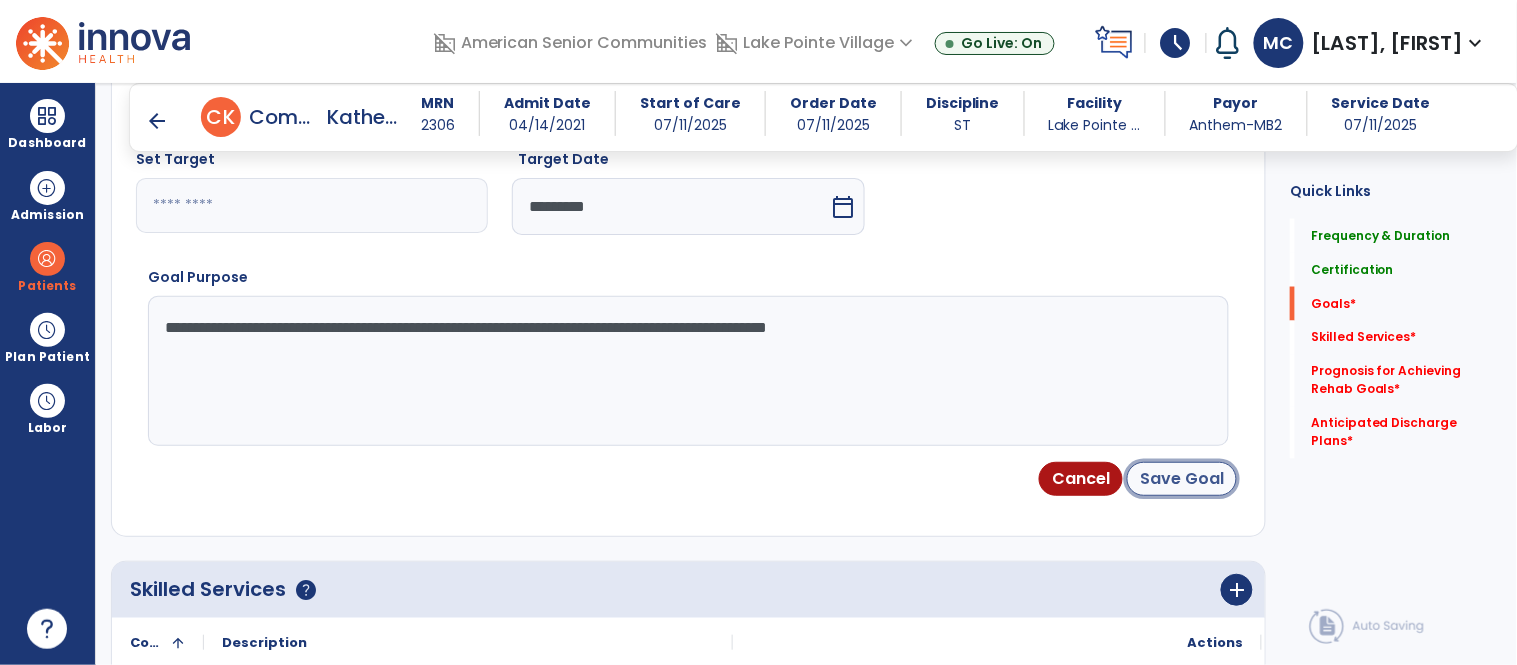 click on "Save Goal" at bounding box center [1182, 479] 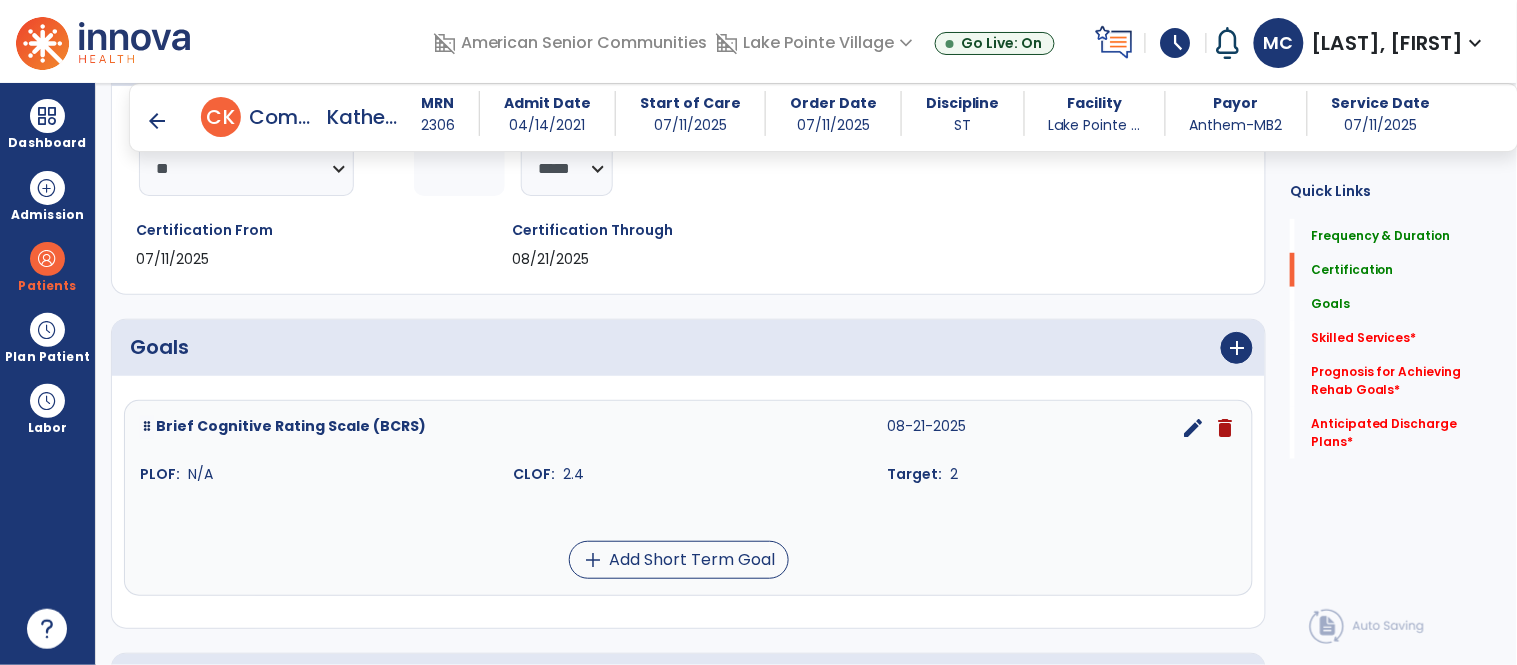 scroll, scrollTop: 397, scrollLeft: 0, axis: vertical 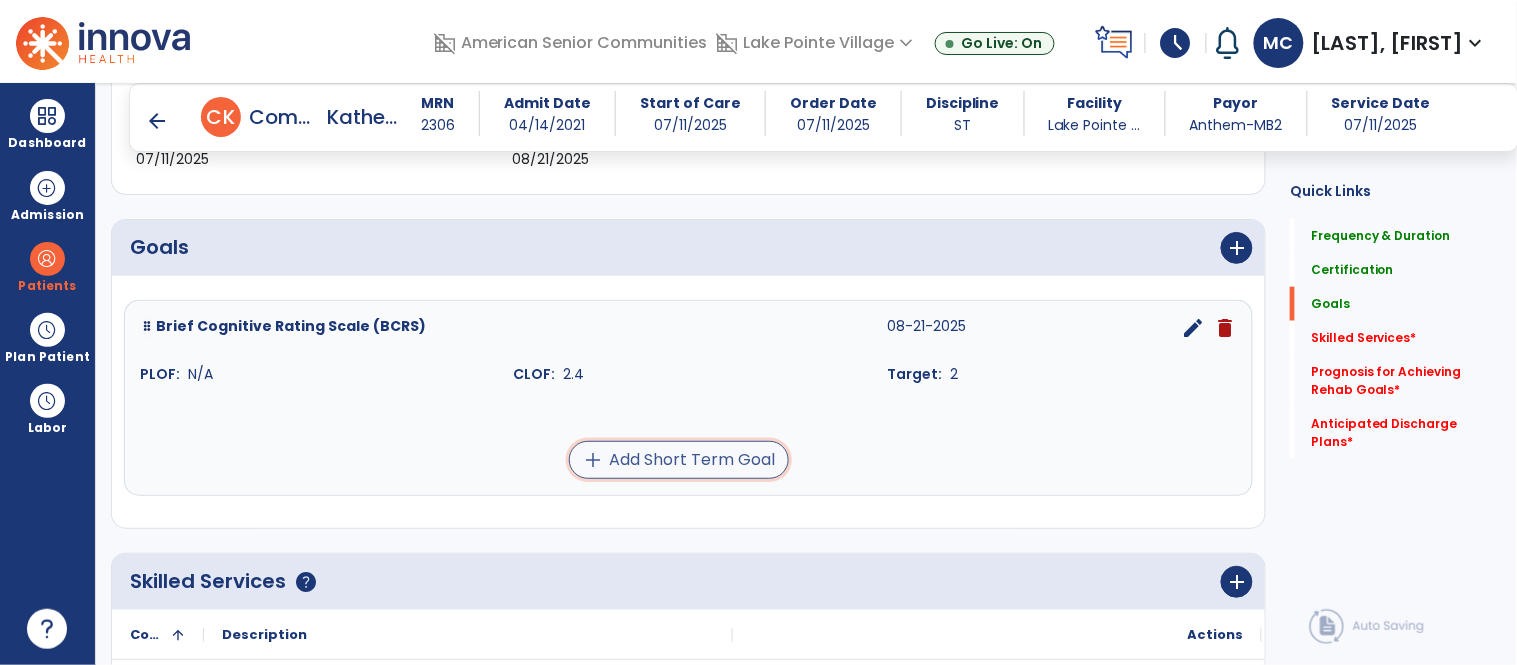 click on "add  Add Short Term Goal" at bounding box center [679, 460] 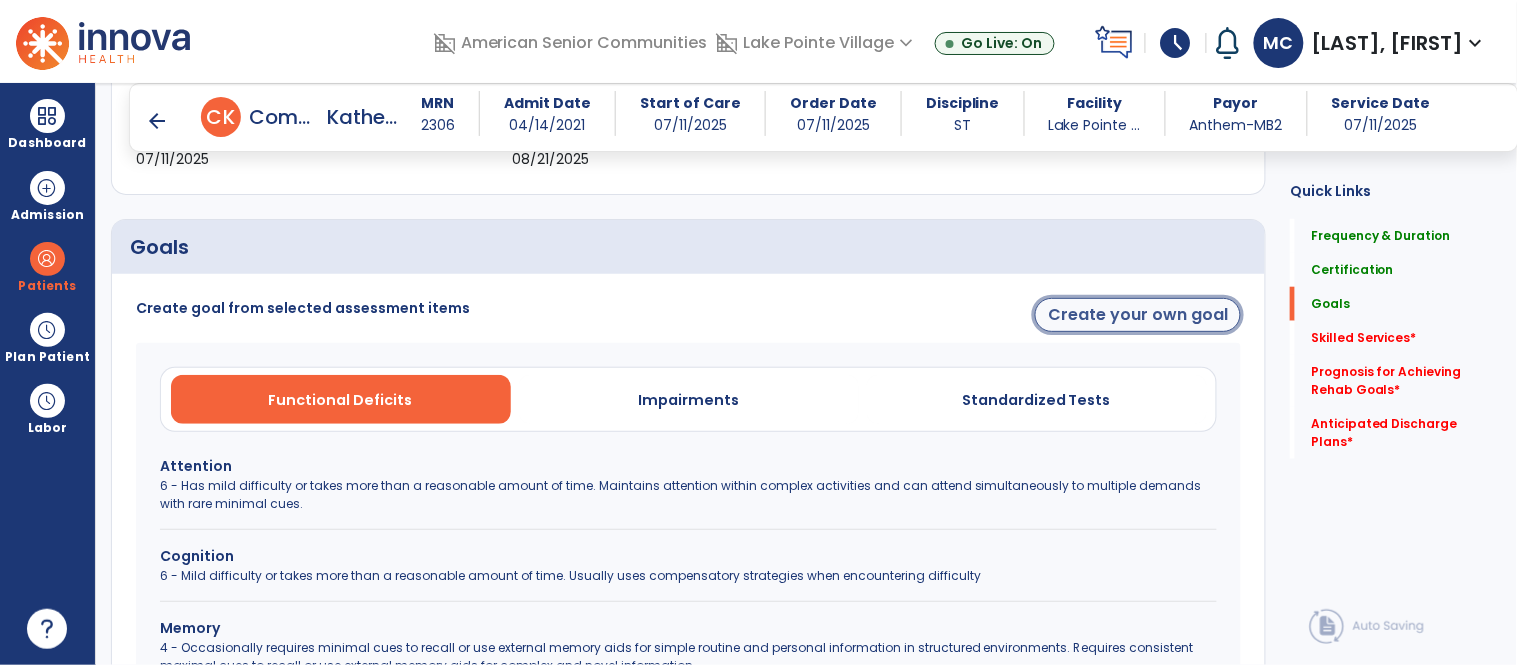 click on "Create your own goal" at bounding box center (1138, 315) 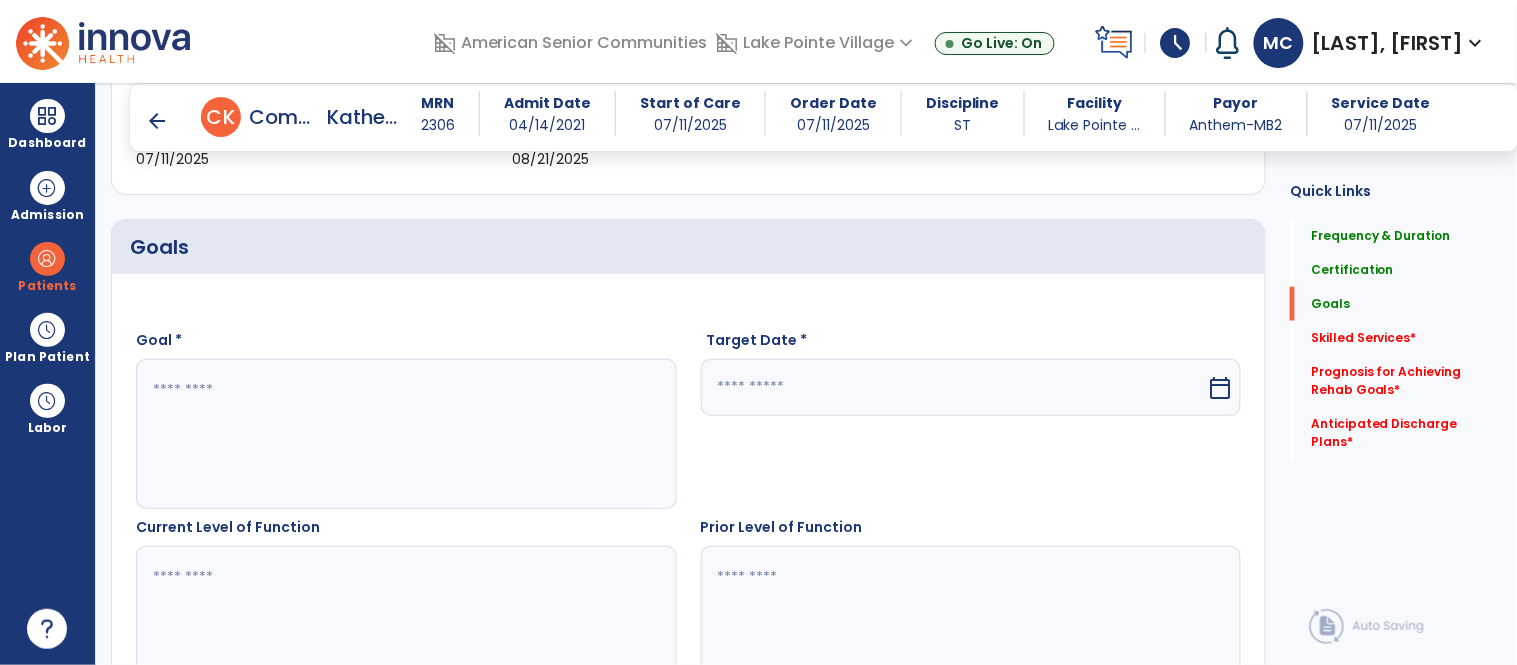 click at bounding box center (405, 434) 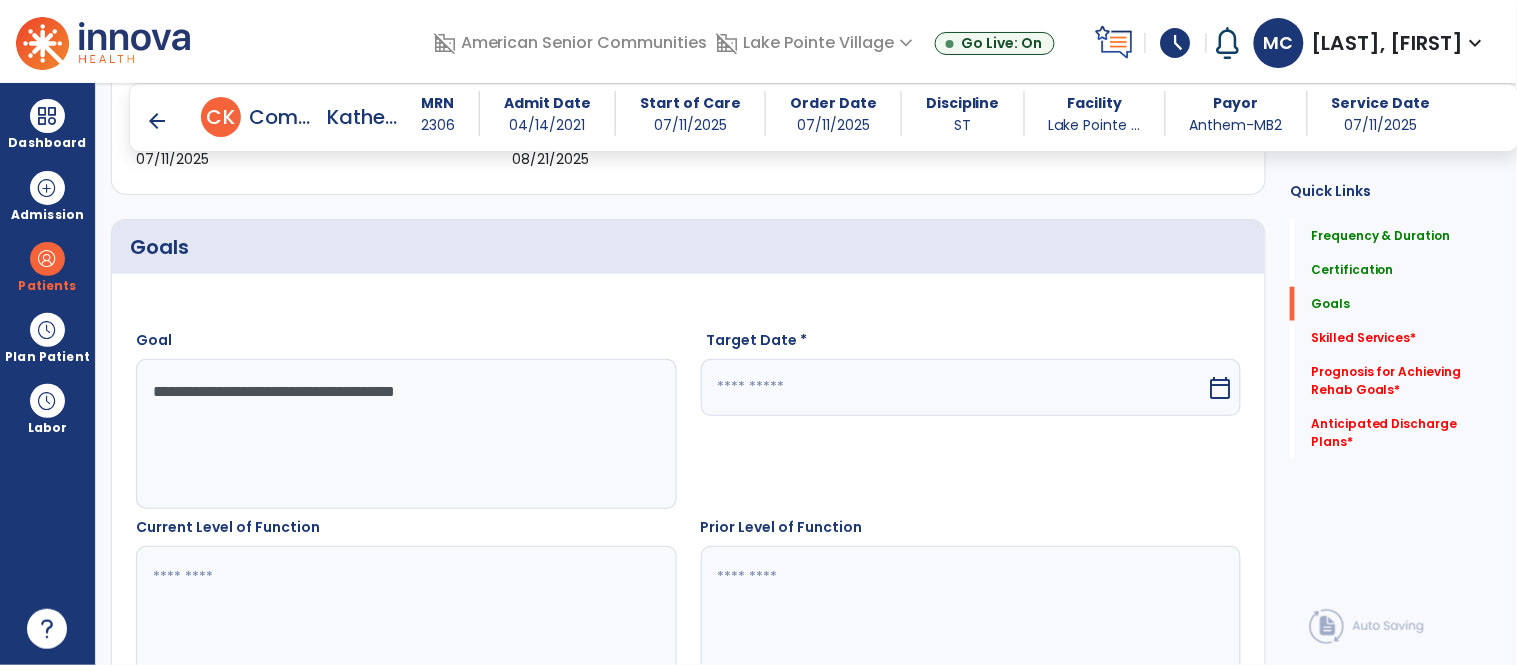 type on "**********" 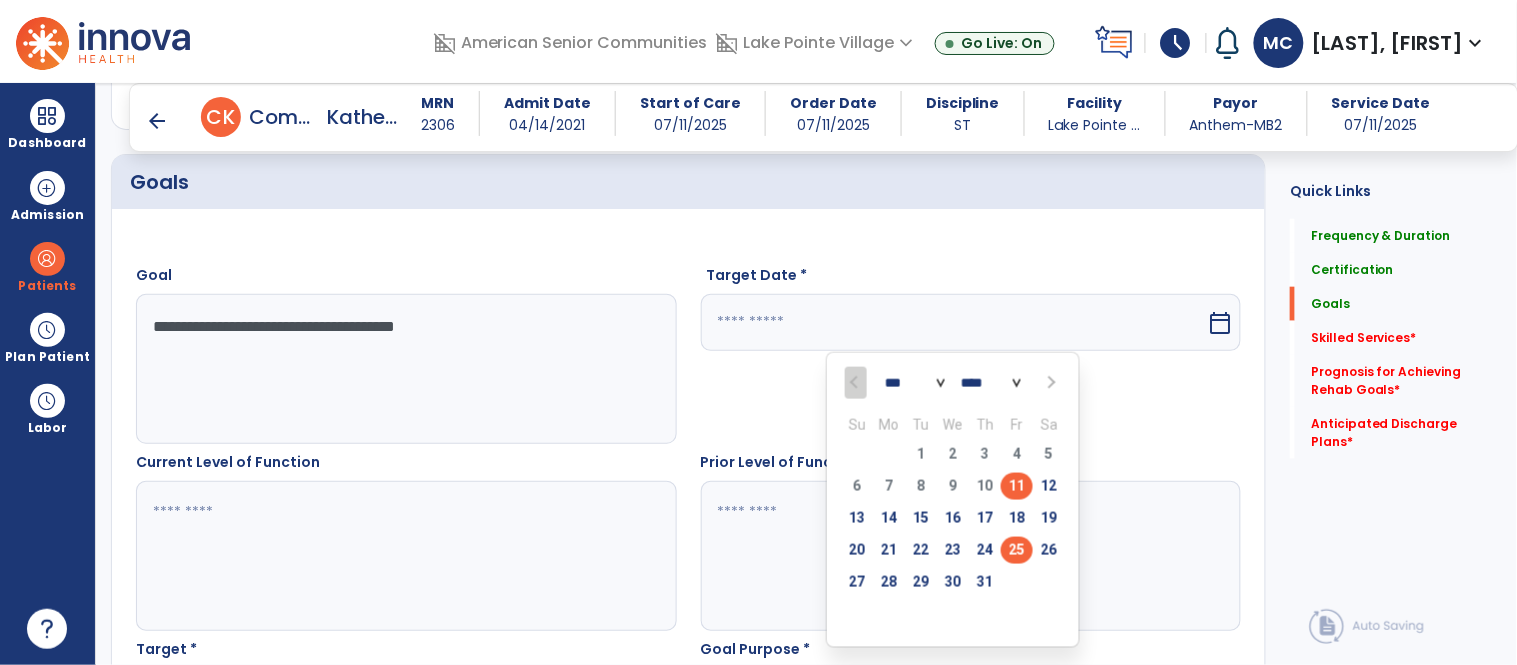 scroll, scrollTop: 477, scrollLeft: 0, axis: vertical 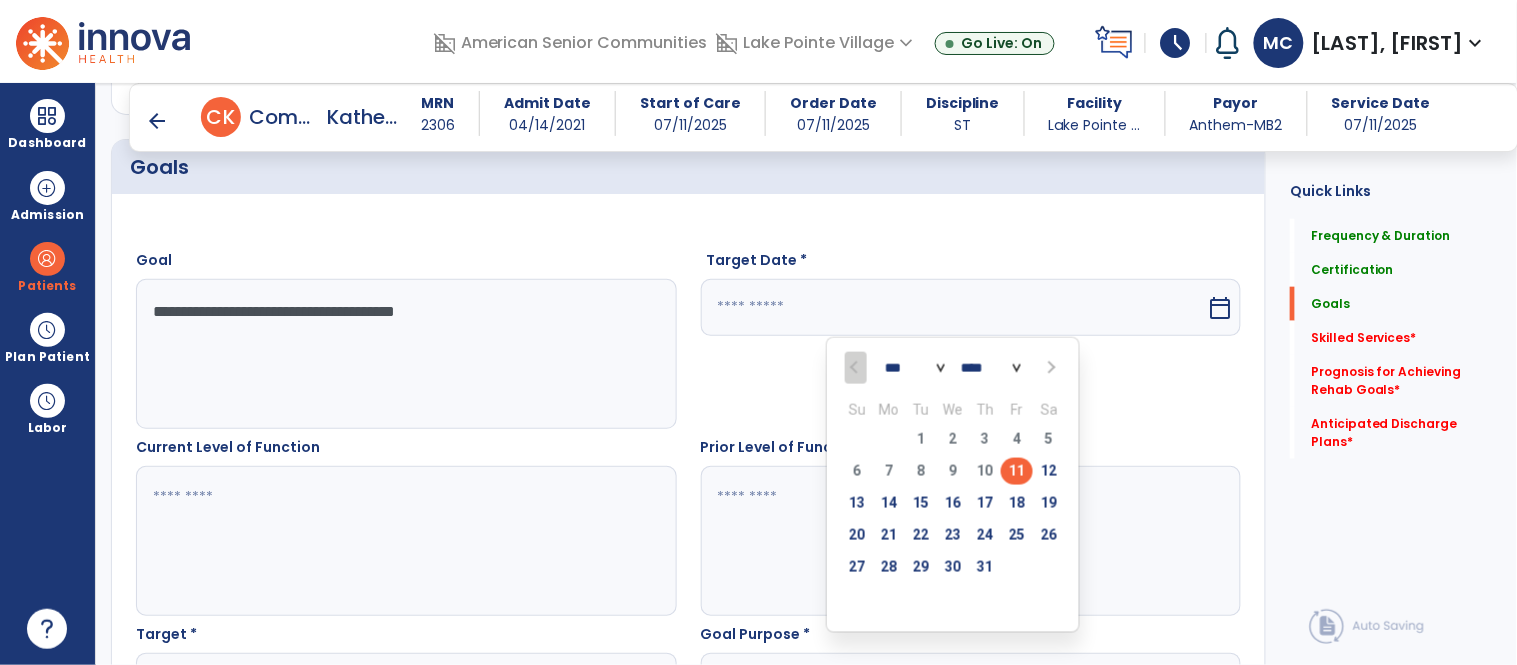 click at bounding box center (1049, 368) 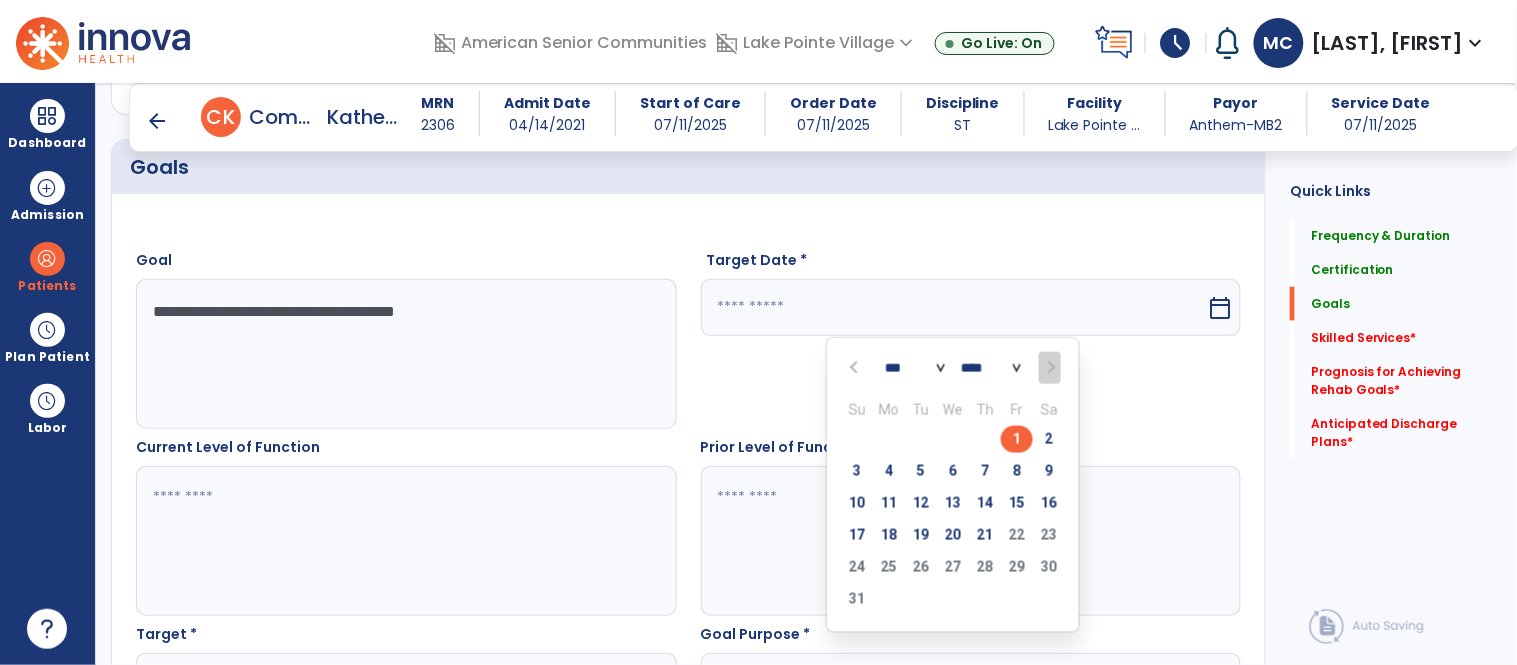click on "1" at bounding box center [1017, 439] 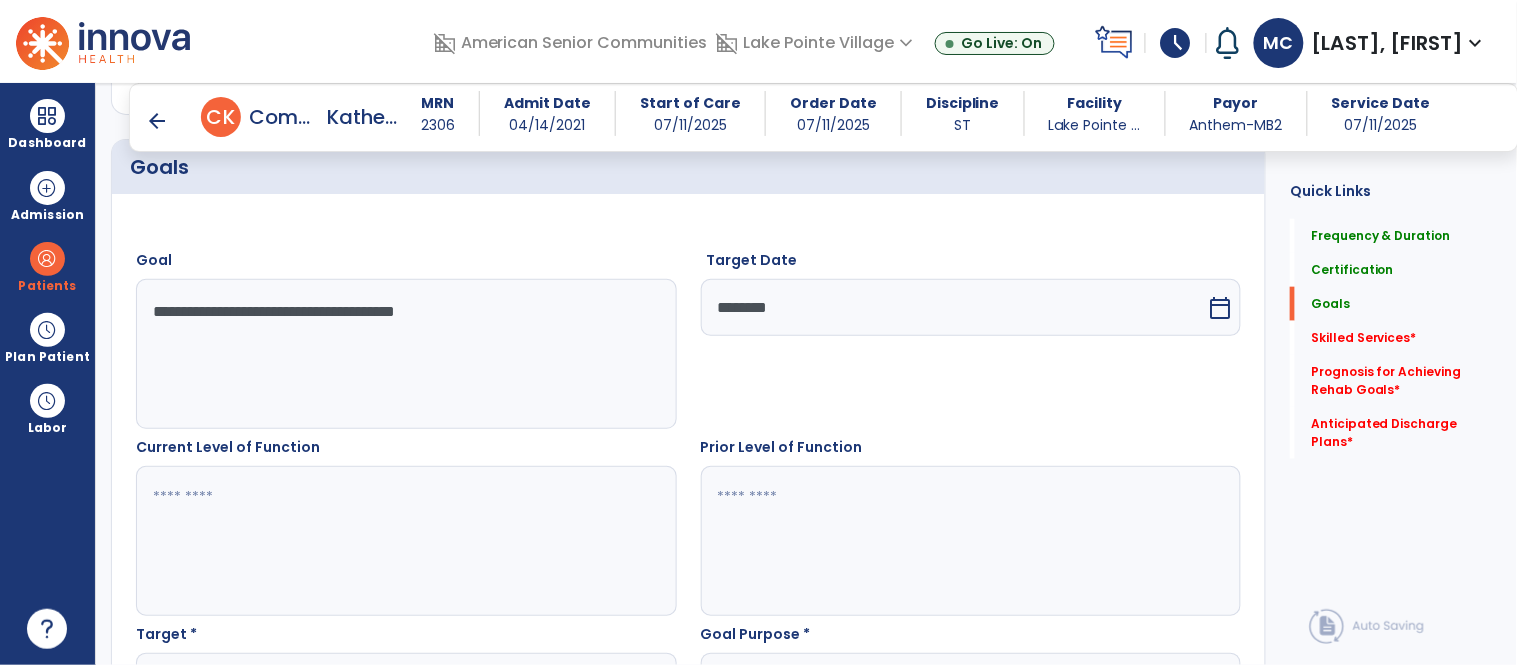 click at bounding box center (405, 541) 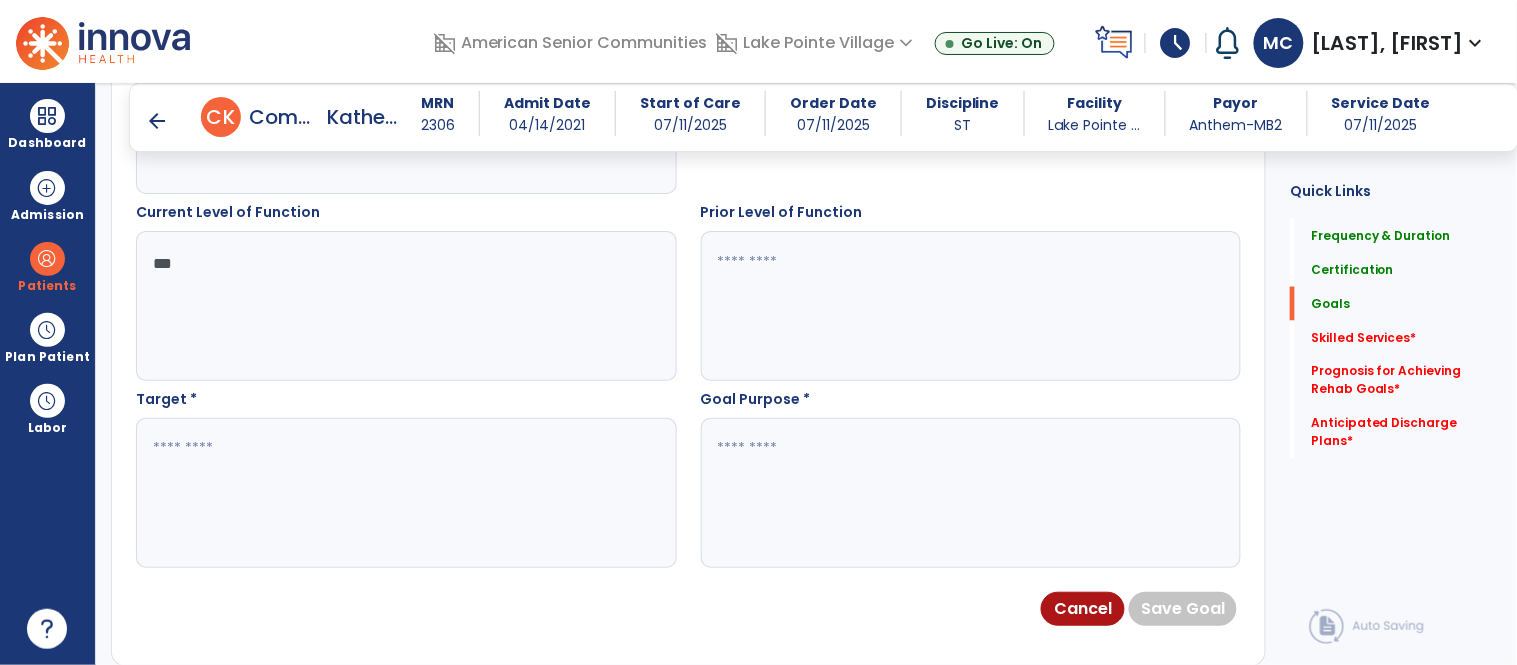 scroll, scrollTop: 796, scrollLeft: 0, axis: vertical 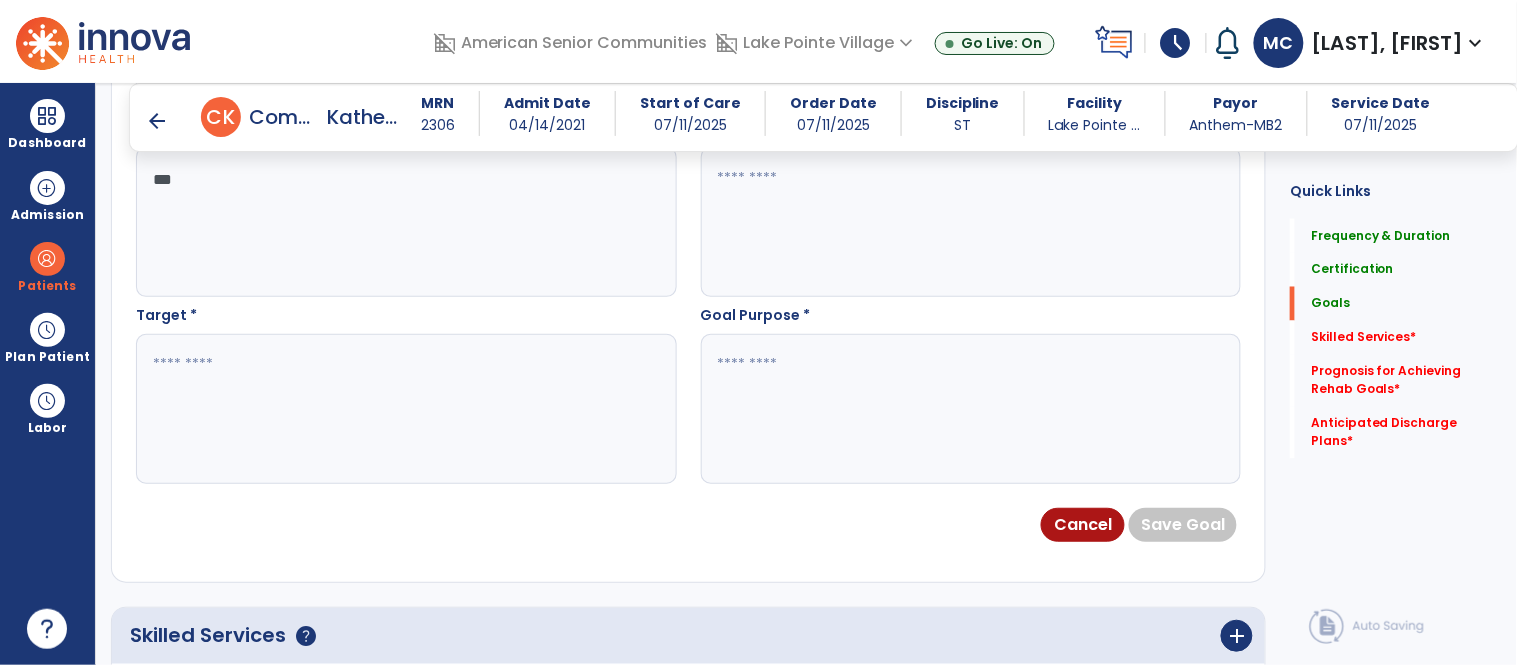 type on "***" 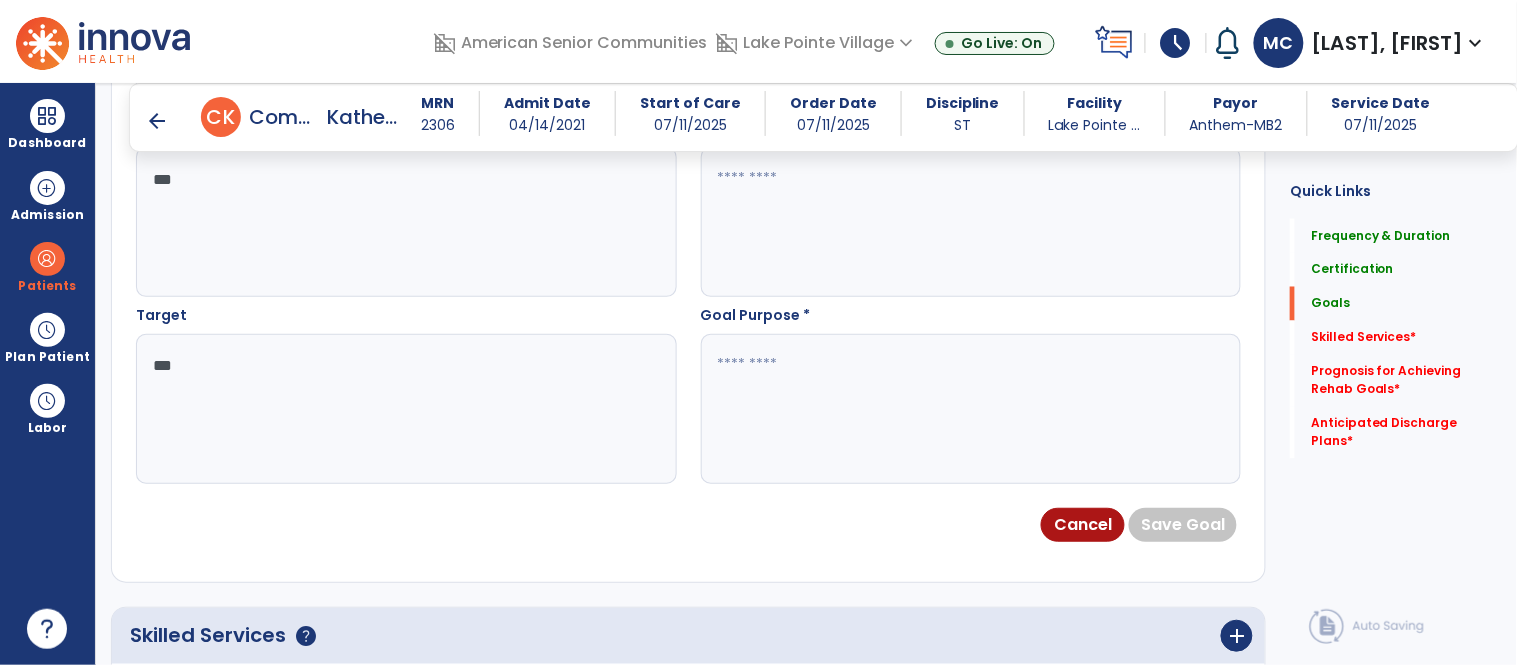 type on "***" 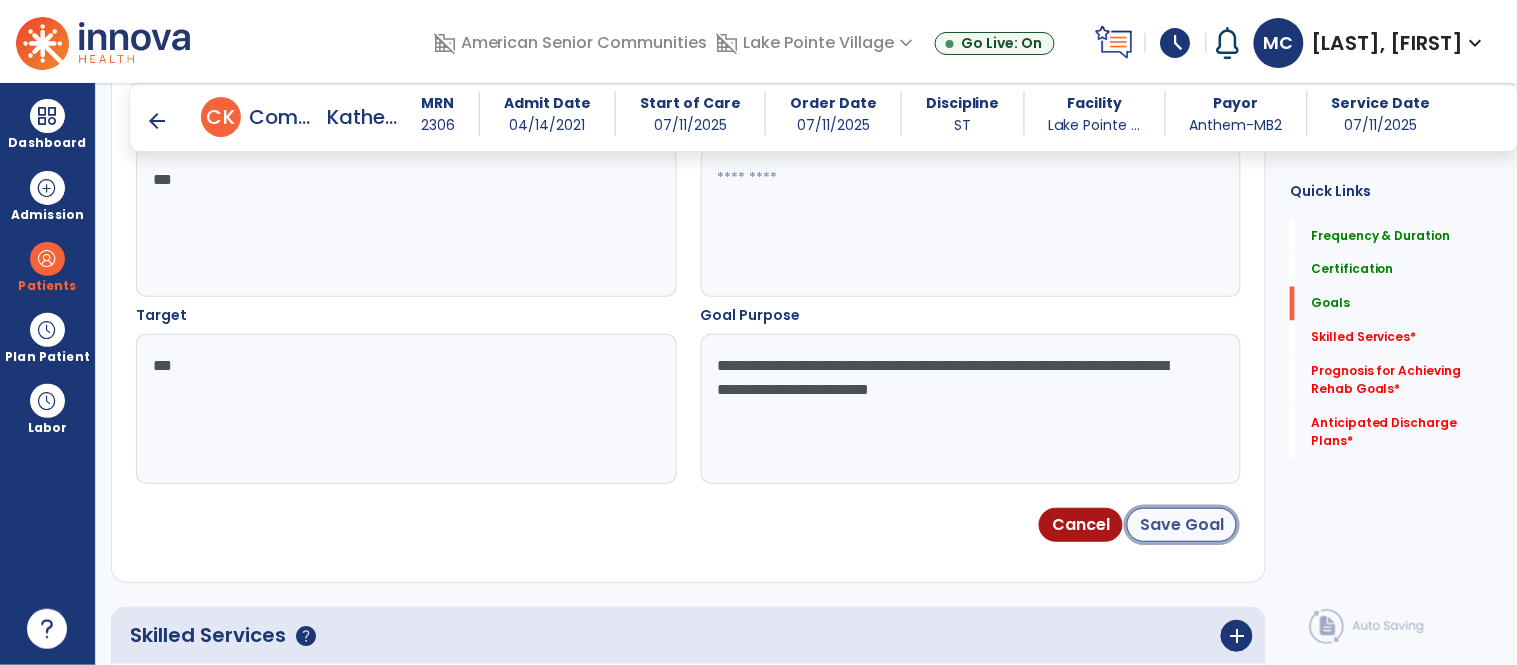 click on "Save Goal" at bounding box center [1182, 525] 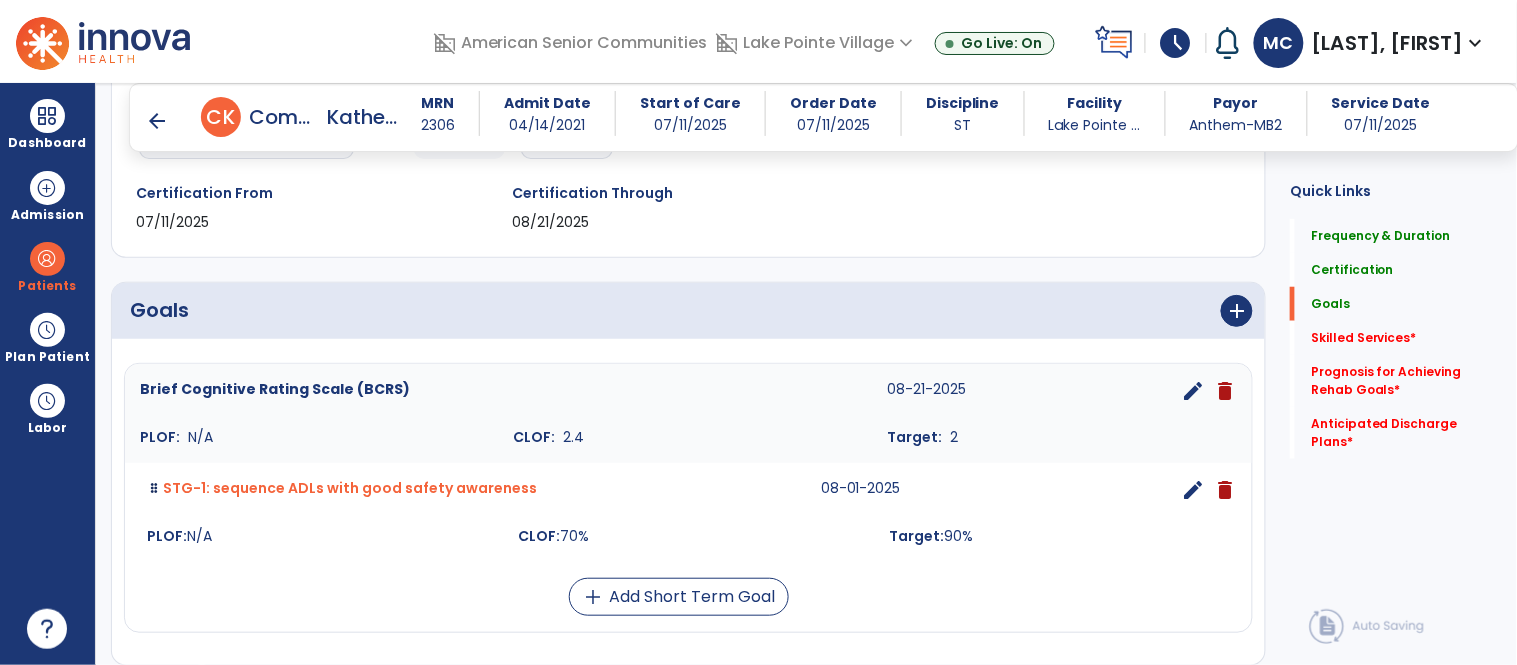 scroll, scrollTop: 514, scrollLeft: 0, axis: vertical 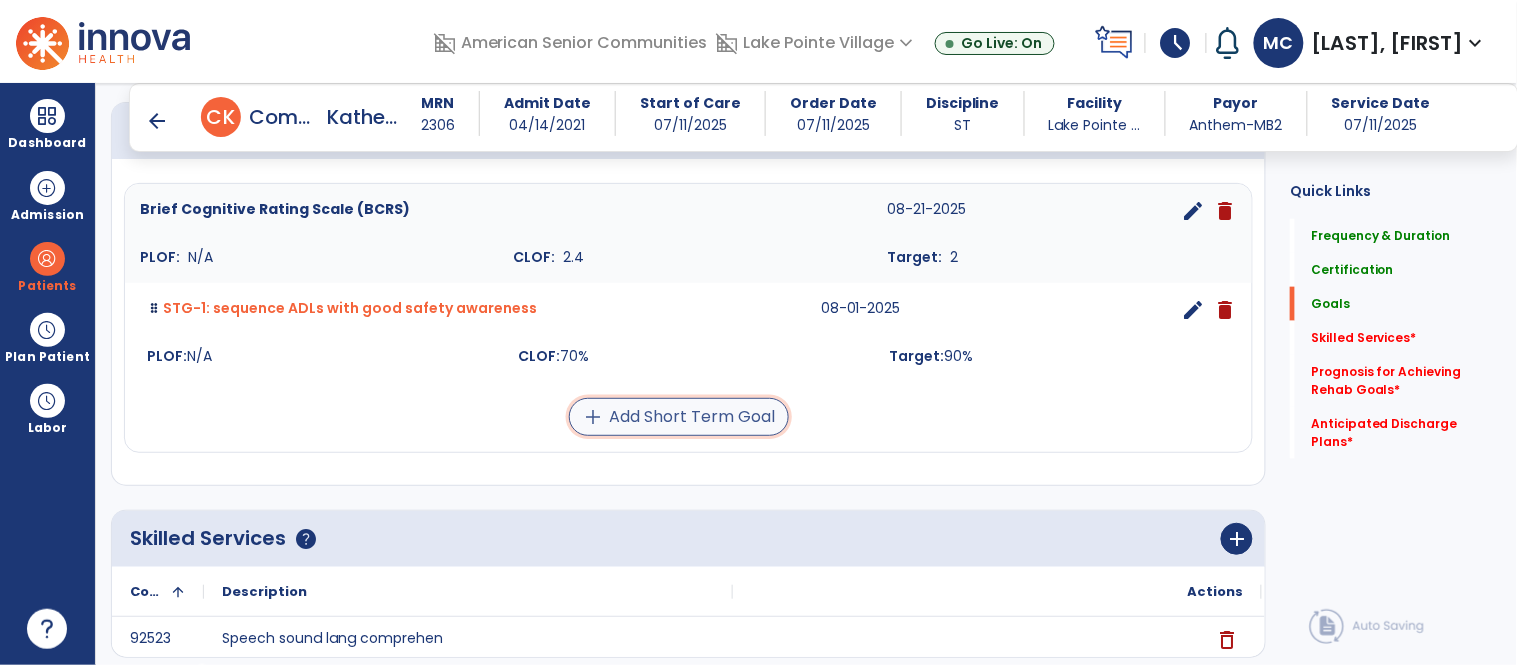click on "add  Add Short Term Goal" at bounding box center [679, 417] 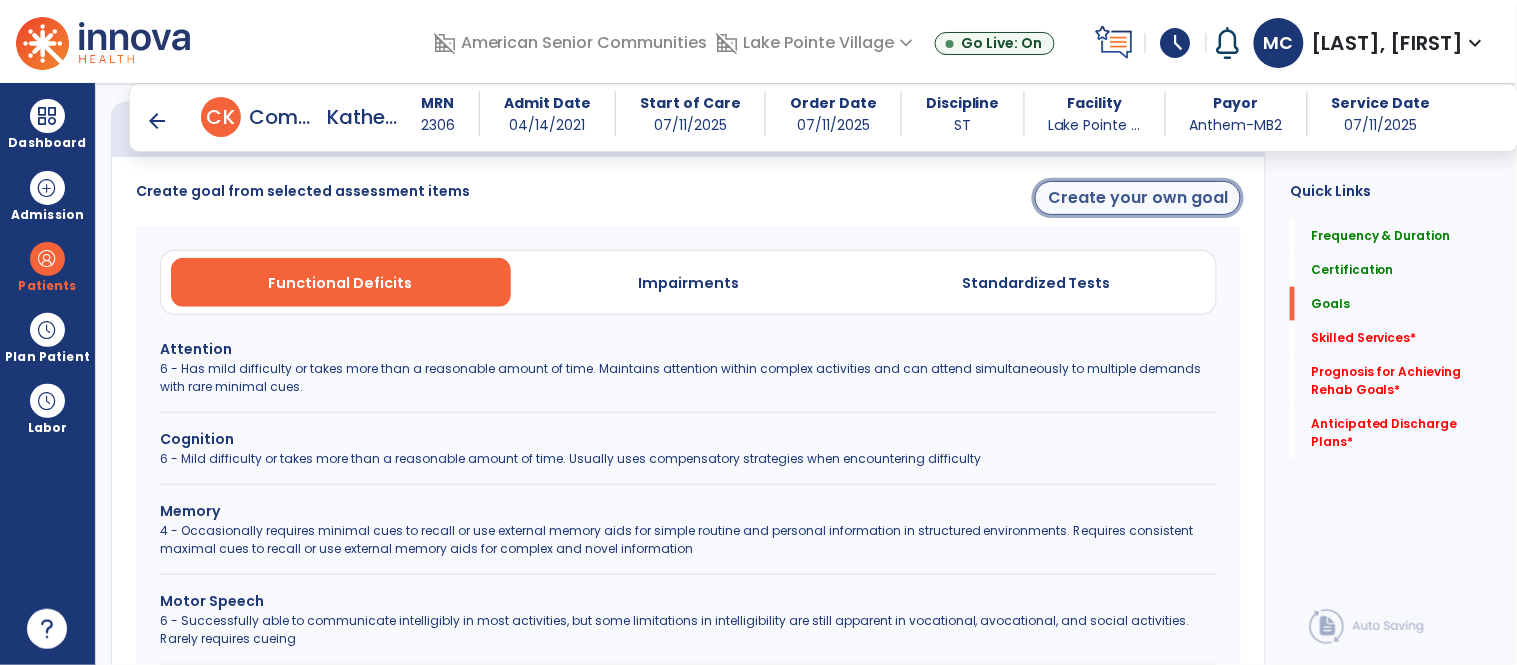 click on "Create your own goal" at bounding box center (1138, 198) 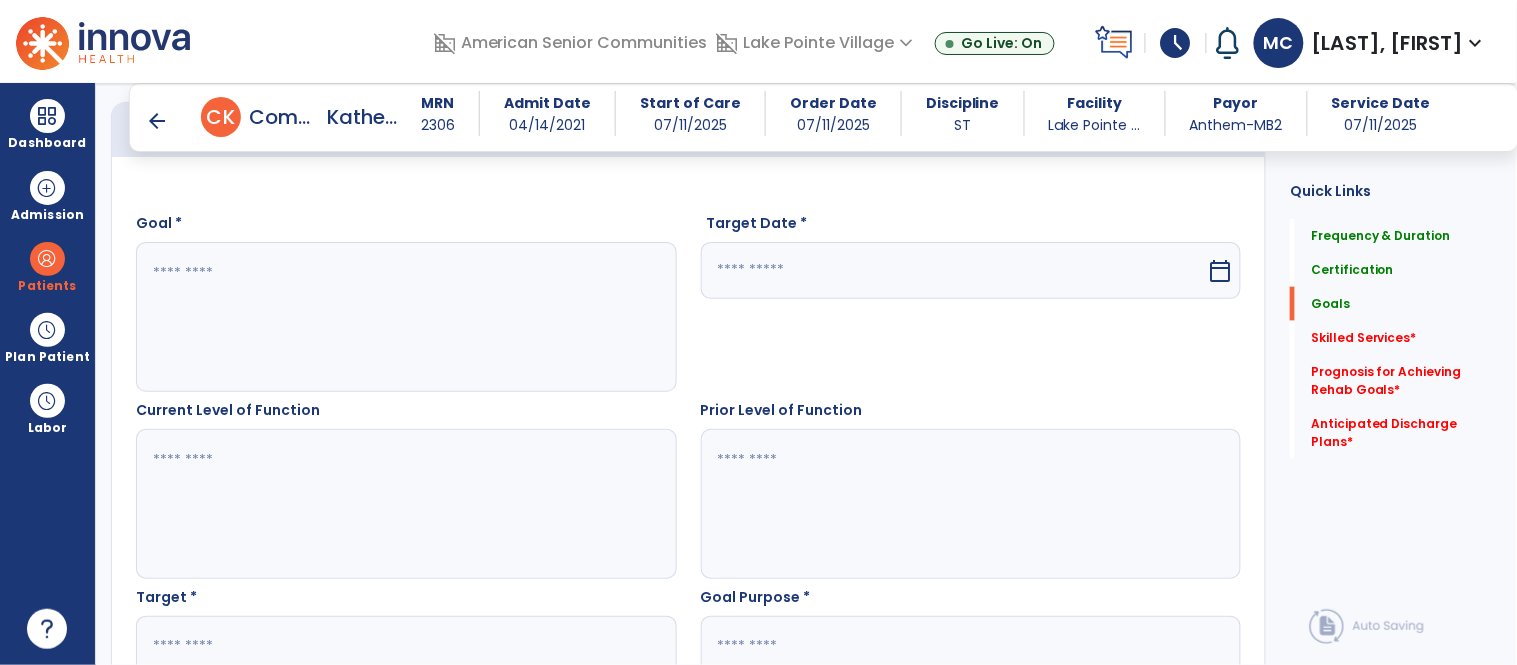 click at bounding box center (405, 317) 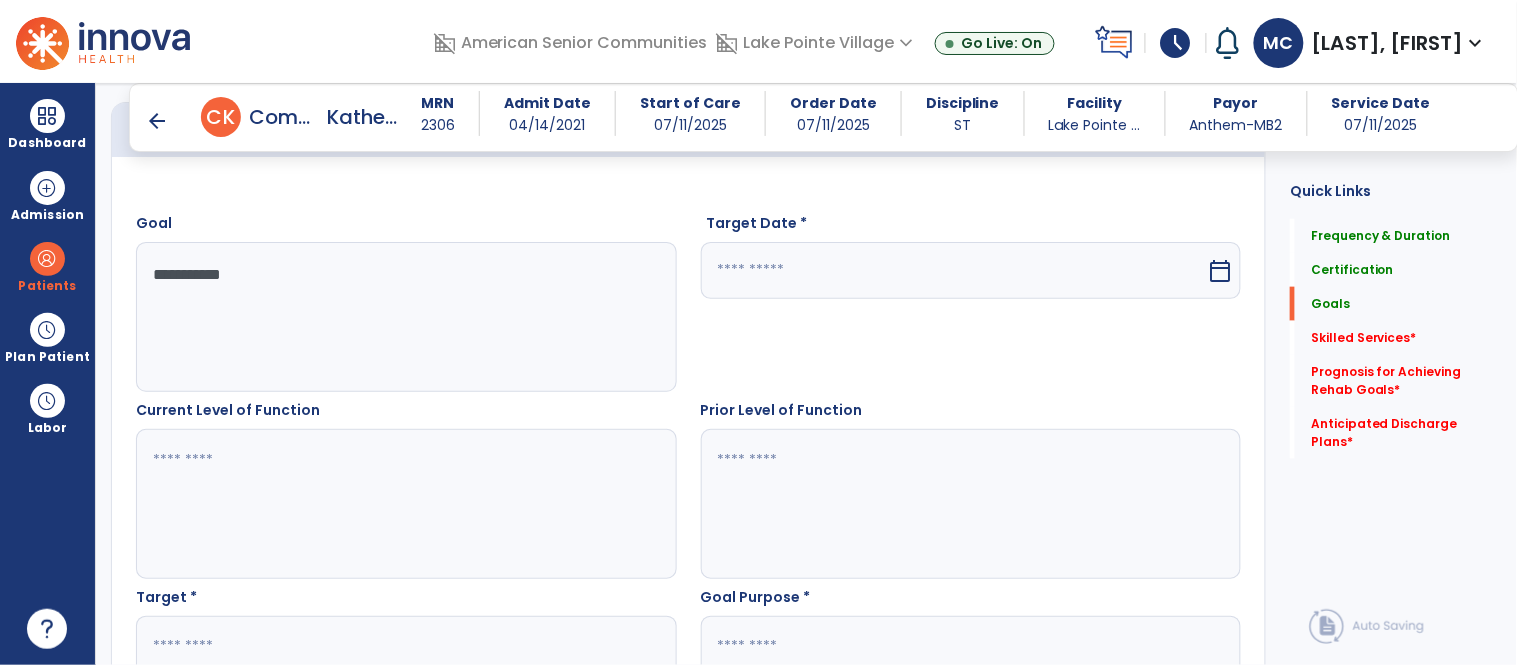 type on "**********" 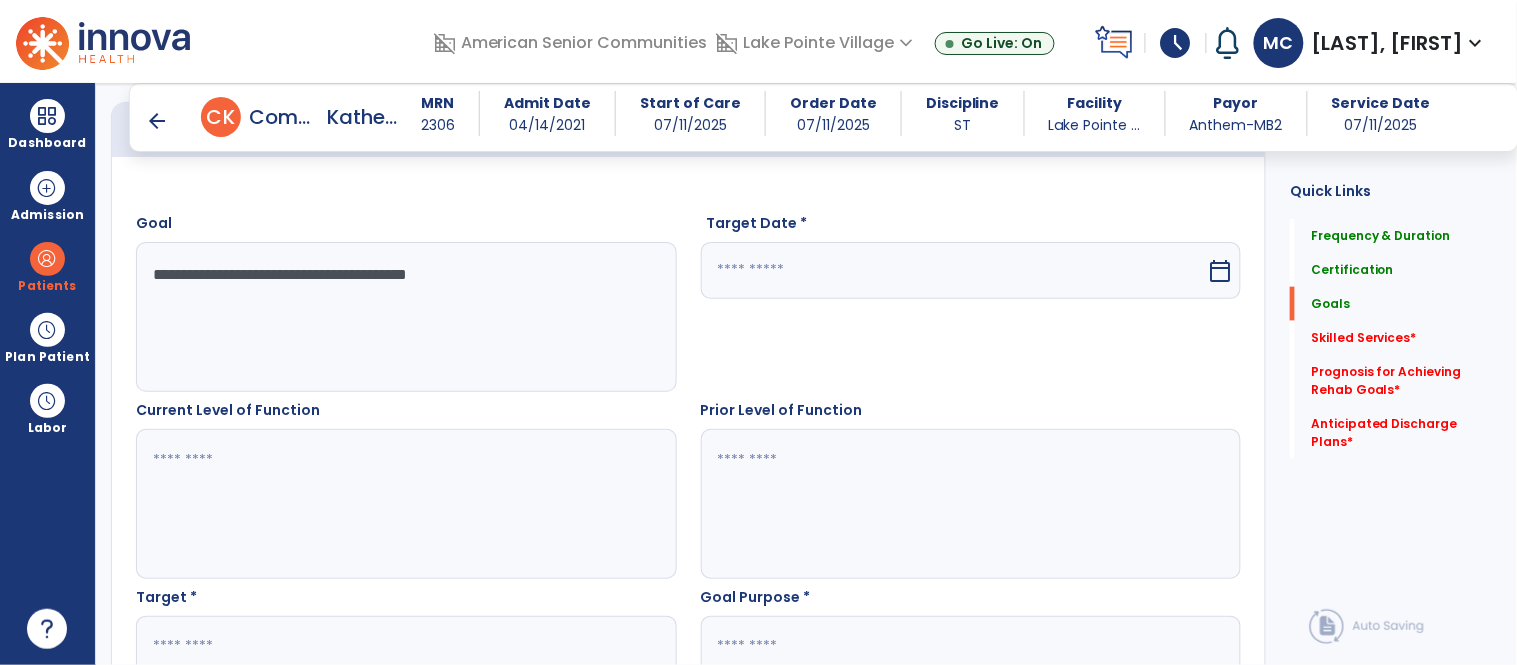 type on "**********" 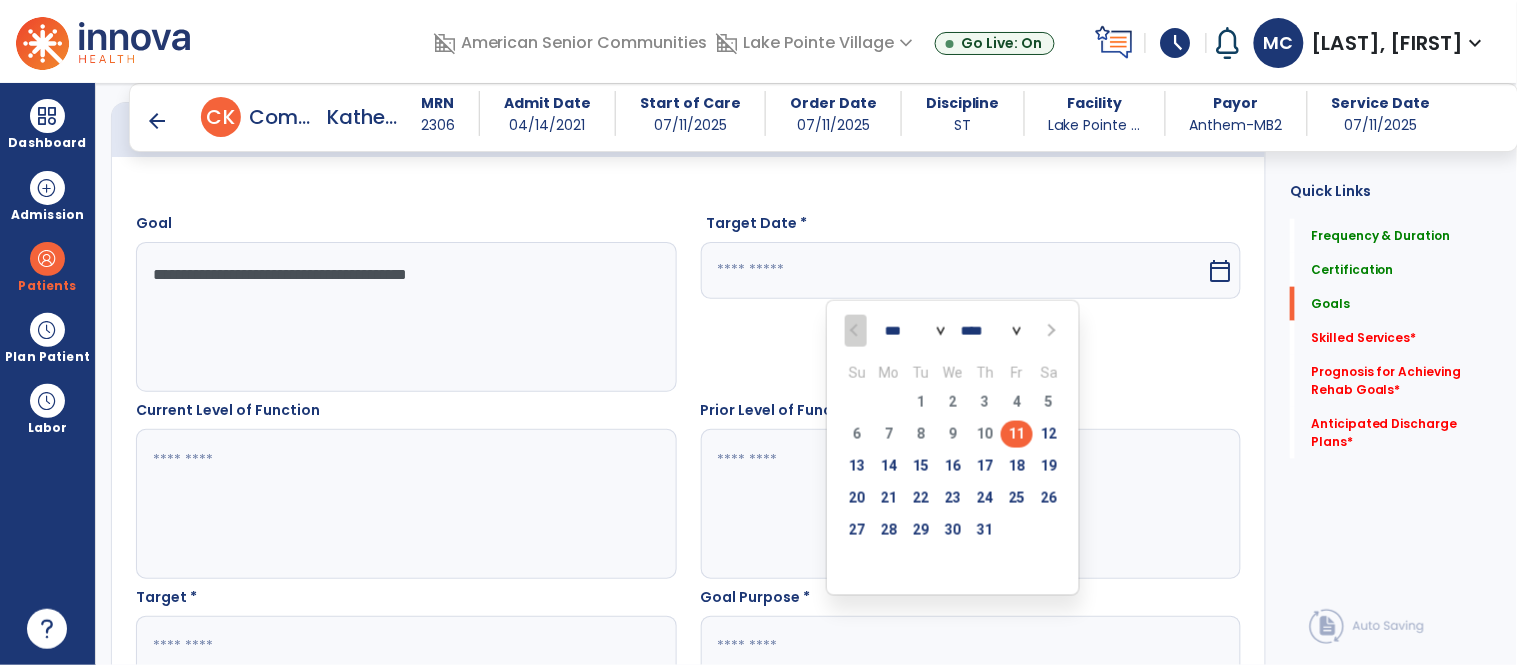 click at bounding box center (1050, 331) 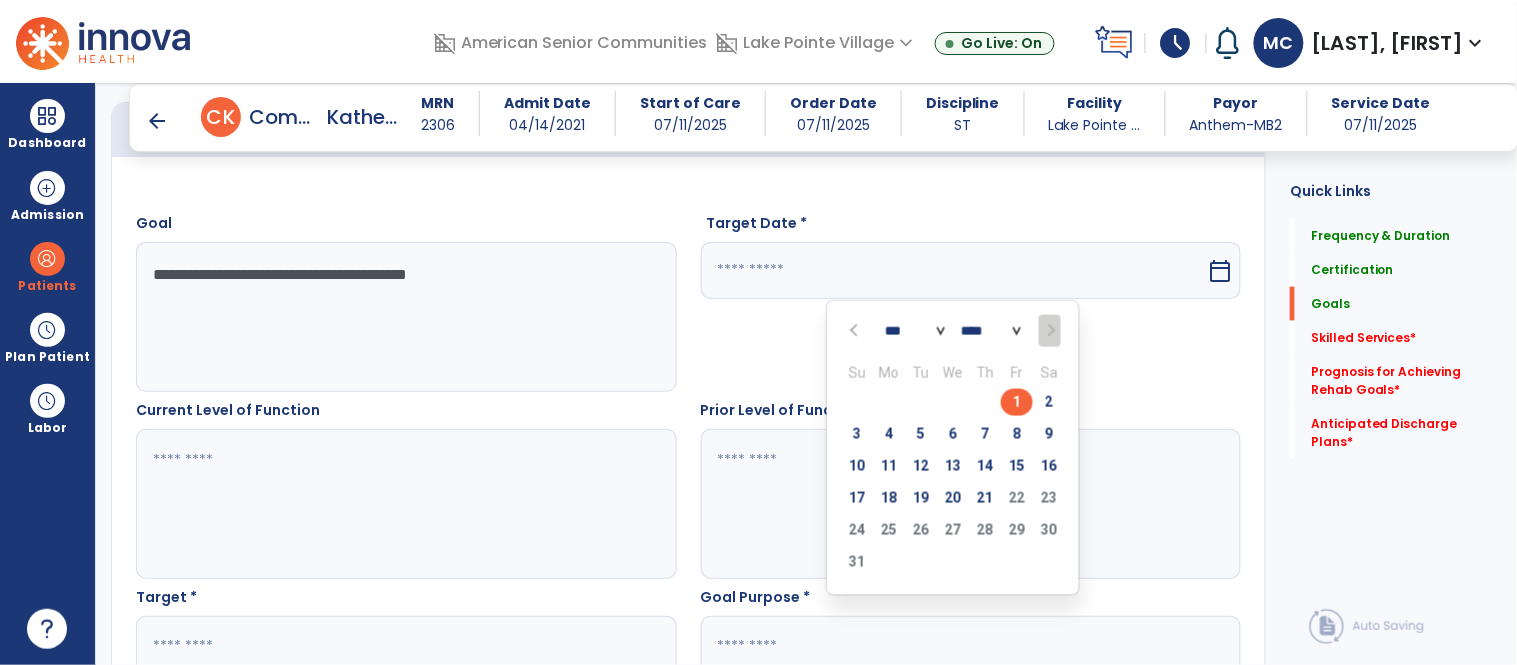 click on "1" at bounding box center [1017, 402] 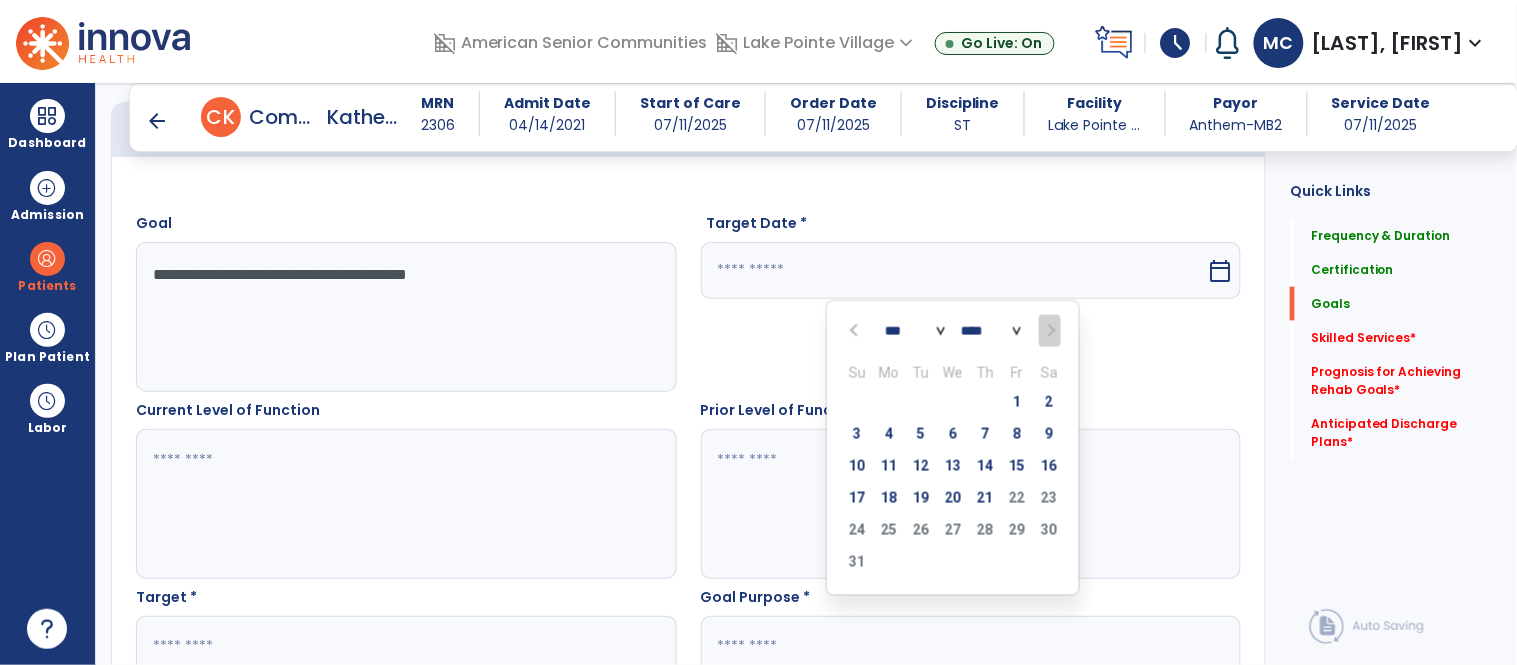 type on "********" 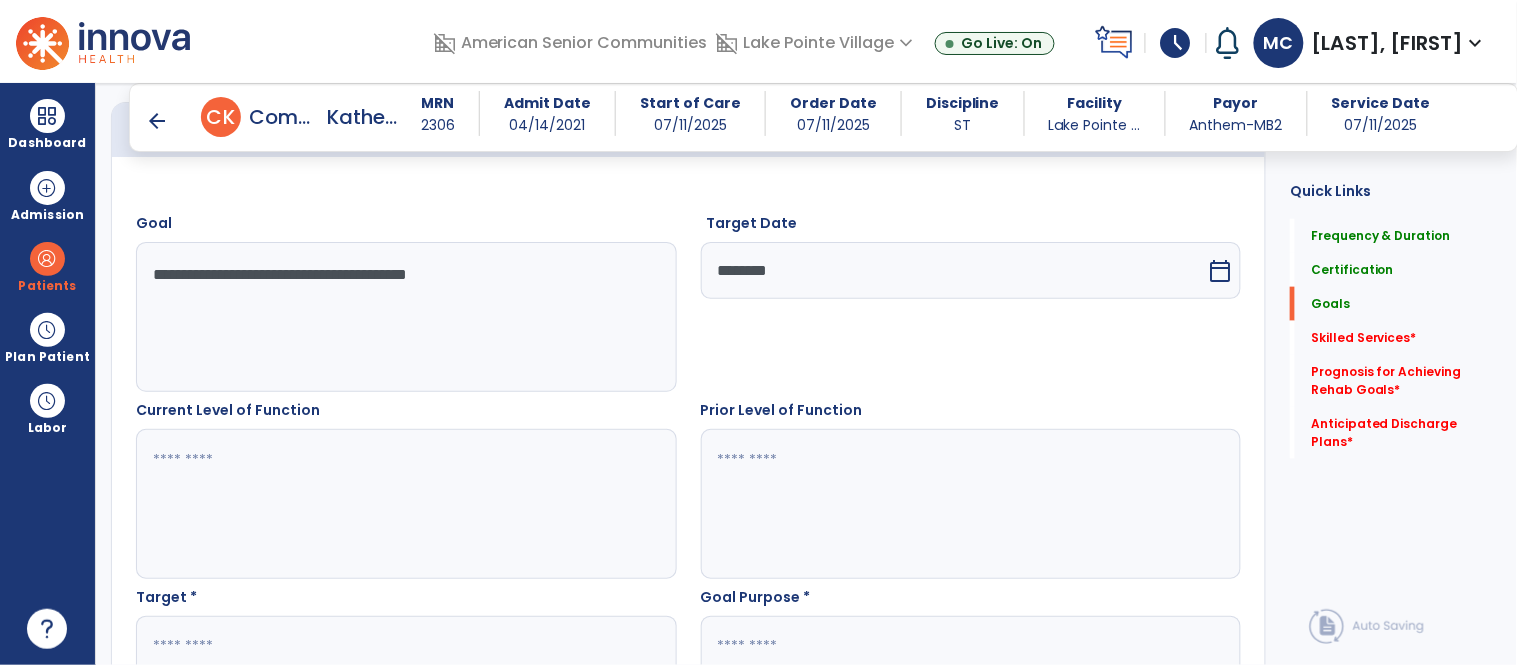 click at bounding box center [405, 504] 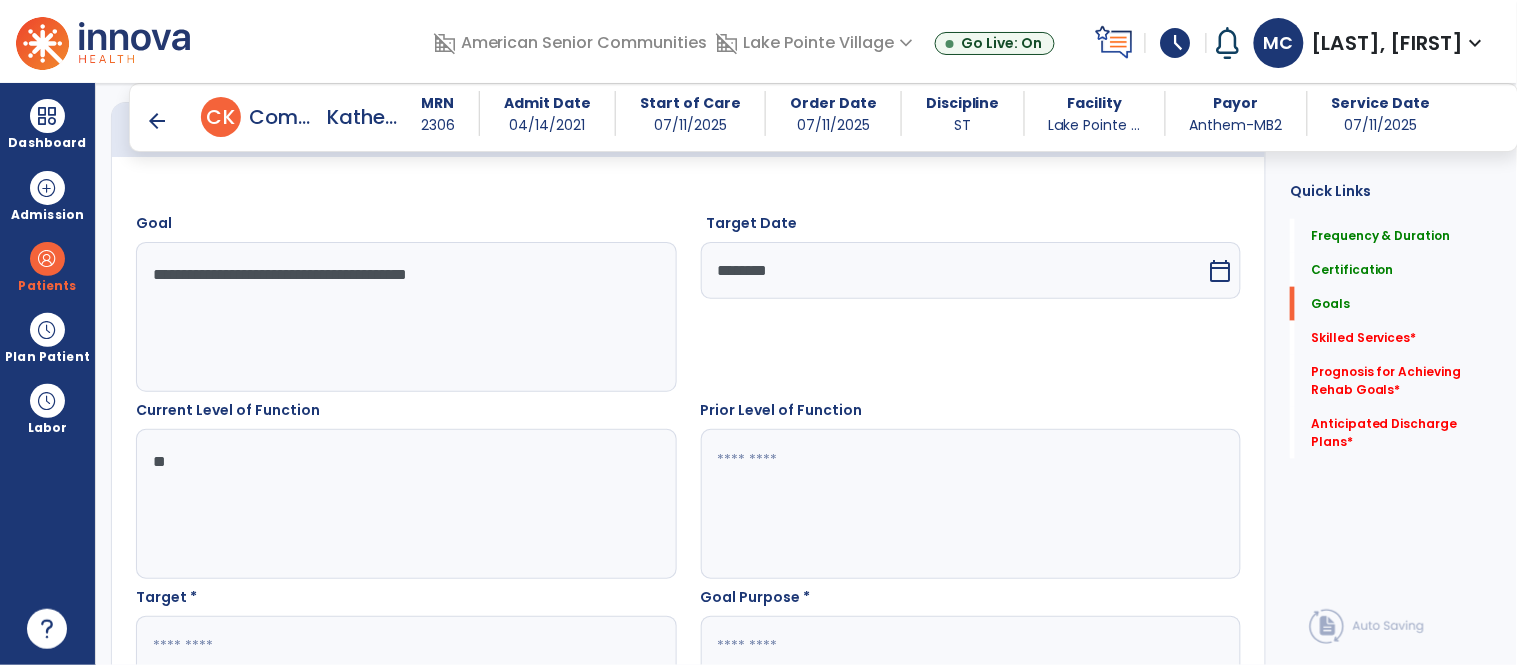 type on "*" 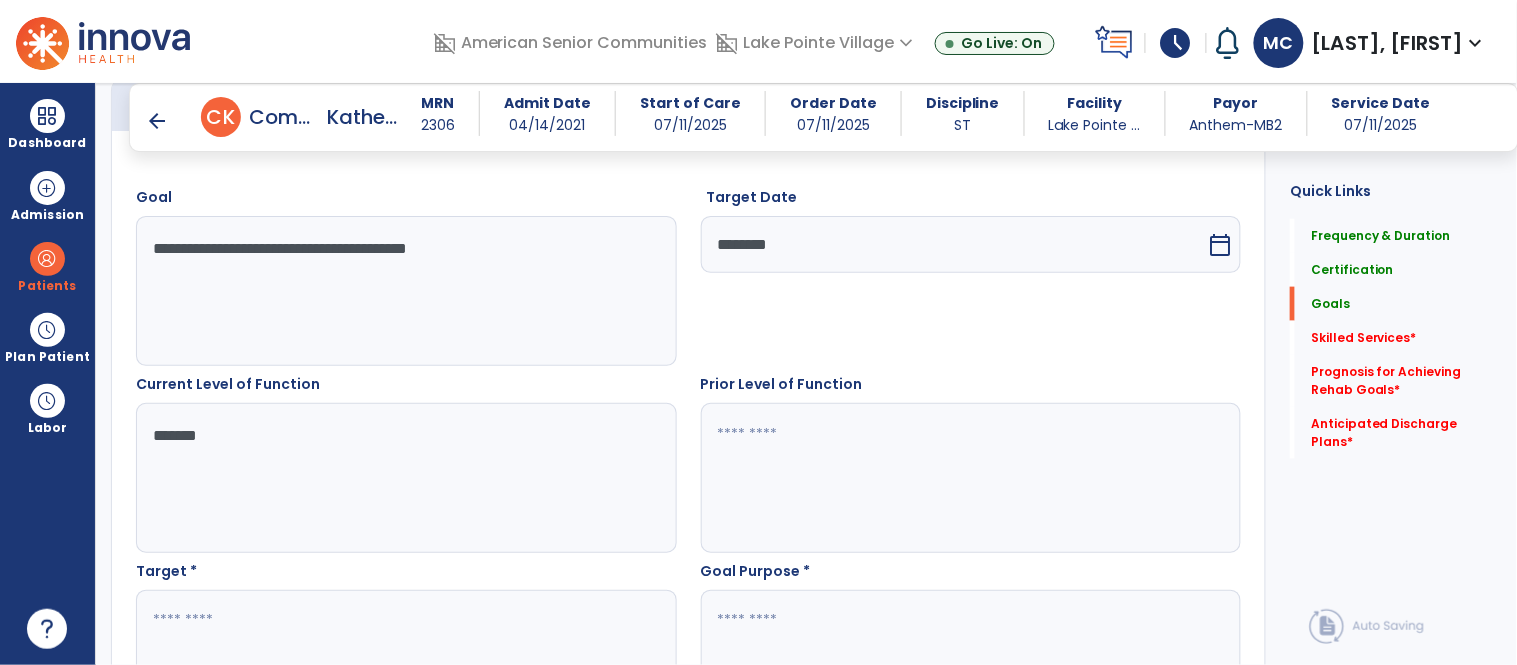 scroll, scrollTop: 597, scrollLeft: 0, axis: vertical 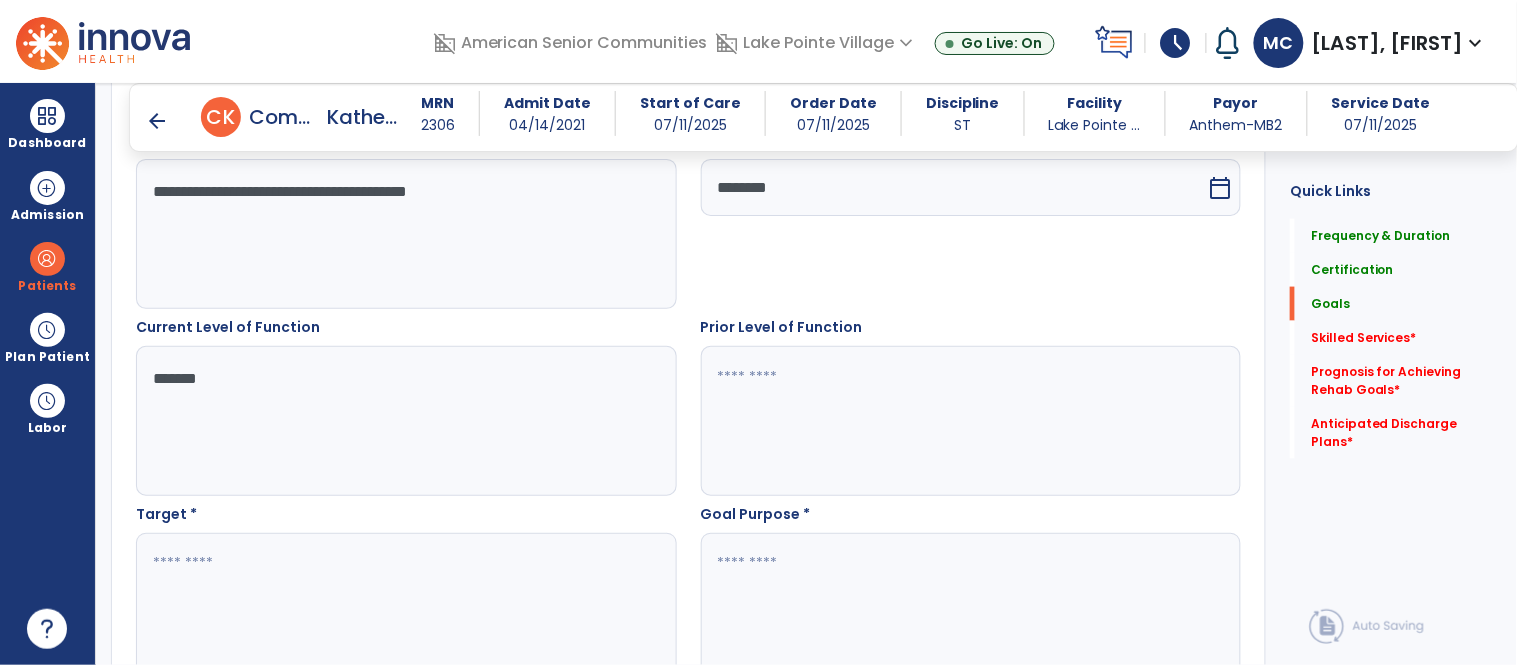 type on "*******" 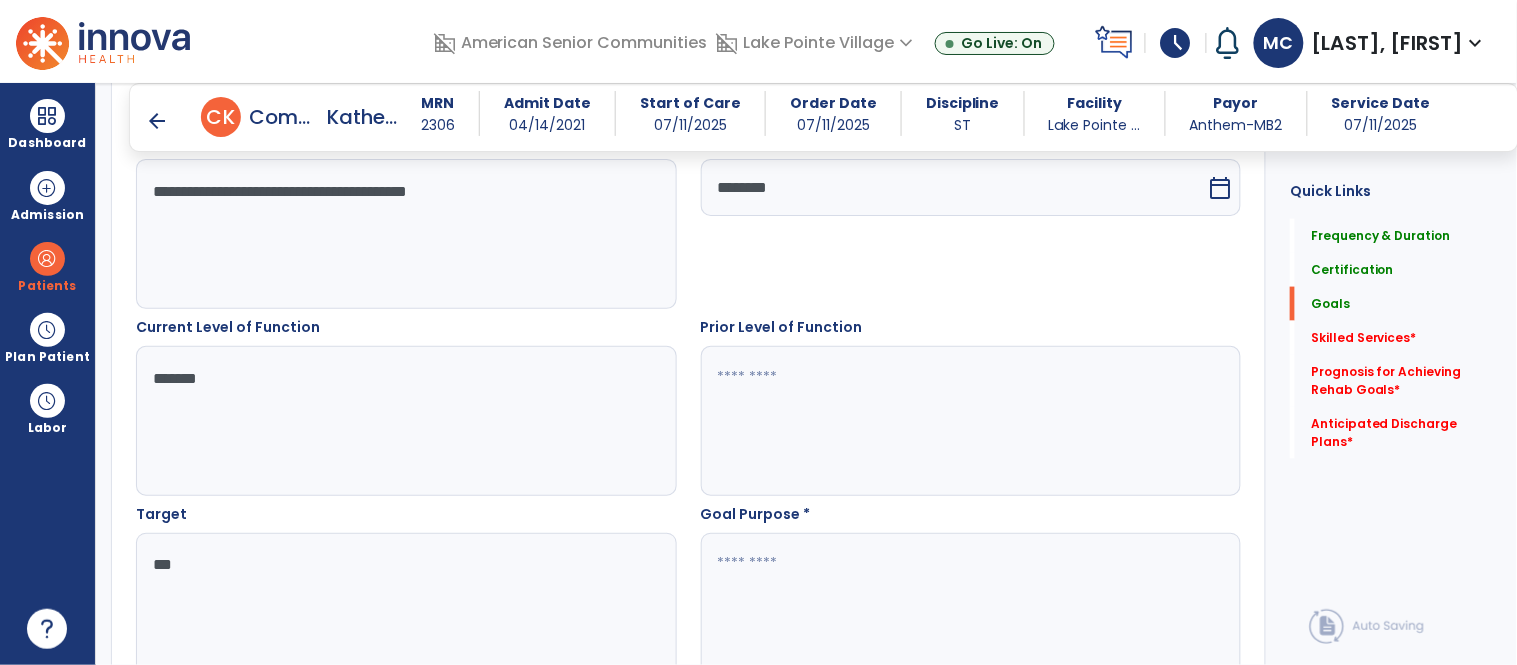 type on "***" 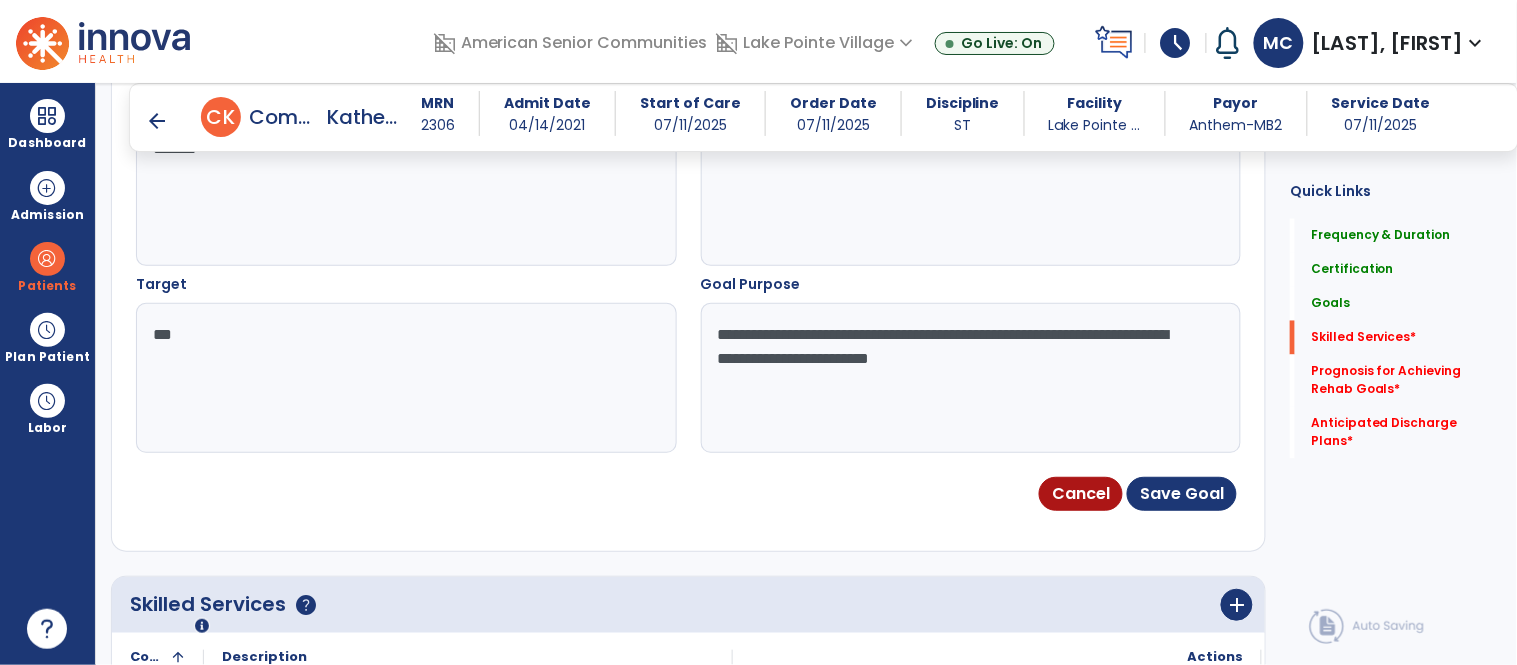 scroll, scrollTop: 1077, scrollLeft: 0, axis: vertical 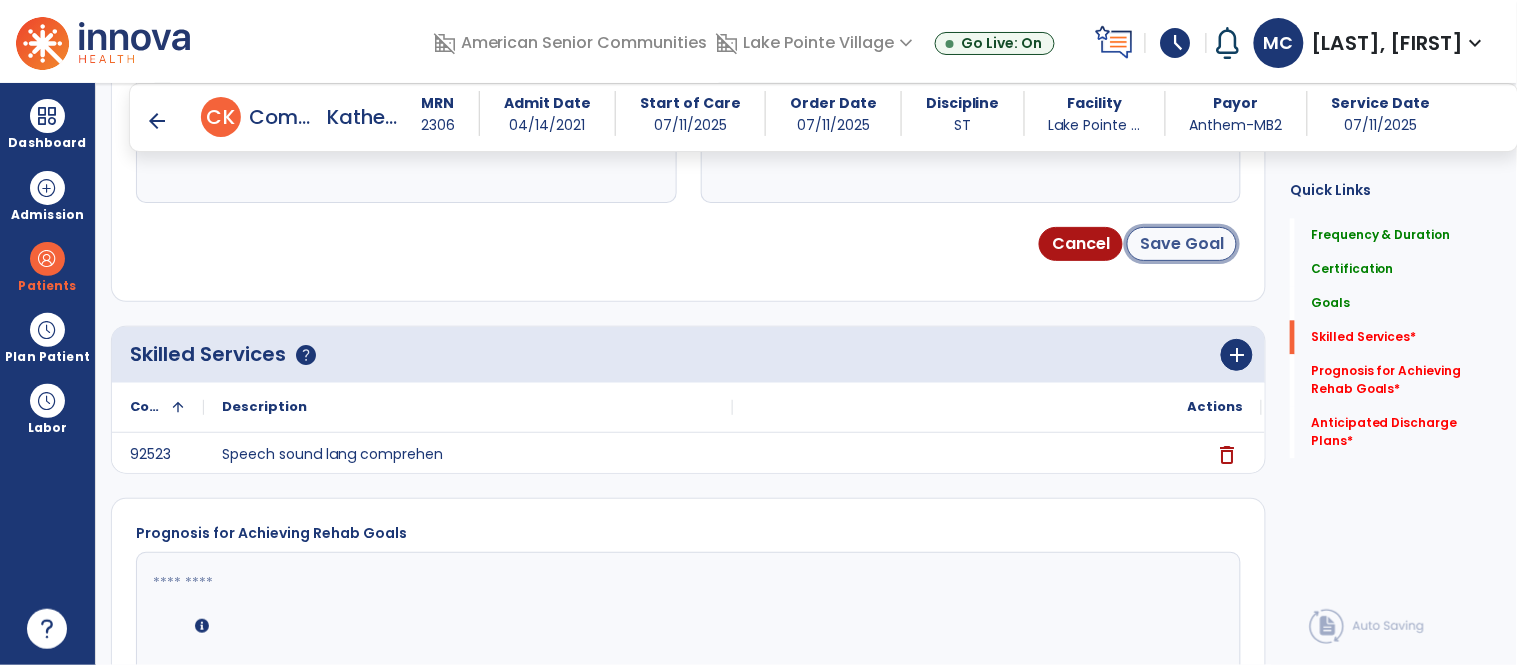 click on "Save Goal" at bounding box center [1182, 244] 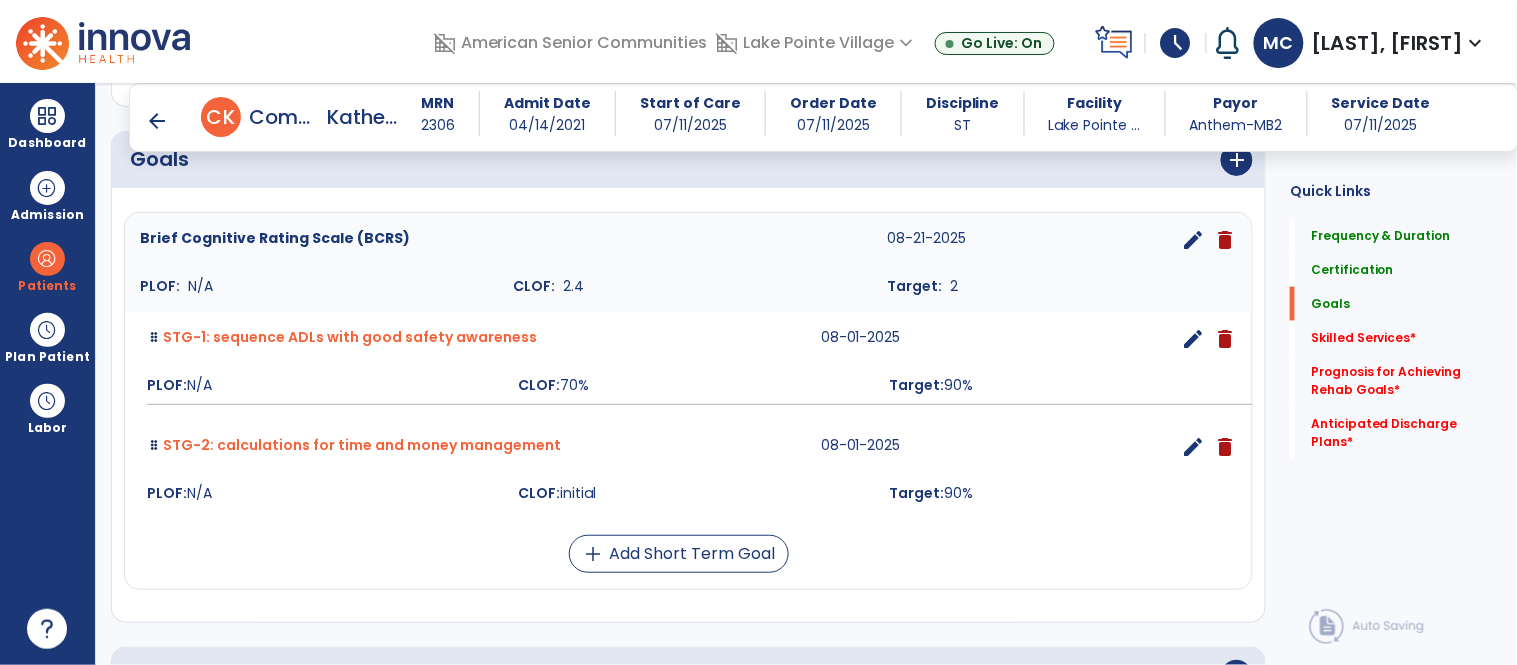 scroll, scrollTop: 484, scrollLeft: 0, axis: vertical 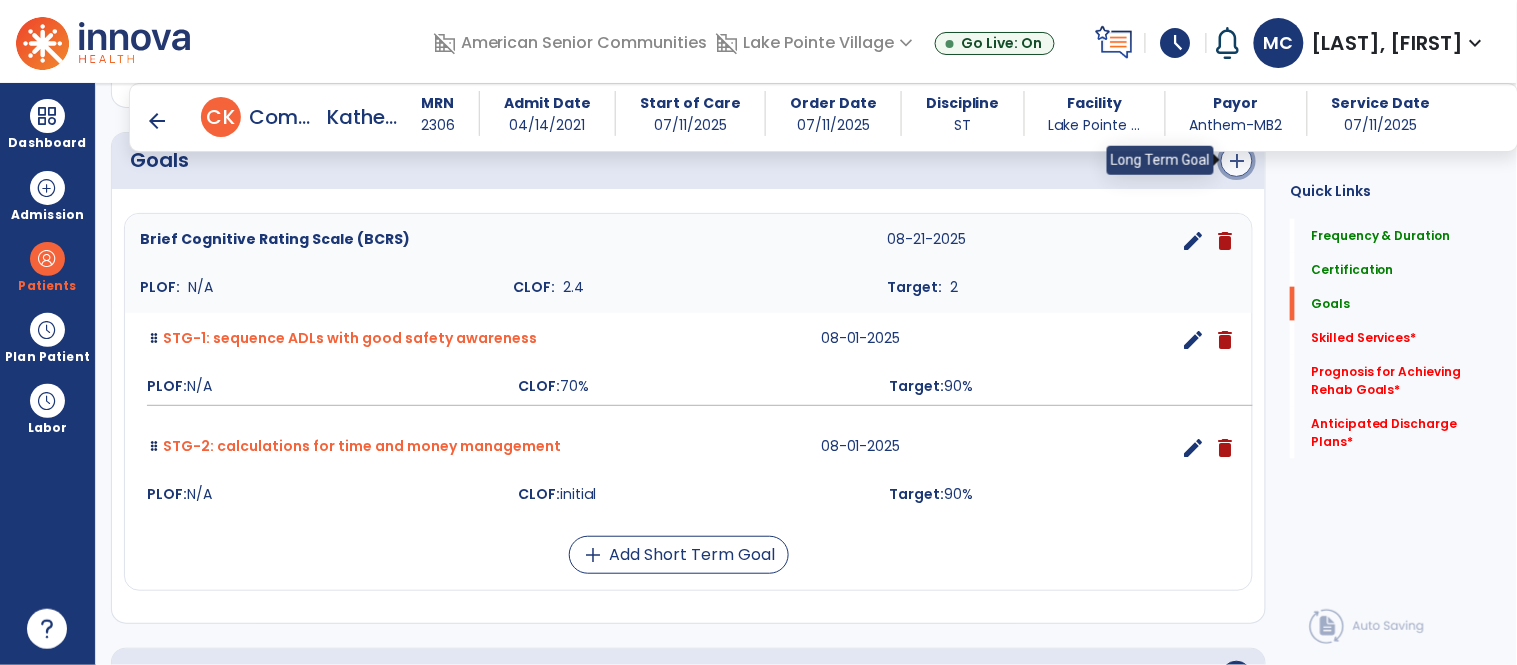 click on "add" at bounding box center [1237, 161] 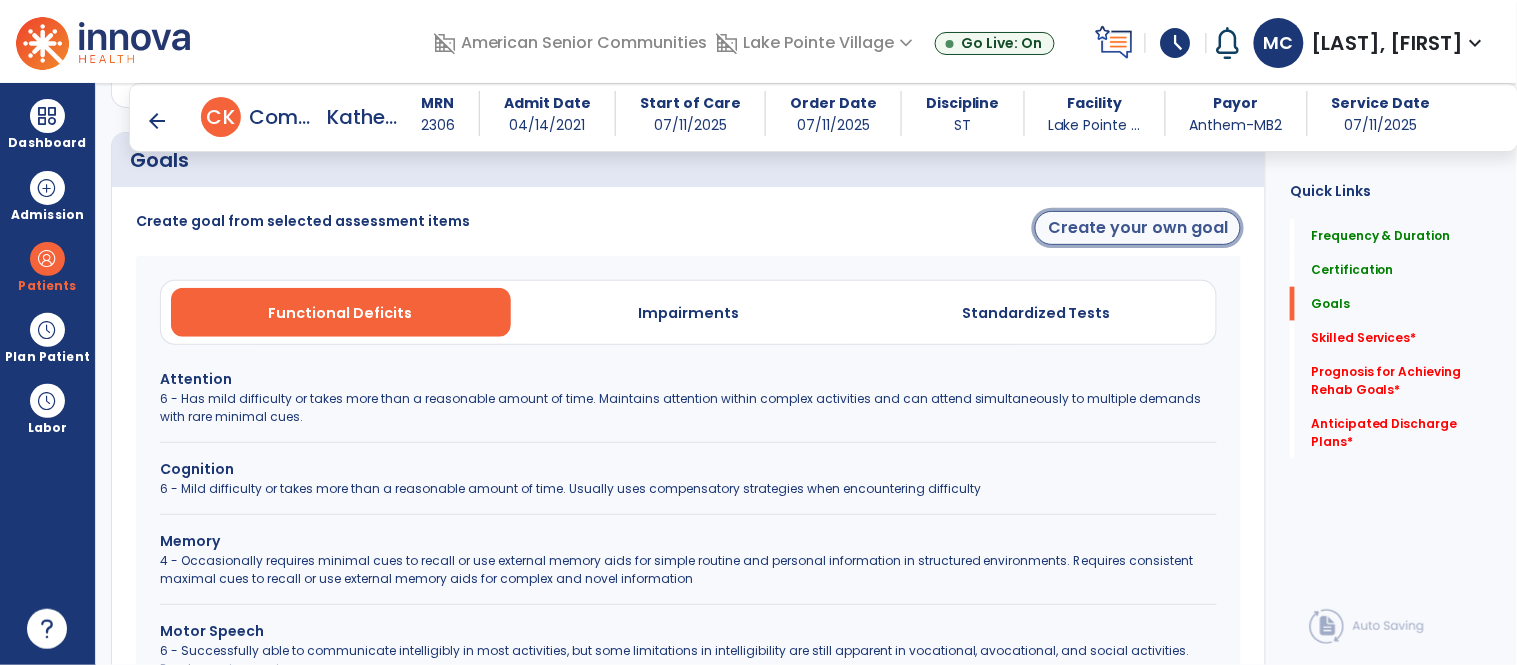 click on "Create your own goal" at bounding box center [1138, 228] 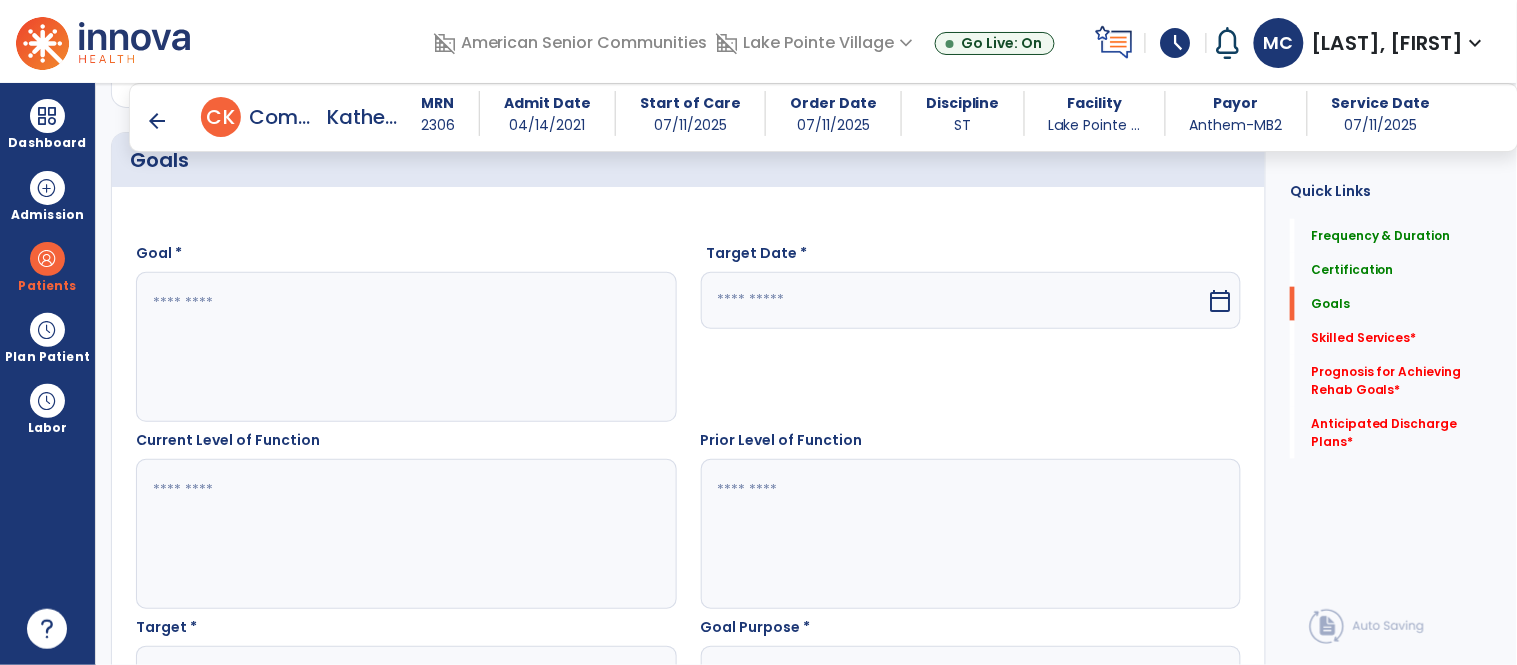 click at bounding box center (405, 347) 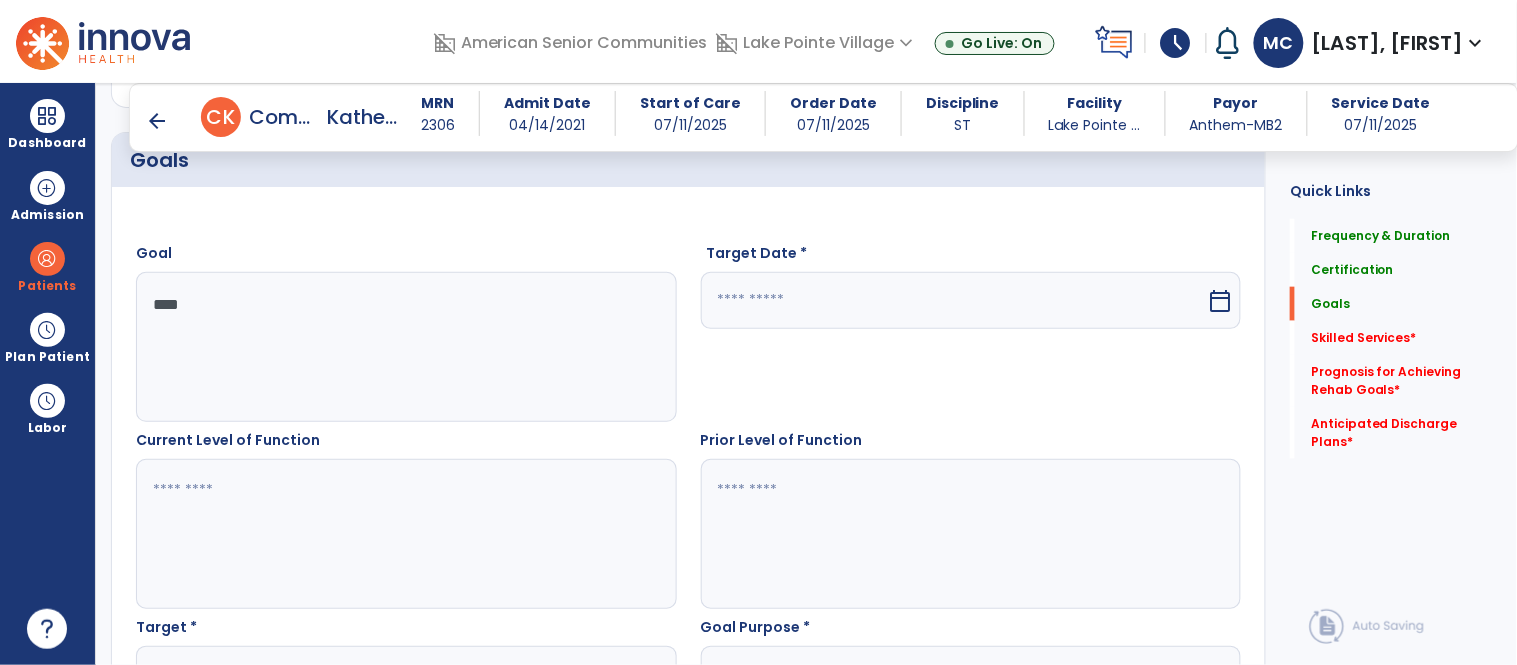 type on "****" 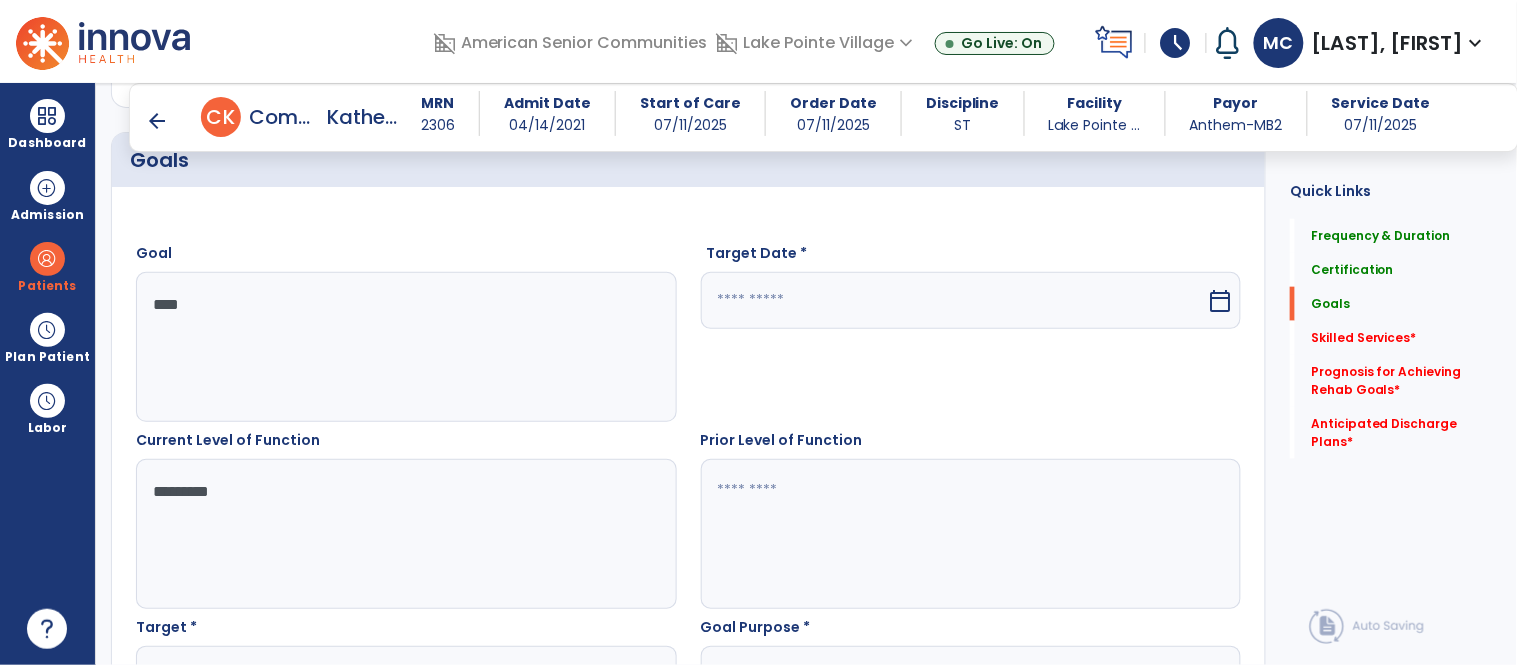 type on "*********" 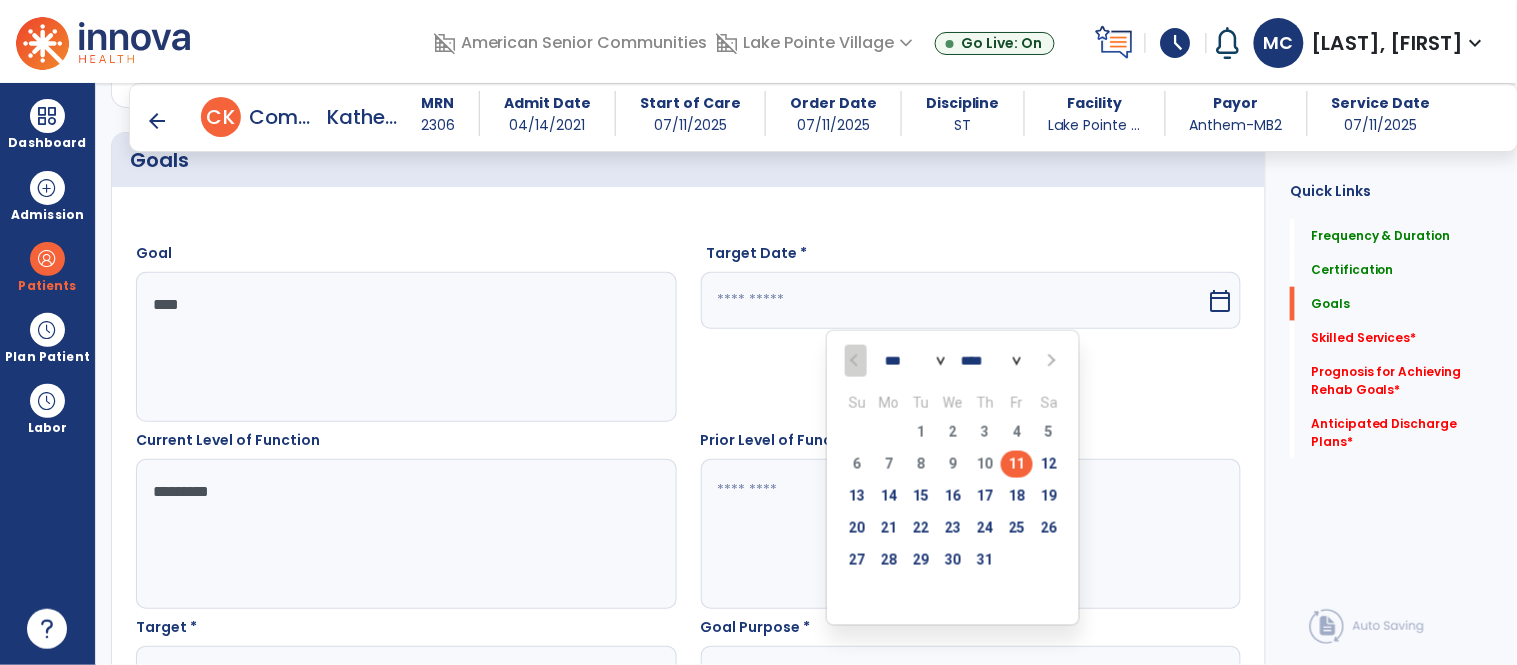 click at bounding box center (1050, 361) 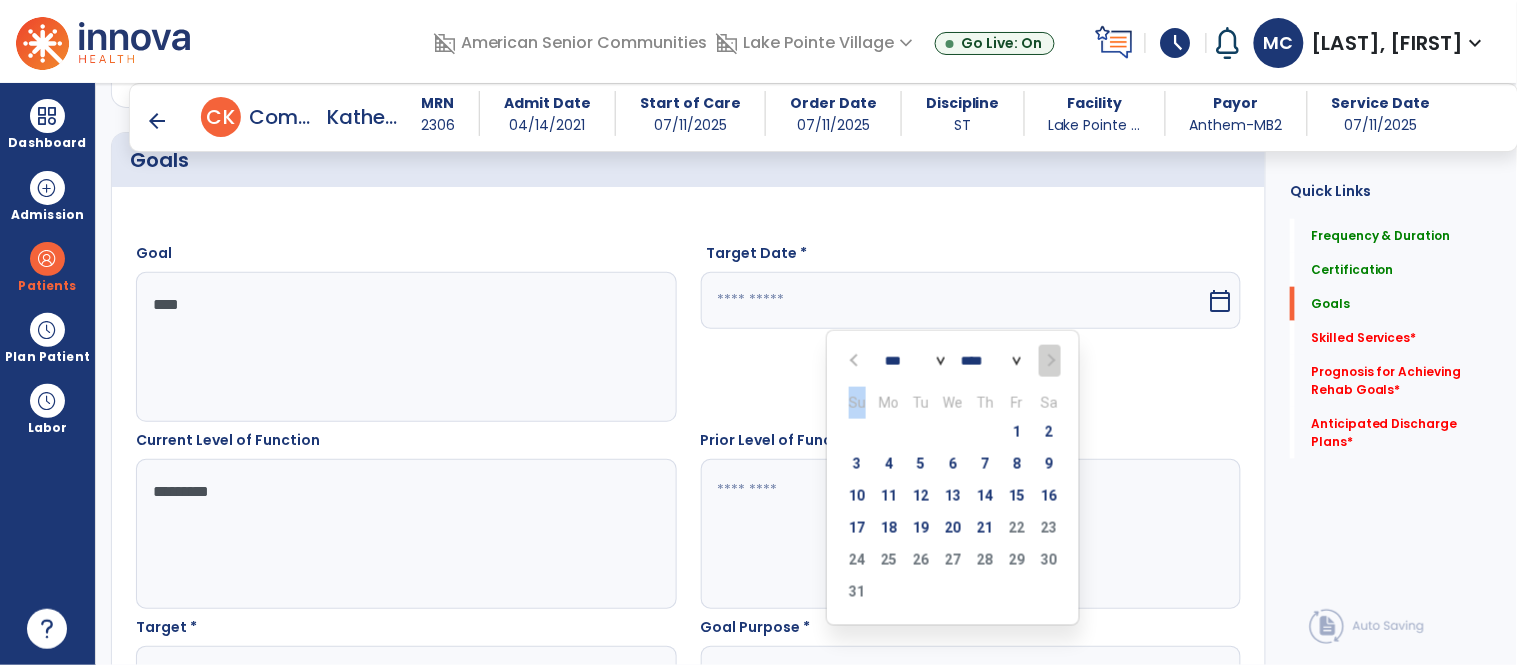 click at bounding box center [1049, 361] 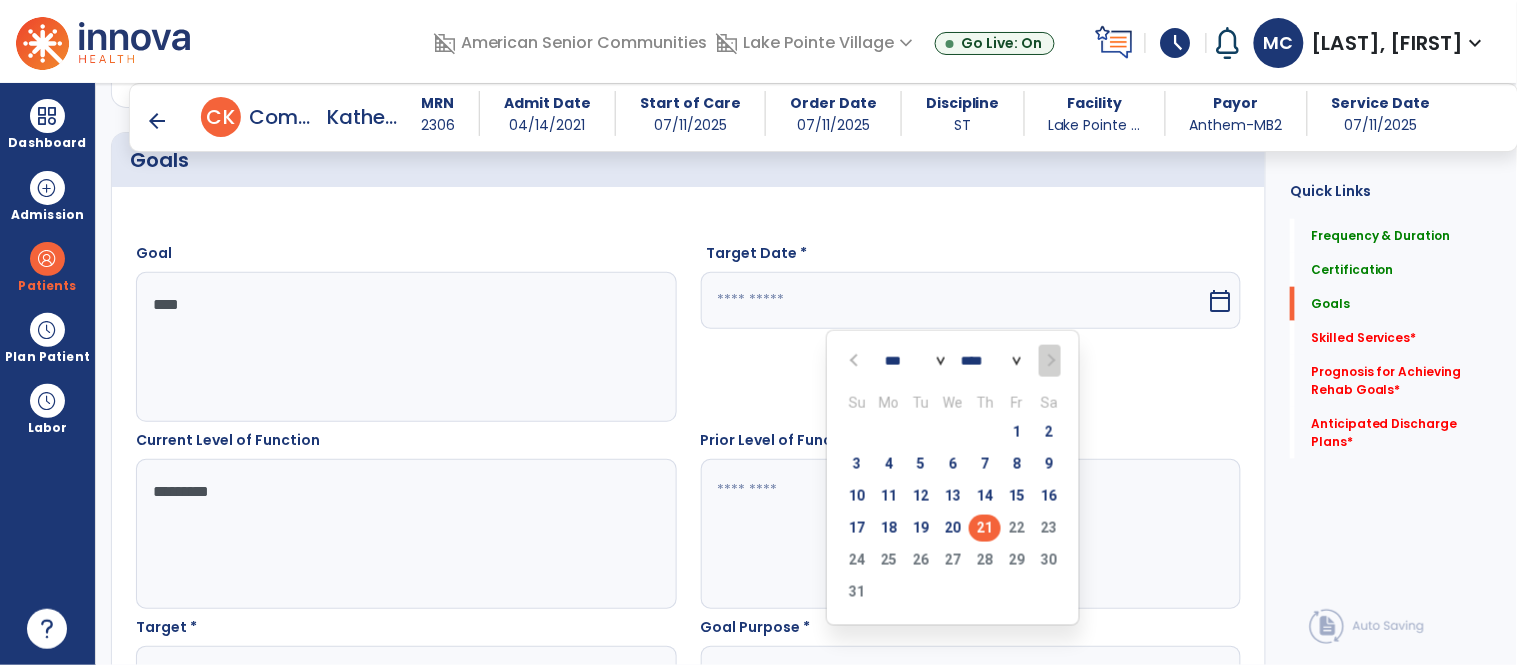 click on "21" at bounding box center (985, 528) 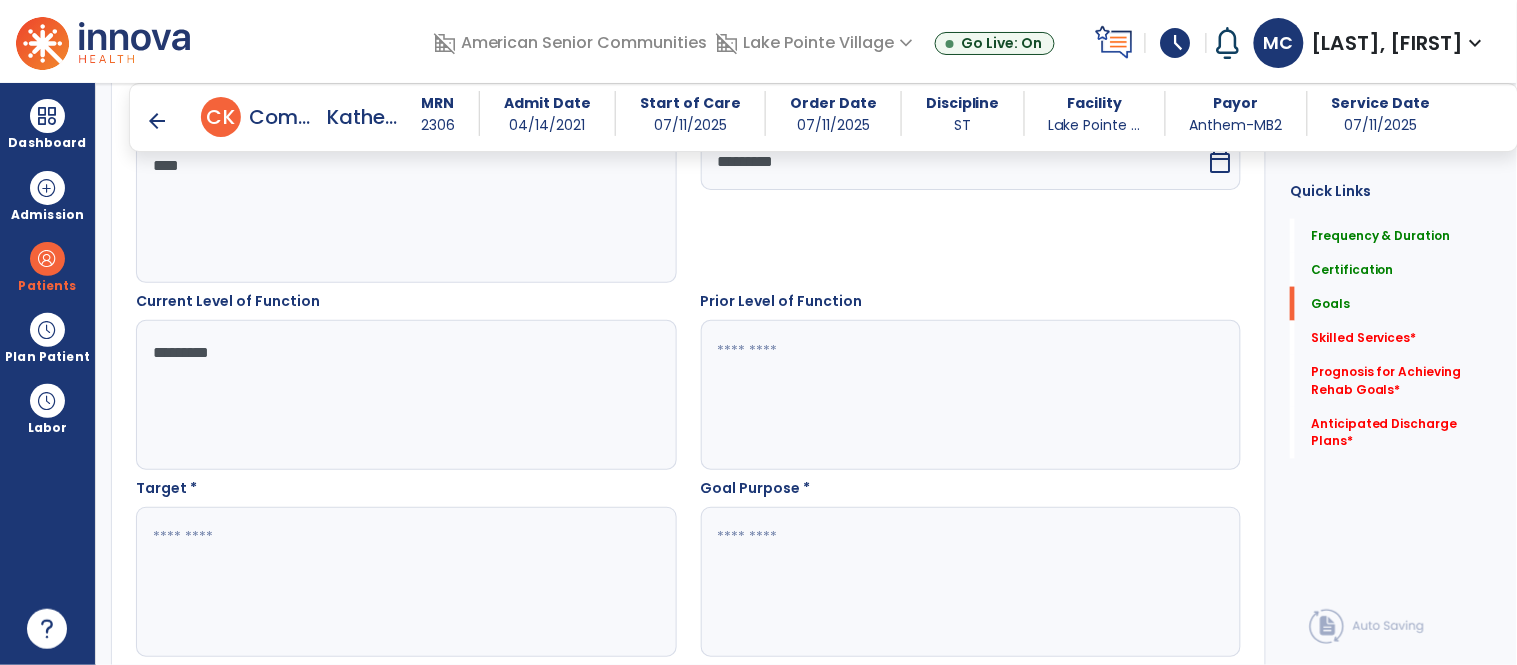 scroll, scrollTop: 674, scrollLeft: 0, axis: vertical 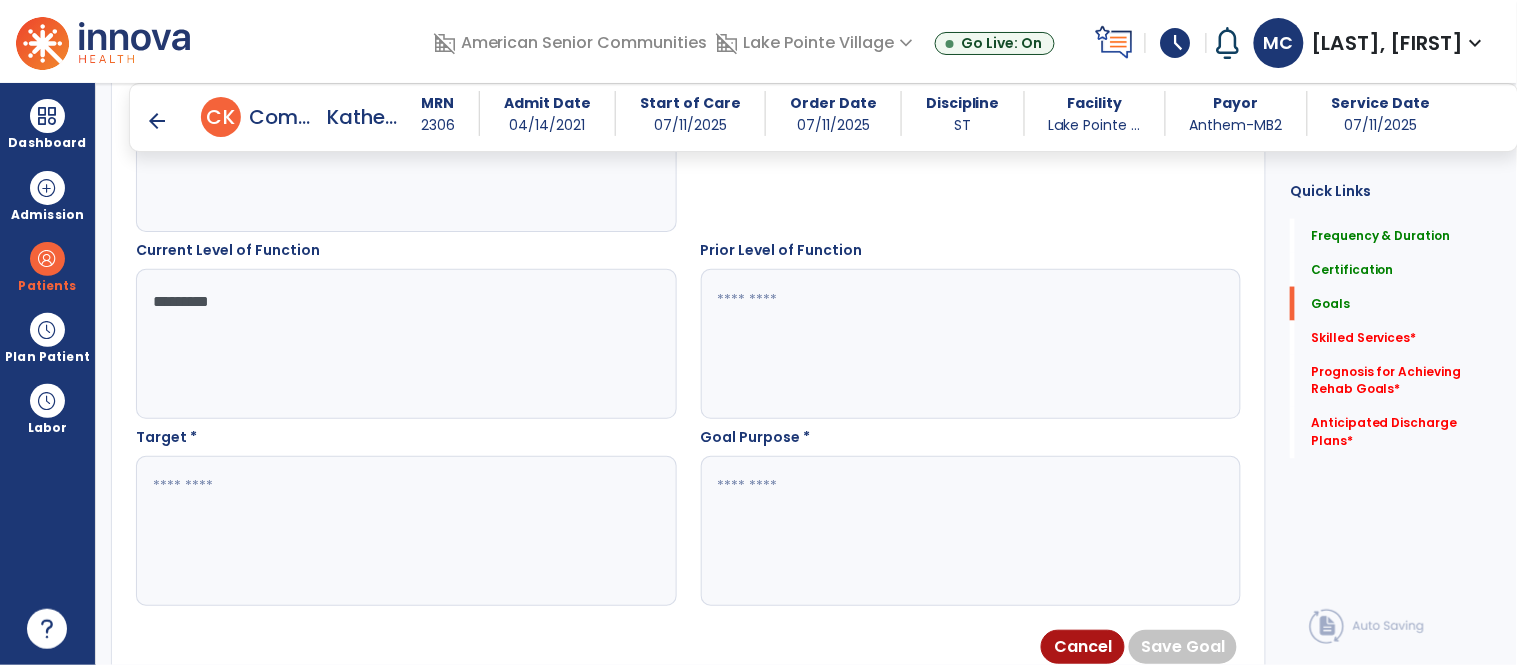 click at bounding box center [405, 531] 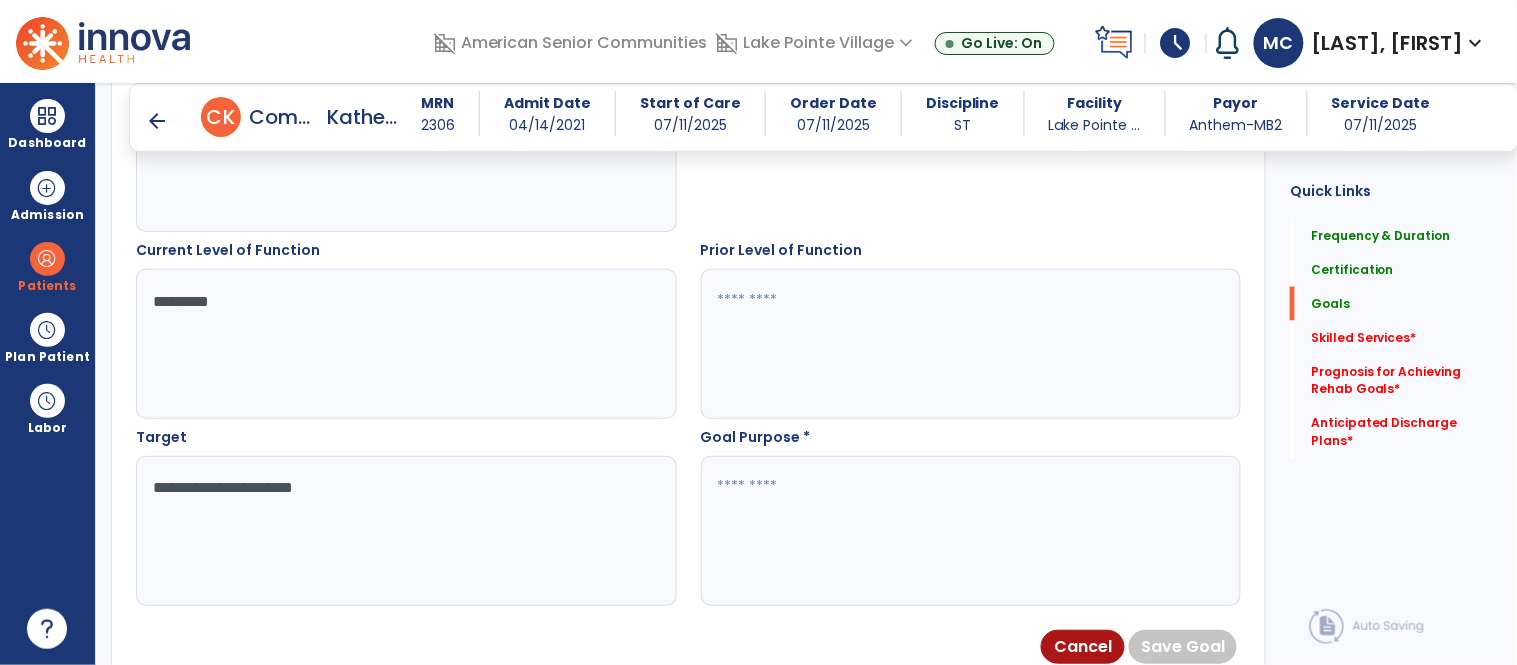 type on "**********" 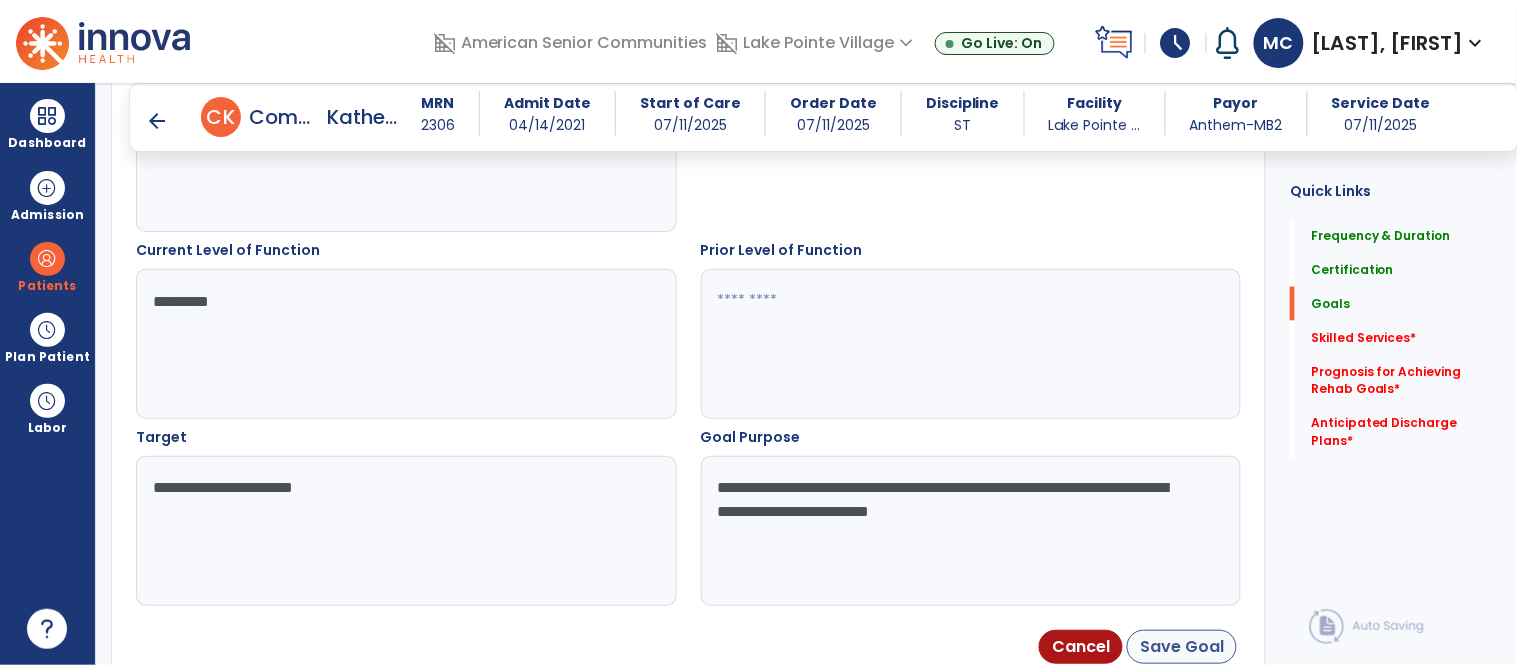 type on "**********" 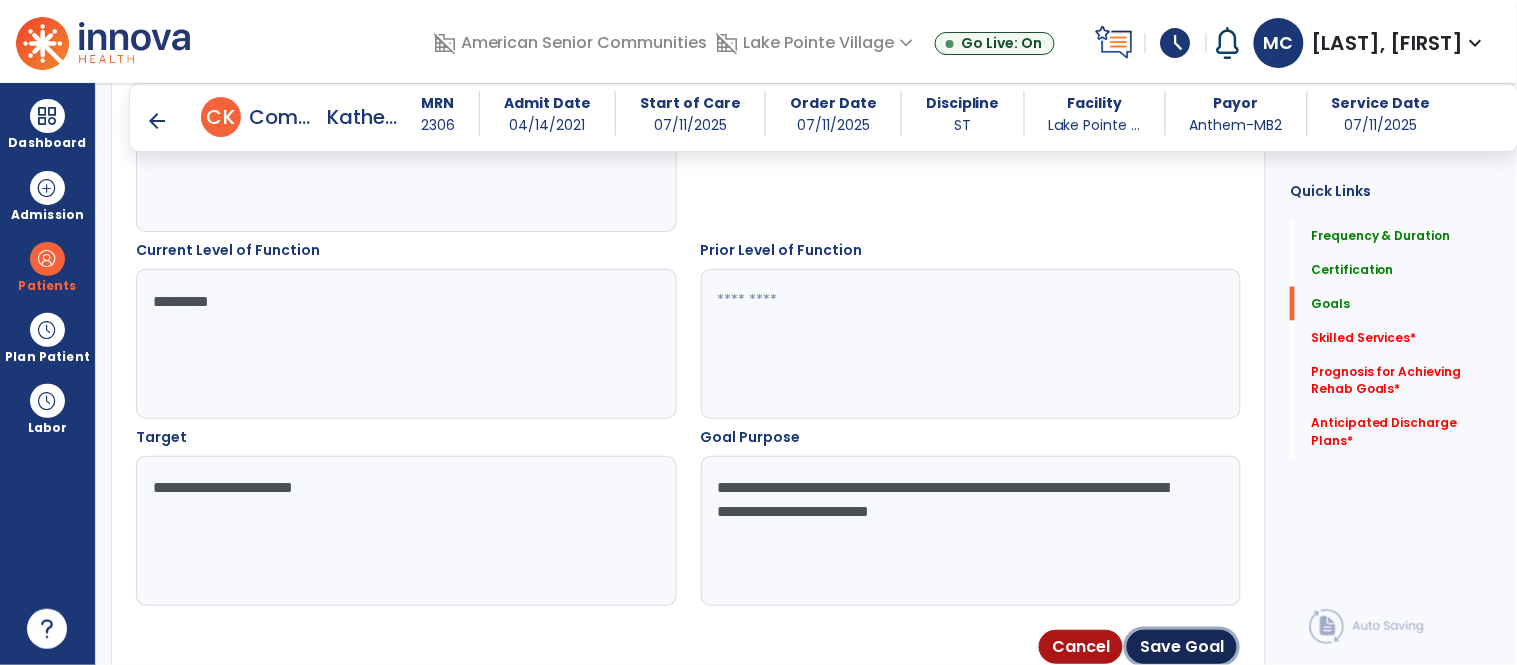 click on "Save Goal" at bounding box center [1182, 647] 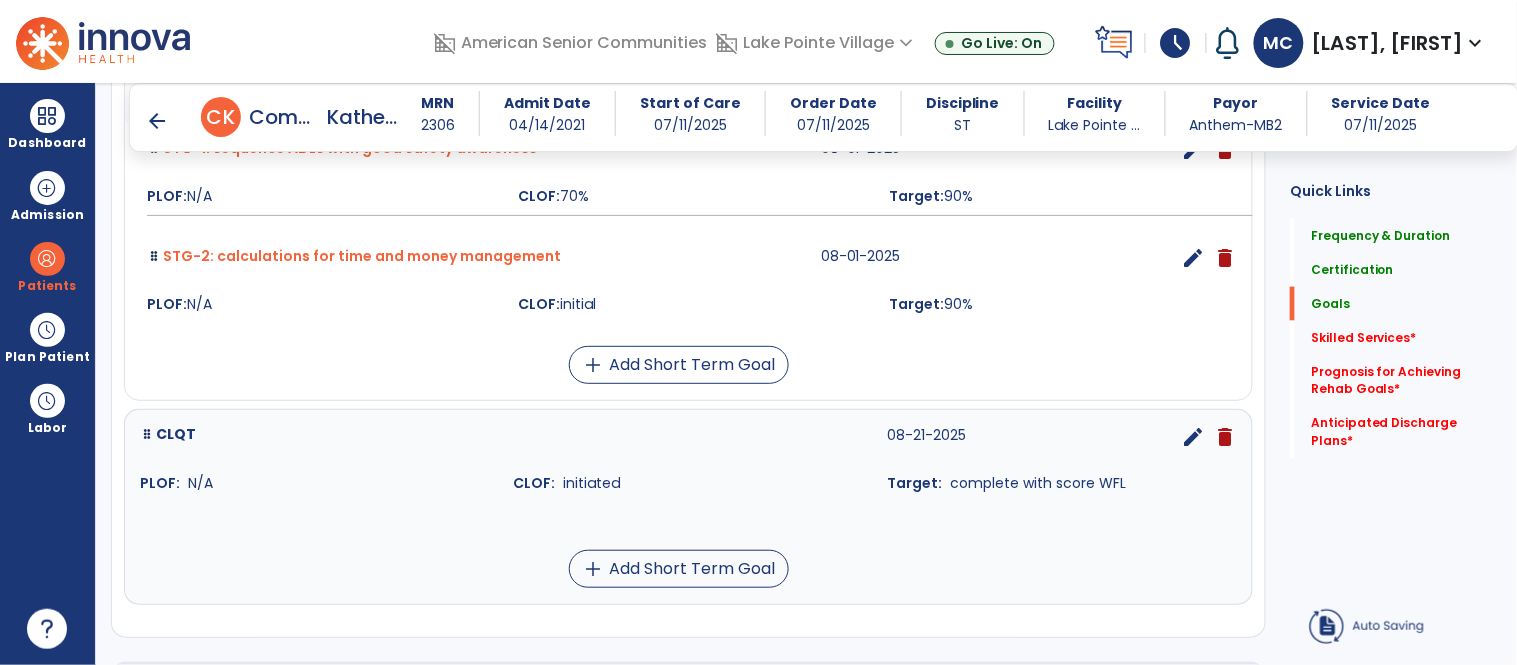 scroll, scrollTop: 675, scrollLeft: 0, axis: vertical 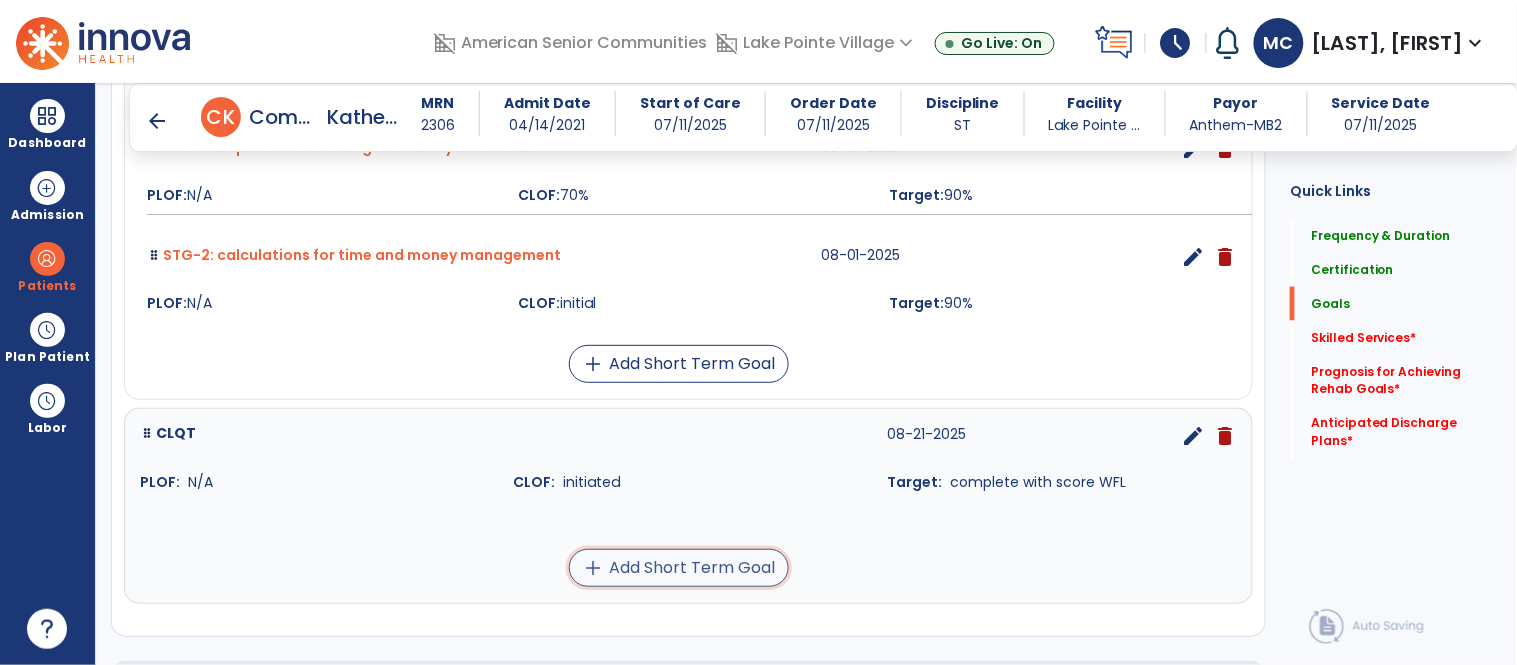 click on "add  Add Short Term Goal" at bounding box center (679, 568) 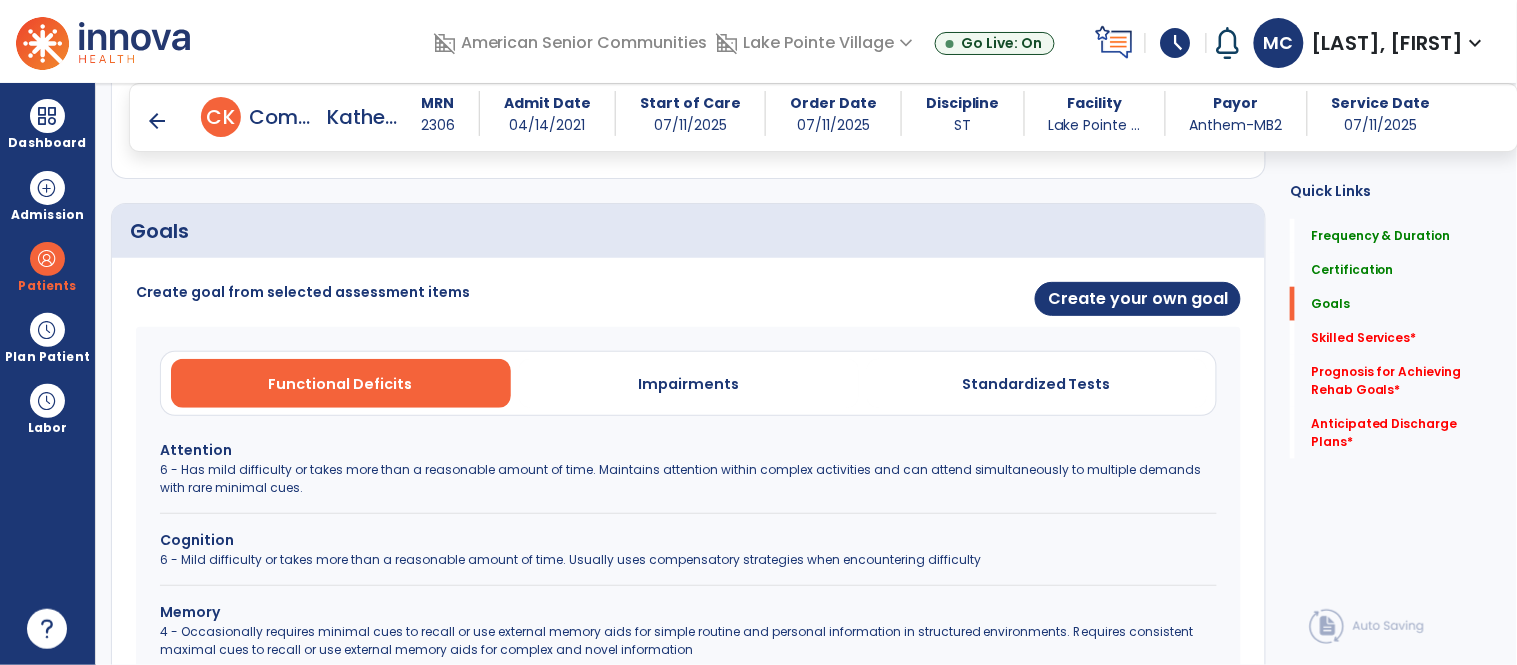 scroll, scrollTop: 412, scrollLeft: 0, axis: vertical 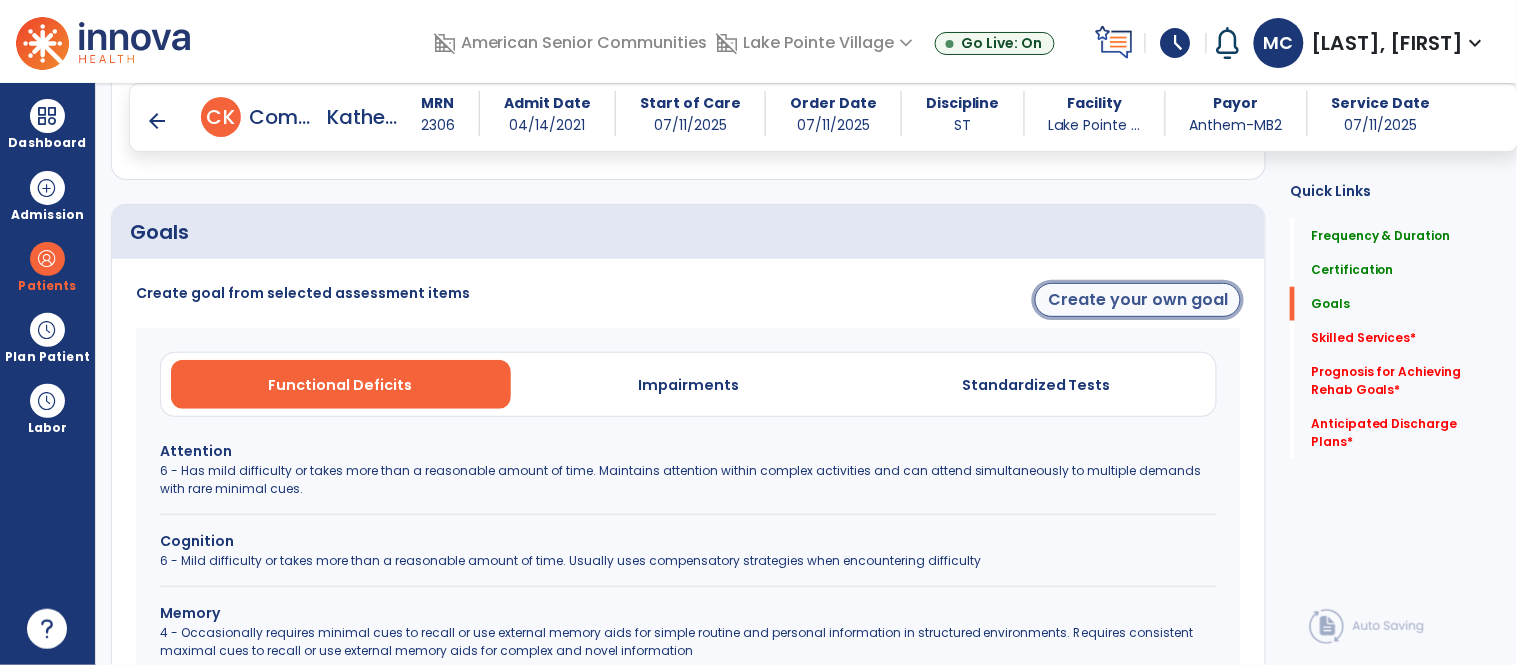 click on "Create your own goal" at bounding box center (1138, 300) 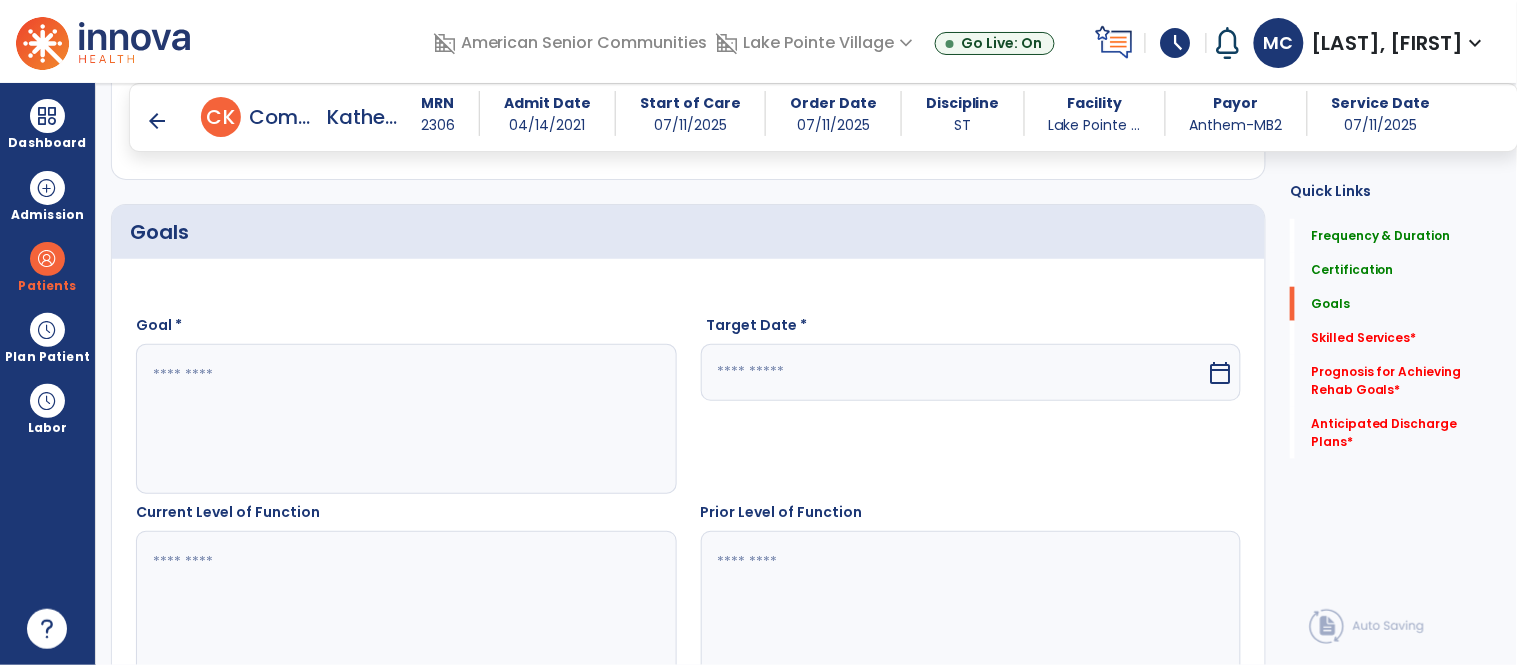 click at bounding box center (405, 419) 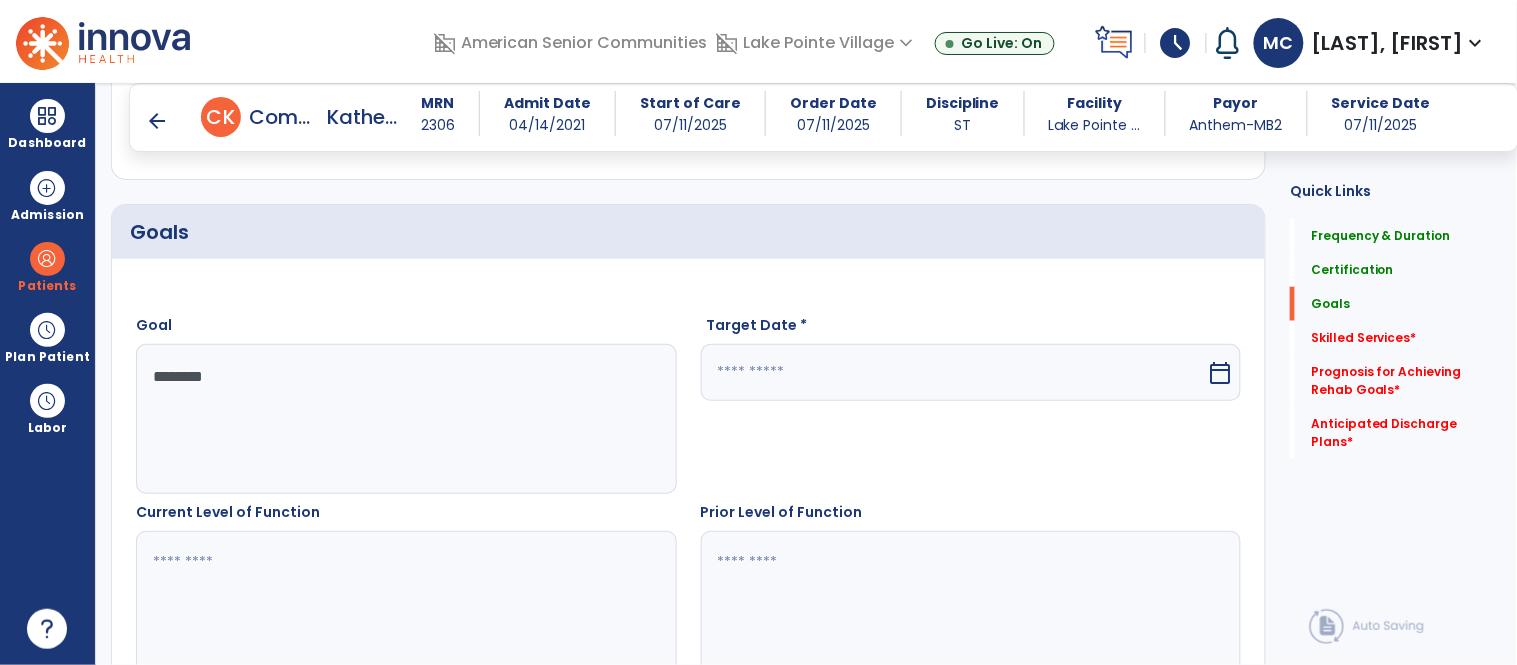 type on "*********" 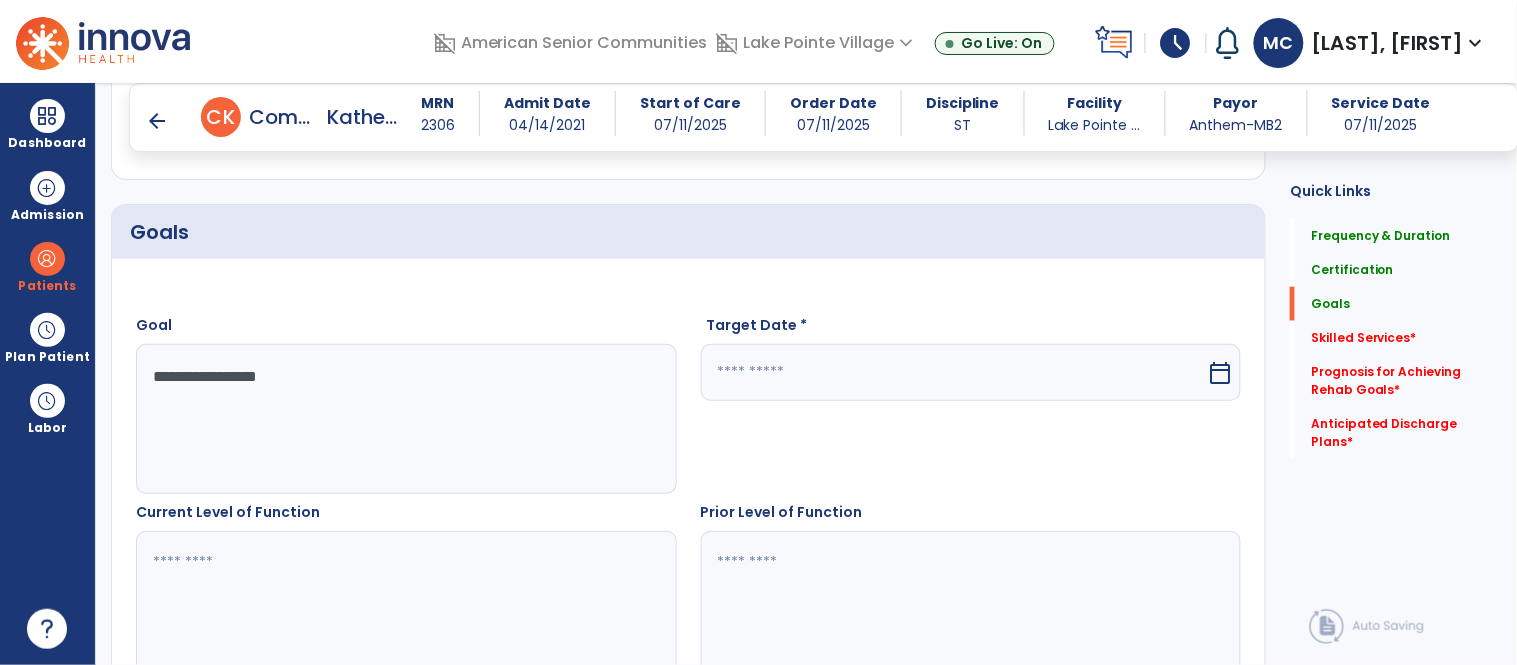 type on "**********" 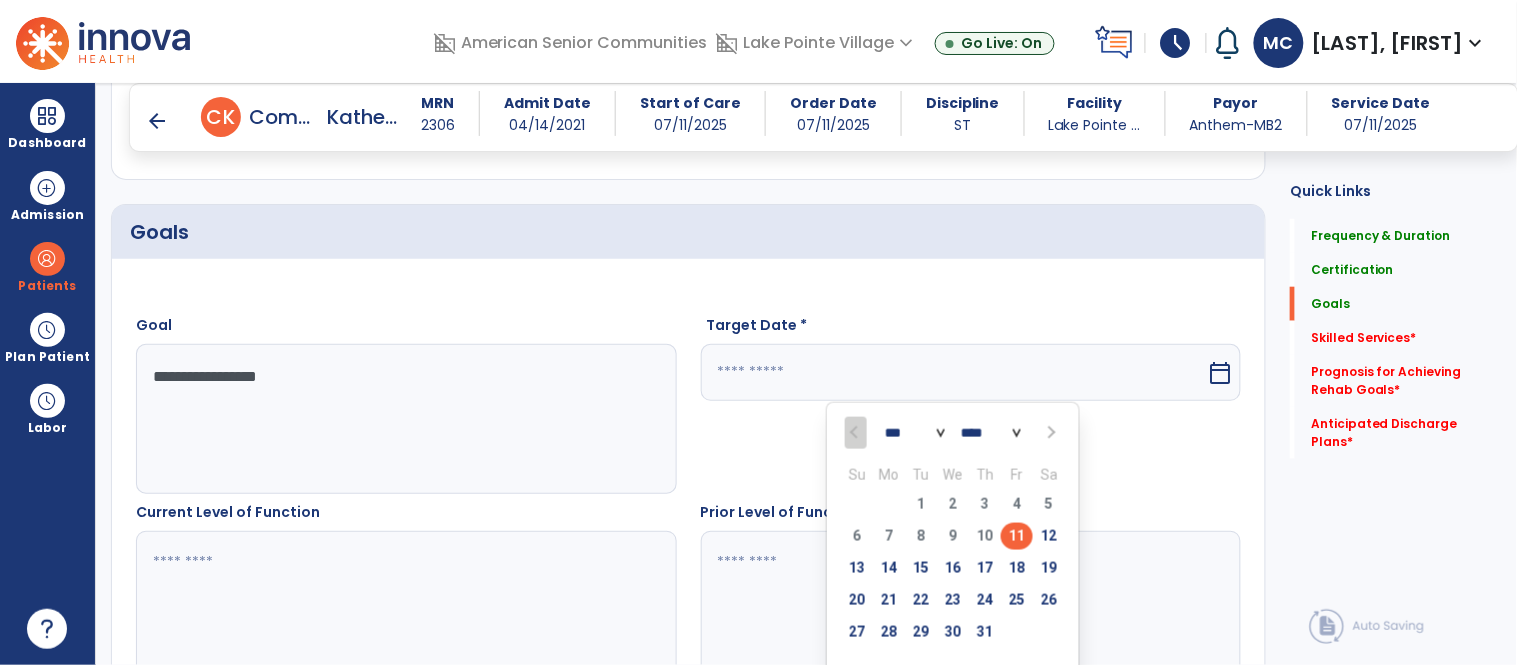 click at bounding box center [1049, 433] 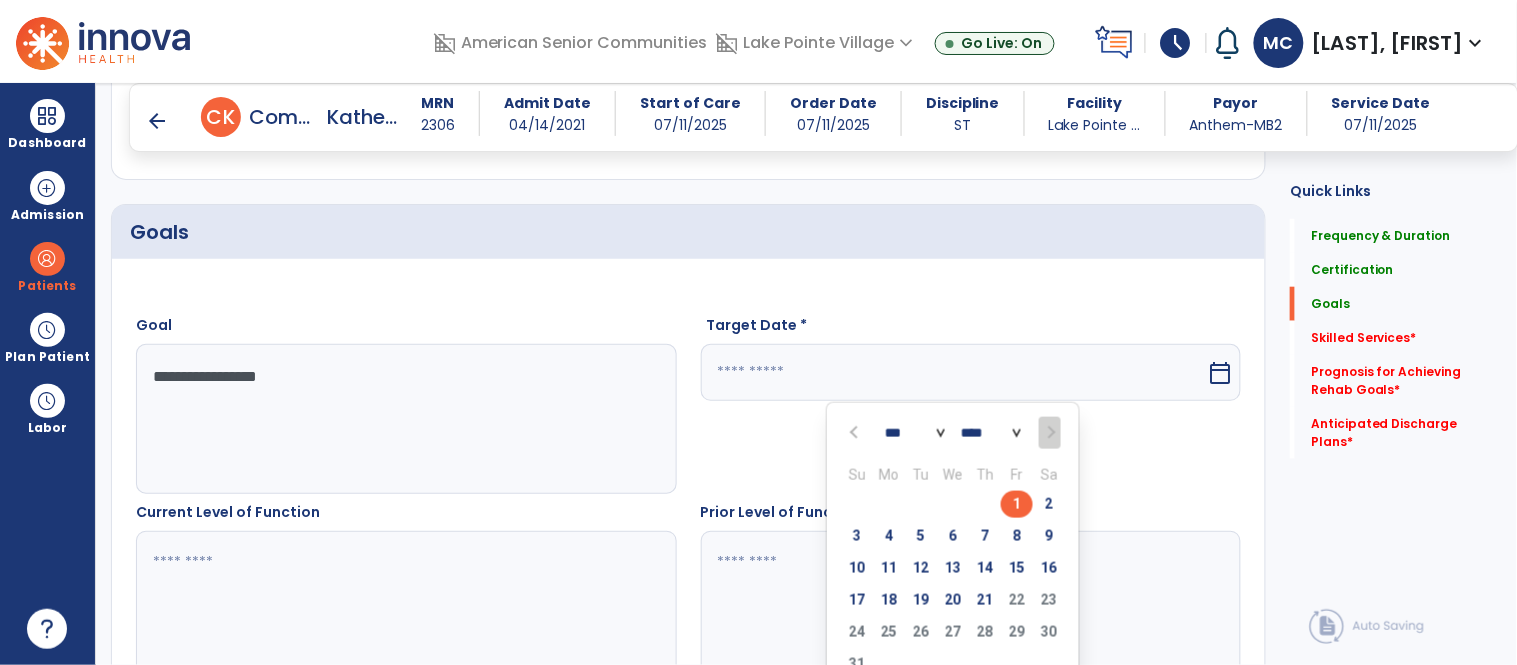 click on "1" at bounding box center [1017, 504] 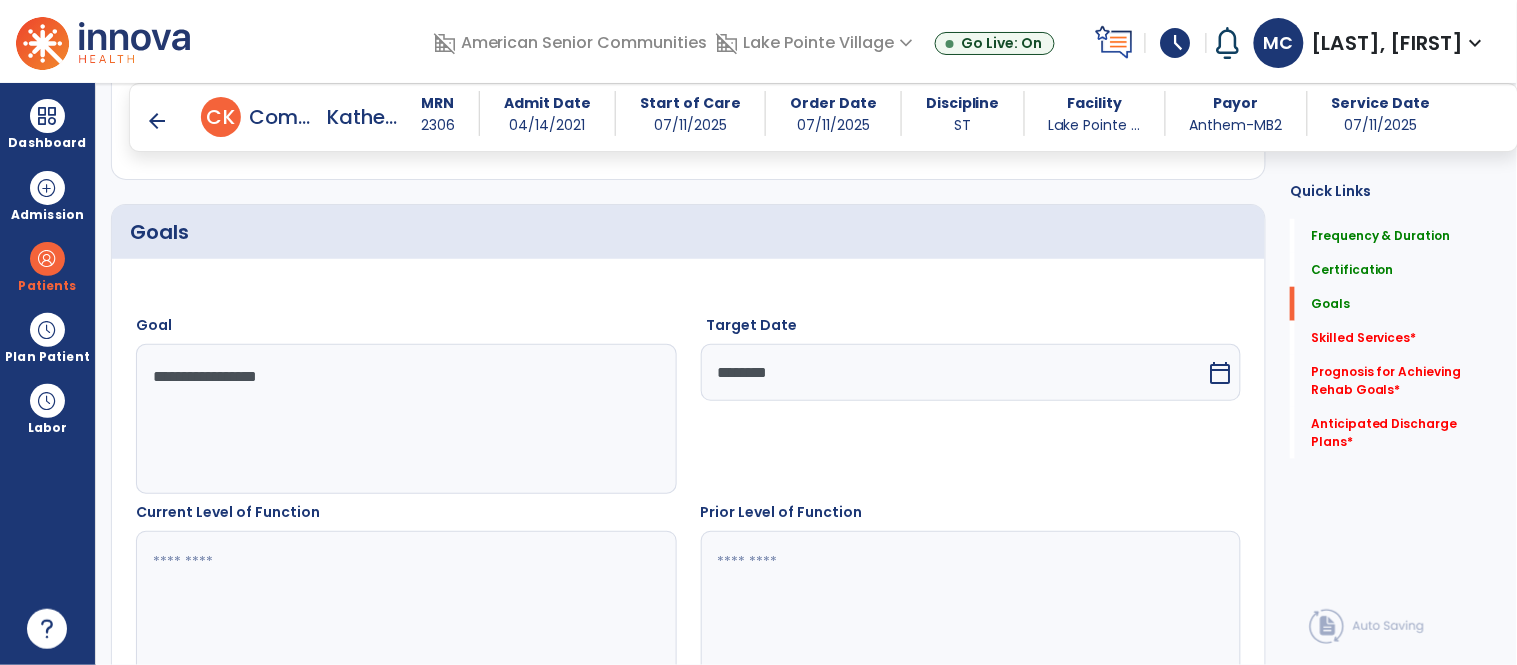 click at bounding box center (405, 606) 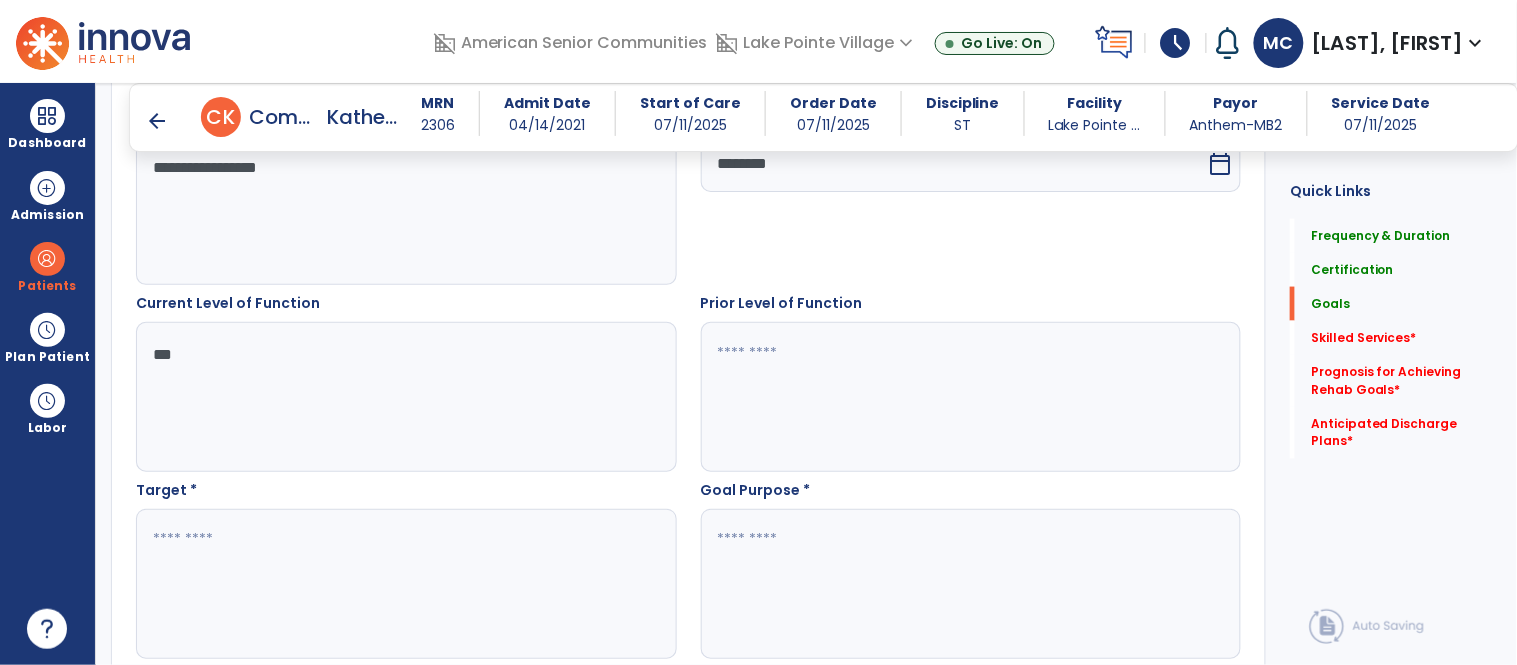 scroll, scrollTop: 646, scrollLeft: 0, axis: vertical 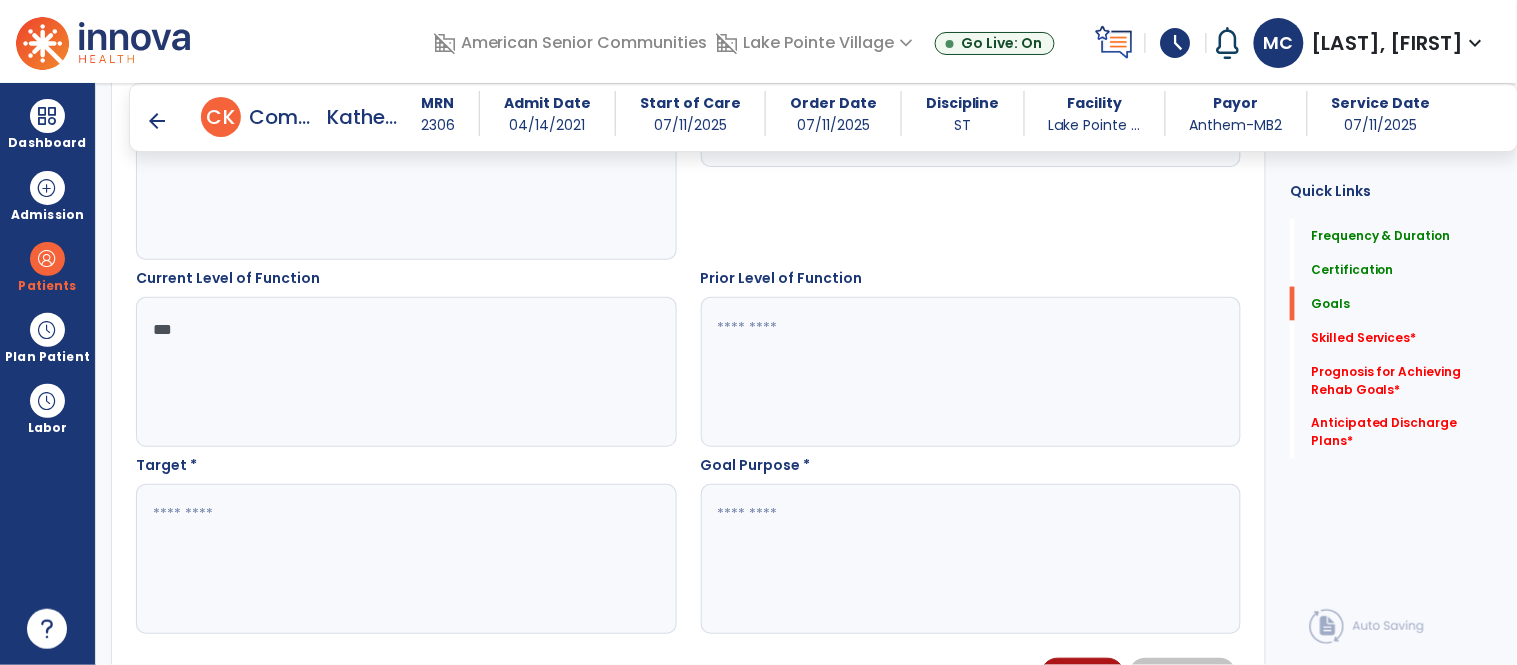 type on "***" 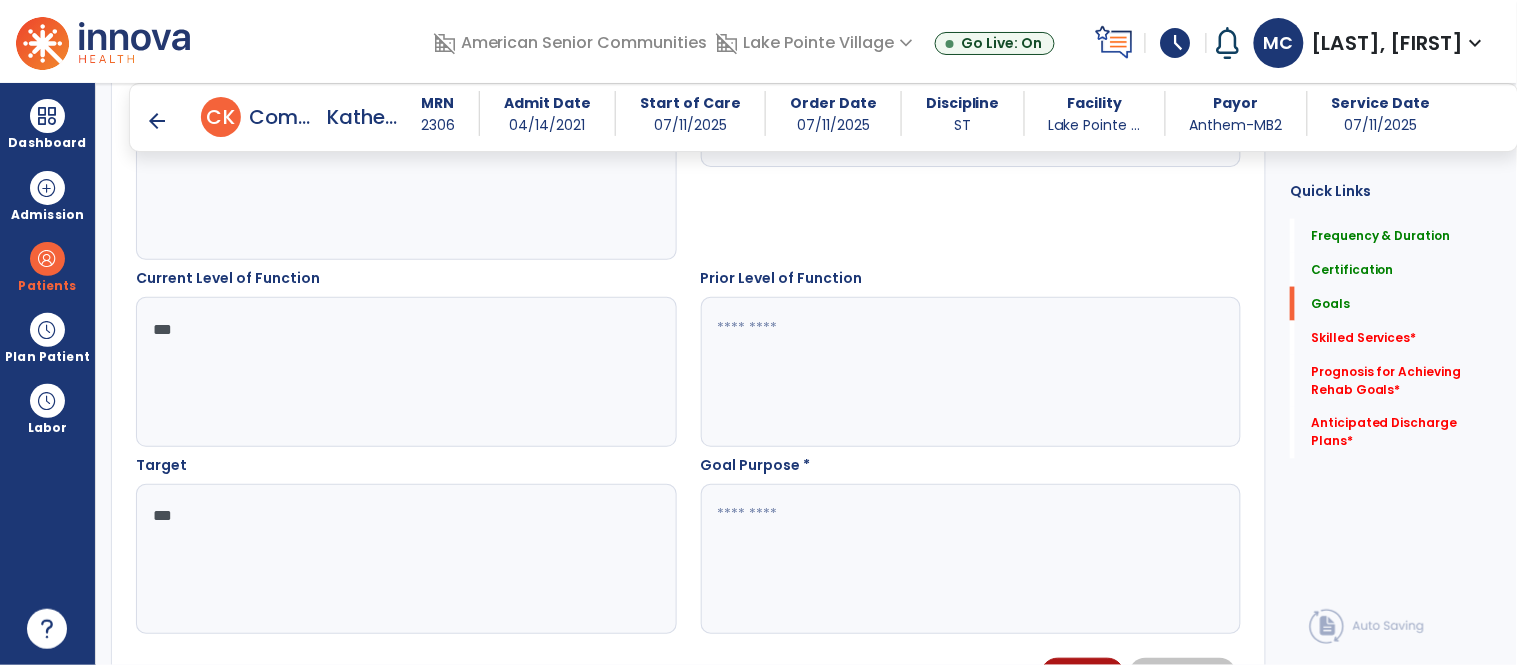 type on "***" 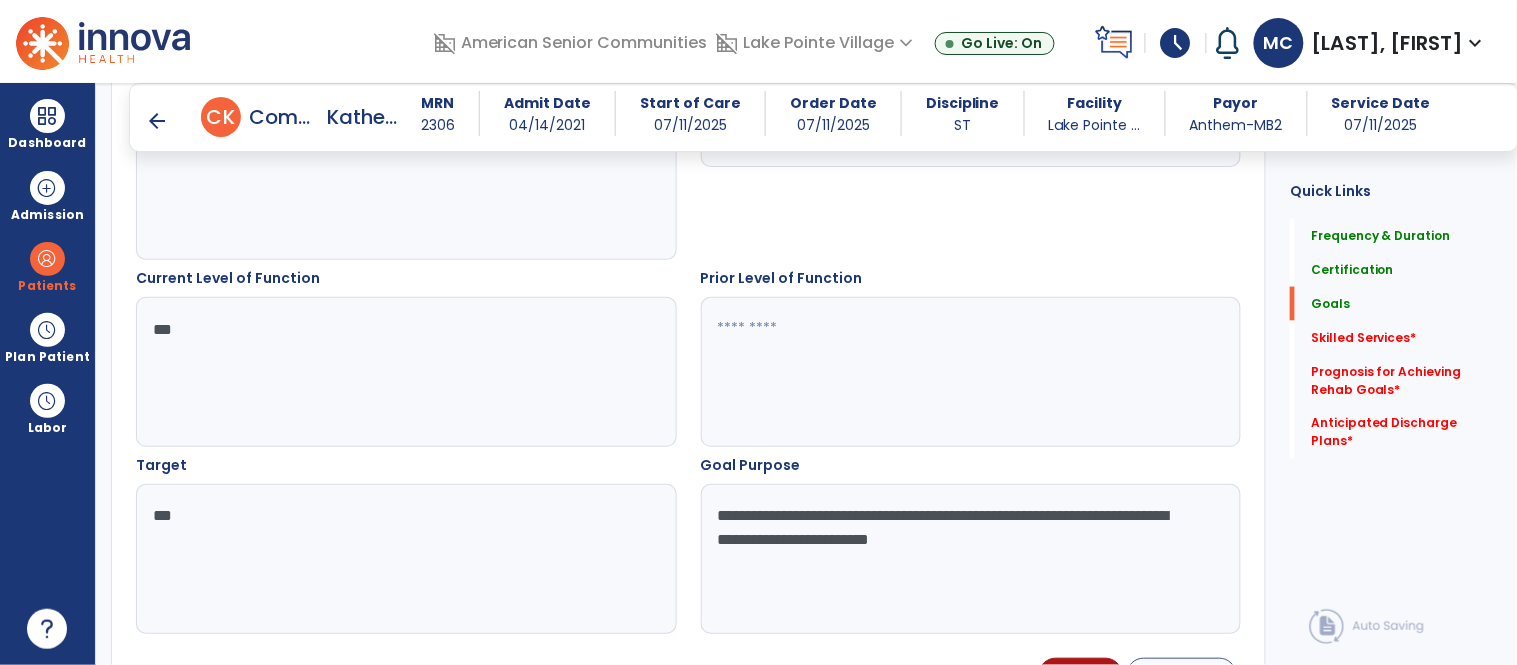type on "**********" 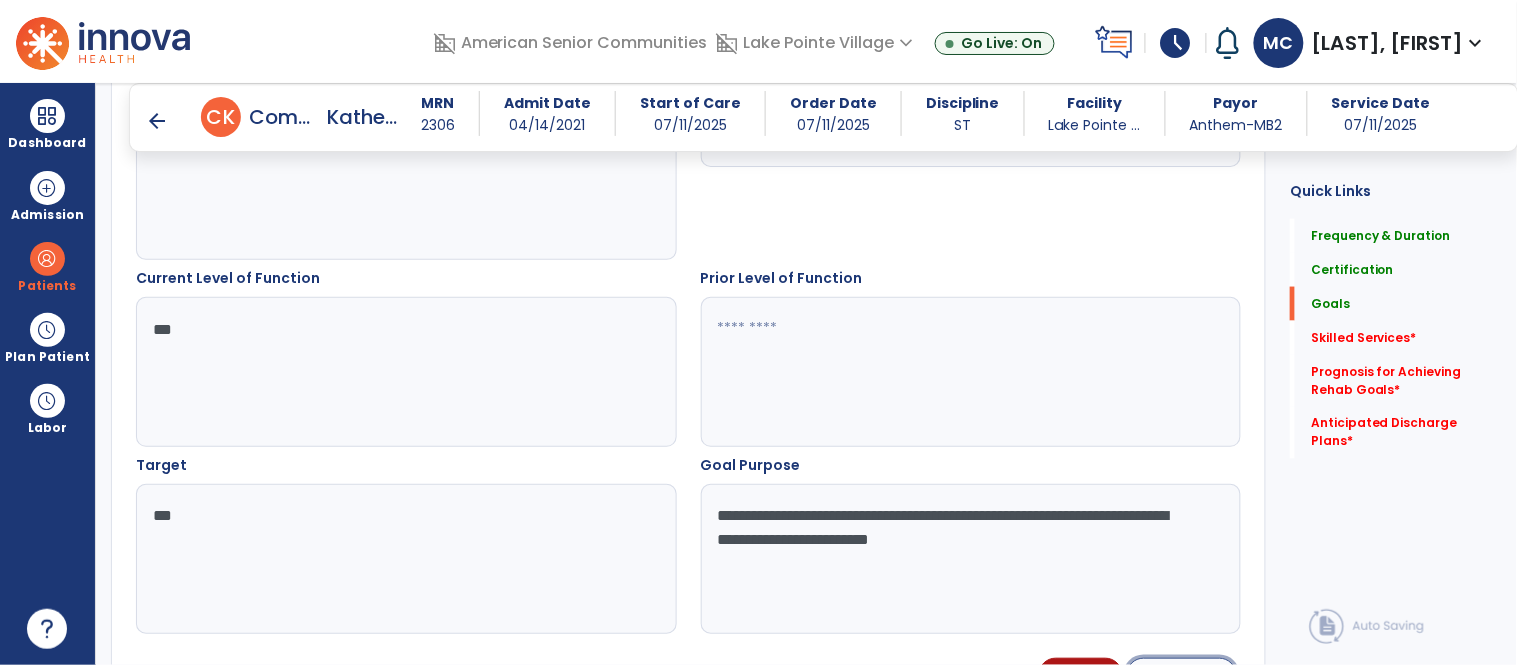click on "Save Goal" at bounding box center [1182, 675] 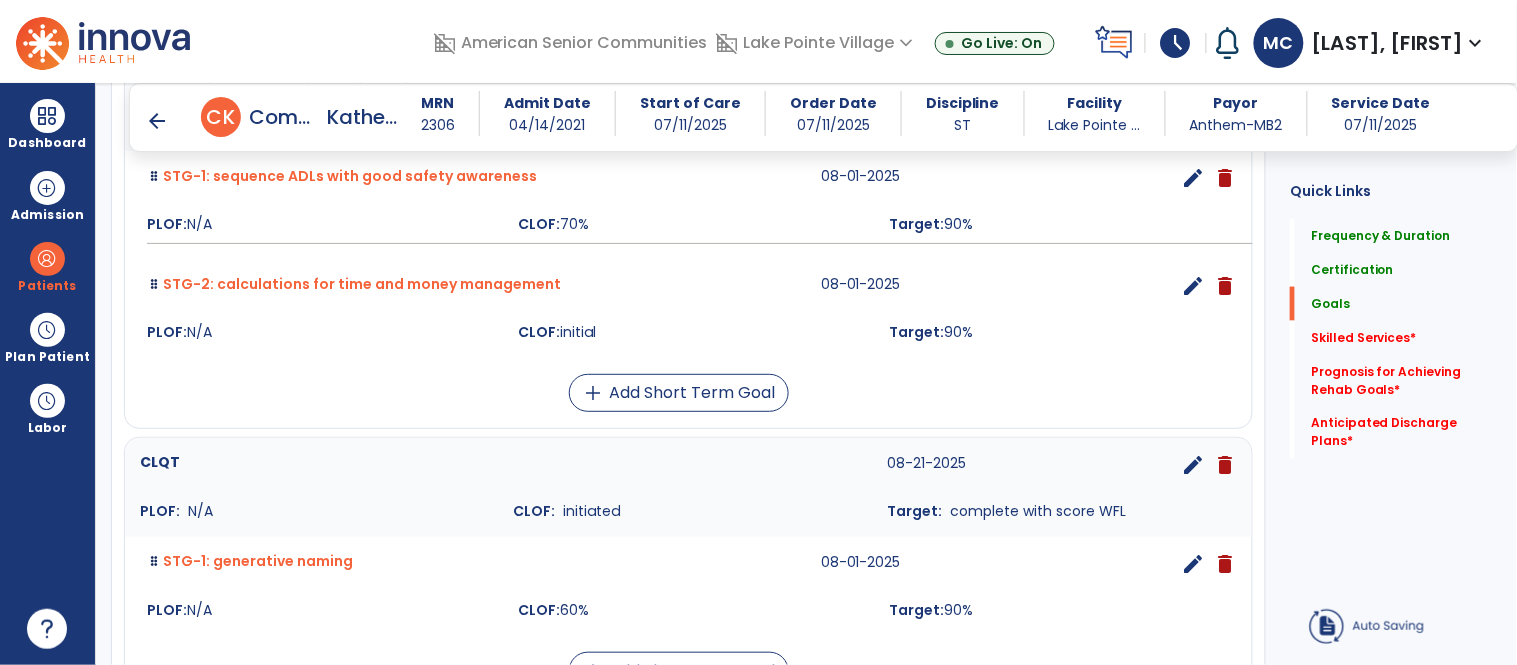 scroll, scrollTop: 648, scrollLeft: 0, axis: vertical 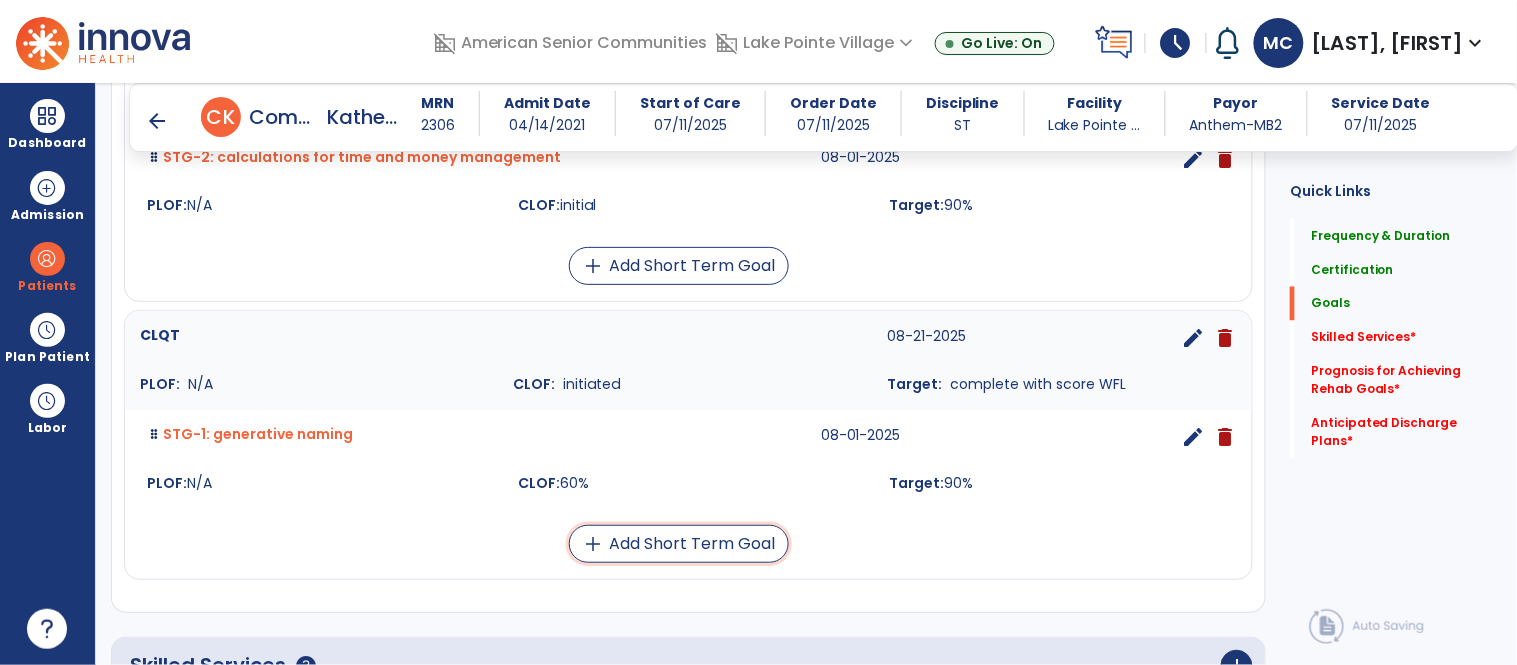 click on "add  Add Short Term Goal" at bounding box center [679, 544] 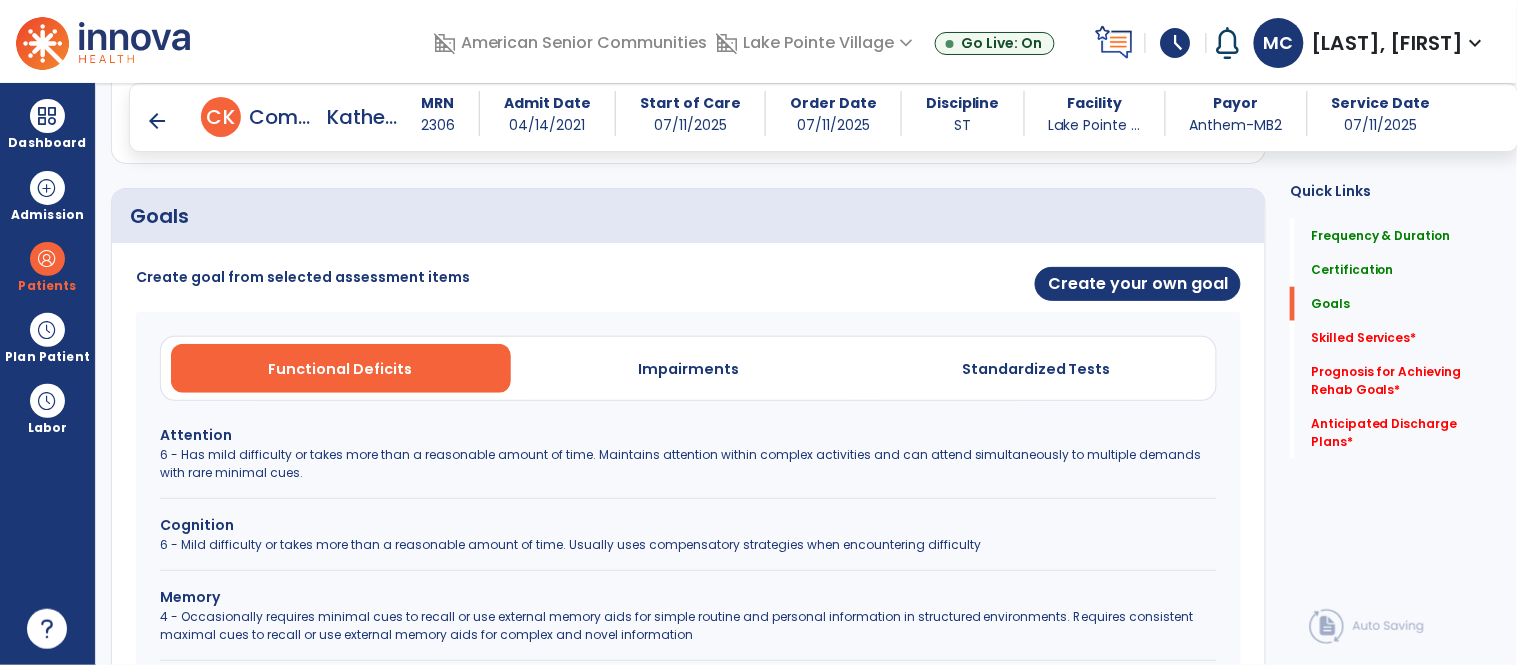 scroll, scrollTop: 398, scrollLeft: 0, axis: vertical 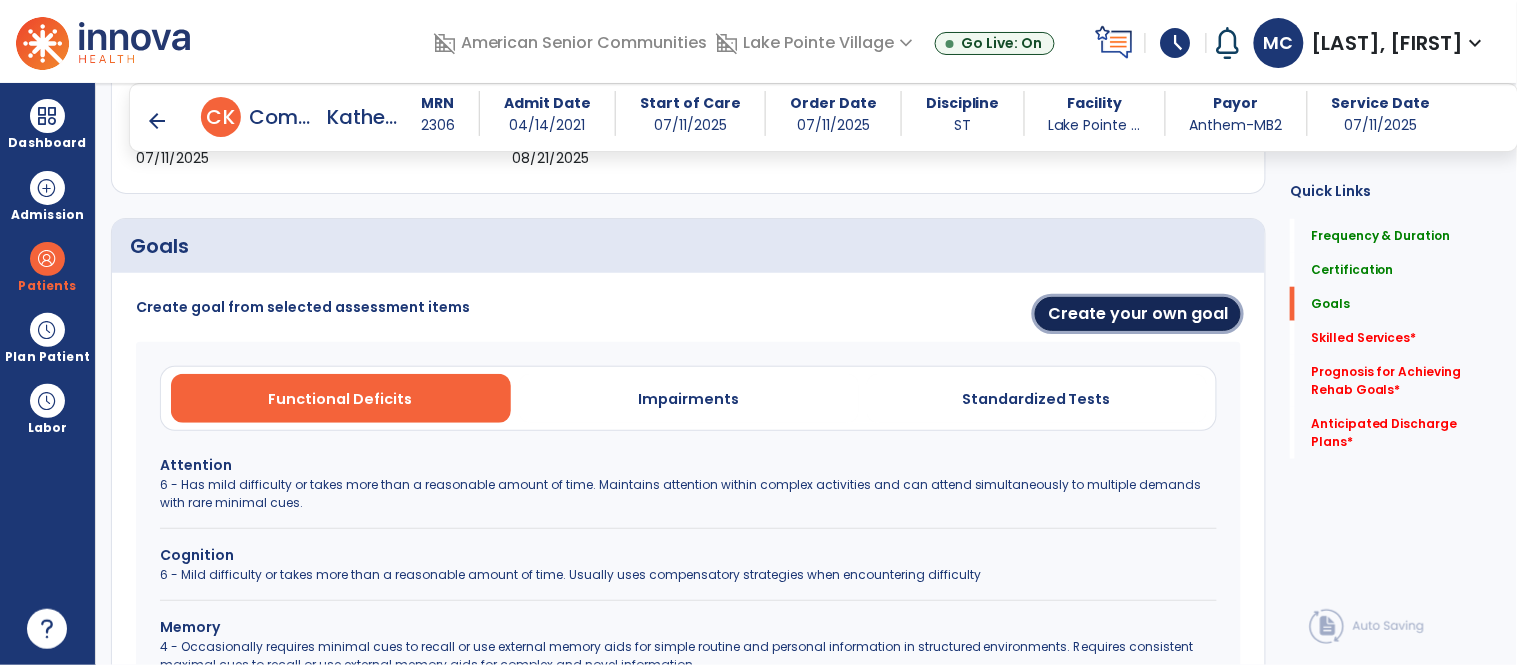 click on "Create your own goal" at bounding box center (1138, 314) 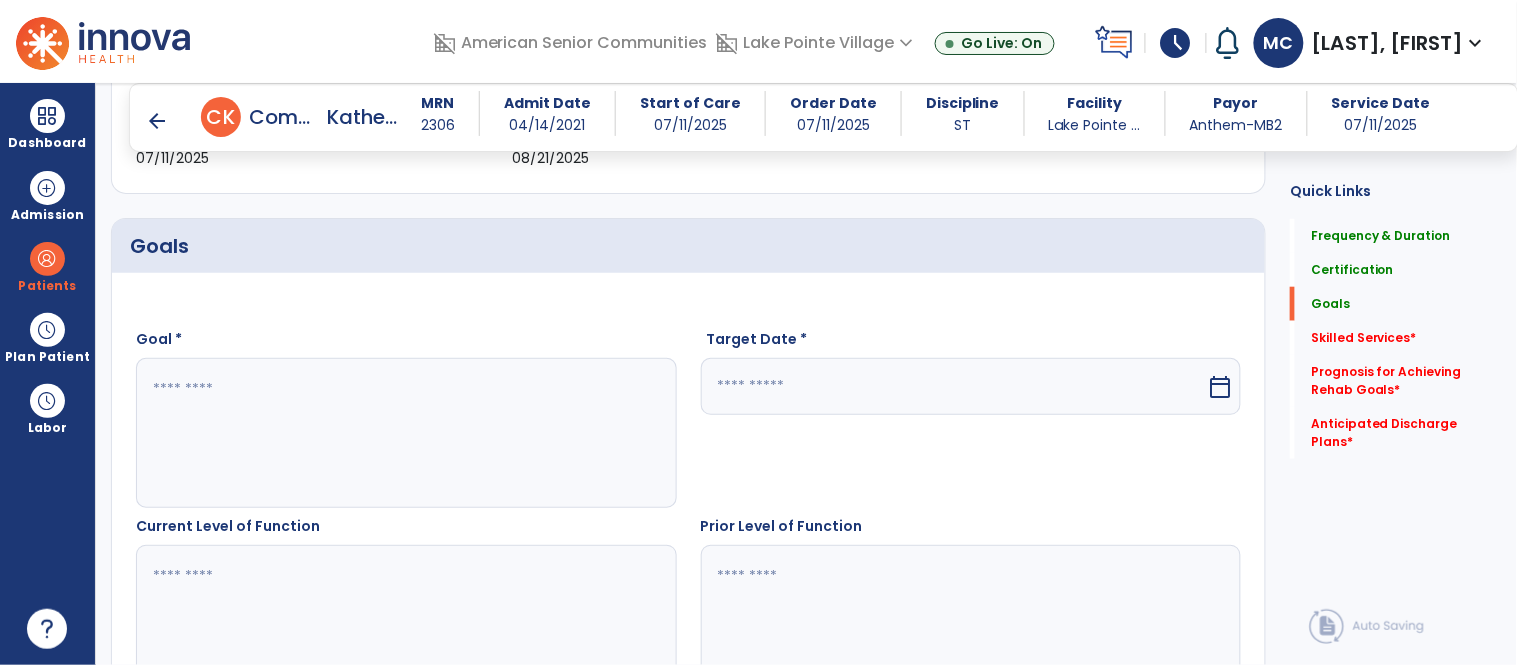 click at bounding box center (405, 433) 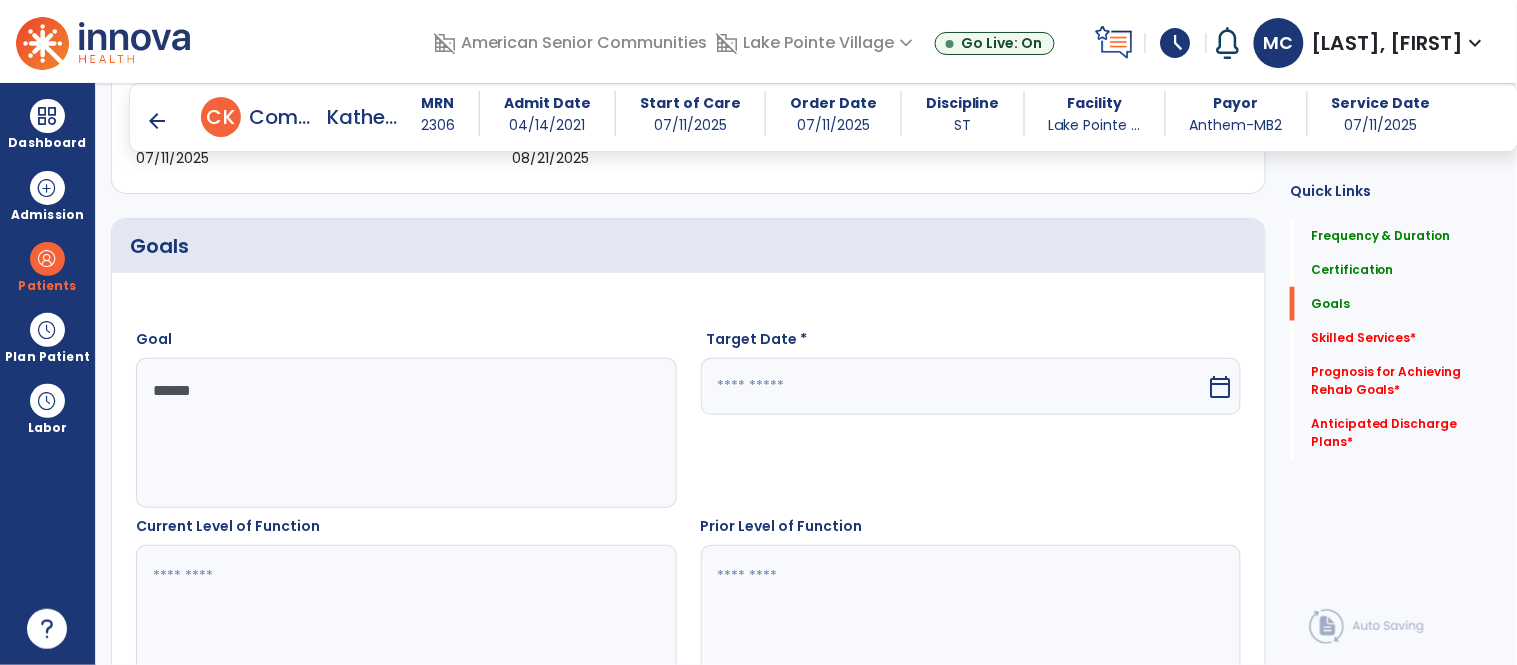 type on "******" 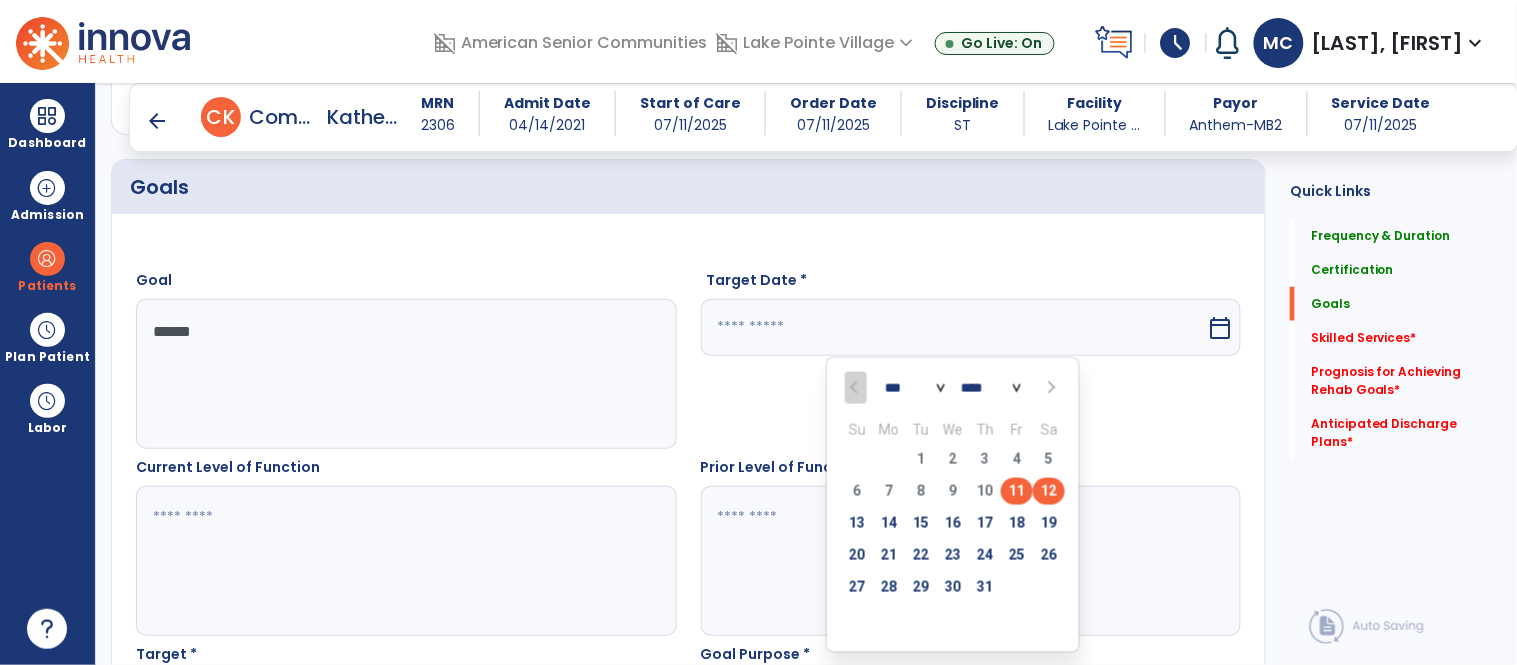 scroll, scrollTop: 488, scrollLeft: 0, axis: vertical 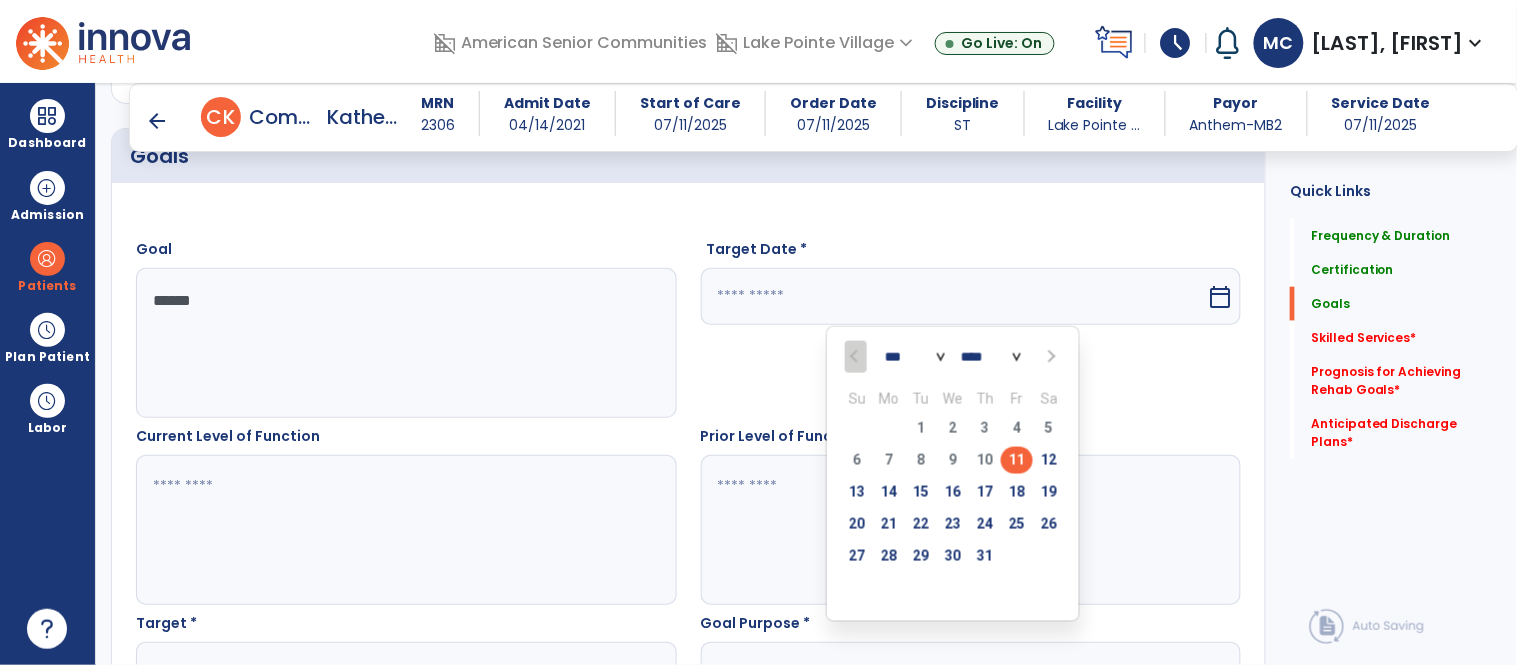 click at bounding box center (1049, 357) 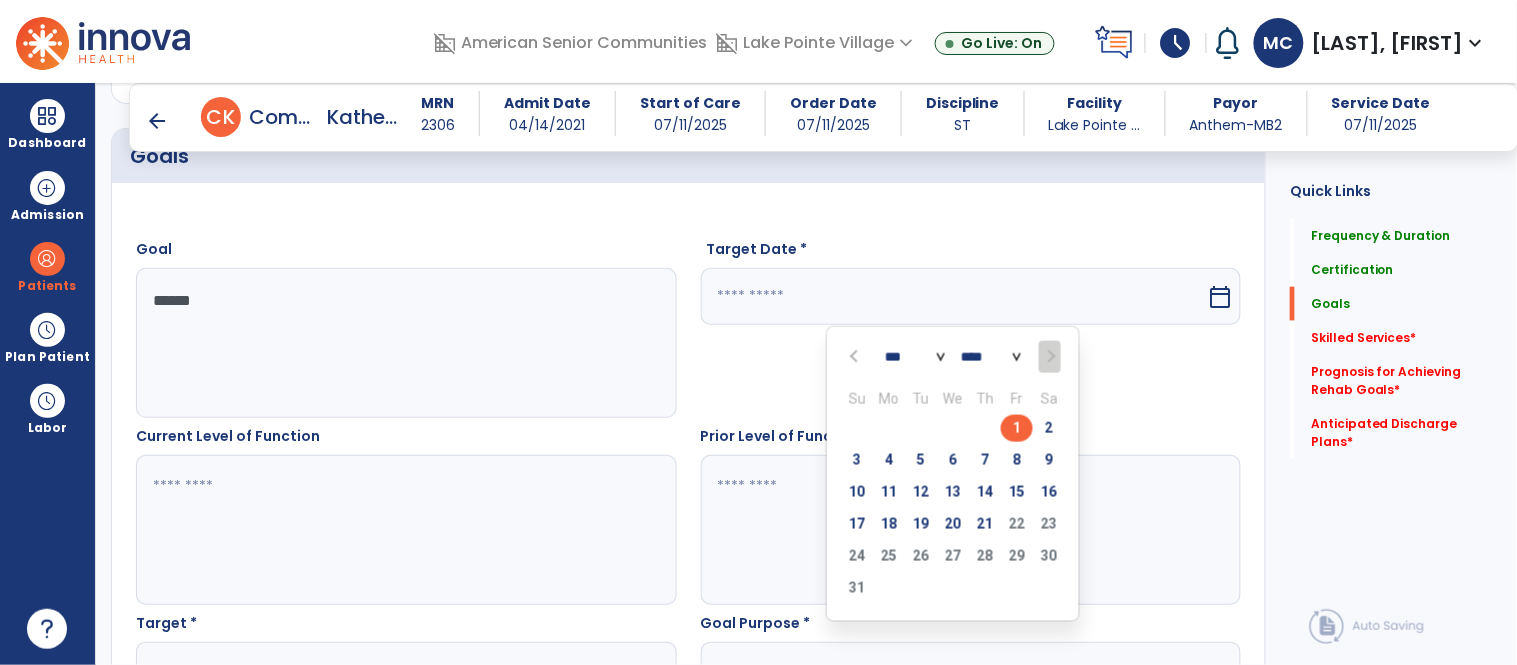click on "1" at bounding box center [1017, 428] 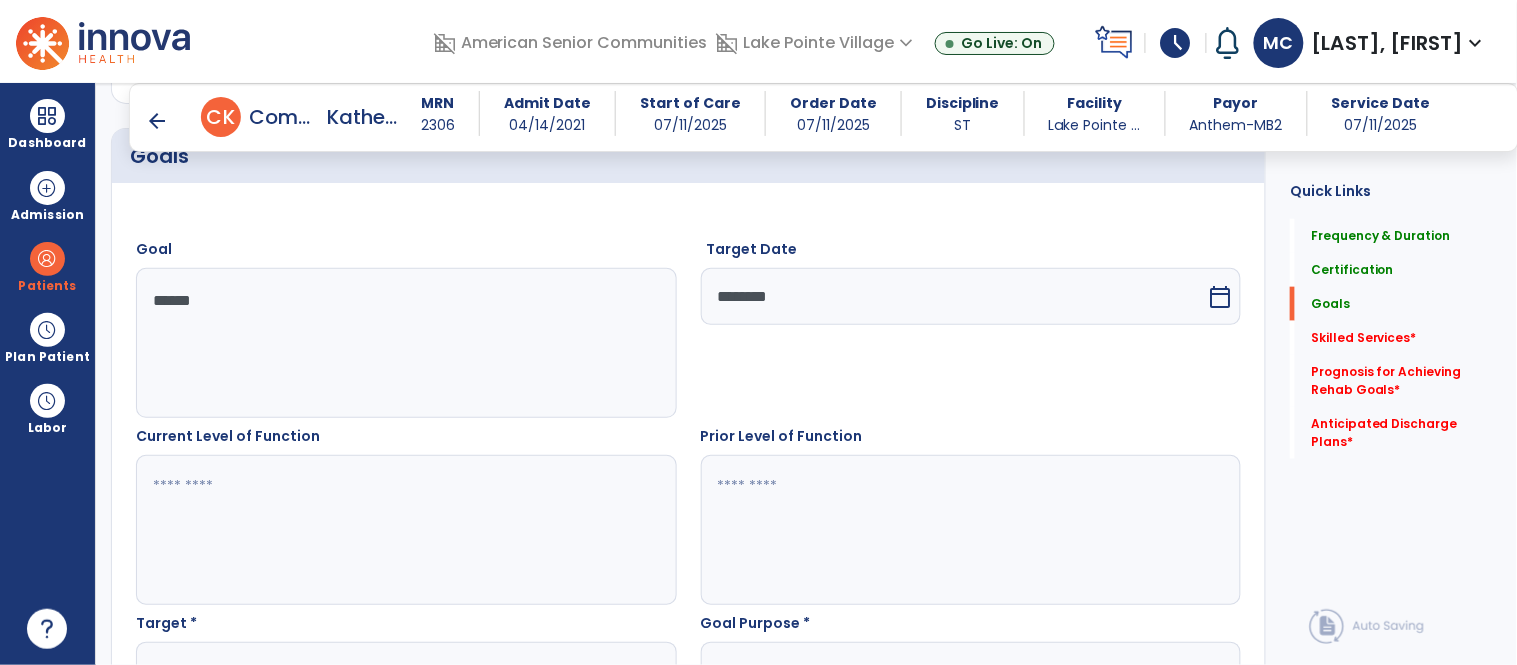 click at bounding box center (405, 530) 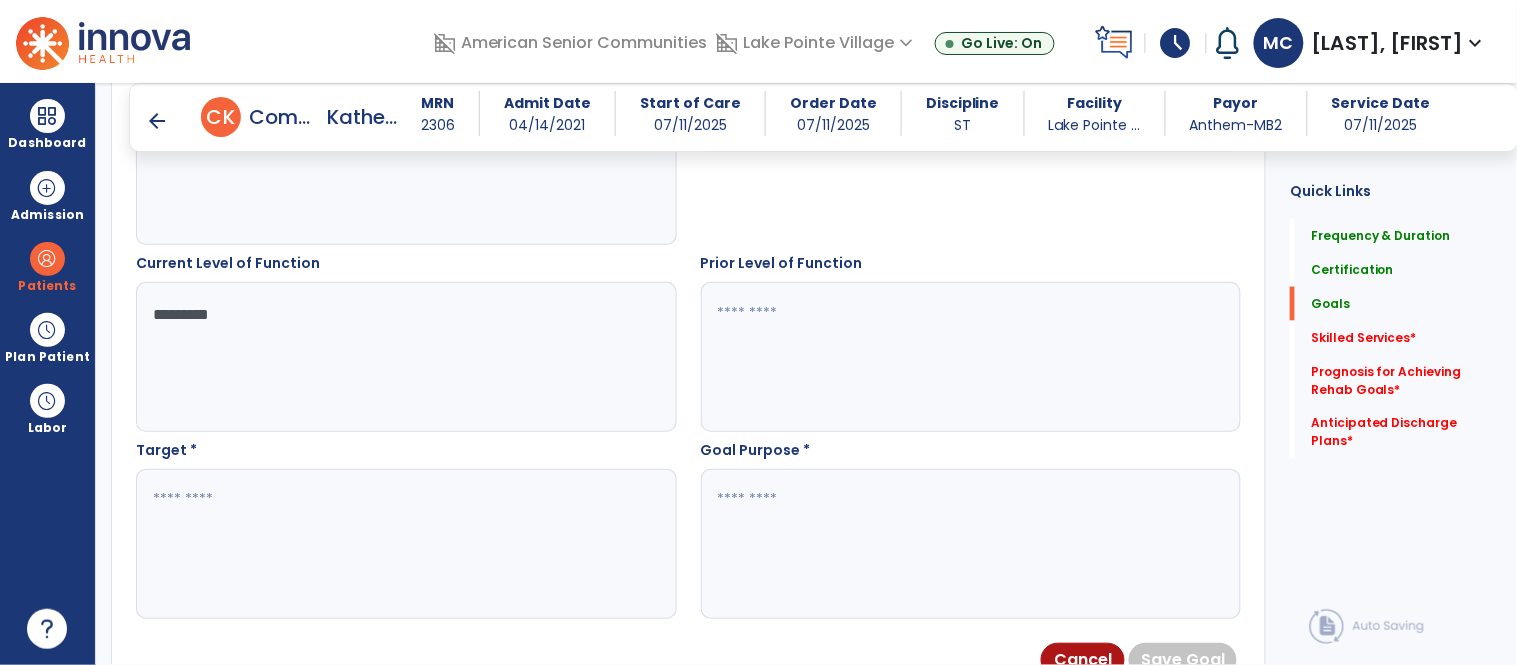 scroll, scrollTop: 718, scrollLeft: 0, axis: vertical 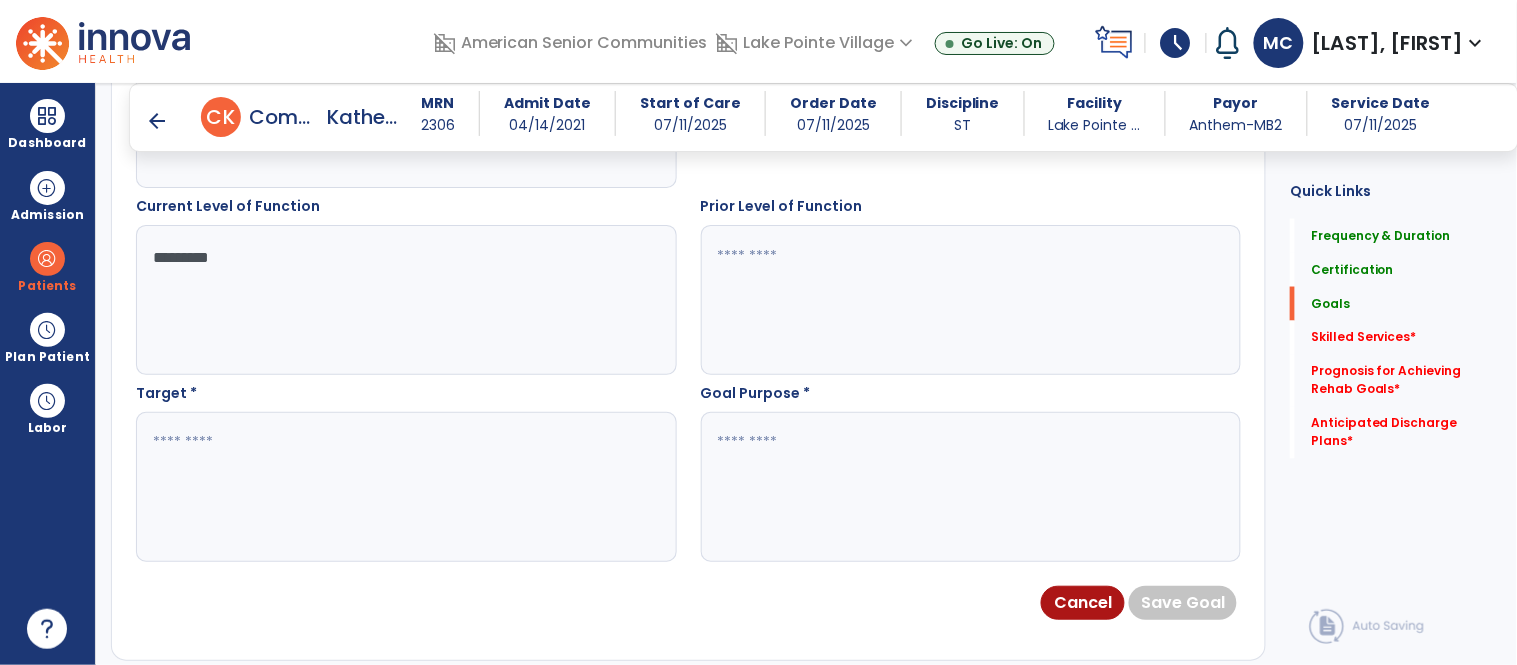 type on "*********" 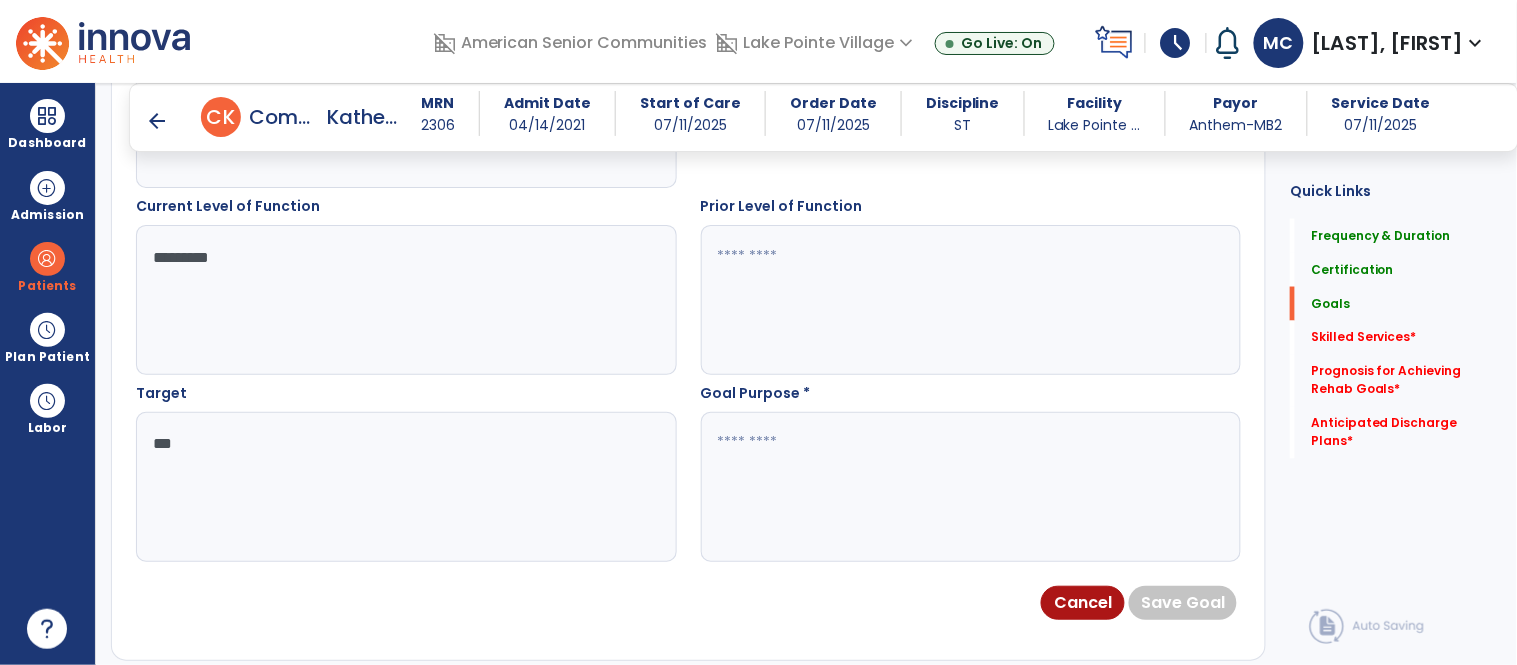 type on "***" 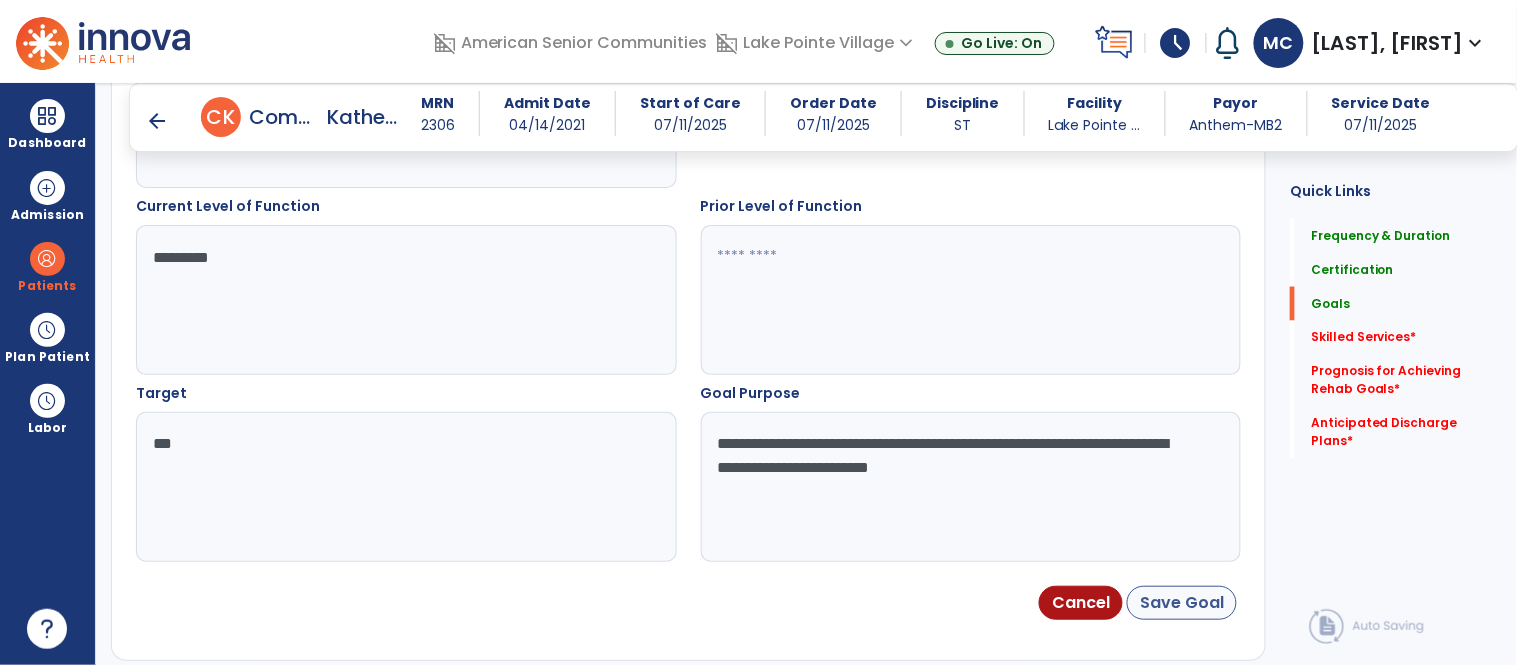 type on "**********" 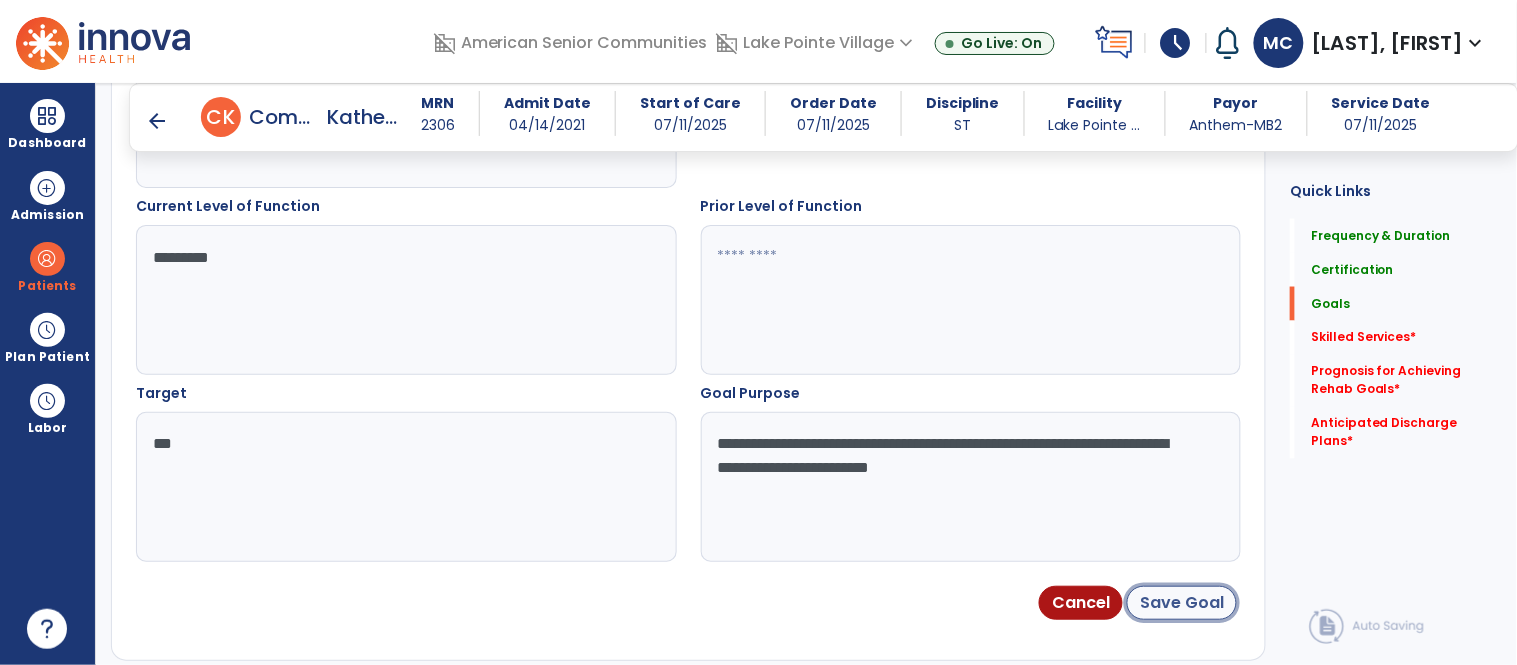 click on "Save Goal" at bounding box center [1182, 603] 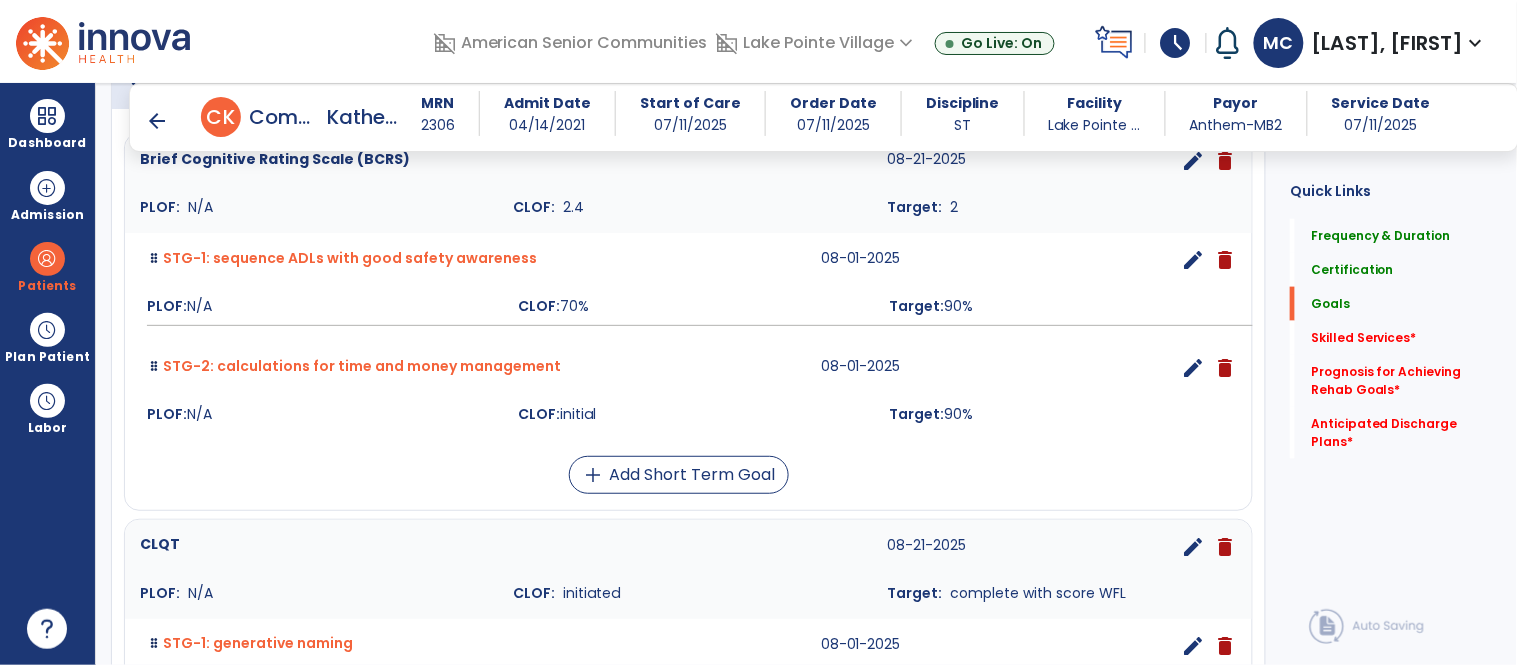 scroll, scrollTop: 888, scrollLeft: 0, axis: vertical 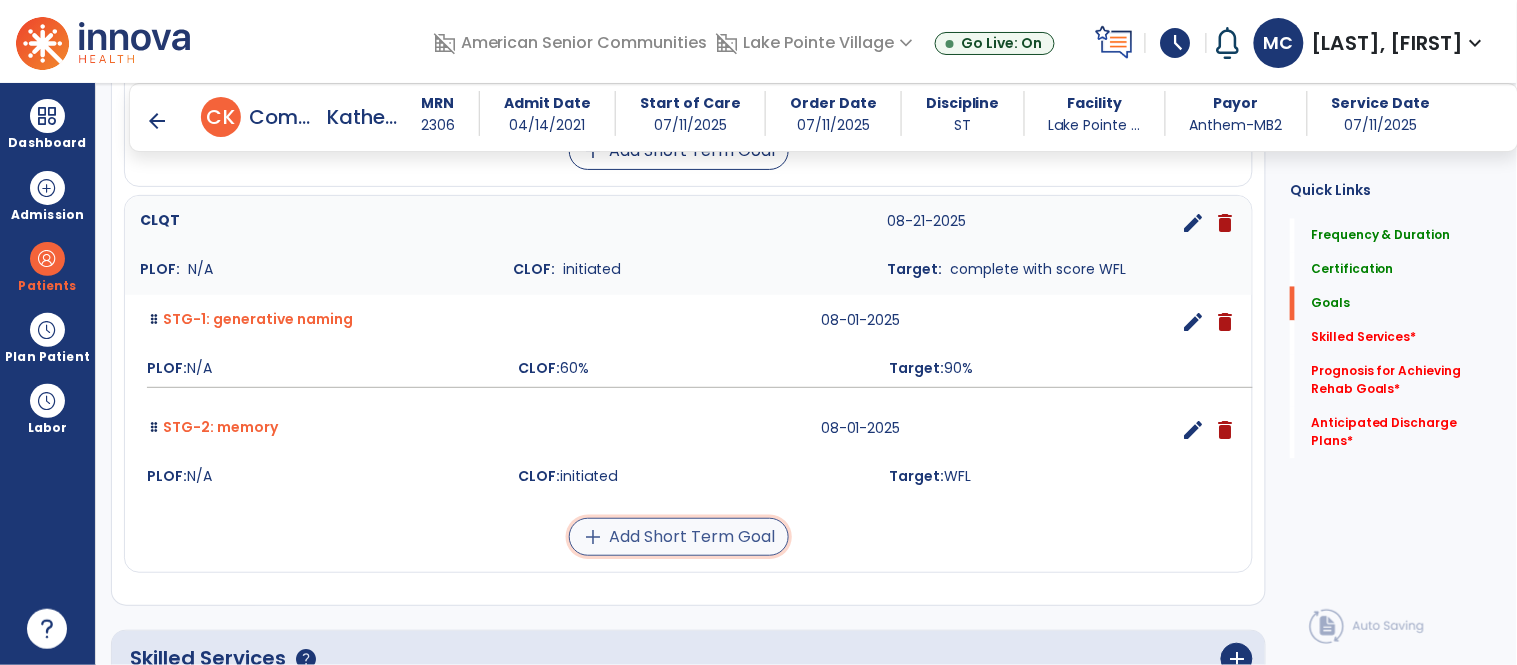 click on "add  Add Short Term Goal" at bounding box center [679, 537] 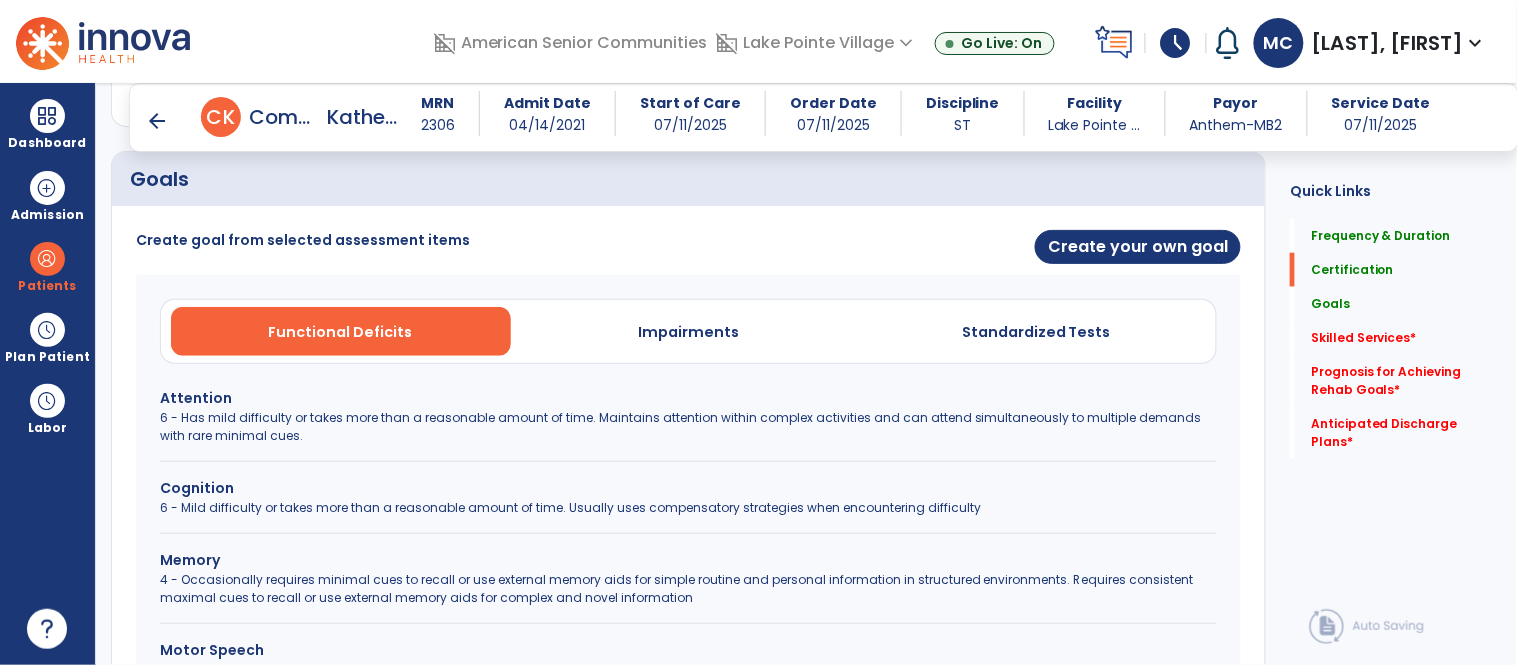 scroll, scrollTop: 145, scrollLeft: 0, axis: vertical 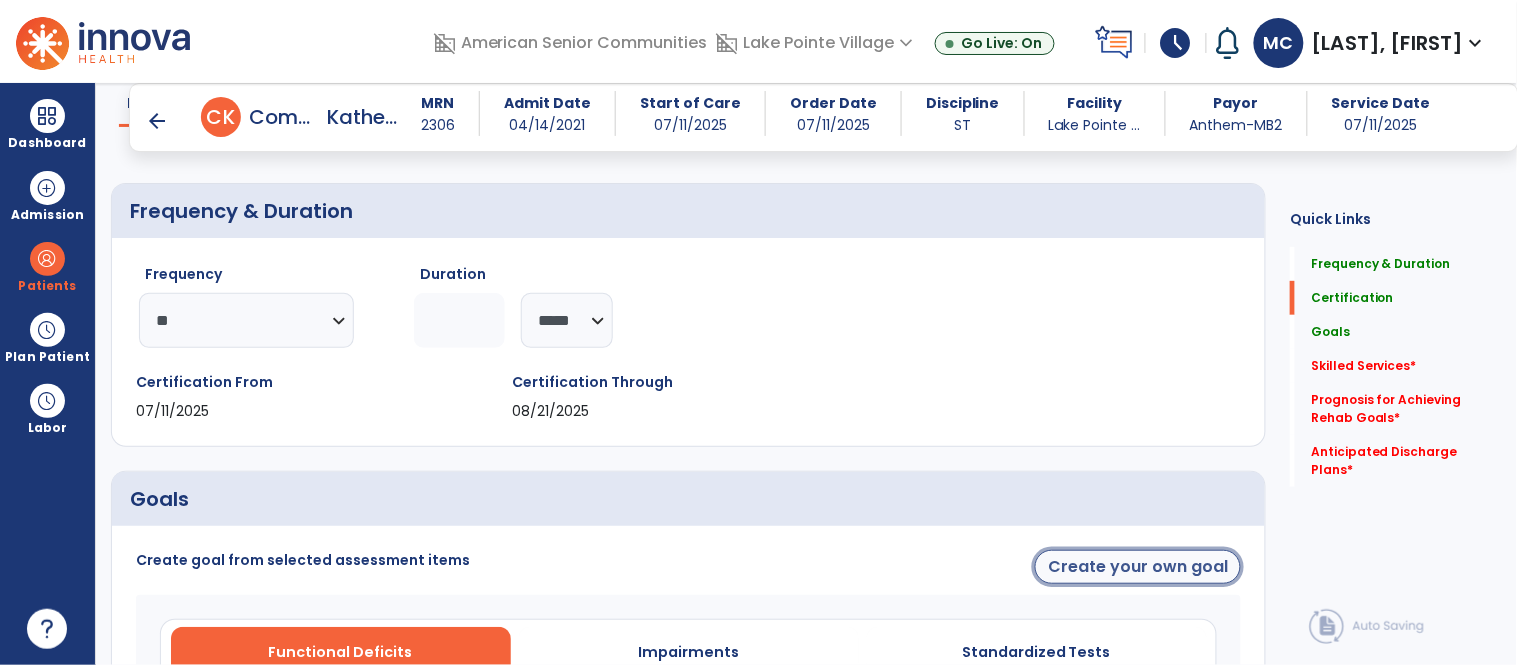 click on "Create your own goal" at bounding box center (1138, 567) 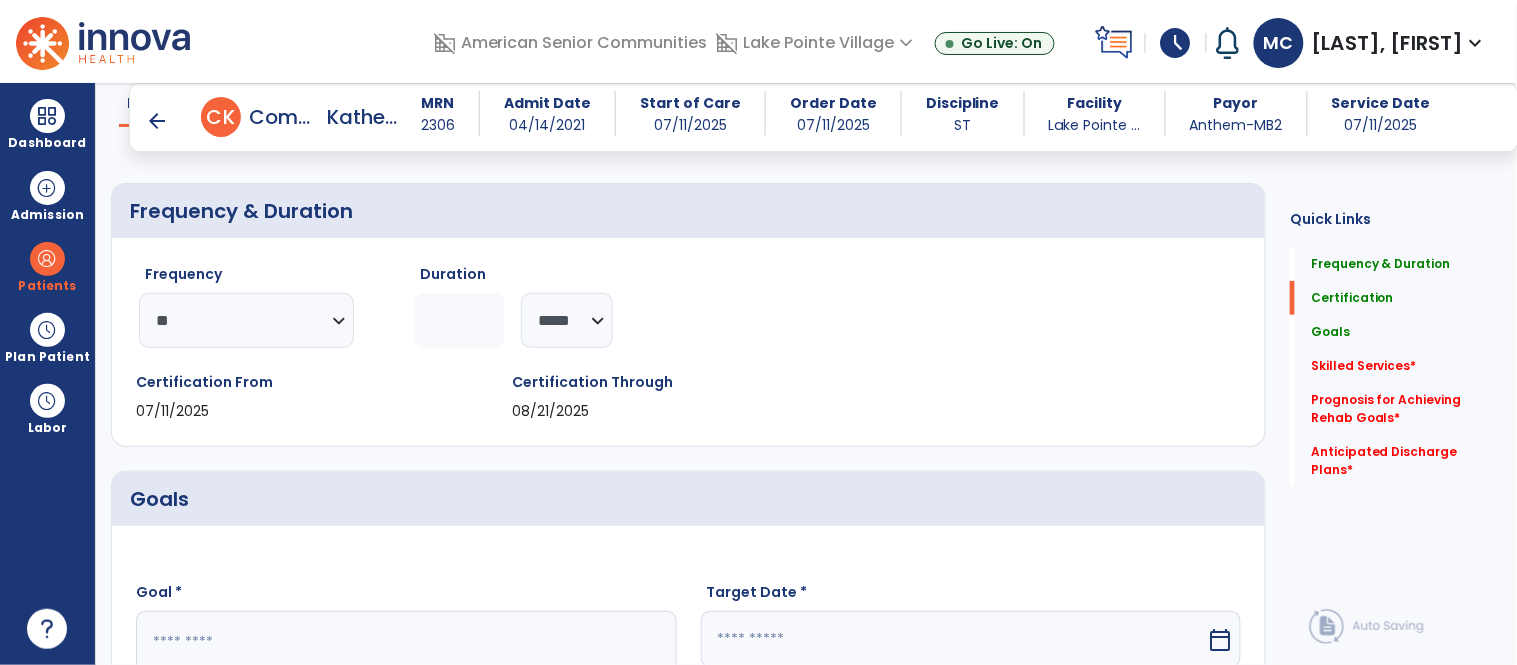 click at bounding box center [405, 686] 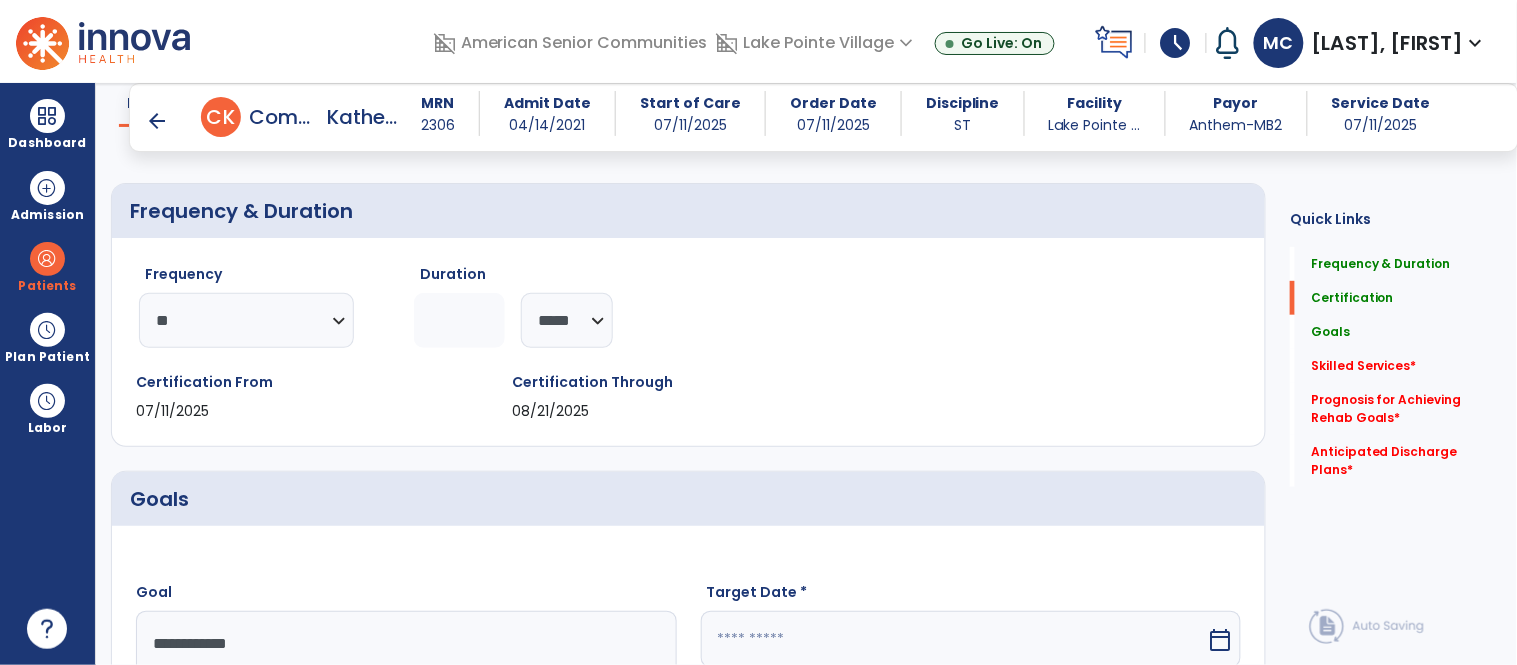 type on "**********" 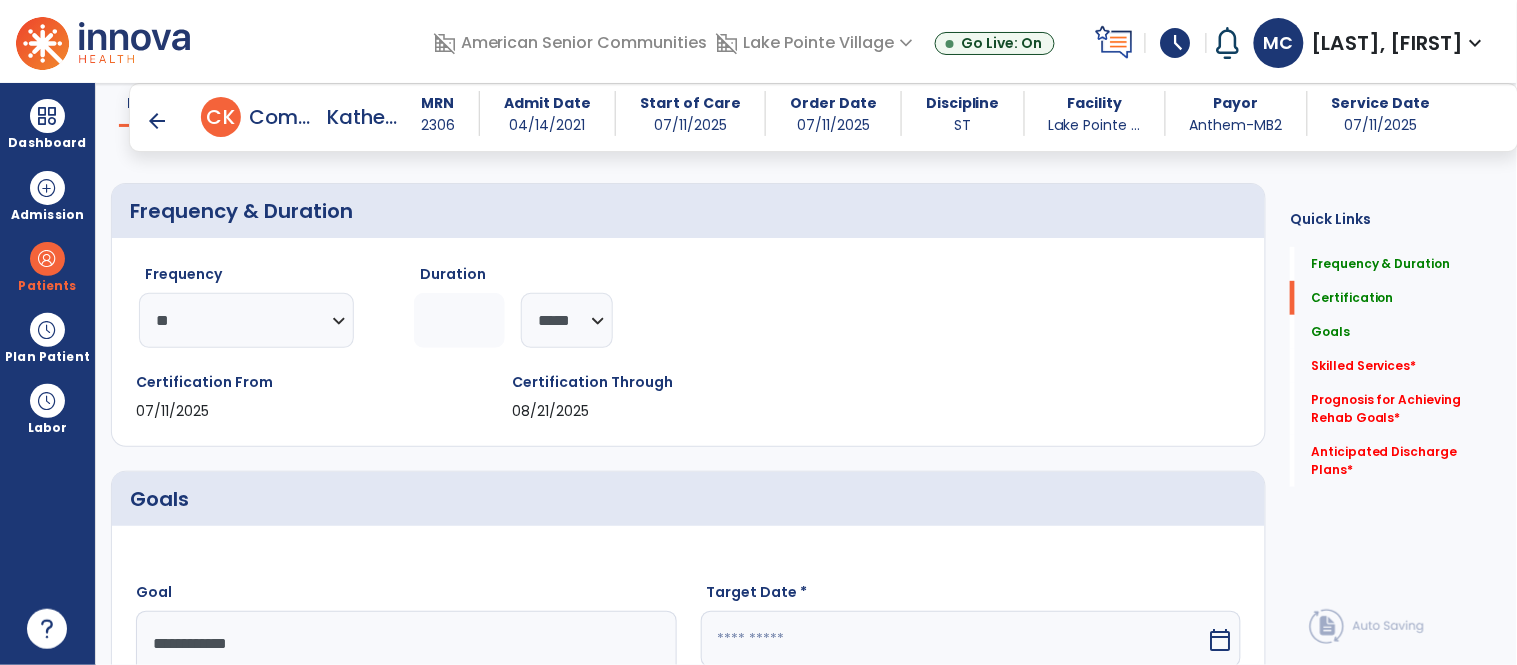 click at bounding box center [954, 639] 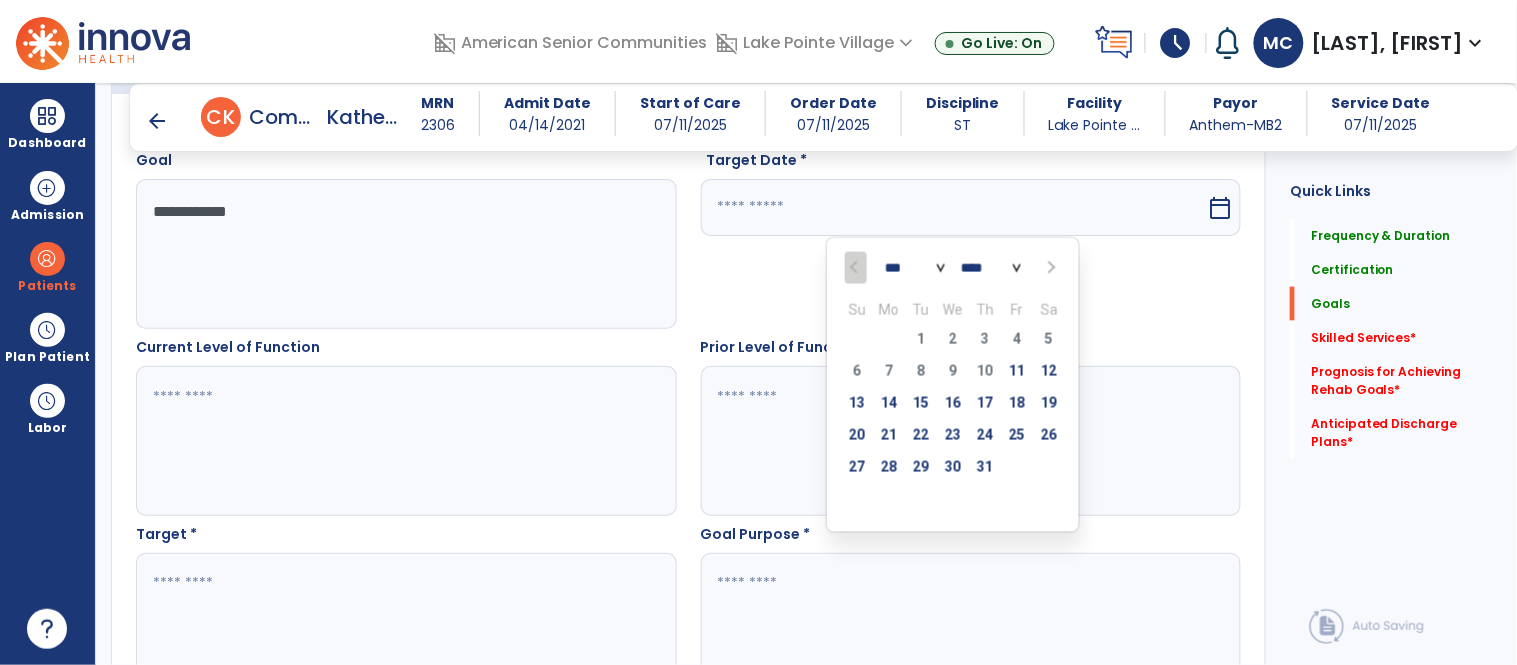 click at bounding box center [1050, 268] 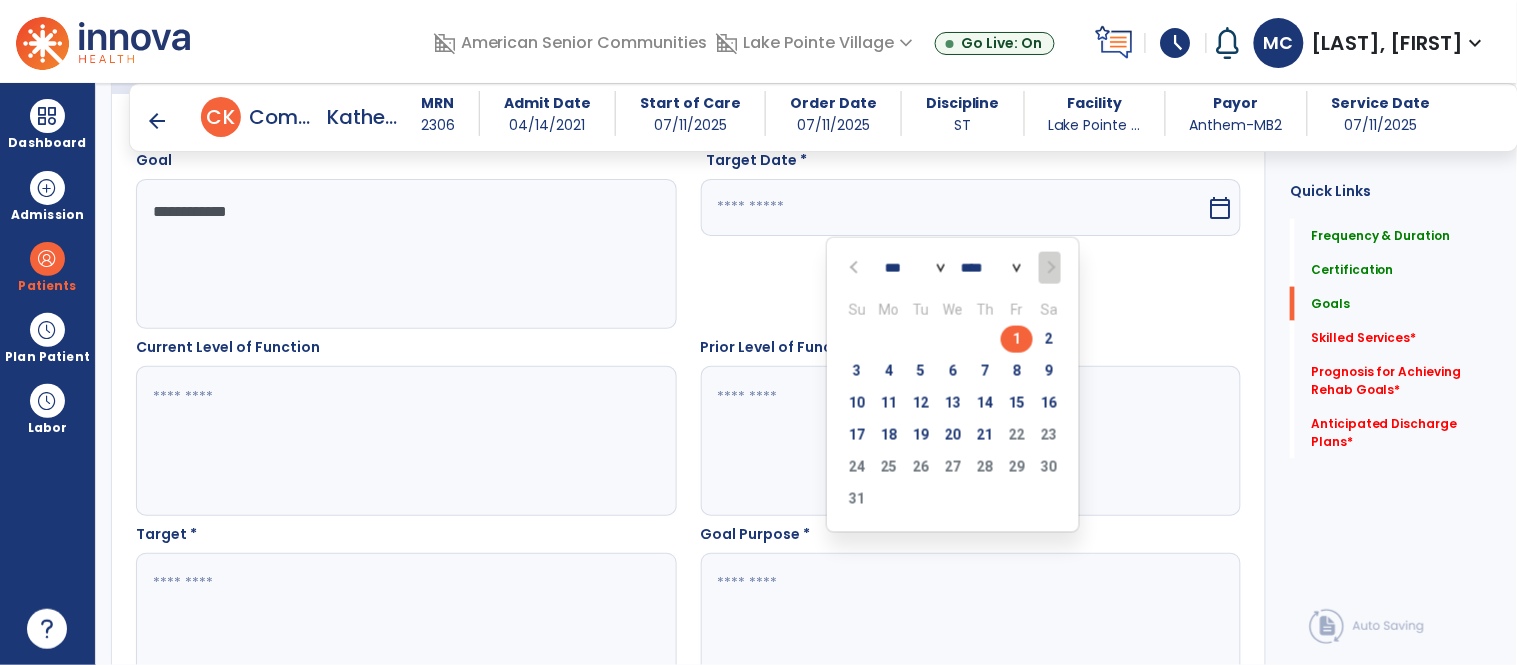 click on "1" at bounding box center [1017, 339] 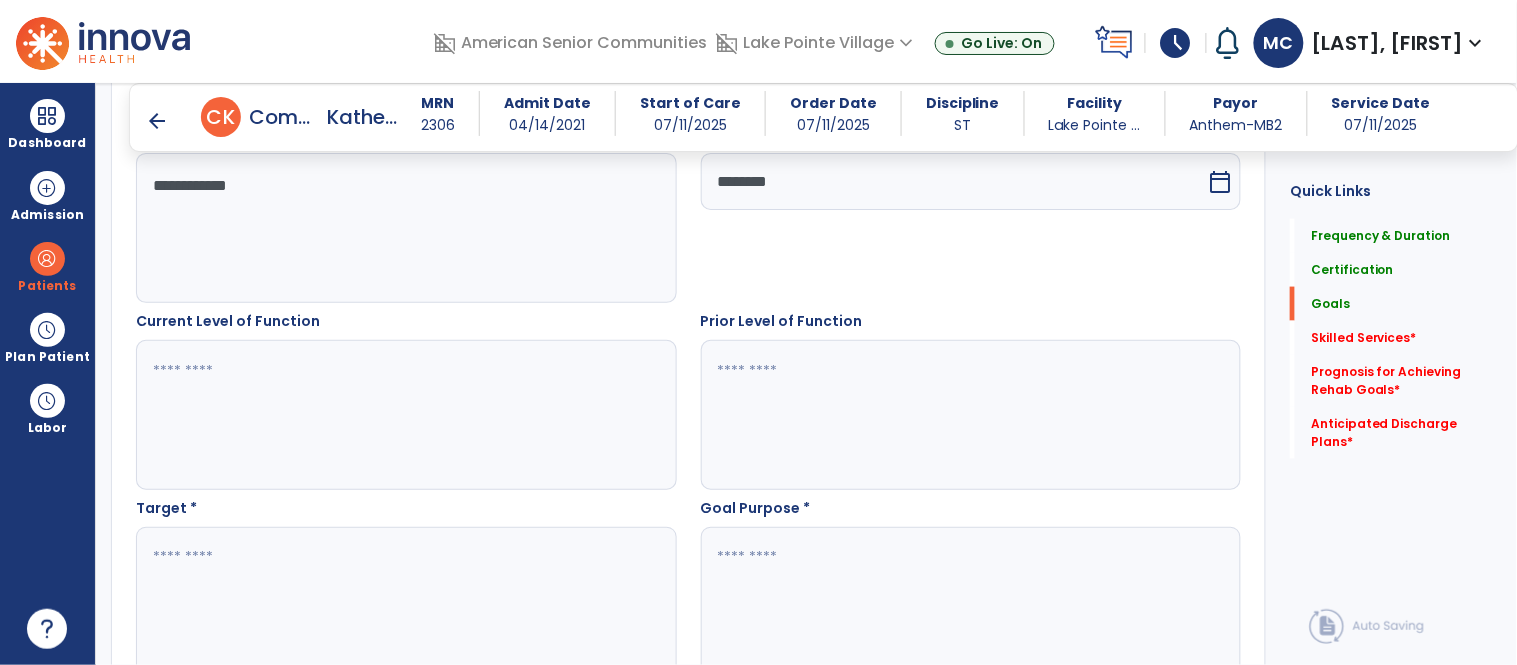 scroll, scrollTop: 825, scrollLeft: 0, axis: vertical 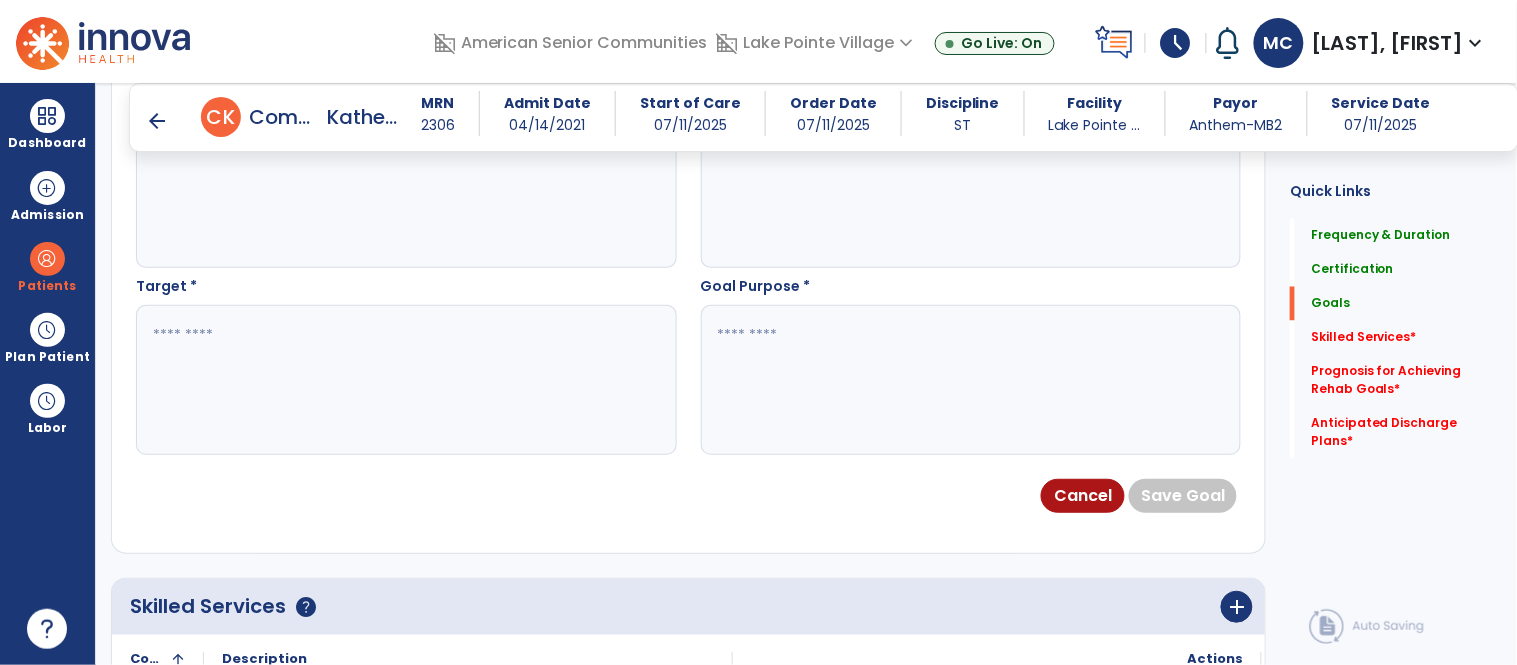click at bounding box center [405, 380] 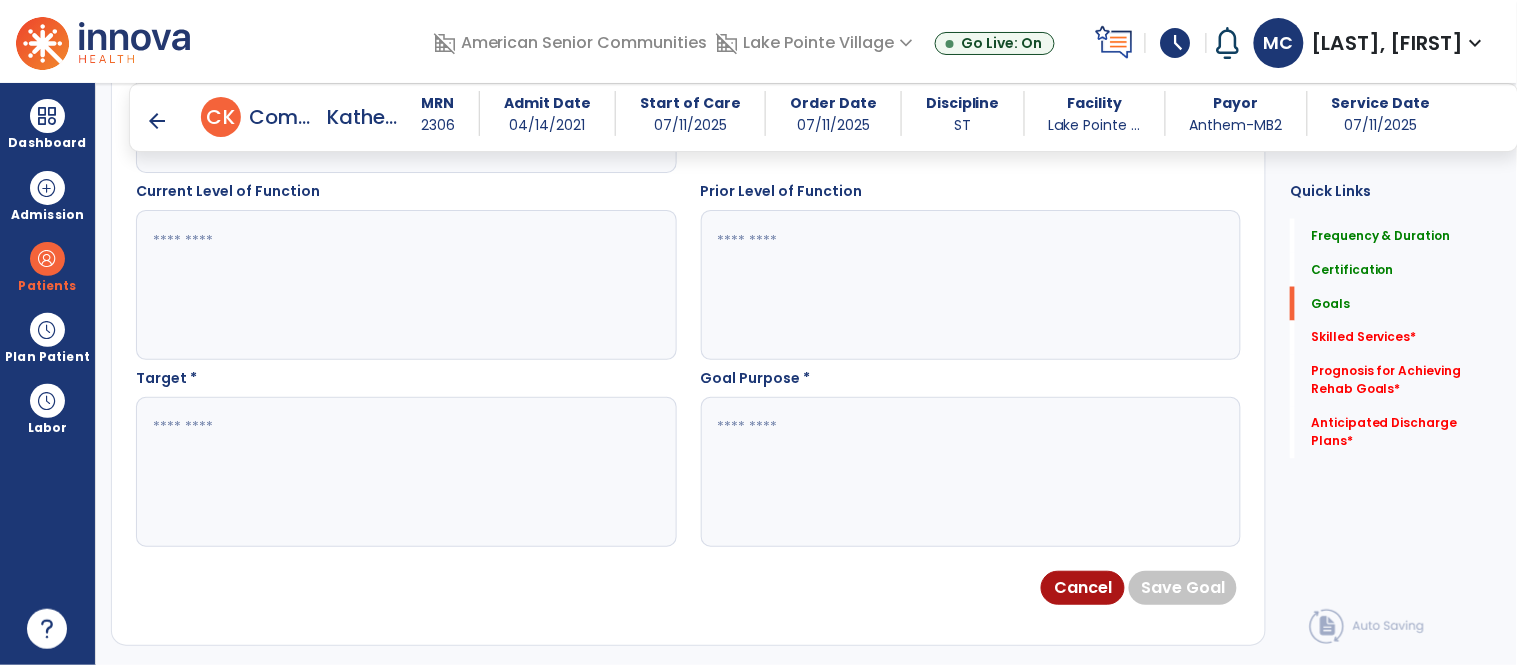 scroll, scrollTop: 730, scrollLeft: 0, axis: vertical 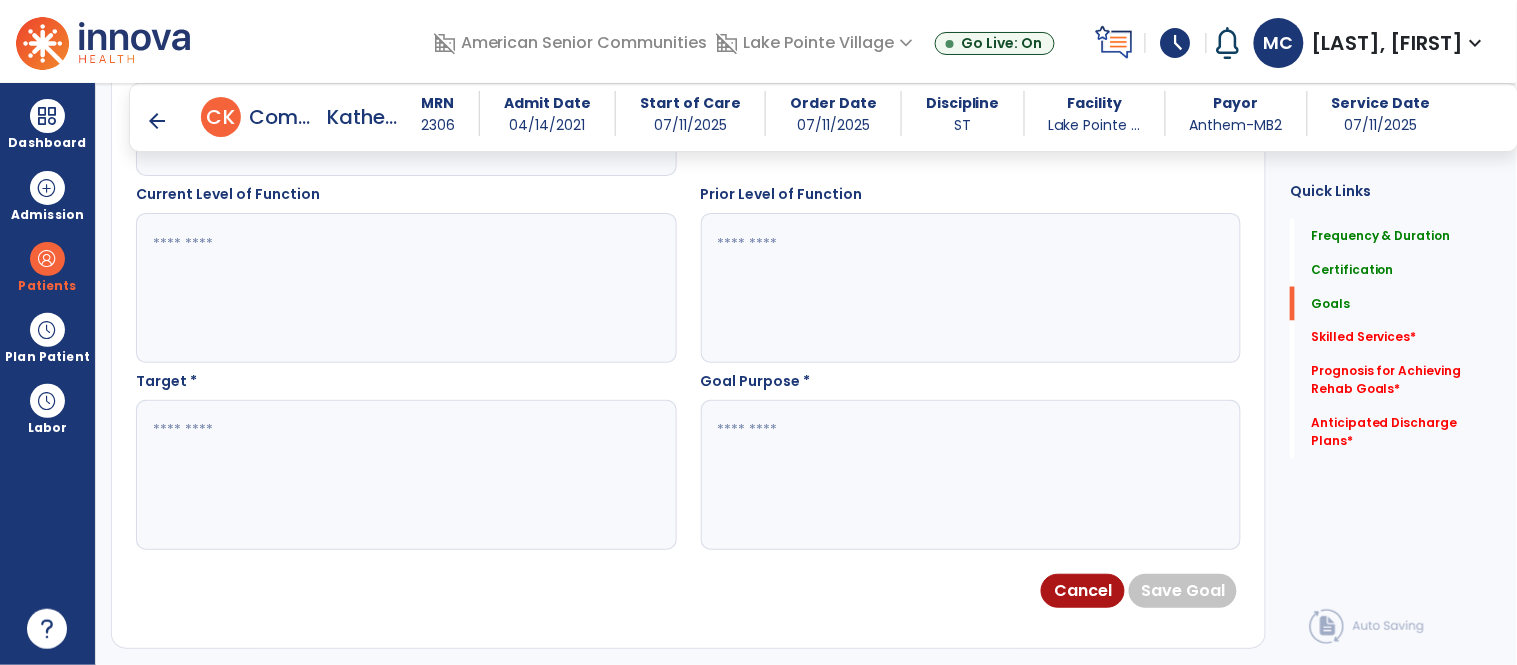 click on "Target *" at bounding box center [406, 460] 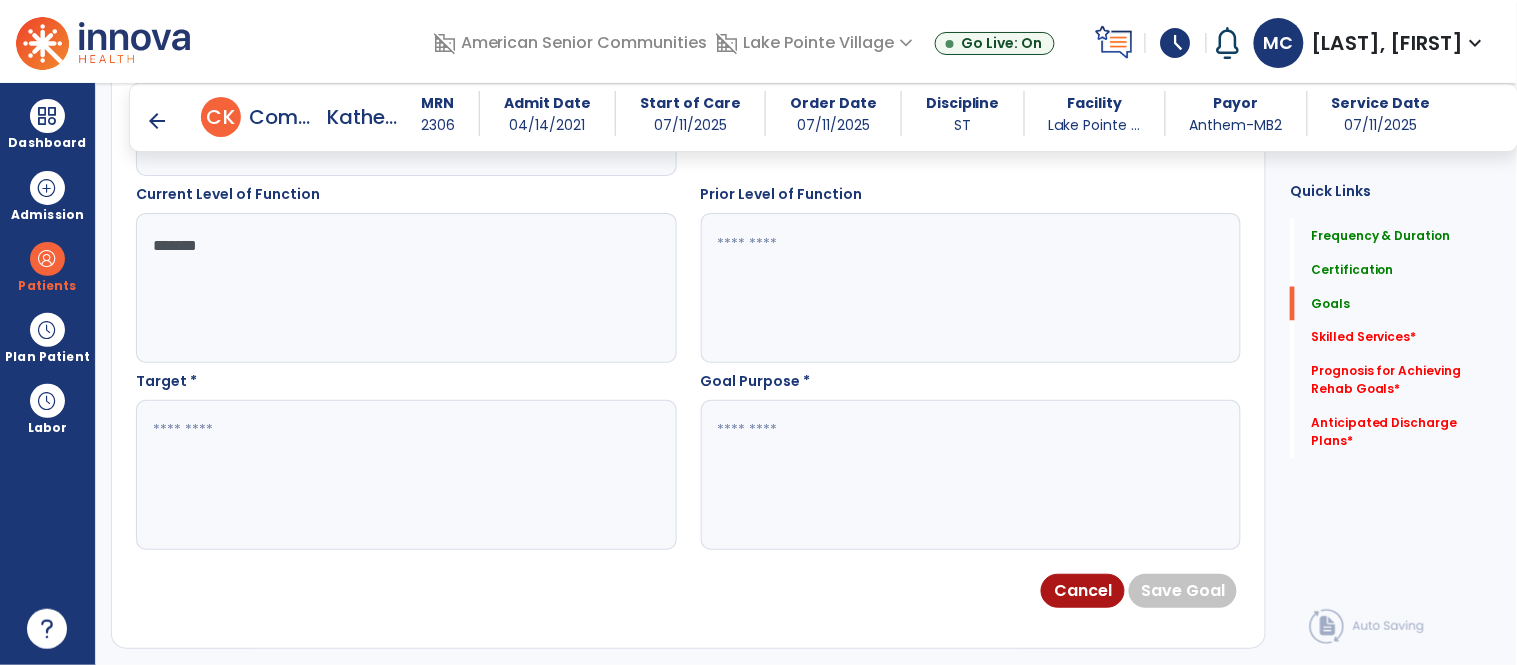 type on "*******" 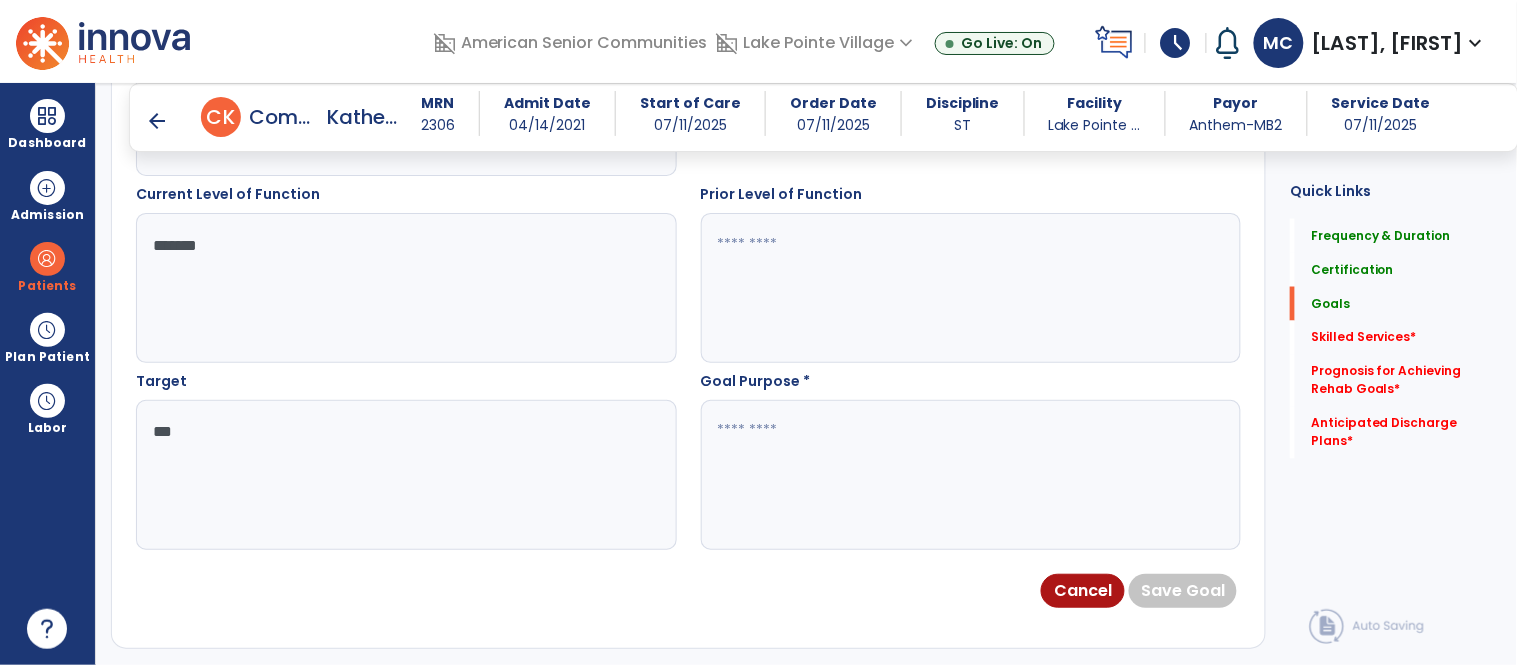 type on "***" 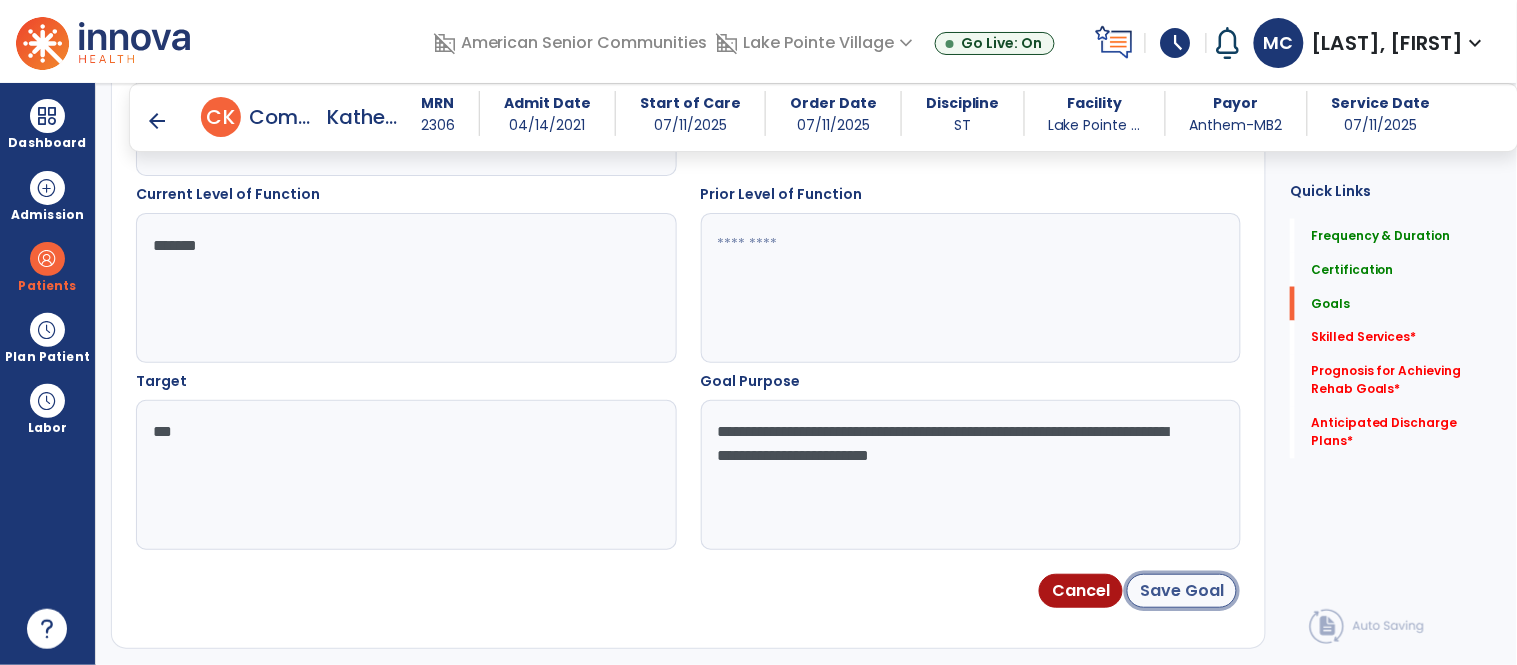 click on "Save Goal" at bounding box center [1182, 591] 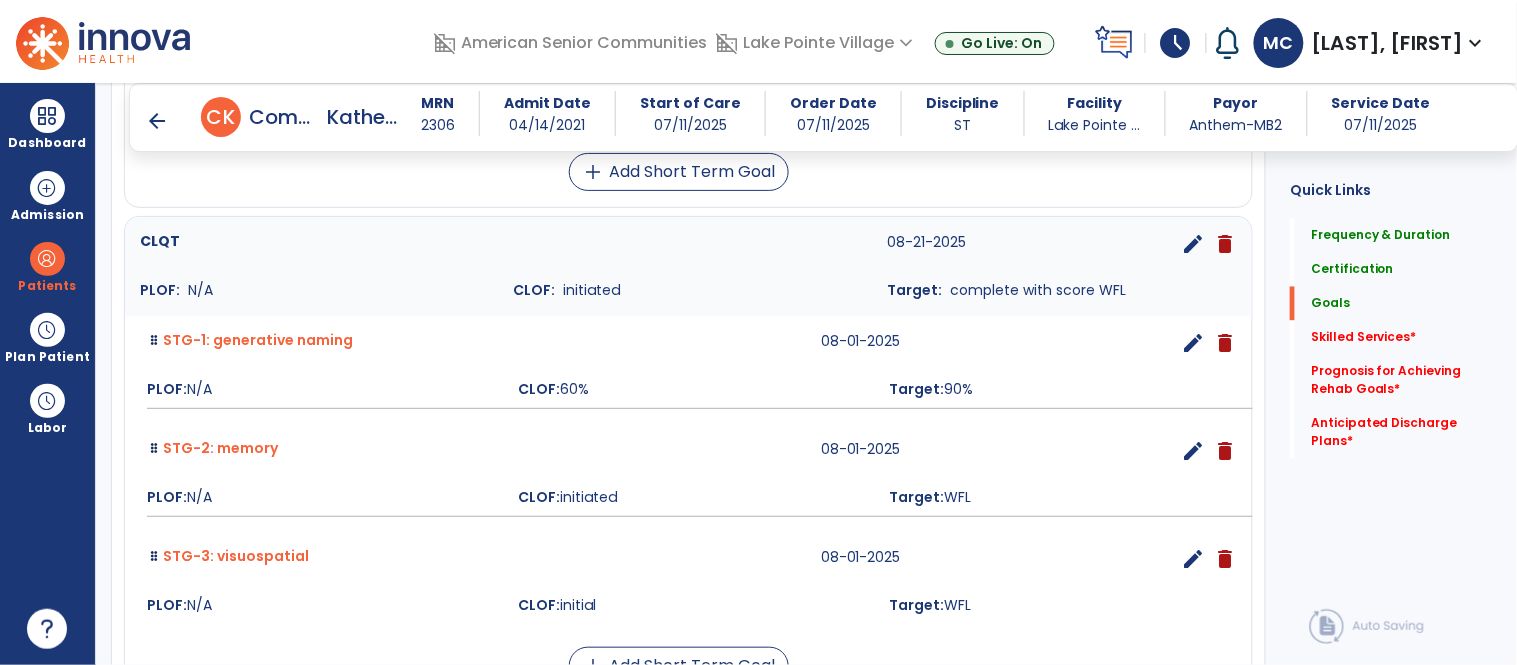 scroll, scrollTop: 926, scrollLeft: 0, axis: vertical 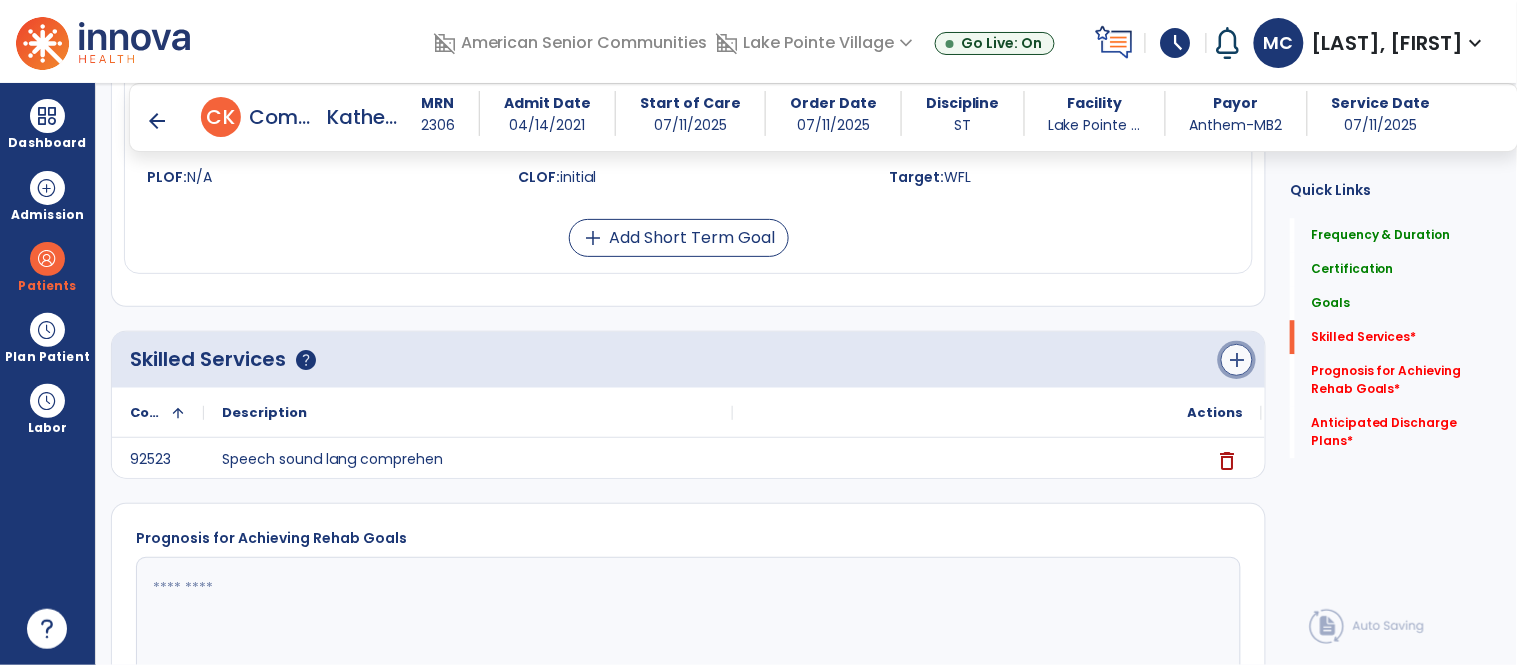 click on "add" 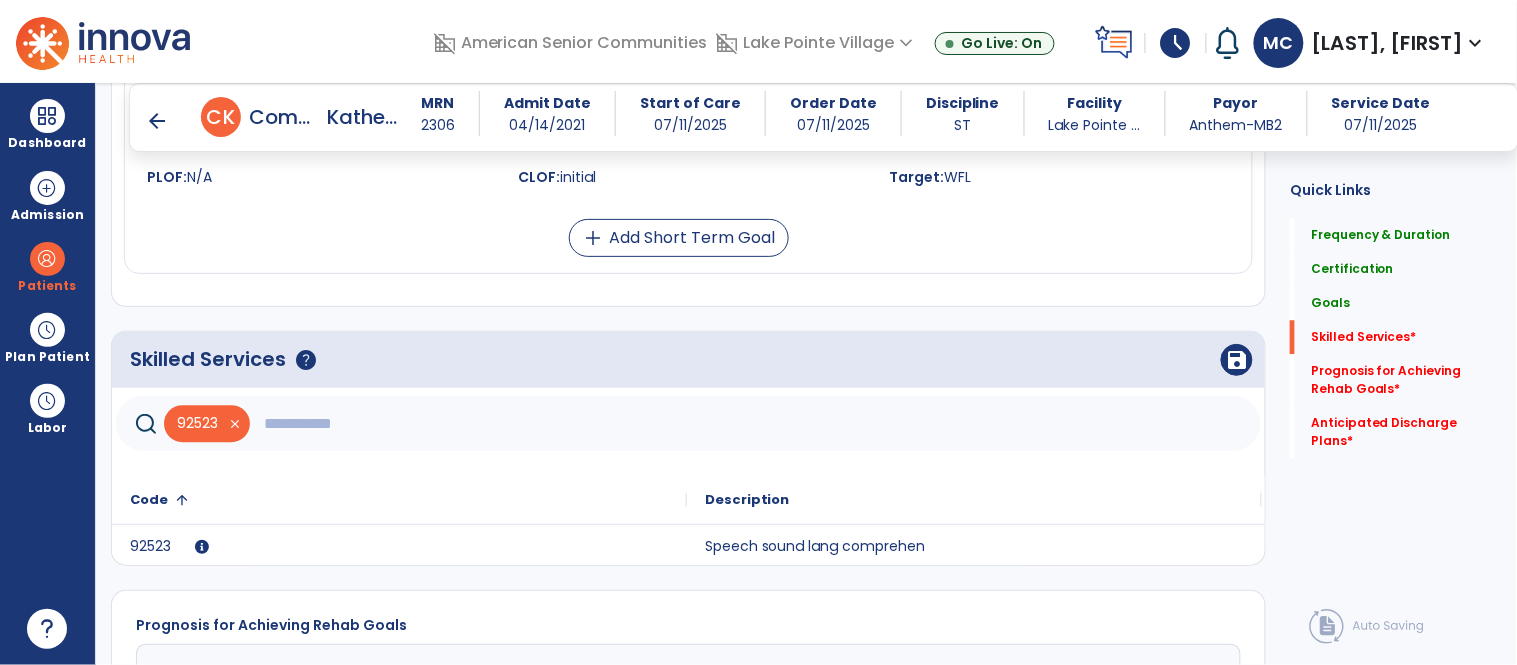 click 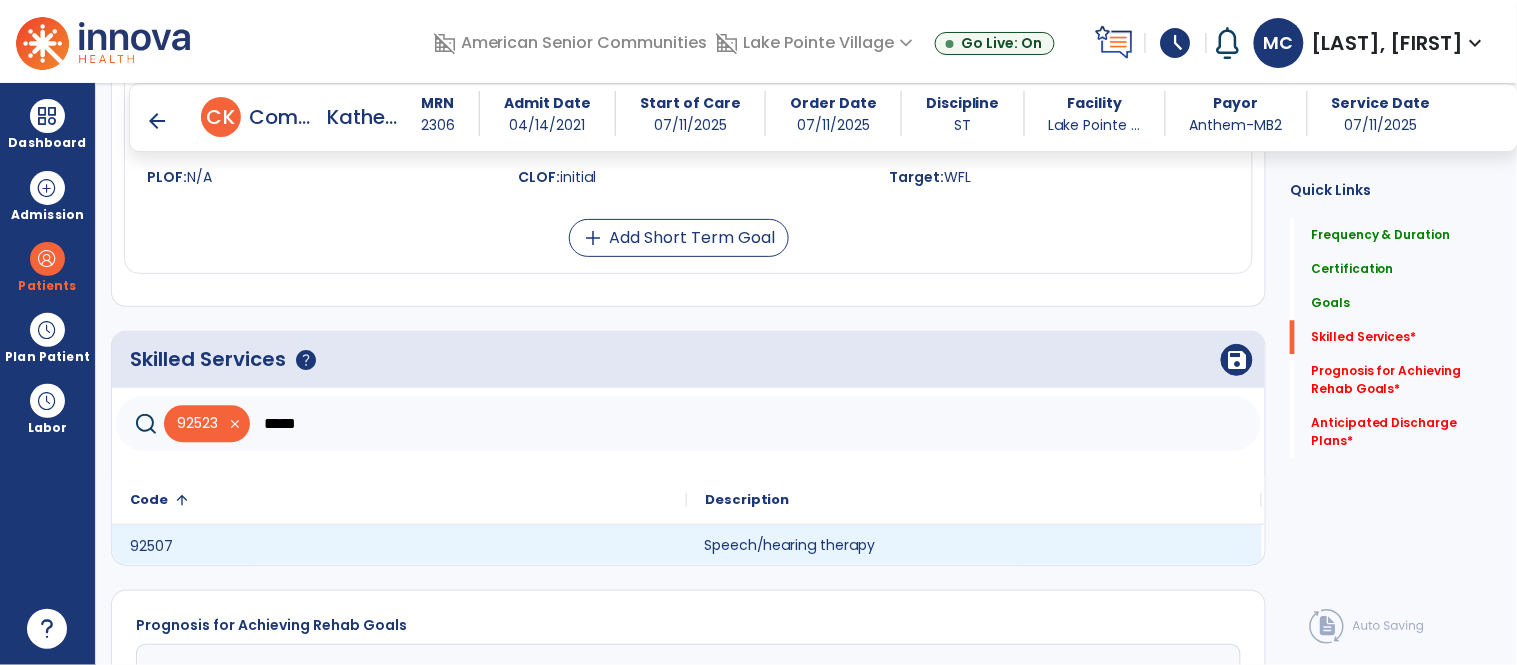 click on "Speech/hearing therapy" 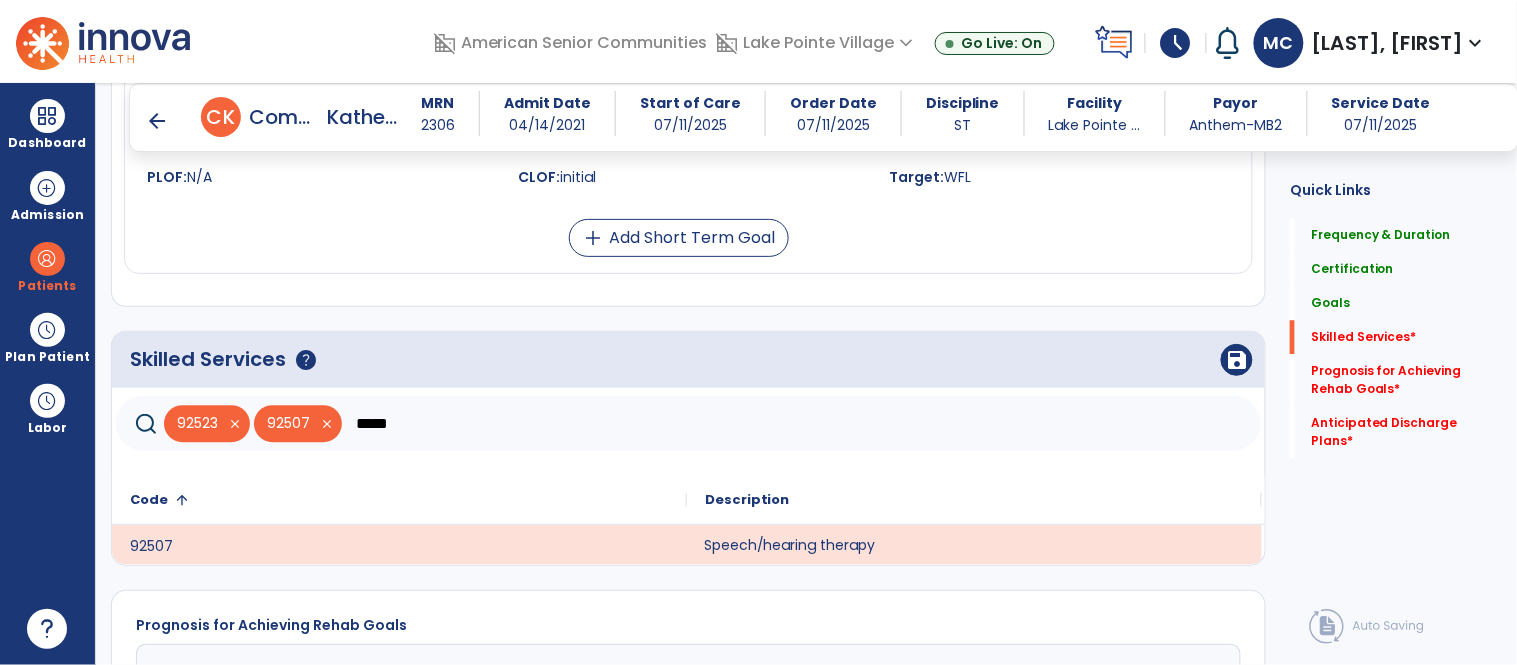 click on "*****" 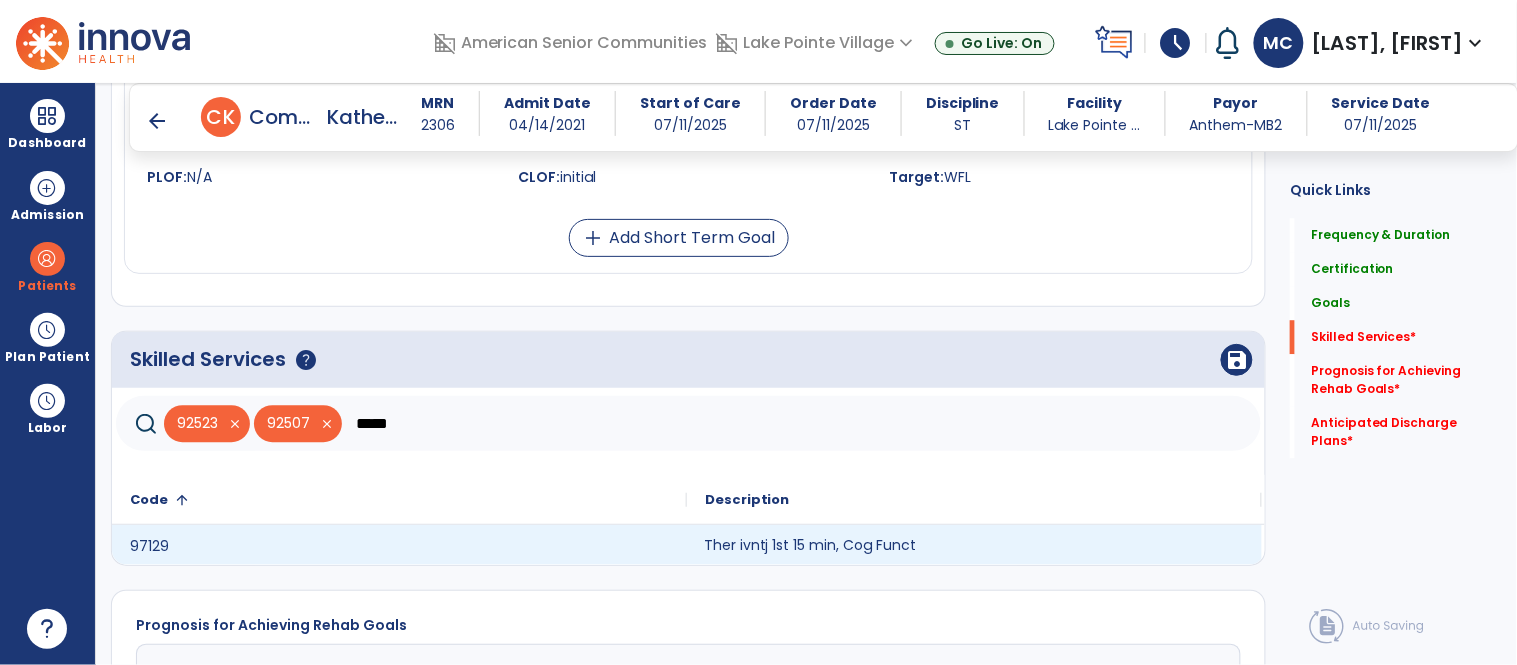 click on "Ther ivntj 1st 15 min, Cog Funct" 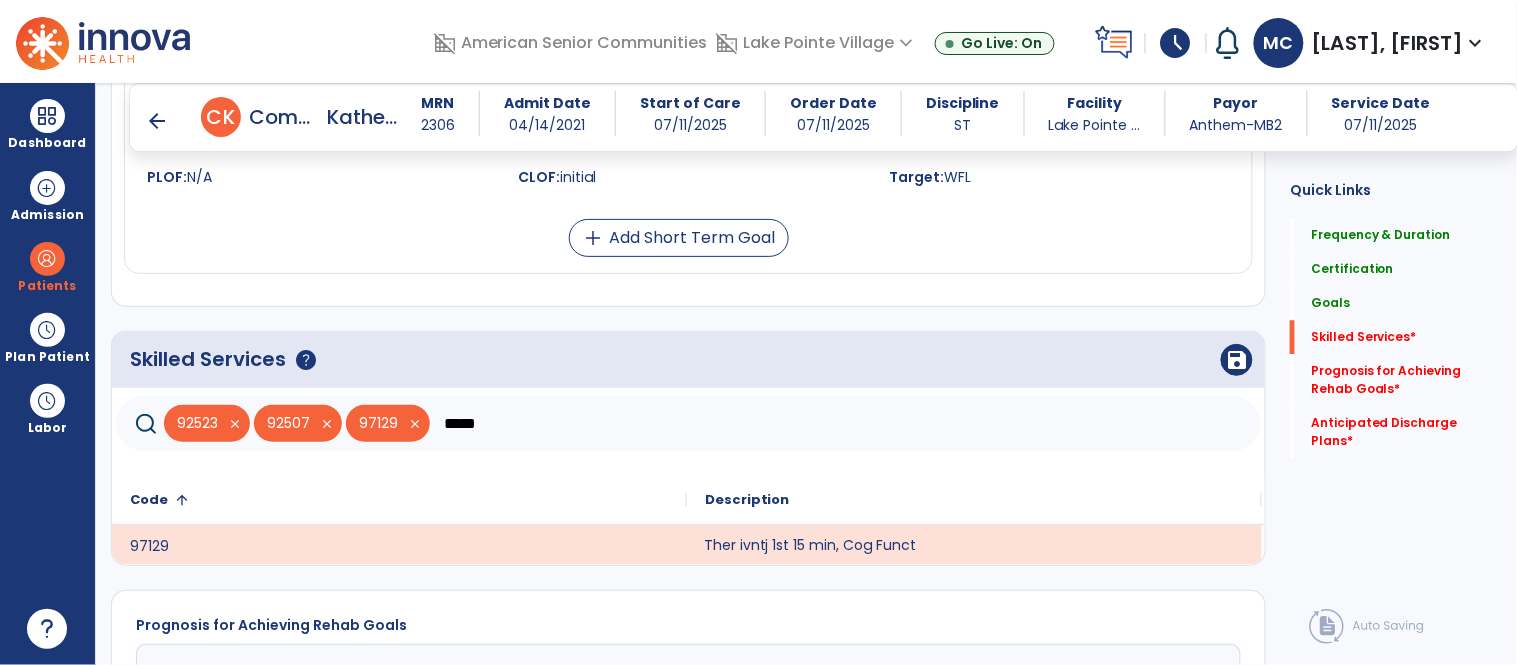 click on "*****" 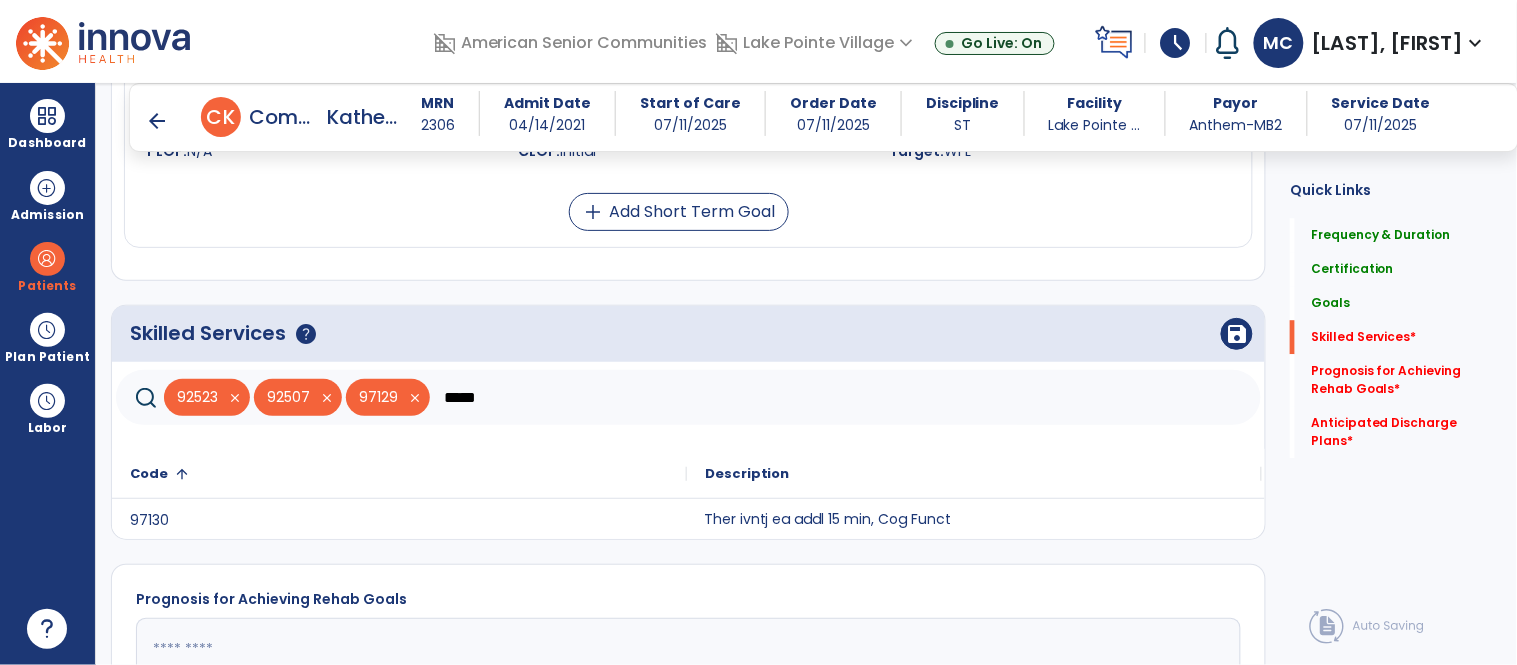 scroll, scrollTop: 1350, scrollLeft: 0, axis: vertical 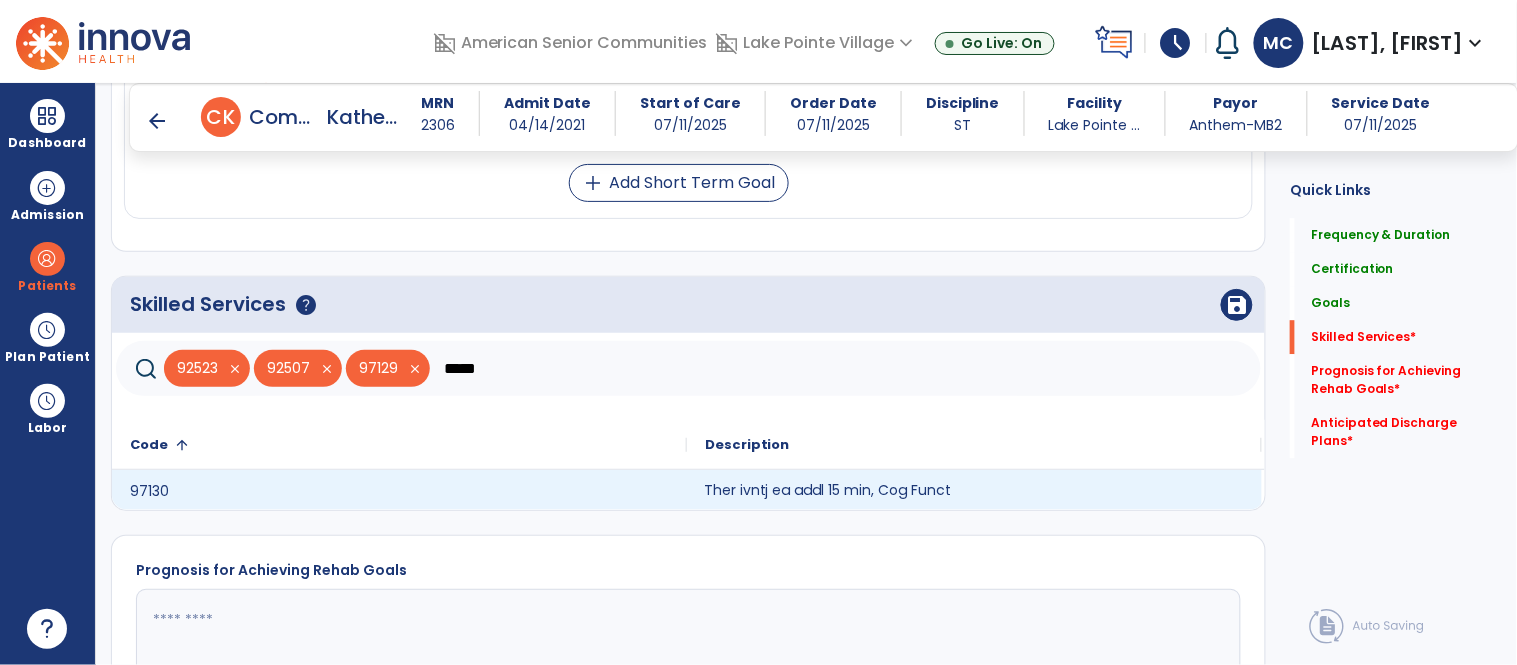 type on "*****" 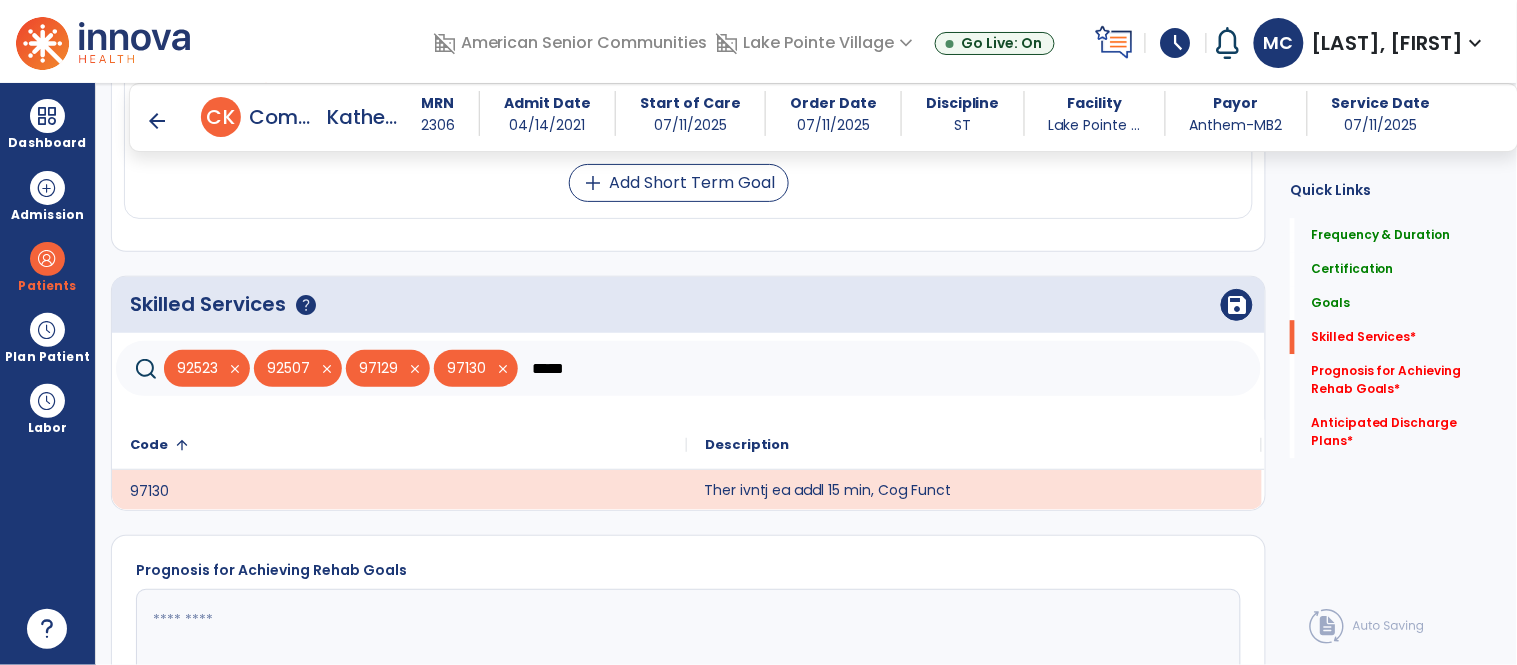 drag, startPoint x: 675, startPoint y: 372, endPoint x: 524, endPoint y: 359, distance: 151.55856 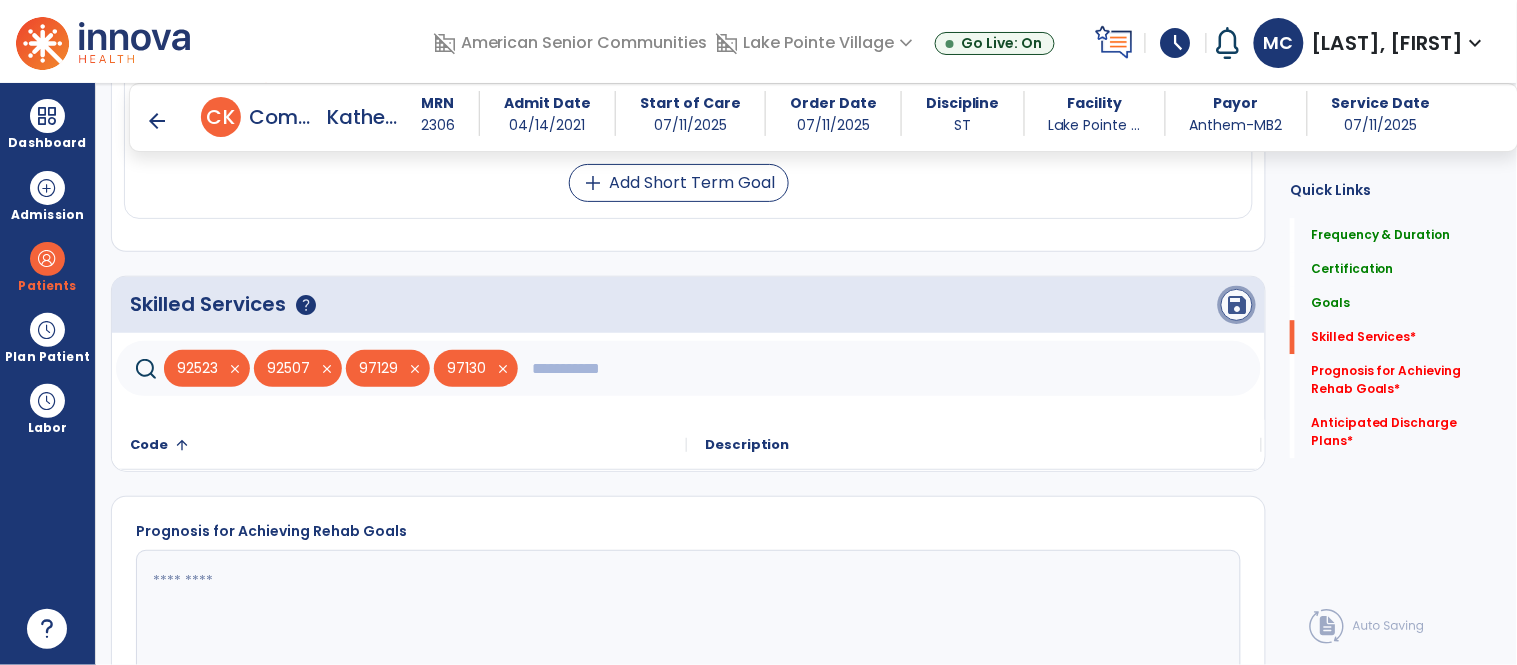 click on "save" 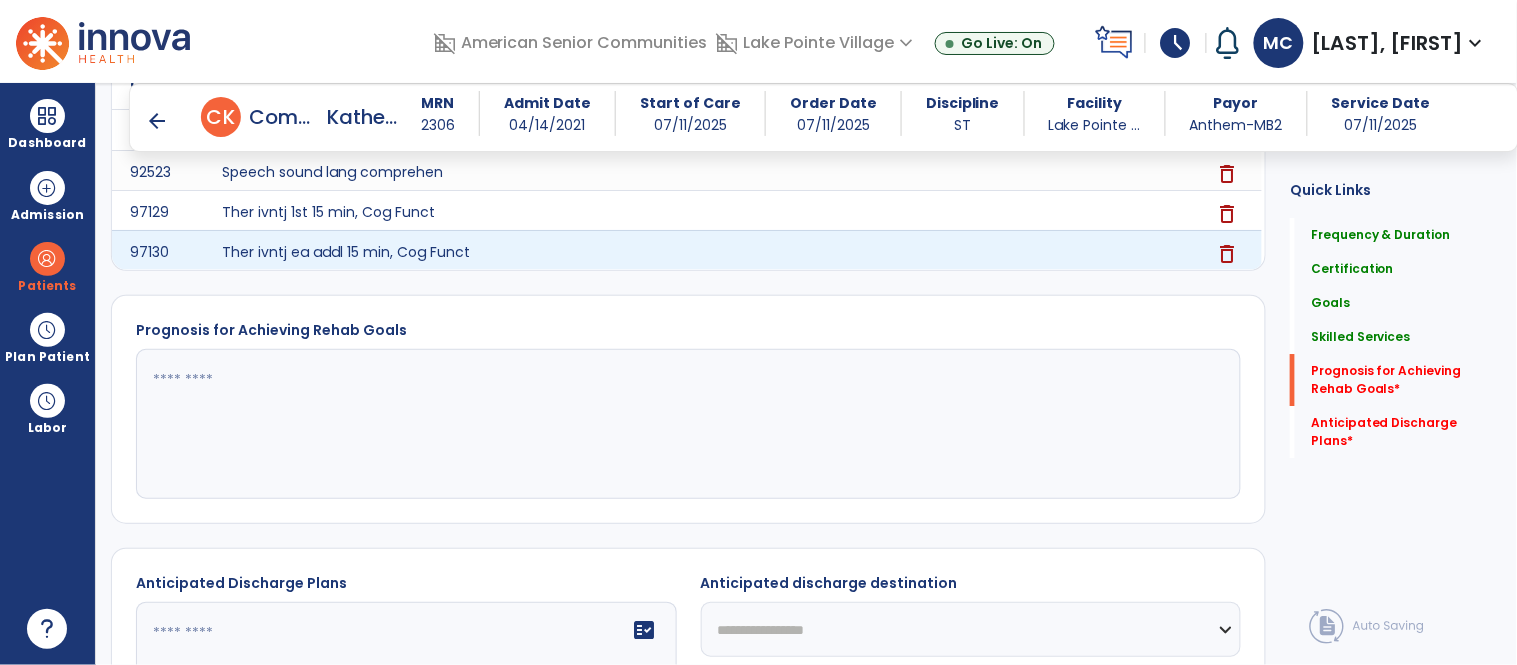 scroll, scrollTop: 1711, scrollLeft: 0, axis: vertical 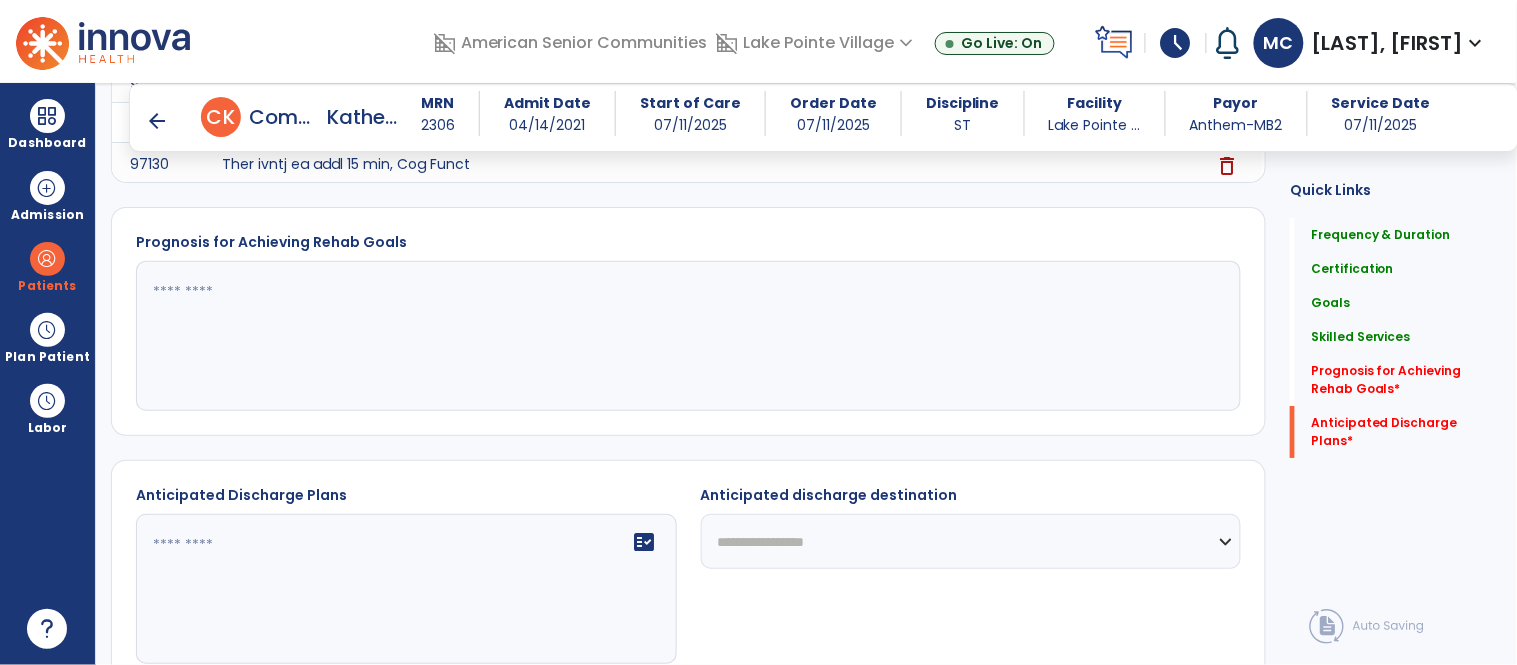 click 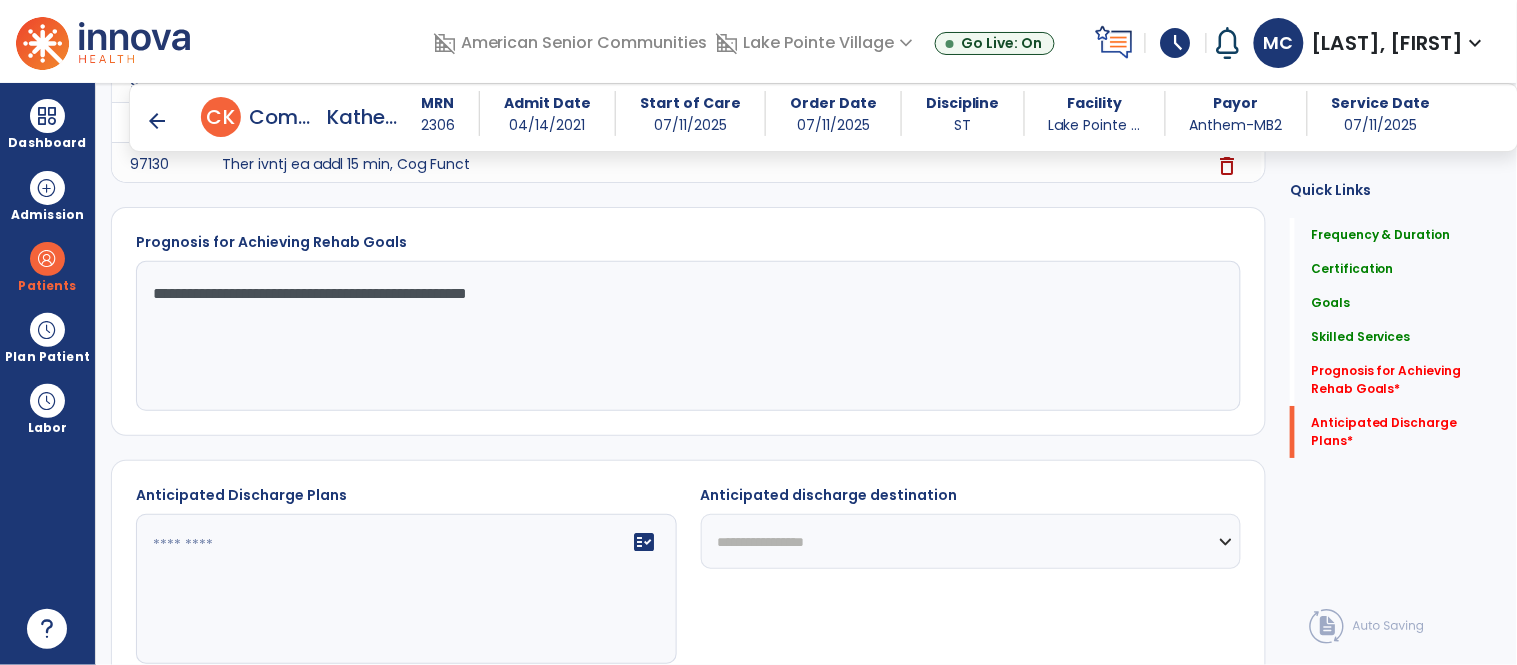 type on "**********" 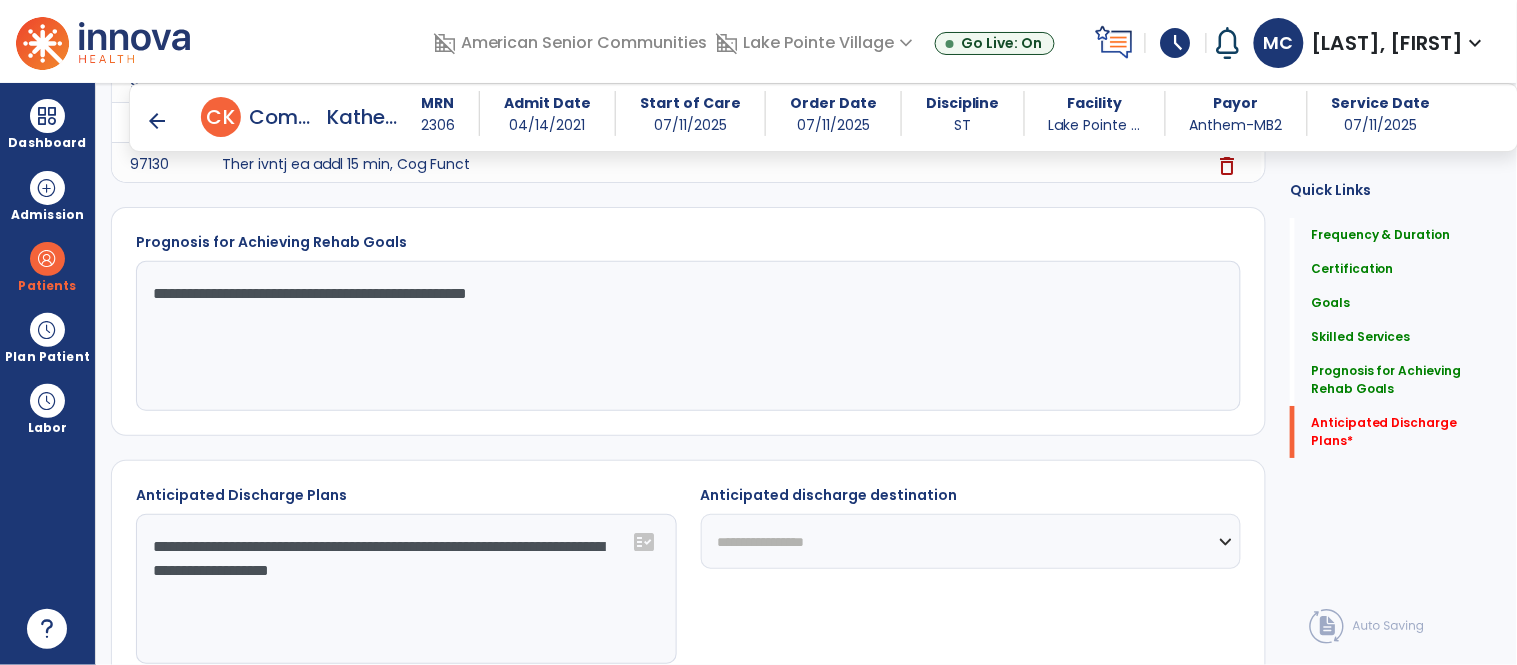 type on "**********" 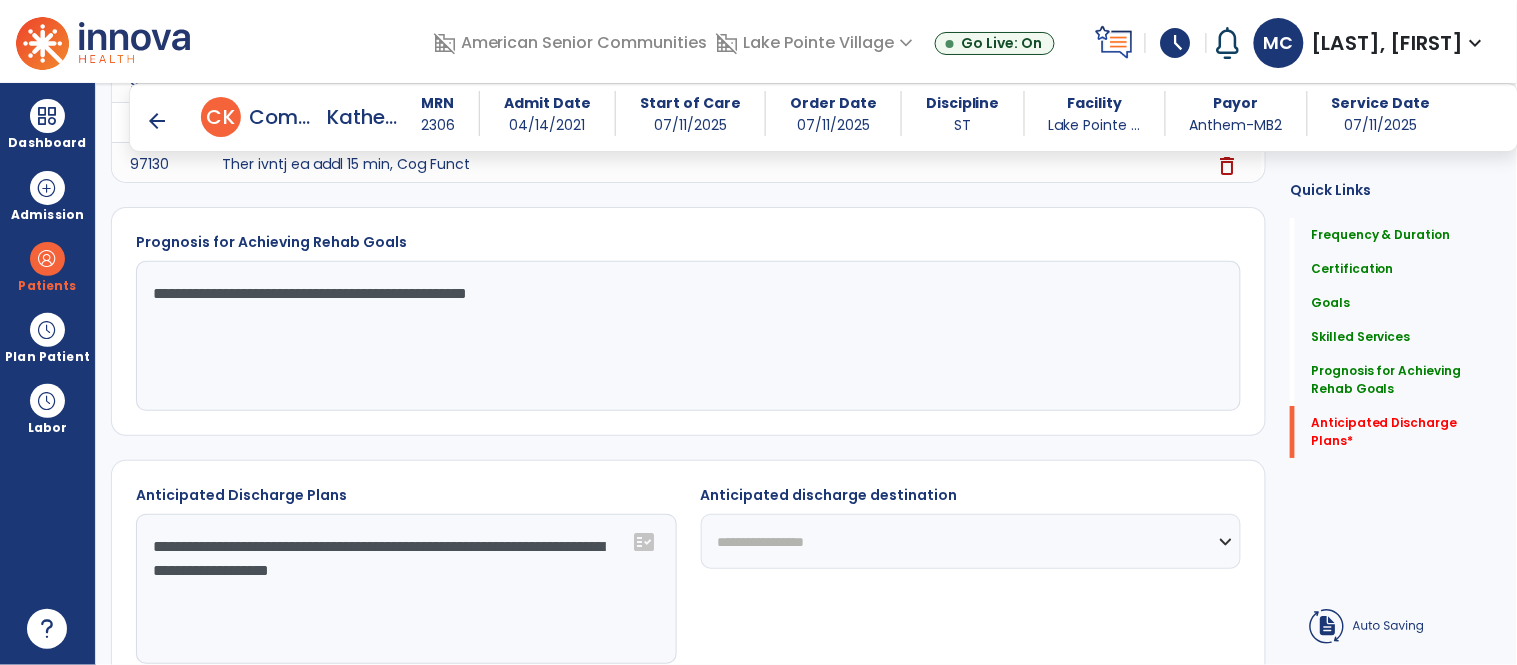 click on "**********" 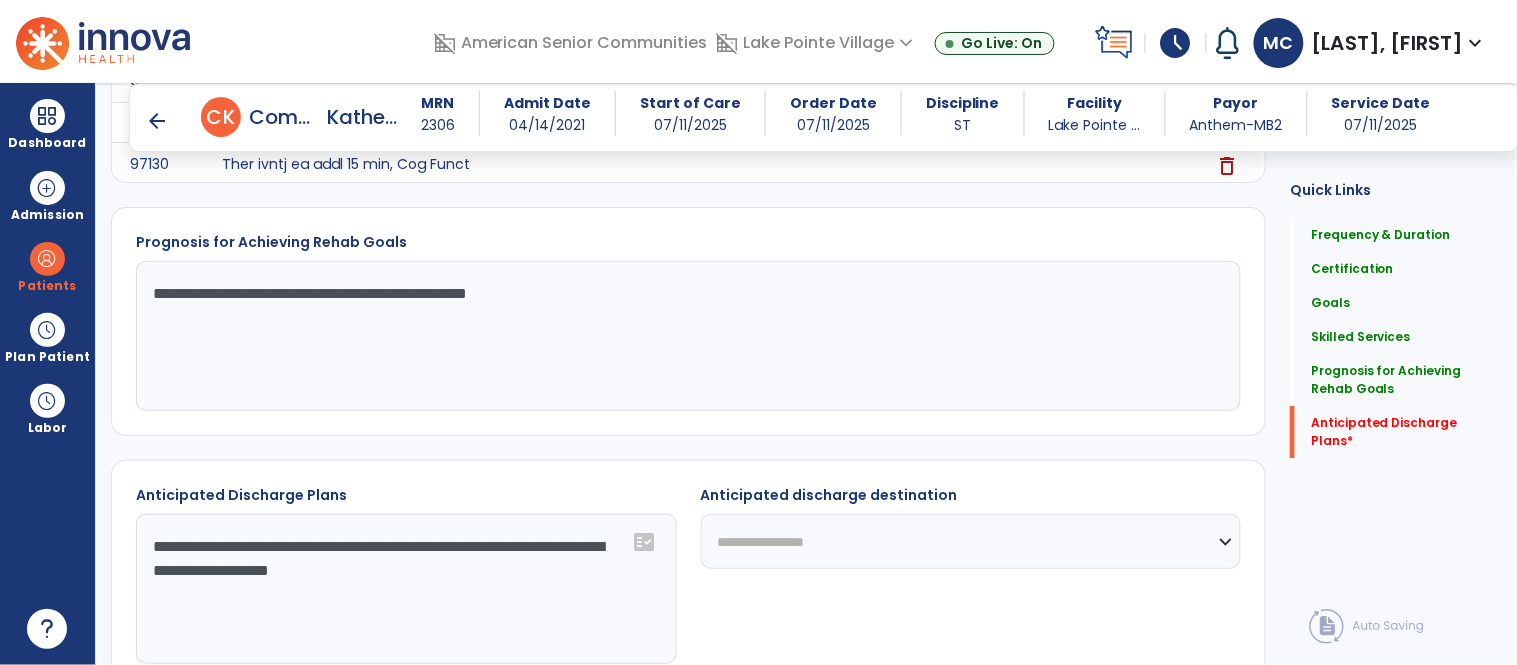 select on "***" 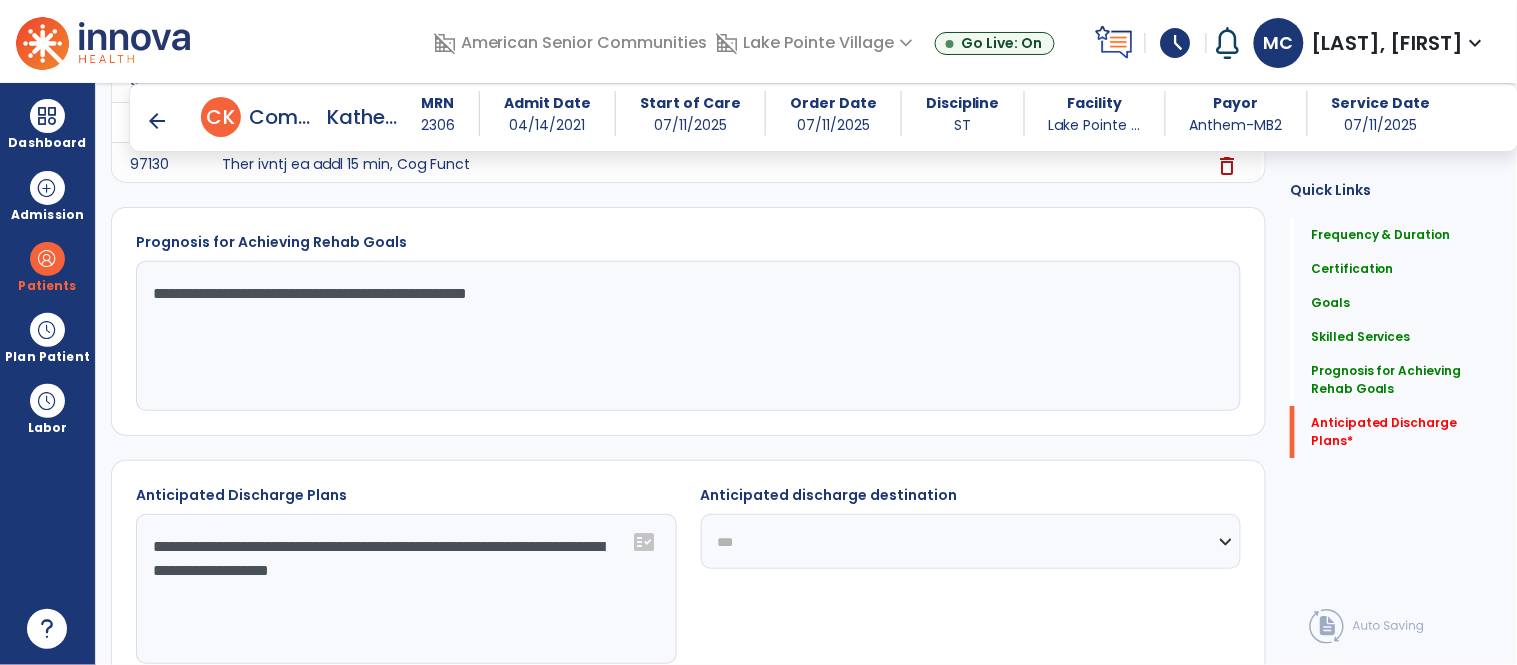 click on "**********" 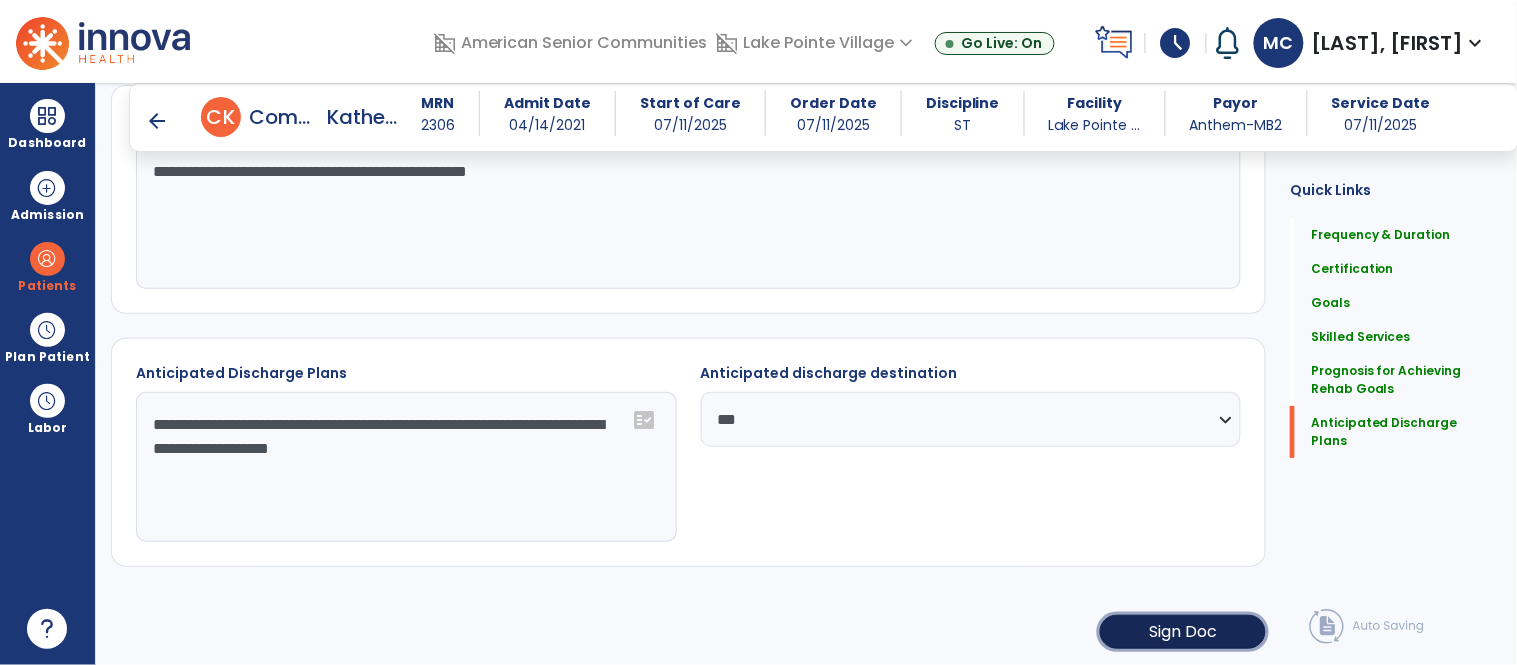 click on "Sign Doc" 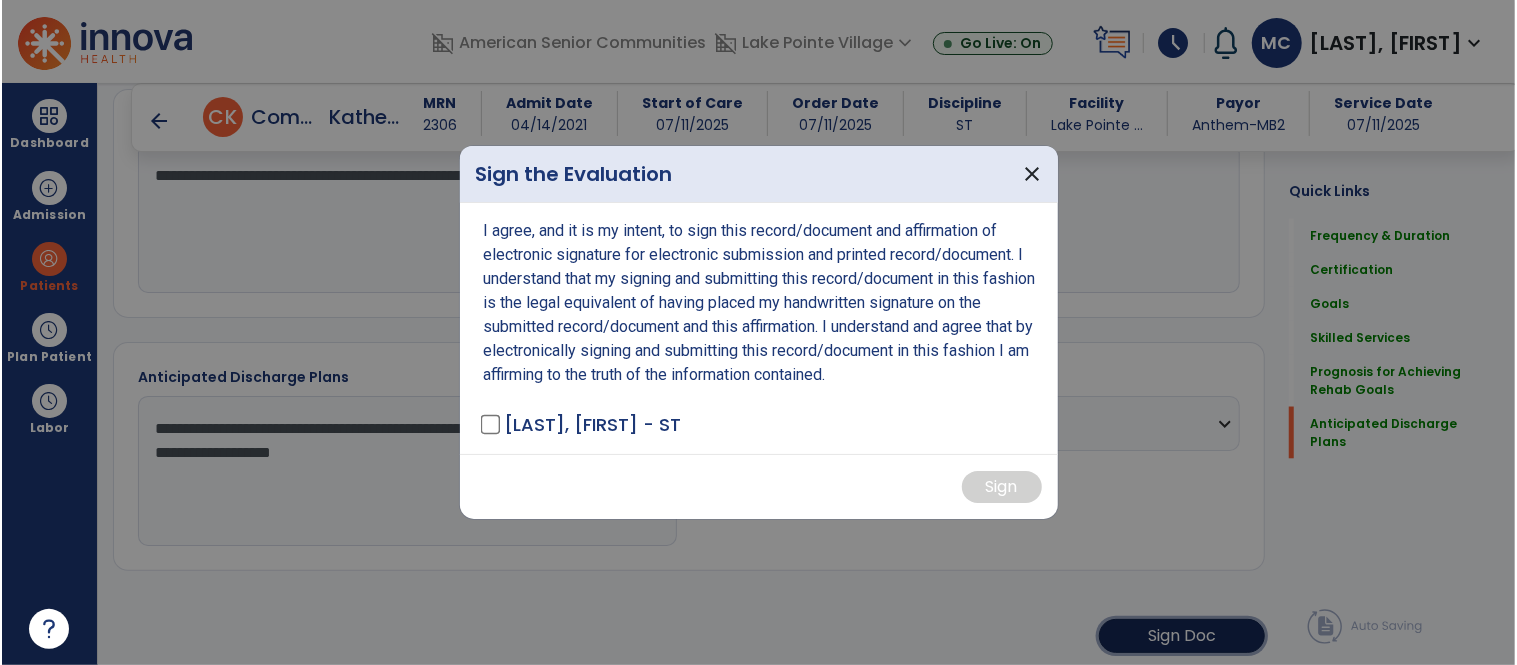 scroll, scrollTop: 1833, scrollLeft: 0, axis: vertical 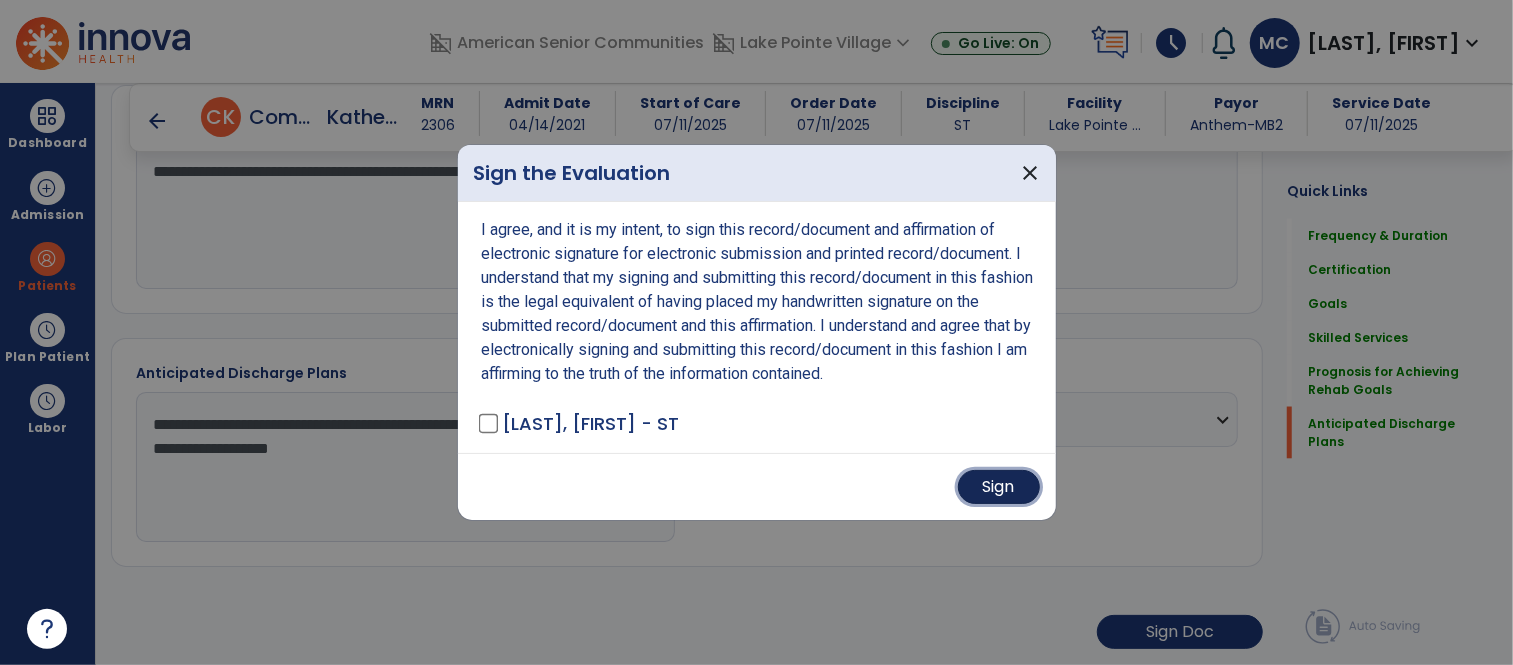 click on "Sign" at bounding box center (999, 487) 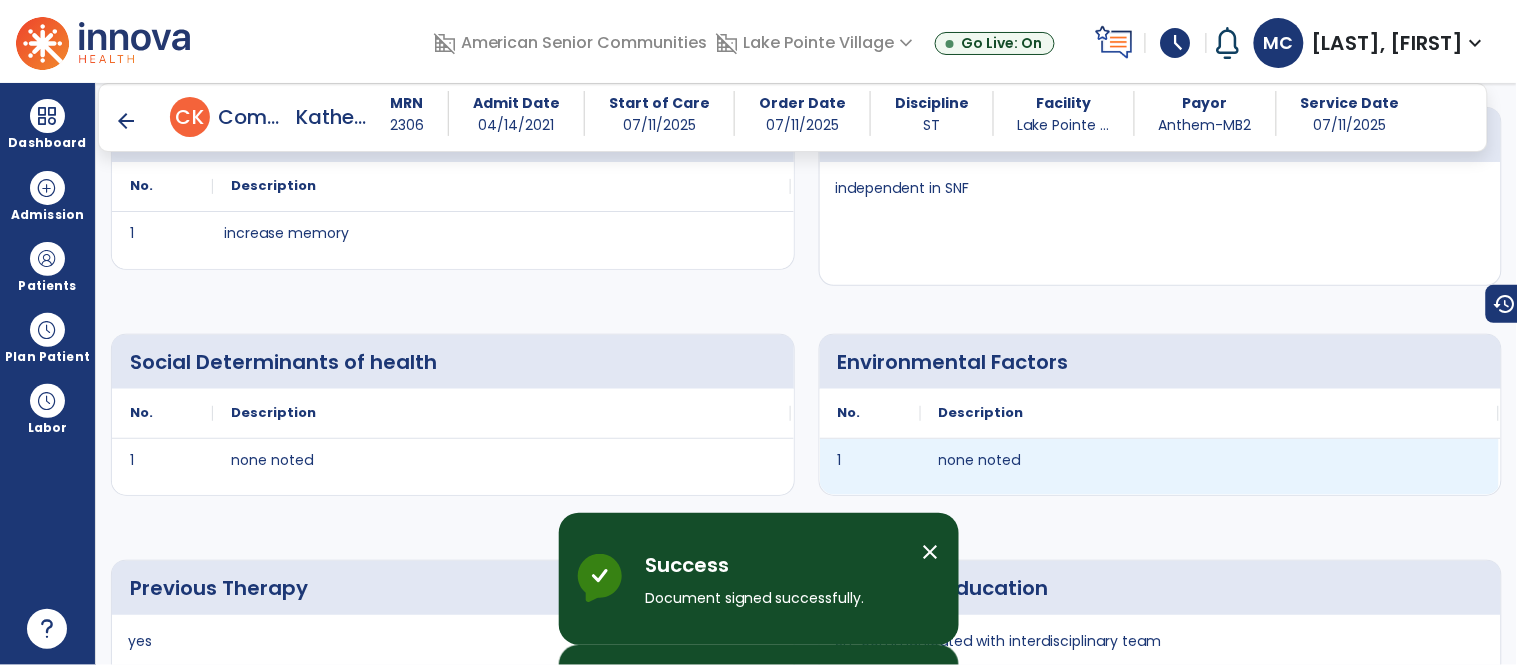scroll, scrollTop: 1454, scrollLeft: 0, axis: vertical 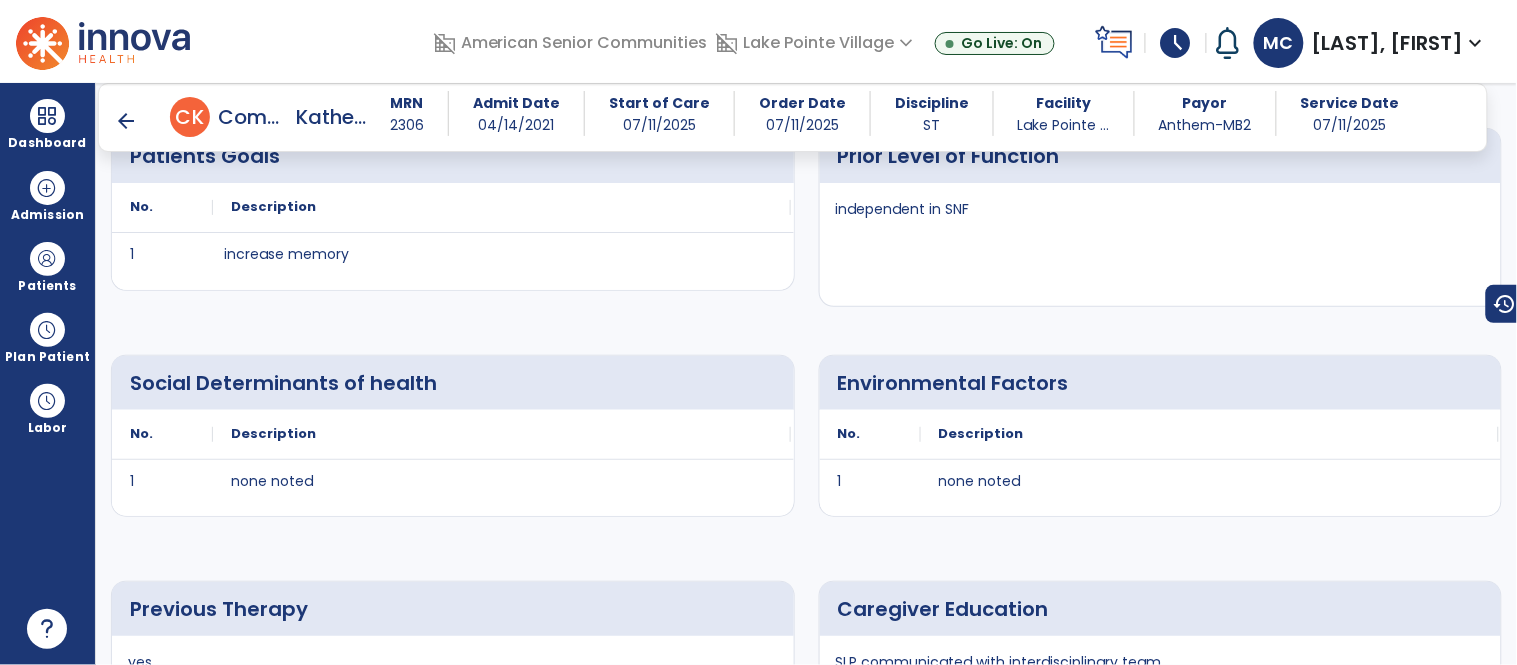 click on "arrow_back" at bounding box center [126, 121] 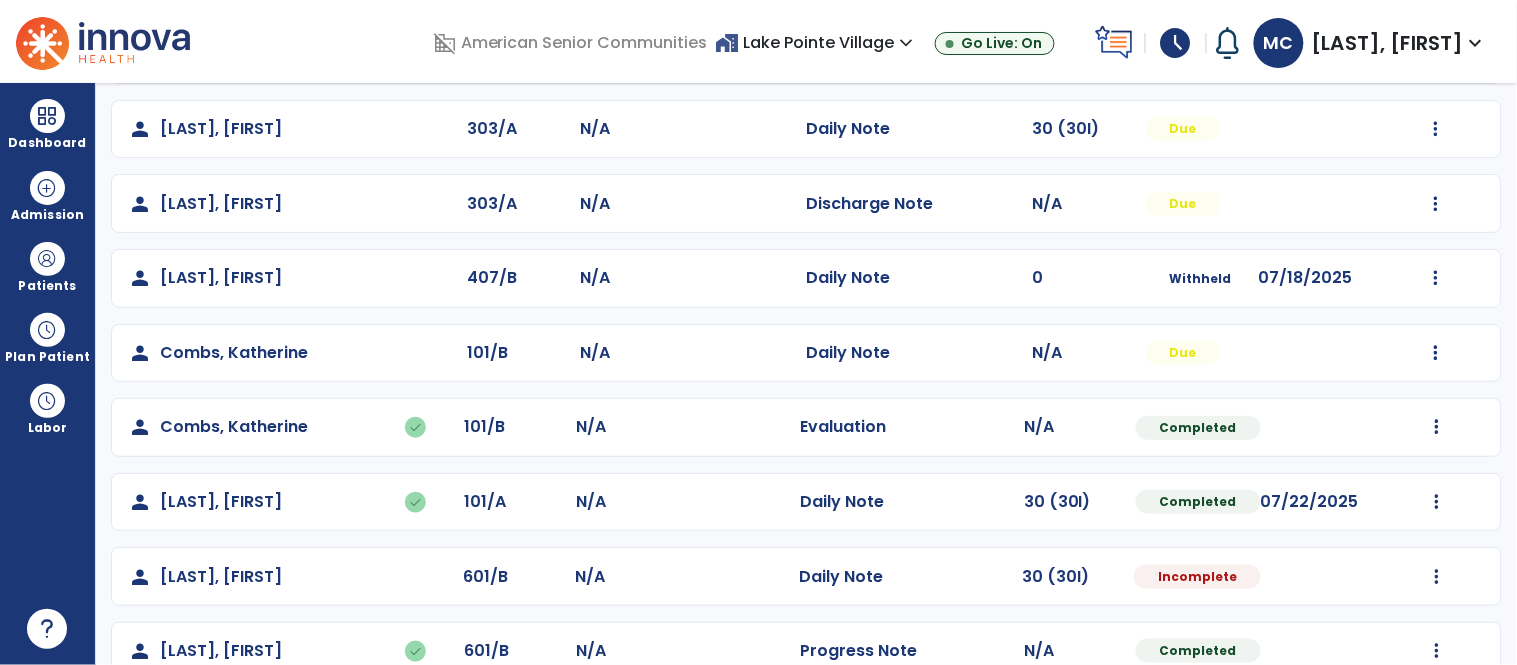 scroll, scrollTop: 345, scrollLeft: 0, axis: vertical 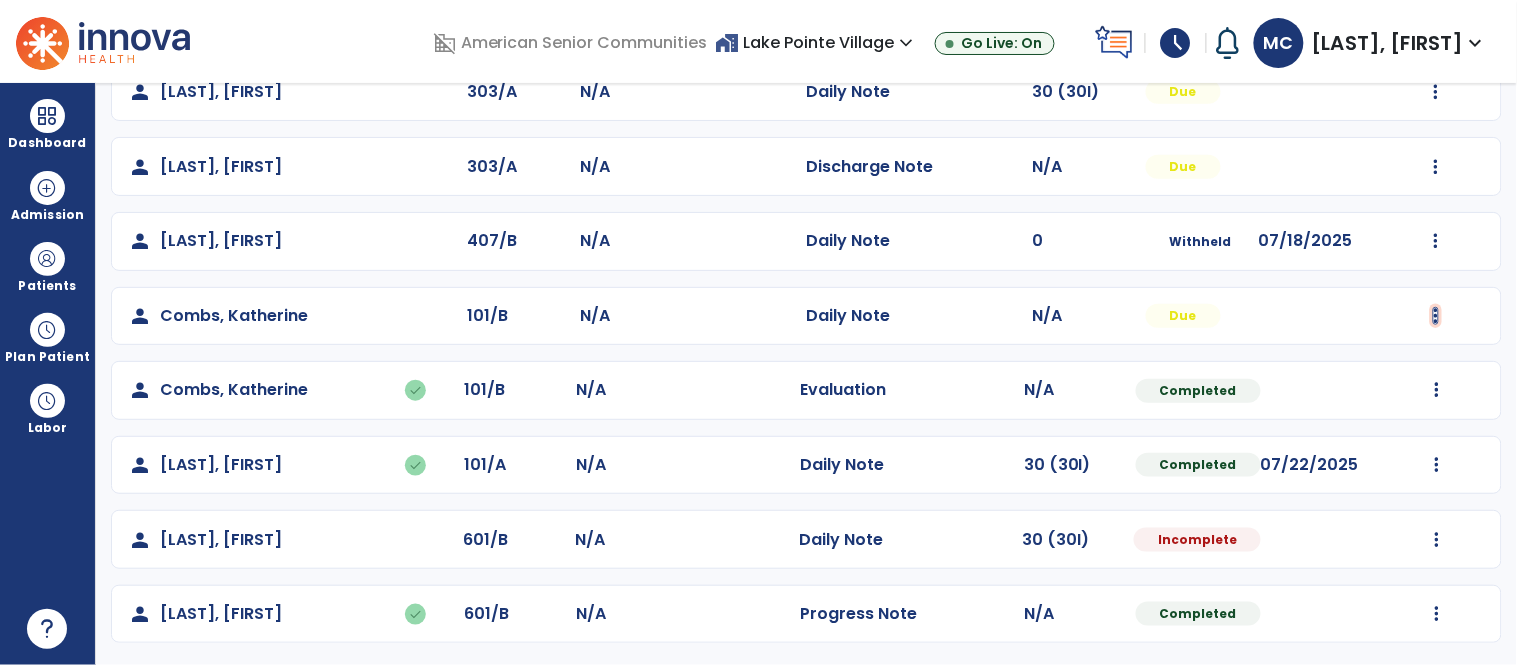 click at bounding box center [1437, -57] 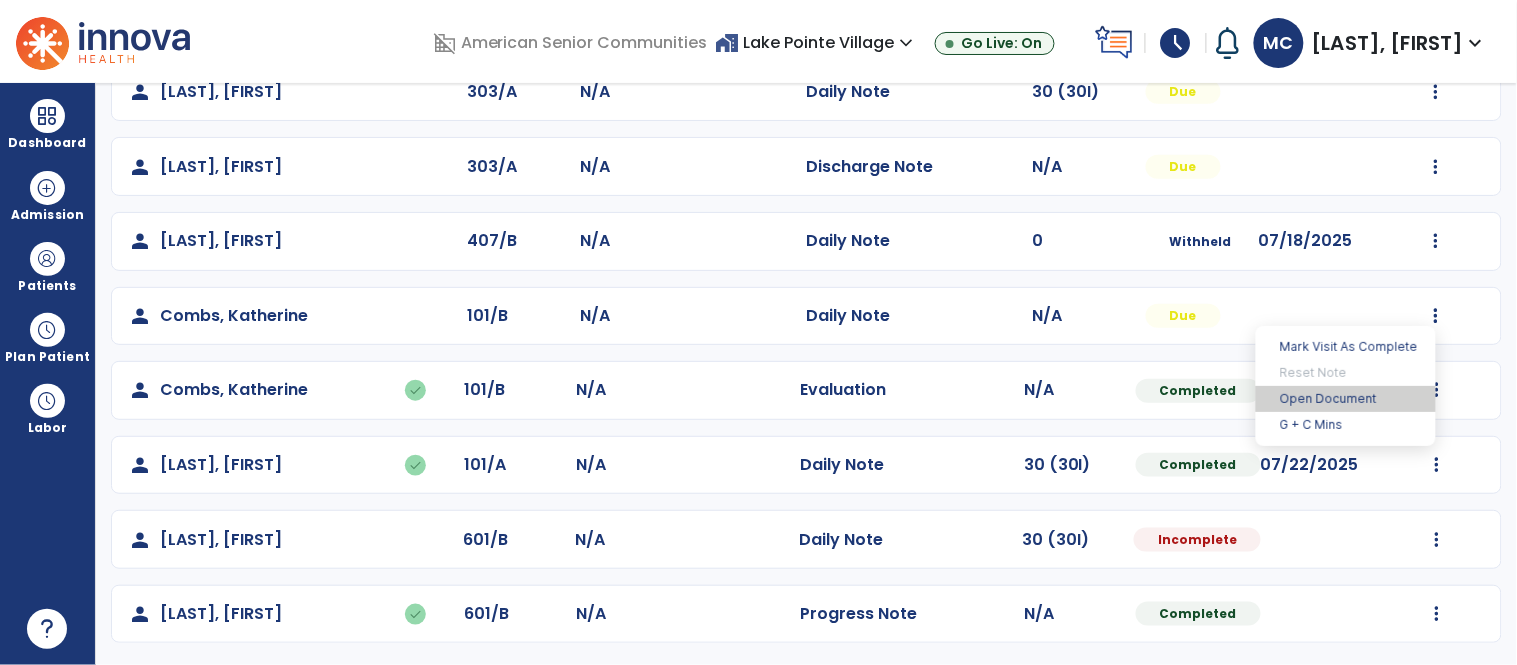 click on "Open Document" at bounding box center (1346, 399) 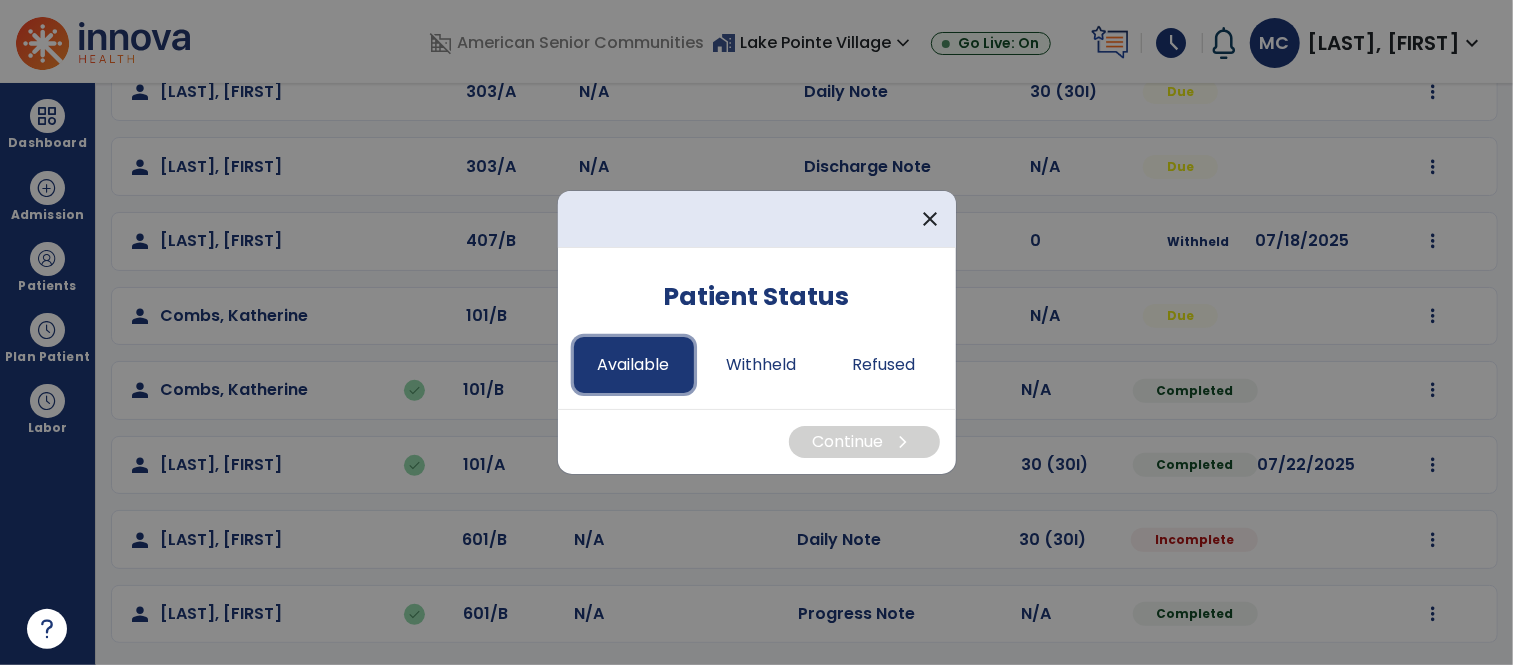 click on "Available" at bounding box center [634, 365] 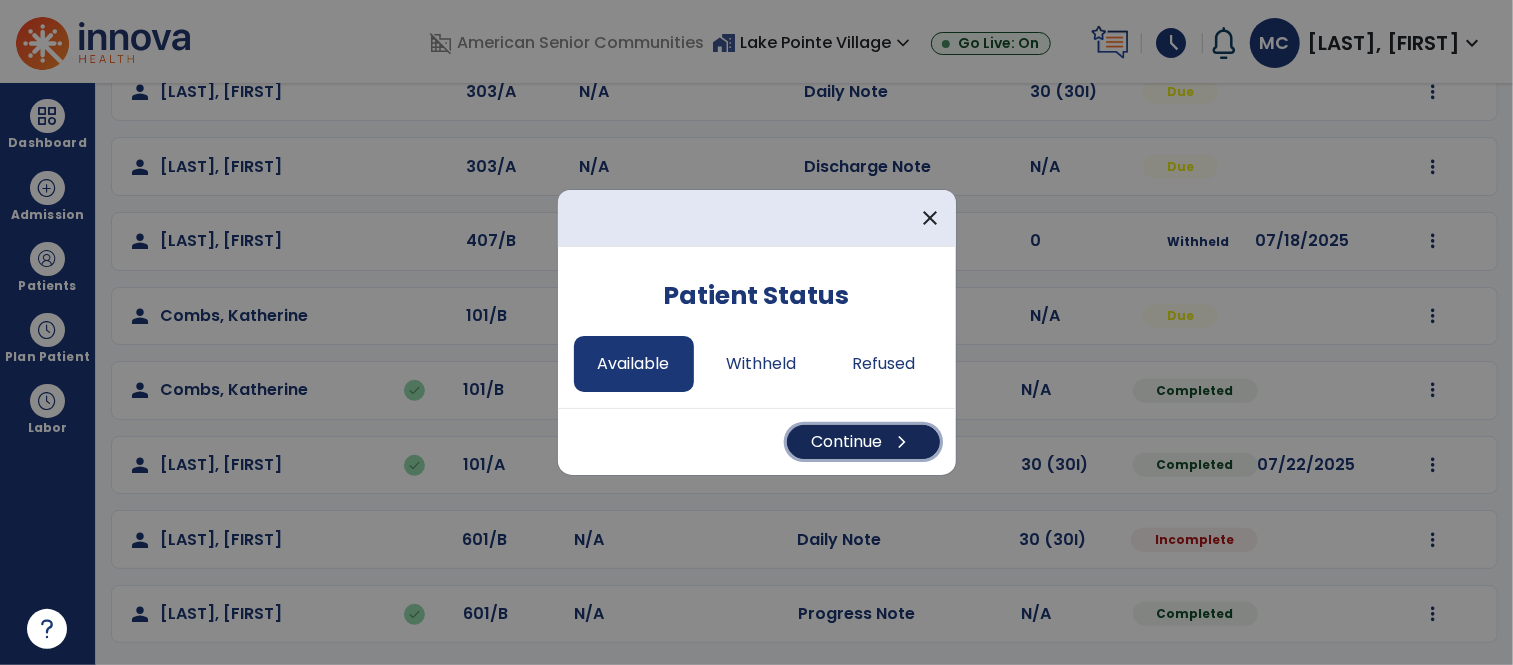 click on "Continue   chevron_right" at bounding box center [863, 442] 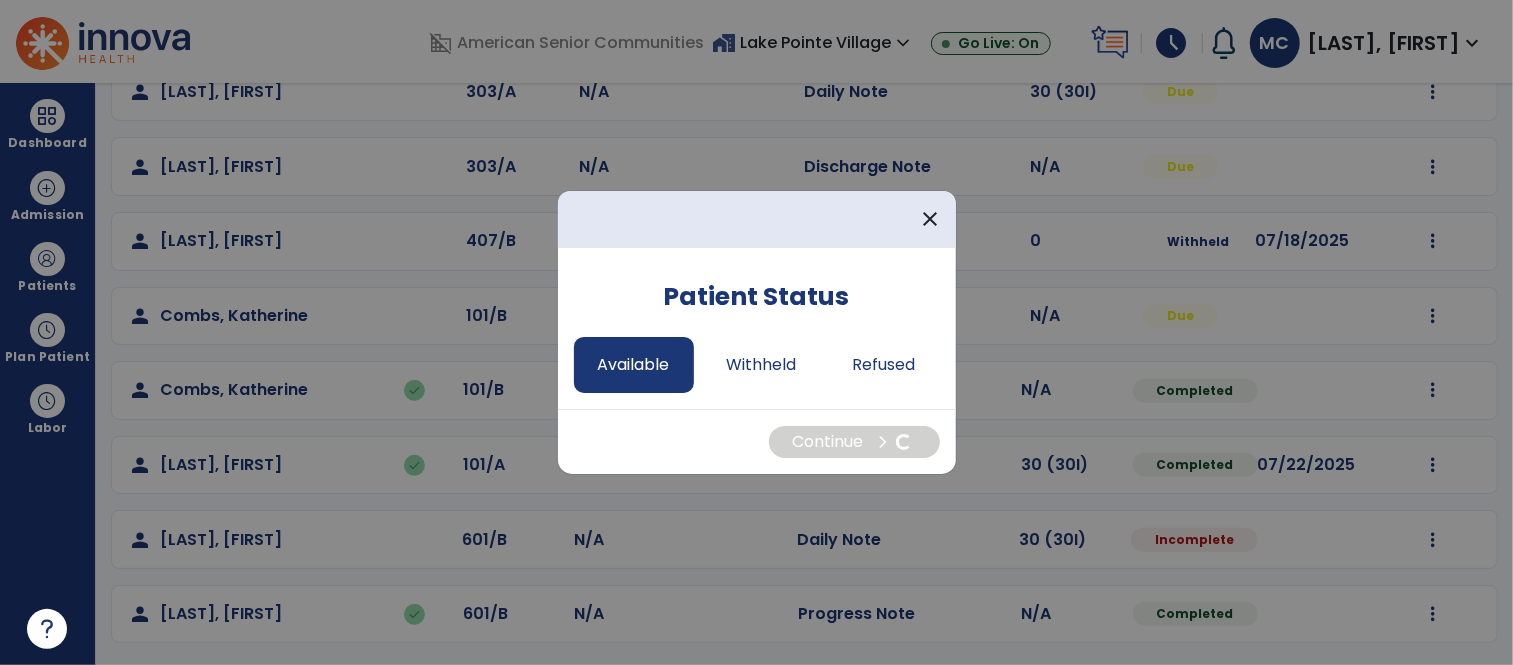 select on "*" 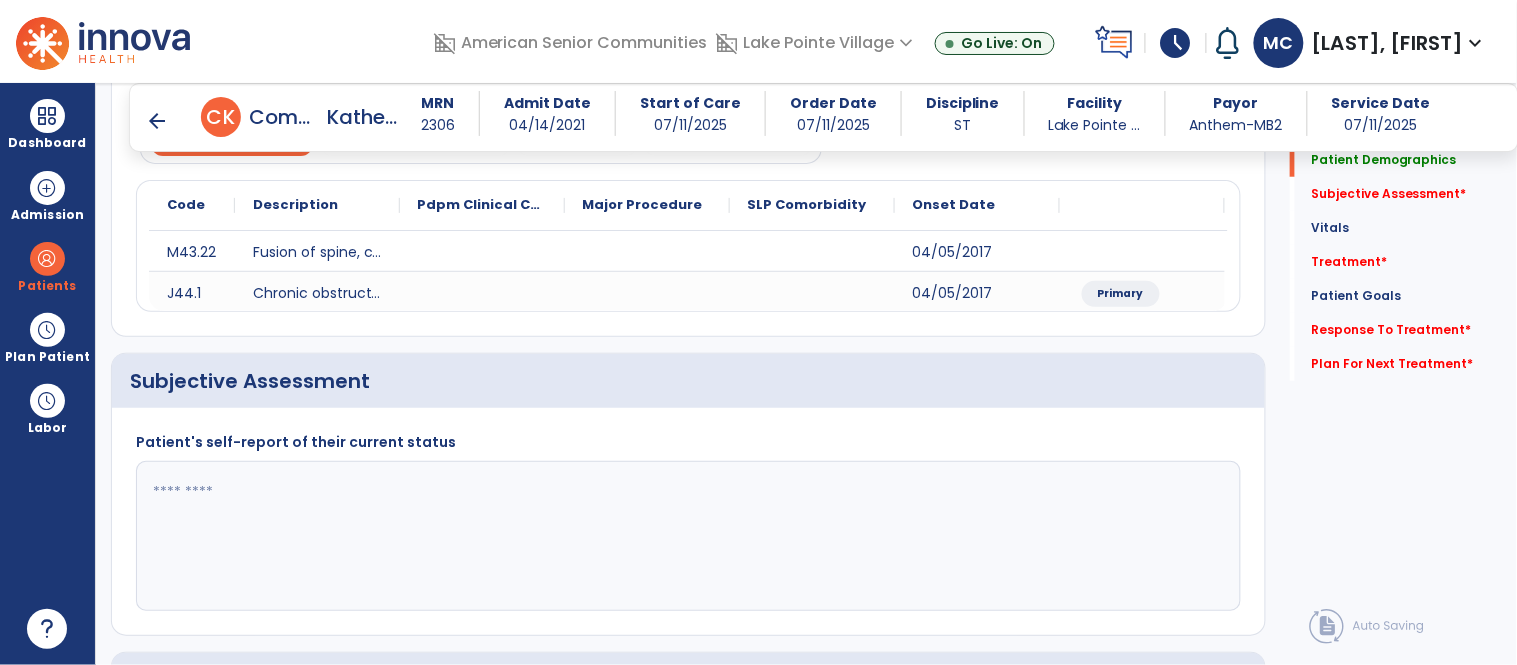 scroll, scrollTop: 220, scrollLeft: 0, axis: vertical 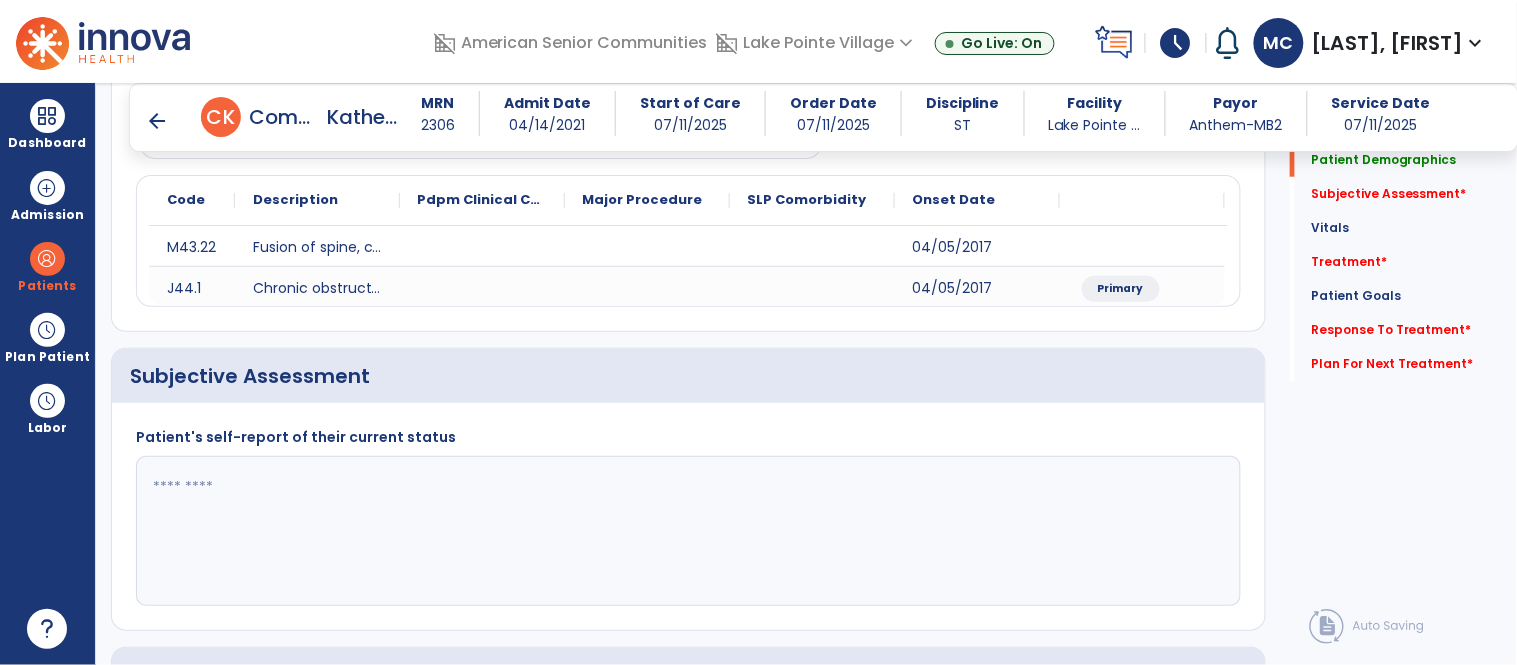 click 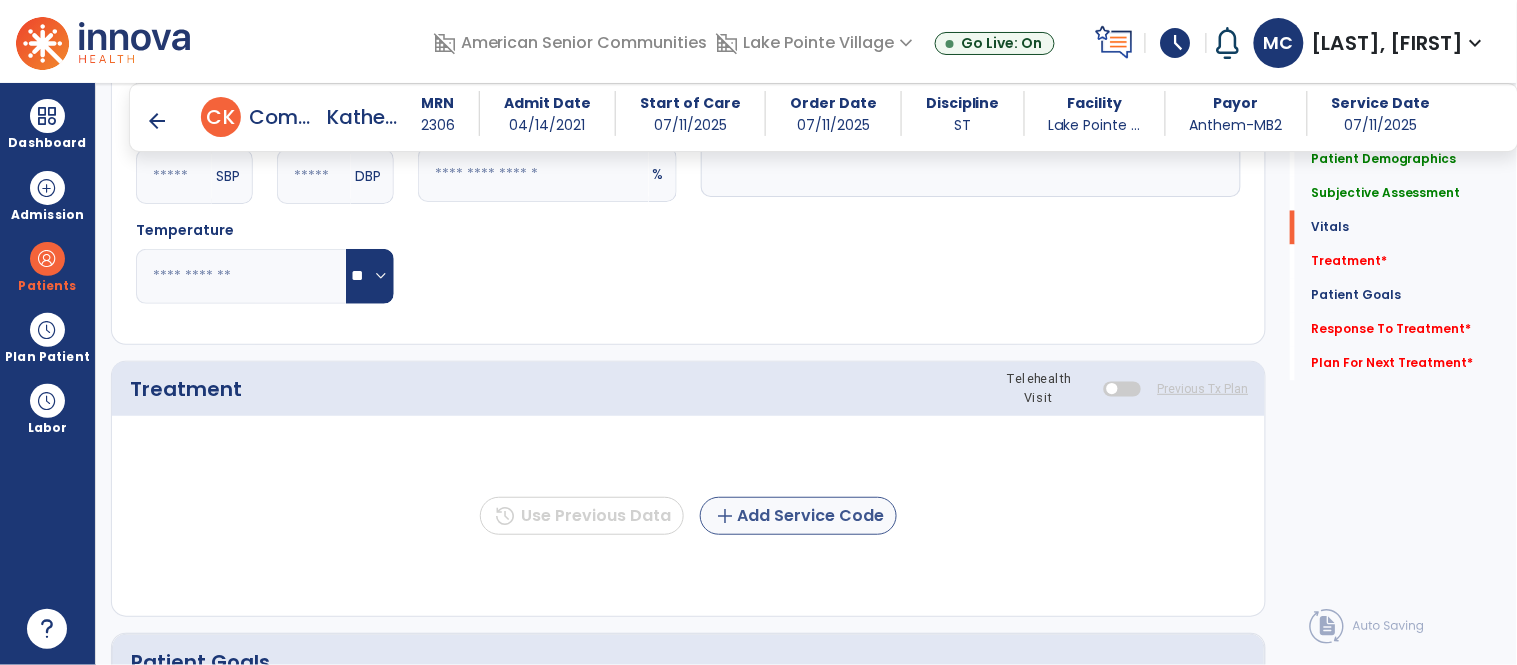type on "*****" 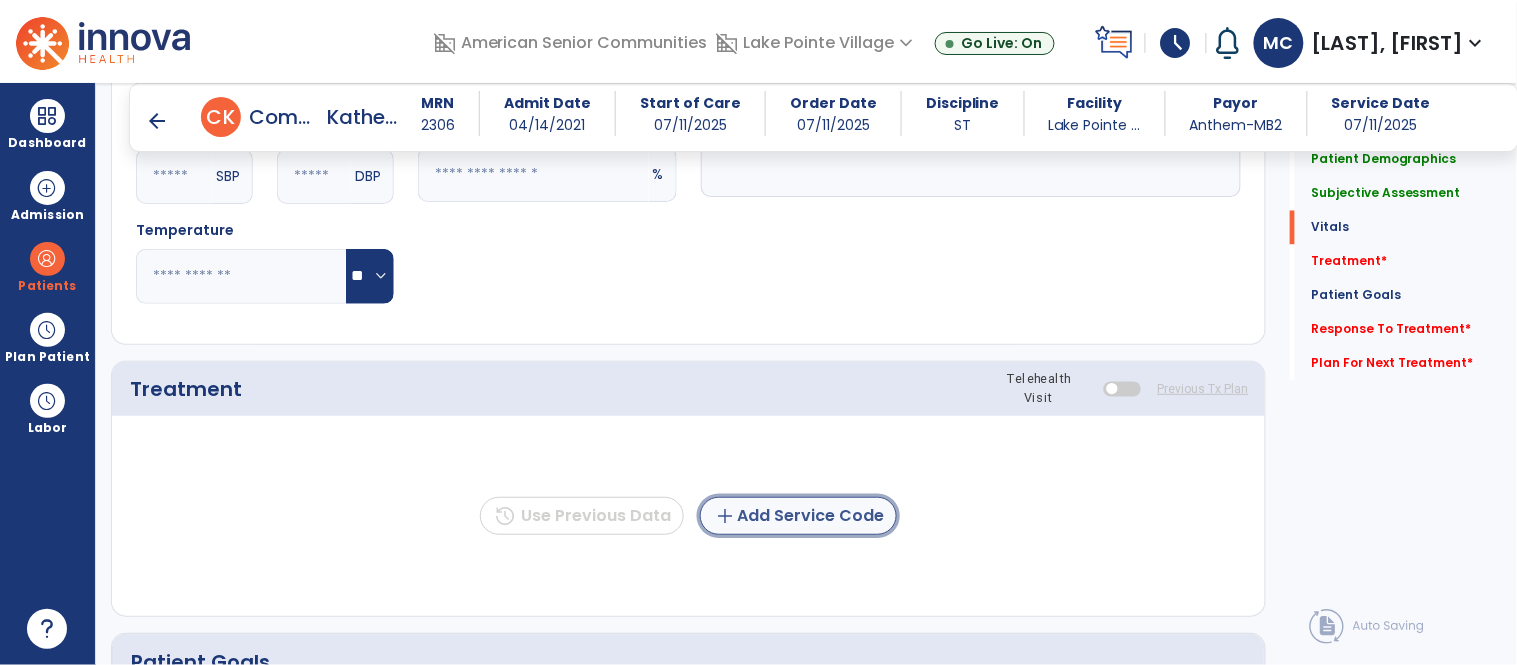 click on "add  Add Service Code" 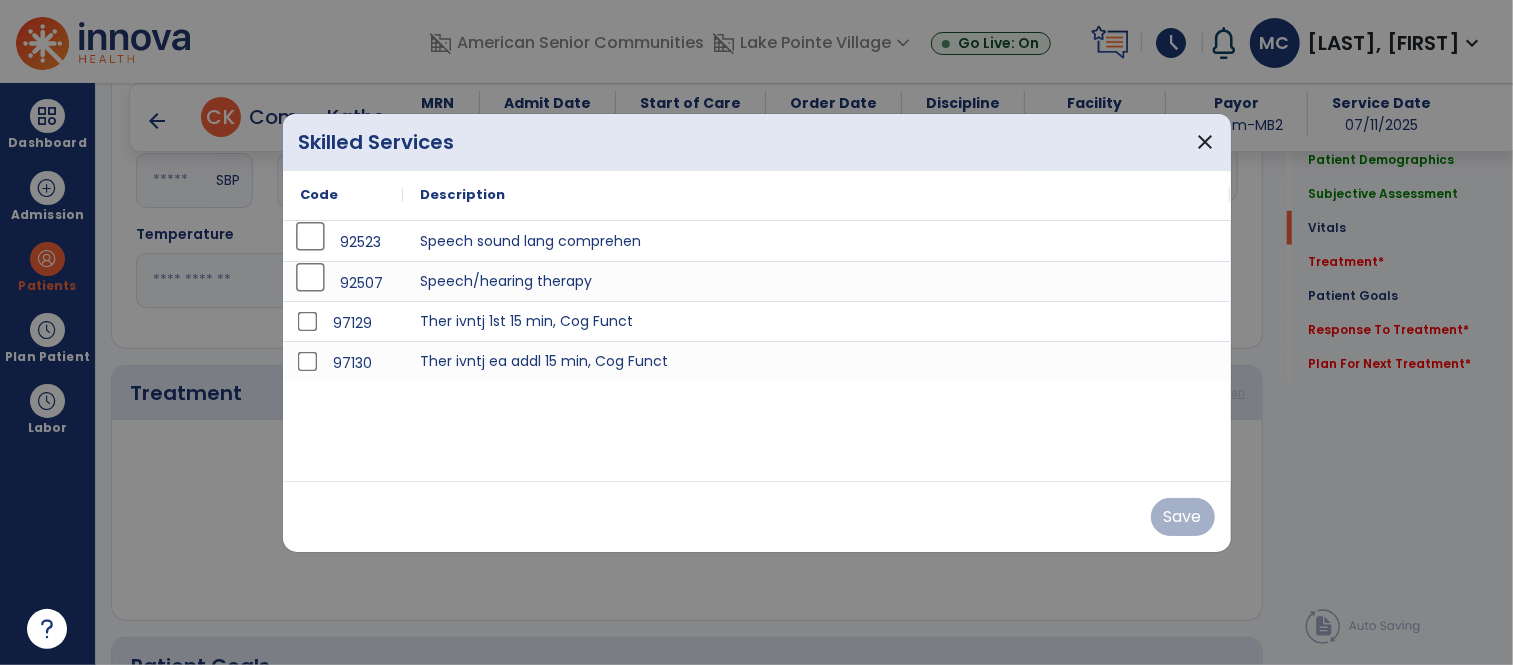 scroll, scrollTop: 928, scrollLeft: 0, axis: vertical 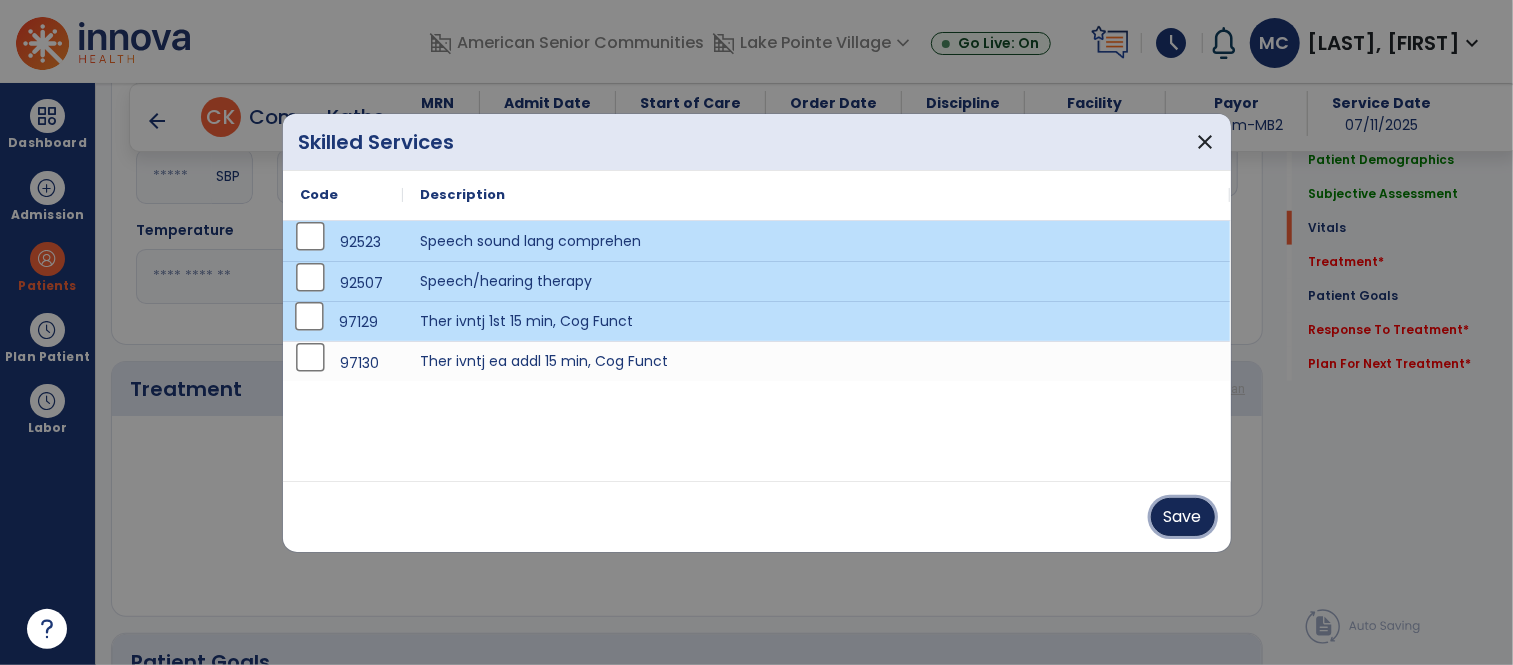 click on "Save" at bounding box center [1183, 517] 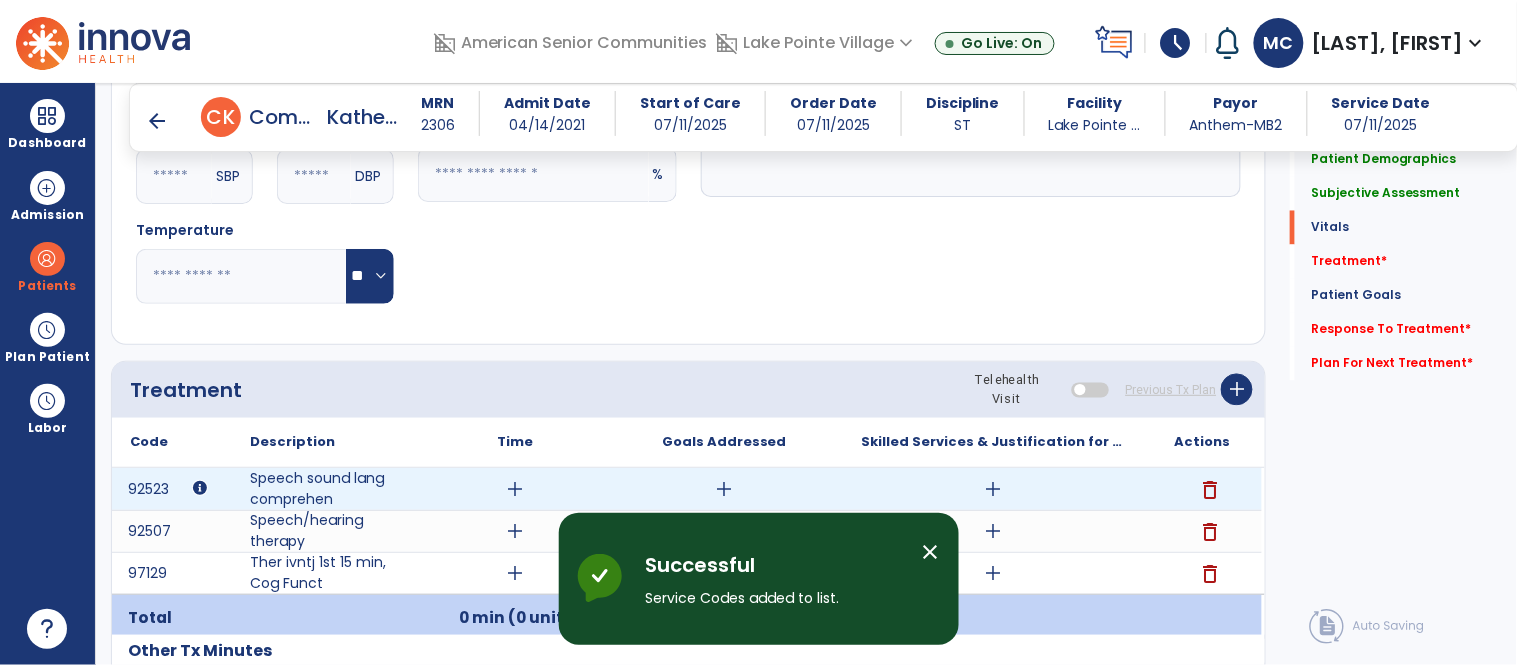 click on "add" at bounding box center [515, 489] 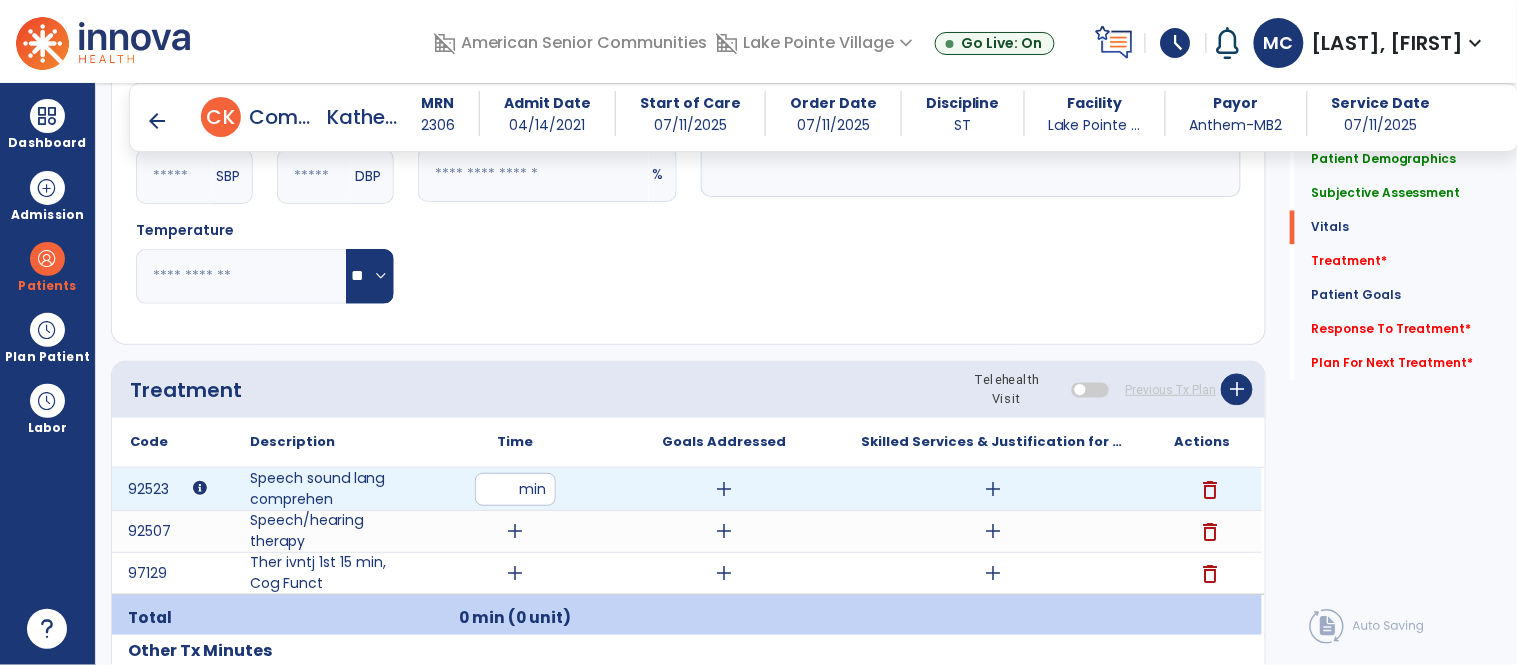 type on "**" 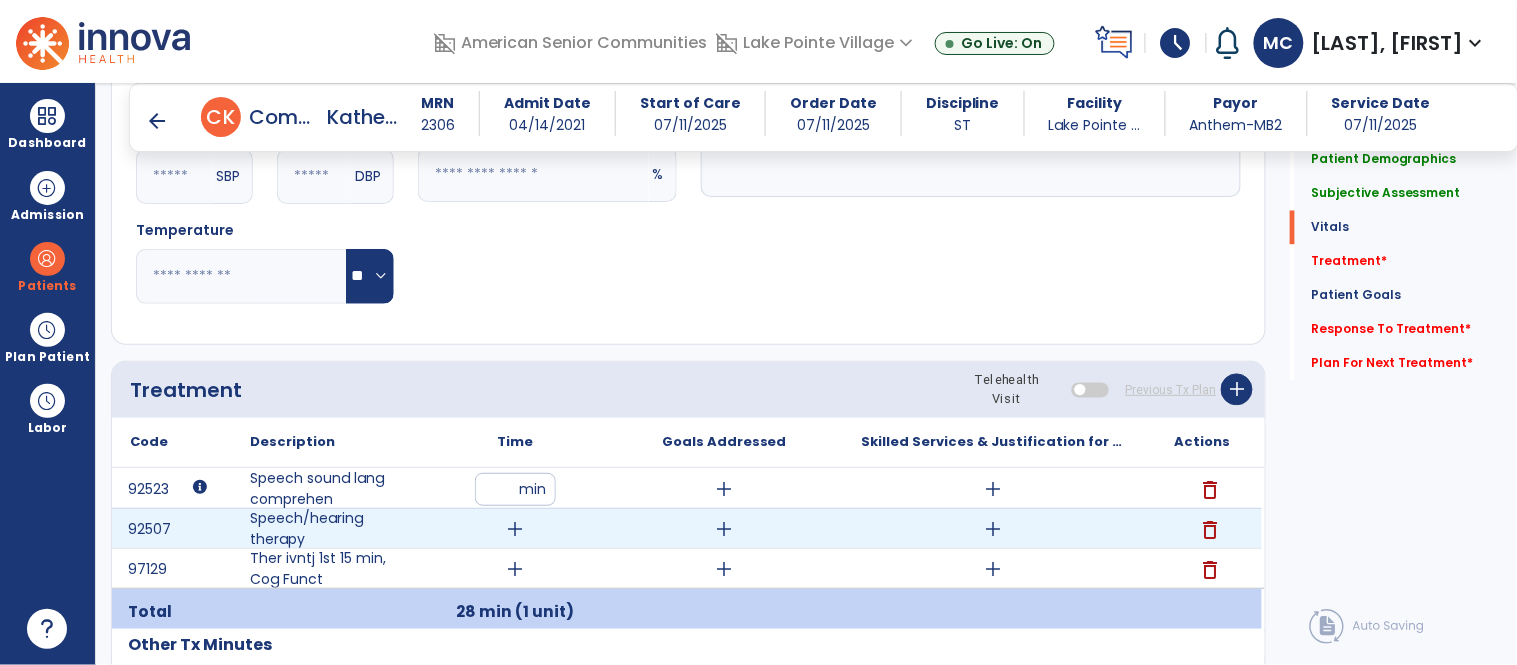 click on "add" at bounding box center (515, 529) 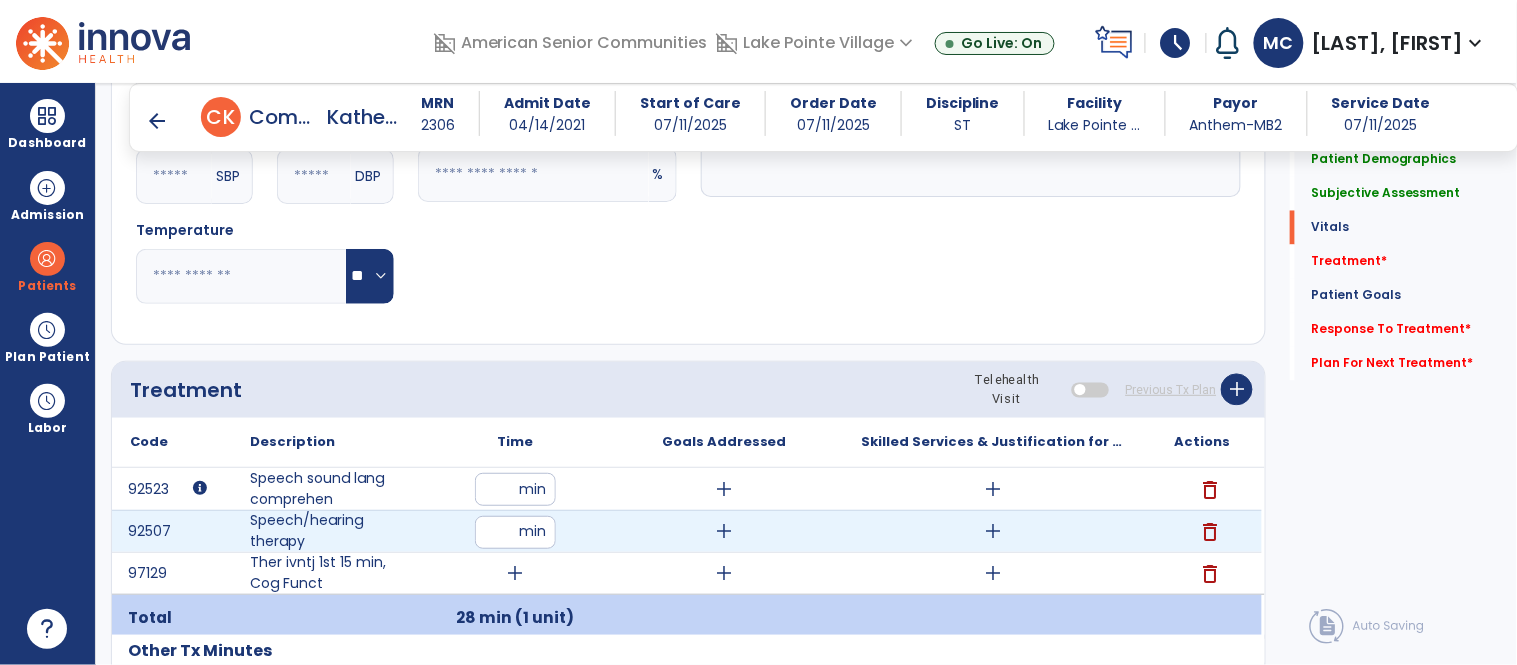 type on "**" 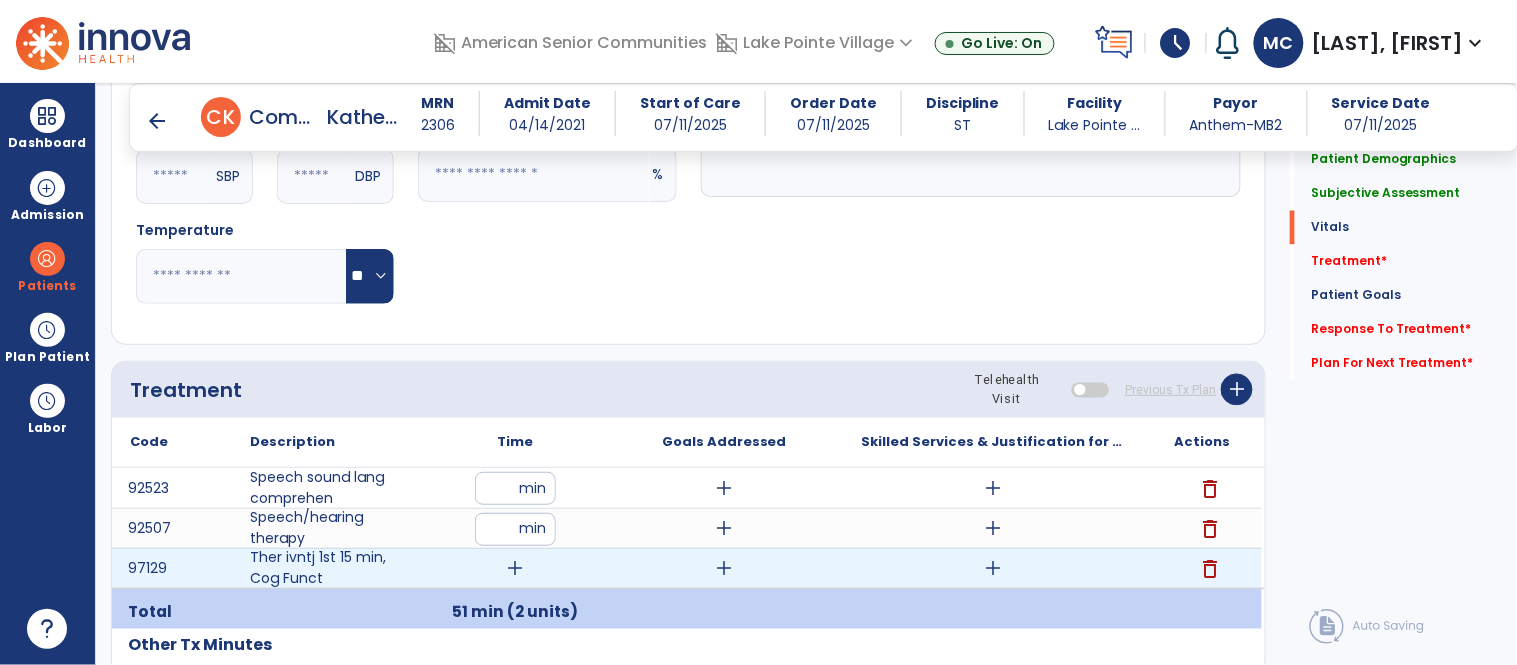 click on "add" at bounding box center [515, 568] 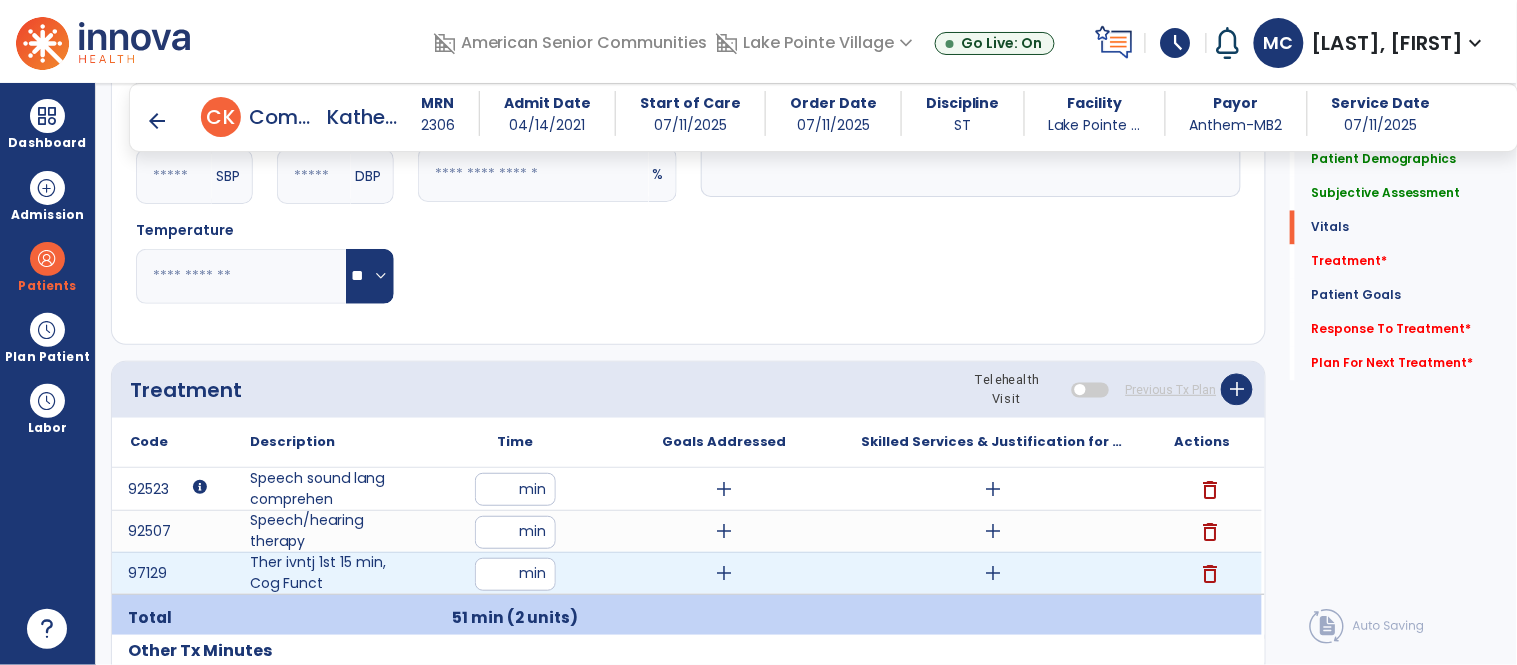 type on "**" 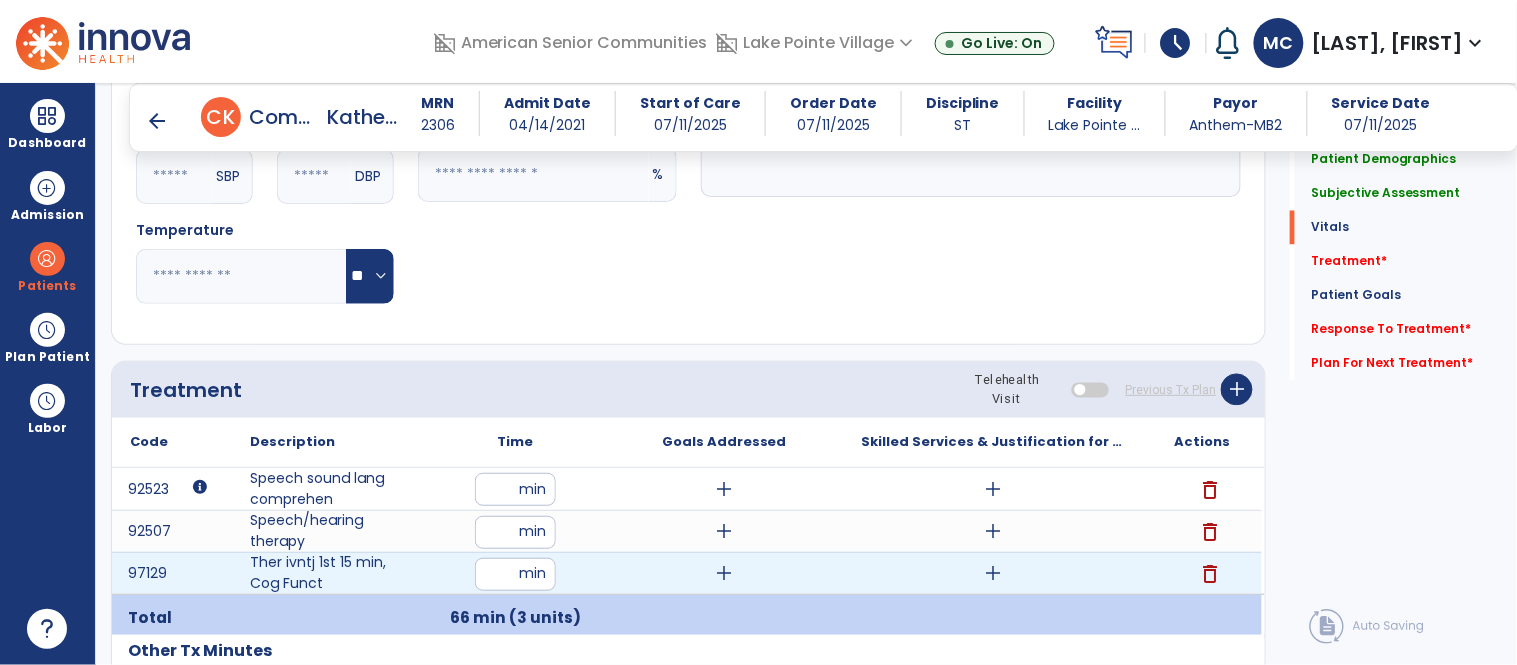 click on "**" at bounding box center [515, 574] 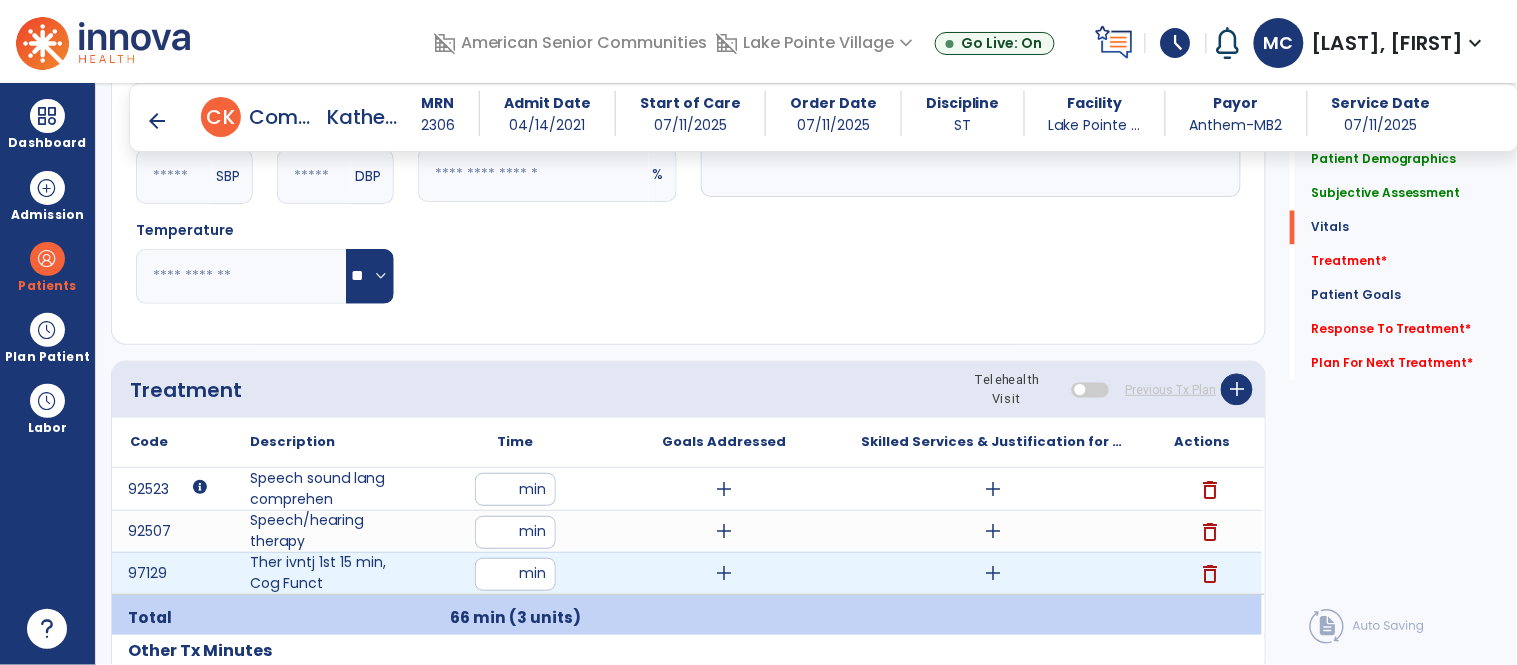 type on "**" 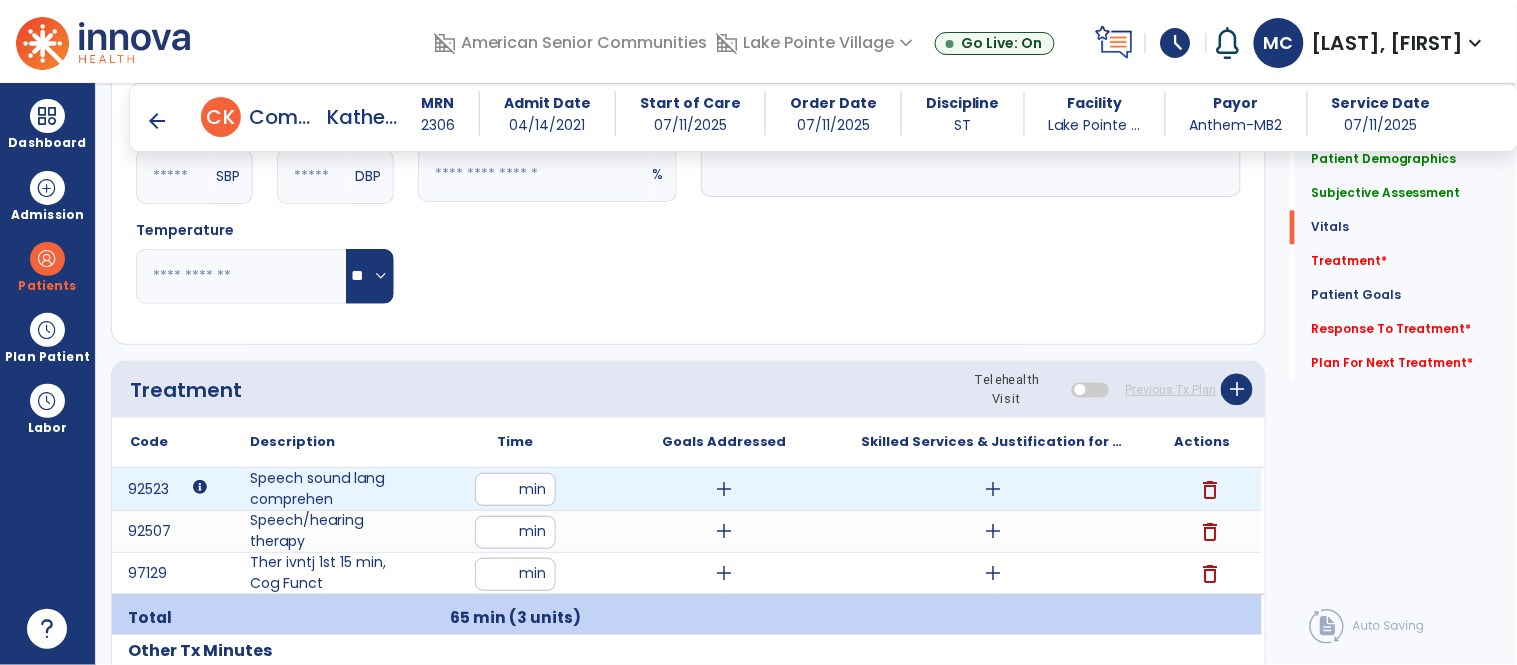 click on "add" at bounding box center [993, 489] 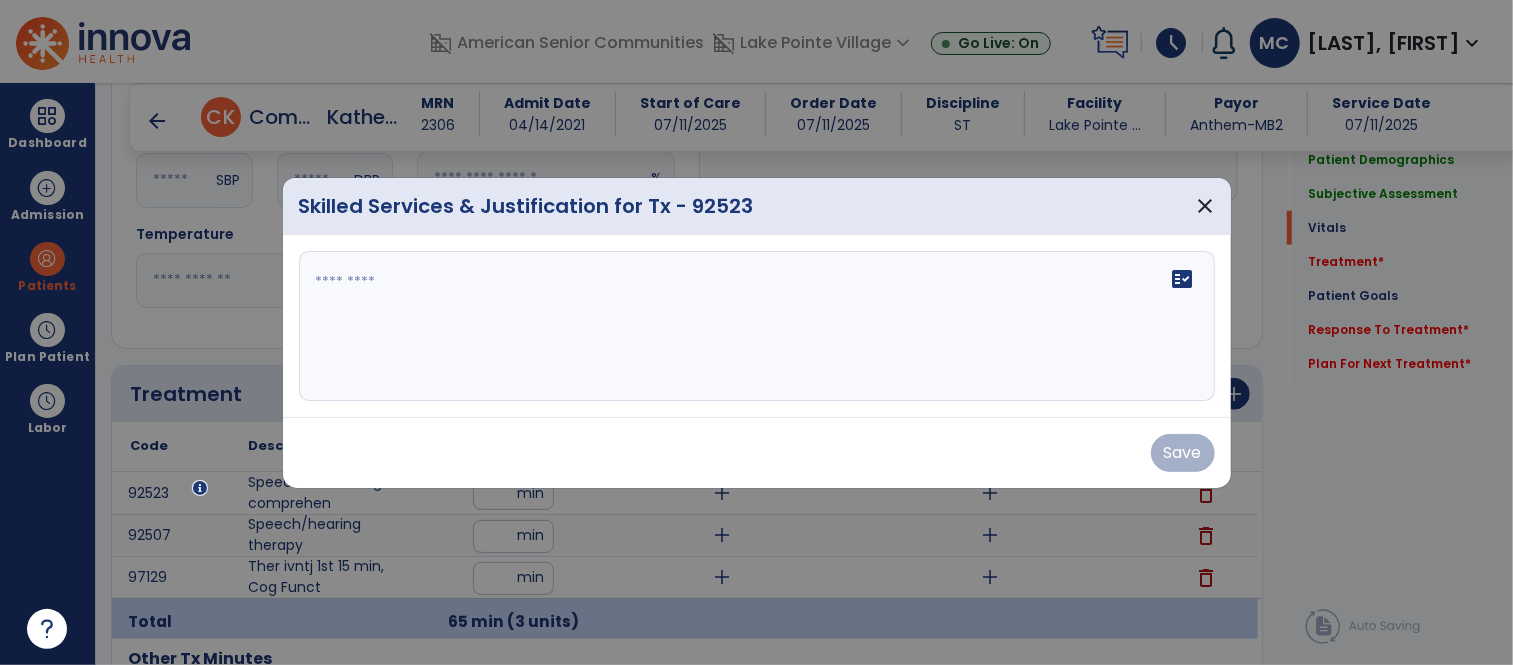 scroll, scrollTop: 928, scrollLeft: 0, axis: vertical 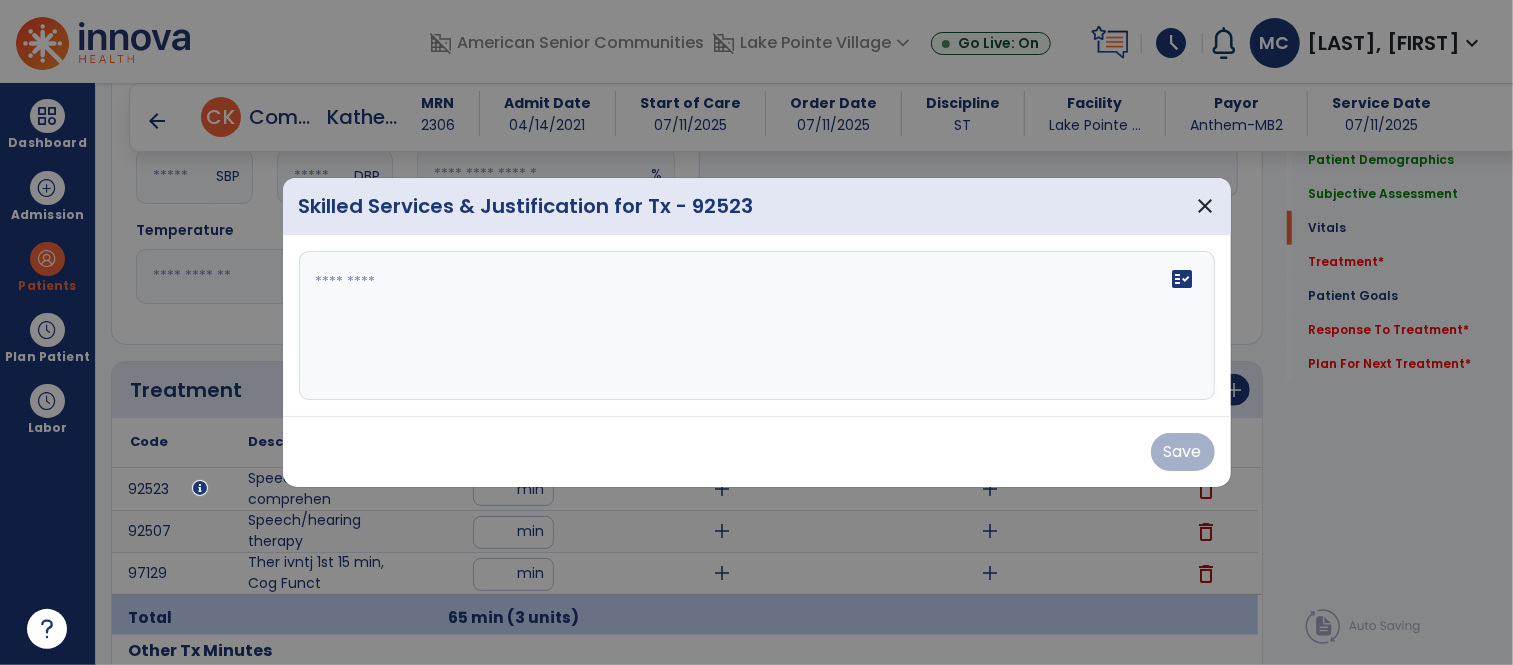 click on "fact_check" at bounding box center (757, 326) 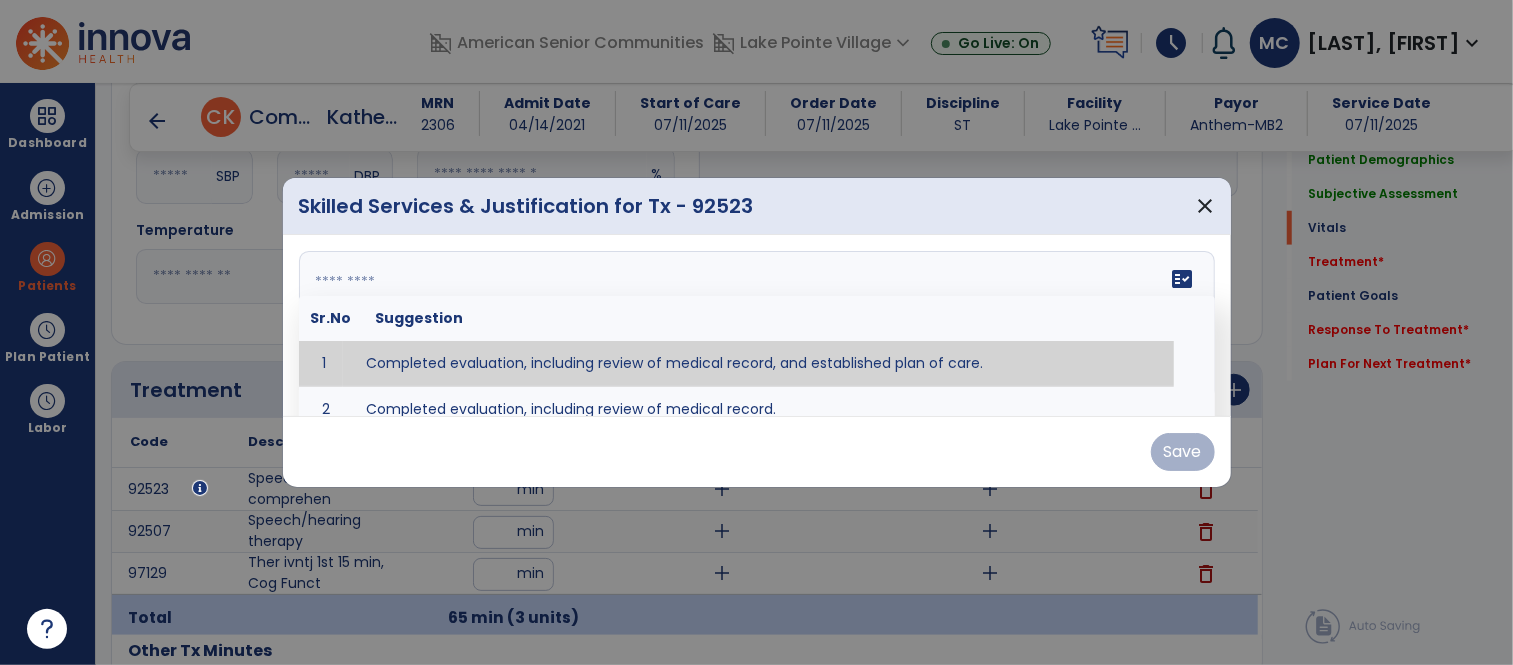 click on "fact_check  Sr.No Suggestion 1 Completed evaluation, including review of medical record, and established plan of care. 2 Completed evaluation, including review of medical record." at bounding box center [757, 326] 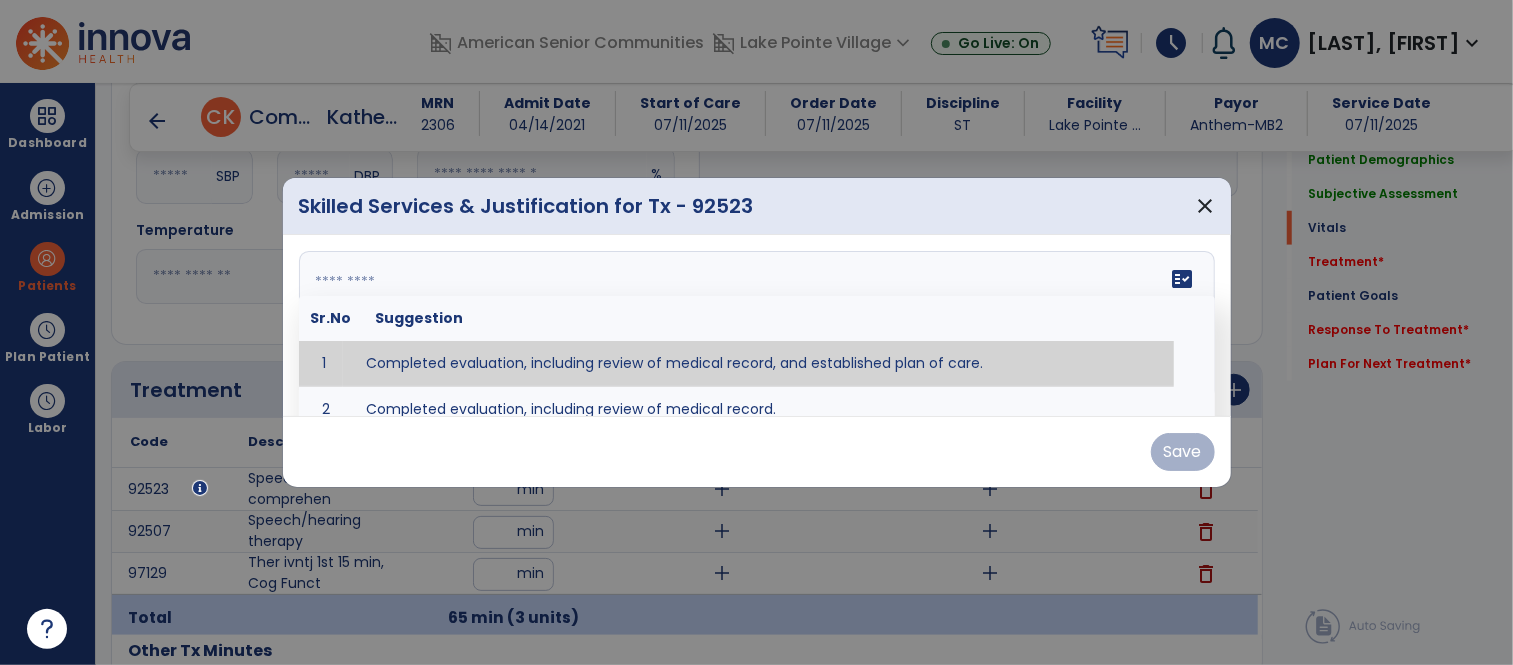 type on "**********" 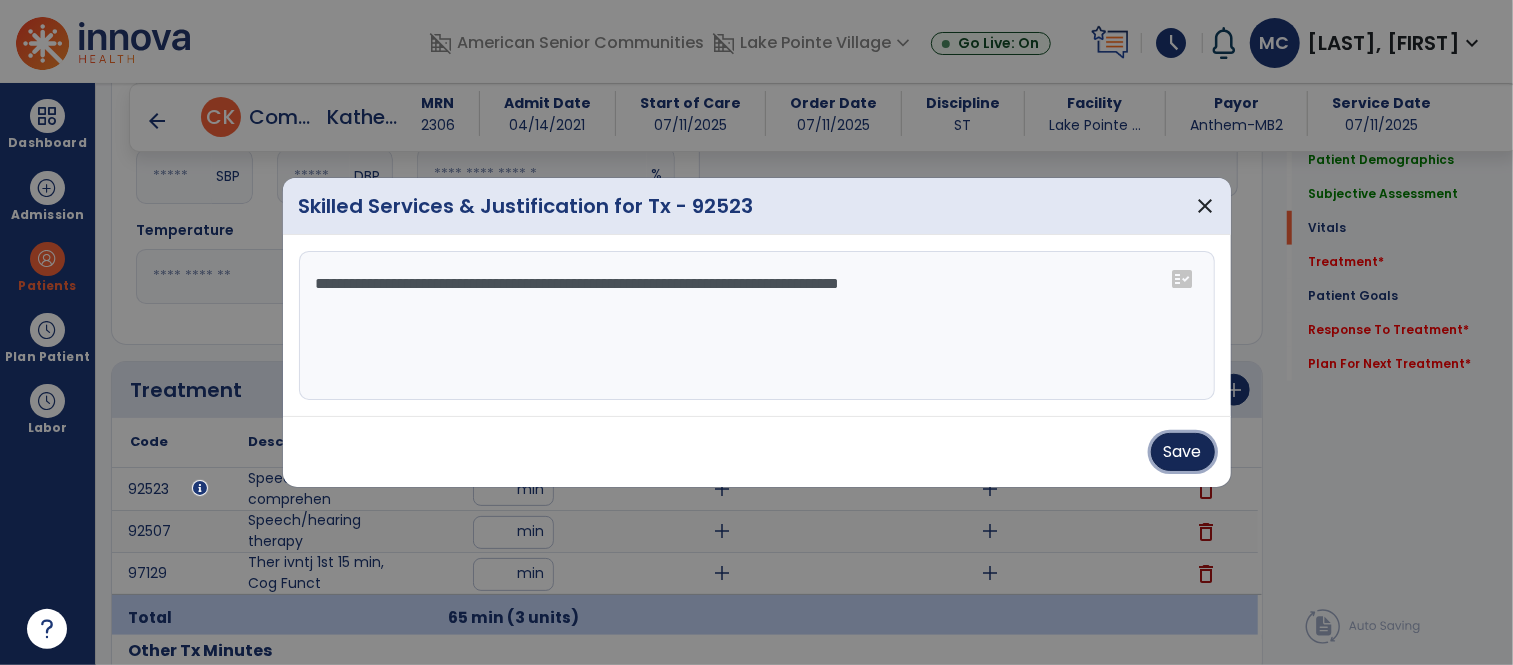 click on "Save" at bounding box center (1183, 452) 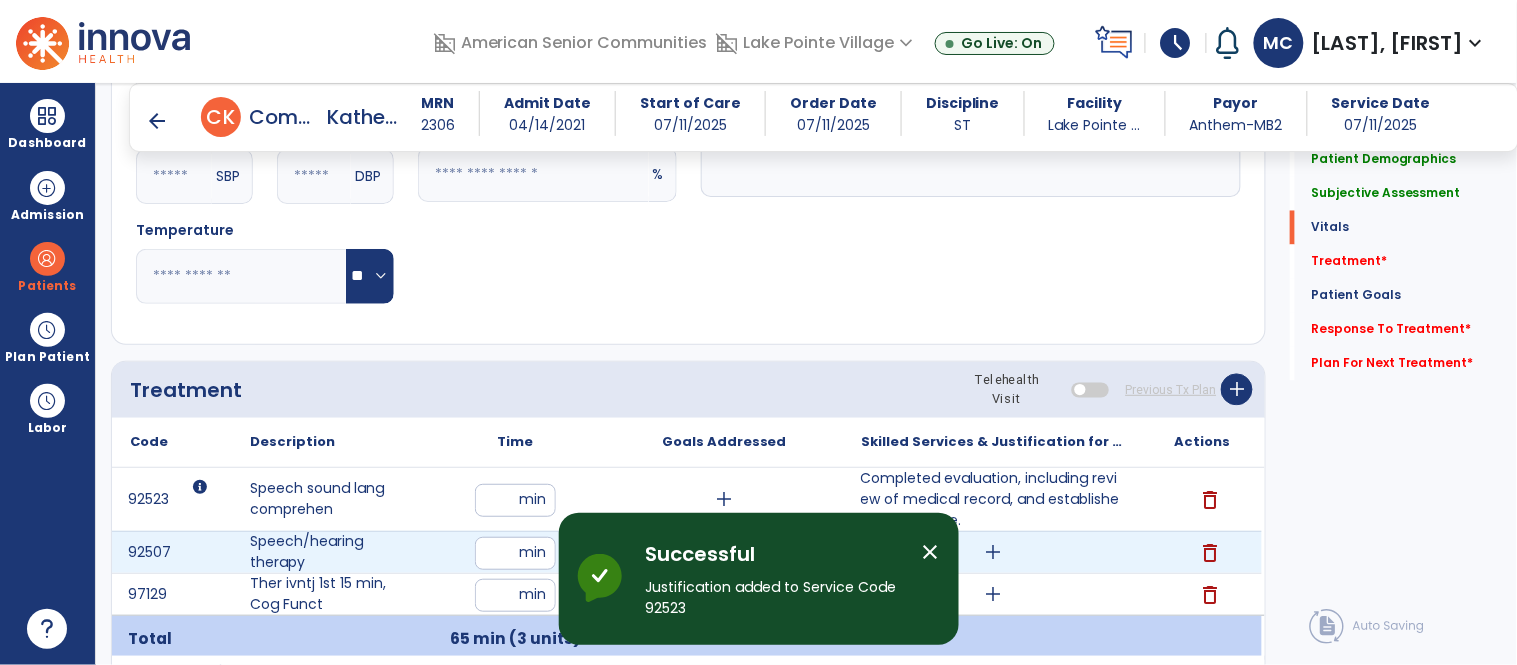 click on "add" at bounding box center [993, 552] 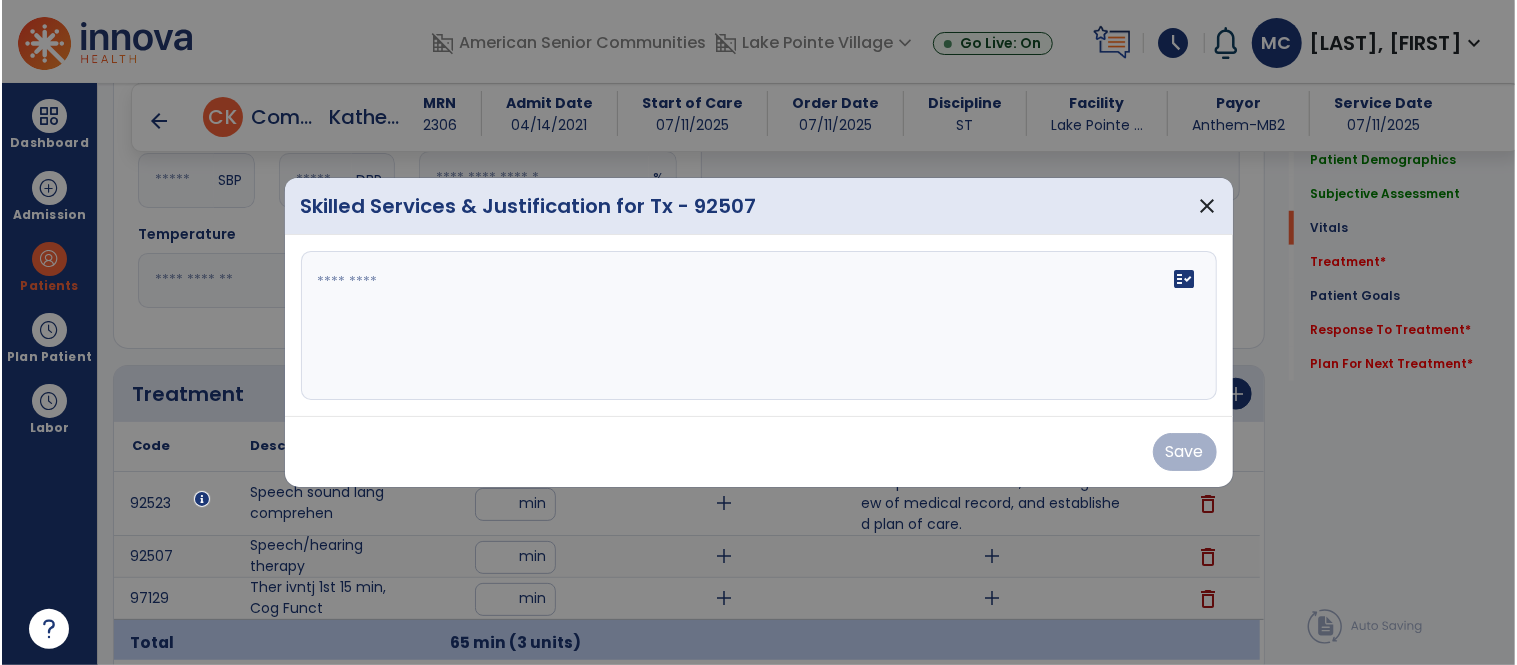scroll, scrollTop: 928, scrollLeft: 0, axis: vertical 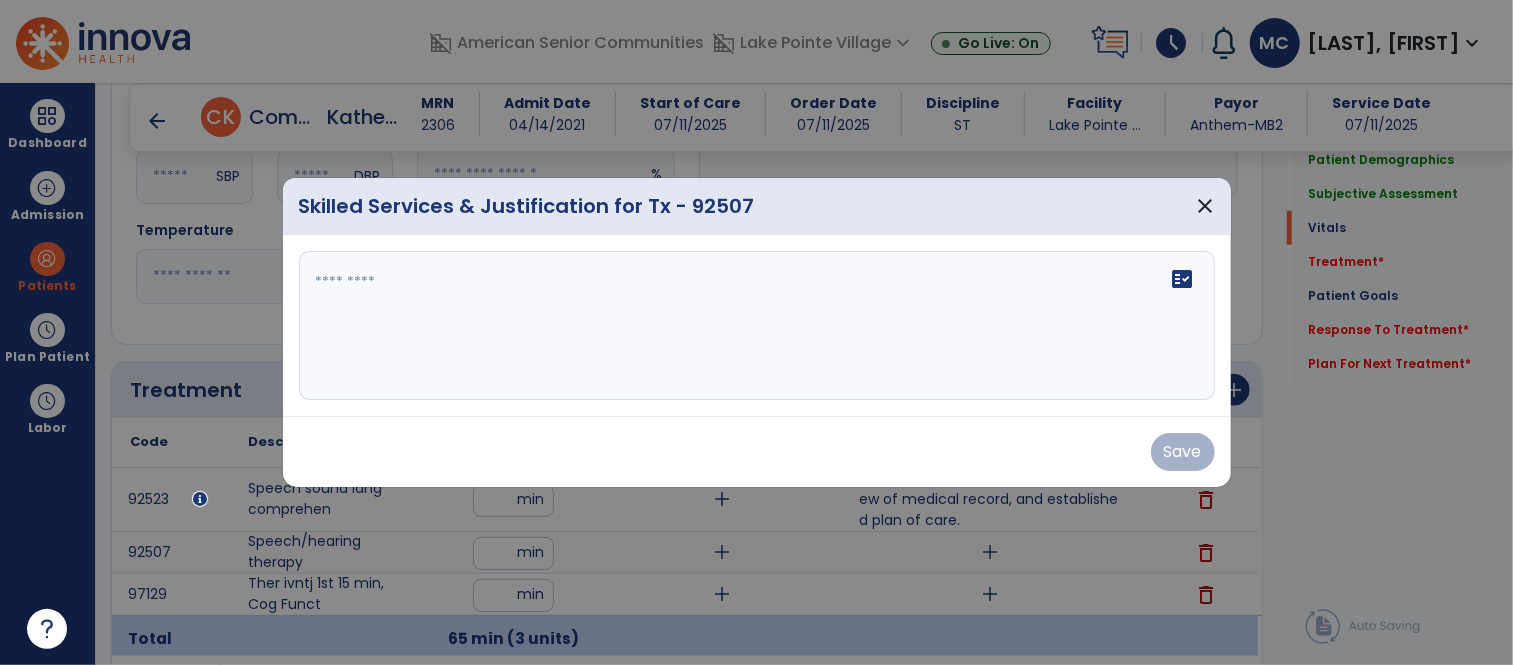 click on "fact_check" at bounding box center (757, 326) 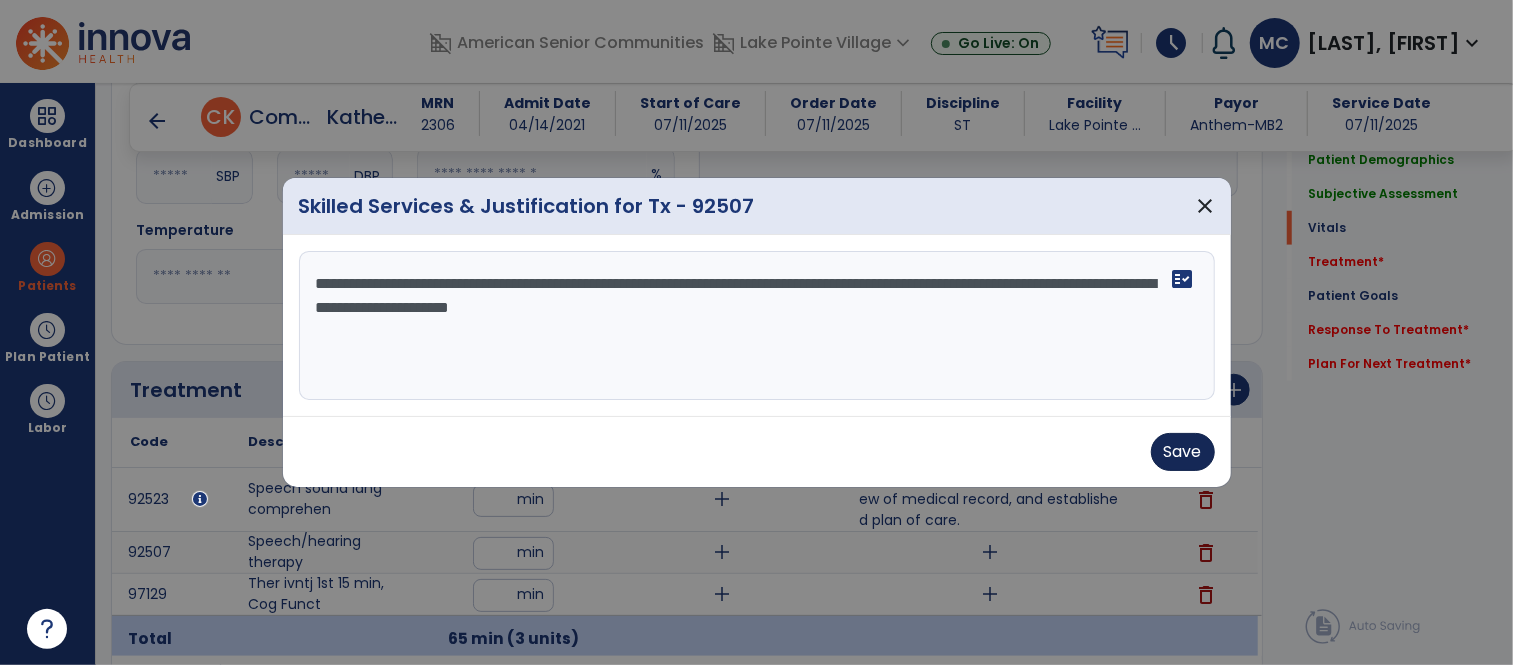 type on "**********" 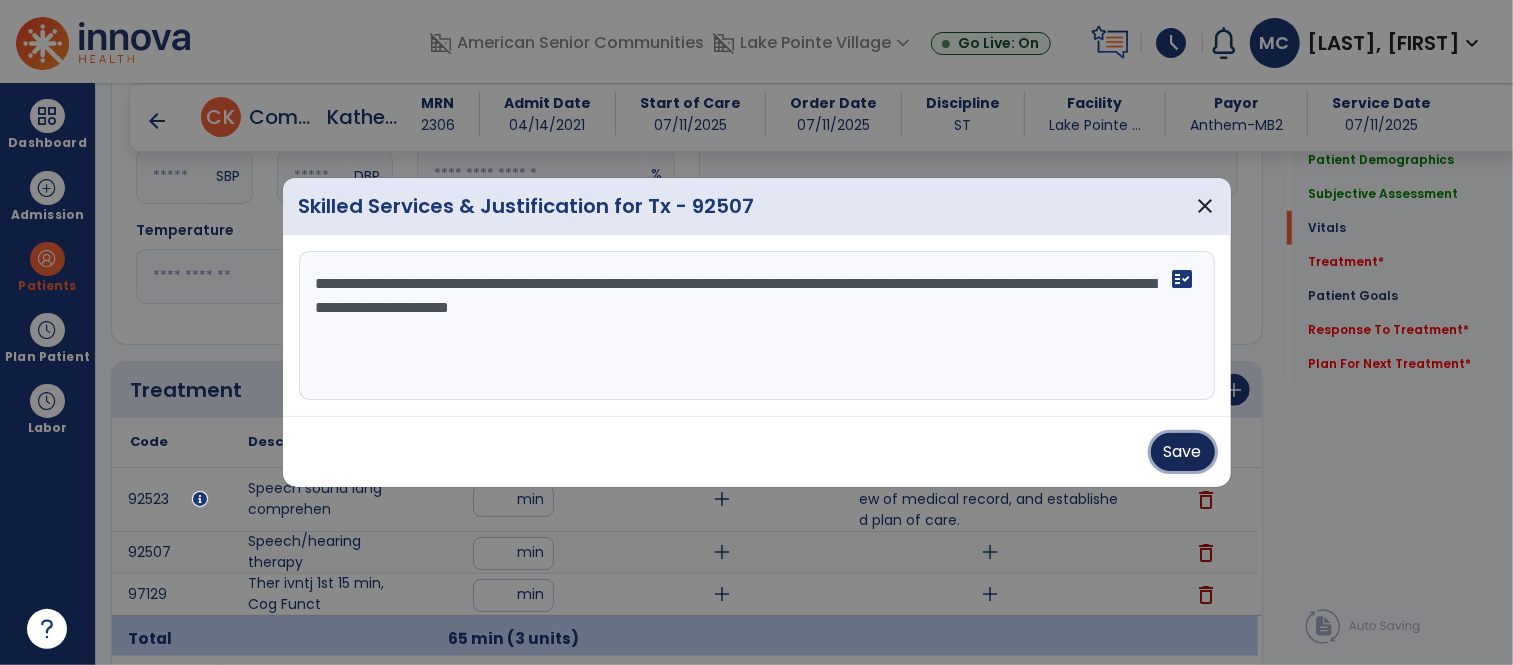 click on "Save" at bounding box center [1183, 452] 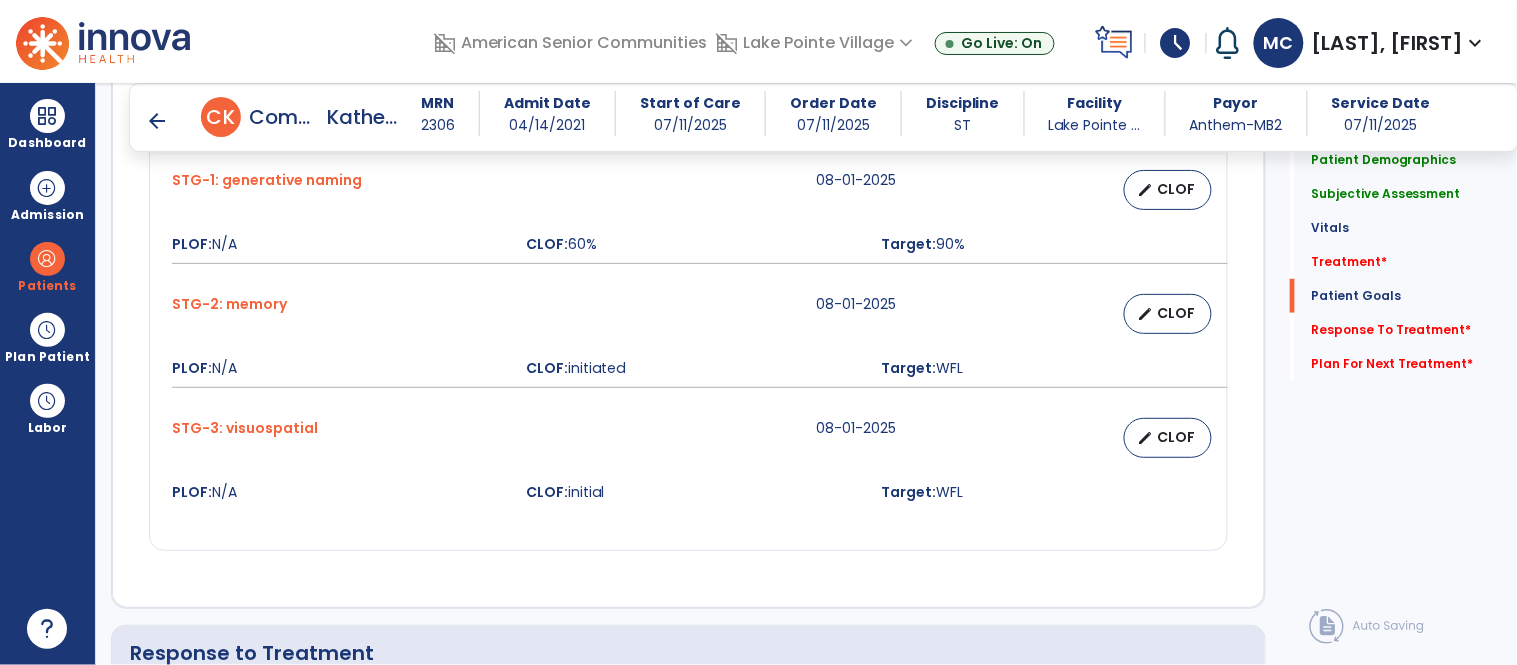 scroll, scrollTop: 2606, scrollLeft: 0, axis: vertical 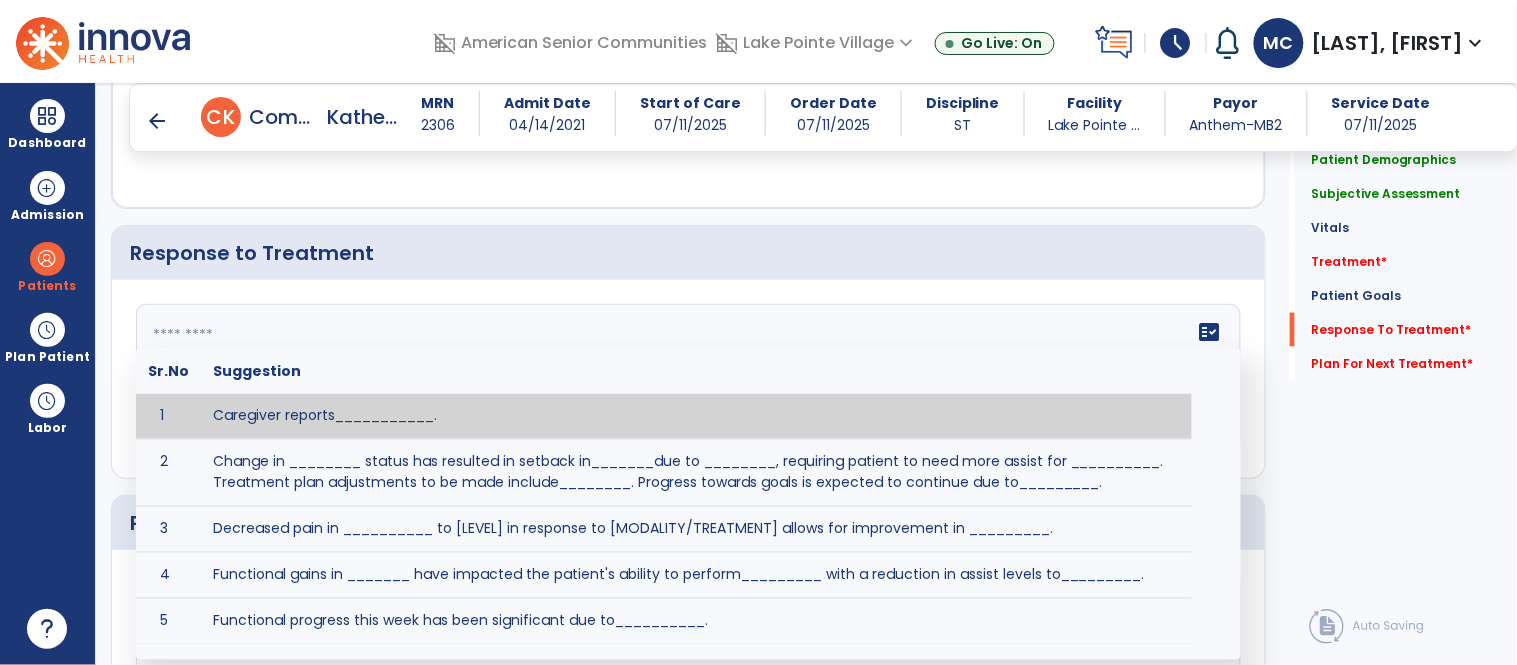 click on "fact_check  Sr.No Suggestion 1 Caregiver reports___________. 2 Change in ________ status has resulted in setback in_______due to ________, requiring patient to need more assist for __________.   Treatment plan adjustments to be made include________.  Progress towards goals is expected to continue due to_________. 3 Decreased pain in __________ to [LEVEL] in response to [MODALITY/TREATMENT] allows for improvement in _________. 4 Functional gains in _______ have impacted the patient's ability to perform_________ with a reduction in assist levels to_________. 5 Functional progress this week has been significant due to__________. 6 Gains in ________ have improved the patient's ability to perform ______with decreased levels of assist to___________. 7 Improvement in ________allows patient to tolerate higher levels of challenges in_________. 8 Pain in [AREA] has decreased to [LEVEL] in response to [TREATMENT/MODALITY], allowing fore ease in completing__________. 9 10 11 12 13 14 15 16 17 18 19 20 21" 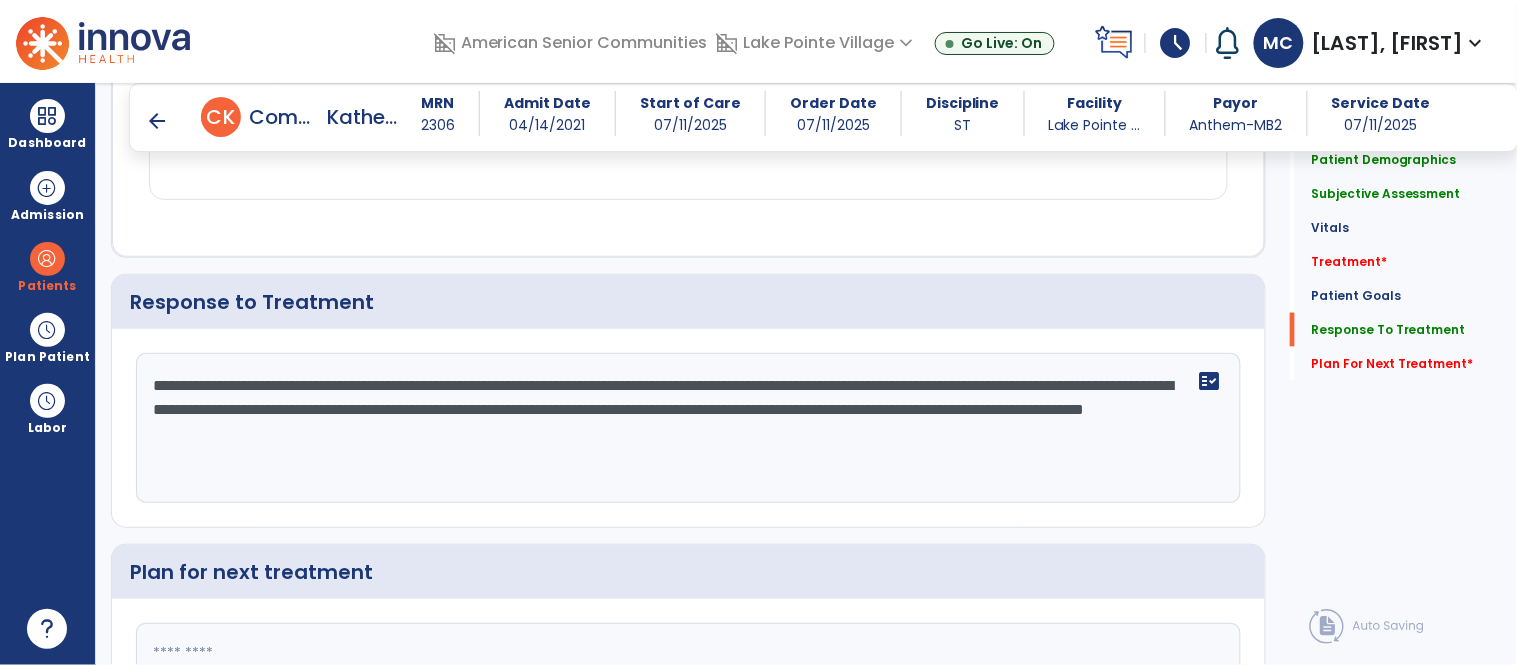 scroll, scrollTop: 2605, scrollLeft: 0, axis: vertical 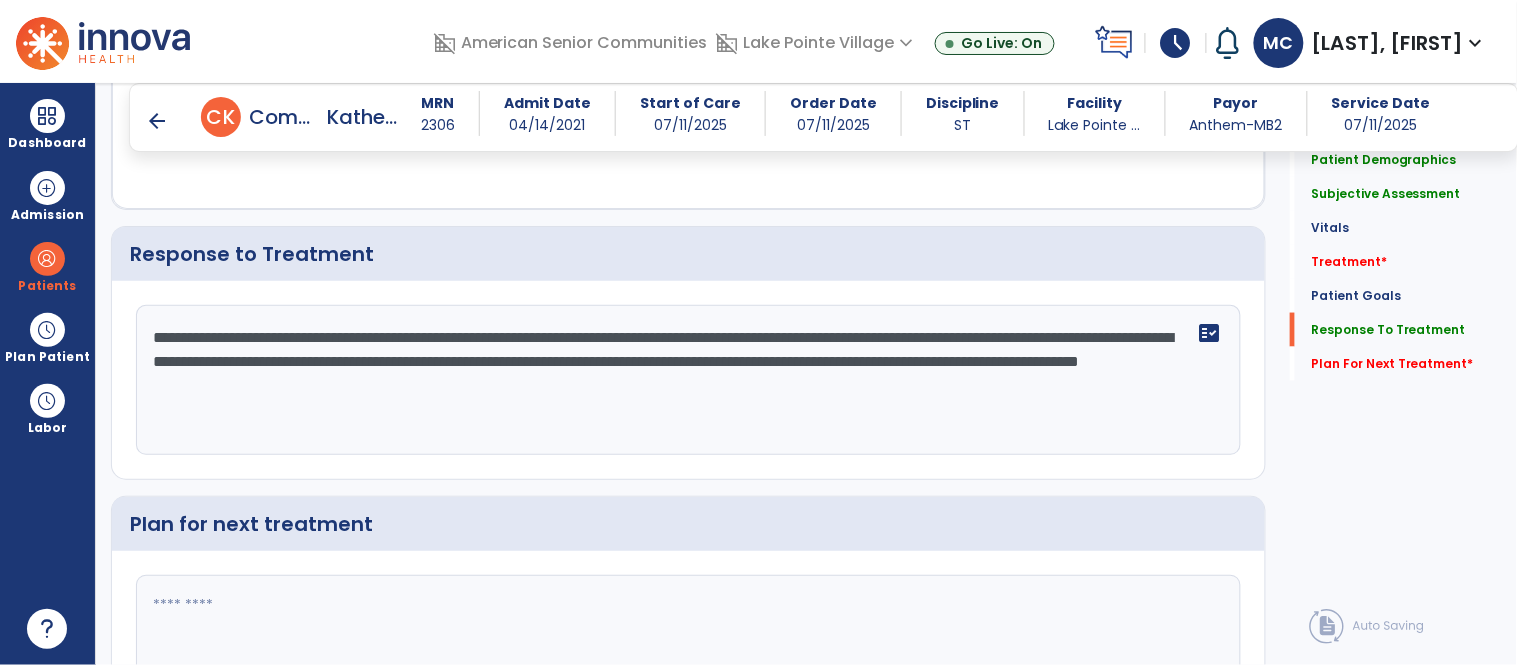 click on "**********" 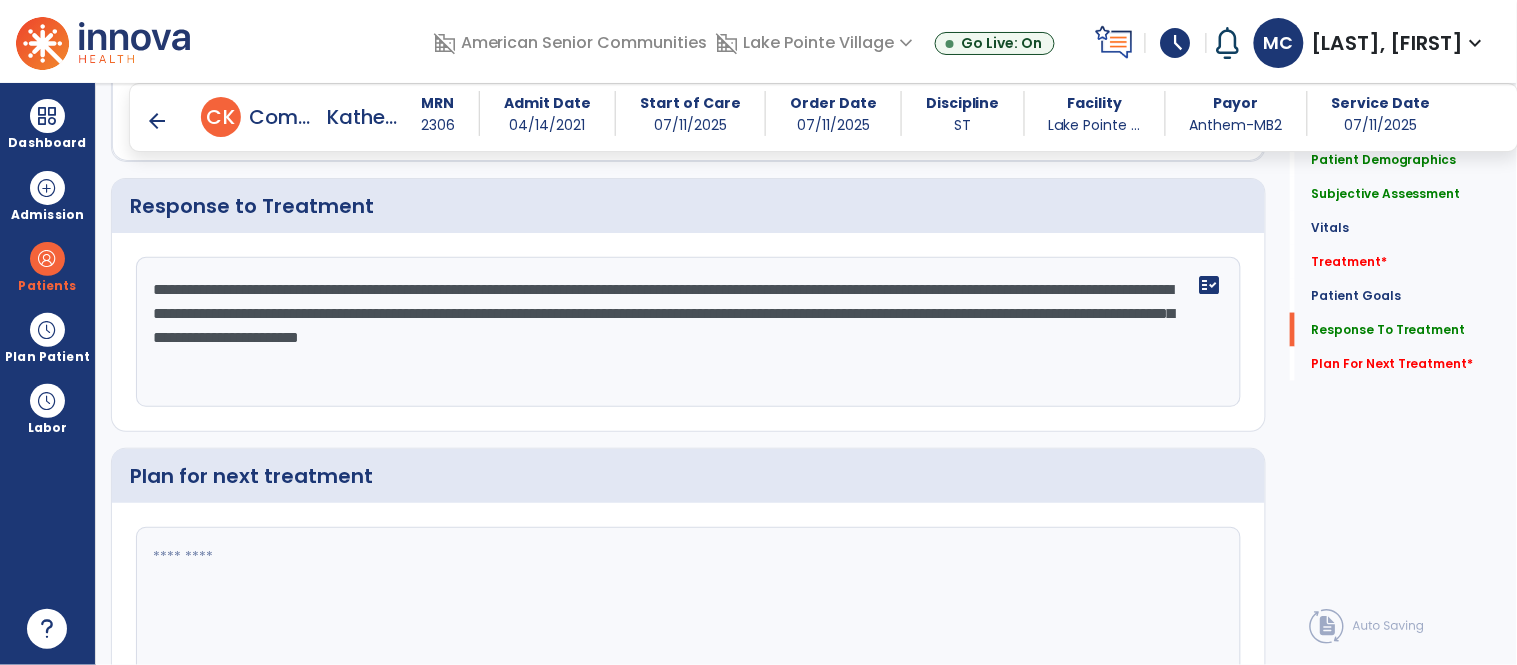 scroll, scrollTop: 2557, scrollLeft: 0, axis: vertical 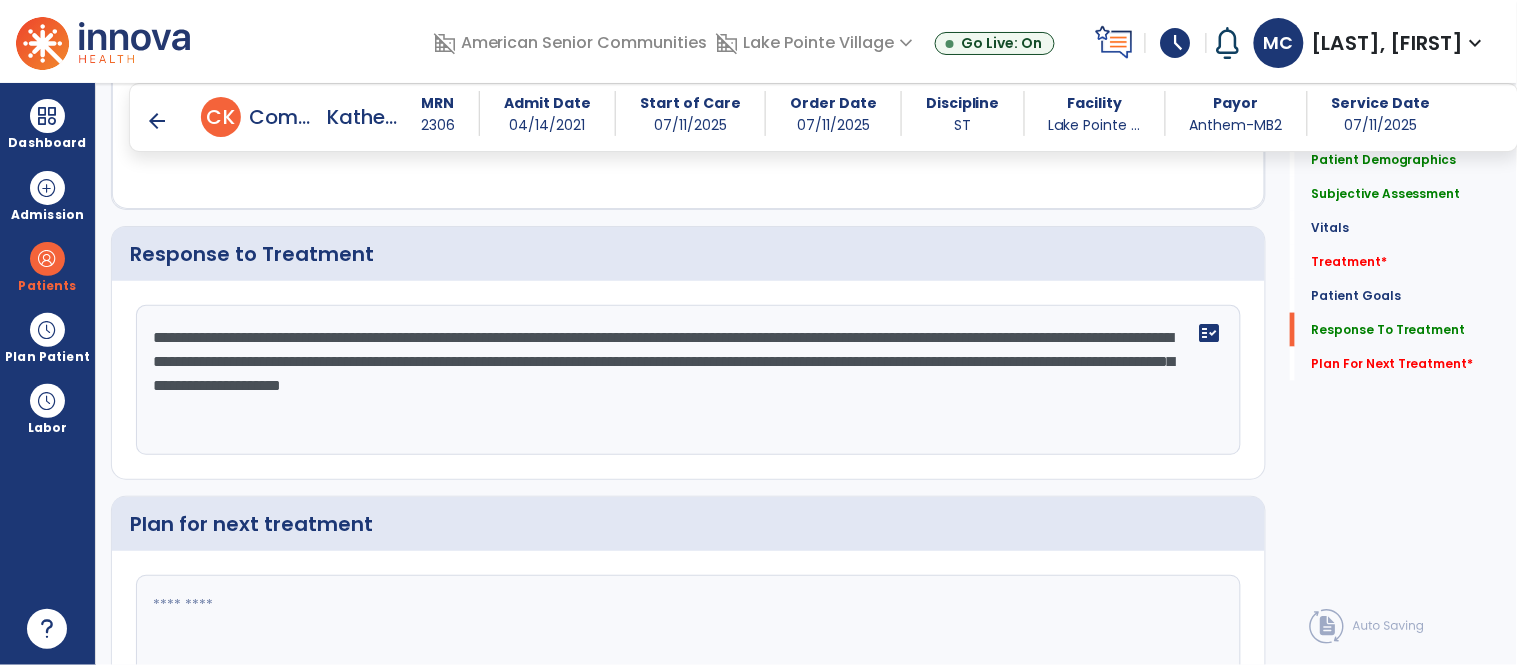 click on "**********" 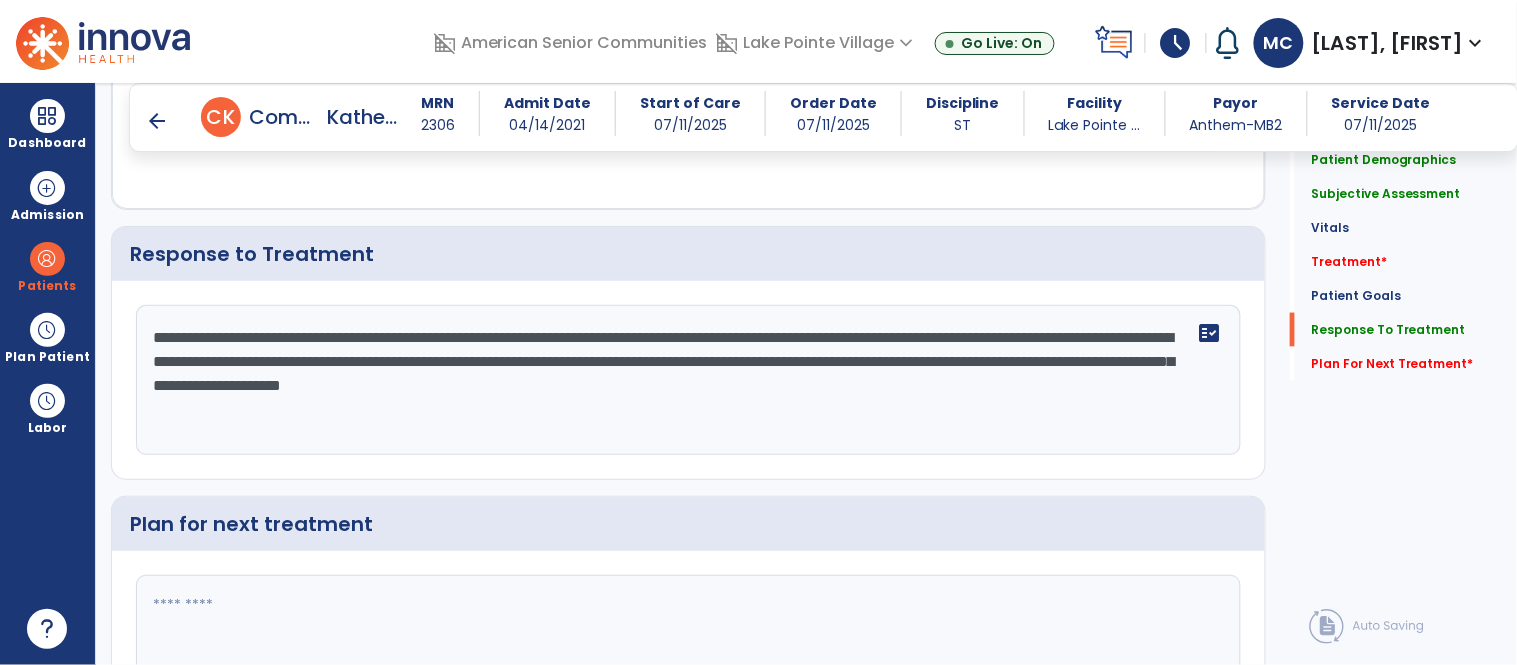 click on "**********" 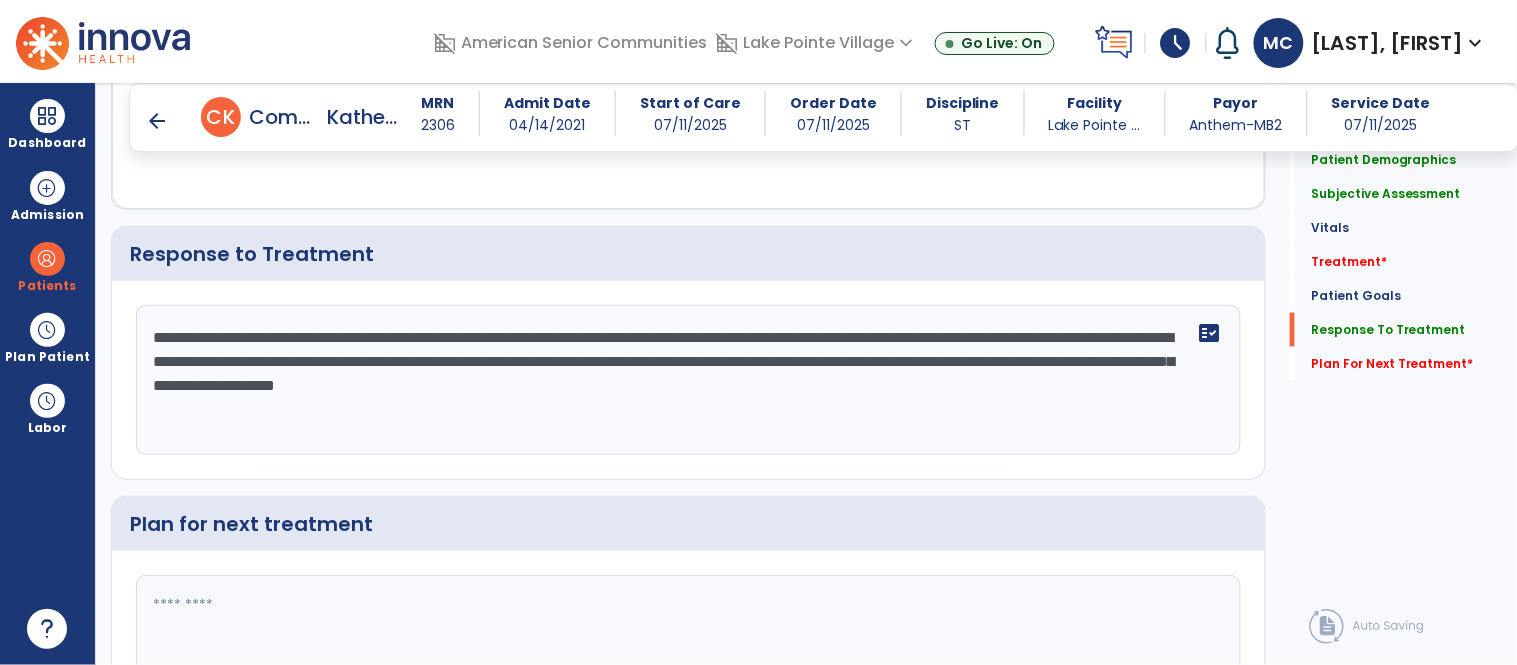 type on "**********" 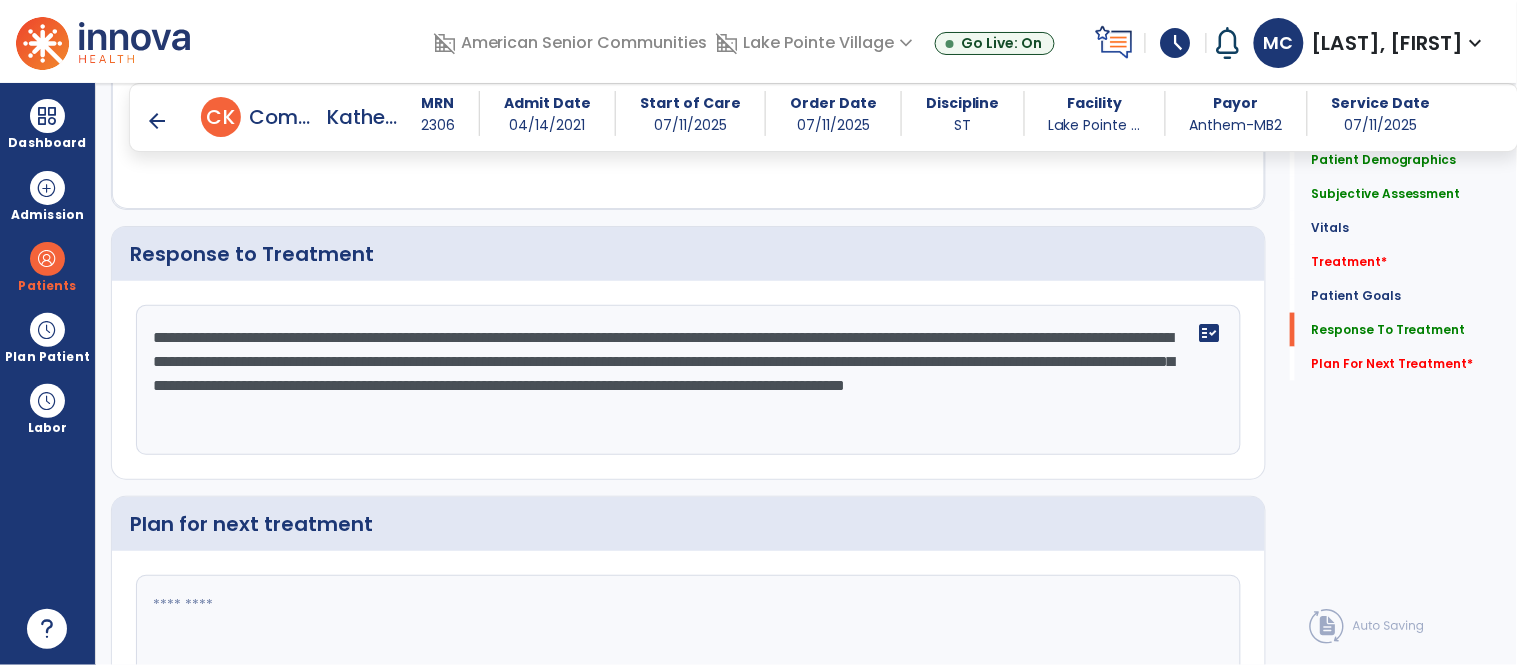 click 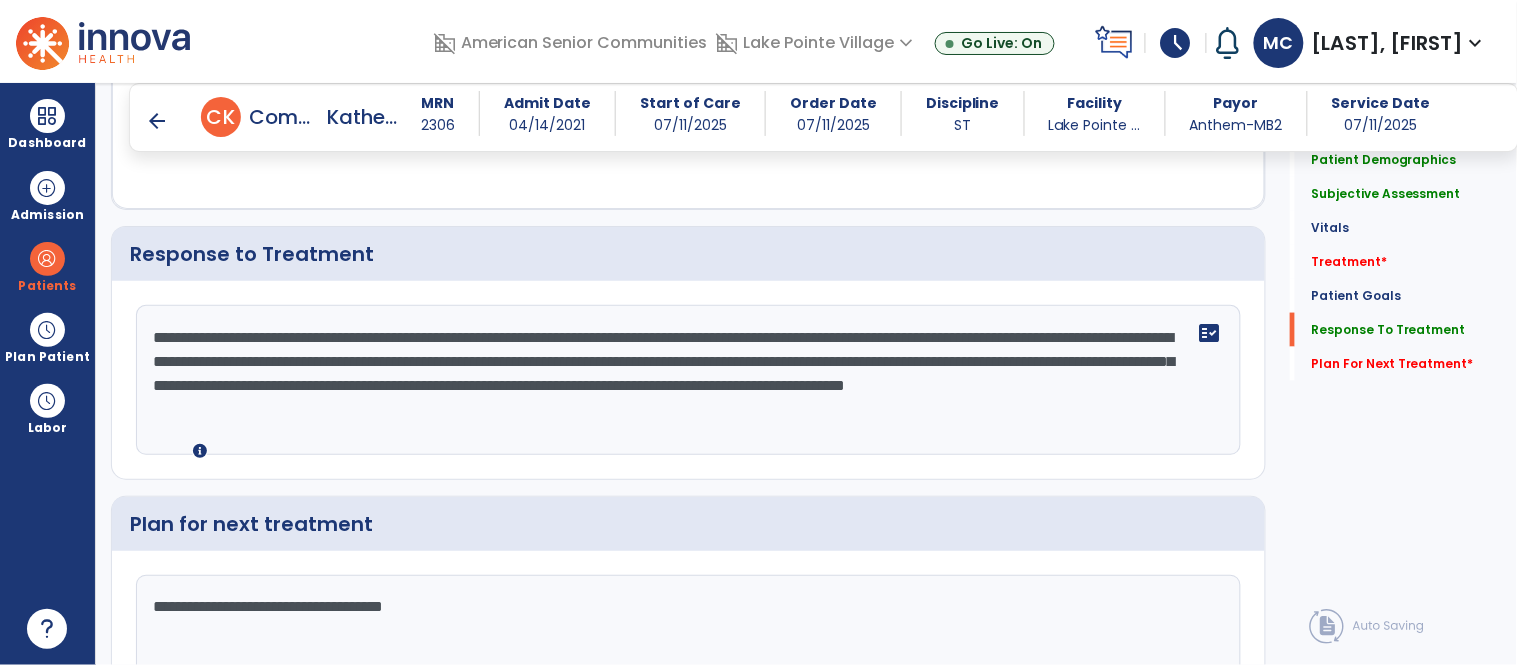 click on "add" at bounding box center [993, -1061] 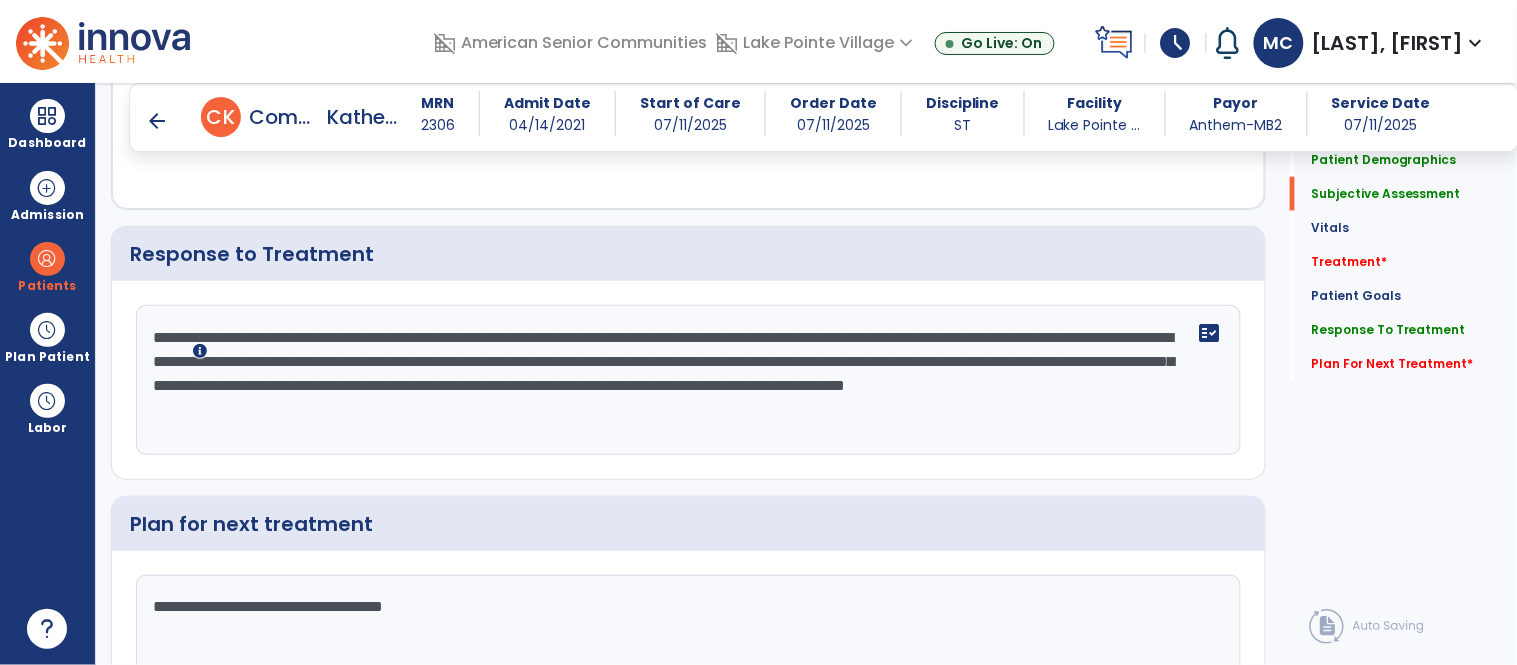 click on "add" at bounding box center [993, -1061] 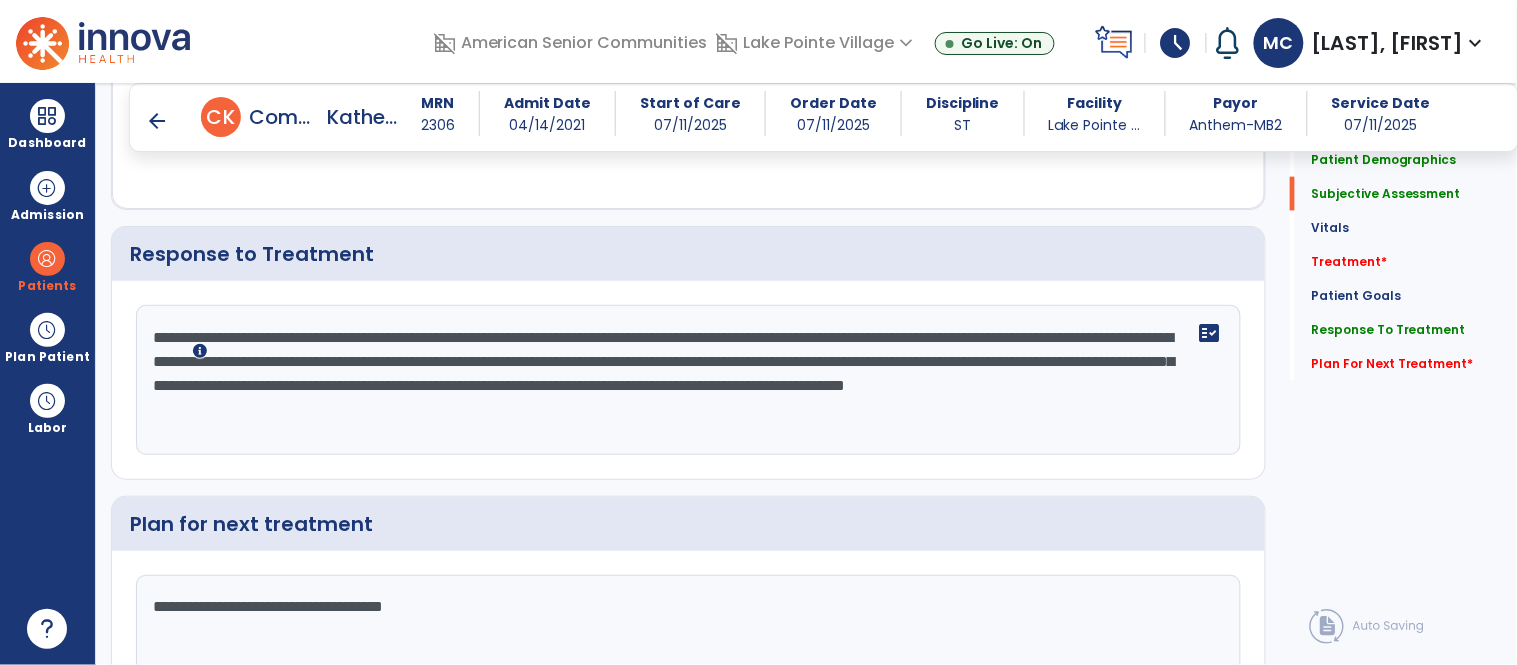 click on "add" at bounding box center (993, -1061) 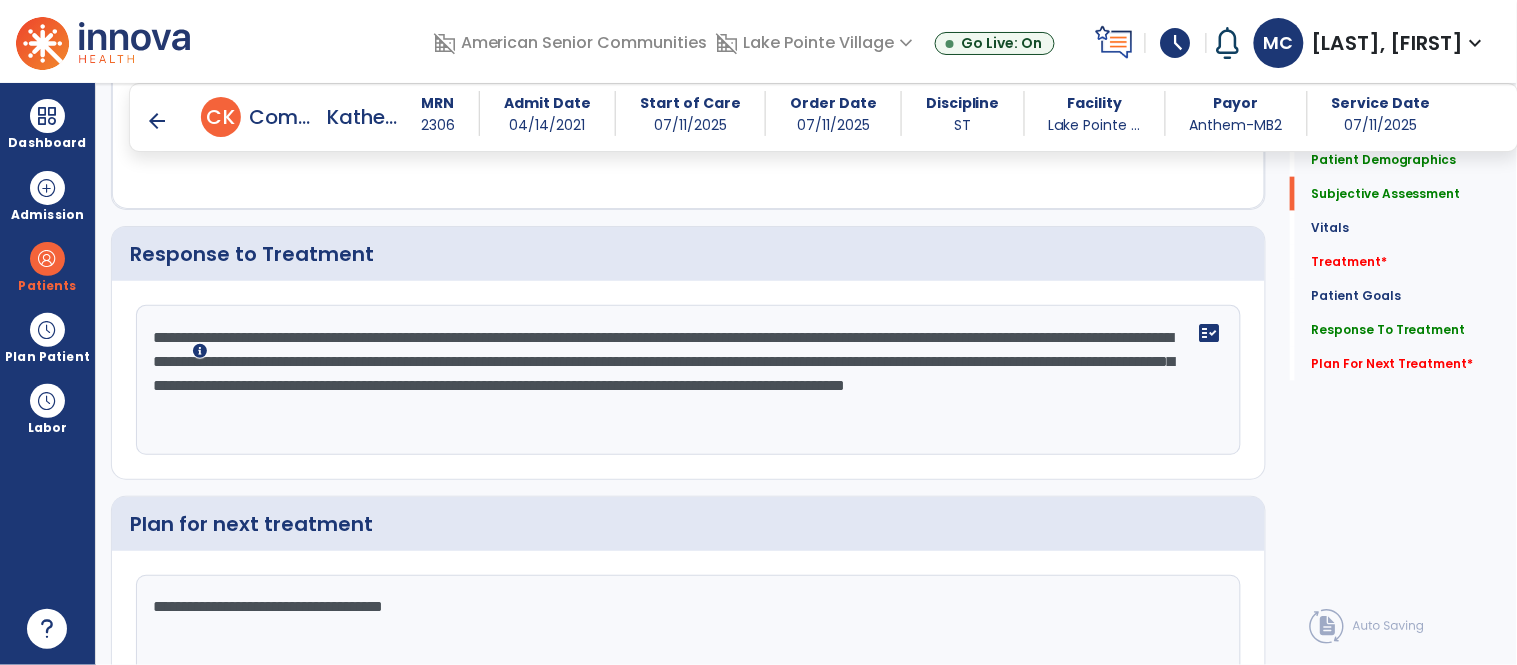 click on "add" at bounding box center (993, -1061) 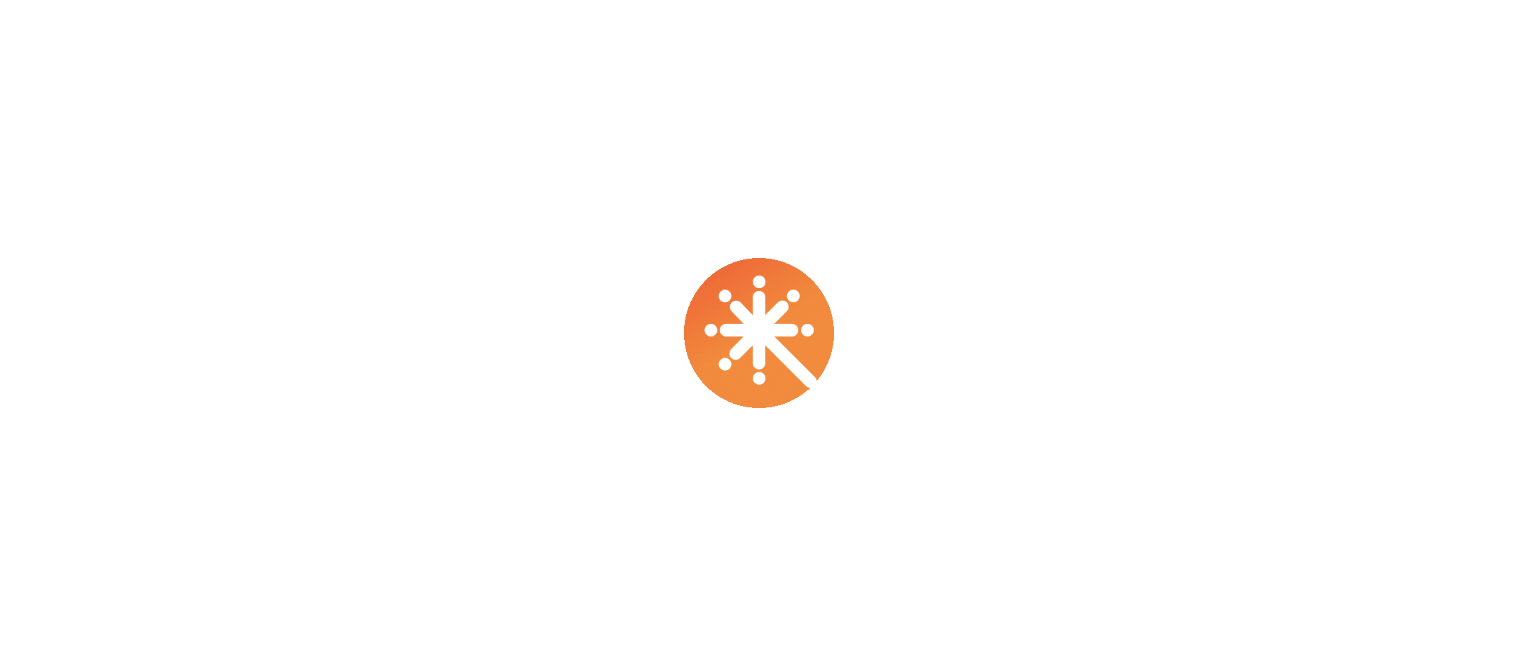 scroll, scrollTop: 0, scrollLeft: 0, axis: both 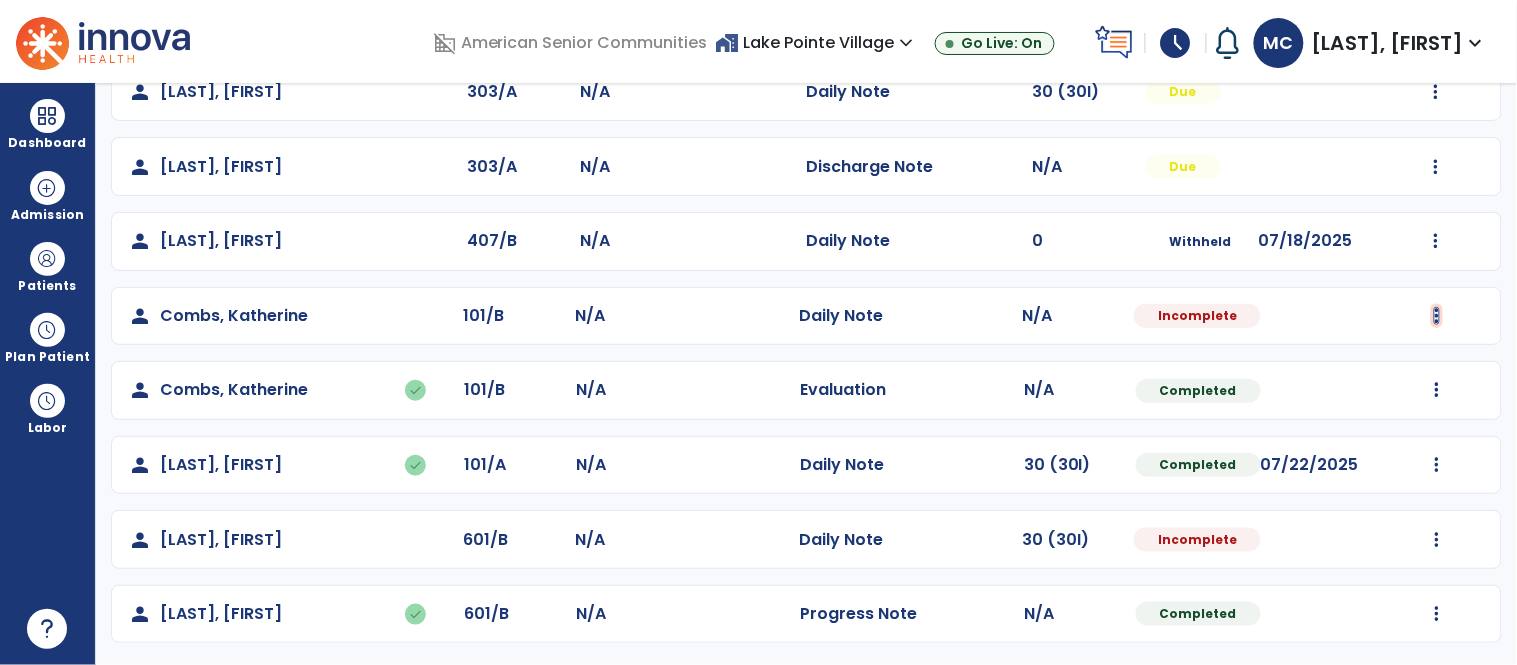click at bounding box center (1437, -57) 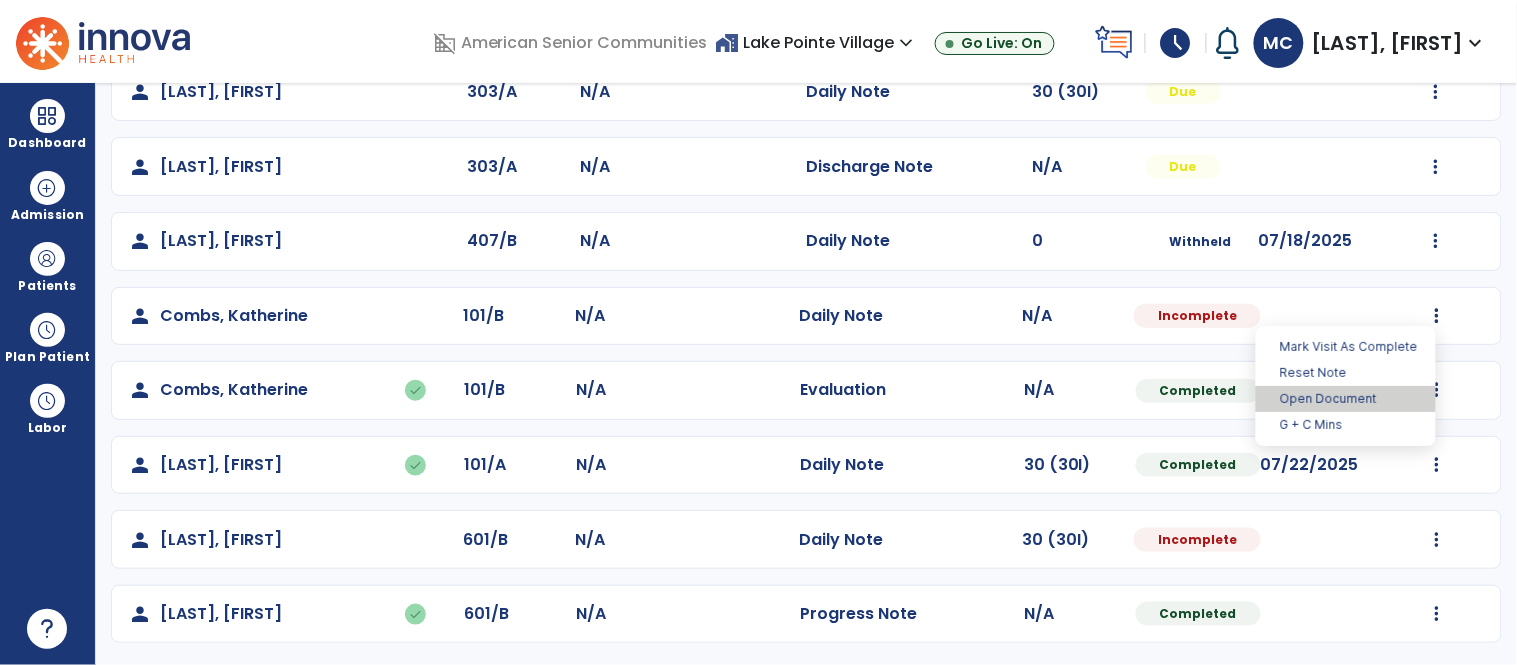 click on "Open Document" at bounding box center (1346, 399) 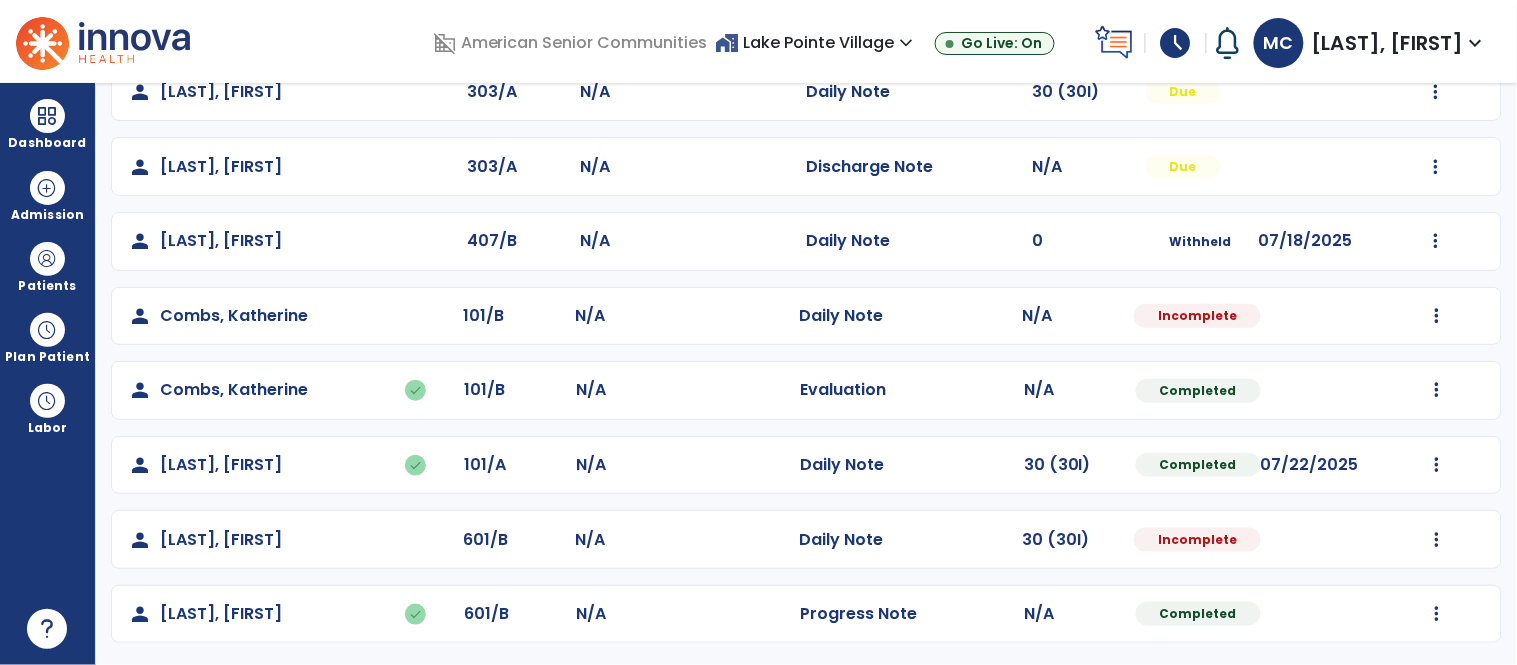 select on "*" 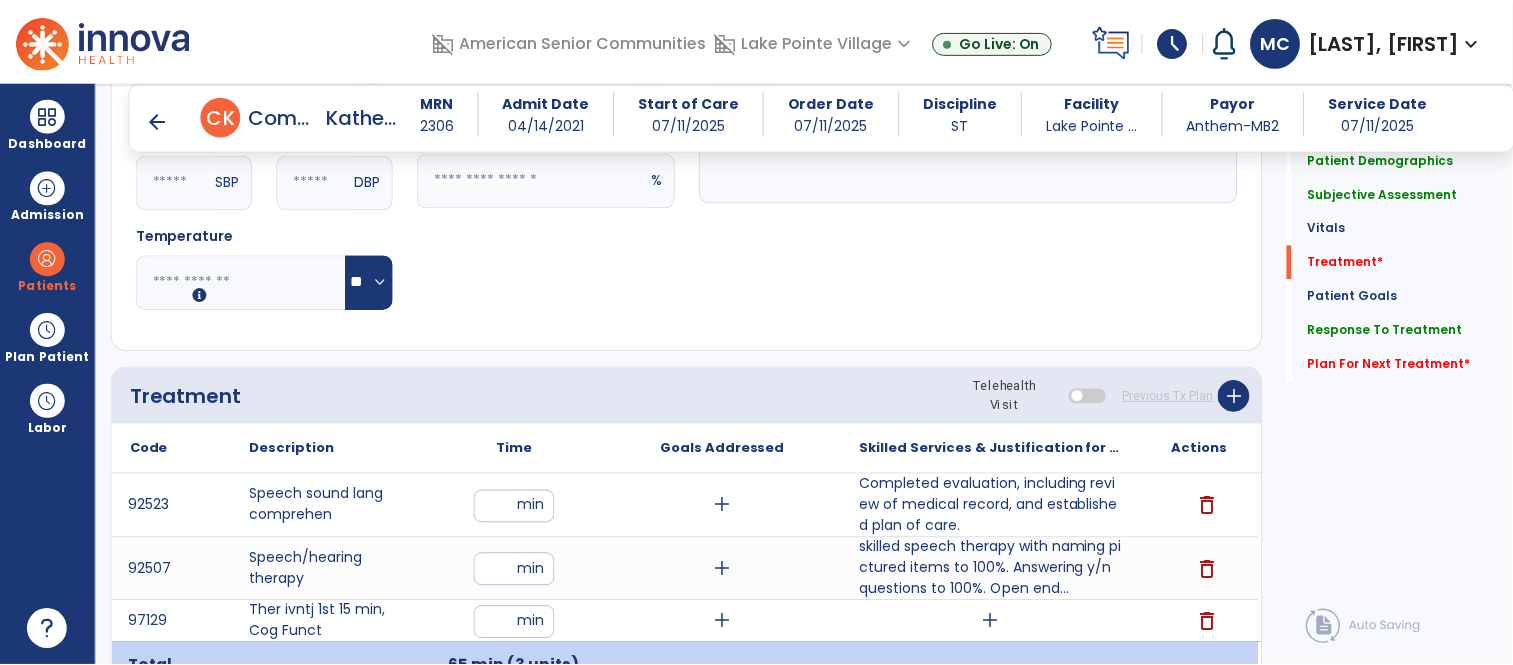 scroll, scrollTop: 1203, scrollLeft: 0, axis: vertical 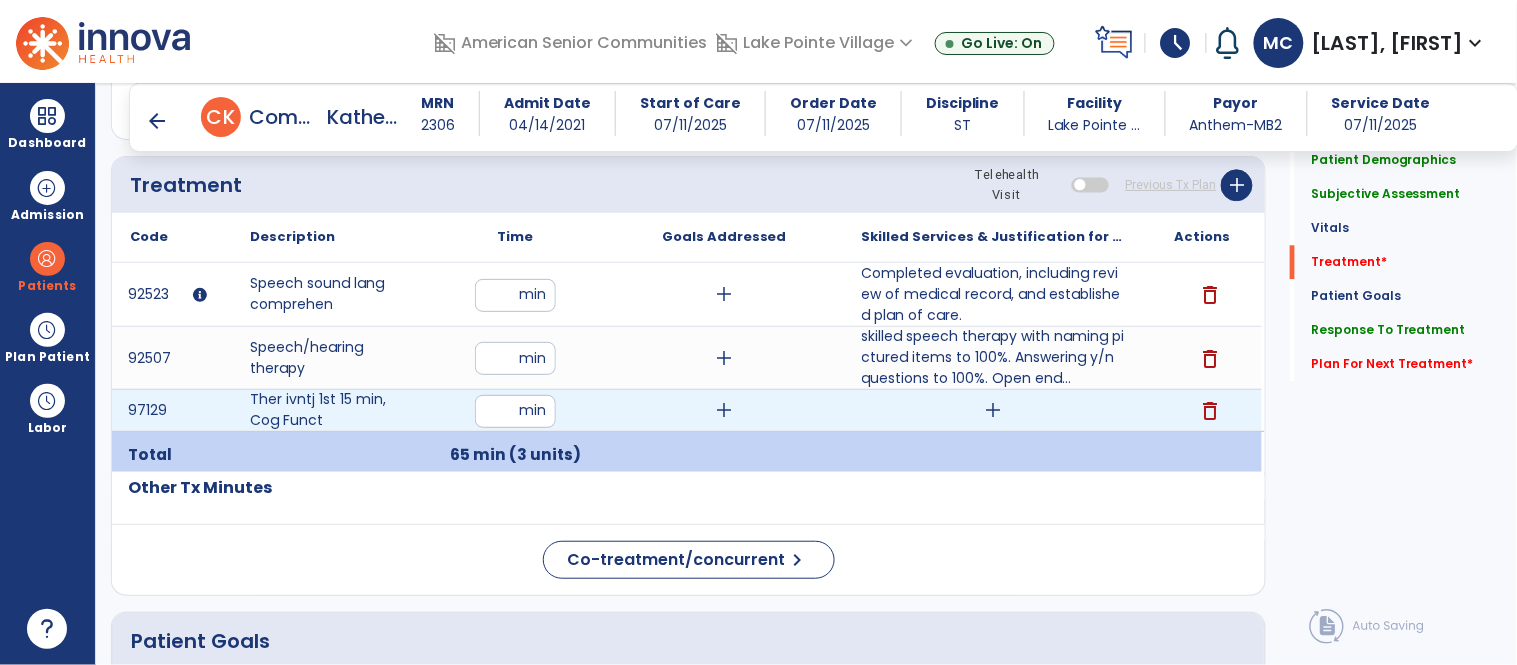click on "add" at bounding box center (993, 410) 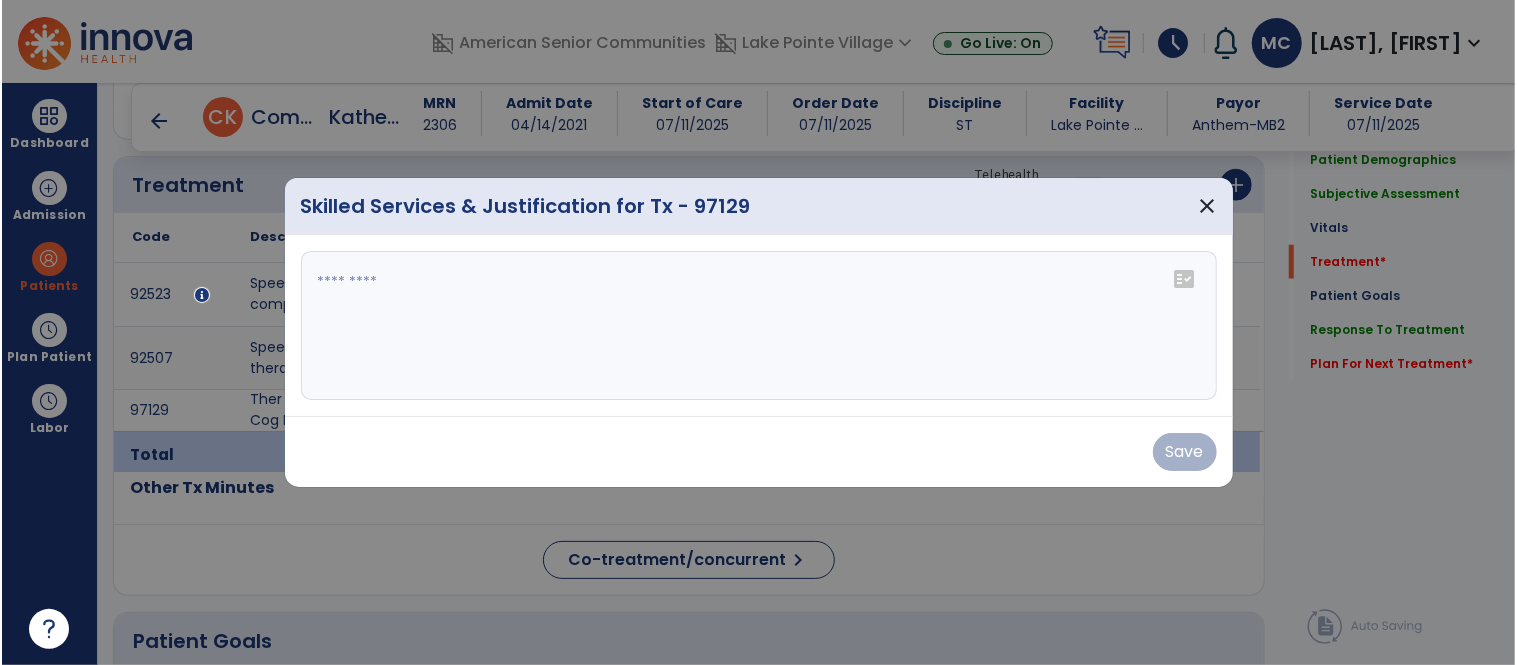 scroll, scrollTop: 1203, scrollLeft: 0, axis: vertical 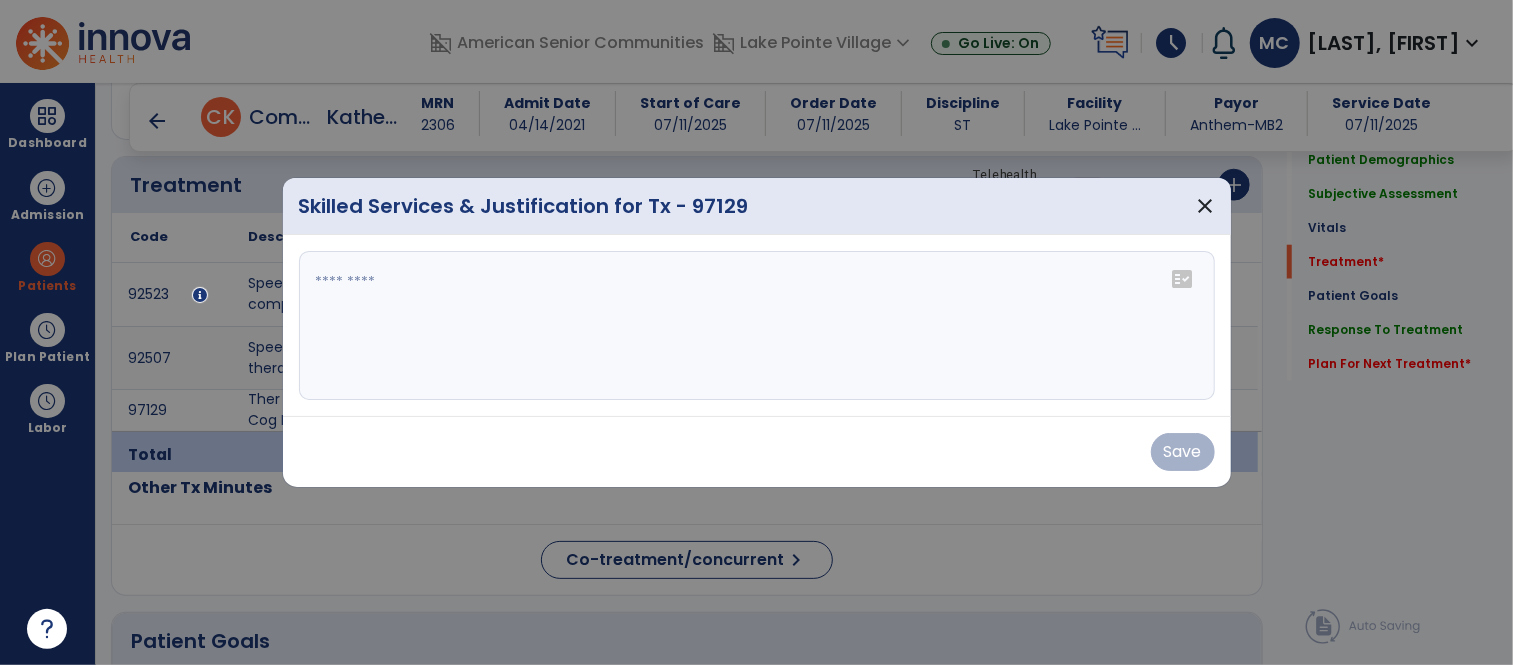 click at bounding box center [757, 326] 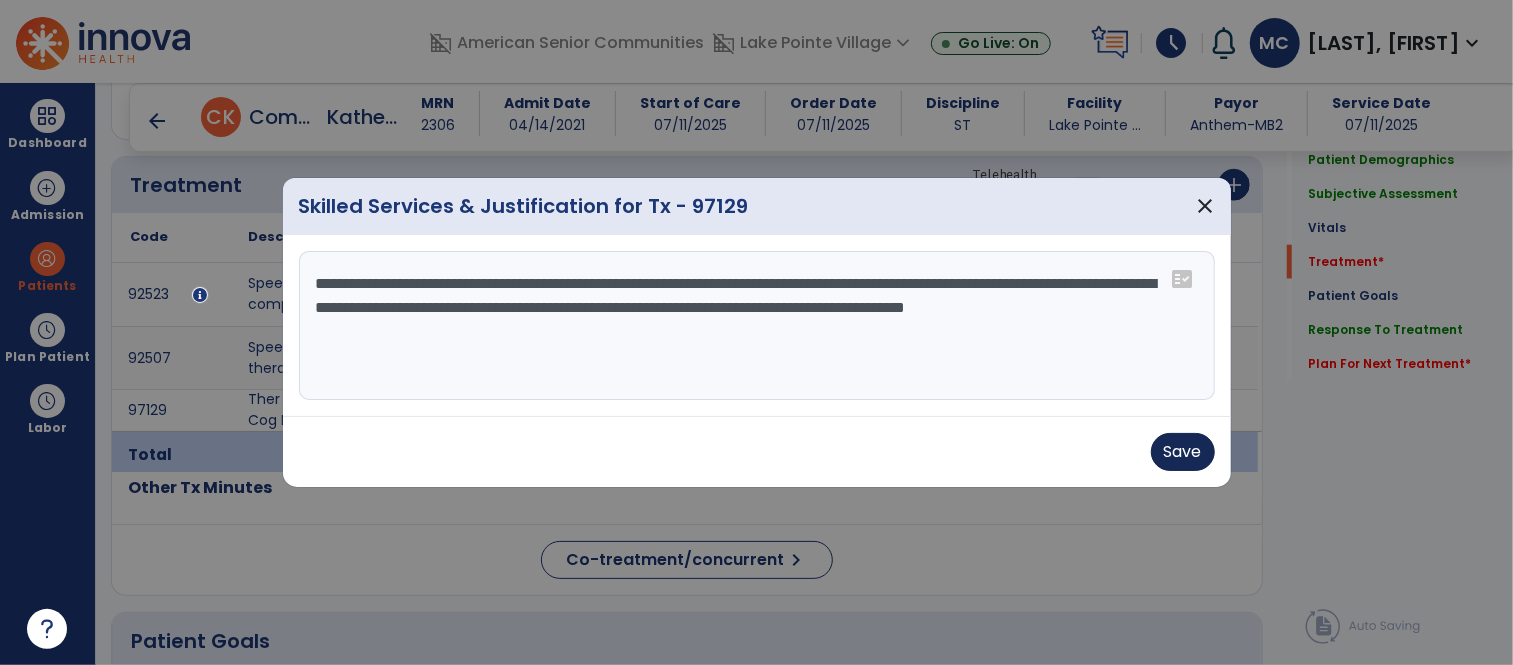 type on "**********" 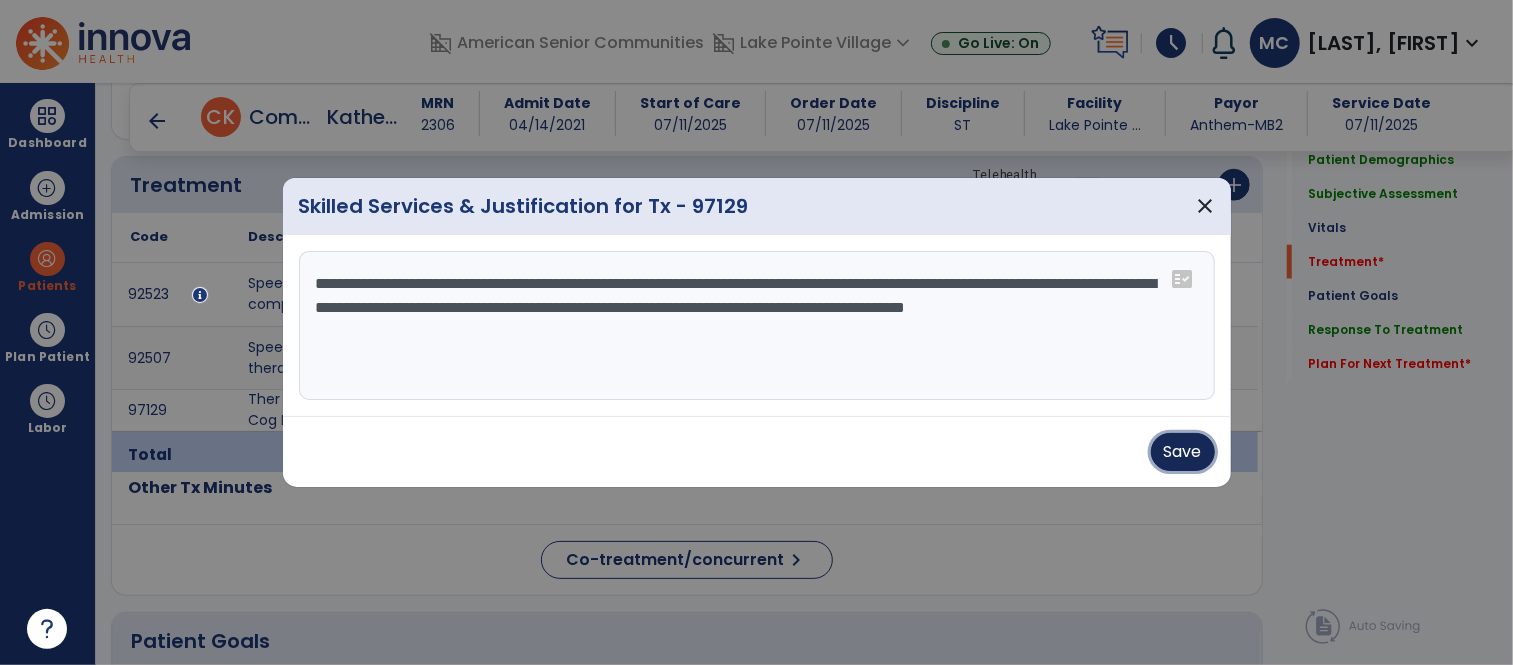 click on "Save" at bounding box center [1183, 452] 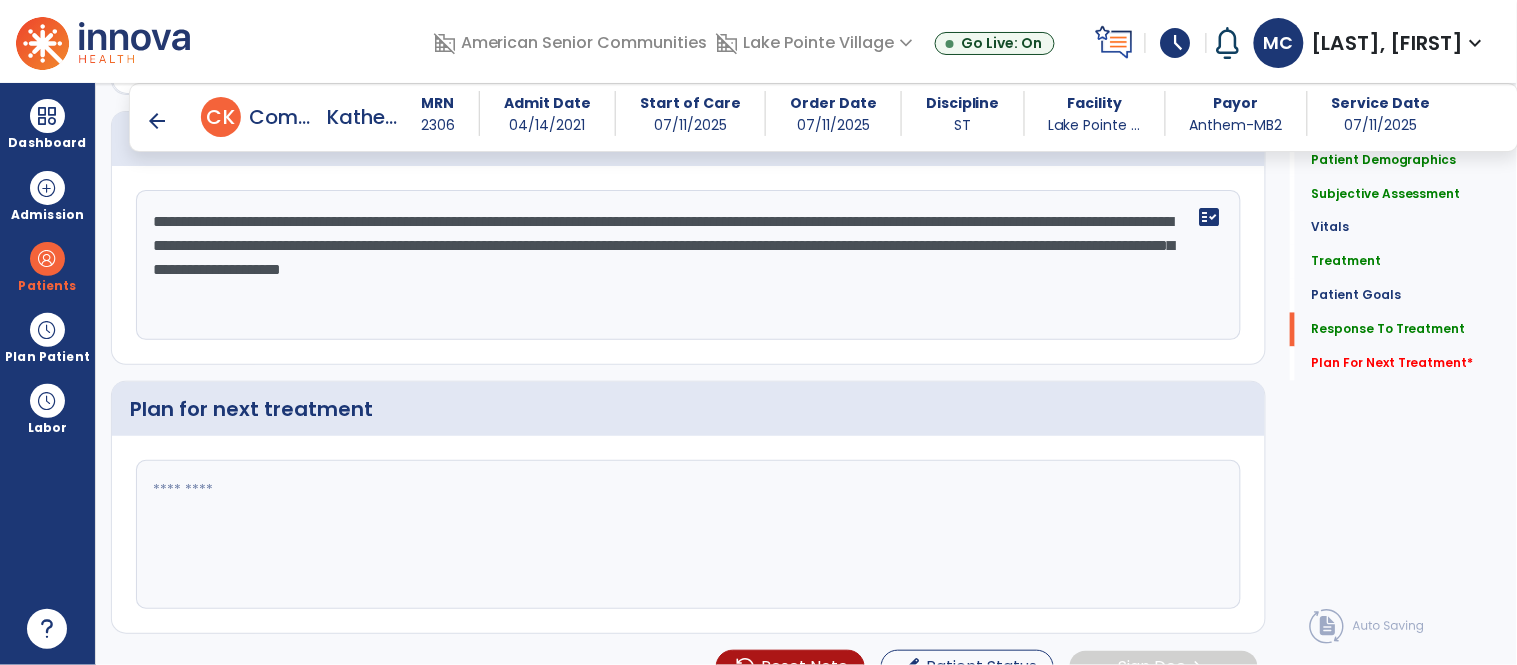 scroll, scrollTop: 2850, scrollLeft: 0, axis: vertical 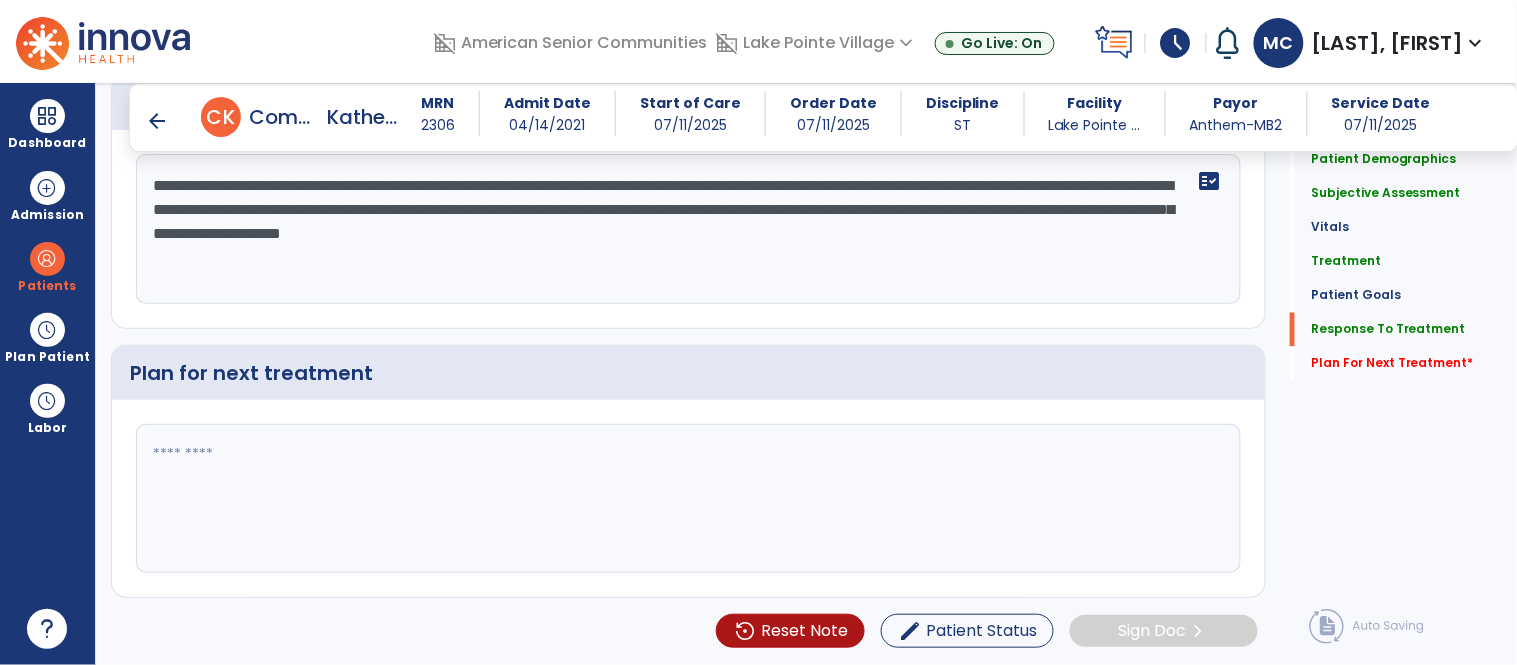 click 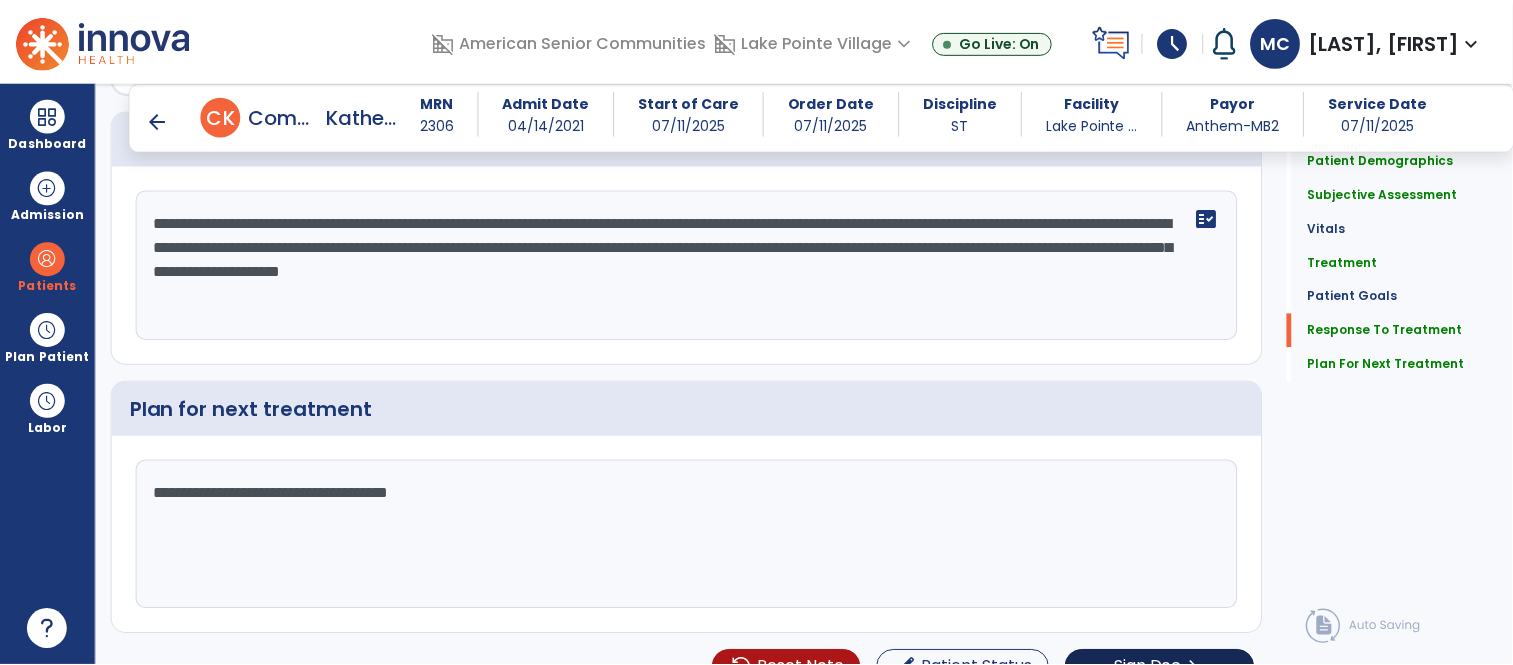 scroll, scrollTop: 2850, scrollLeft: 0, axis: vertical 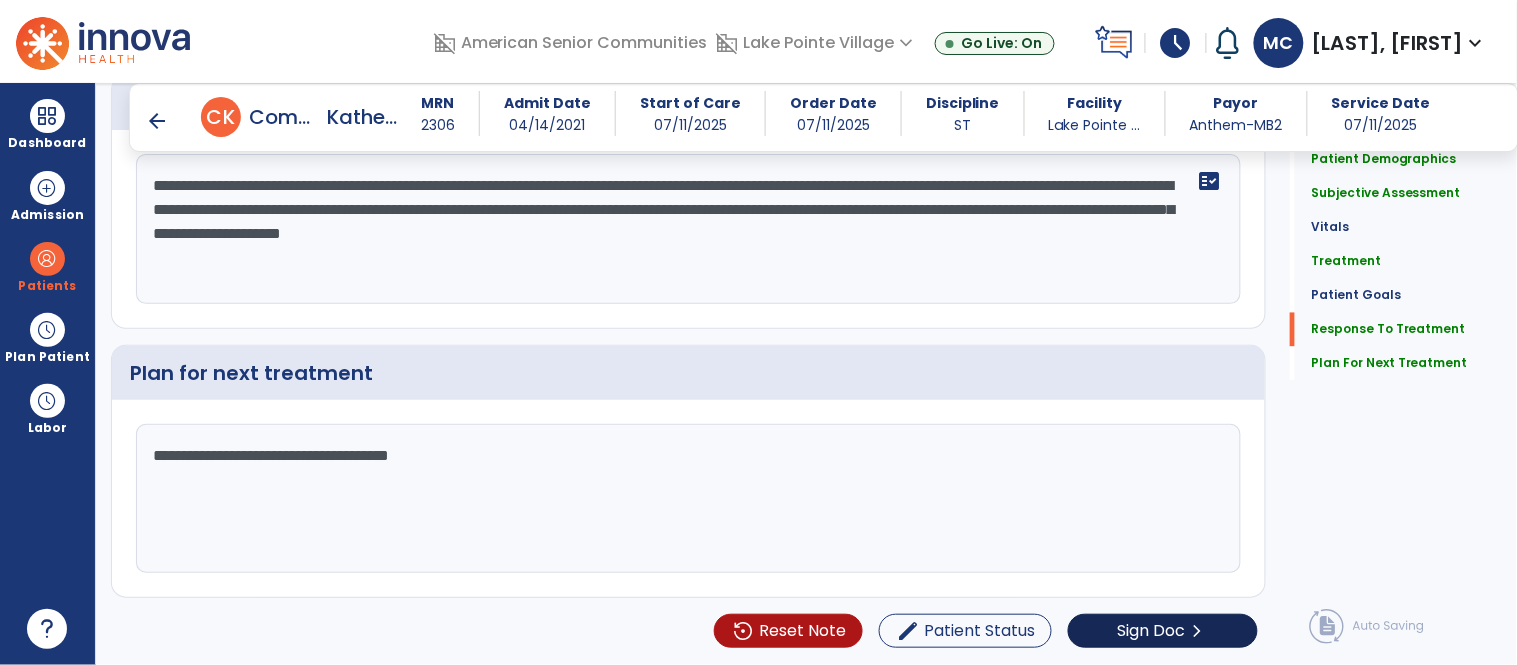 type on "**********" 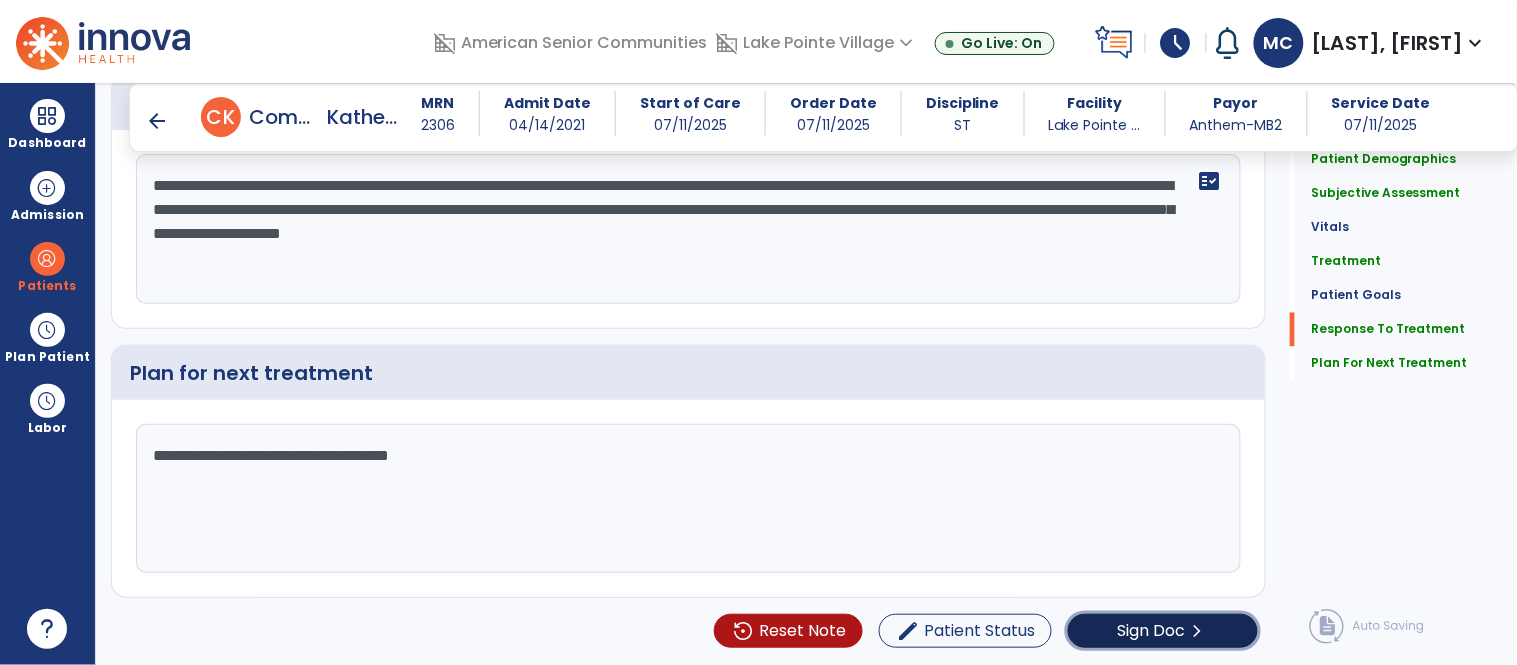 click on "Sign Doc" 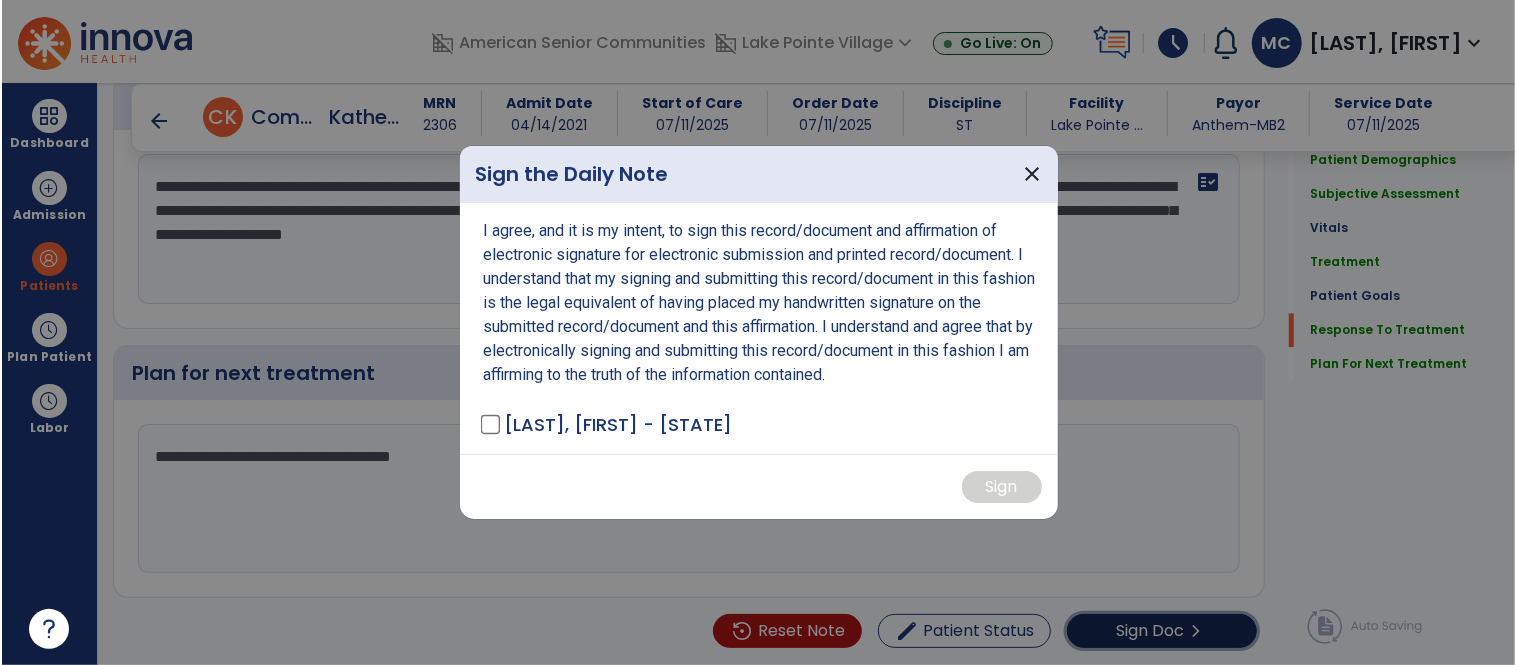 scroll, scrollTop: 2850, scrollLeft: 0, axis: vertical 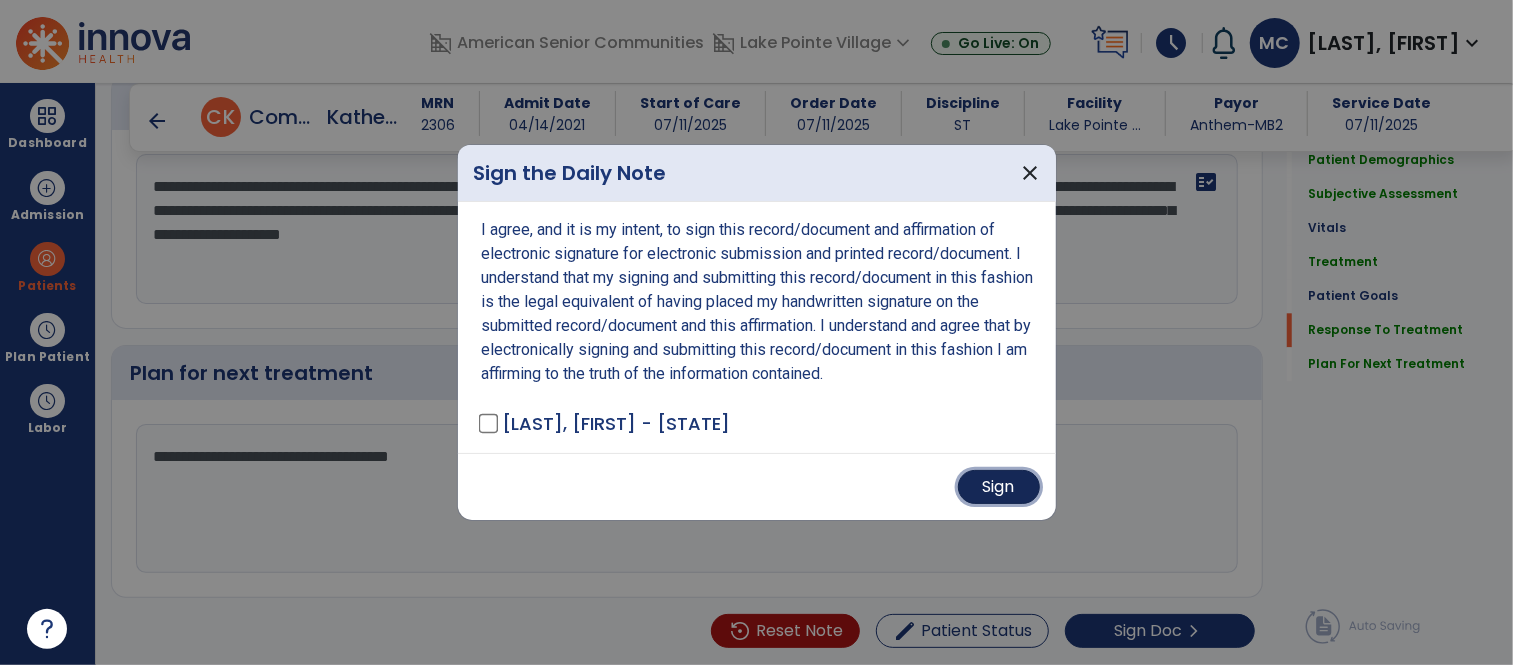 click on "Sign" at bounding box center [999, 487] 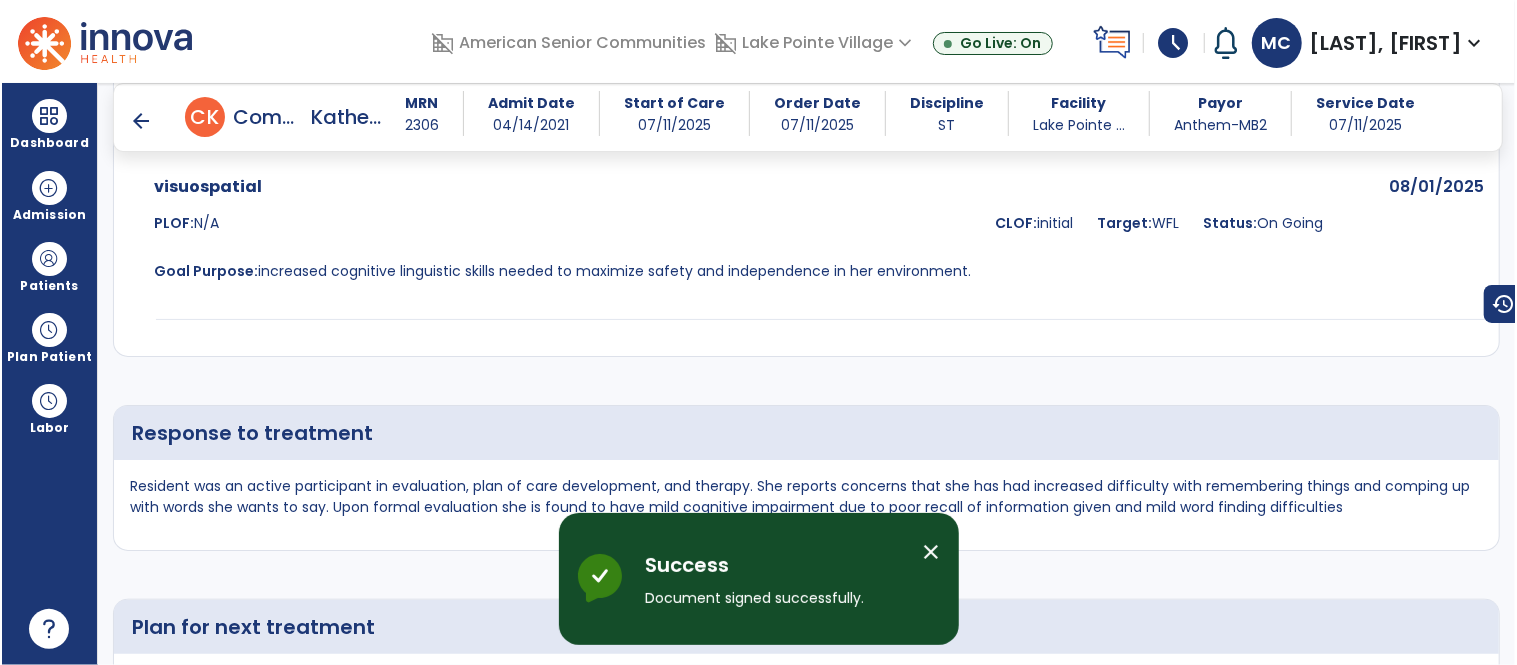 scroll, scrollTop: 3536, scrollLeft: 0, axis: vertical 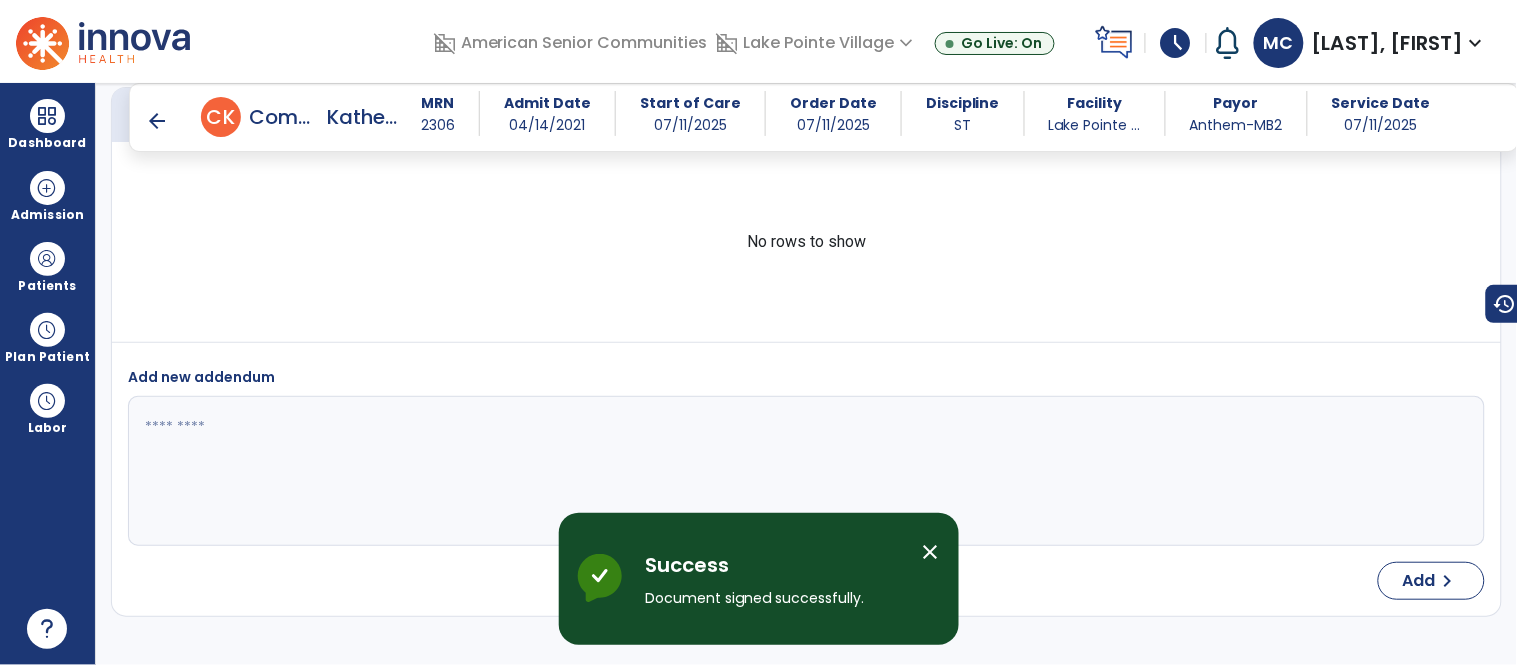 click on "arrow_back" at bounding box center [157, 121] 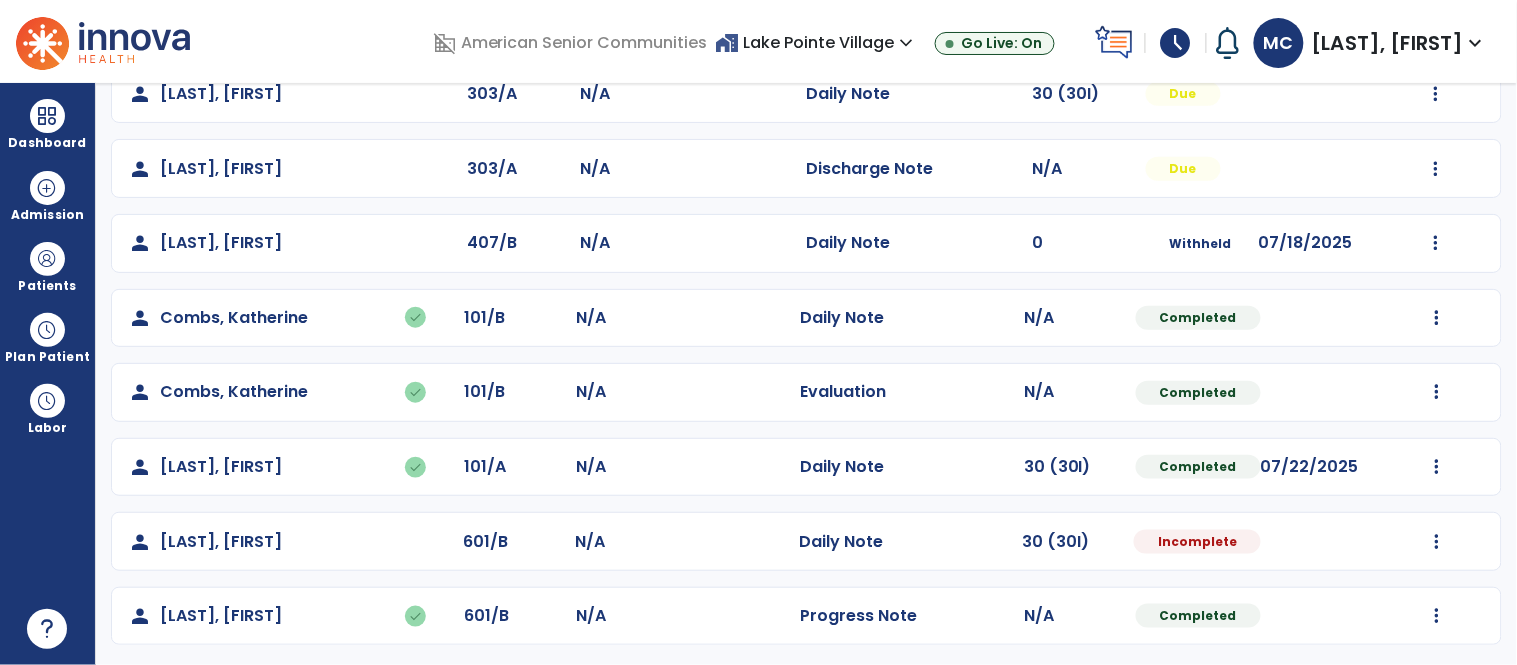 scroll, scrollTop: 345, scrollLeft: 0, axis: vertical 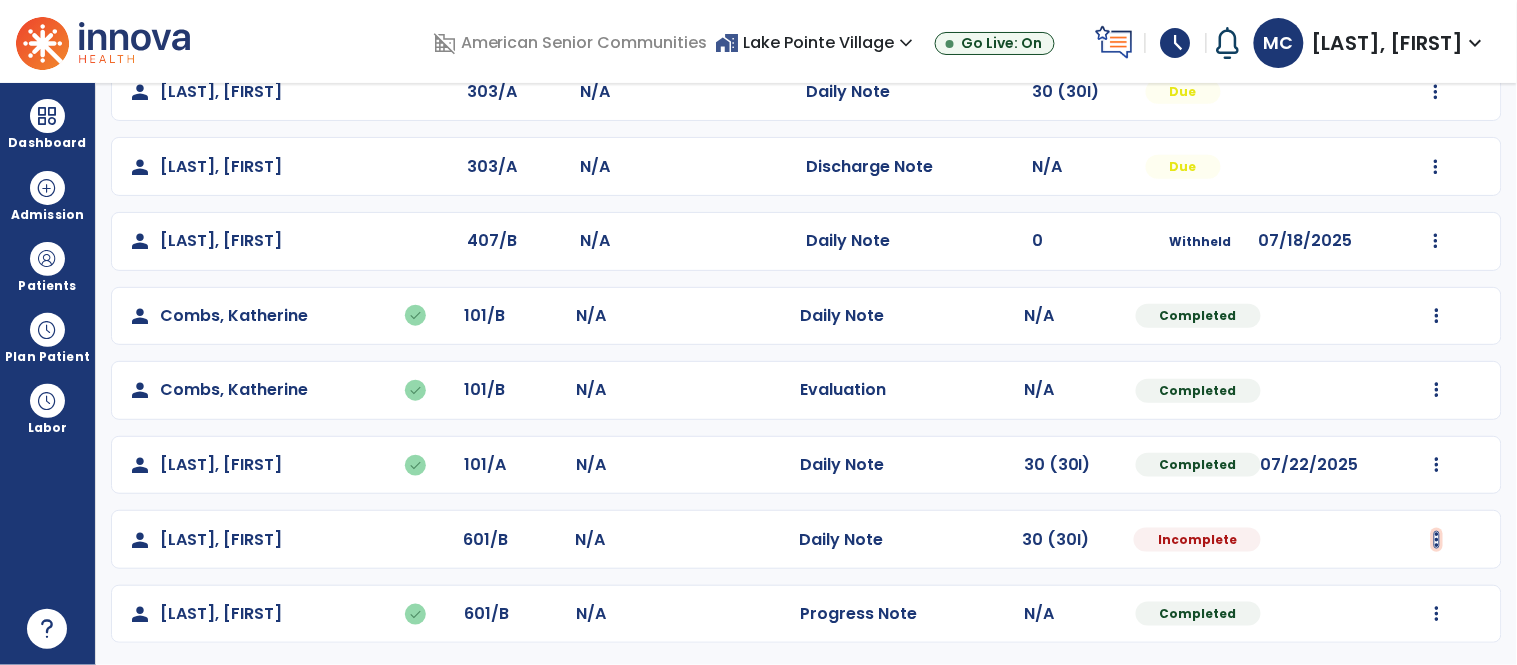 click at bounding box center (1437, -57) 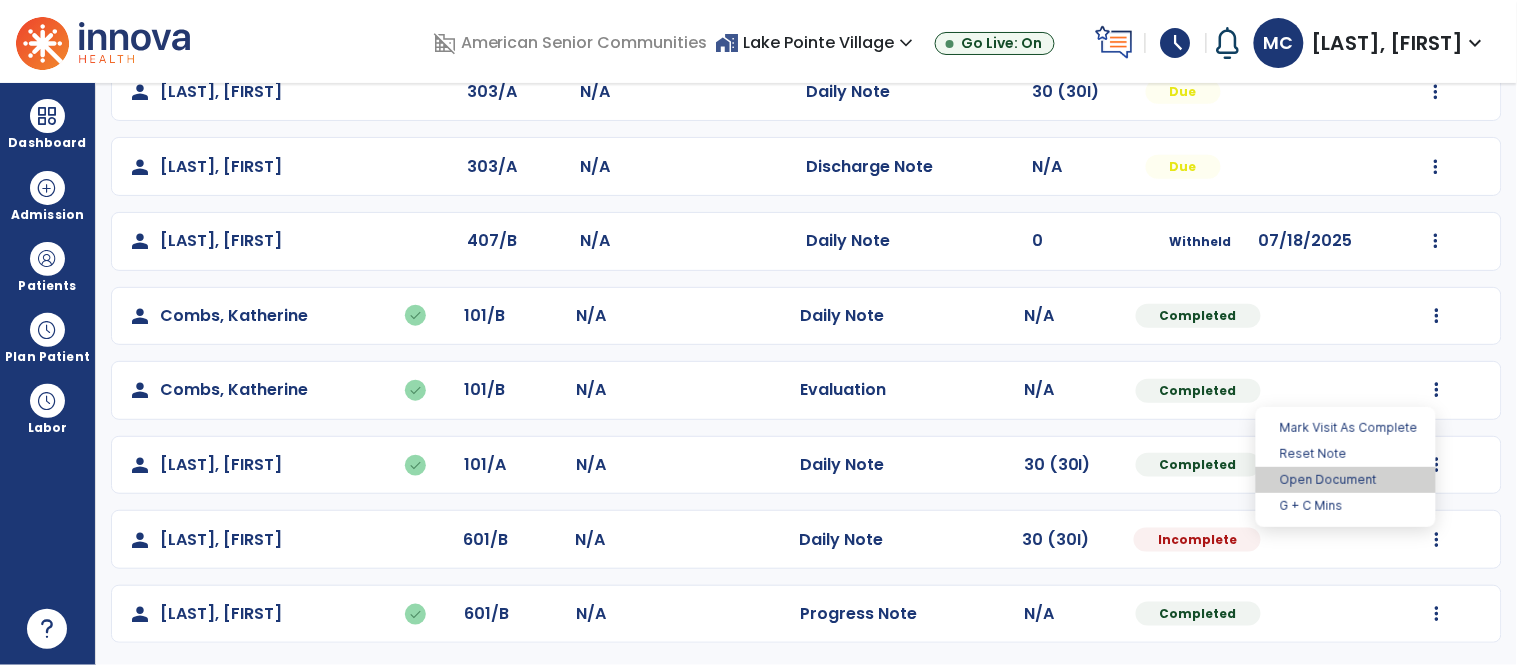 click on "Open Document" at bounding box center (1346, 480) 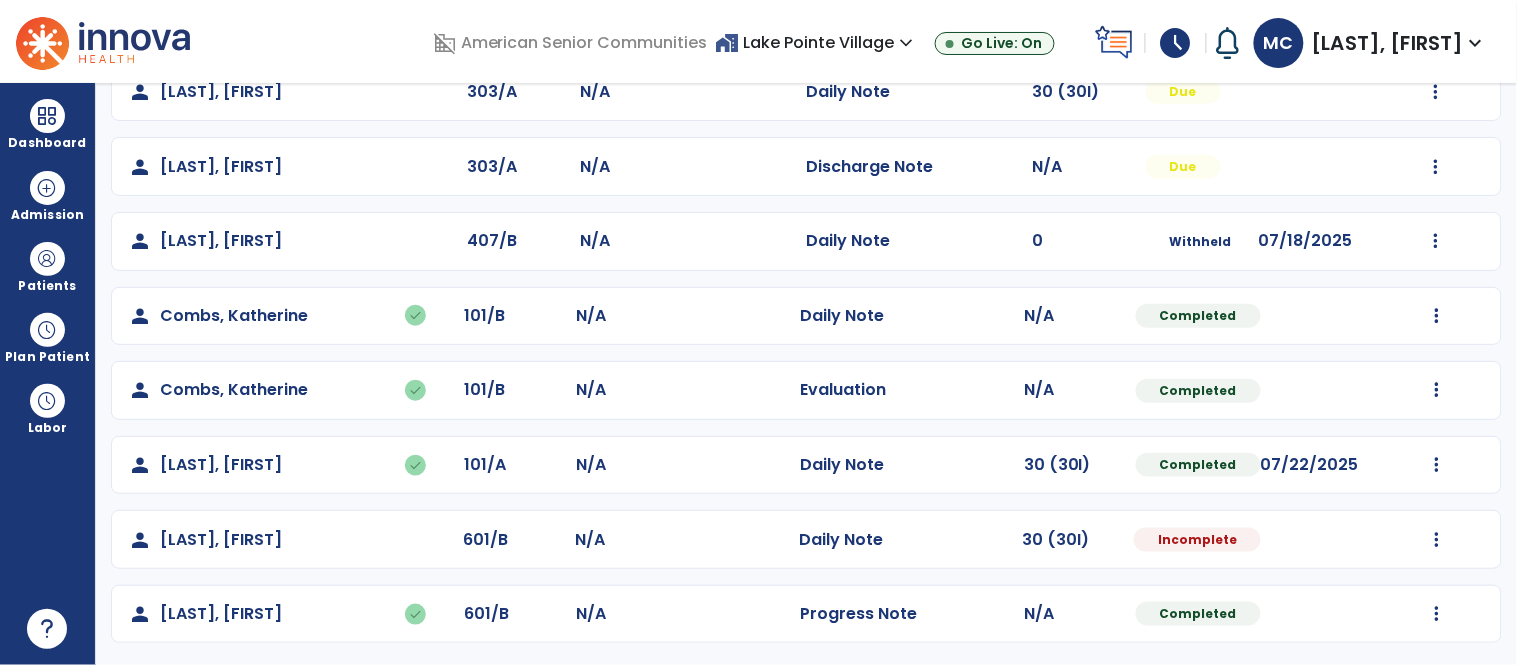 select on "*" 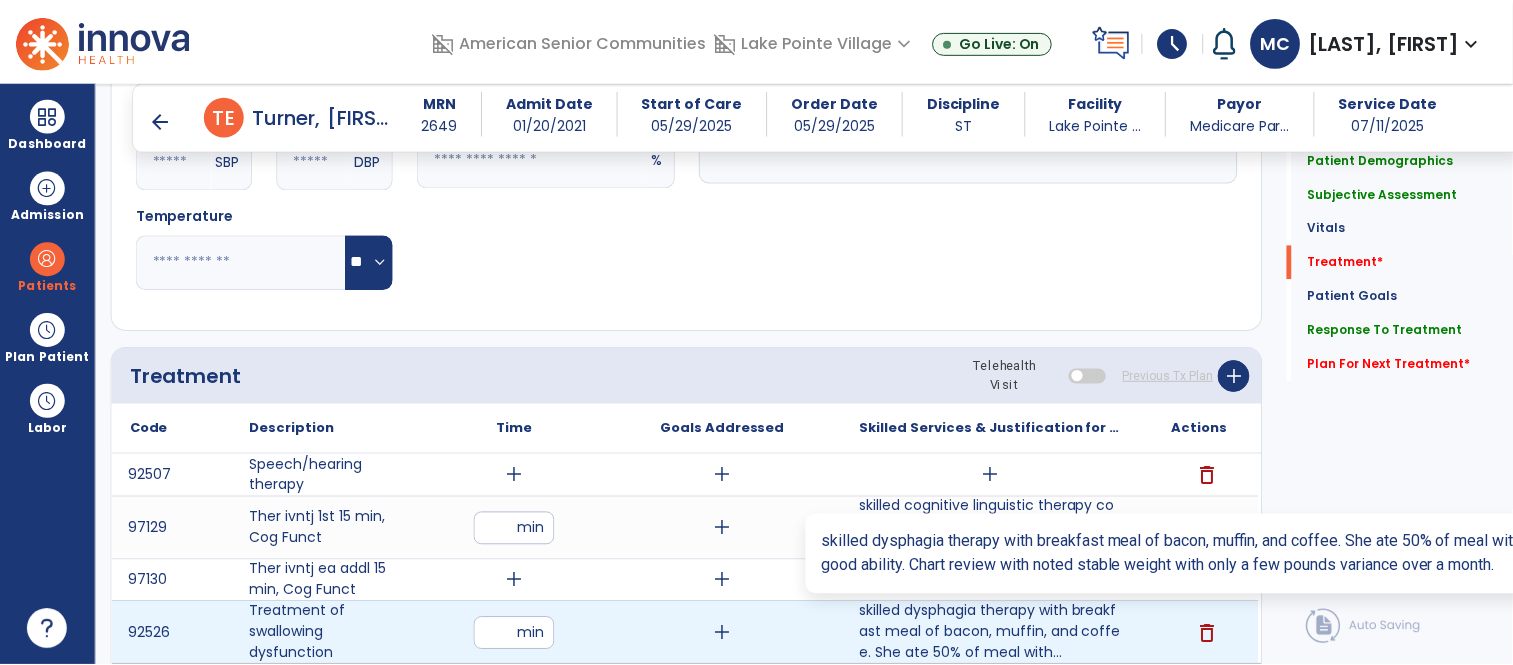 scroll, scrollTop: 1107, scrollLeft: 0, axis: vertical 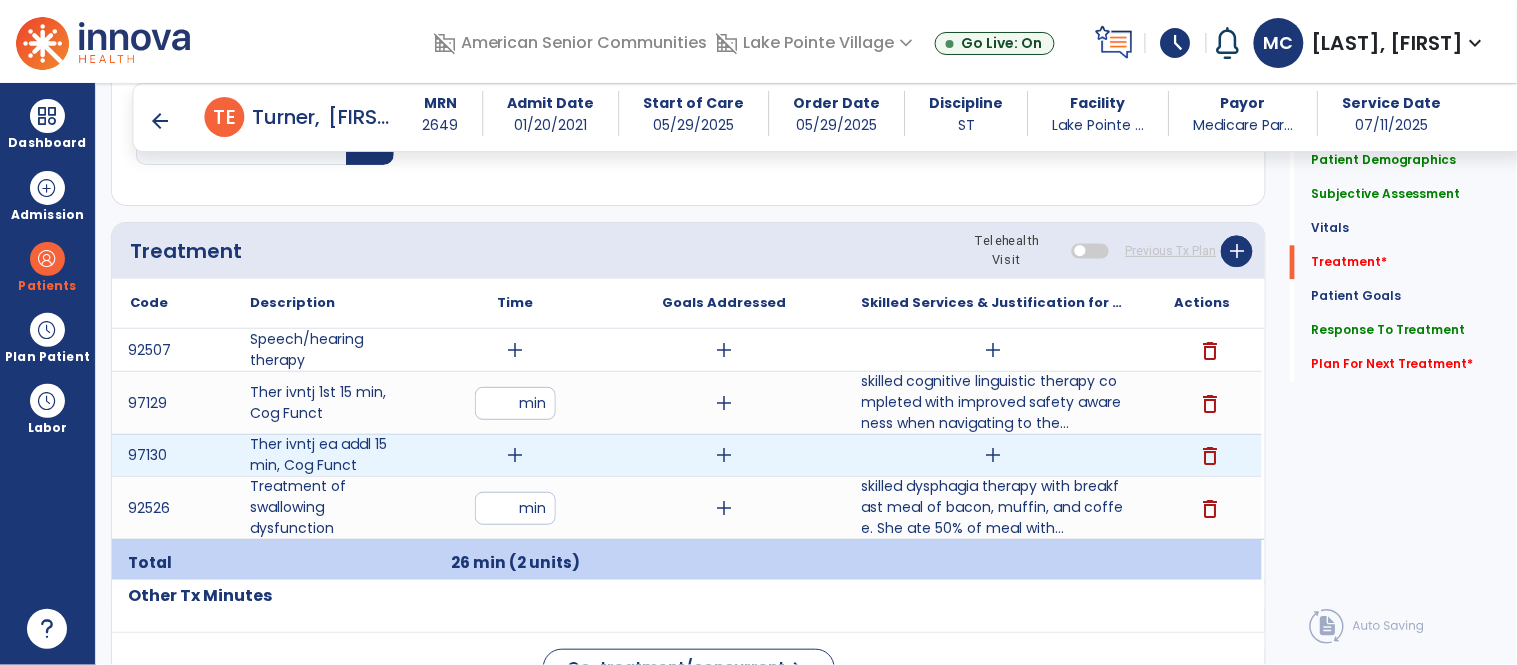 click on "add" at bounding box center (993, 455) 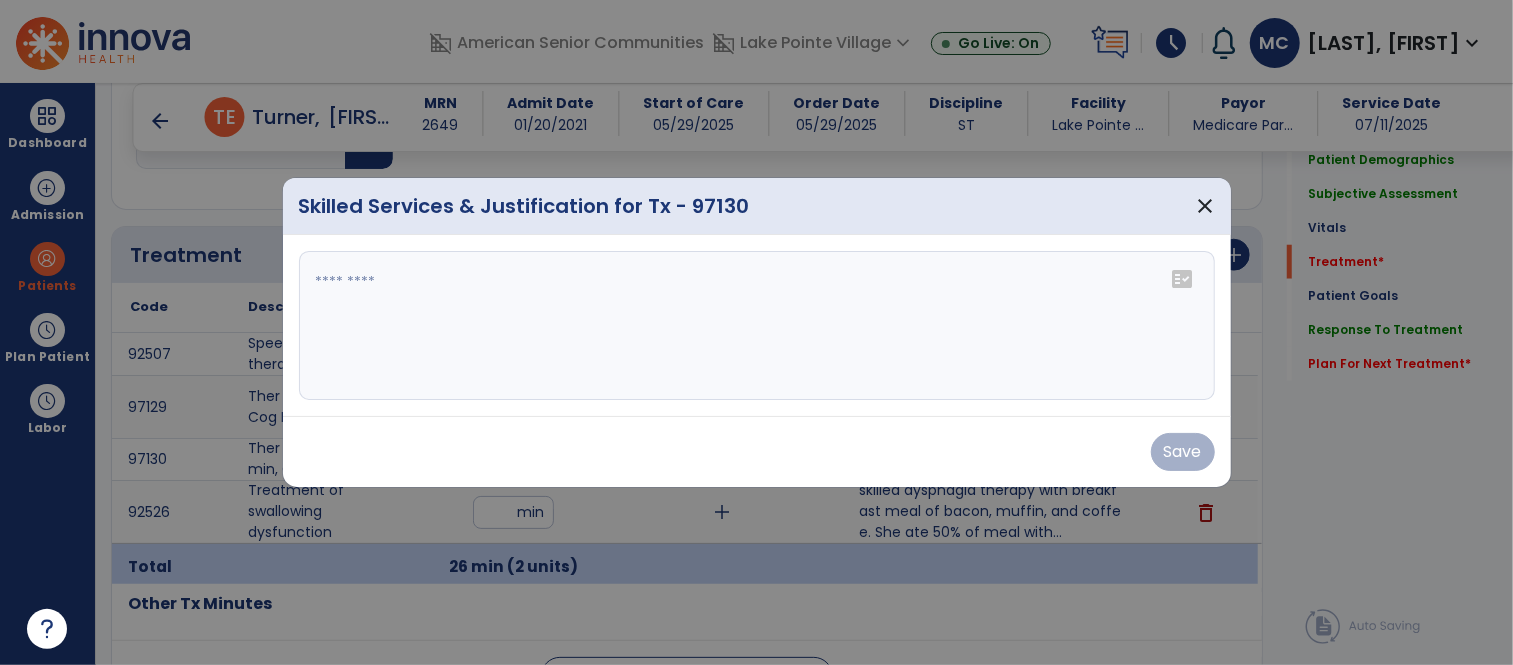scroll, scrollTop: 1107, scrollLeft: 0, axis: vertical 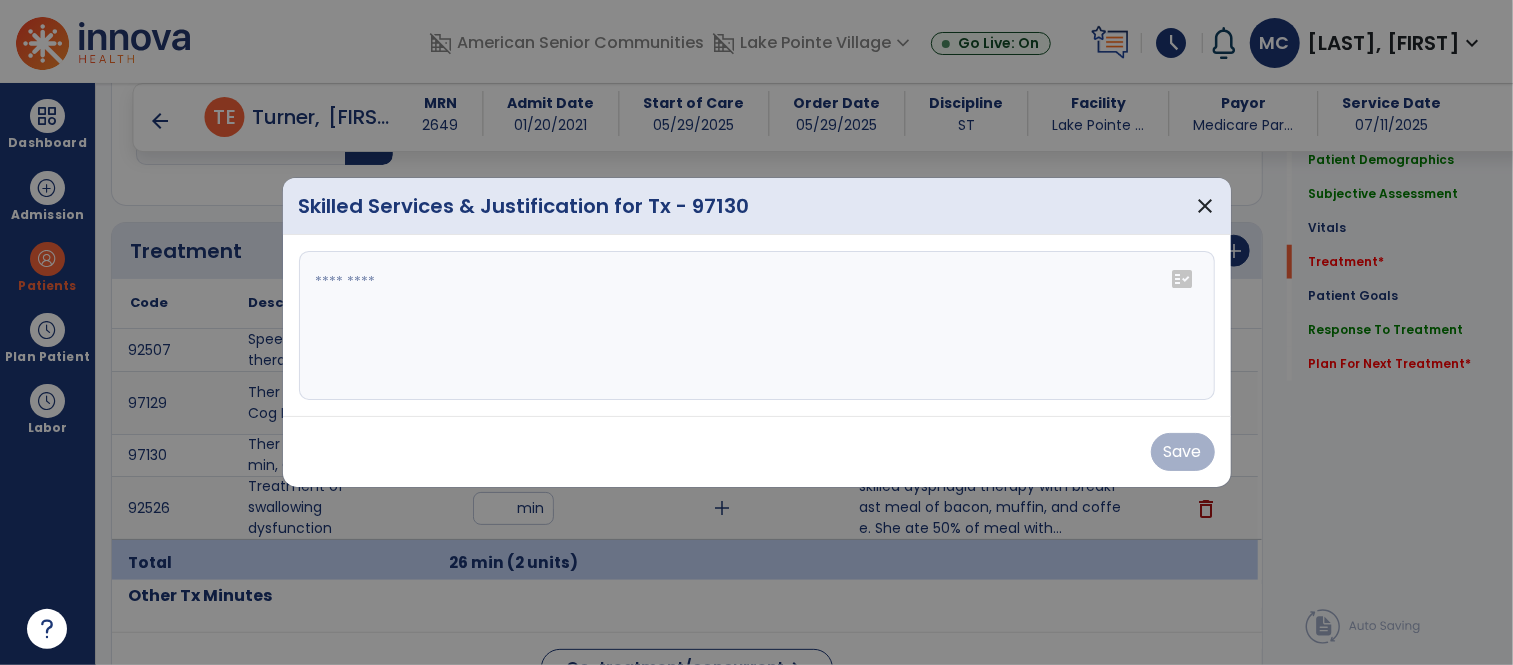 click at bounding box center (757, 326) 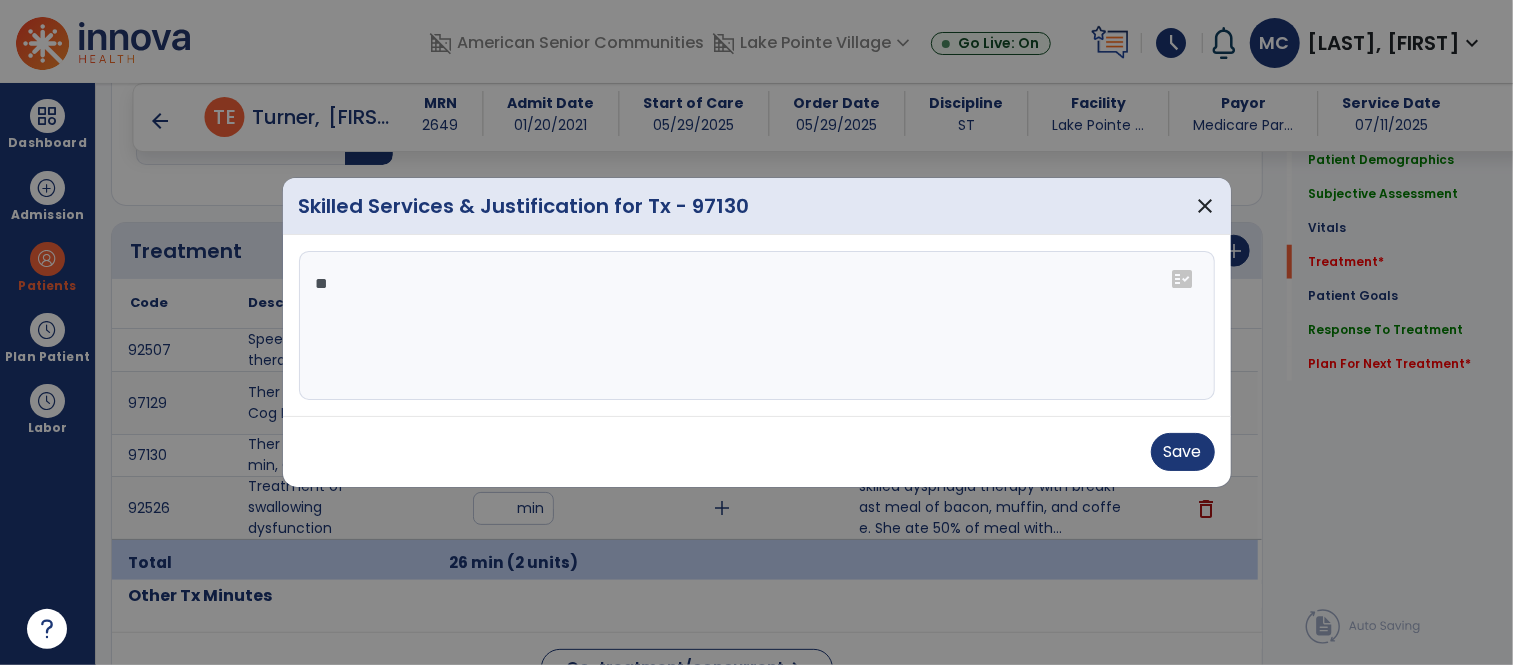 type on "*" 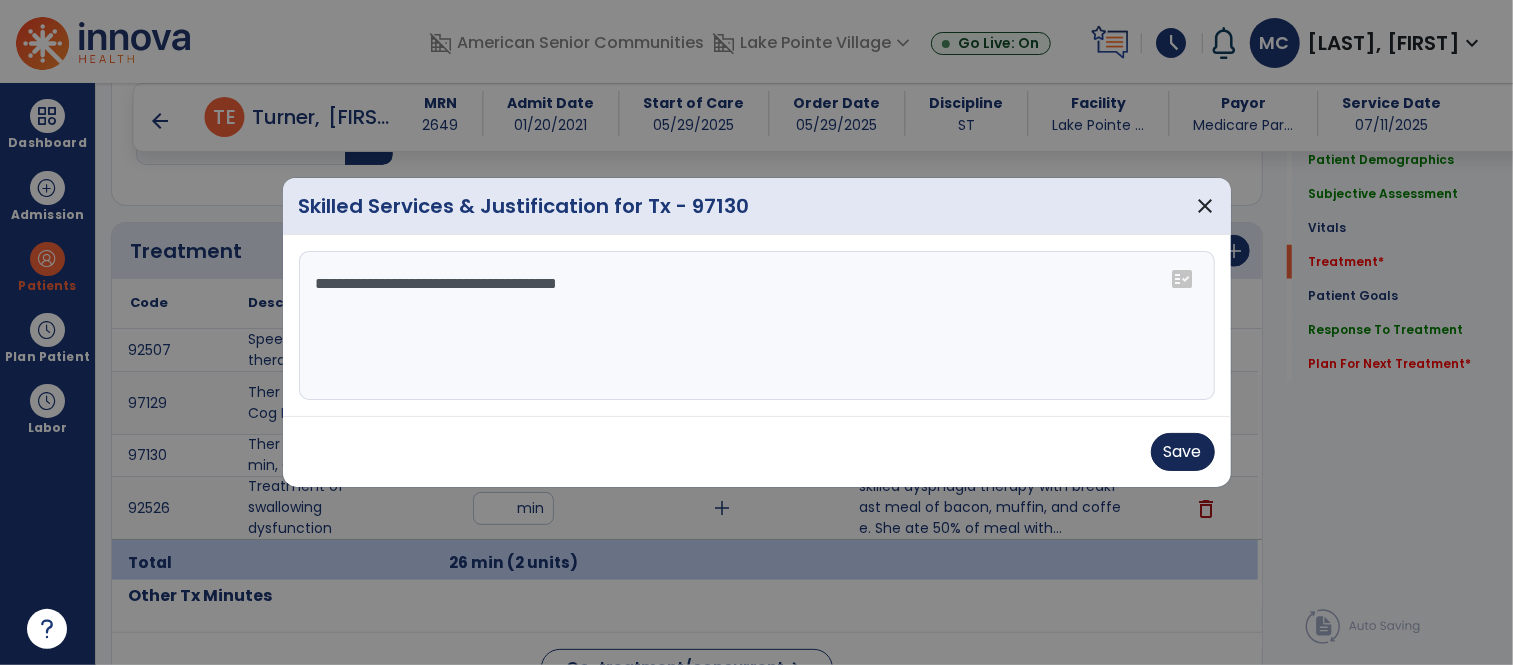 type on "**********" 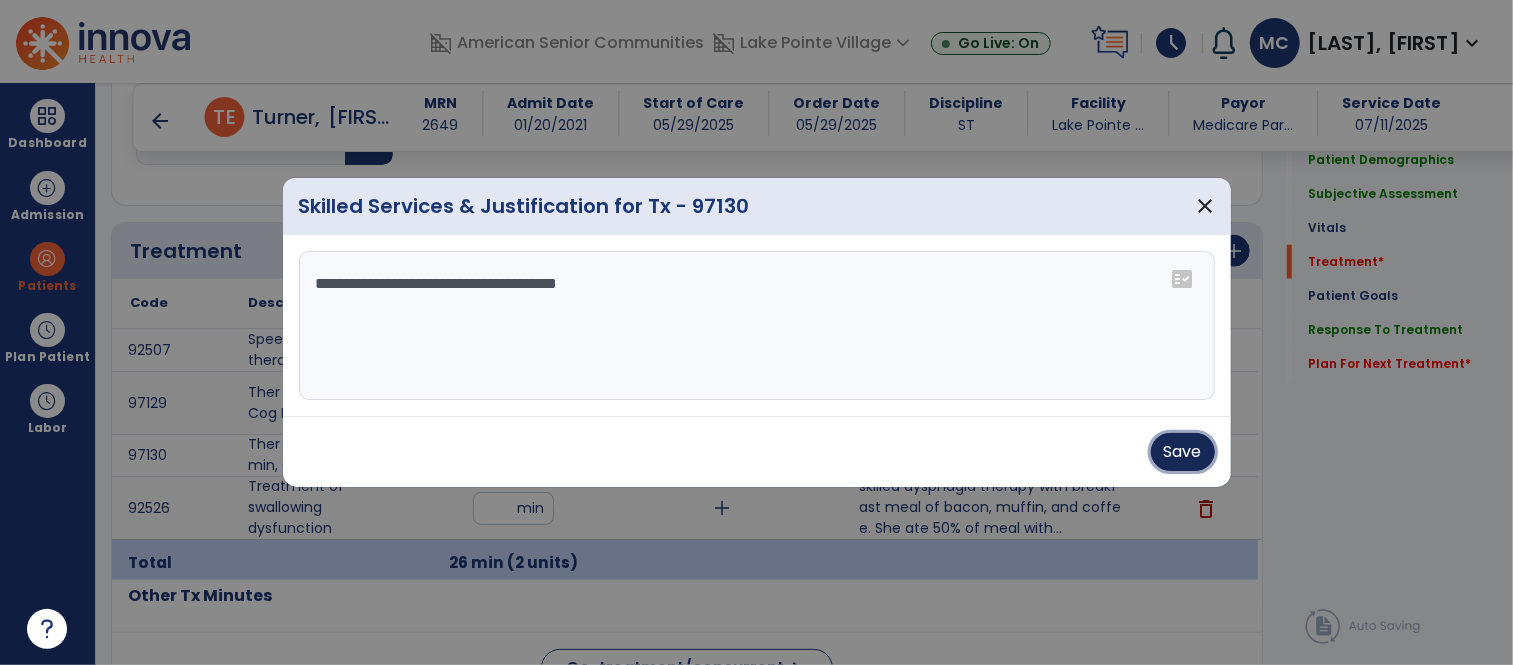 click on "Save" at bounding box center (1183, 452) 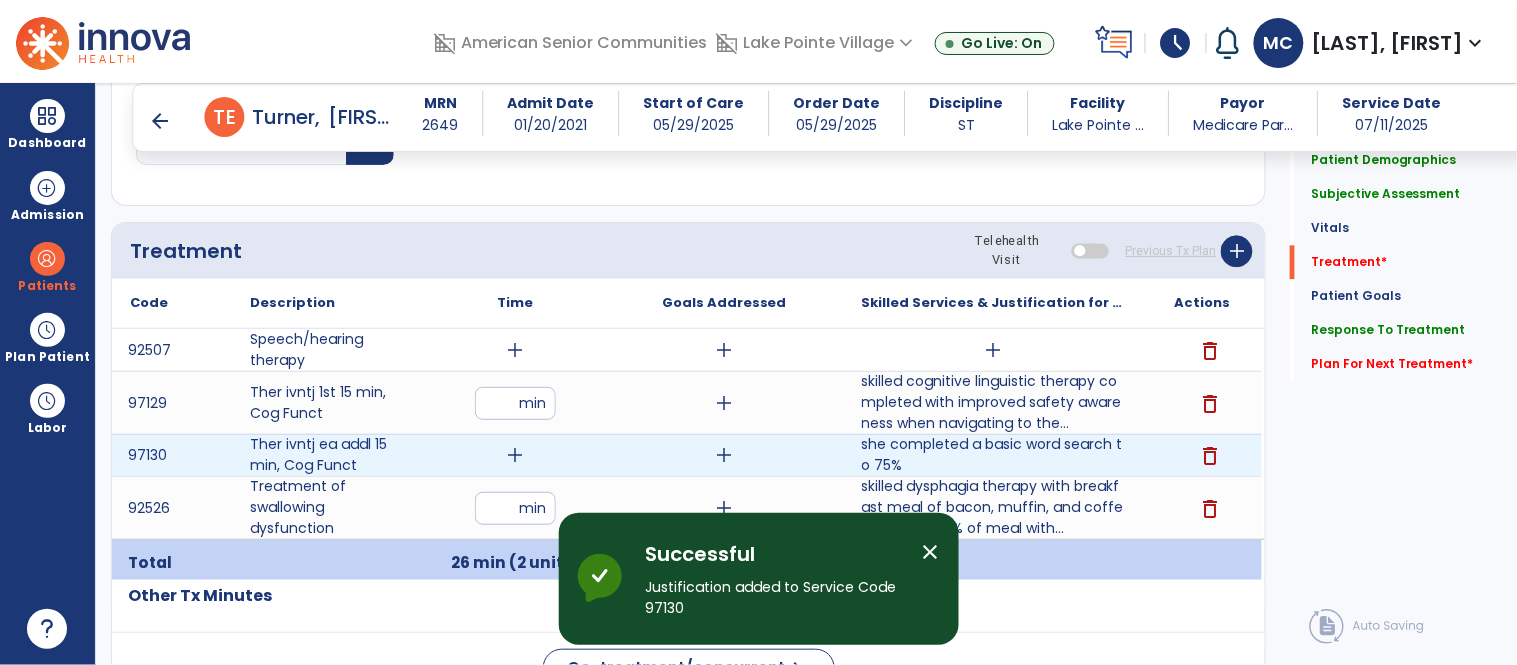 click on "add" at bounding box center (515, 455) 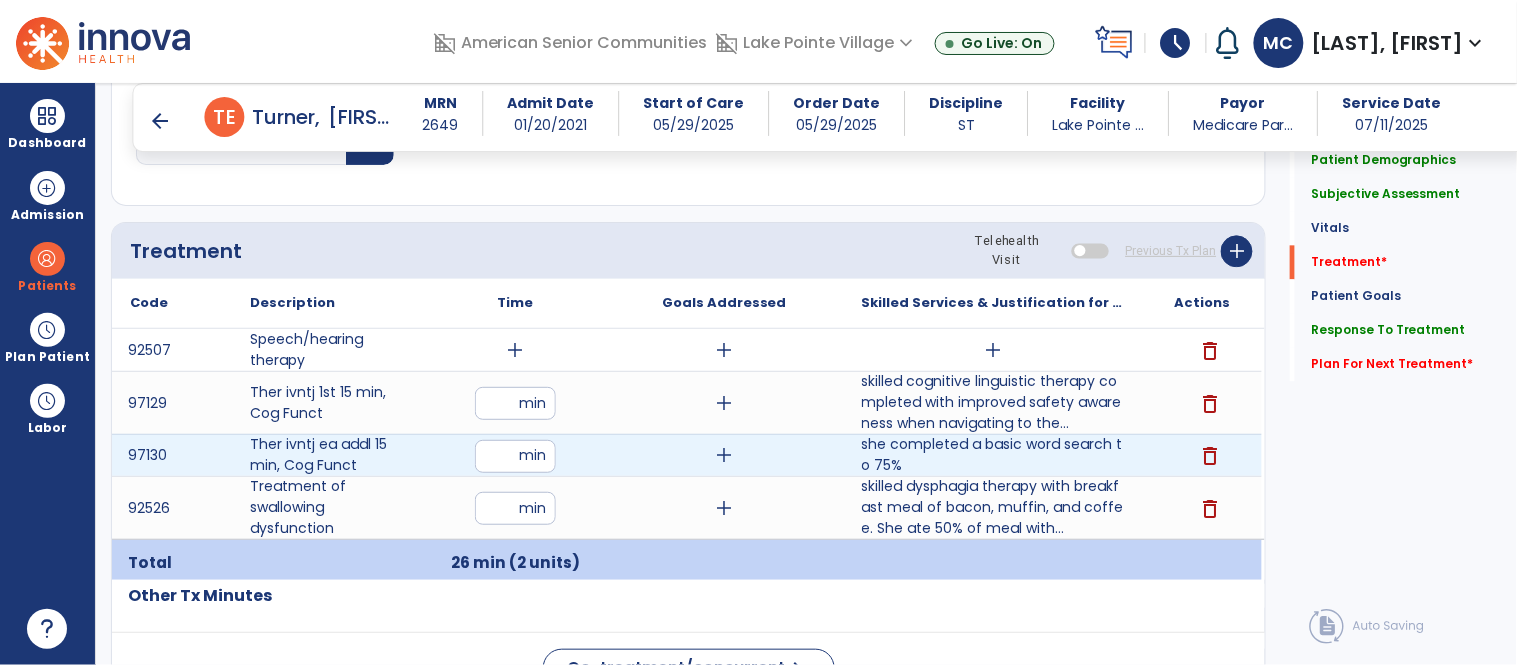 type on "**" 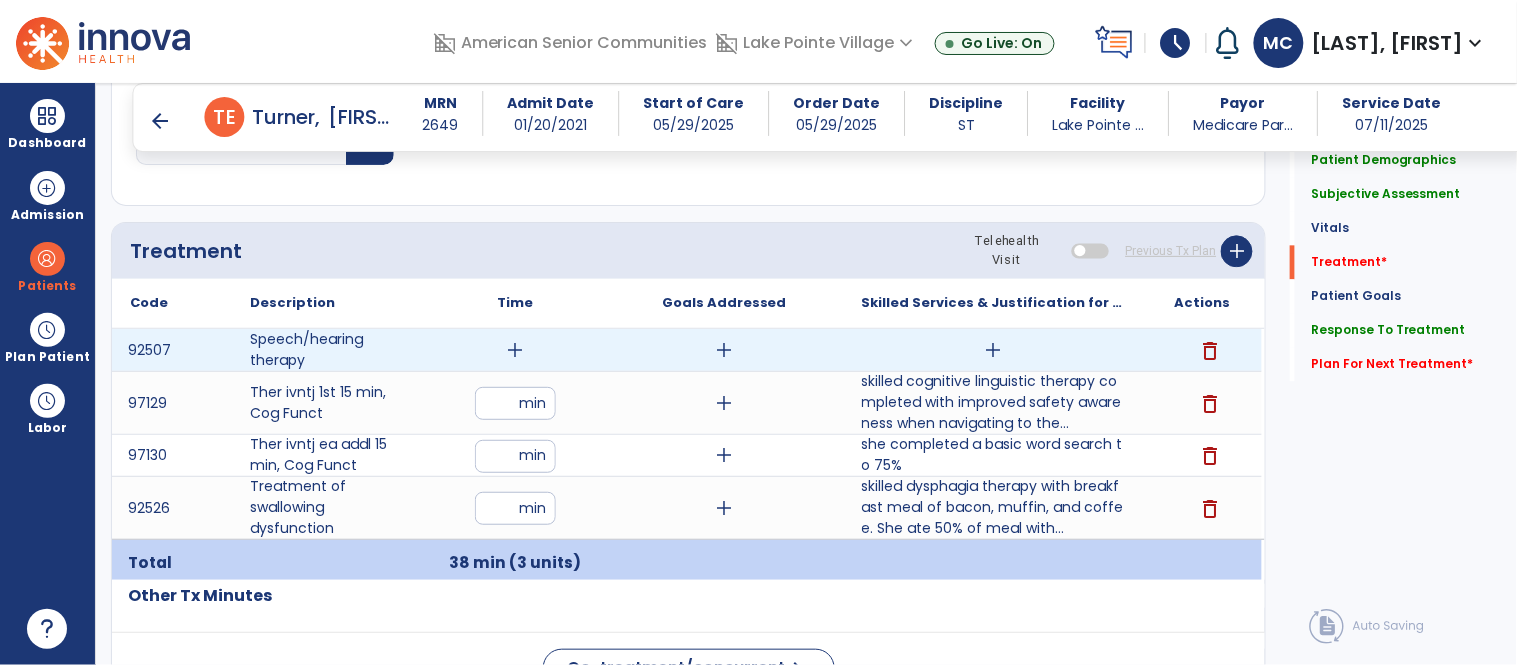 click on "add" at bounding box center [515, 350] 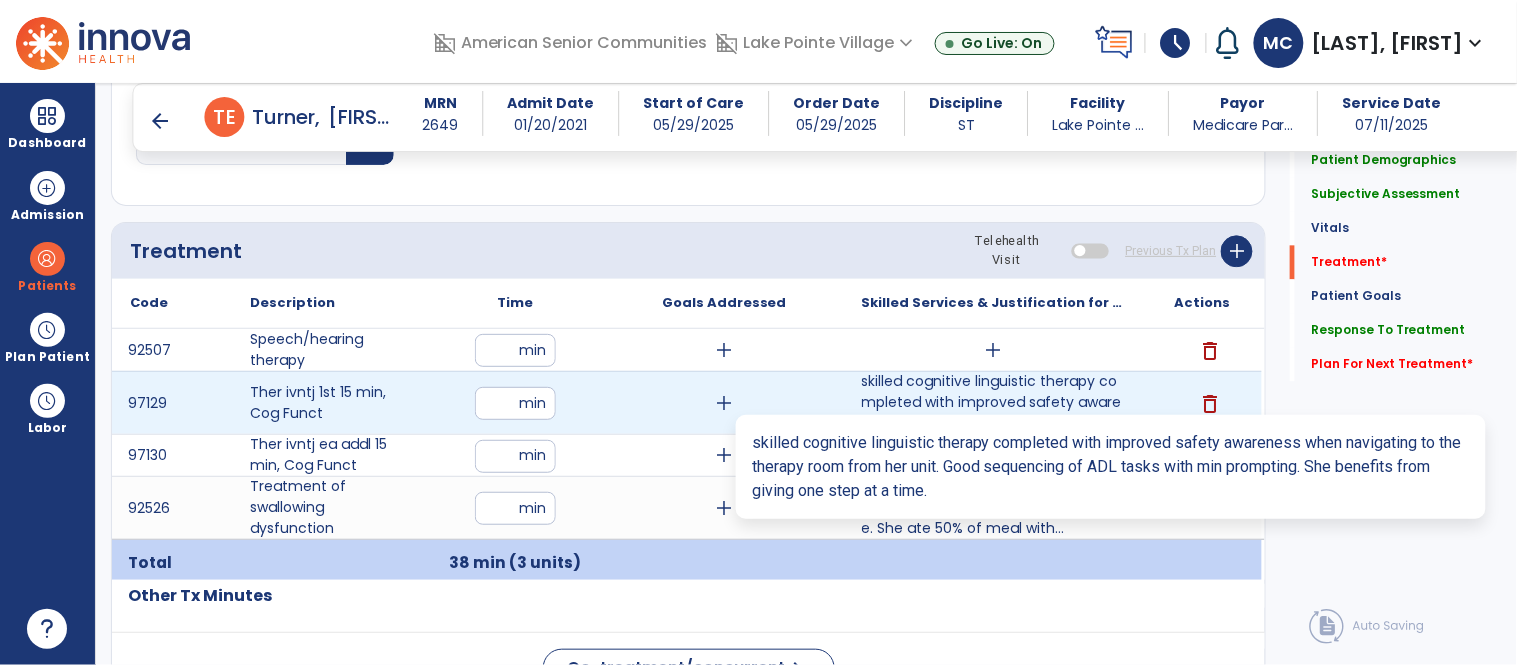 type on "**" 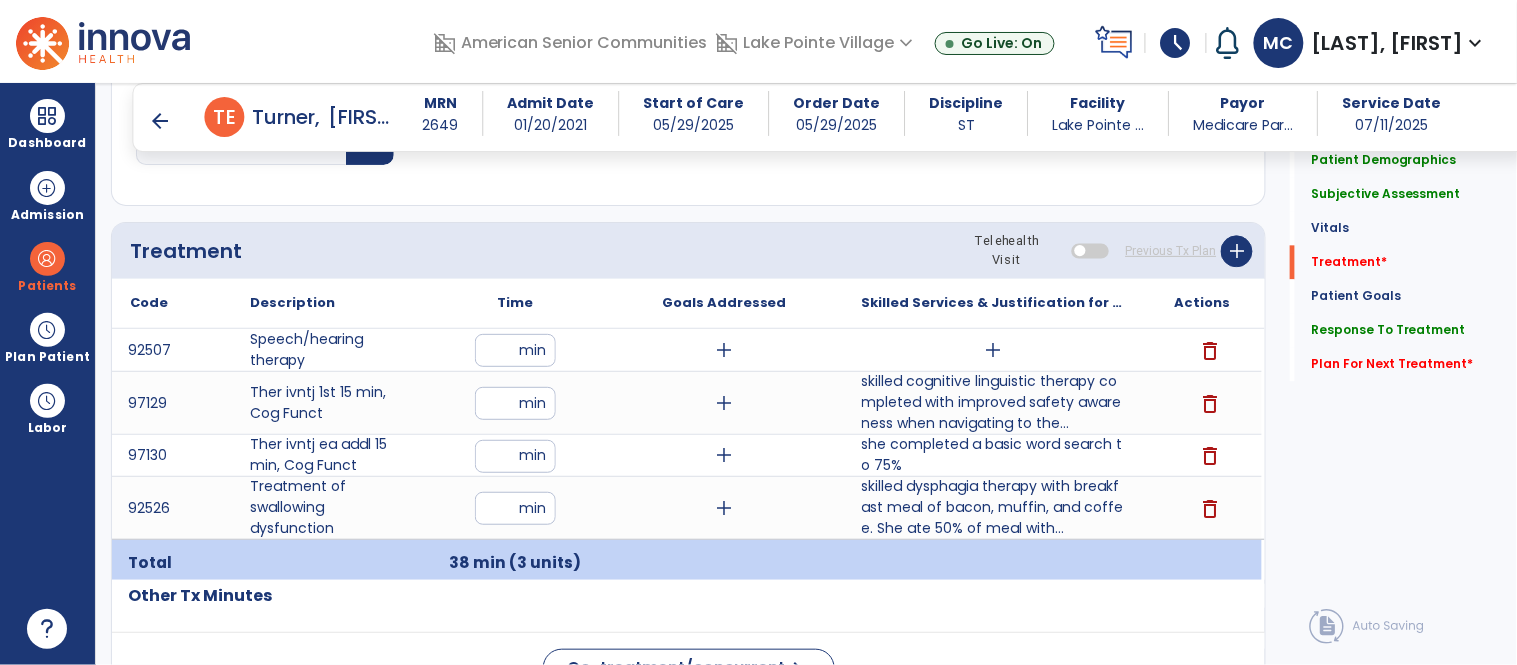 click on "Code
Description
Time" 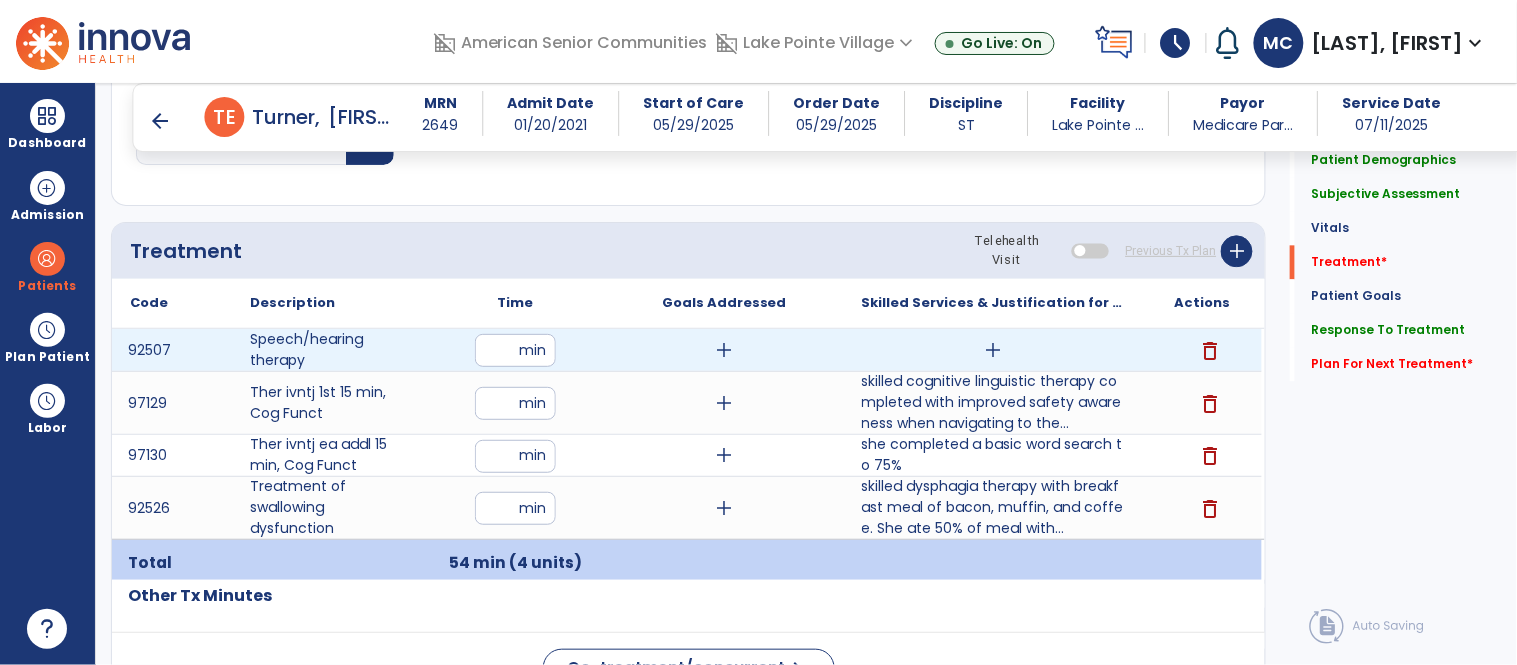 click on "add" at bounding box center (993, 350) 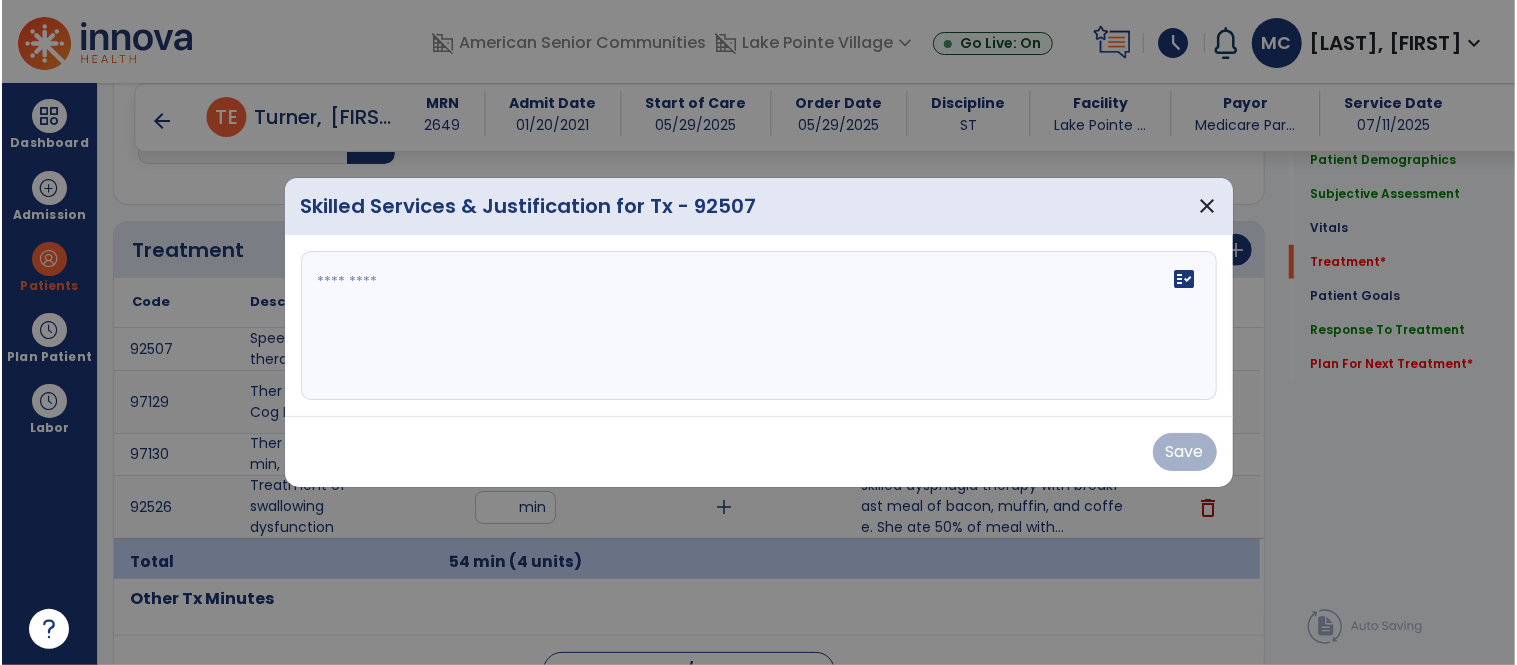 scroll, scrollTop: 1107, scrollLeft: 0, axis: vertical 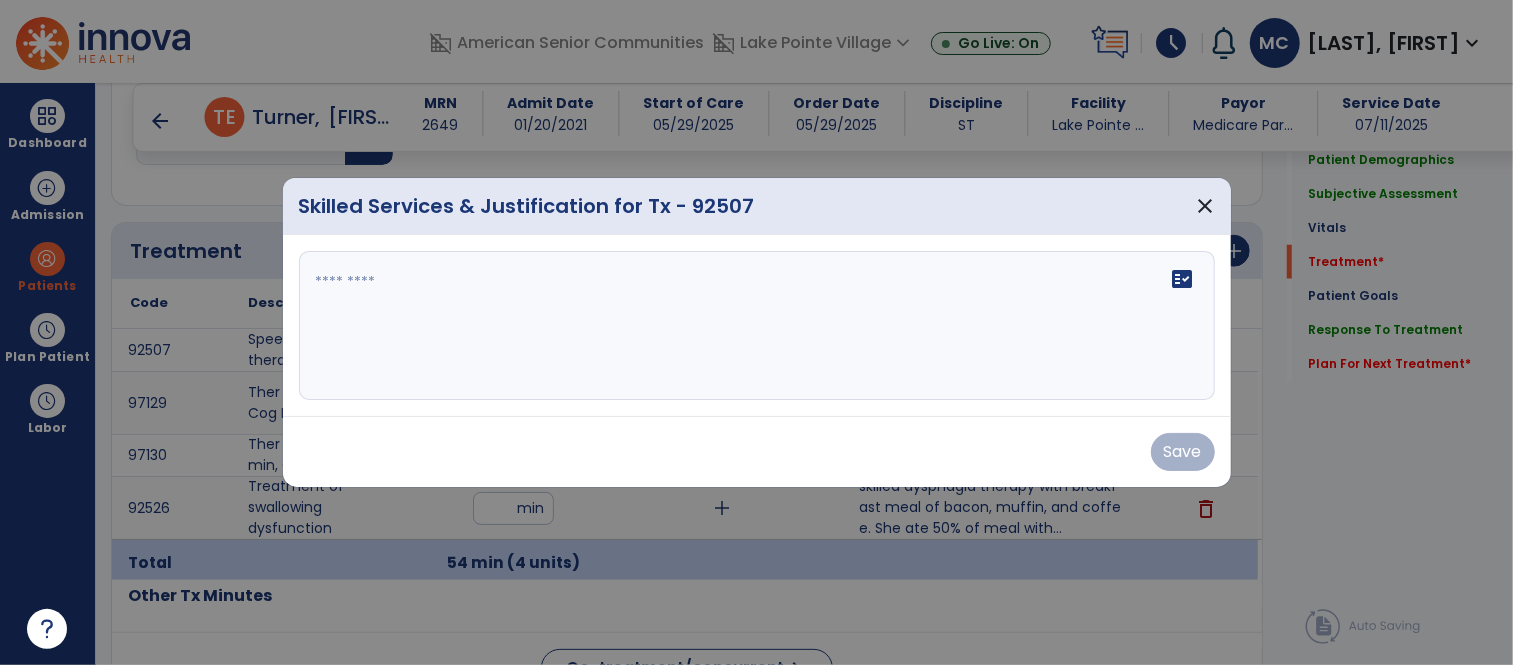 click on "fact_check" at bounding box center (757, 326) 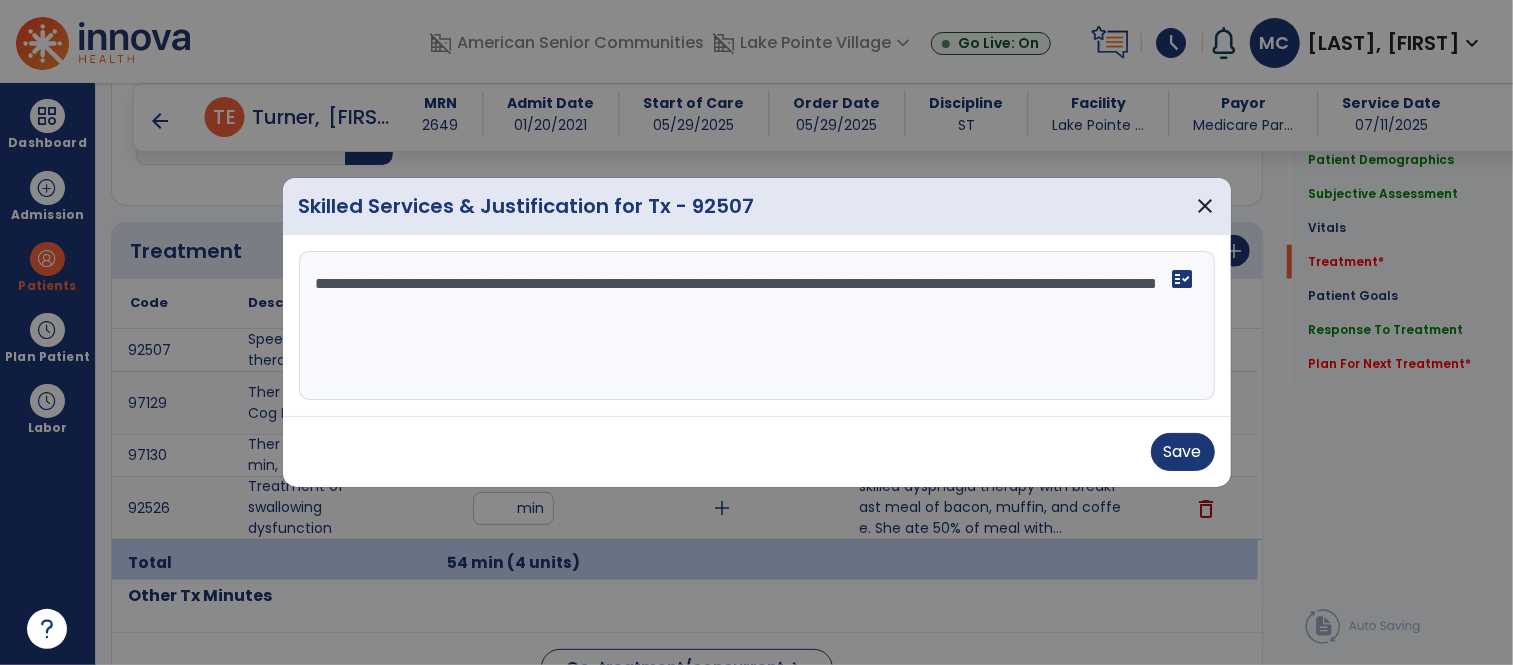 type on "**********" 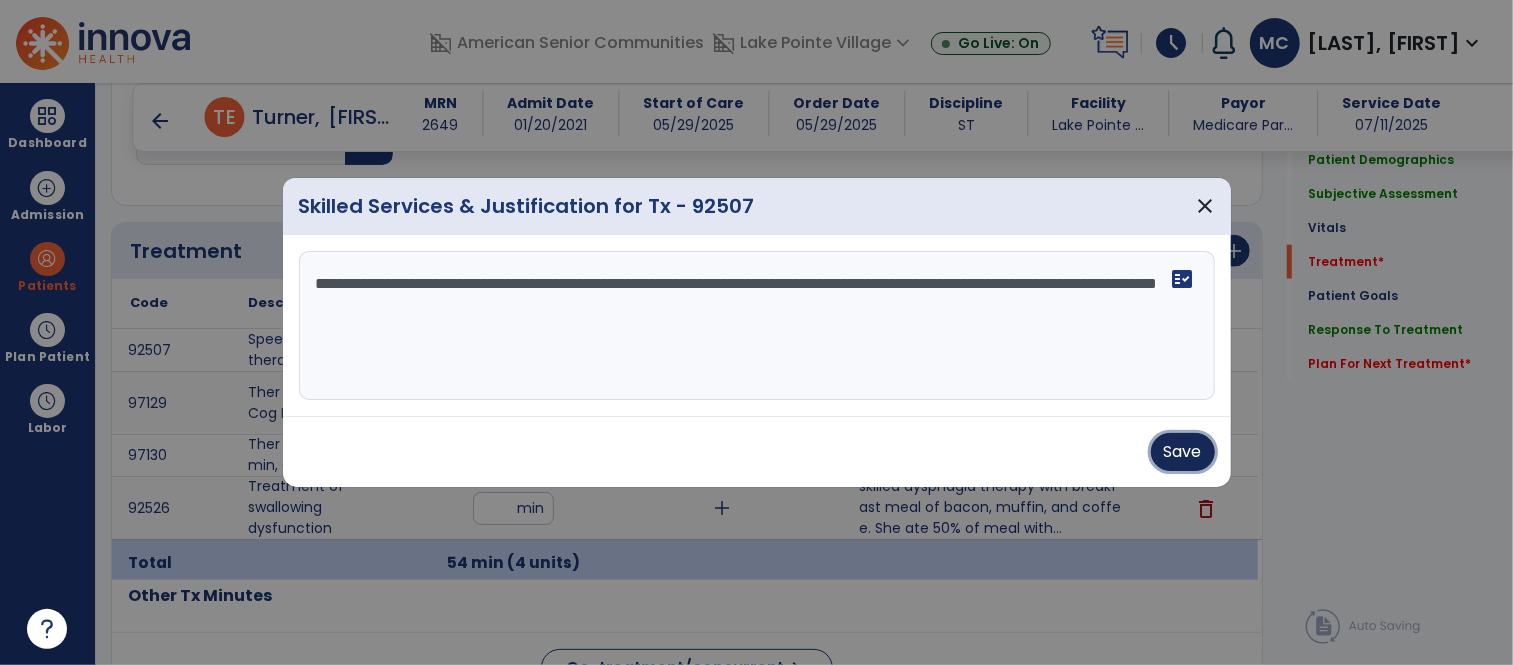 click on "Save" at bounding box center [1183, 452] 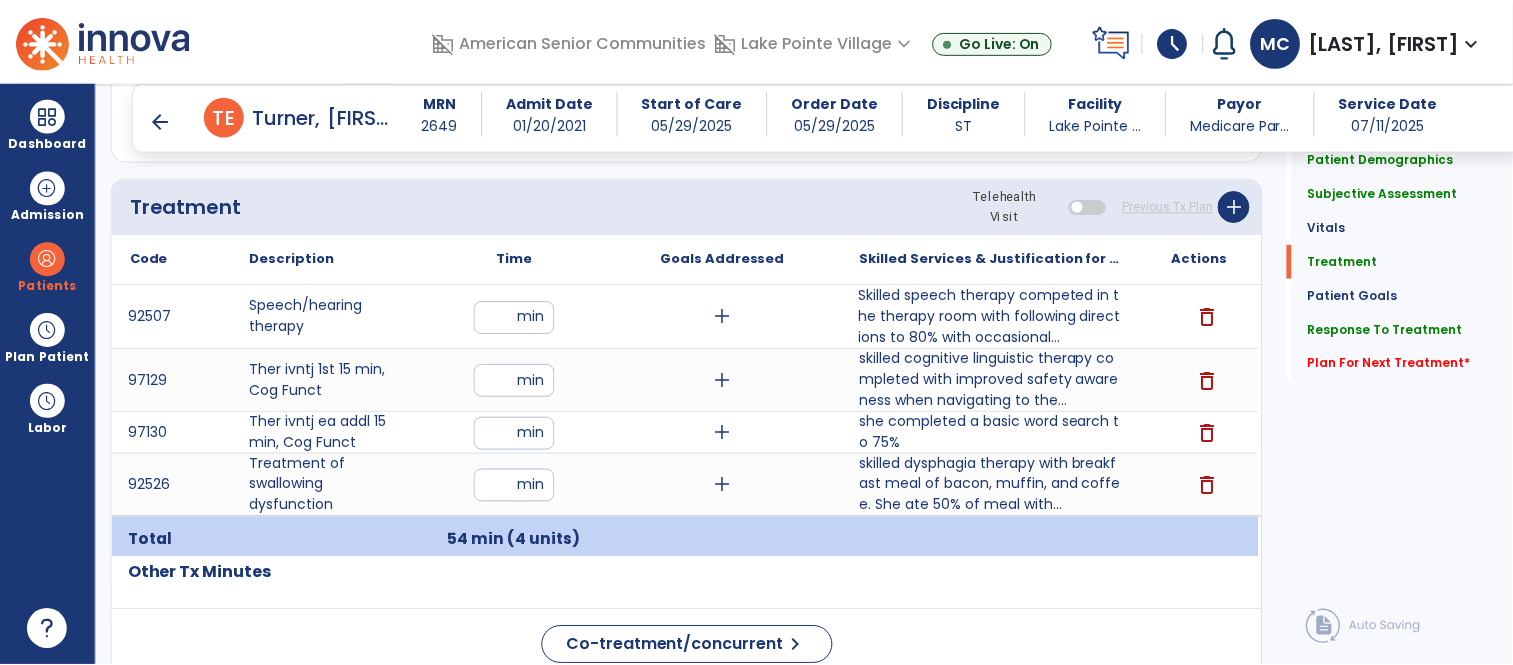 scroll, scrollTop: 1122, scrollLeft: 0, axis: vertical 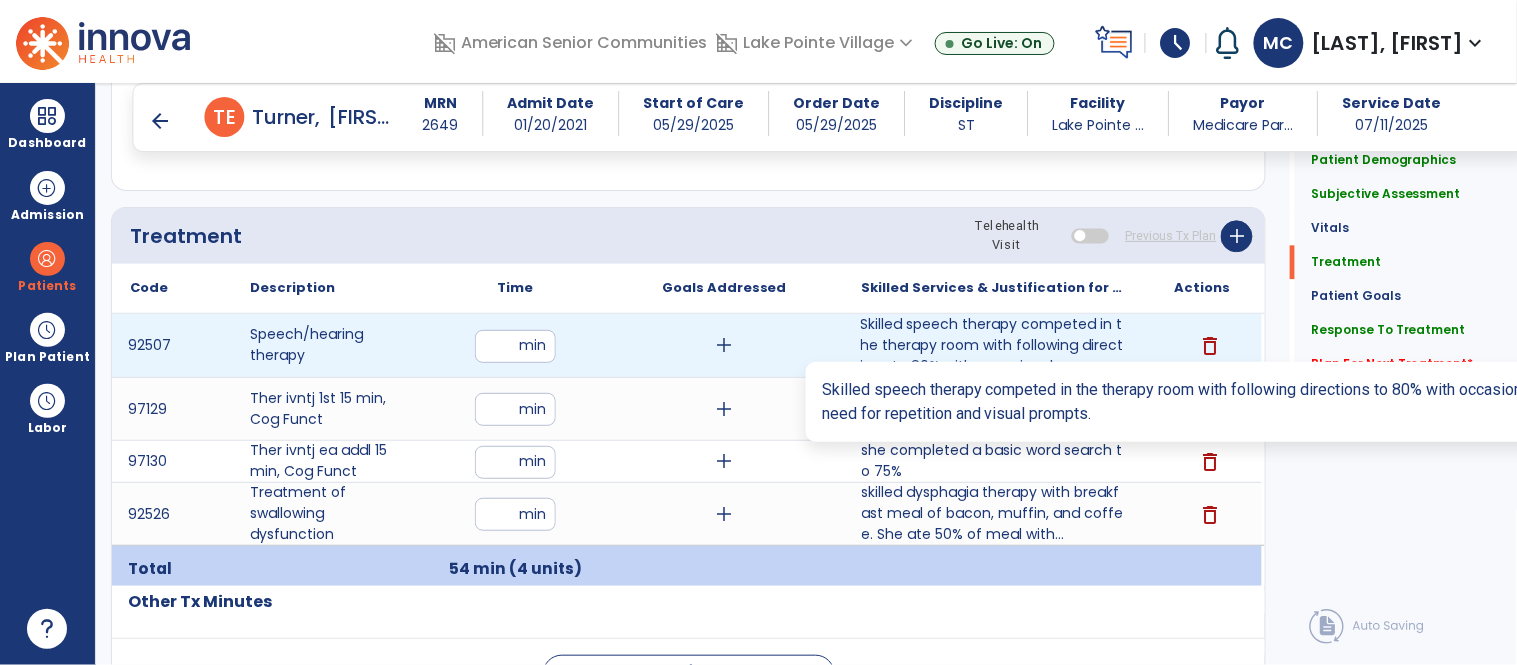 click on "Skilled speech therapy competed in the therapy room with following directions to 80% with occasional..." at bounding box center [993, 345] 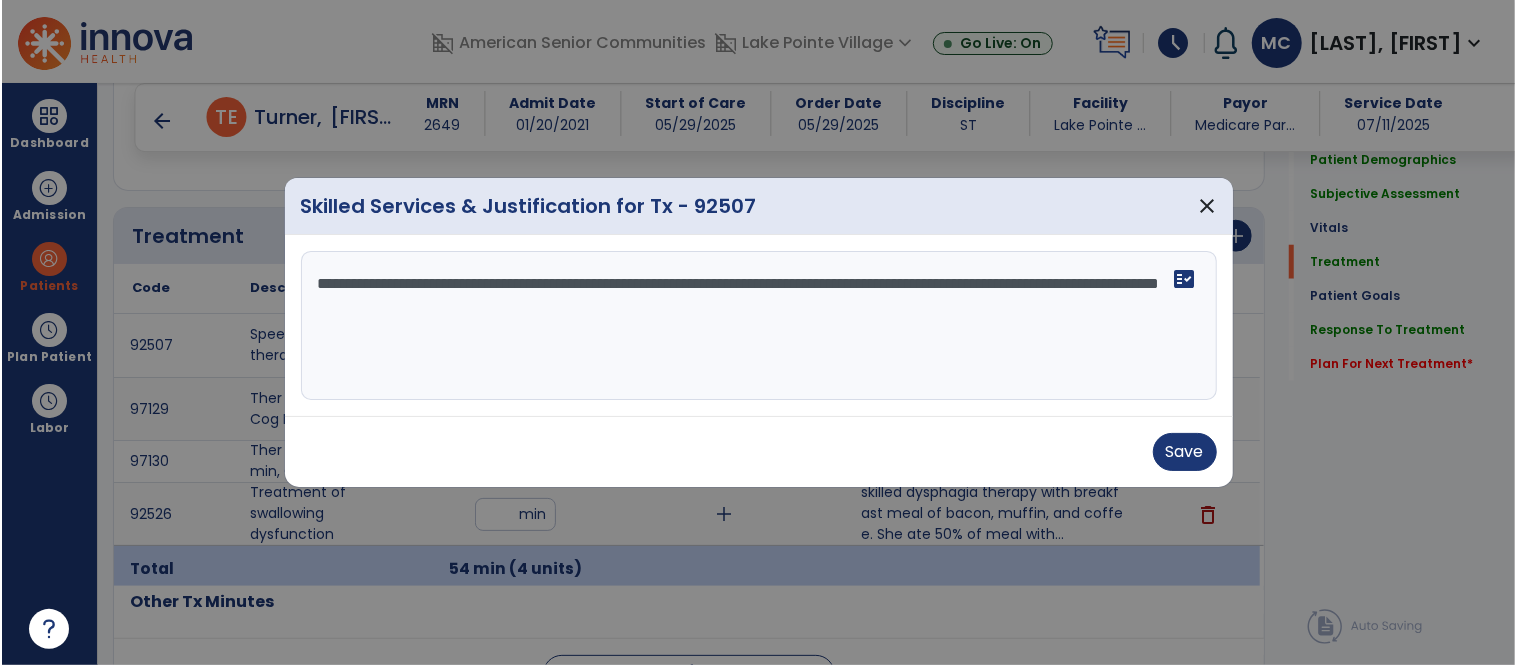 scroll, scrollTop: 1122, scrollLeft: 0, axis: vertical 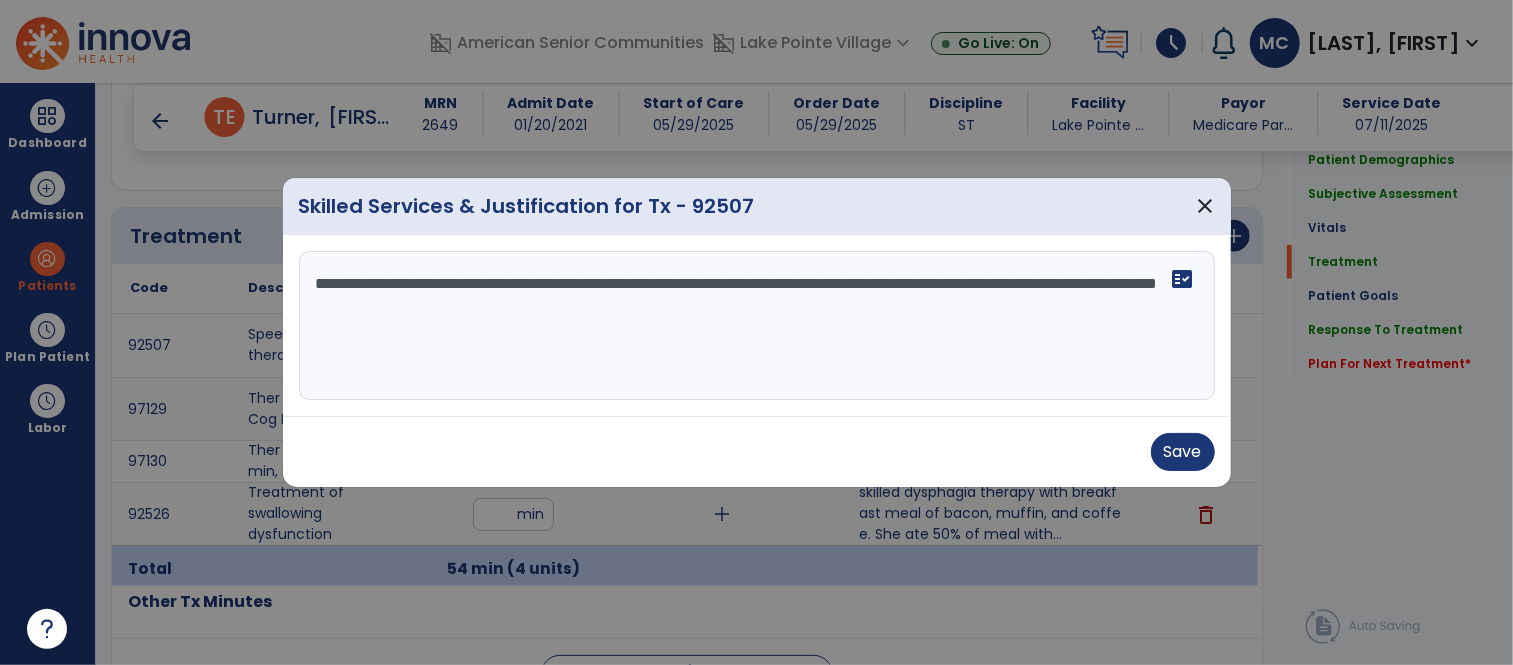 click on "**********" at bounding box center (757, 326) 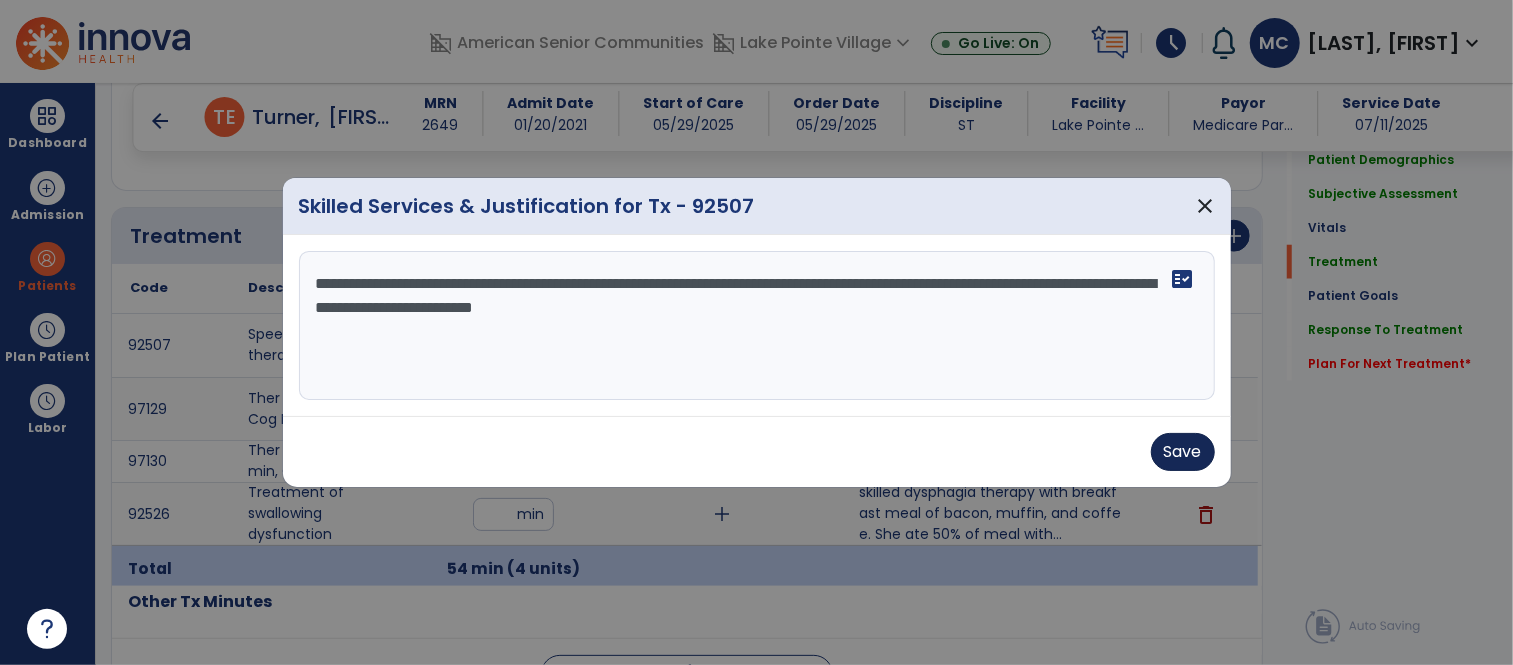 type on "**********" 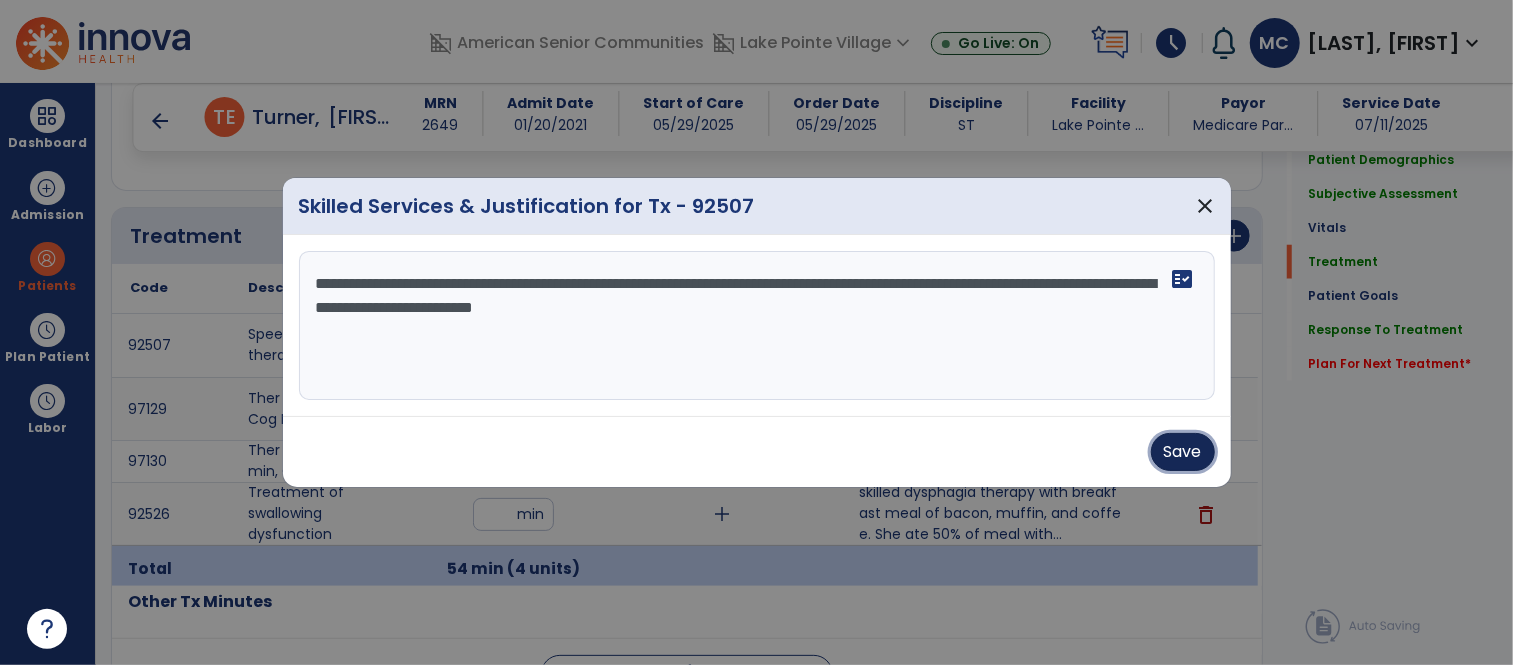click on "Save" at bounding box center (1183, 452) 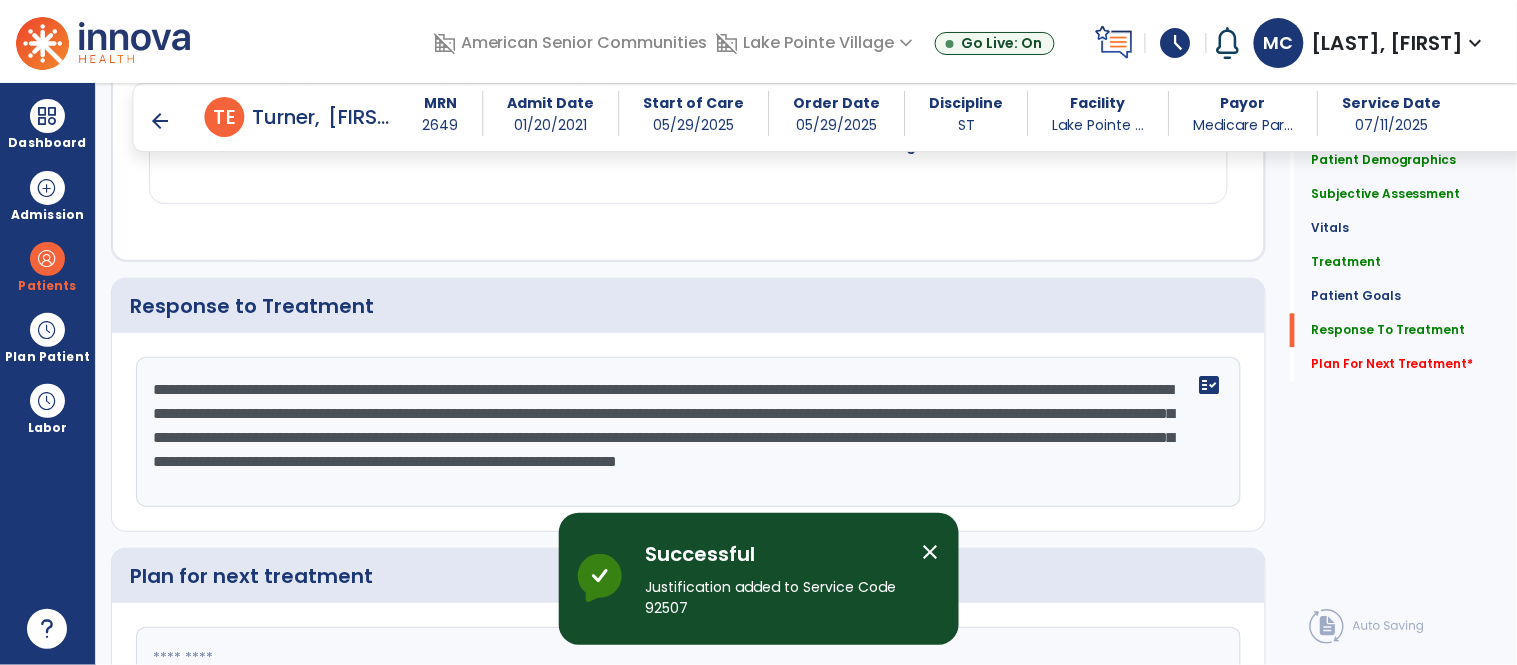 scroll, scrollTop: 3233, scrollLeft: 0, axis: vertical 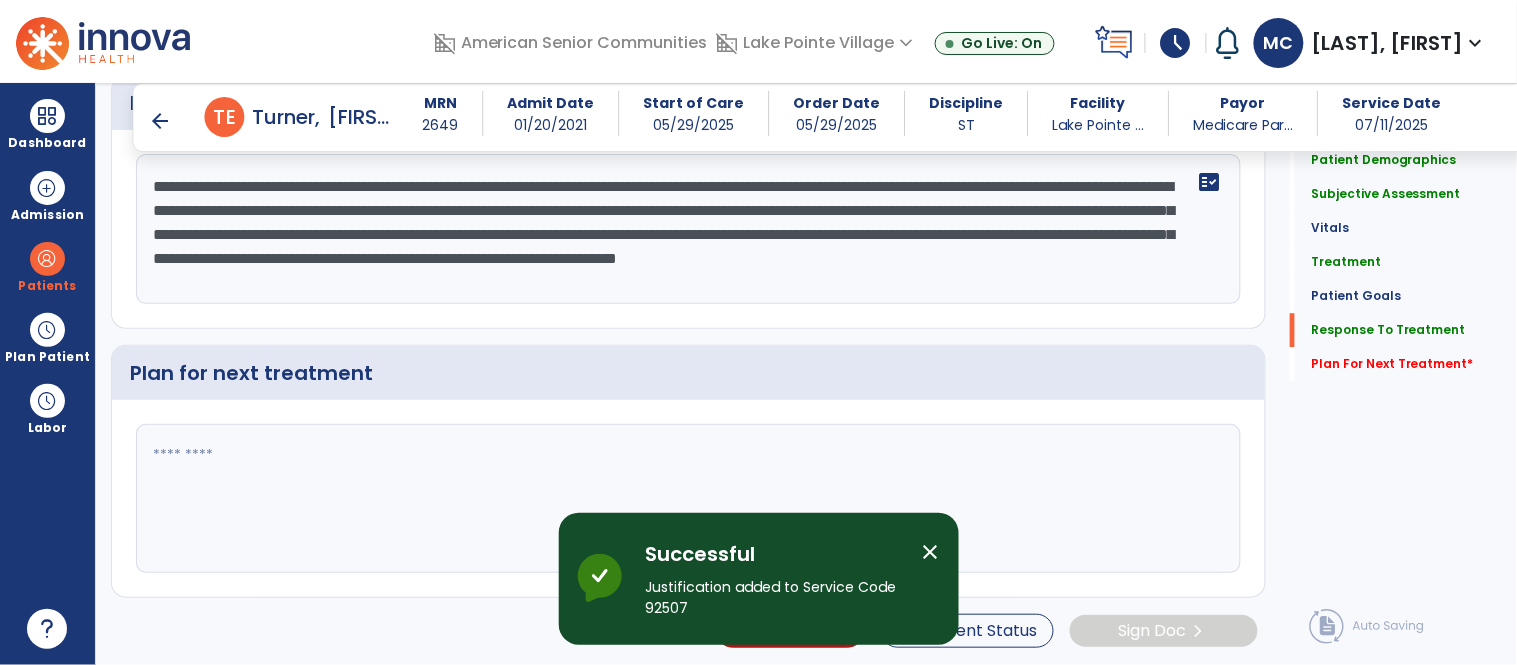 click 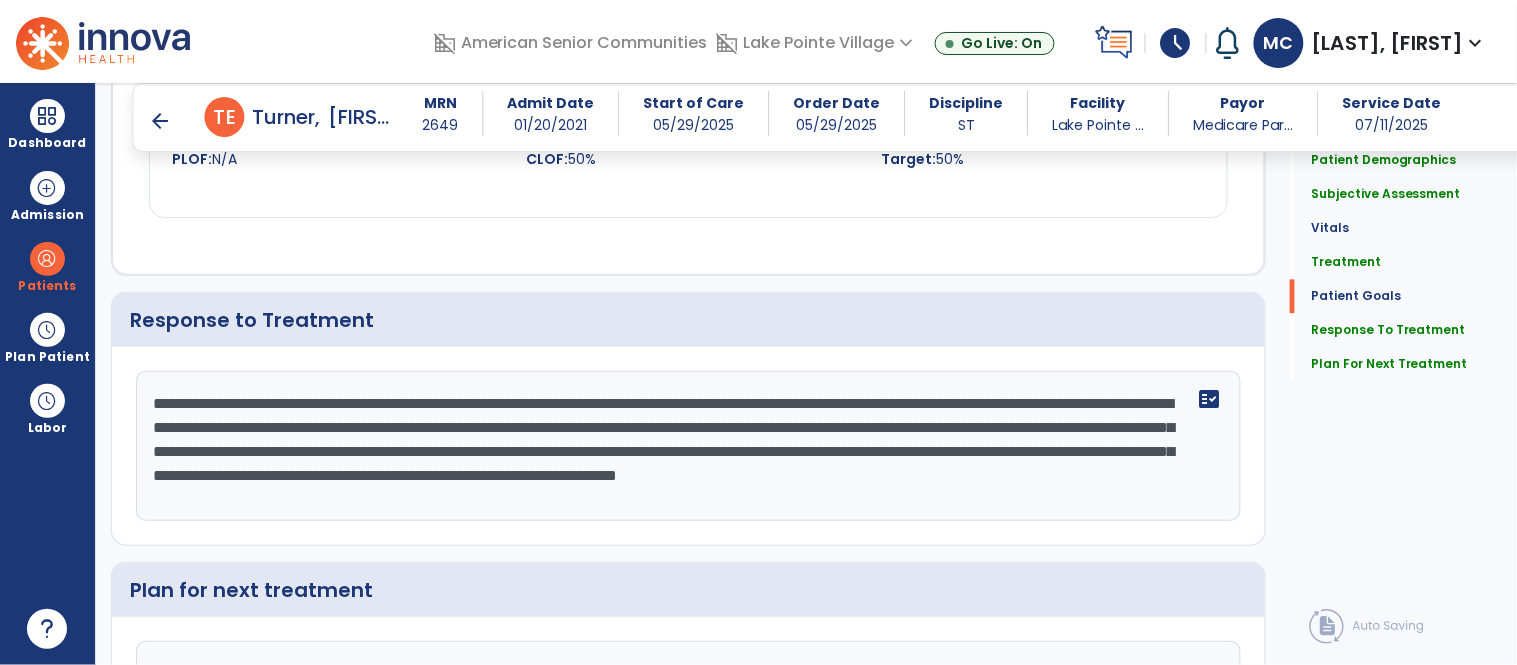 scroll, scrollTop: 3186, scrollLeft: 0, axis: vertical 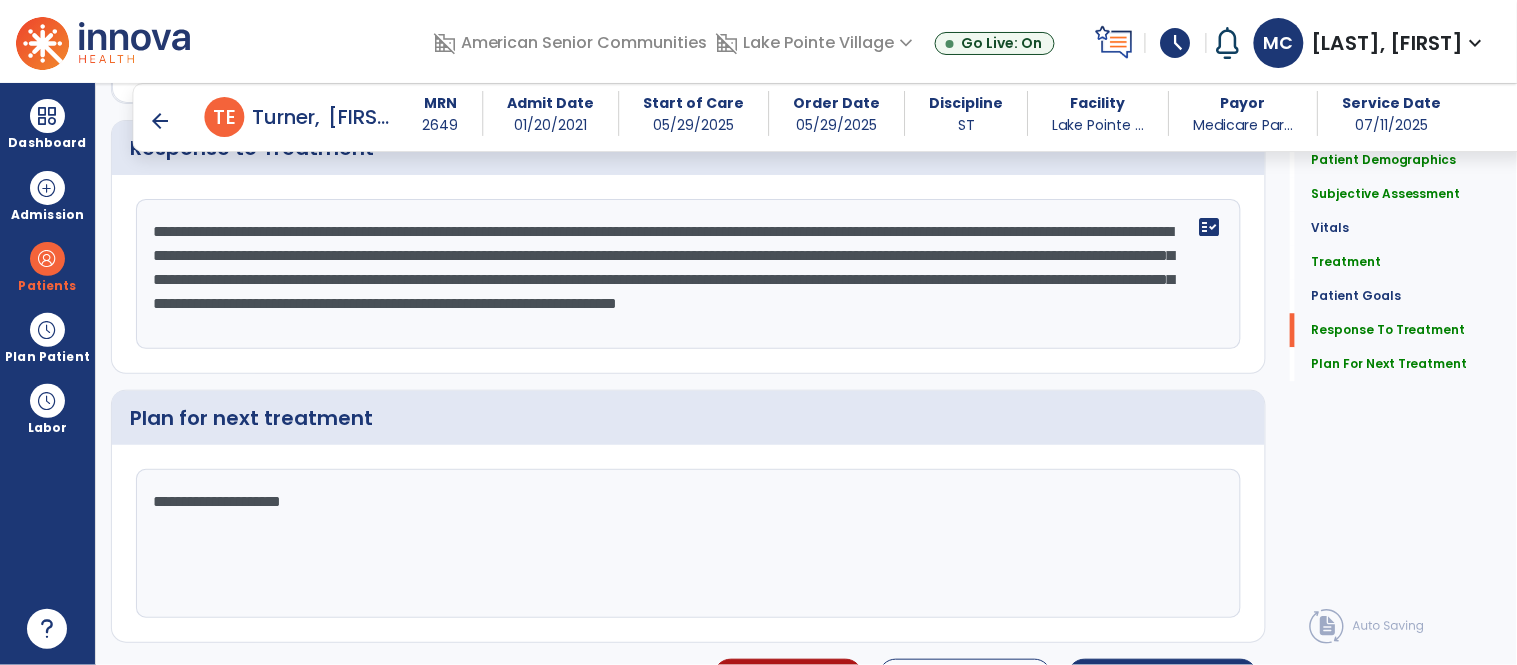 click on "**********" 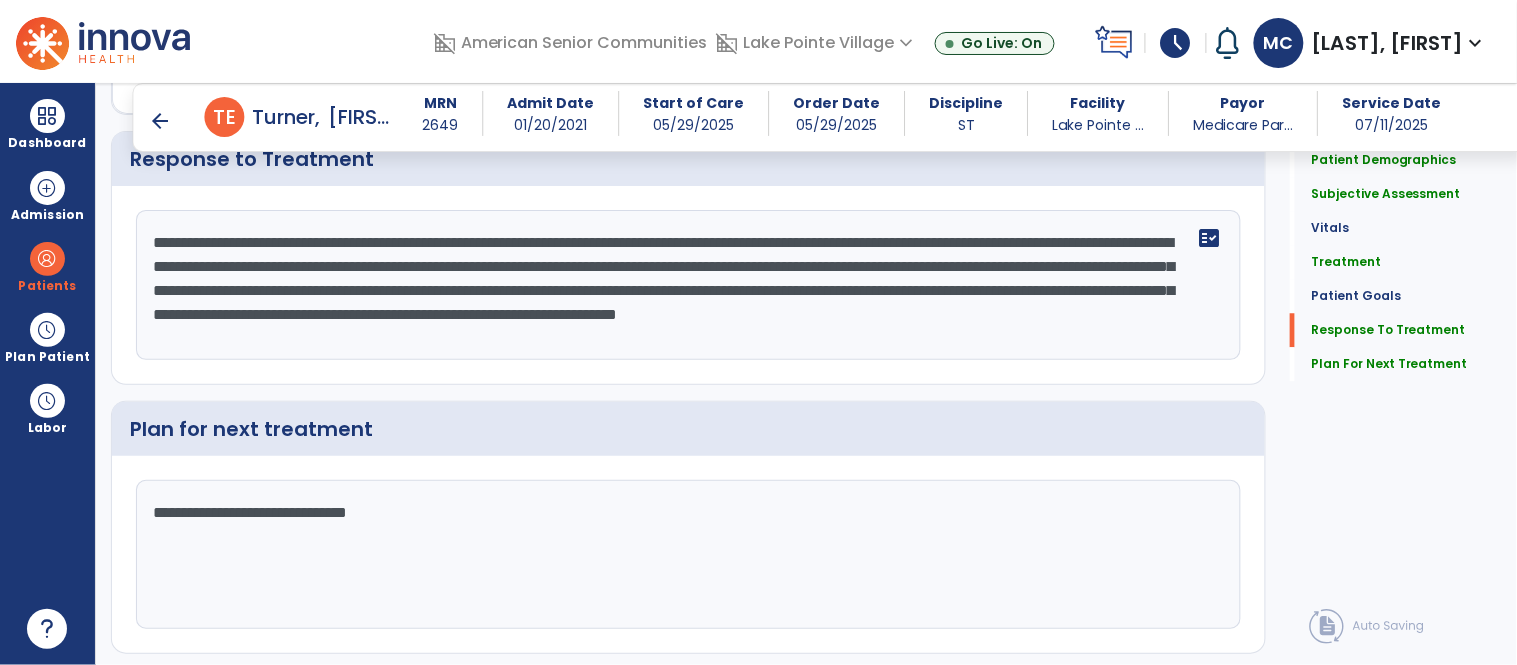 scroll, scrollTop: 3232, scrollLeft: 0, axis: vertical 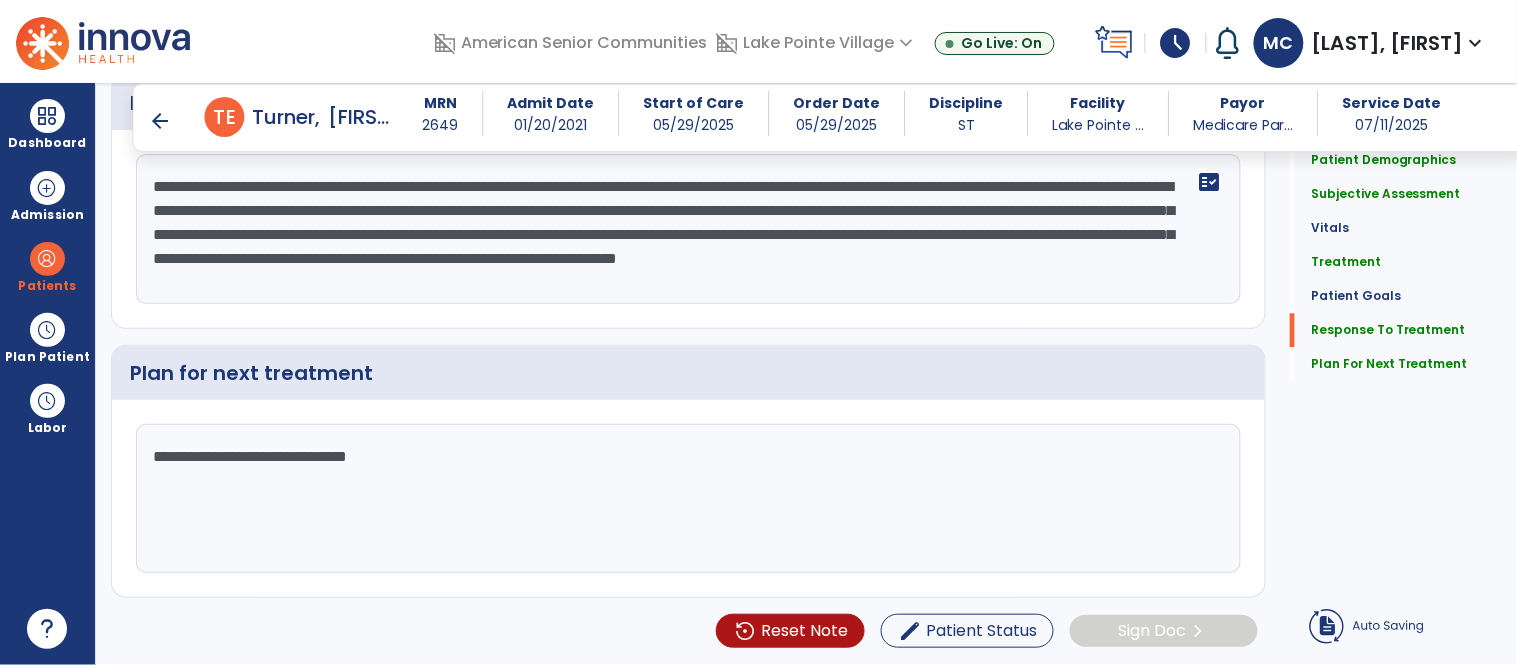 type on "**********" 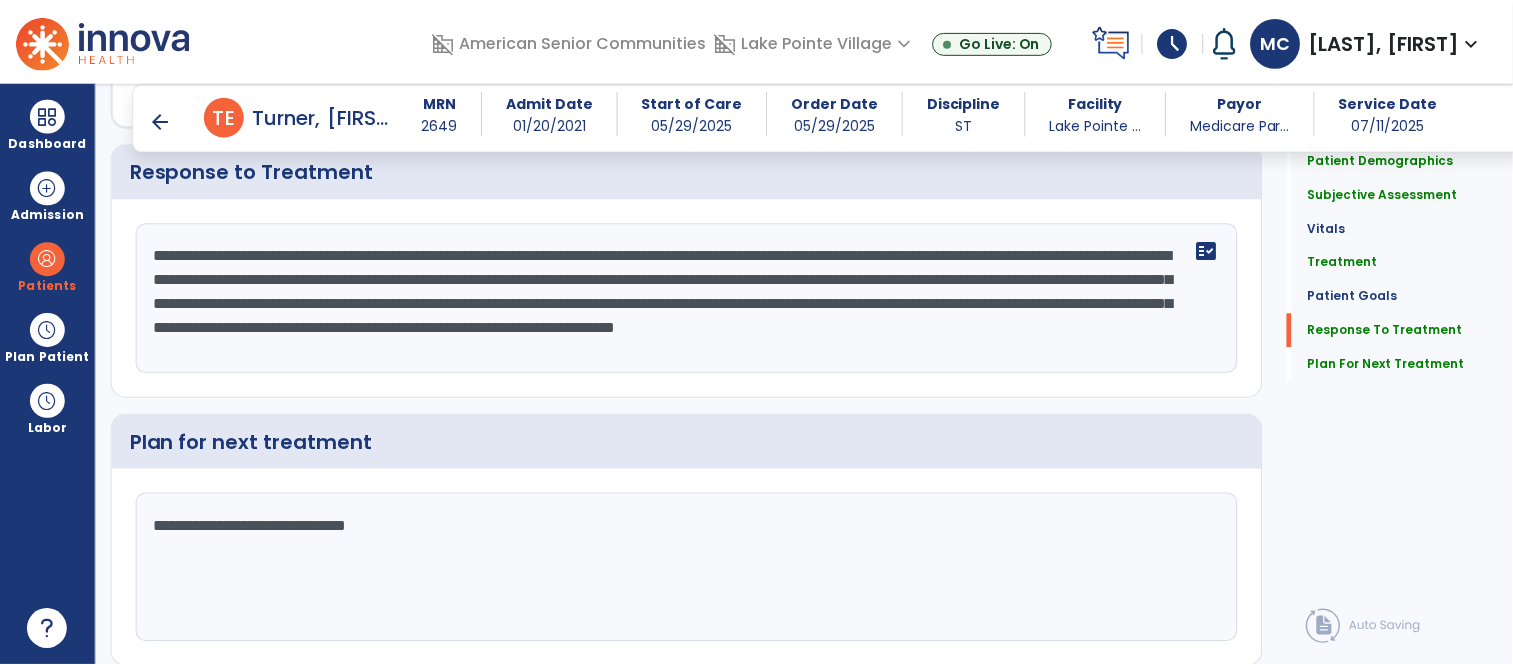 scroll, scrollTop: 3233, scrollLeft: 0, axis: vertical 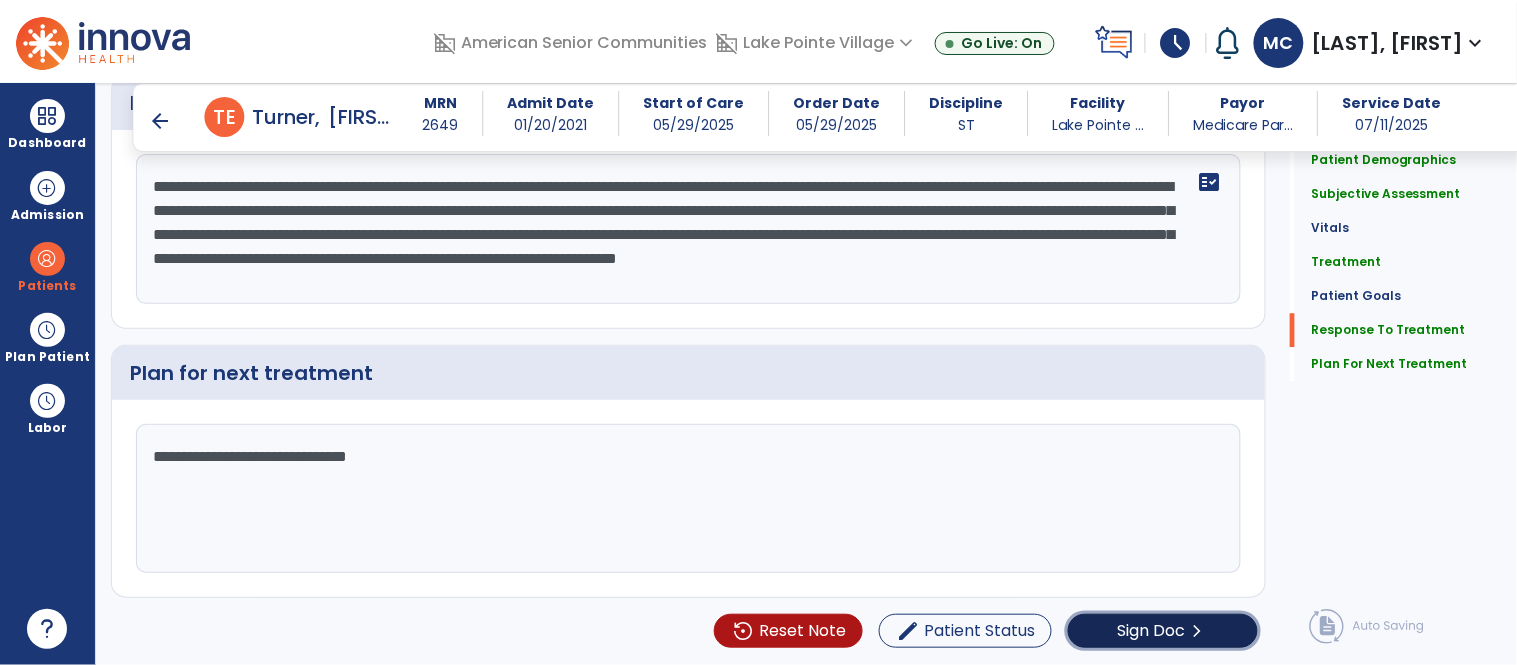 click on "chevron_right" 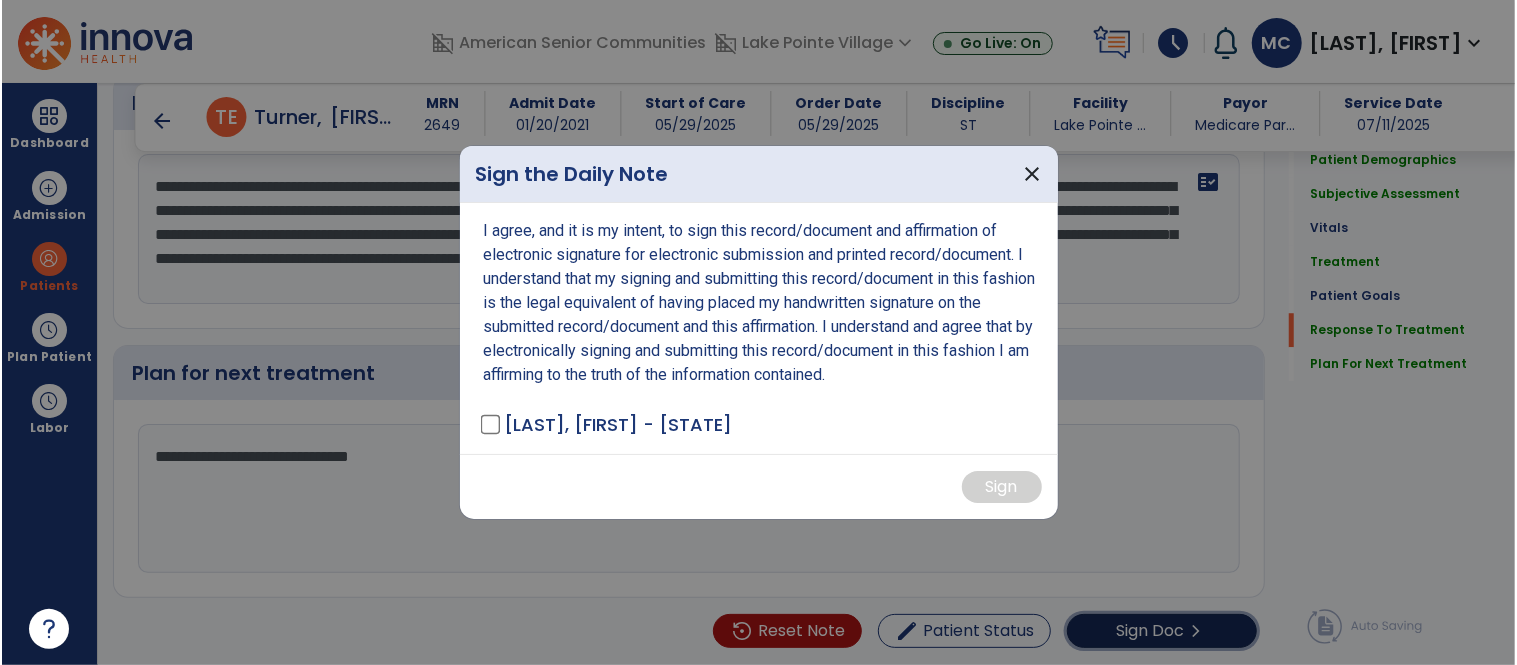 scroll, scrollTop: 3233, scrollLeft: 0, axis: vertical 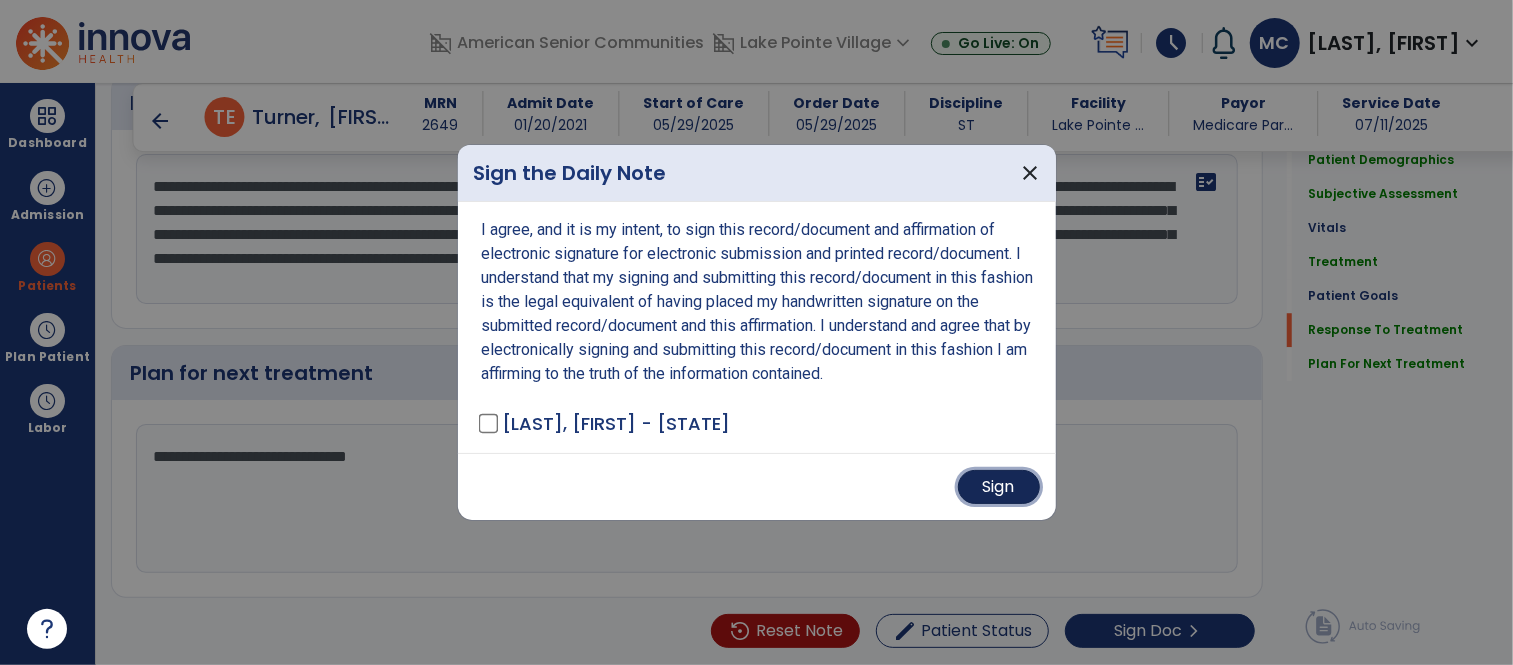 click on "Sign" at bounding box center [999, 487] 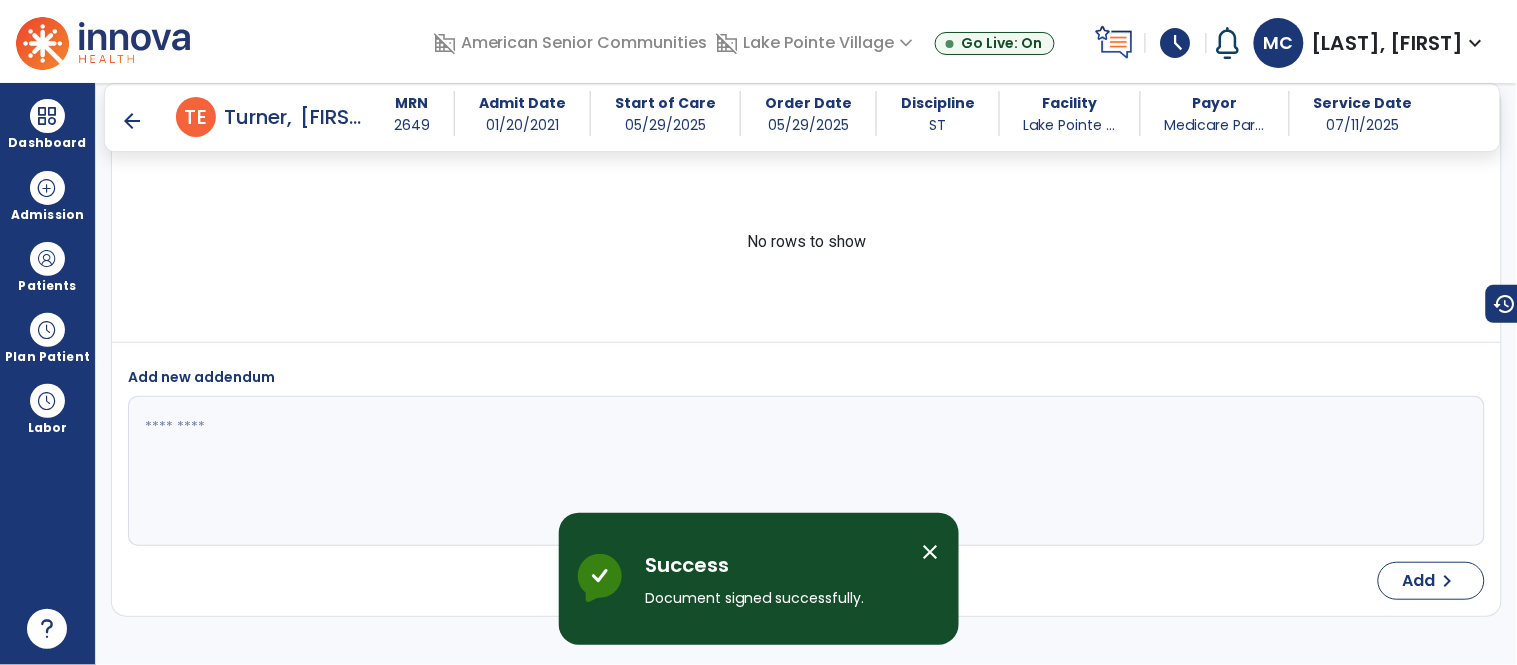 click on "arrow_back" at bounding box center (132, 121) 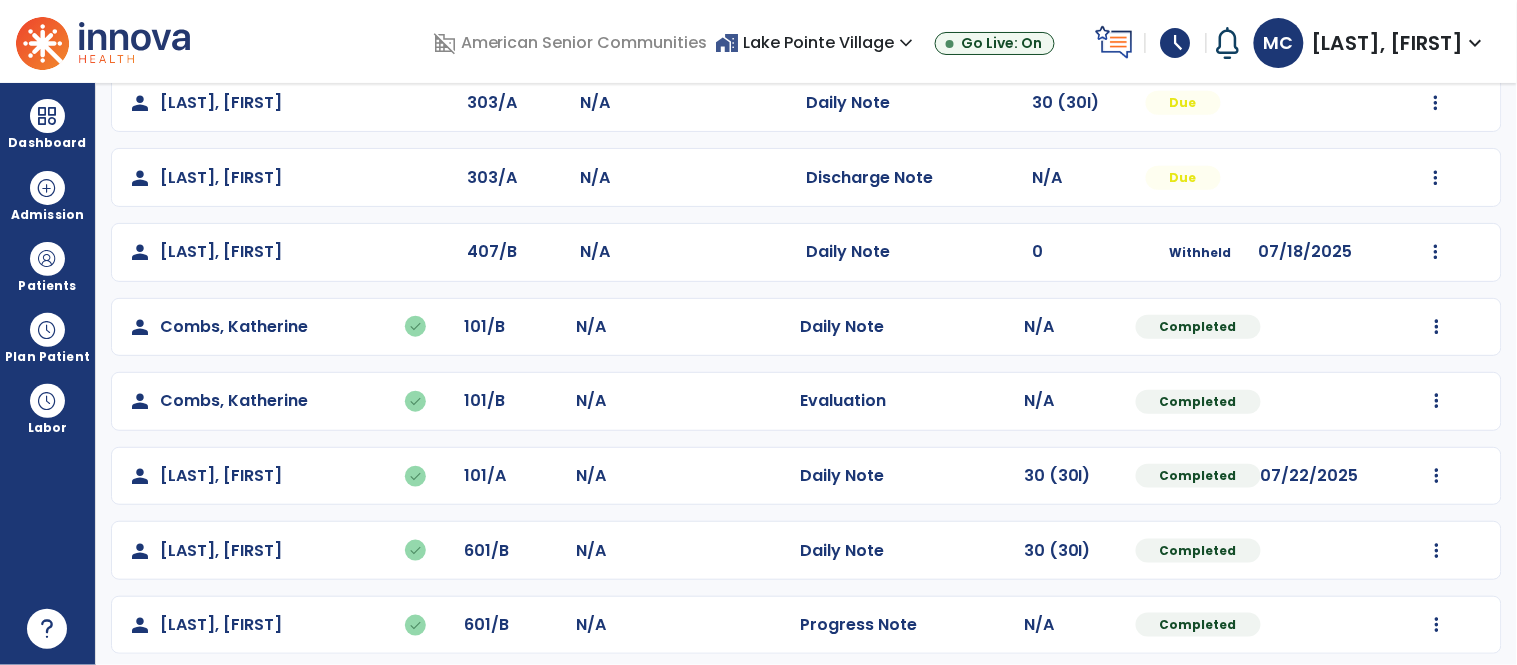 scroll, scrollTop: 345, scrollLeft: 0, axis: vertical 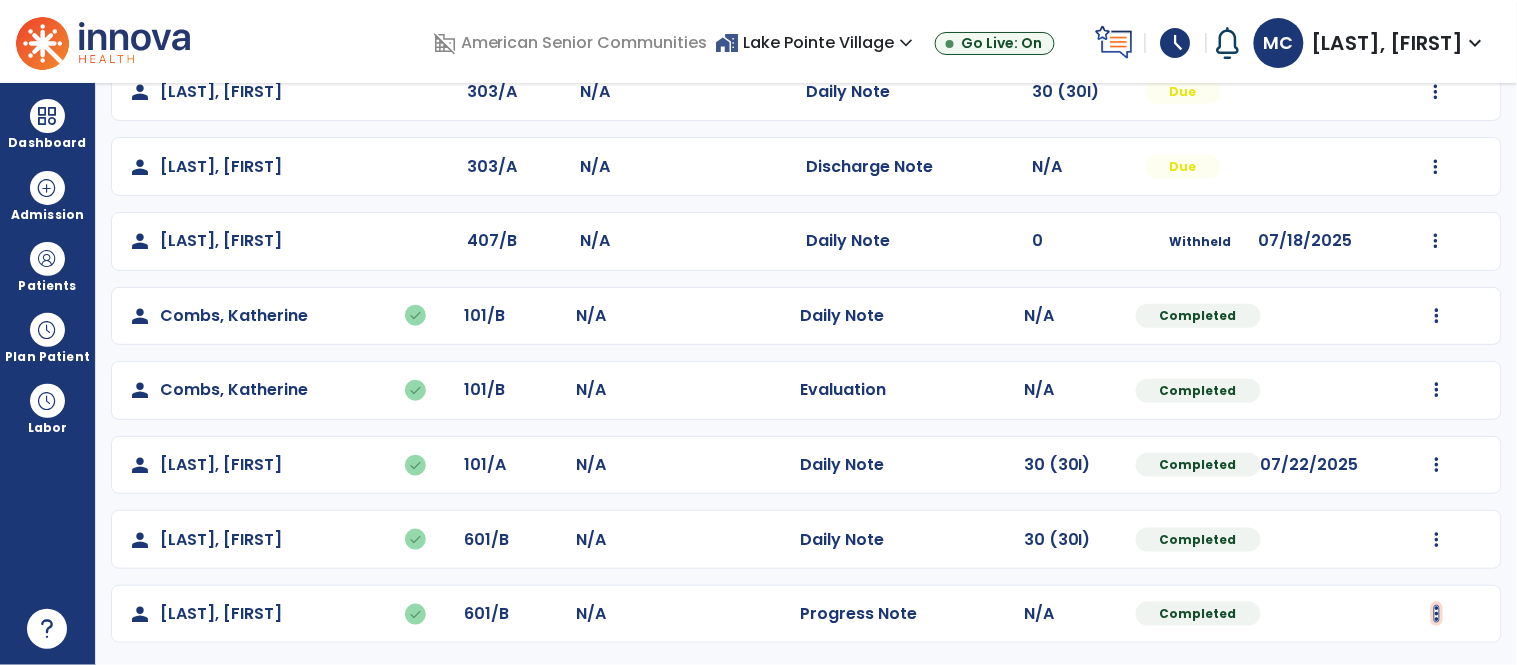 click at bounding box center (1437, -57) 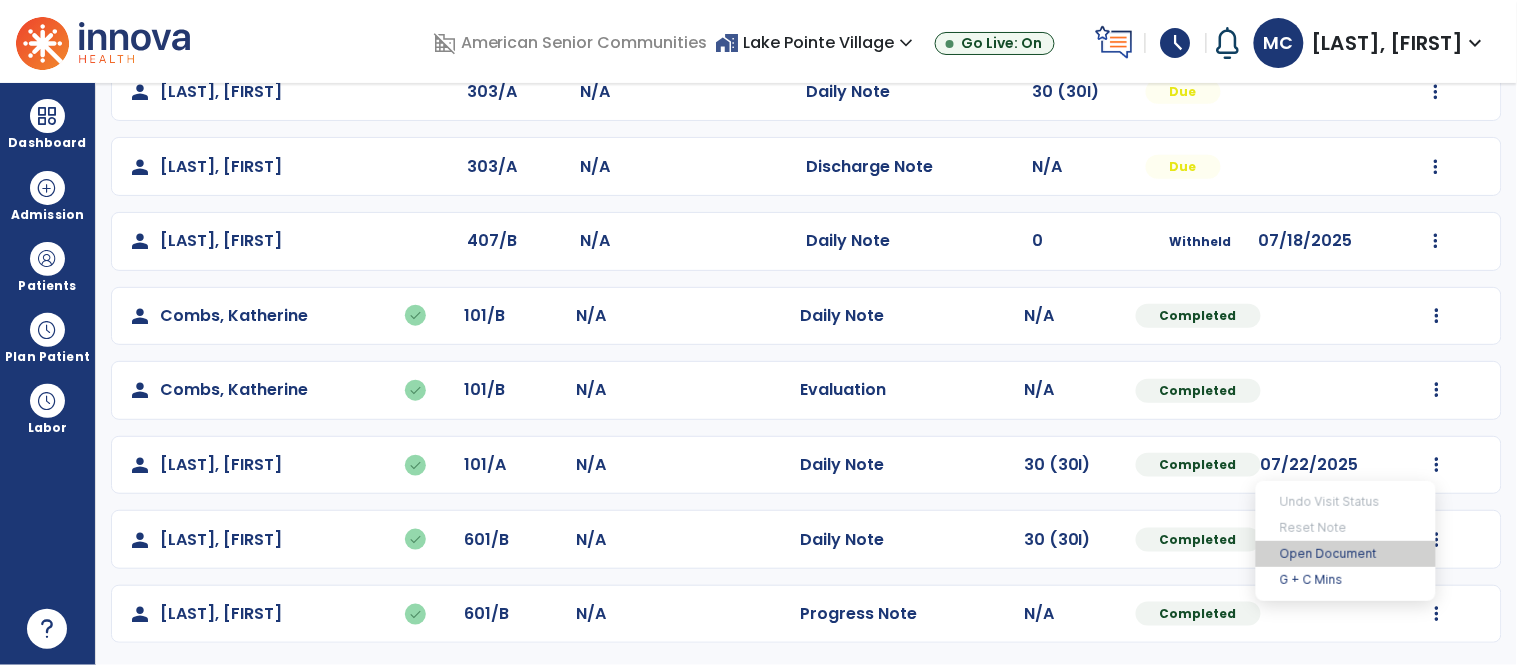 click on "Open Document" at bounding box center [1346, 554] 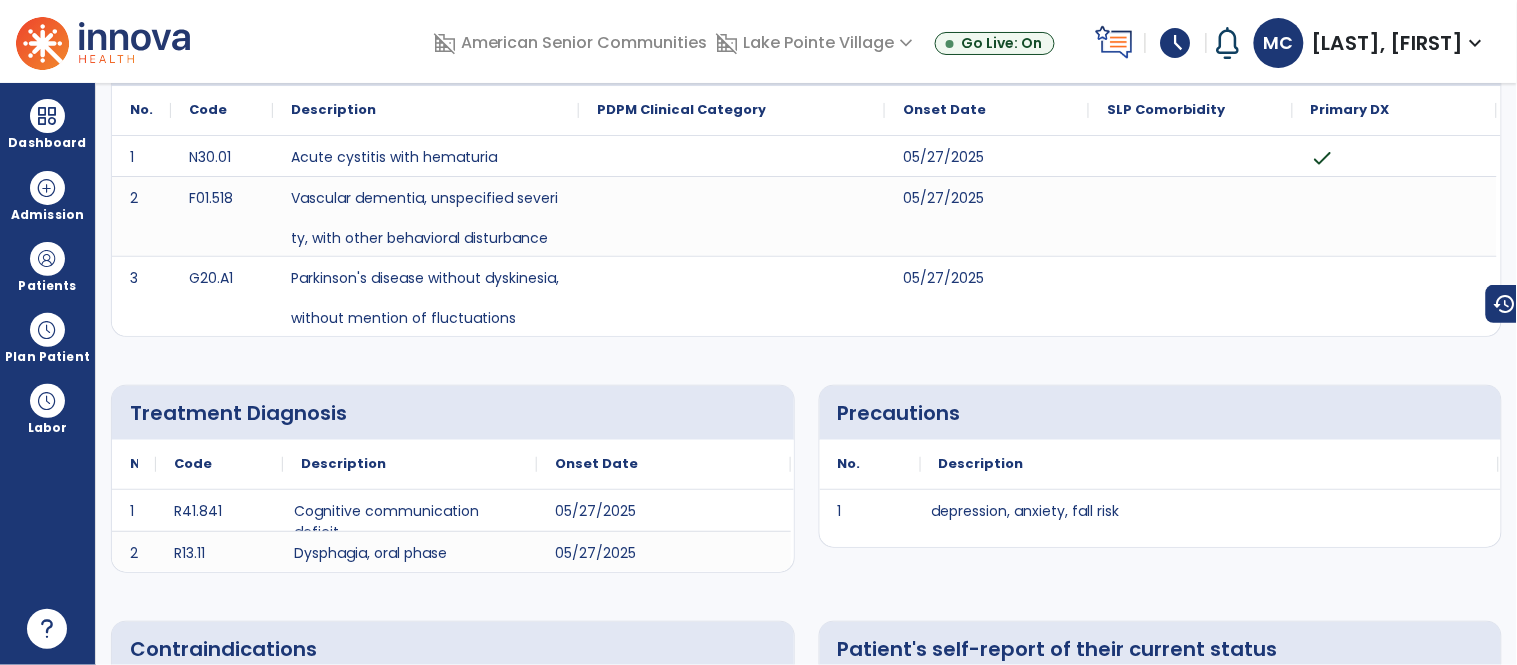 scroll, scrollTop: 0, scrollLeft: 0, axis: both 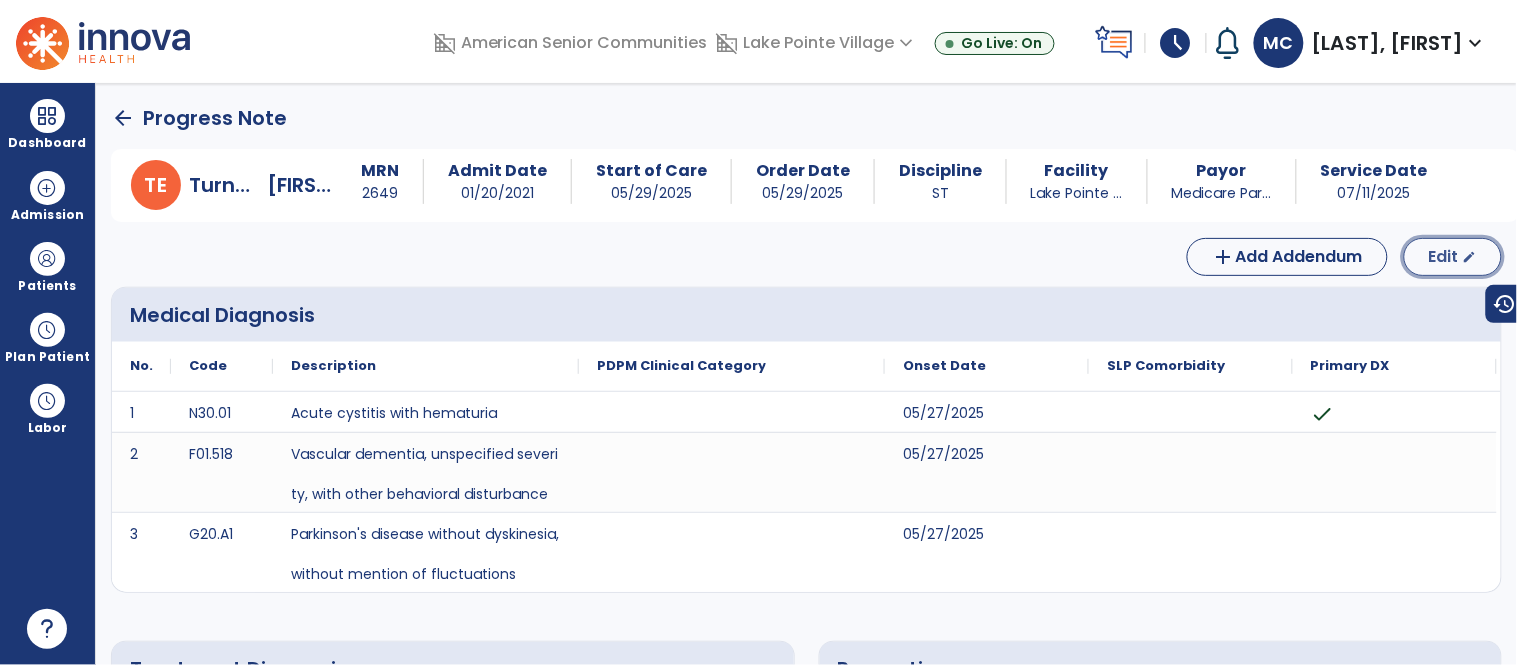 click on "Edit" 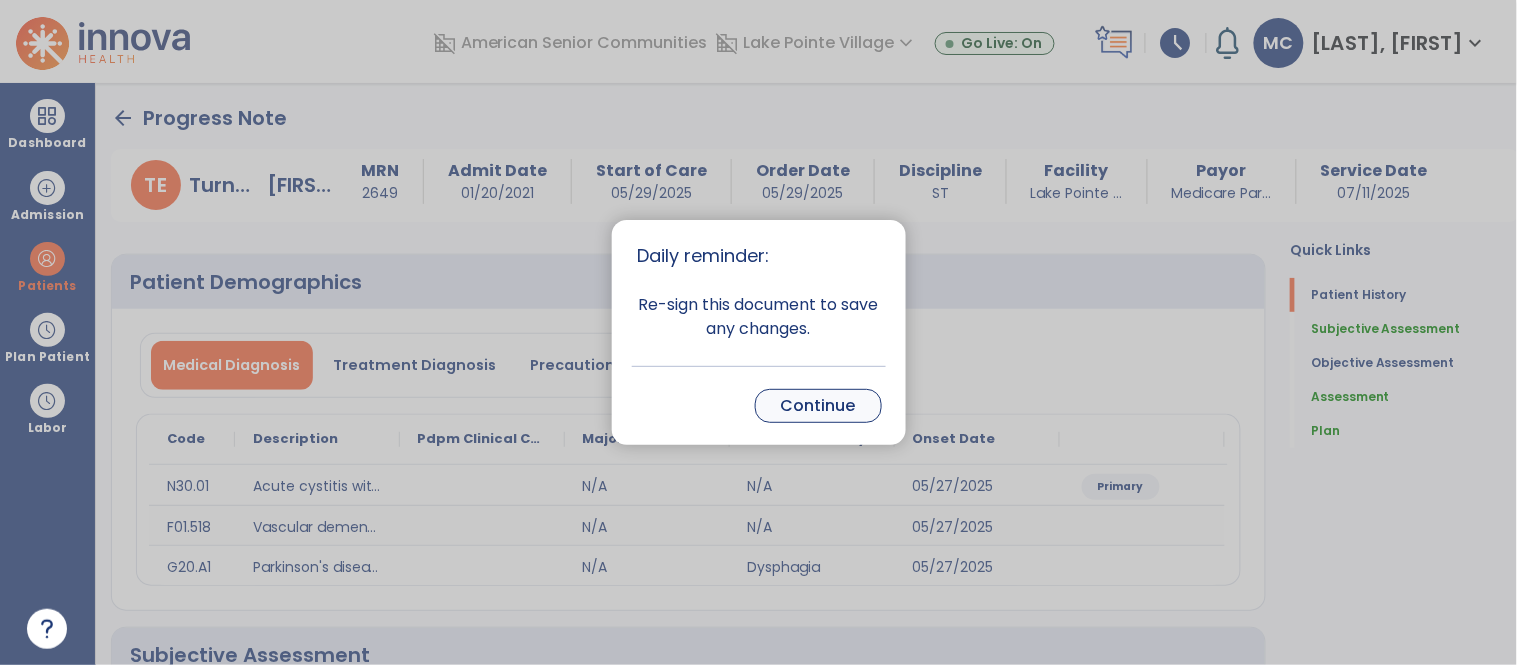click on "Continue" at bounding box center (818, 406) 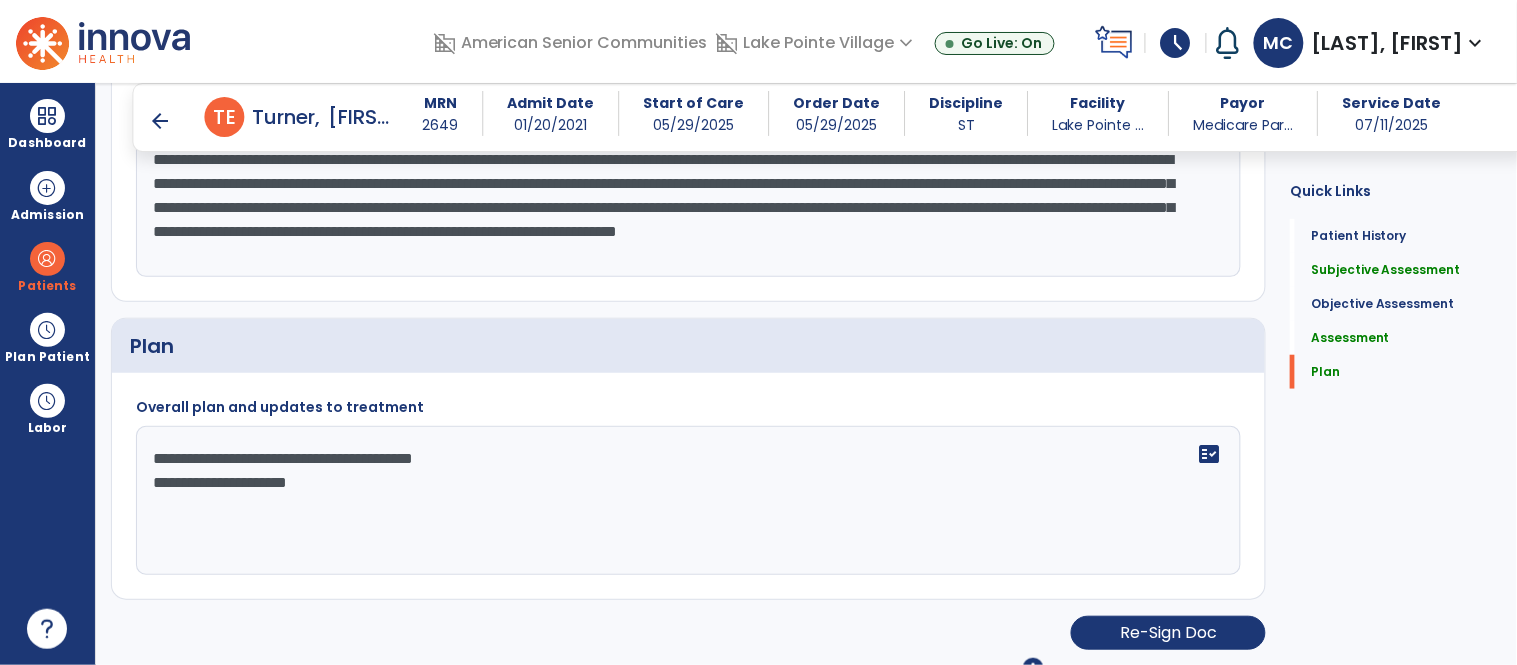 scroll, scrollTop: 2245, scrollLeft: 0, axis: vertical 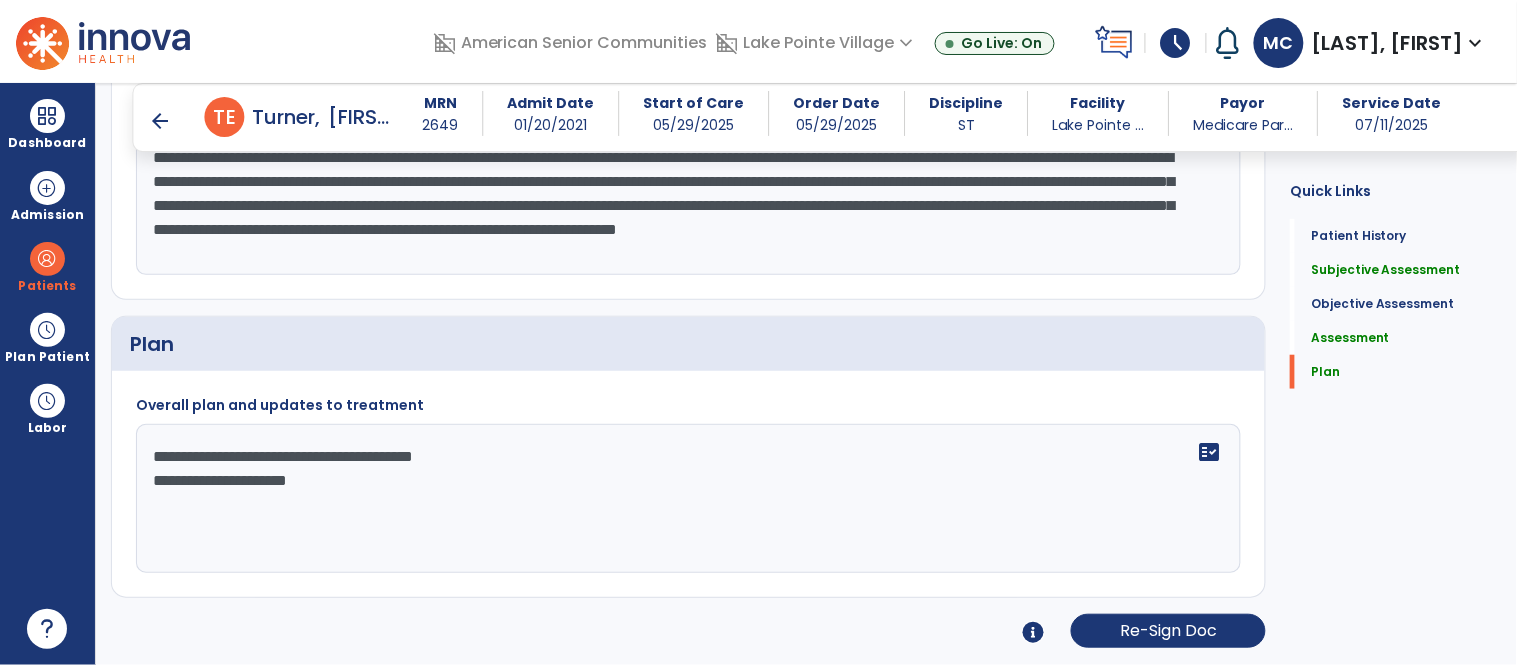 click on "arrow_back" at bounding box center [161, 121] 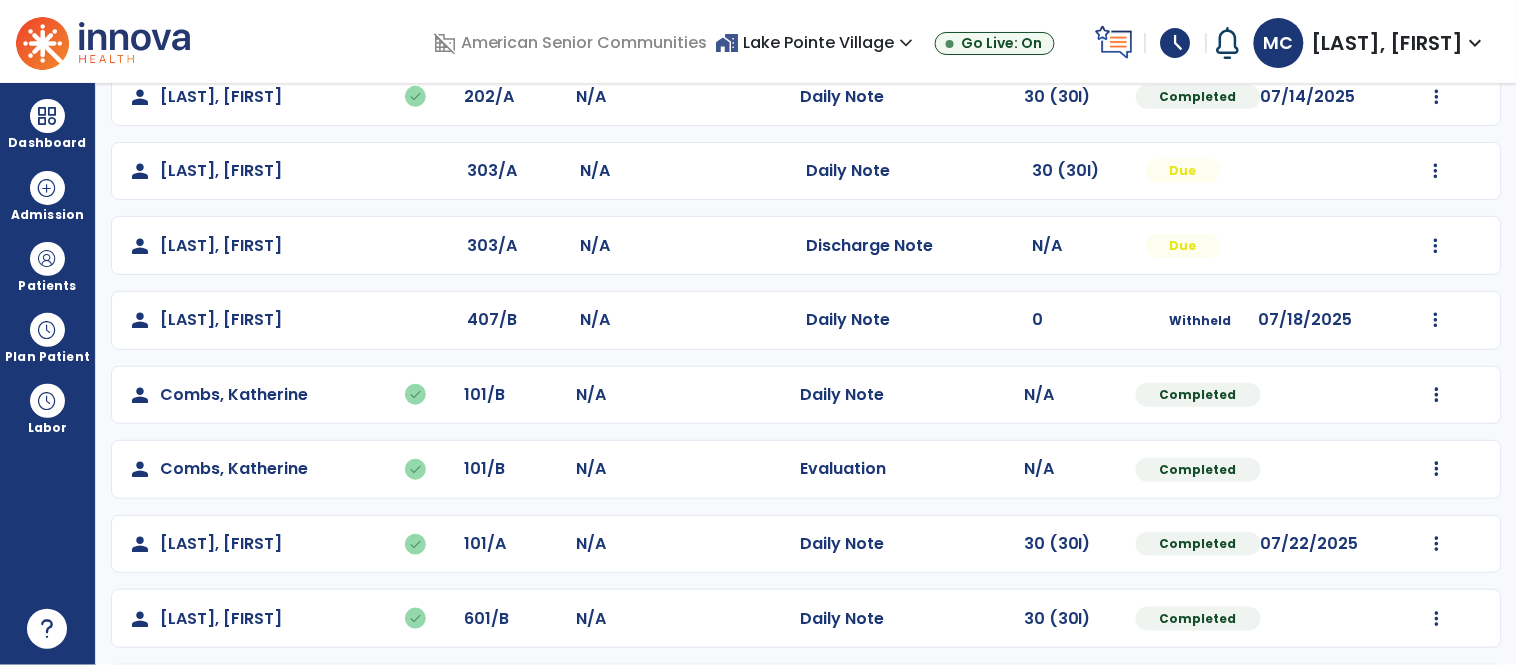 scroll, scrollTop: 345, scrollLeft: 0, axis: vertical 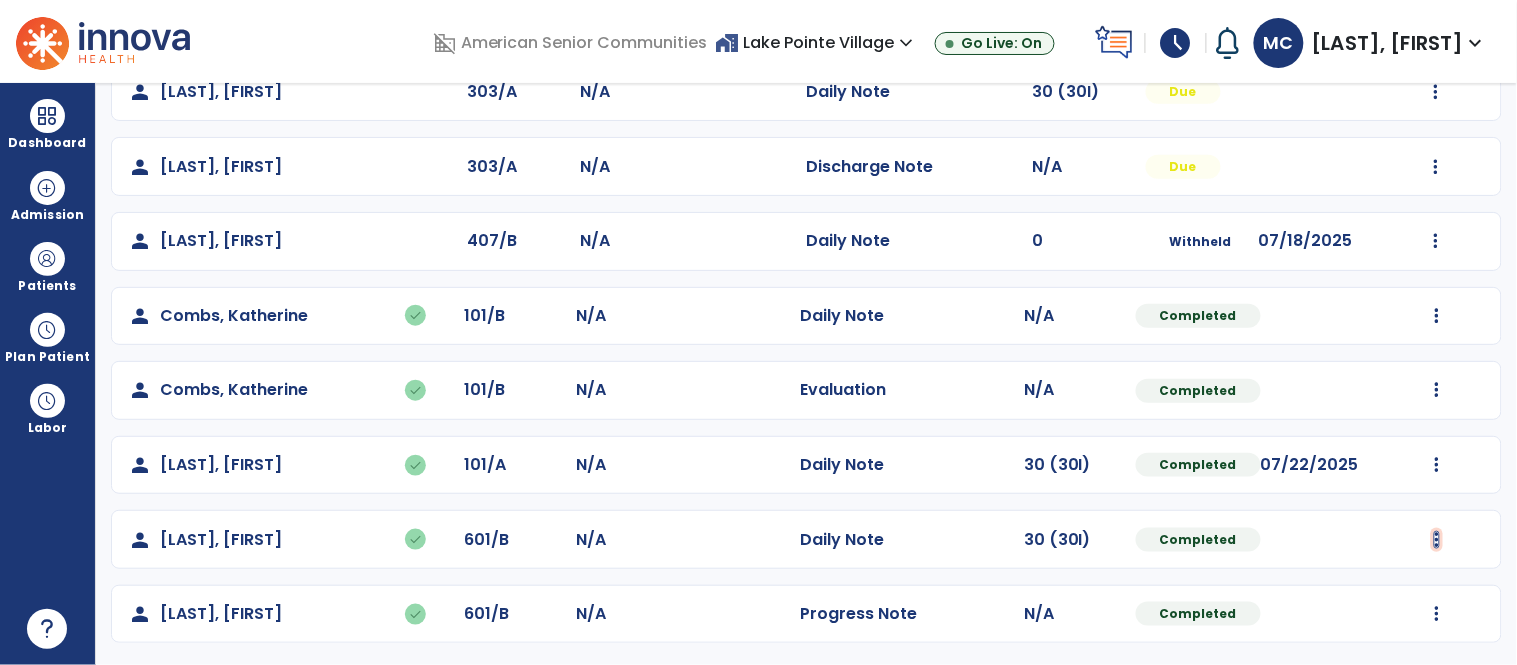 click at bounding box center (1437, -57) 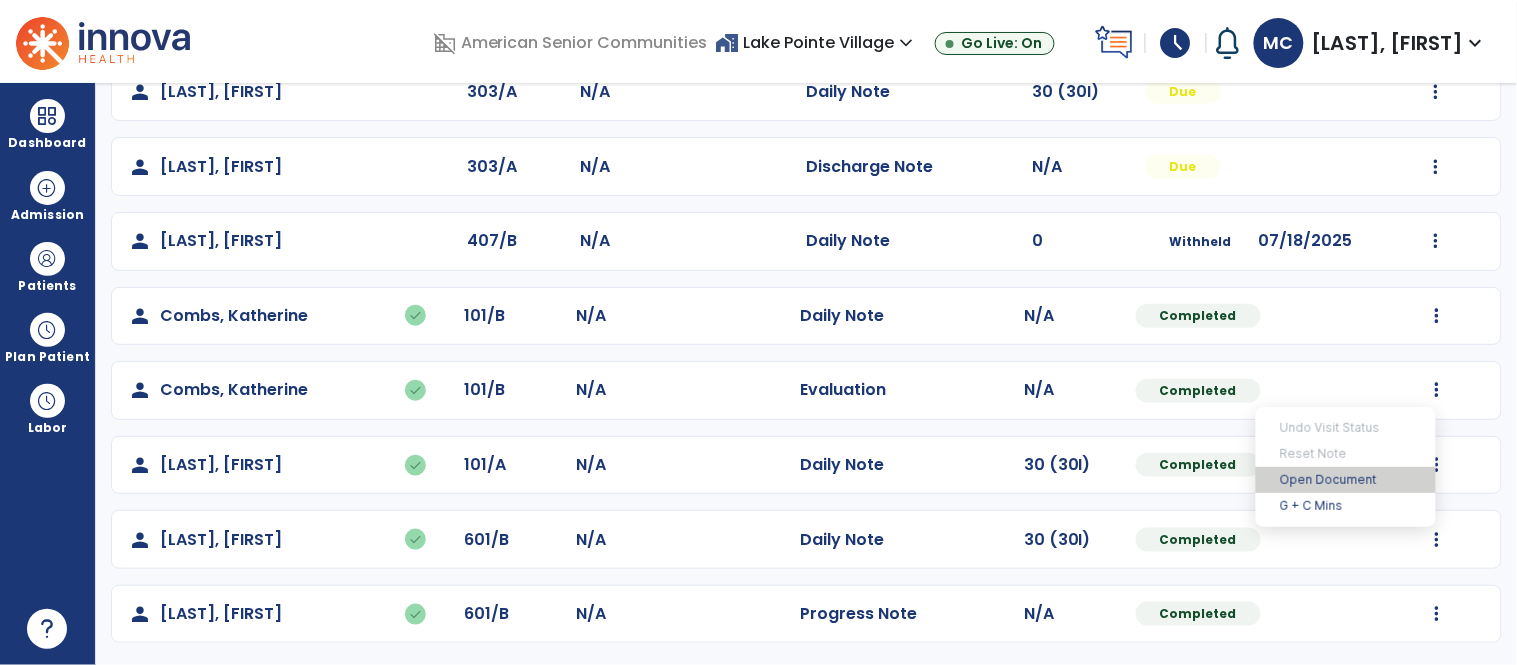 click on "Open Document" at bounding box center (1346, 480) 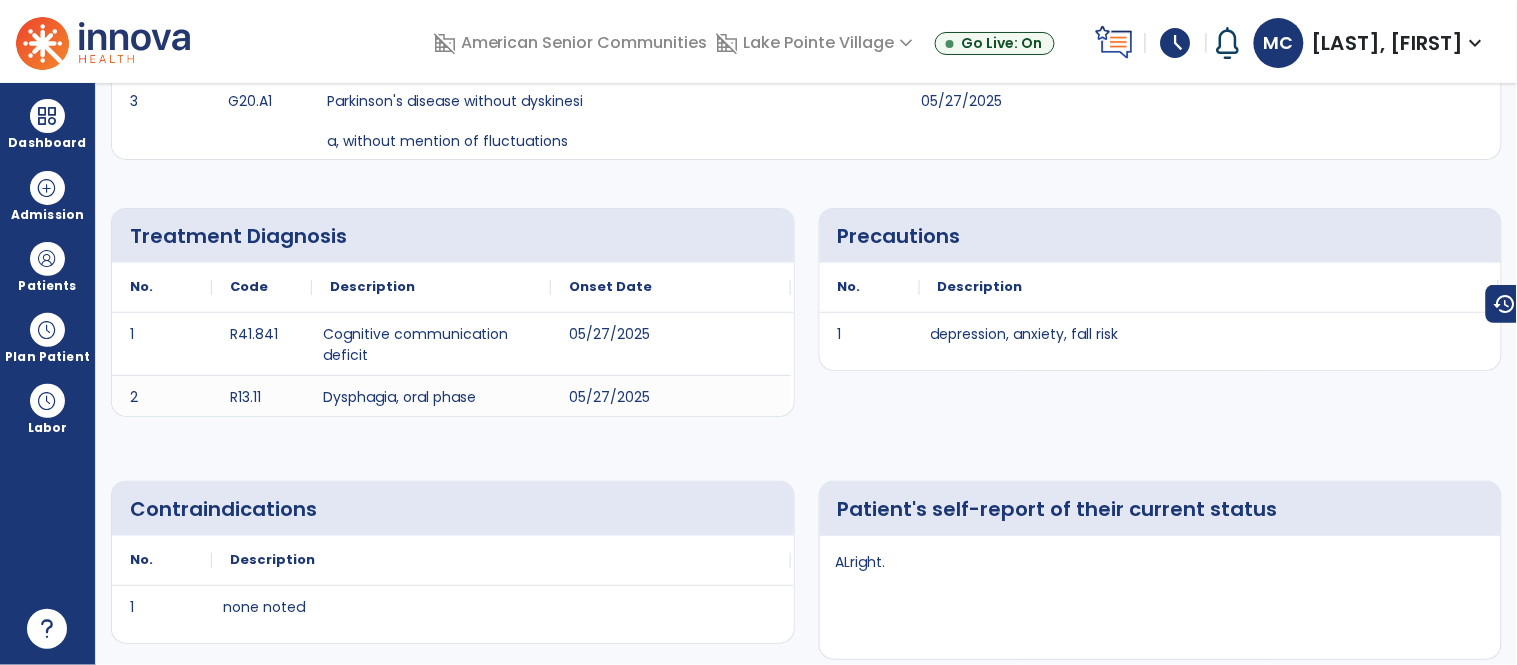 scroll, scrollTop: 0, scrollLeft: 0, axis: both 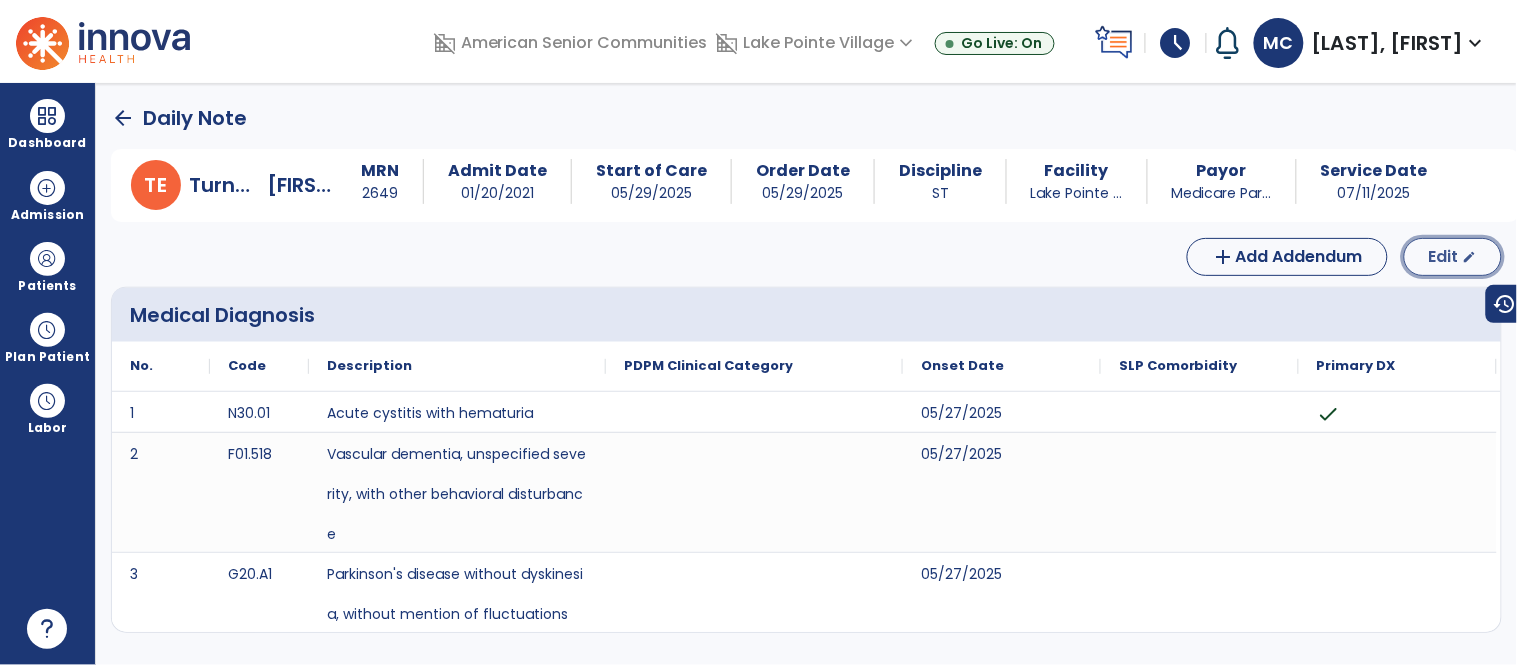 click on "Edit" 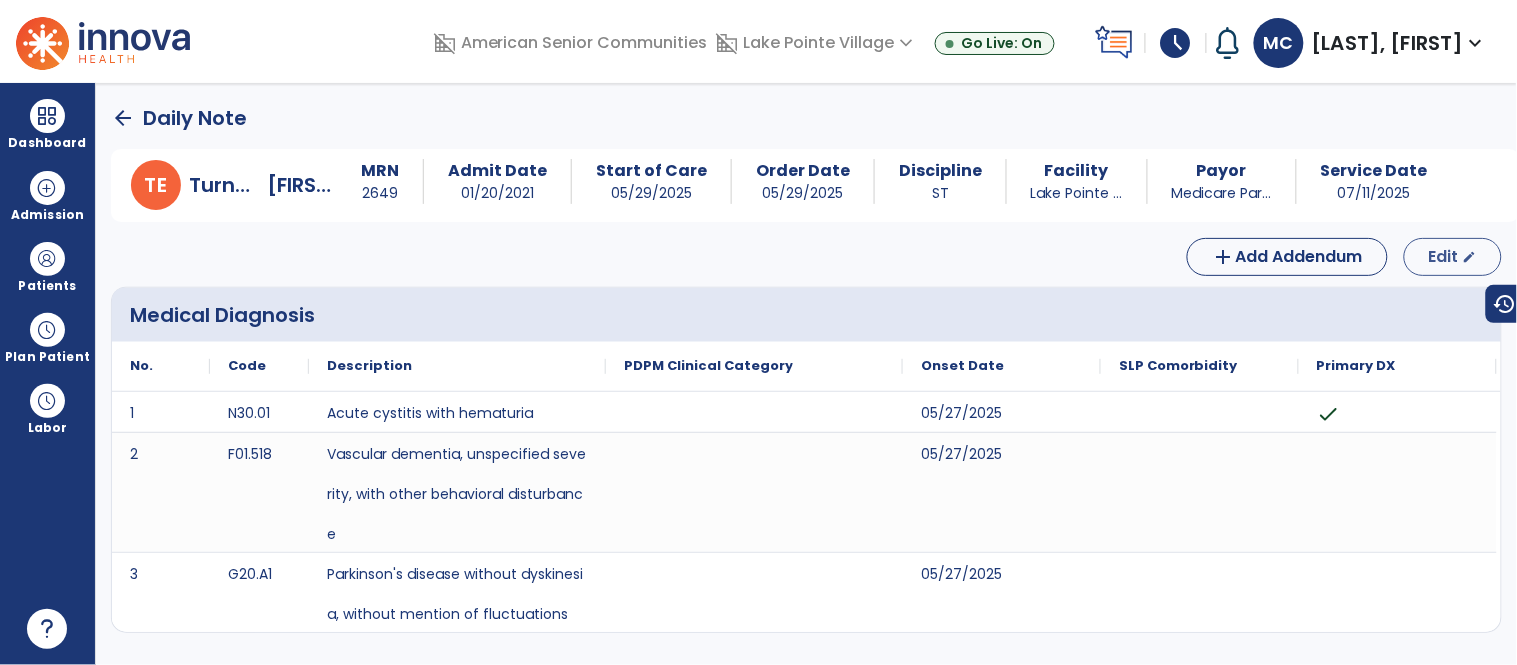 select on "*" 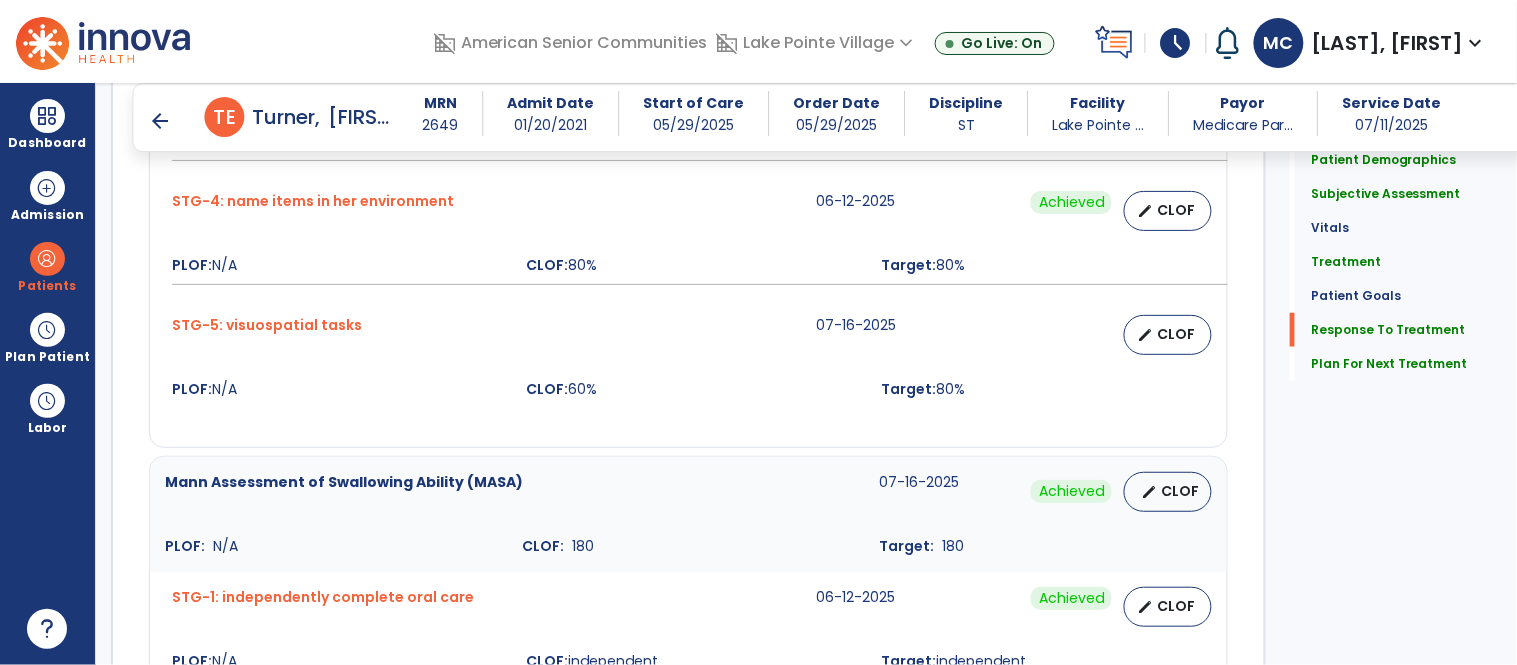 scroll, scrollTop: 3095, scrollLeft: 0, axis: vertical 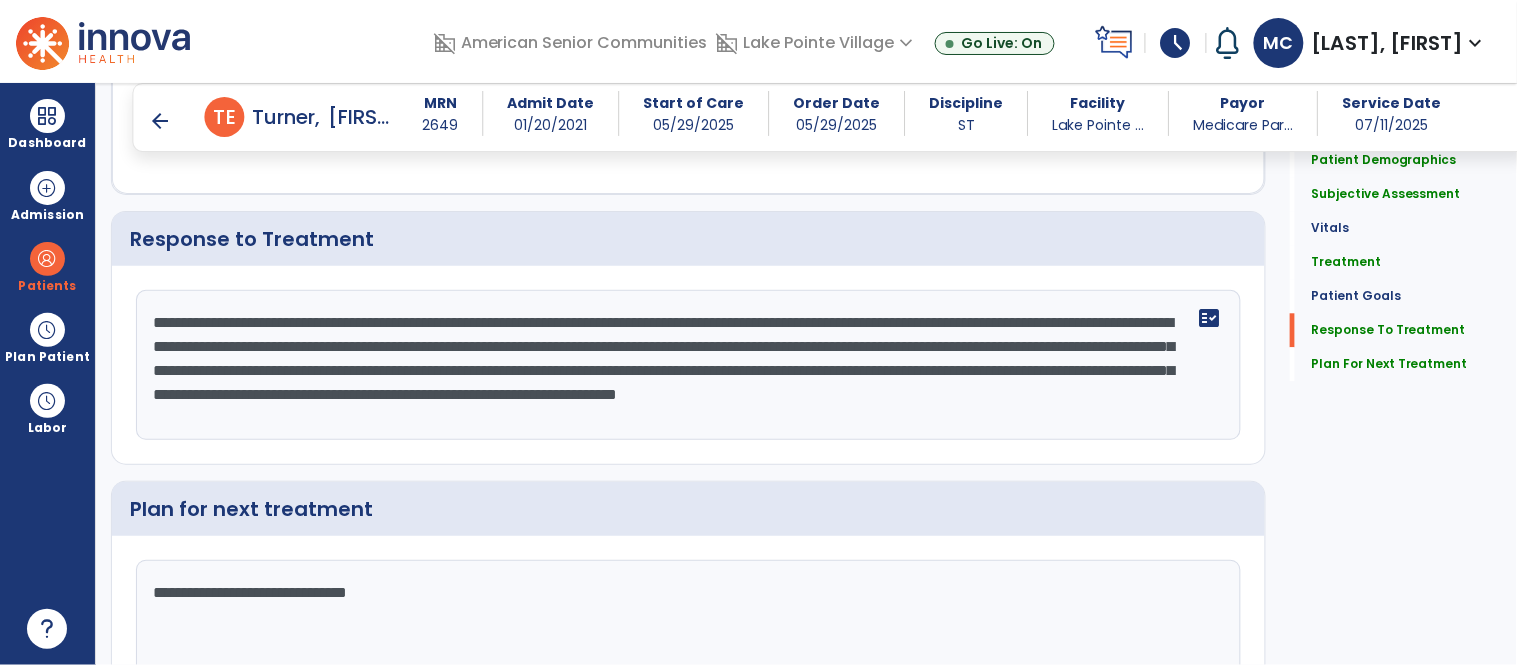 click on "**********" 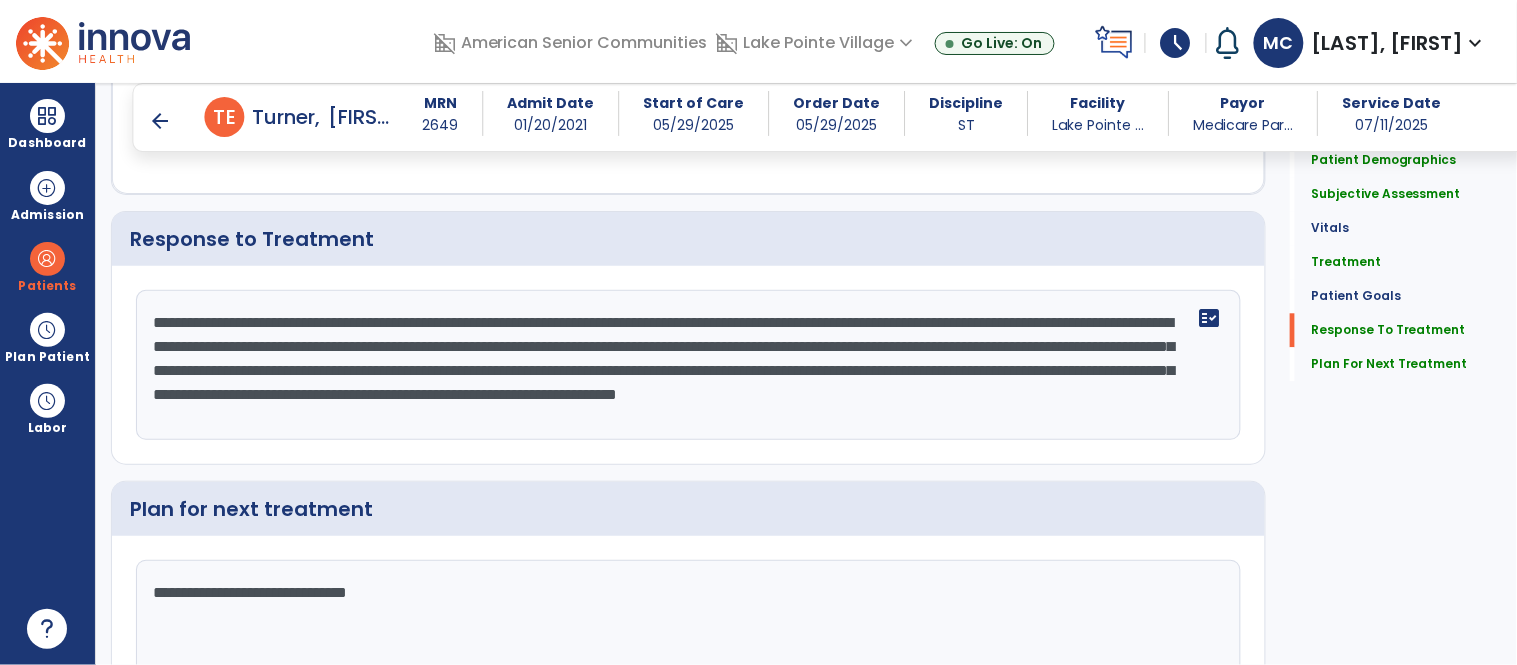click on "**********" 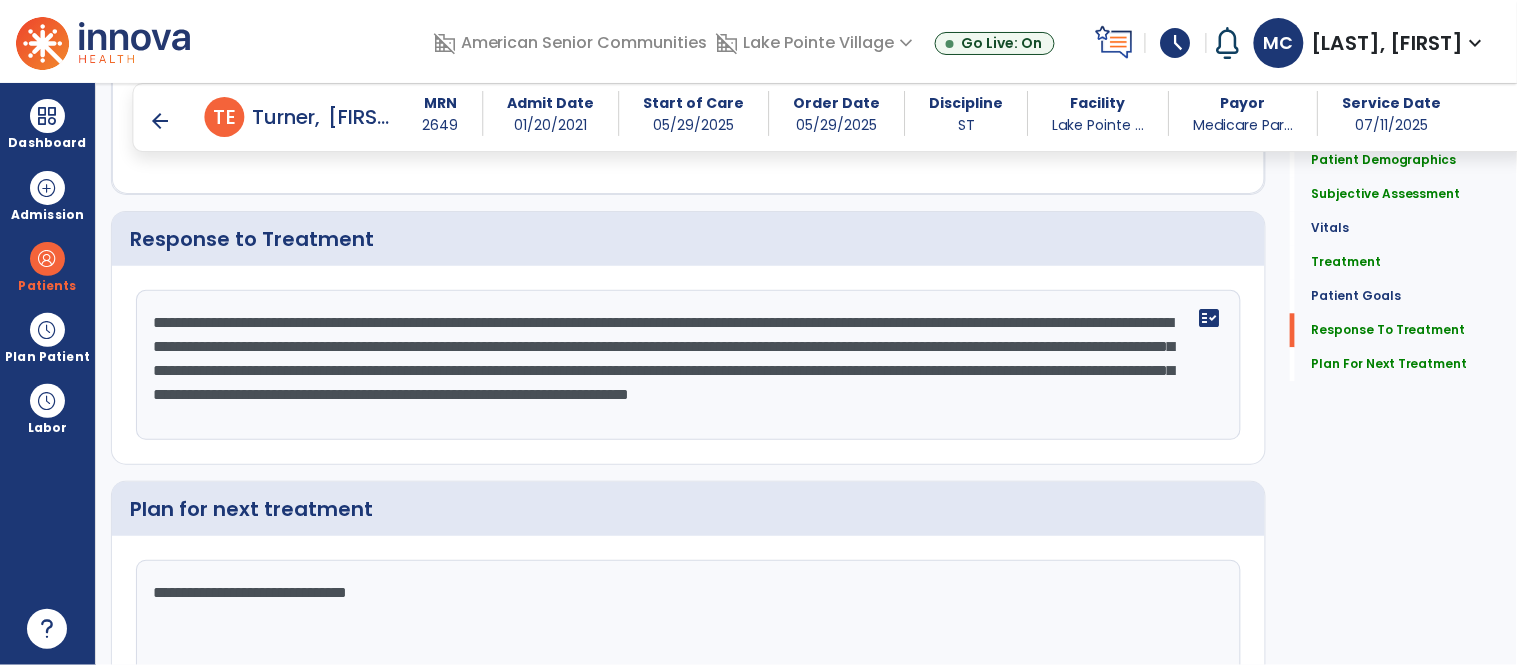 scroll, scrollTop: 3095, scrollLeft: 0, axis: vertical 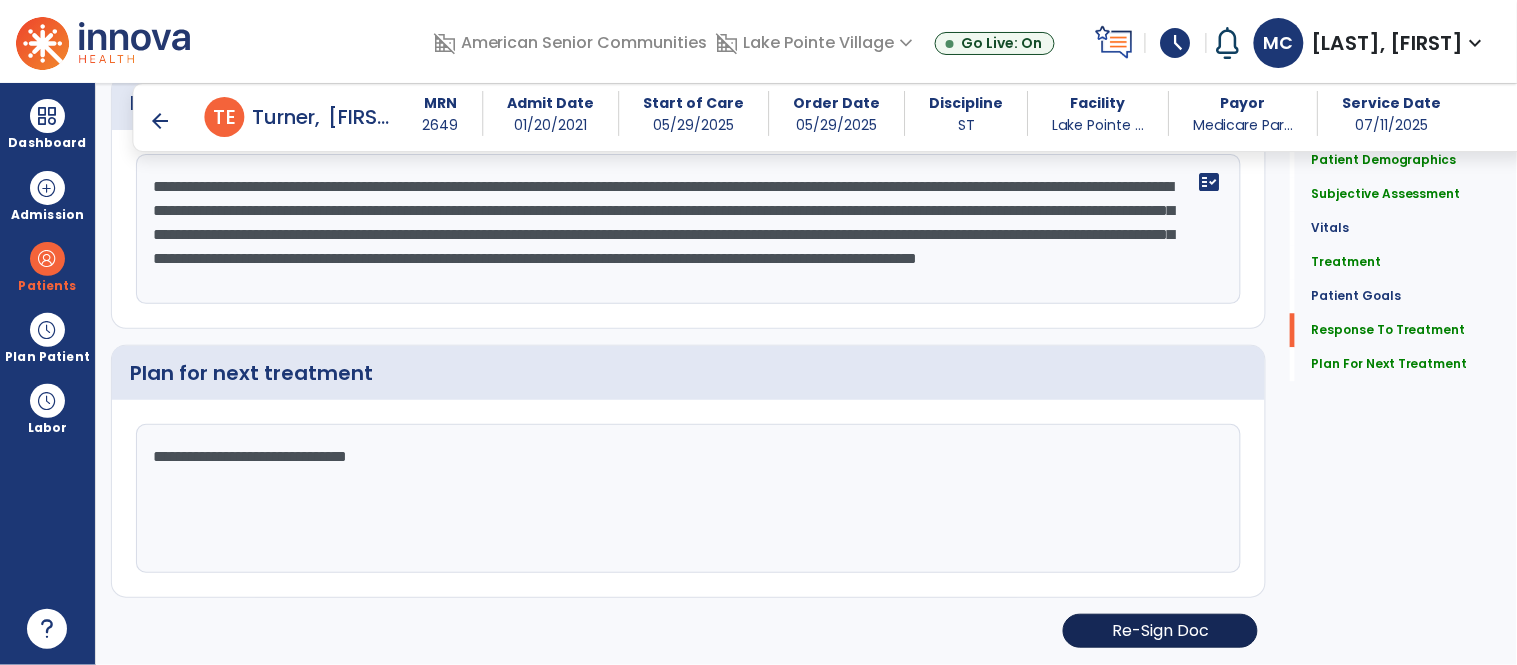 type on "**********" 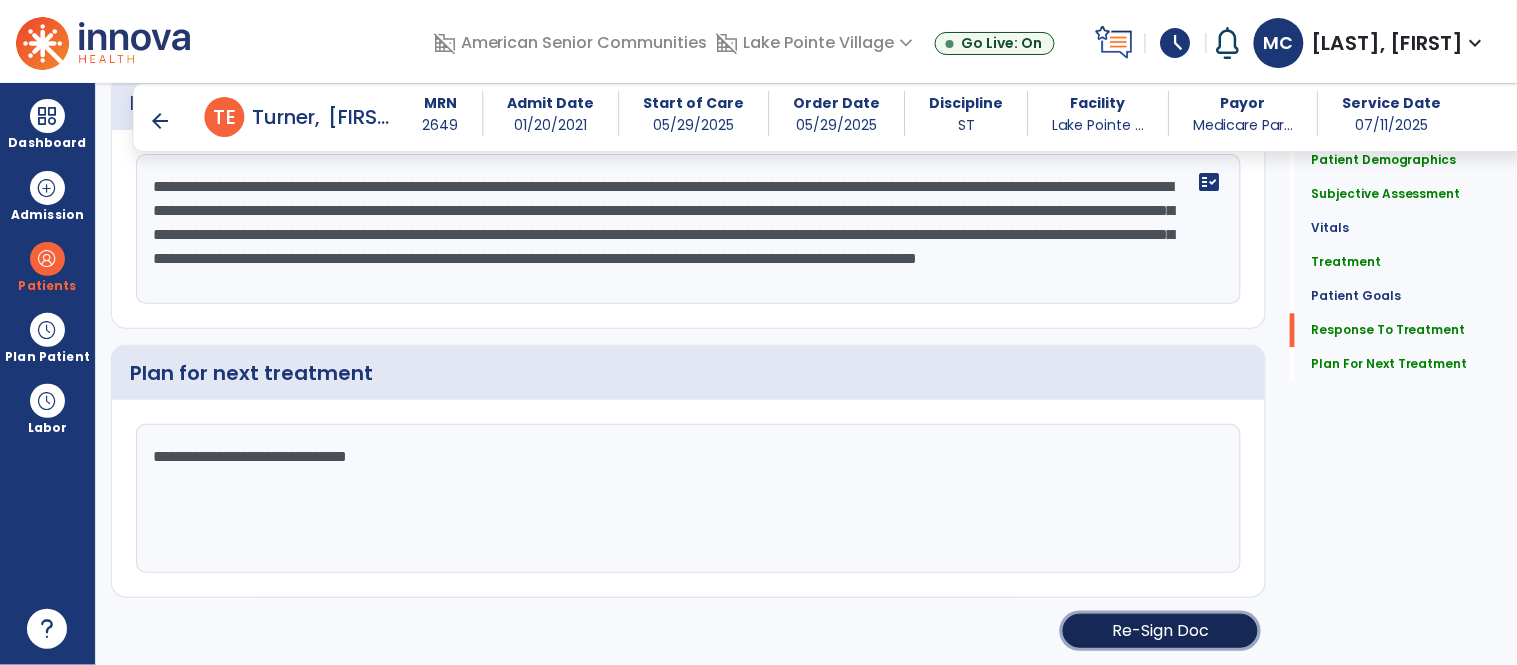 click on "Re-Sign Doc" 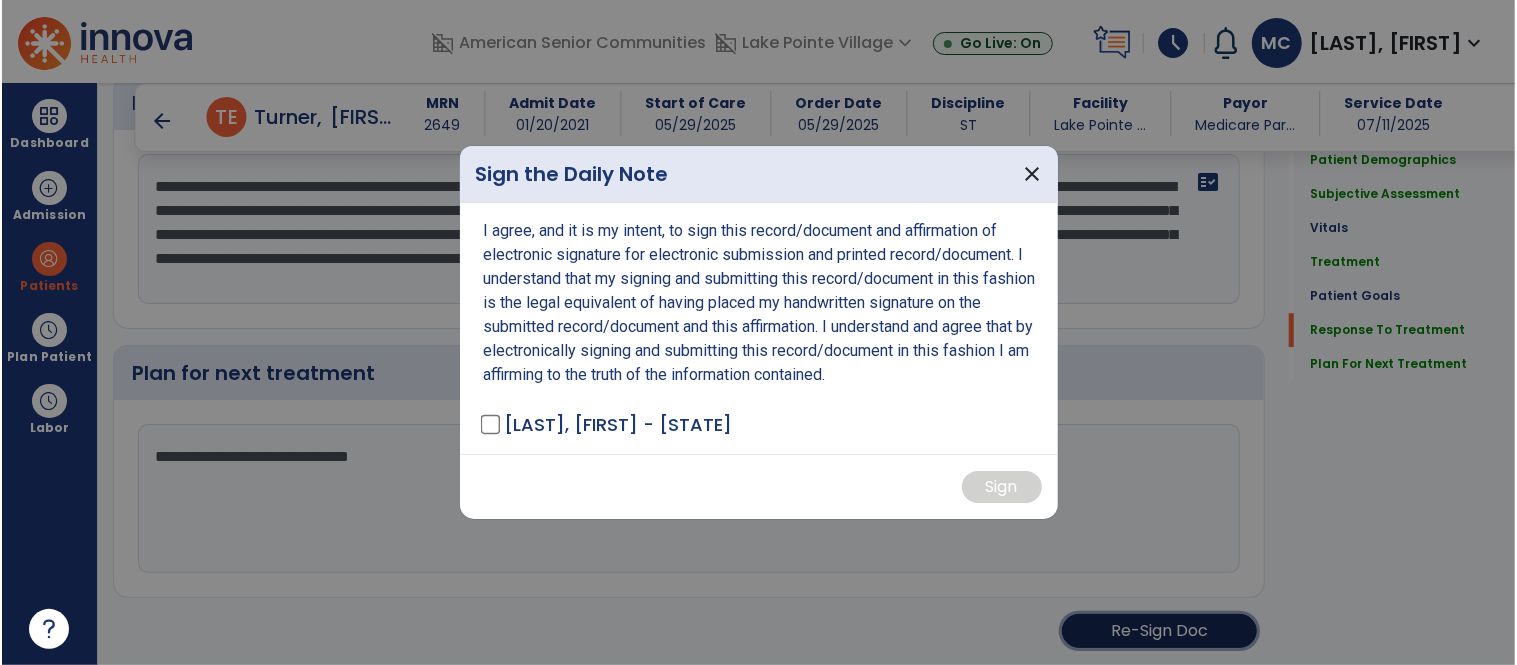 scroll, scrollTop: 3233, scrollLeft: 0, axis: vertical 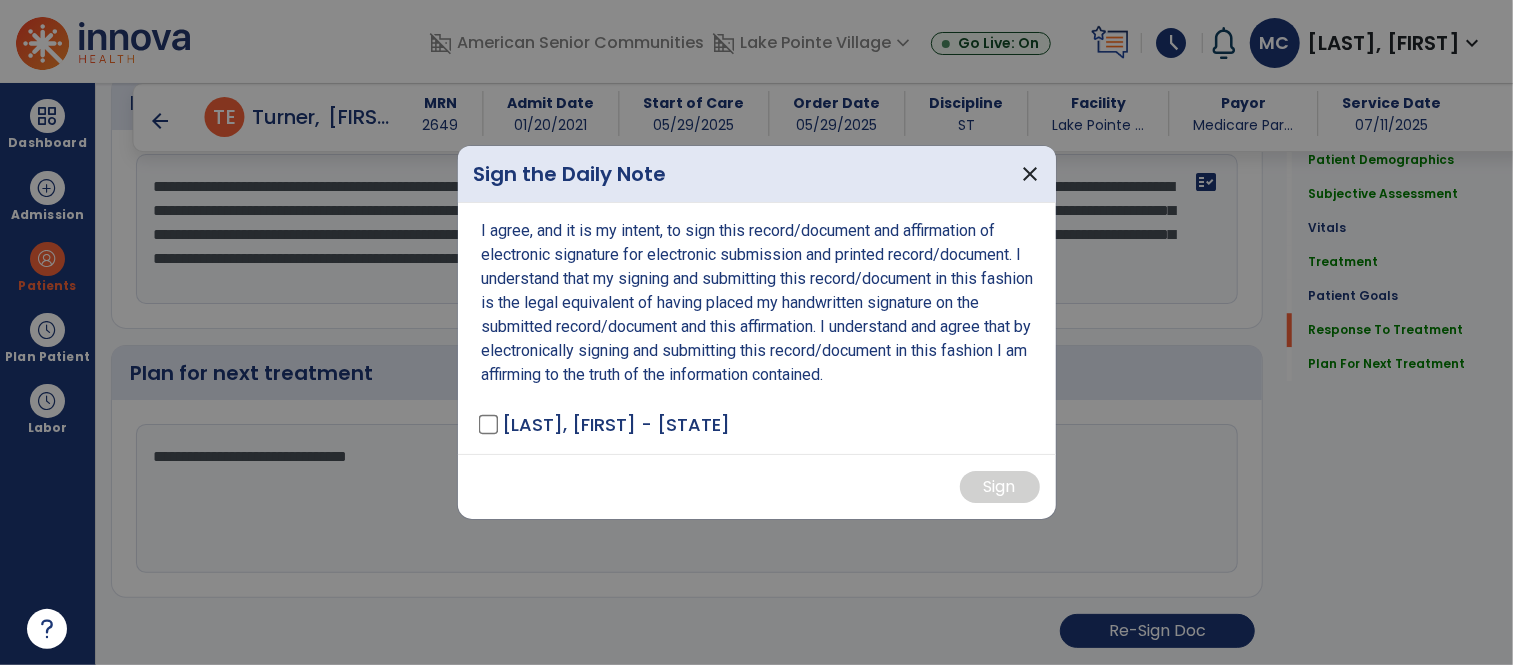click on "I agree, and it is my intent, to sign this record/document and affirmation of electronic signature for electronic submission and printed record/document. I understand that my signing and submitting this record/document in this fashion is the legal equivalent of having placed my handwritten signature on the submitted record/document and this affirmation. I understand and agree that by electronically signing and submitting this record/document in this fashion I am affirming to the truth of the information contained.  Chandler, Molli  - ST" at bounding box center (757, 328) 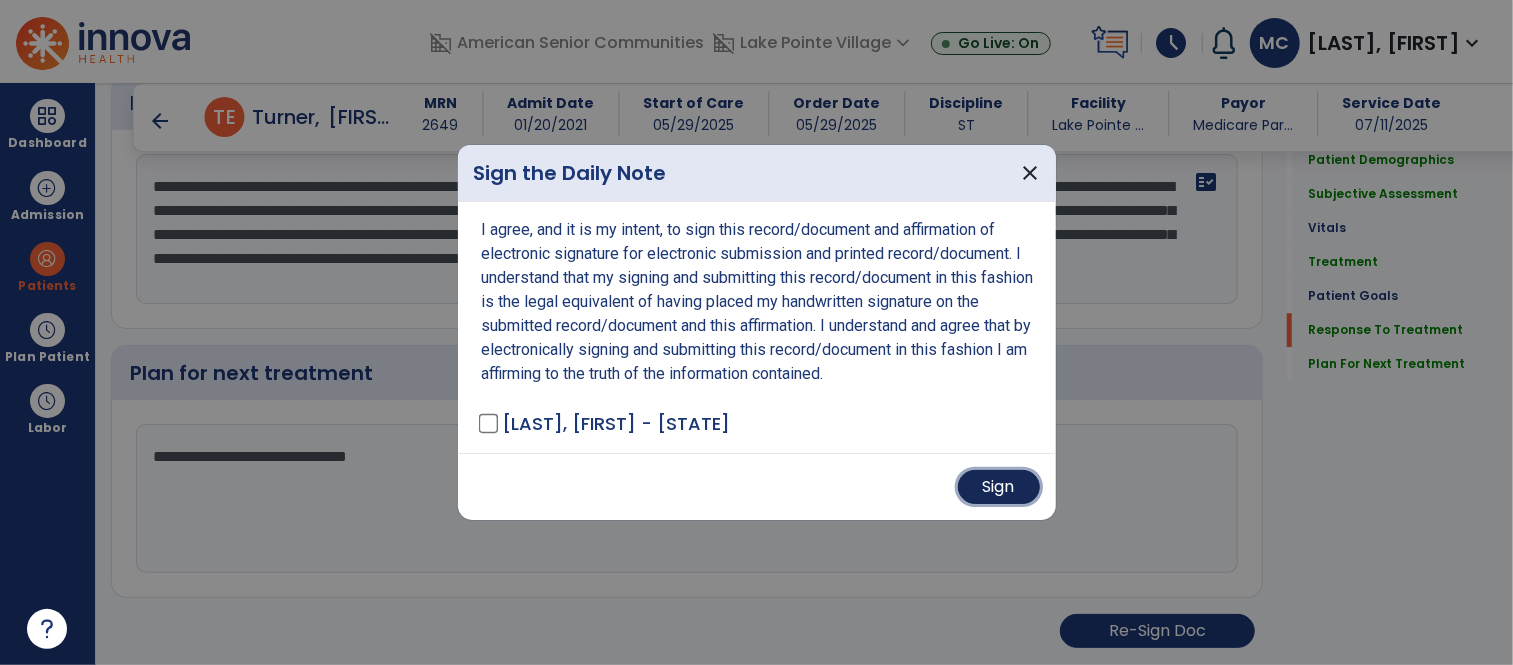 click on "Sign" at bounding box center (999, 487) 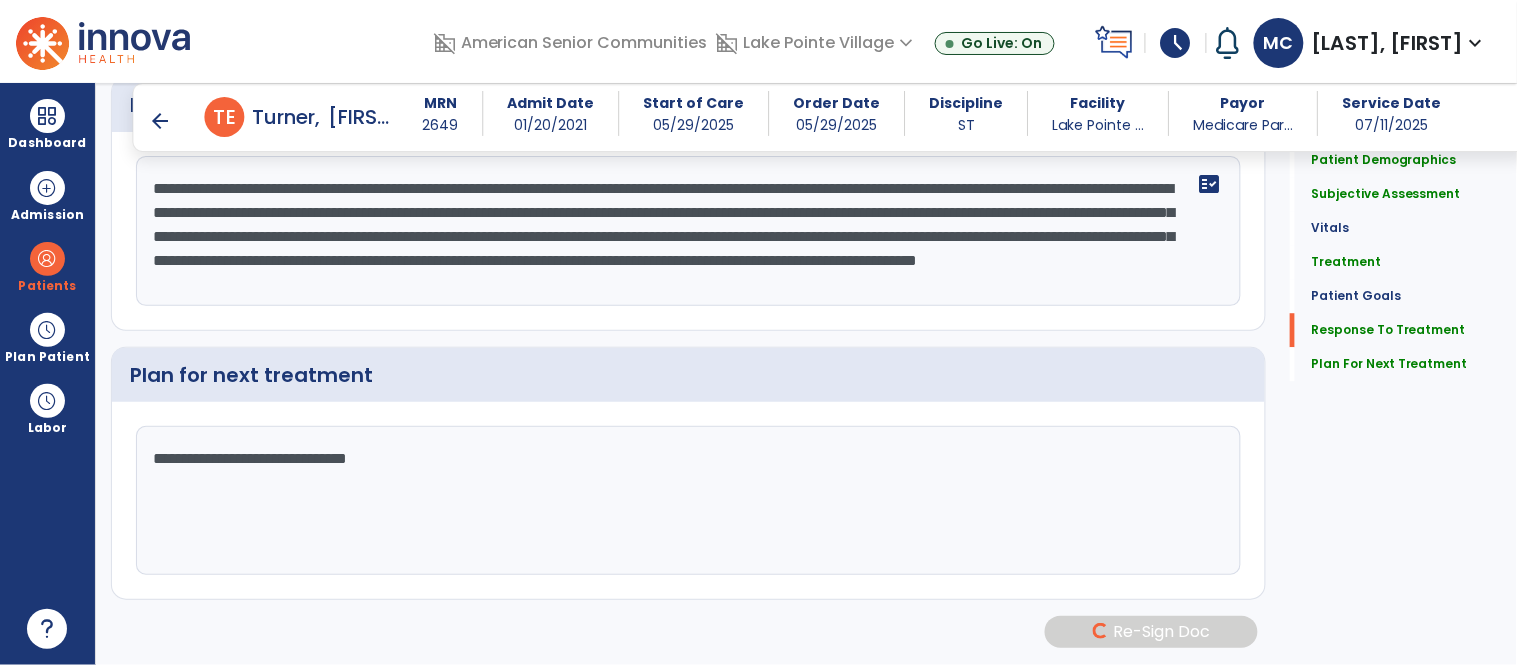 scroll, scrollTop: 3232, scrollLeft: 0, axis: vertical 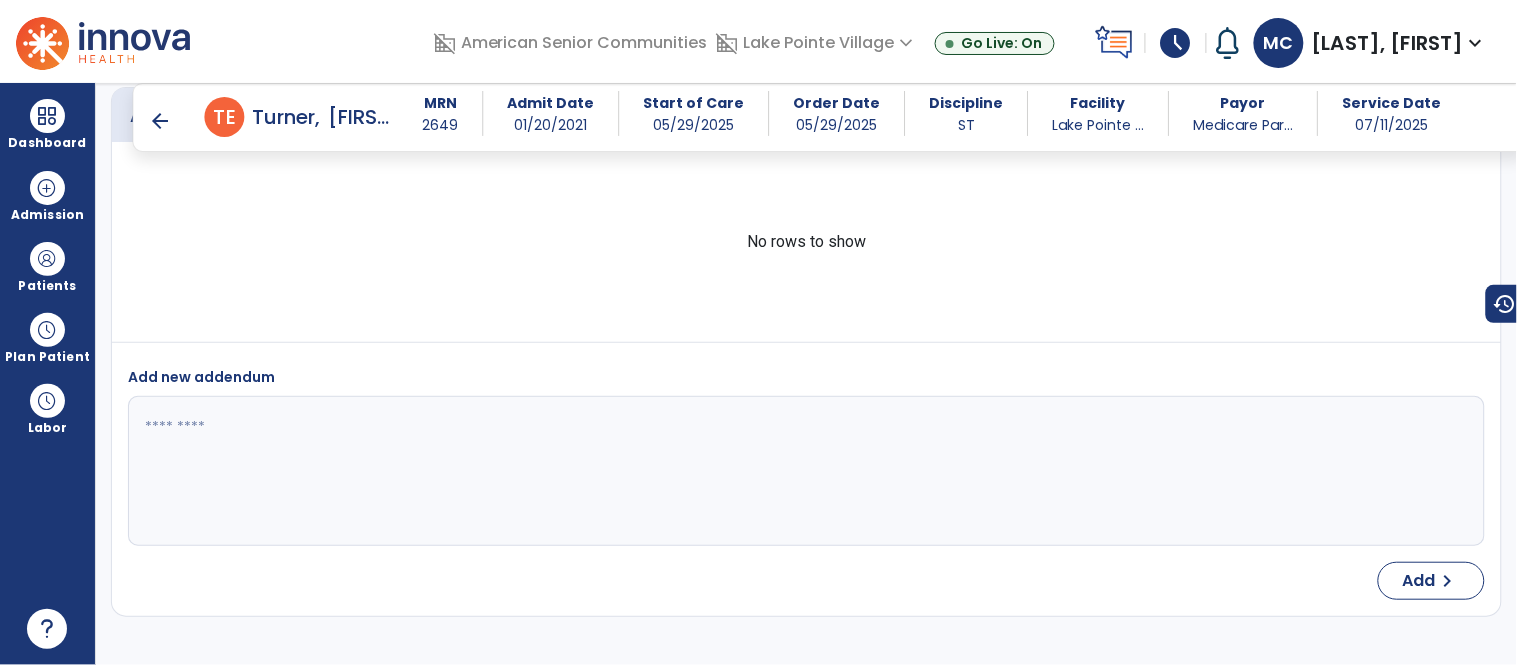 click on "arrow_back" at bounding box center (161, 121) 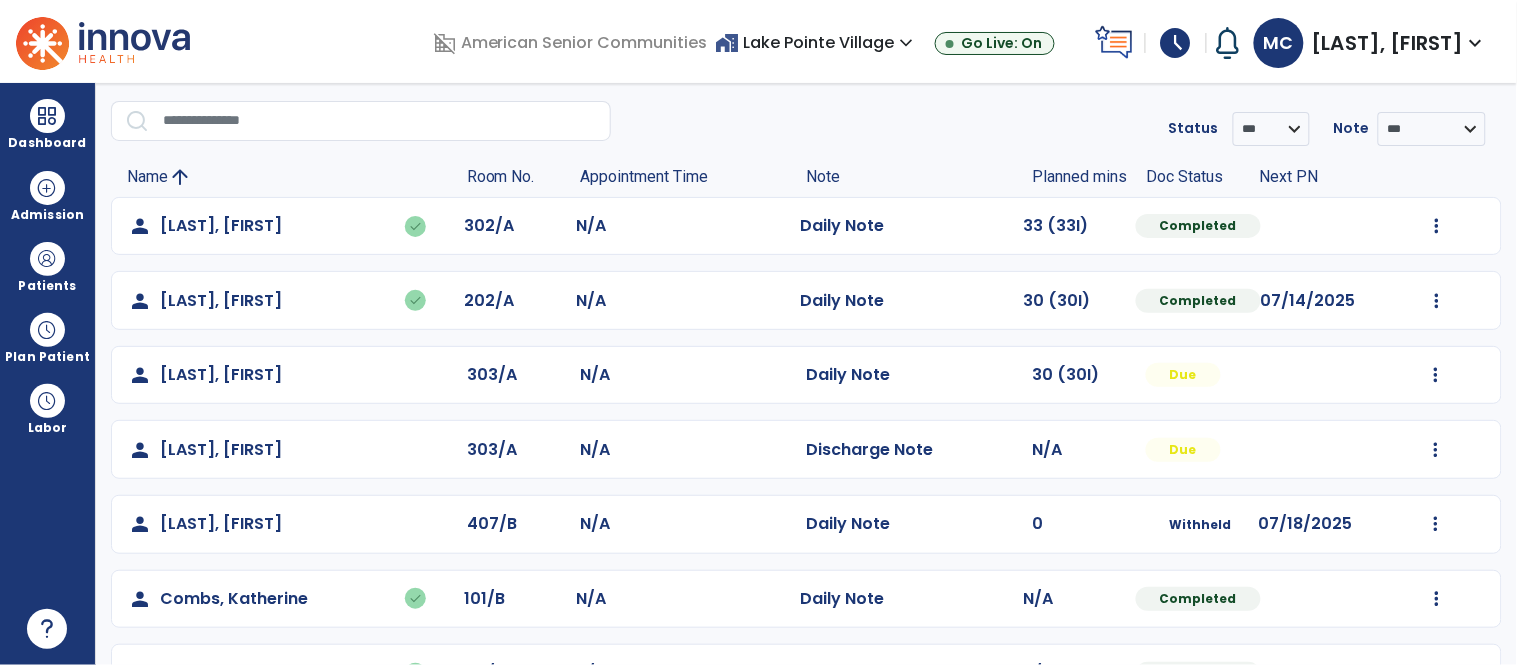 scroll, scrollTop: 0, scrollLeft: 0, axis: both 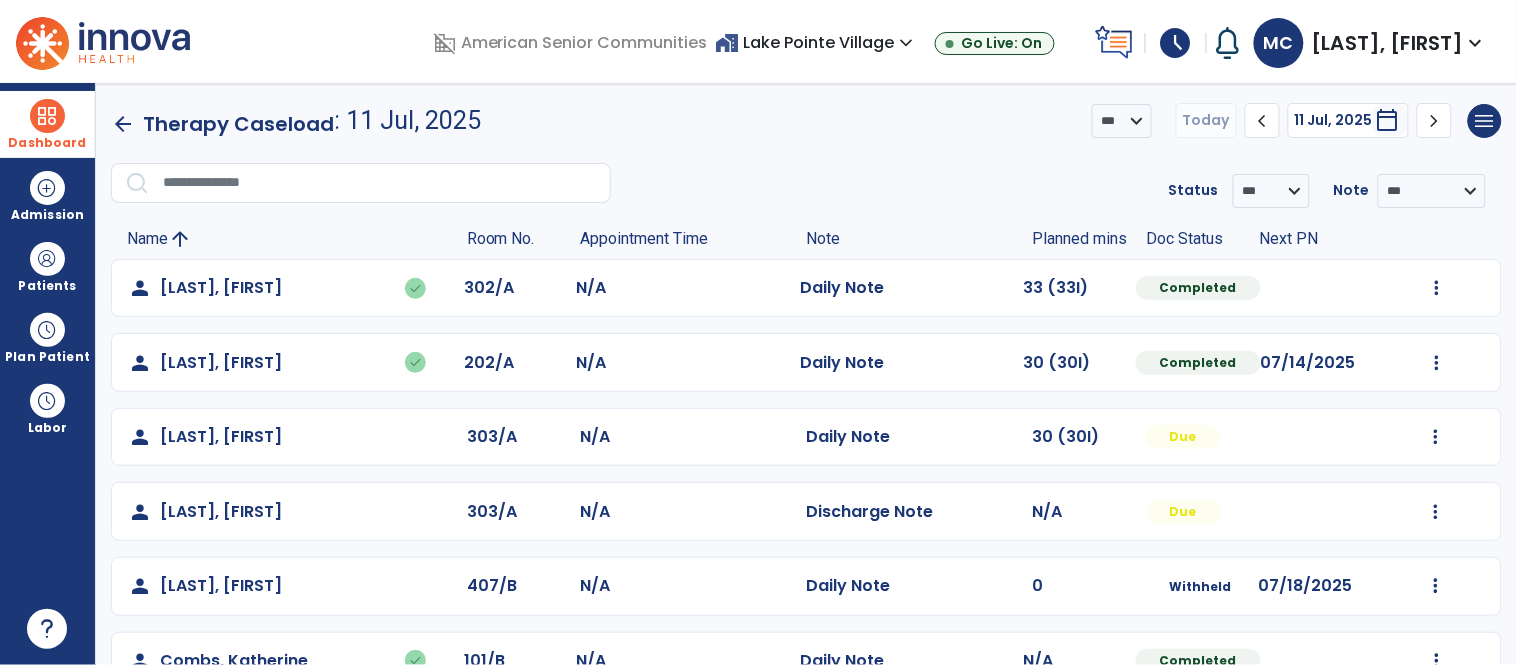 click on "Dashboard" at bounding box center (47, 143) 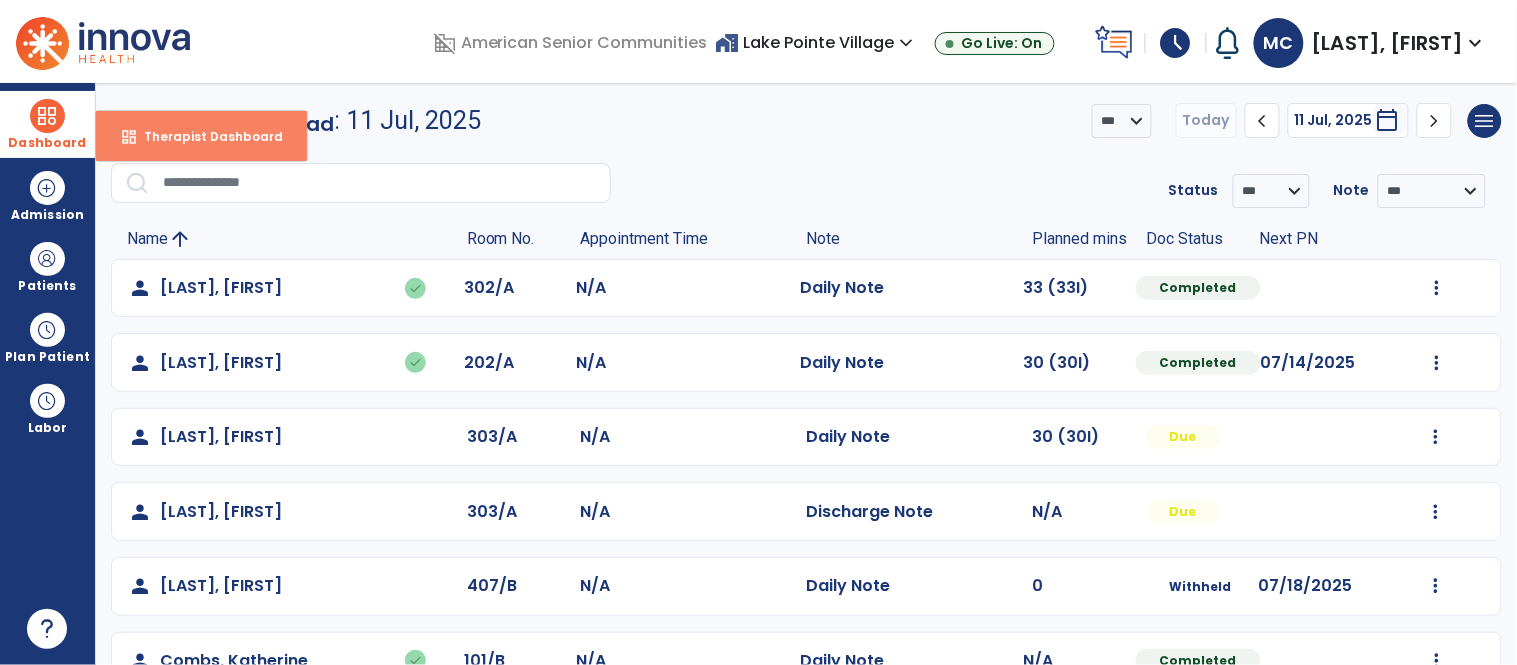 click on "dashboard" at bounding box center (129, 137) 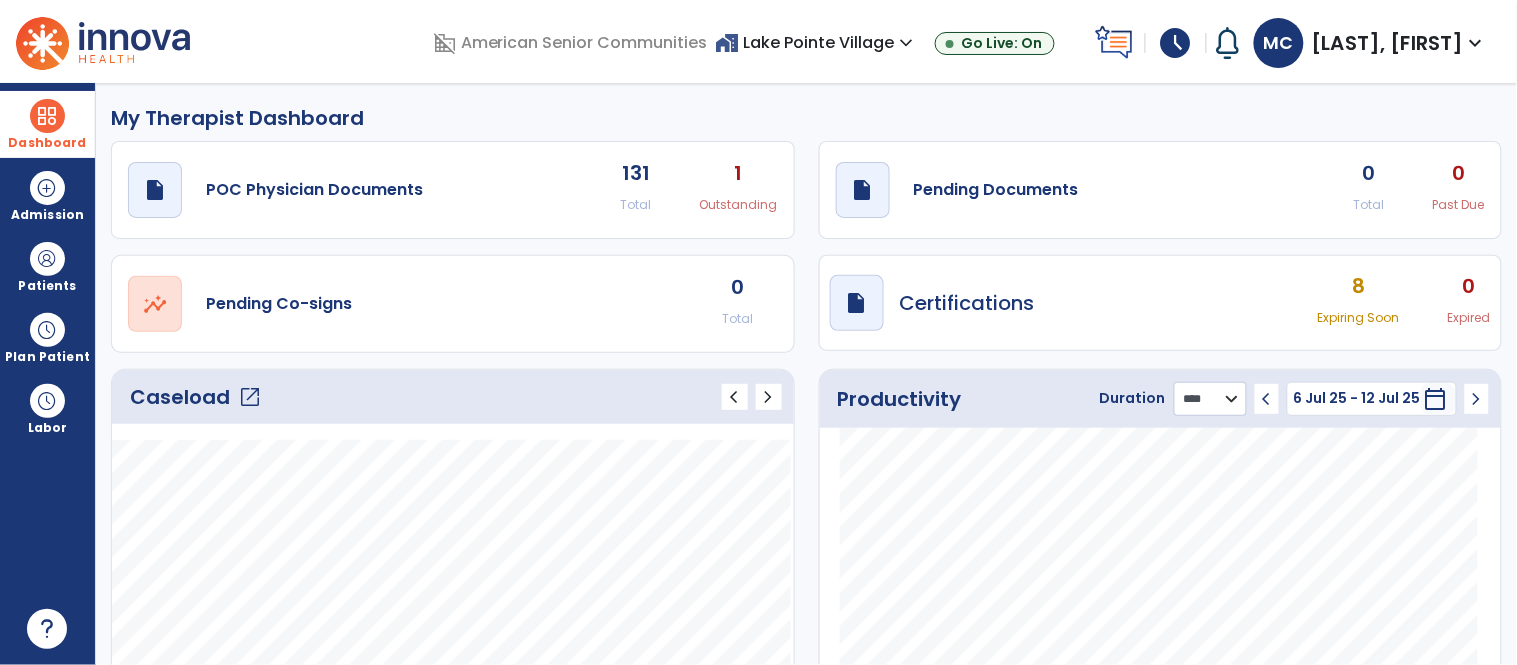 click on "******** **** ***" 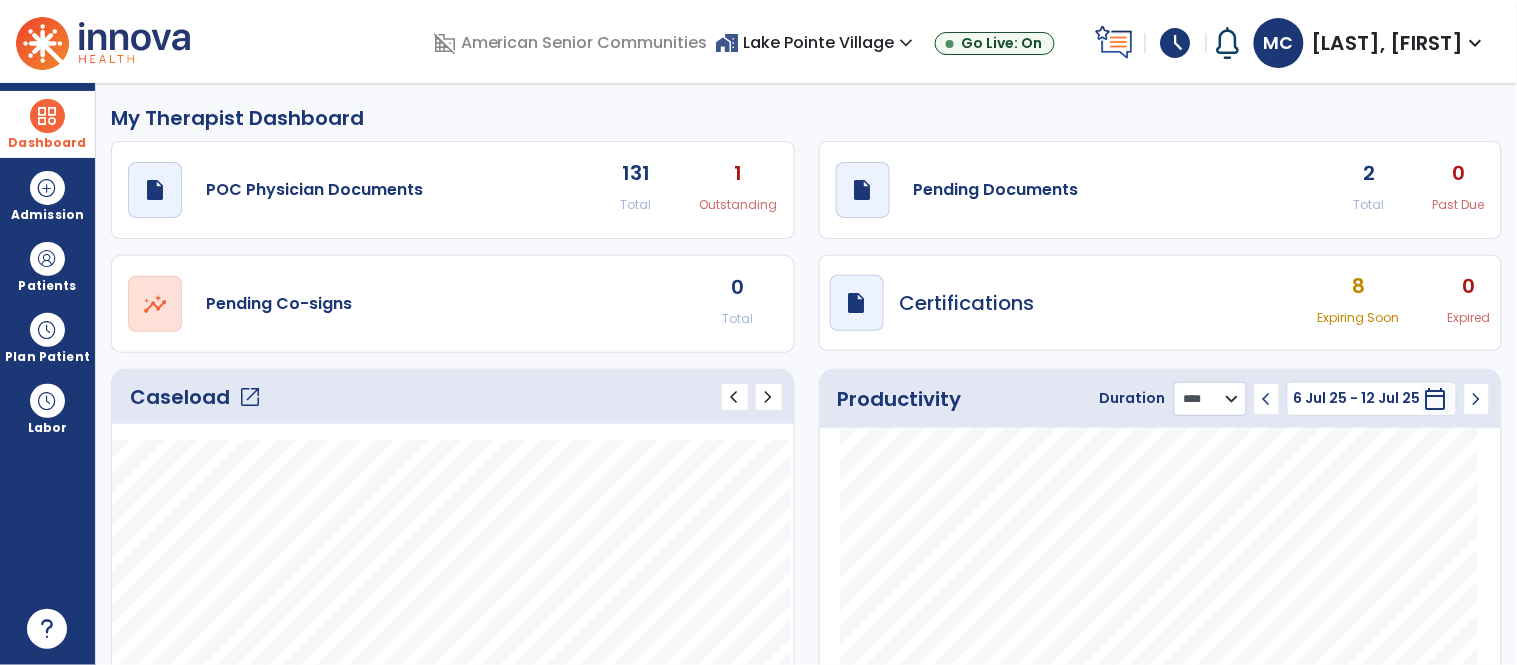 select on "***" 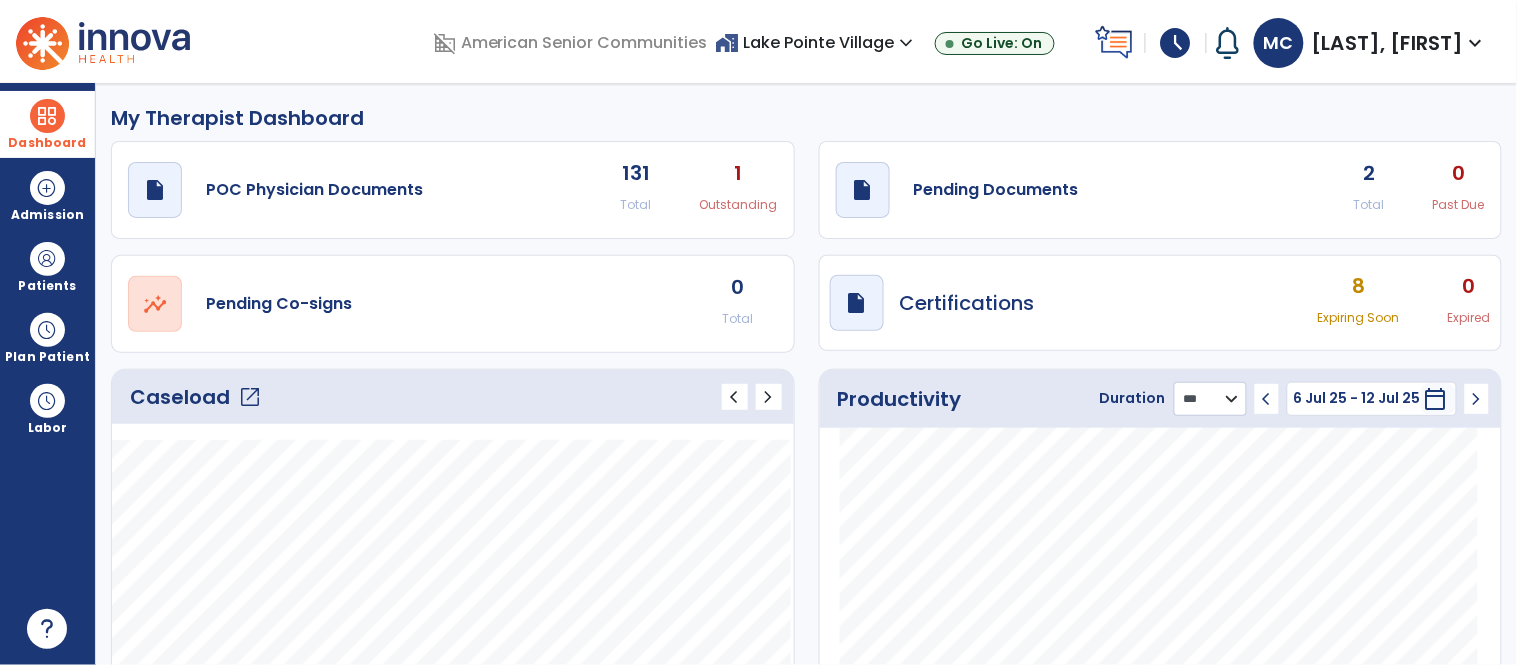 click on "******** **** ***" 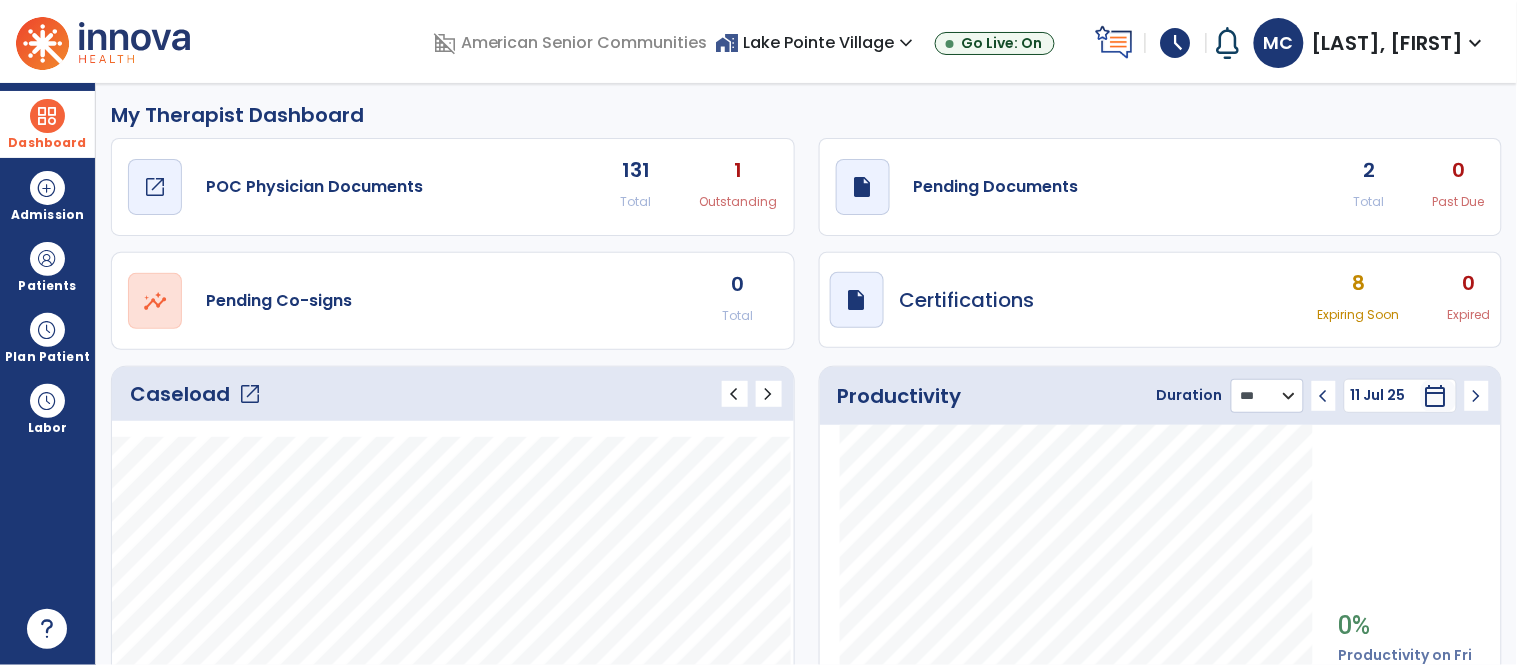 scroll, scrollTop: 0, scrollLeft: 0, axis: both 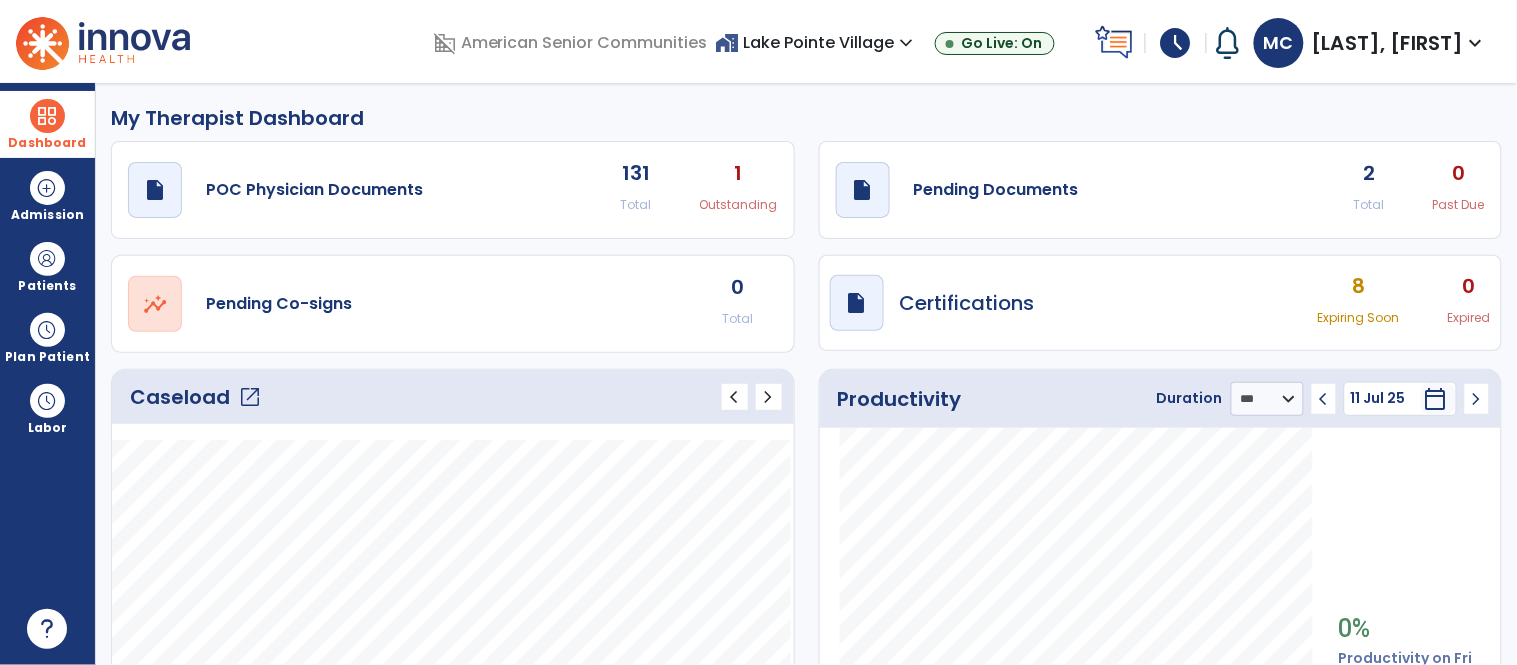 click at bounding box center (47, 116) 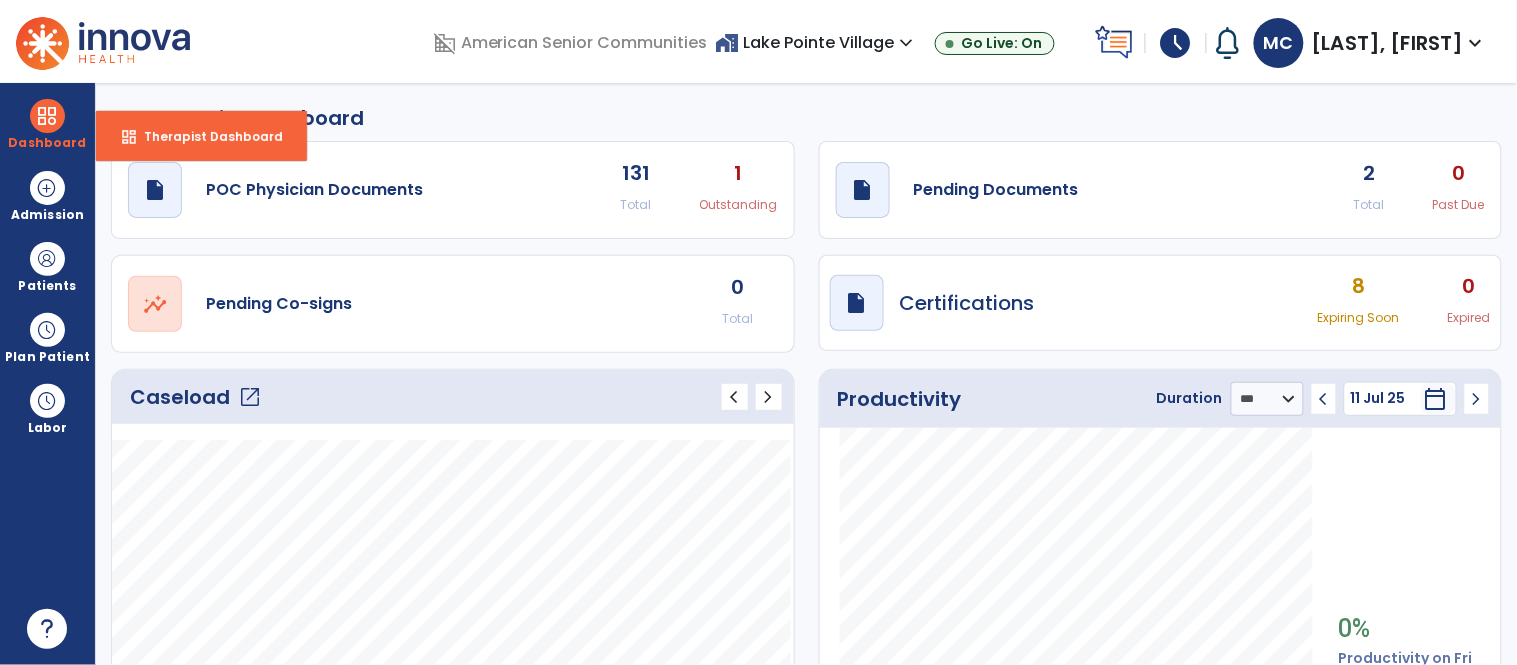 click on "dashboard  Therapist Dashboard" at bounding box center (201, 136) 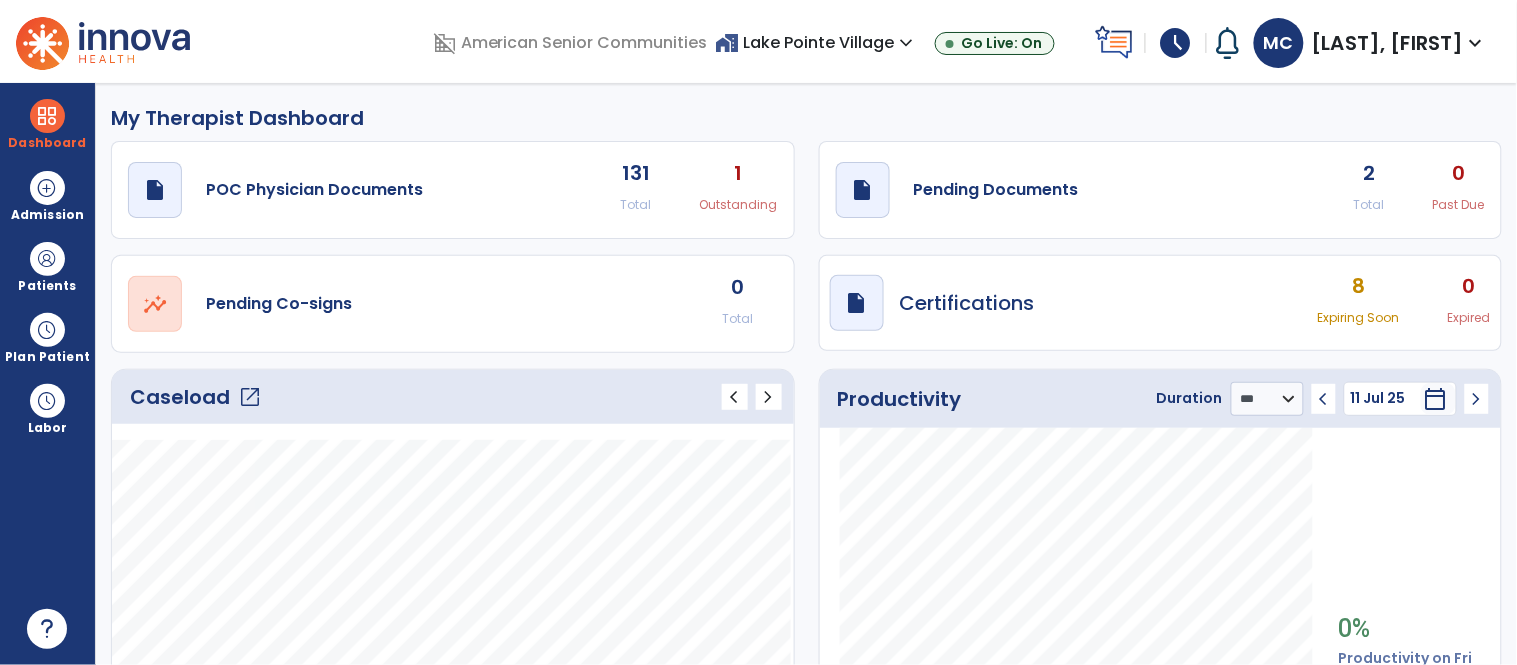 click on "open_in_new" 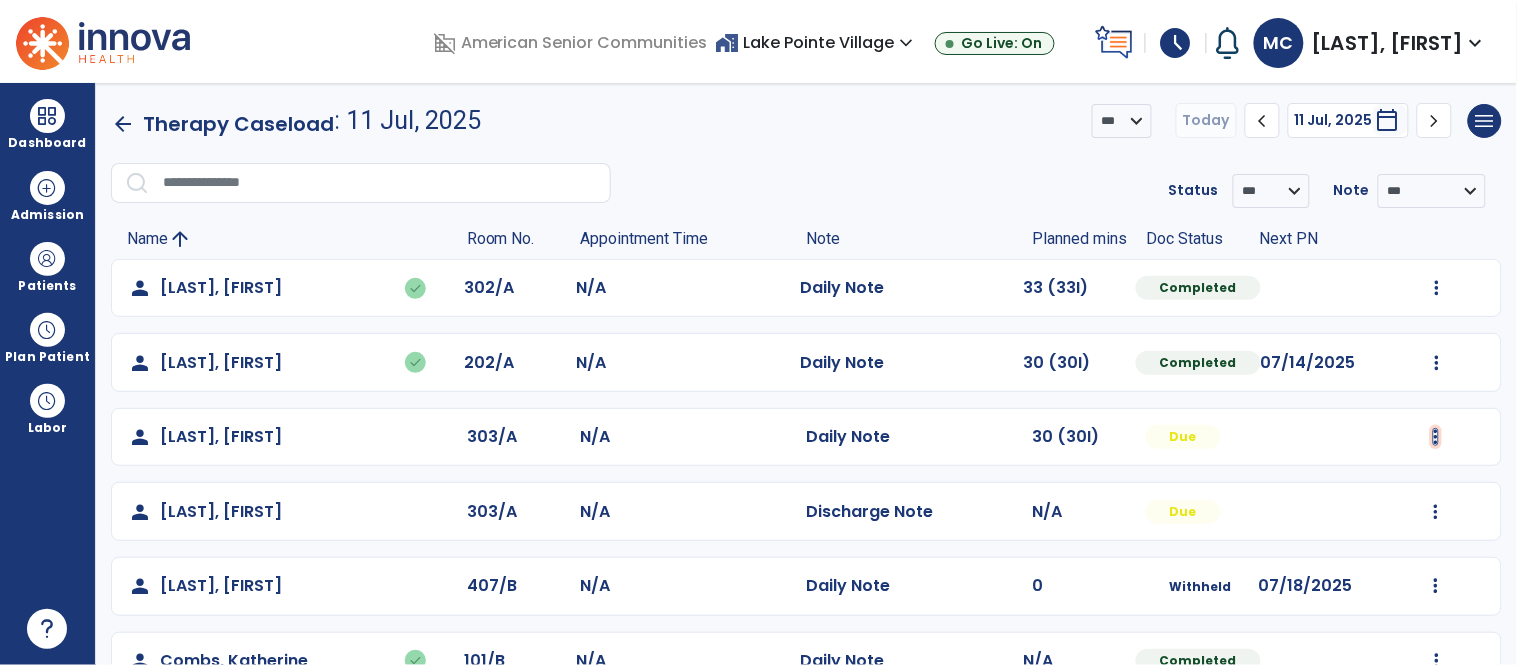 click at bounding box center (1437, 288) 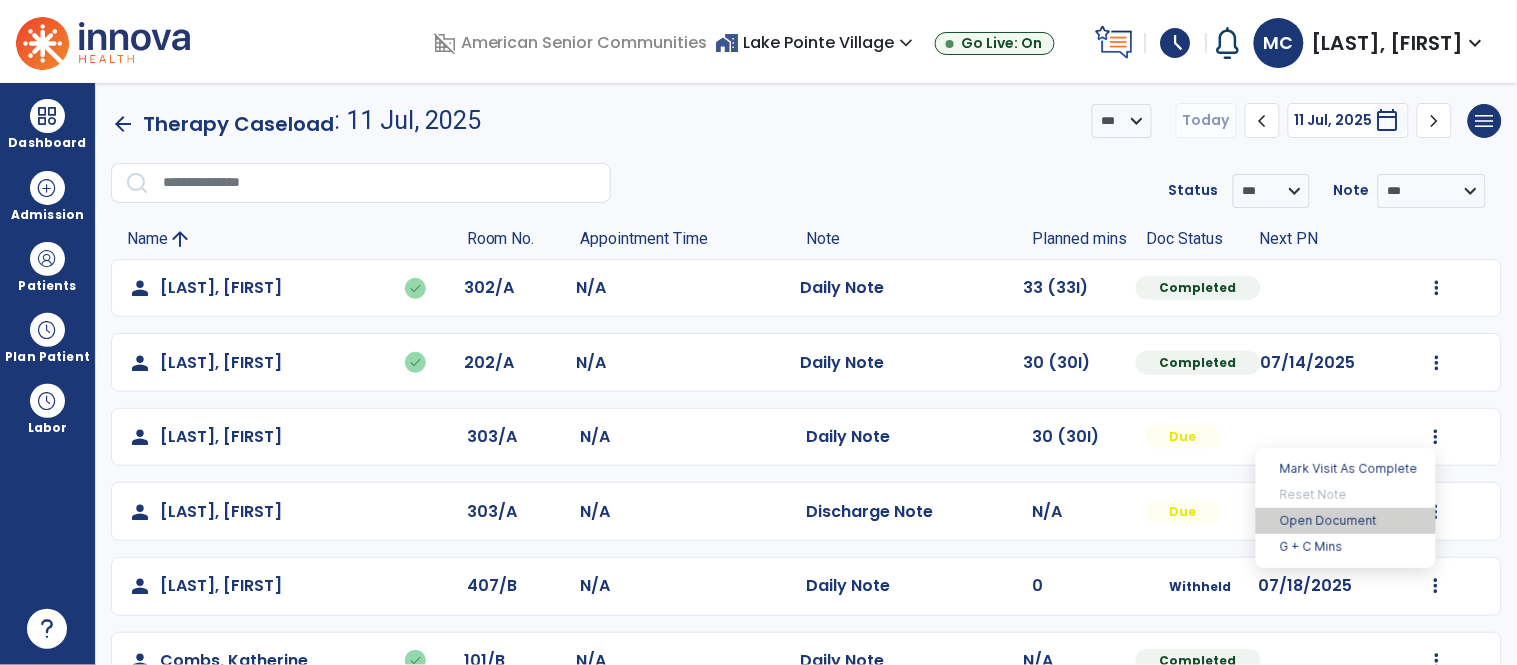click on "Open Document" at bounding box center [1346, 521] 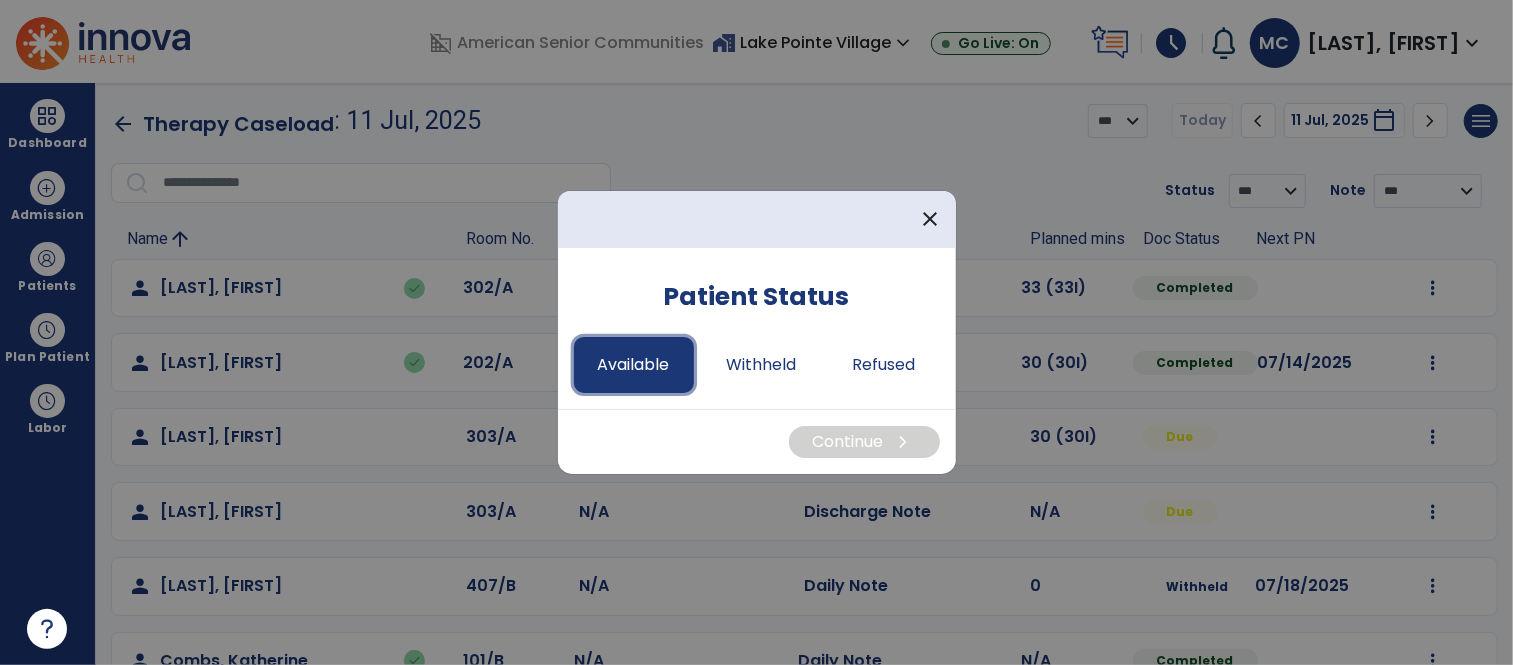 click on "Available" at bounding box center [634, 365] 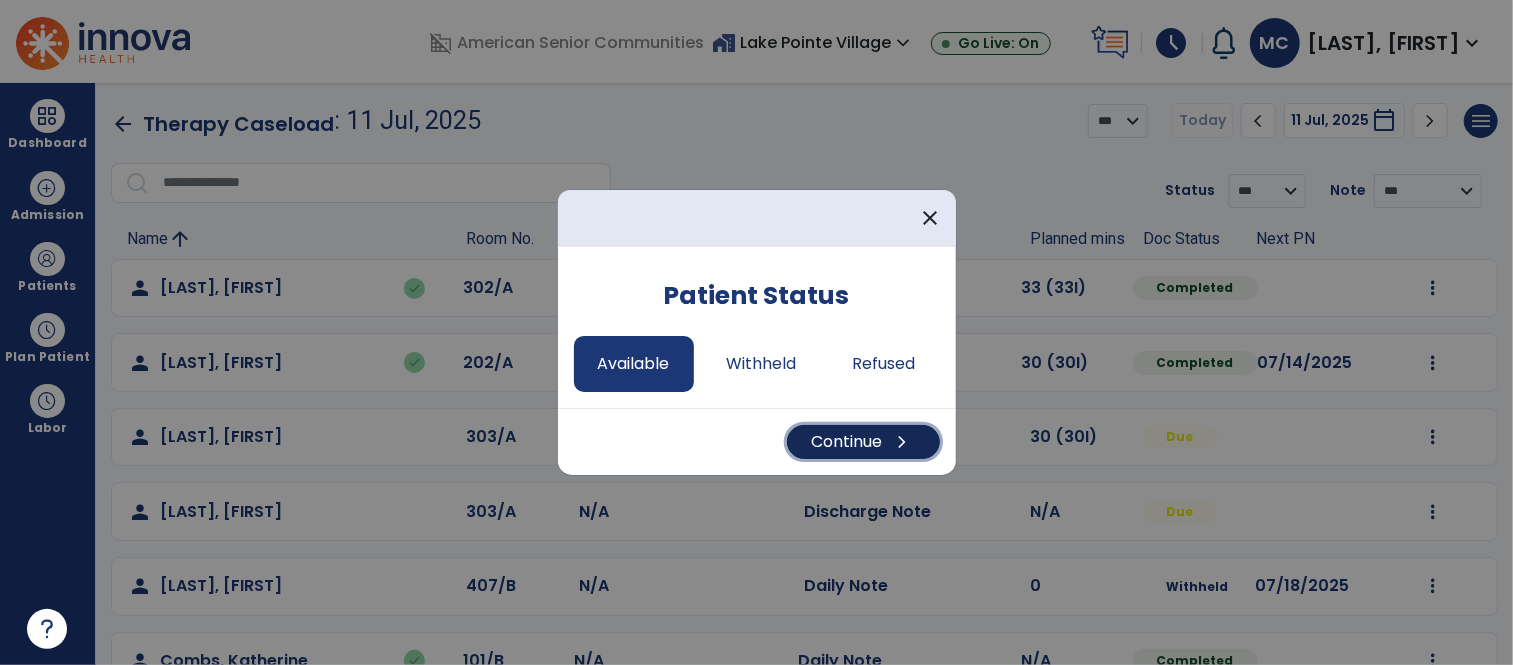 click on "Continue   chevron_right" at bounding box center [863, 442] 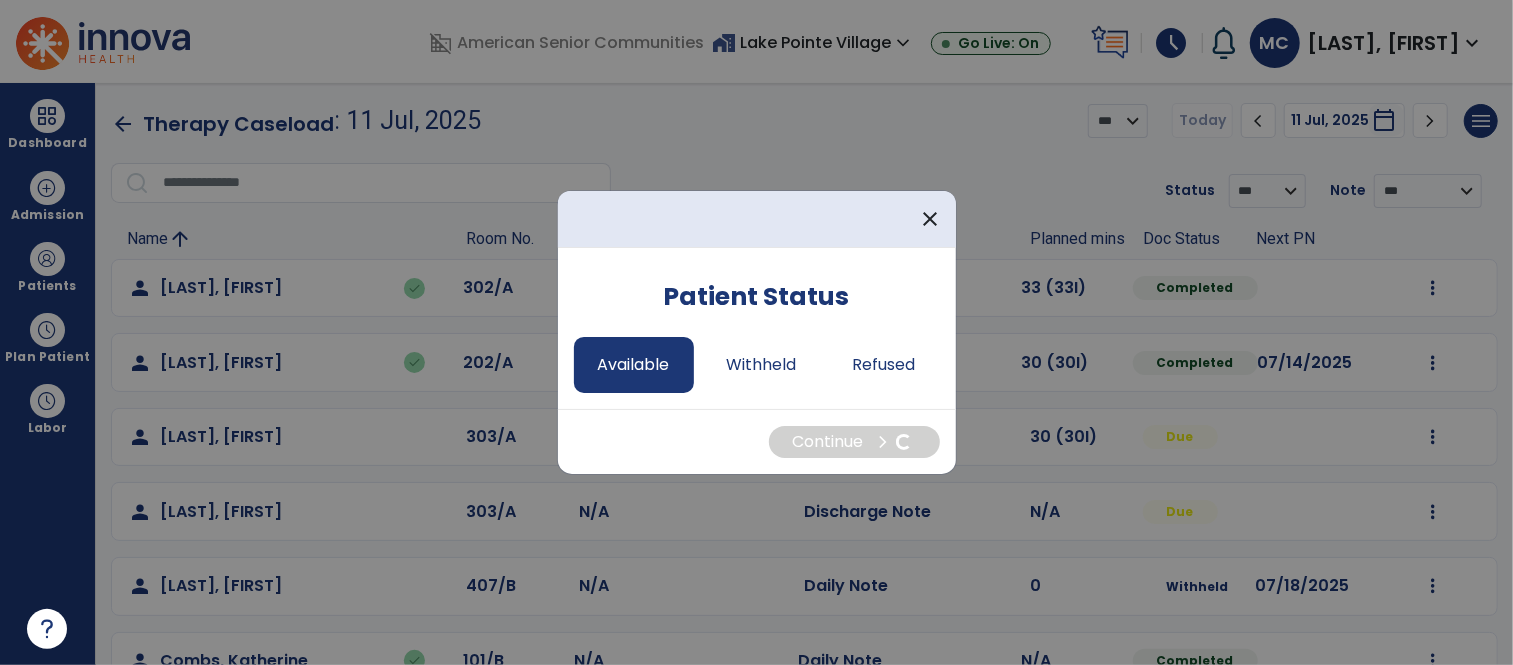 select on "*" 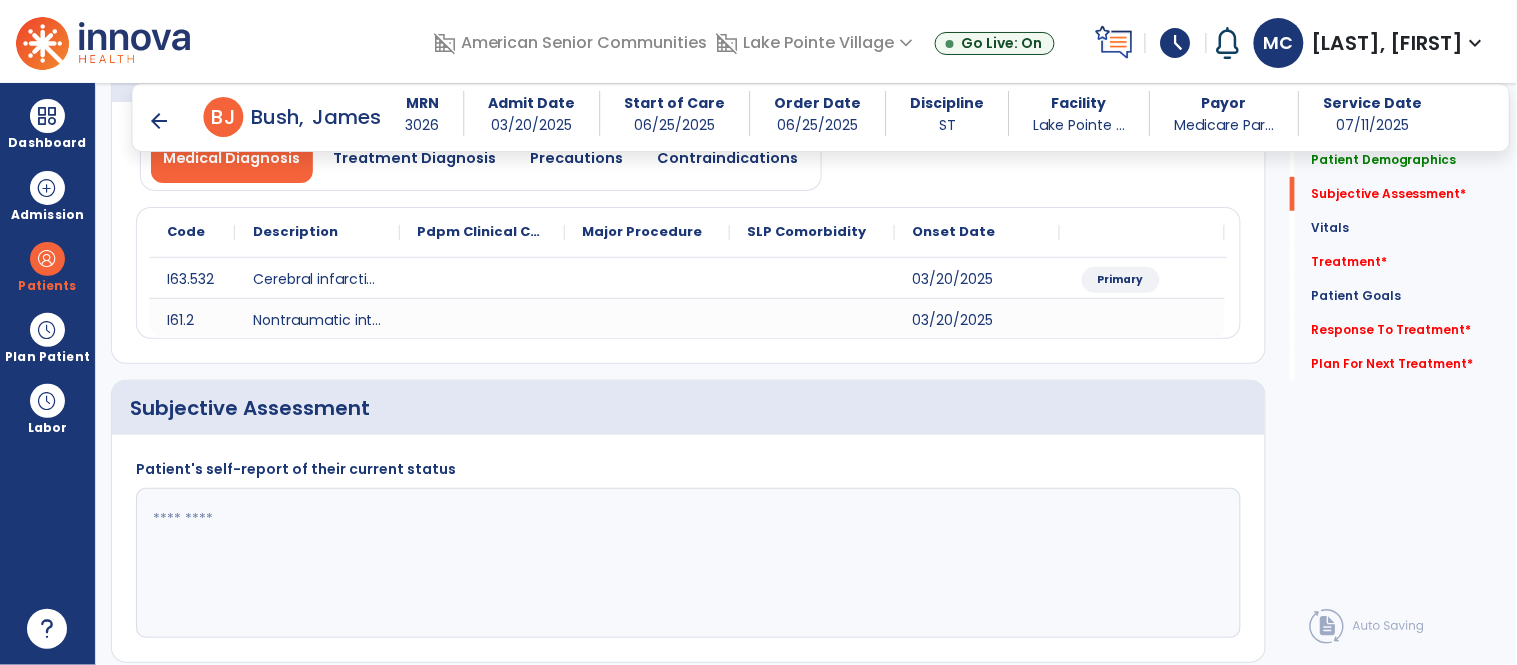 scroll, scrollTop: 314, scrollLeft: 0, axis: vertical 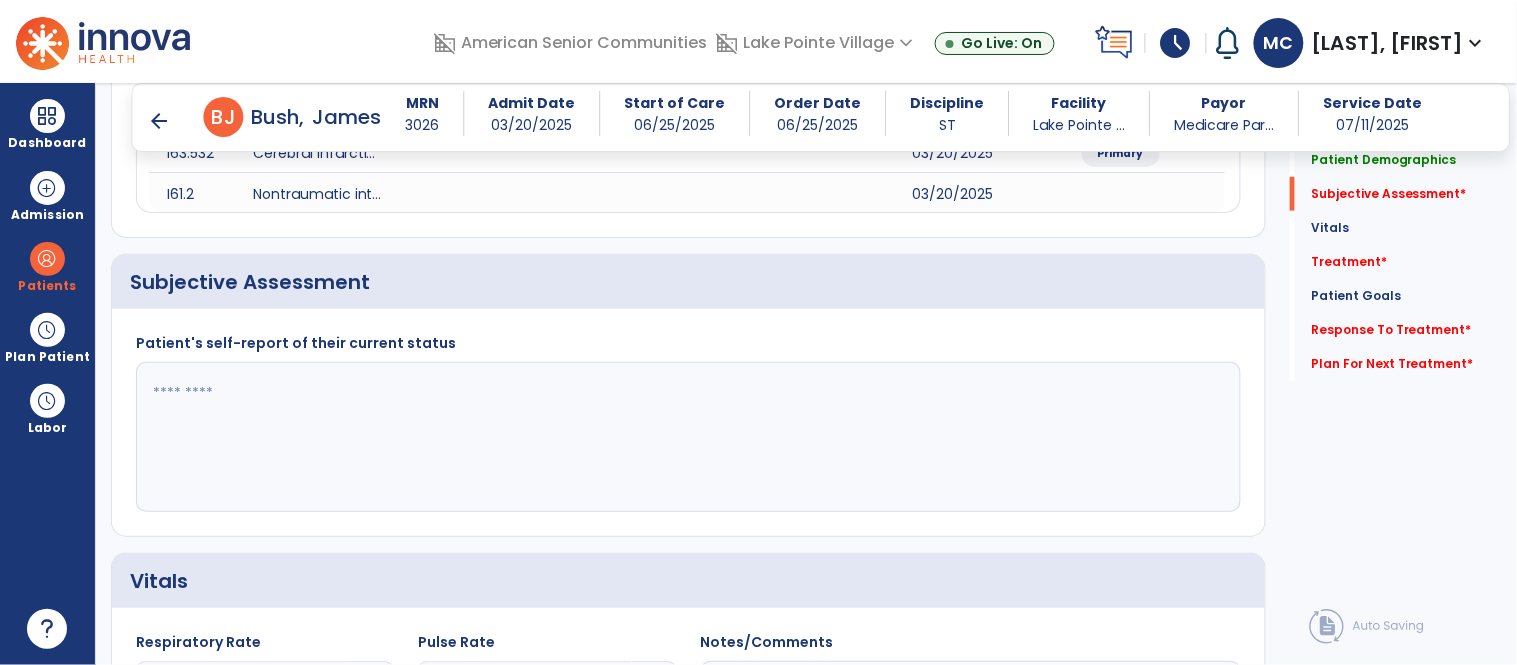 click 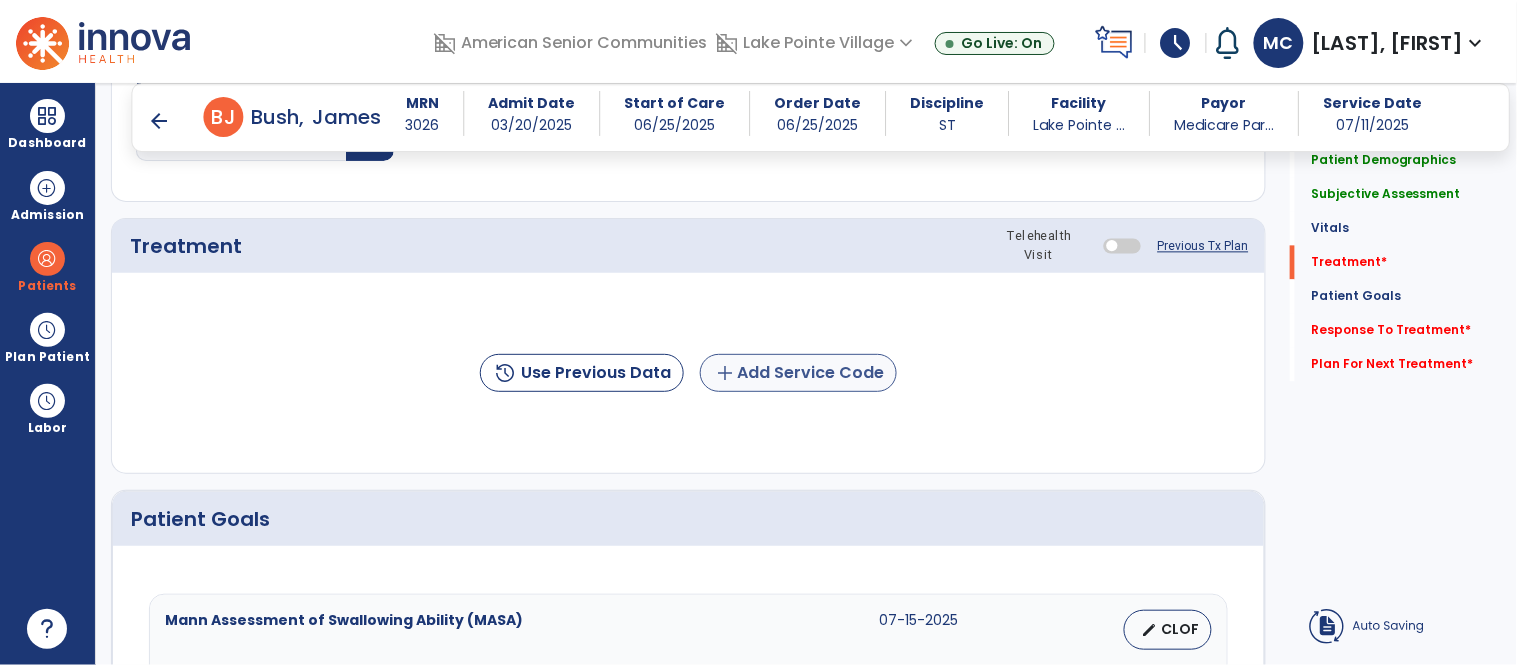type on "*****" 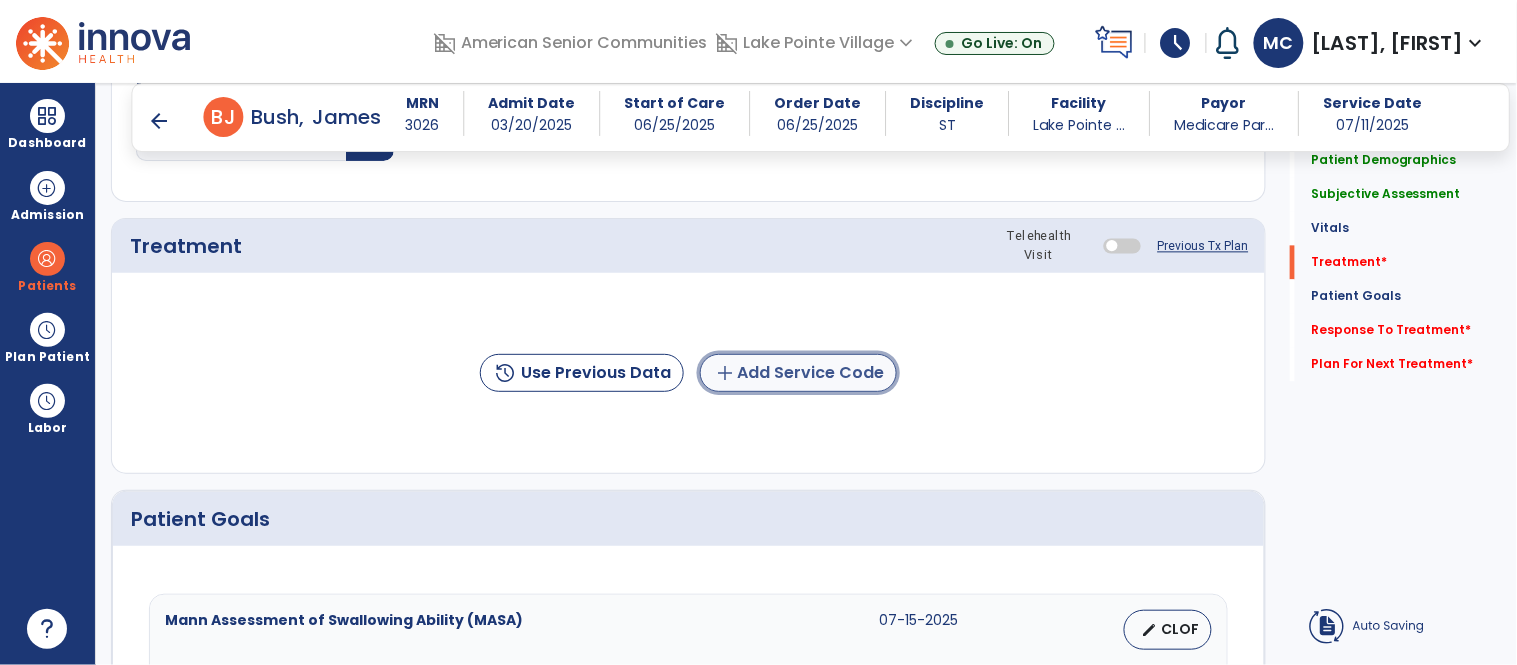 click on "add  Add Service Code" 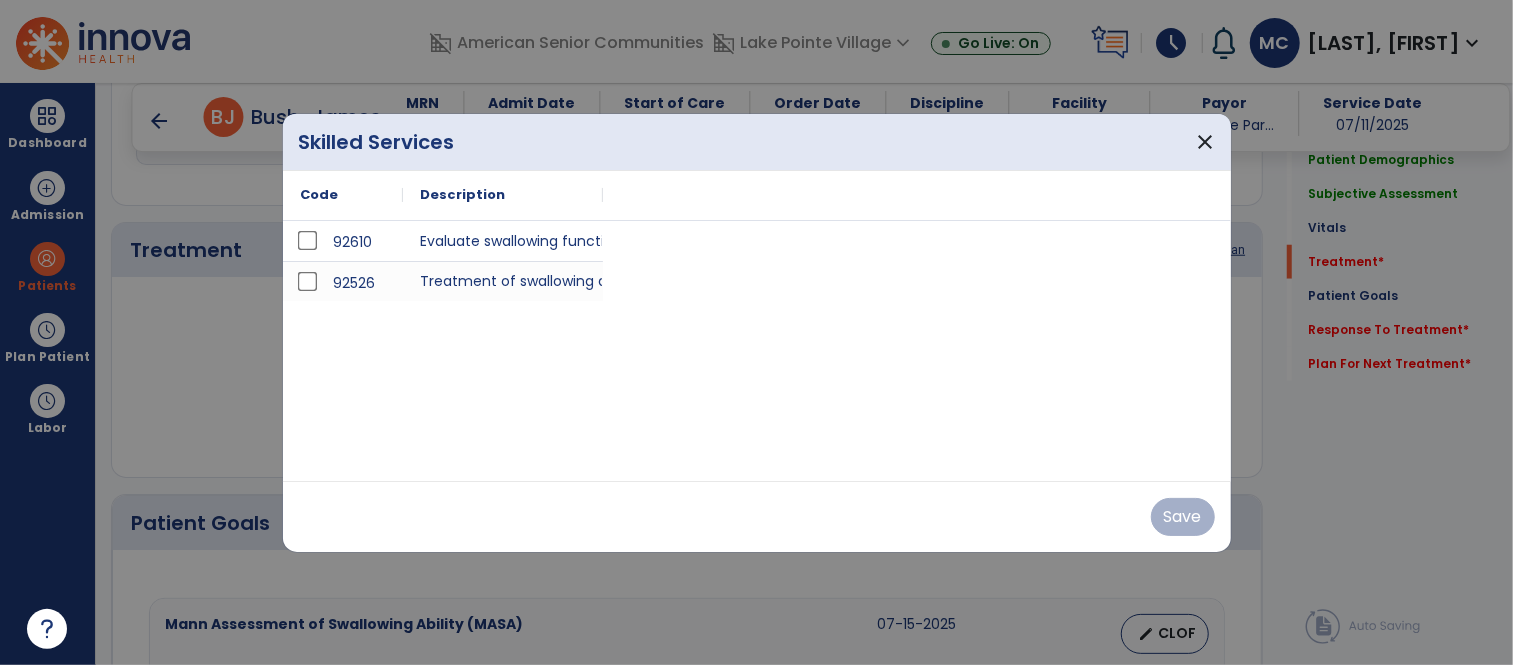 scroll, scrollTop: 1071, scrollLeft: 0, axis: vertical 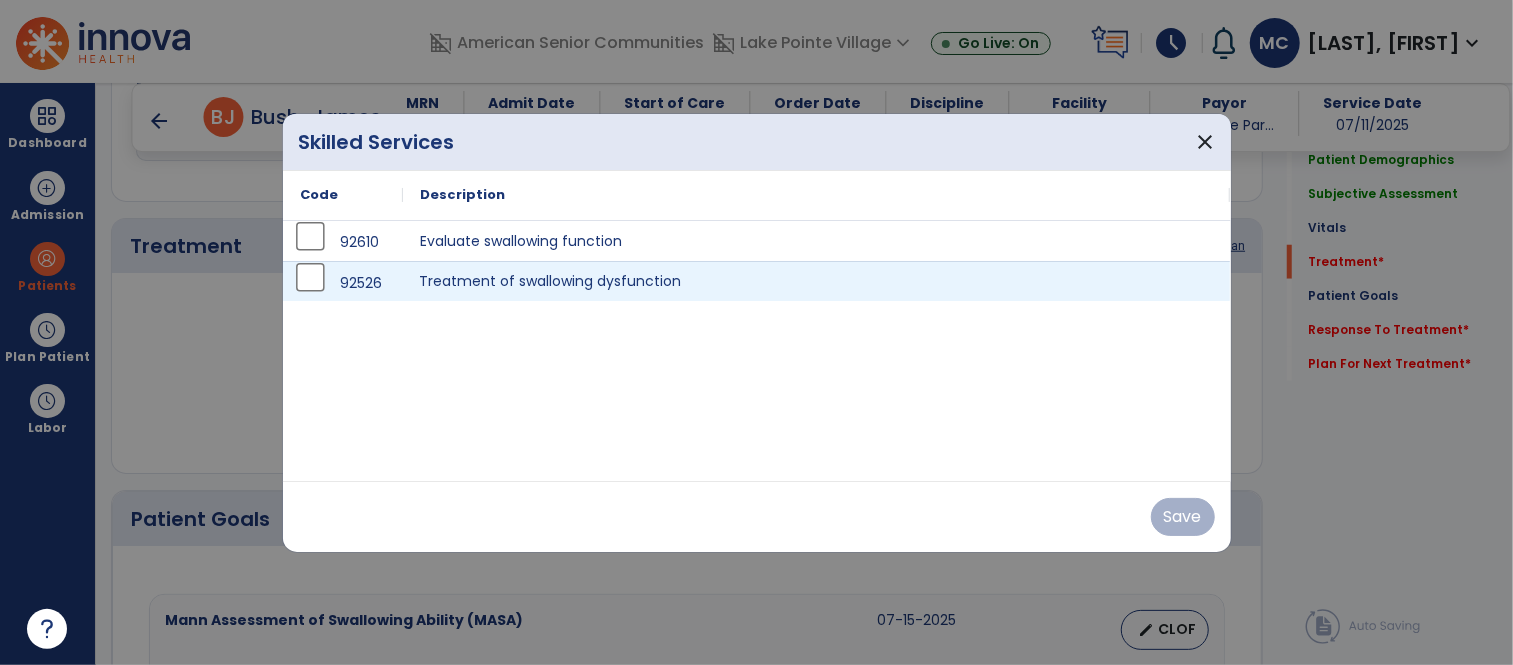 click on "Treatment of swallowing dysfunction" at bounding box center (817, 281) 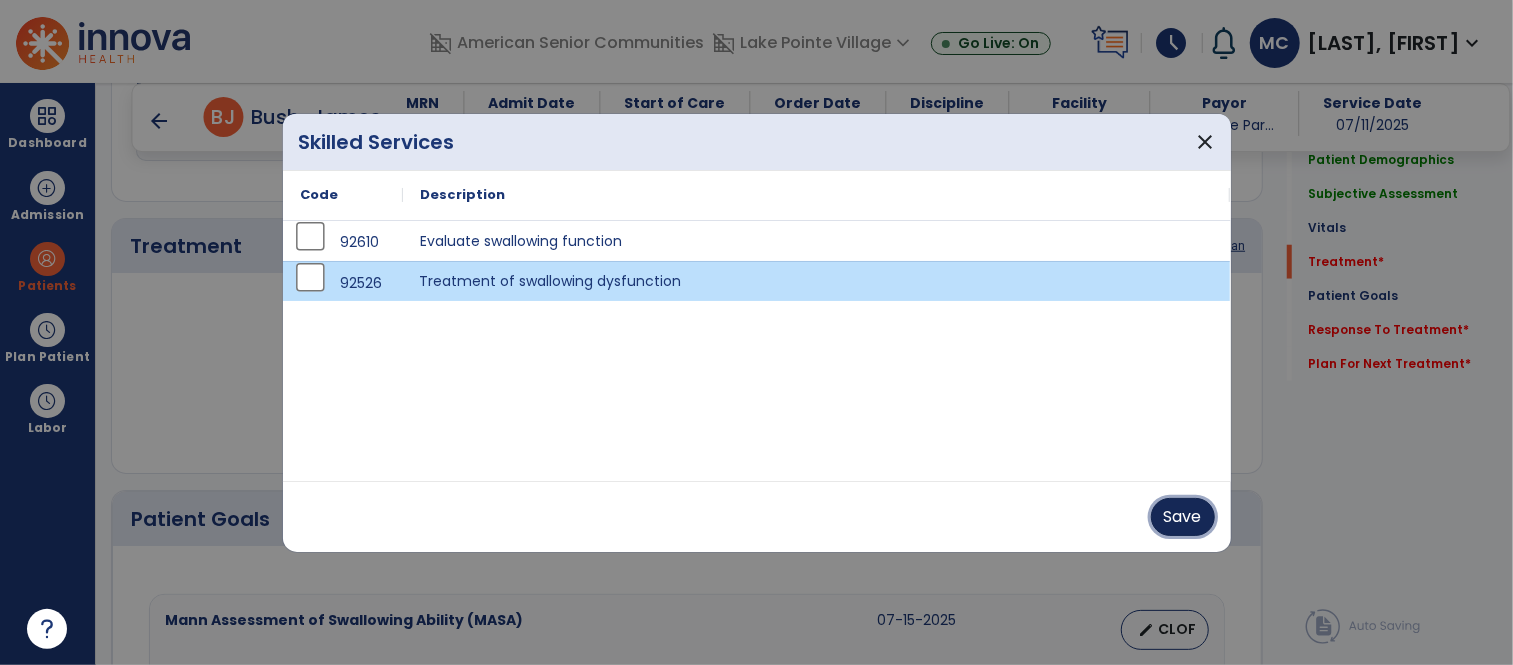 click on "Save" at bounding box center [1183, 517] 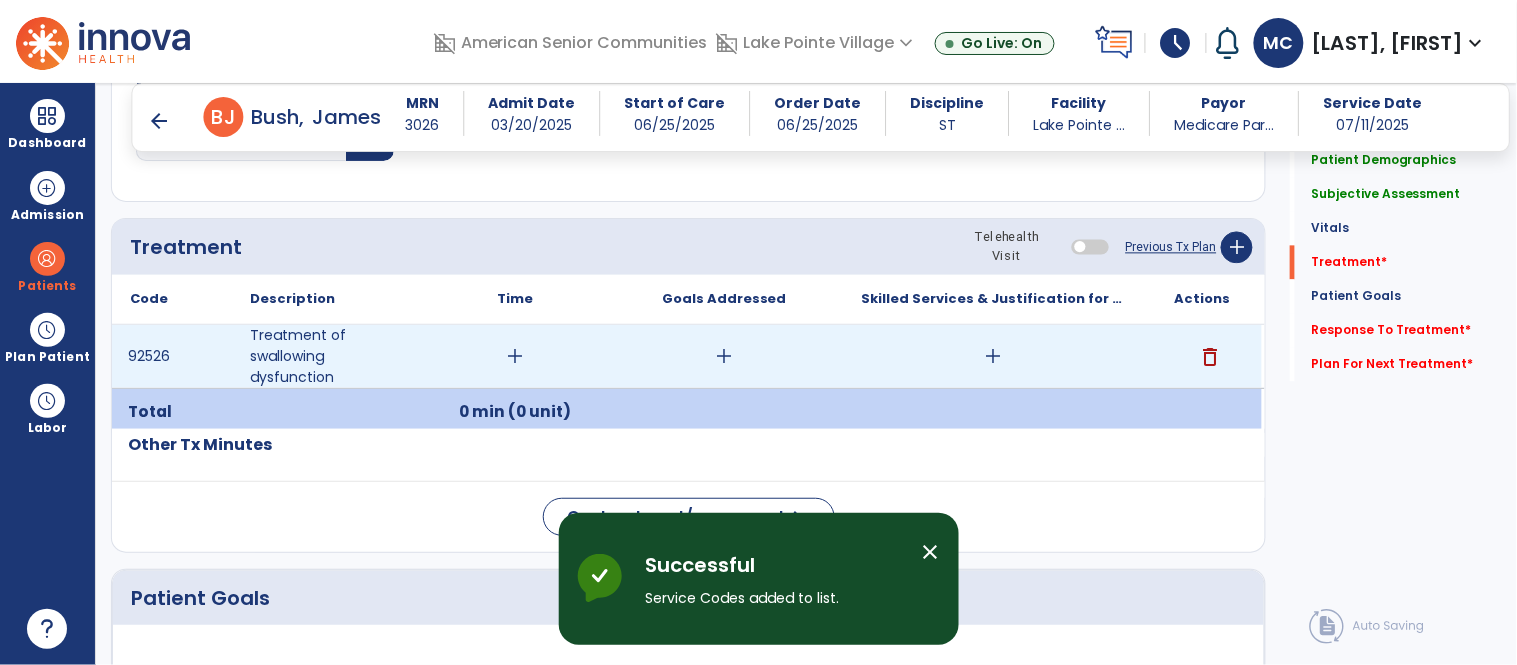 click on "add" at bounding box center (993, 356) 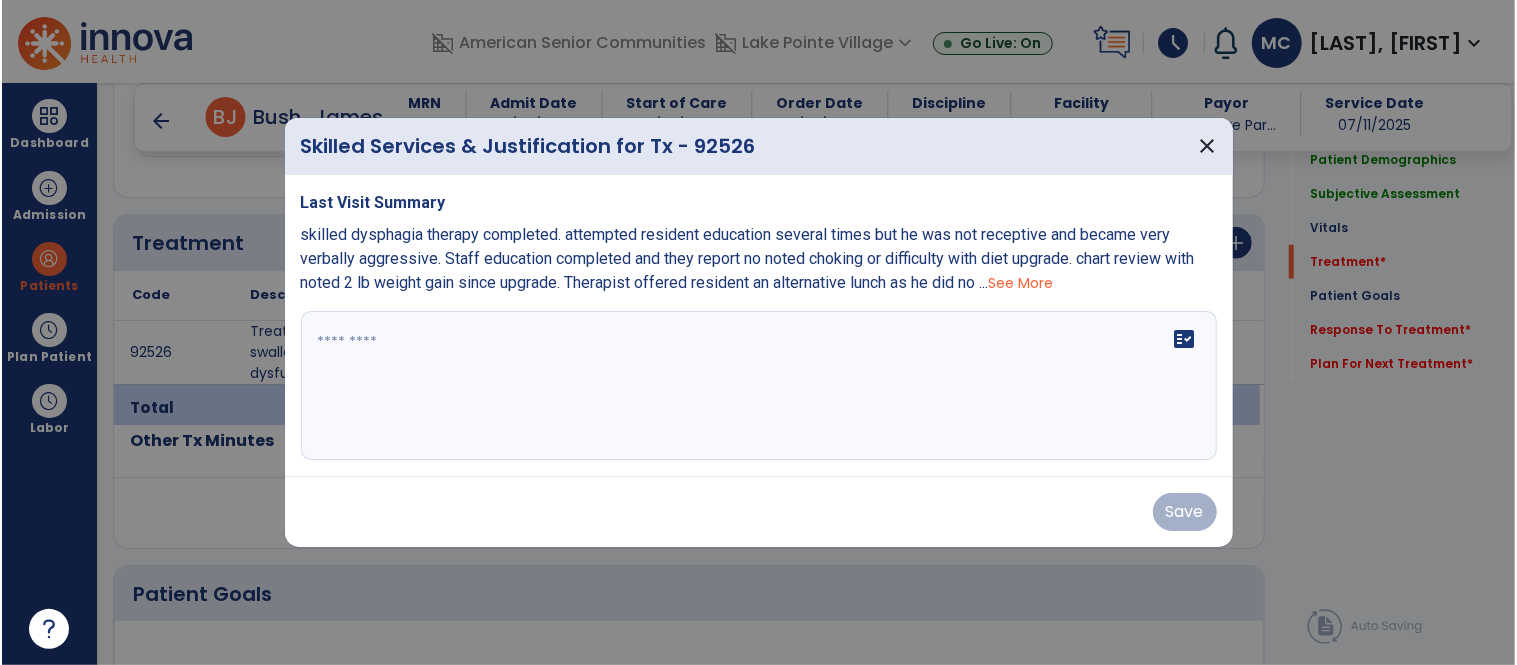 scroll, scrollTop: 1071, scrollLeft: 0, axis: vertical 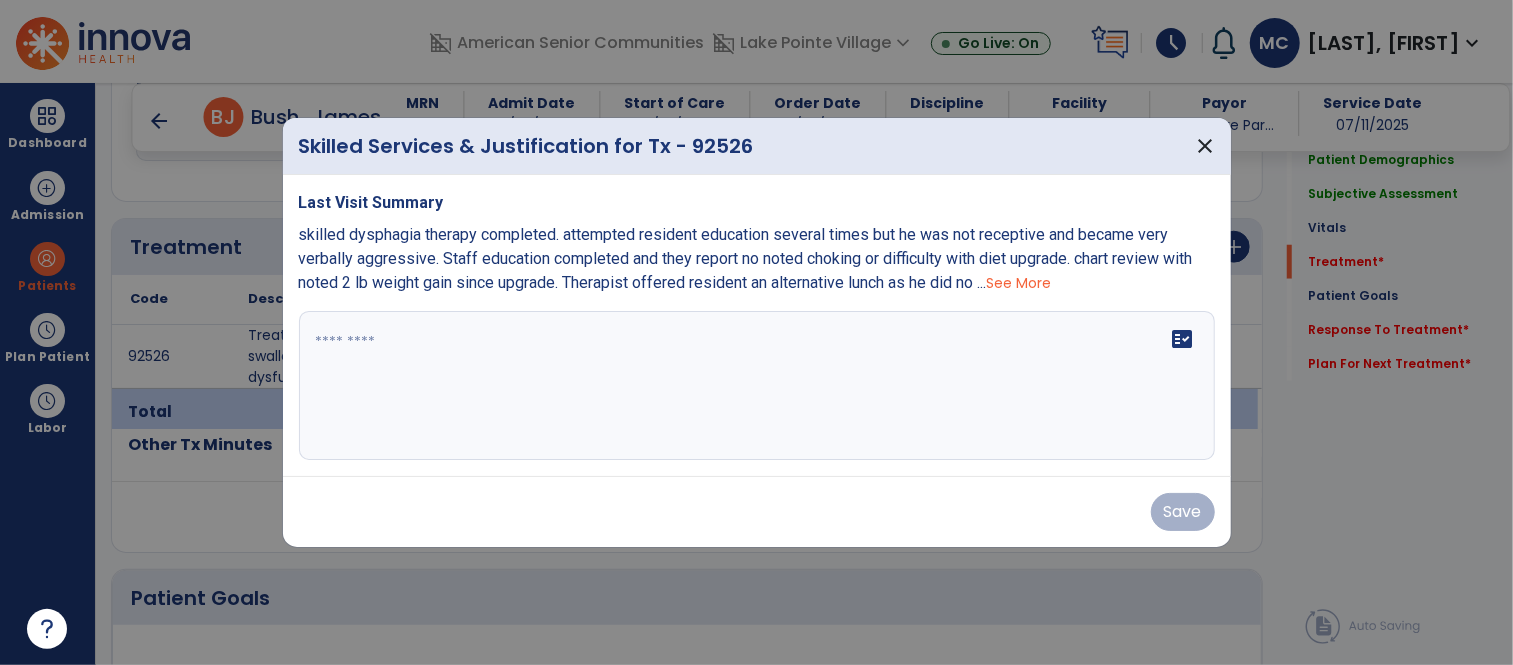 click on "fact_check" at bounding box center [757, 386] 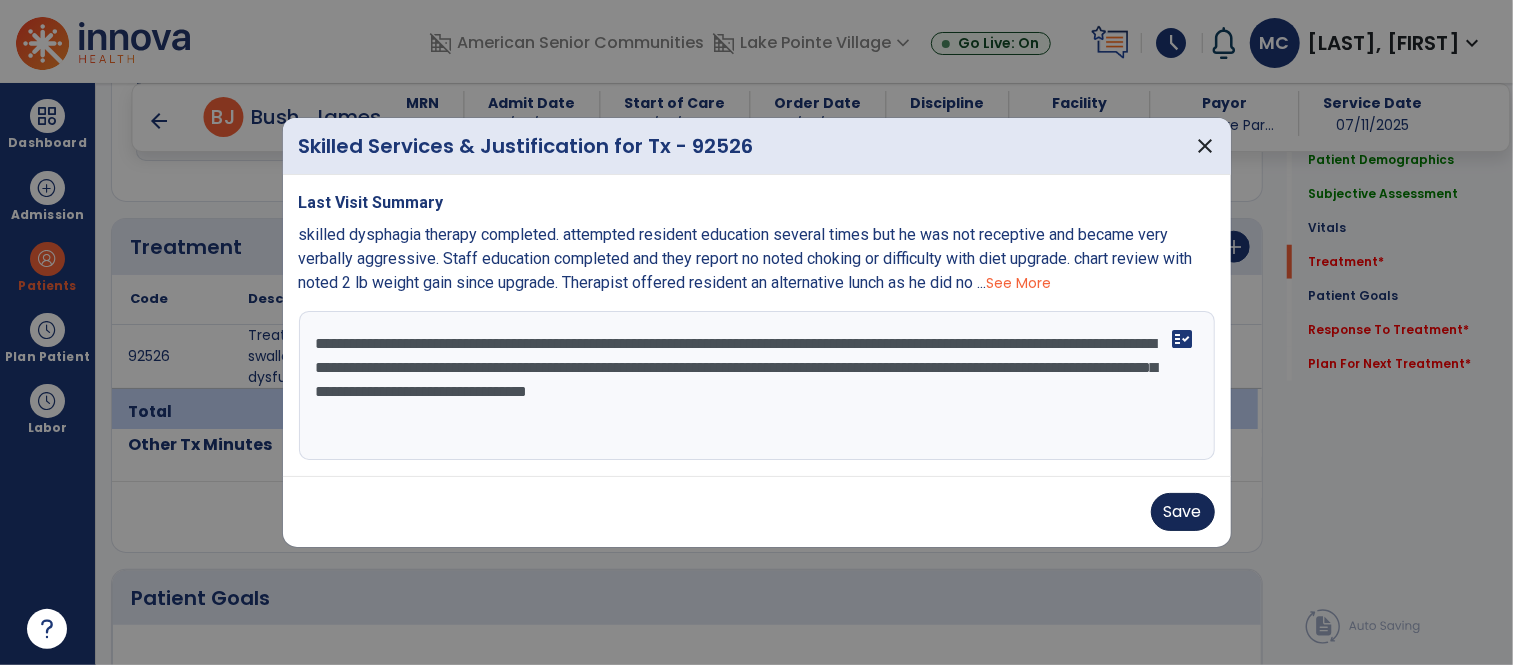 type on "**********" 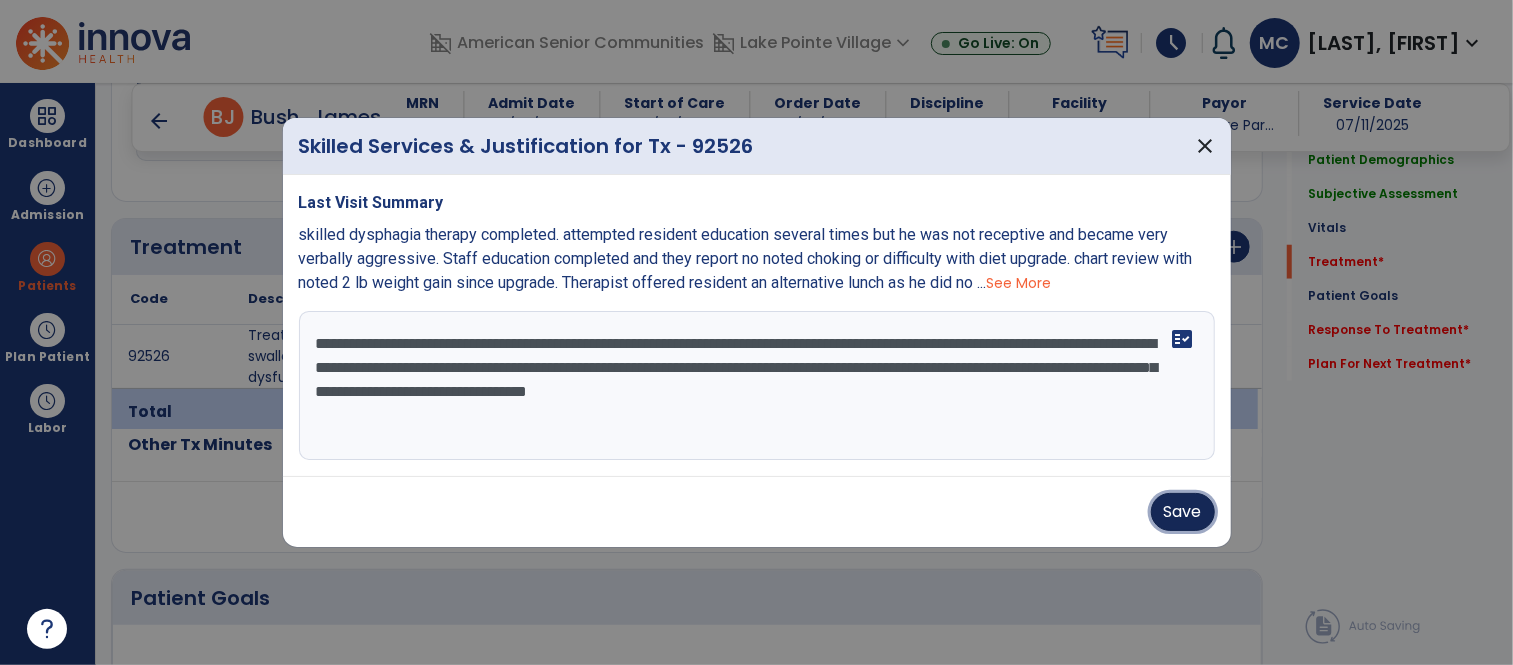 click on "Save" at bounding box center (1183, 512) 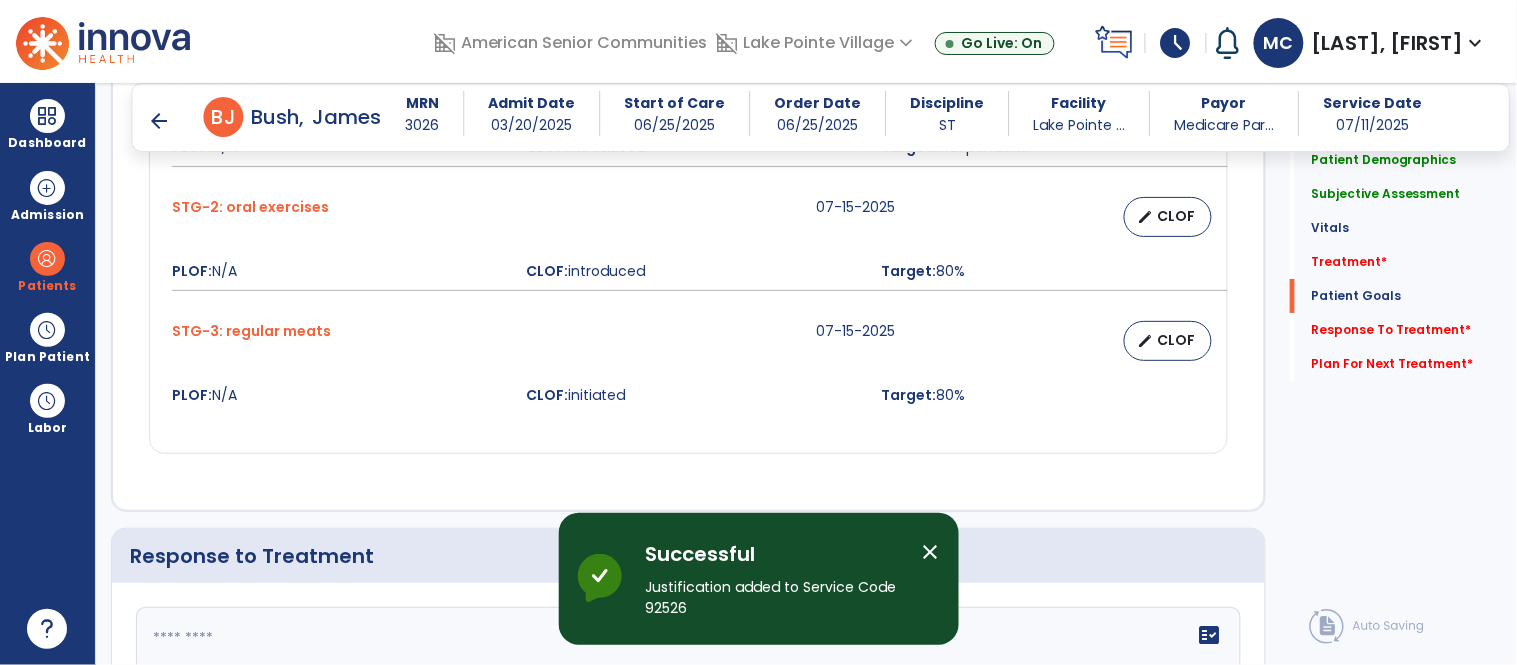 scroll, scrollTop: 2013, scrollLeft: 0, axis: vertical 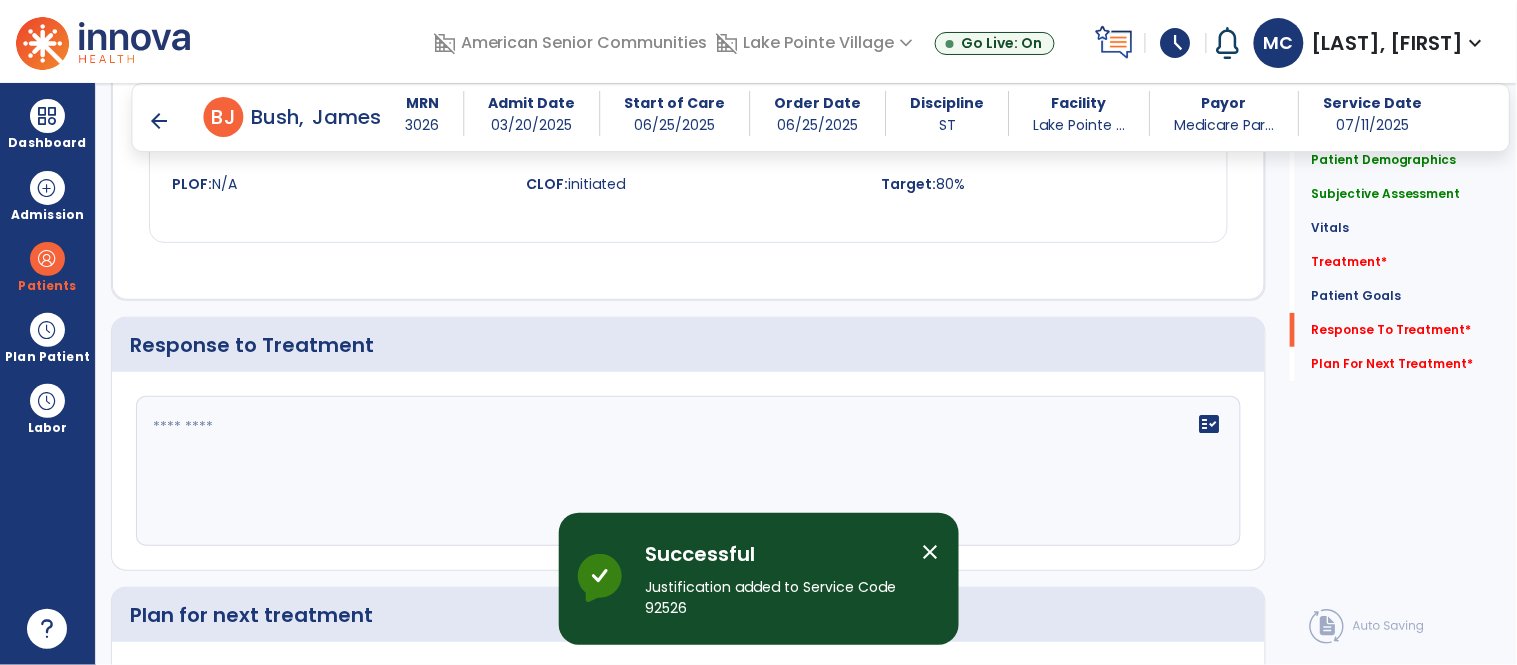 click on "fact_check" 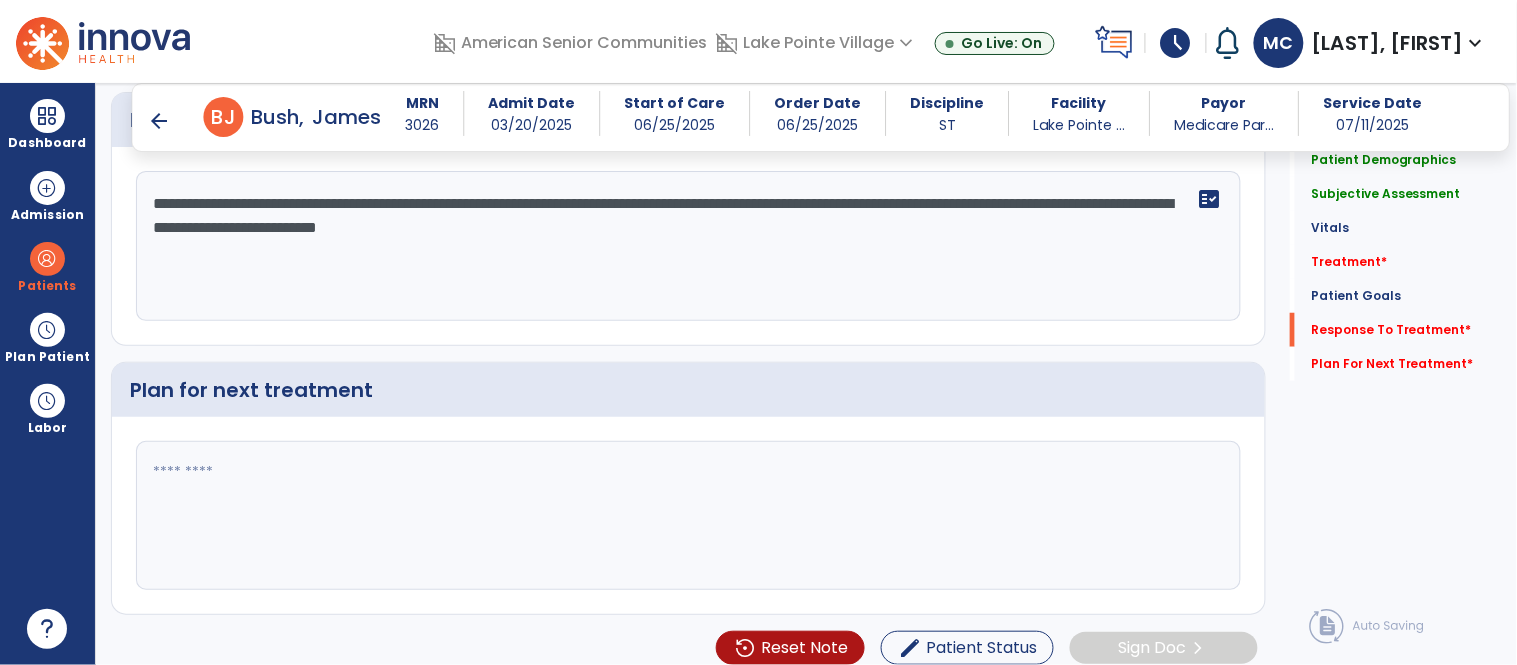 type on "**********" 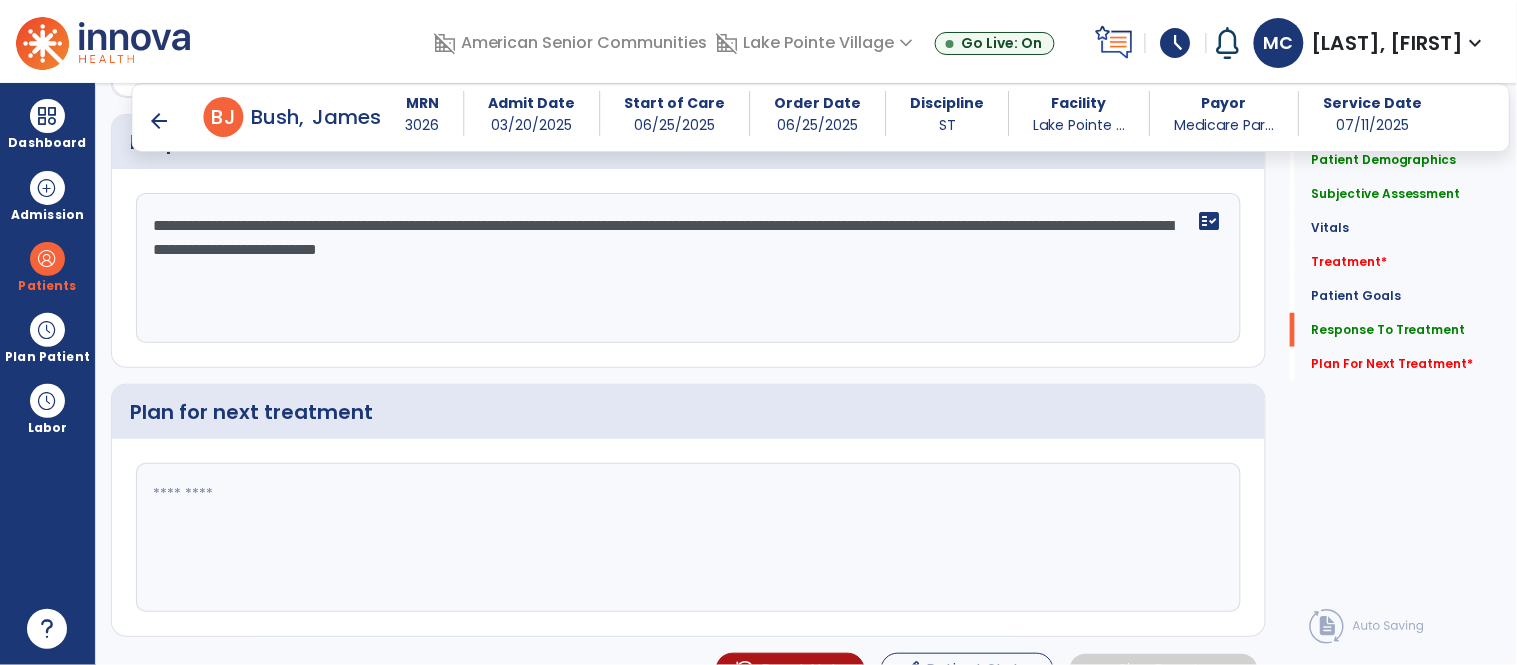 scroll, scrollTop: 2238, scrollLeft: 0, axis: vertical 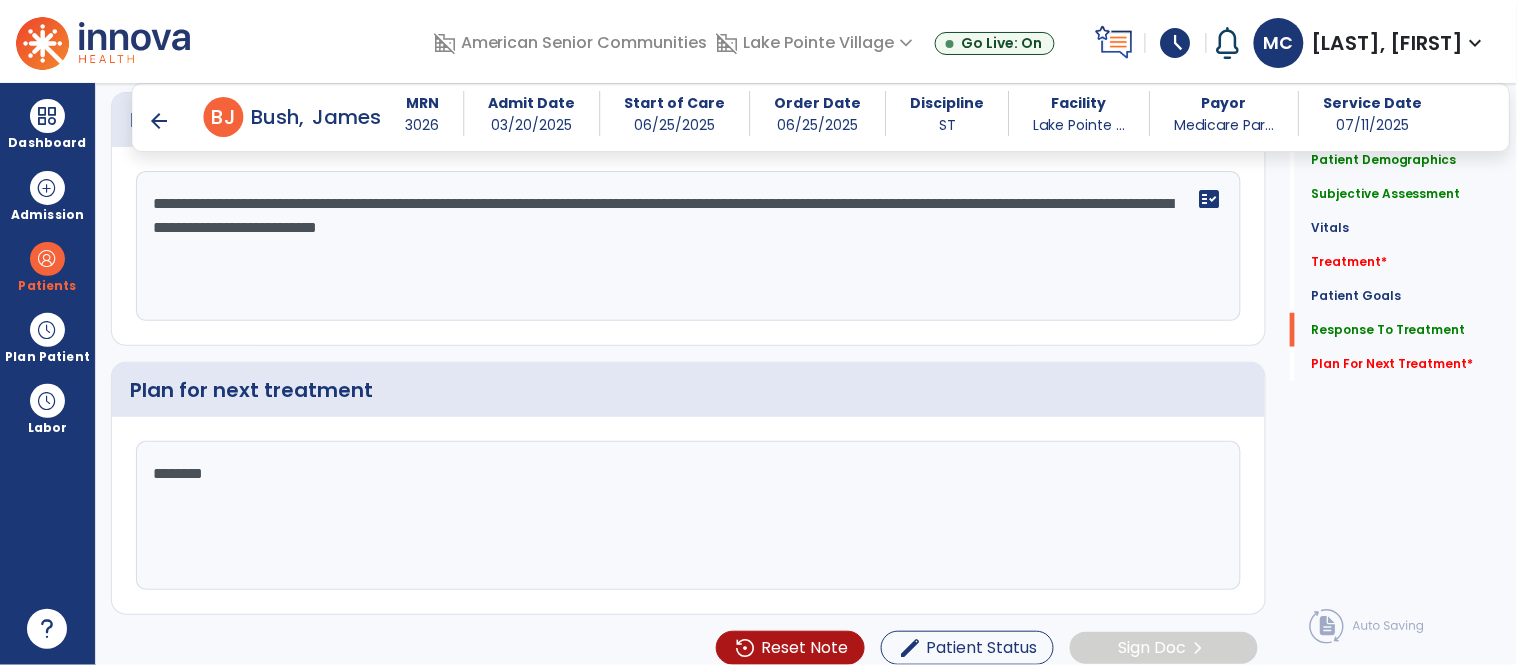type on "*********" 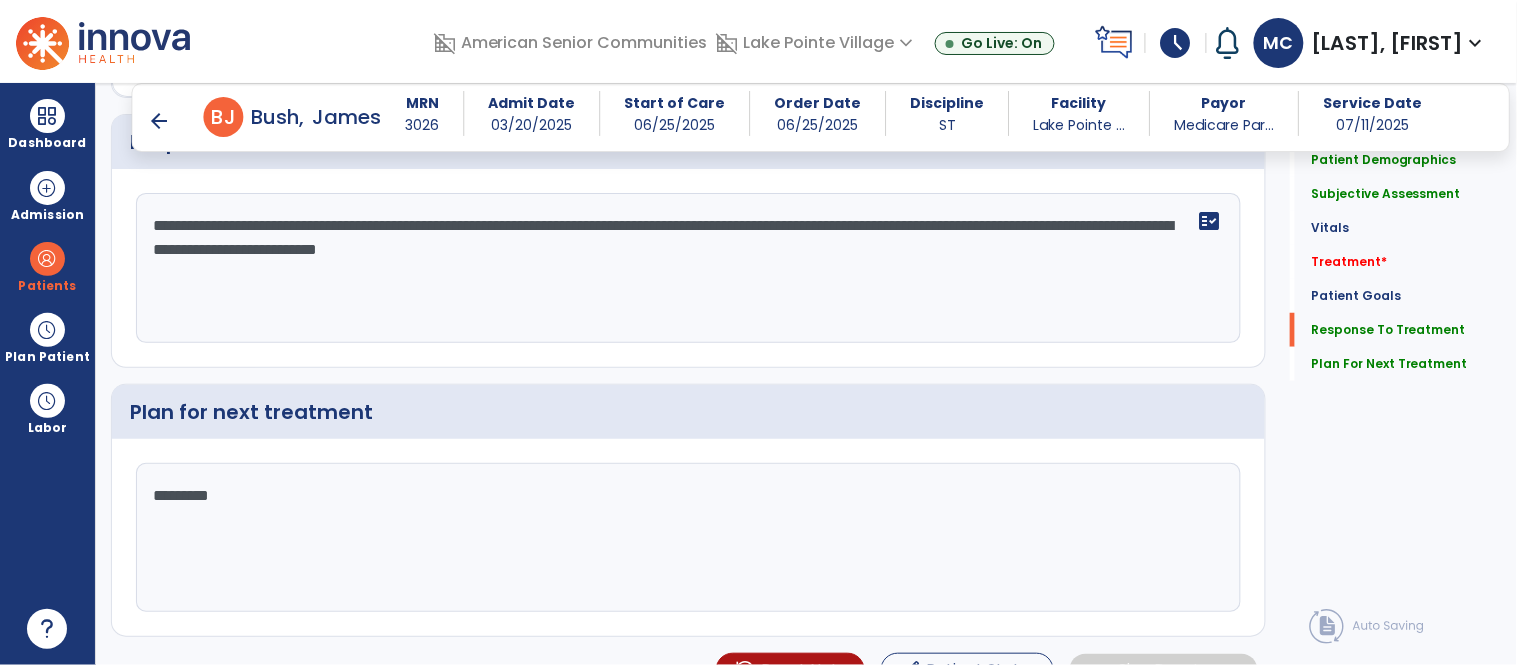 click on "arrow_back" at bounding box center (160, 121) 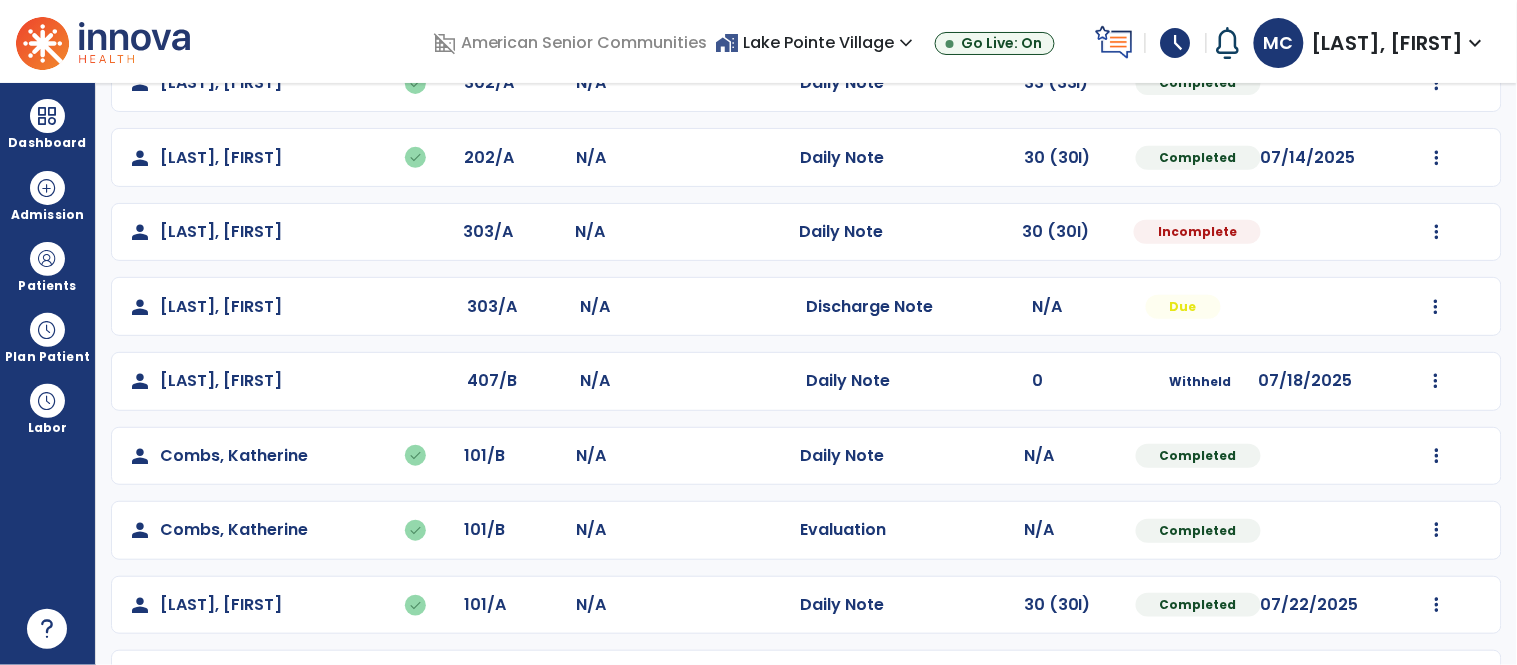 scroll, scrollTop: 0, scrollLeft: 0, axis: both 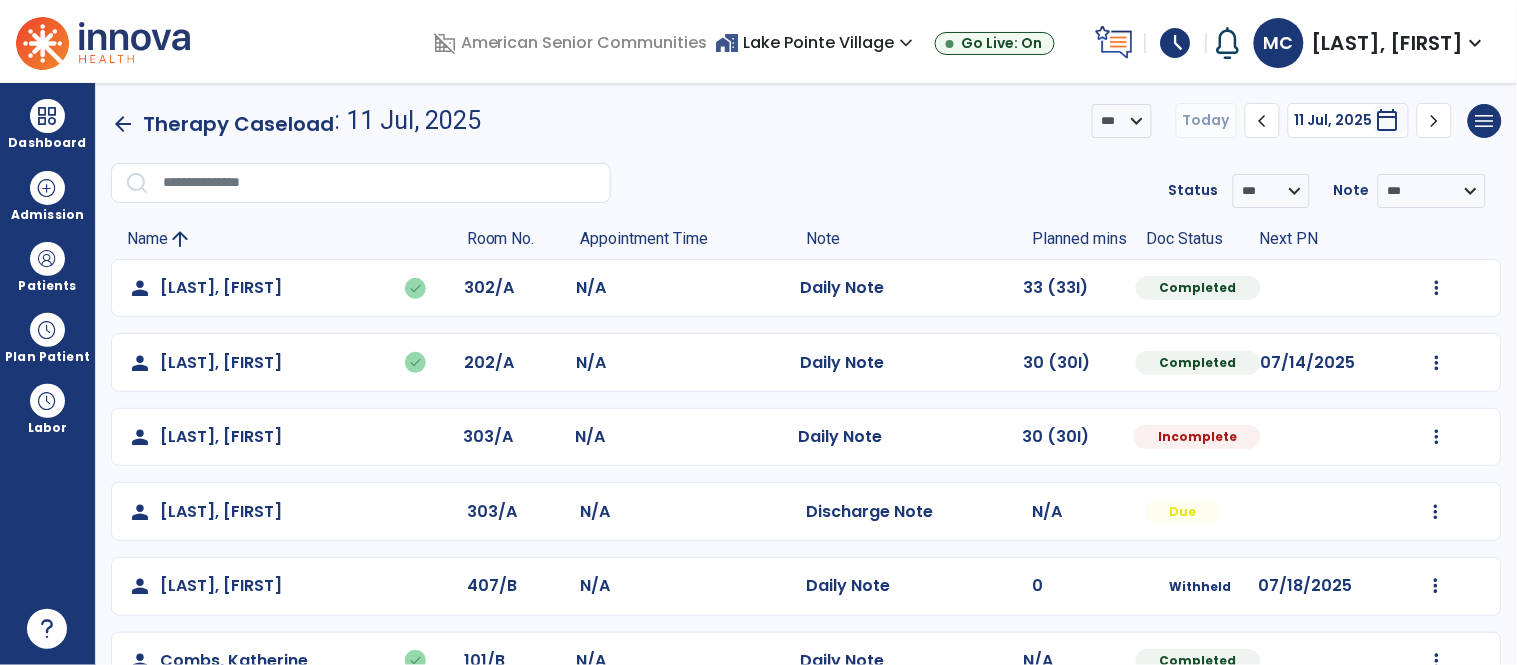 click on "home_work   Lake Pointe Village   expand_more" at bounding box center (817, 42) 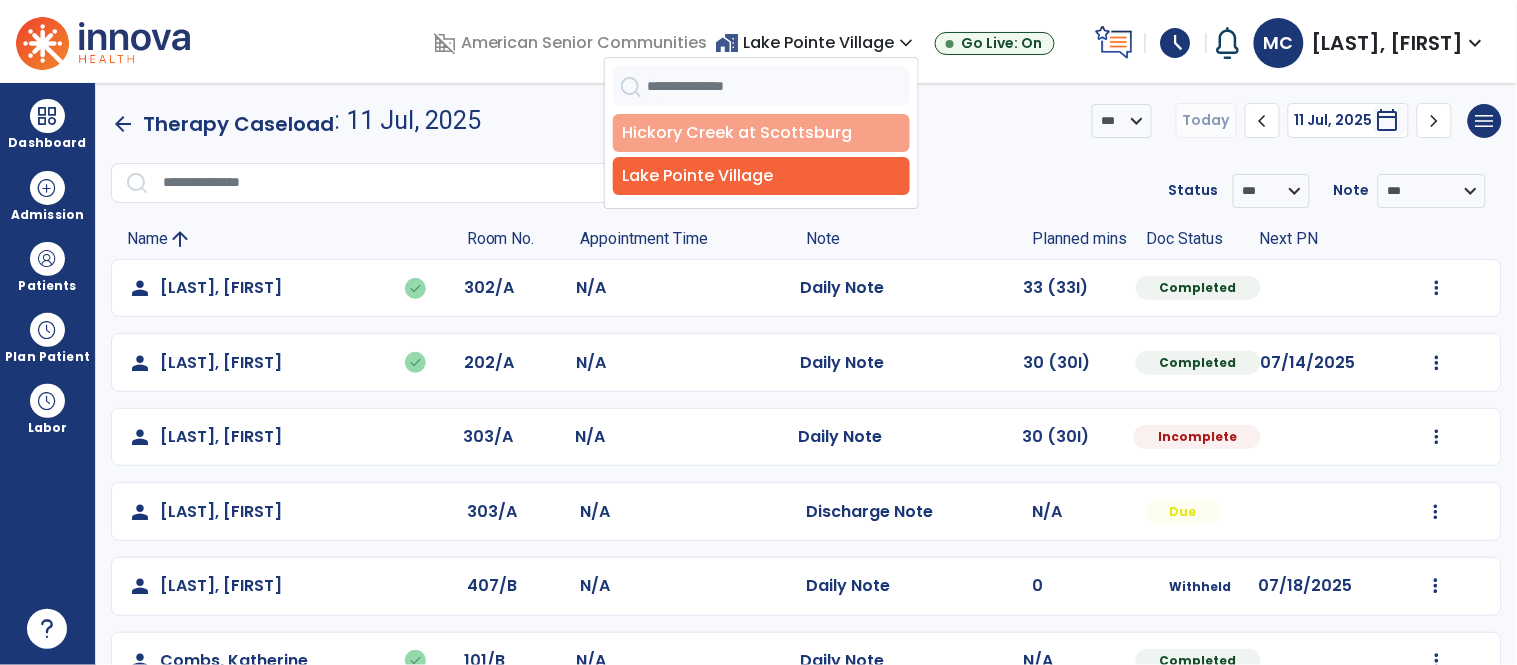 click on "Hickory Creek at Scottsburg" at bounding box center [761, 133] 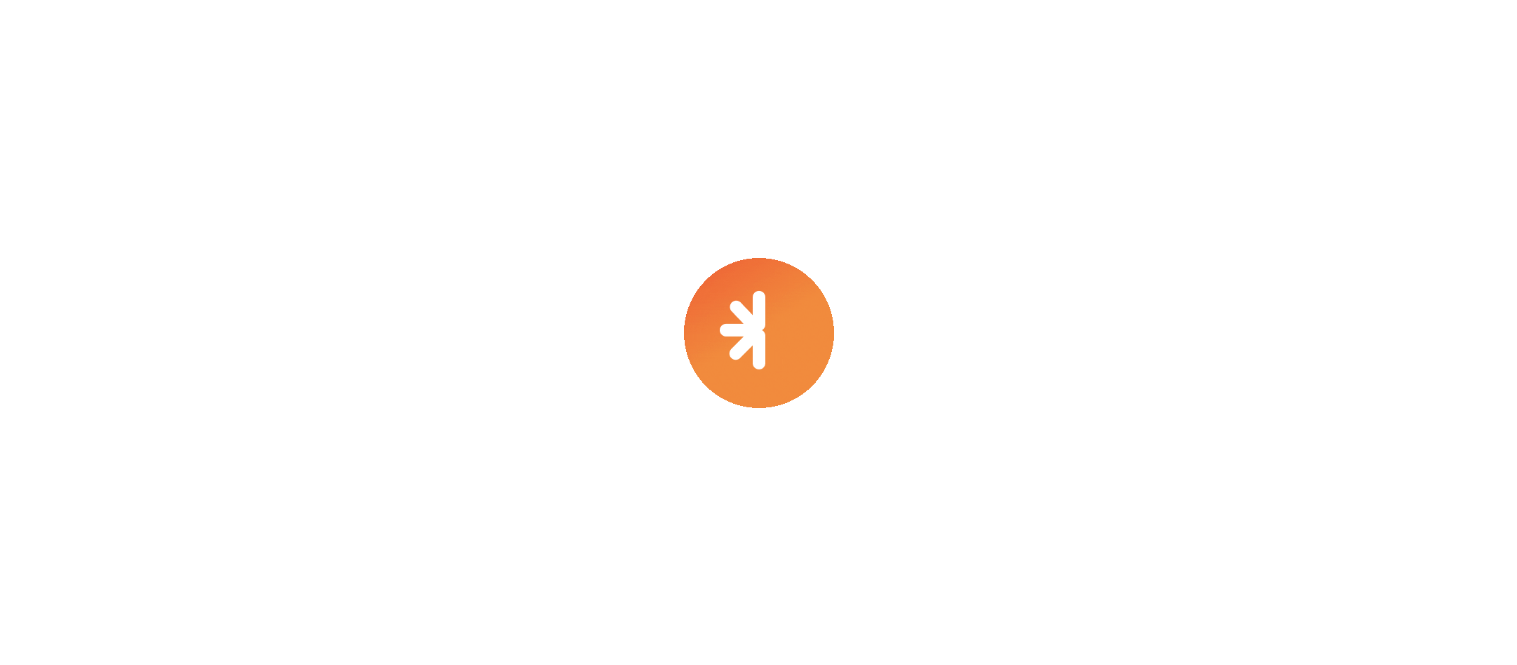 scroll, scrollTop: 0, scrollLeft: 0, axis: both 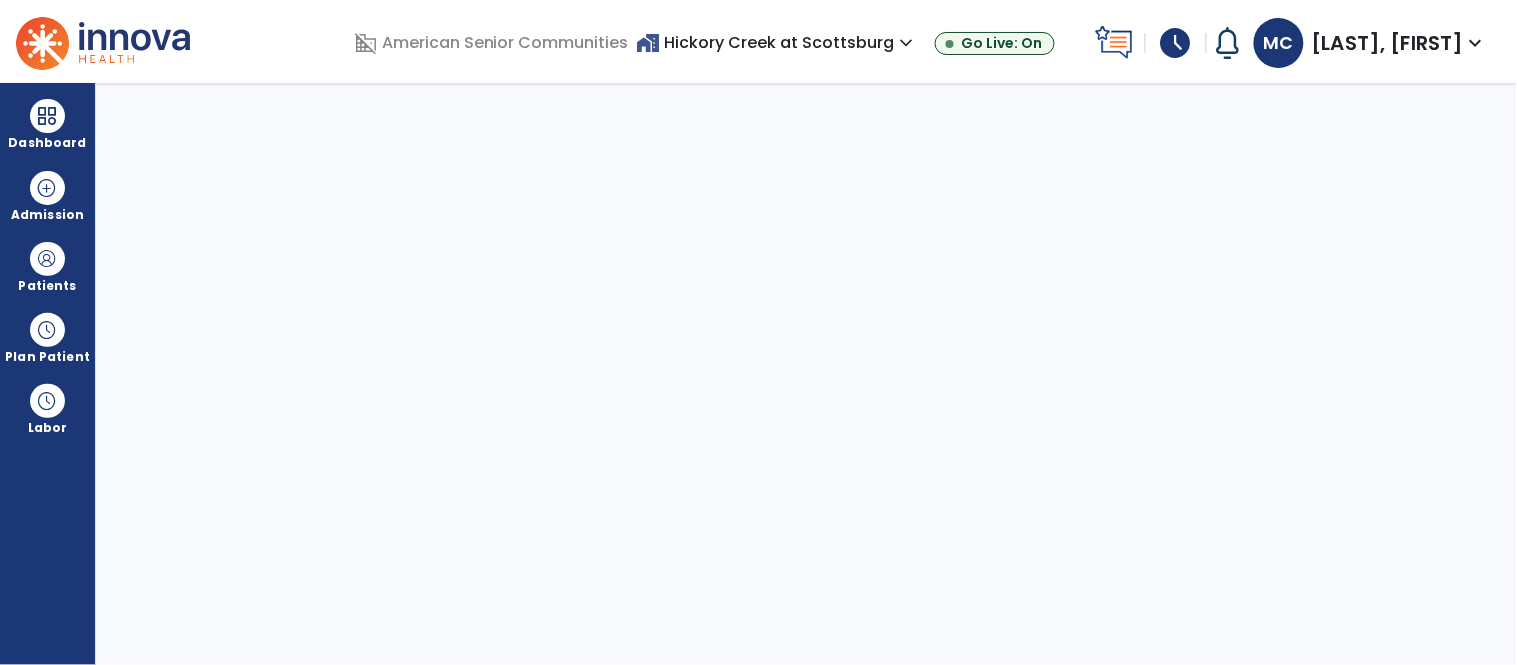 select on "****" 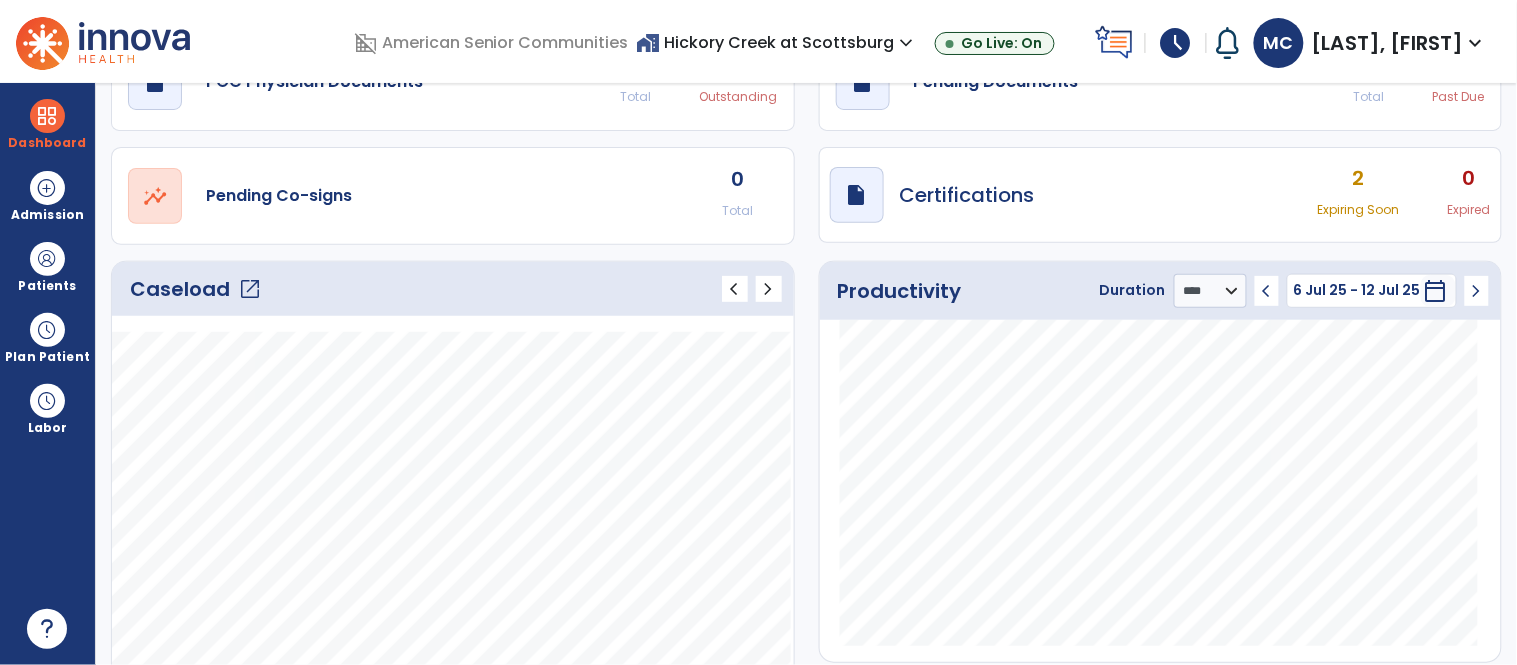 scroll, scrollTop: 110, scrollLeft: 0, axis: vertical 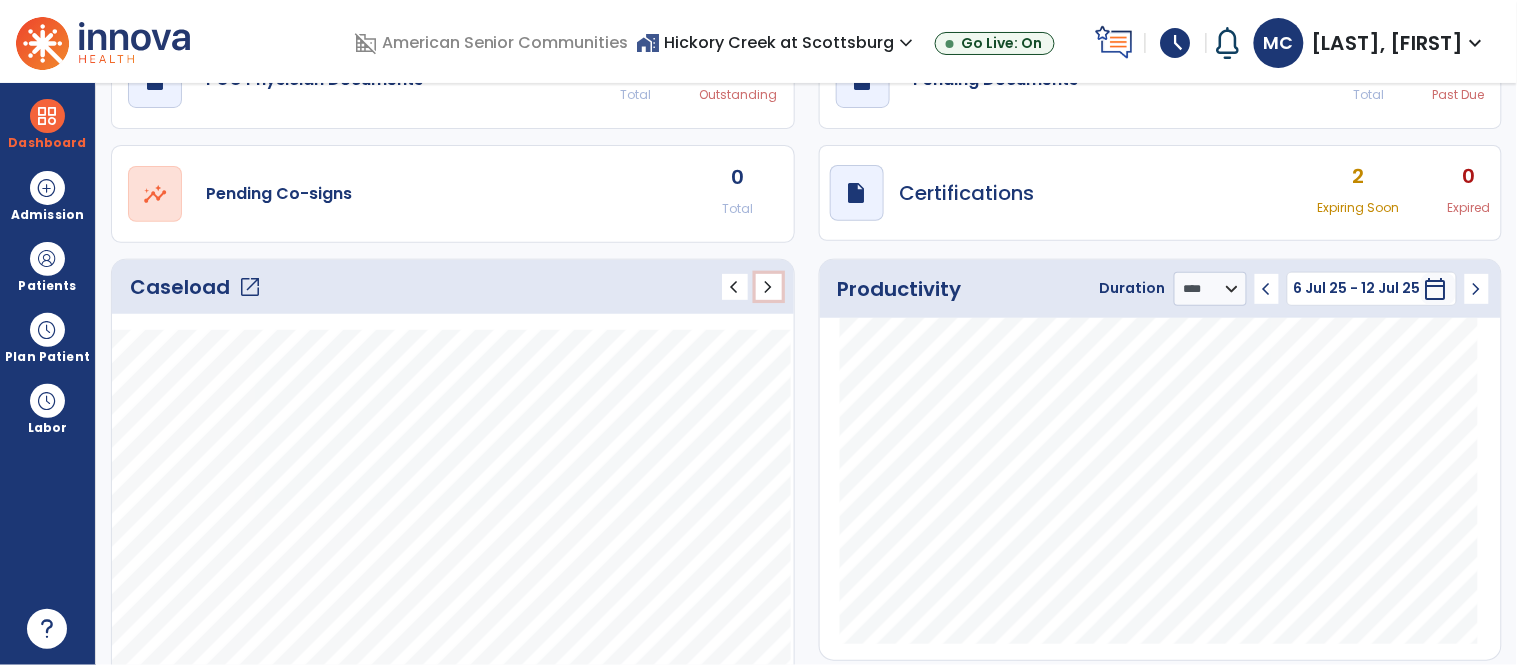 click on "chevron_right" 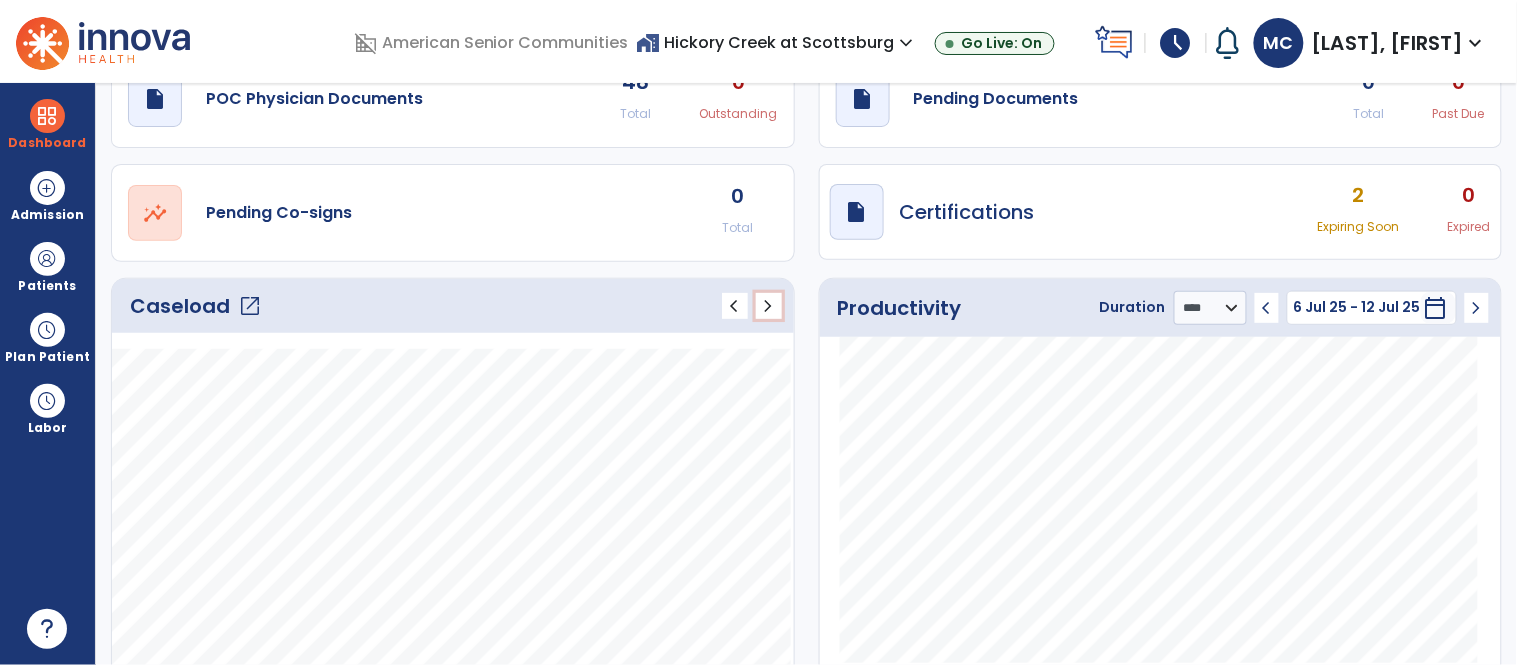 scroll, scrollTop: 30, scrollLeft: 0, axis: vertical 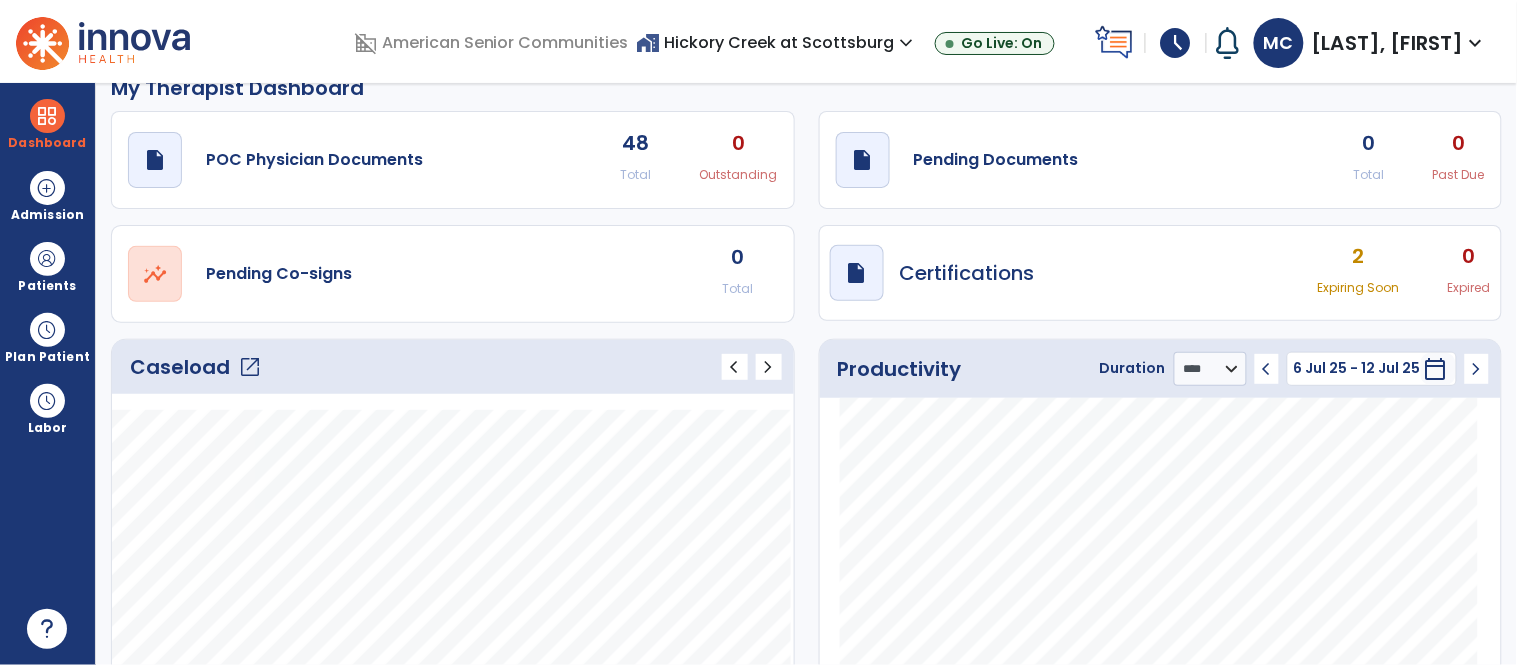 click on "open_in_new" 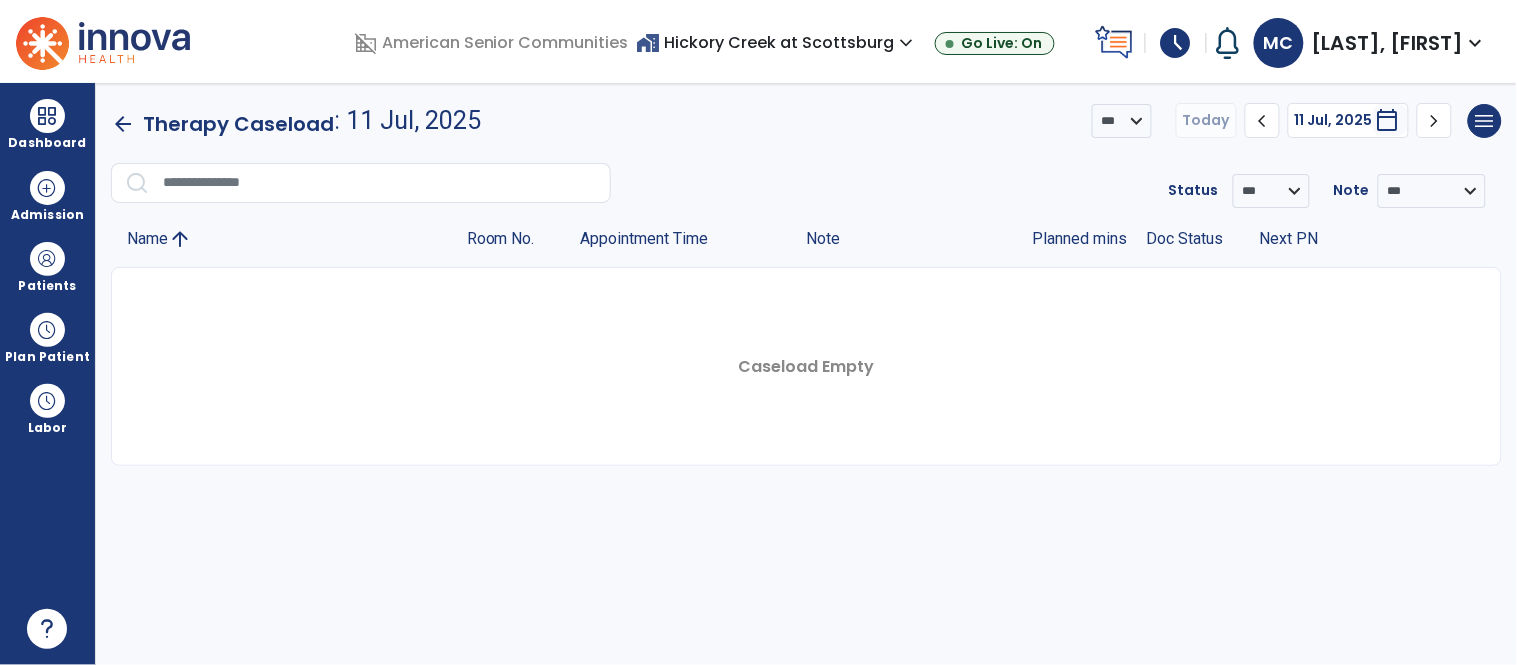 scroll, scrollTop: 0, scrollLeft: 0, axis: both 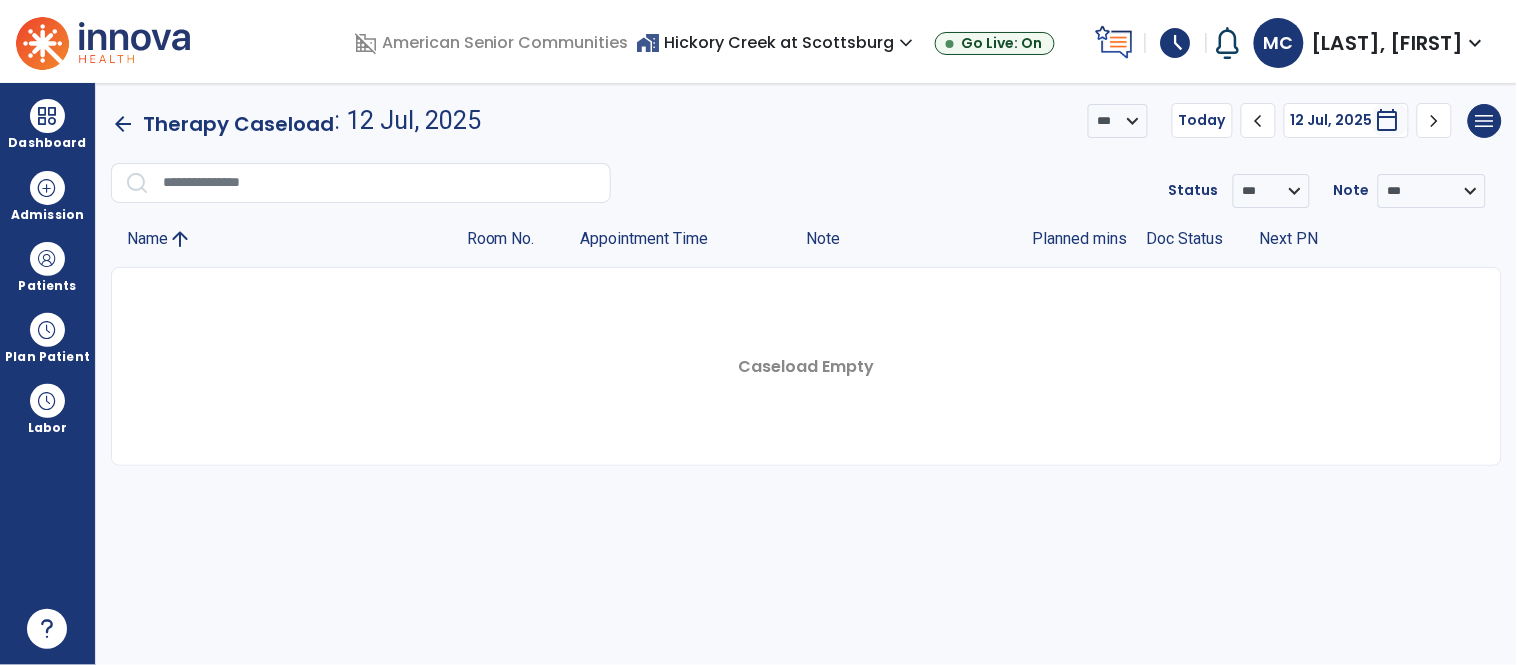 click on "chevron_right" 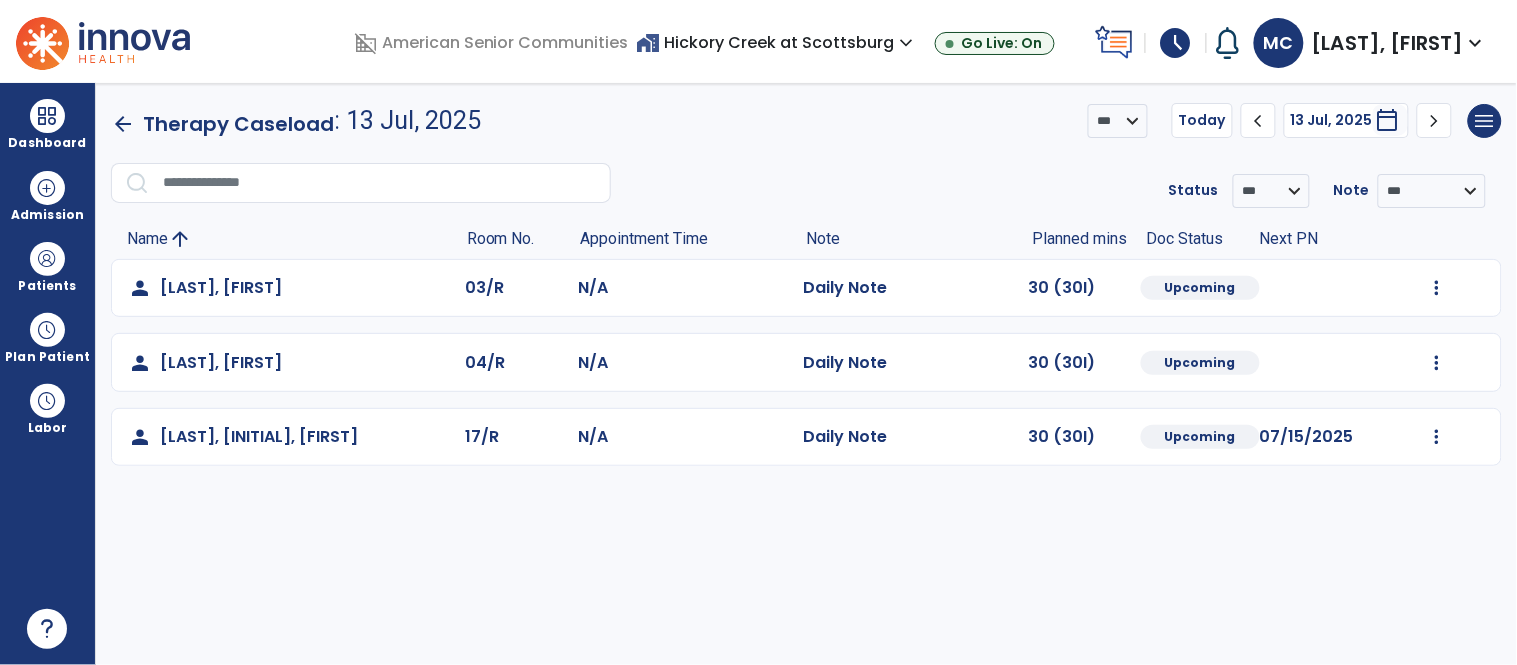 click on "chevron_right" 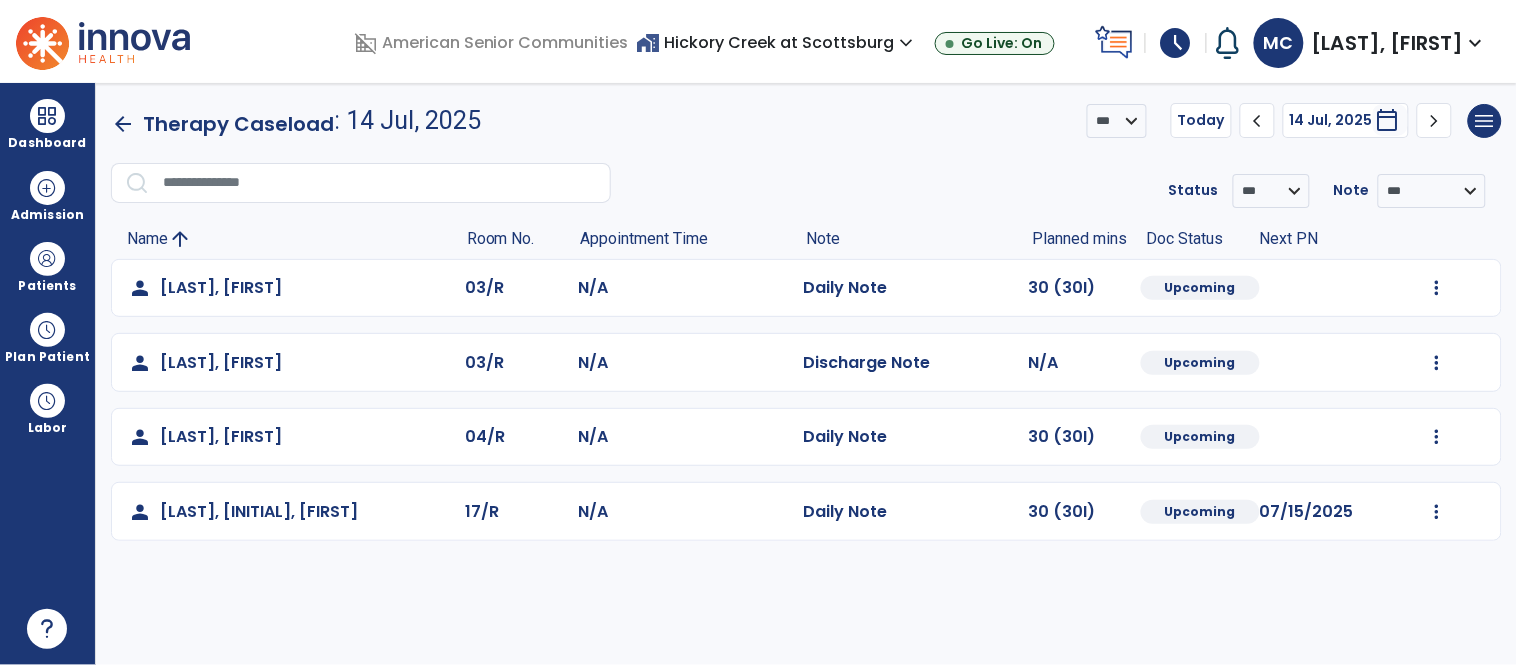 click on "chevron_right" 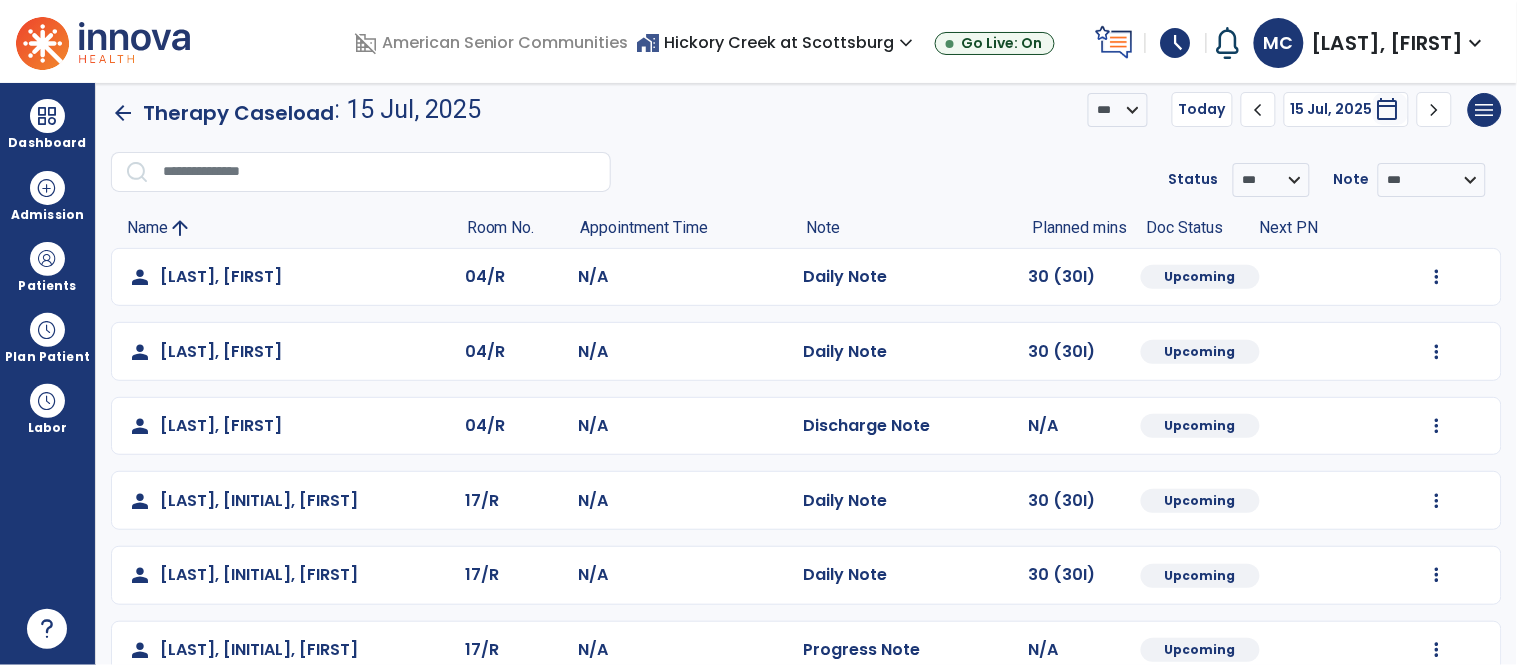 scroll, scrollTop: 0, scrollLeft: 0, axis: both 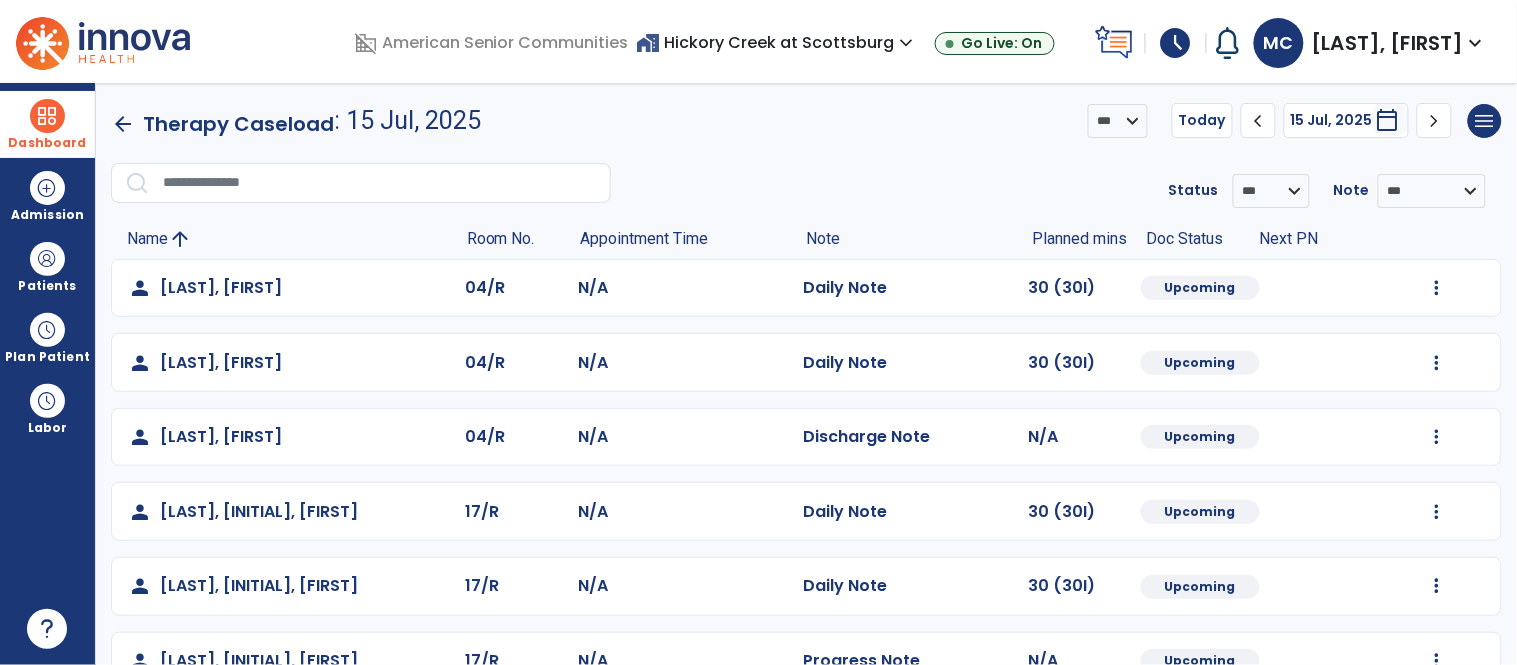 click on "Dashboard  dashboard  Therapist Dashboard" at bounding box center [47, 124] 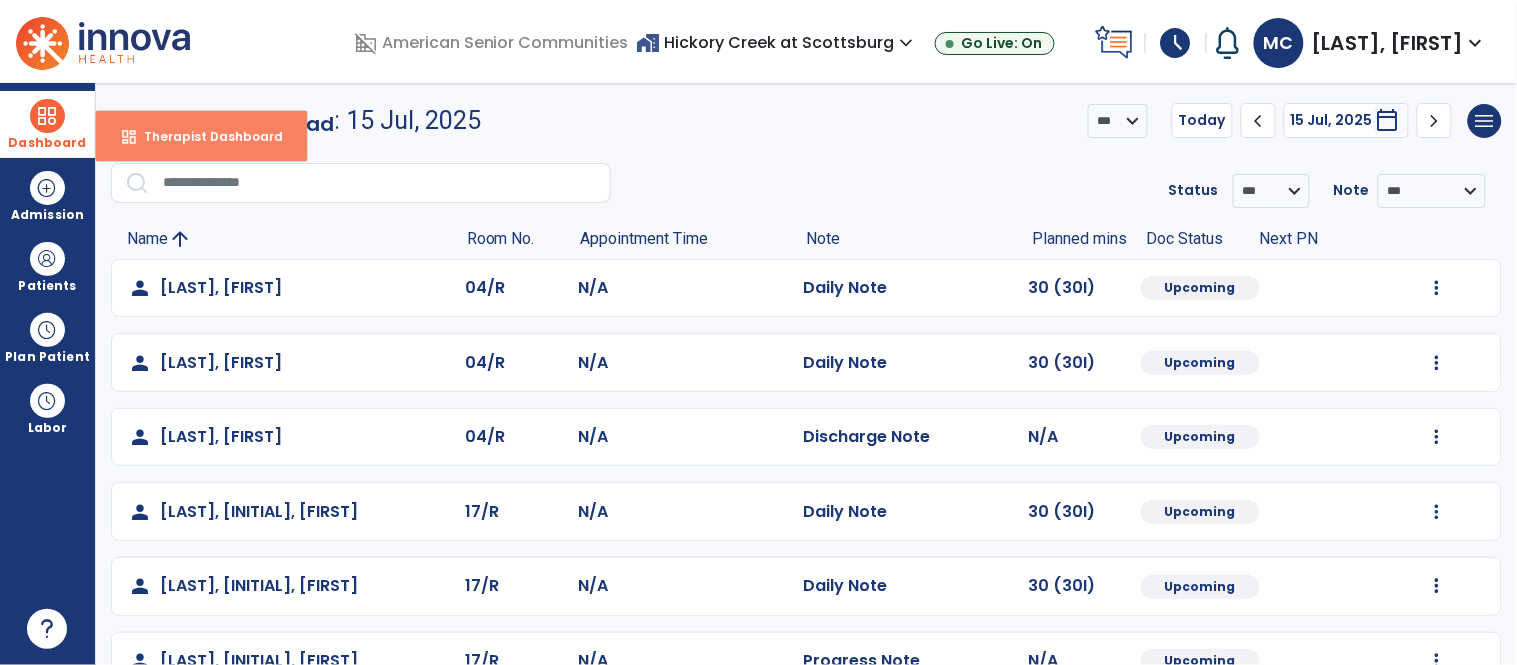 click on "dashboard  Therapist Dashboard" at bounding box center (201, 136) 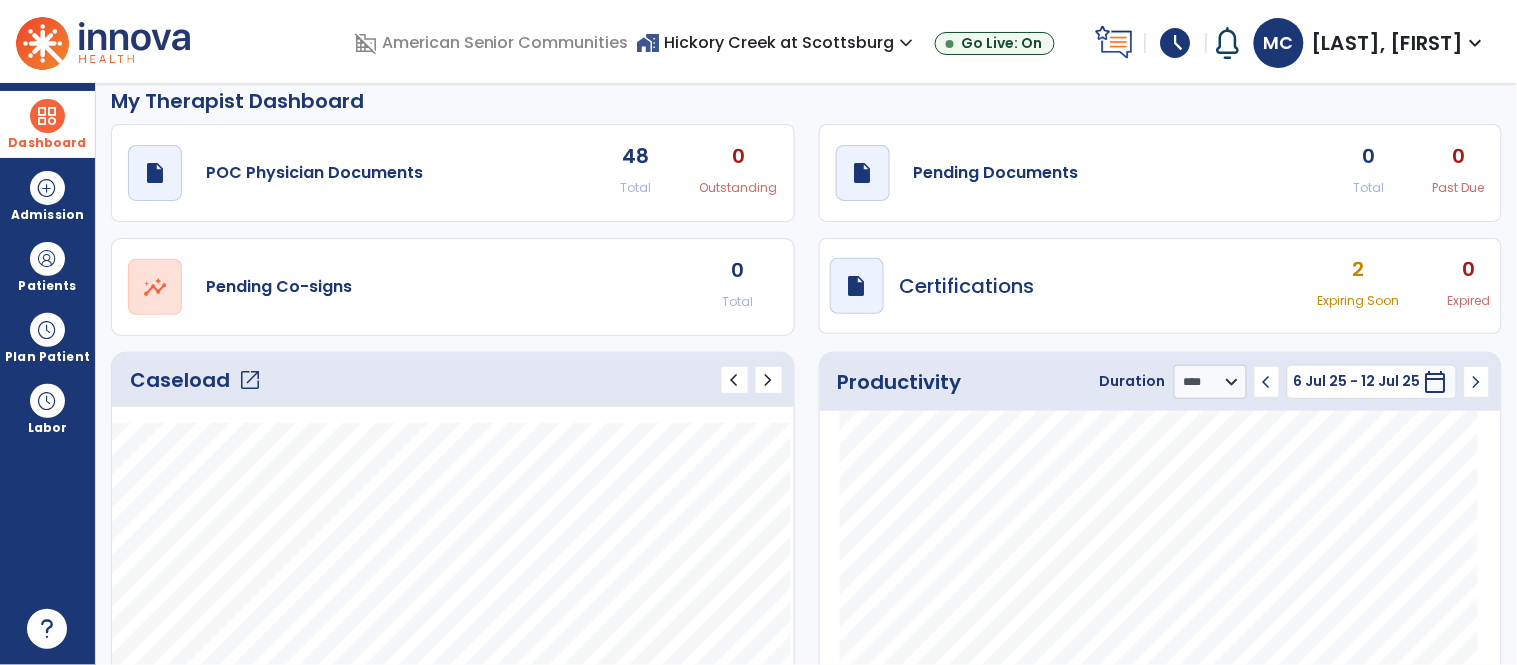 scroll, scrollTop: 0, scrollLeft: 0, axis: both 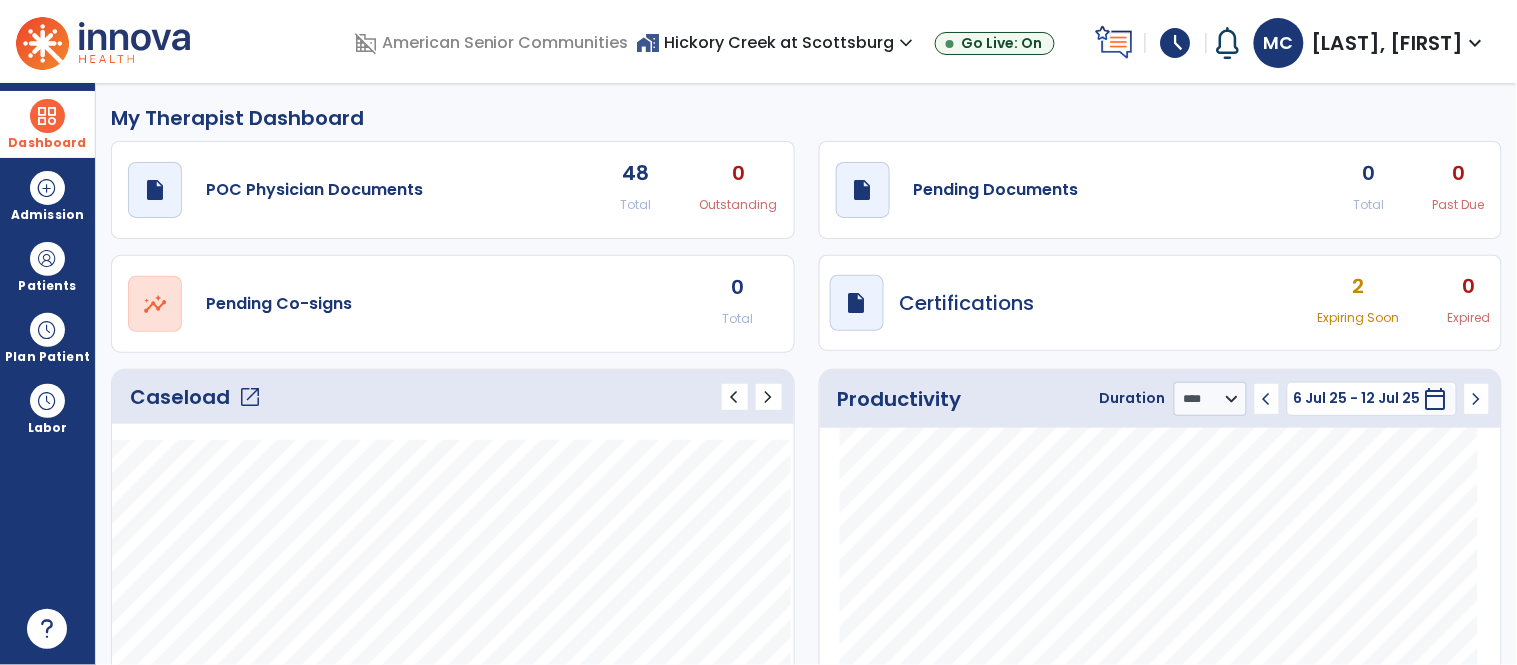 click on "home_work   Hickory Creek at Scottsburg   expand_more" at bounding box center [778, 42] 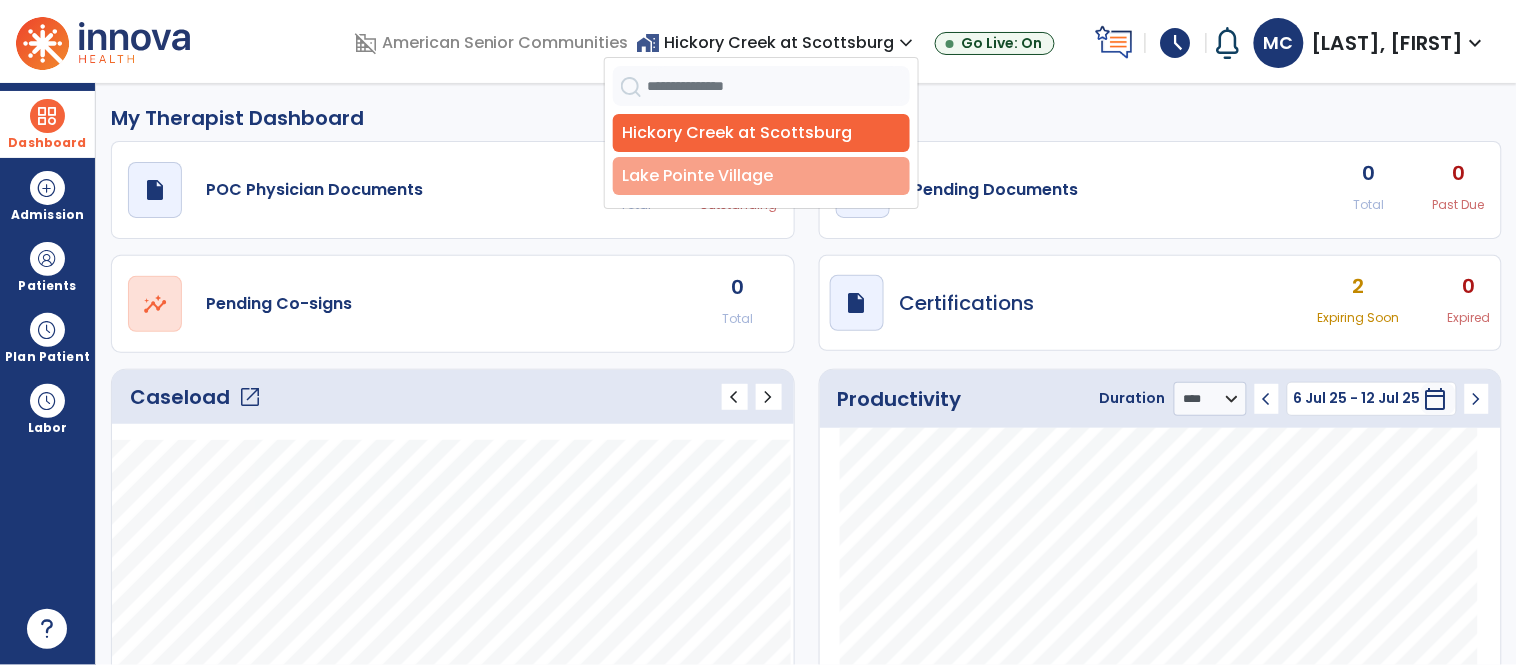 click on "Lake Pointe Village" at bounding box center [761, 176] 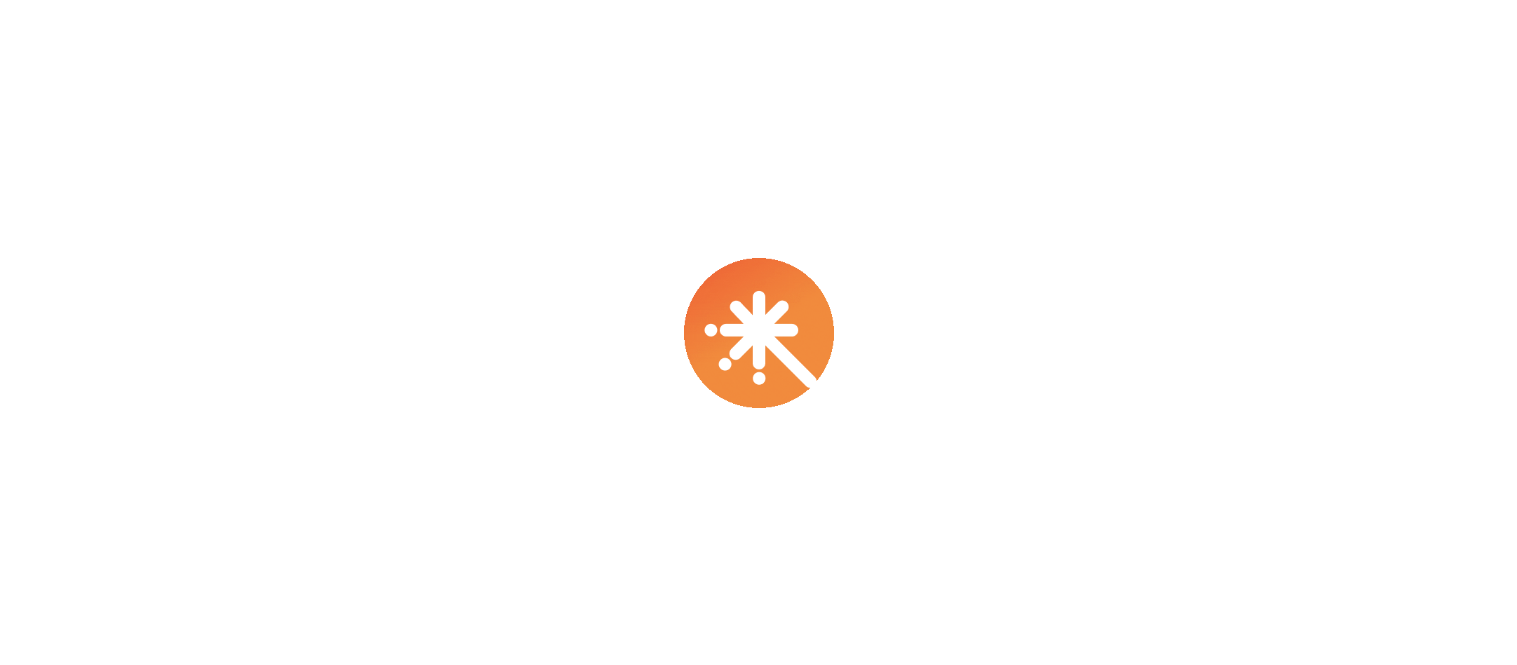 scroll, scrollTop: 0, scrollLeft: 0, axis: both 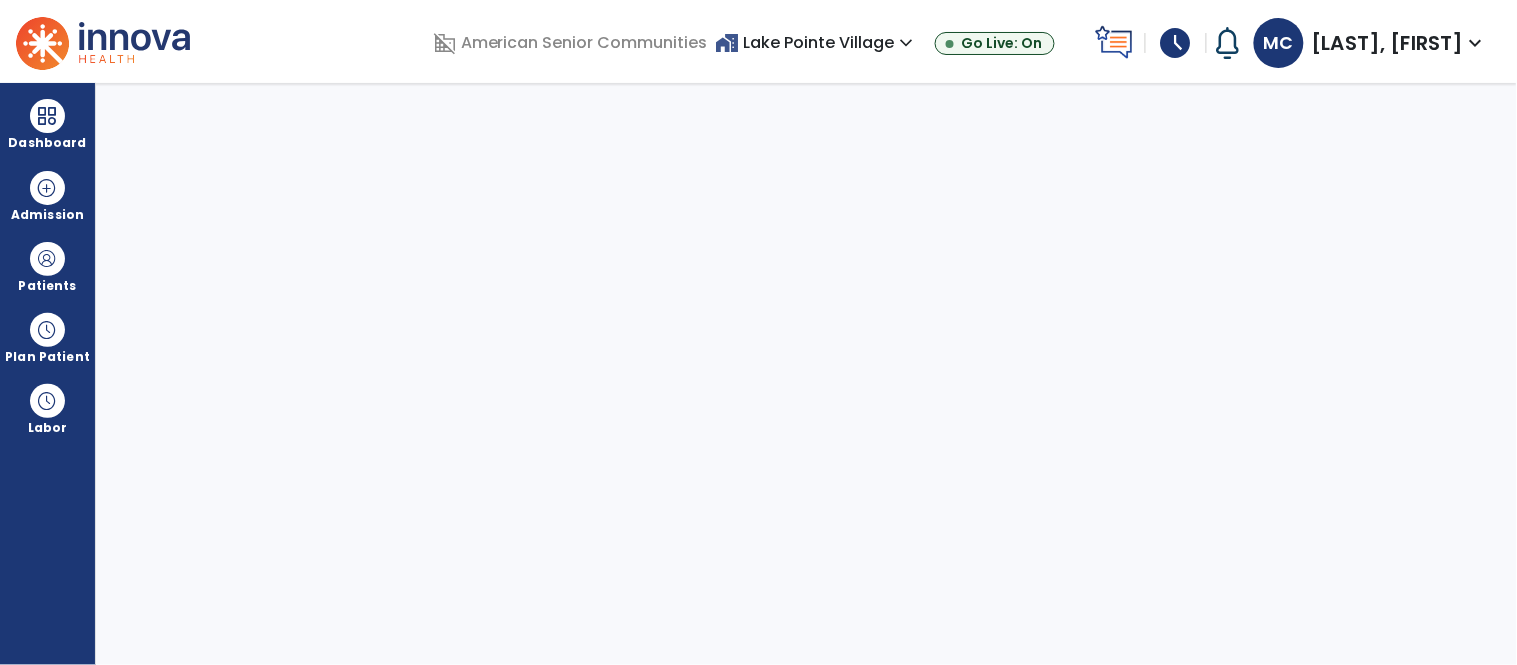 select on "****" 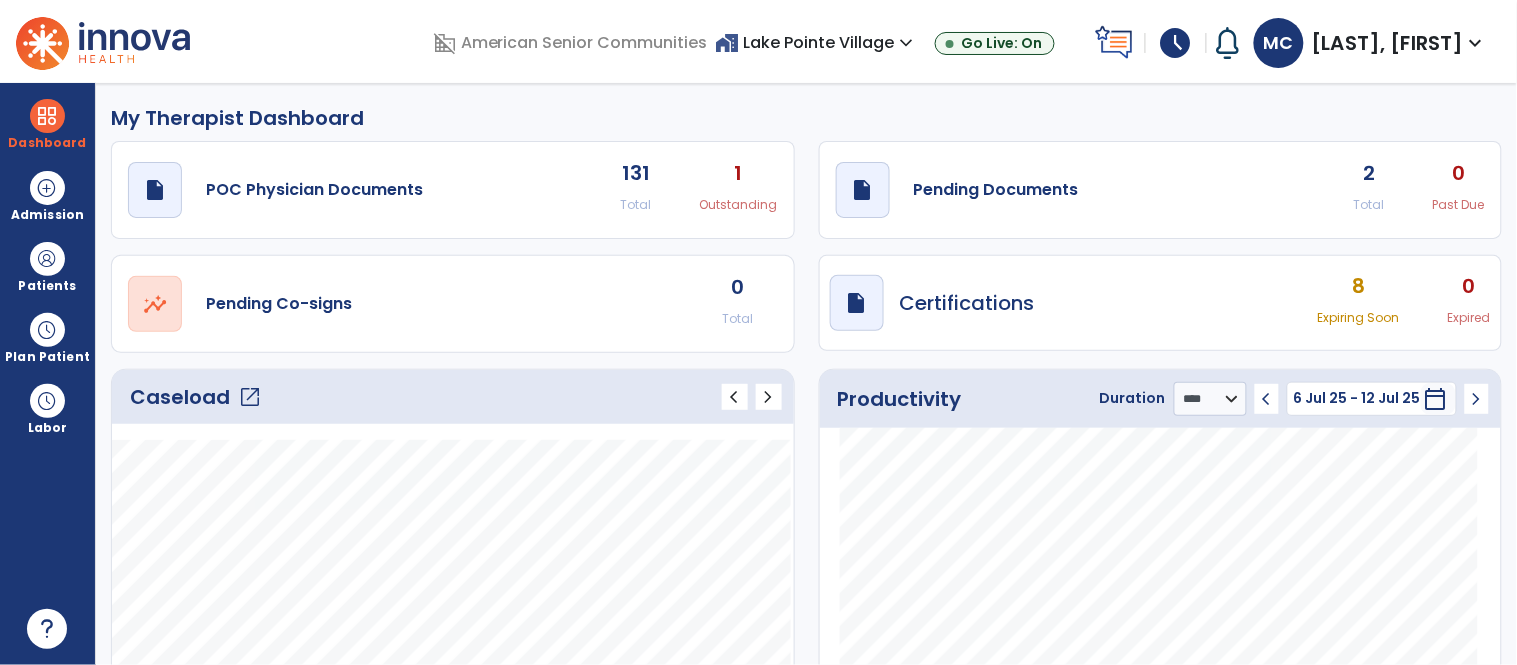 click on "open_in_new" 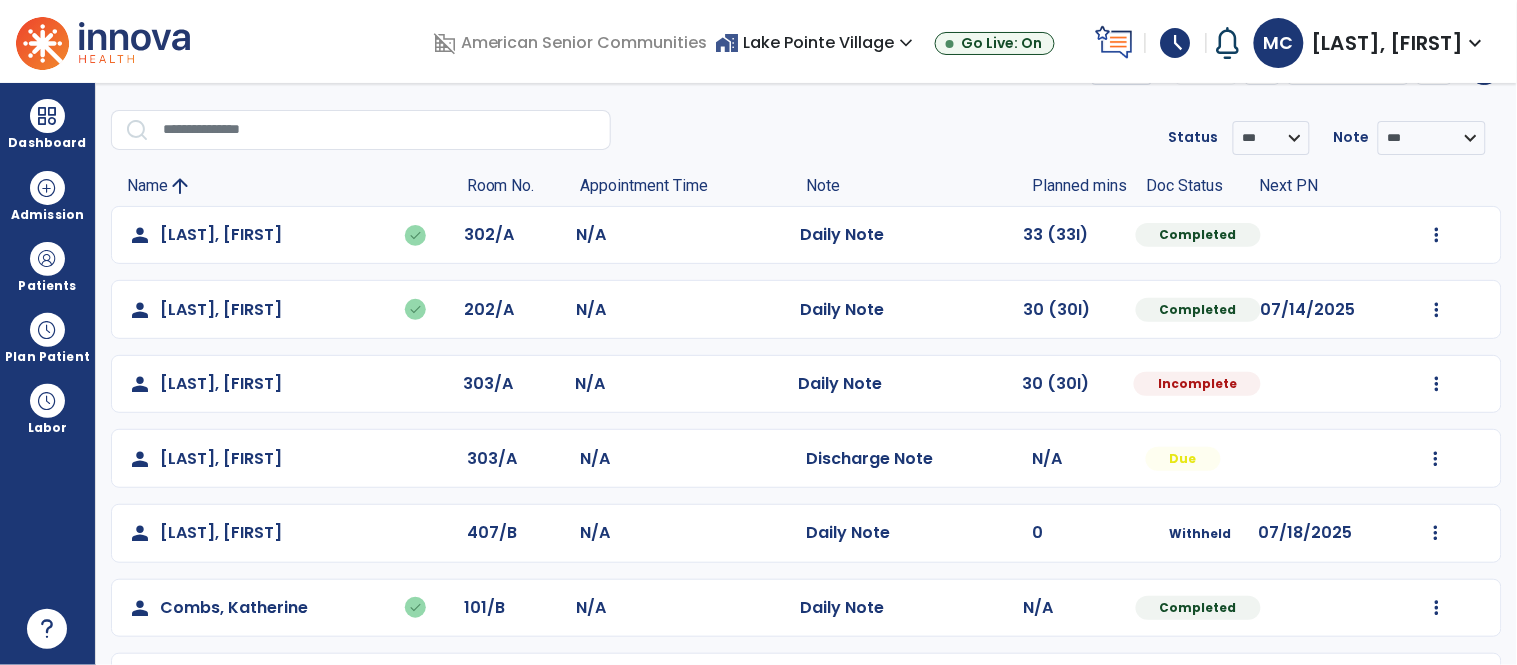 scroll, scrollTop: 61, scrollLeft: 0, axis: vertical 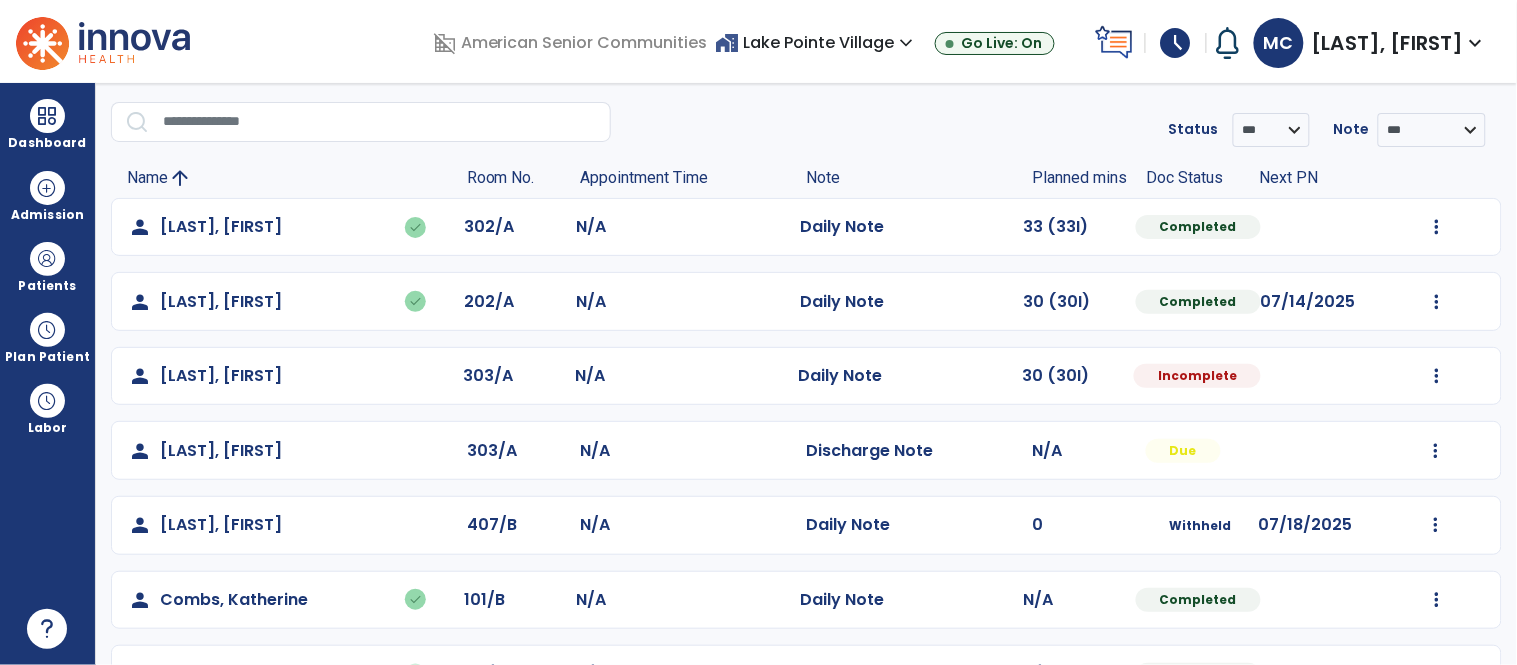 click on "Mark Visit As Complete   Reset Note   Open Document   G + C Mins" 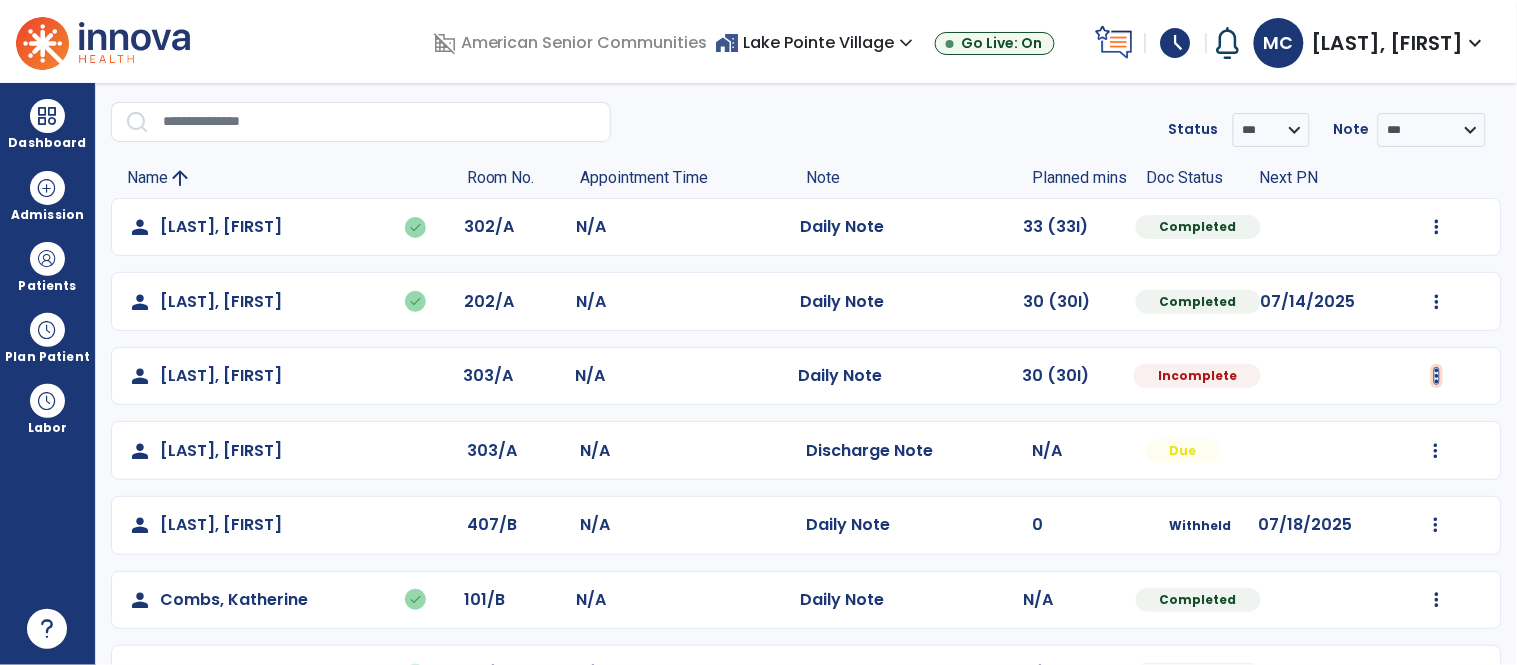 click at bounding box center (1437, 227) 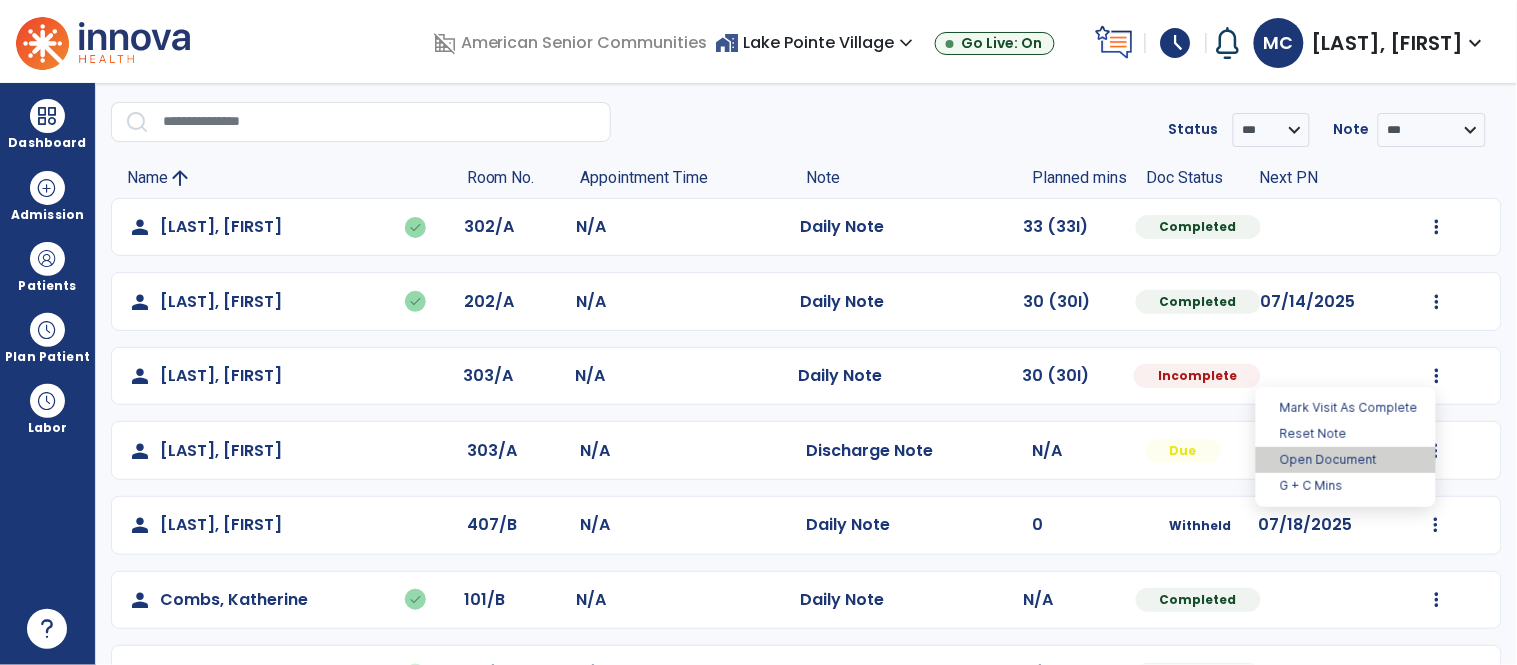 click on "Open Document" at bounding box center [1346, 460] 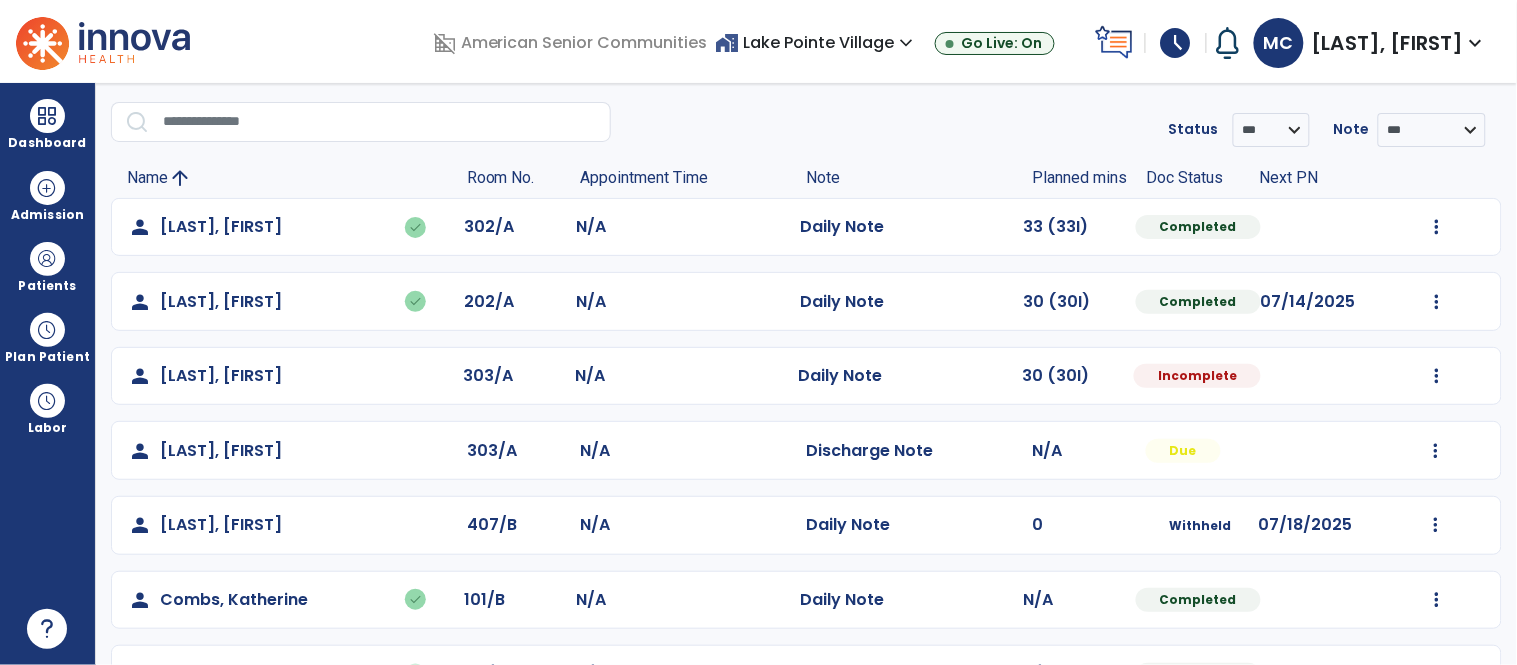 select on "*" 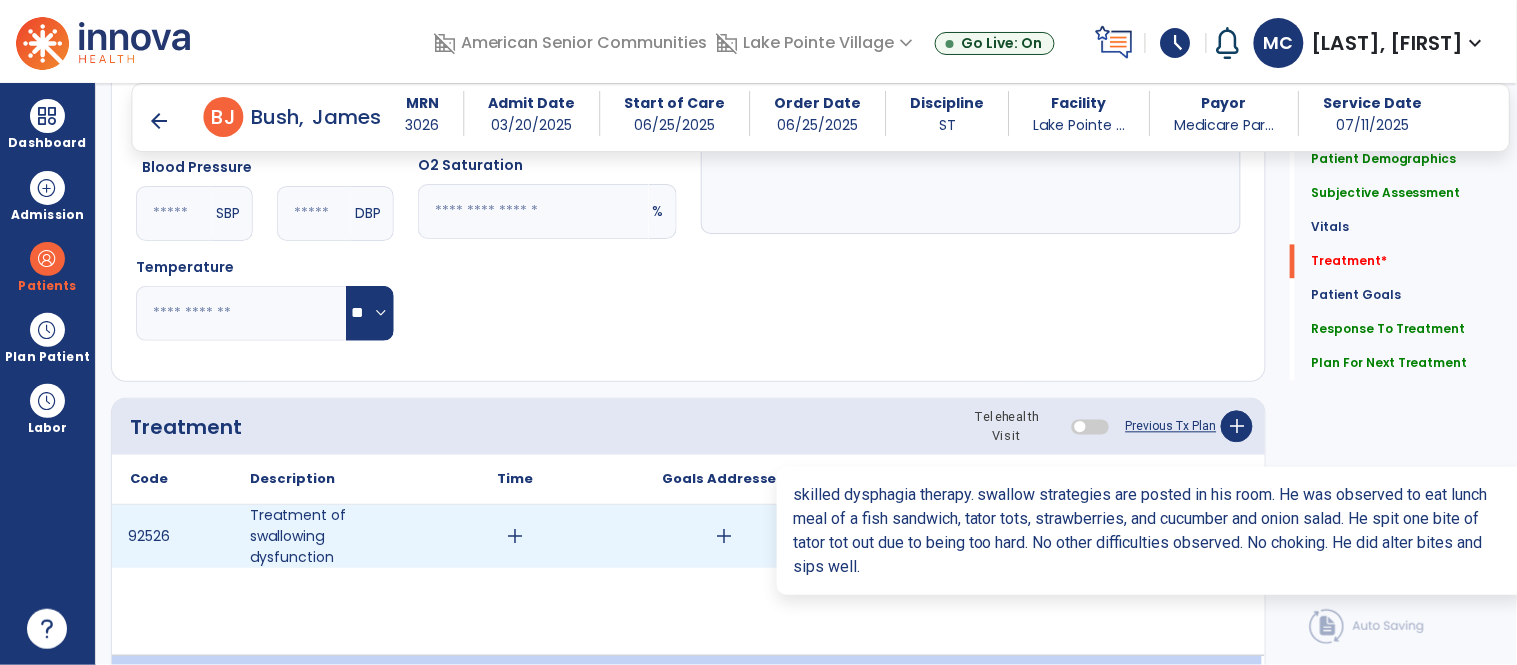 scroll, scrollTop: 1066, scrollLeft: 0, axis: vertical 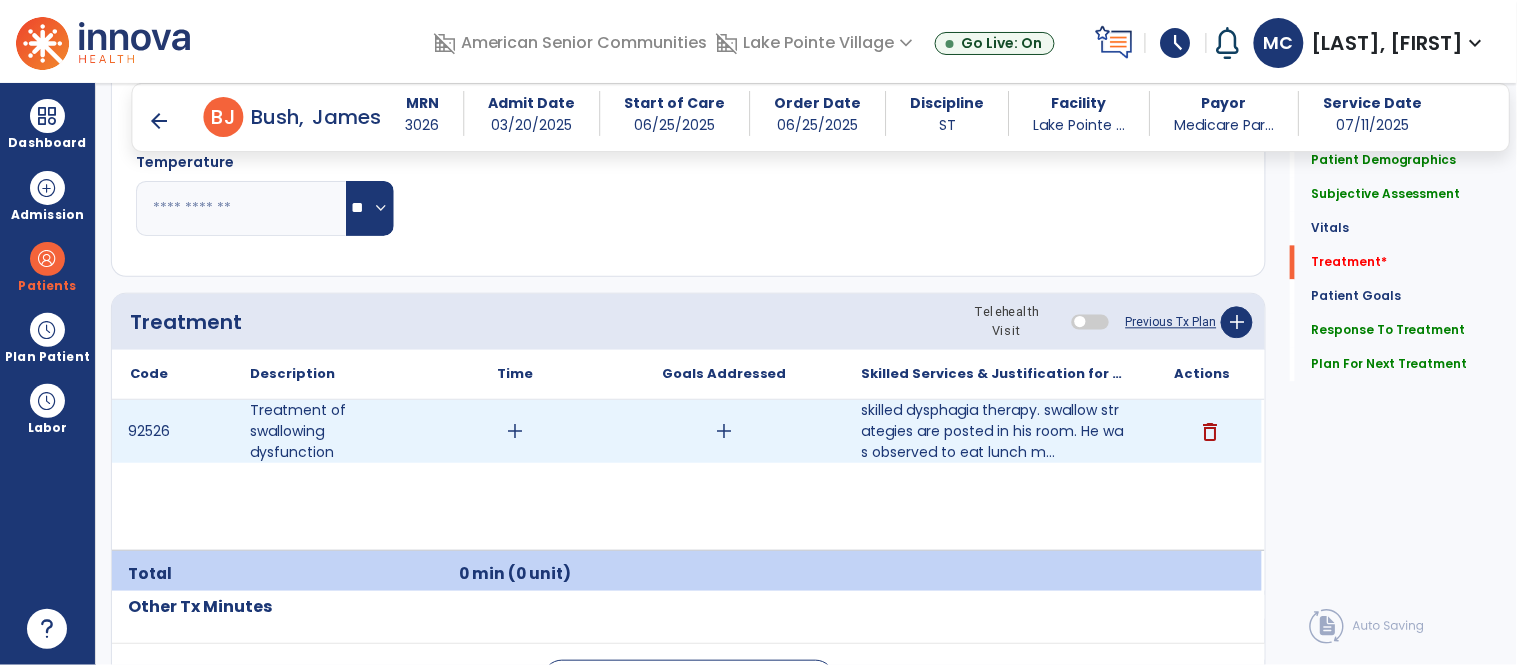 click on "add" at bounding box center (515, 431) 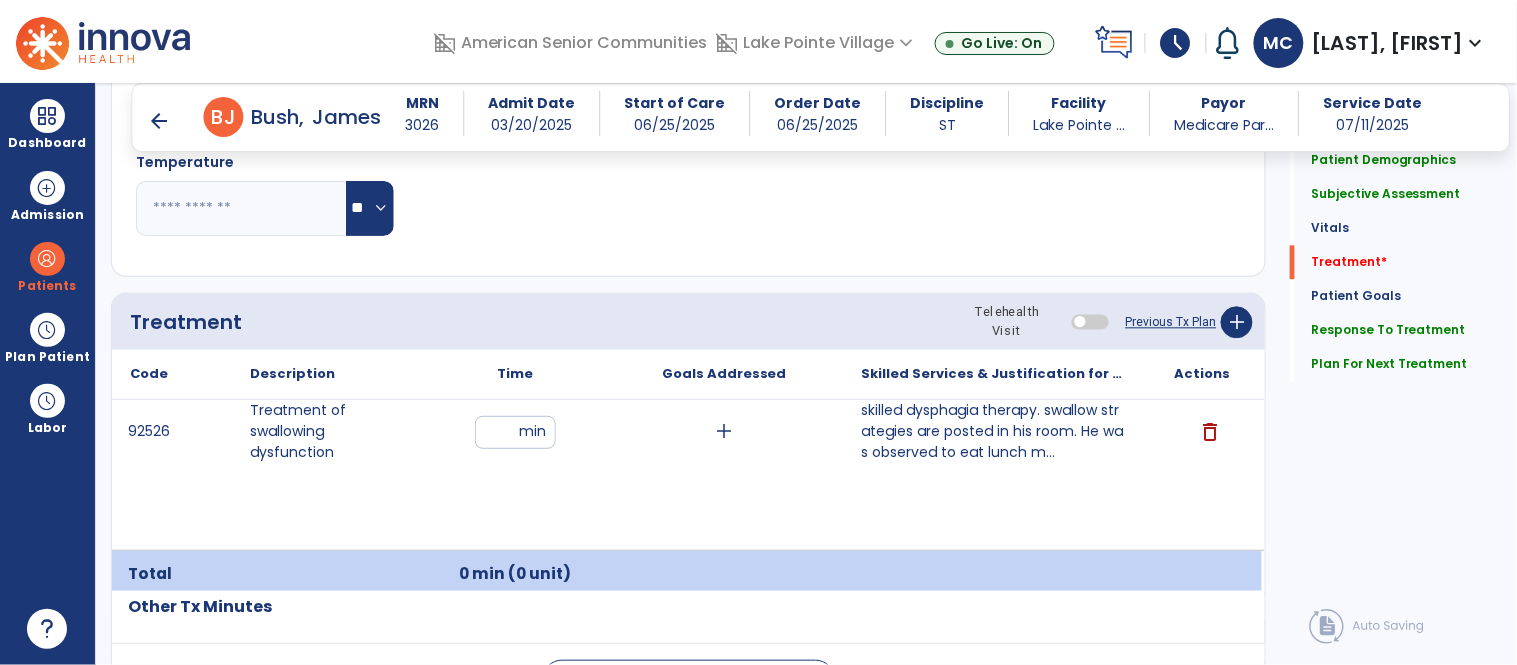 type on "**" 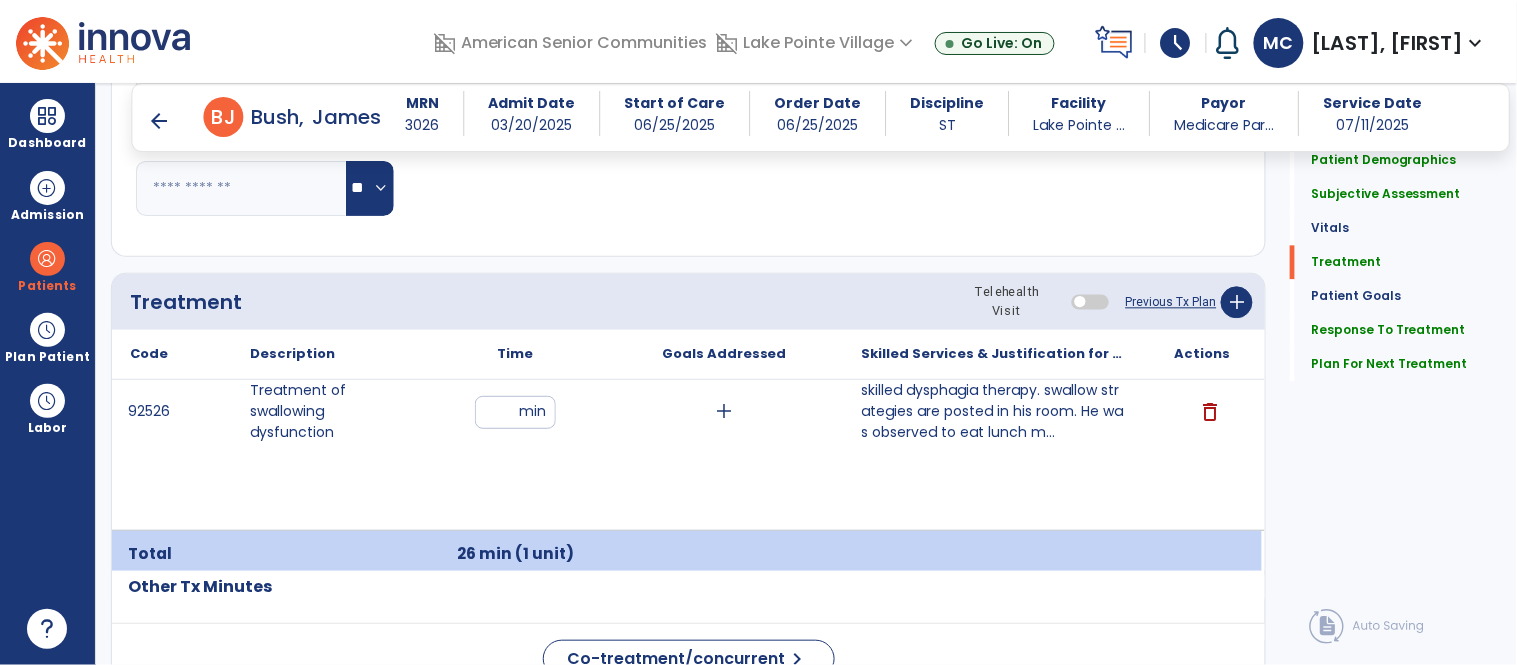 scroll, scrollTop: 965, scrollLeft: 0, axis: vertical 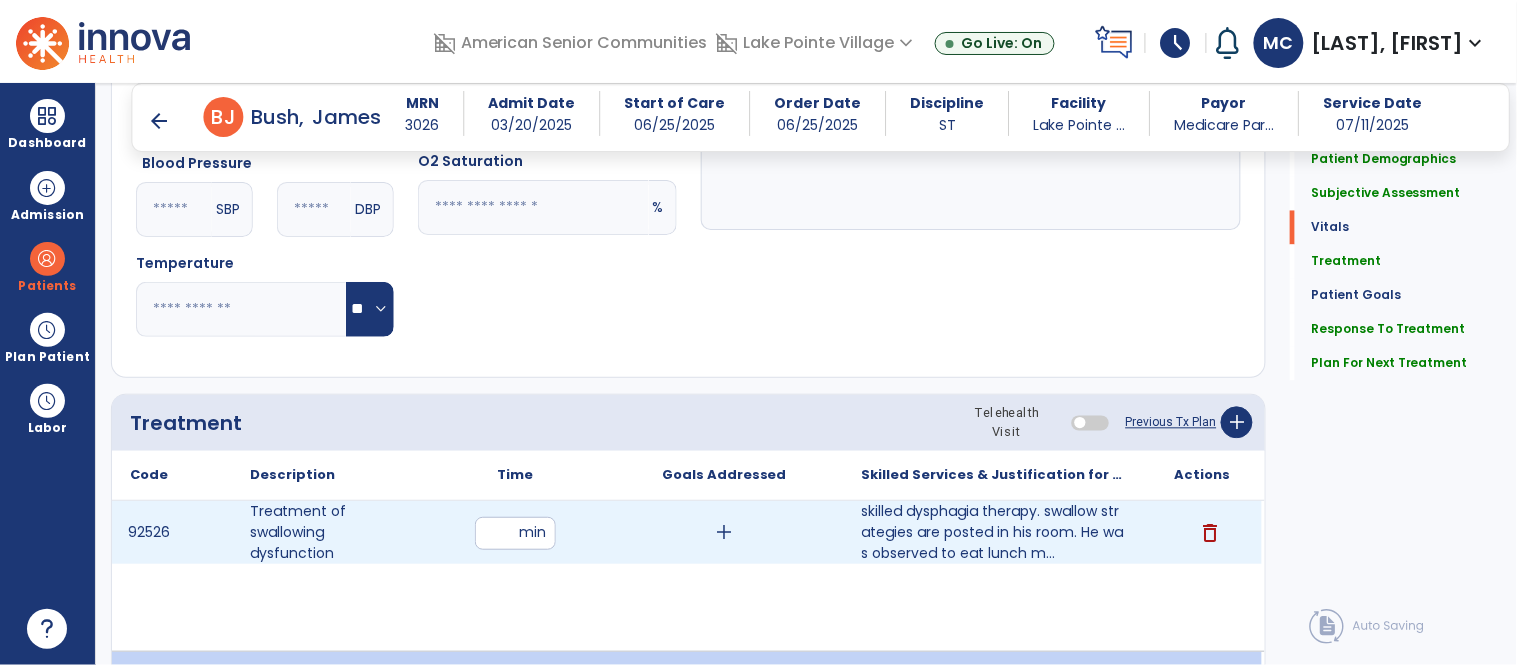 click on "** min" at bounding box center [515, 532] 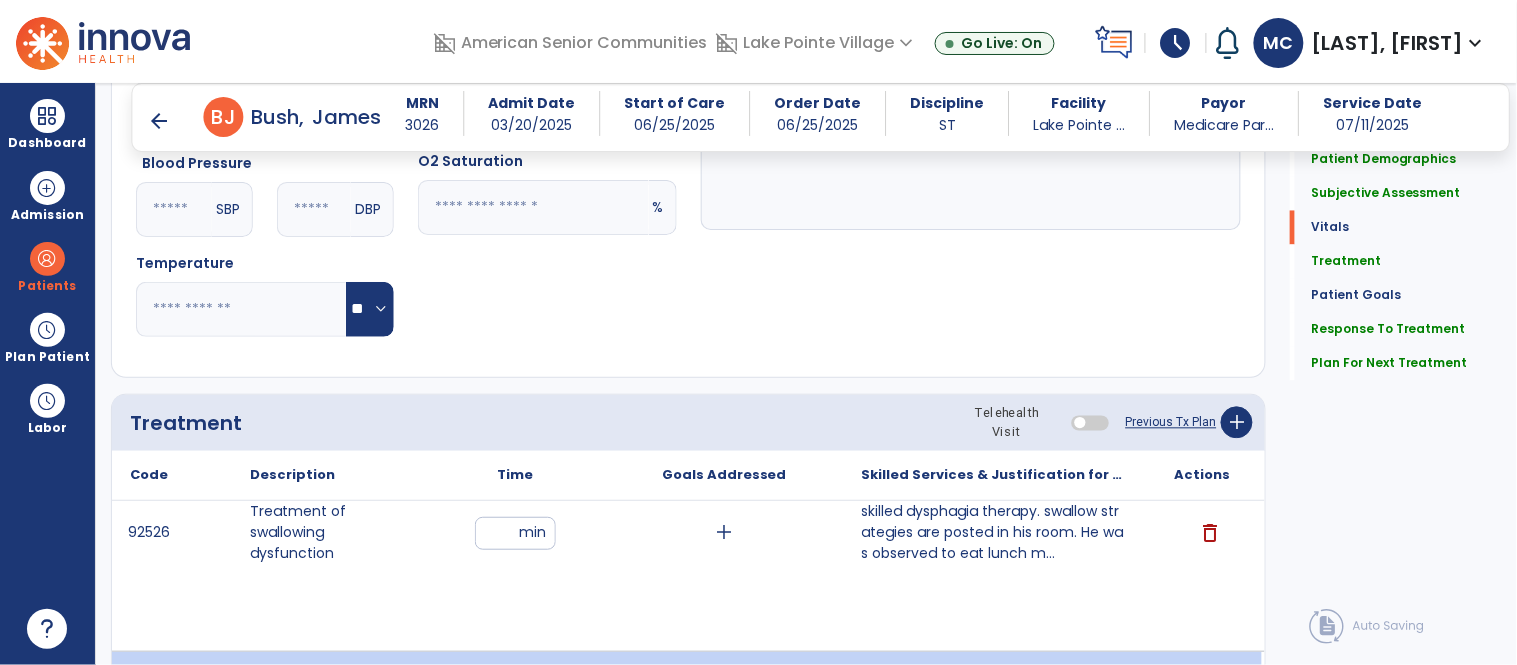 type on "**" 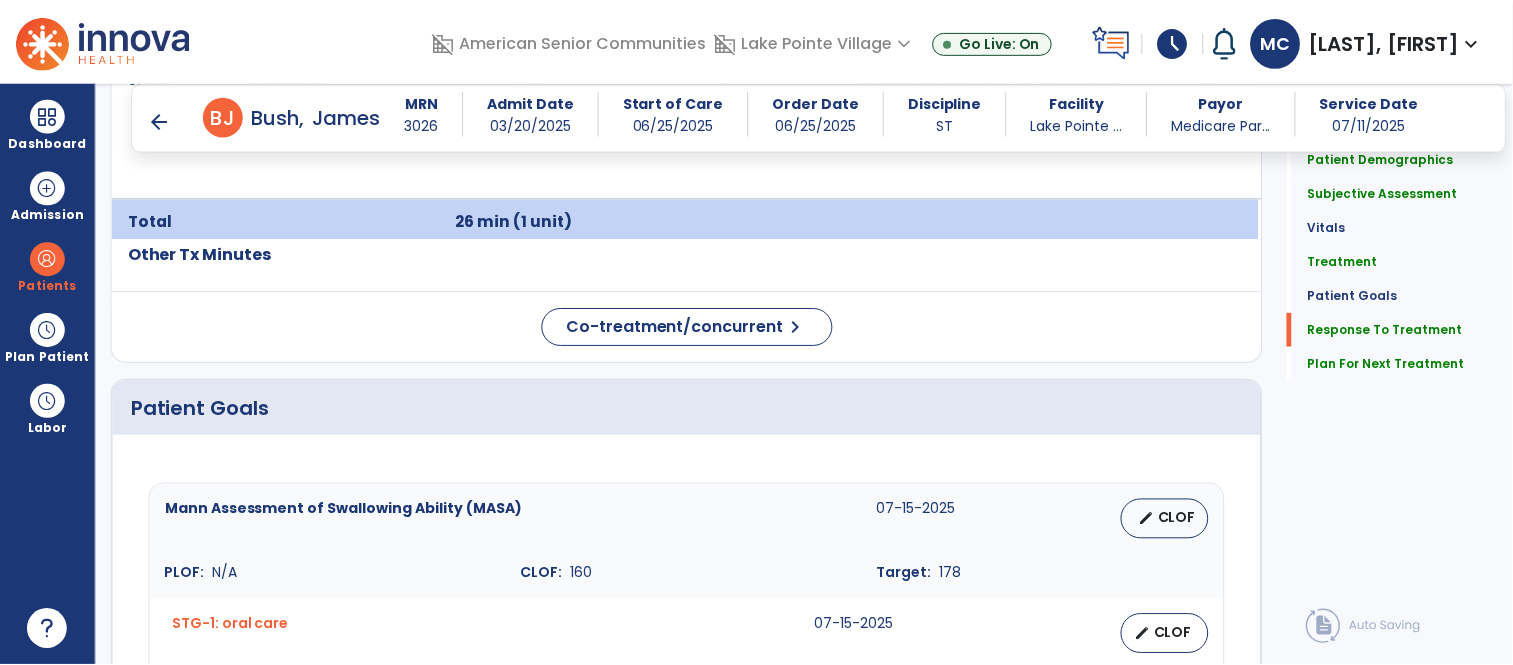scroll, scrollTop: 2414, scrollLeft: 0, axis: vertical 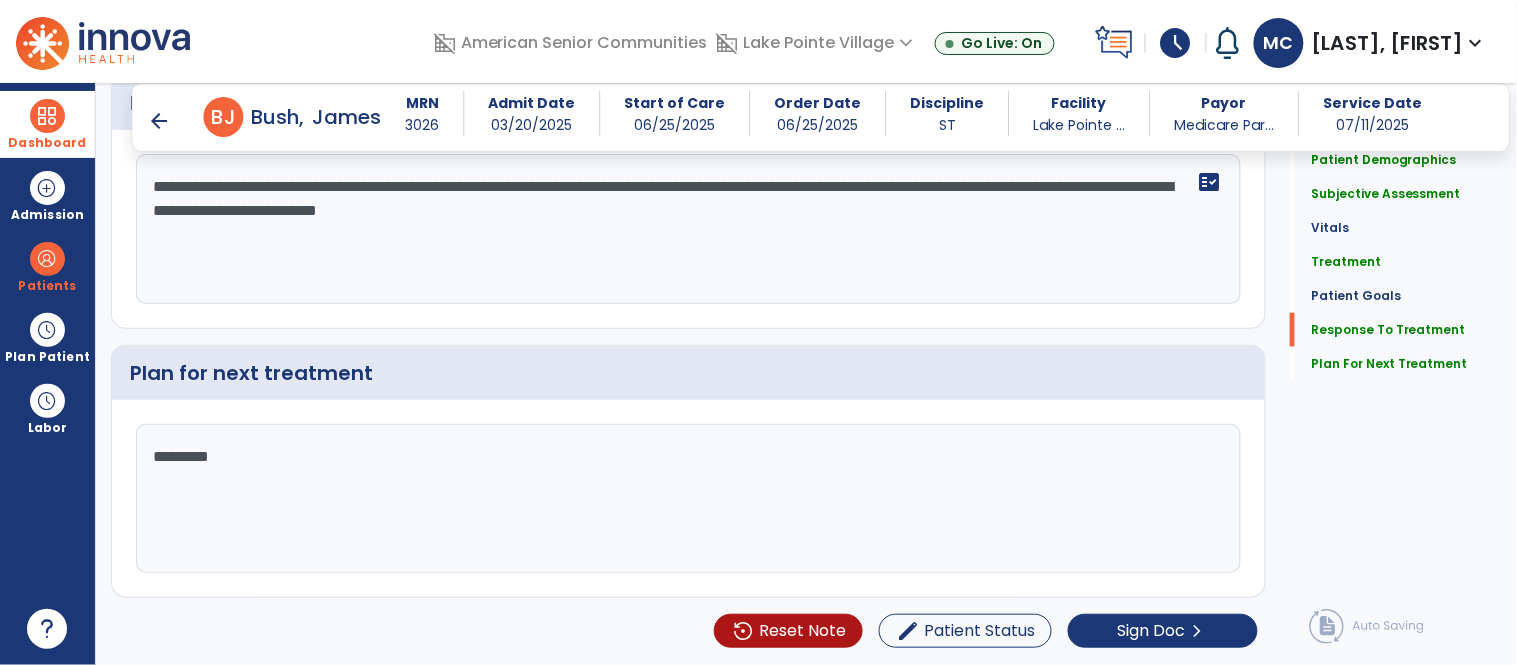 click on "Dashboard" at bounding box center [47, 143] 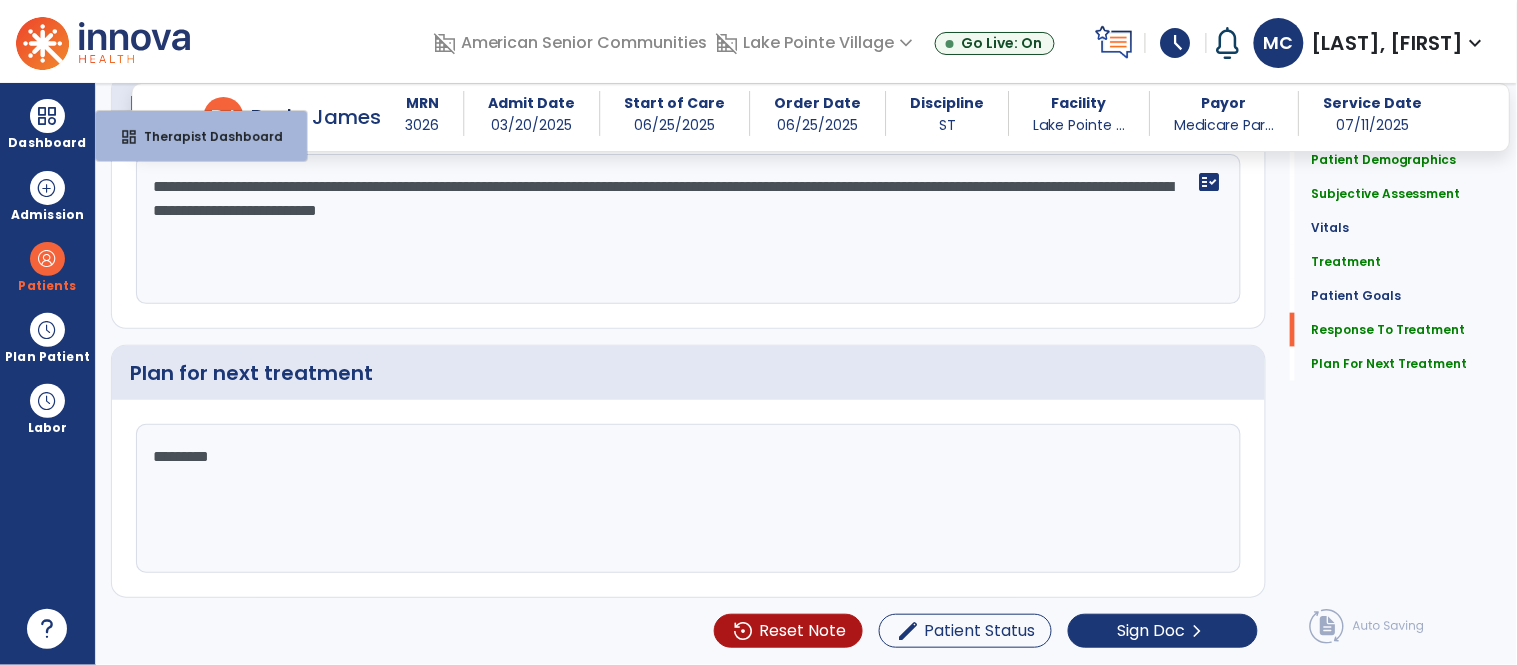 click on "Plan for next treatment" 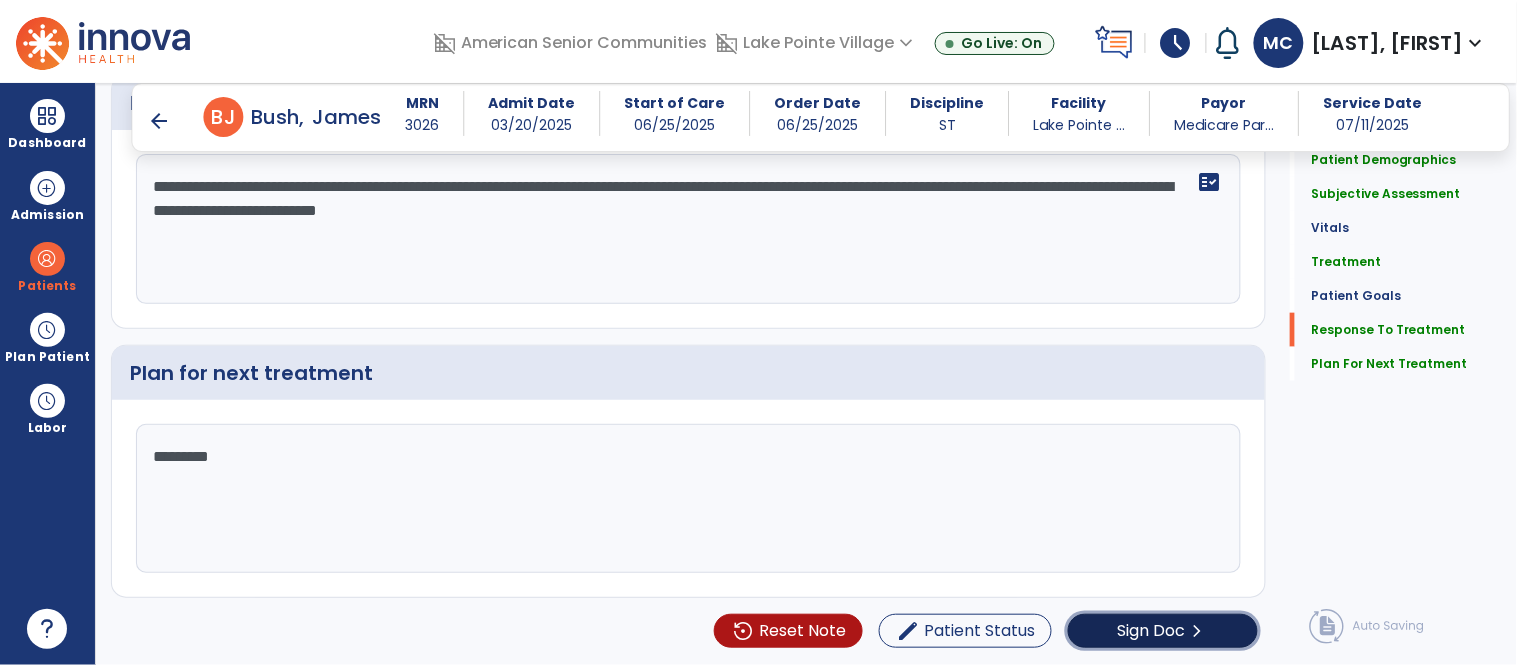 click on "Sign Doc" 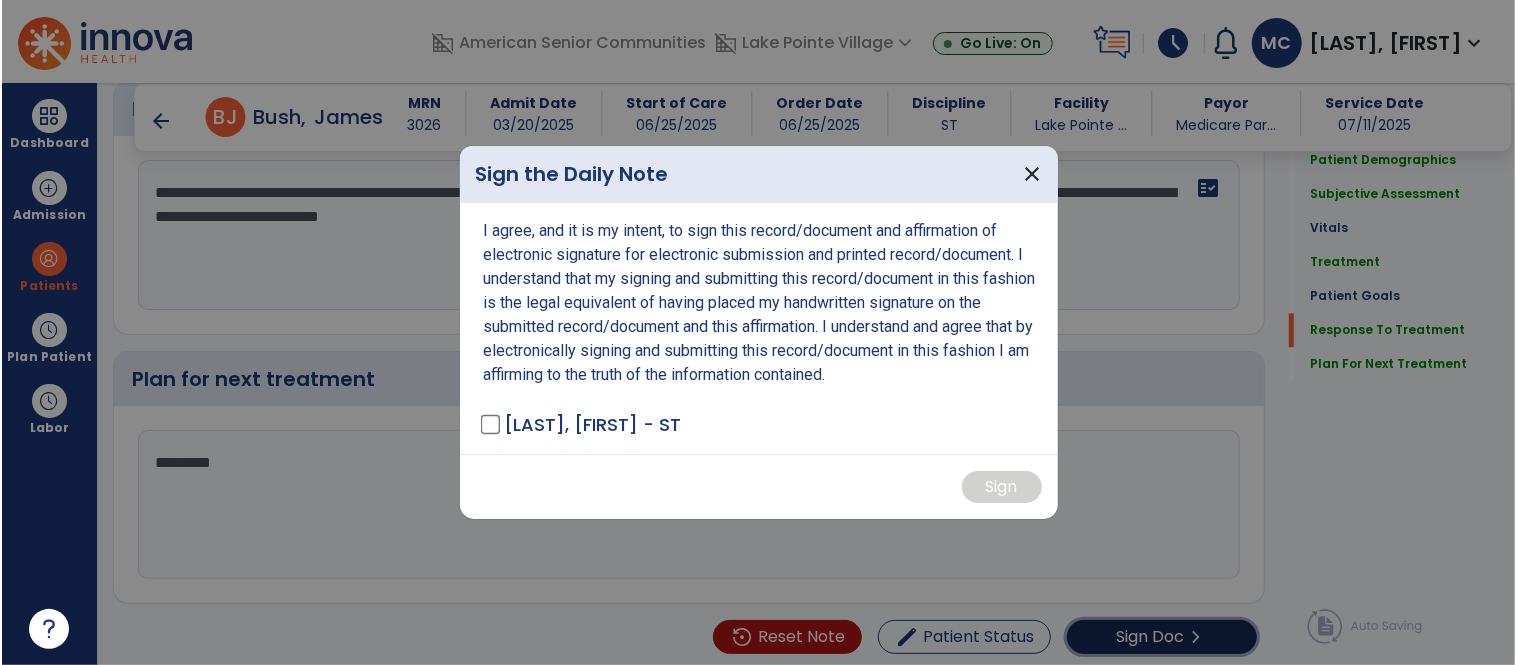 scroll, scrollTop: 2414, scrollLeft: 0, axis: vertical 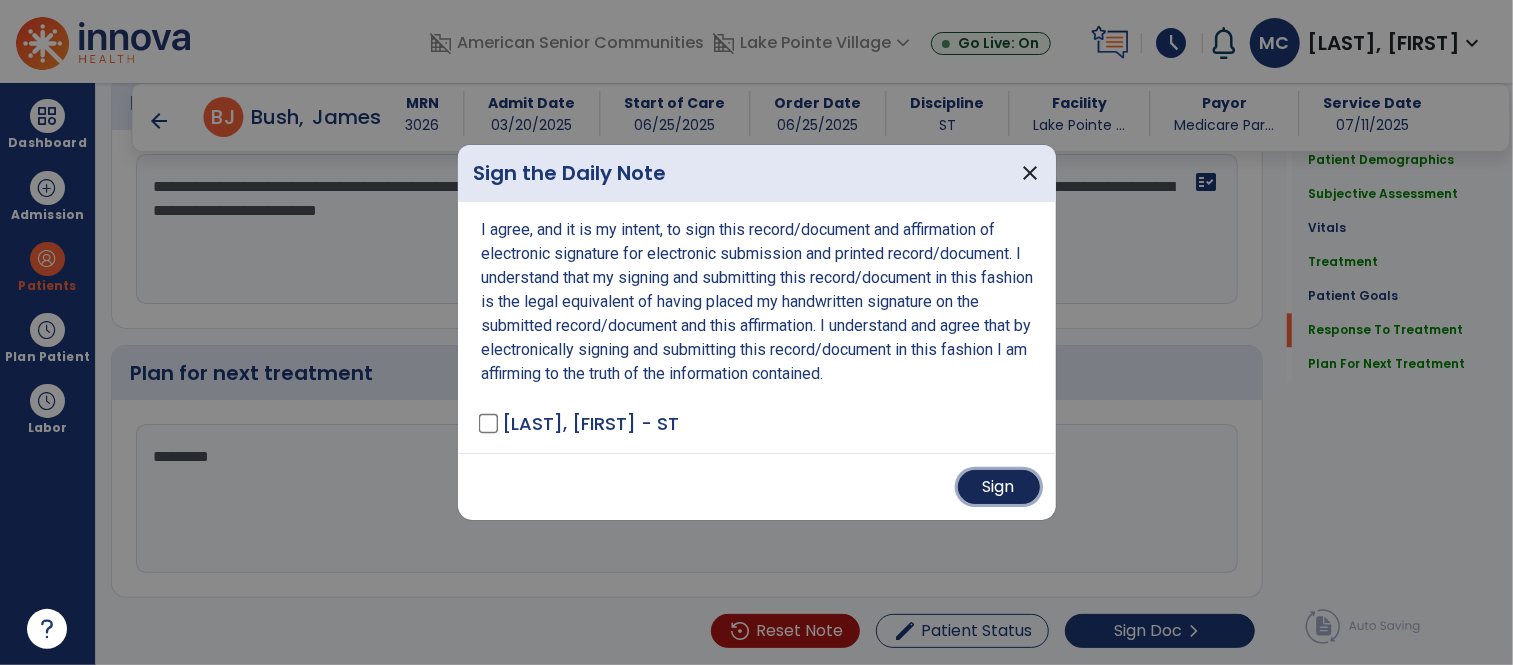 click on "Sign" at bounding box center (999, 487) 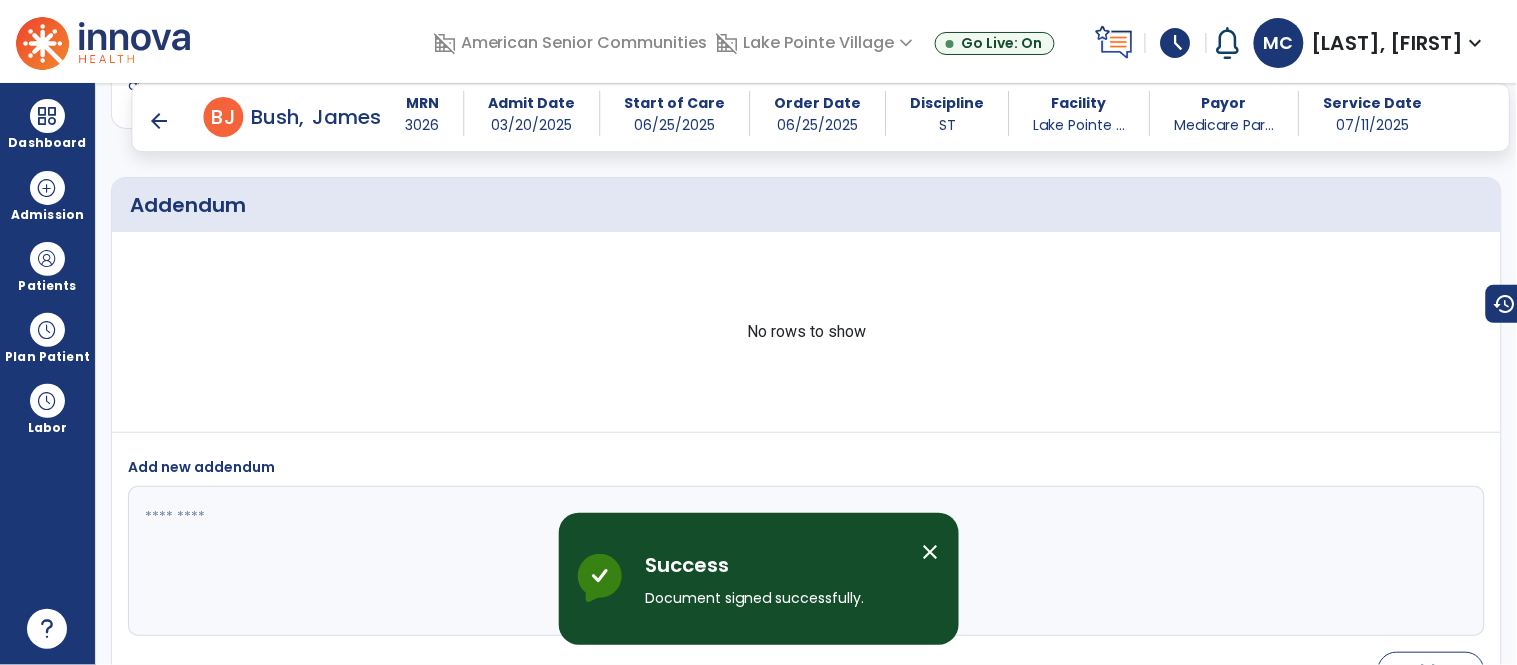 click on "arrow_back" at bounding box center (160, 121) 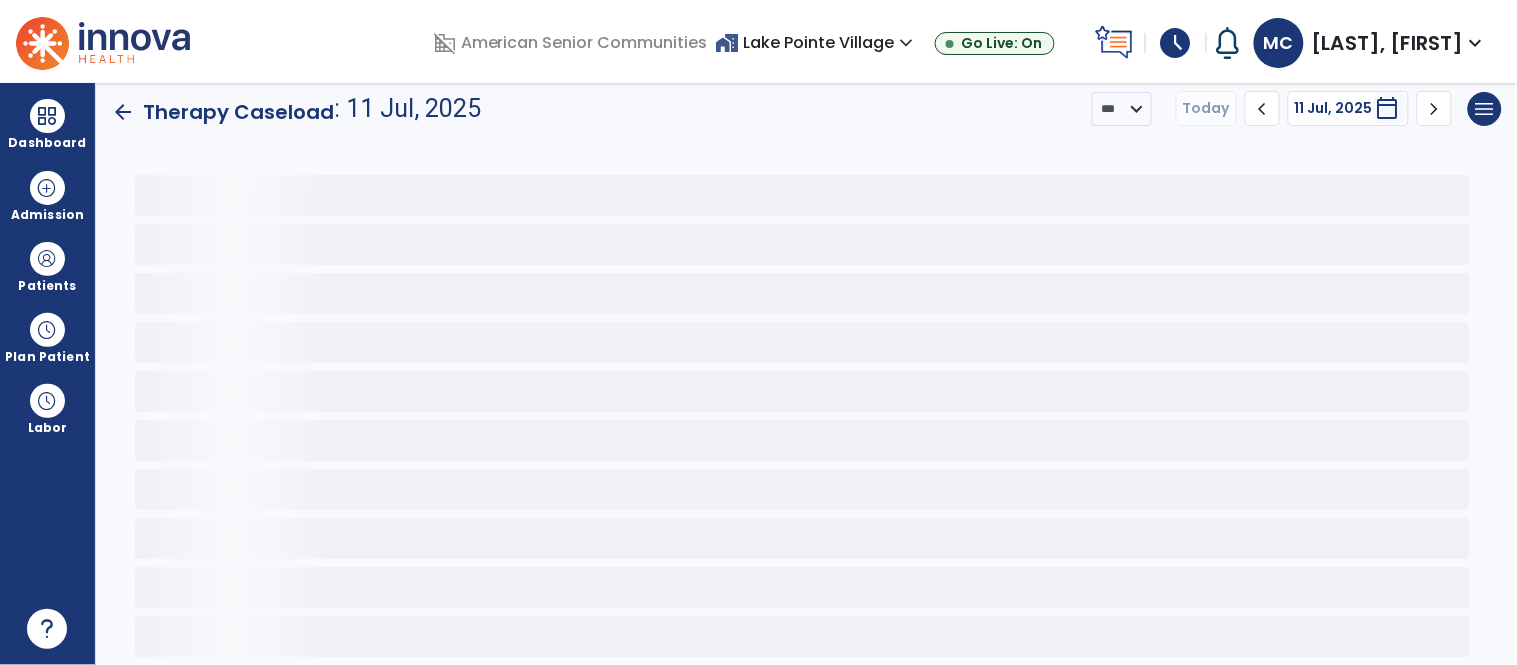 scroll, scrollTop: 15, scrollLeft: 0, axis: vertical 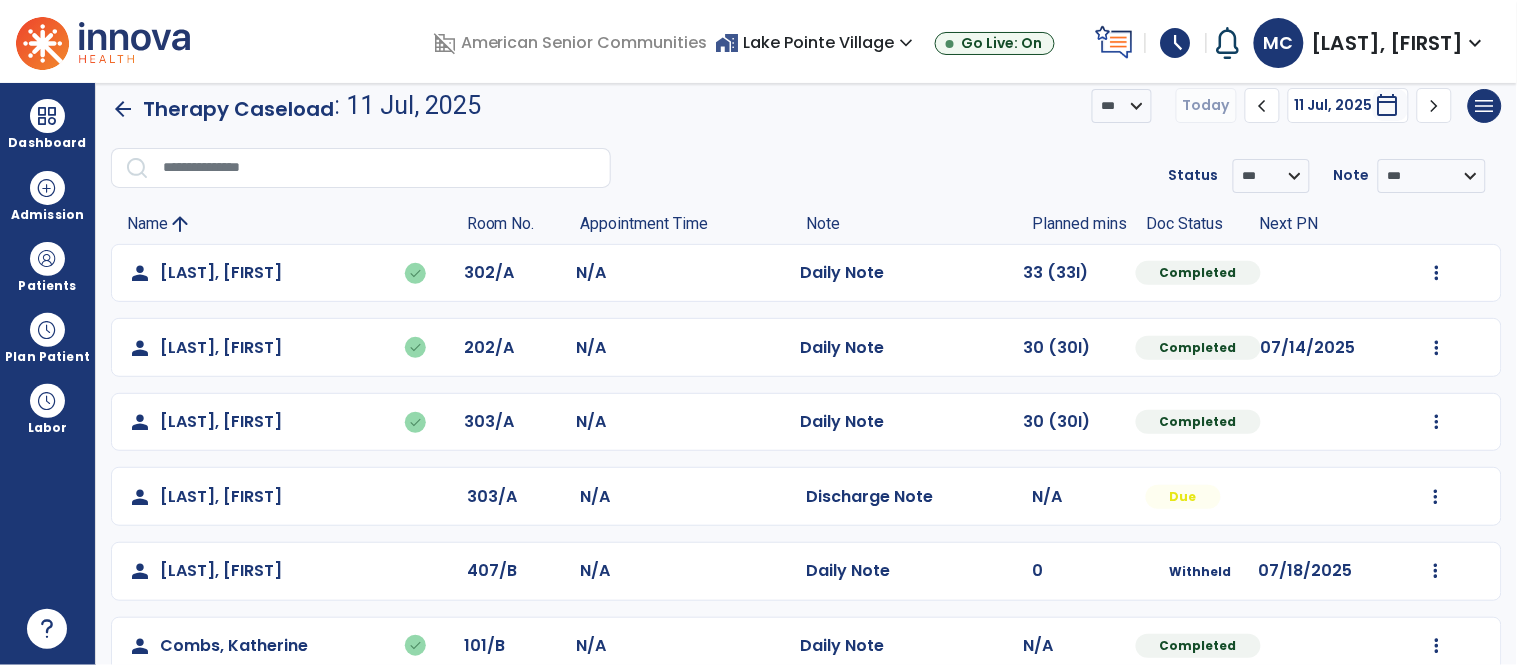 click on "Mark Visit As Complete   Reset Note   Open Document   G + C Mins" 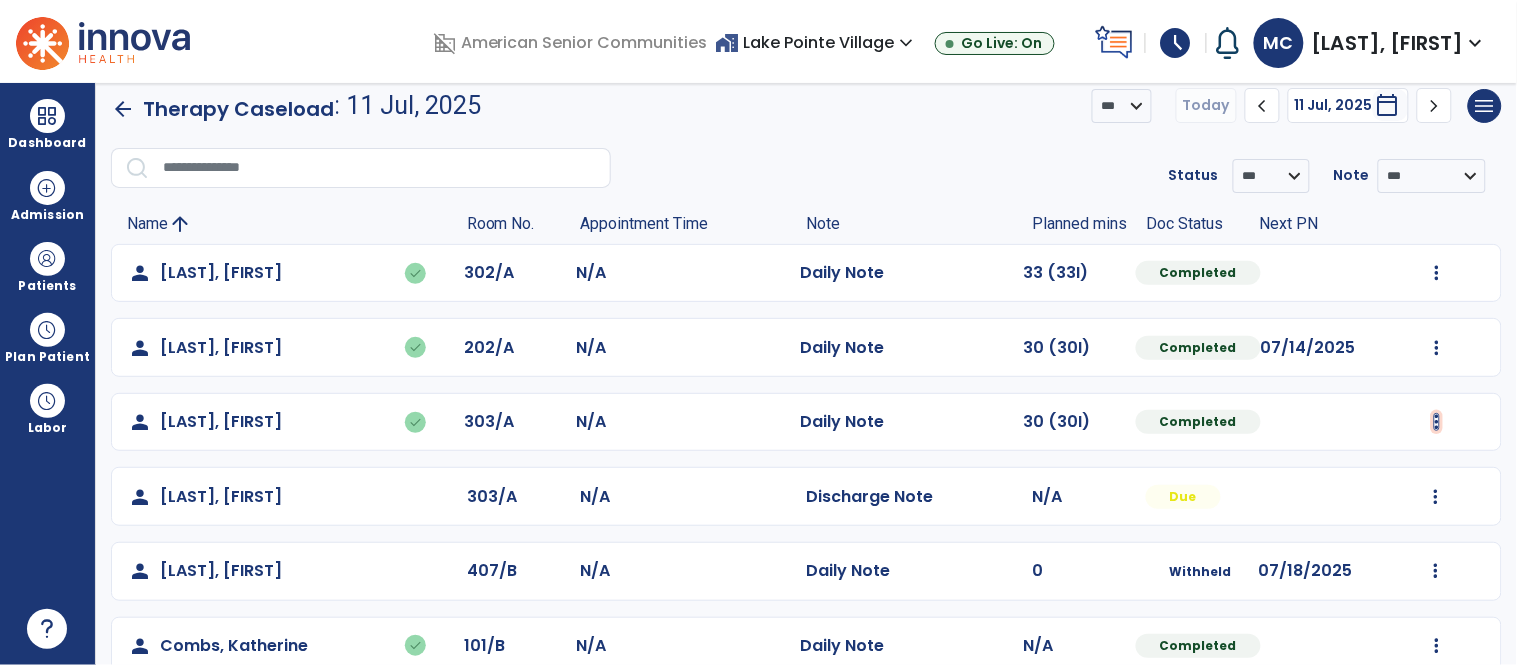 click at bounding box center (1437, 273) 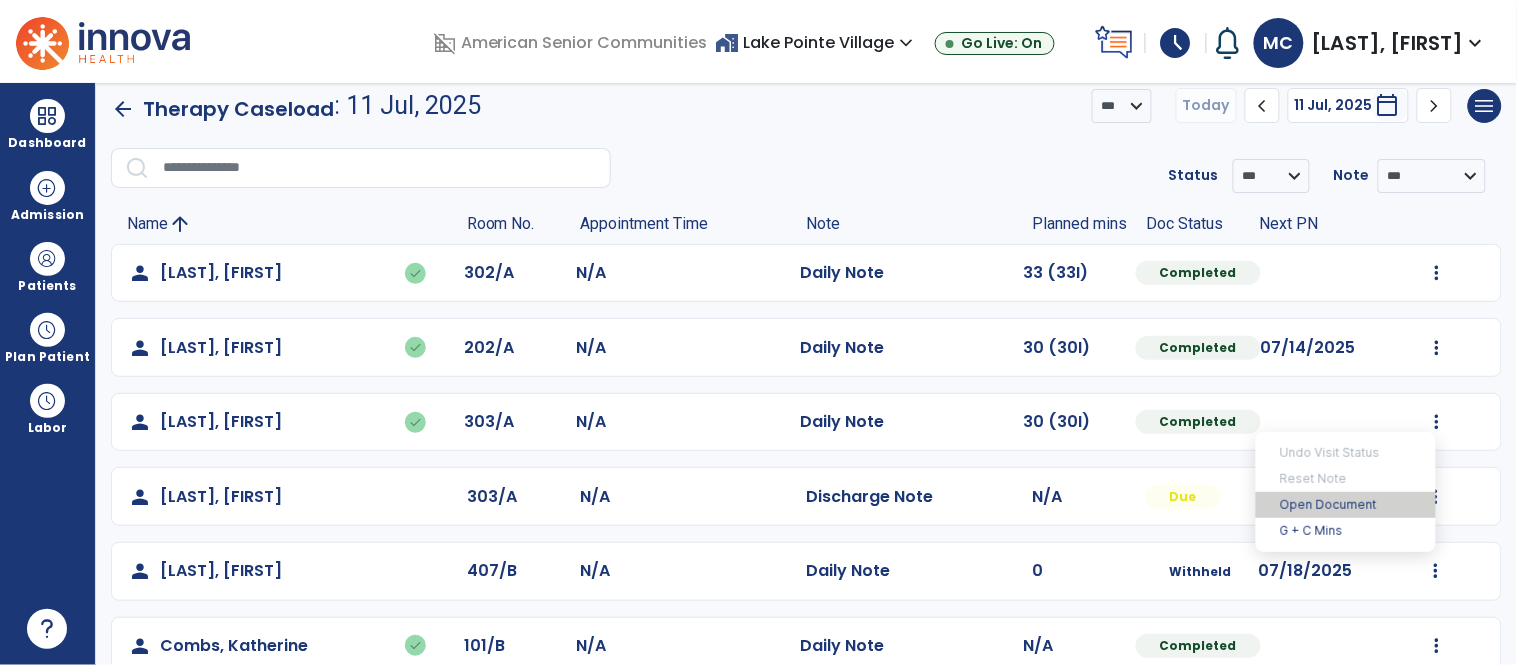 click on "Open Document" at bounding box center [1346, 505] 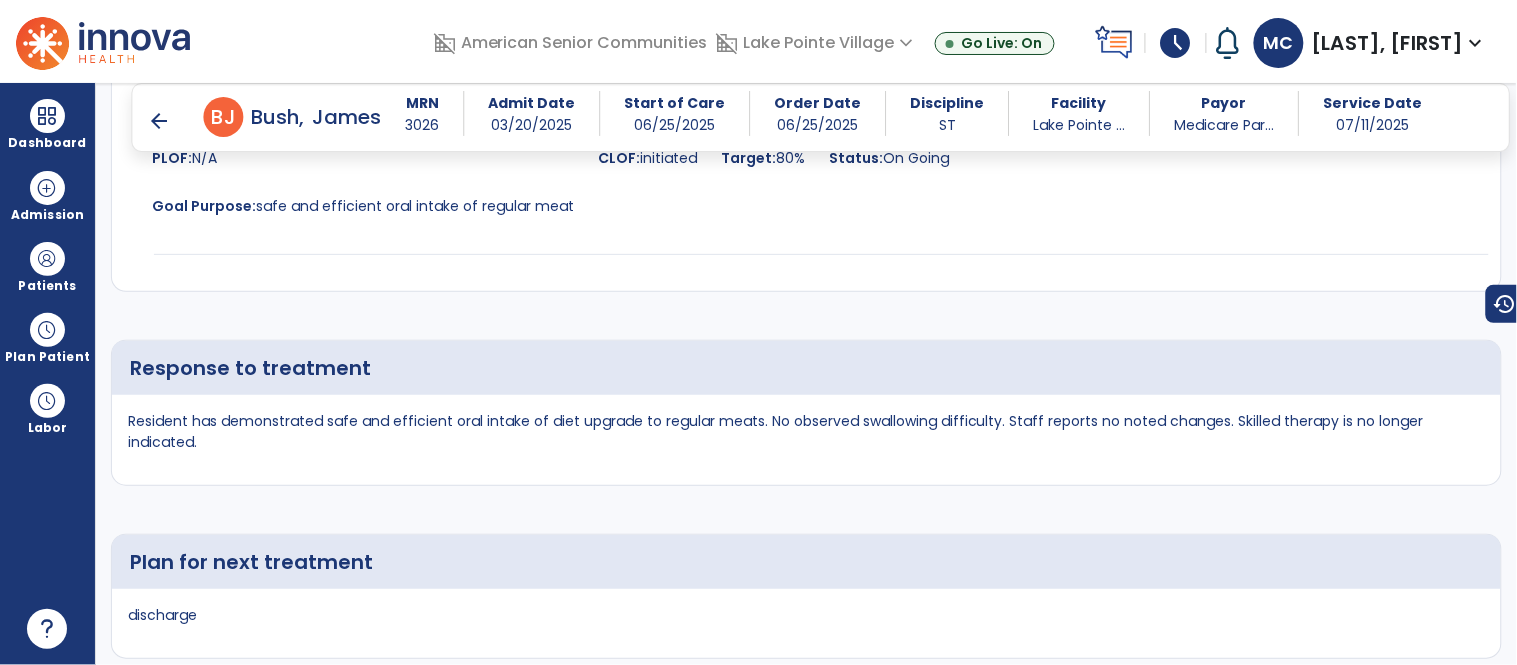 scroll, scrollTop: 2626, scrollLeft: 0, axis: vertical 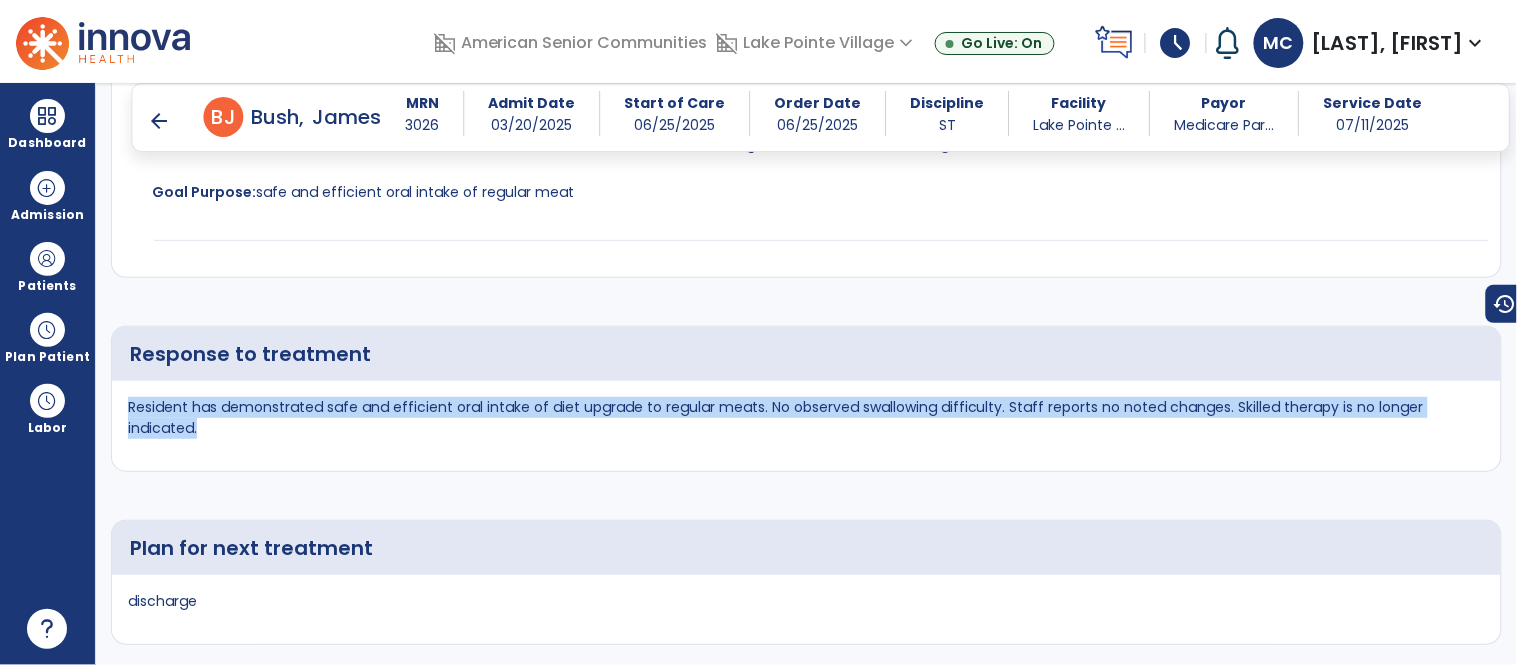drag, startPoint x: 232, startPoint y: 424, endPoint x: 126, endPoint y: 398, distance: 109.14211 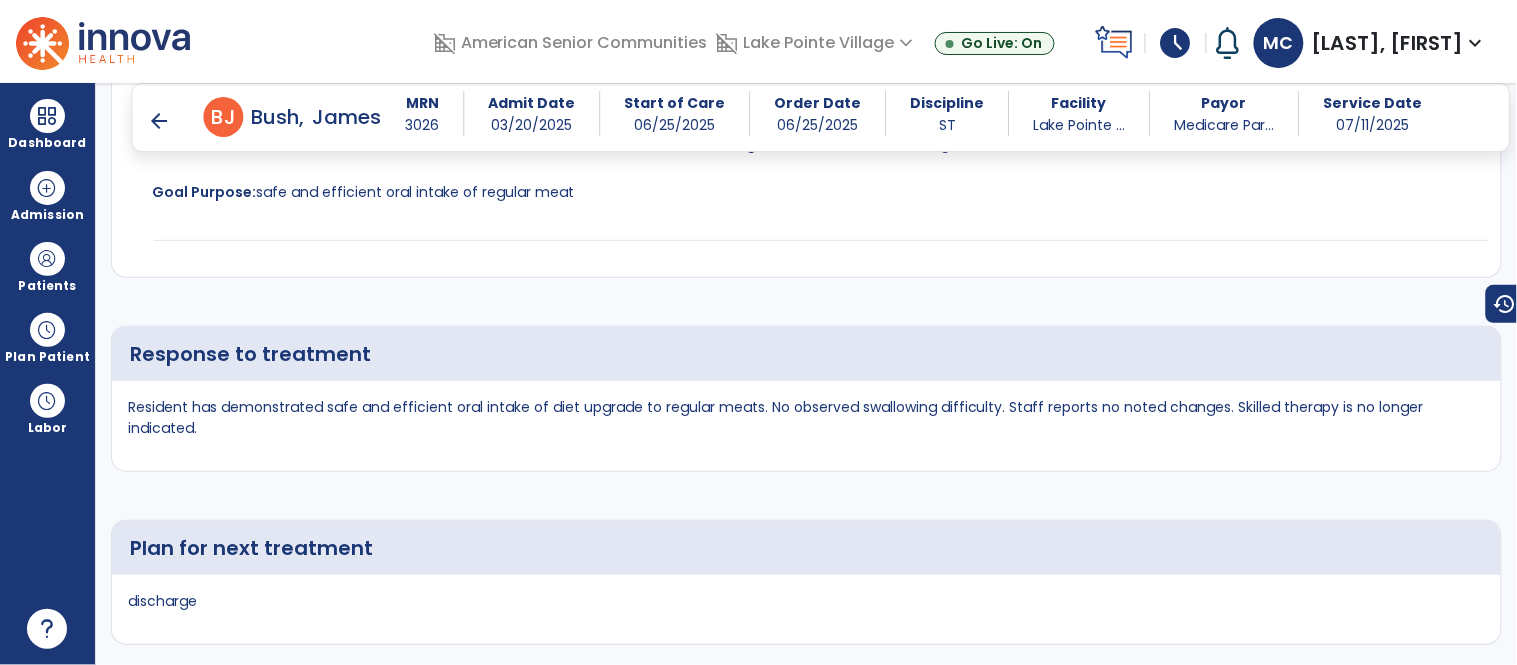 click on "arrow_back" at bounding box center [160, 121] 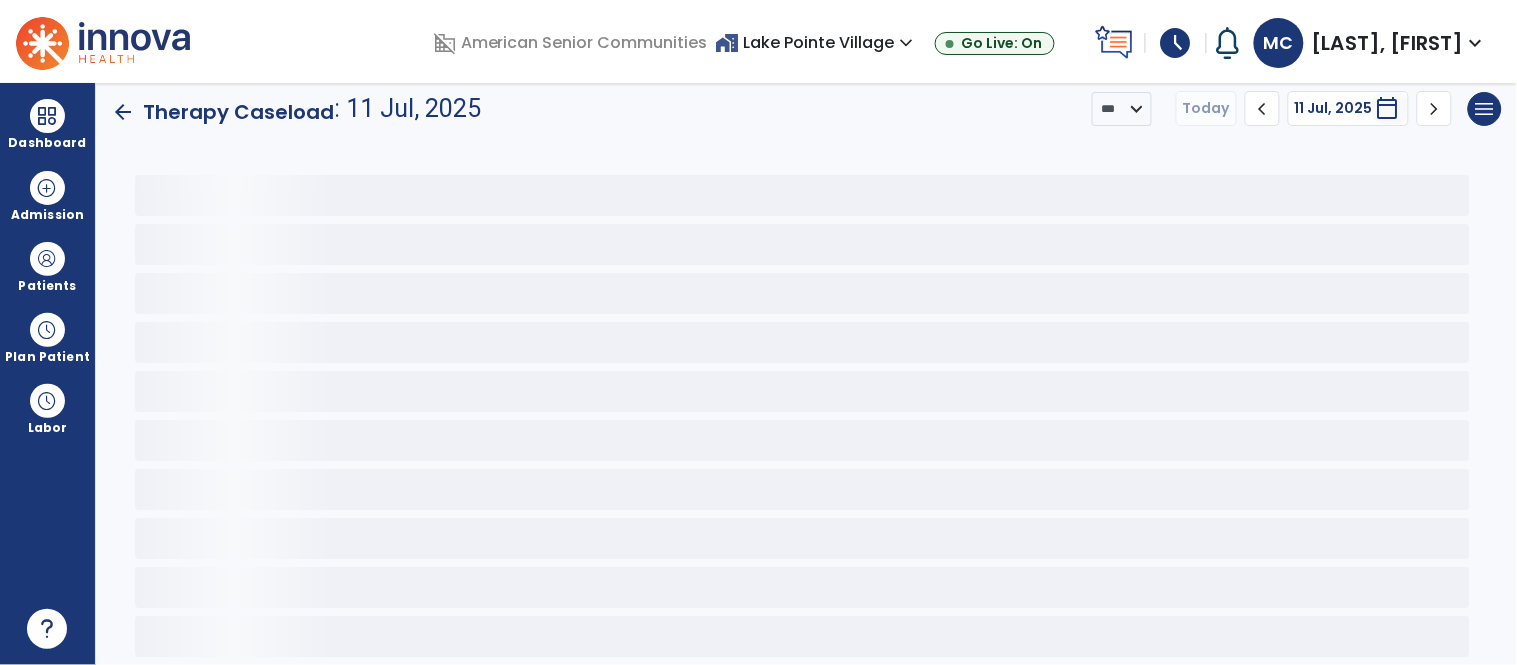 scroll, scrollTop: 15, scrollLeft: 0, axis: vertical 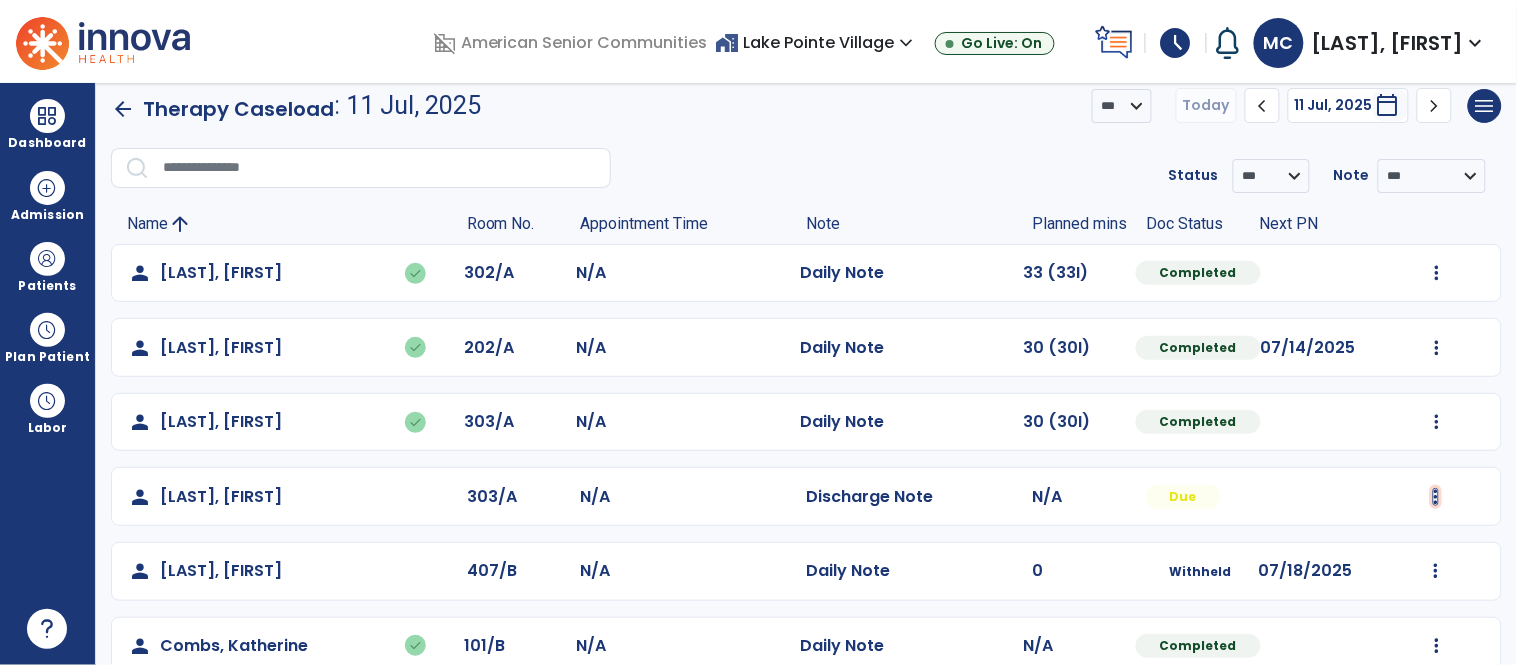 click at bounding box center [1437, 273] 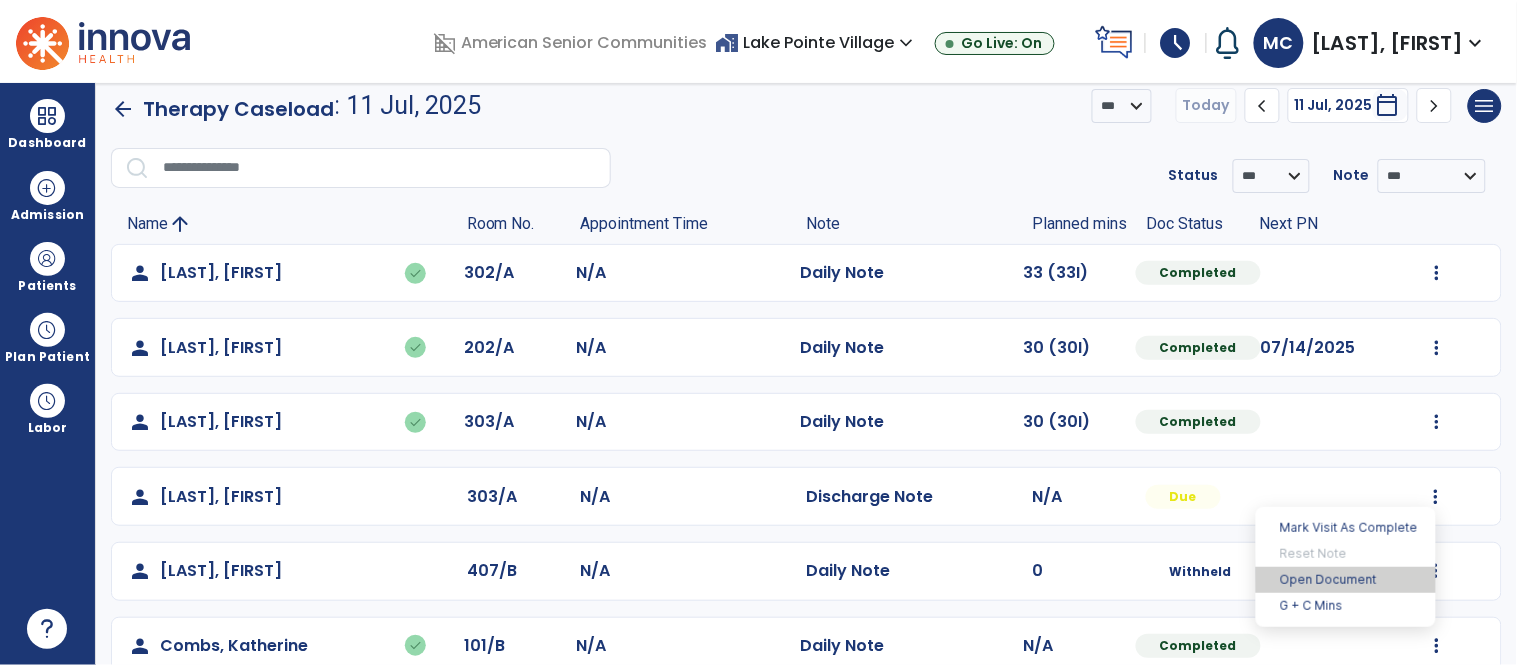click on "Open Document" at bounding box center (1346, 580) 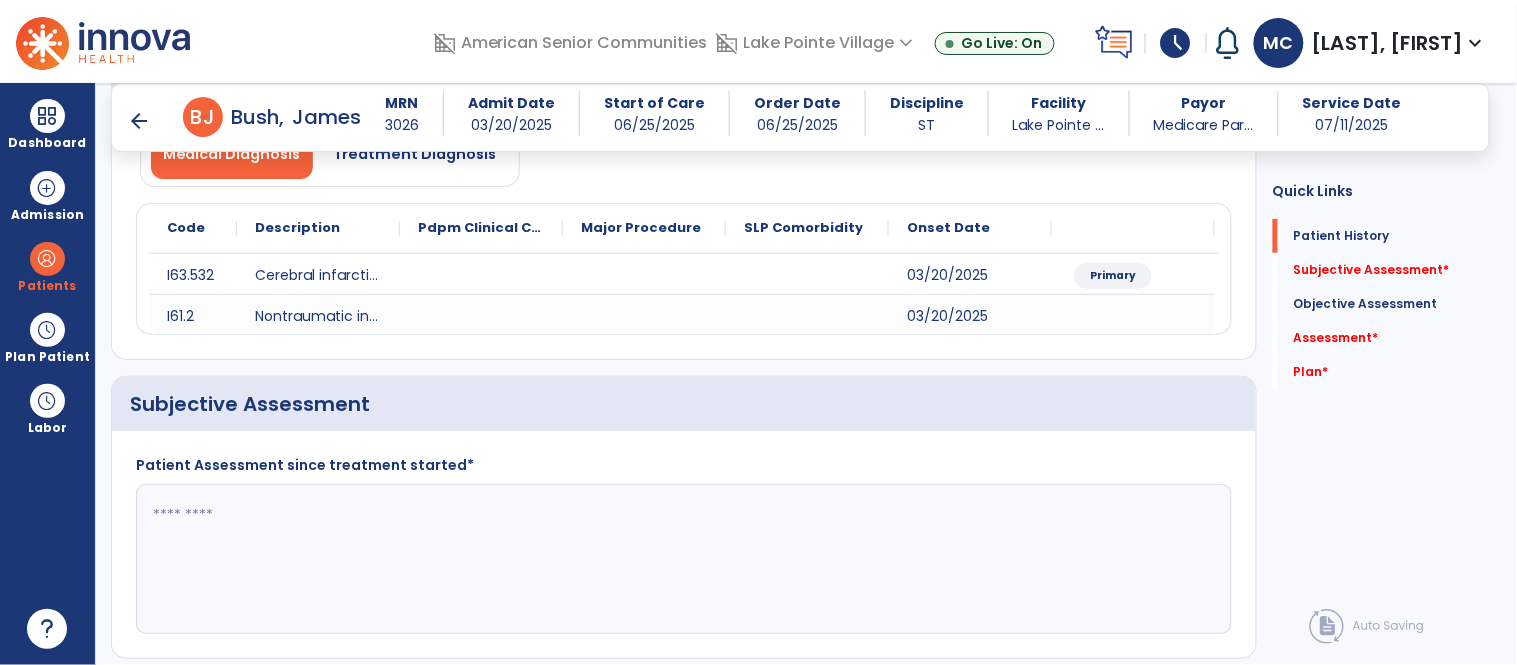 scroll, scrollTop: 241, scrollLeft: 0, axis: vertical 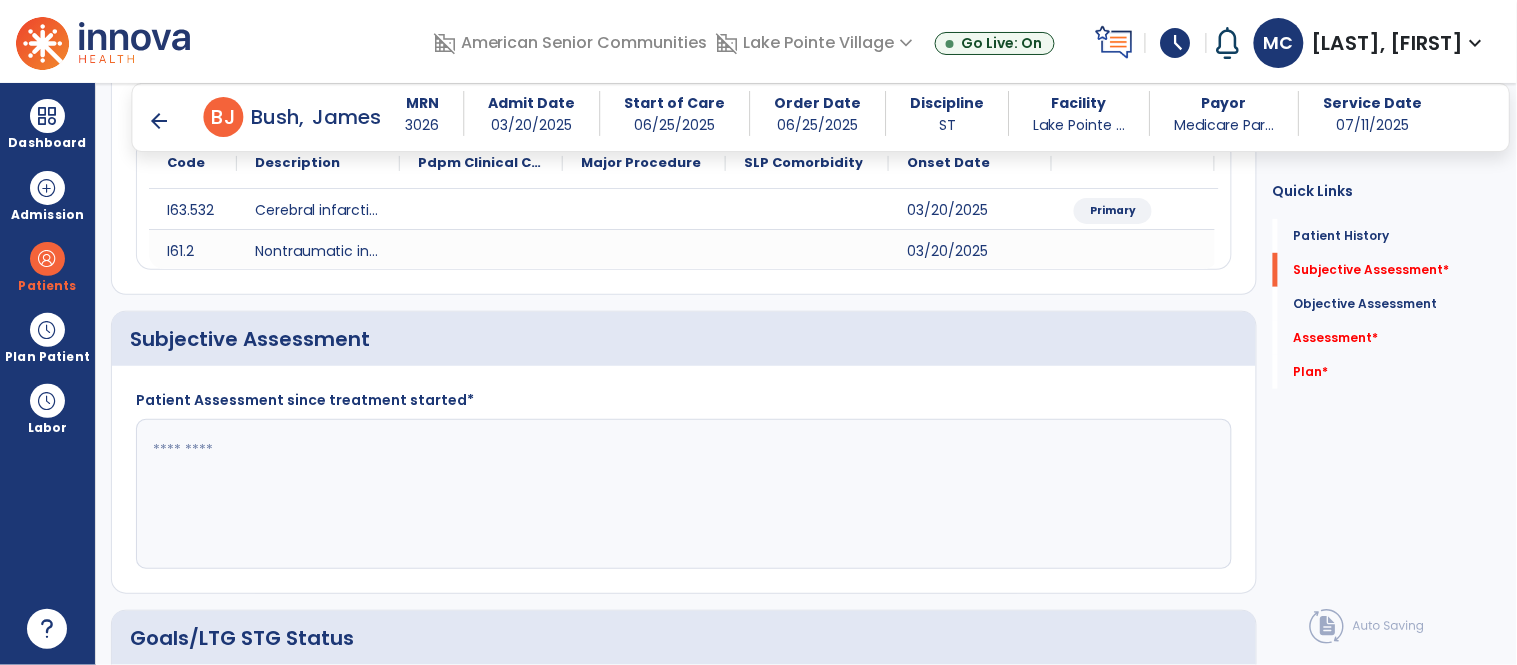 click 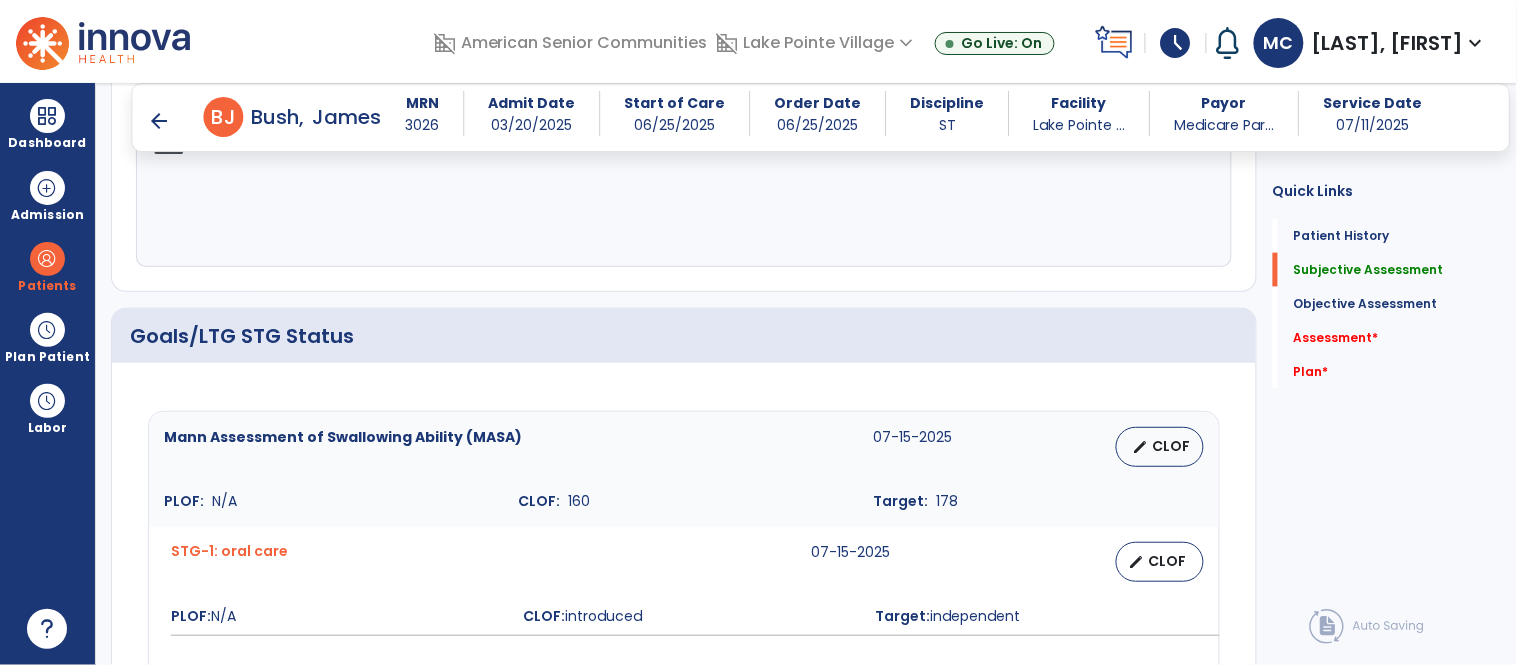 type on "*****" 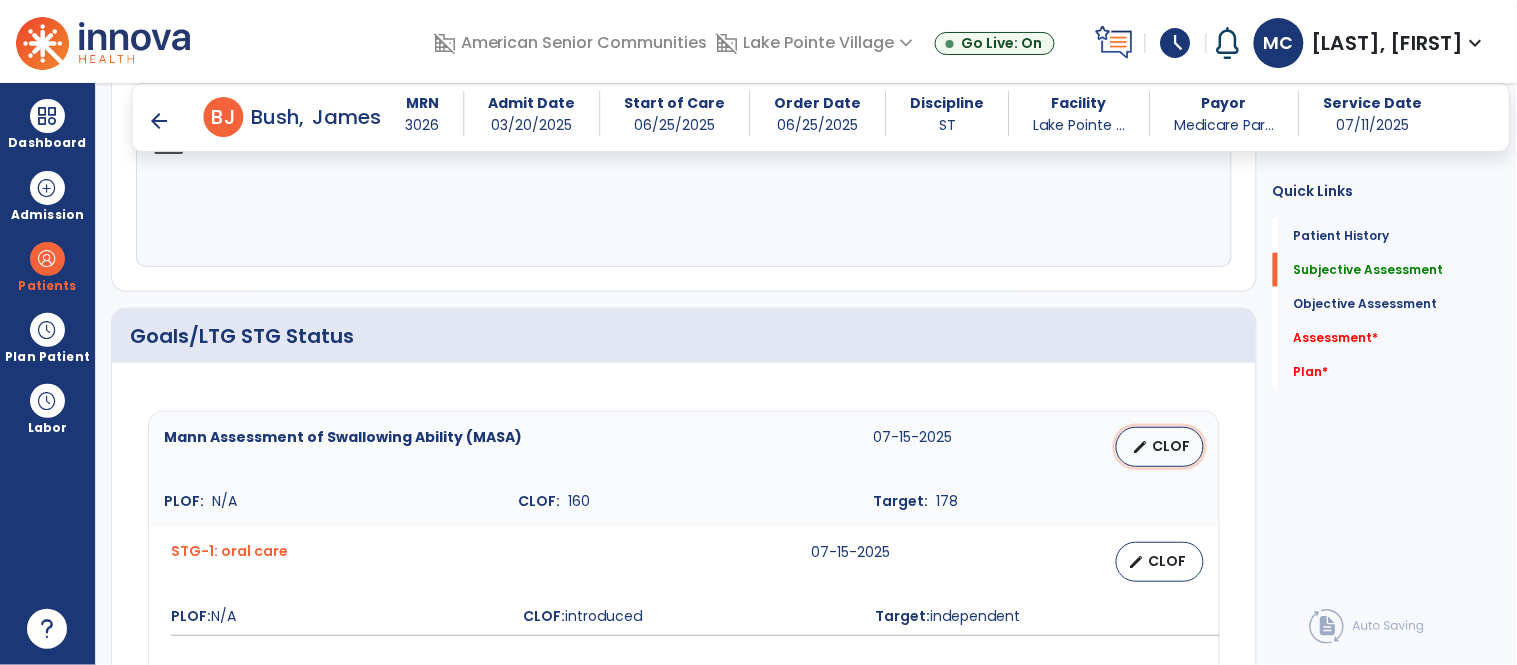 click on "CLOF" at bounding box center (1172, 446) 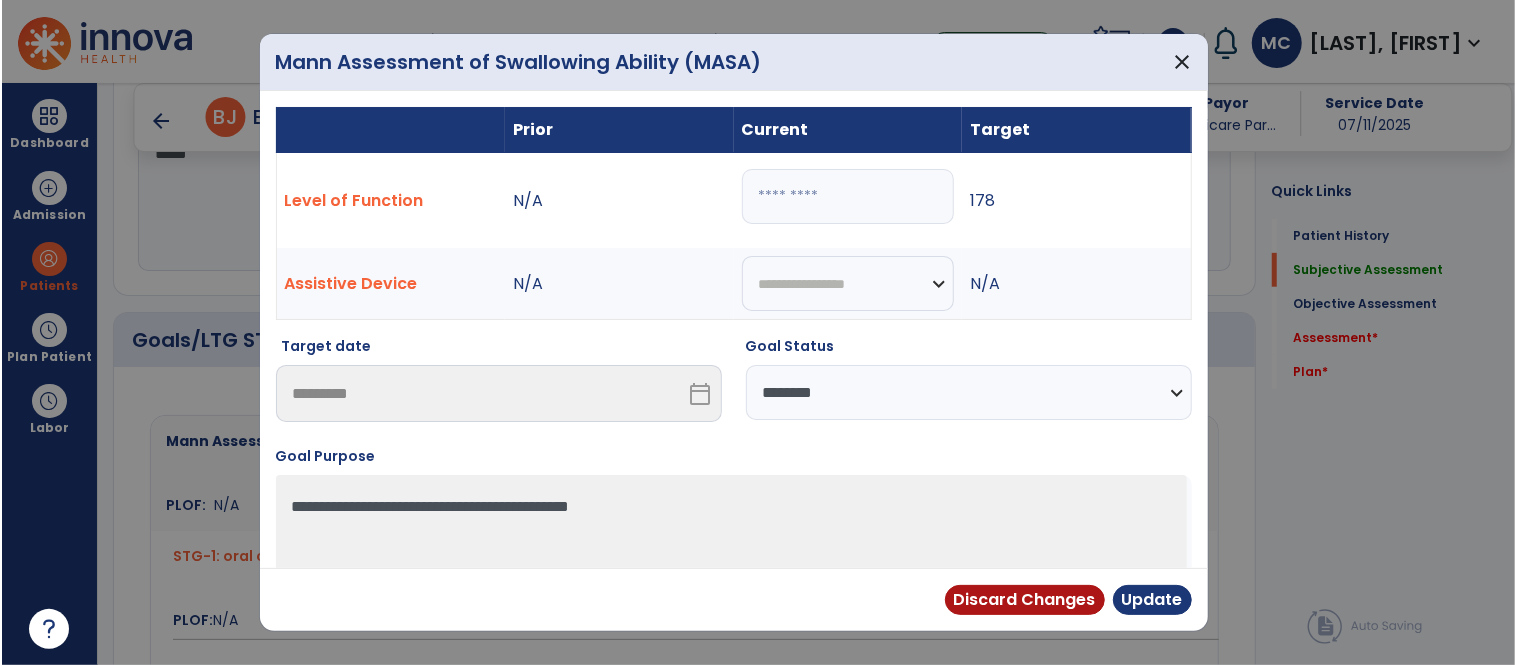 scroll, scrollTop: 543, scrollLeft: 0, axis: vertical 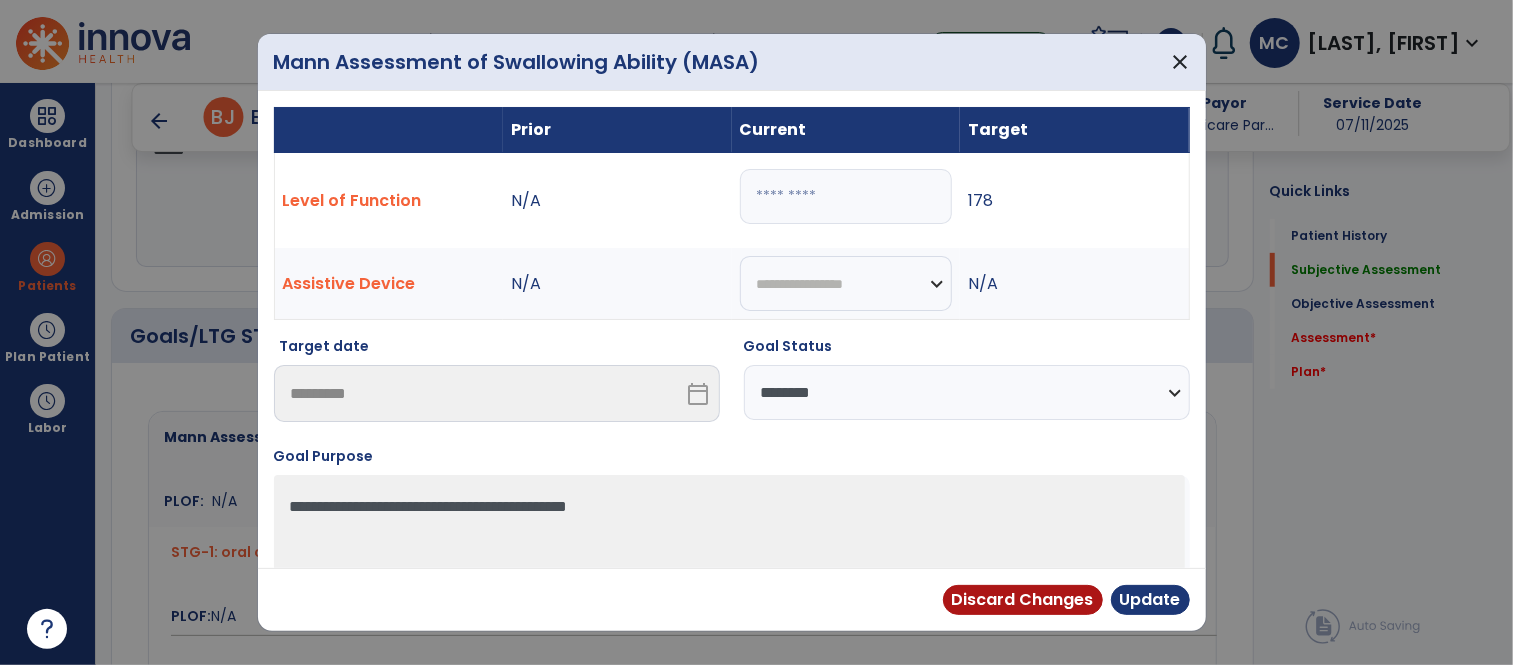 drag, startPoint x: 737, startPoint y: 204, endPoint x: 696, endPoint y: 201, distance: 41.109608 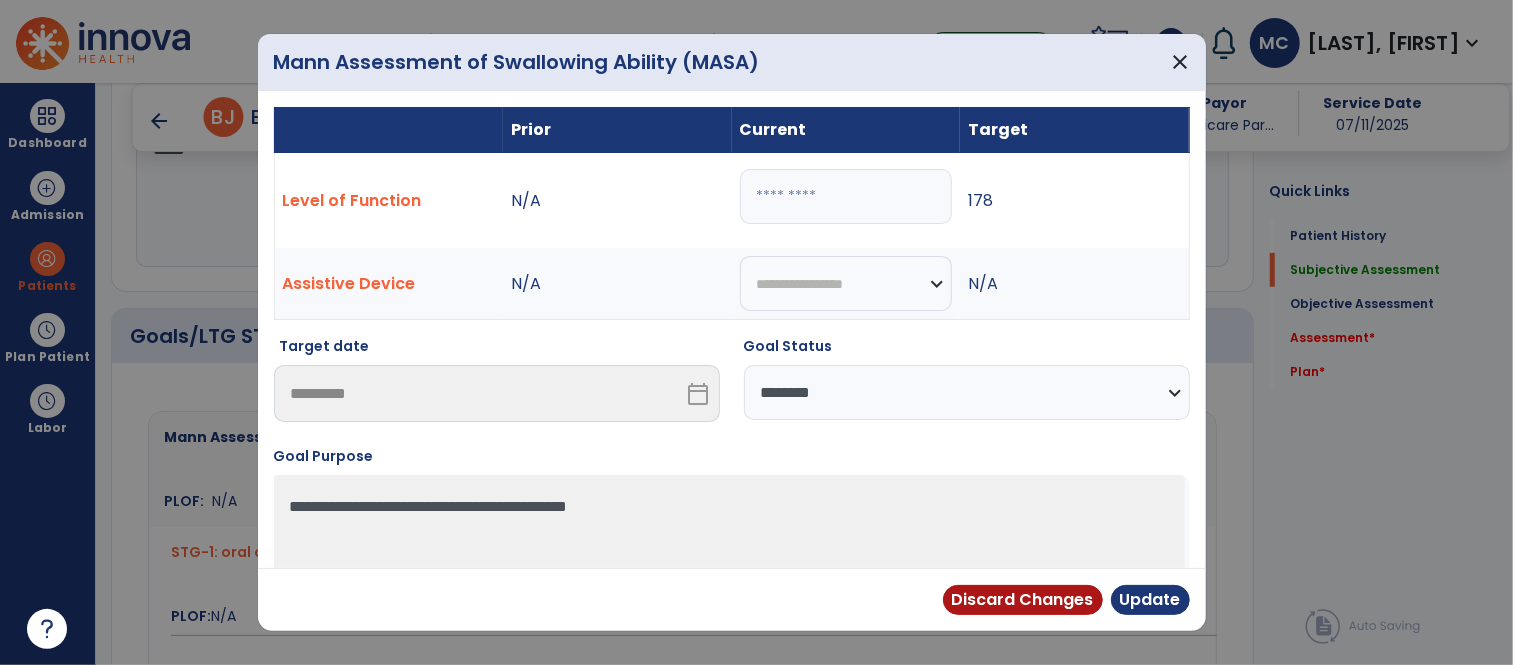 type on "***" 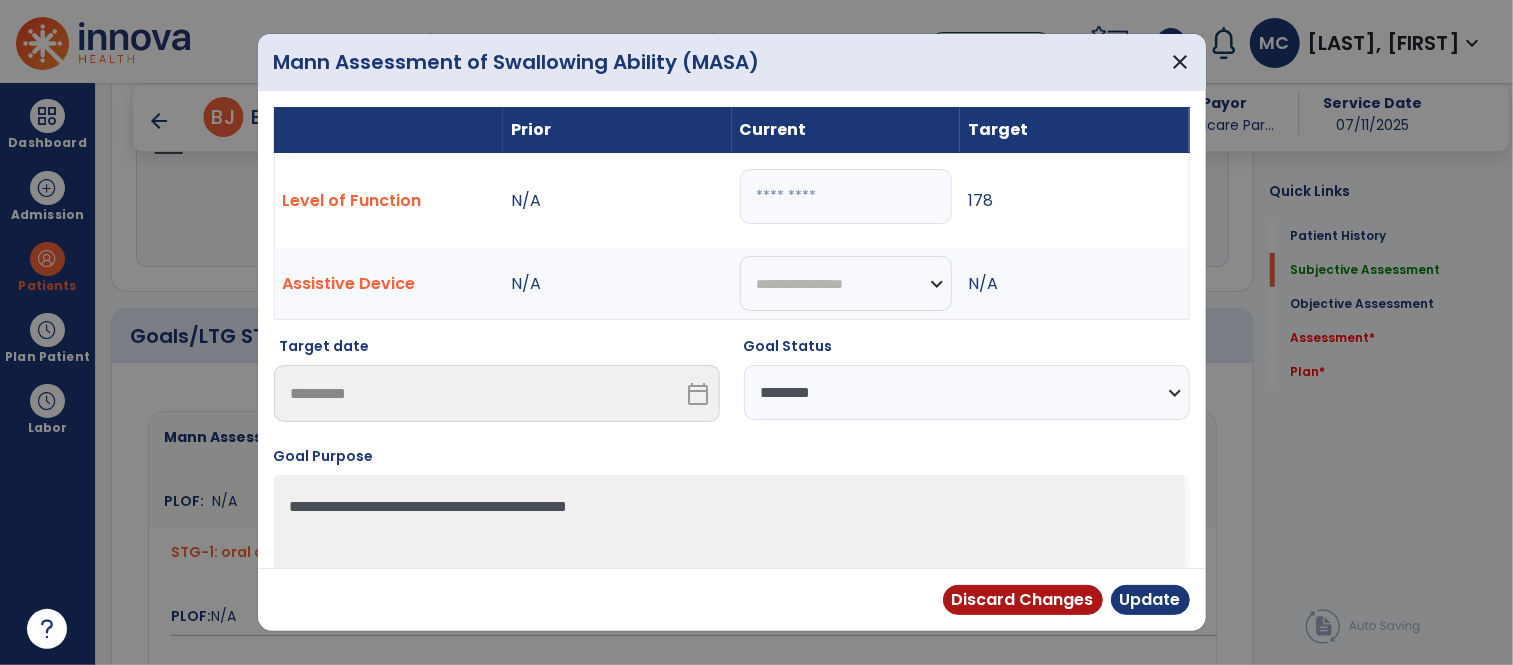 click on "**********" at bounding box center (967, 392) 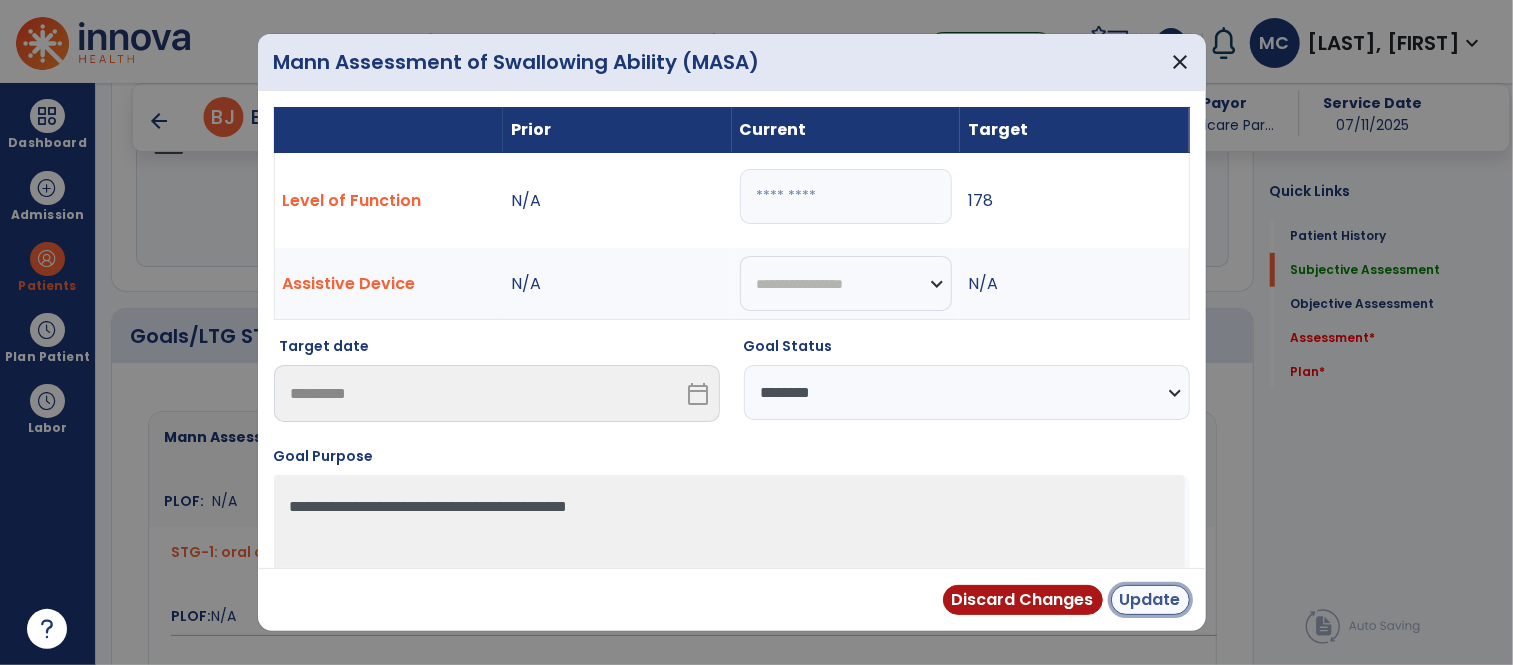 click on "Update" at bounding box center [1150, 600] 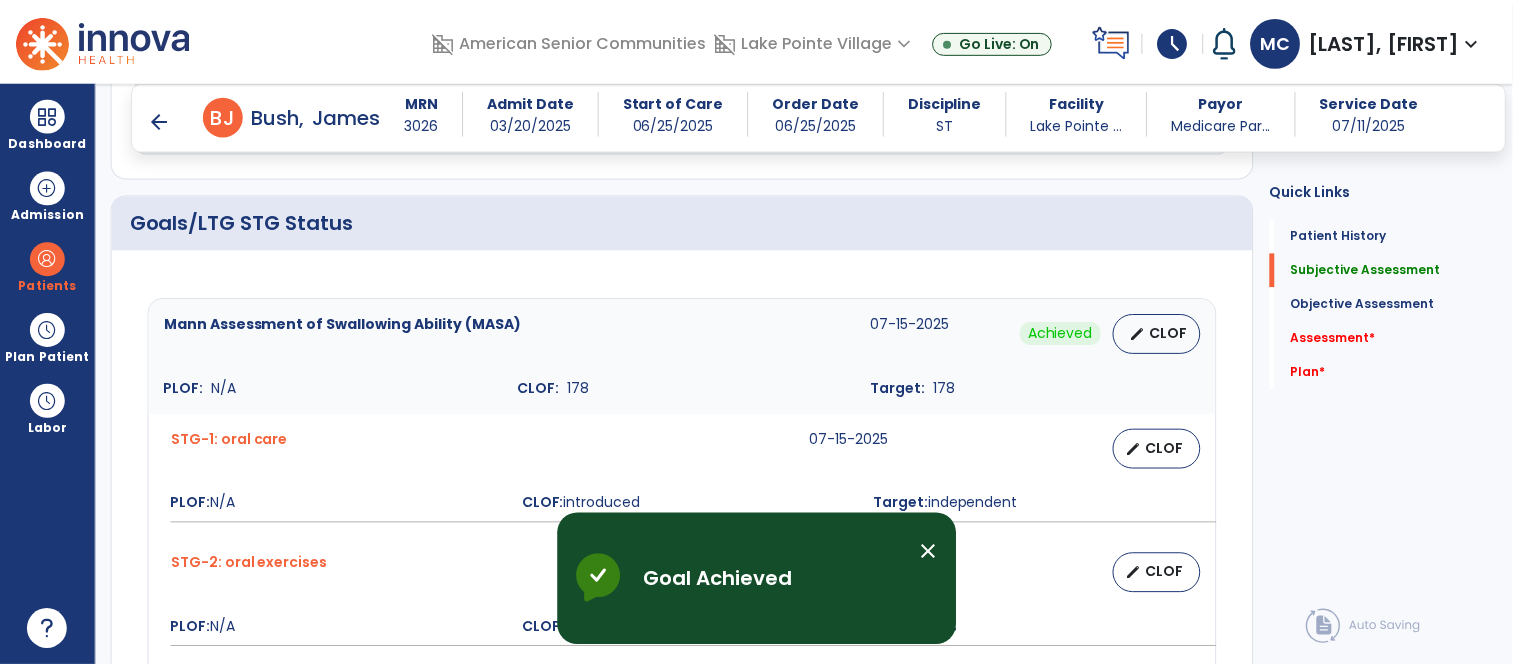 scroll, scrollTop: 662, scrollLeft: 0, axis: vertical 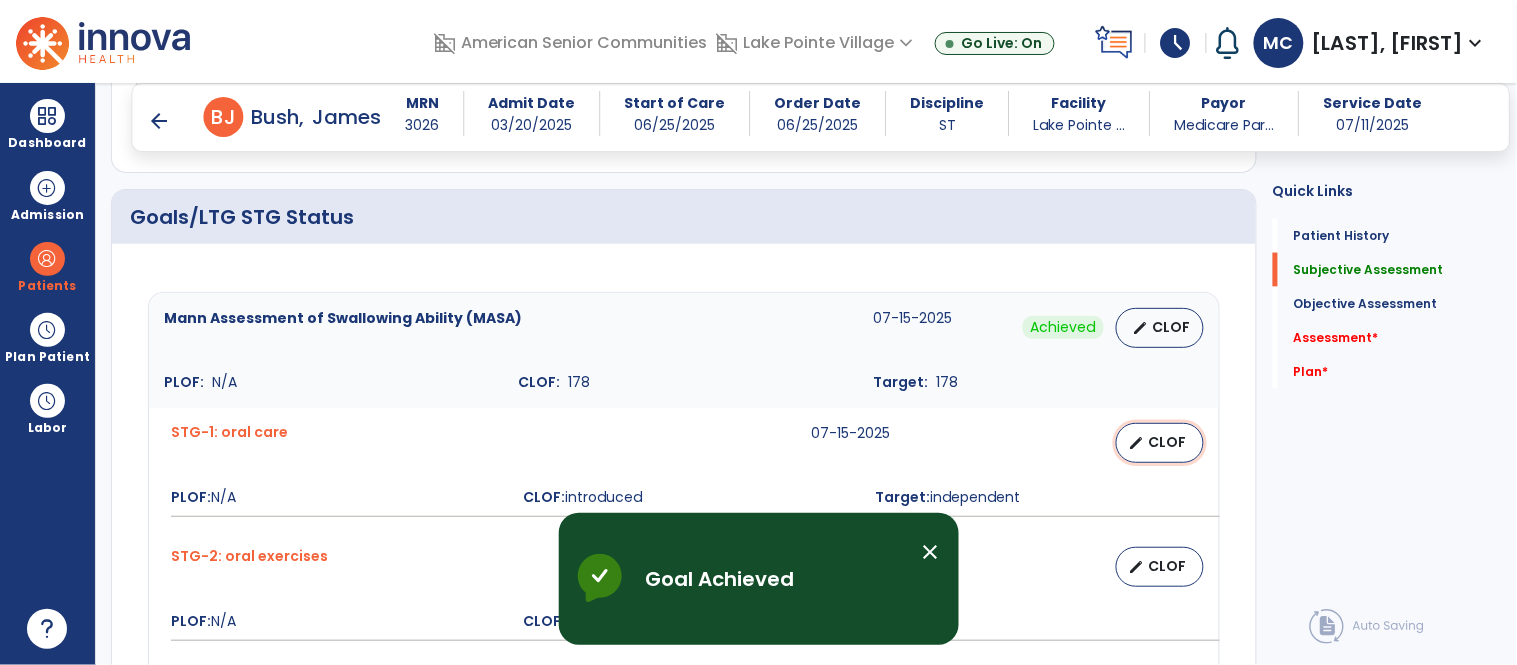 click on "edit   CLOF" at bounding box center [1160, 443] 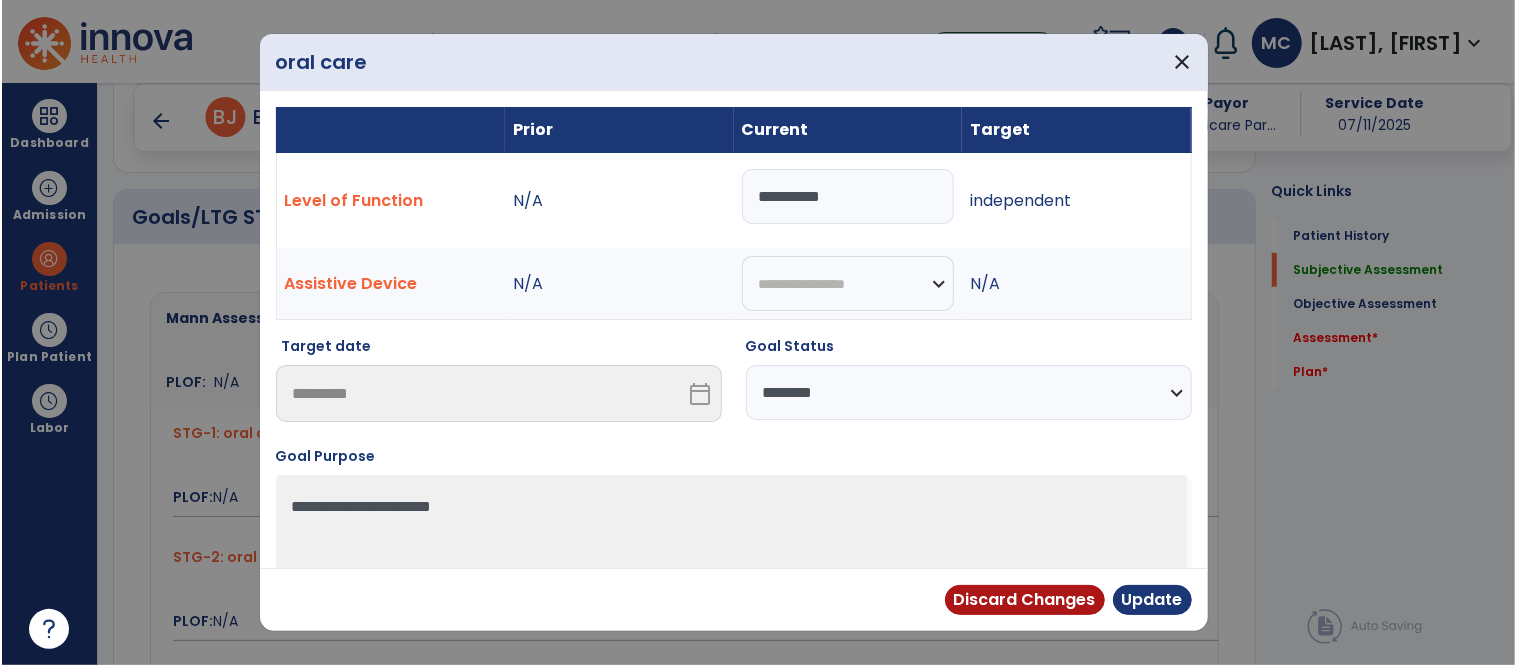 scroll, scrollTop: 662, scrollLeft: 0, axis: vertical 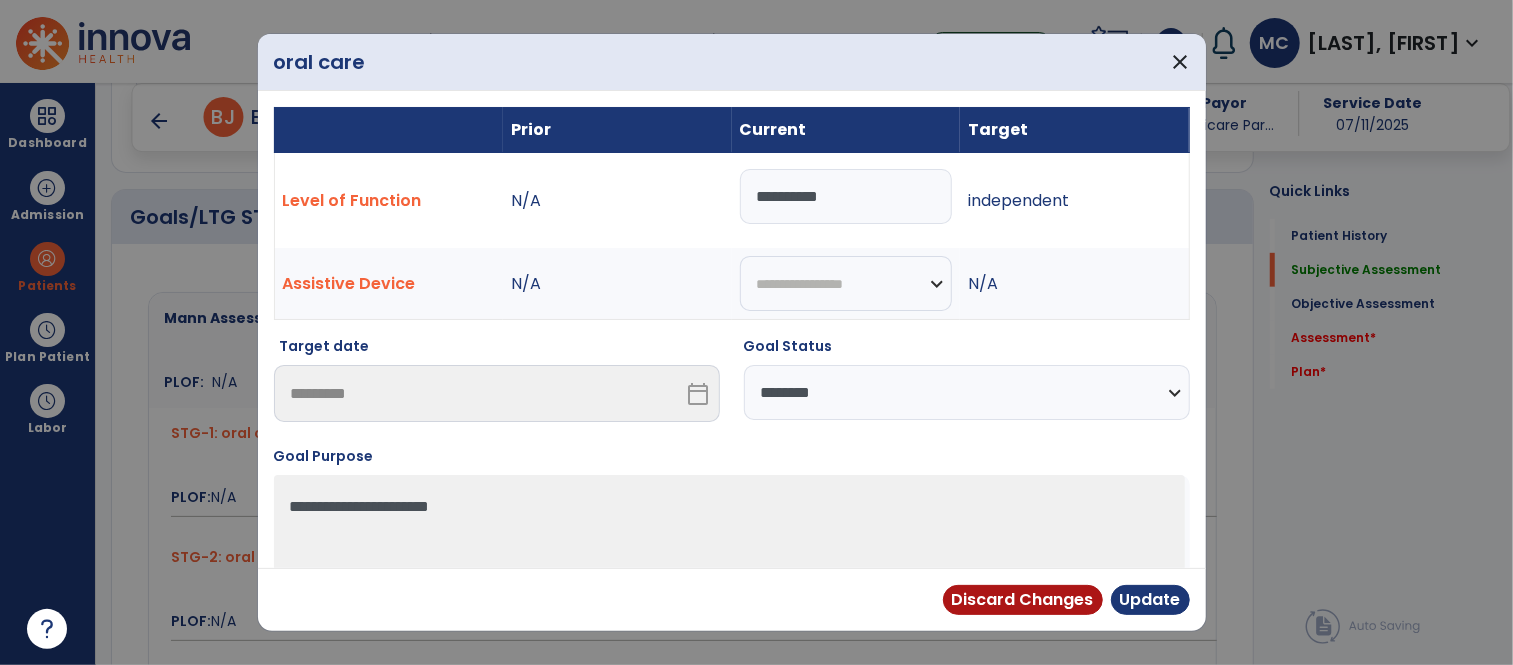 drag, startPoint x: 887, startPoint y: 201, endPoint x: 652, endPoint y: 204, distance: 235.01915 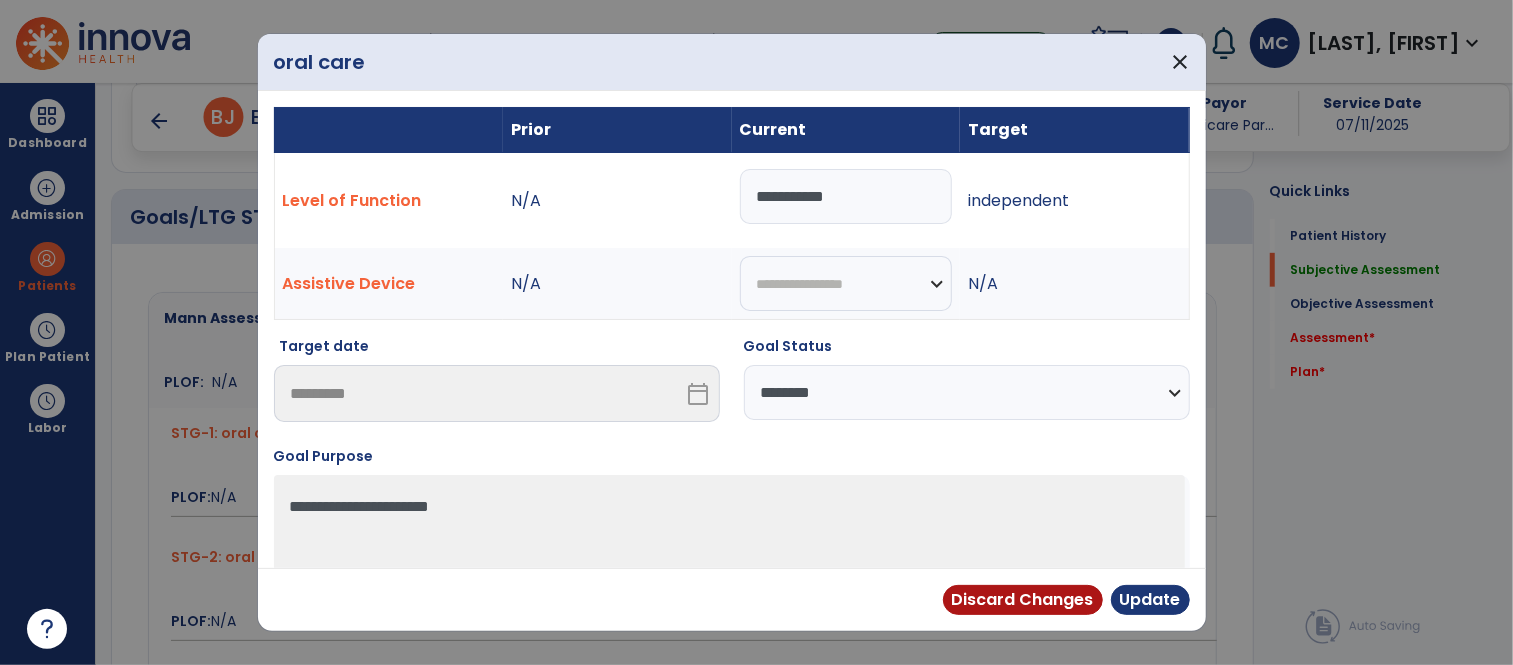 type on "**********" 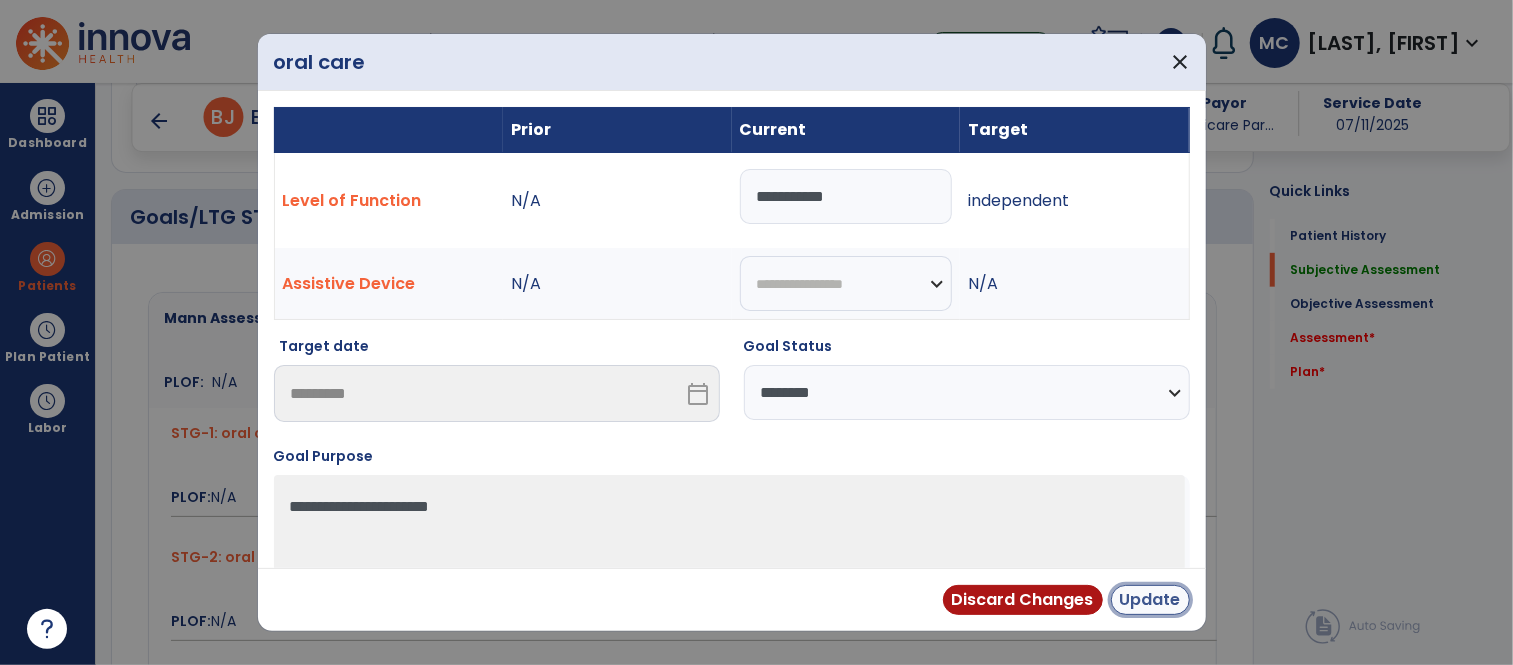 click on "Update" at bounding box center (1150, 600) 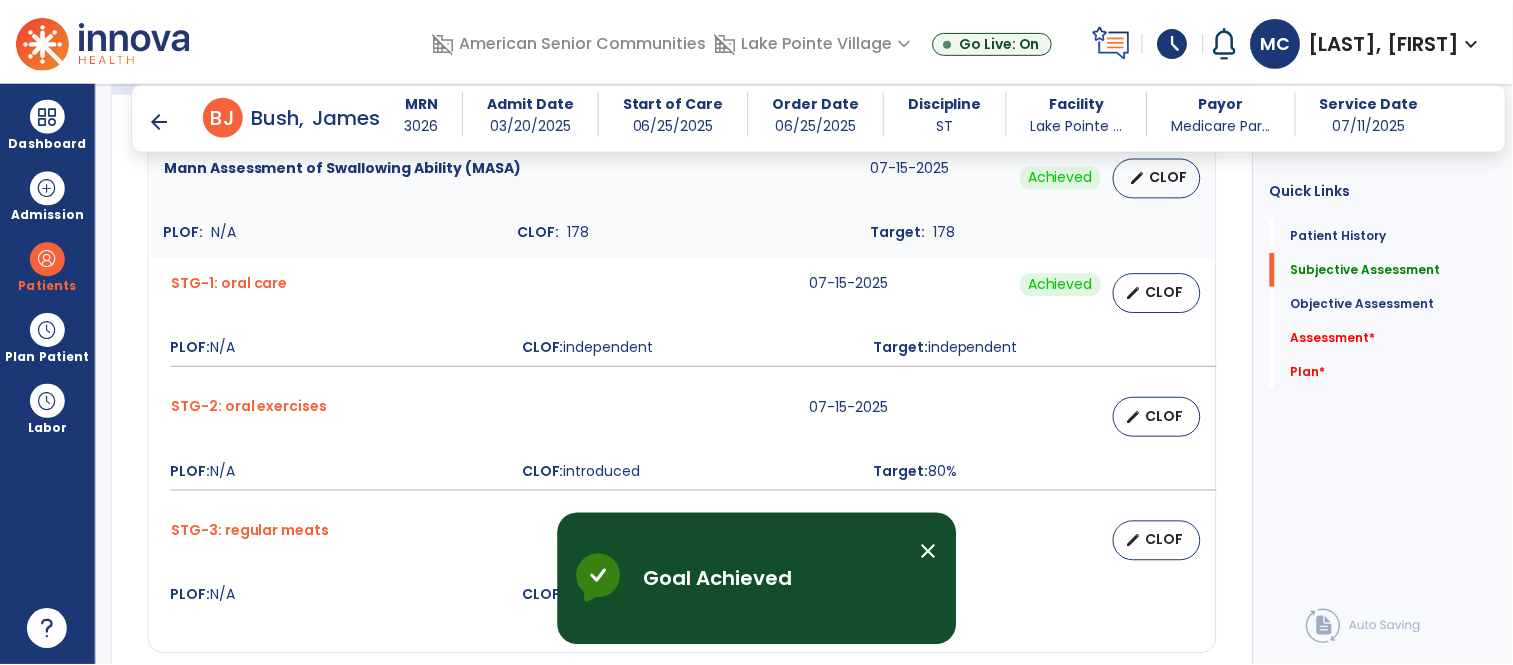 scroll, scrollTop: 820, scrollLeft: 0, axis: vertical 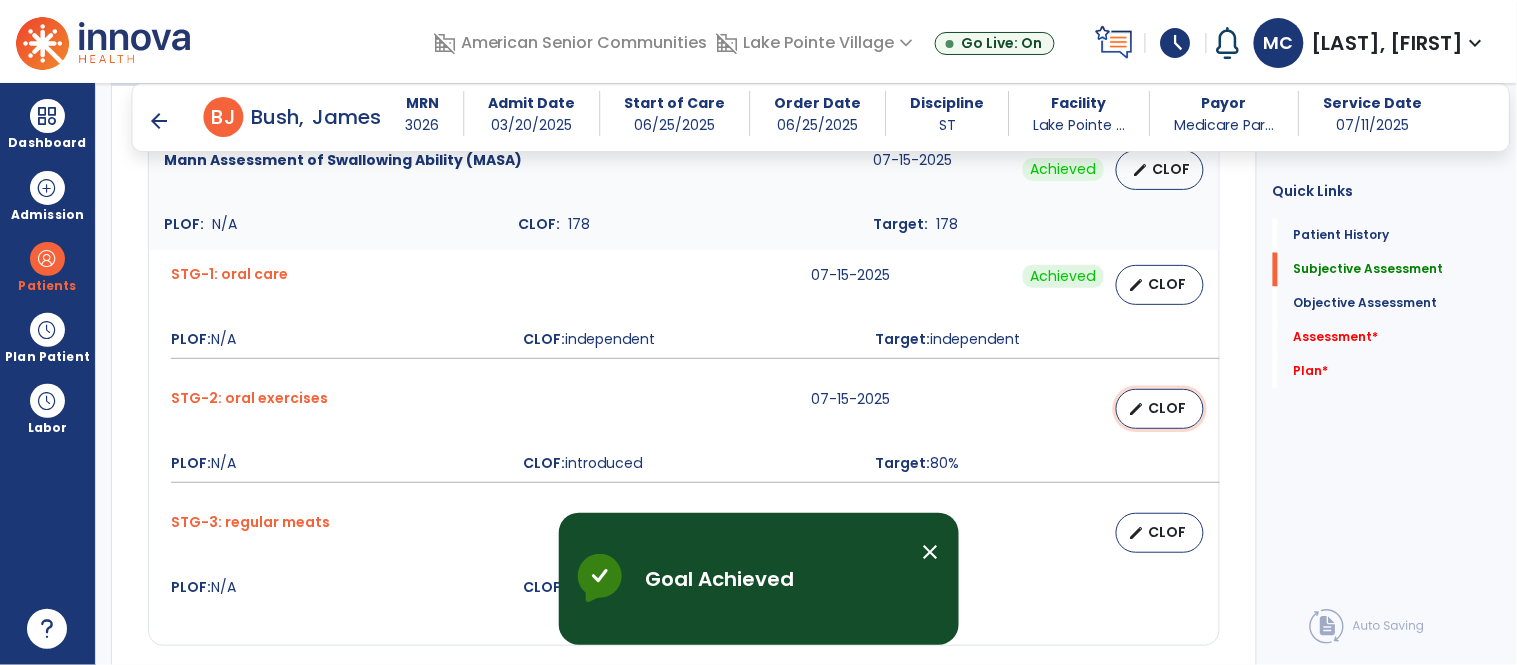 click on "edit   CLOF" at bounding box center (1160, 409) 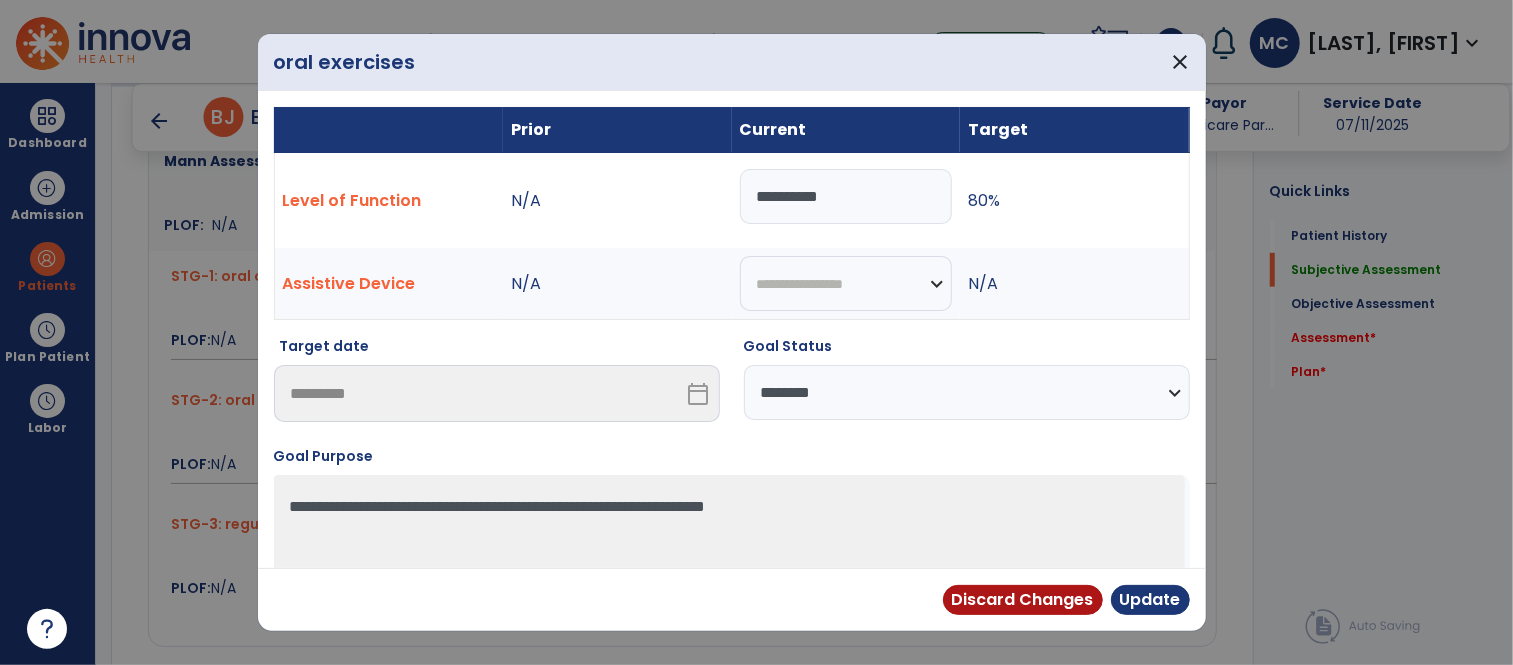 scroll, scrollTop: 820, scrollLeft: 0, axis: vertical 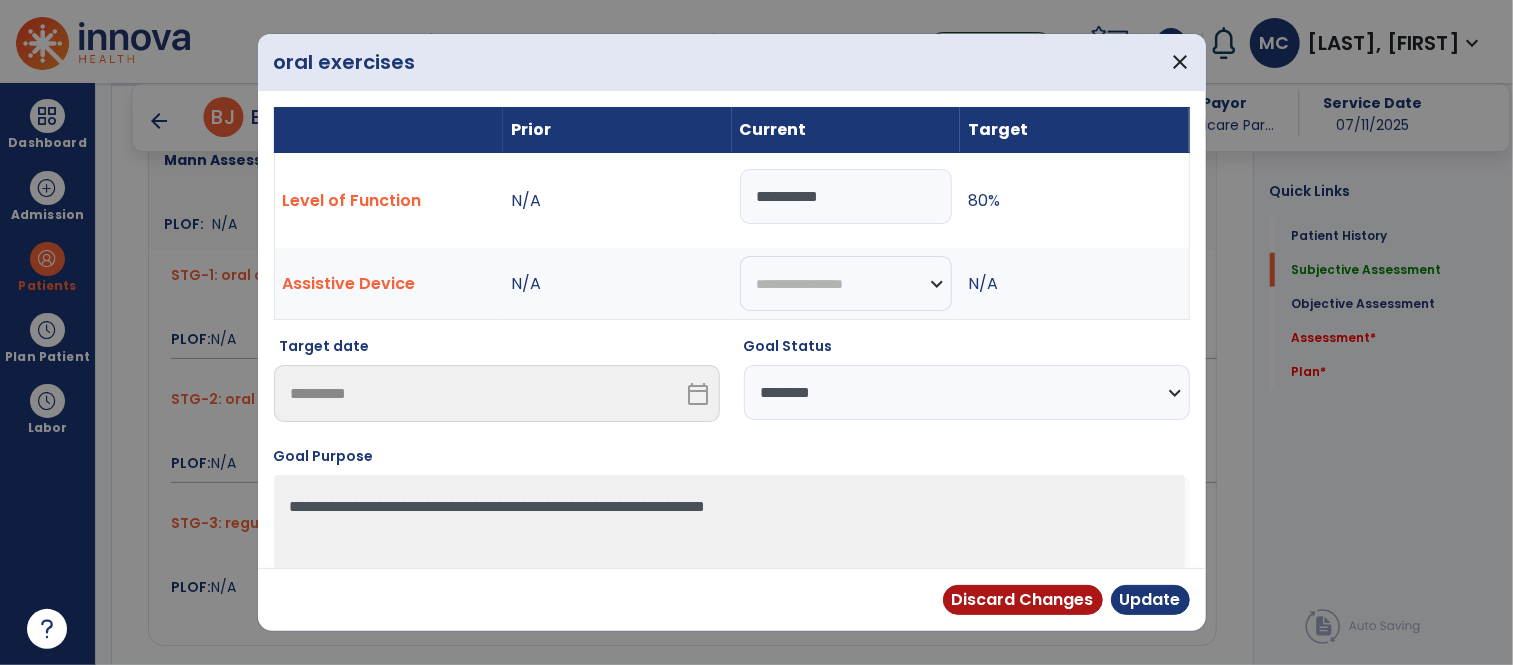 drag, startPoint x: 594, startPoint y: 201, endPoint x: 546, endPoint y: 201, distance: 48 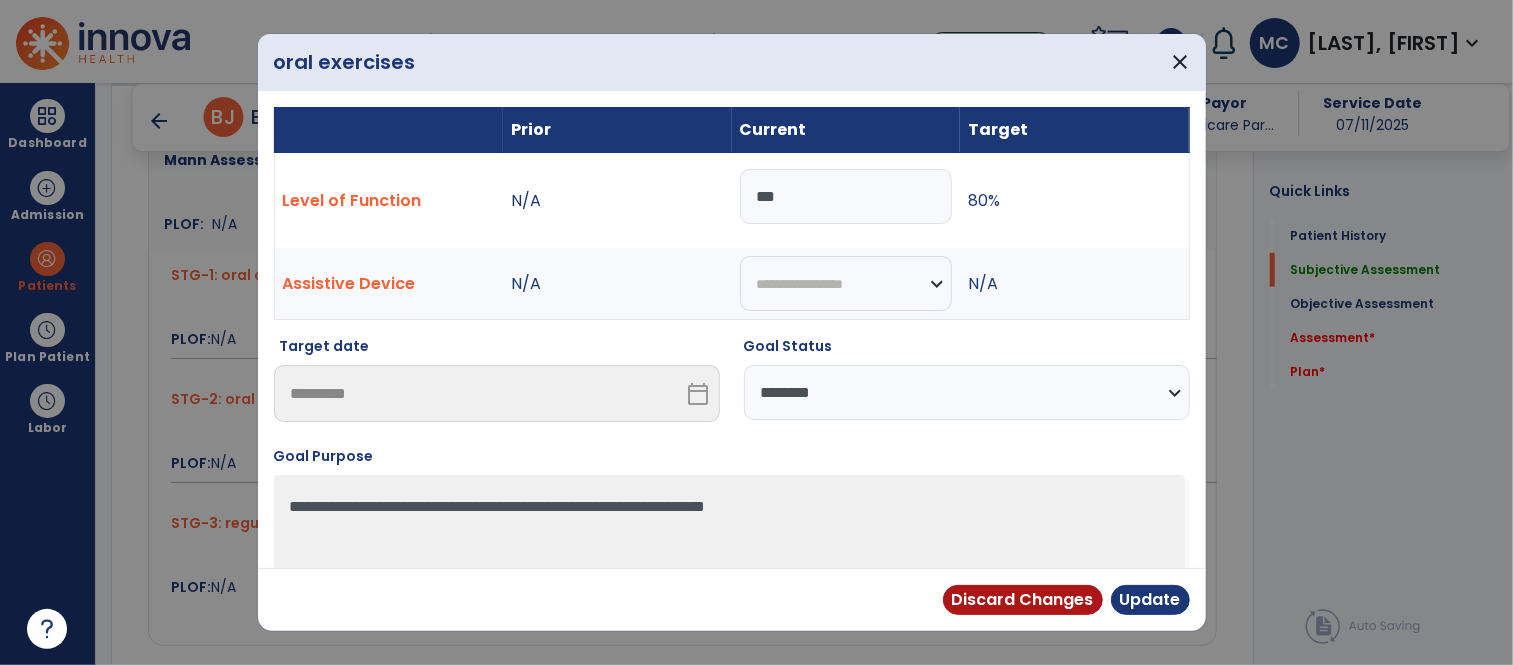 drag, startPoint x: 705, startPoint y: 202, endPoint x: 677, endPoint y: 202, distance: 28 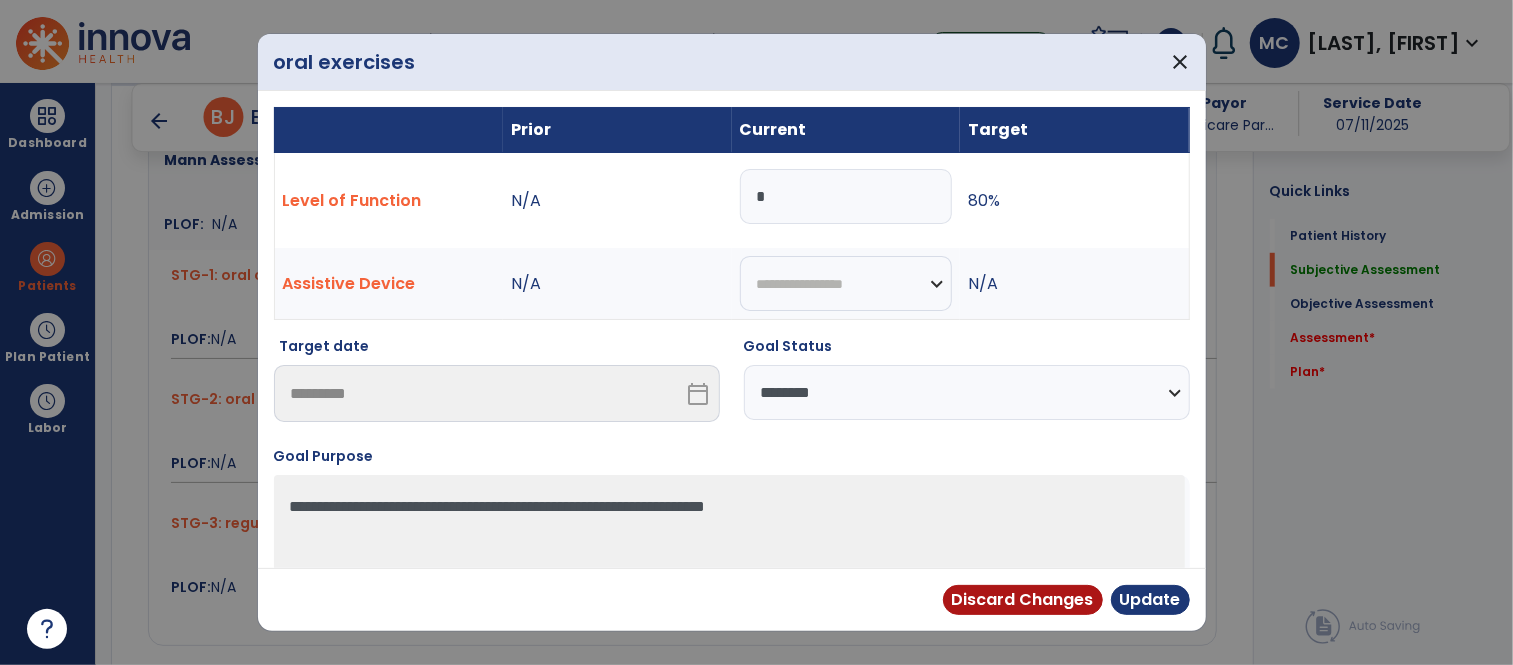 type on "*" 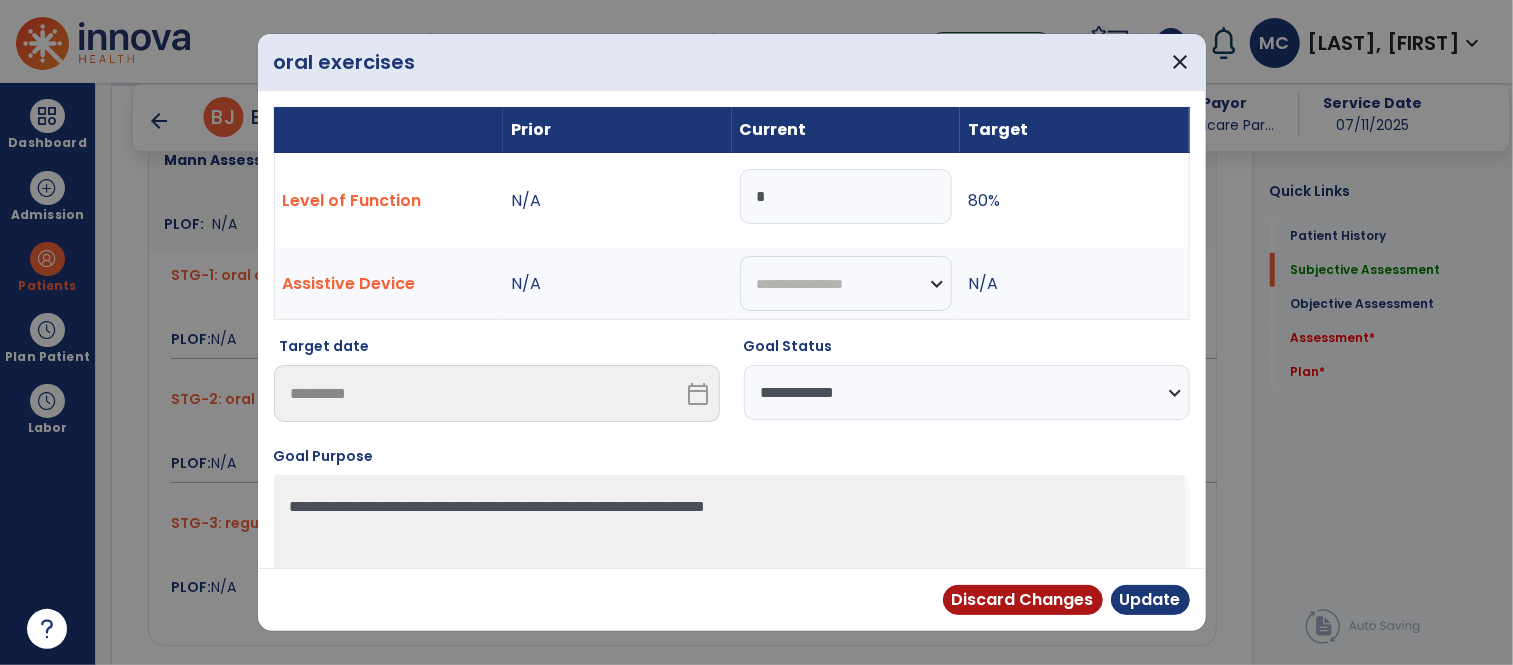 click on "**********" at bounding box center (967, 392) 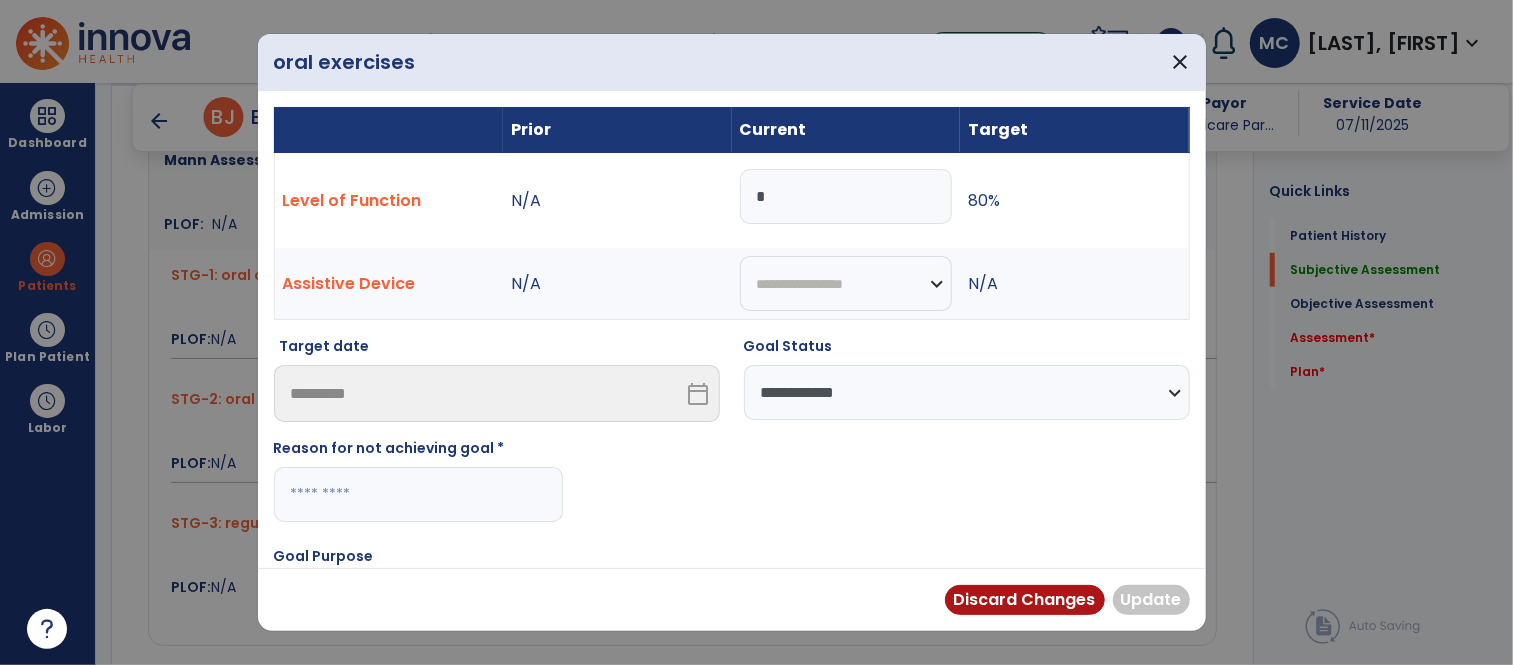 drag, startPoint x: 357, startPoint y: 482, endPoint x: 344, endPoint y: 467, distance: 19.849434 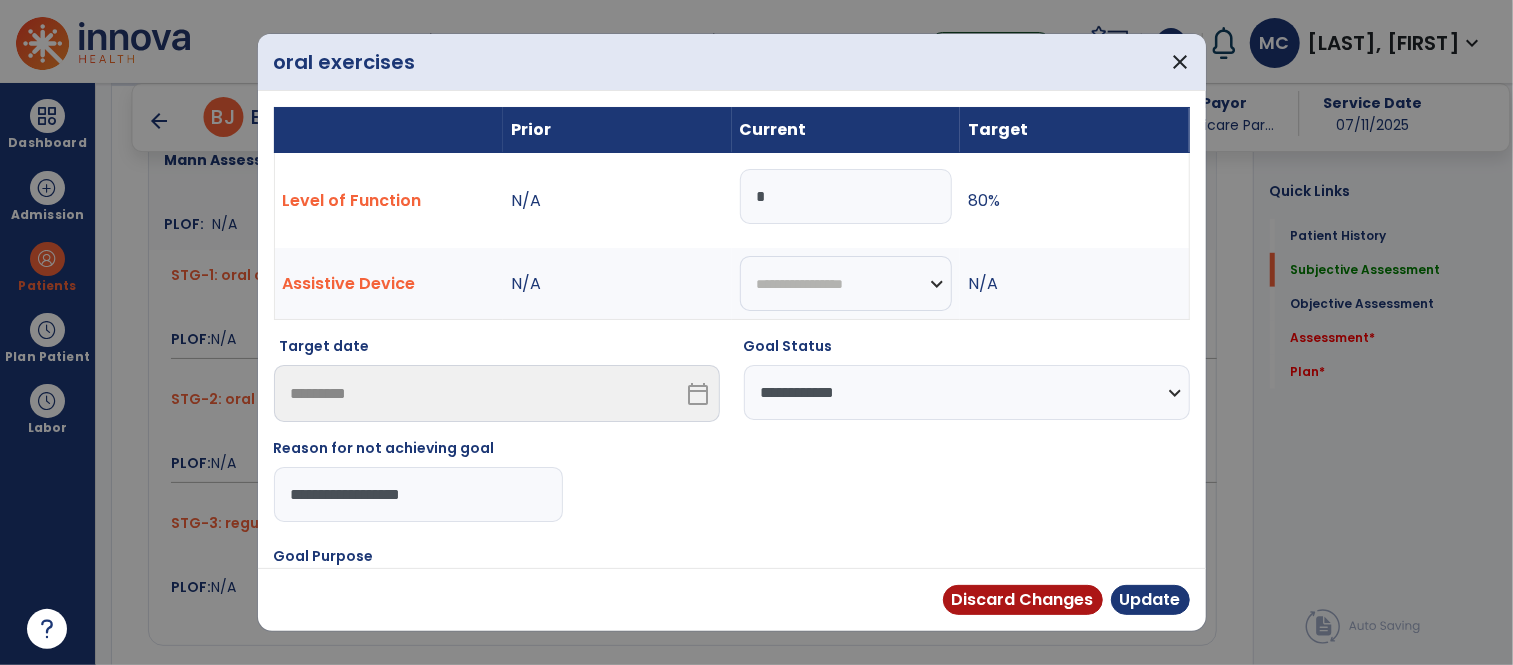 type on "**********" 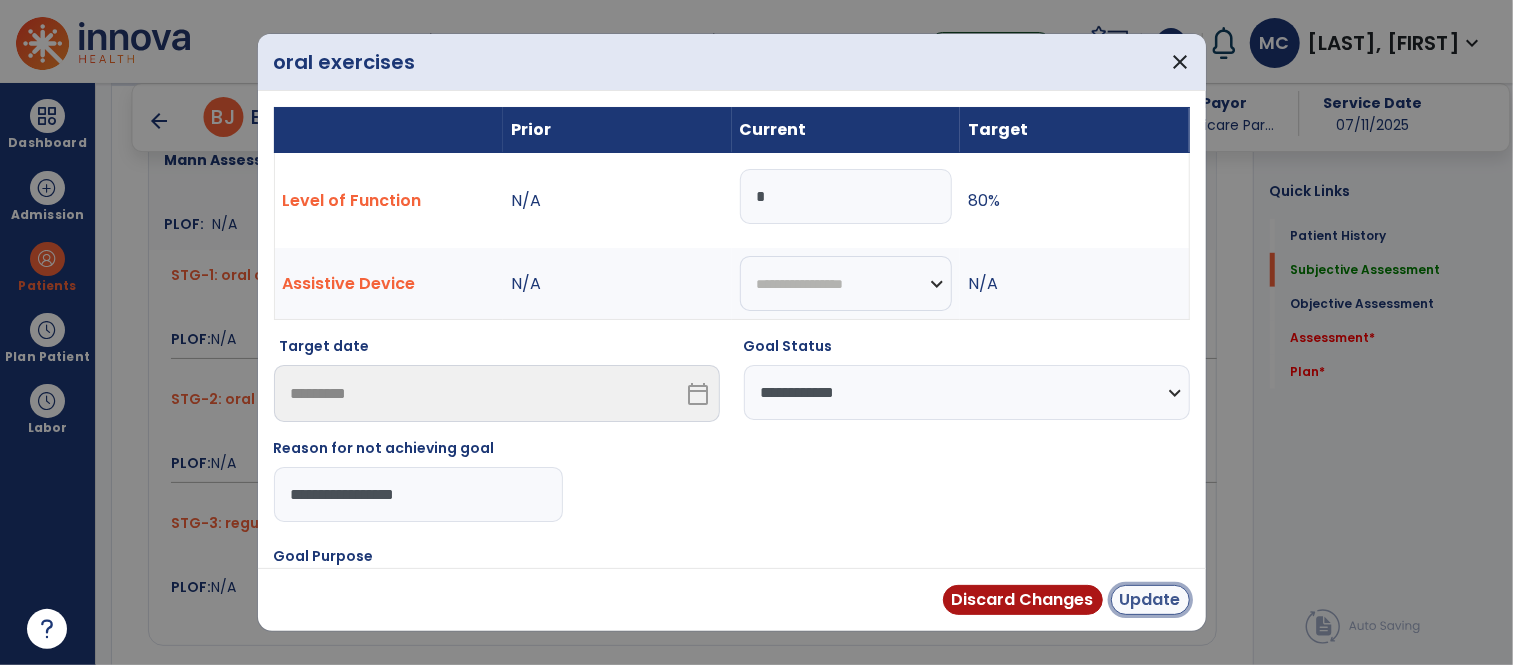 click on "Update" at bounding box center (1150, 600) 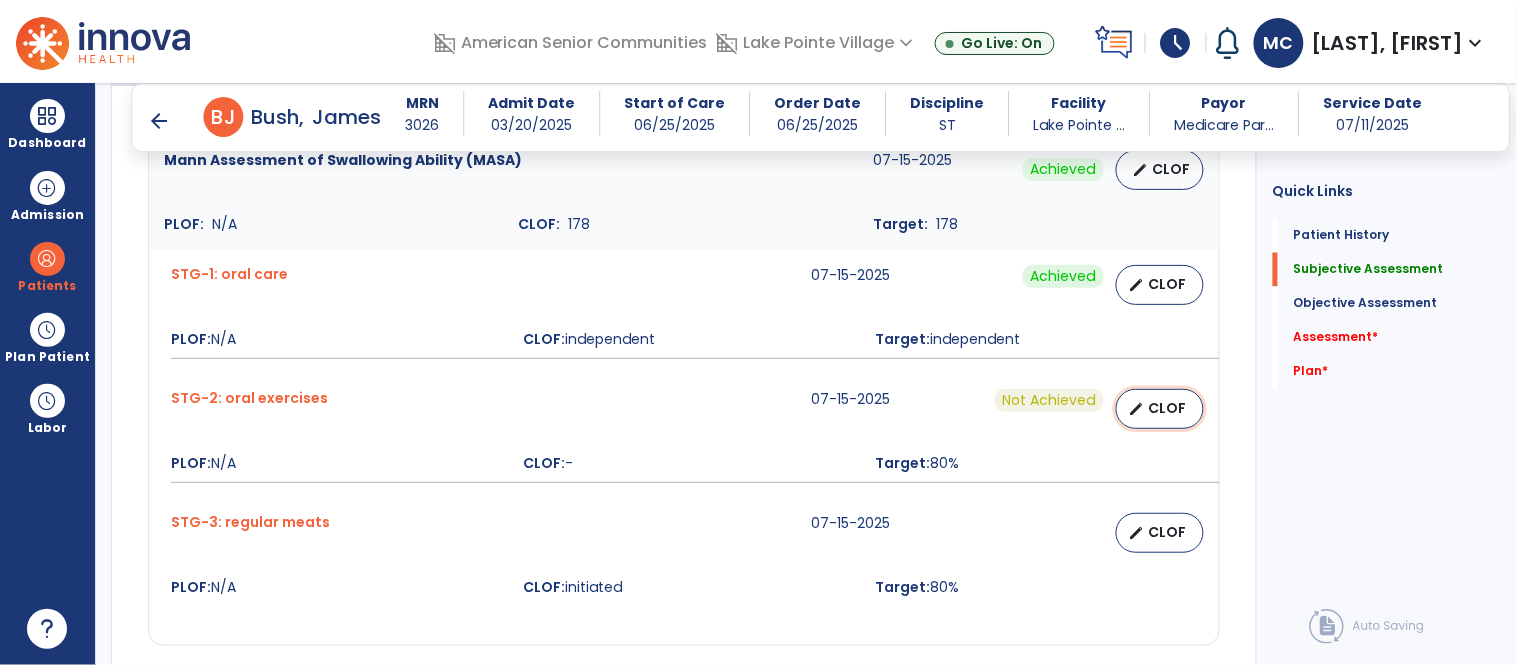 click on "edit   CLOF" at bounding box center [1160, 409] 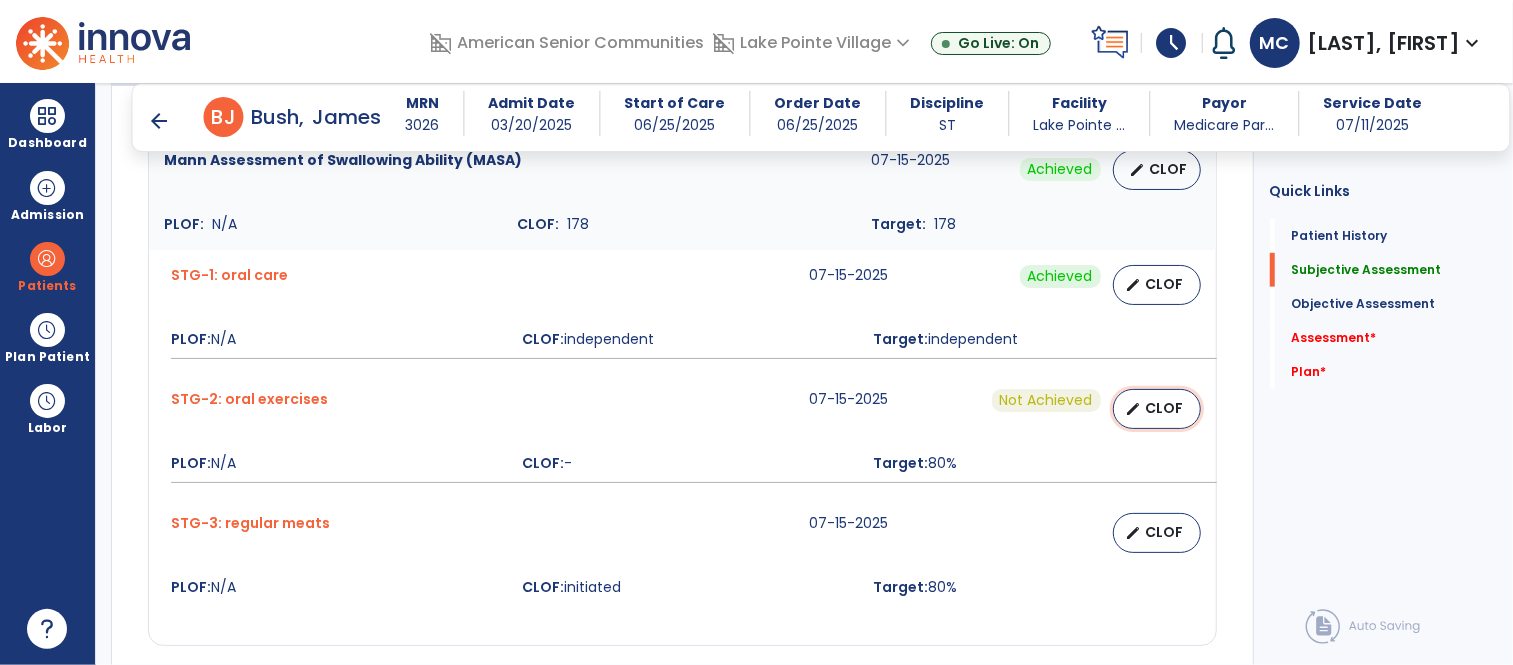 select on "**********" 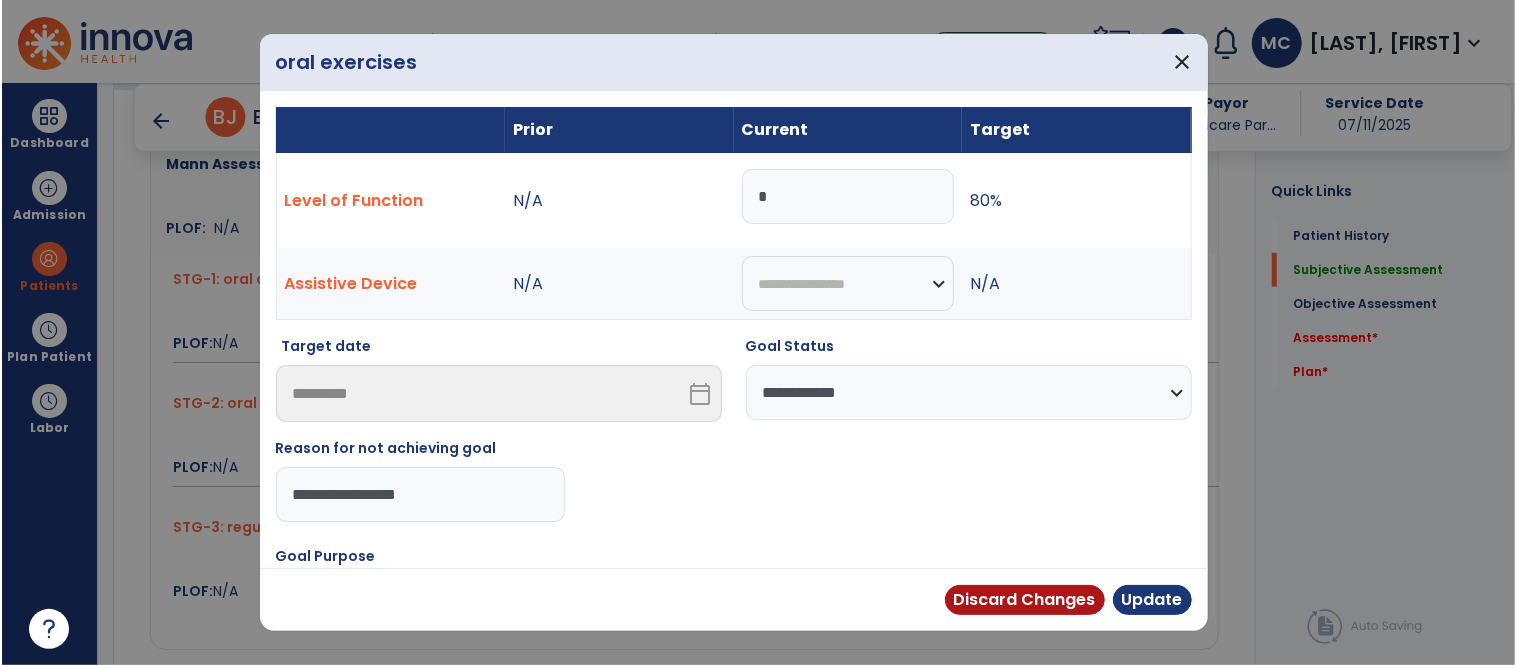 scroll, scrollTop: 820, scrollLeft: 0, axis: vertical 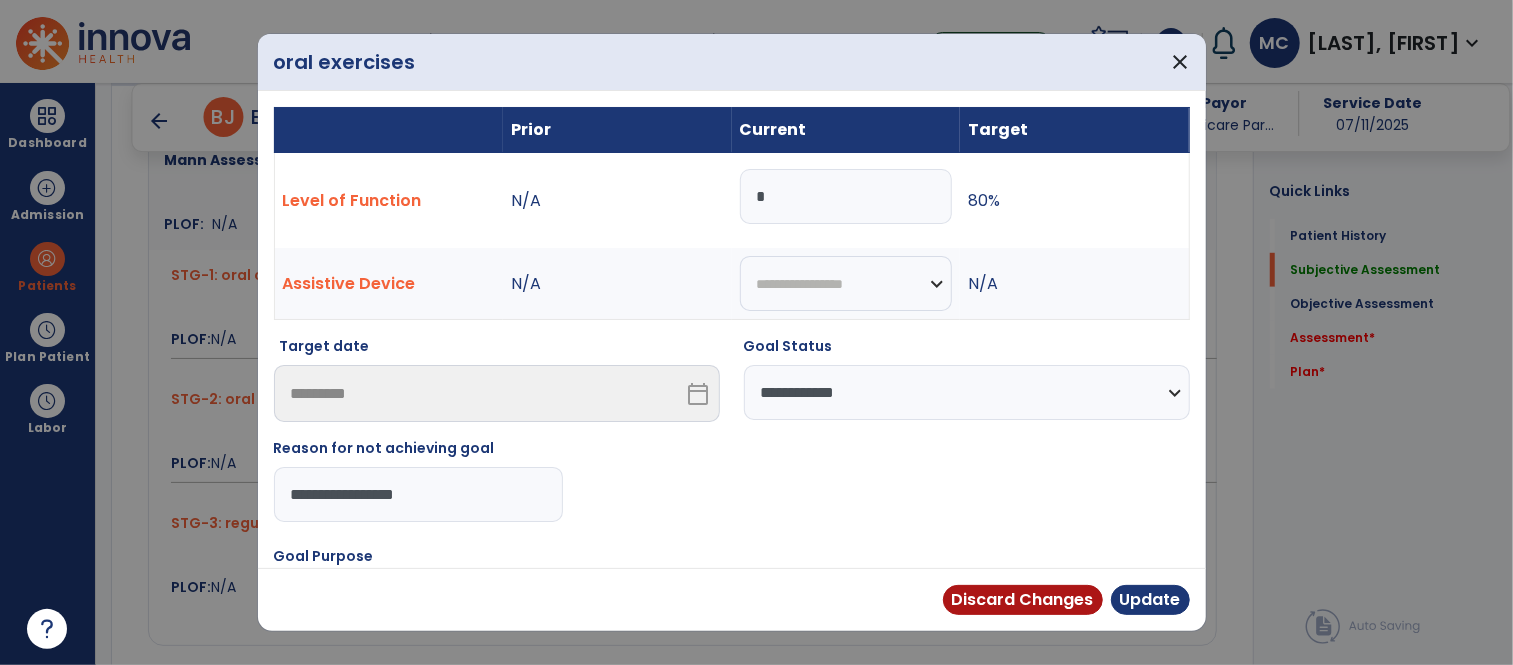 drag, startPoint x: 470, startPoint y: 498, endPoint x: 419, endPoint y: 500, distance: 51.0392 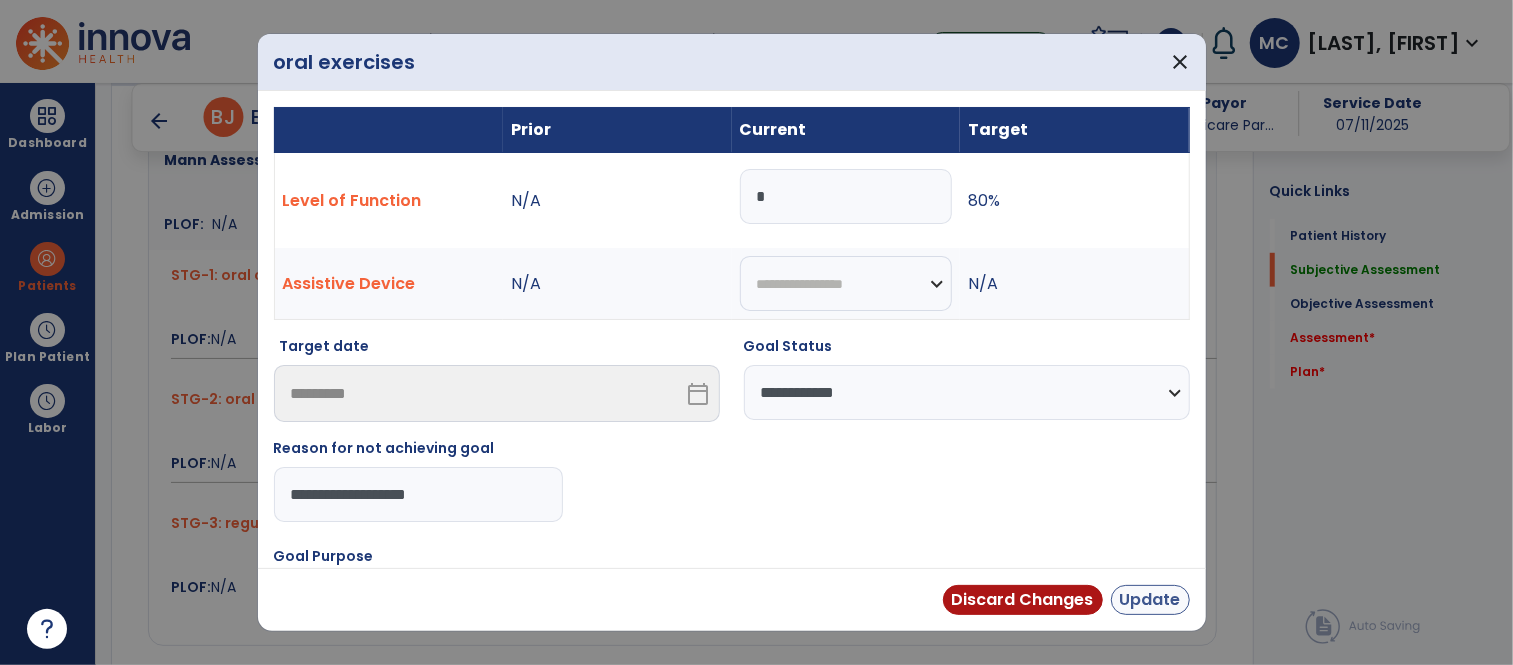 type on "**********" 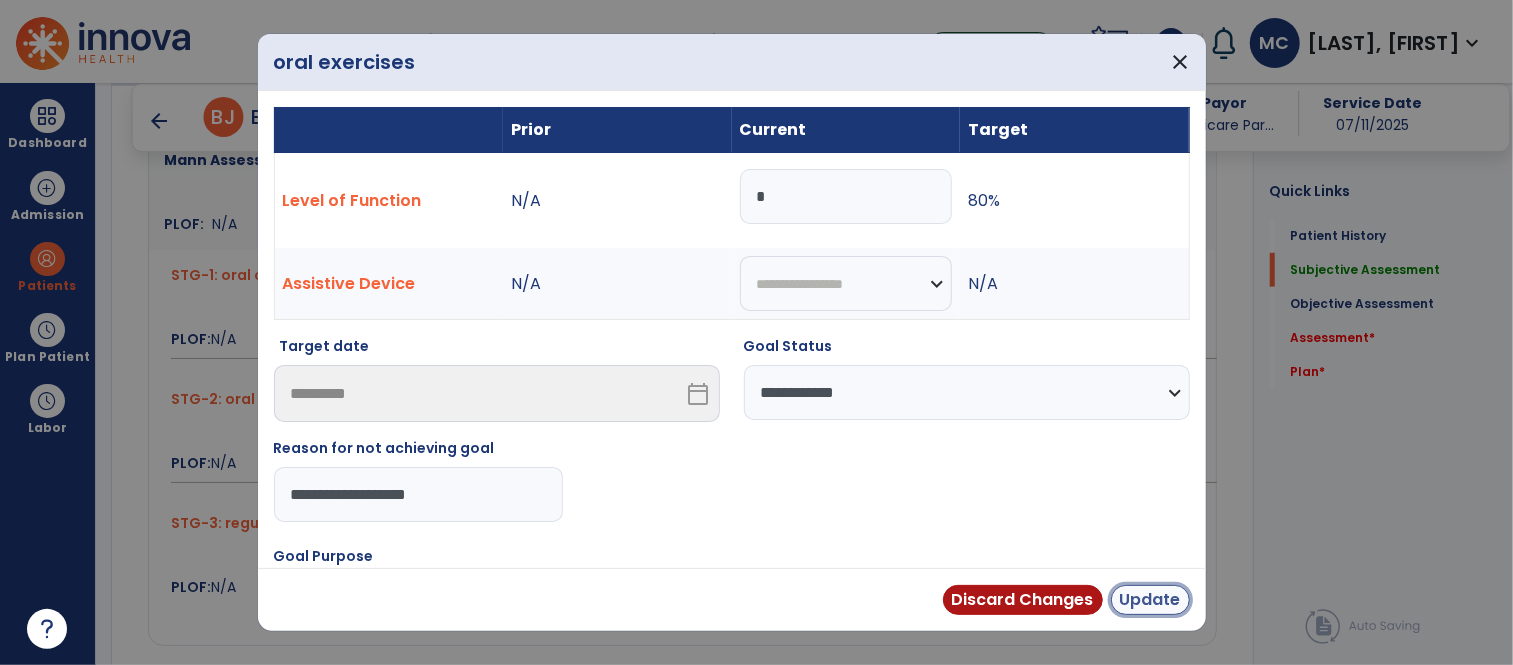 click on "Update" at bounding box center [1150, 600] 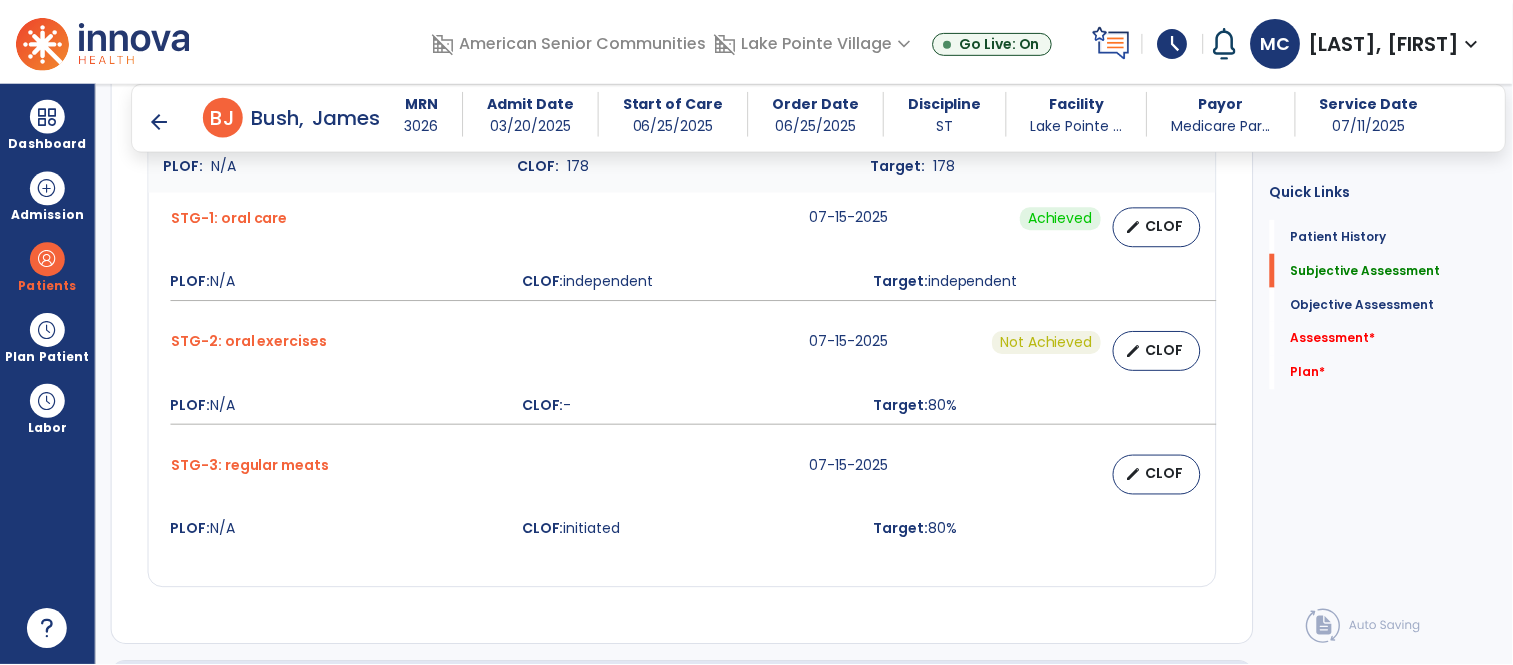 scroll, scrollTop: 892, scrollLeft: 0, axis: vertical 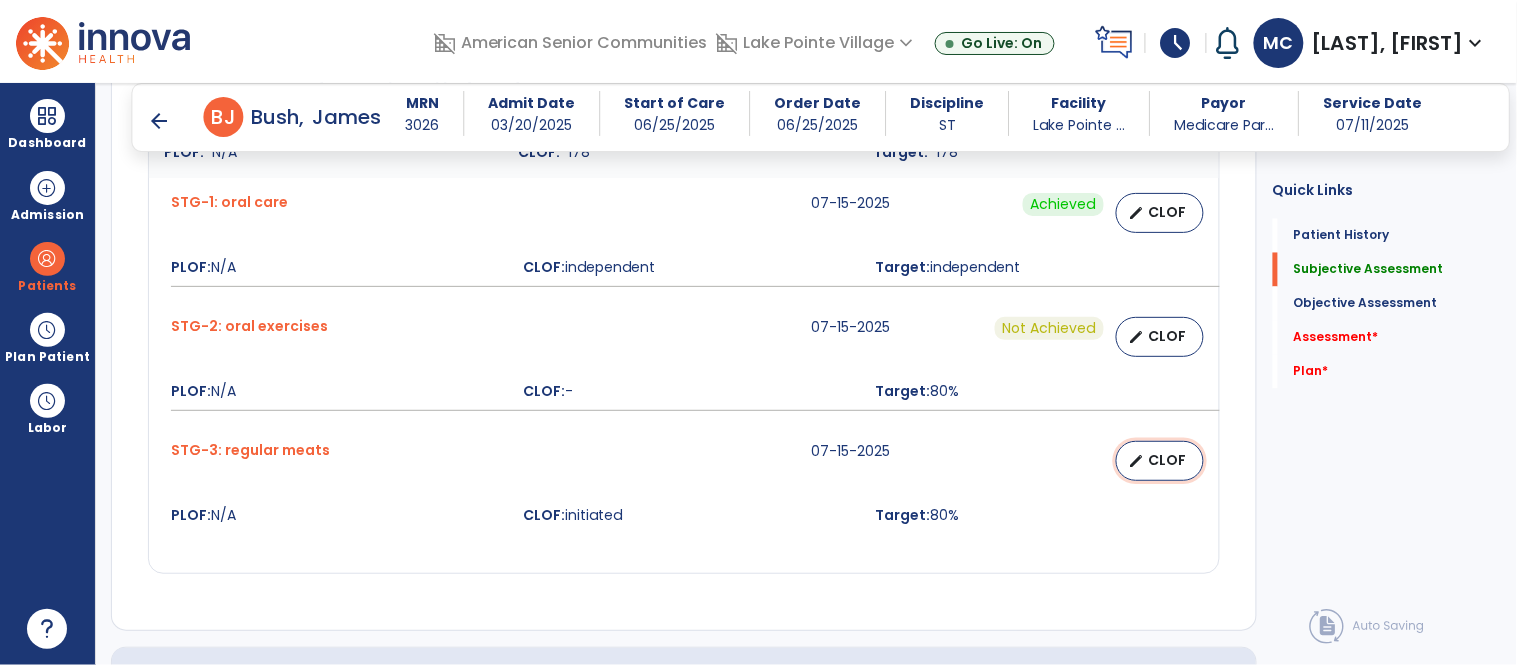 click on "CLOF" at bounding box center (1168, 460) 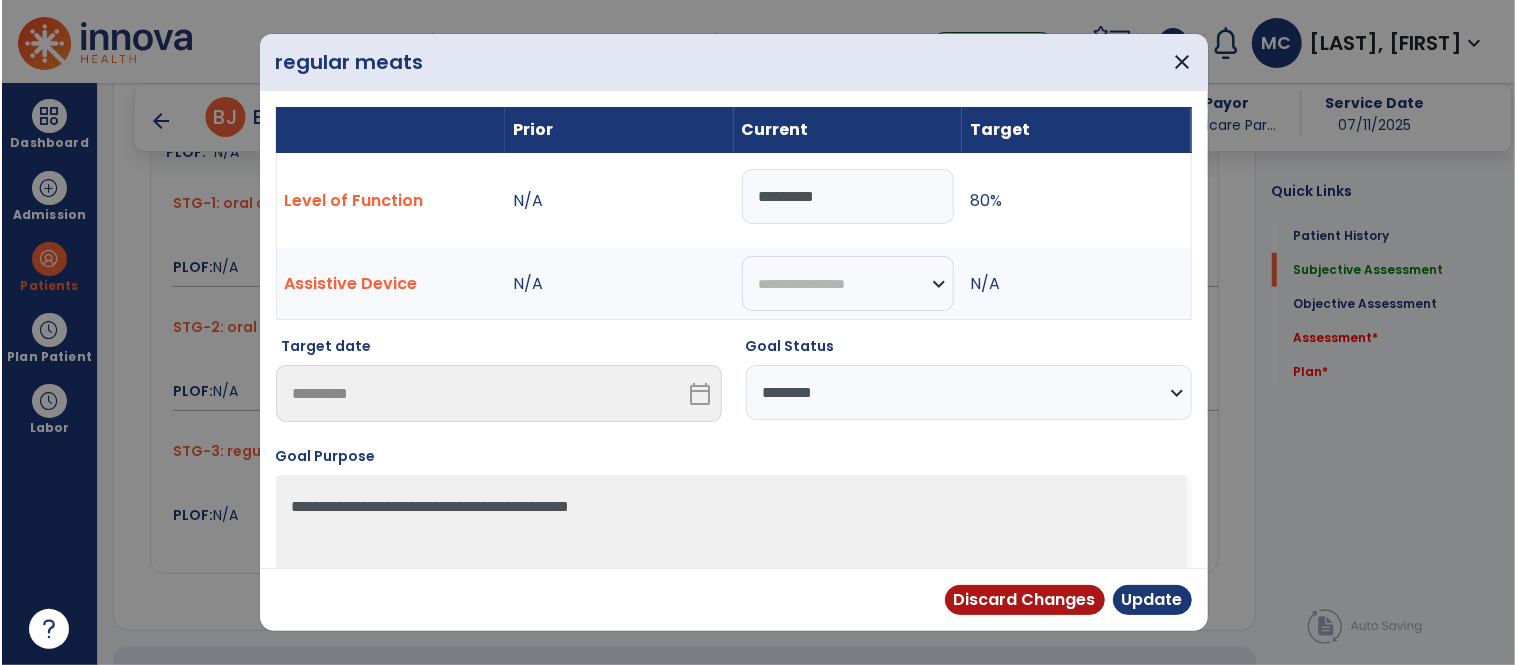 scroll, scrollTop: 892, scrollLeft: 0, axis: vertical 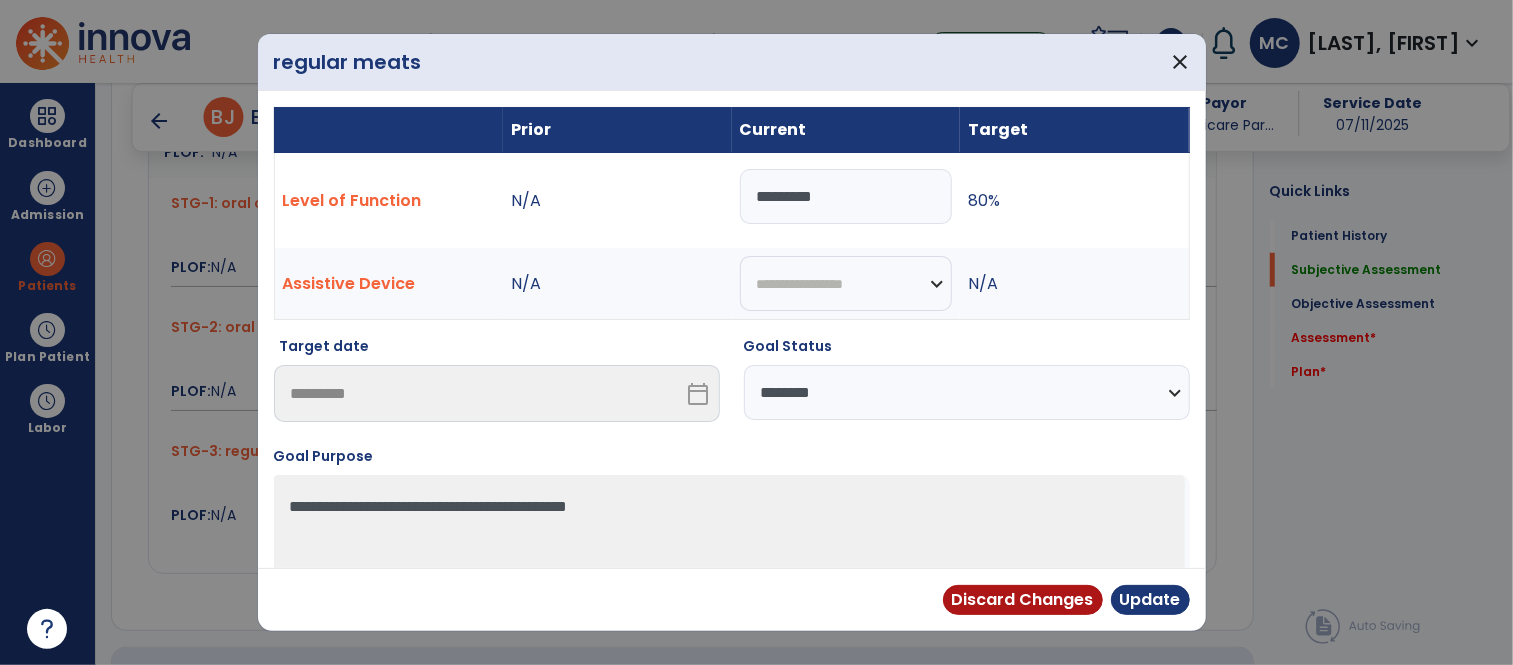 drag, startPoint x: 893, startPoint y: 206, endPoint x: 562, endPoint y: 204, distance: 331.00604 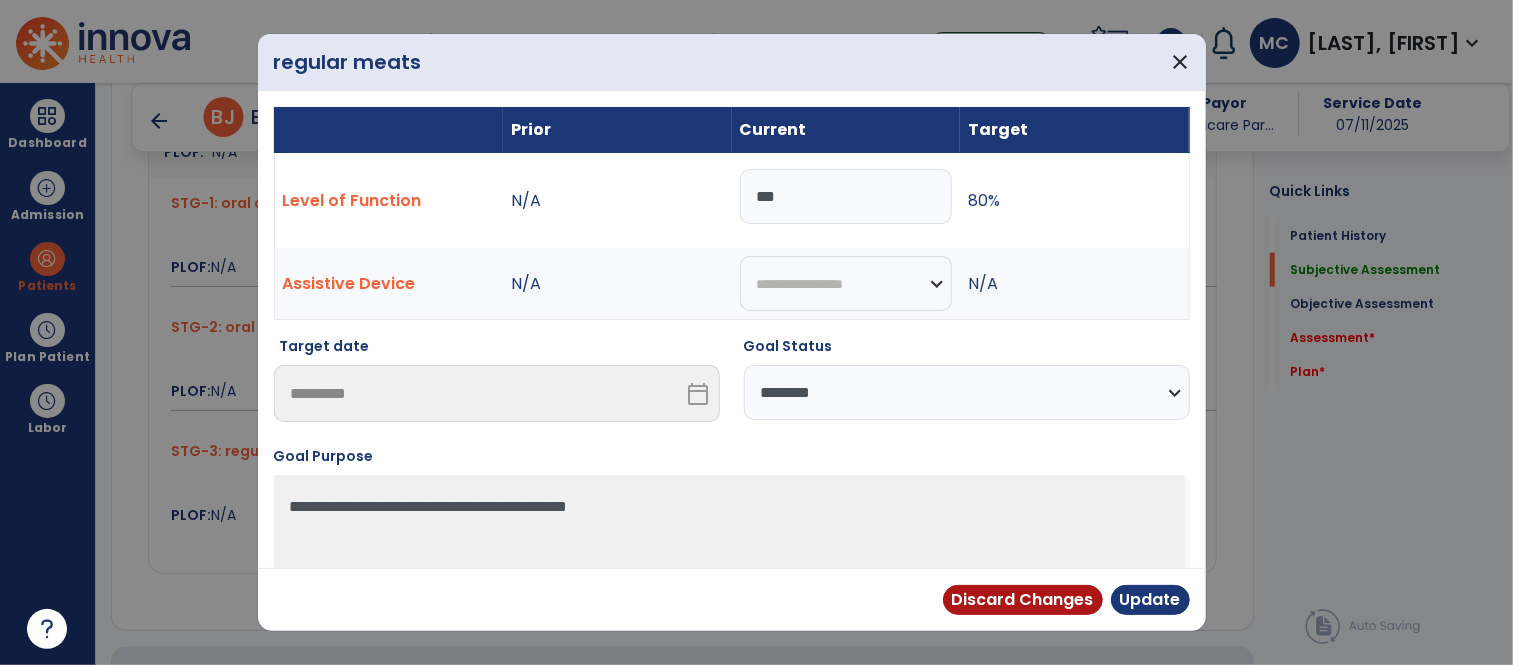type on "***" 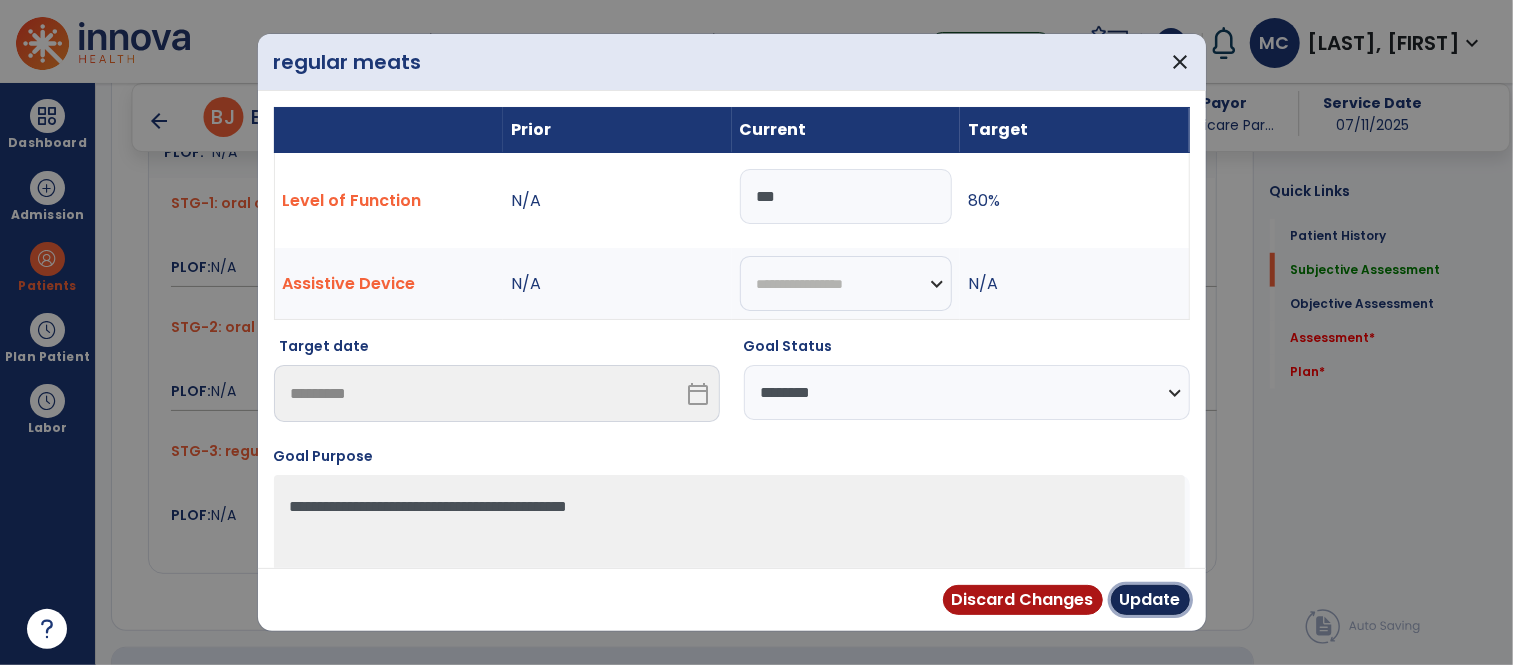click on "Update" at bounding box center (1150, 600) 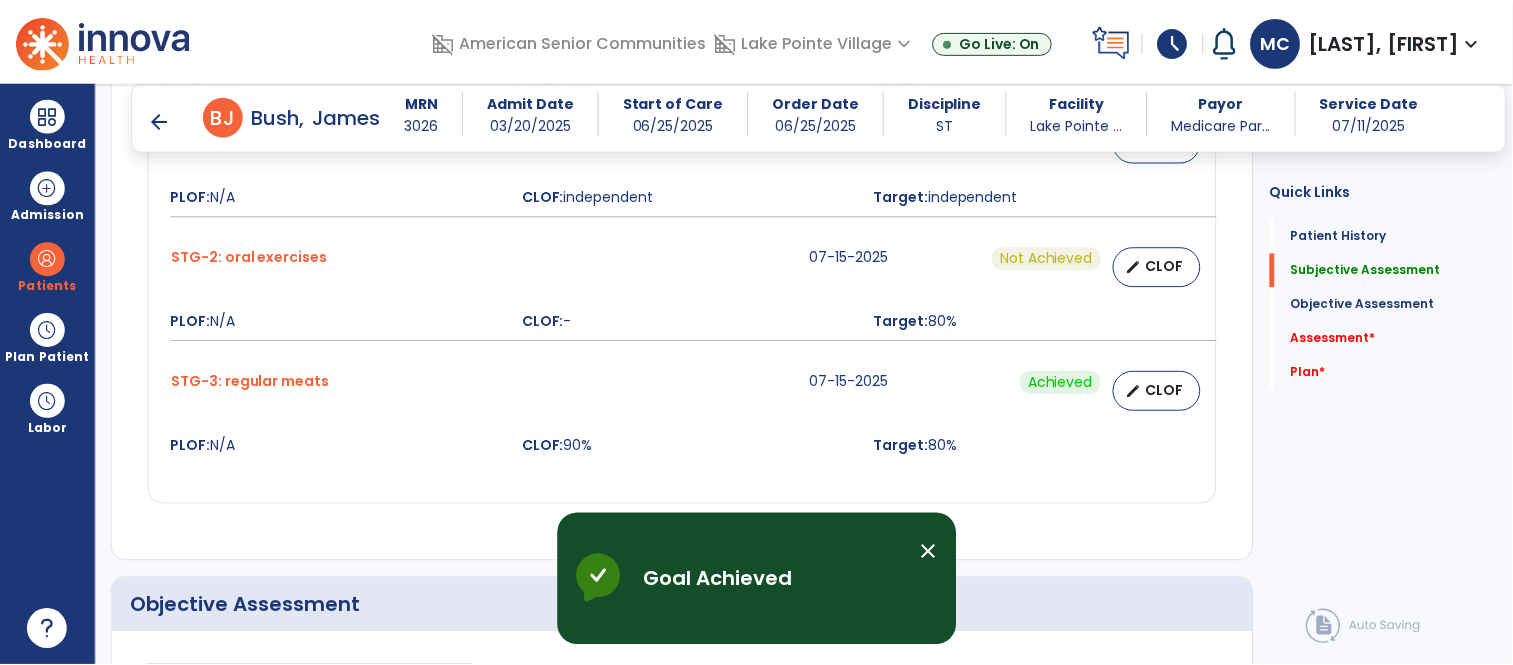 scroll, scrollTop: 1358, scrollLeft: 0, axis: vertical 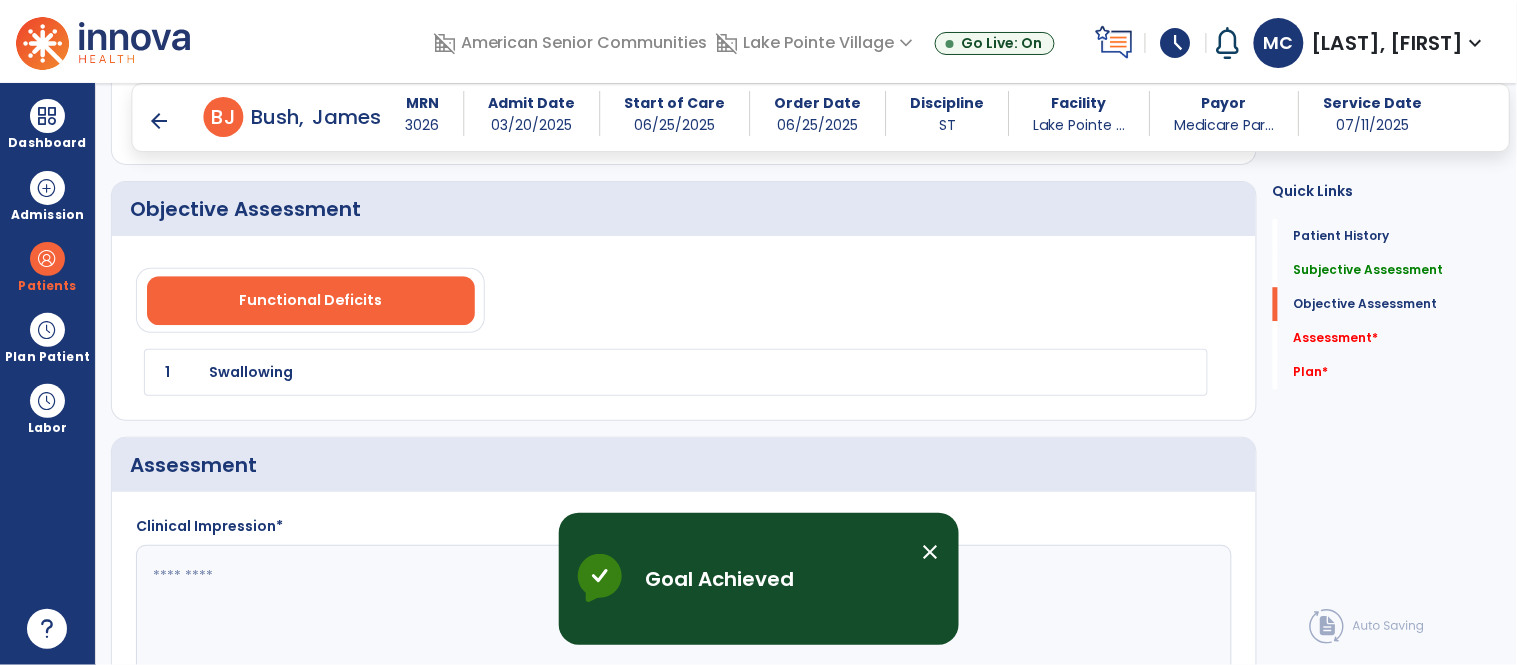 click on "1 Swallowing" 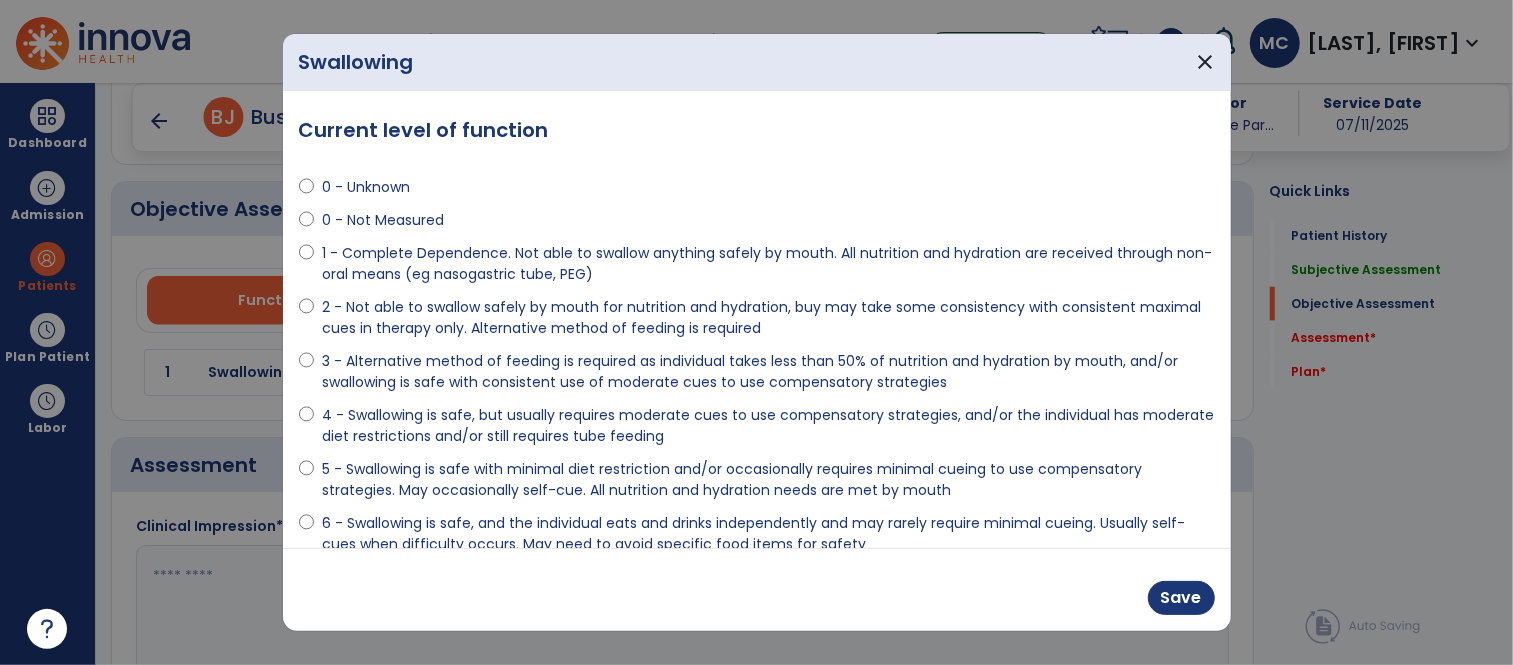 scroll, scrollTop: 1358, scrollLeft: 0, axis: vertical 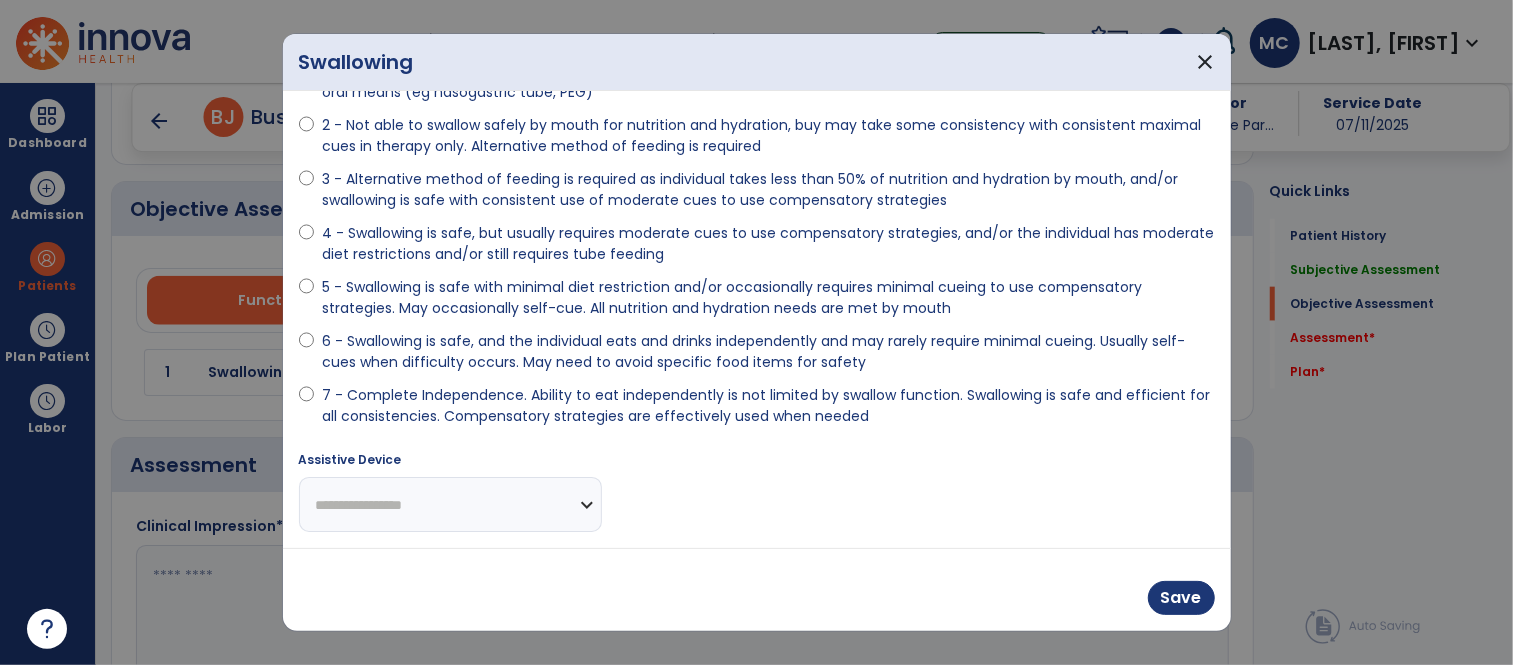click on "7 - Complete Independence. Ability to eat independently is not limited by swallow function. Swallowing is safe and efficient for all consistencies. Compensatory strategies are effectively used when needed" at bounding box center (768, 406) 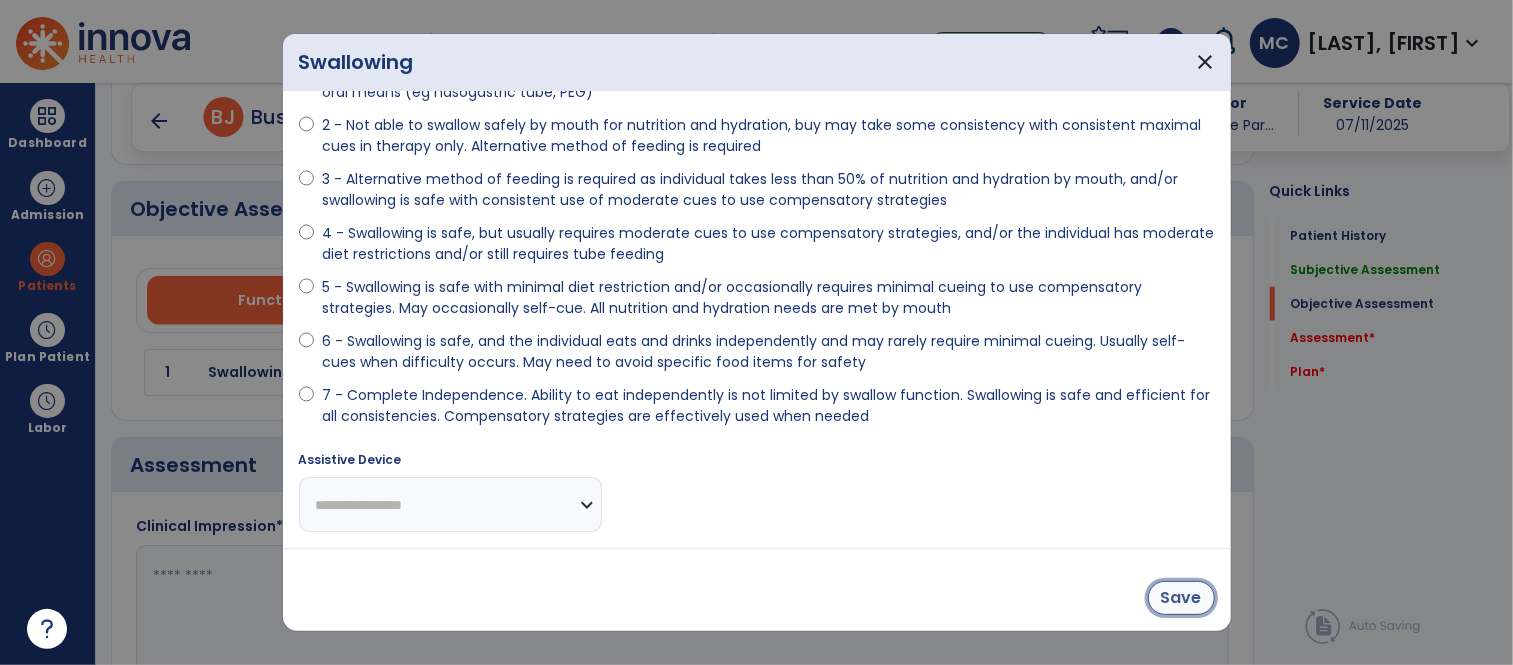 click on "Save" at bounding box center (1181, 598) 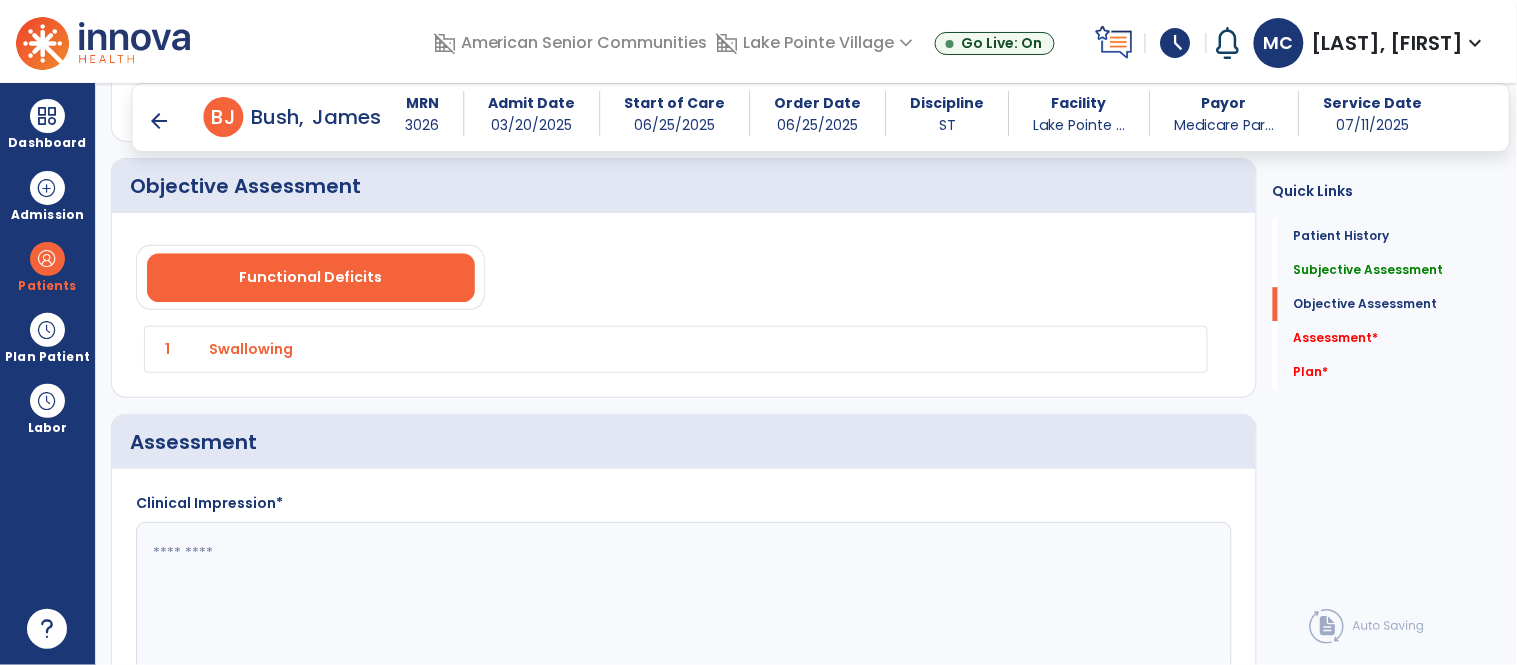 scroll, scrollTop: 1438, scrollLeft: 0, axis: vertical 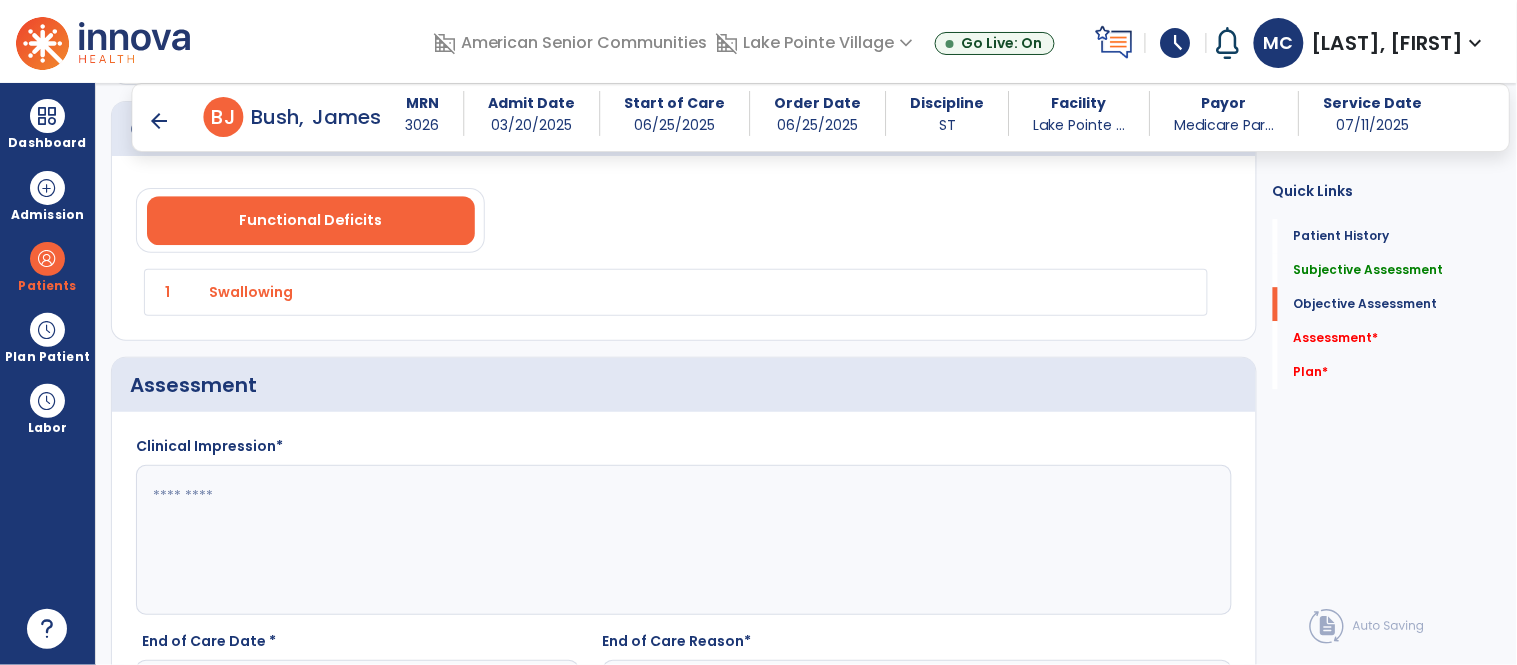 click 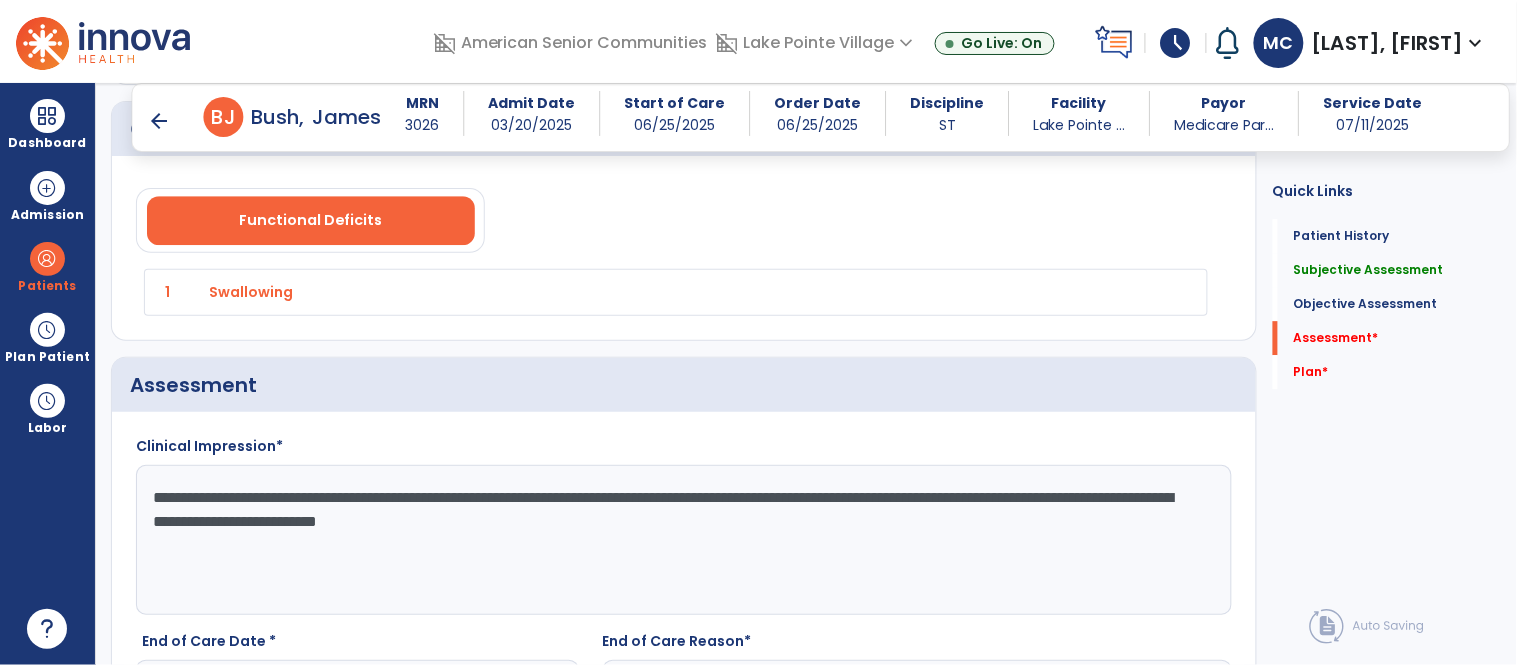 scroll, scrollTop: 1662, scrollLeft: 0, axis: vertical 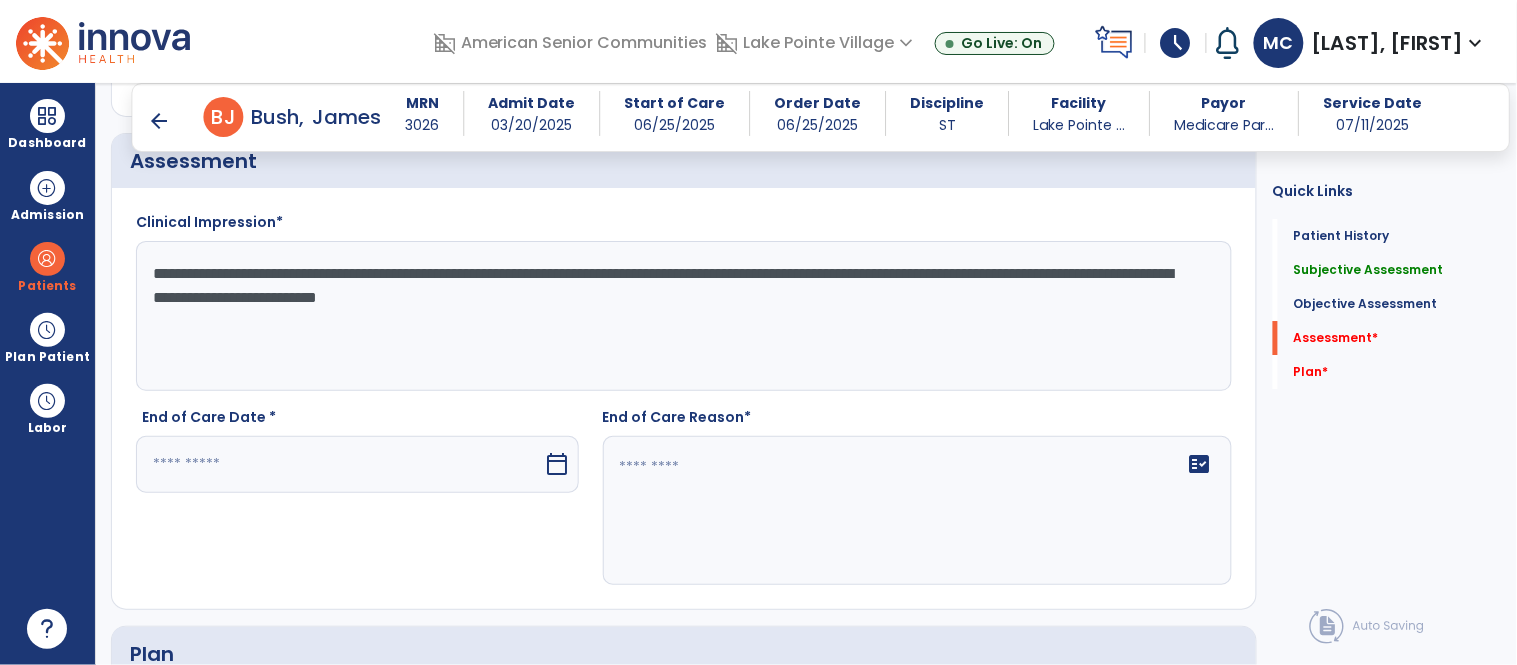 type on "**********" 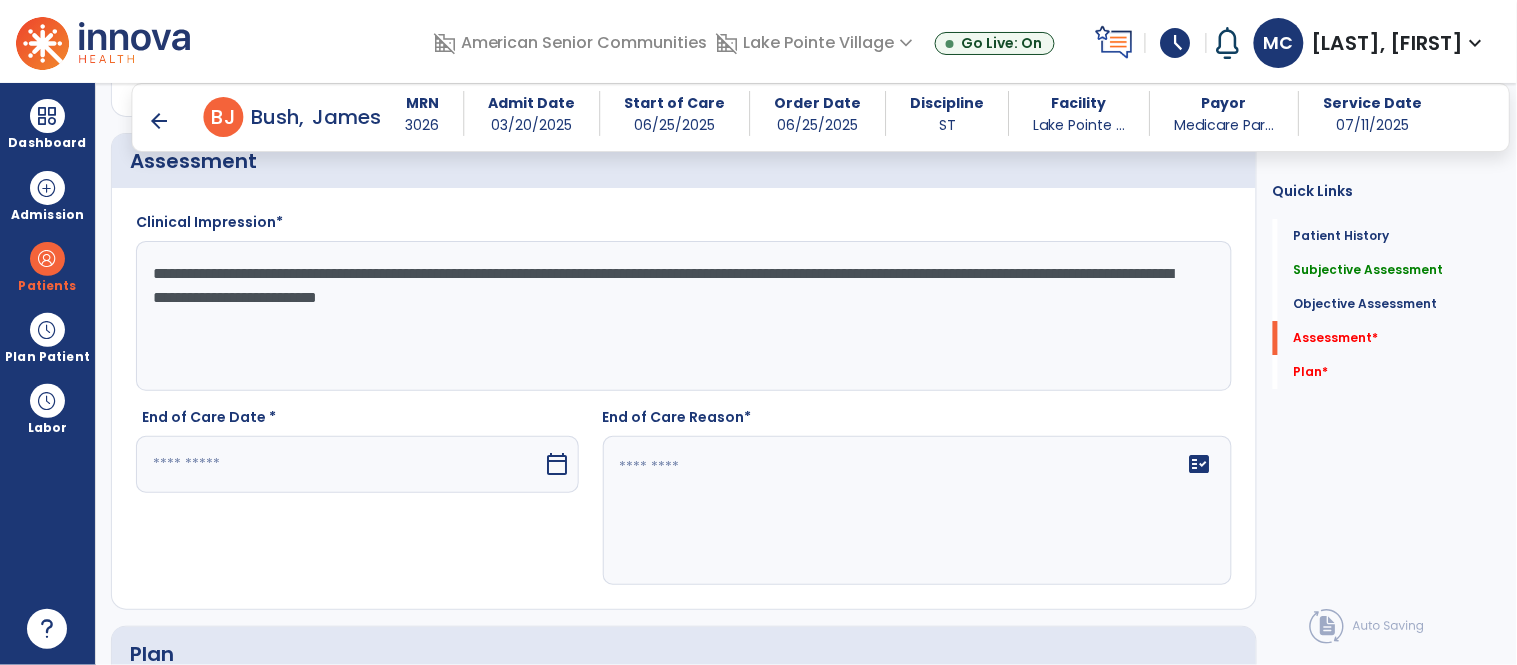 click at bounding box center [340, 464] 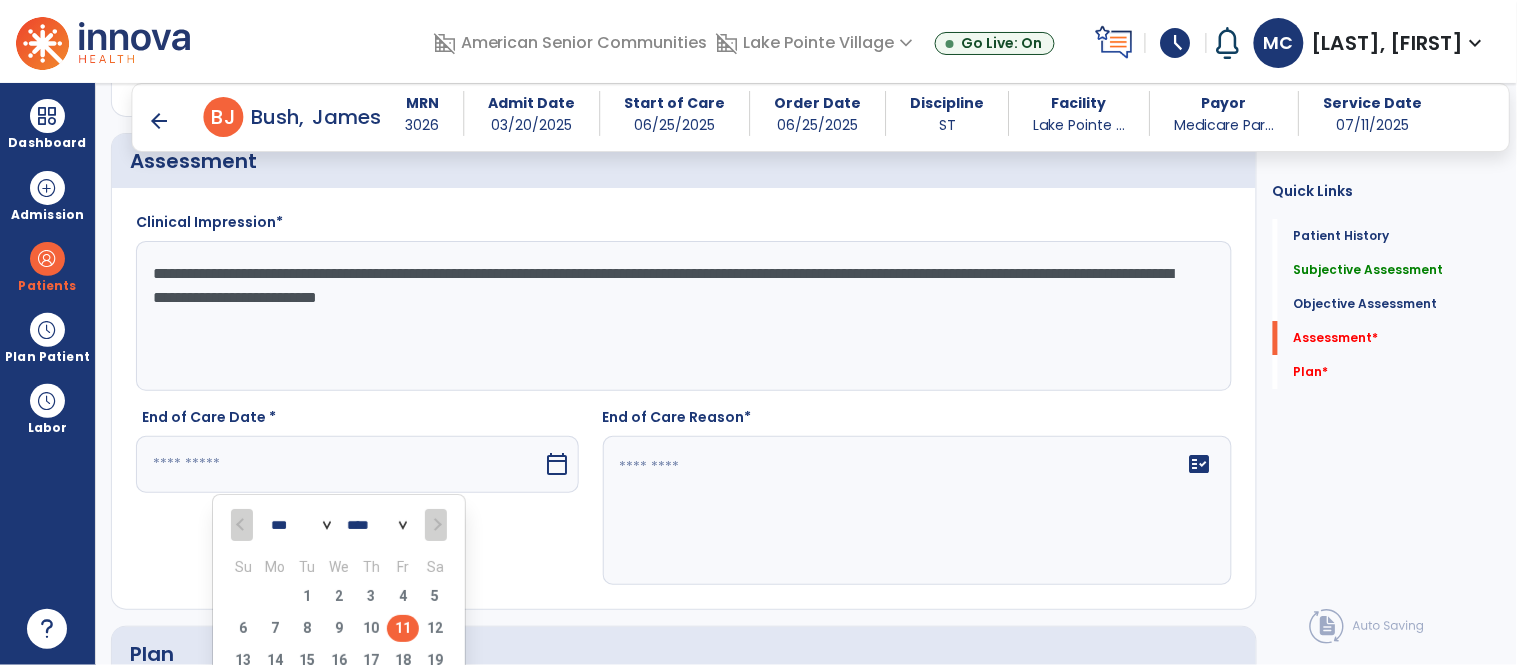 drag, startPoint x: 404, startPoint y: 633, endPoint x: 532, endPoint y: 603, distance: 131.46863 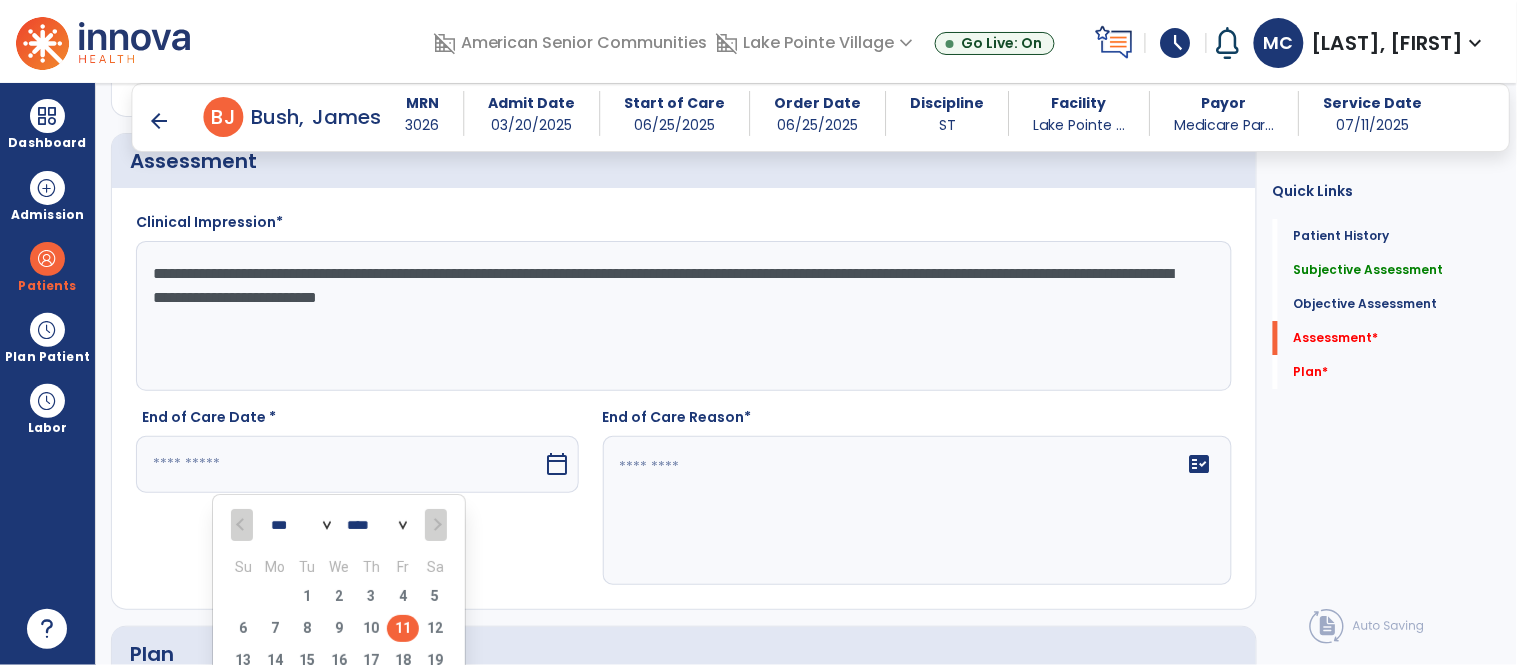 click on "11" at bounding box center [403, 628] 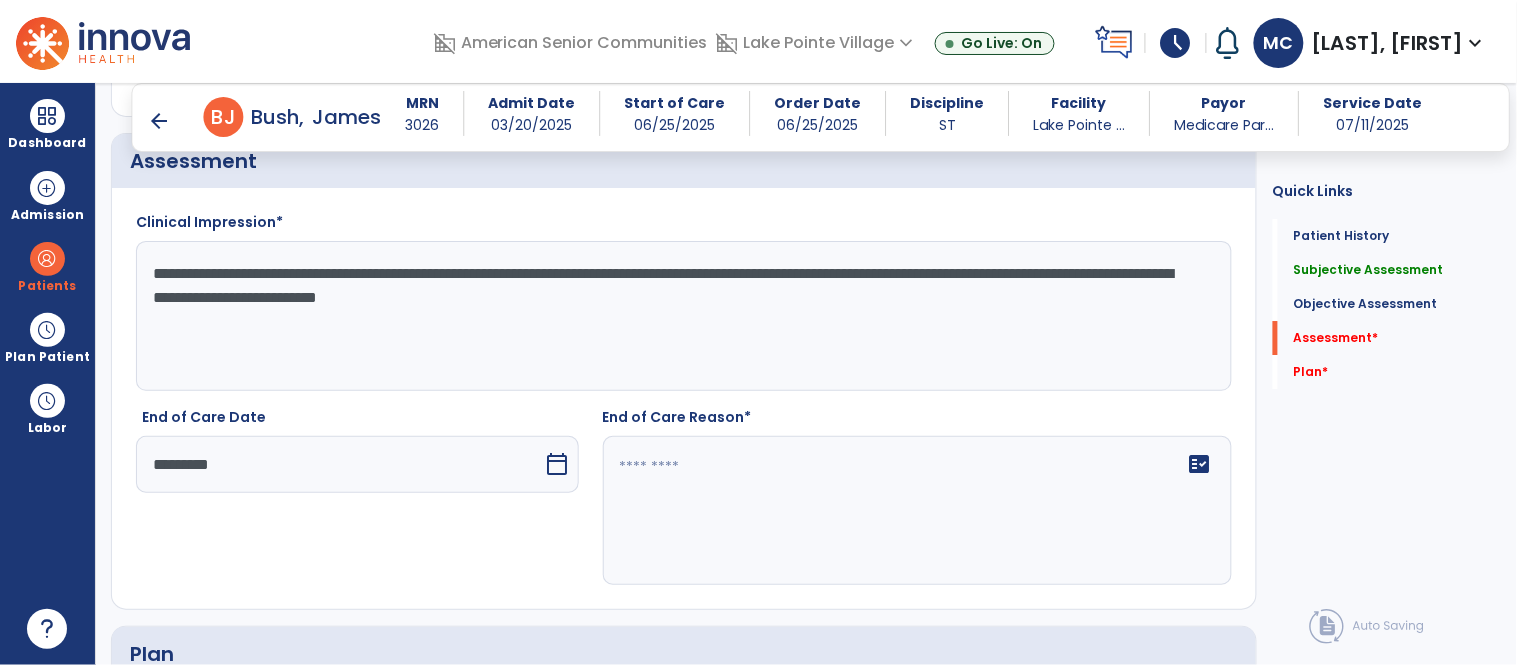 click on "fact_check" 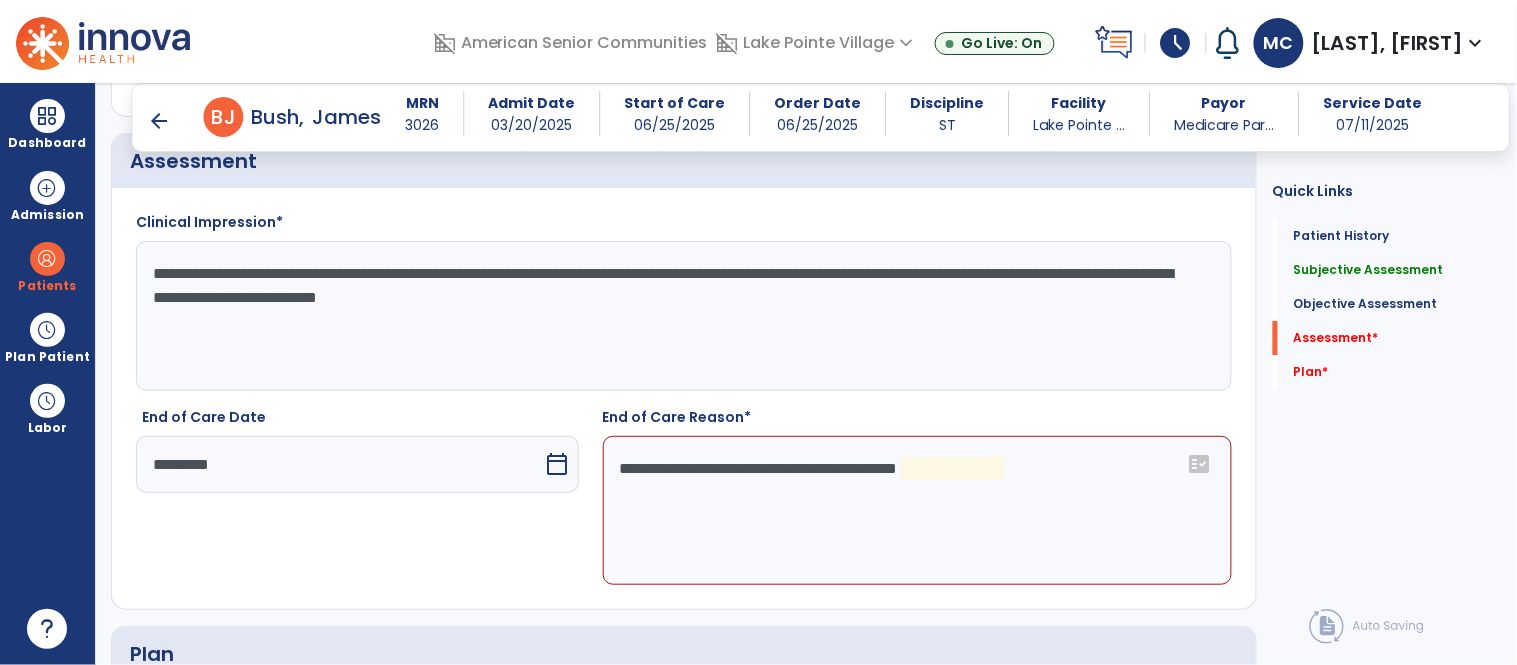 click on "**********" 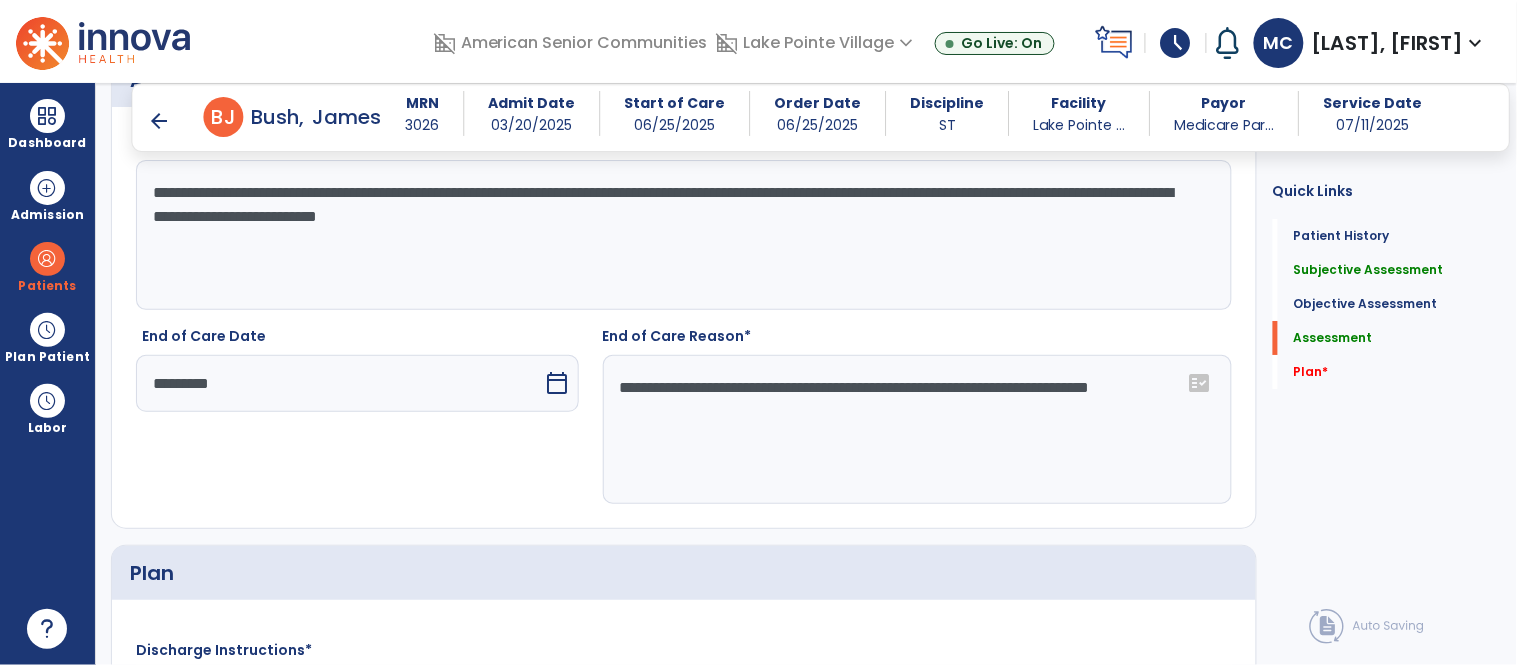 scroll, scrollTop: 1900, scrollLeft: 0, axis: vertical 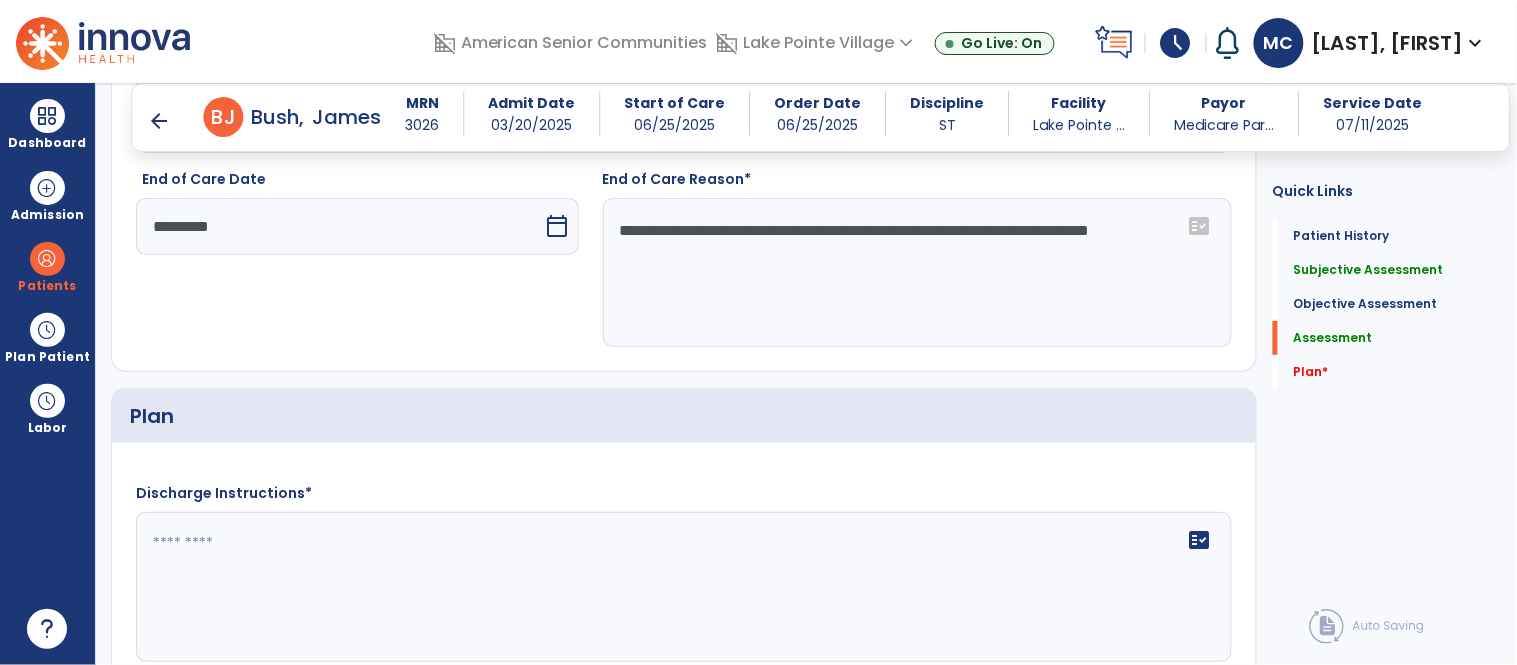 type on "**********" 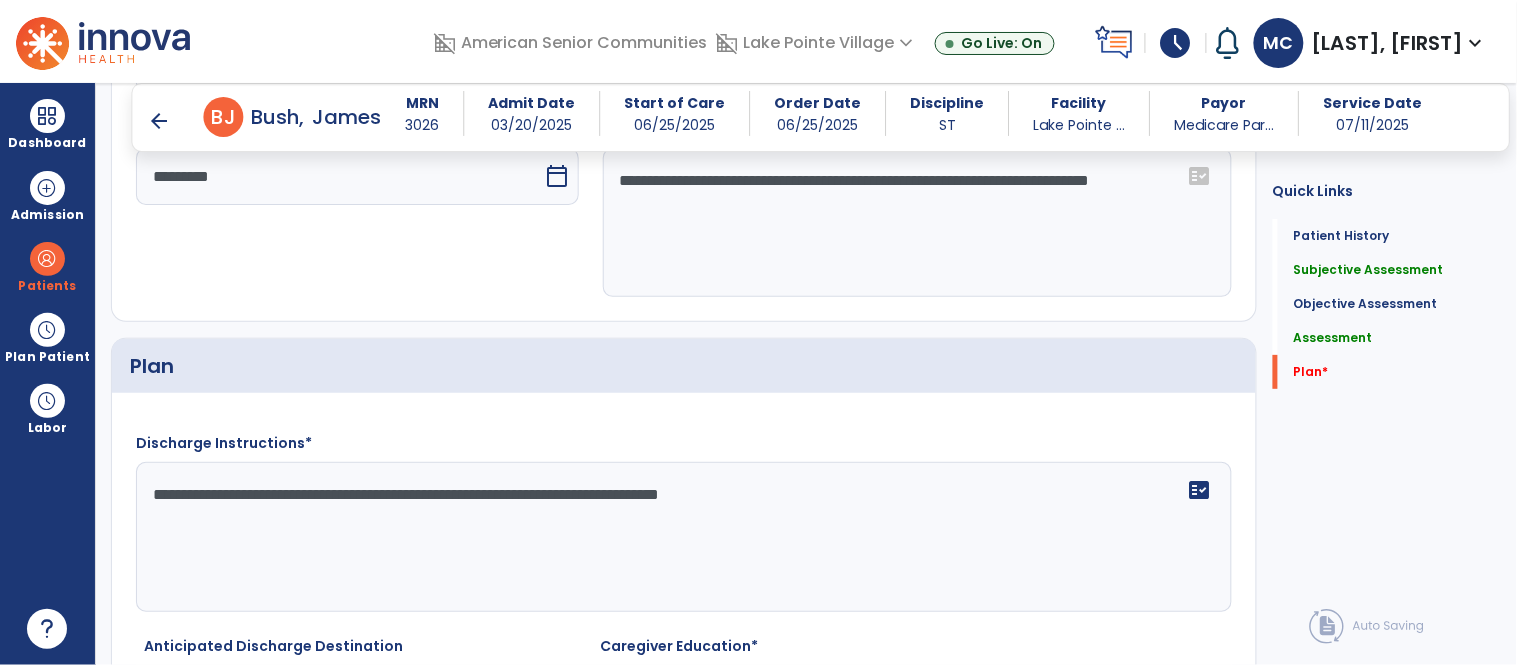 scroll, scrollTop: 2163, scrollLeft: 0, axis: vertical 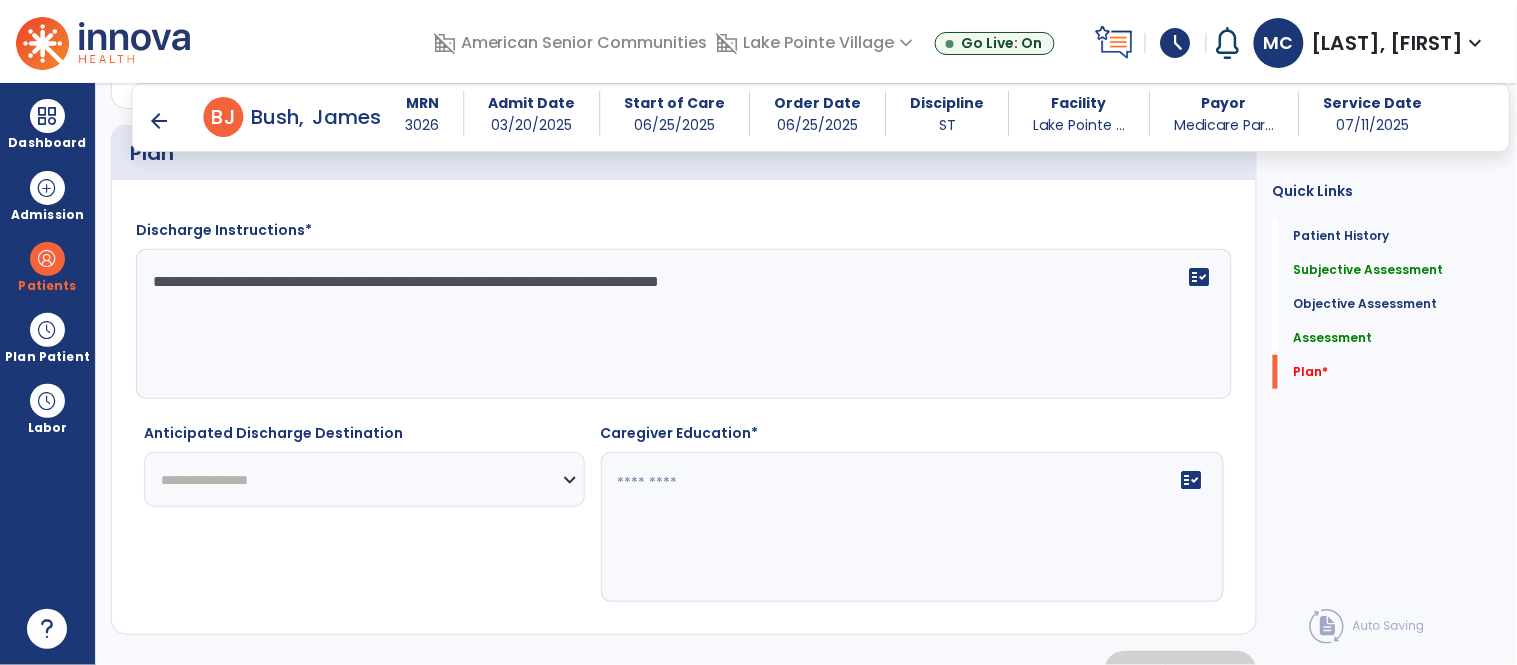 type on "**********" 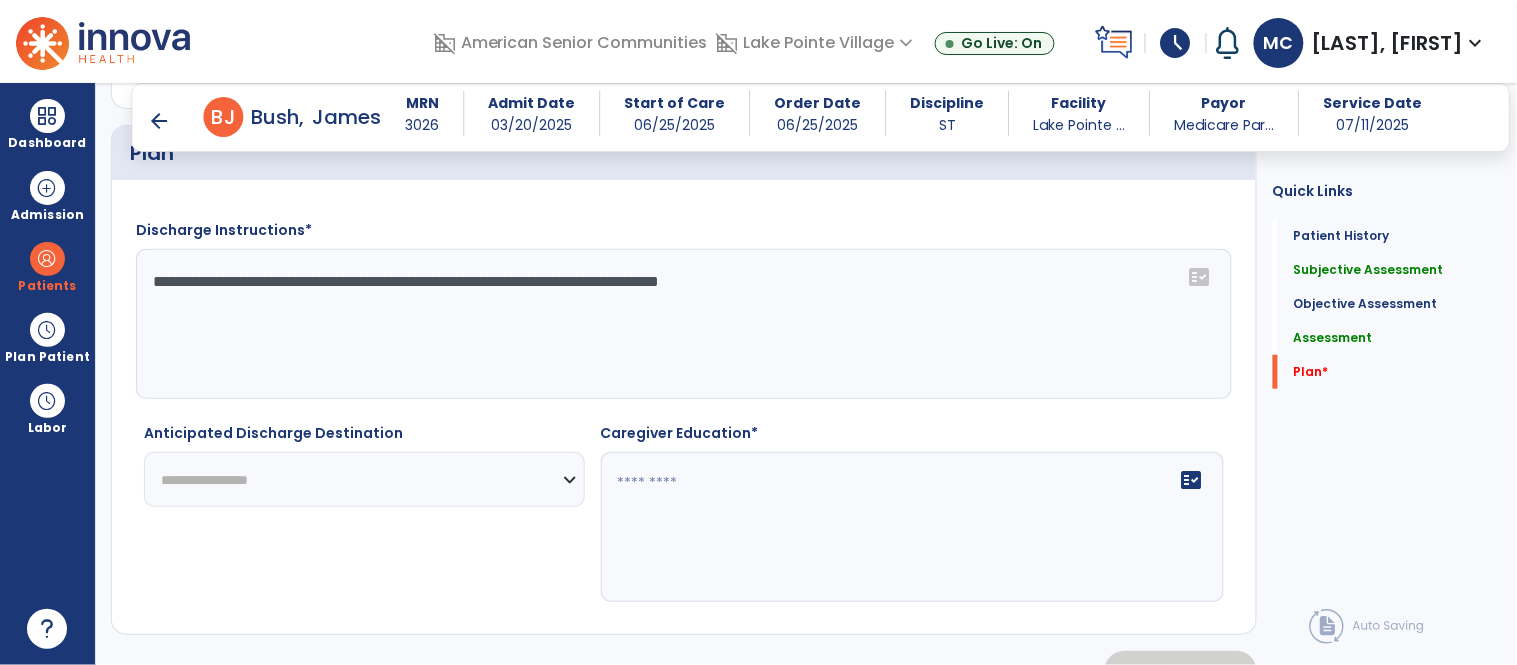 select on "***" 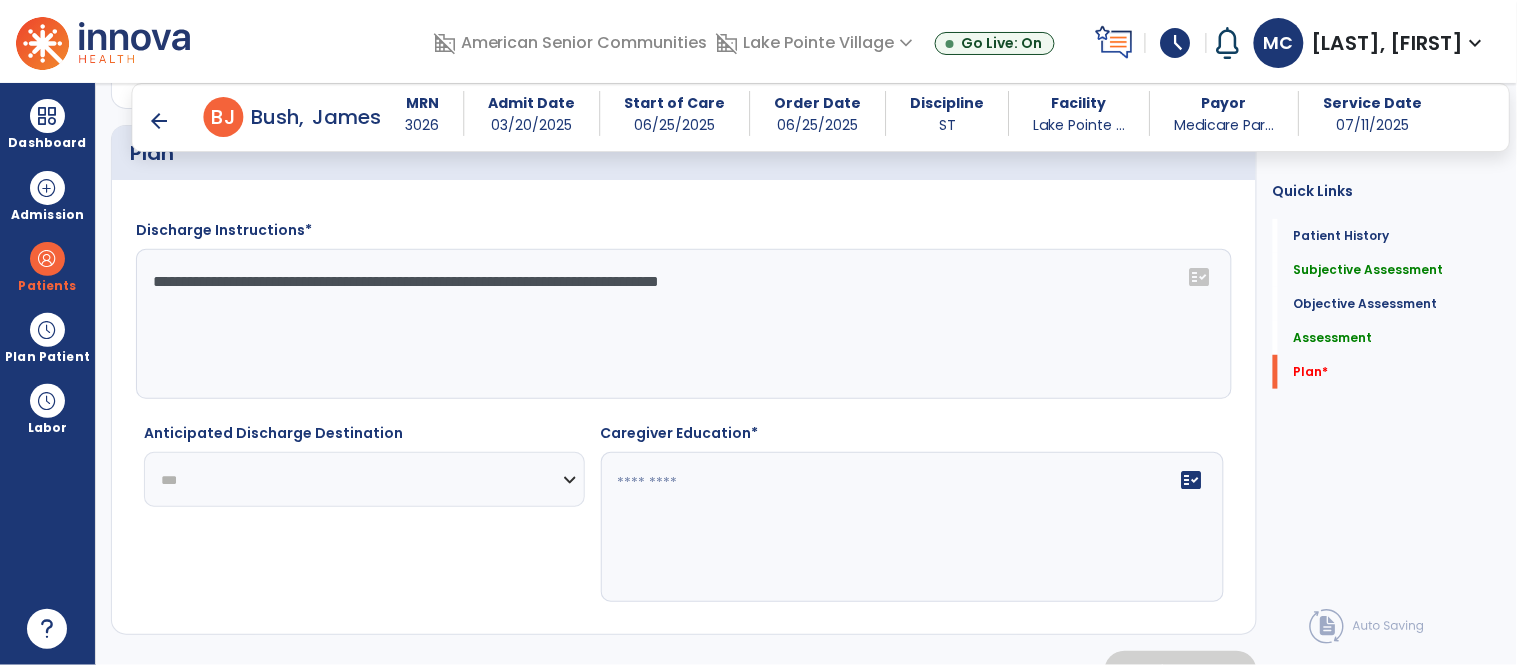 click on "**********" 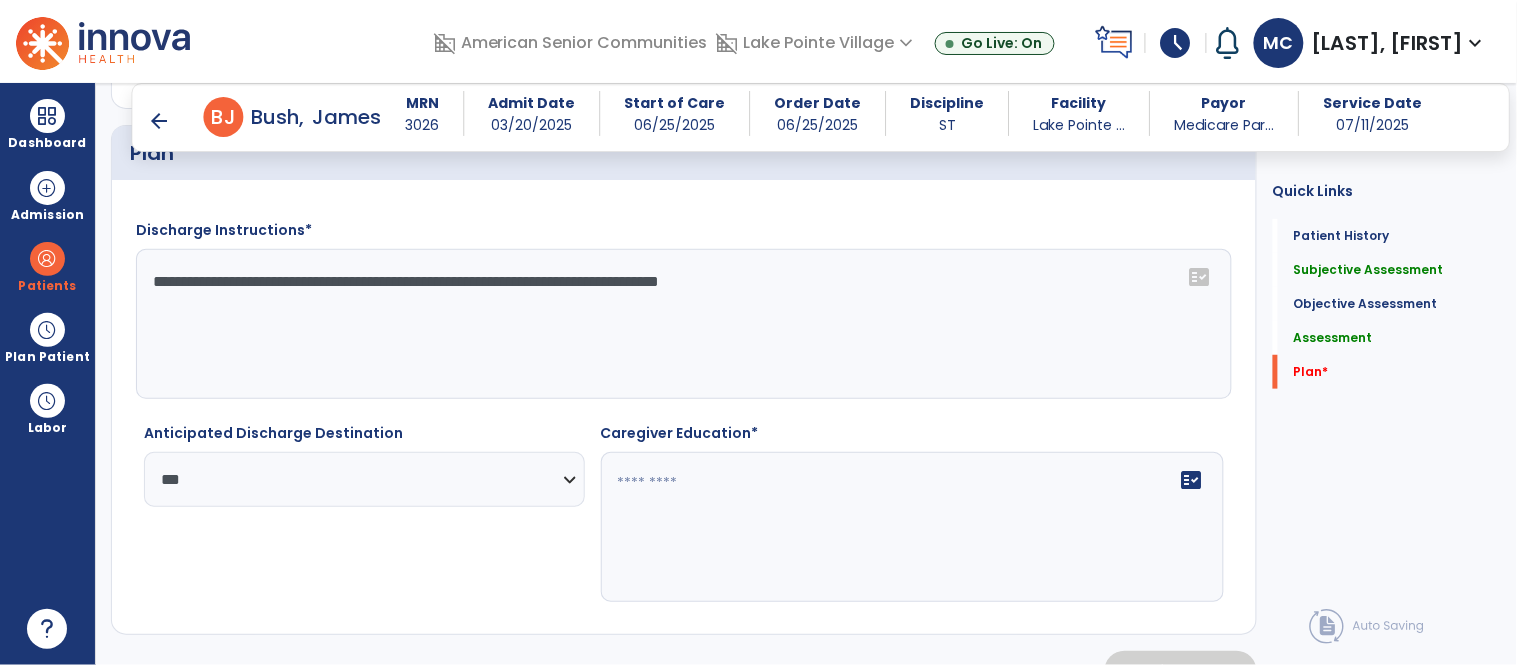 click on "fact_check" 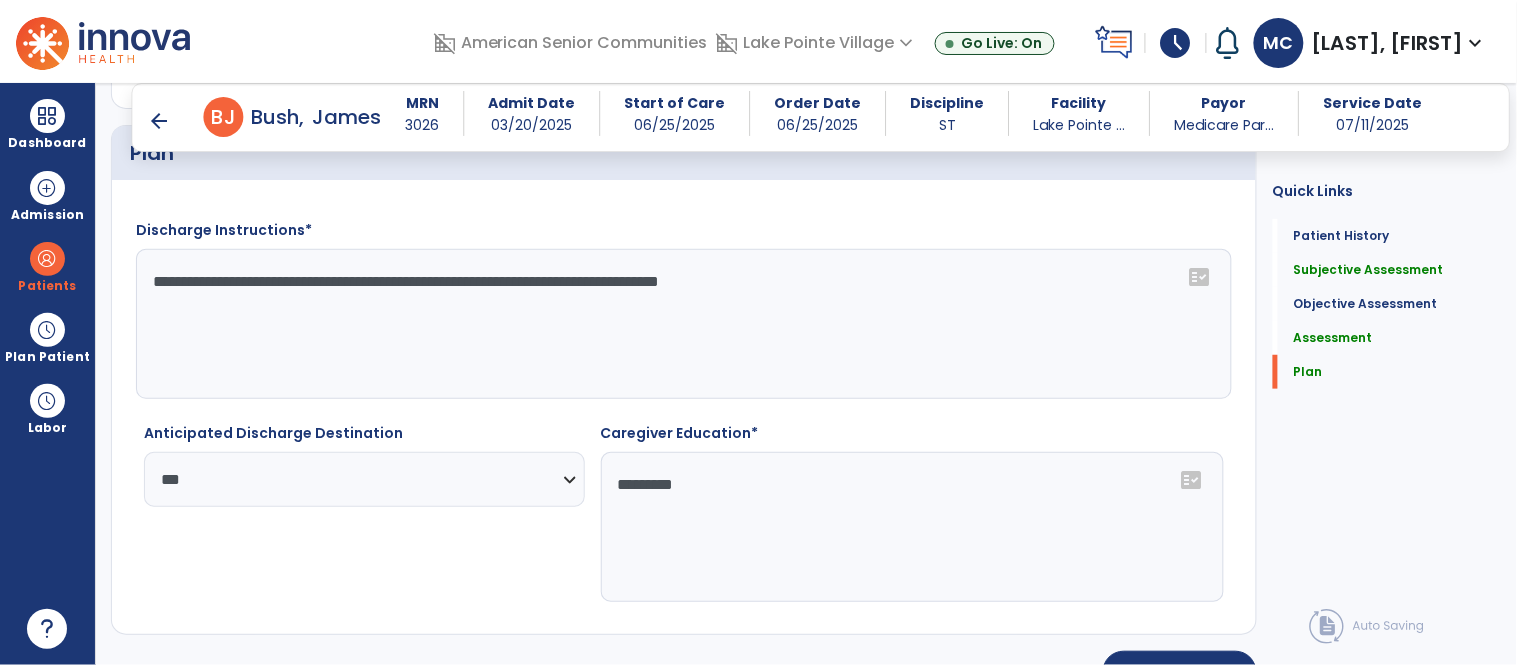 drag, startPoint x: 978, startPoint y: 476, endPoint x: 1001, endPoint y: 493, distance: 28.600698 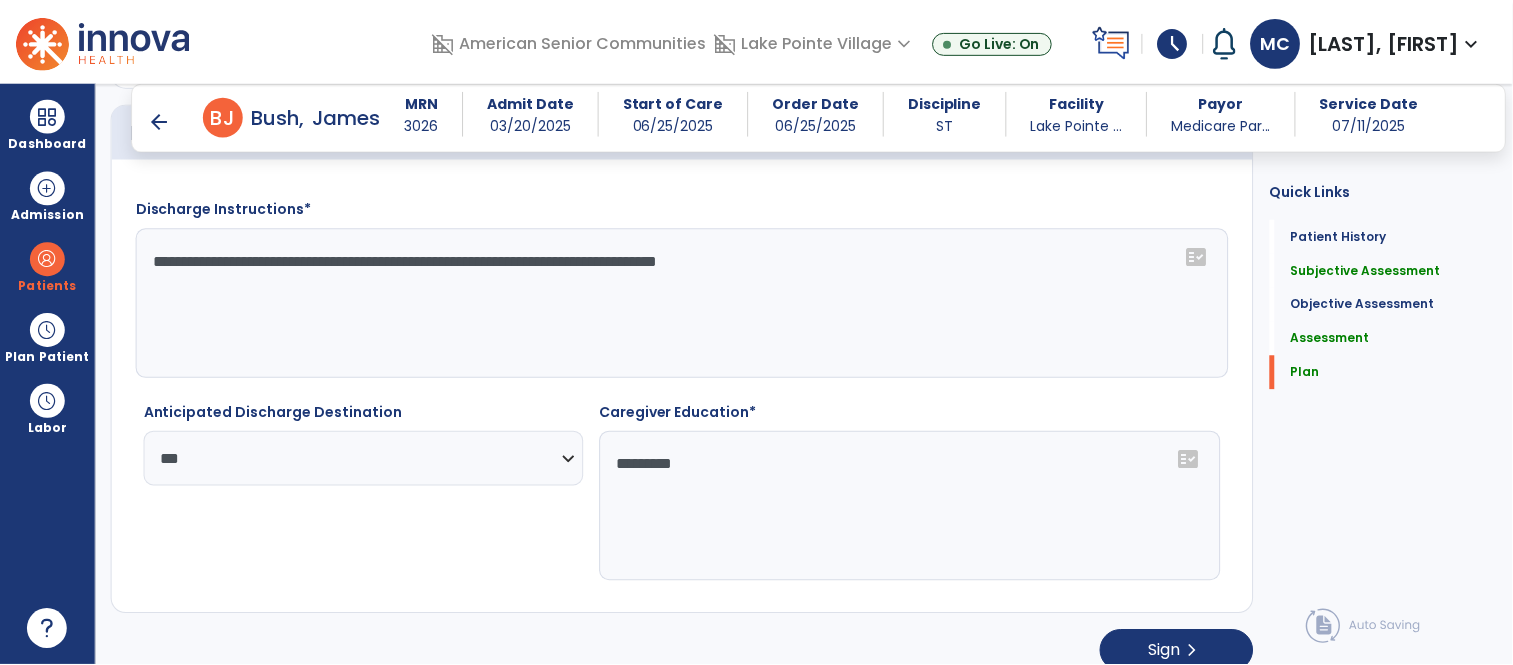scroll, scrollTop: 2210, scrollLeft: 0, axis: vertical 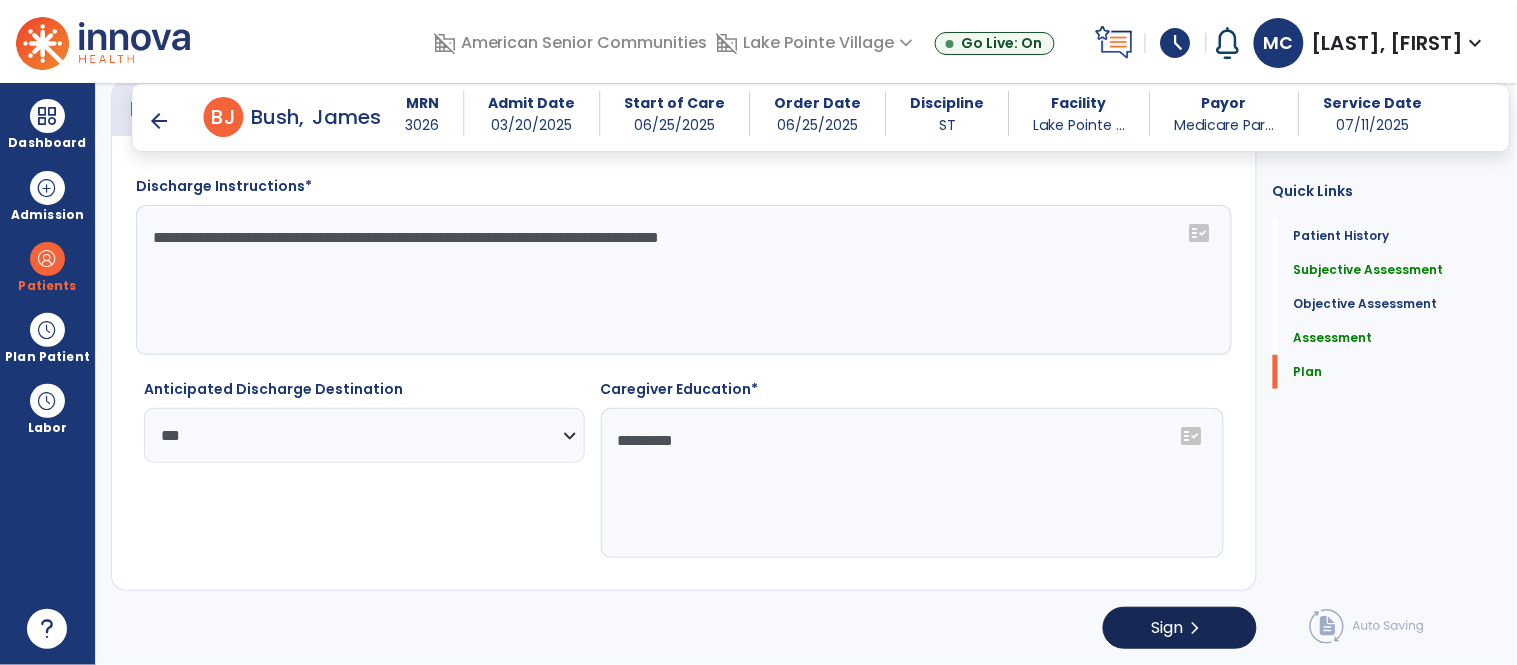 type on "*********" 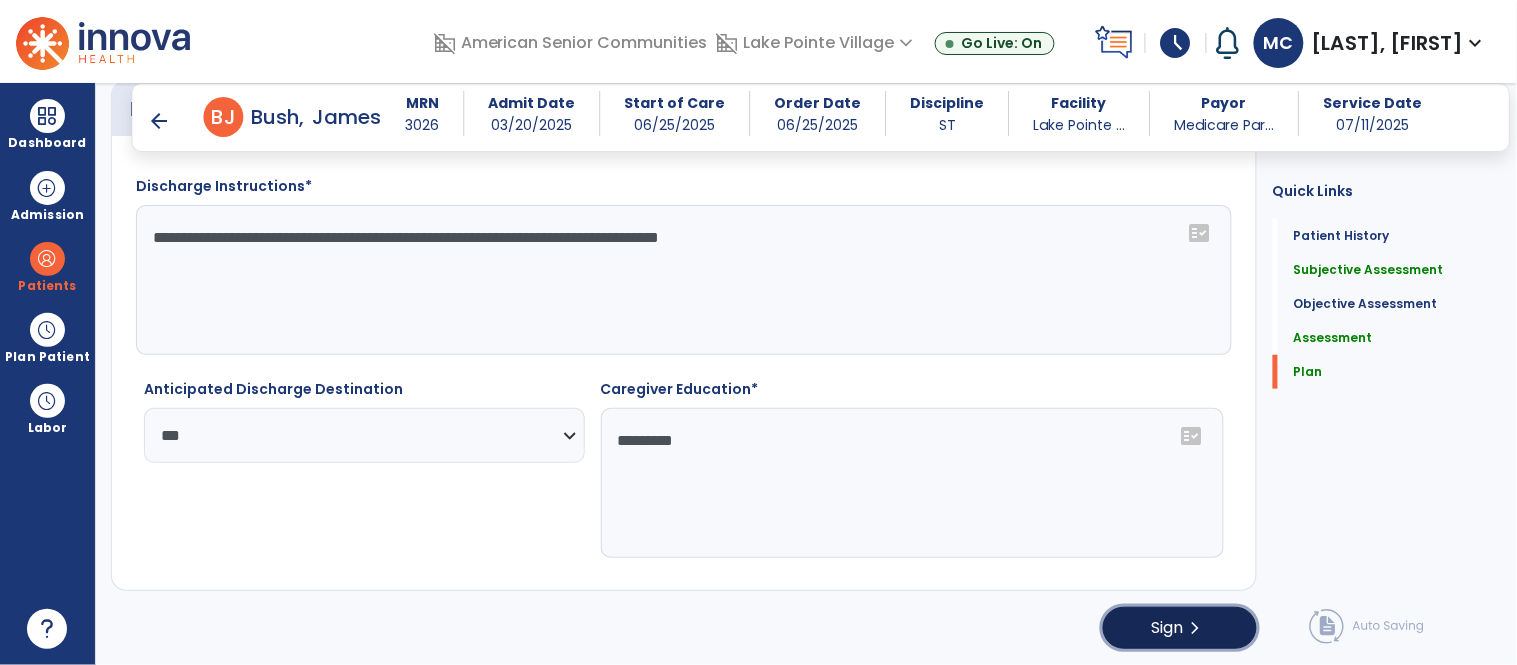 click on "chevron_right" 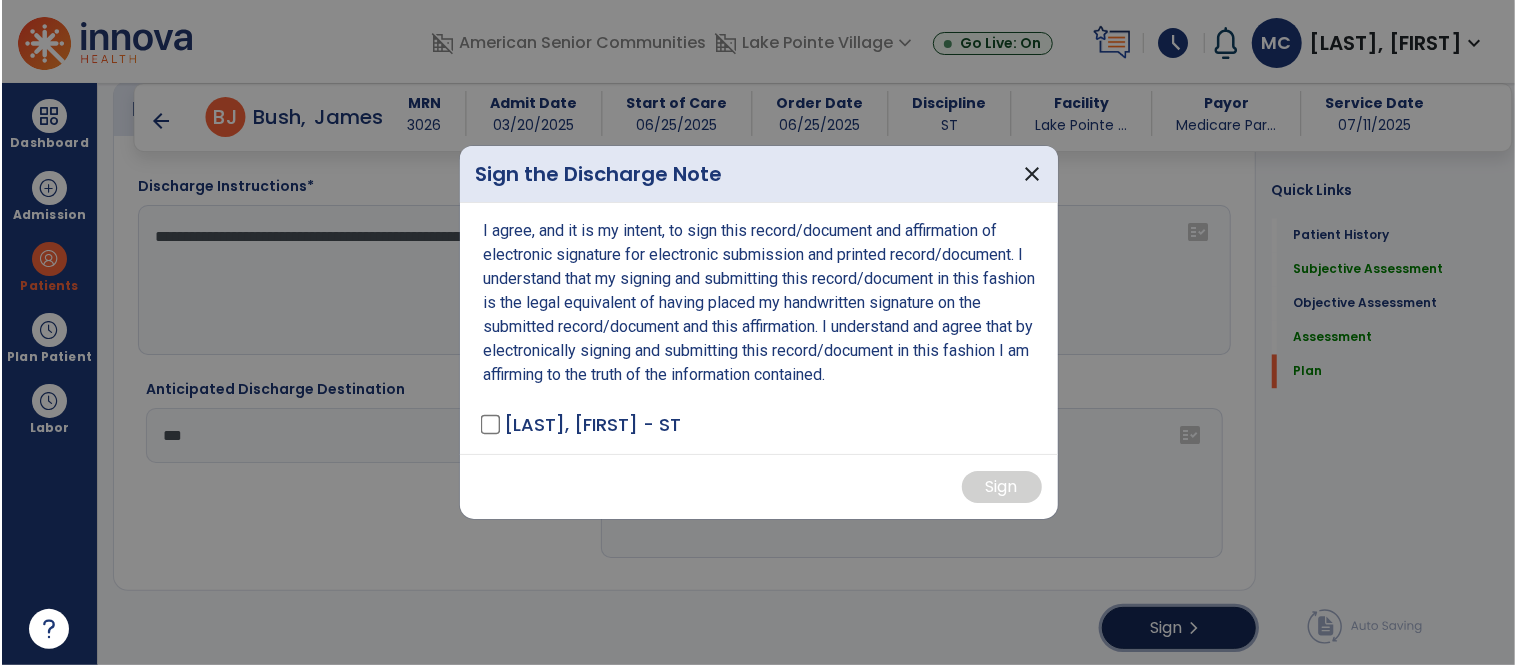 scroll, scrollTop: 2210, scrollLeft: 0, axis: vertical 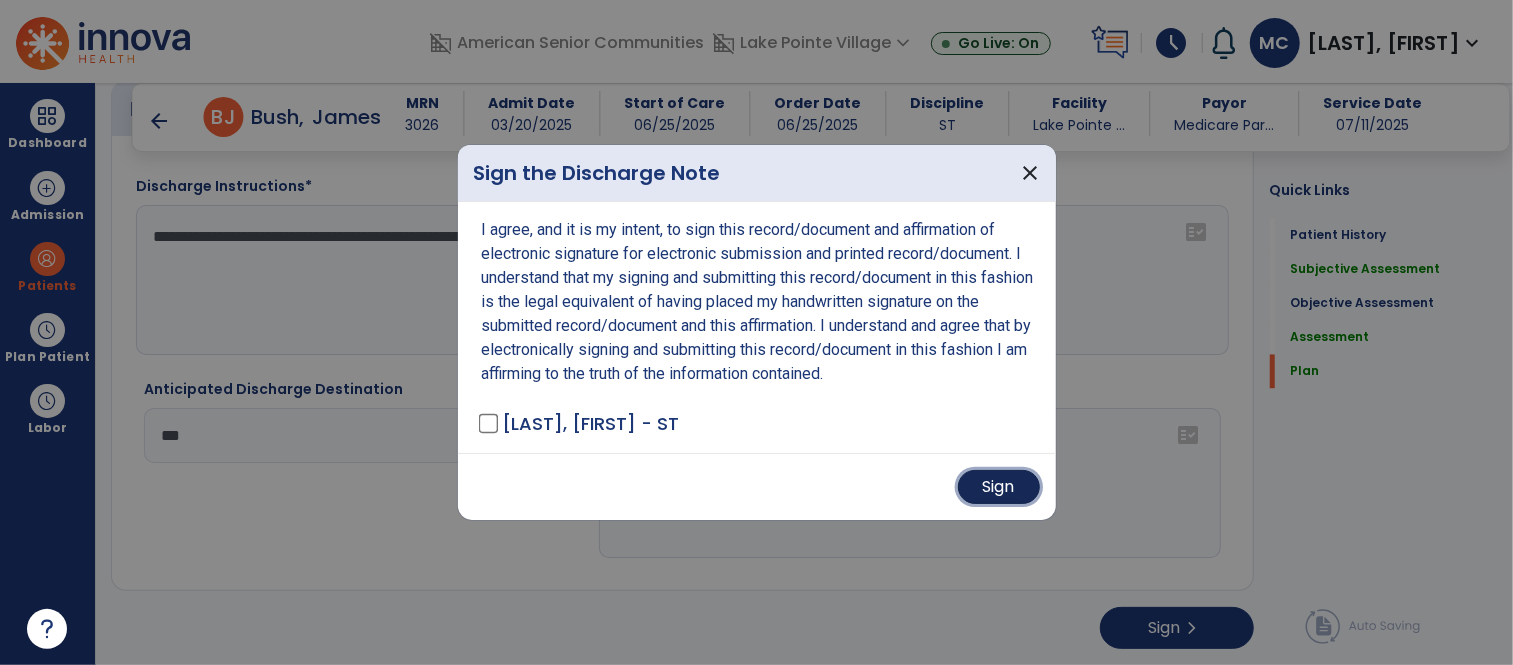 click on "Sign" at bounding box center [999, 487] 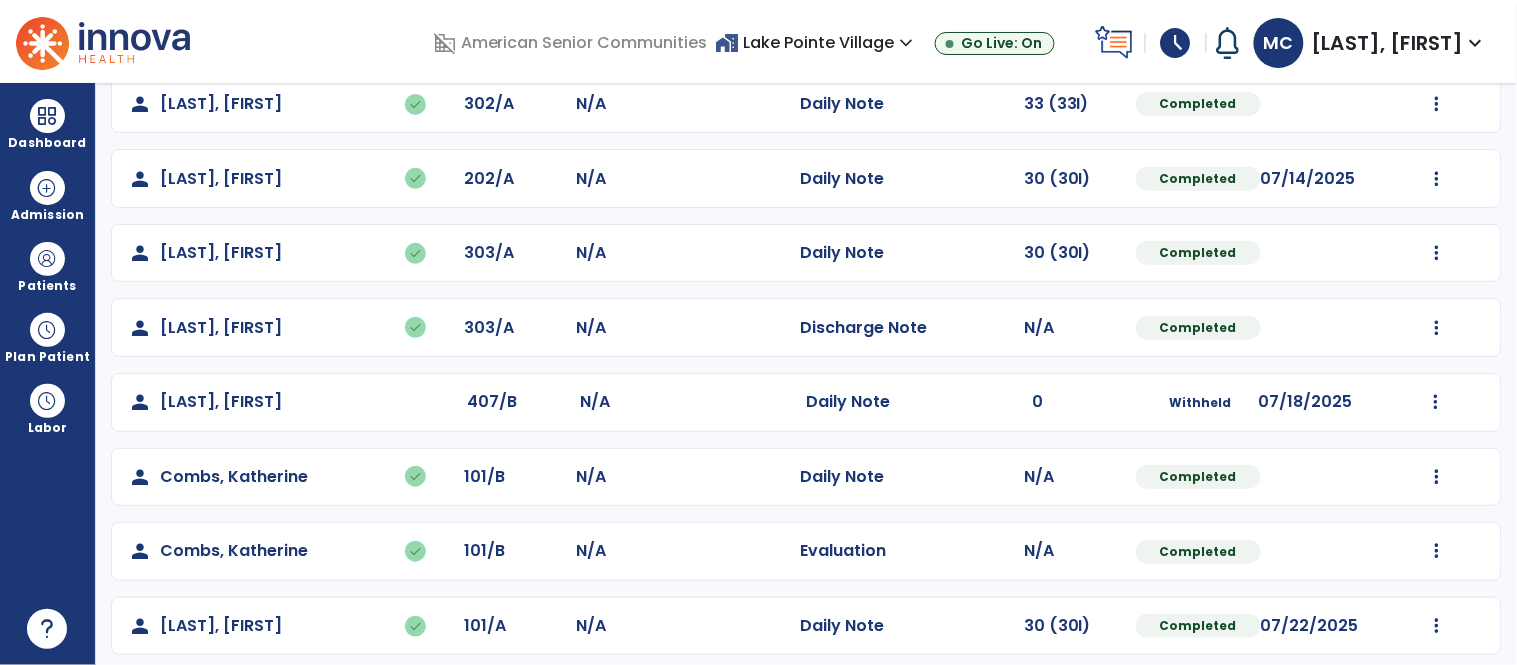 scroll, scrollTop: 0, scrollLeft: 0, axis: both 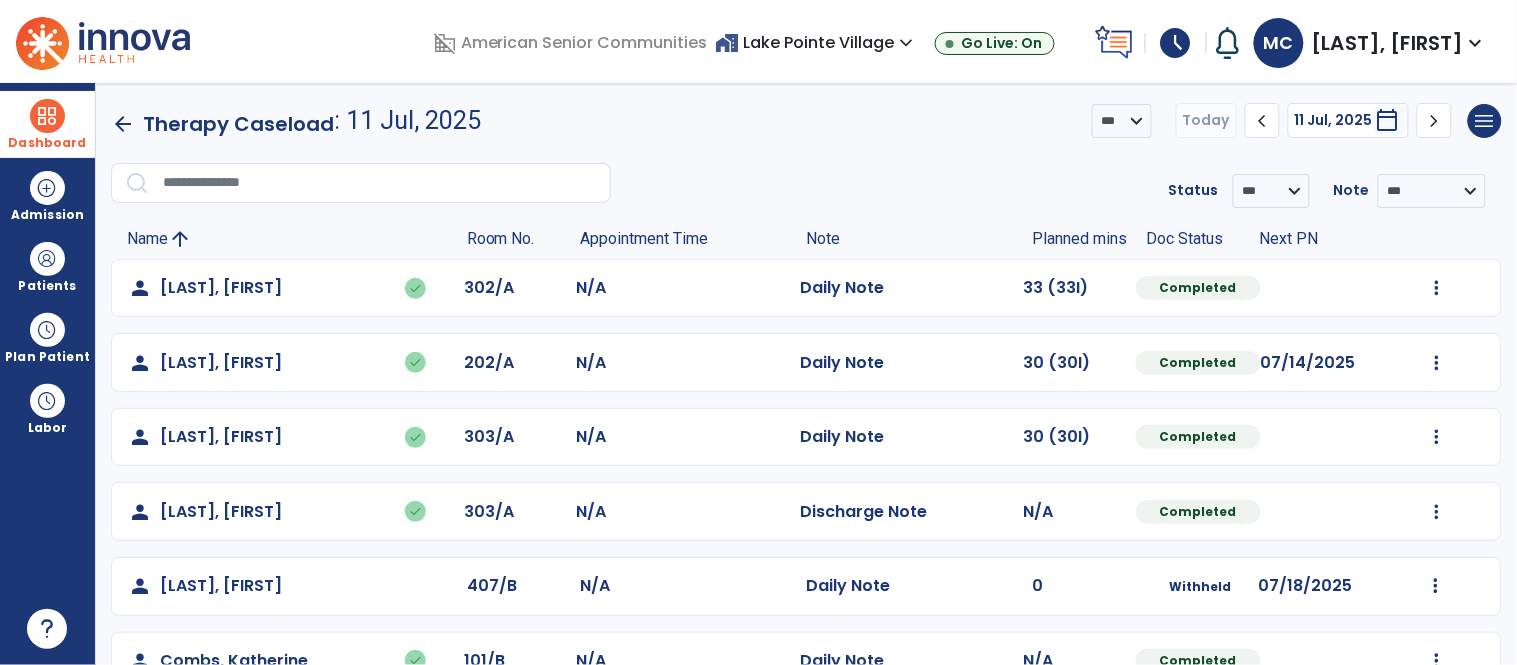 drag, startPoint x: 70, startPoint y: 133, endPoint x: 138, endPoint y: 133, distance: 68 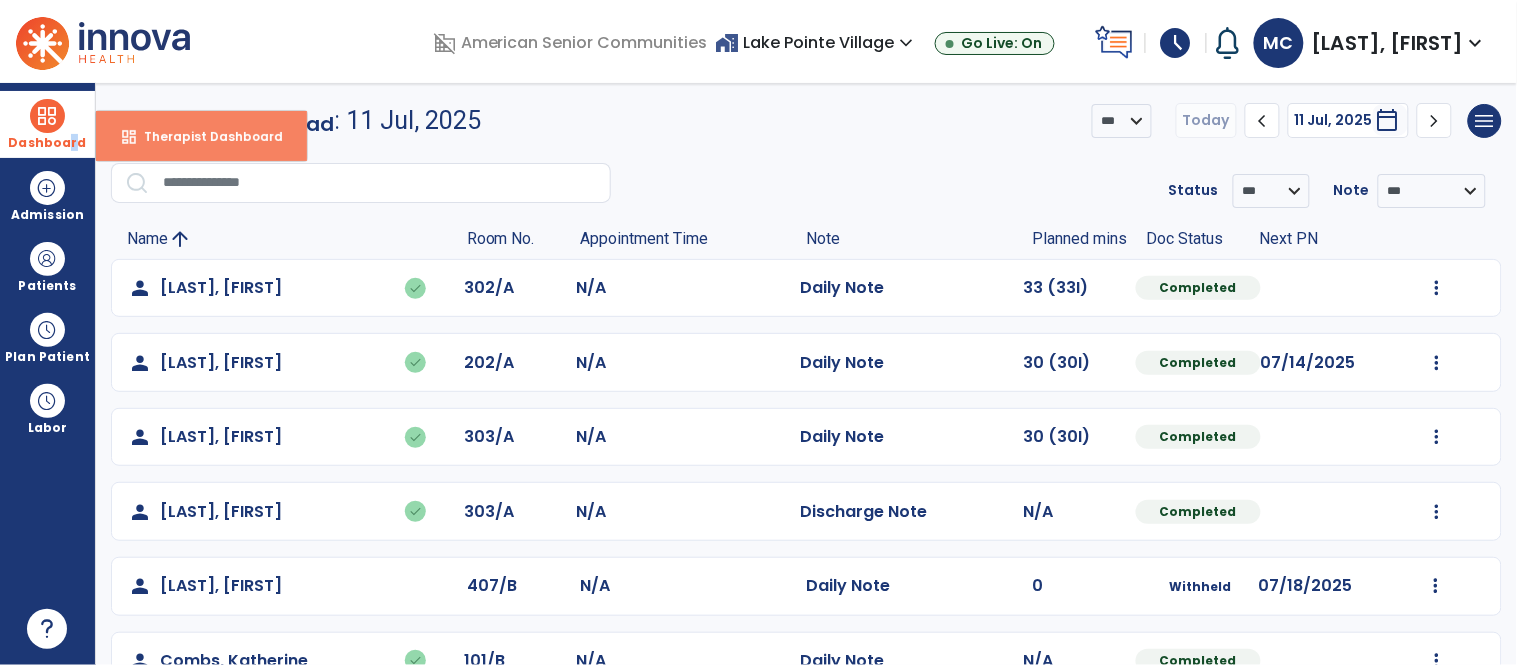 click on "Therapist Dashboard" at bounding box center (205, 136) 